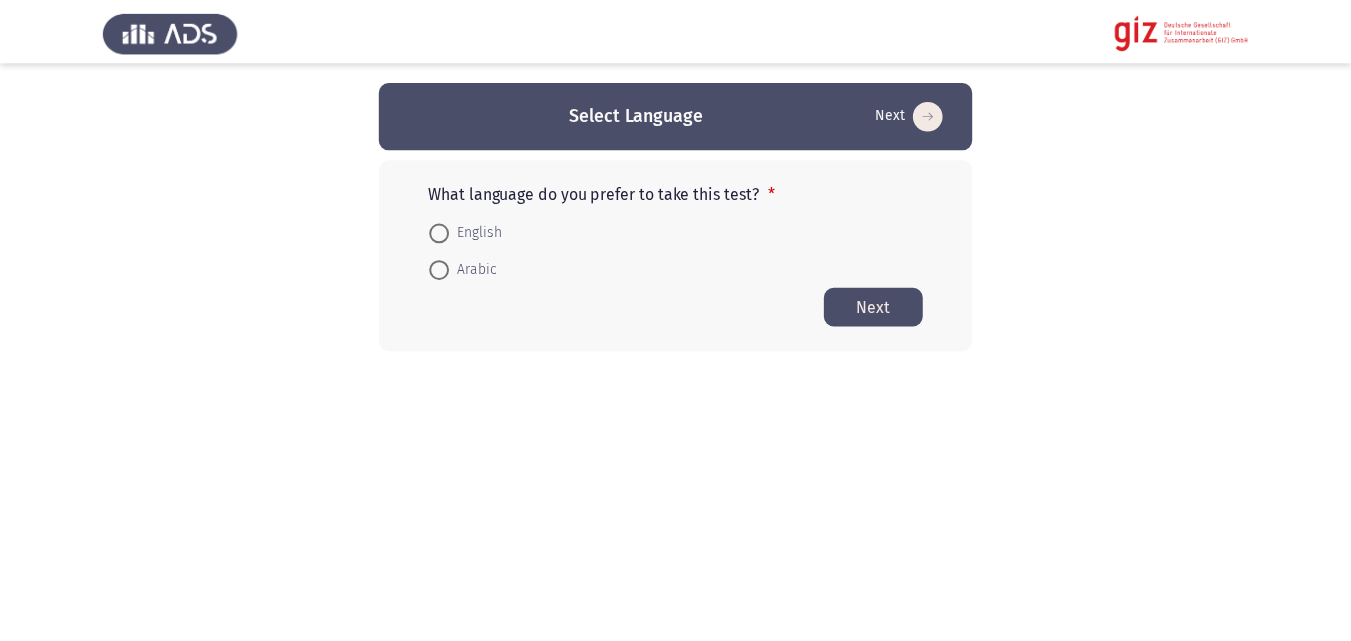 scroll, scrollTop: 0, scrollLeft: 0, axis: both 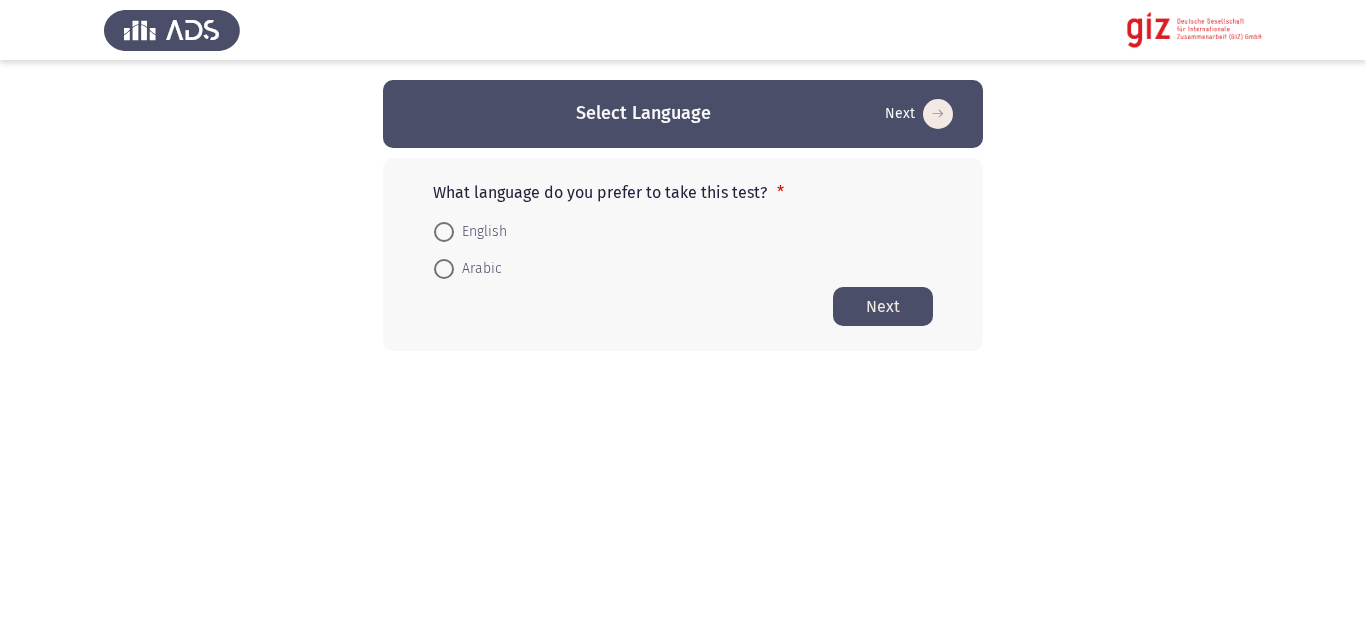 drag, startPoint x: 423, startPoint y: 212, endPoint x: 449, endPoint y: 233, distance: 33.42155 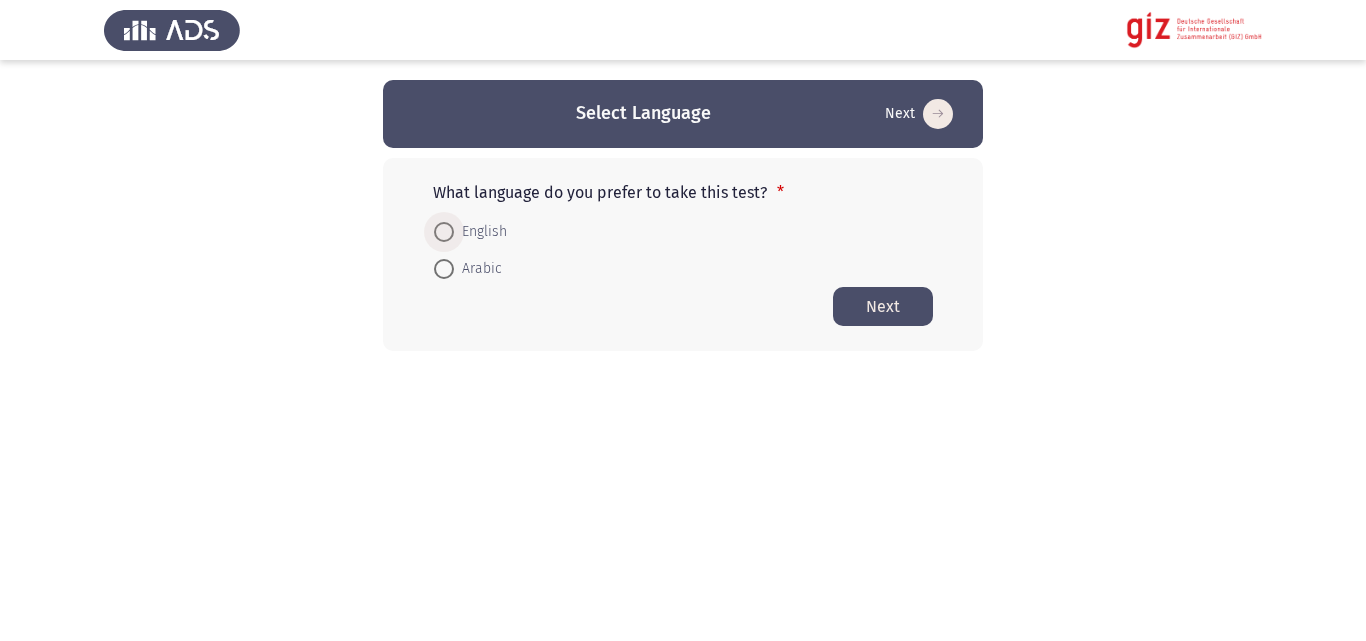 click at bounding box center (444, 232) 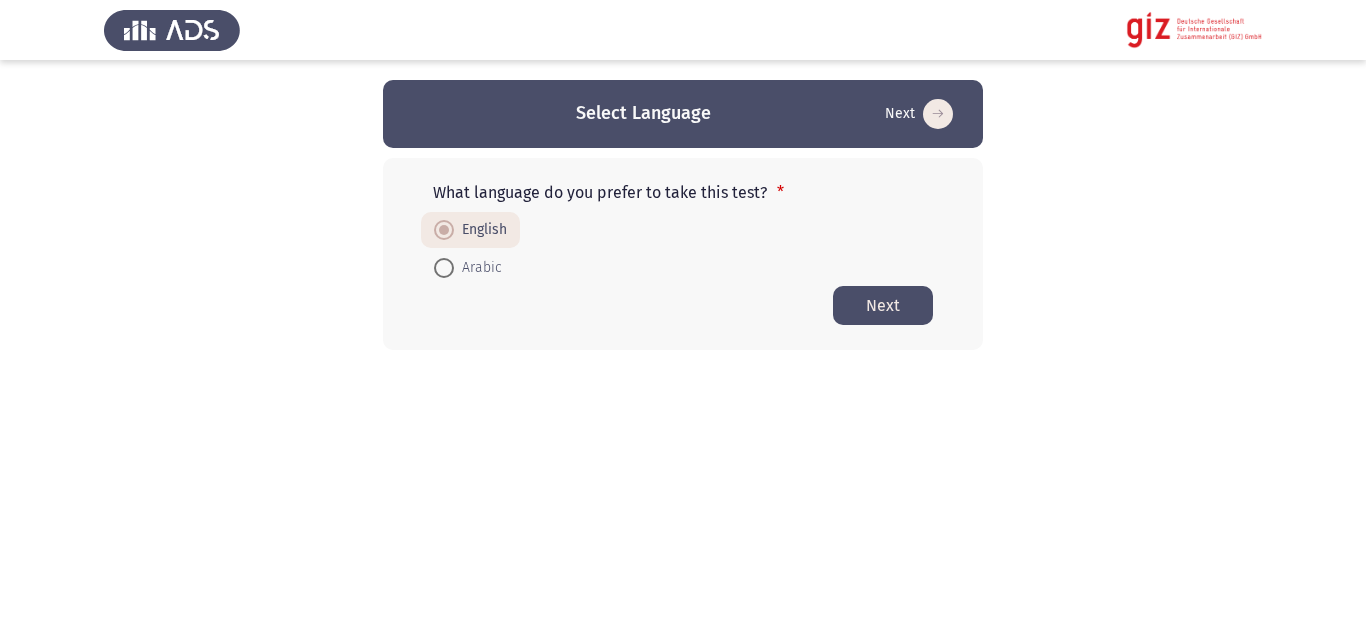 click on "Next" 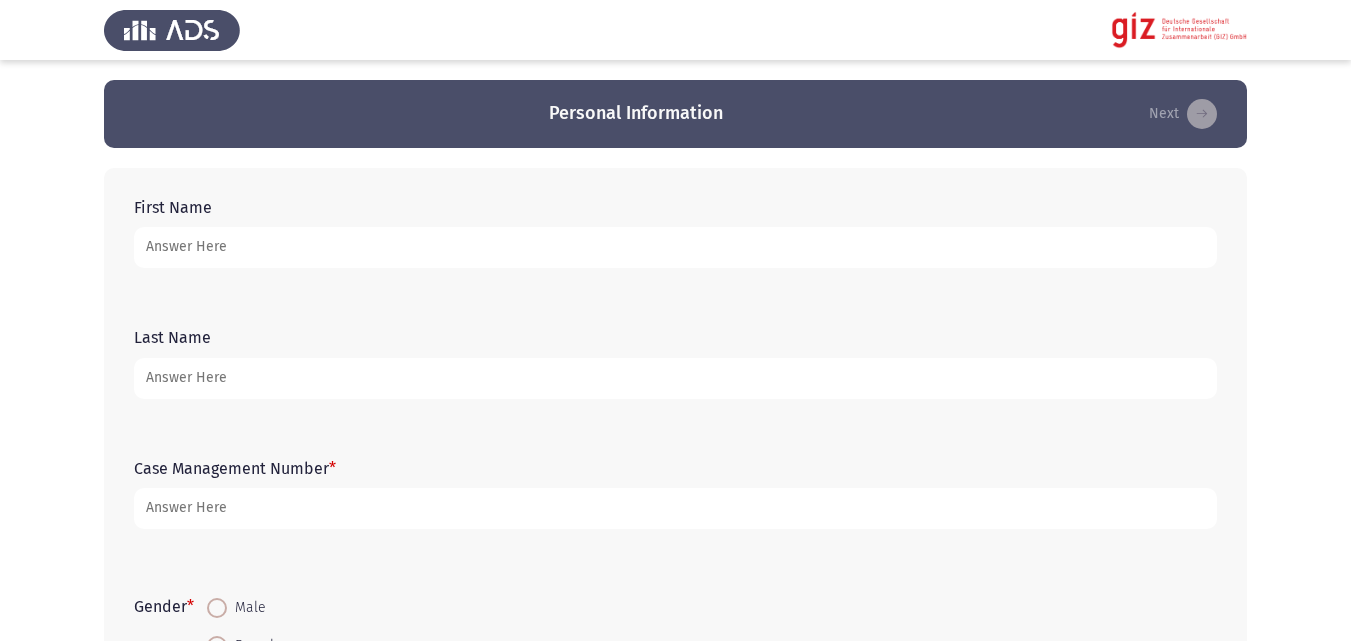 click on "First Name" at bounding box center (675, 247) 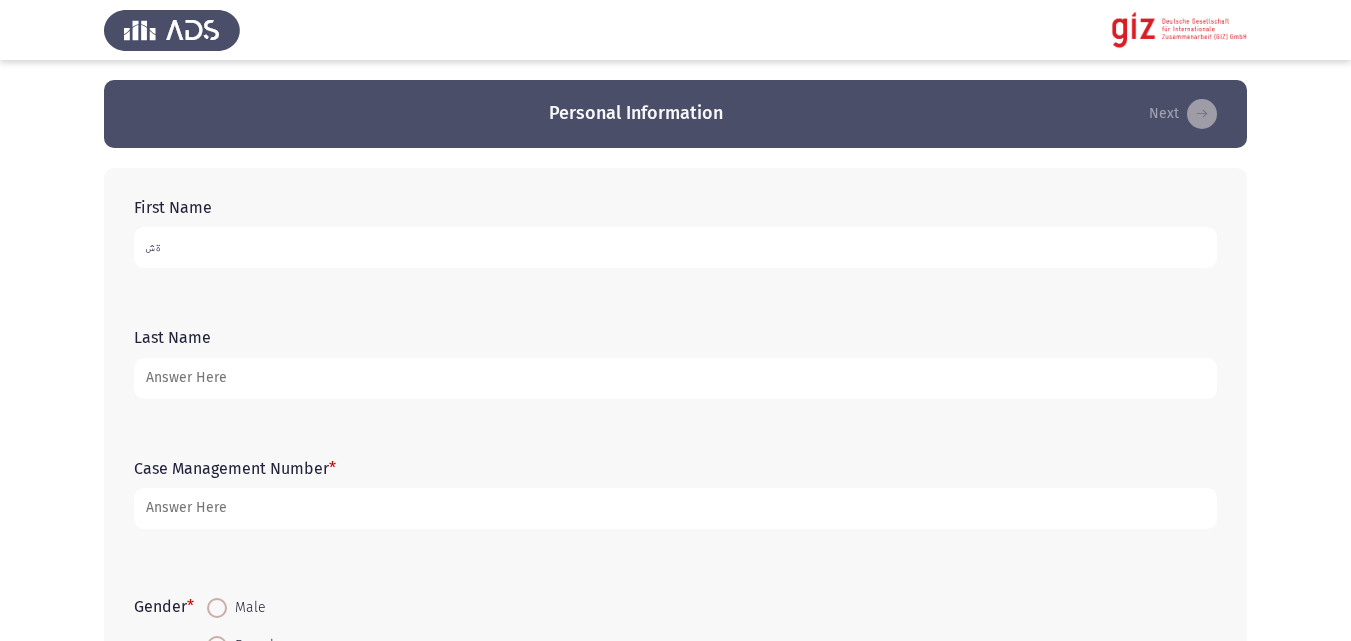 type on "ة" 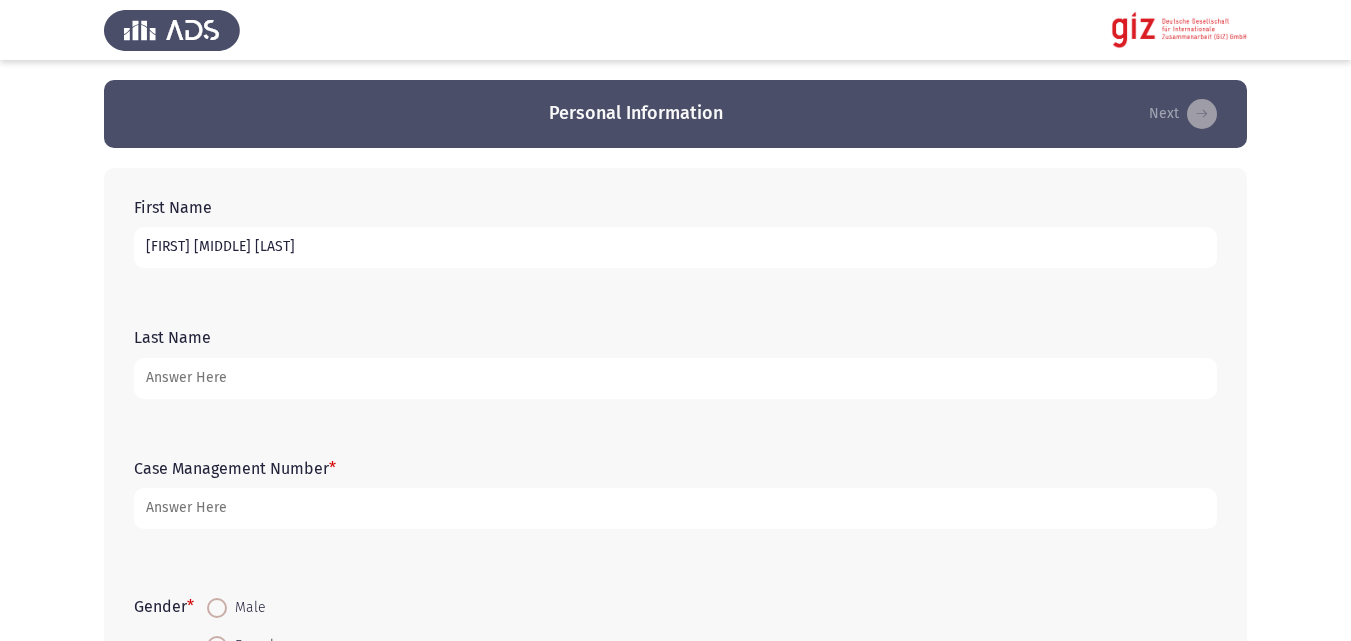 type on "Mahmoud Mohamed Mahmoud" 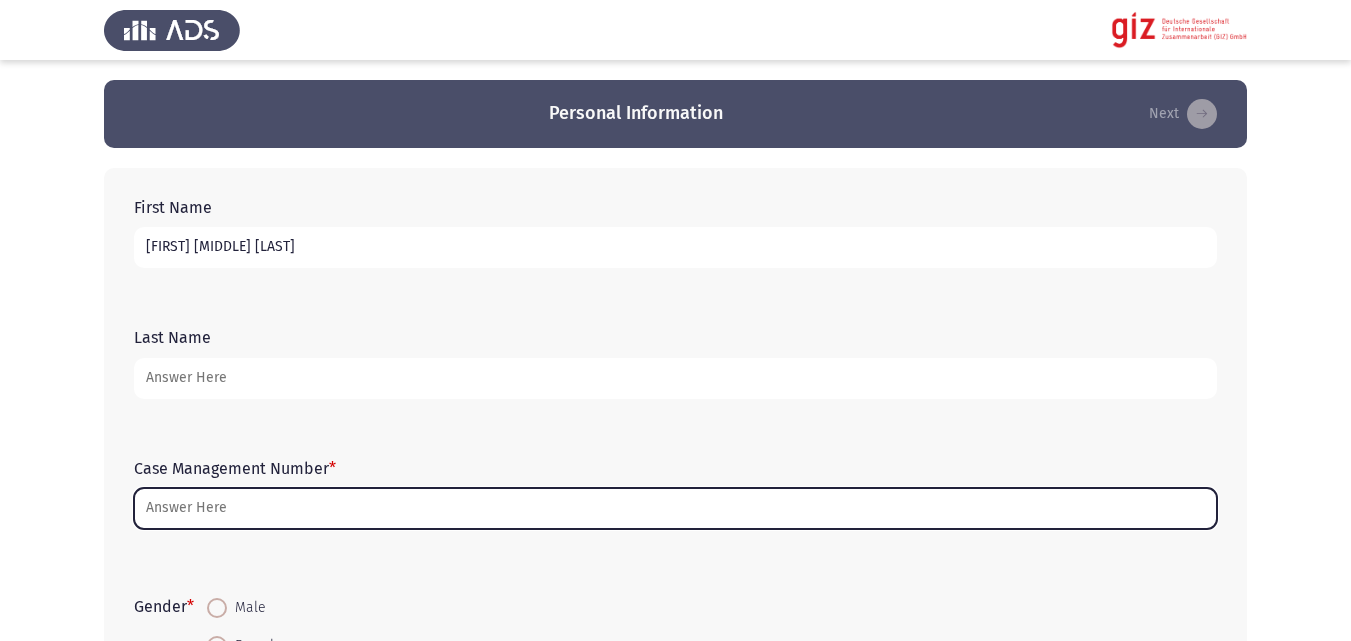 type on "r" 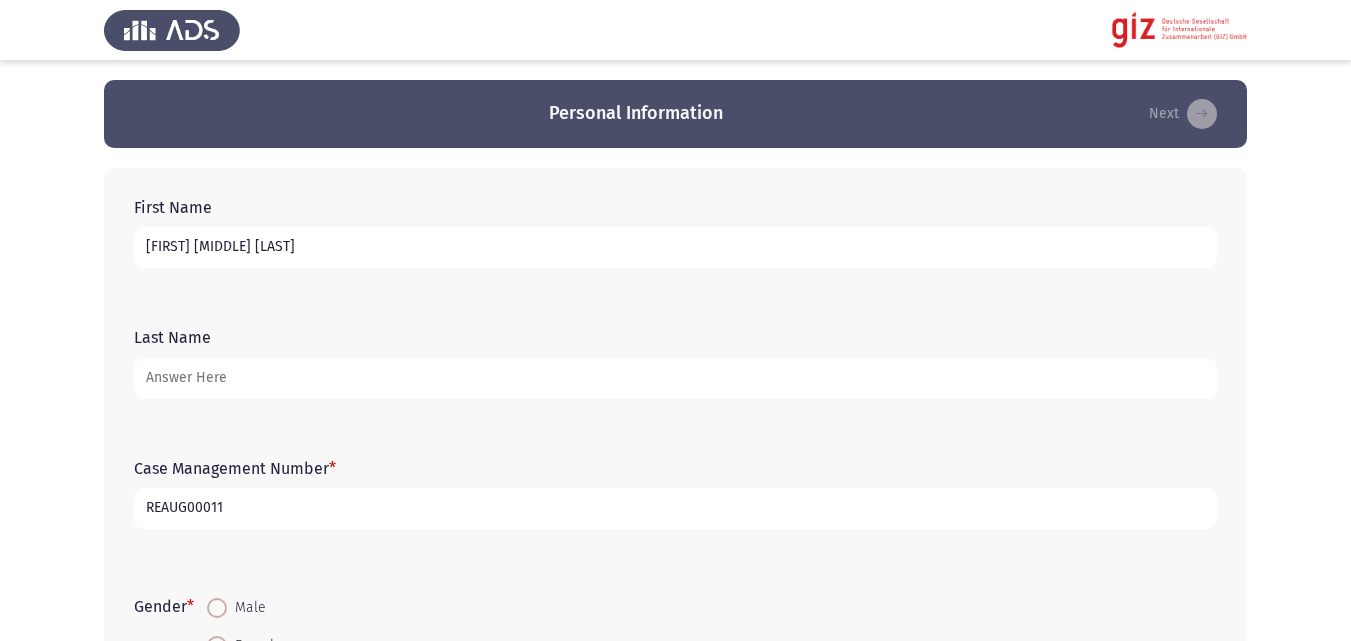 type on "REAUG00011" 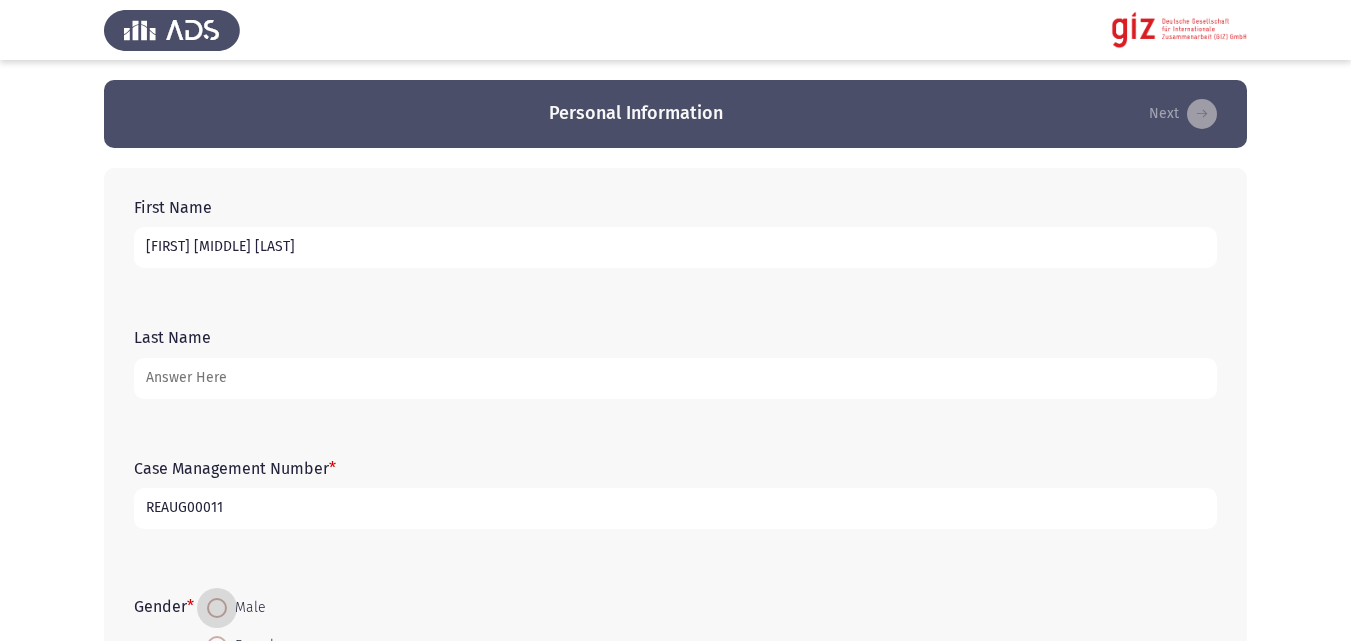 click on "Male" at bounding box center [217, 608] 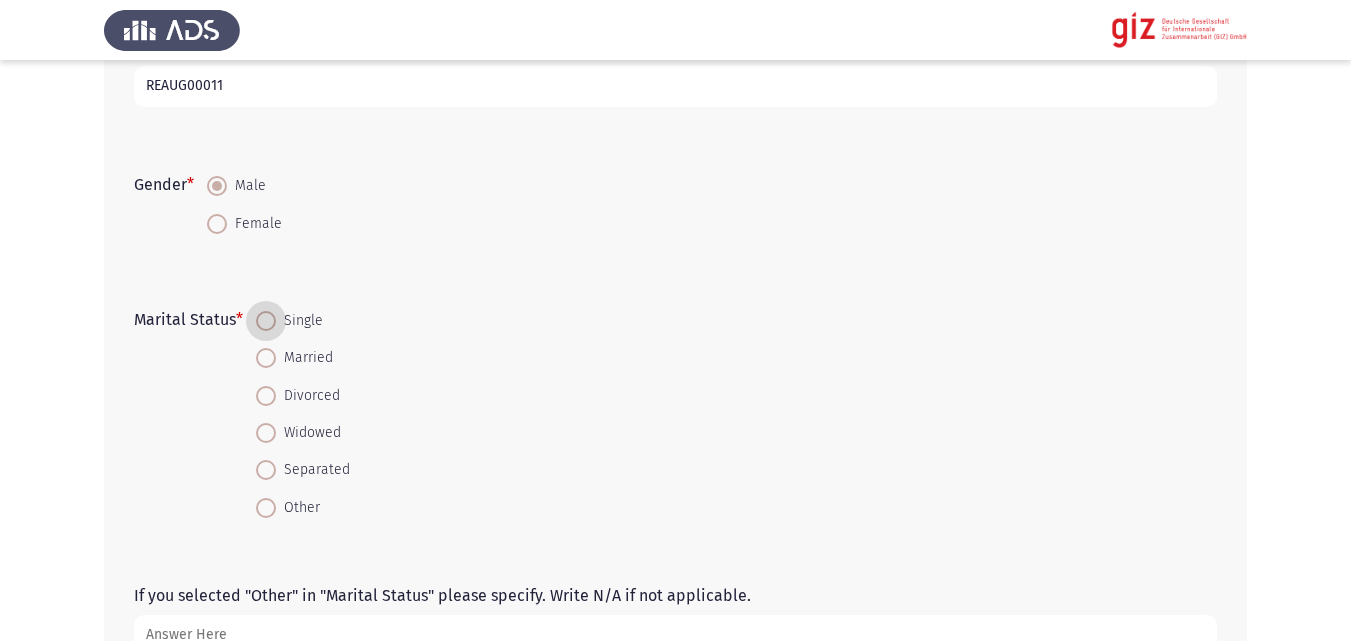 scroll, scrollTop: 425, scrollLeft: 0, axis: vertical 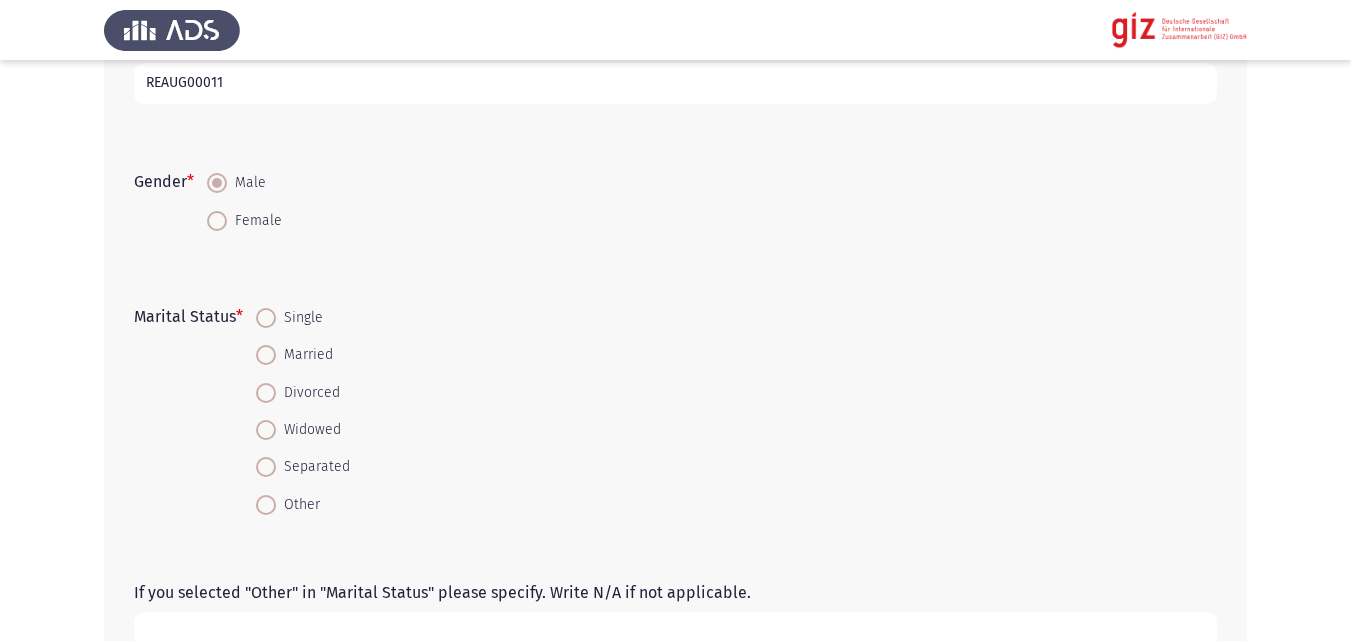type 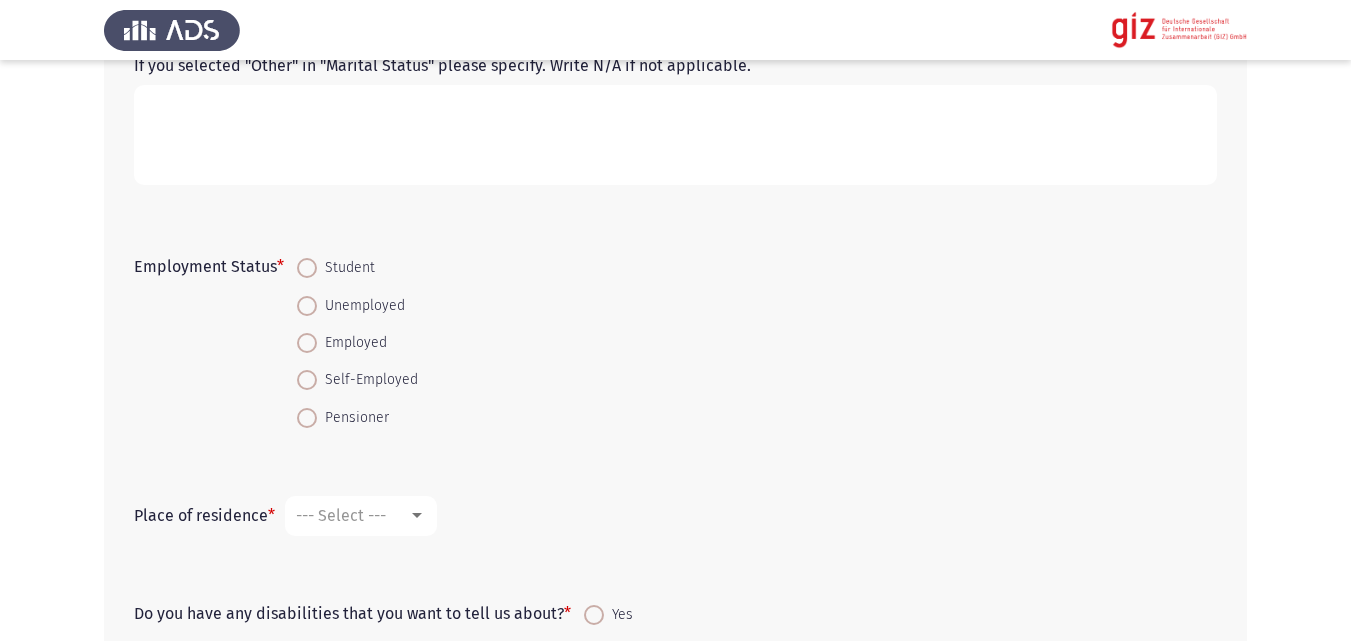 scroll, scrollTop: 997, scrollLeft: 0, axis: vertical 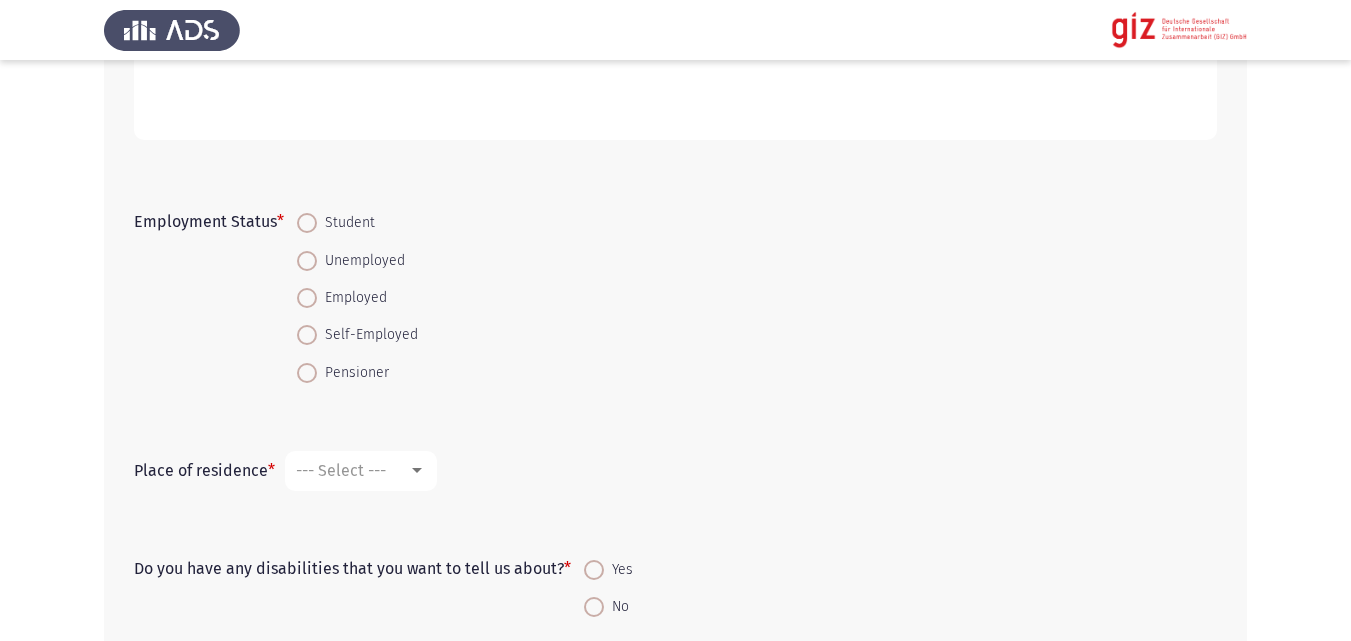 click on "Self-Employed" at bounding box center [357, 334] 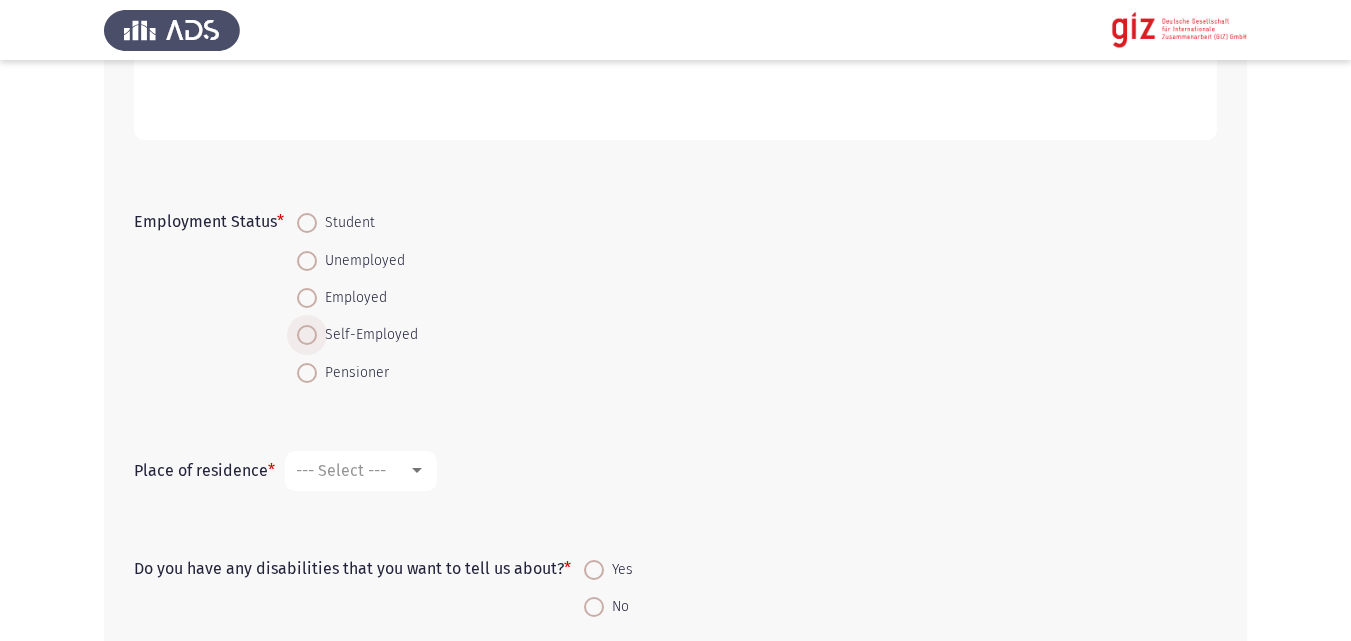 click at bounding box center (307, 335) 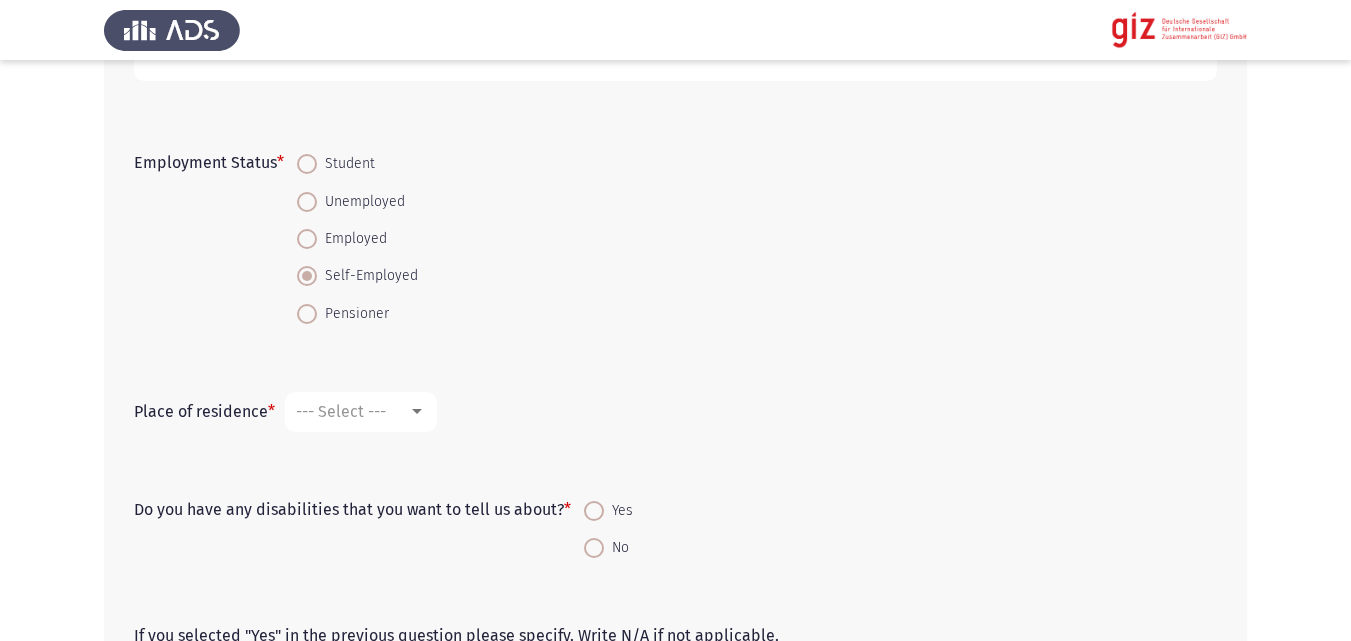 scroll, scrollTop: 1143, scrollLeft: 0, axis: vertical 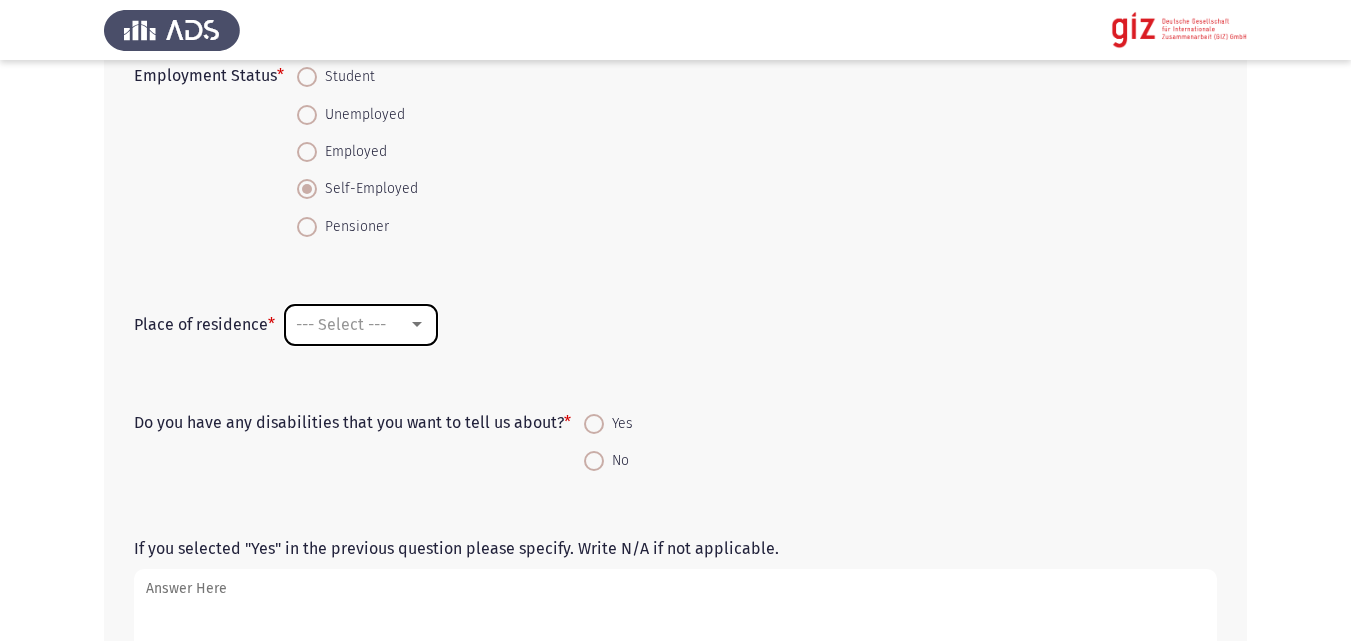 click on "--- Select ---" at bounding box center (361, 325) 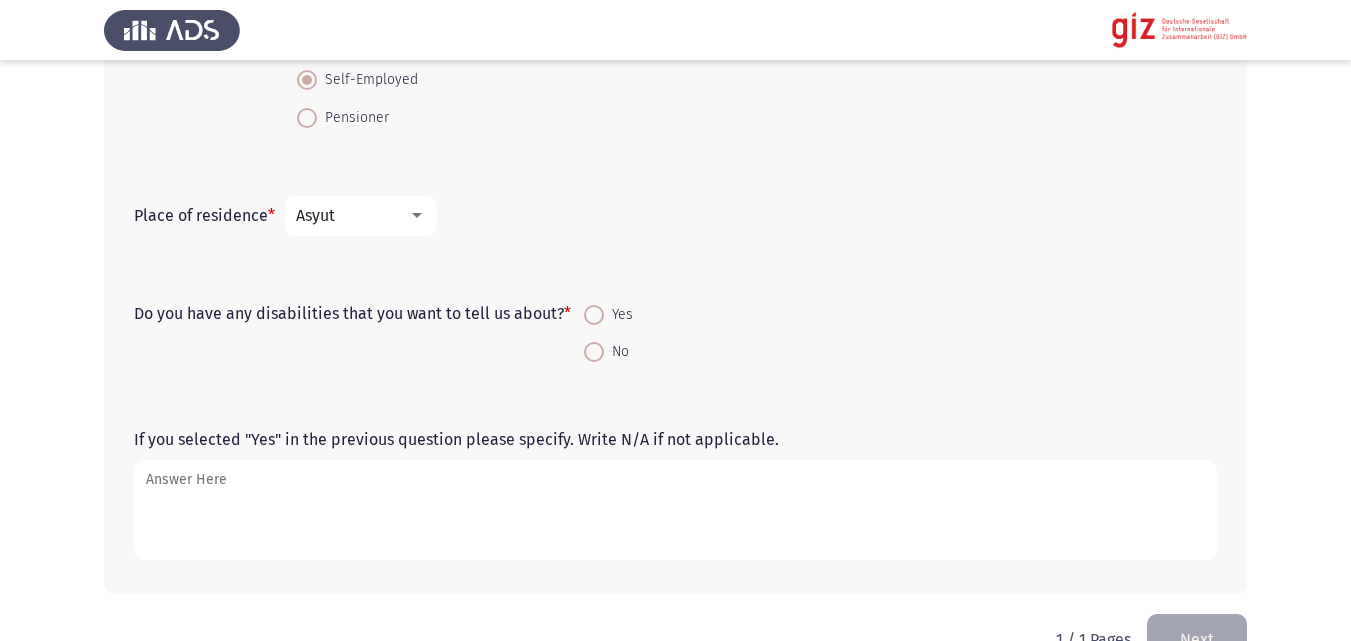 scroll, scrollTop: 1265, scrollLeft: 0, axis: vertical 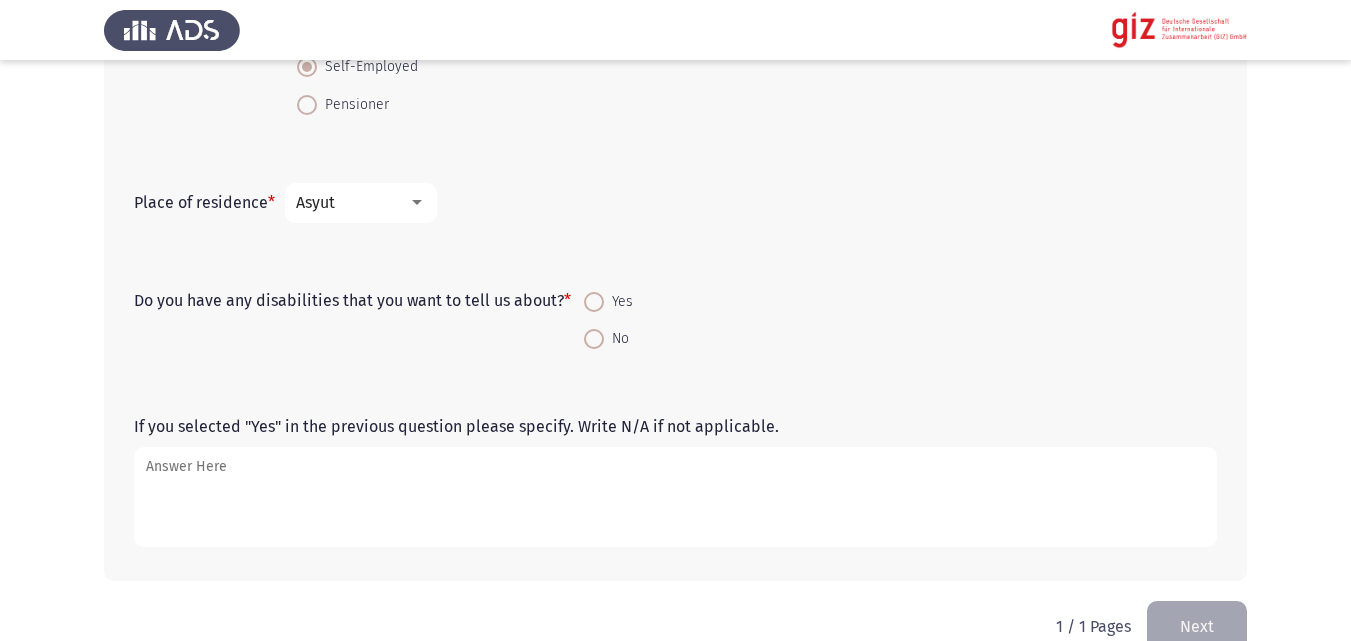 click on "No" at bounding box center (616, 339) 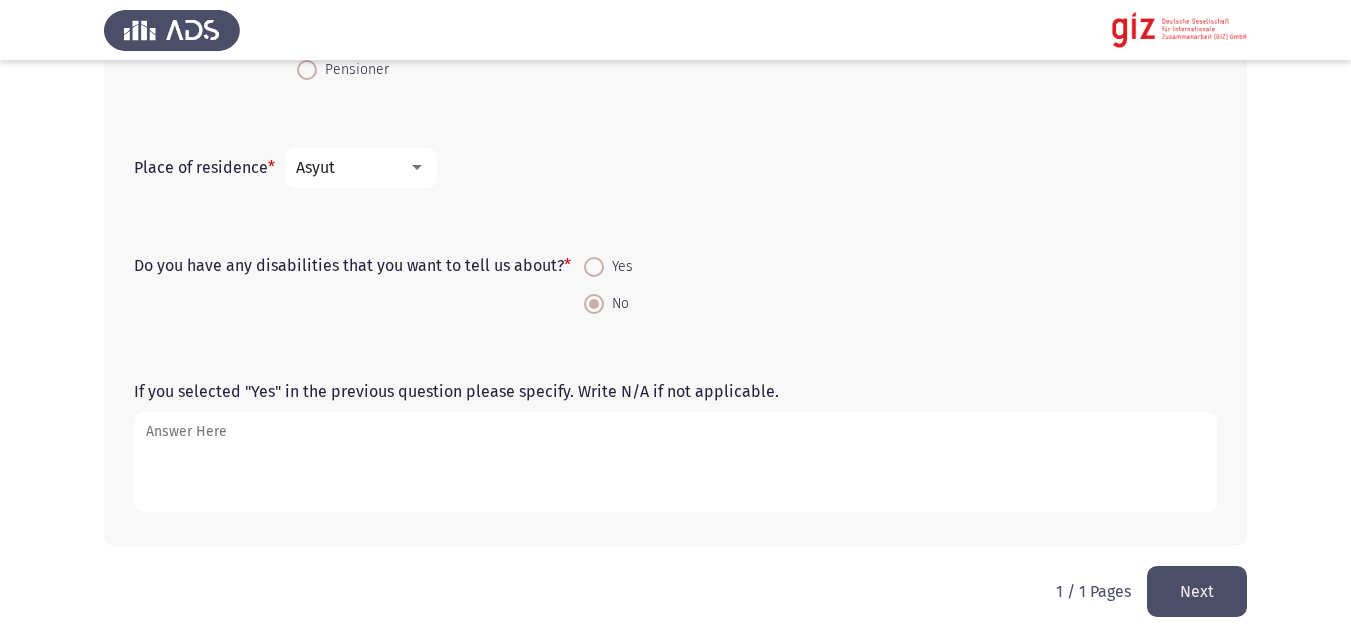 scroll, scrollTop: 1305, scrollLeft: 0, axis: vertical 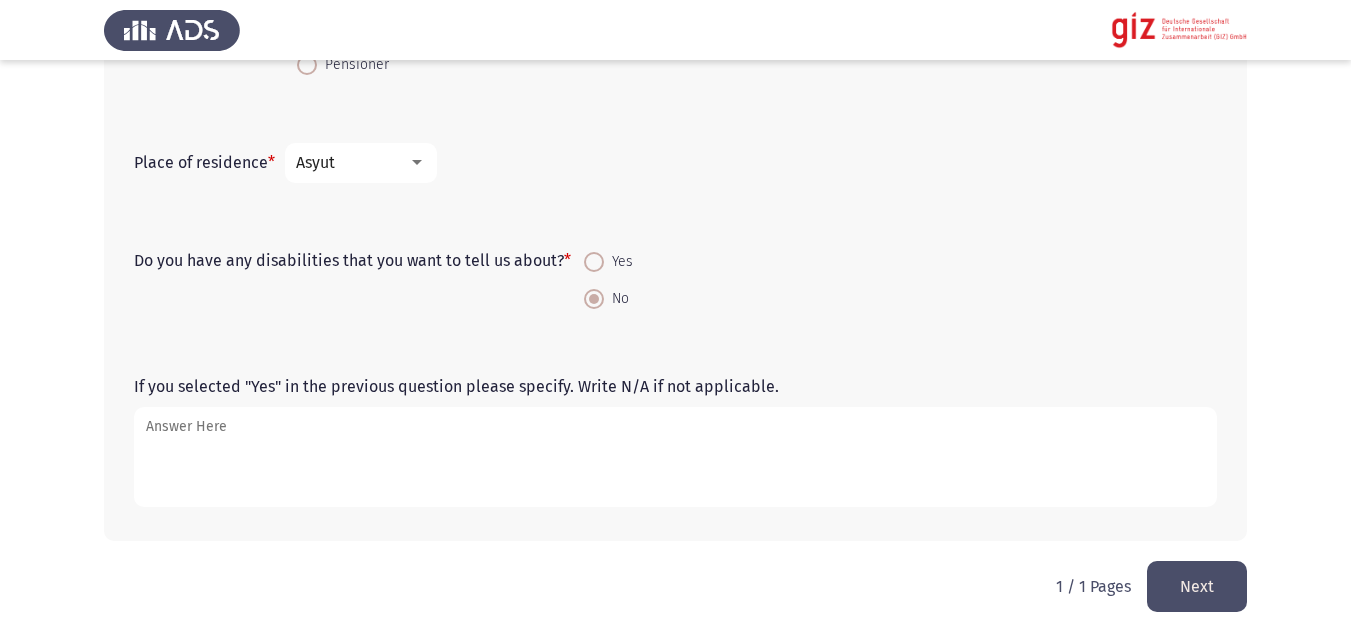 click on "Next" 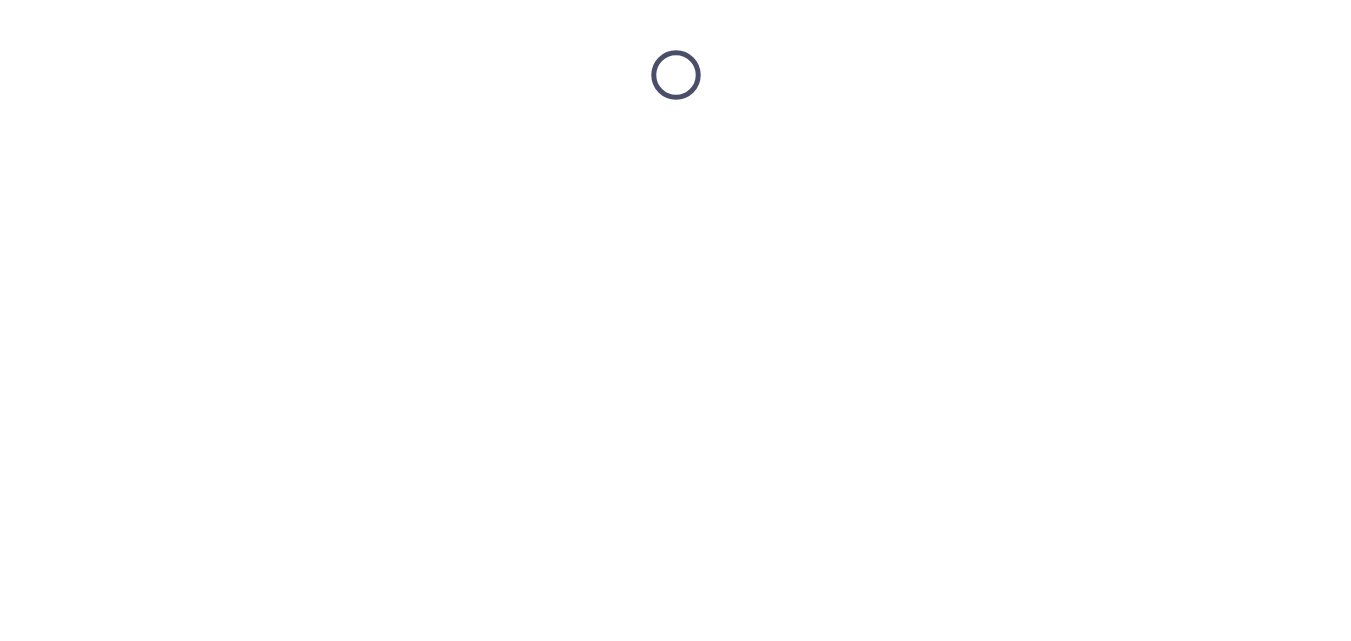 scroll, scrollTop: 0, scrollLeft: 0, axis: both 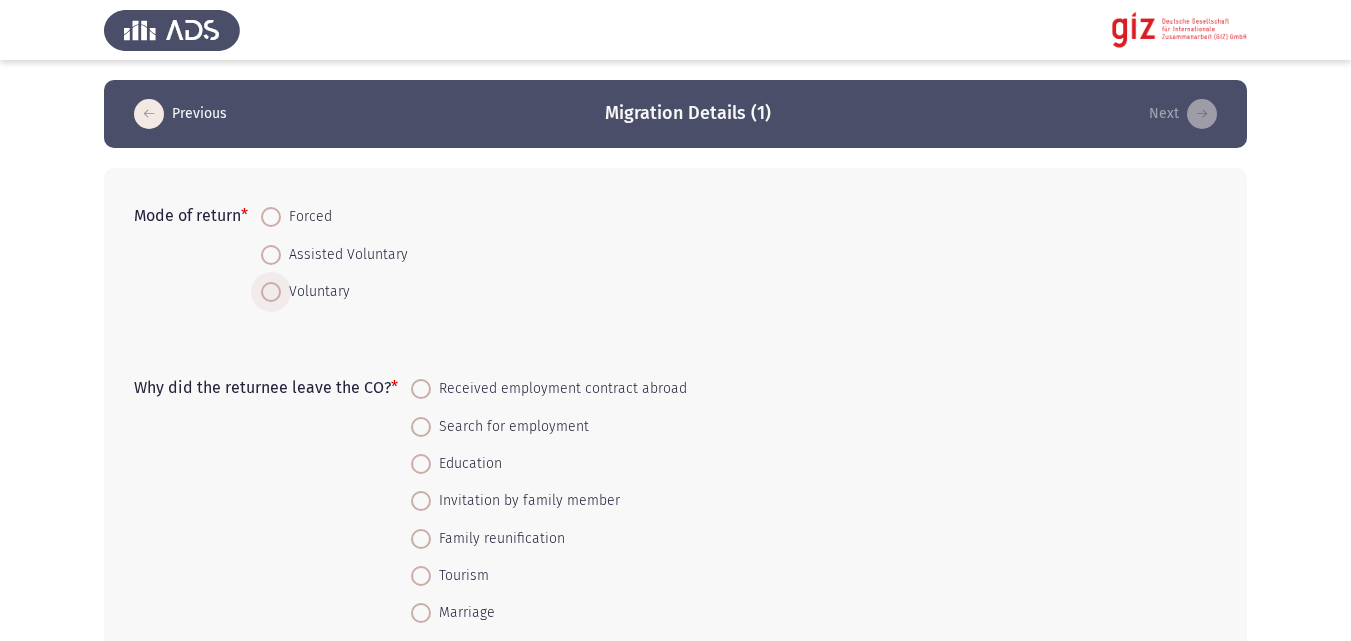 click on "Voluntary" at bounding box center [315, 292] 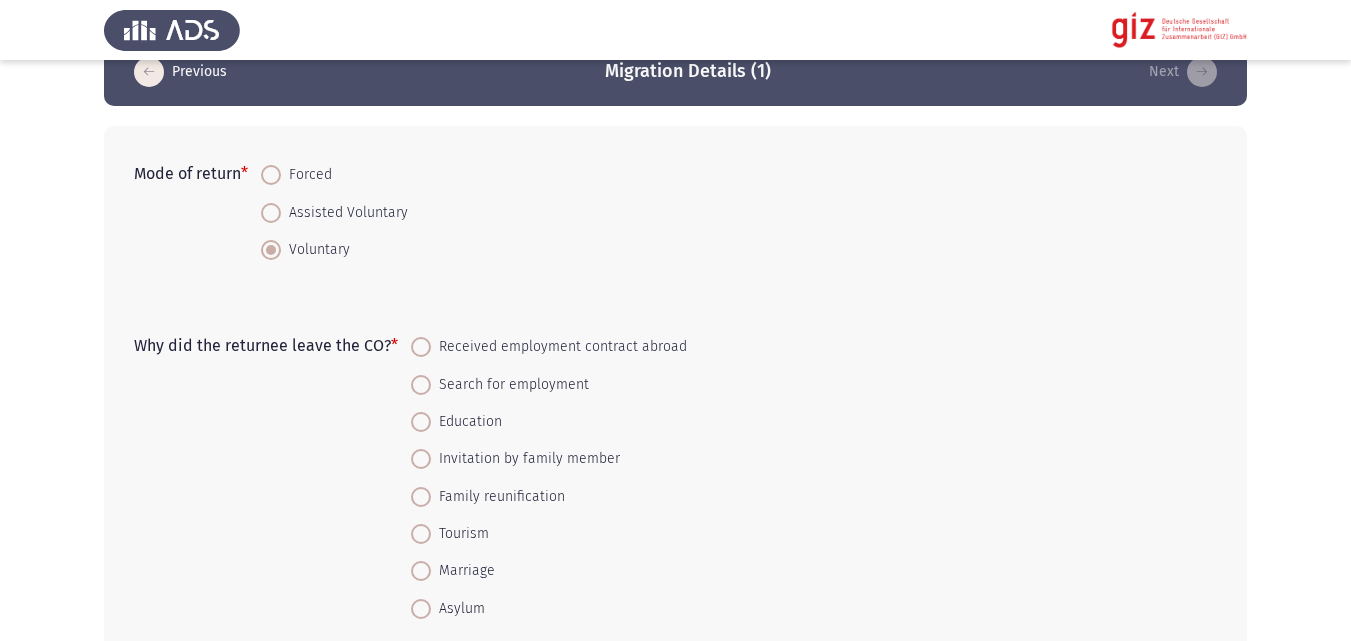 scroll, scrollTop: 177, scrollLeft: 0, axis: vertical 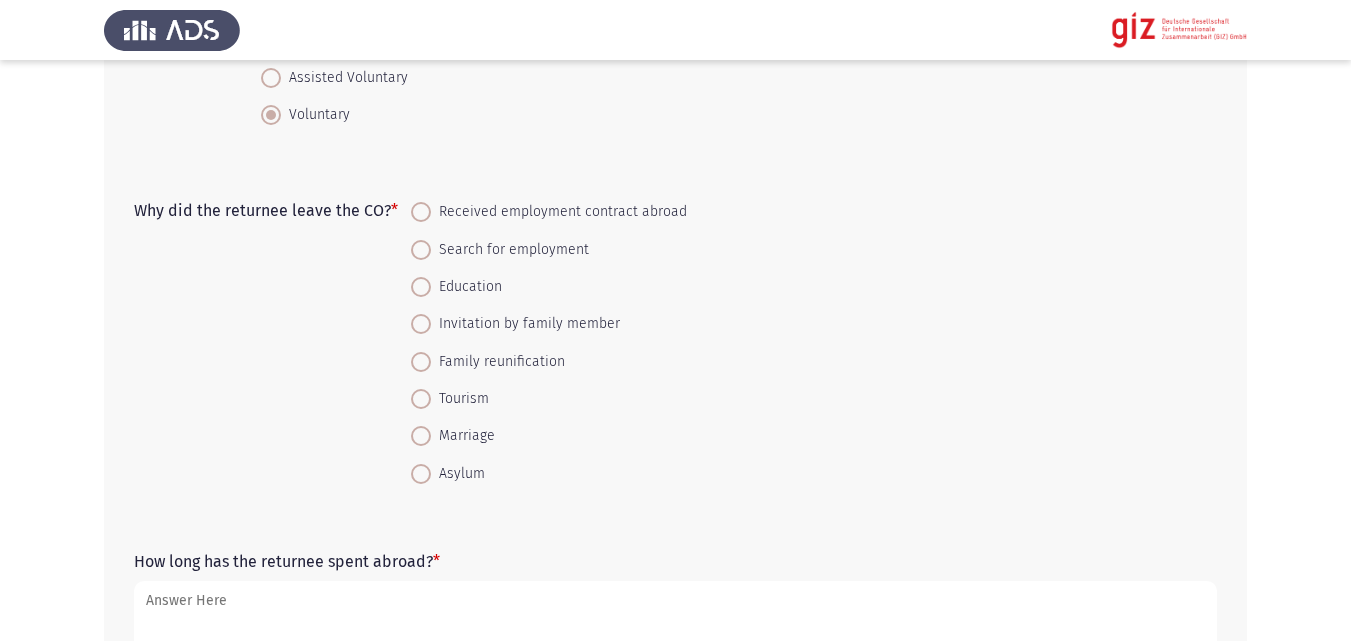 click on "Search for employment" at bounding box center (510, 250) 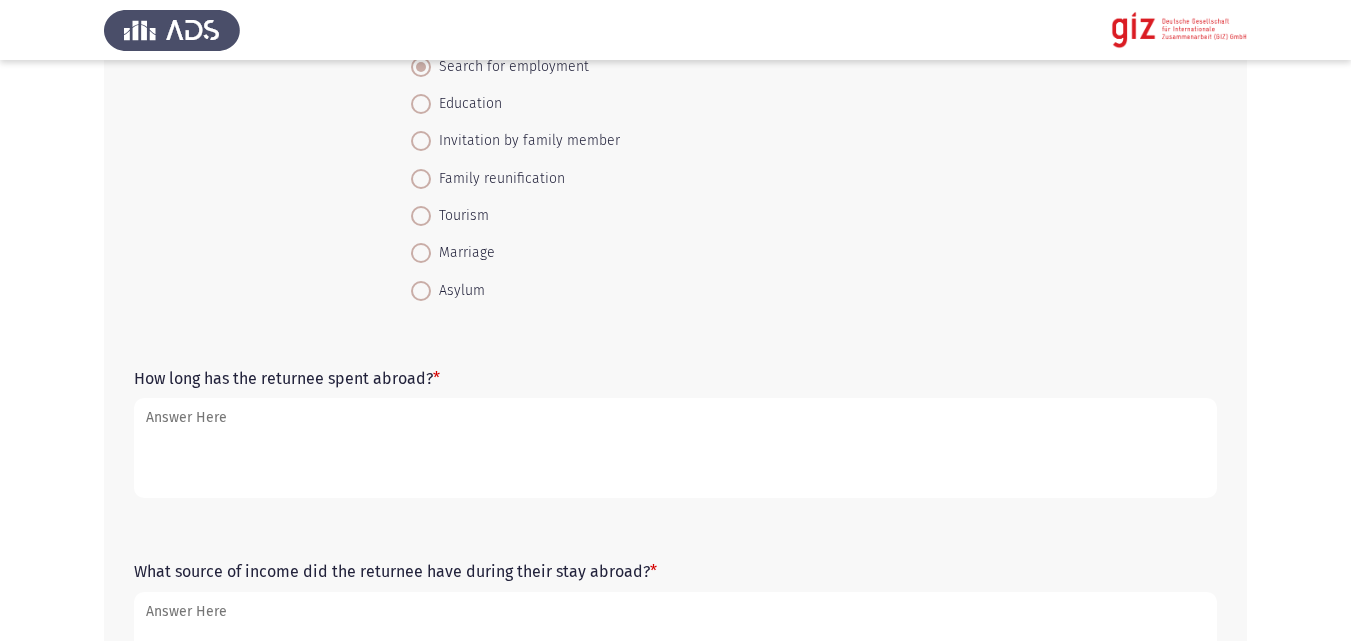scroll, scrollTop: 363, scrollLeft: 0, axis: vertical 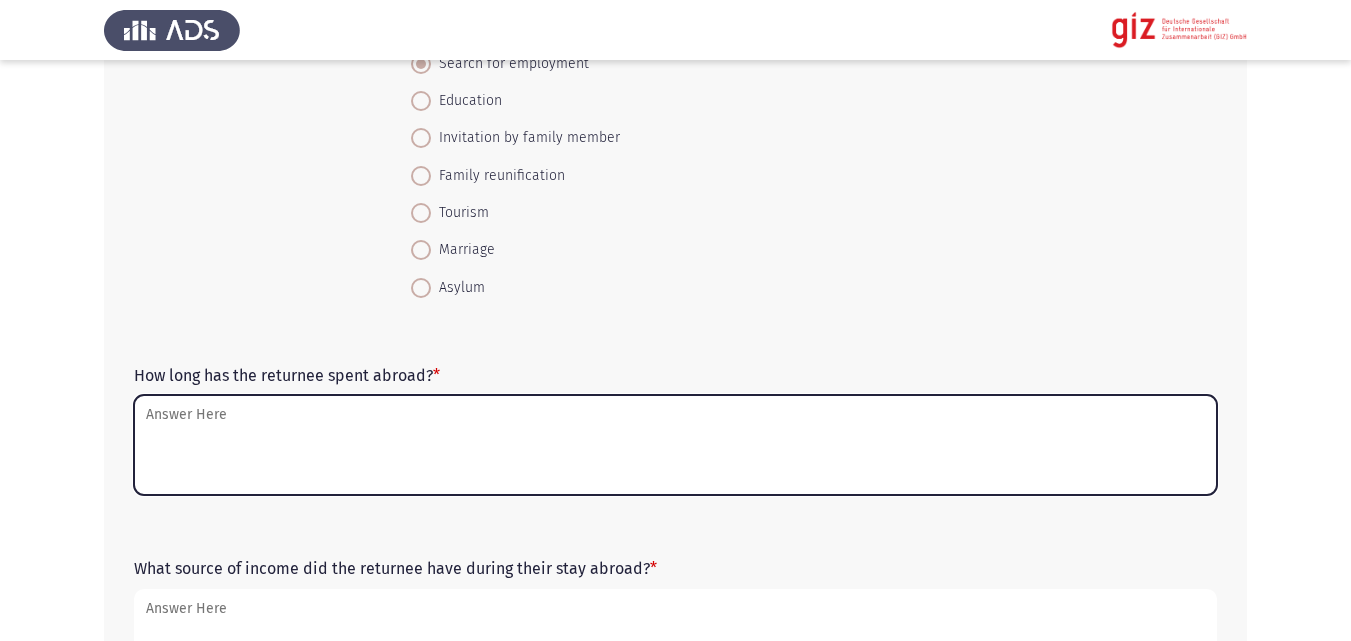 click on "How long has the returnee spent abroad?   *" at bounding box center (675, 445) 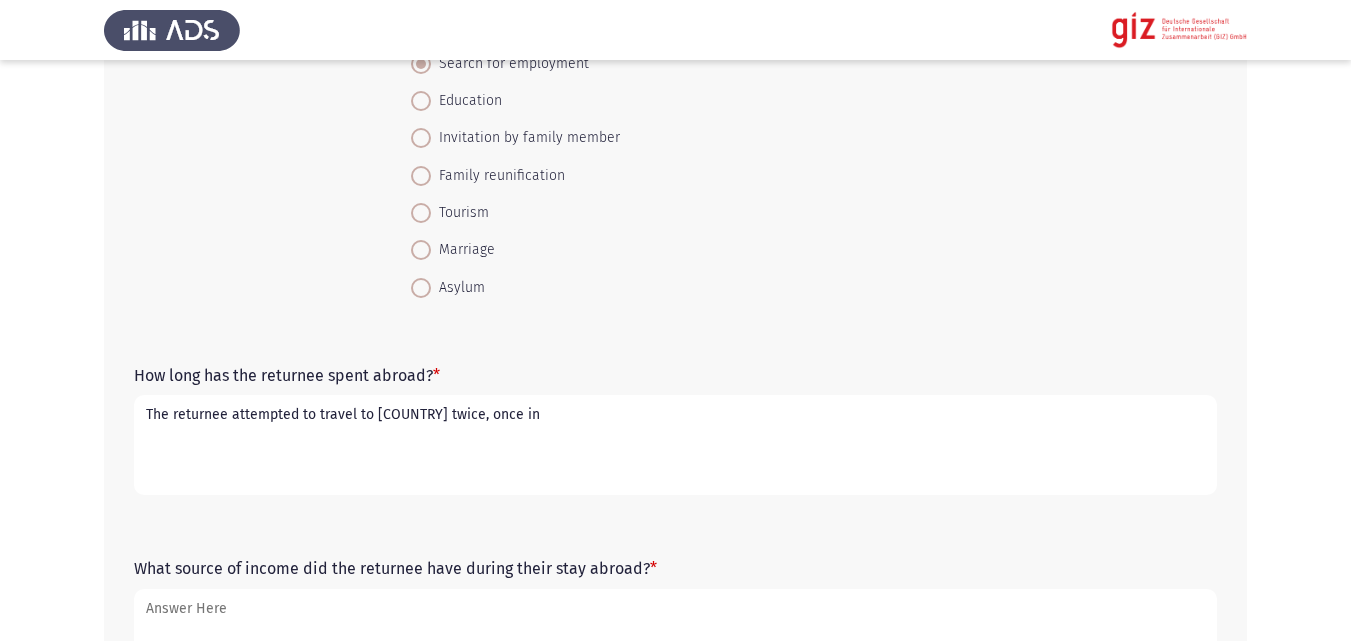 drag, startPoint x: 478, startPoint y: 444, endPoint x: 568, endPoint y: 102, distance: 353.6439 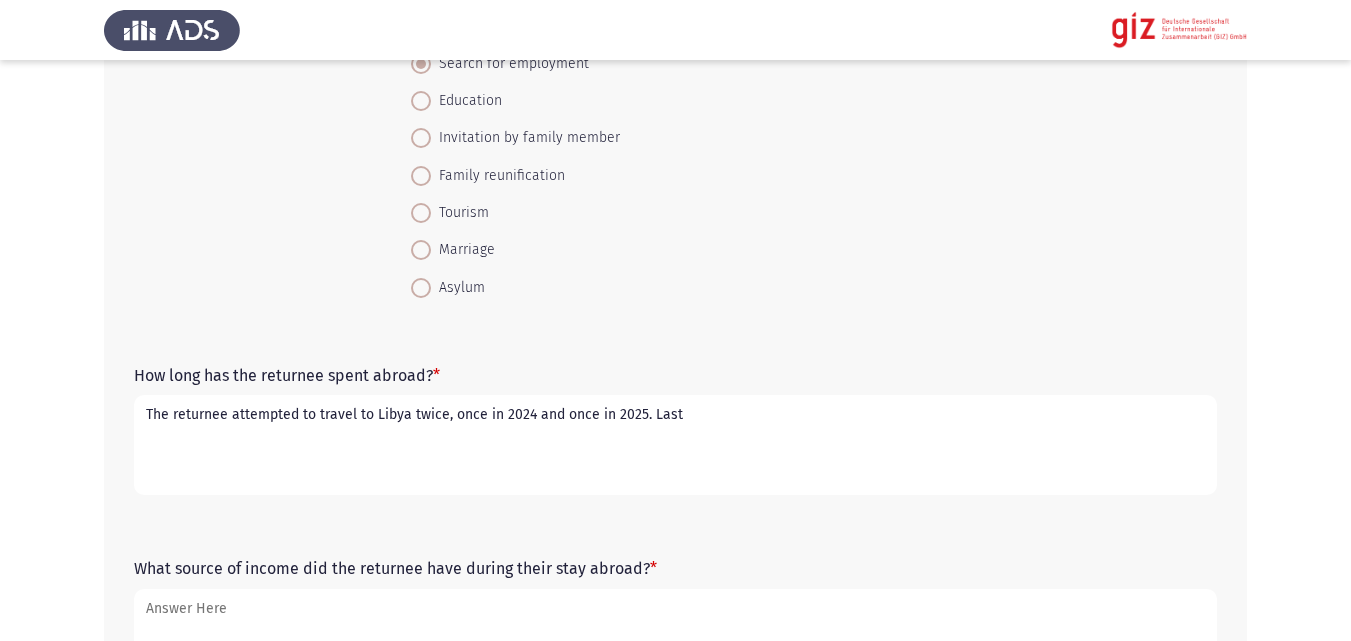 drag, startPoint x: 322, startPoint y: 411, endPoint x: 195, endPoint y: 414, distance: 127.03543 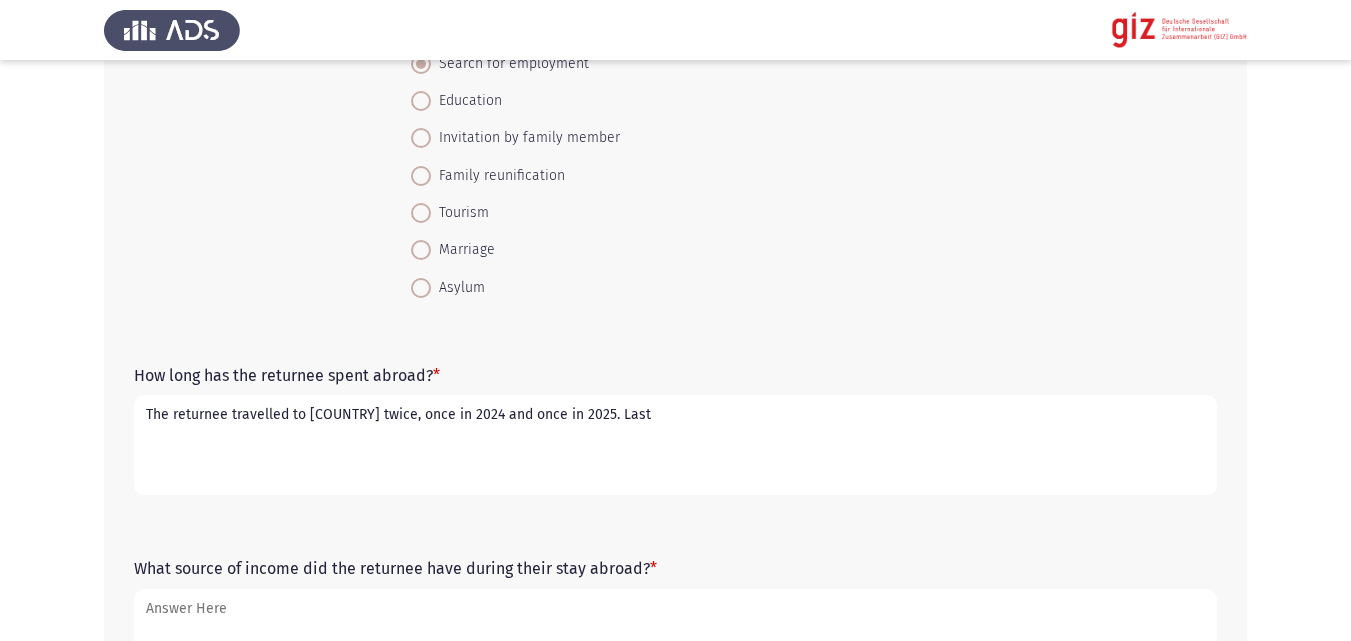 click on "The returnee travelled to Libya twice, once in 2024 and once in 2025. Last" at bounding box center (675, 445) 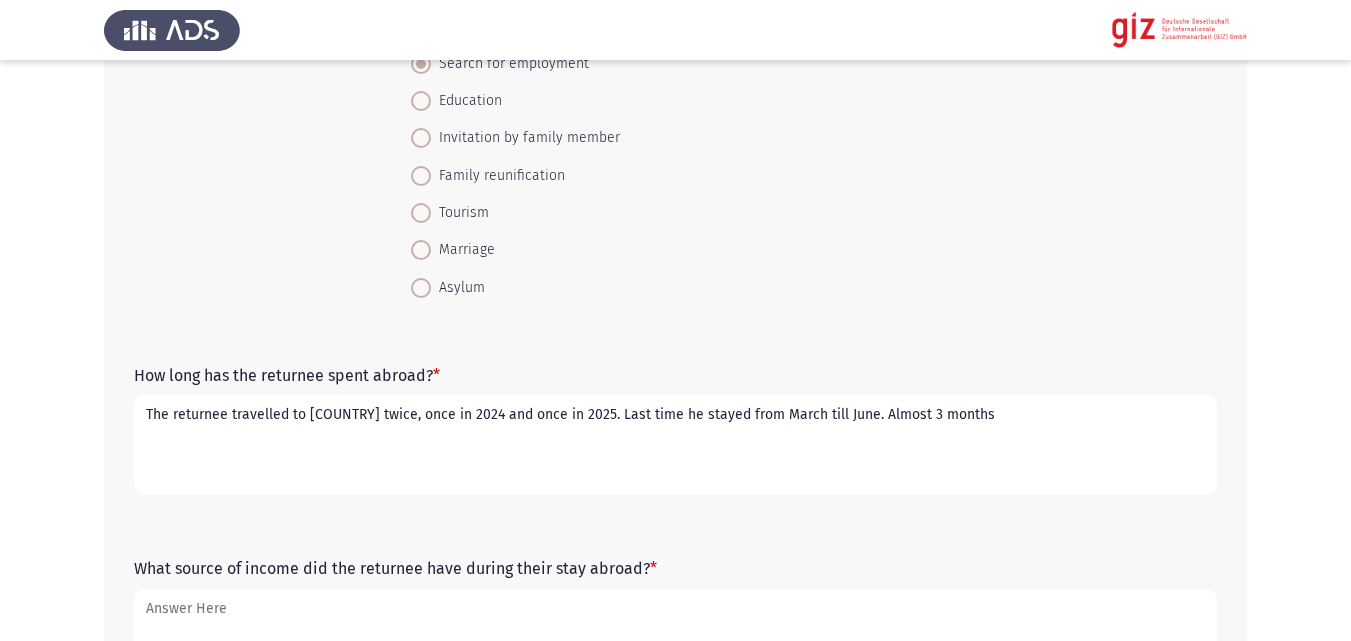 type on "The returnee travelled to Libya twice, once in 2024 and once in 2025. Last time he stayed from March till June. Almost 3 months" 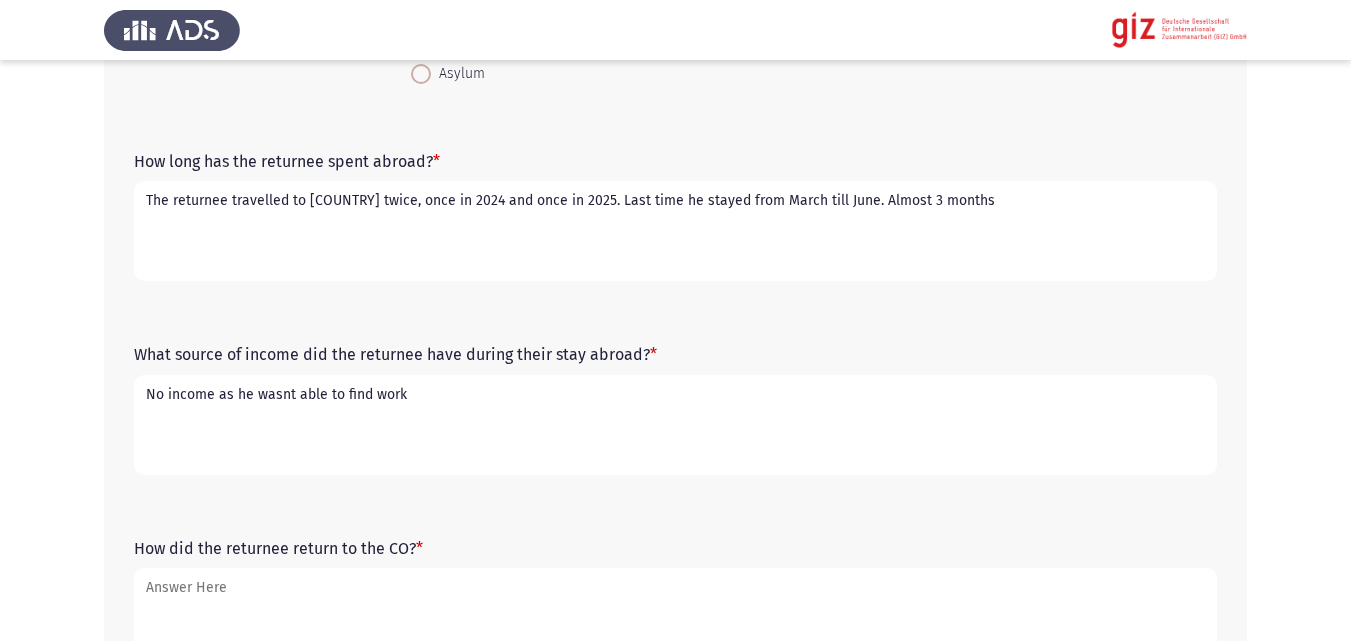 scroll, scrollTop: 579, scrollLeft: 0, axis: vertical 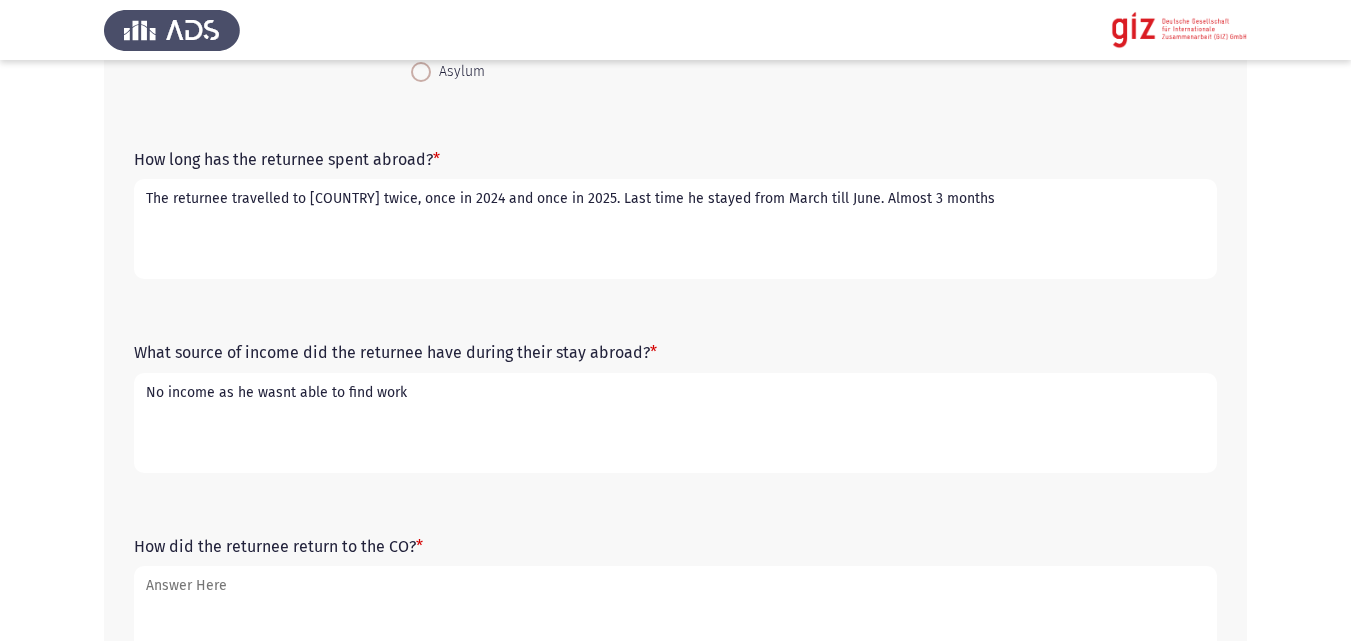 click on "No income as he wasnt able to find work" at bounding box center [675, 423] 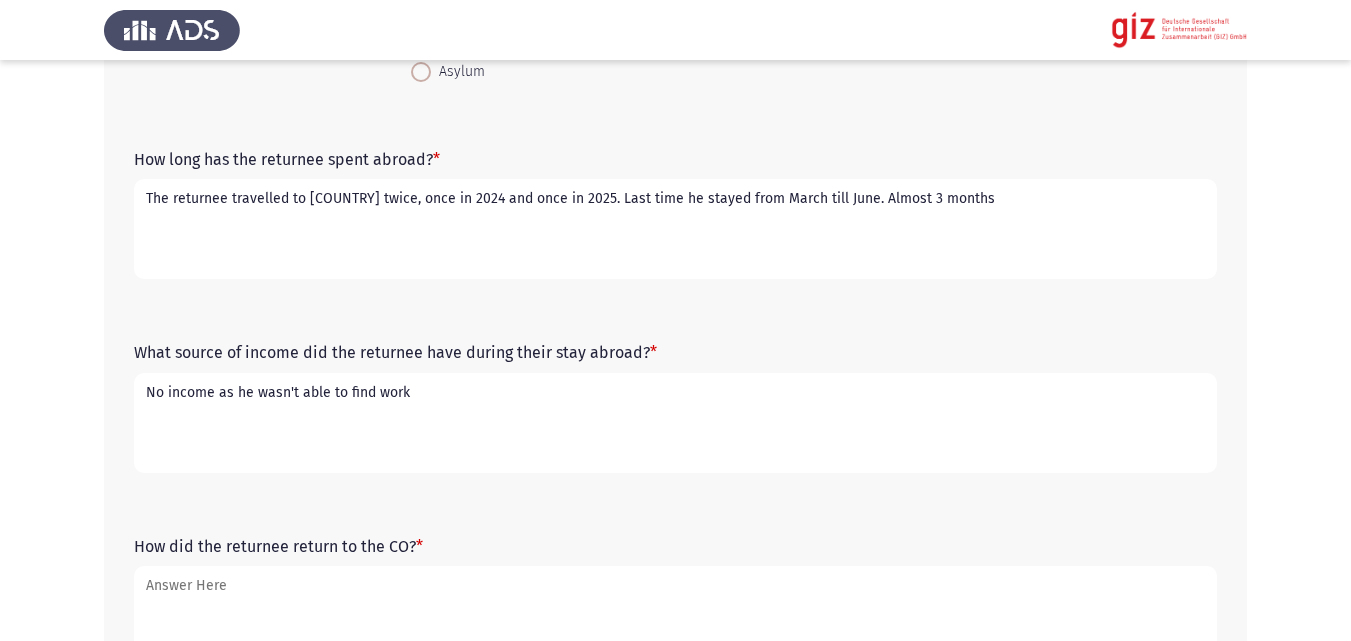 type on "No income as he wasn't able to find work" 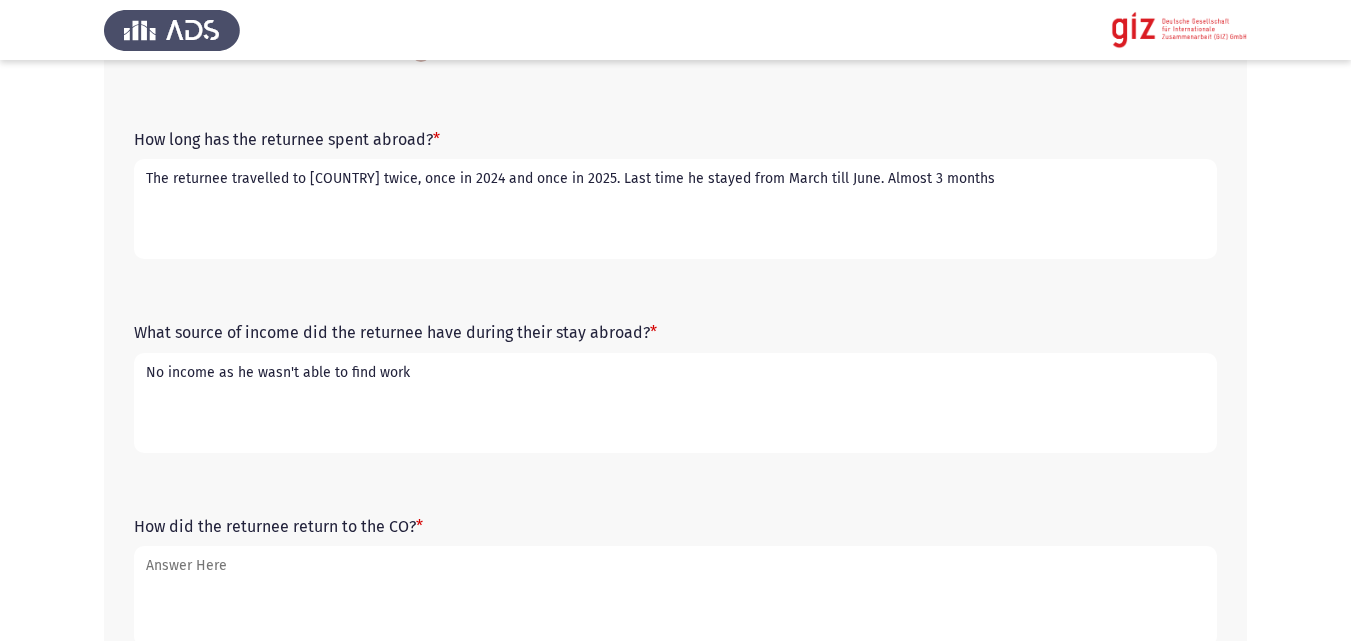 scroll, scrollTop: 602, scrollLeft: 0, axis: vertical 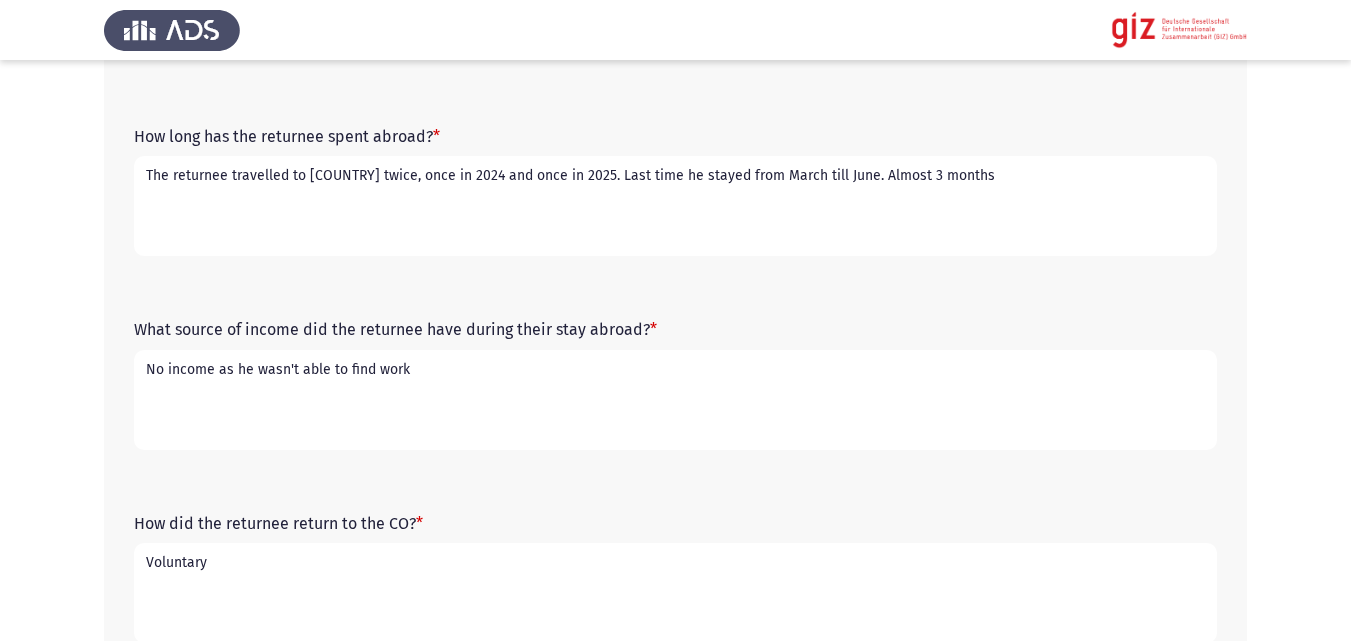 type on "Voluntary" 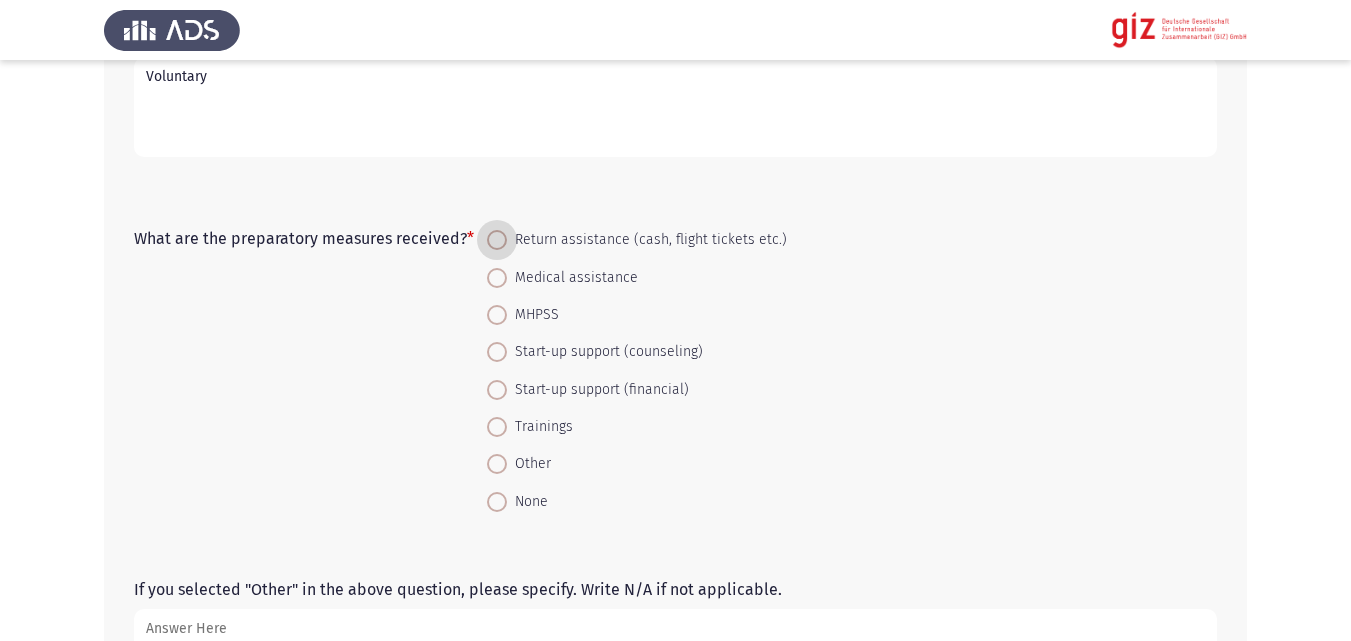 scroll, scrollTop: 1106, scrollLeft: 0, axis: vertical 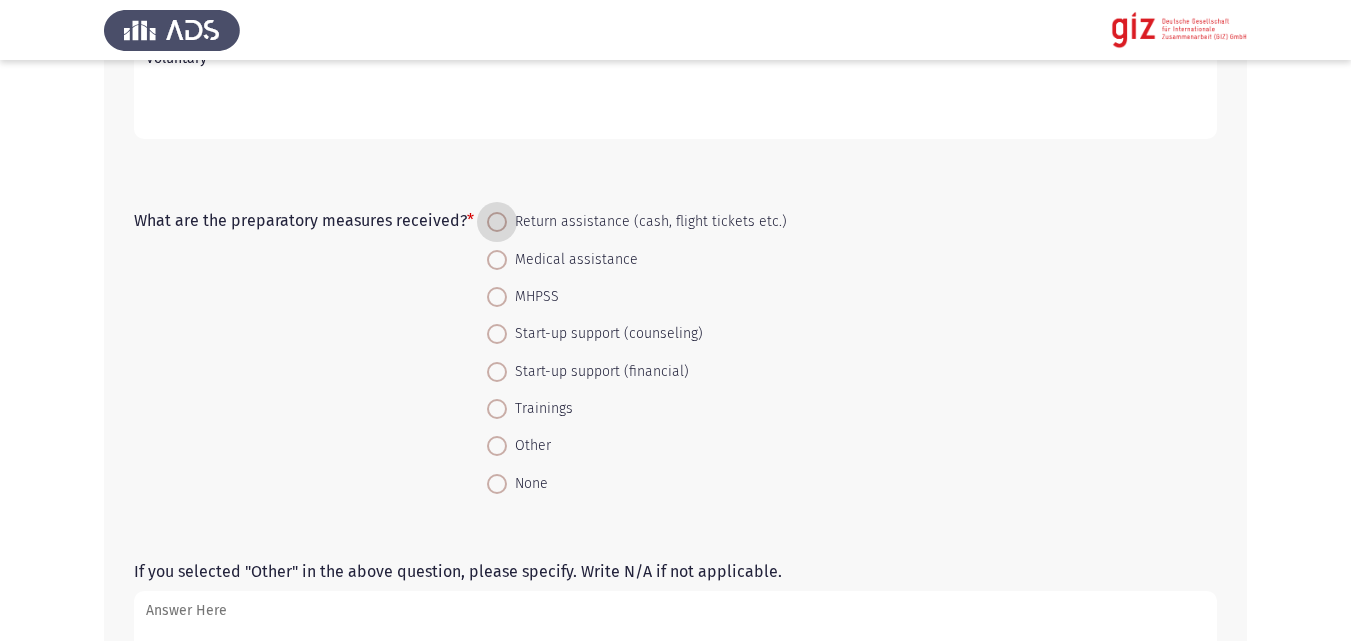 click on "None" at bounding box center (527, 484) 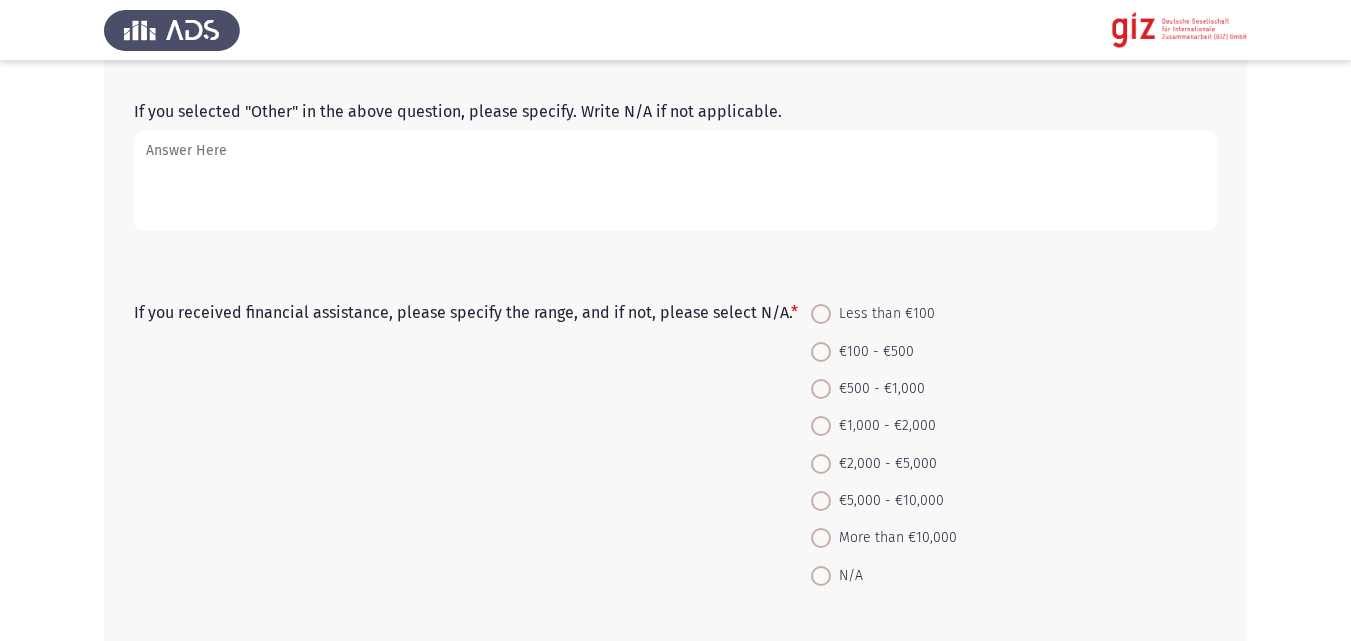 scroll, scrollTop: 1627, scrollLeft: 0, axis: vertical 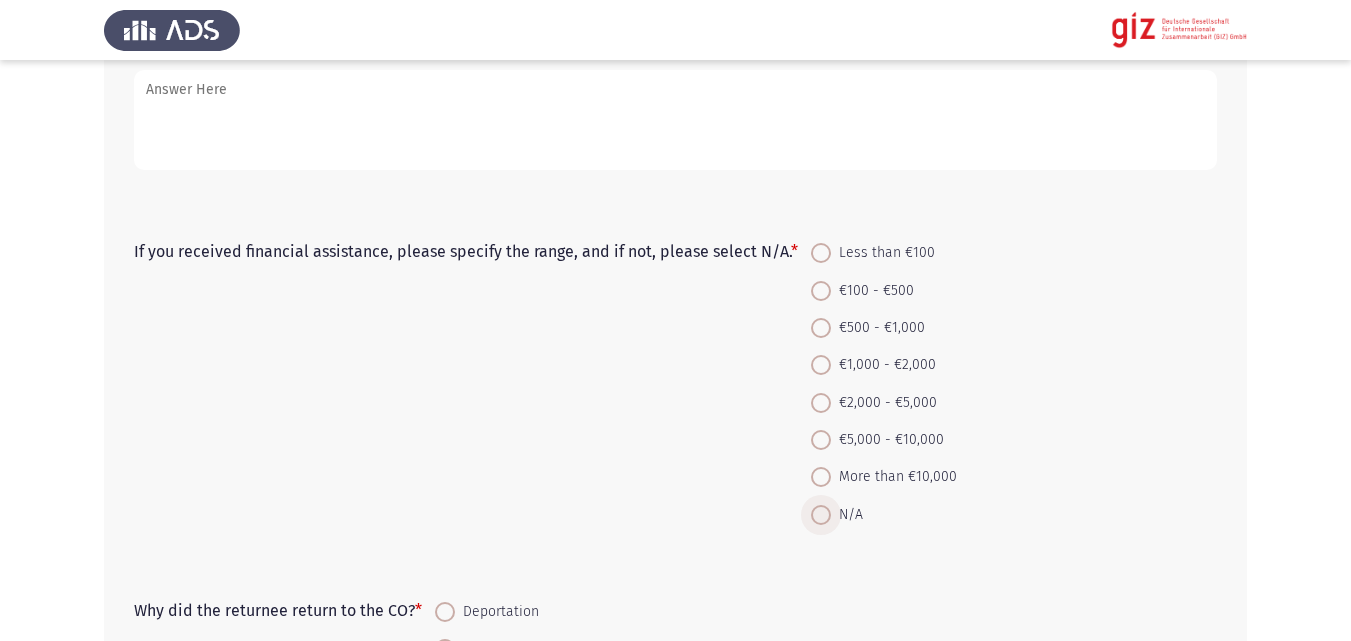 click on "N/A" at bounding box center (847, 515) 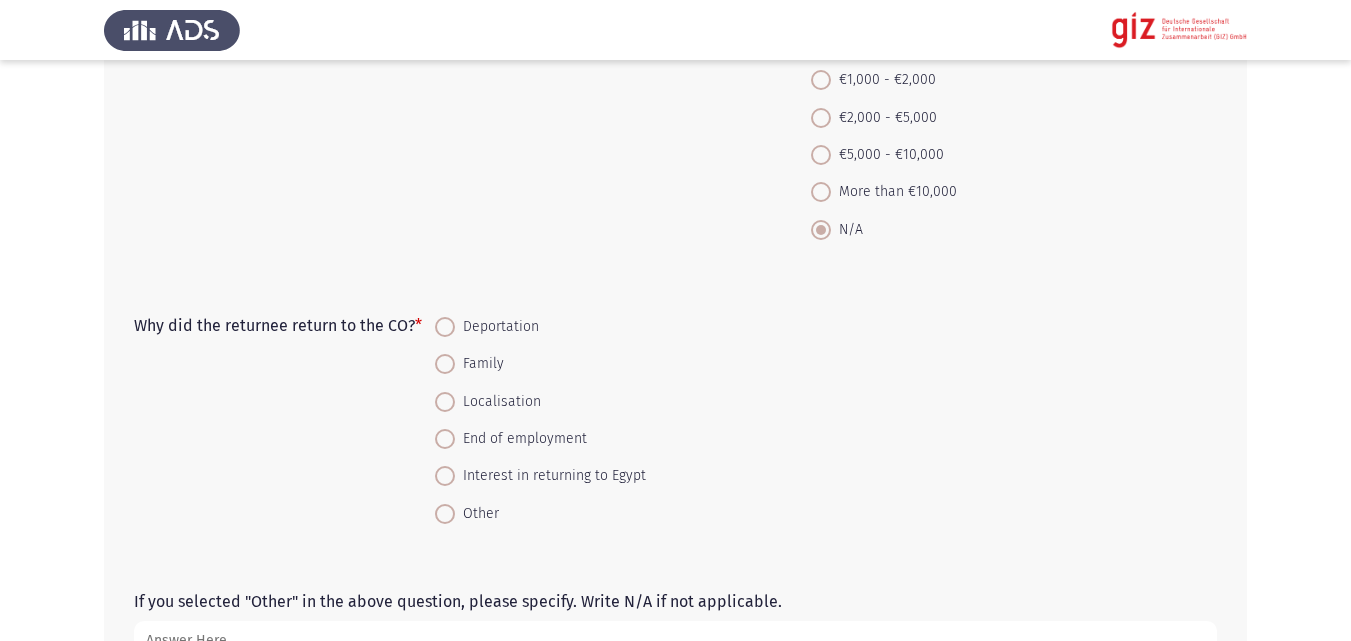 scroll, scrollTop: 1913, scrollLeft: 0, axis: vertical 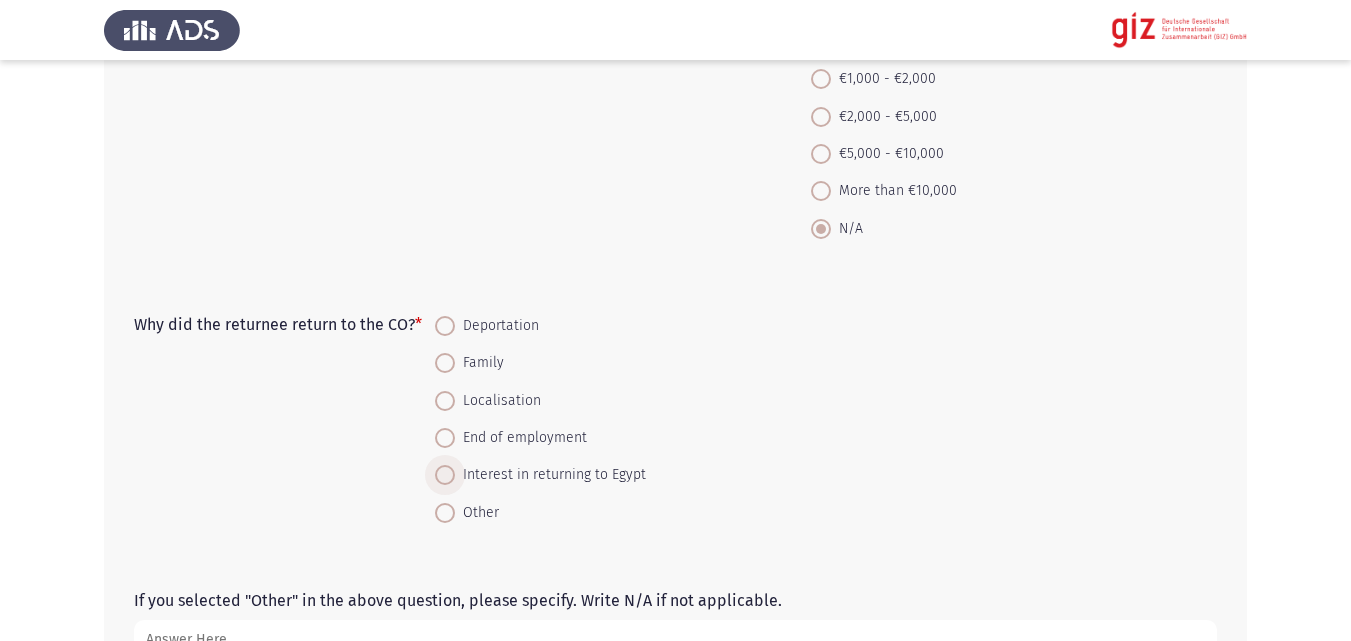 click on "Interest in returning to Egypt" at bounding box center (550, 475) 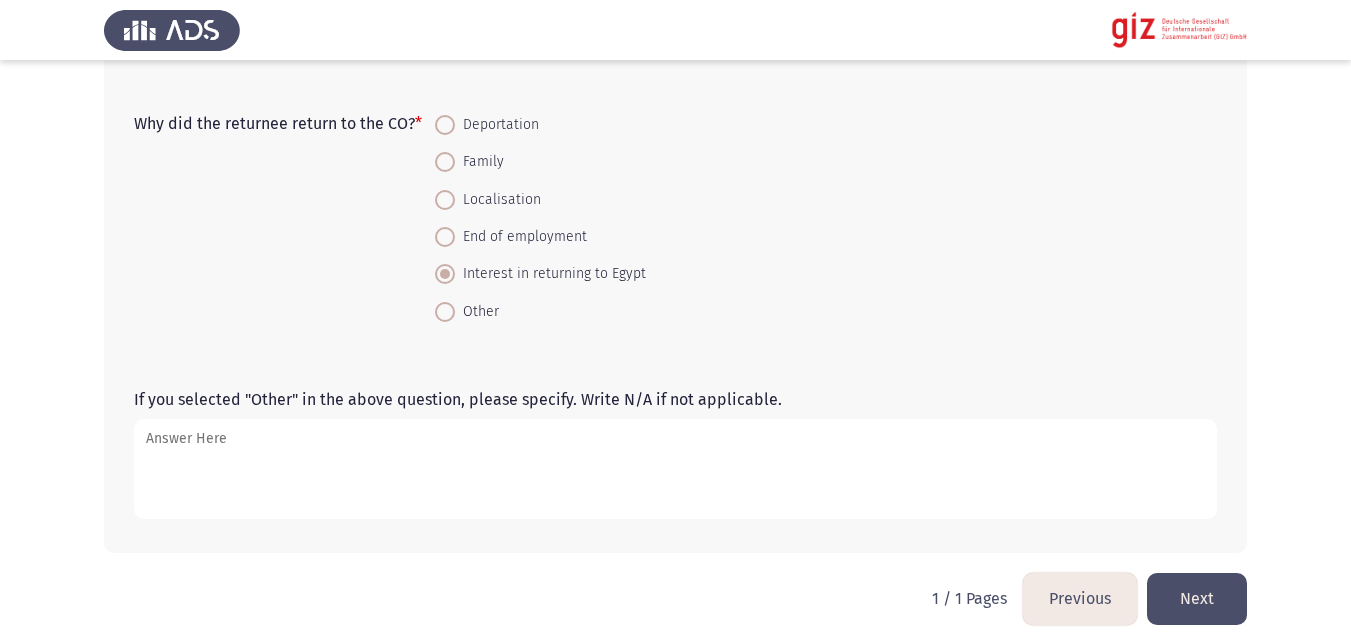 scroll, scrollTop: 2126, scrollLeft: 0, axis: vertical 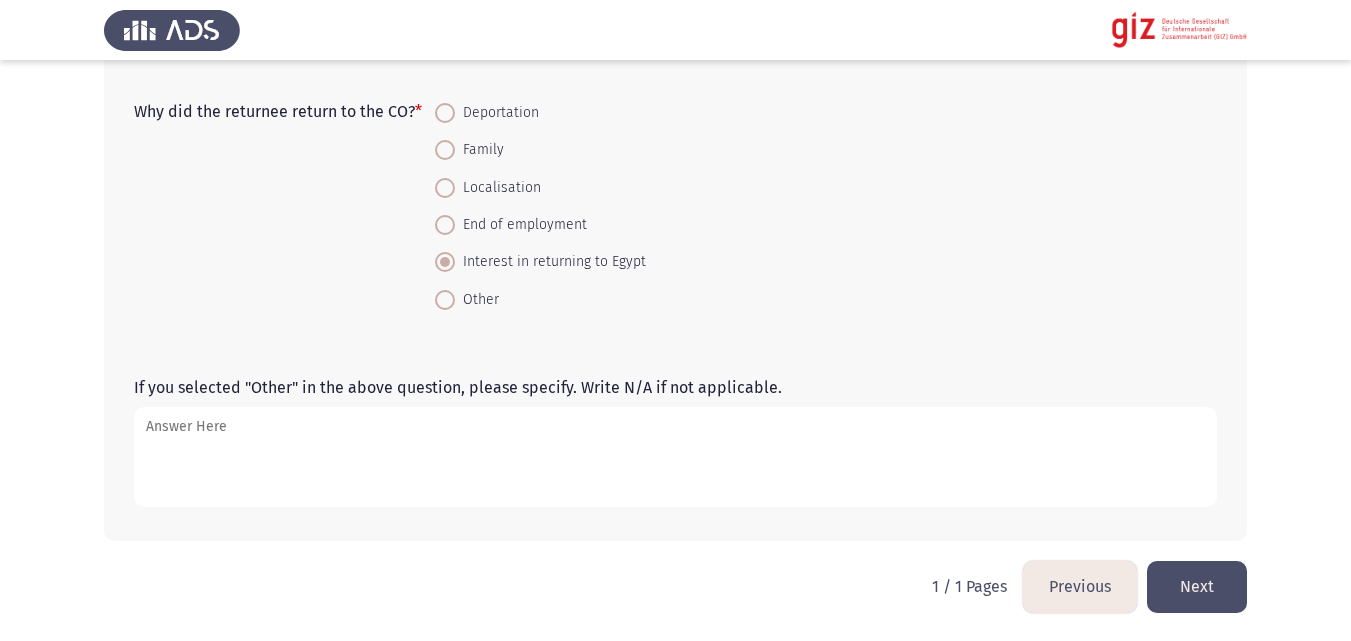 click on "If you selected "Other" in the above question, please specify. Write N/A if not applicable." at bounding box center [675, 457] 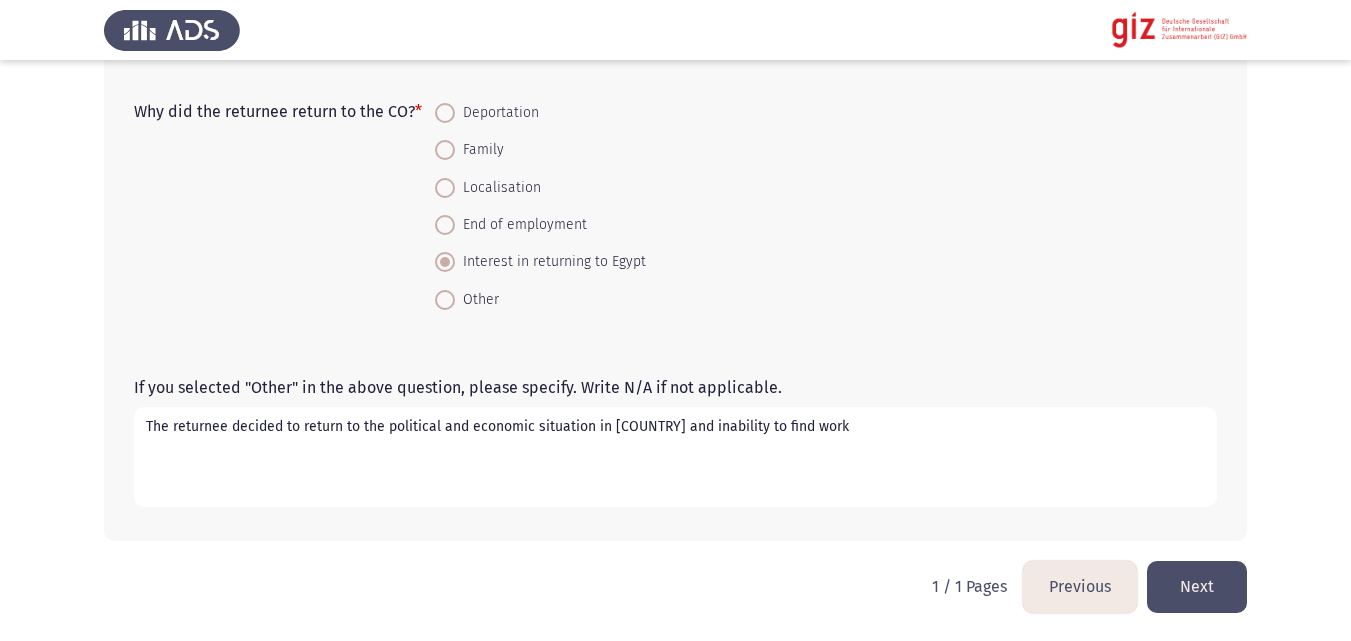 type on "The returnee decided to return to the political and economic situation in libya and inability to find work" 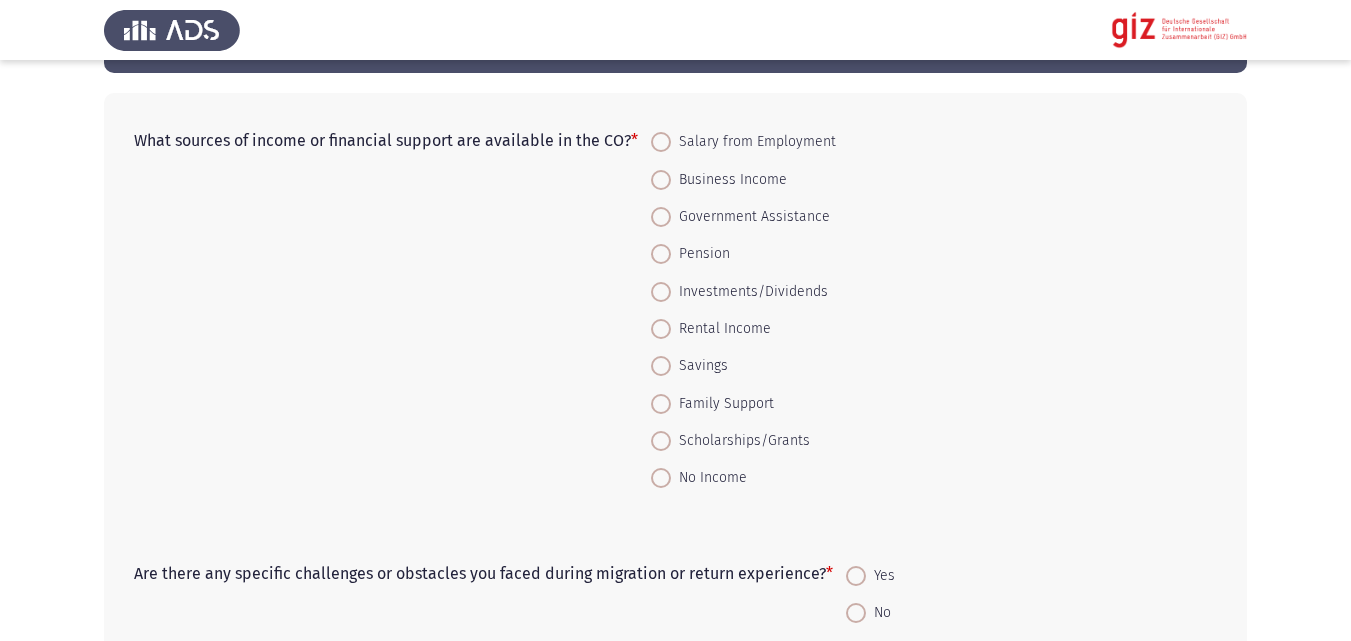scroll, scrollTop: 76, scrollLeft: 0, axis: vertical 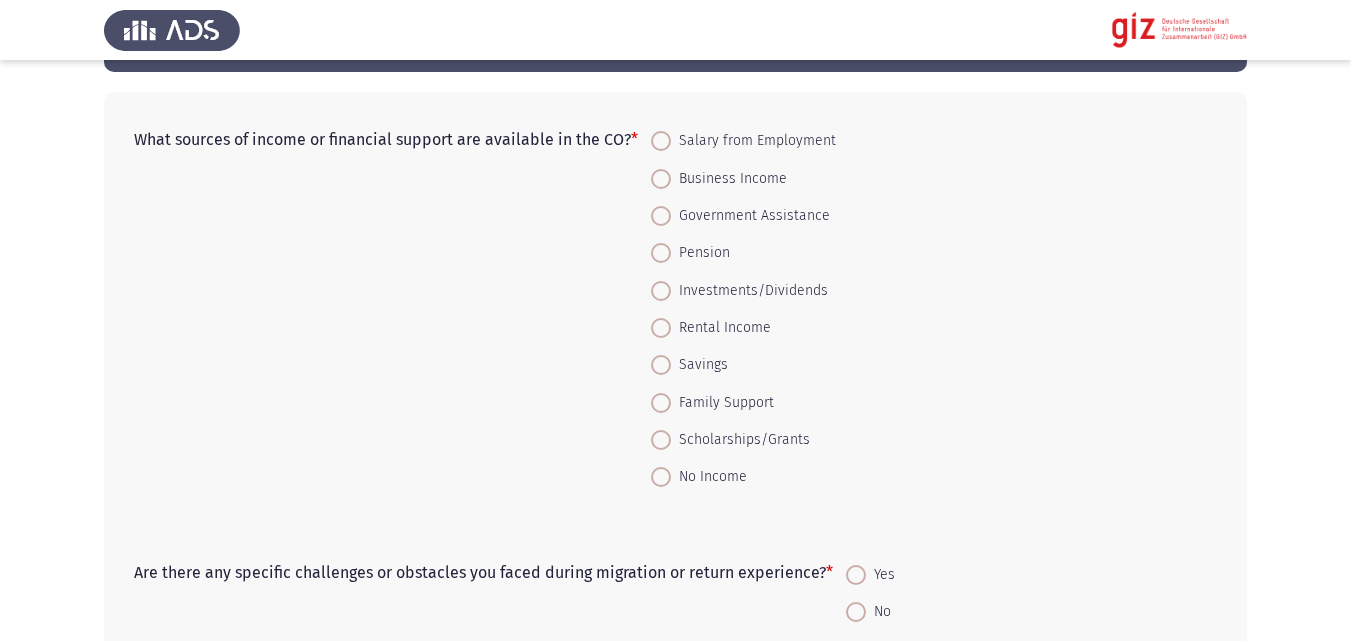 click at bounding box center (661, 477) 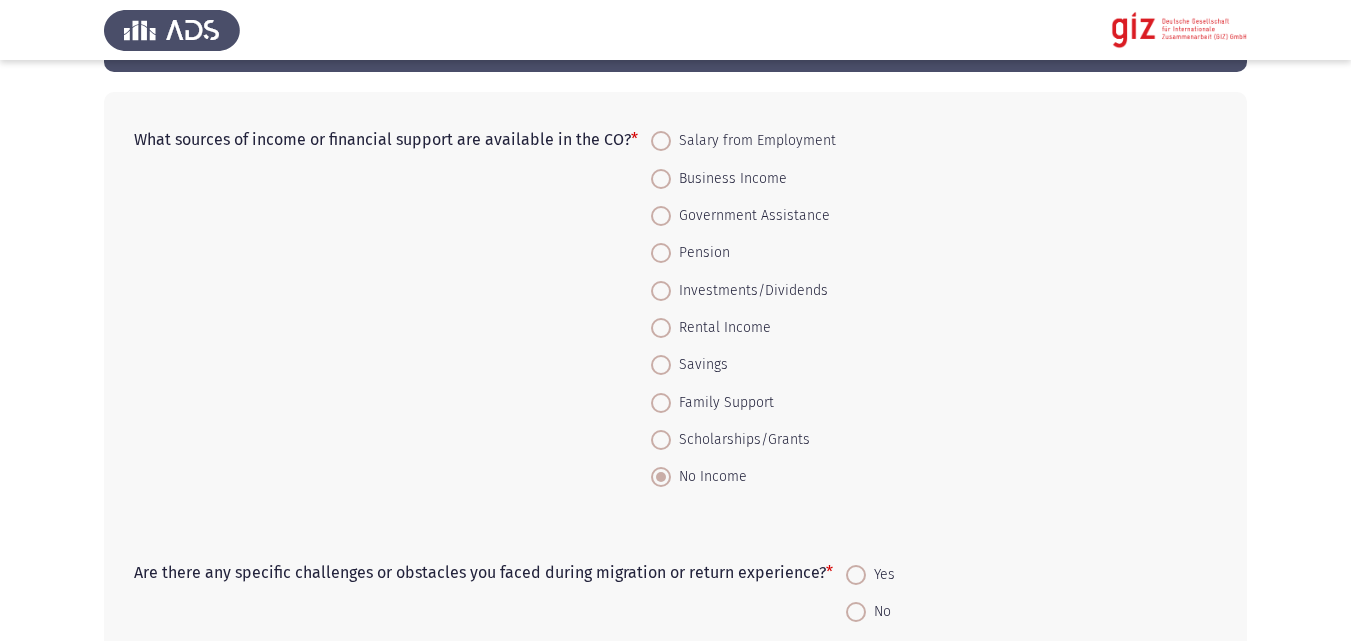 click on "What sources of income or financial support are available in the CO?    *    Salary from Employment     Business Income     Government Assistance     Pension     Investments/Dividends     Rental Income     Savings     Family Support     Scholarships/Grants     No Income" 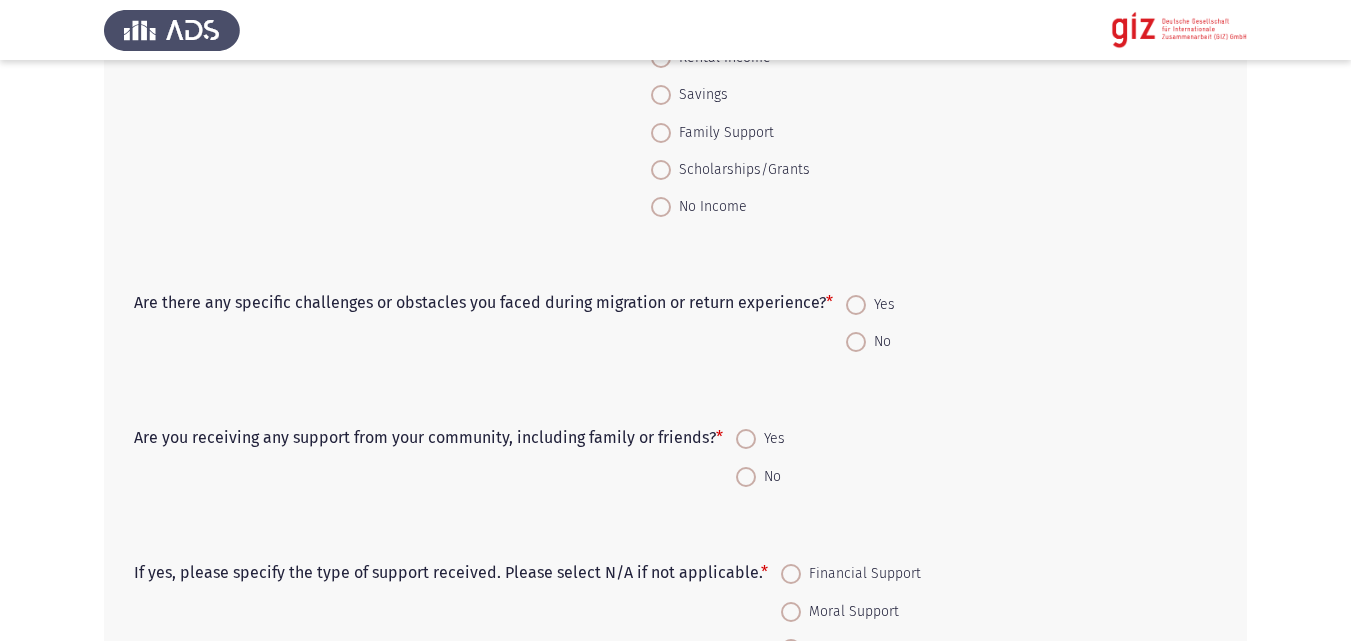 scroll, scrollTop: 347, scrollLeft: 0, axis: vertical 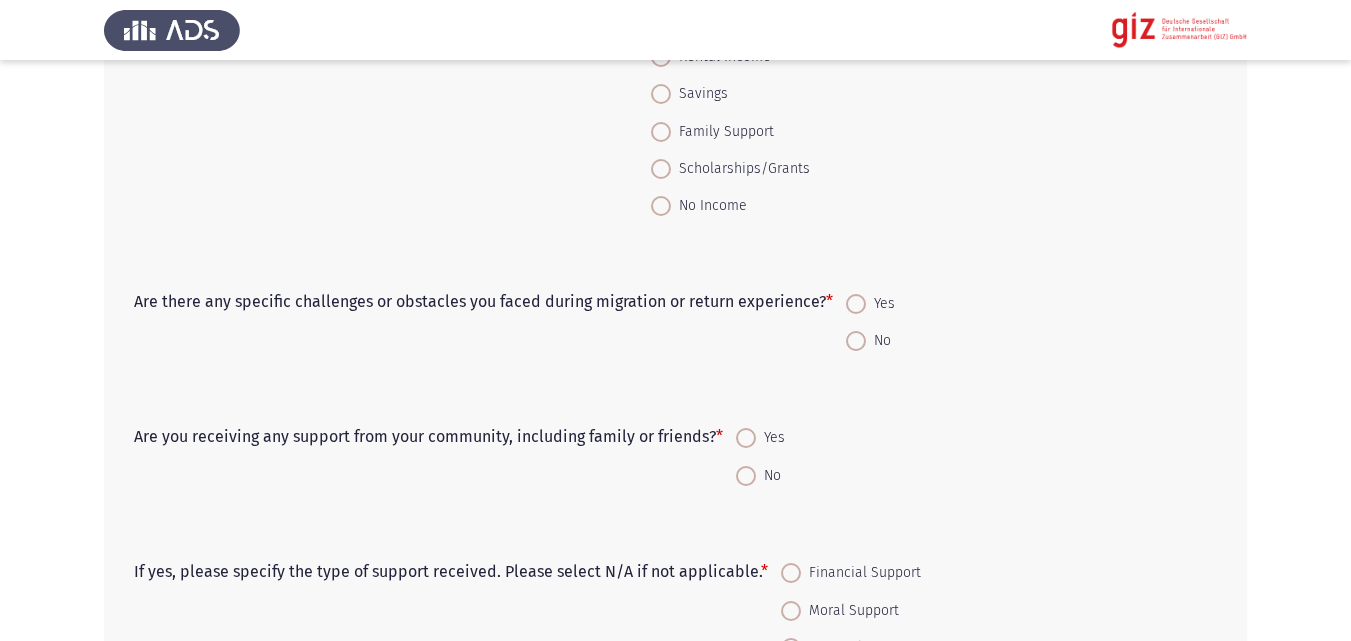 click on "Yes" at bounding box center [880, 304] 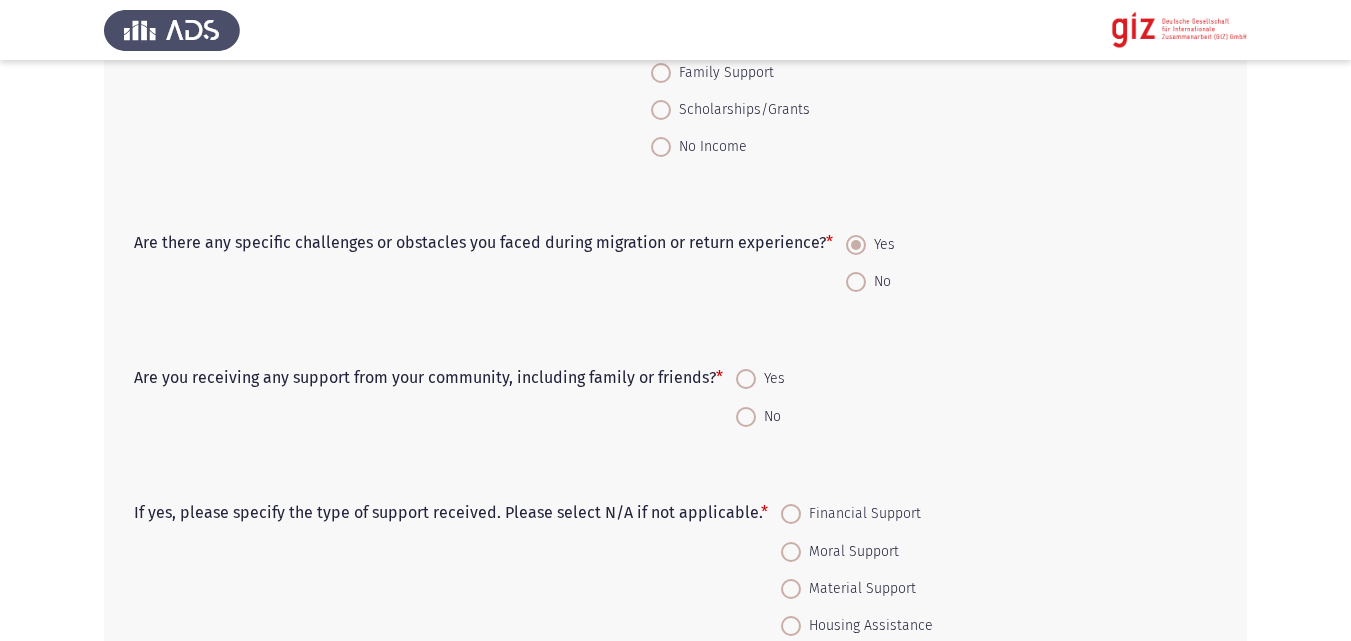 scroll, scrollTop: 458, scrollLeft: 0, axis: vertical 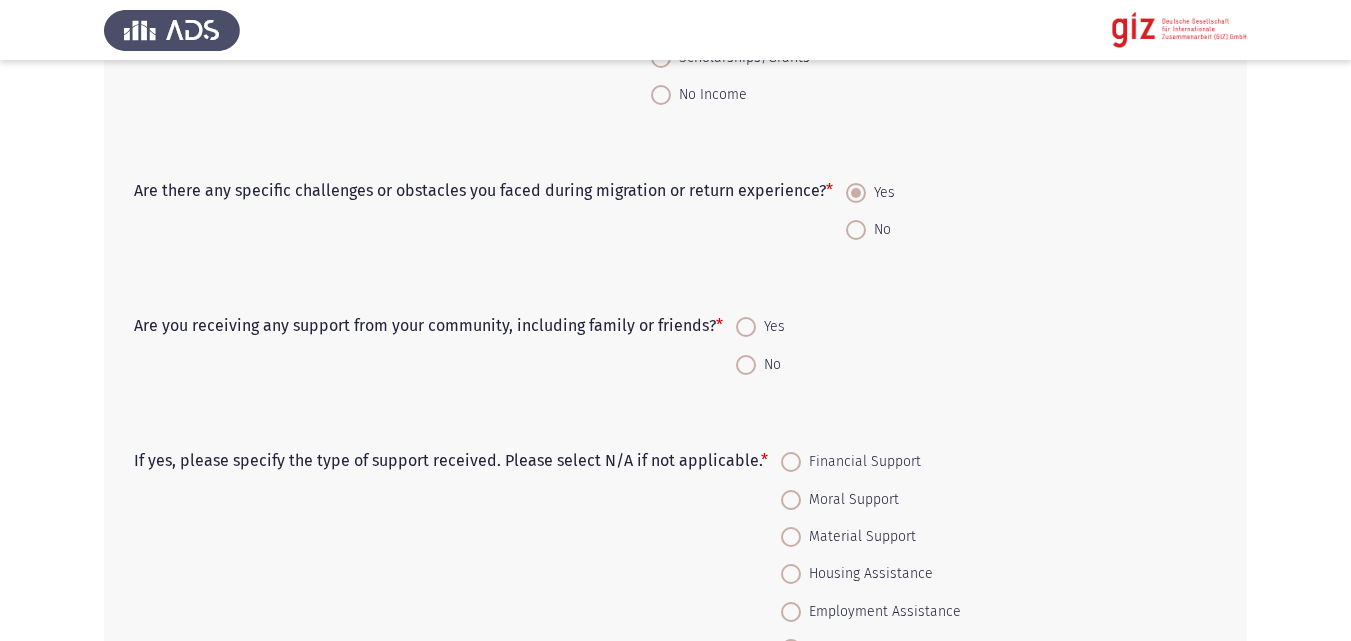 click at bounding box center [746, 365] 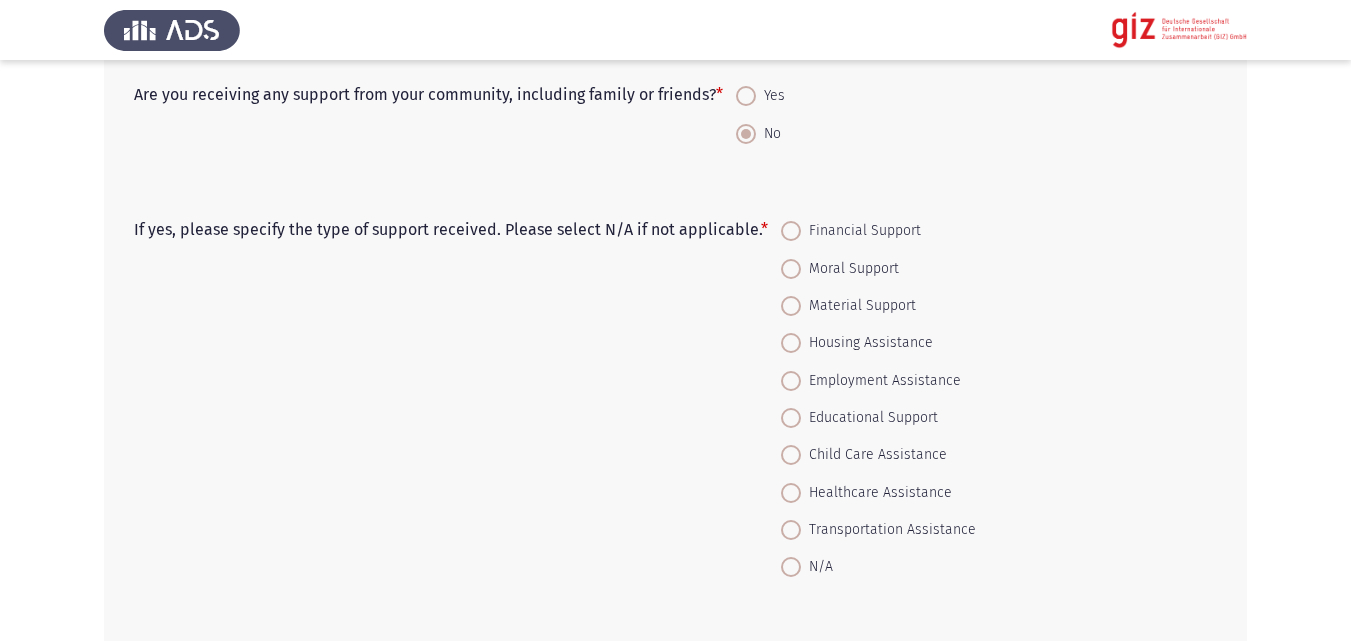 scroll, scrollTop: 754, scrollLeft: 0, axis: vertical 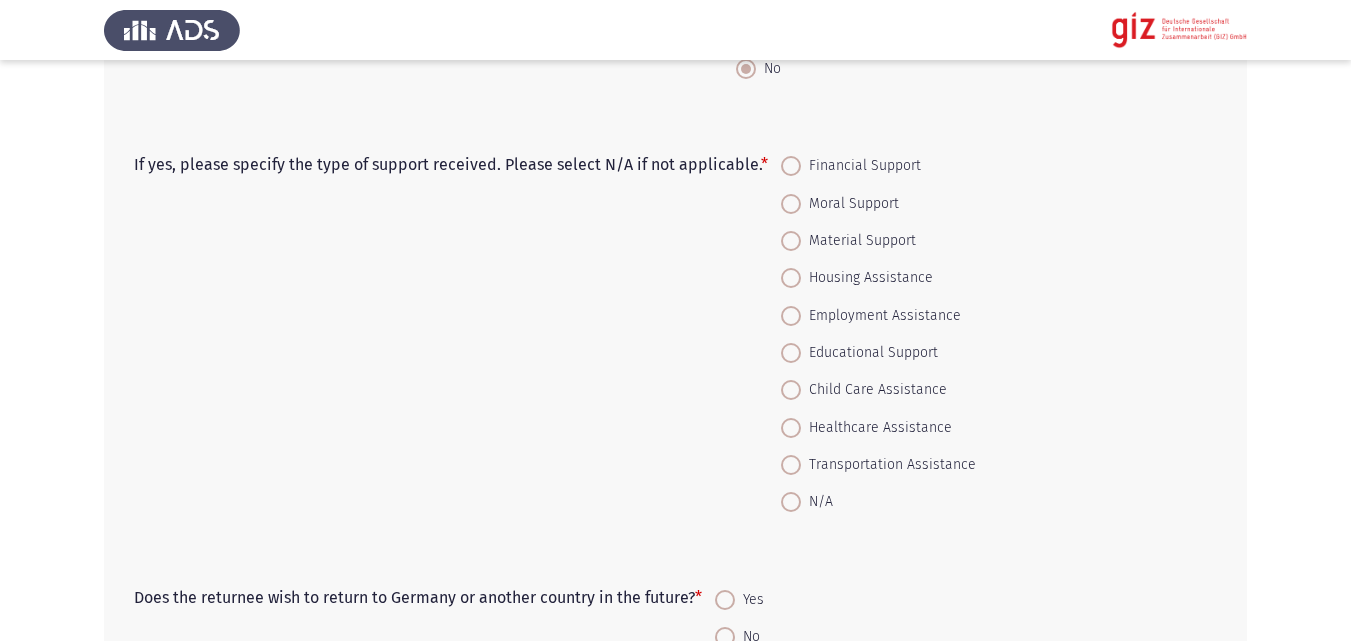 click on "N/A" at bounding box center [878, 501] 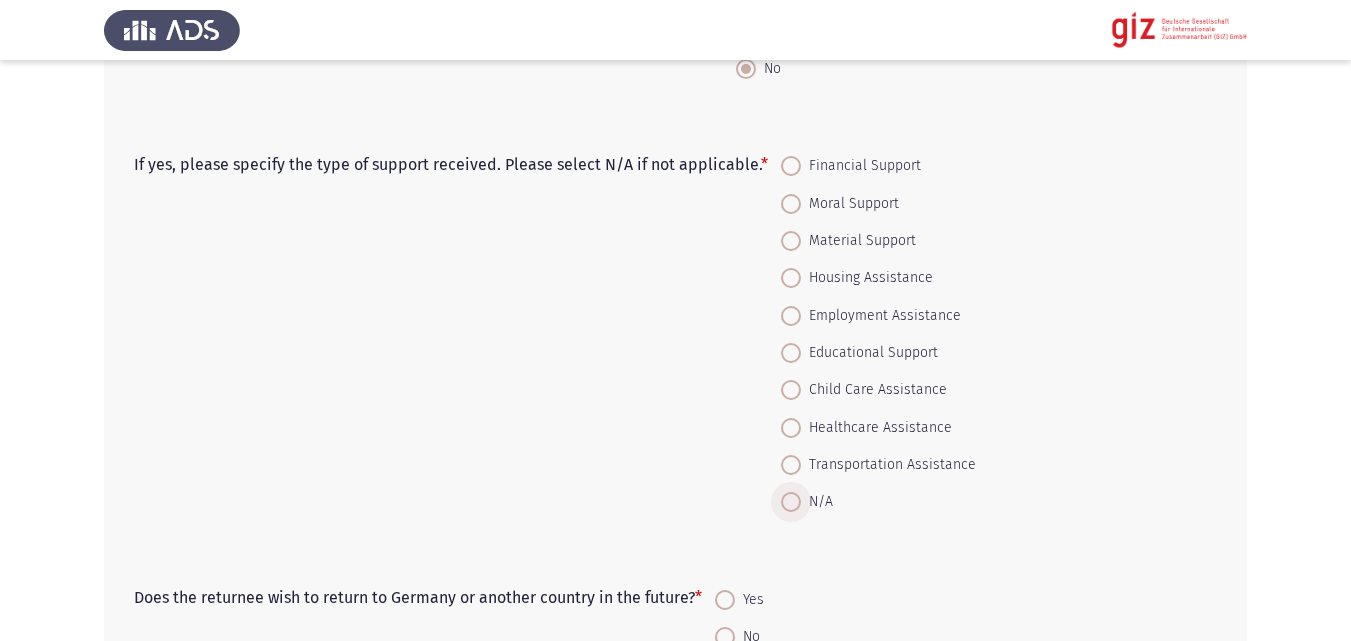 click at bounding box center [791, 502] 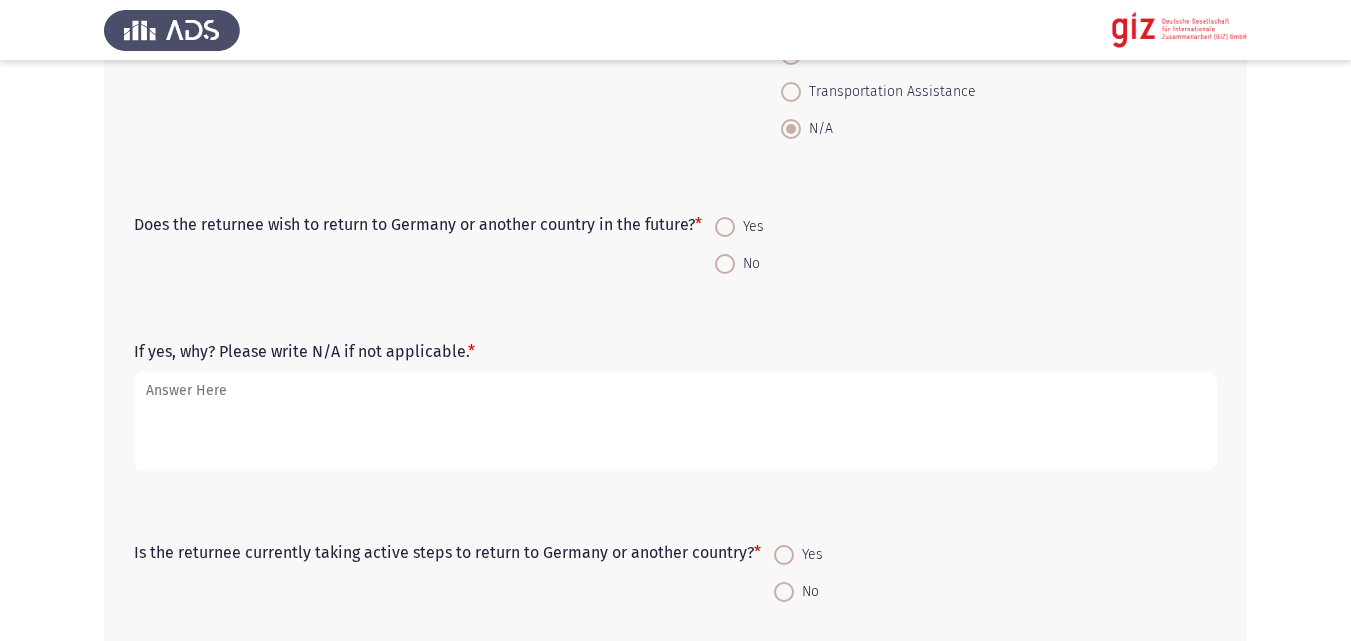 scroll, scrollTop: 1136, scrollLeft: 0, axis: vertical 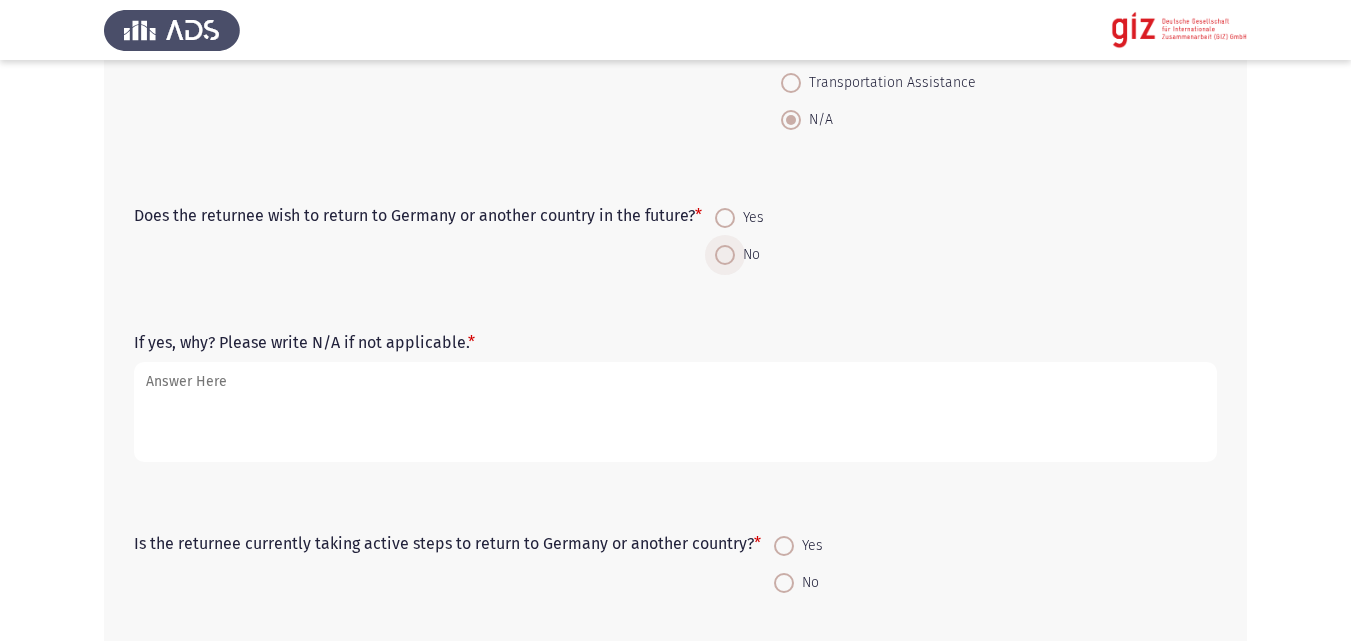 click on "No" at bounding box center [747, 255] 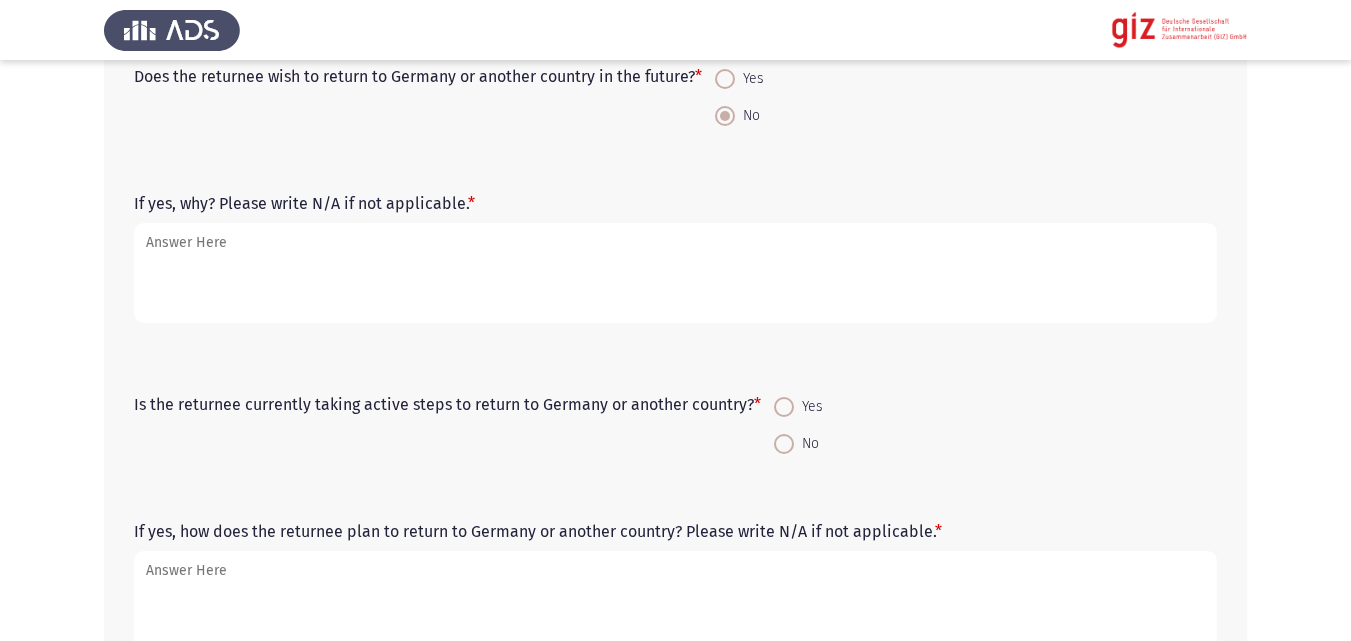 scroll, scrollTop: 1276, scrollLeft: 0, axis: vertical 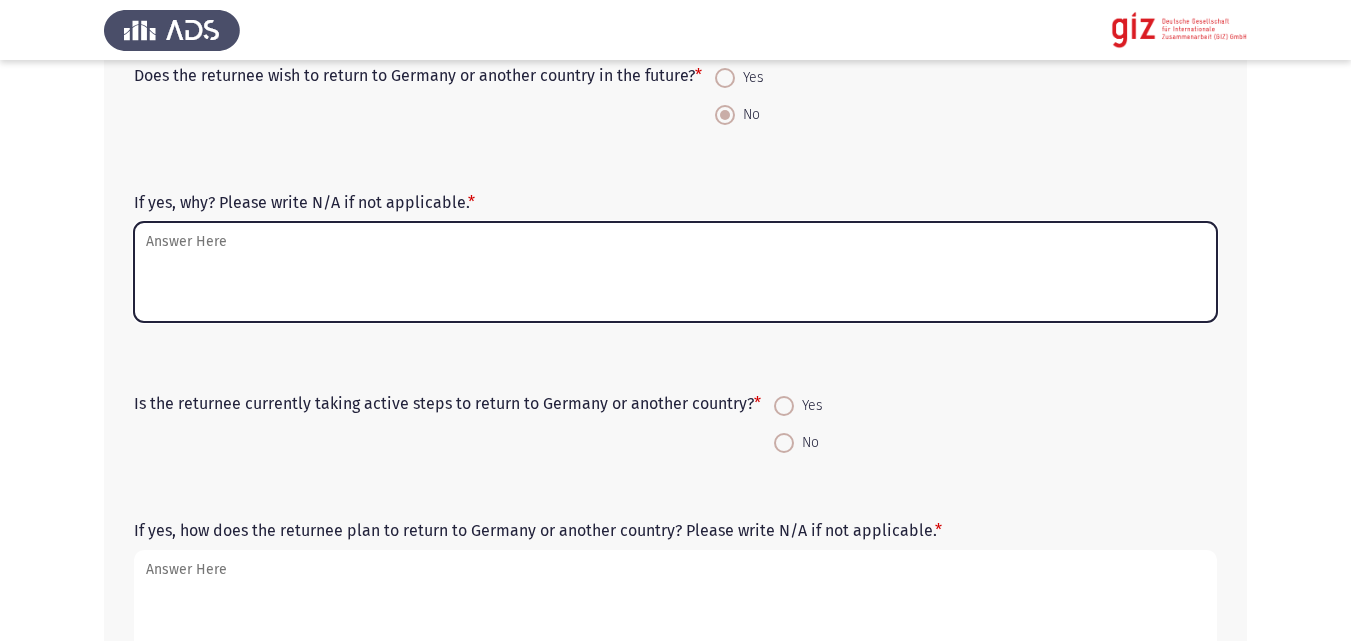 click on "If yes, why? Please write N/A if not applicable.   *" at bounding box center [675, 272] 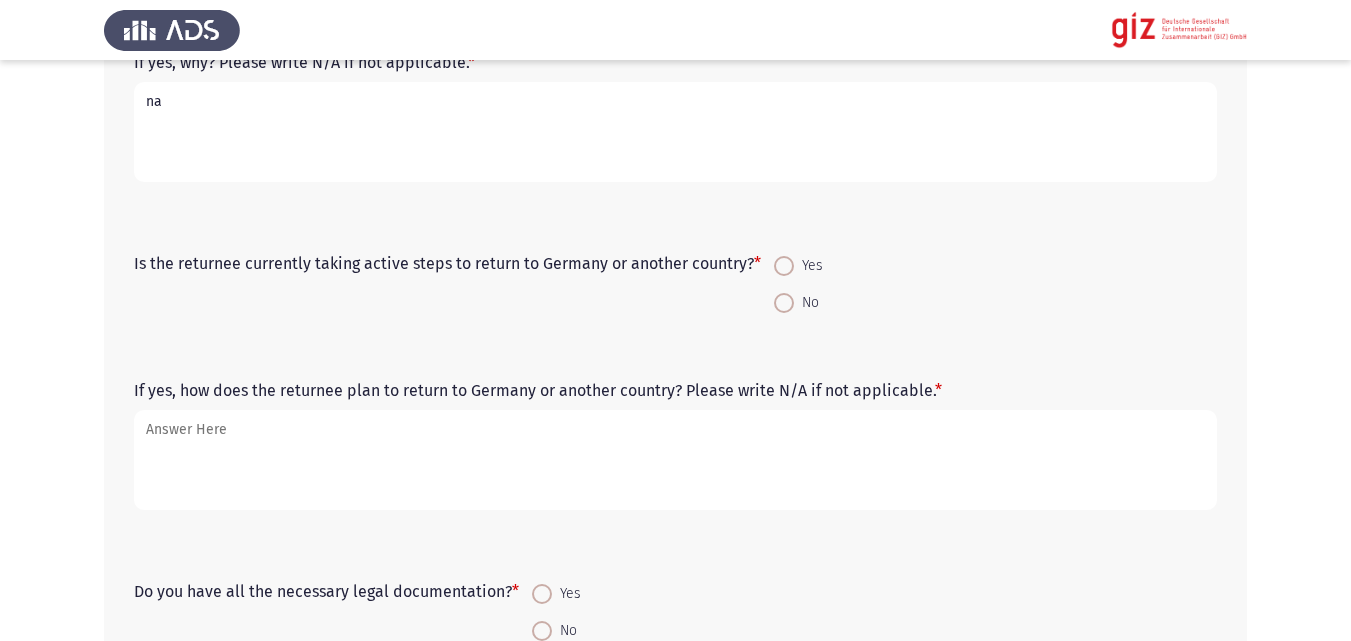 scroll, scrollTop: 1454, scrollLeft: 0, axis: vertical 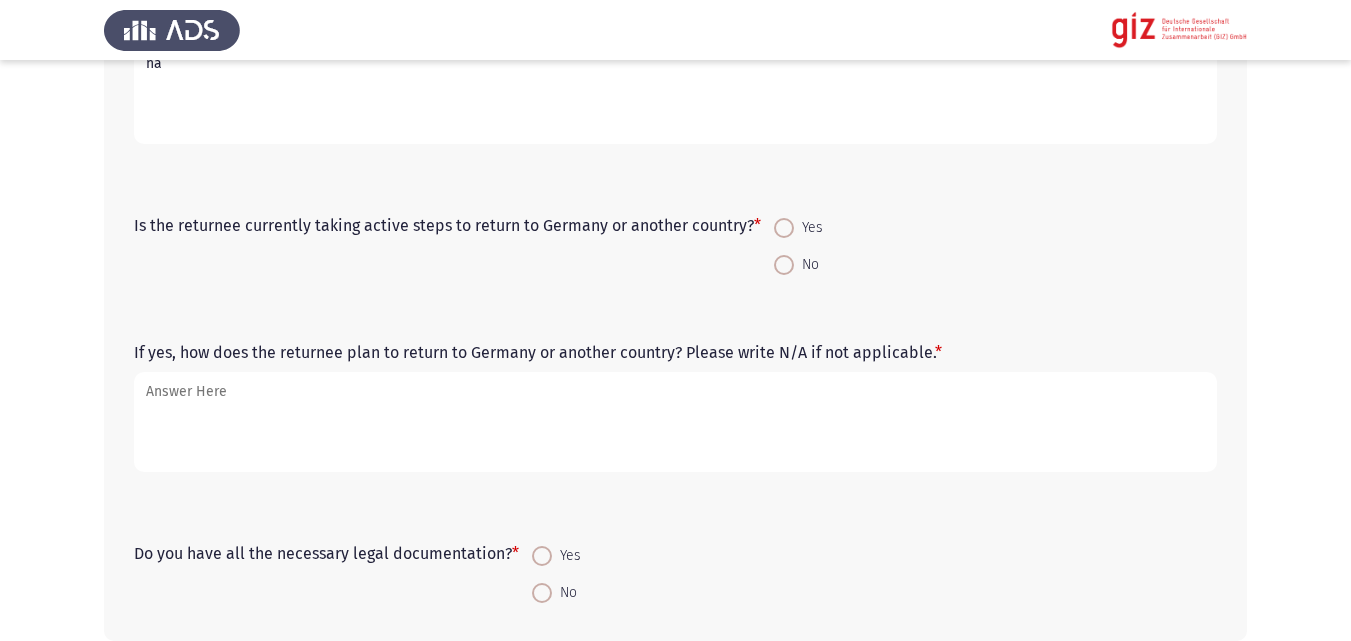 type on "na" 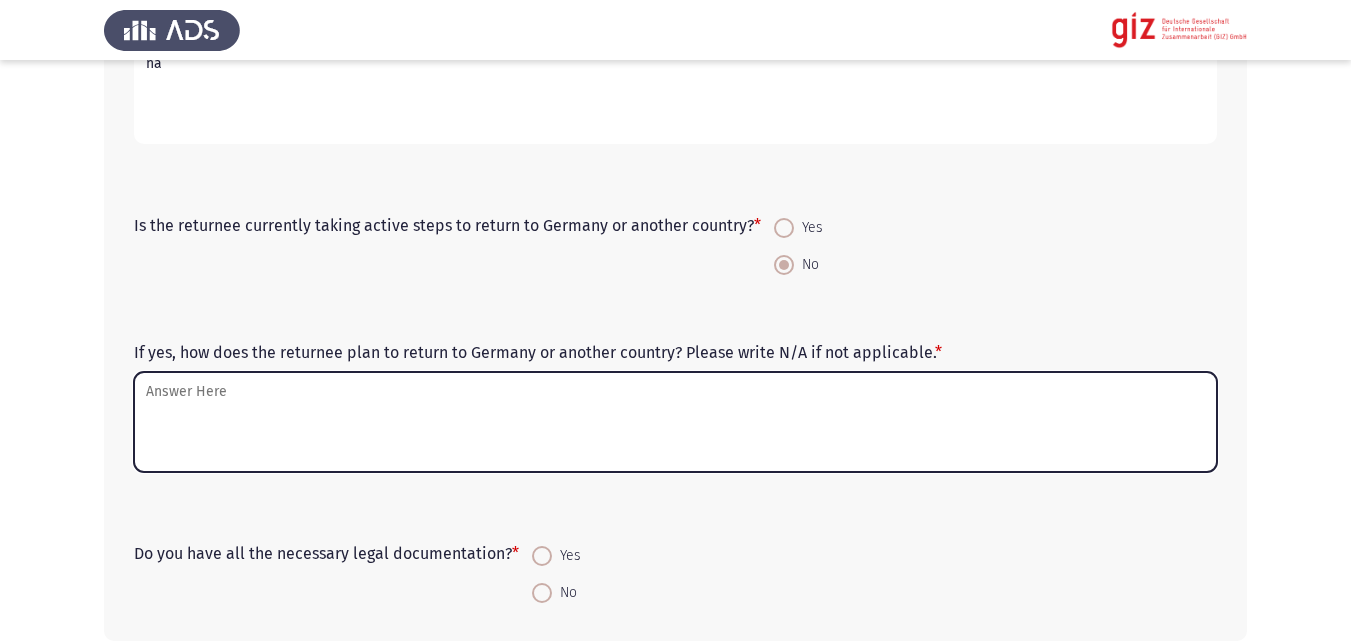 click on "If yes, how does the returnee plan to return to Germany or another country? Please write N/A if not applicable.   *" at bounding box center [675, 422] 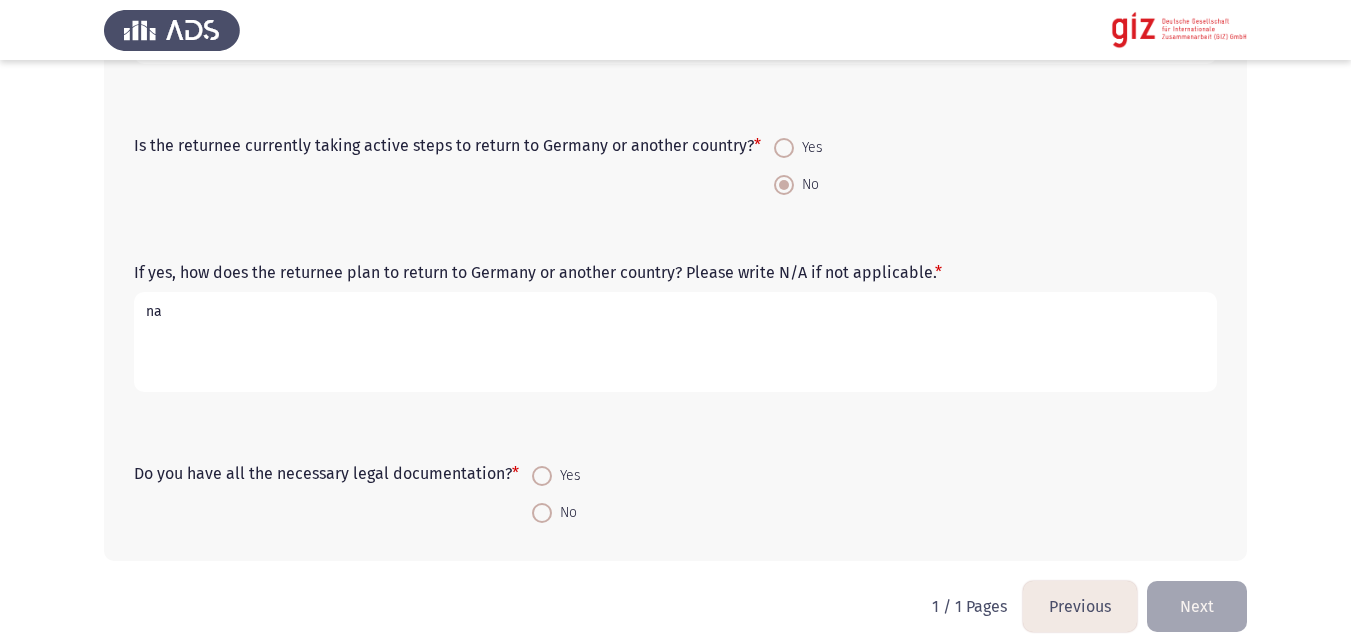 scroll, scrollTop: 1554, scrollLeft: 0, axis: vertical 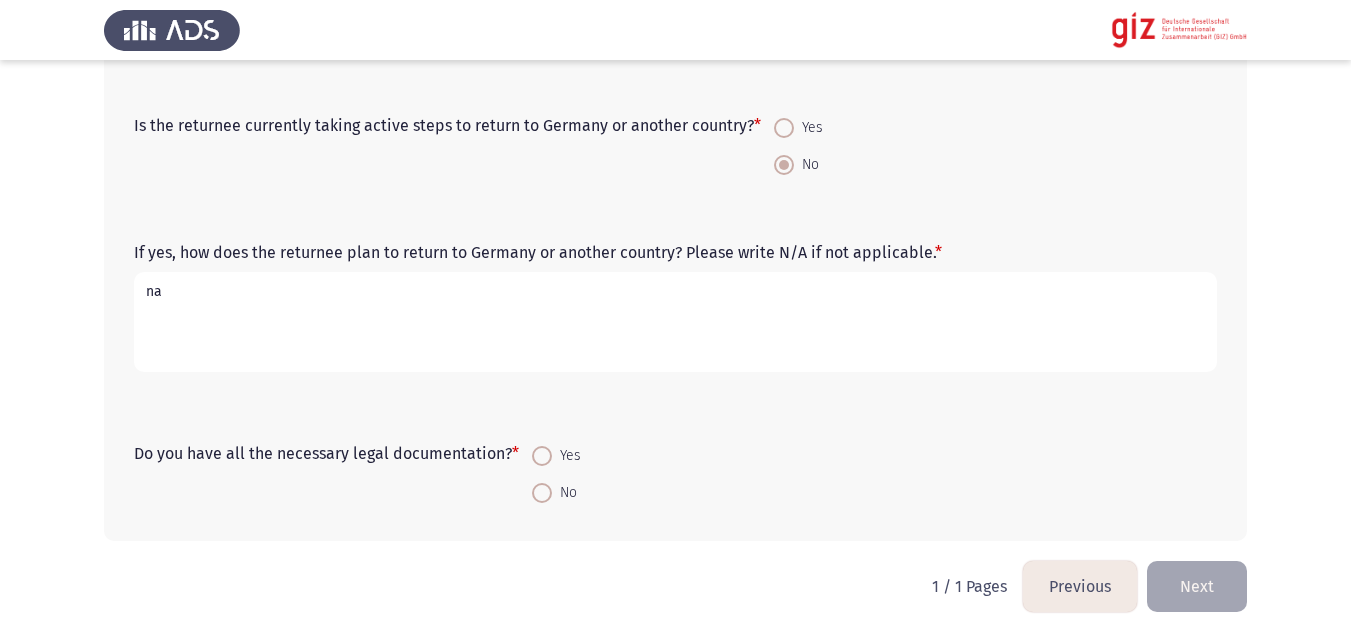 type on "na" 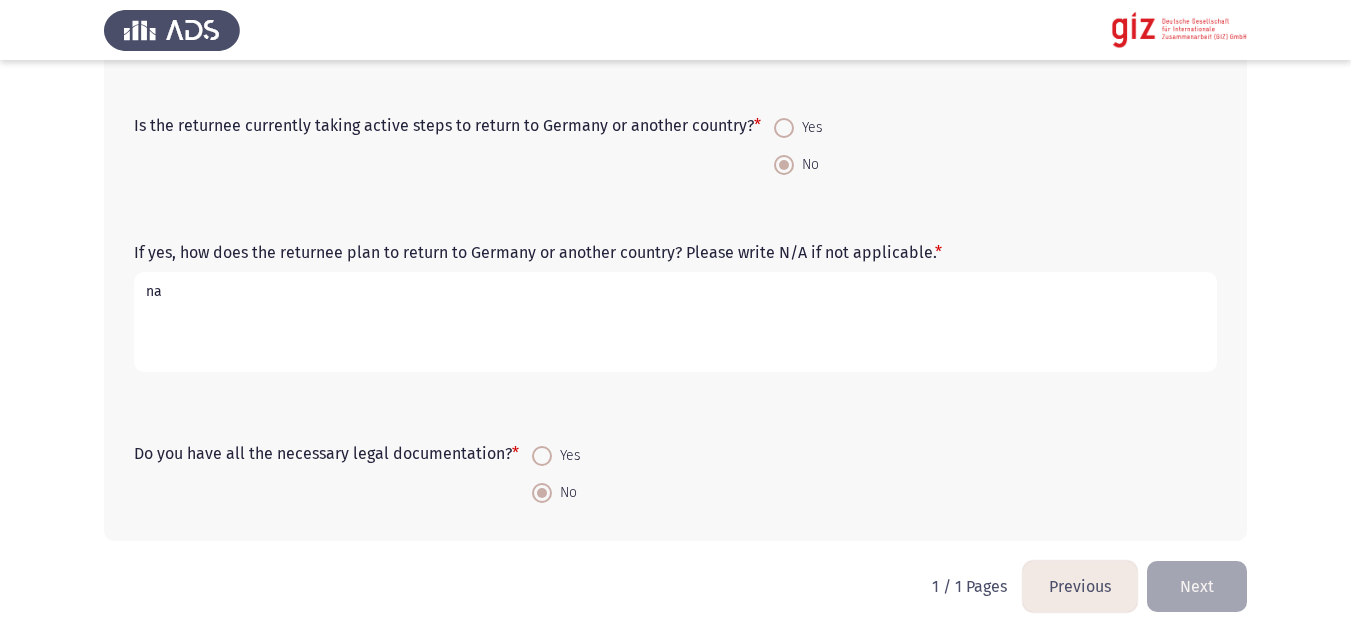 click on "Next" 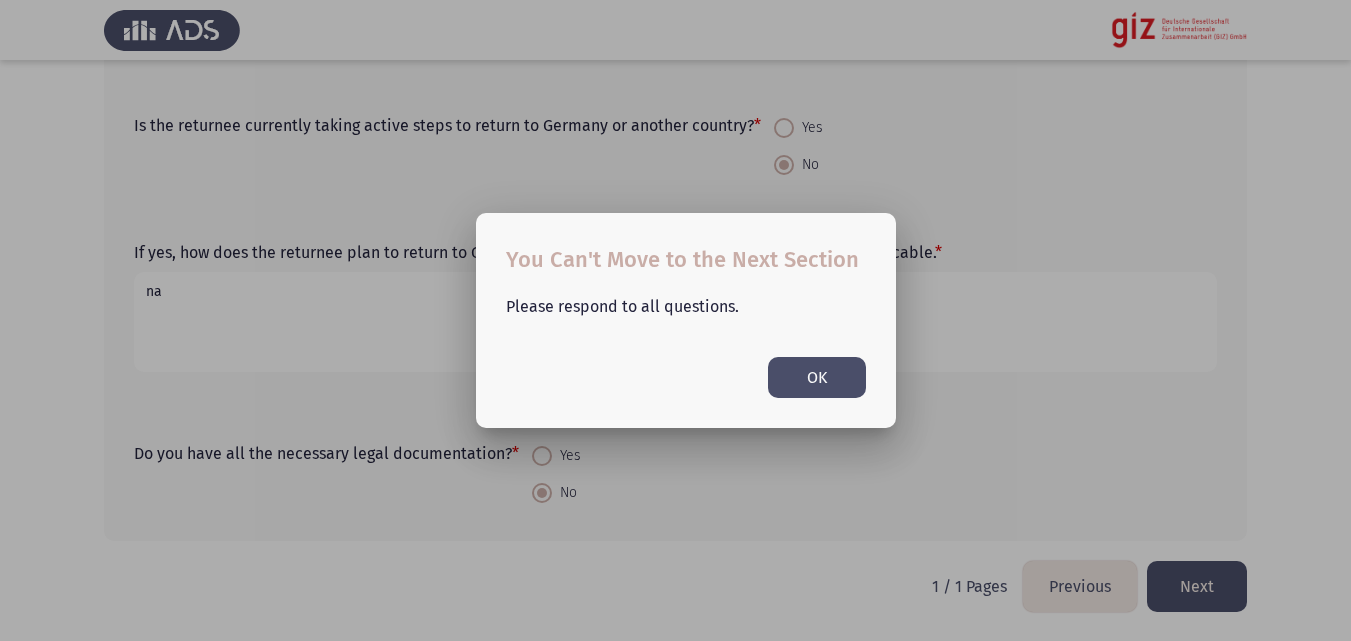 scroll, scrollTop: 0, scrollLeft: 0, axis: both 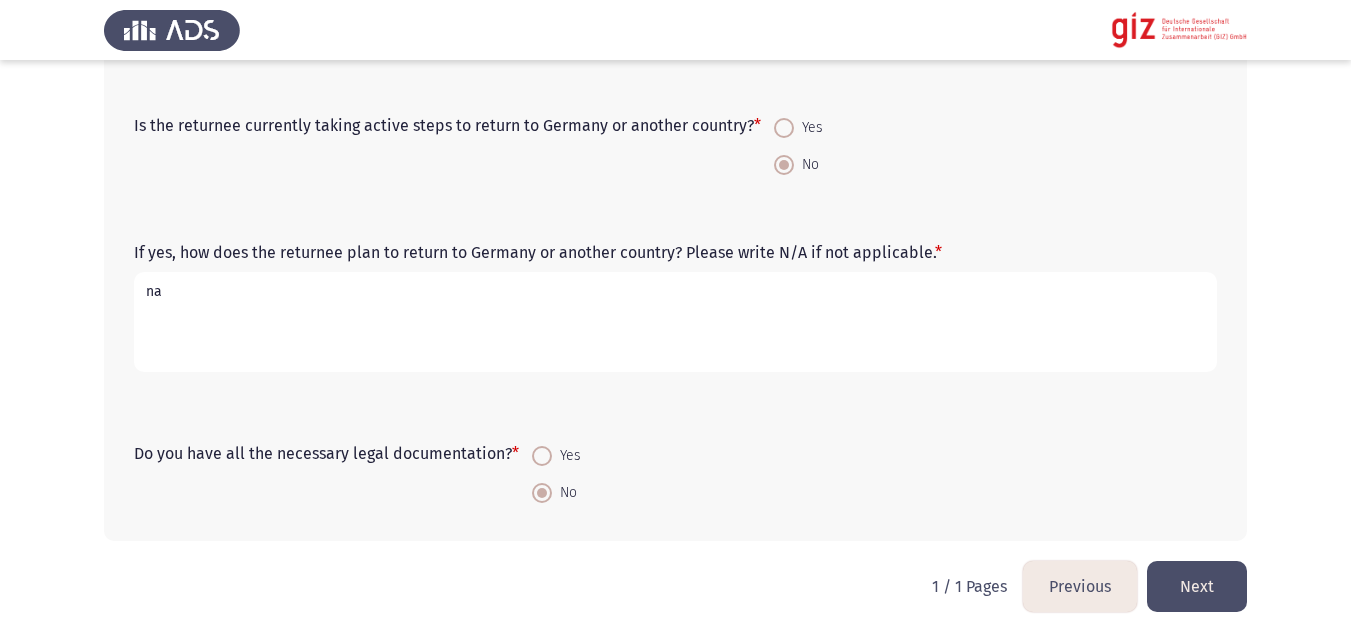 click on "Next" 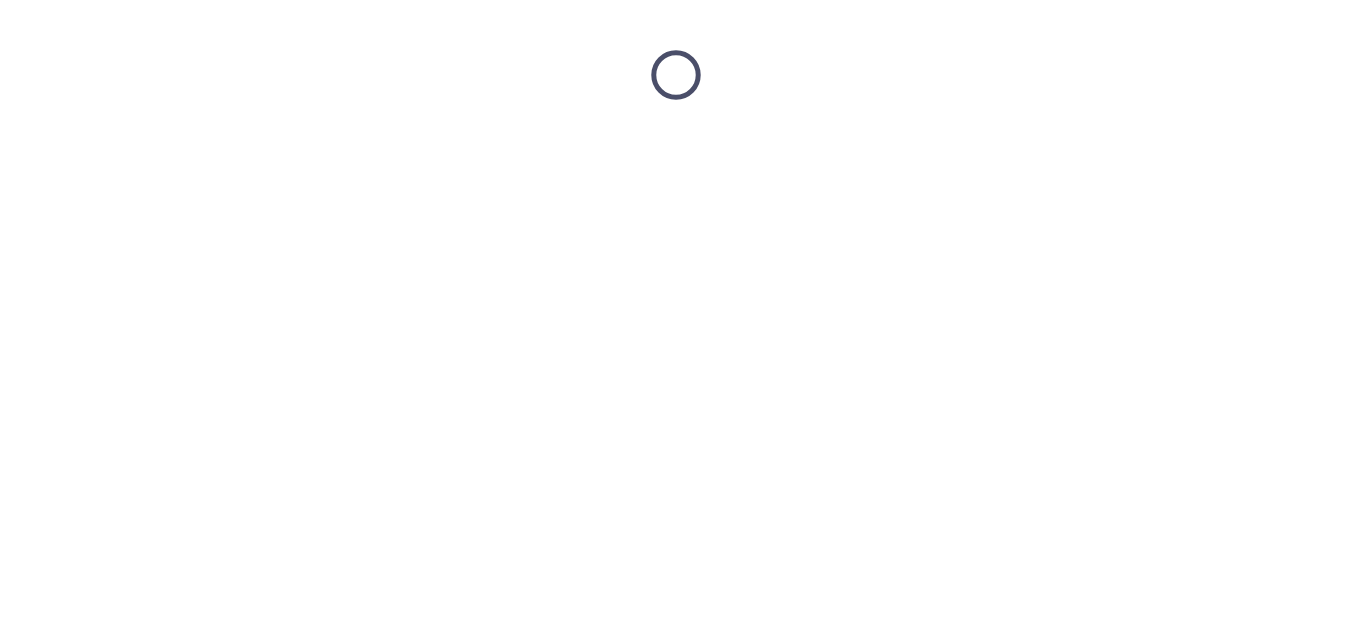 scroll, scrollTop: 0, scrollLeft: 0, axis: both 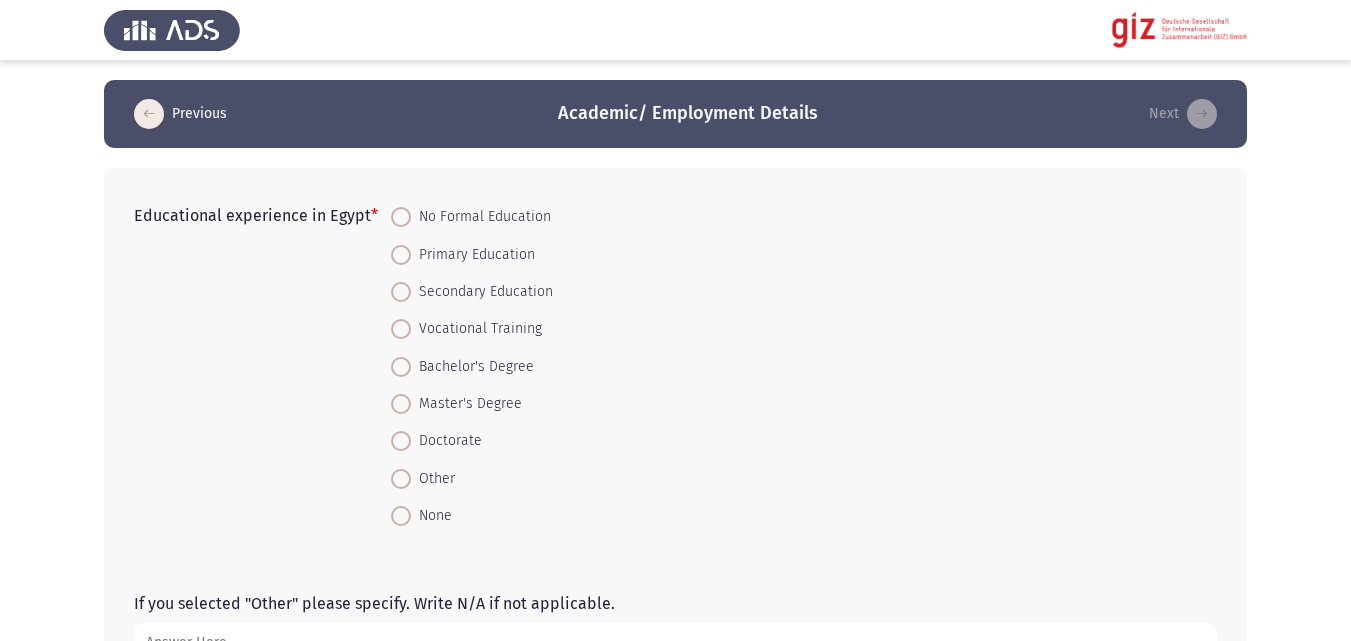 click on "Vocational Training" at bounding box center [476, 329] 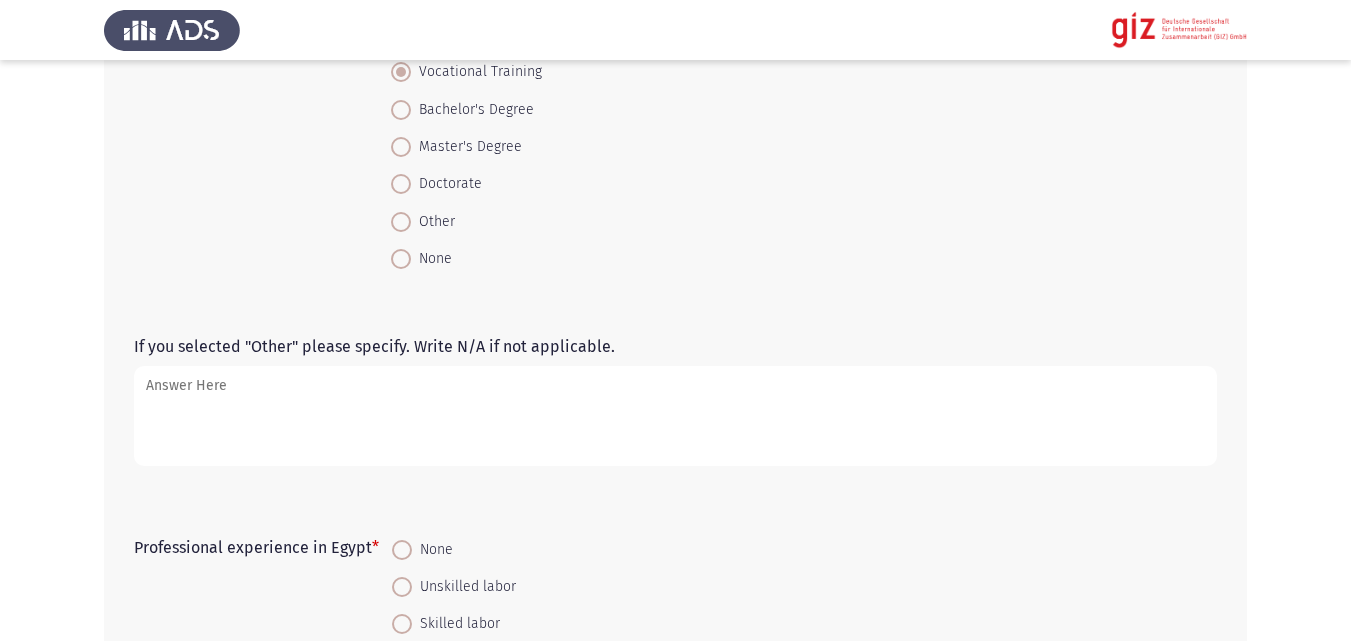 scroll, scrollTop: 258, scrollLeft: 0, axis: vertical 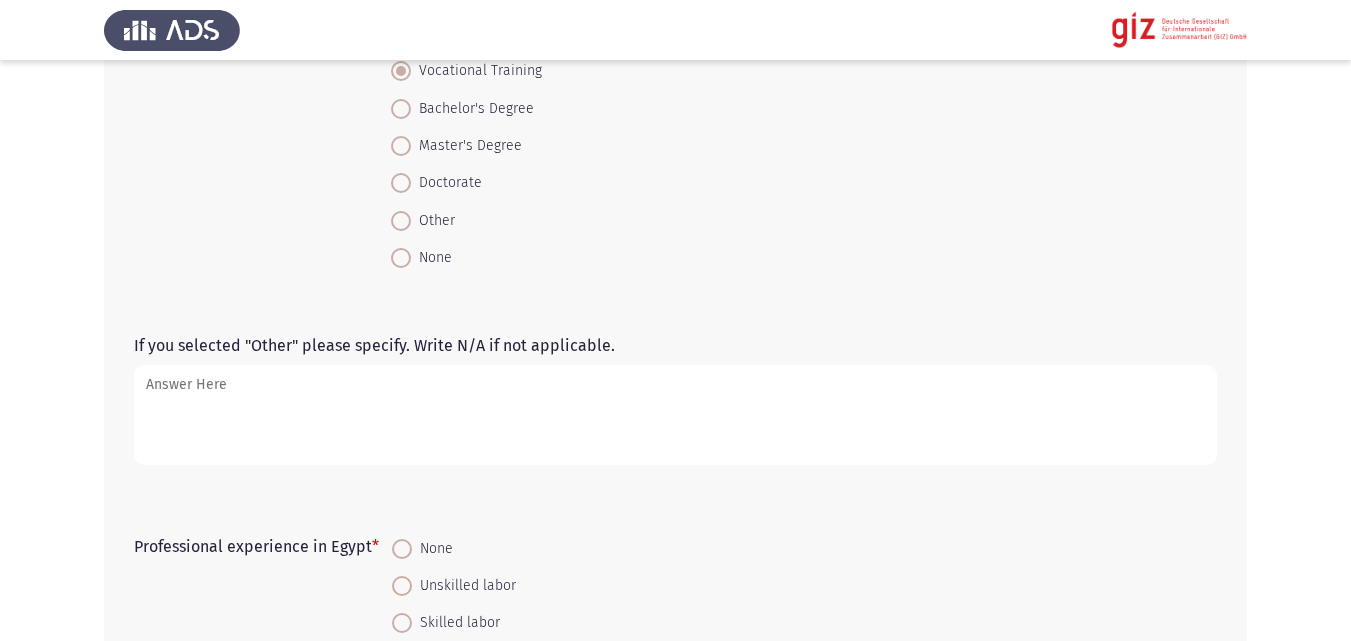 click on "If you selected "Other" please specify. Write N/A if not applicable." at bounding box center (675, 415) 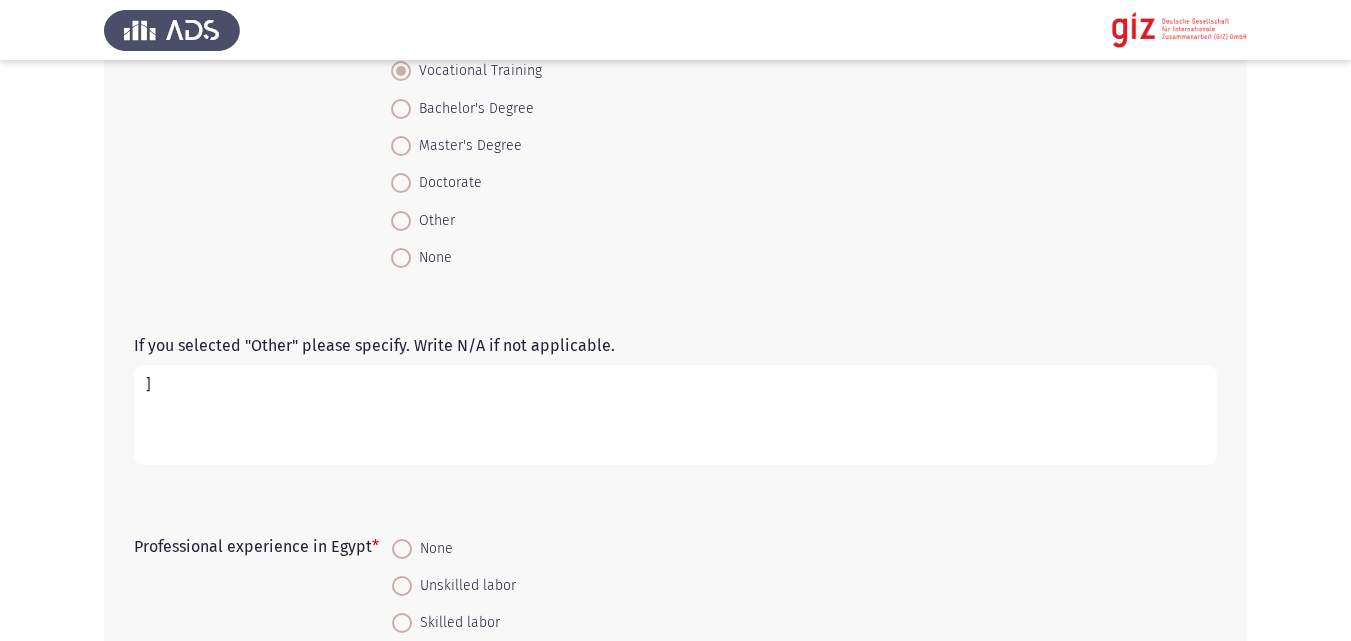 type 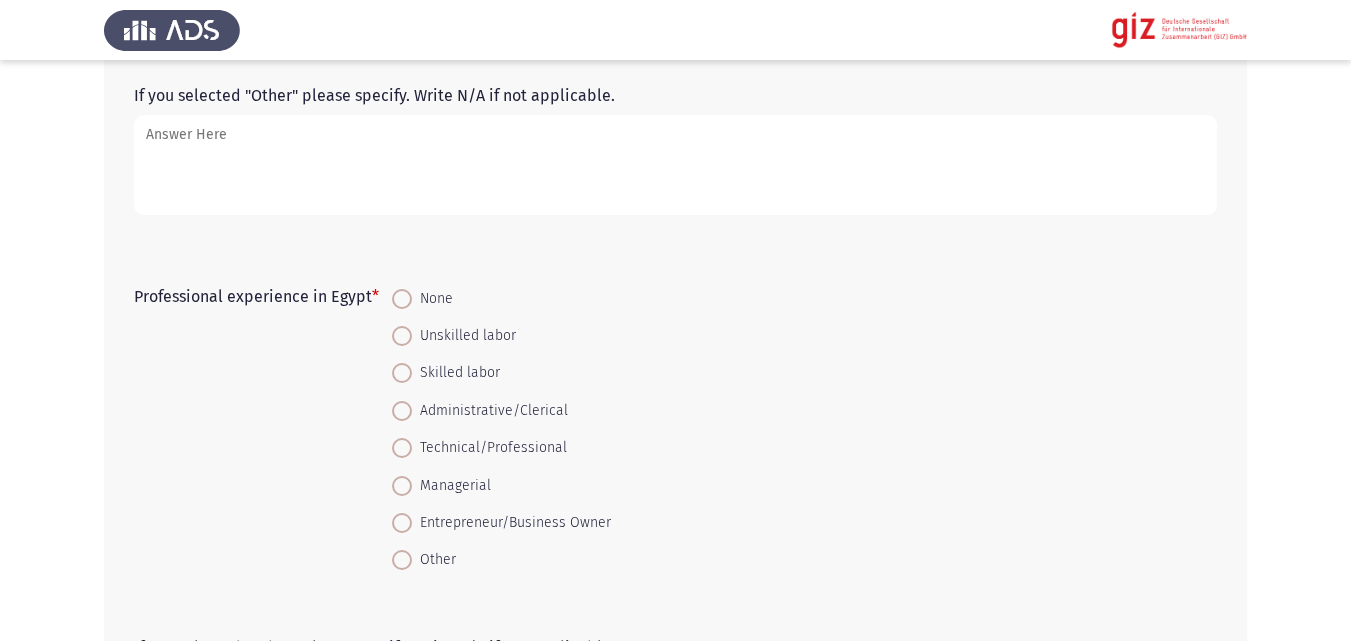scroll, scrollTop: 555, scrollLeft: 0, axis: vertical 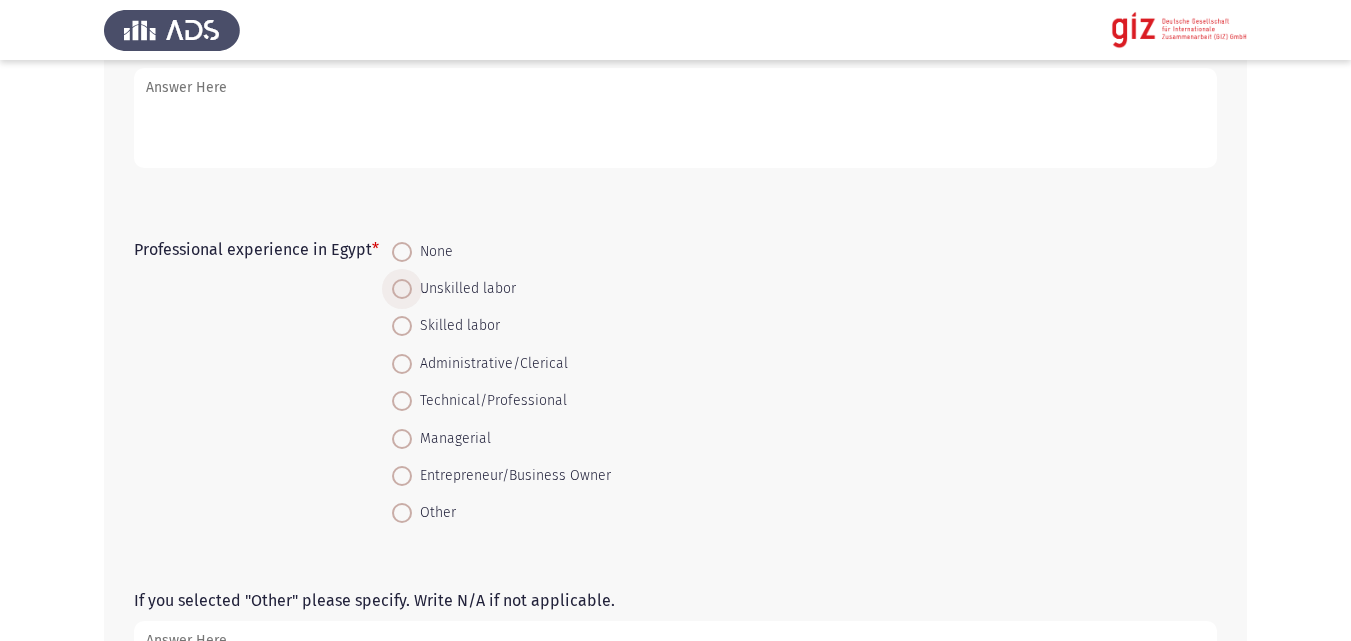 click on "Unskilled labor" at bounding box center [464, 289] 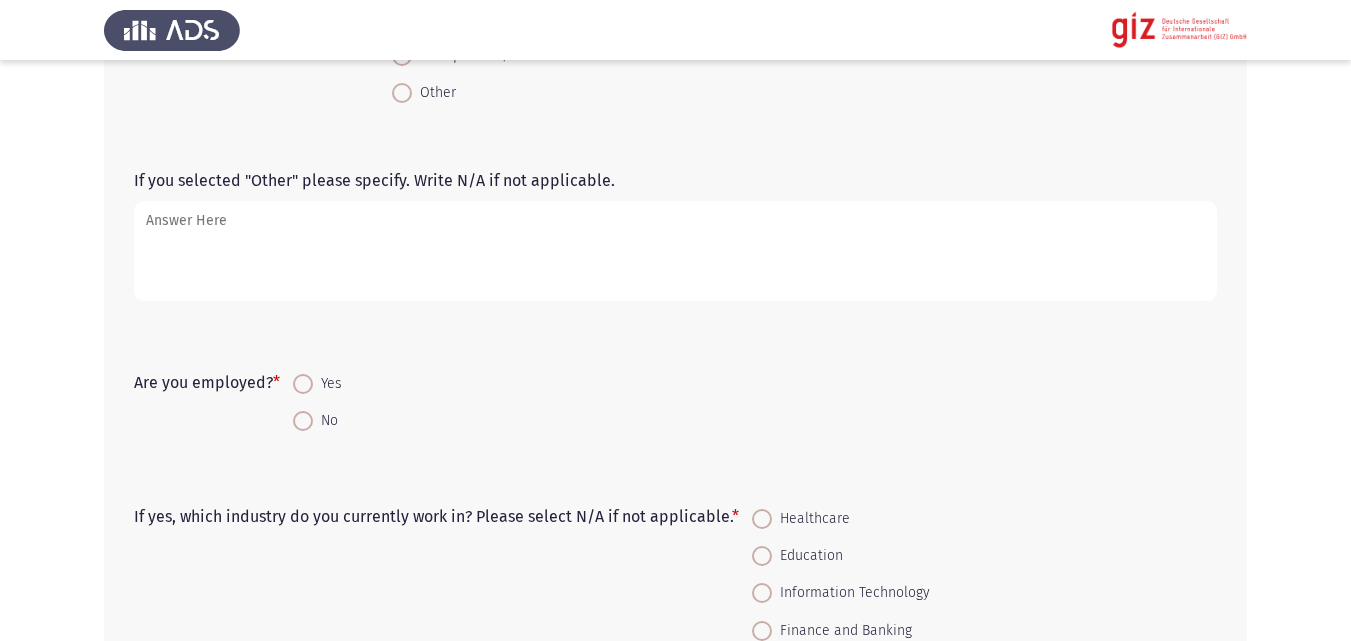 scroll, scrollTop: 1015, scrollLeft: 0, axis: vertical 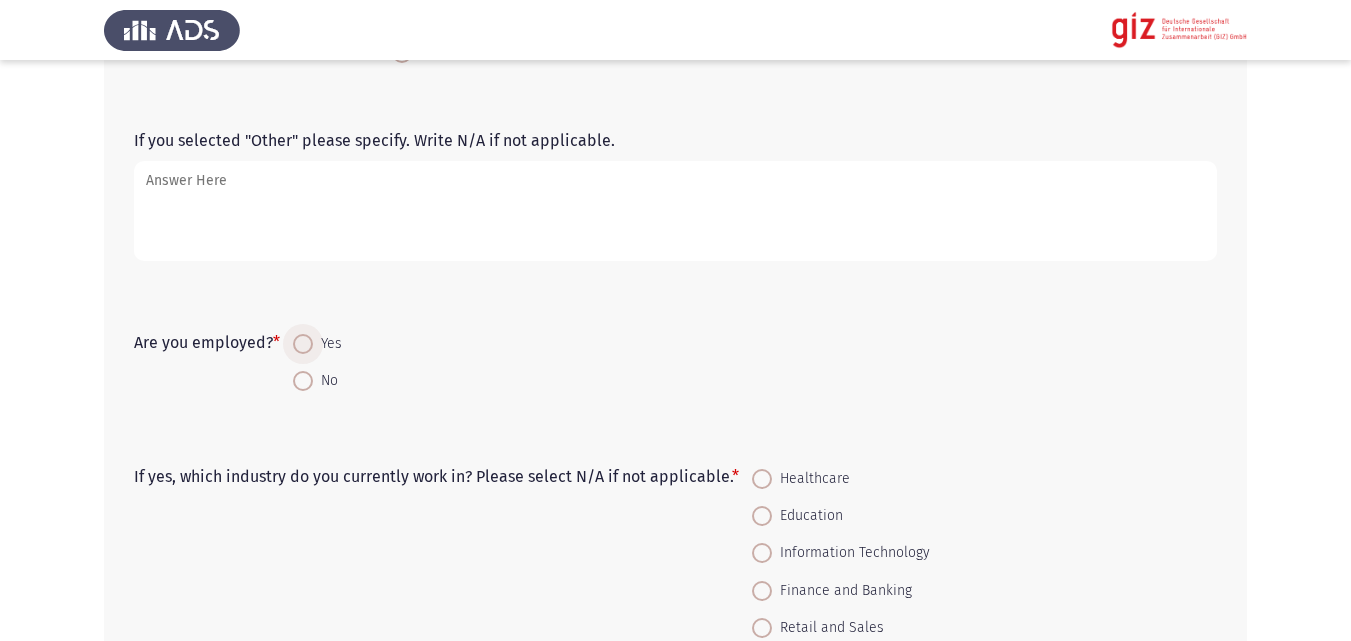 click on "Yes" at bounding box center [327, 344] 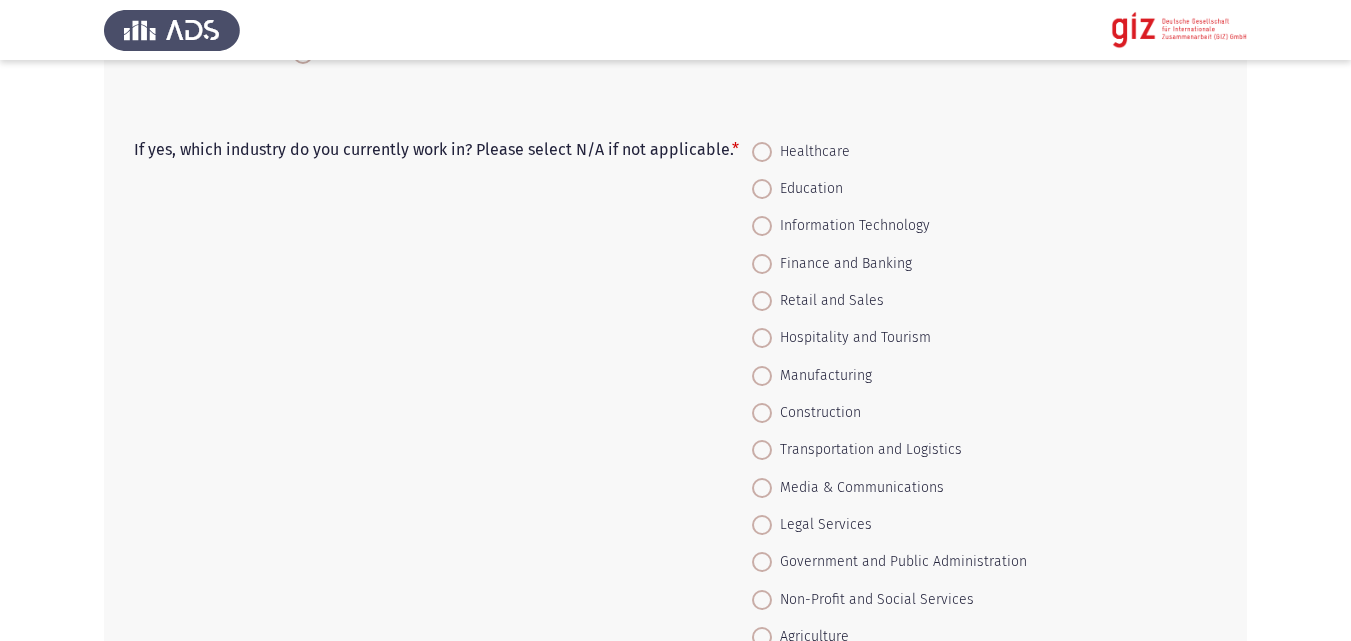 scroll, scrollTop: 1343, scrollLeft: 0, axis: vertical 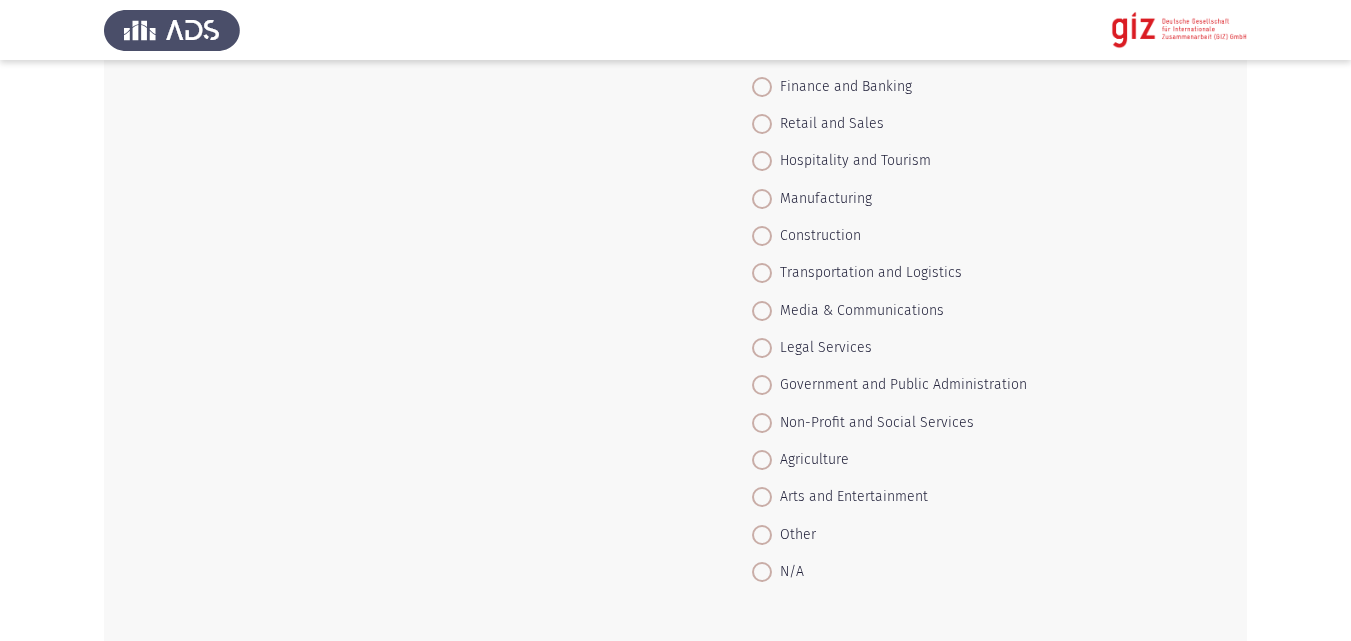 click on "Agriculture" at bounding box center (810, 460) 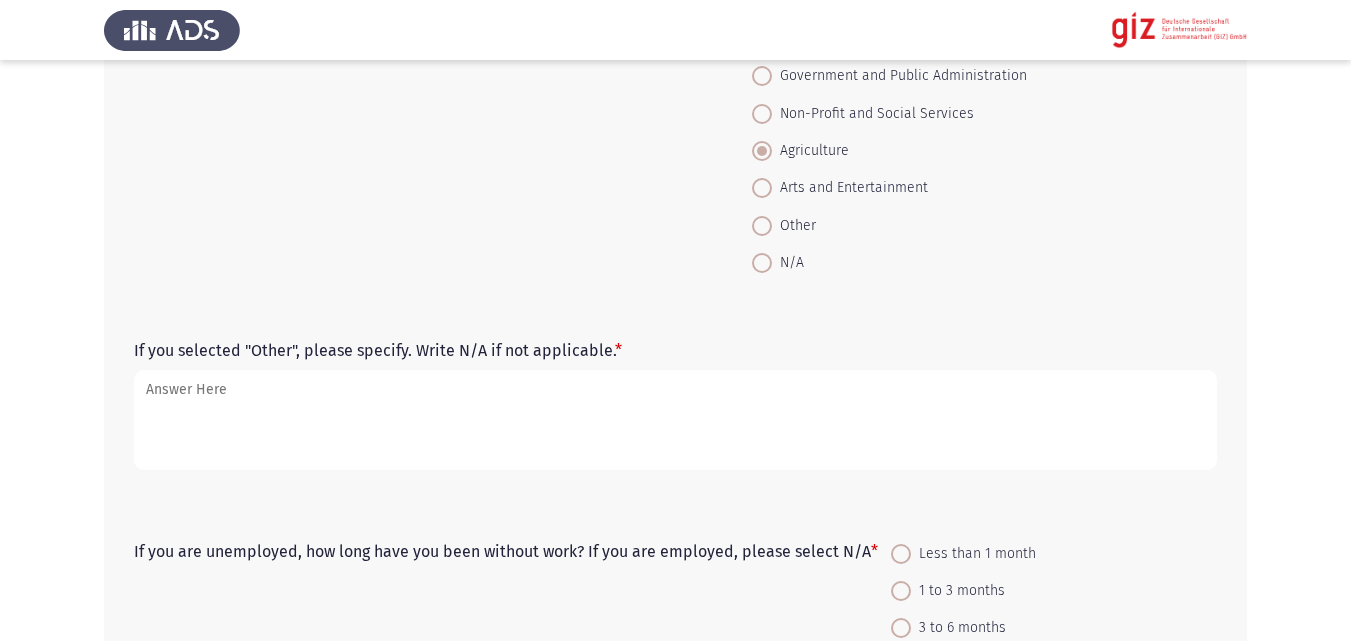 scroll, scrollTop: 1920, scrollLeft: 0, axis: vertical 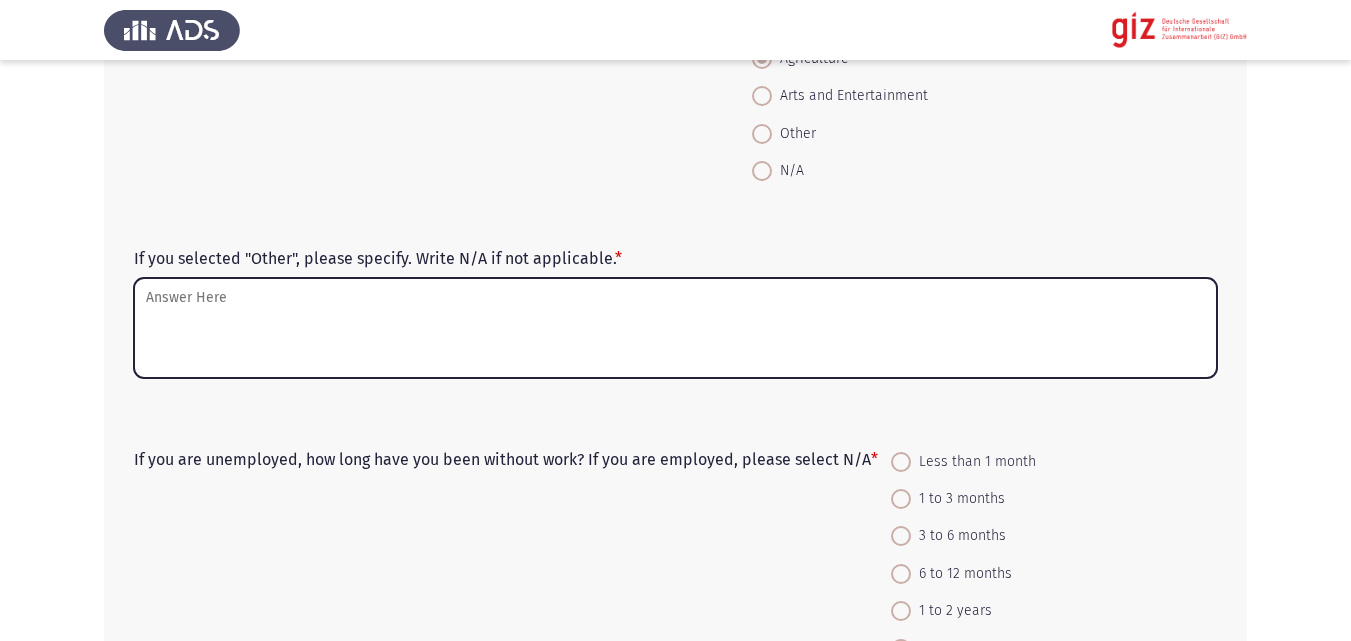 click on "If you selected "Other", please specify. Write N/A if not applicable.   *" at bounding box center (675, 328) 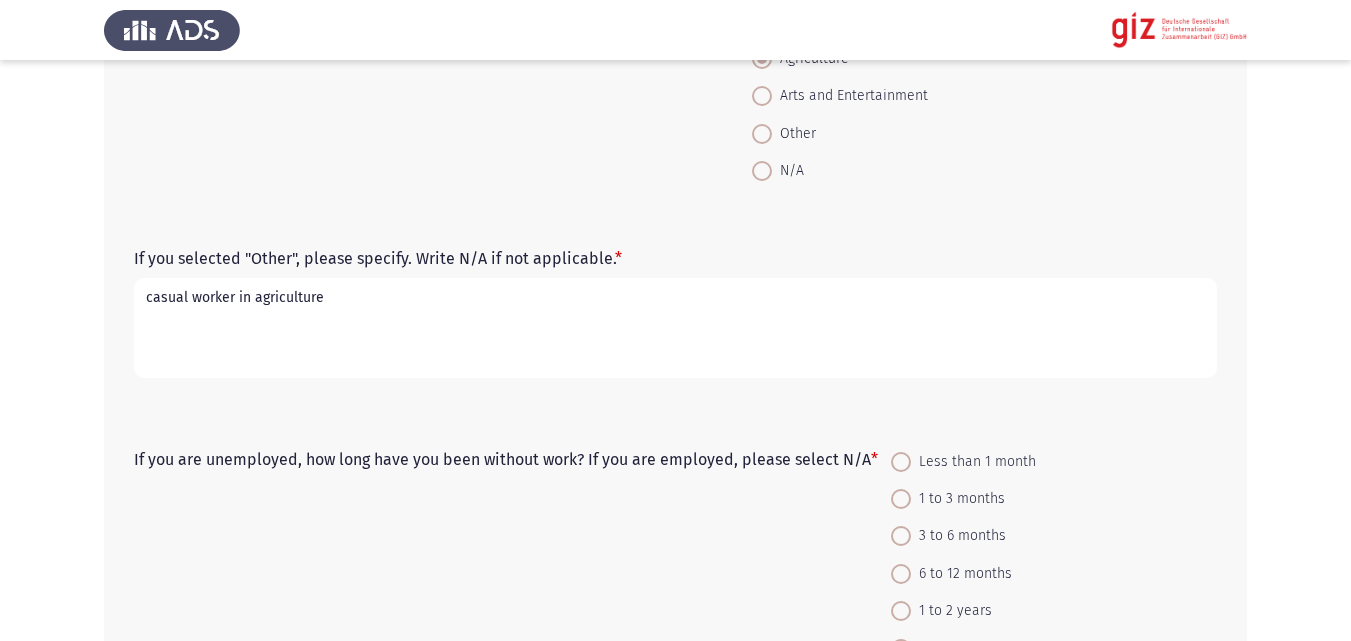 type on "casual worker in agriculture" 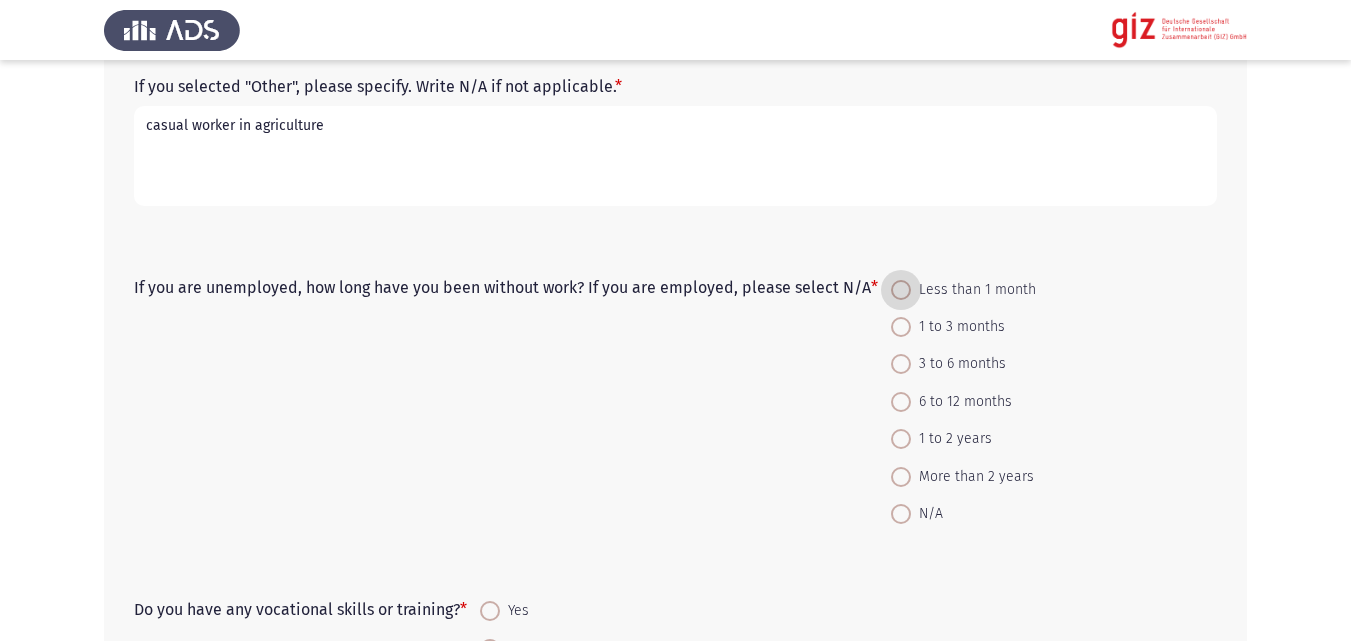 scroll, scrollTop: 2128, scrollLeft: 0, axis: vertical 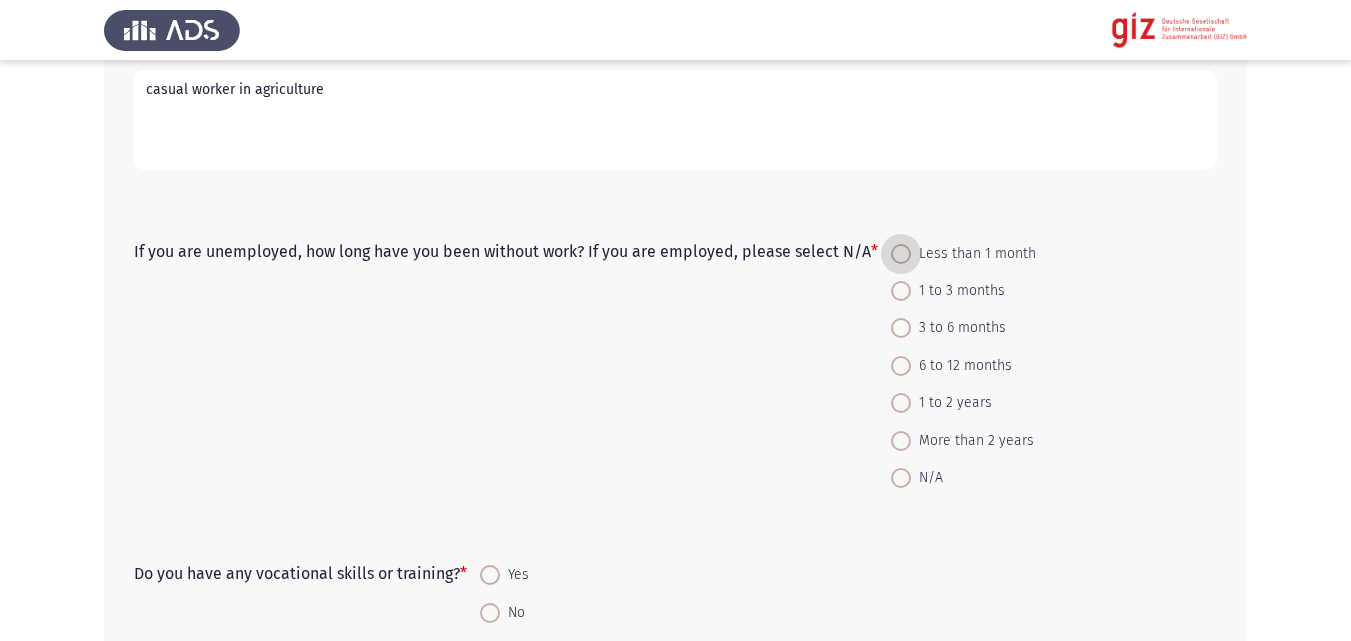 click on "N/A" at bounding box center [963, 477] 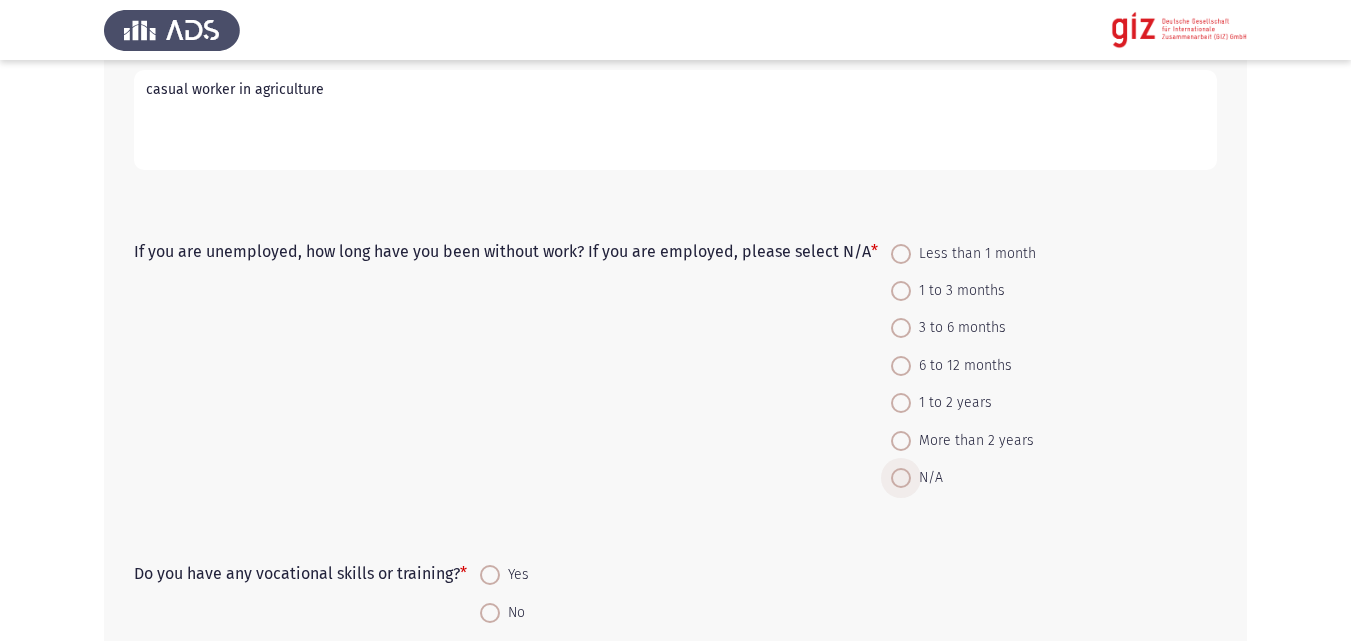 click at bounding box center (901, 478) 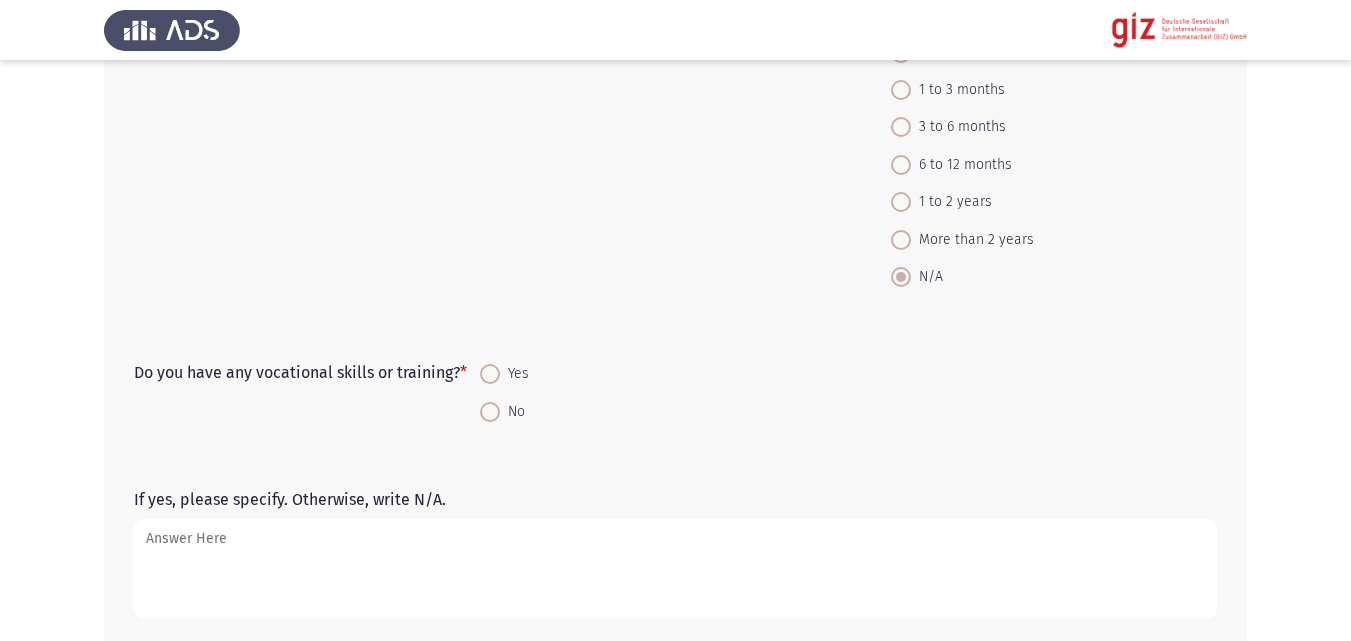 scroll, scrollTop: 2350, scrollLeft: 0, axis: vertical 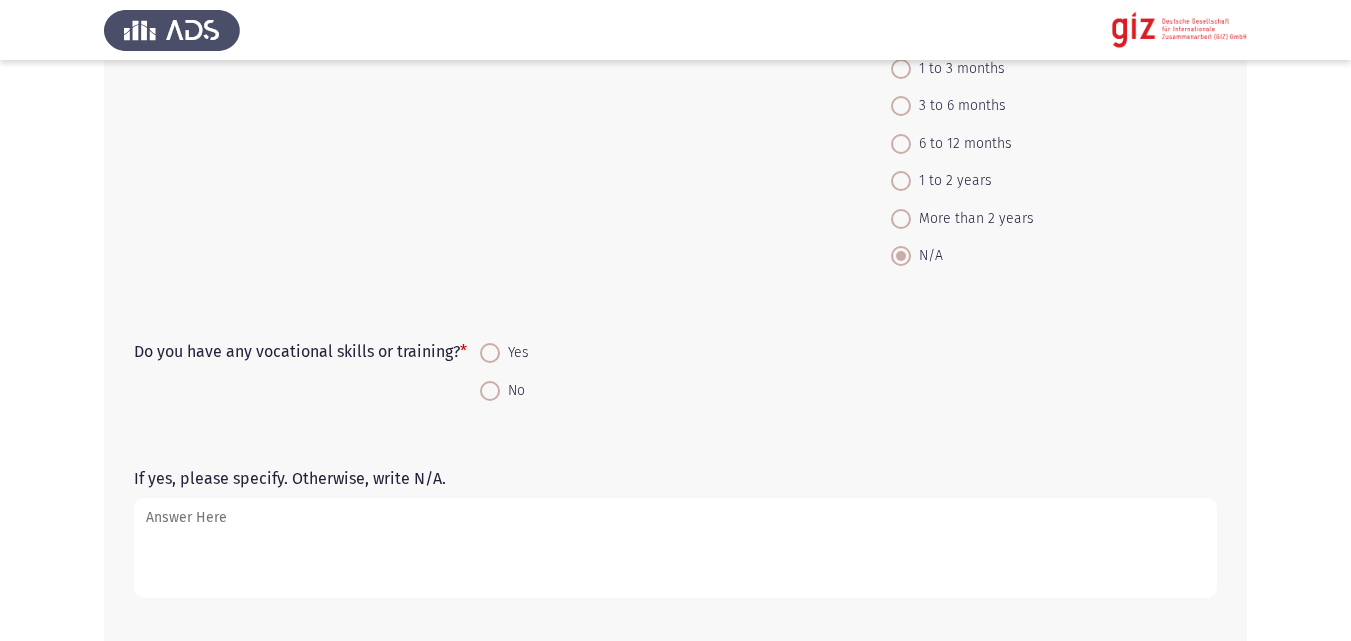 click at bounding box center [490, 391] 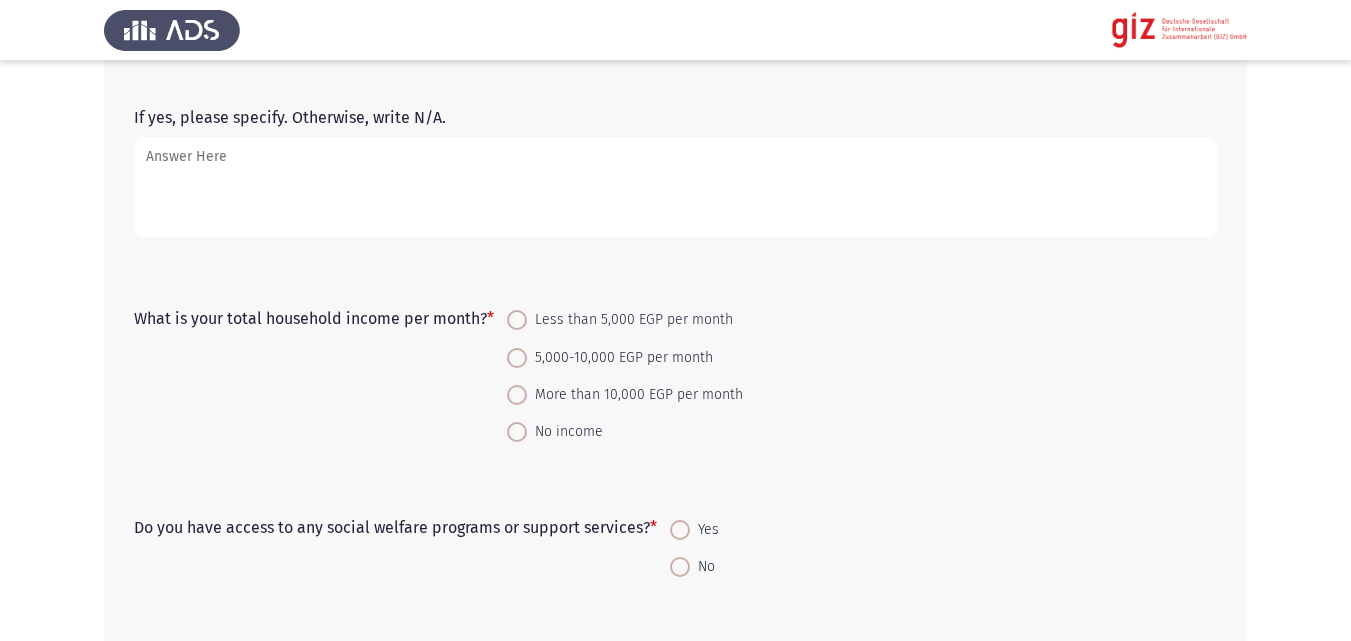 scroll, scrollTop: 2714, scrollLeft: 0, axis: vertical 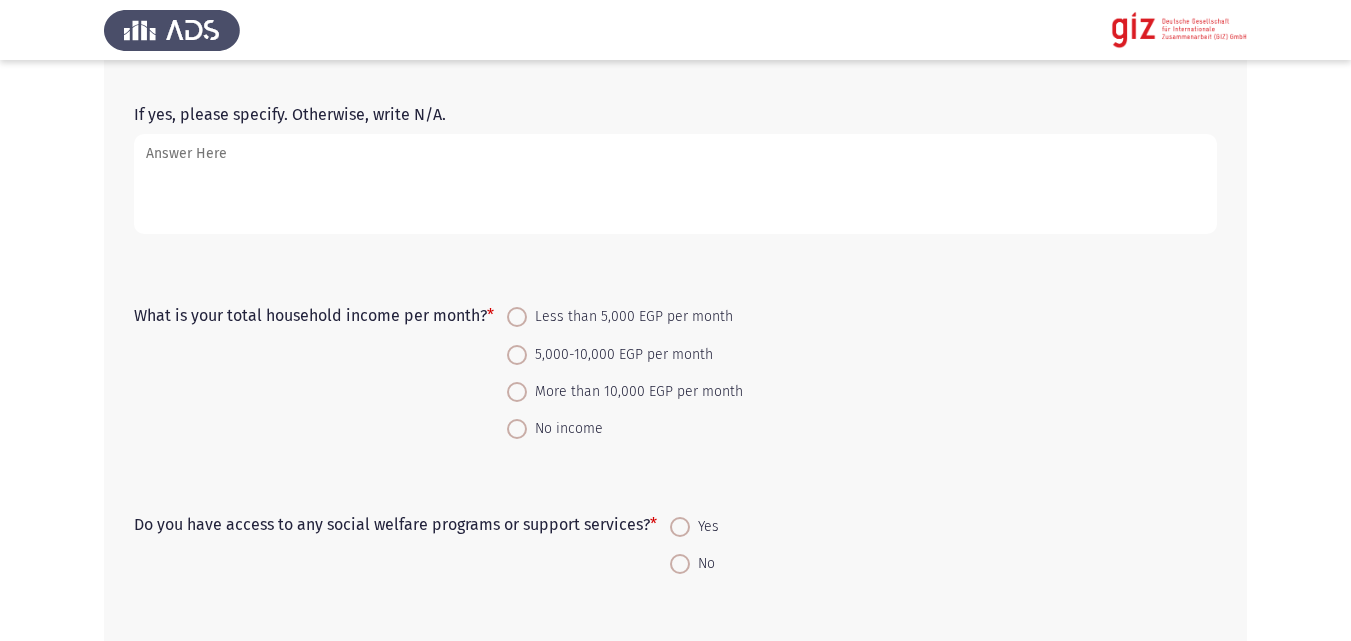 click on "Less than 5,000 EGP per month" at bounding box center [630, 317] 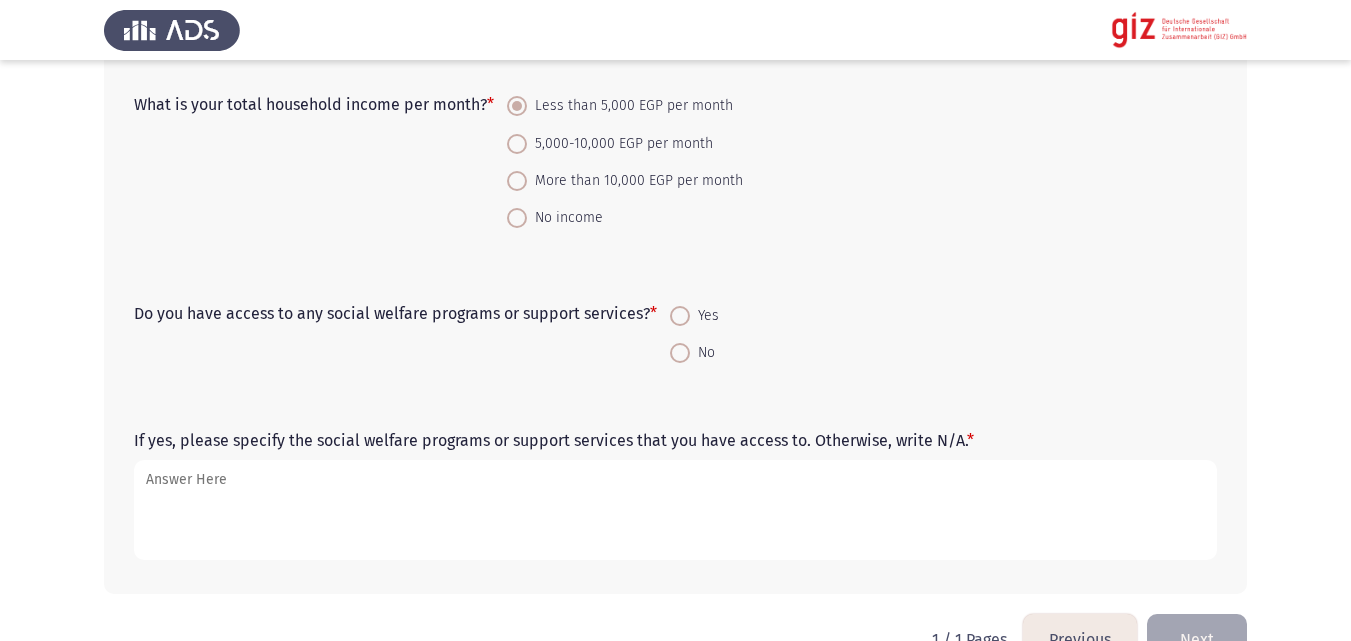 scroll, scrollTop: 2974, scrollLeft: 0, axis: vertical 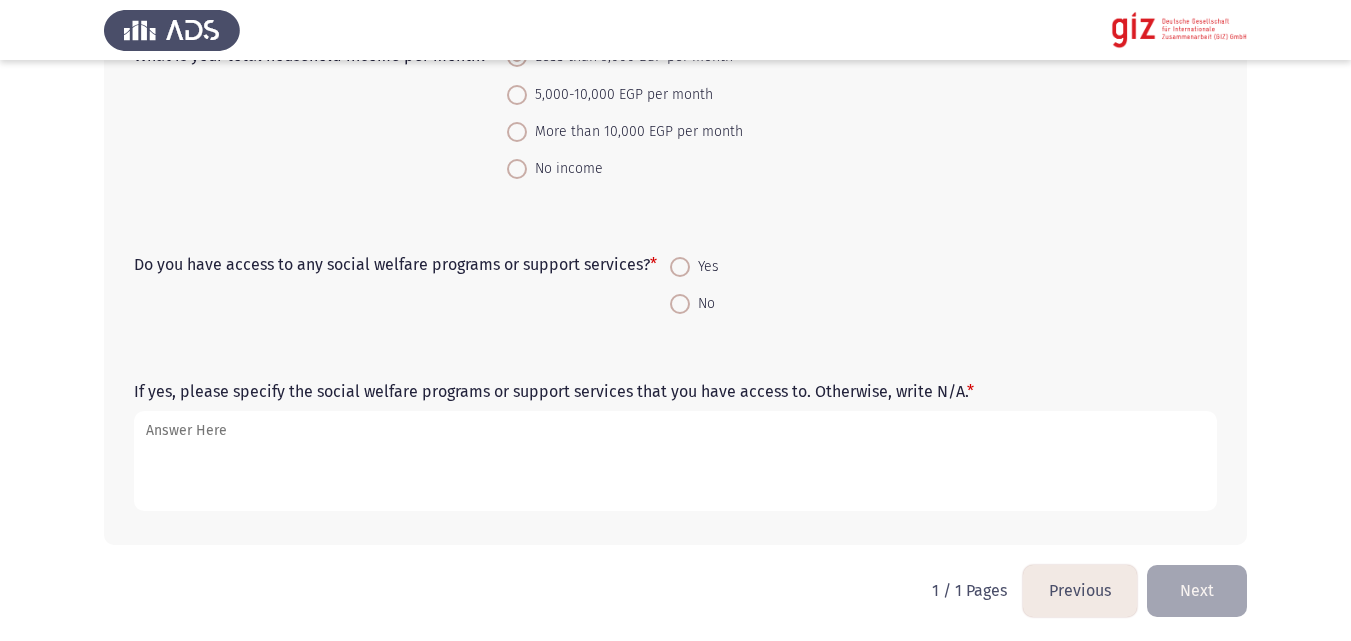 click on "Yes" at bounding box center (694, 265) 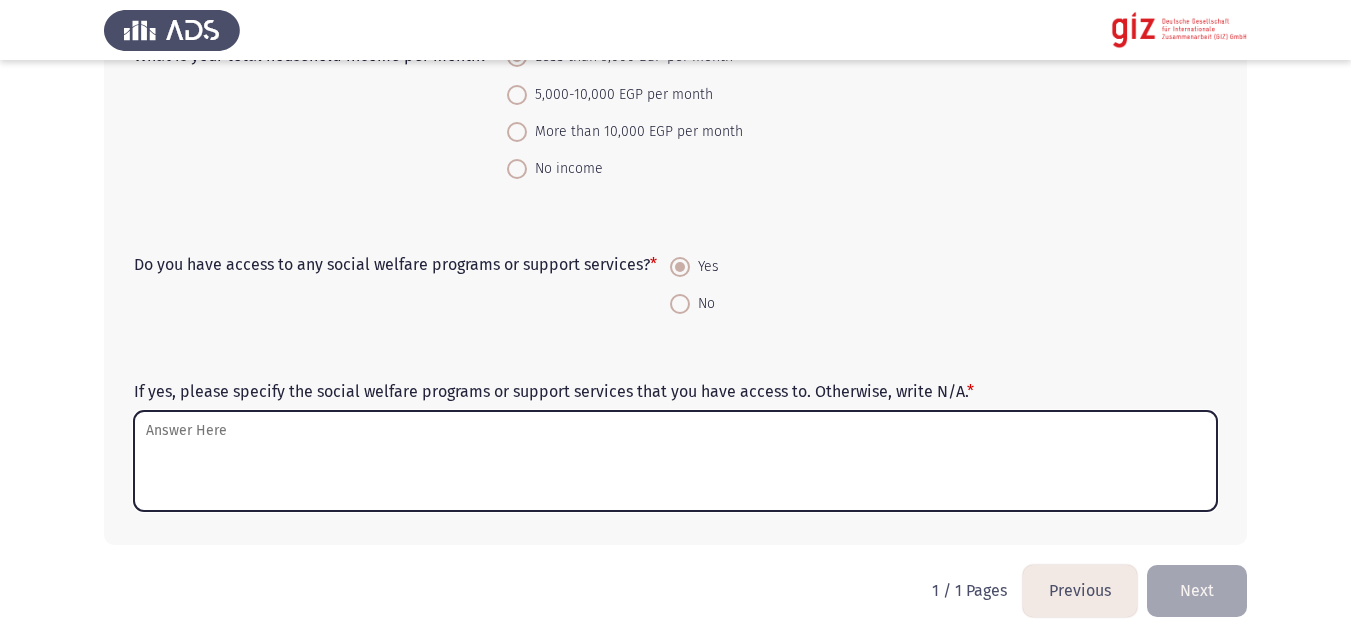 click on "If yes, please specify the social welfare programs or support services that you have access to. Otherwise, write N/A.   *" at bounding box center (675, 461) 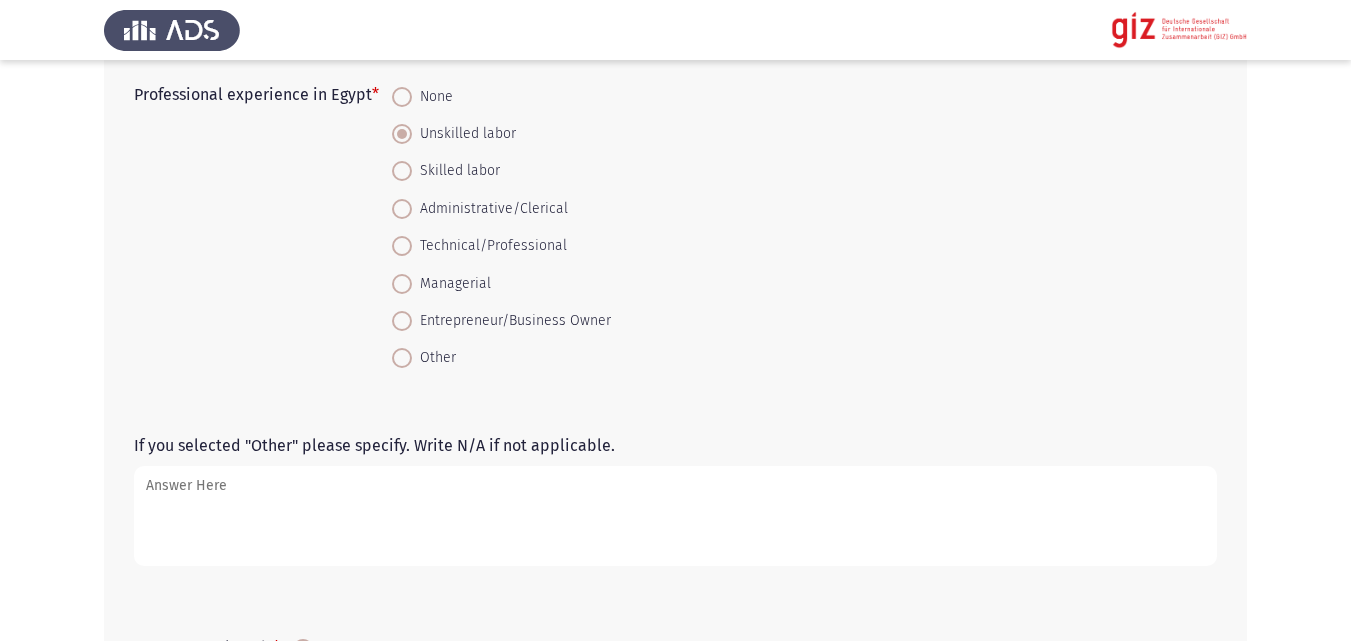 scroll, scrollTop: 0, scrollLeft: 0, axis: both 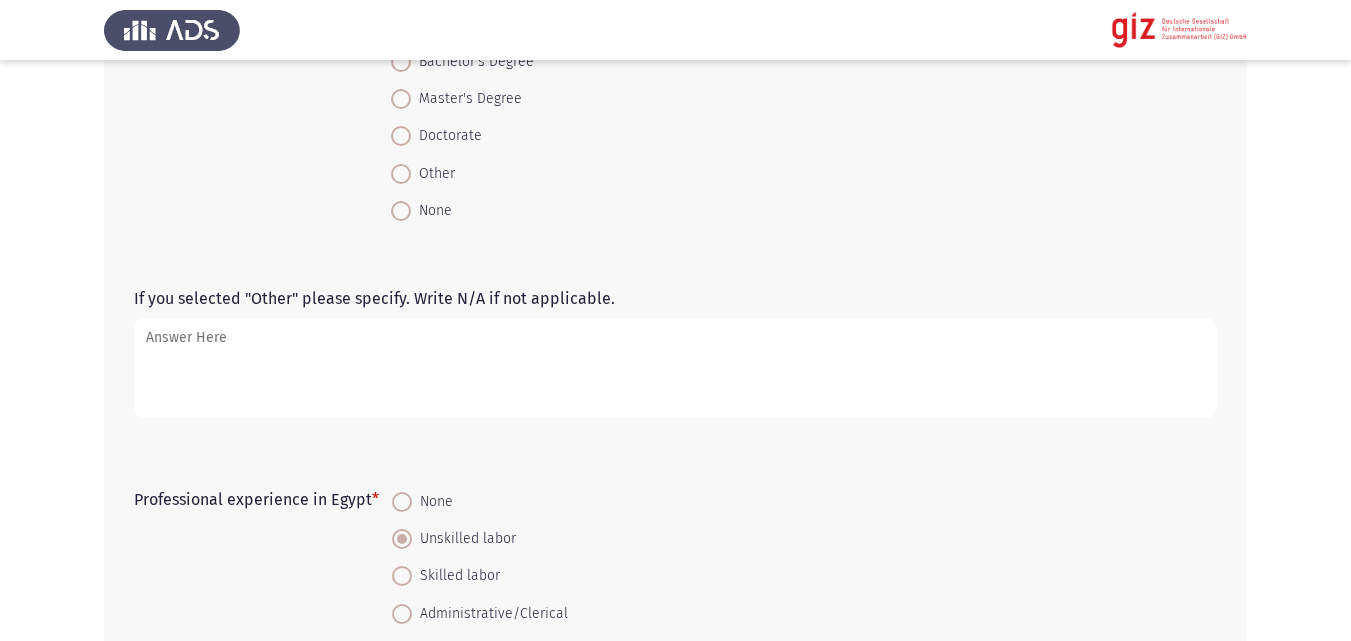 type on "تكافل و كرامه" 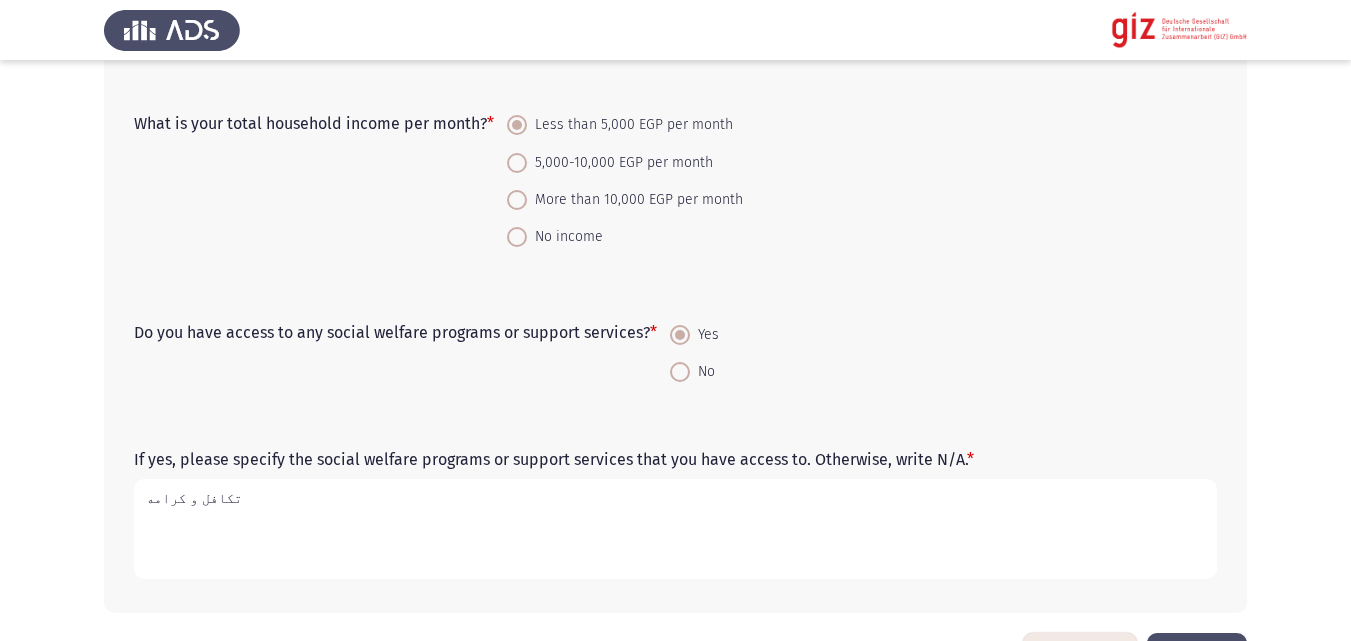 scroll, scrollTop: 2978, scrollLeft: 0, axis: vertical 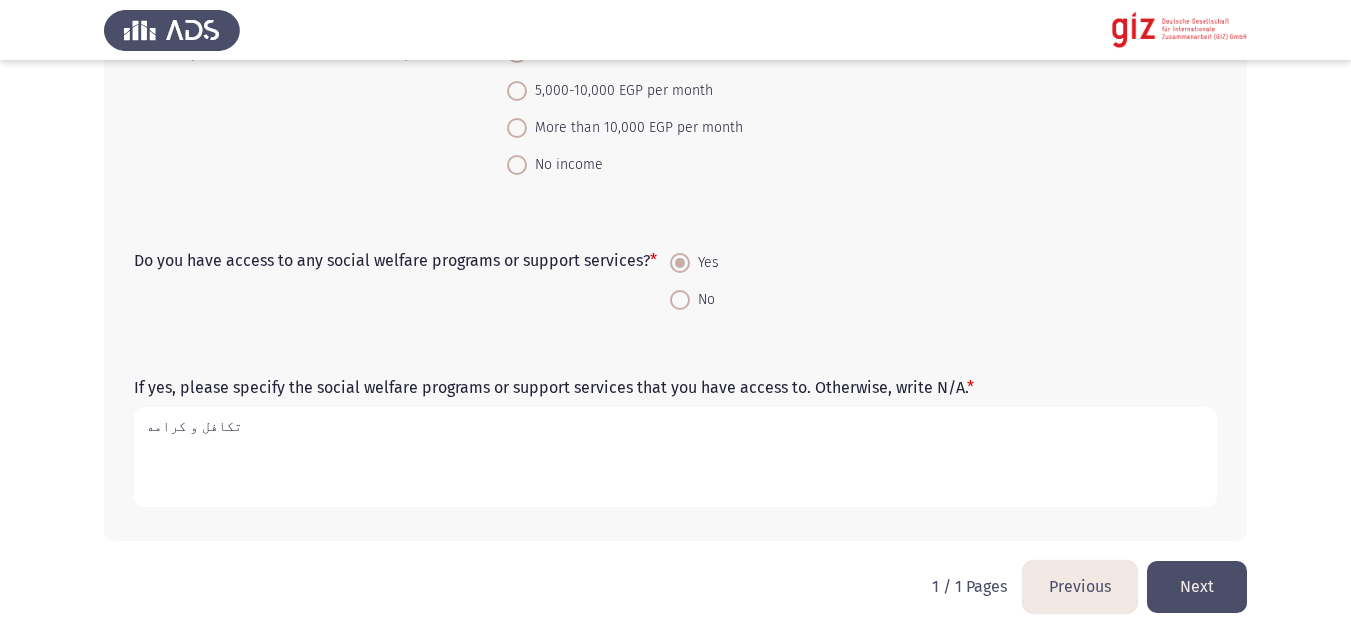 type on "دبلوم زراعه" 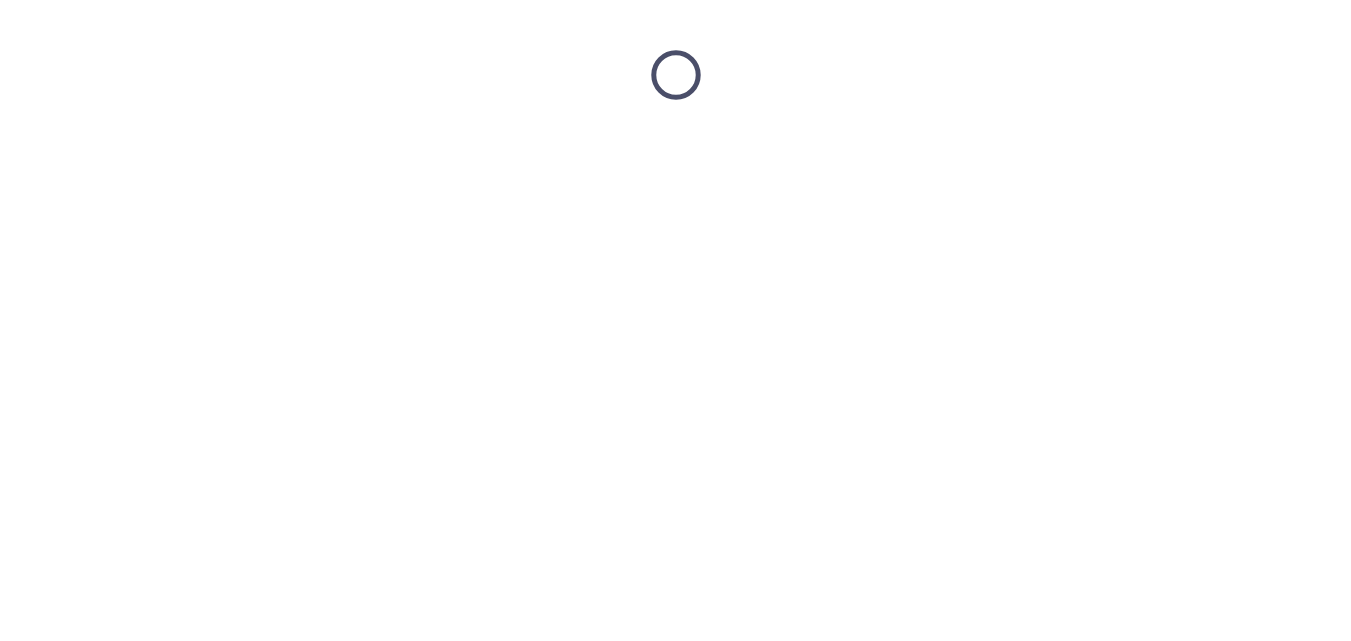 scroll, scrollTop: 0, scrollLeft: 0, axis: both 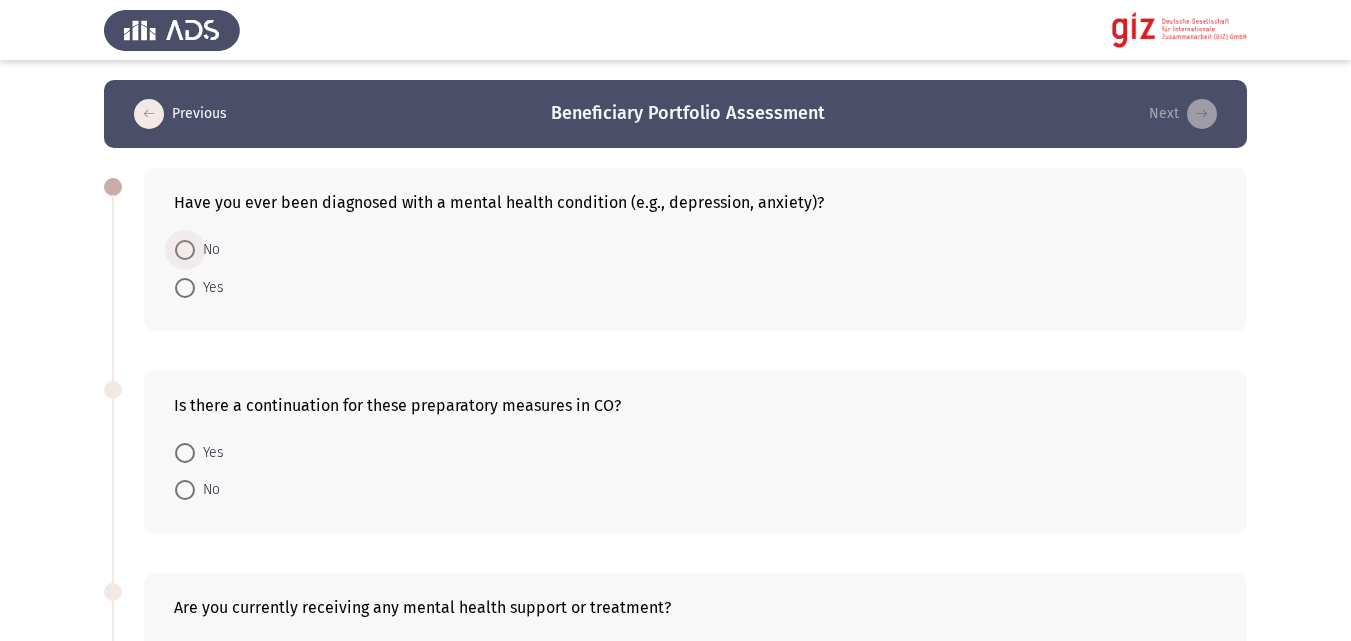 click on "No" at bounding box center (207, 250) 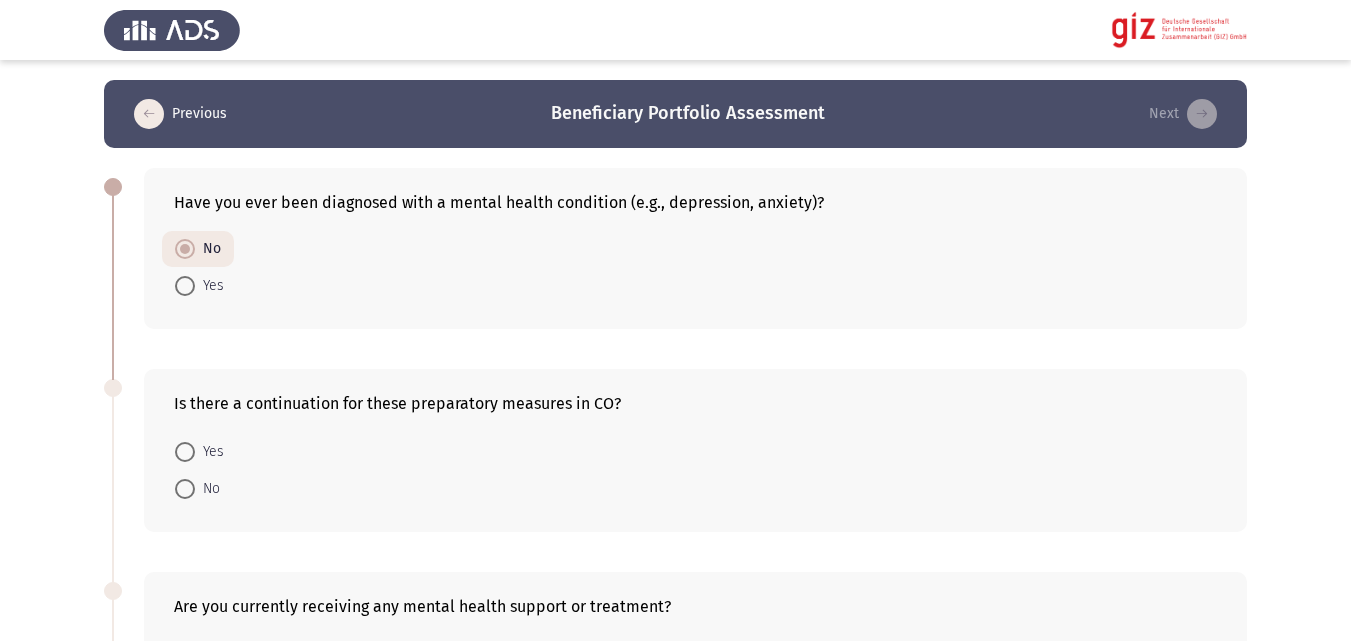 click on "No" at bounding box center (207, 489) 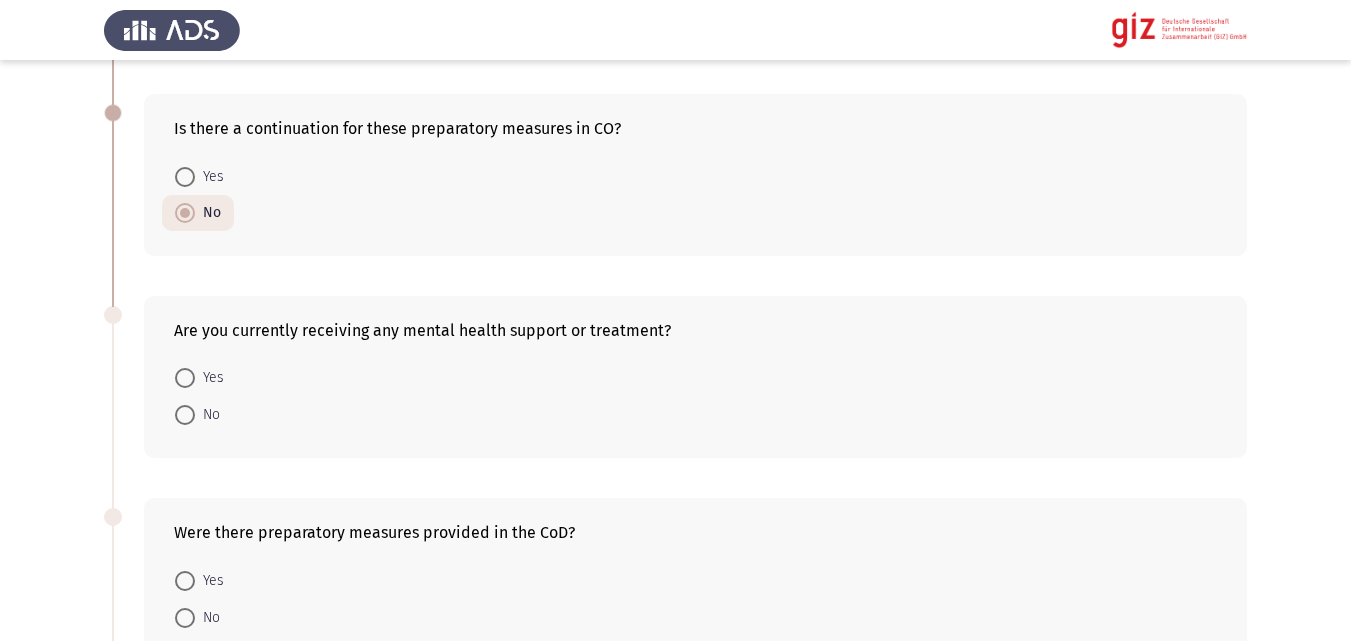 scroll, scrollTop: 408, scrollLeft: 0, axis: vertical 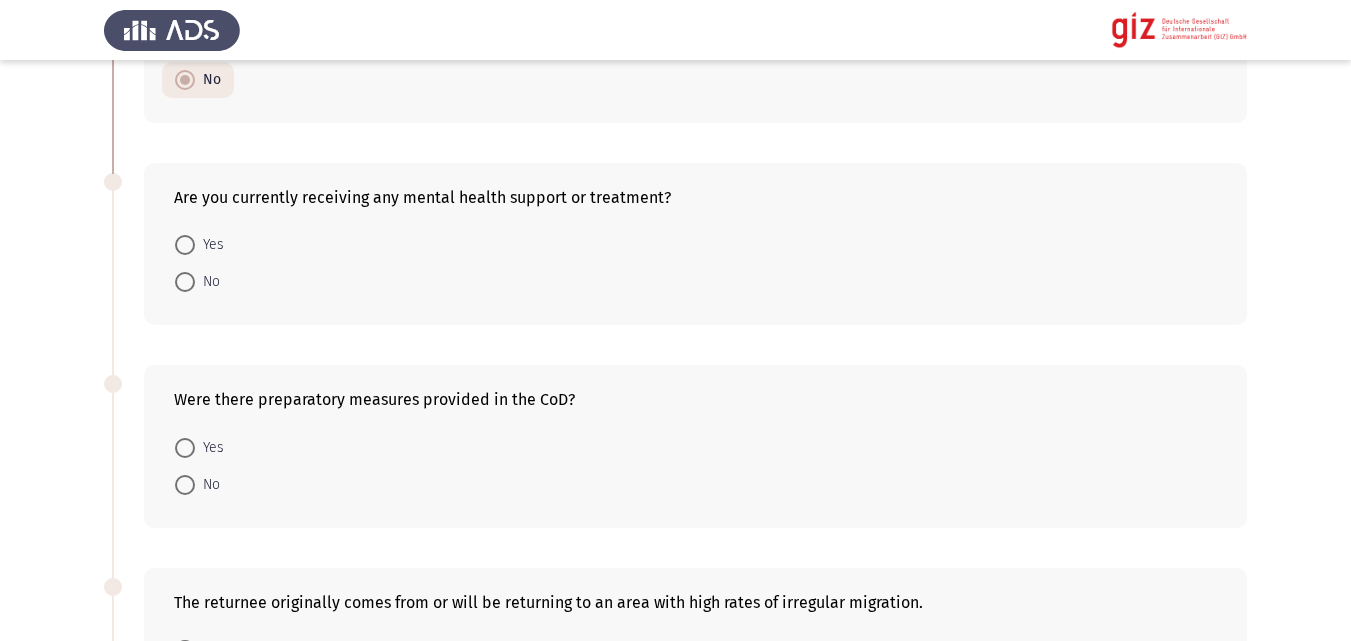 click on "No" at bounding box center (197, 281) 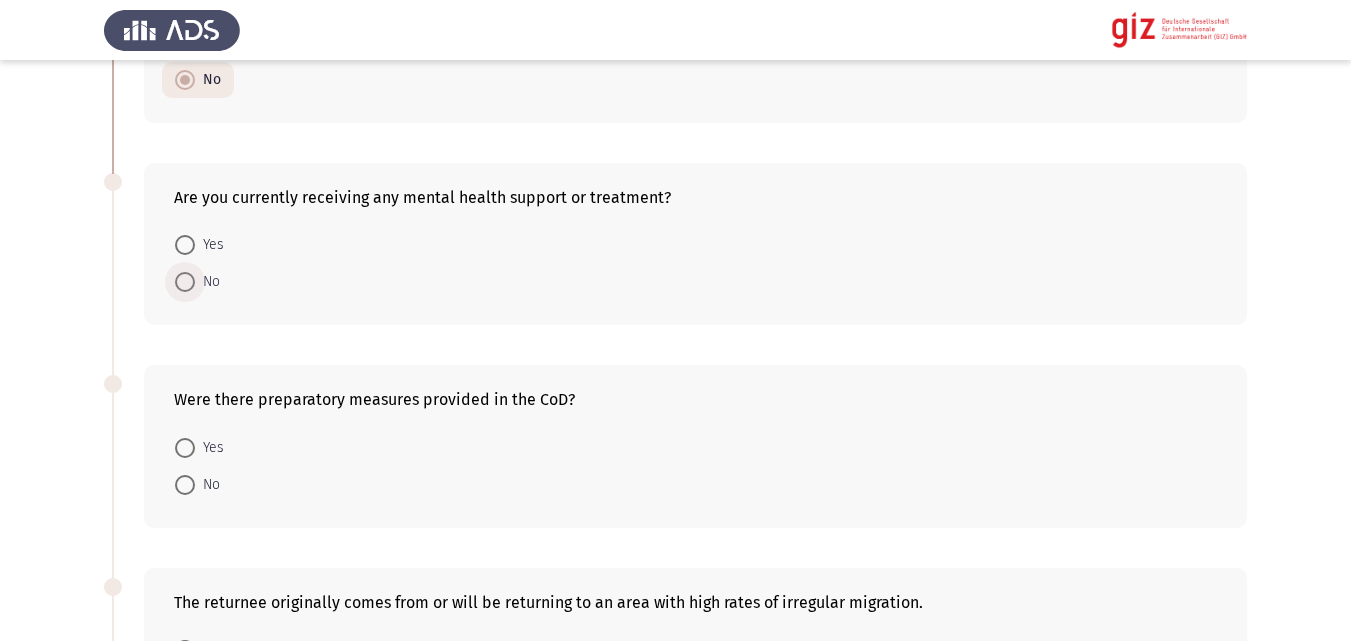 click at bounding box center [185, 282] 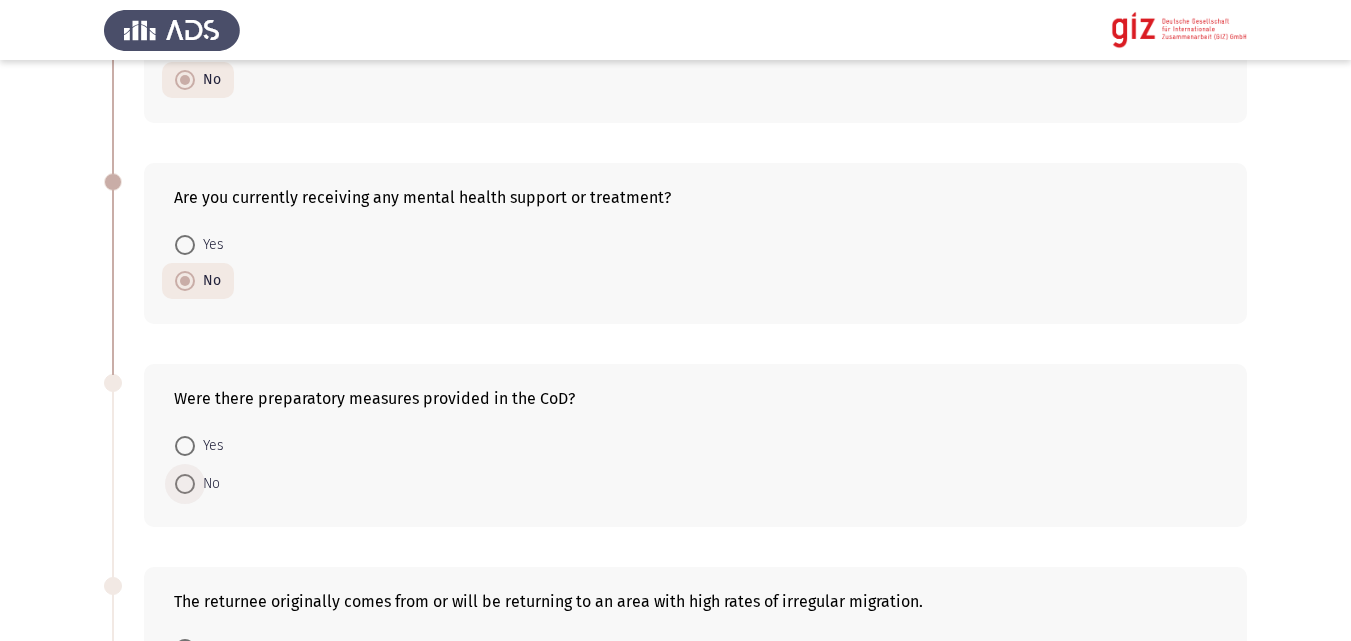click at bounding box center (185, 484) 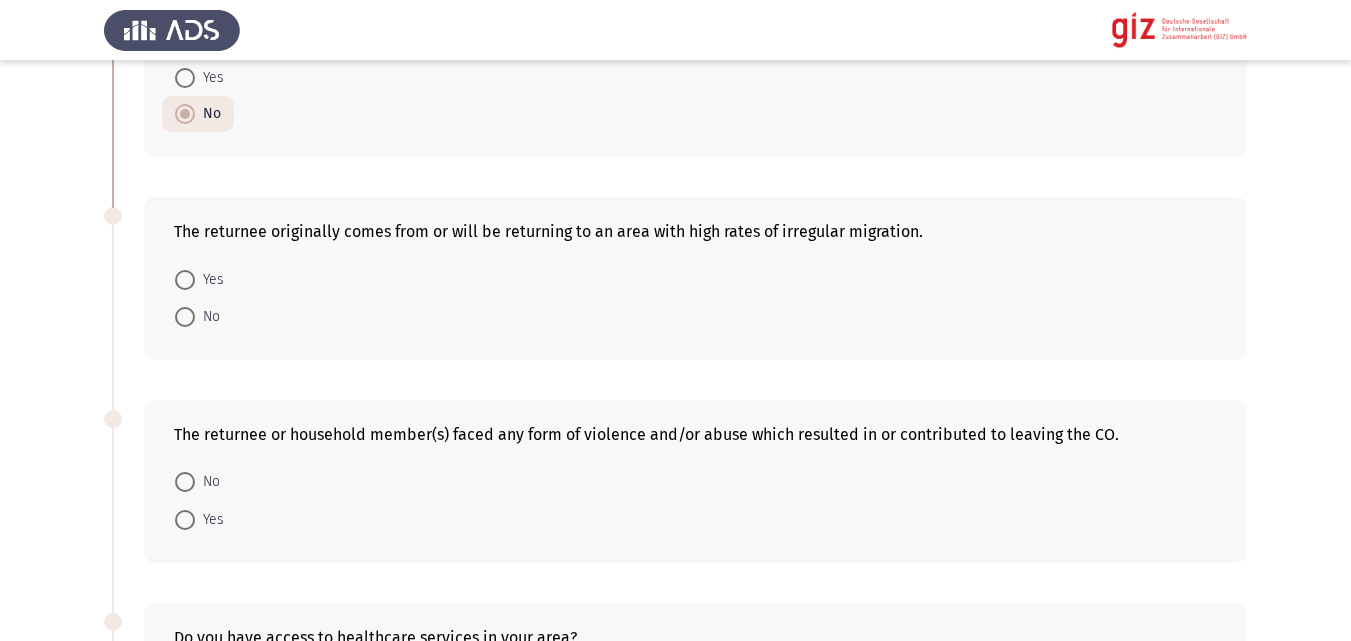 scroll, scrollTop: 791, scrollLeft: 0, axis: vertical 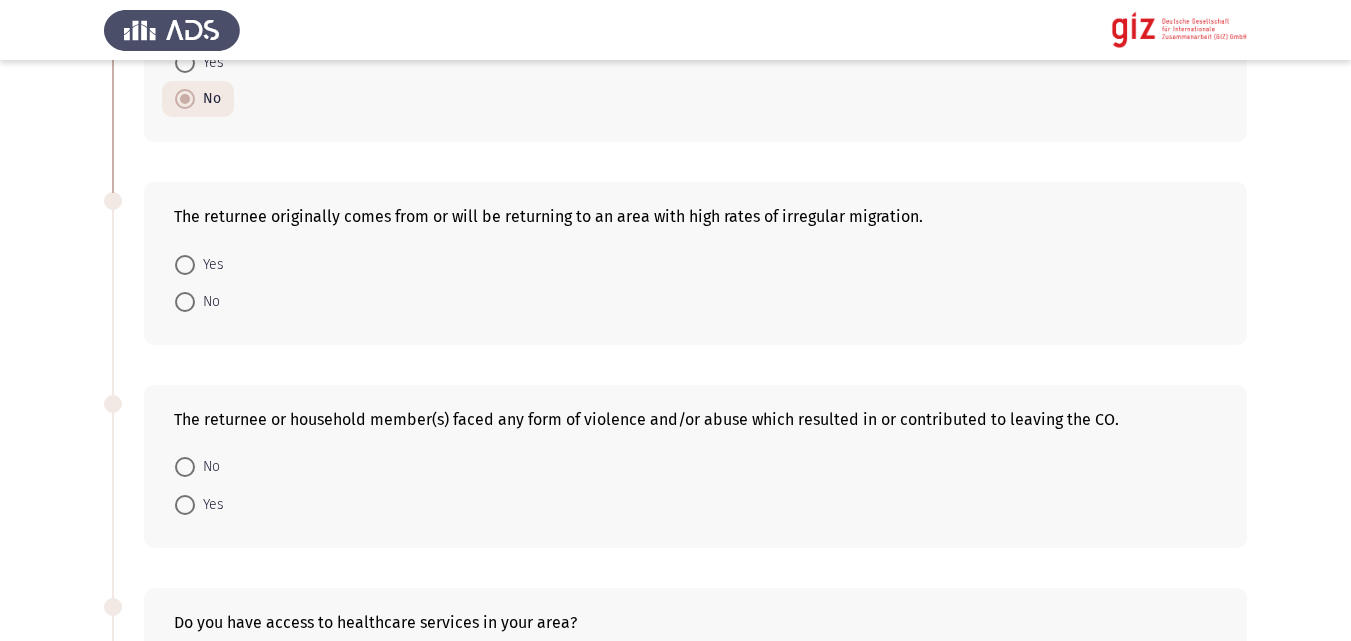 click on "Yes     No" 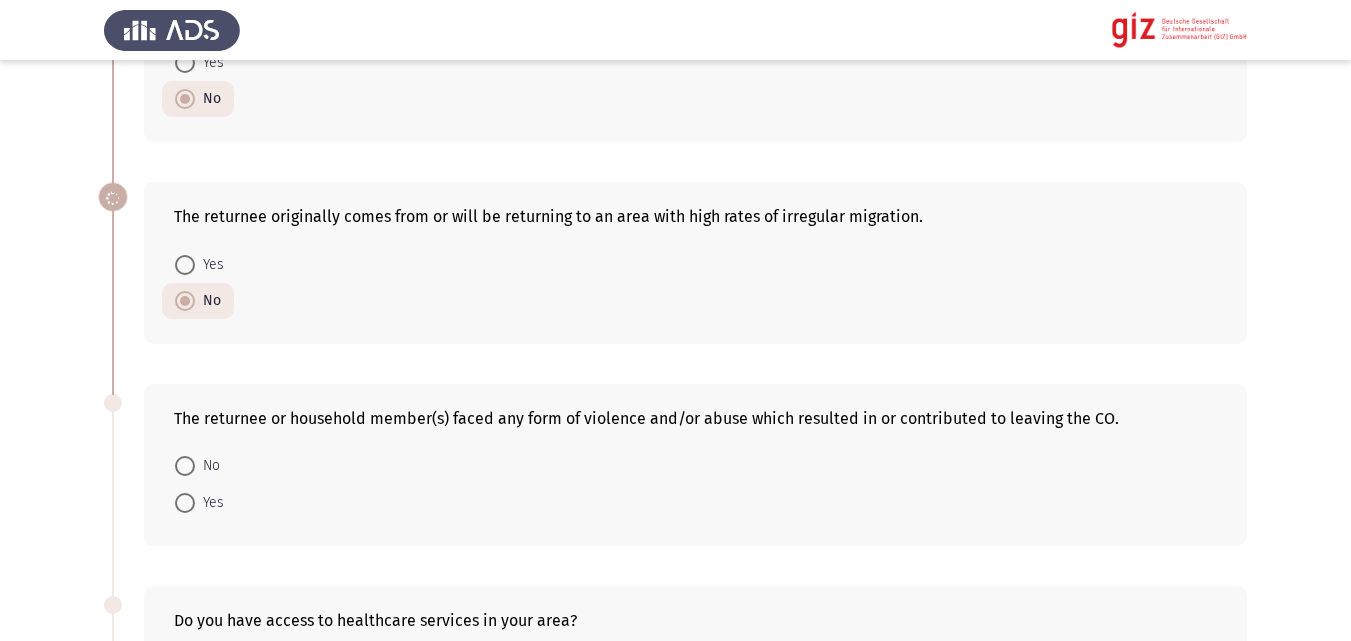 click on "No" at bounding box center [197, 465] 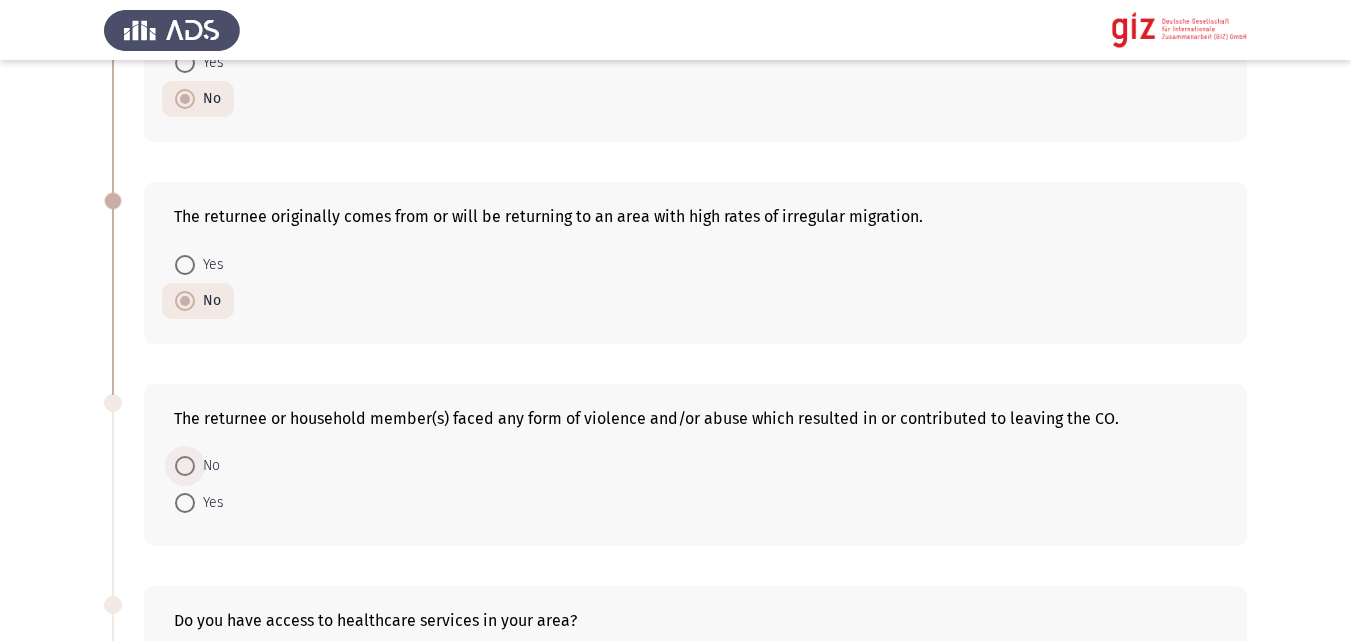 click on "No" at bounding box center (207, 466) 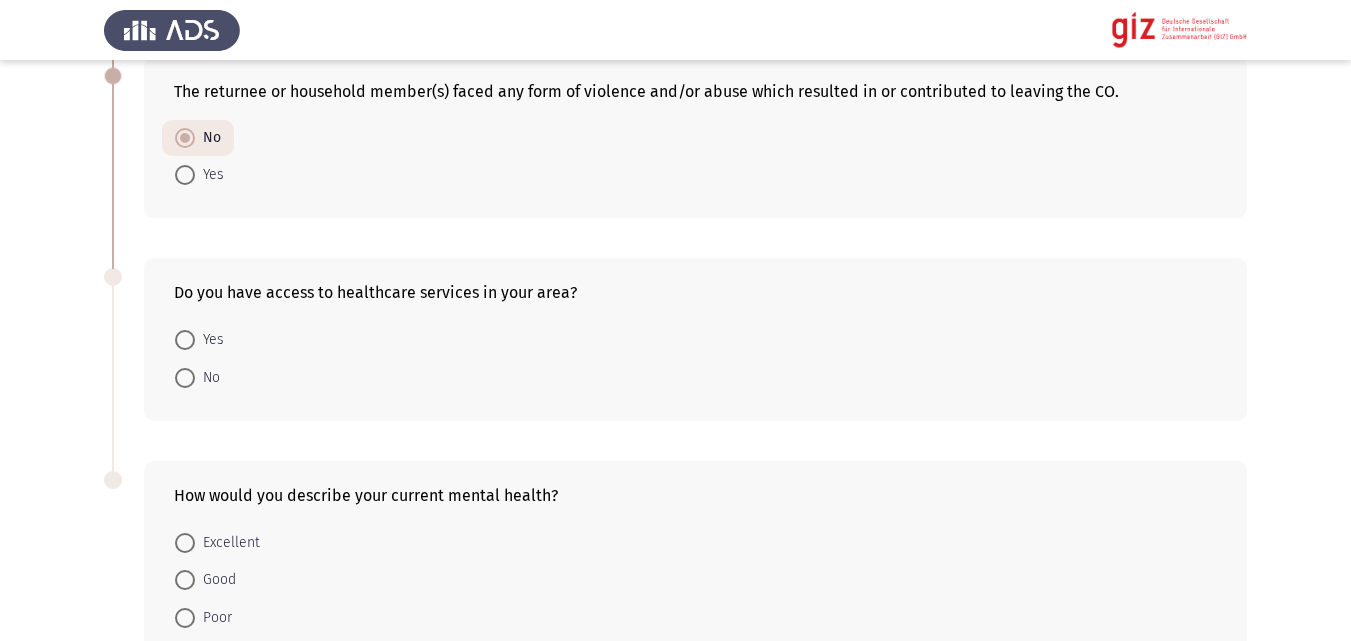 scroll, scrollTop: 1167, scrollLeft: 0, axis: vertical 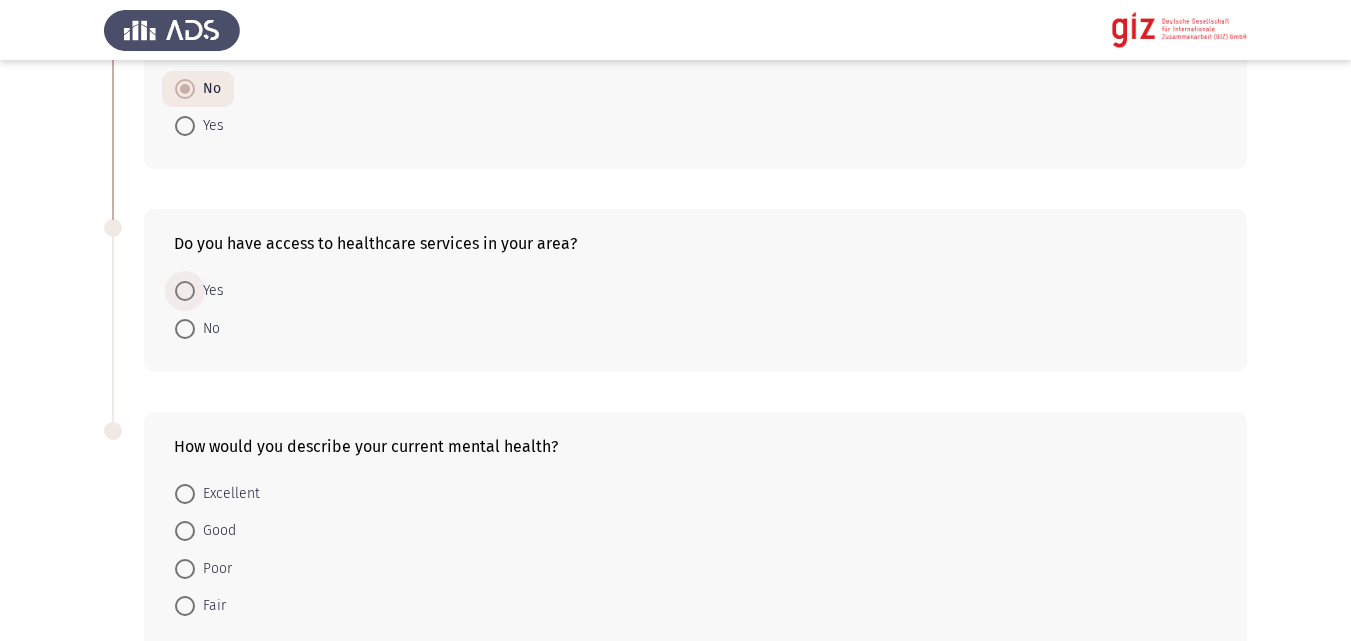 click on "Yes" at bounding box center [209, 291] 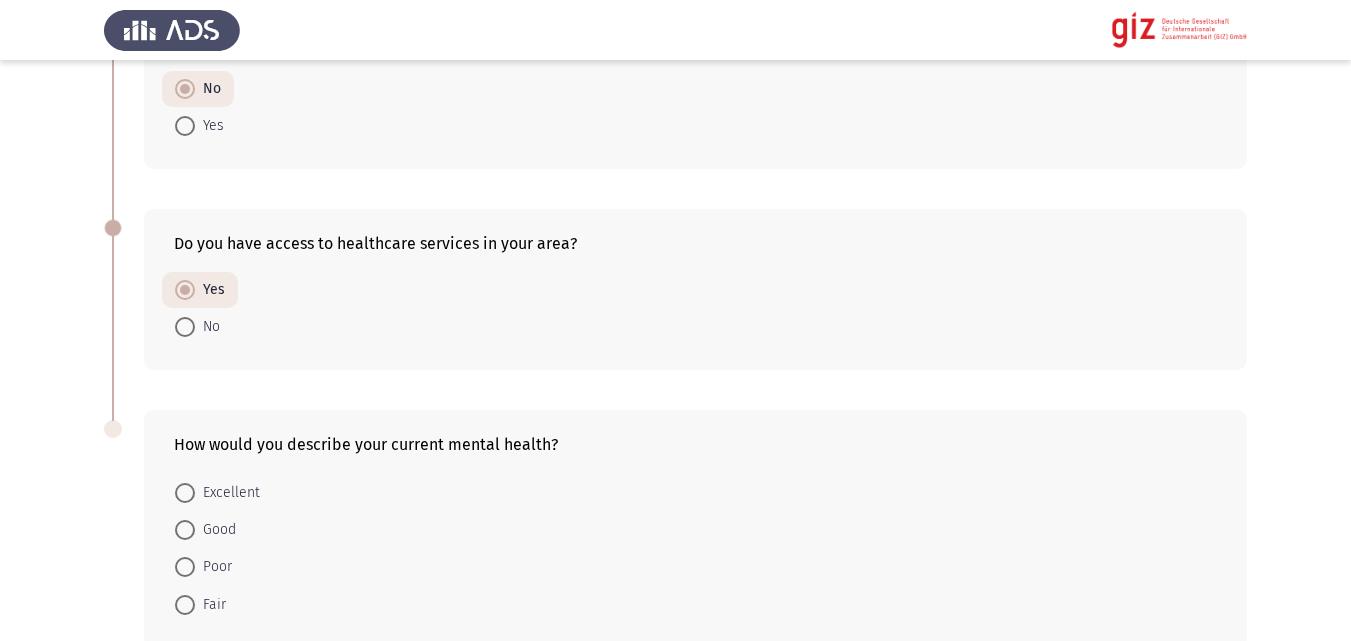 click on "Yes" at bounding box center (200, 290) 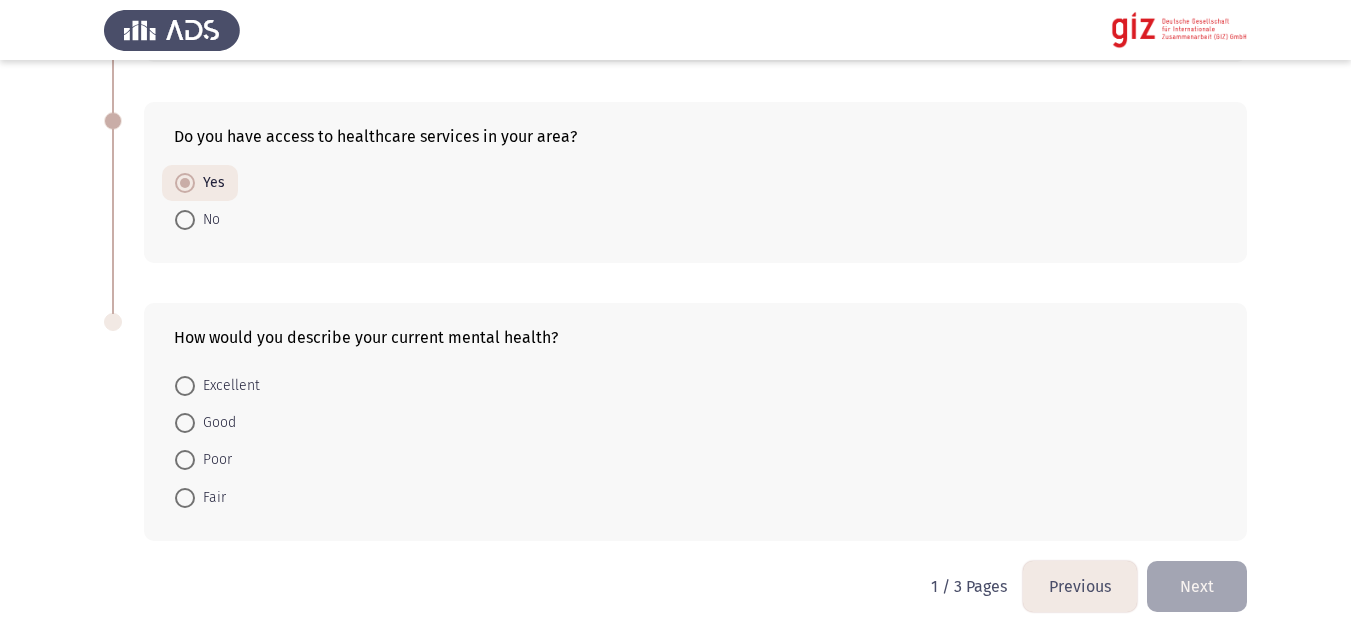 click at bounding box center [185, 423] 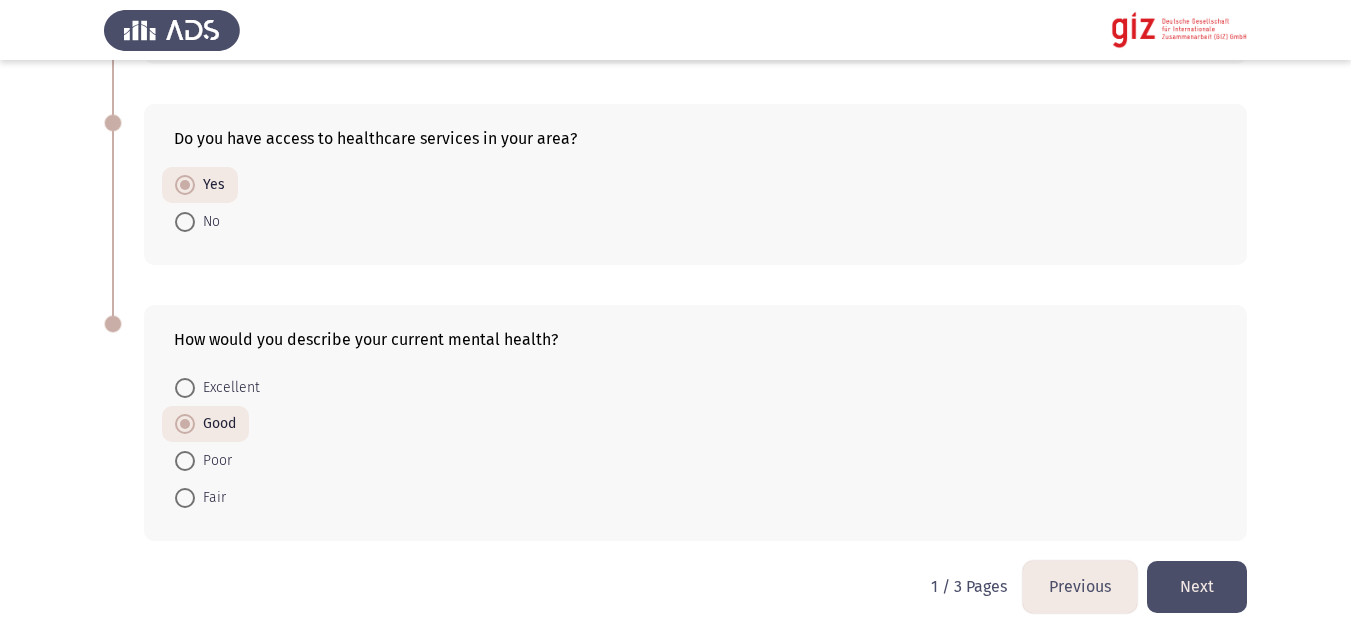 click on "Previous   Beneficiary Portfolio Assessment    Next  Have you ever been diagnosed with a mental health condition (e.g., depression, anxiety)?    No     Yes  Is there a continuation for these preparatory measures in CO?    Yes     No  Are you currently receiving any mental health support or treatment?    Yes     No  Were there preparatory measures provided in the CoD?    Yes     No  The returnee originally comes from or will be returning to an area with high rates of irregular migration.    Yes     No  The returnee or household member(s) faced any form of violence and/or abuse which resulted in or contributed to leaving the CO.    No     Yes  Do you have access to healthcare services in your area?    Yes     No  How would you describe your current mental health?    Excellent     Good     Poor     Fair   1 / 3 Pages   Previous   Next" at bounding box center (675, -316) 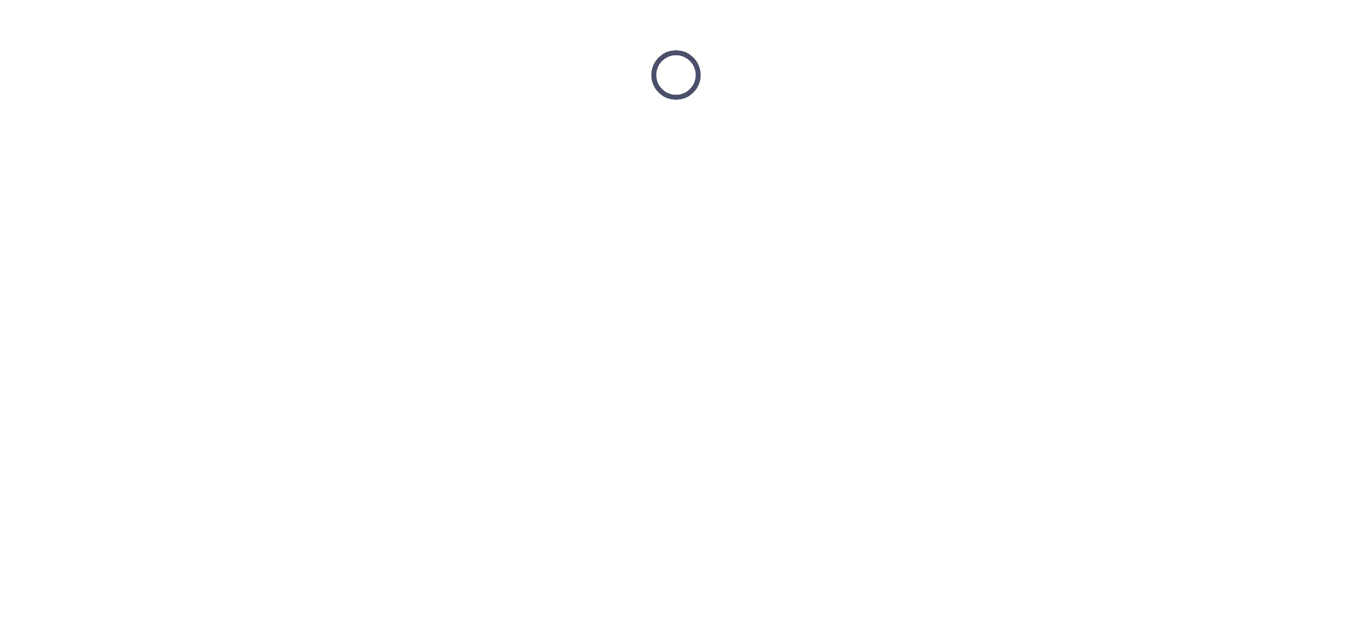 scroll, scrollTop: 0, scrollLeft: 0, axis: both 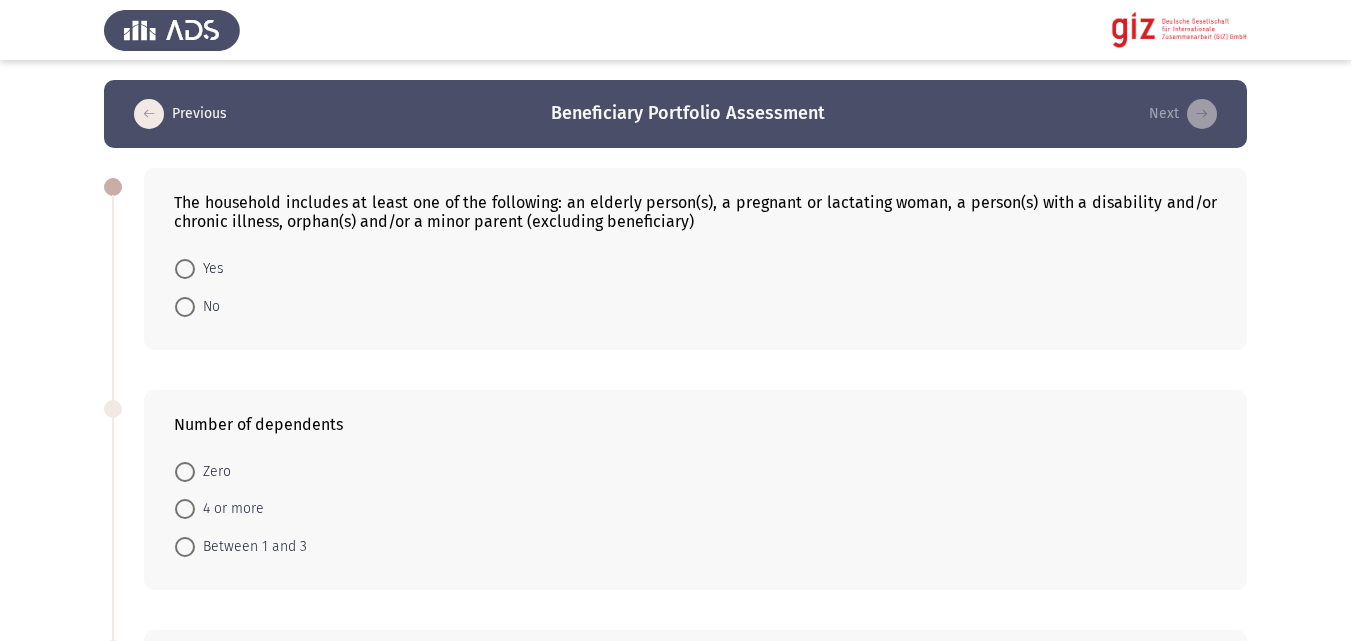 click at bounding box center (185, 269) 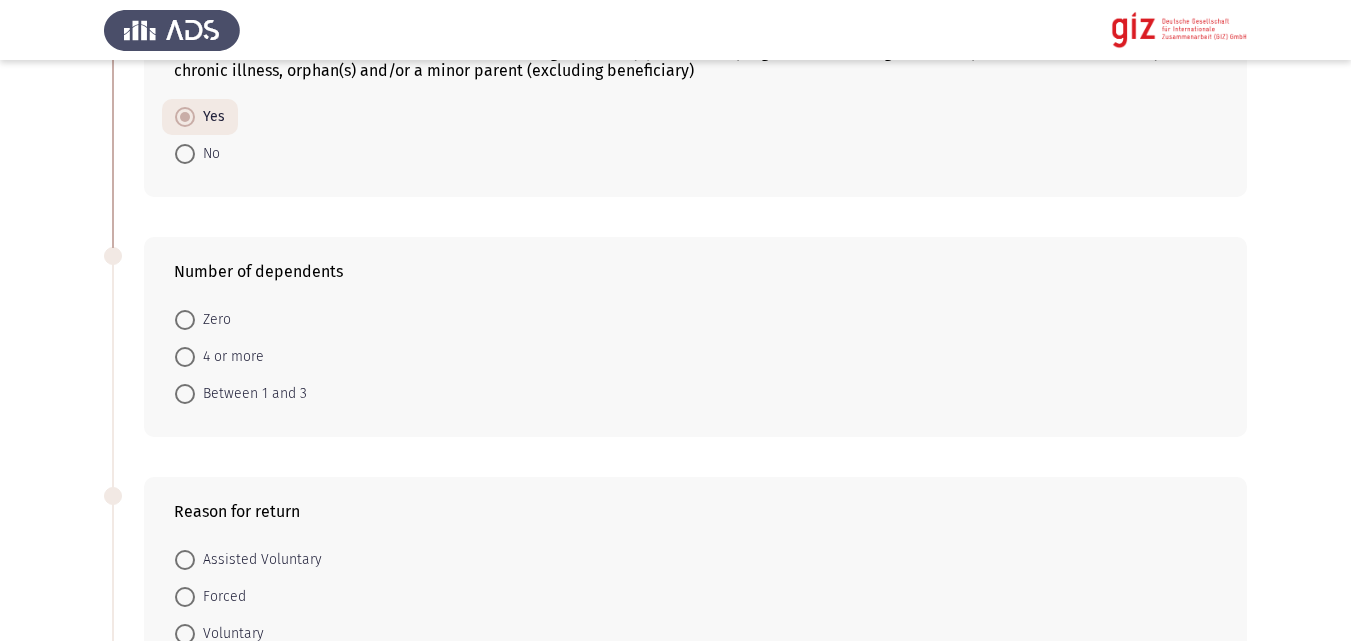 scroll, scrollTop: 152, scrollLeft: 0, axis: vertical 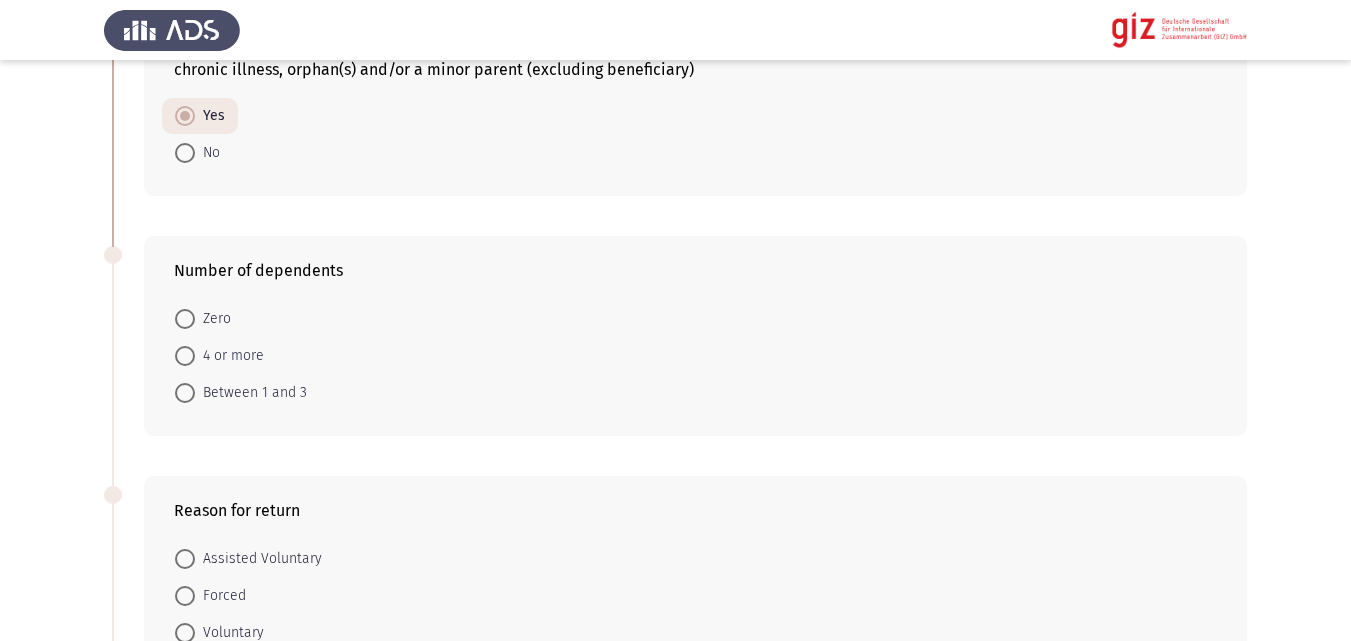click at bounding box center (185, 356) 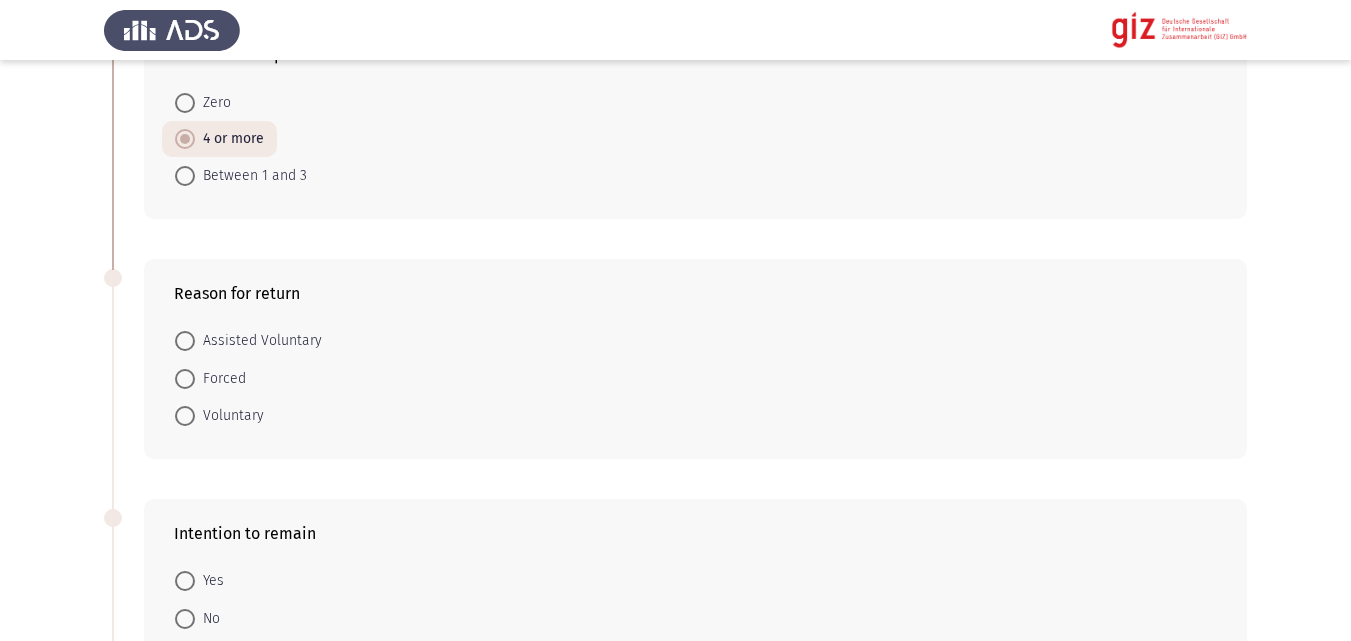 scroll, scrollTop: 456, scrollLeft: 0, axis: vertical 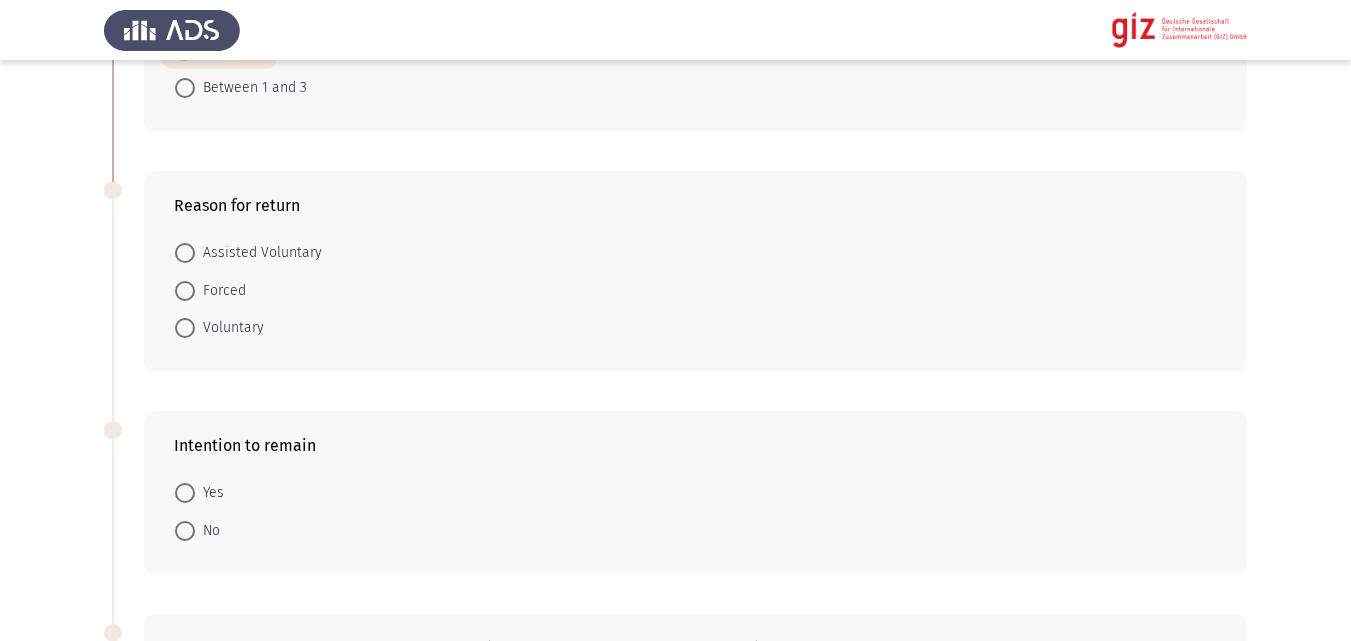 click on "Voluntary" at bounding box center (229, 328) 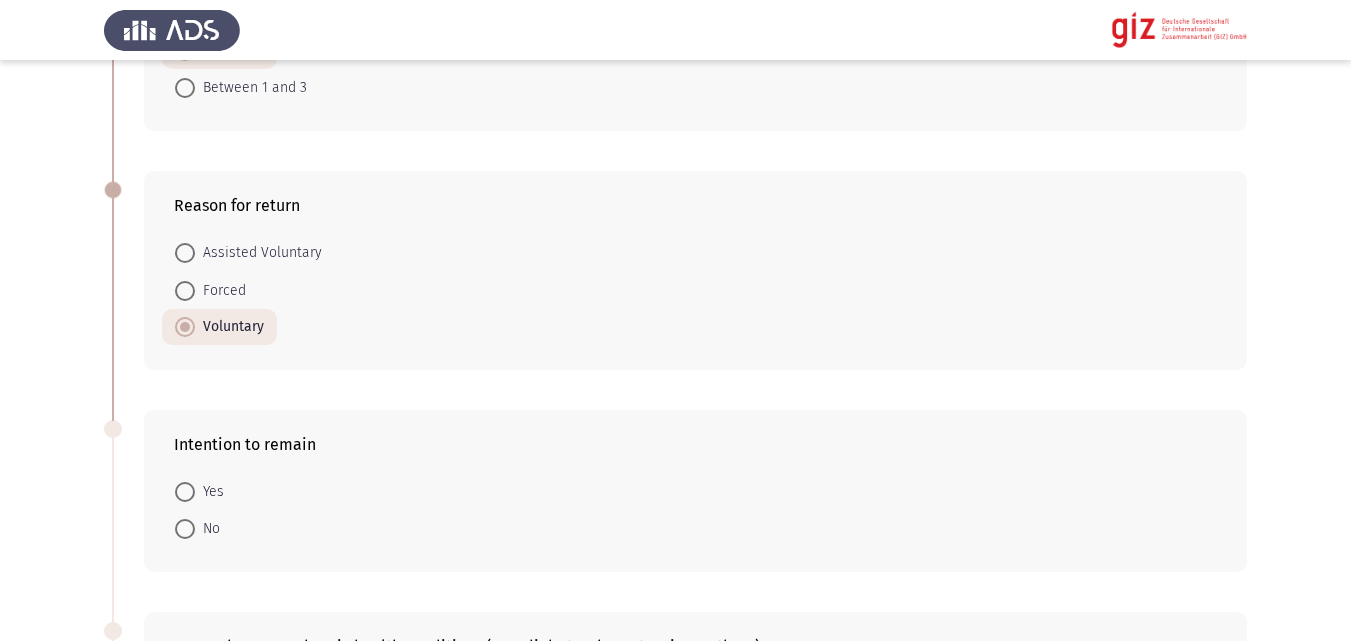 click at bounding box center [185, 492] 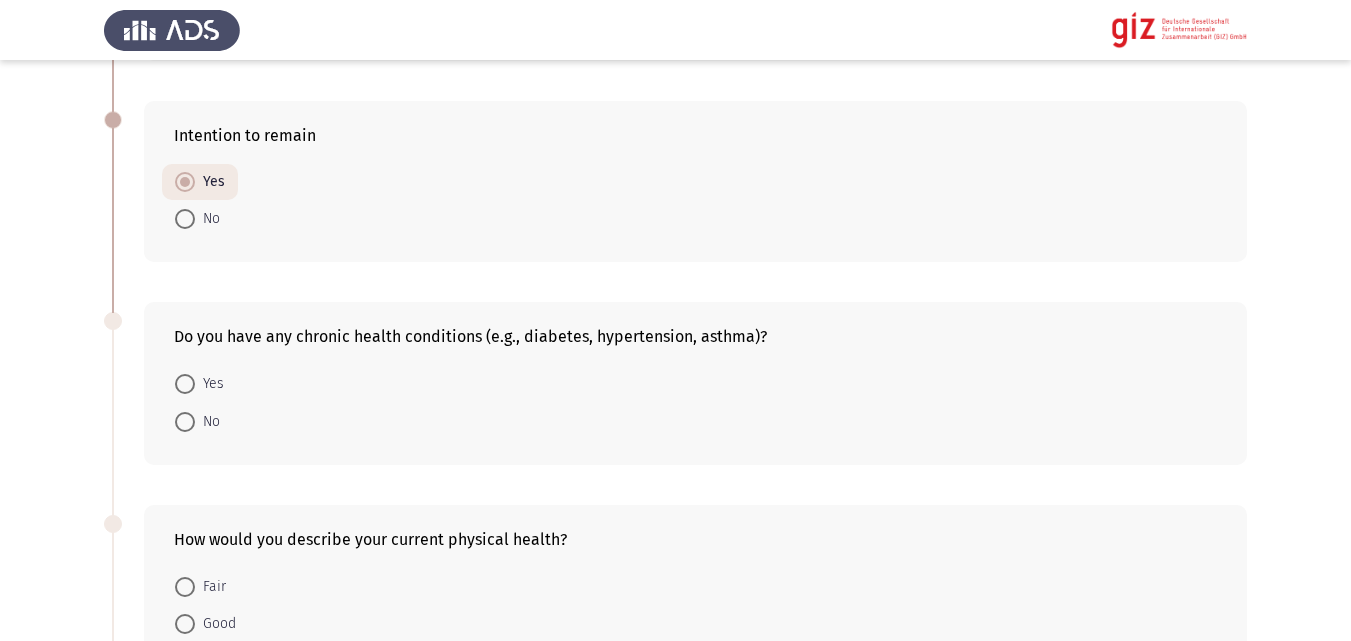 scroll, scrollTop: 866, scrollLeft: 0, axis: vertical 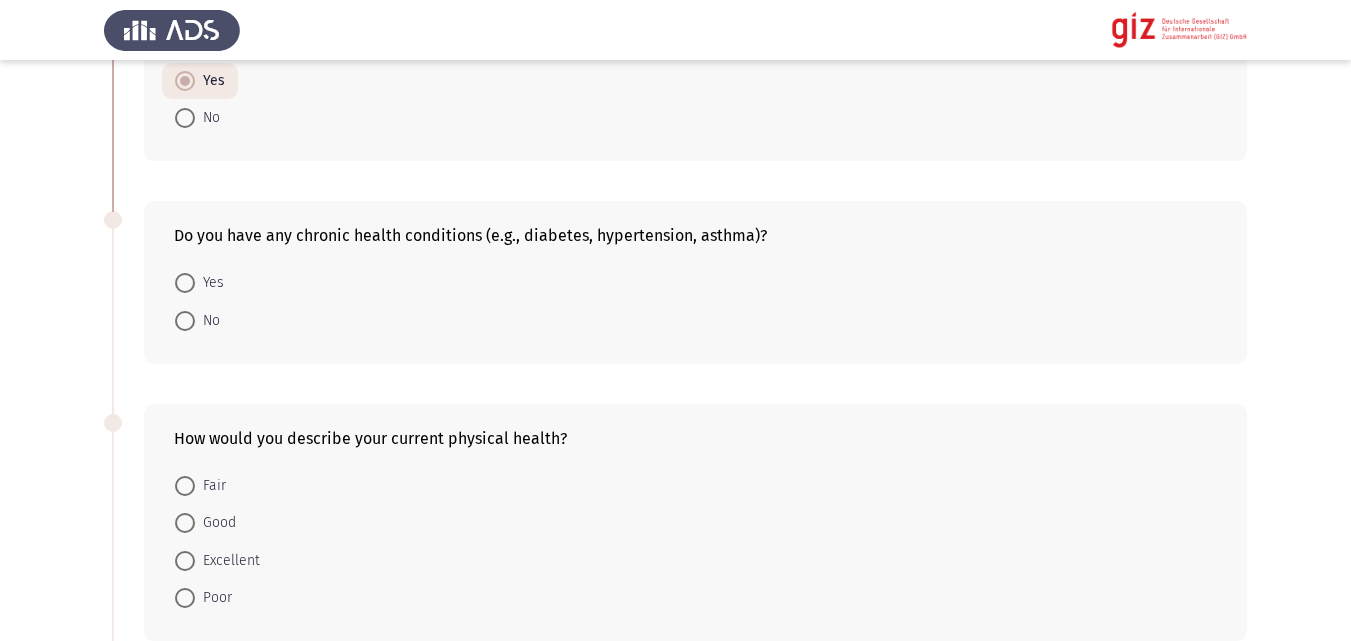 click on "Do you have any chronic health conditions (e.g., diabetes, hypertension, asthma)?    Yes     No" 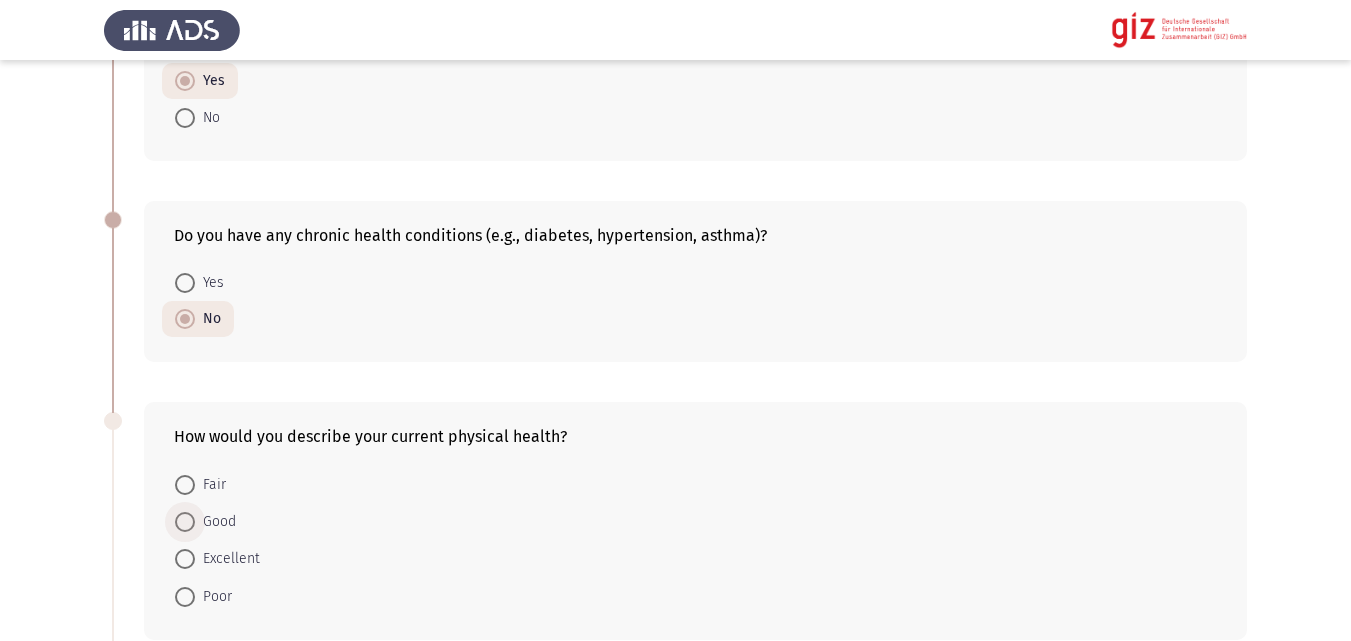 click on "Good" at bounding box center [215, 522] 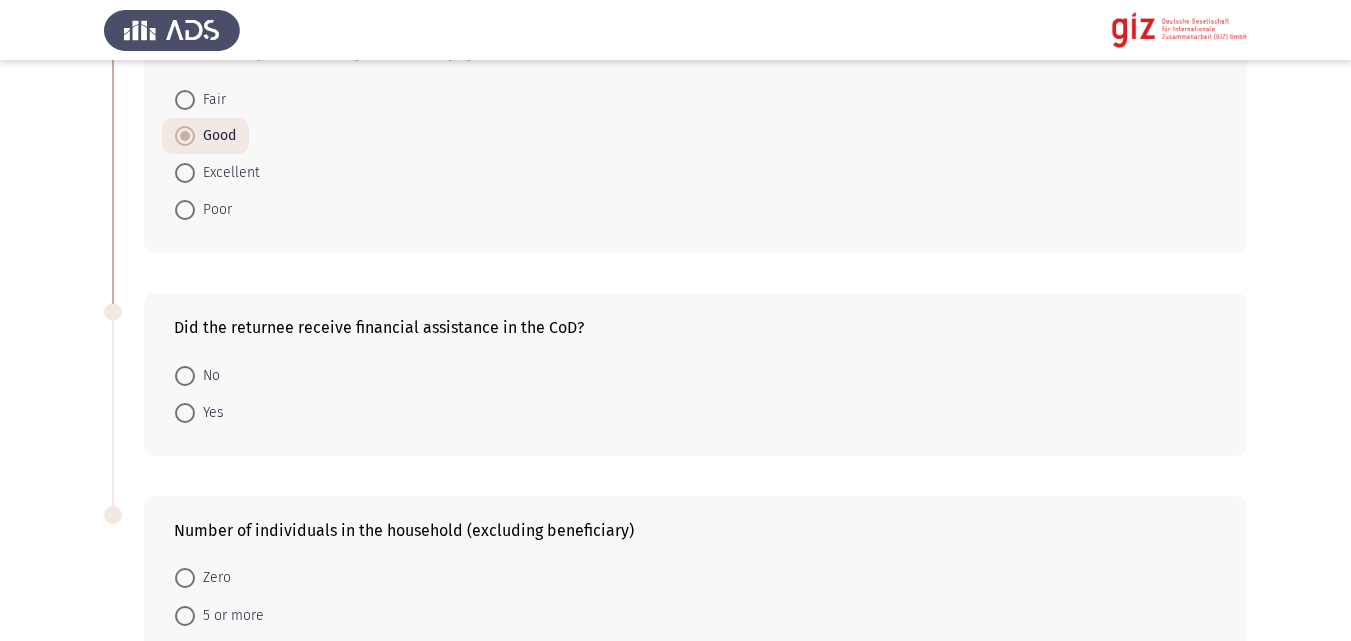scroll, scrollTop: 1252, scrollLeft: 0, axis: vertical 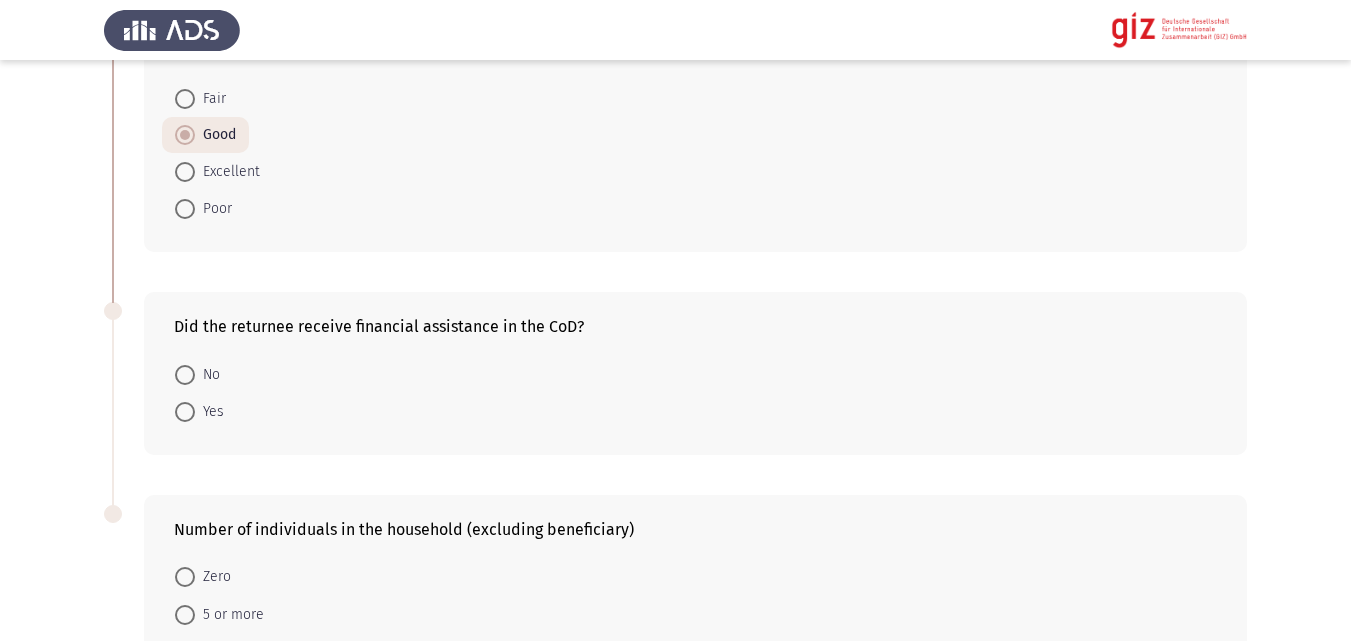 click at bounding box center (185, 375) 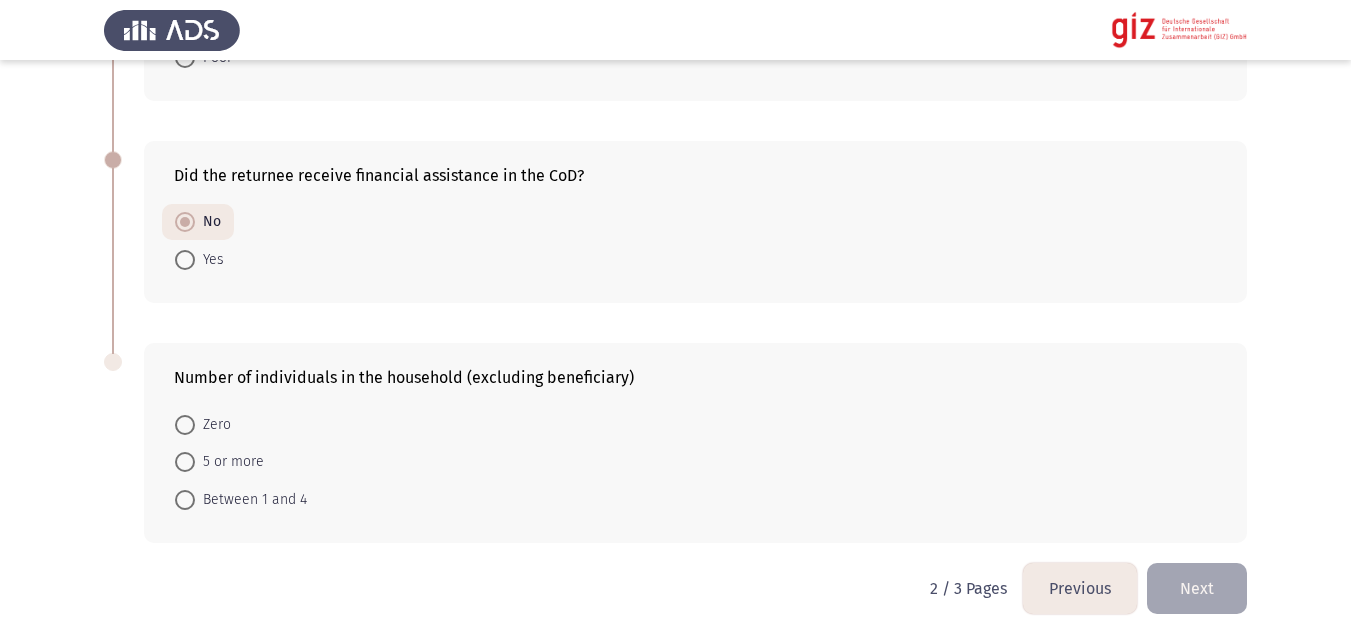 scroll, scrollTop: 1405, scrollLeft: 0, axis: vertical 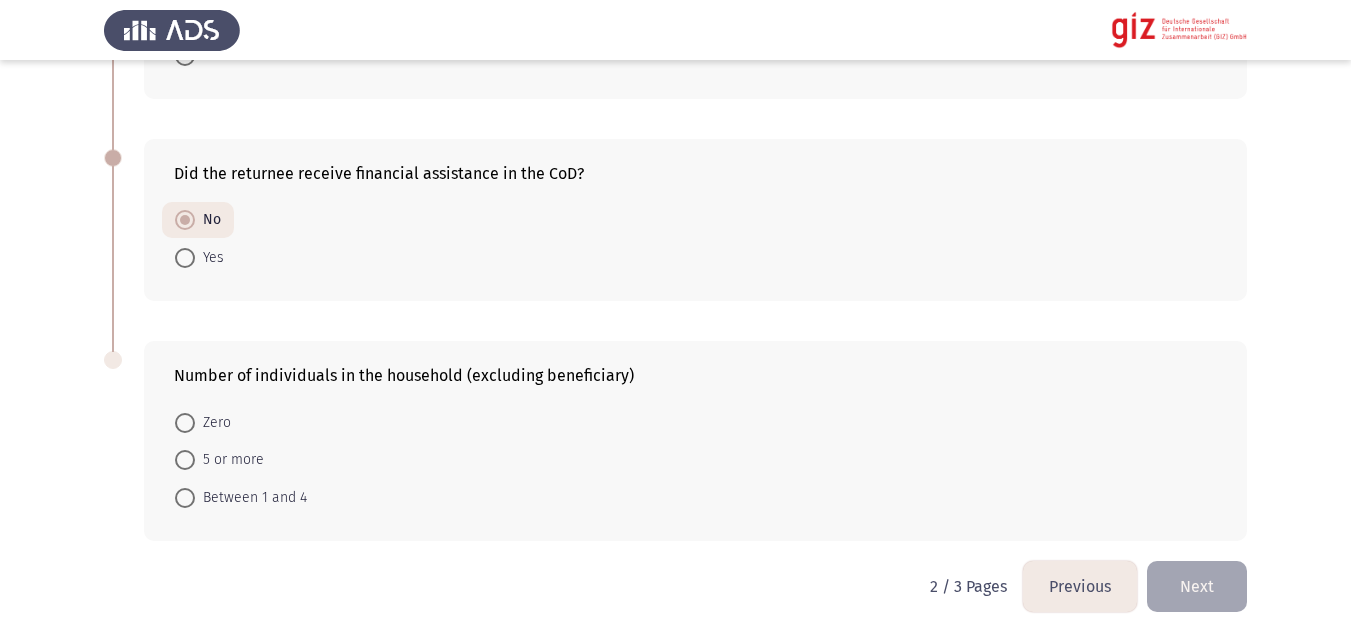 click on "5 or more" at bounding box center [229, 460] 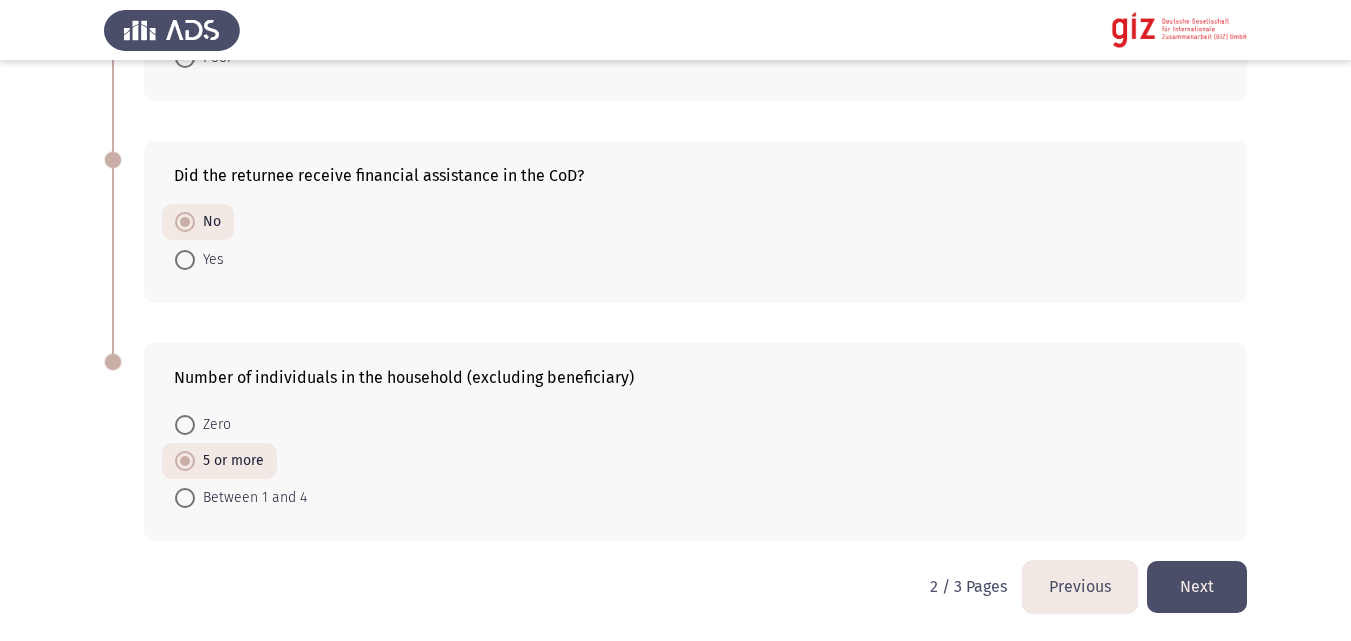 click on "Next" 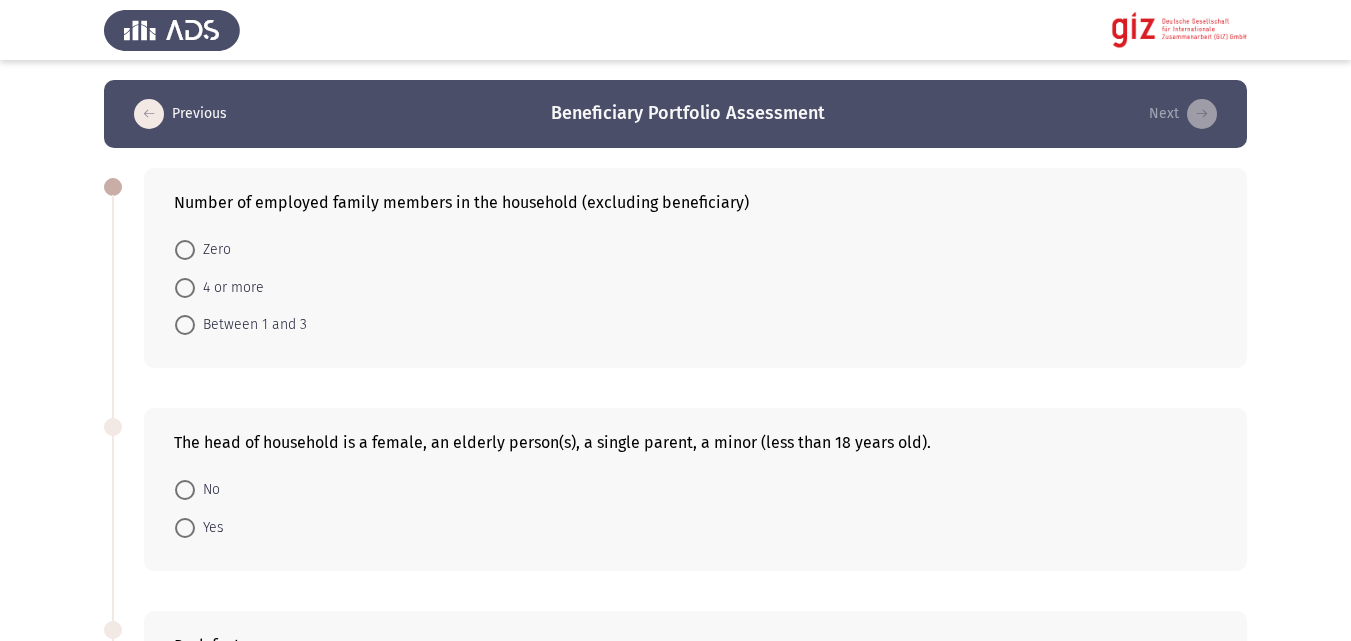 click on "Zero" at bounding box center [213, 250] 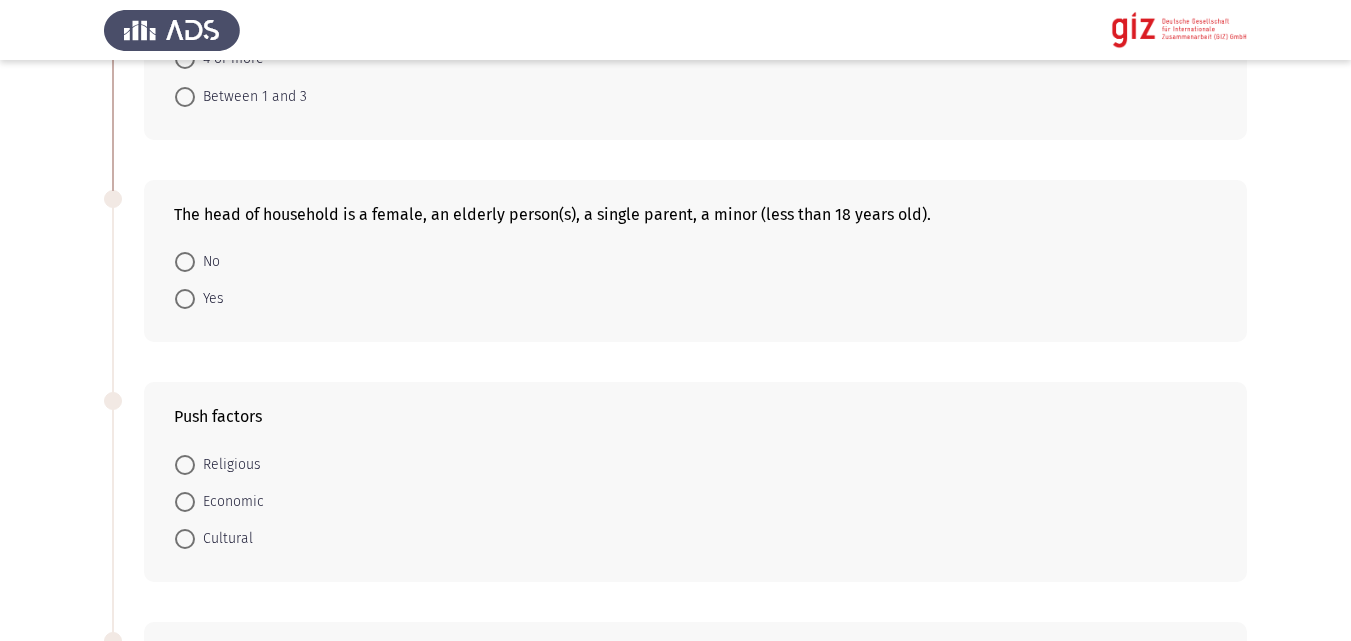 scroll, scrollTop: 230, scrollLeft: 0, axis: vertical 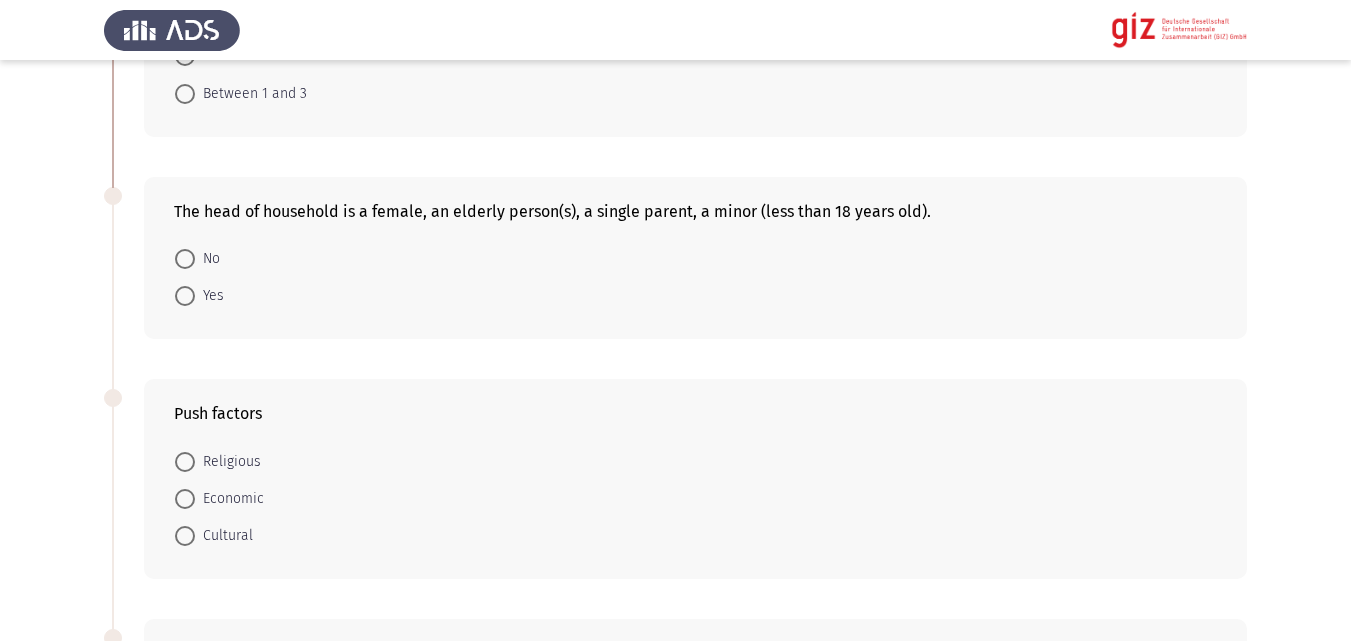 click on "No" at bounding box center (207, 259) 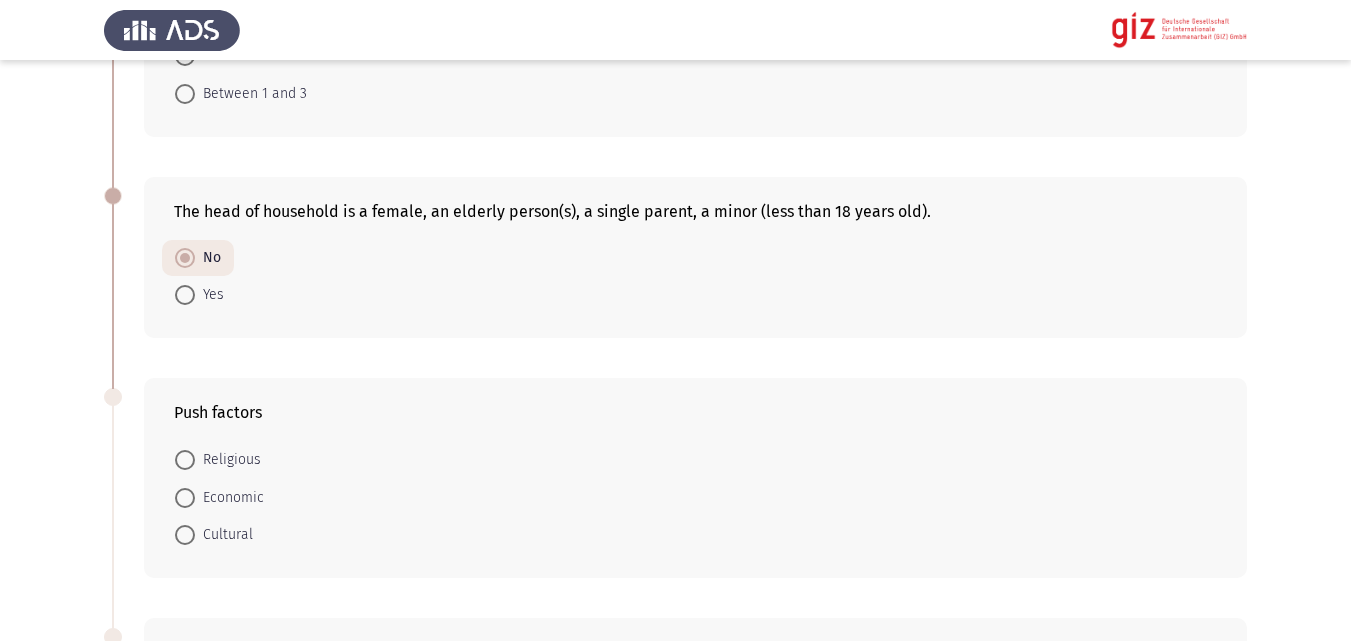 click on "Cultural" at bounding box center [224, 535] 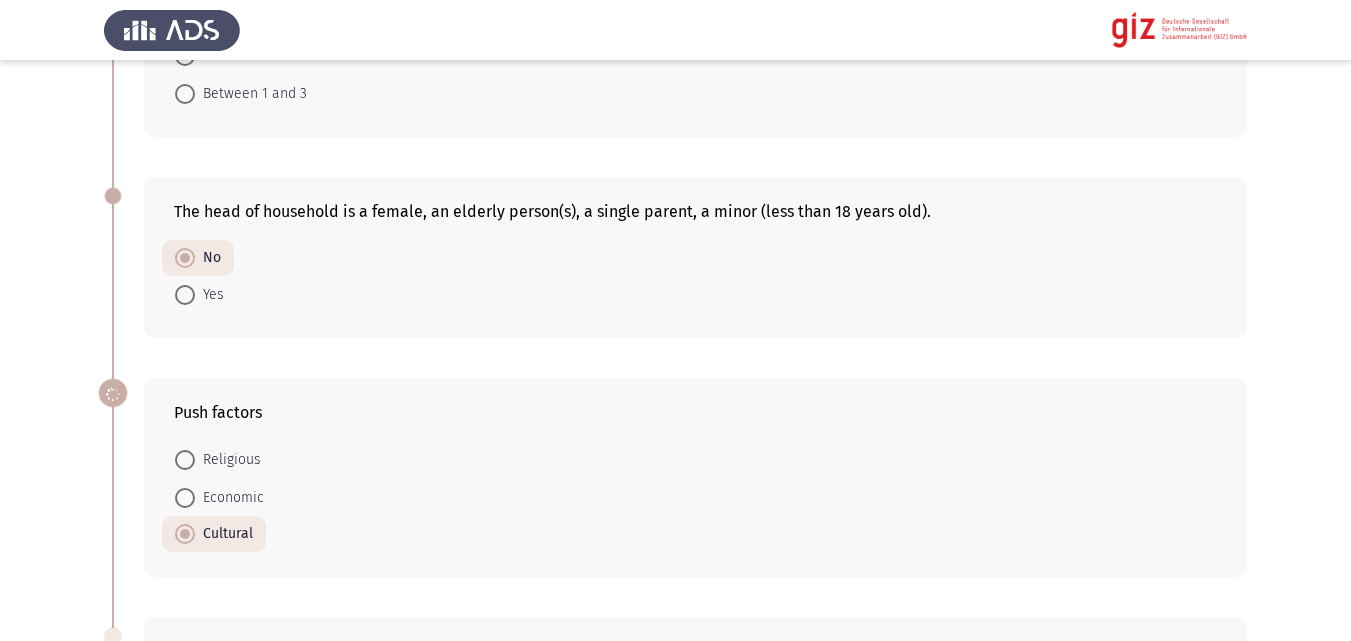 click on "Economic" at bounding box center [229, 498] 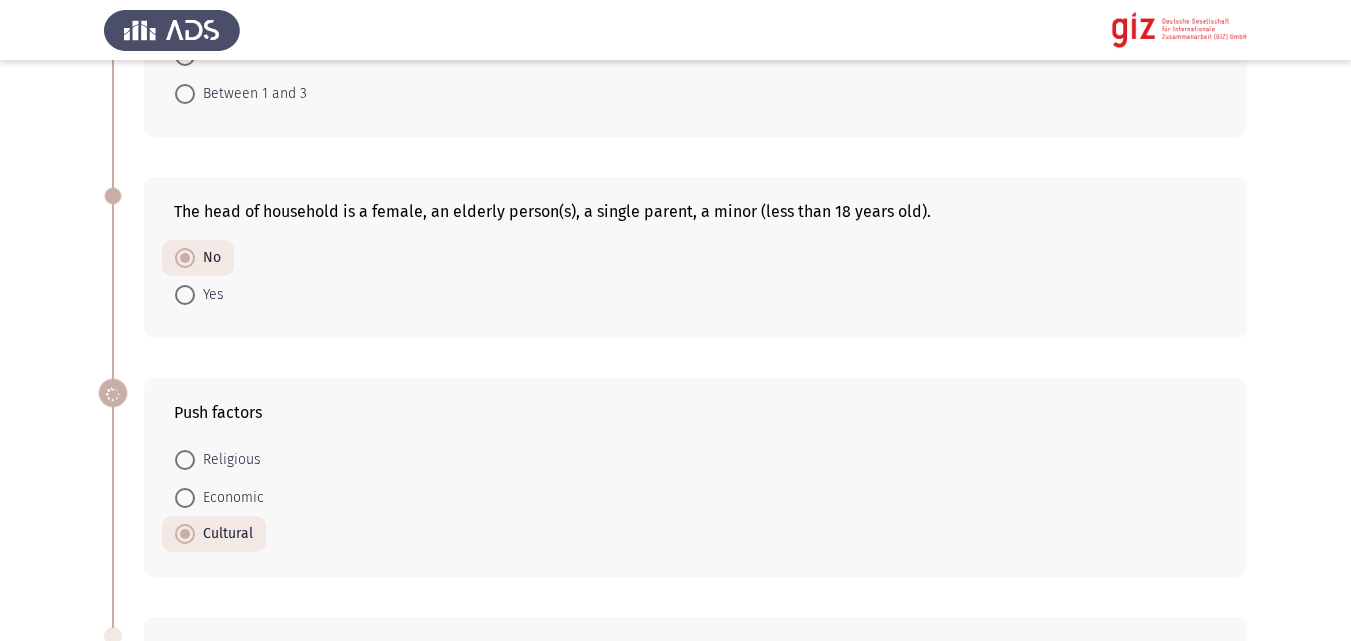 click on "Economic" at bounding box center [185, 498] 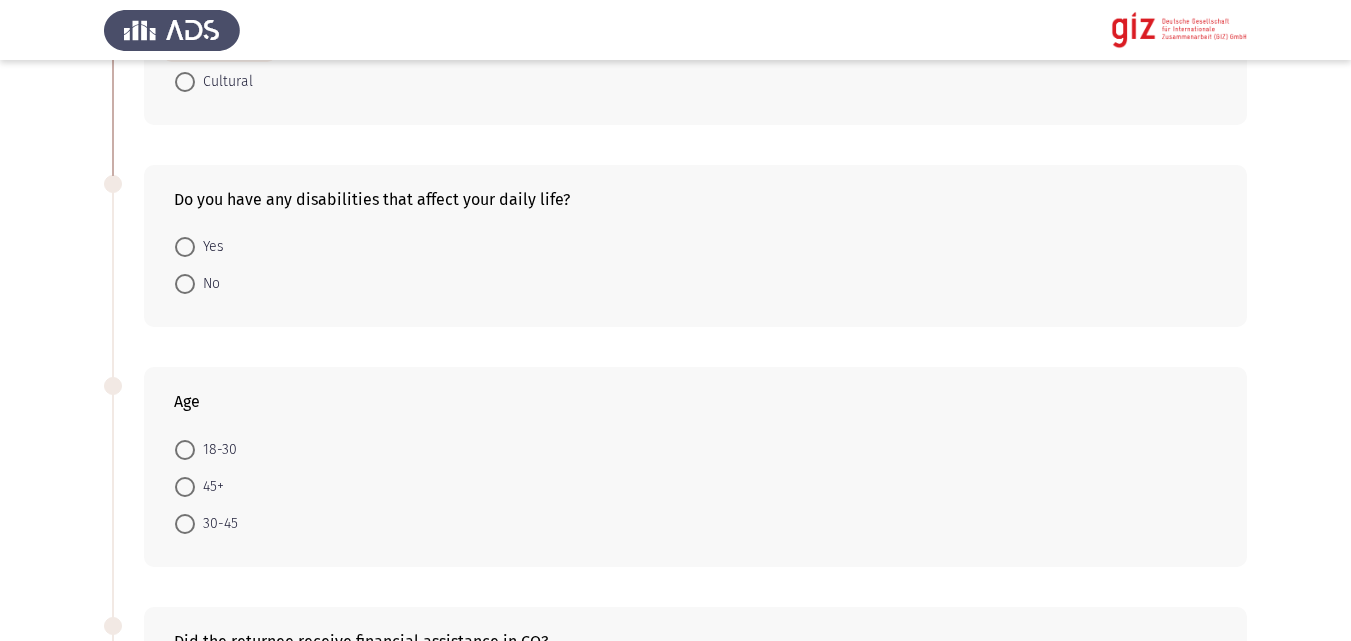 scroll, scrollTop: 728, scrollLeft: 0, axis: vertical 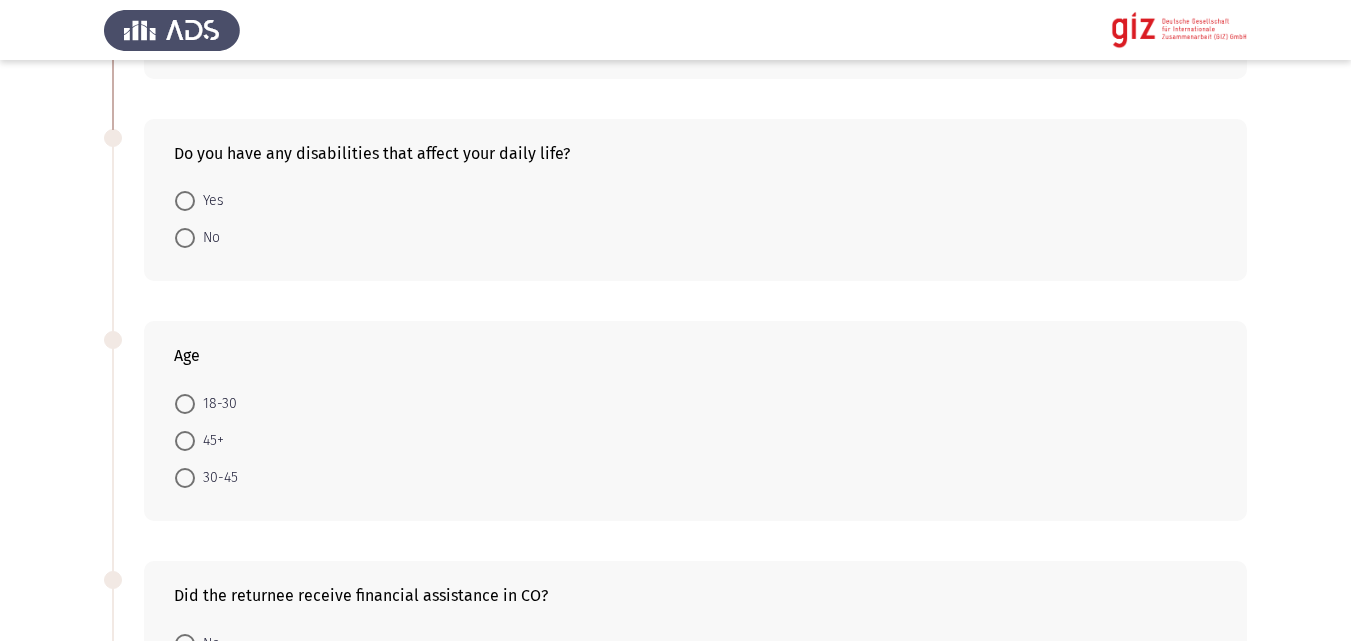 click on "No" at bounding box center [207, 238] 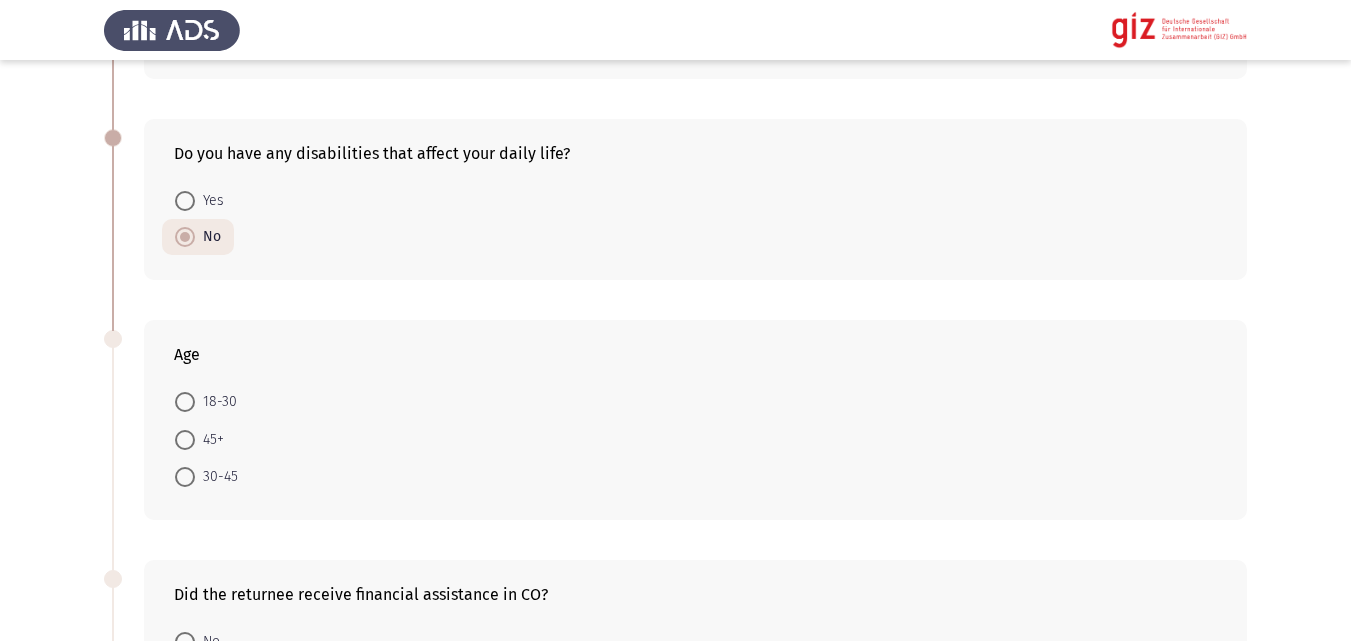 click at bounding box center [185, 402] 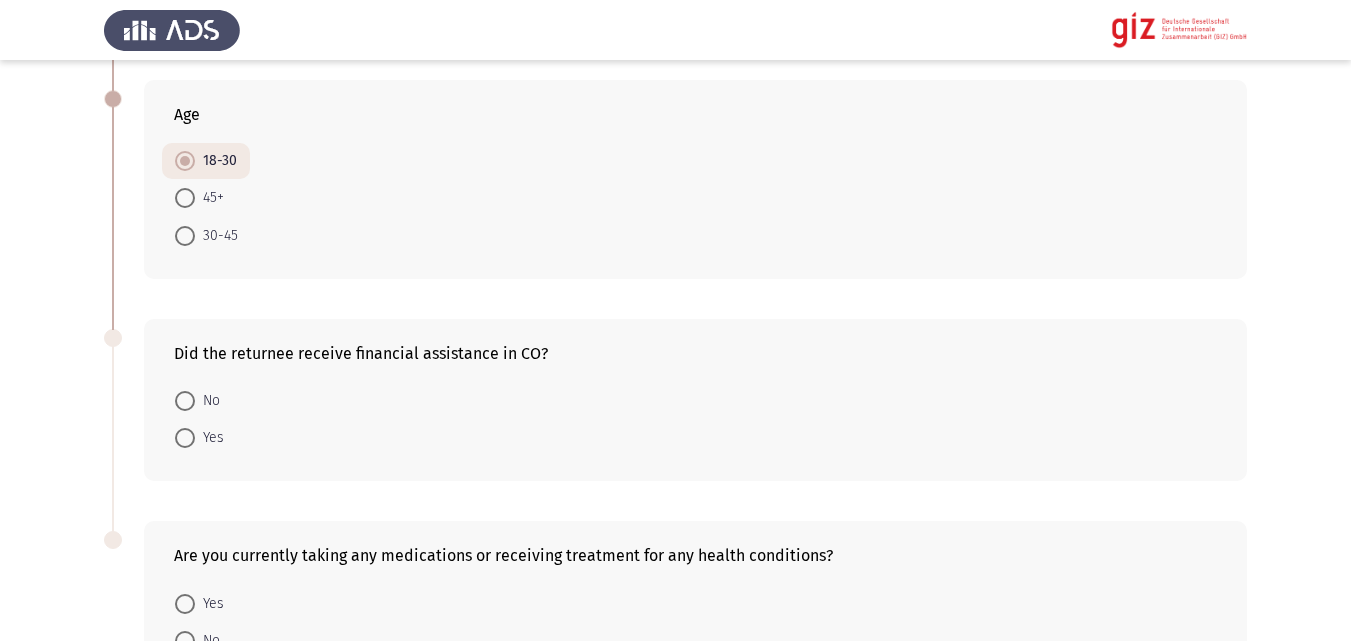scroll, scrollTop: 979, scrollLeft: 0, axis: vertical 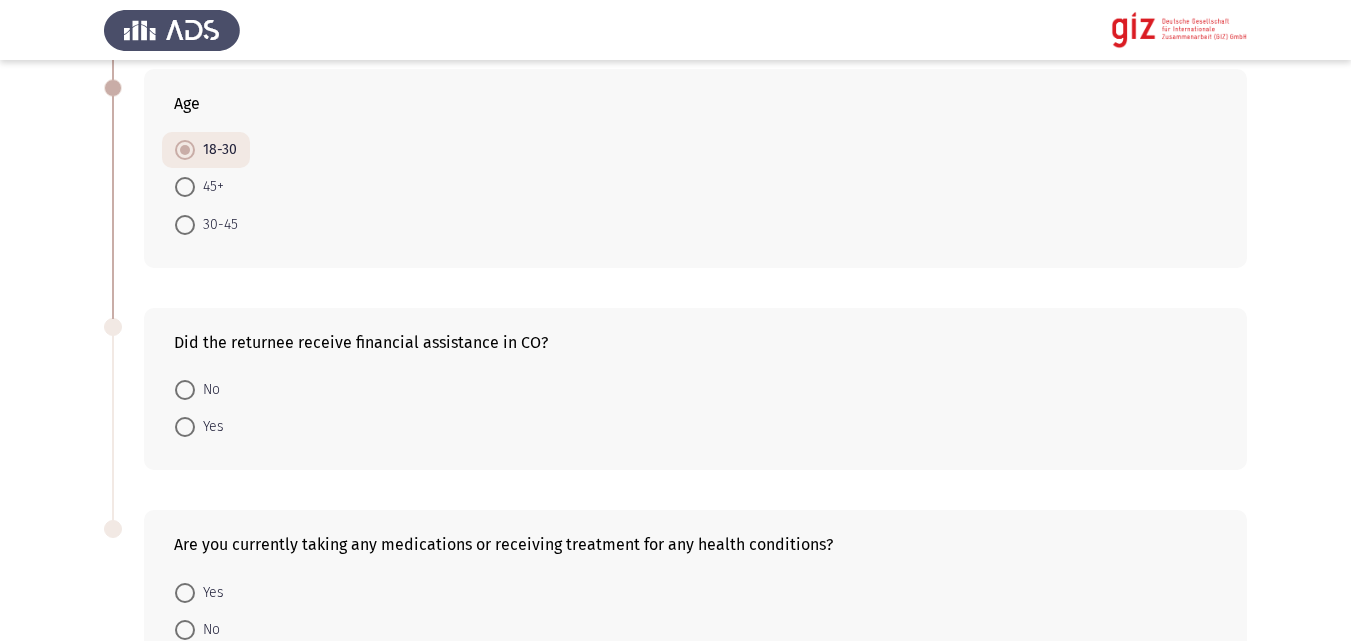 click on "No" at bounding box center [207, 390] 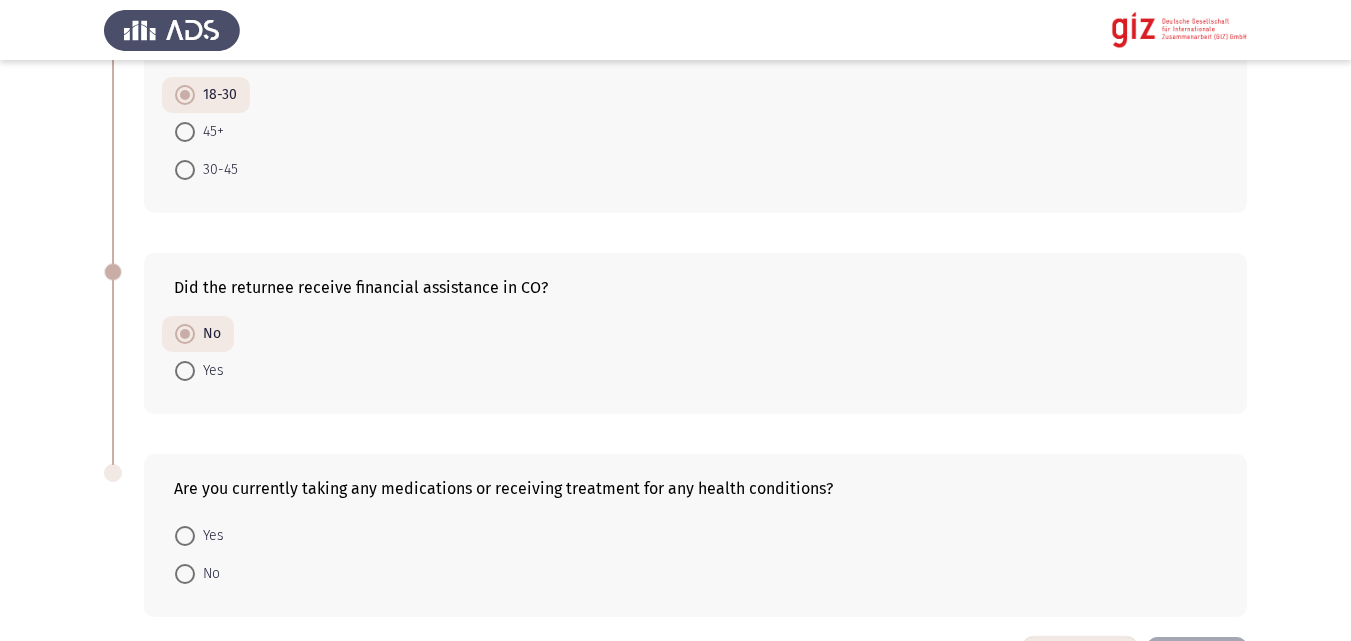 scroll, scrollTop: 1110, scrollLeft: 0, axis: vertical 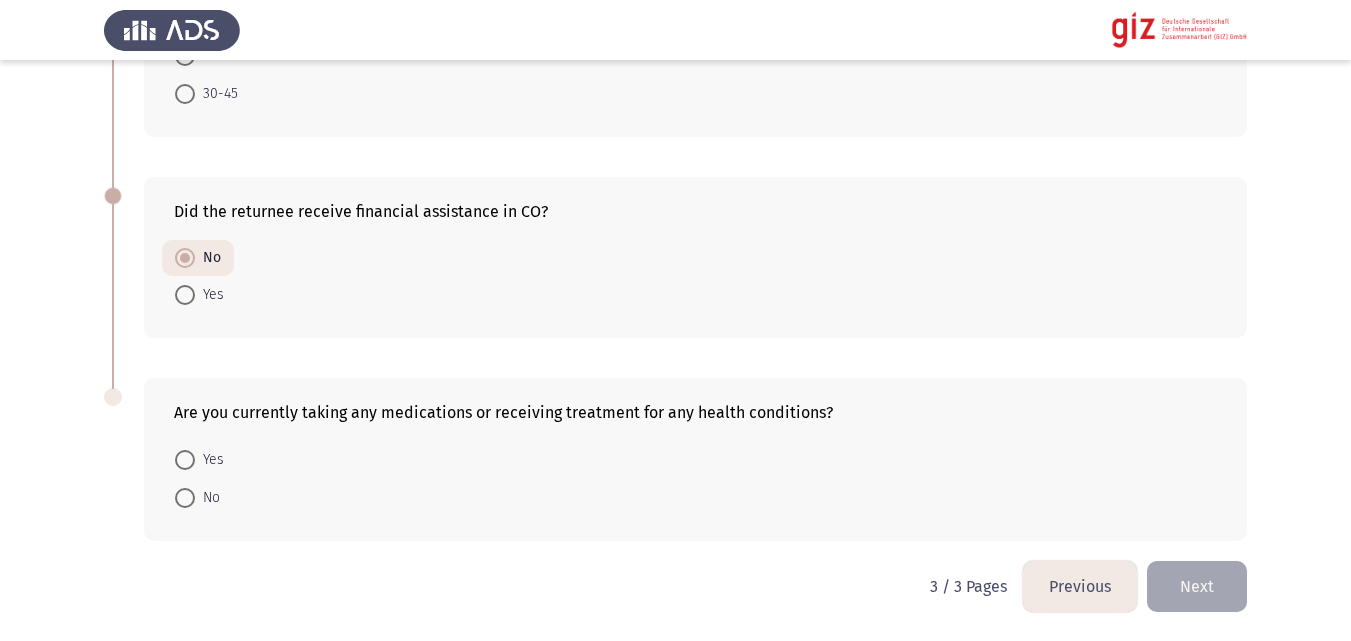 click on "Yes" at bounding box center [199, 459] 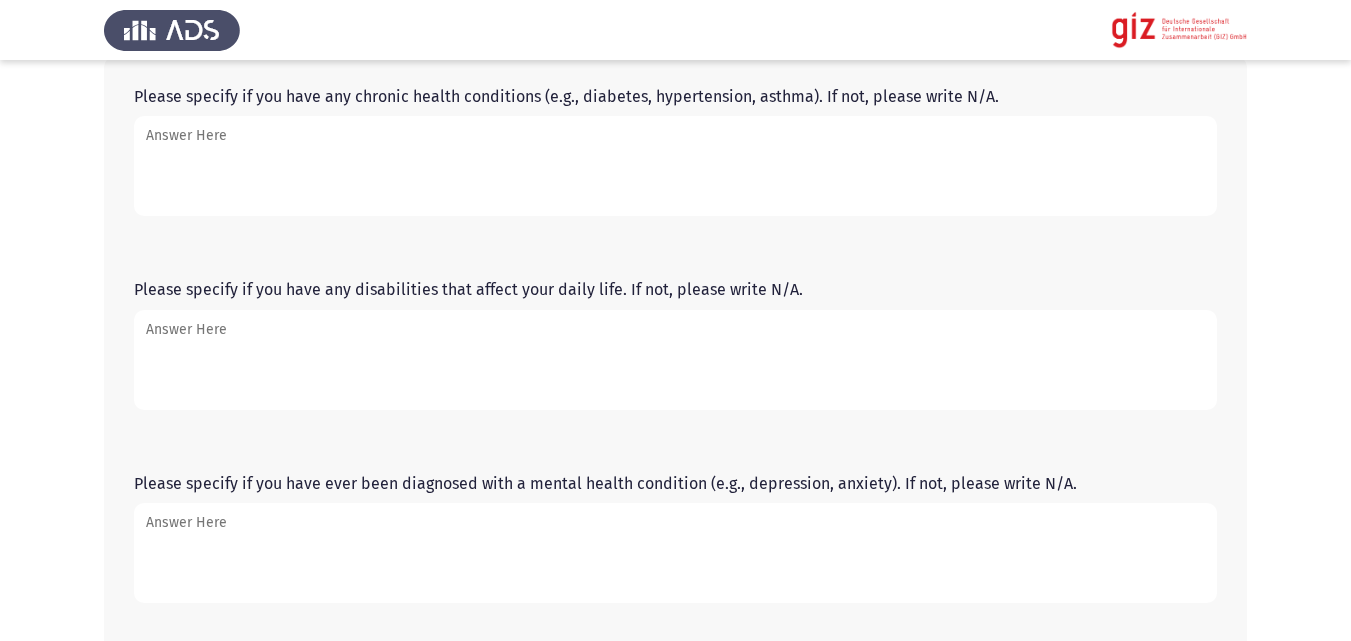 scroll, scrollTop: 147, scrollLeft: 0, axis: vertical 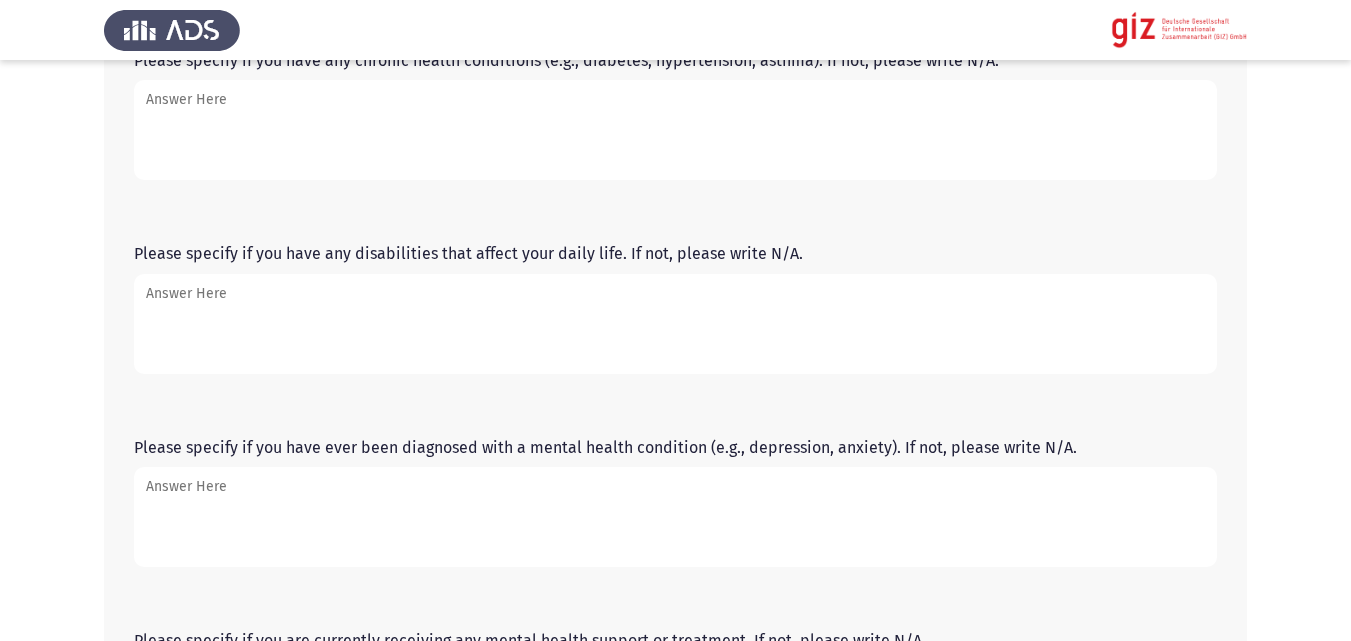 click on "Please specify if you have any chronic health conditions (e.g., diabetes, hypertension, asthma). If not, please write N/A." at bounding box center (675, 130) 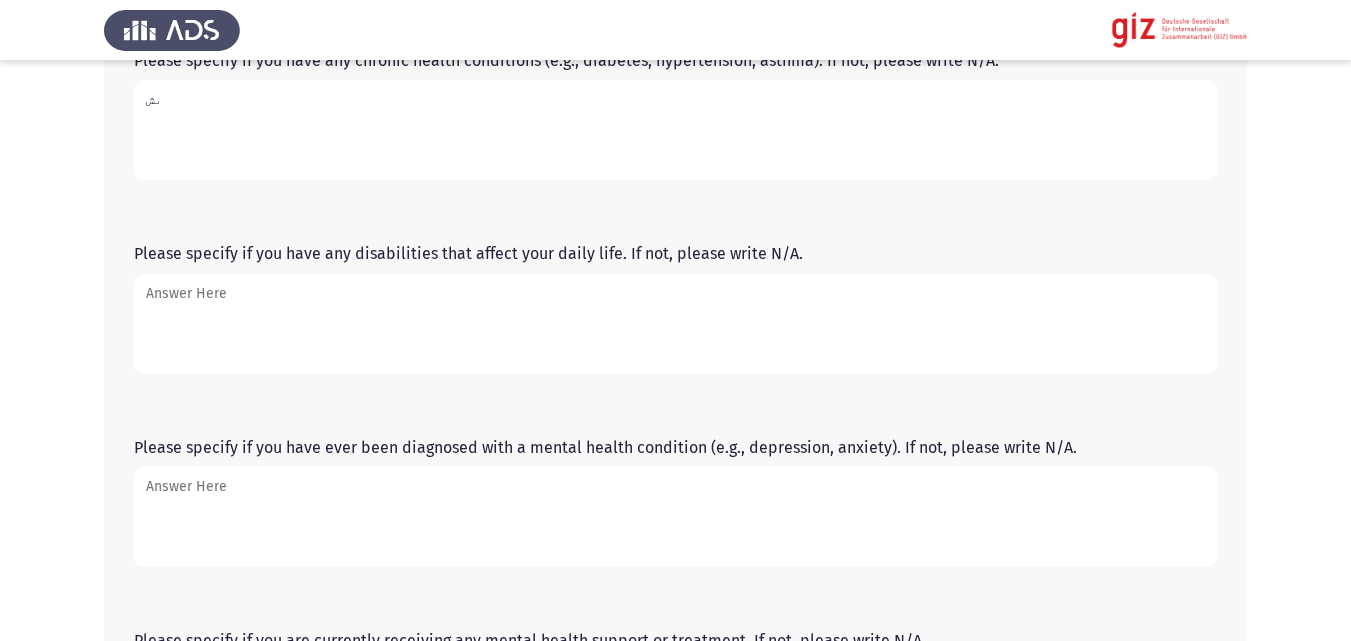 click on "ىش" at bounding box center [675, 130] 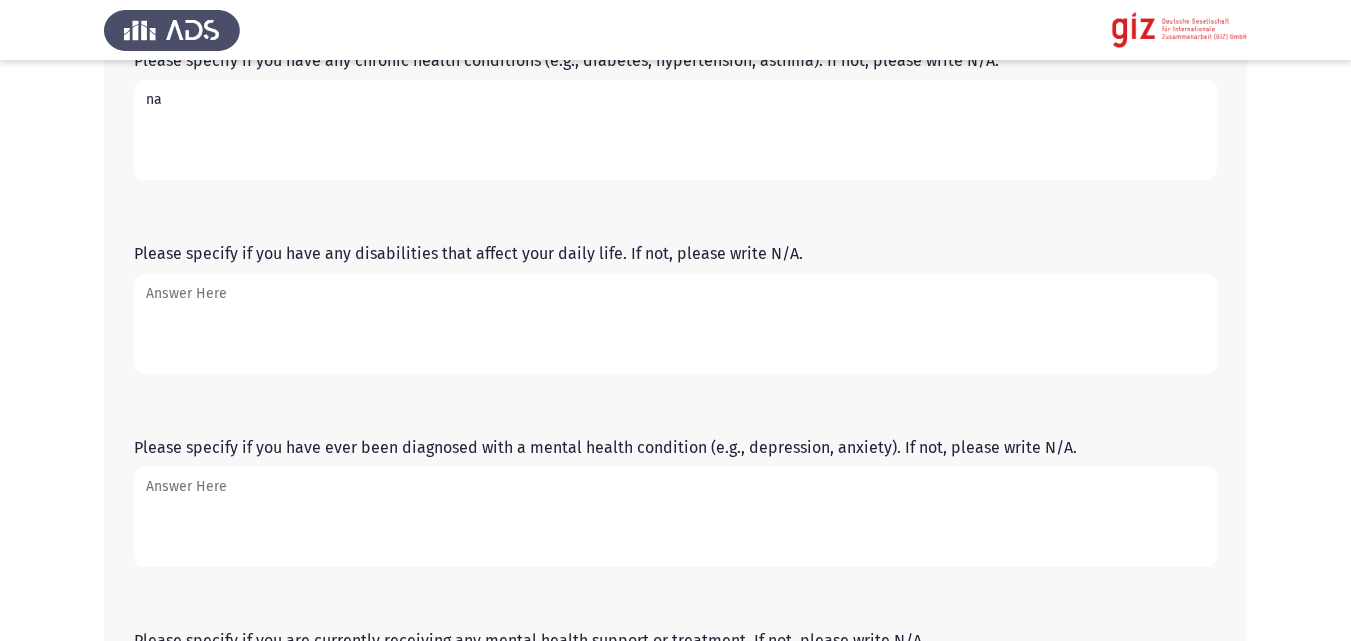 type on "na" 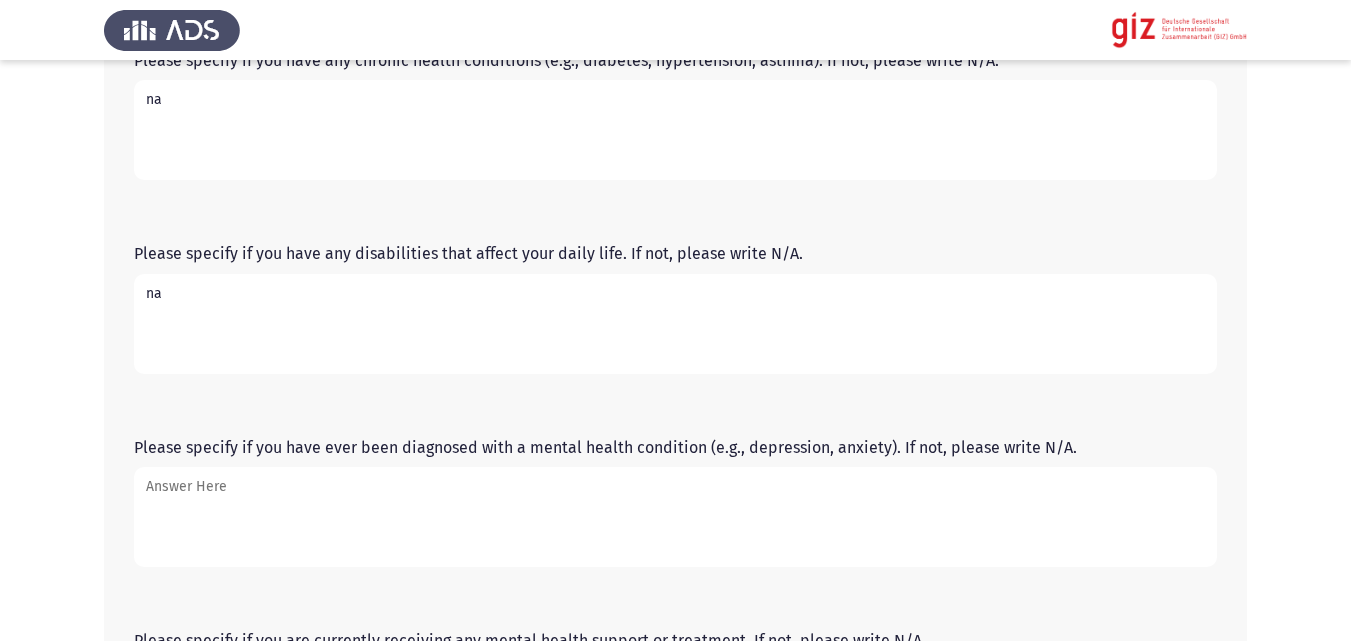 type on "na" 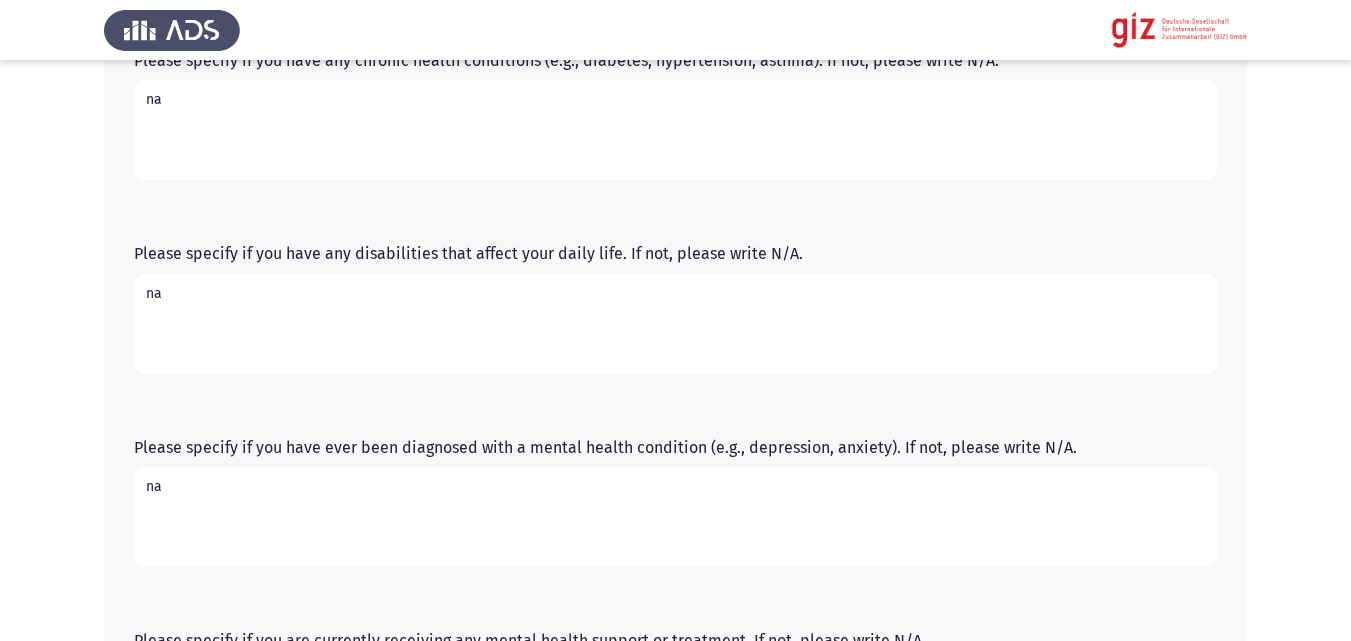 type on "na" 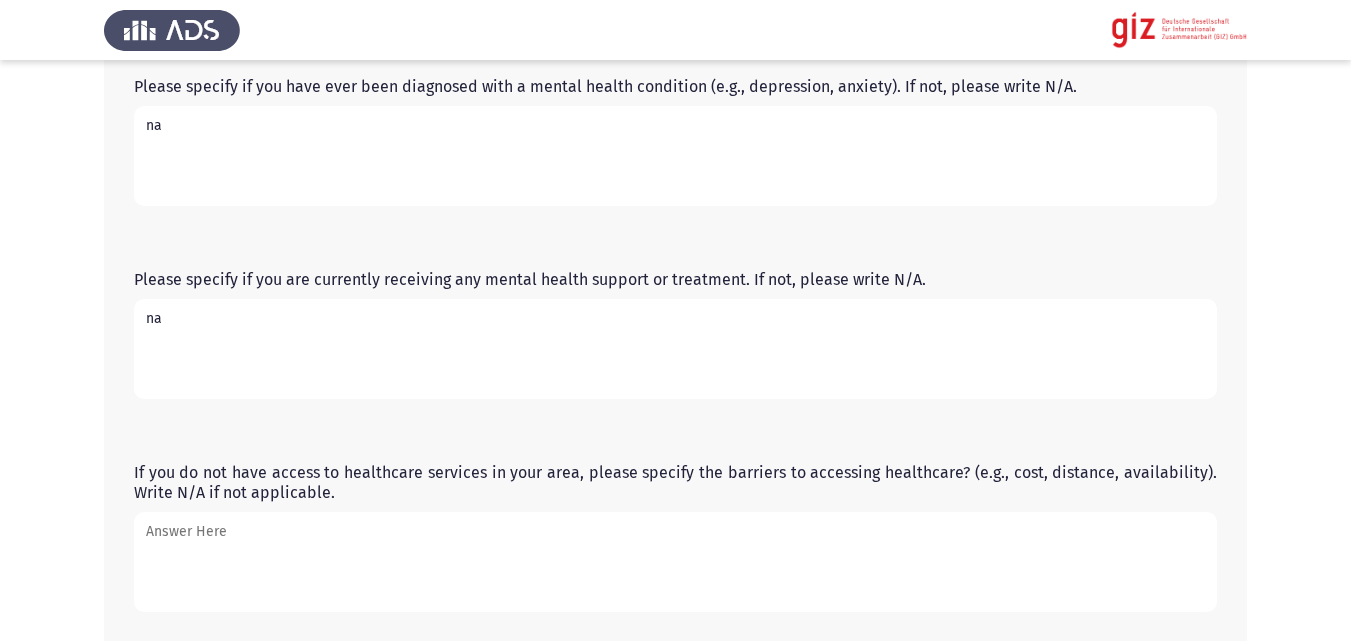 type on "na" 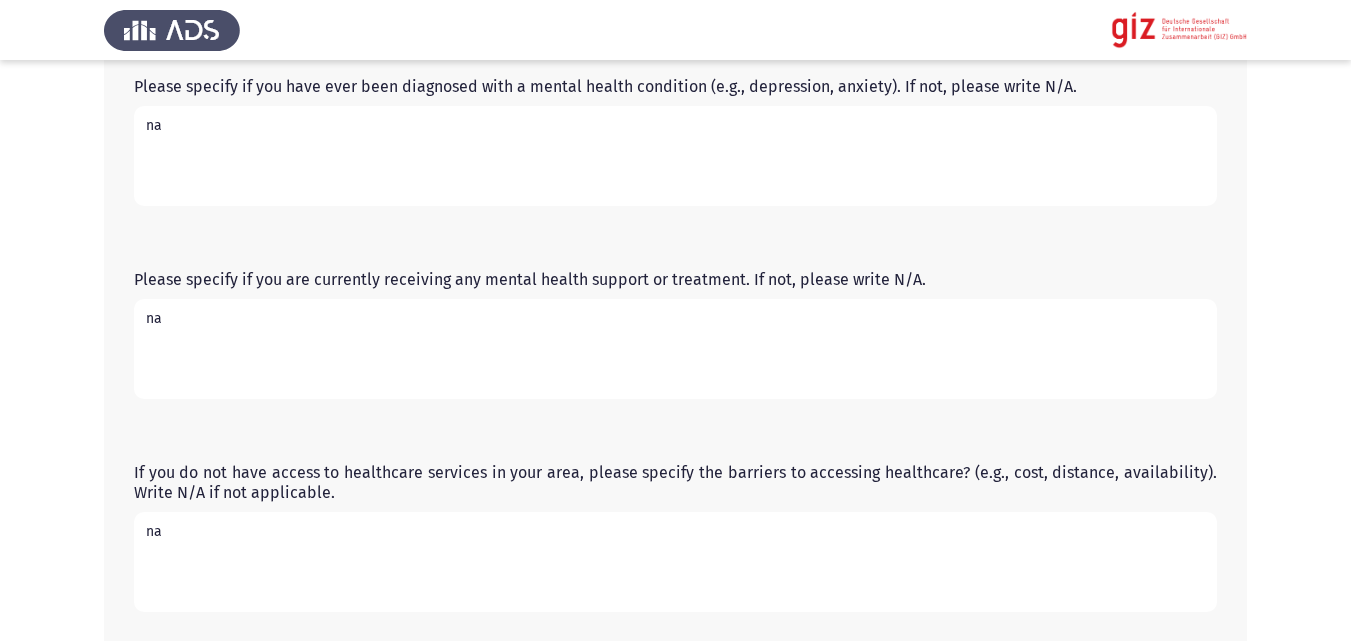 type on "na" 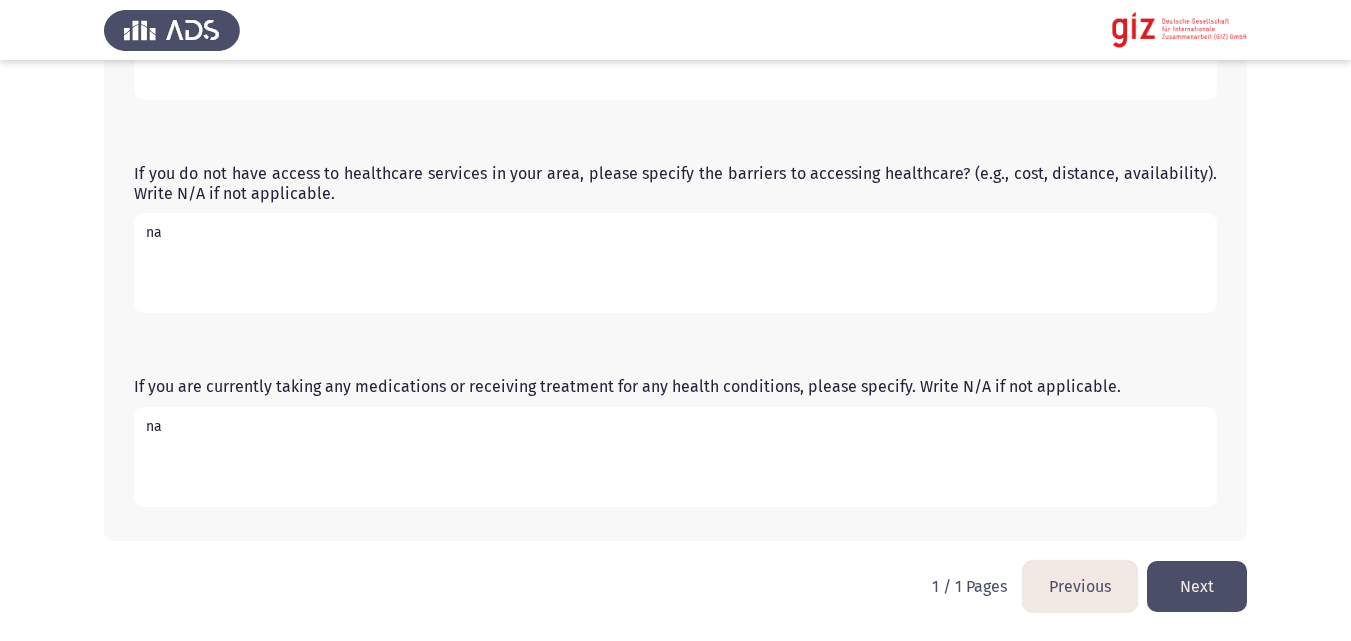 type on "na" 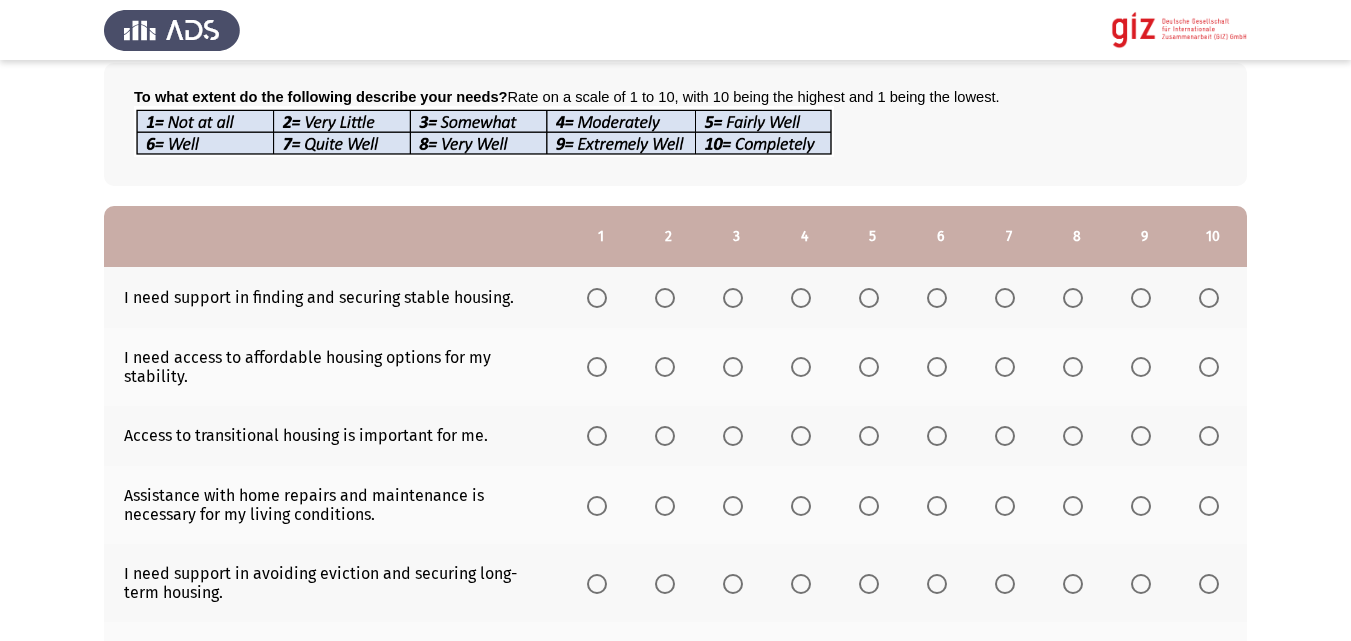 scroll, scrollTop: 180, scrollLeft: 0, axis: vertical 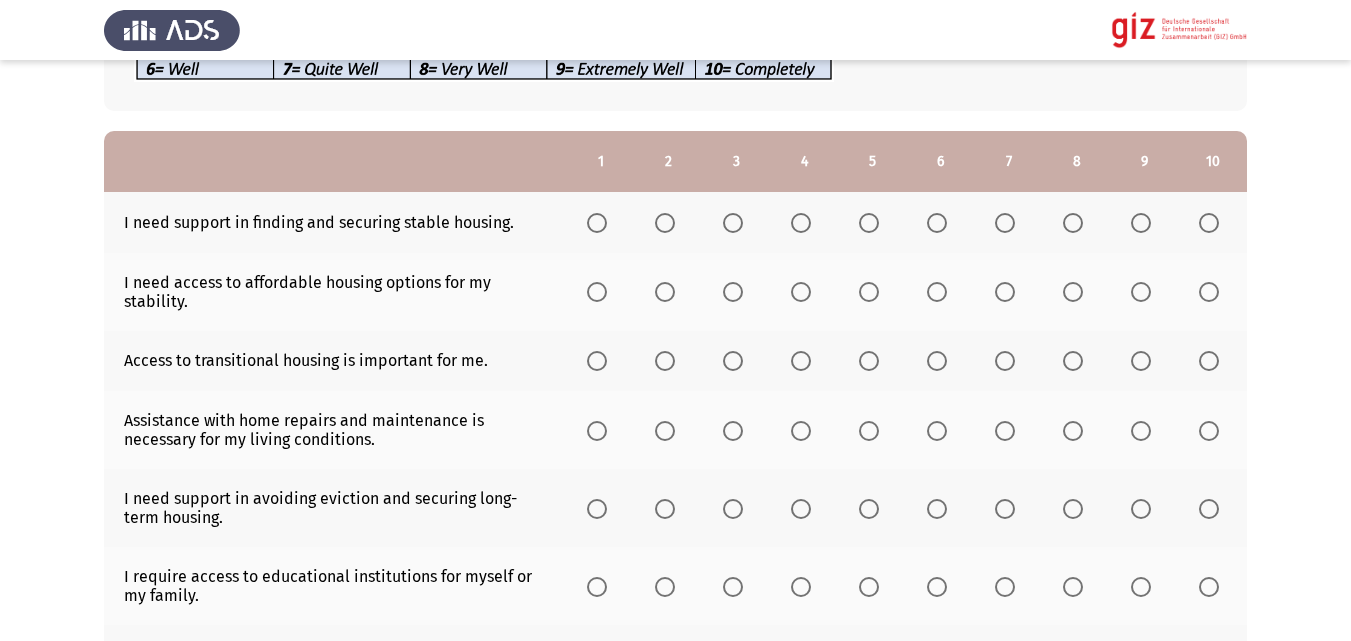 click at bounding box center (597, 223) 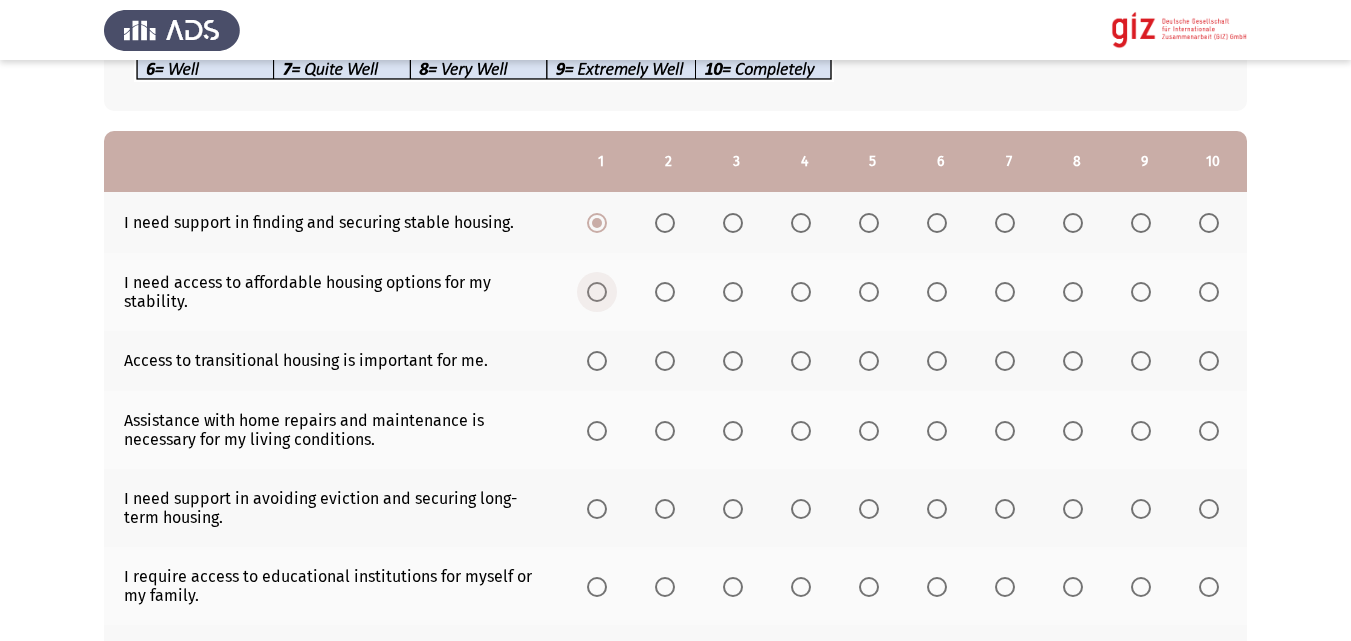click at bounding box center (597, 292) 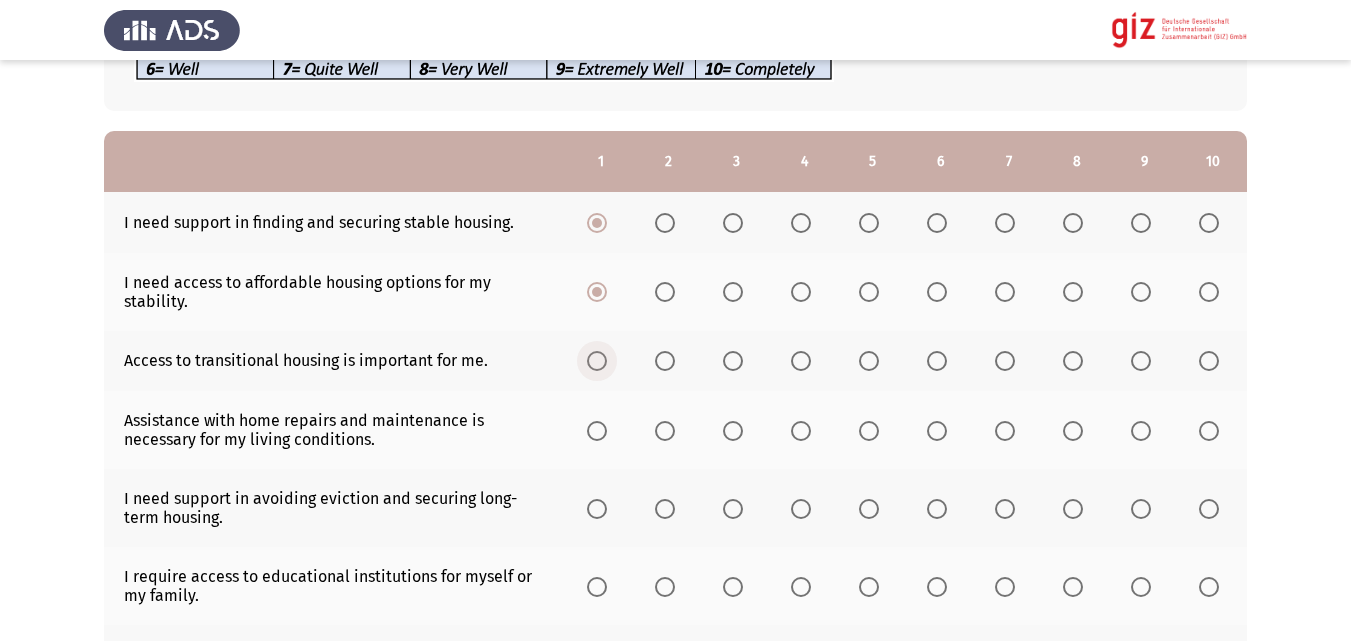 click at bounding box center (597, 361) 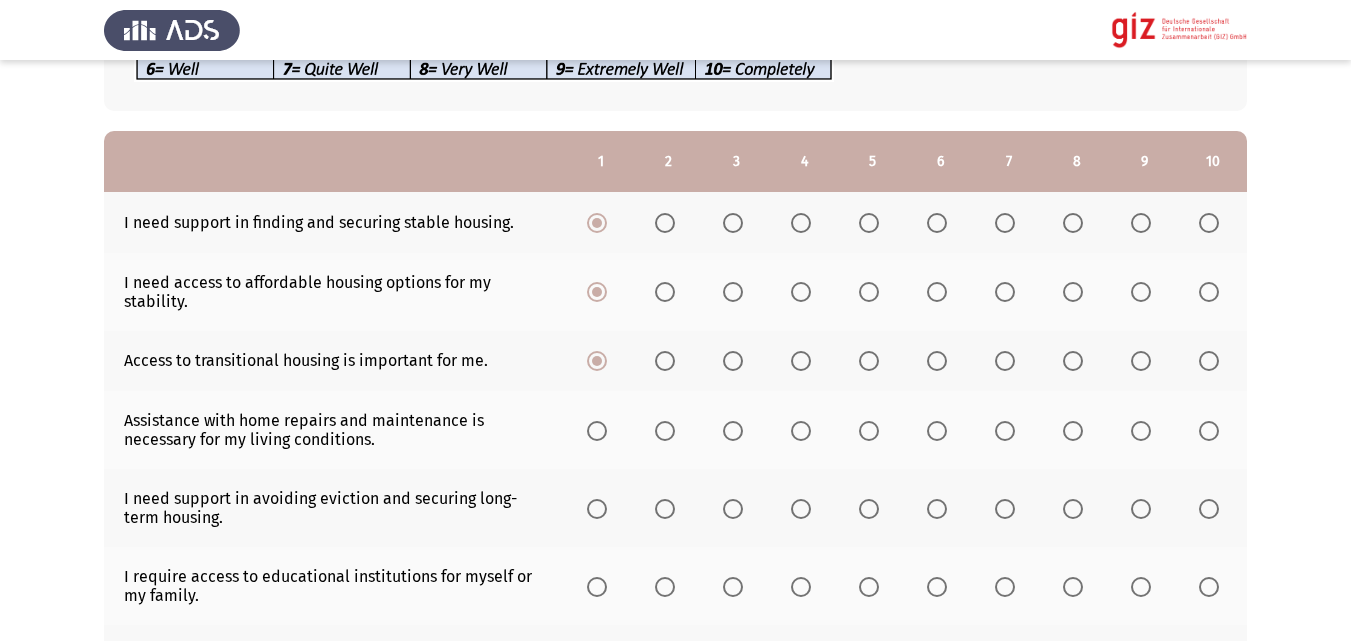 click 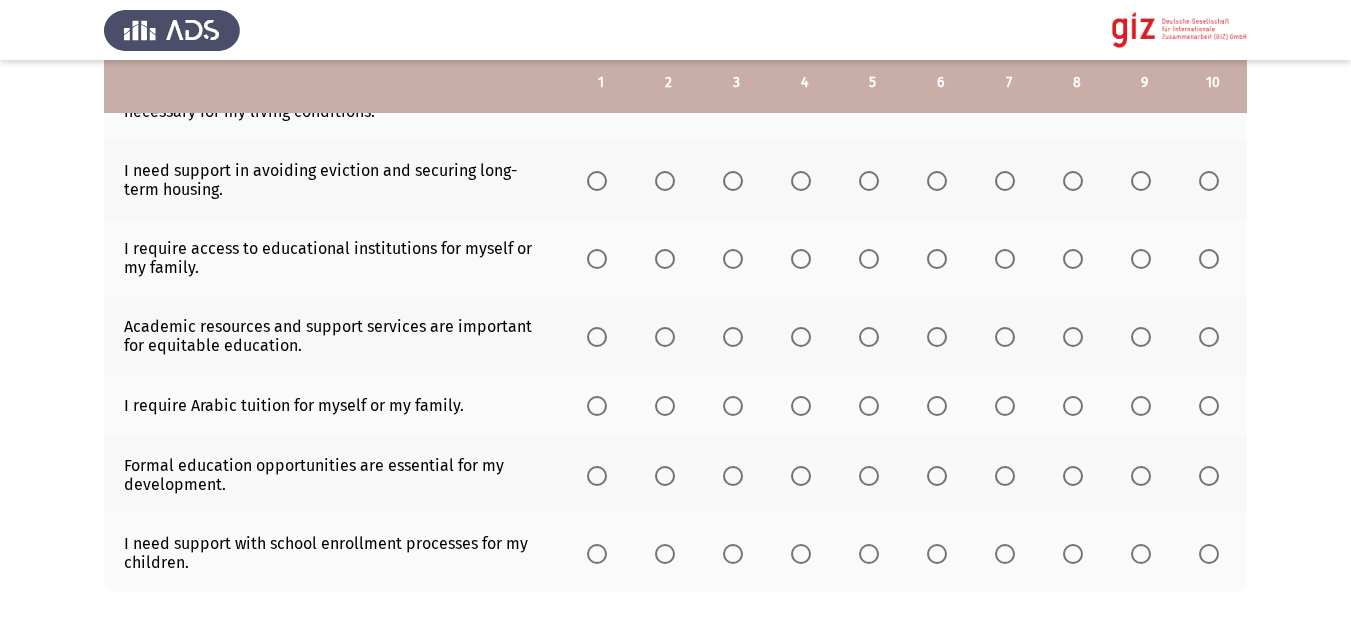 scroll, scrollTop: 509, scrollLeft: 0, axis: vertical 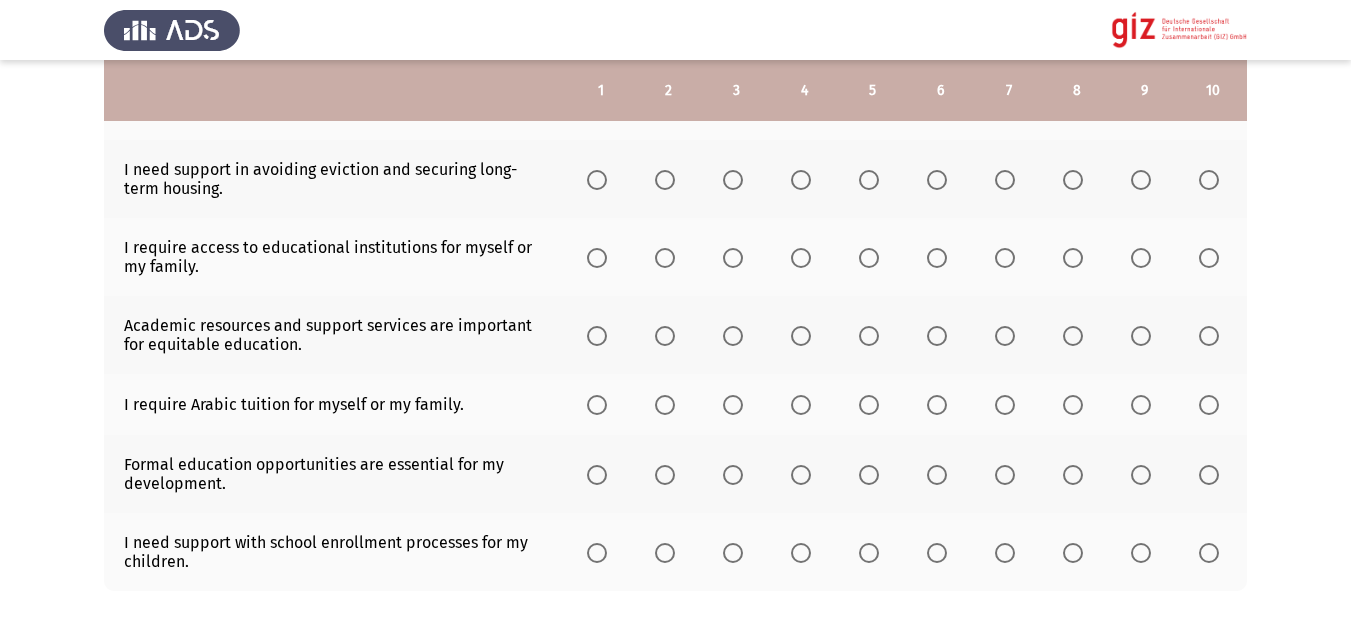 click at bounding box center [597, 180] 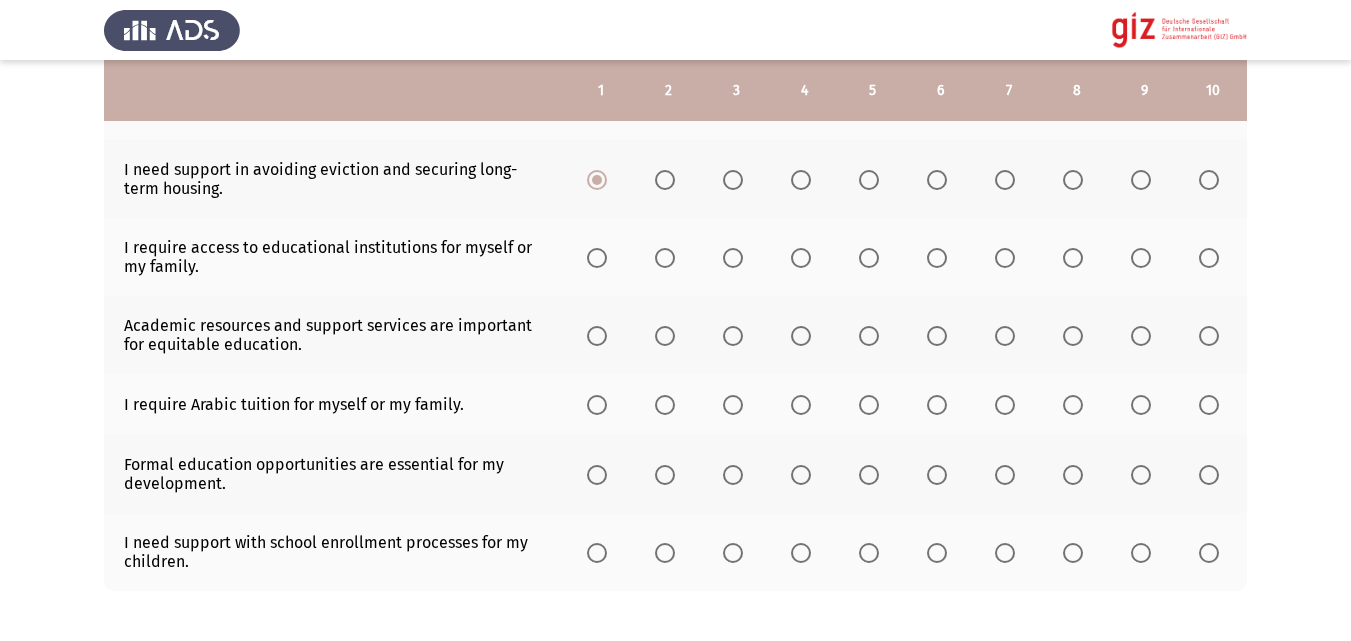 click 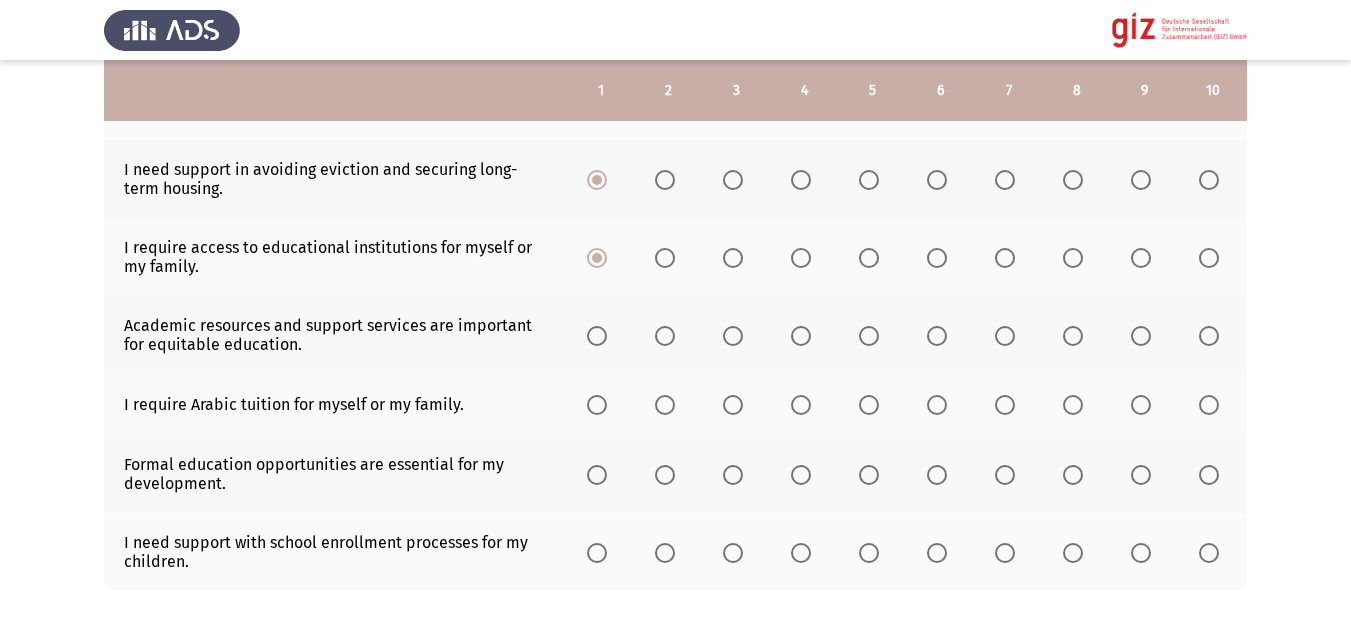 click 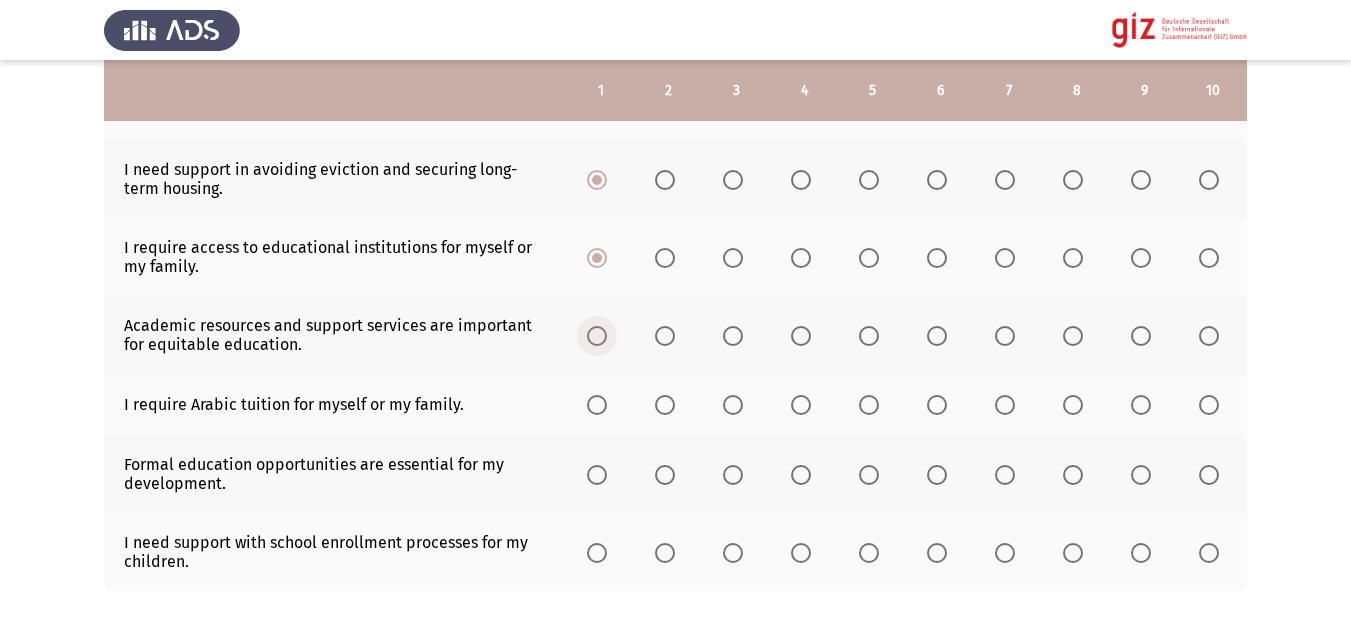 click at bounding box center [597, 336] 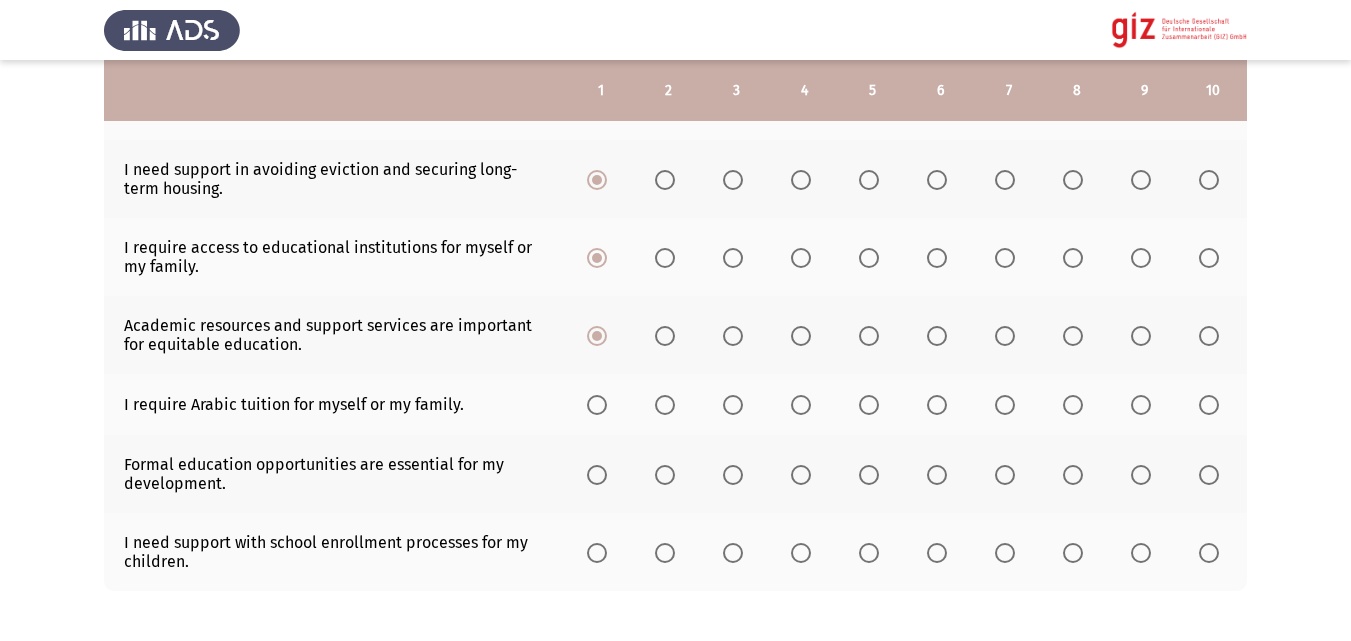 click 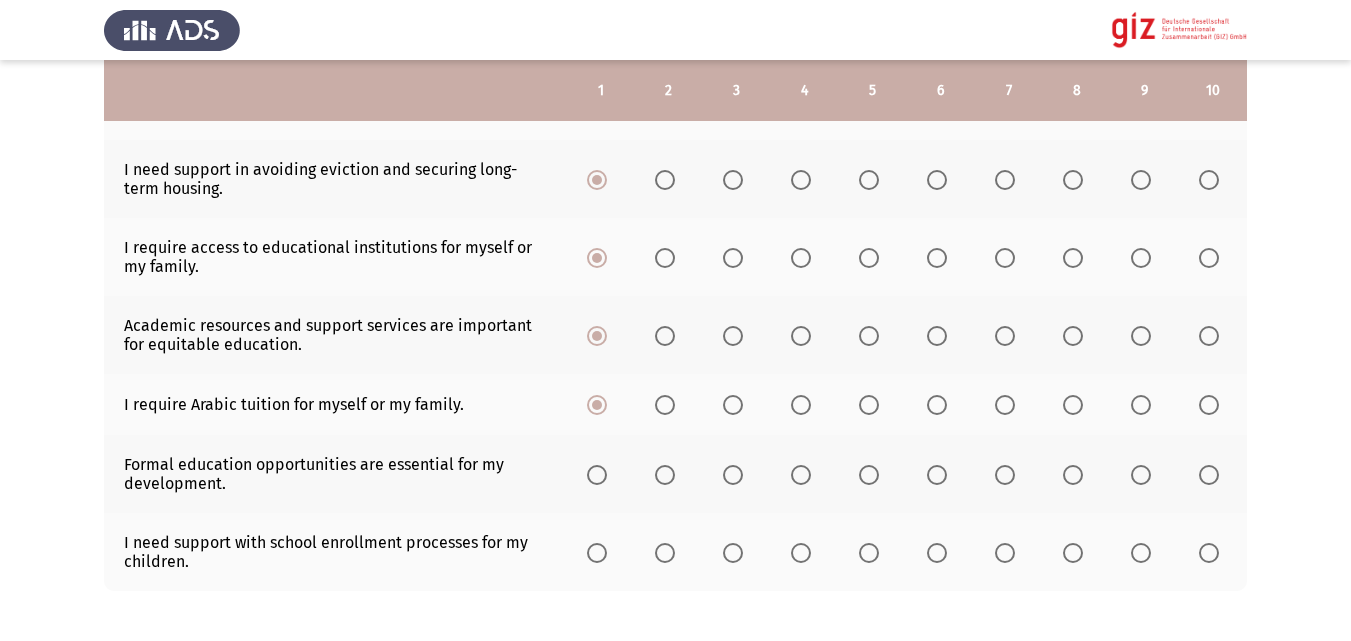 click at bounding box center (597, 475) 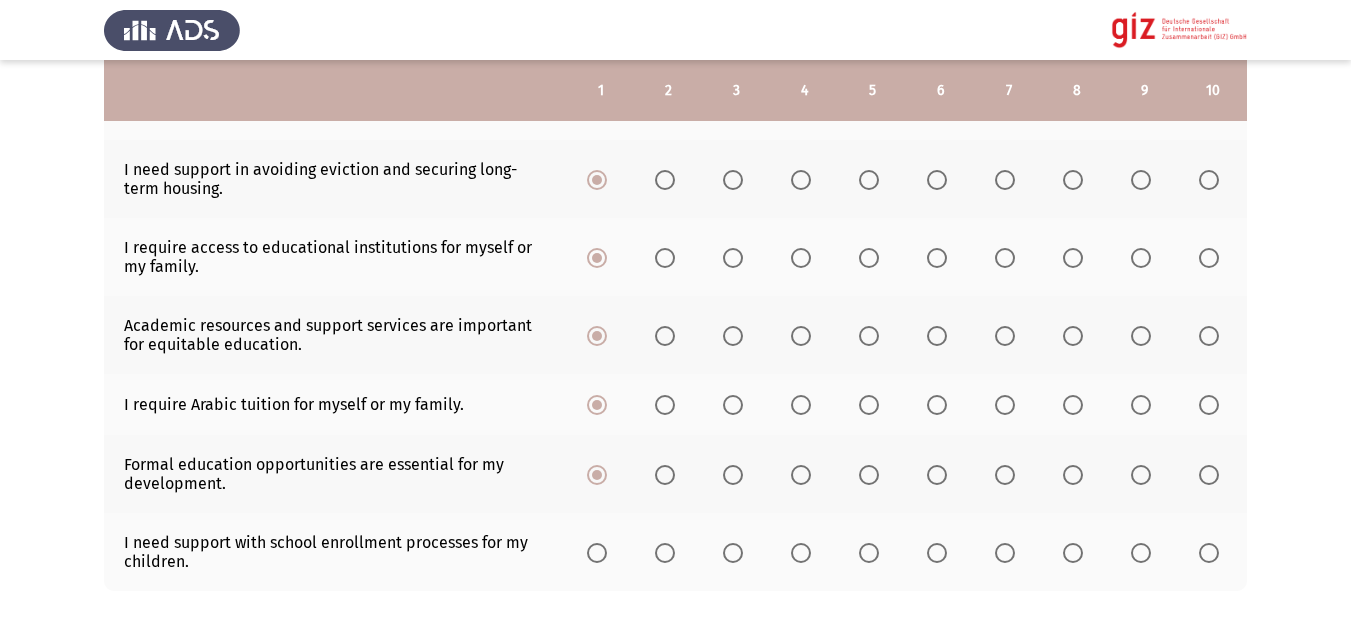 click 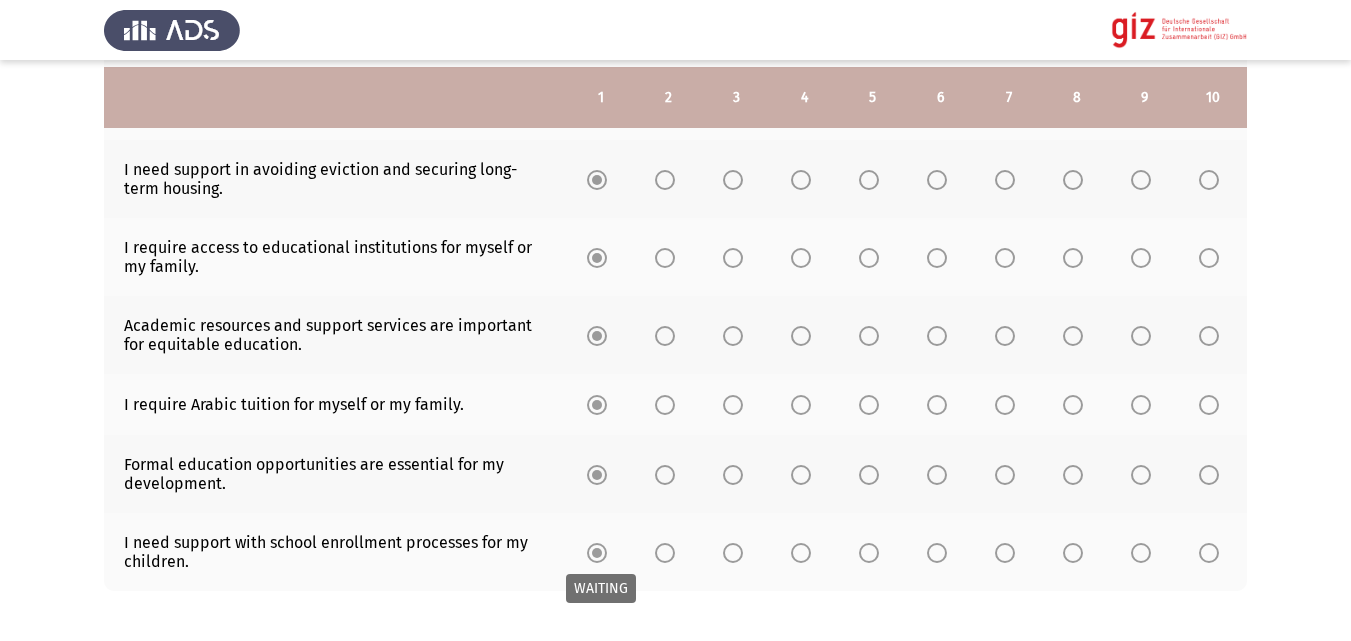 scroll, scrollTop: 599, scrollLeft: 0, axis: vertical 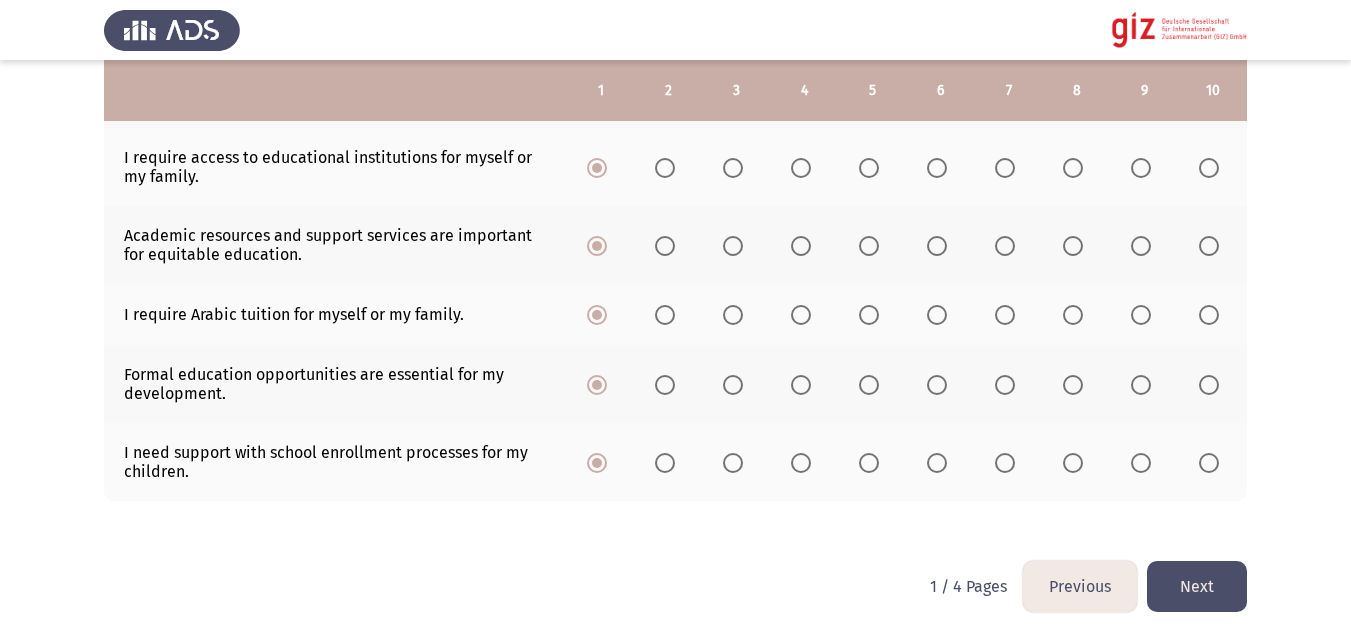 click on "Next" 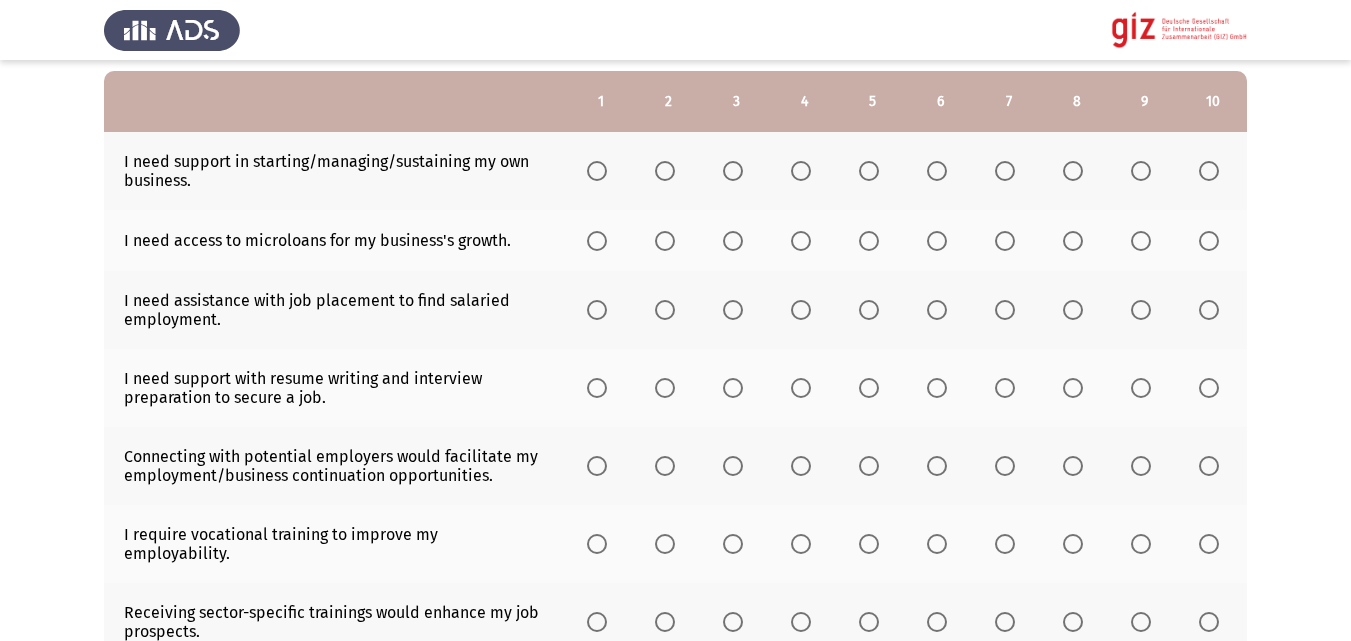 scroll, scrollTop: 241, scrollLeft: 0, axis: vertical 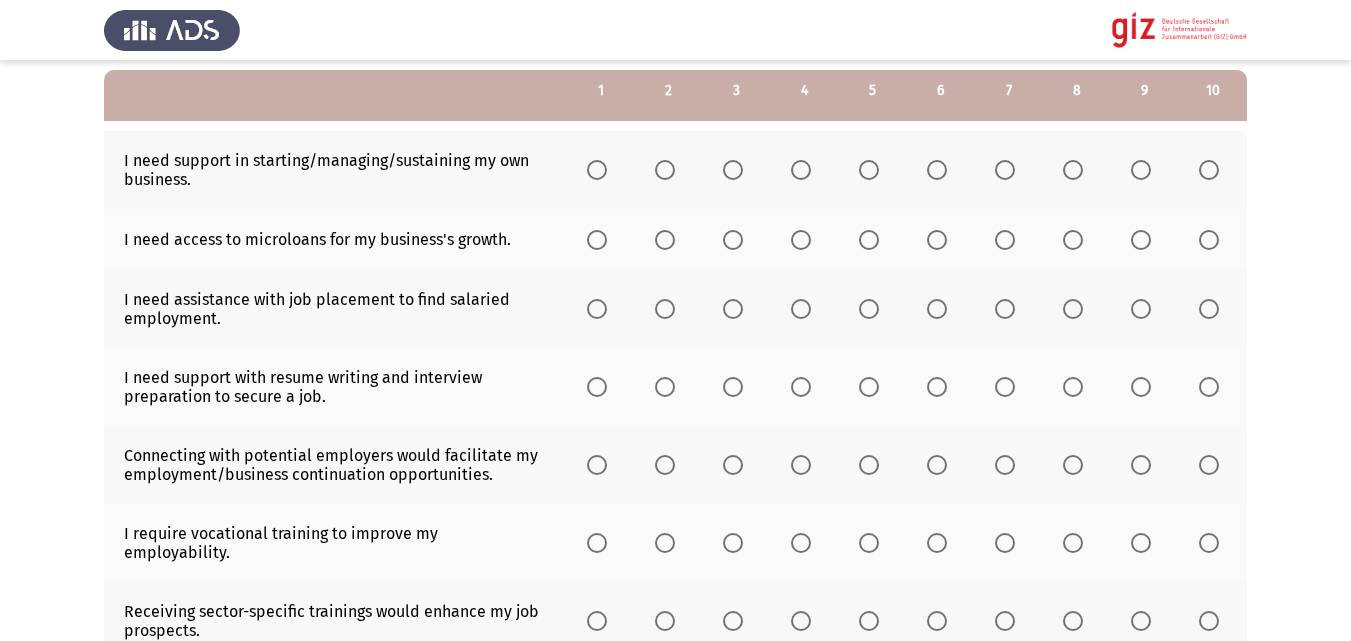 click at bounding box center (1209, 170) 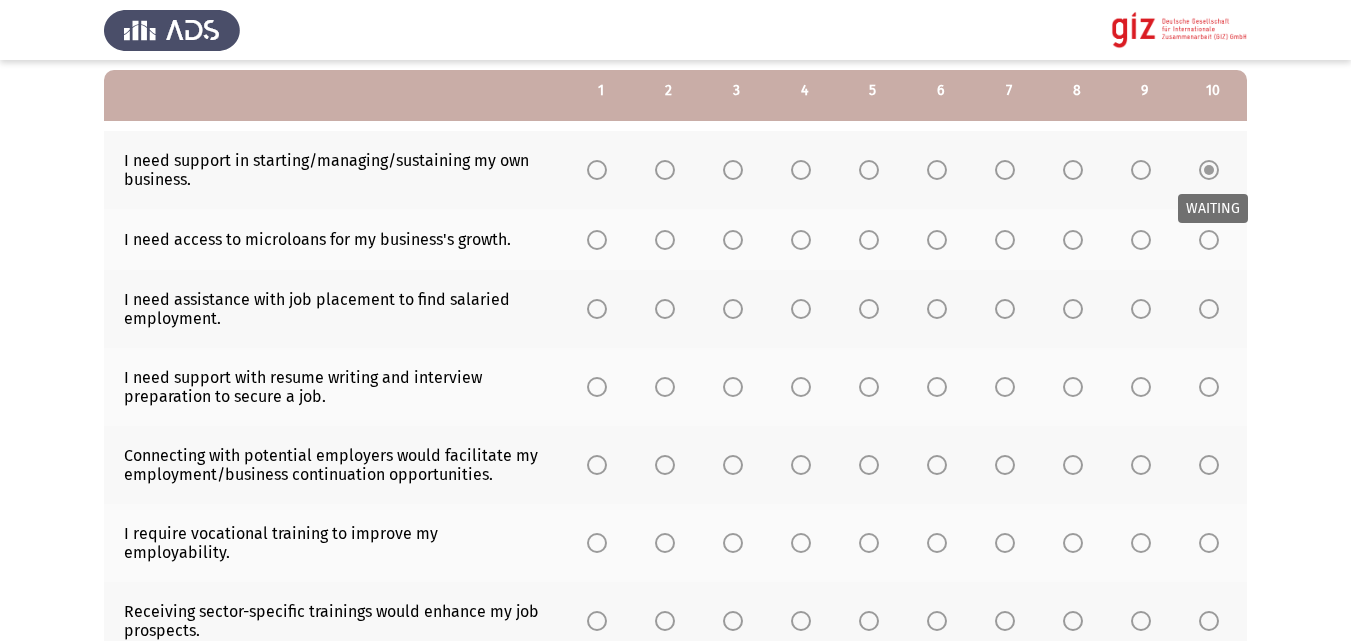 click on "WAITING" at bounding box center [1213, 208] 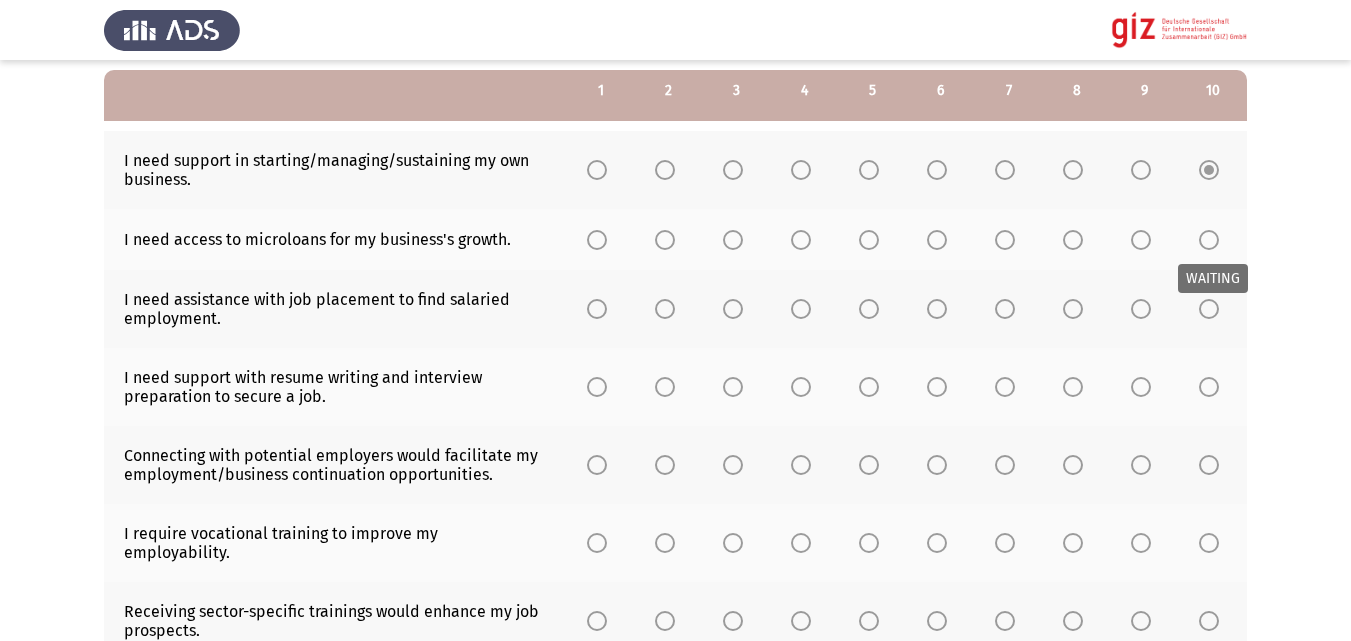 click on "WAITING" at bounding box center [1213, 278] 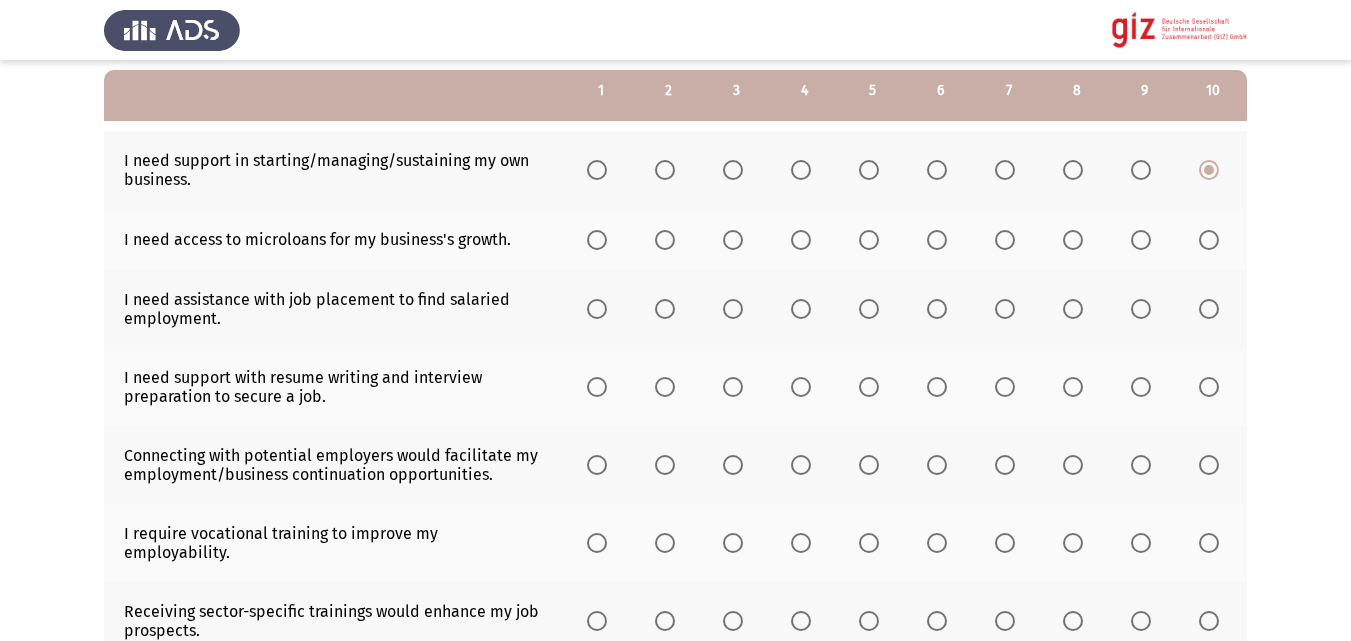 click 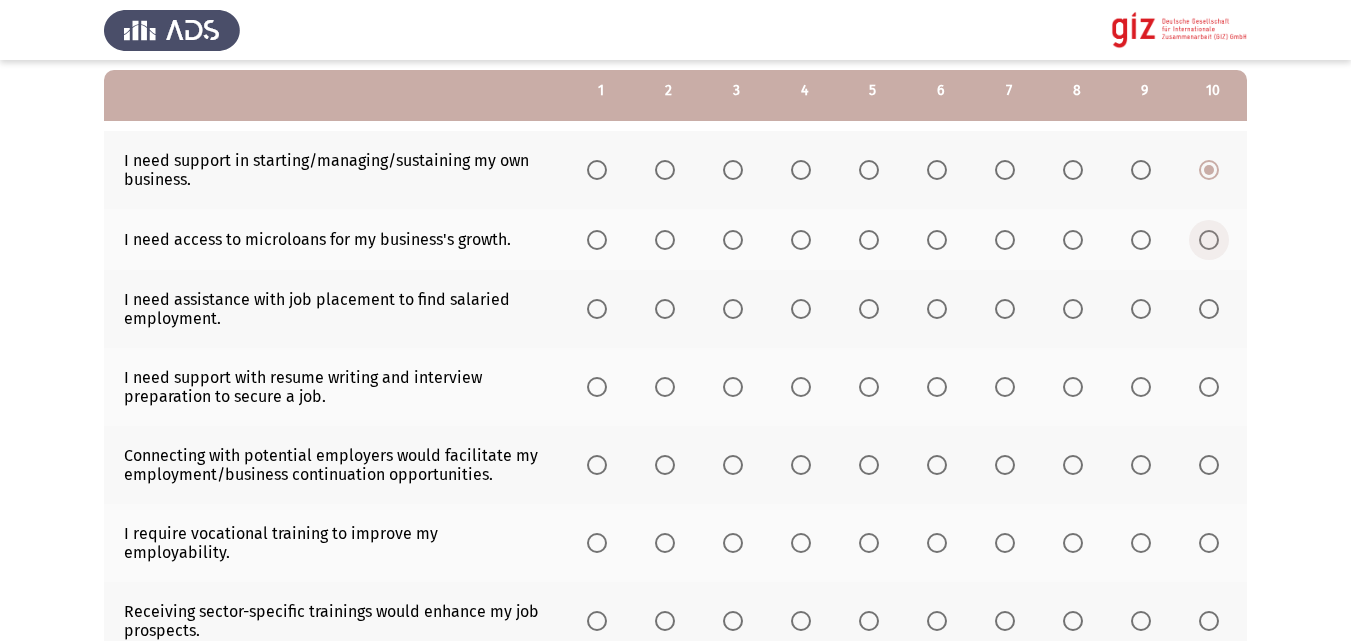 click at bounding box center [1209, 240] 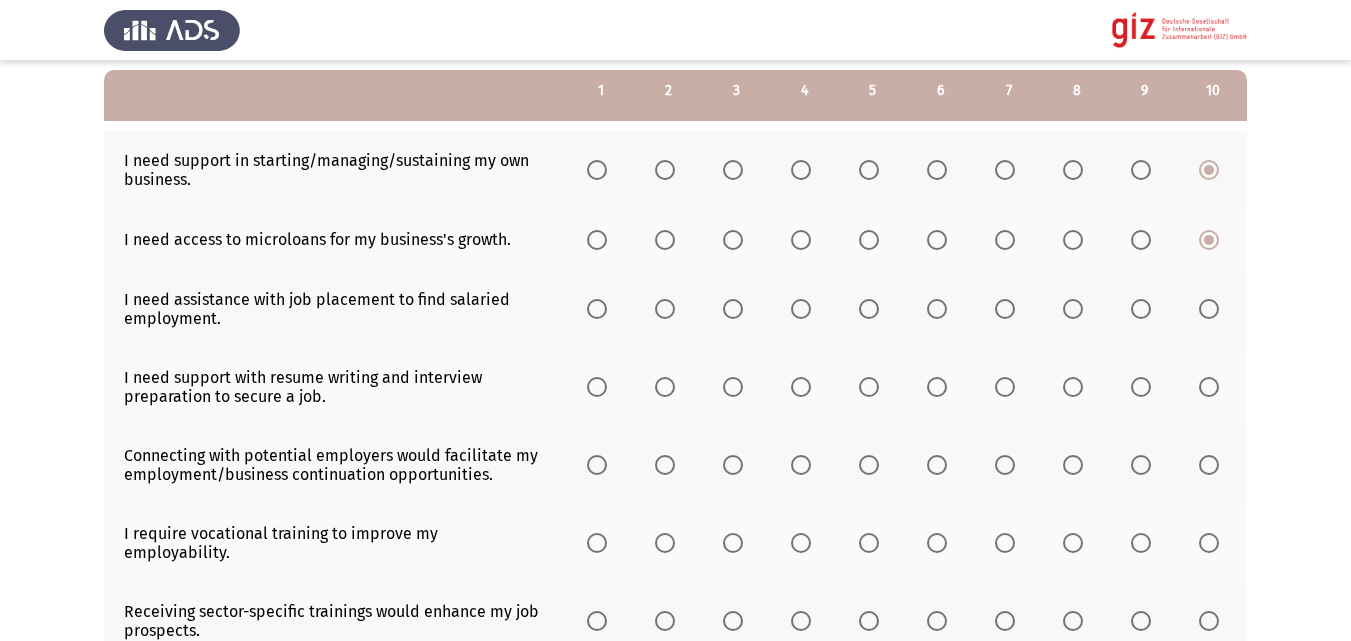 click at bounding box center [601, 309] 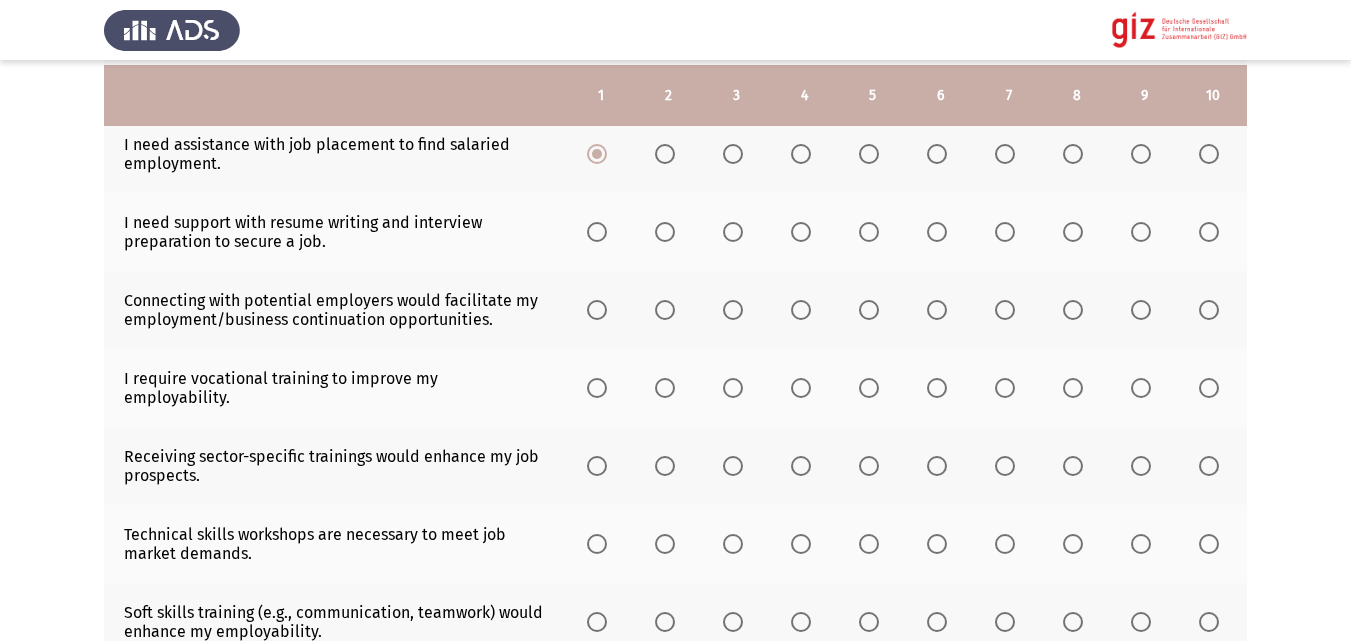 scroll, scrollTop: 402, scrollLeft: 0, axis: vertical 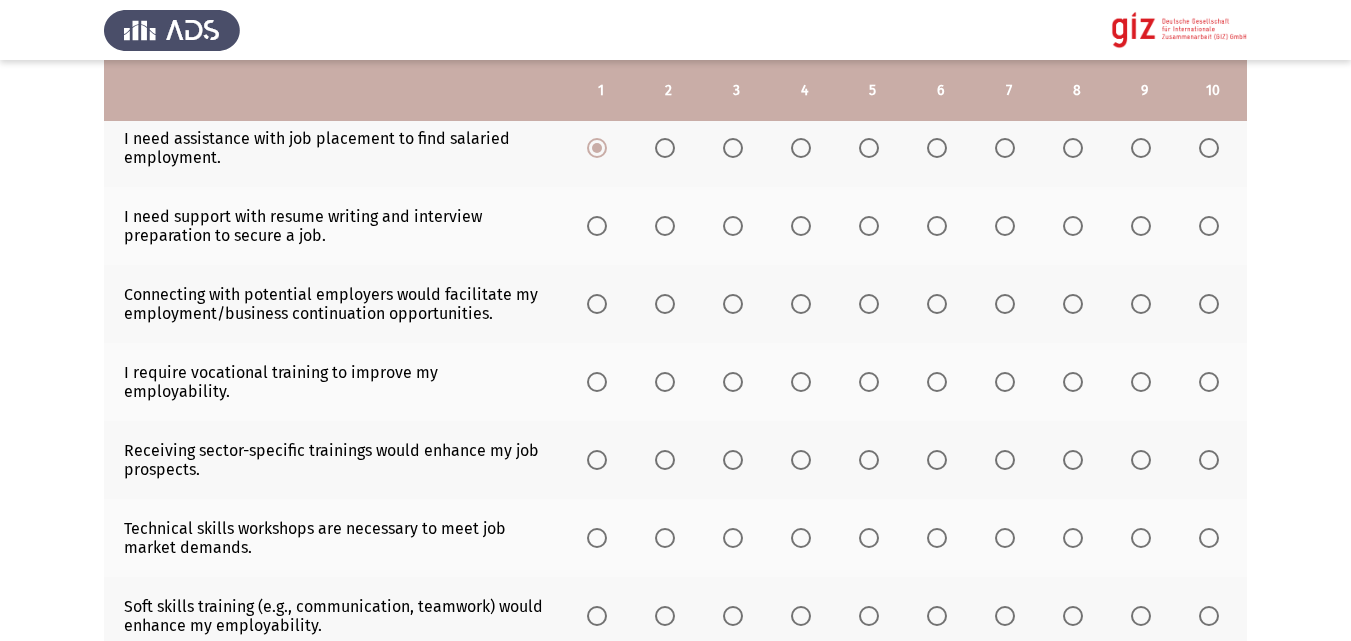 click 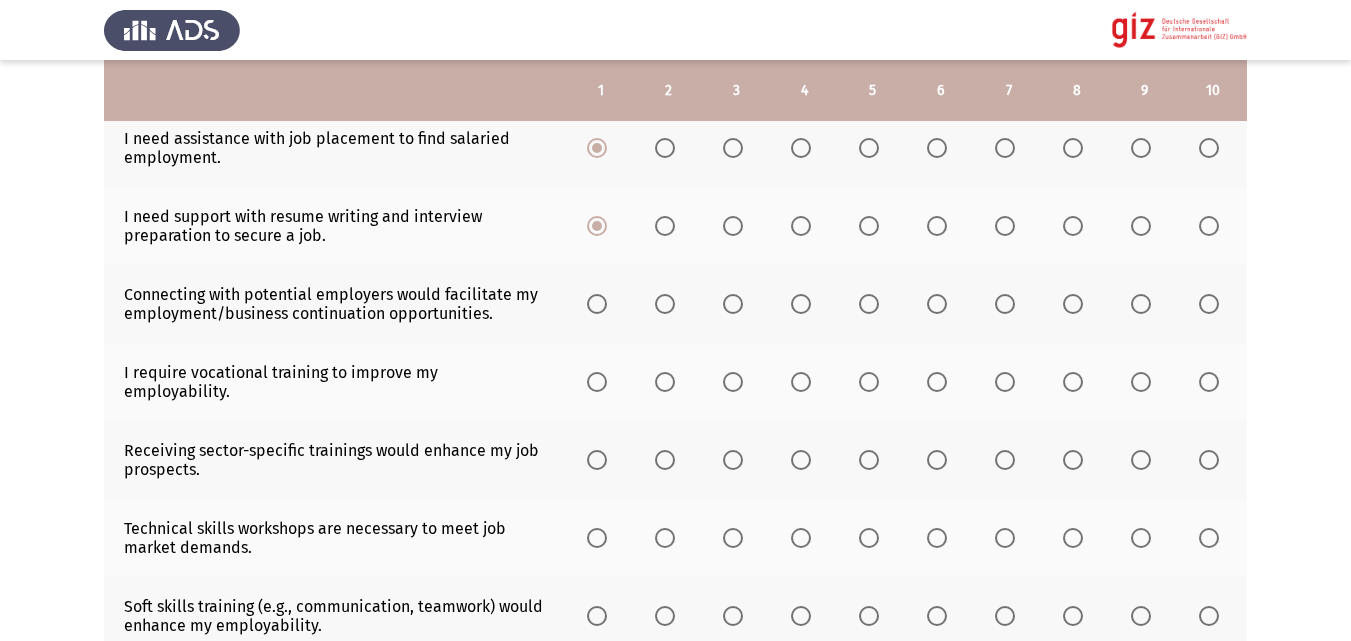click at bounding box center (597, 304) 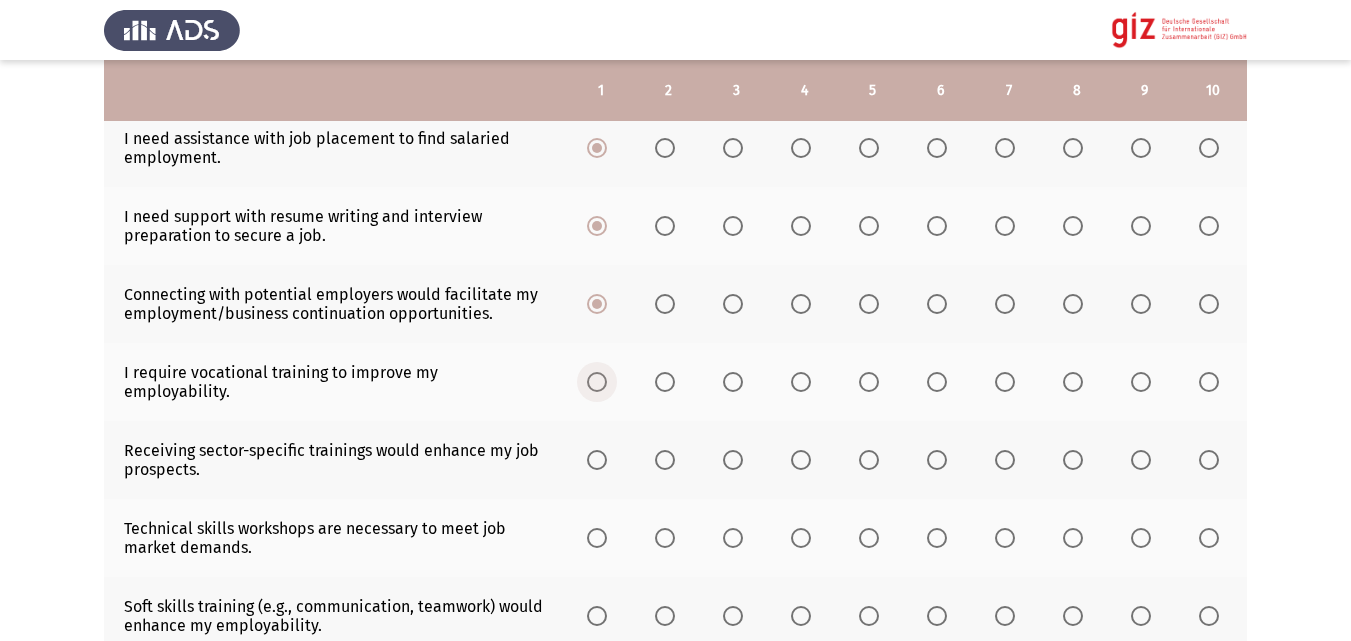 click at bounding box center [597, 382] 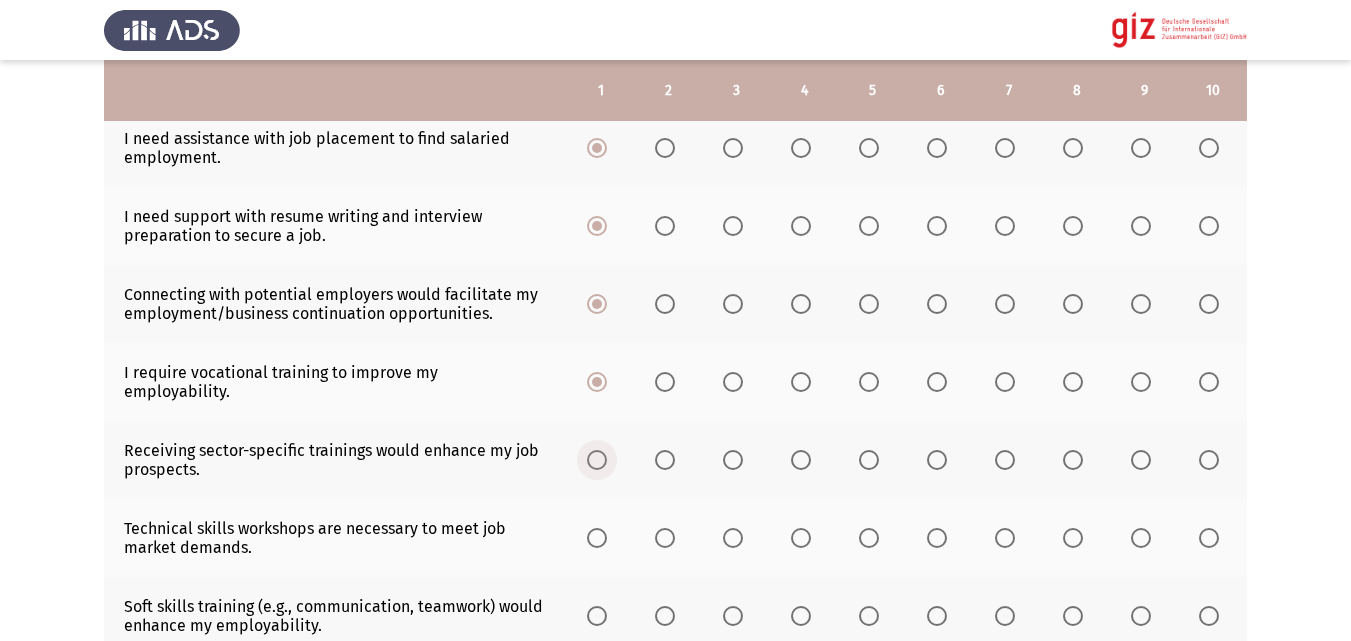 click at bounding box center [597, 460] 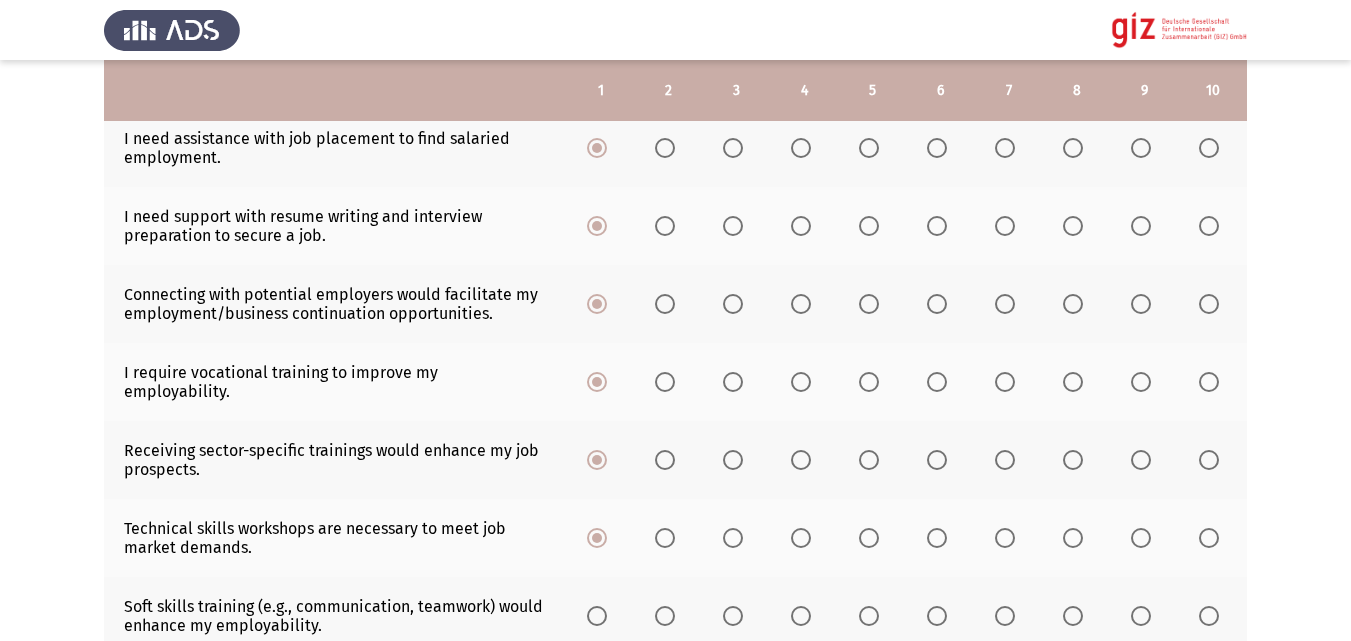 click at bounding box center [597, 616] 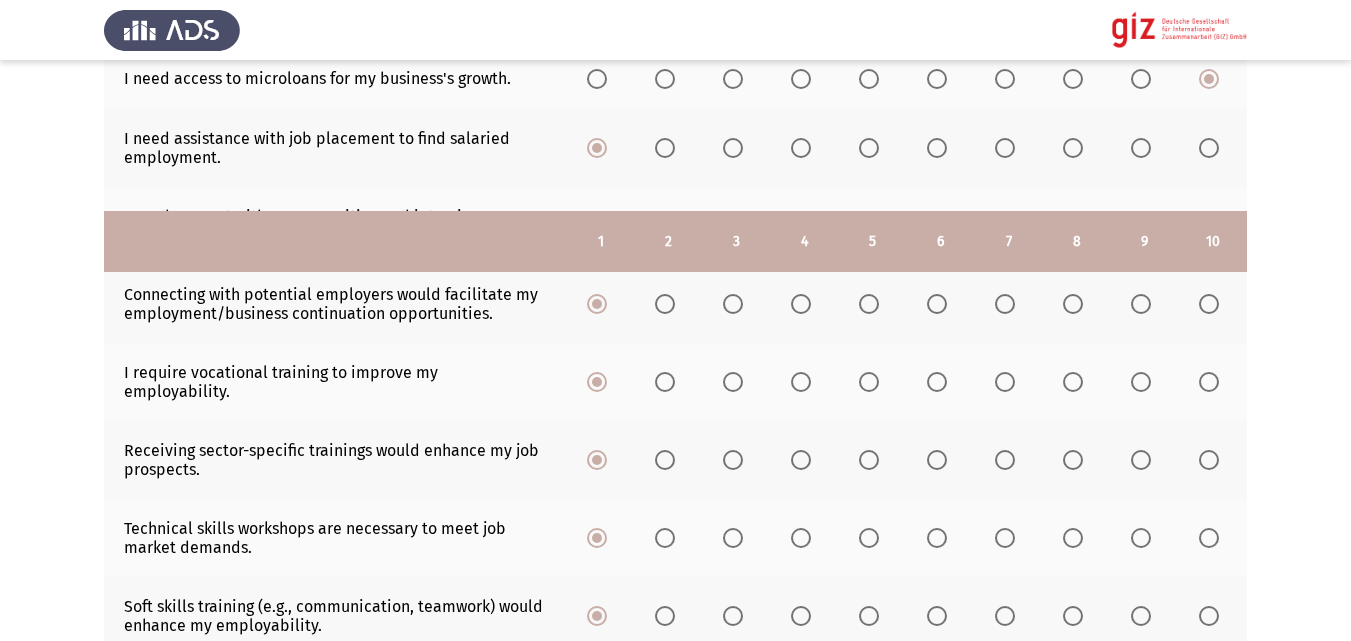 scroll, scrollTop: 616, scrollLeft: 0, axis: vertical 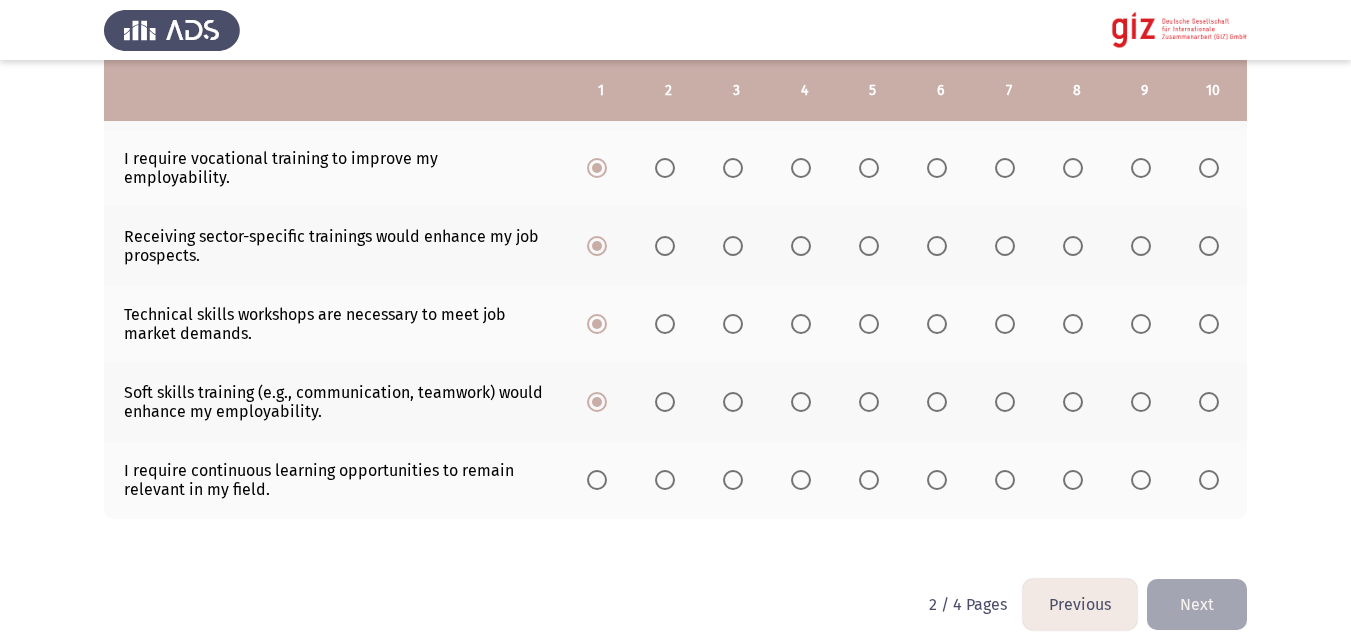 click at bounding box center [597, 480] 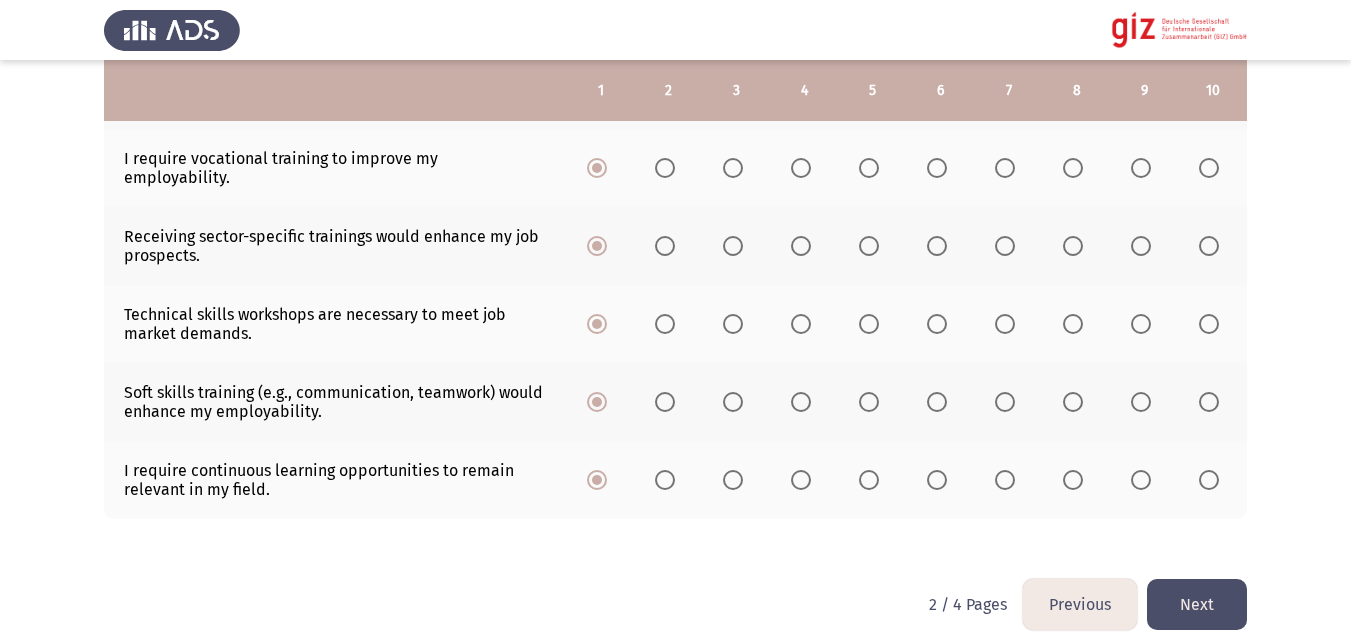 click on "Next" 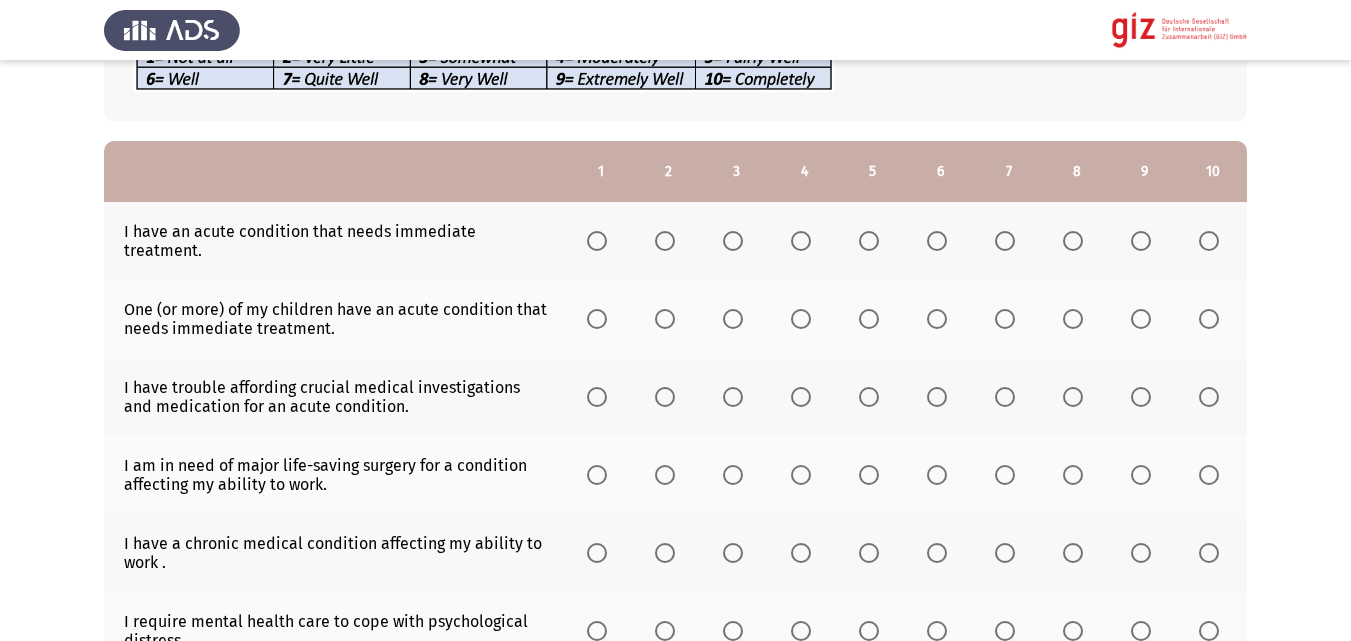 scroll, scrollTop: 175, scrollLeft: 0, axis: vertical 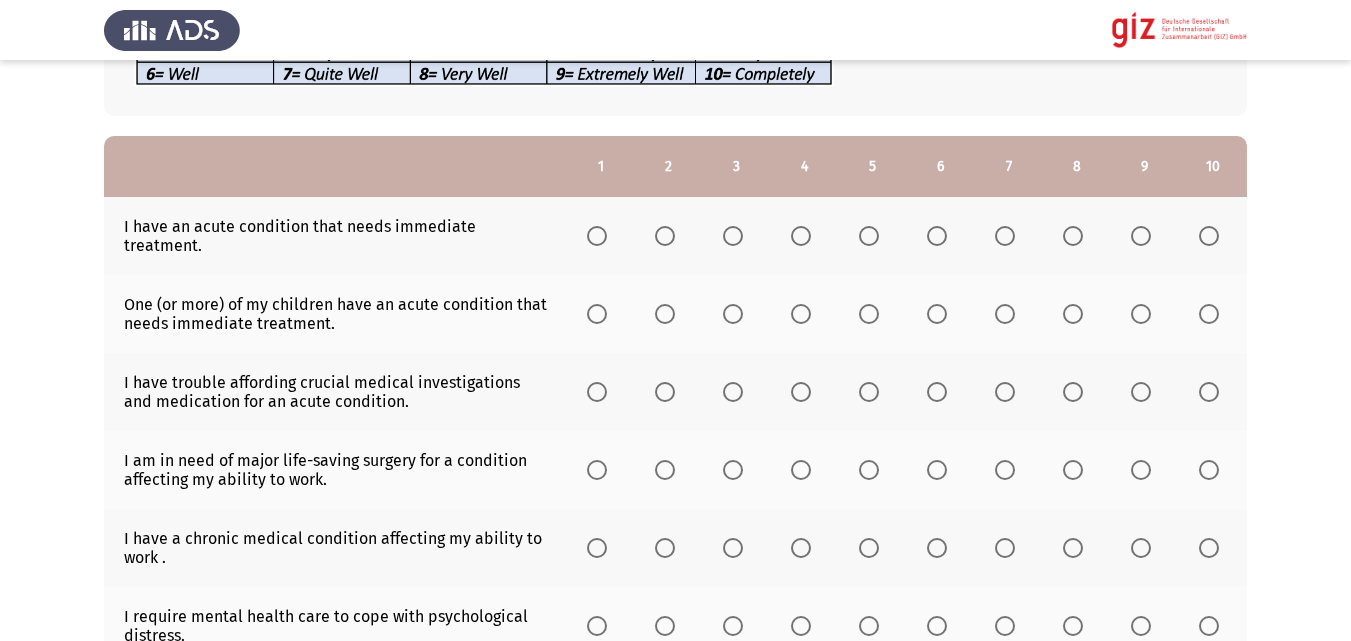 click 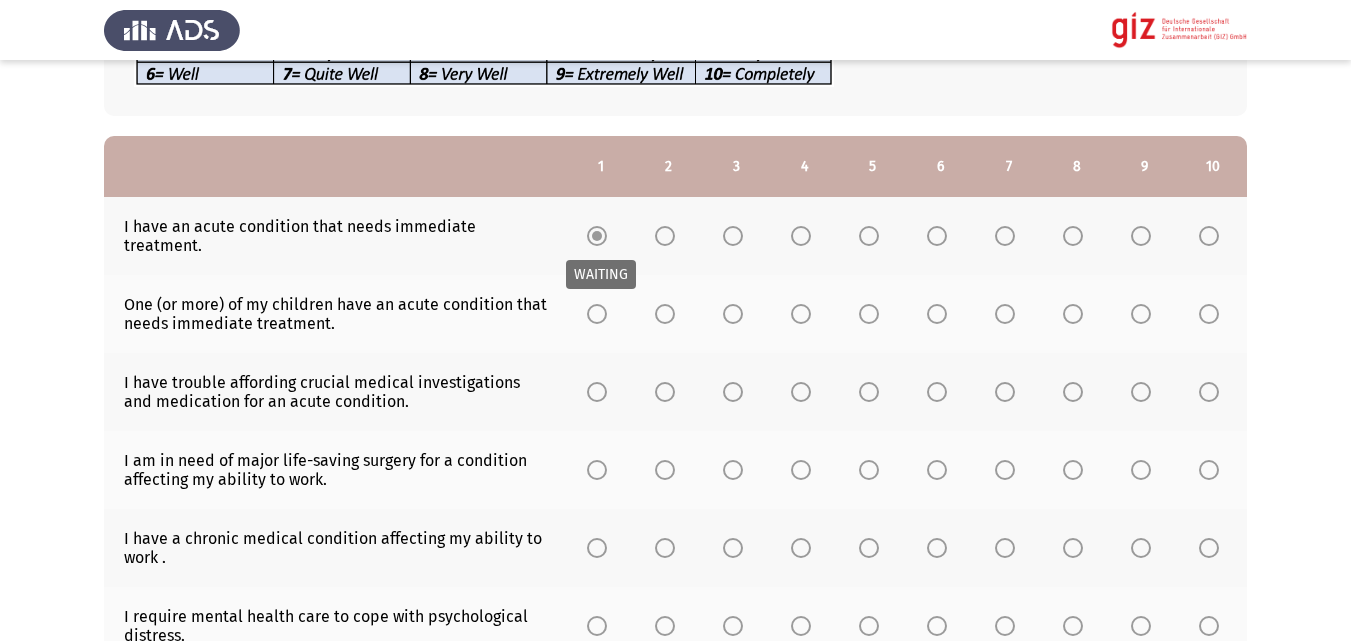 click at bounding box center (597, 314) 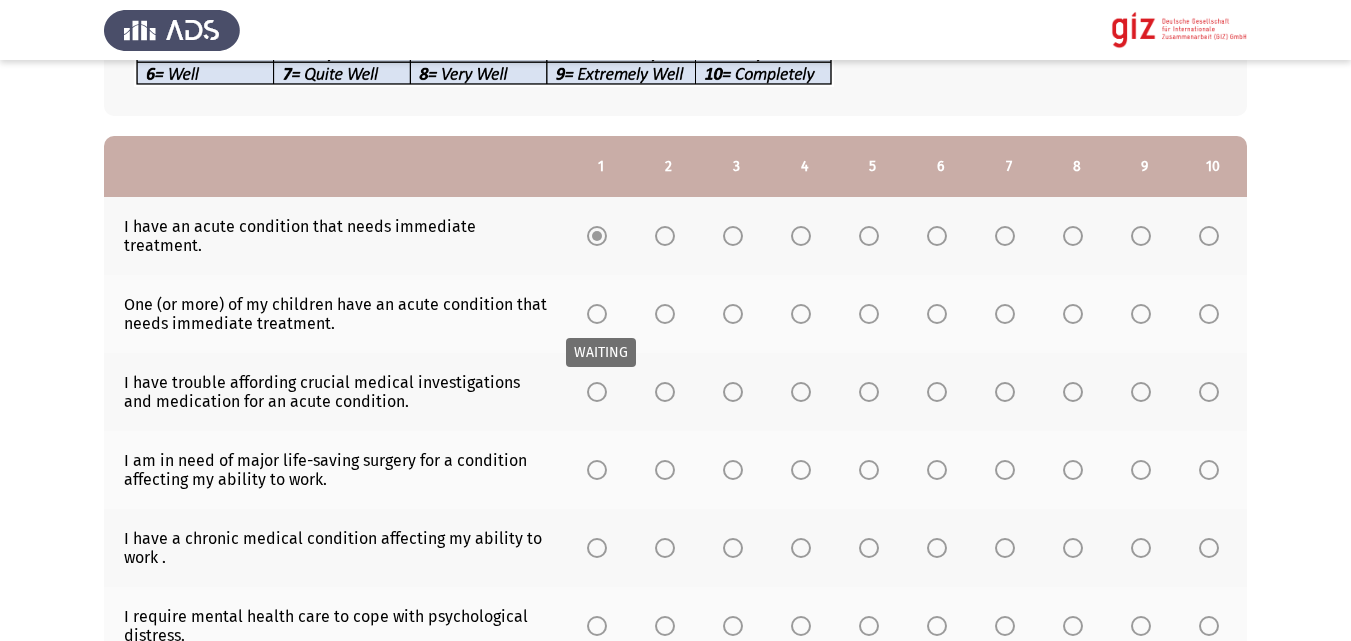 click at bounding box center (597, 314) 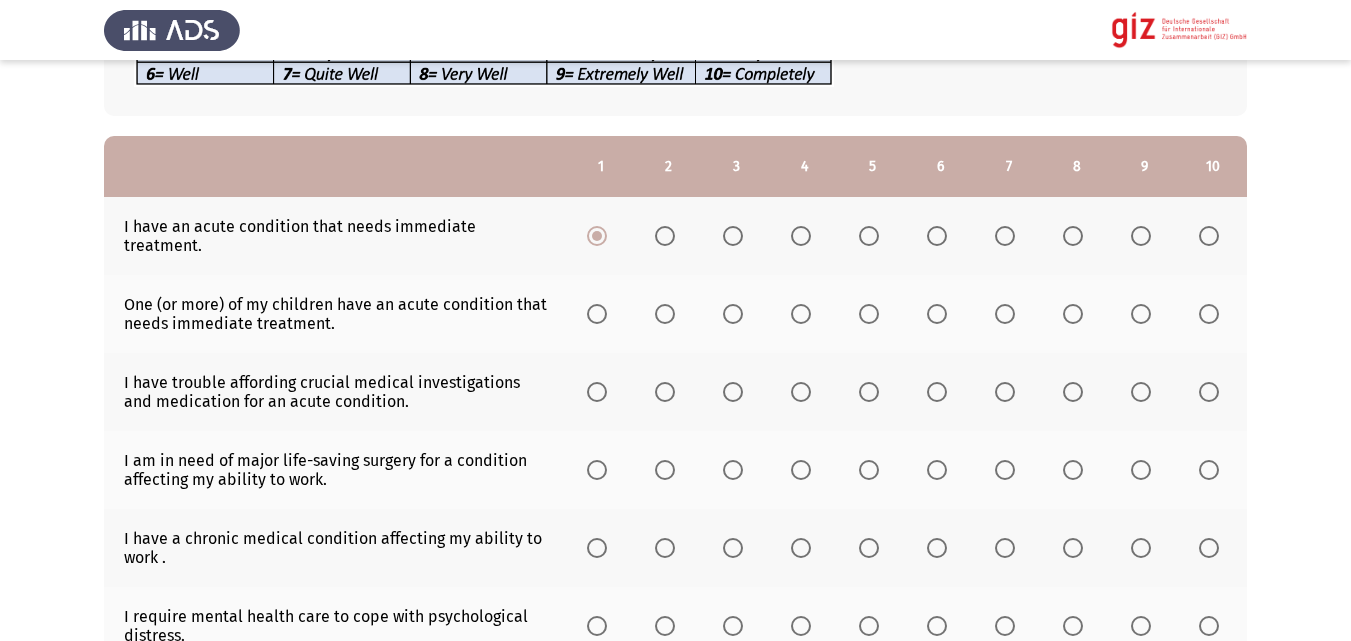 click 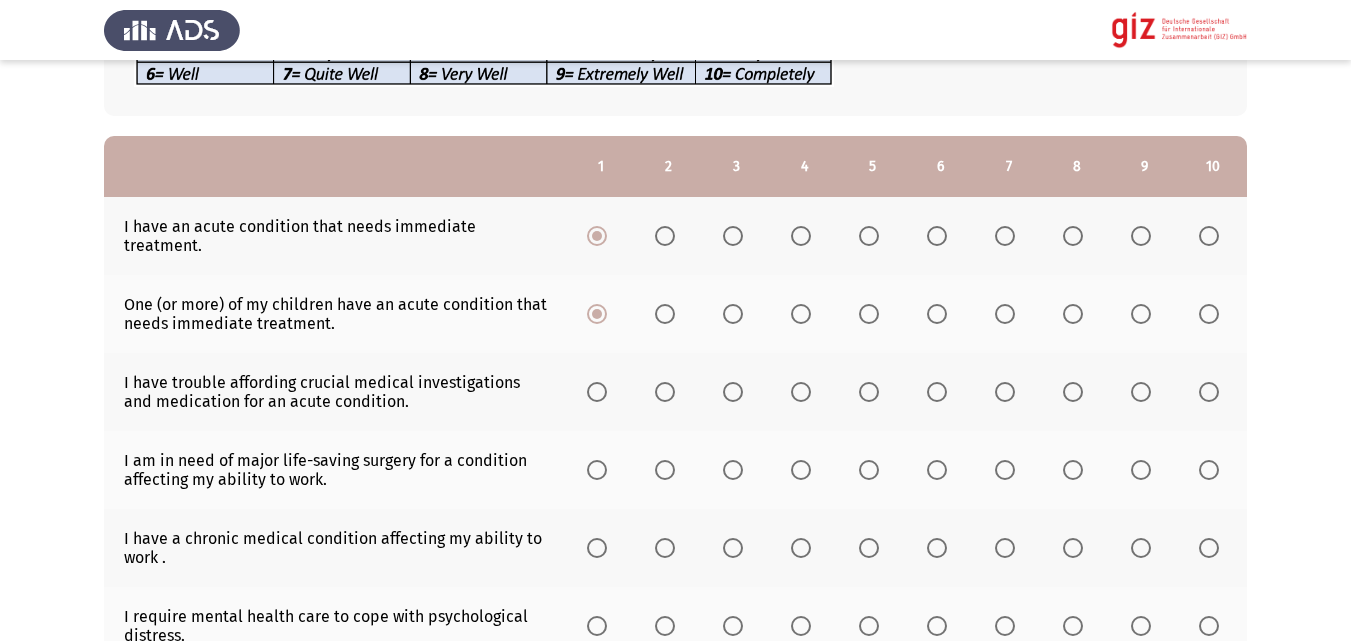 click at bounding box center (597, 392) 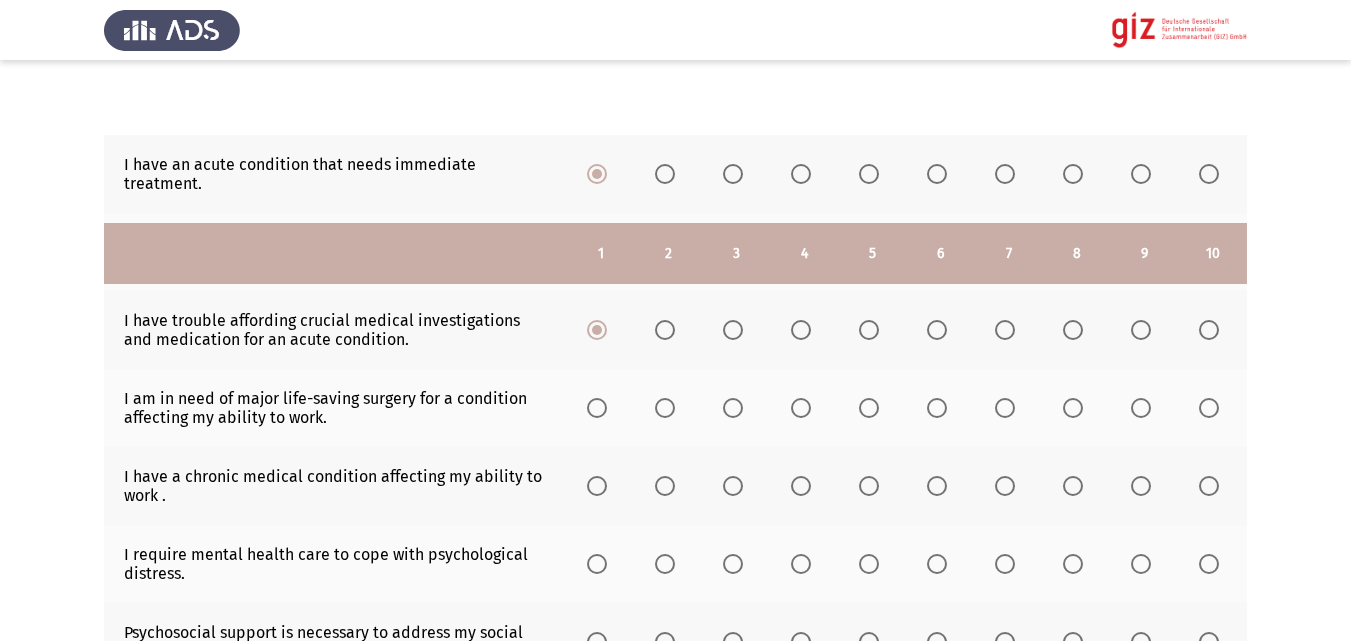 scroll, scrollTop: 455, scrollLeft: 0, axis: vertical 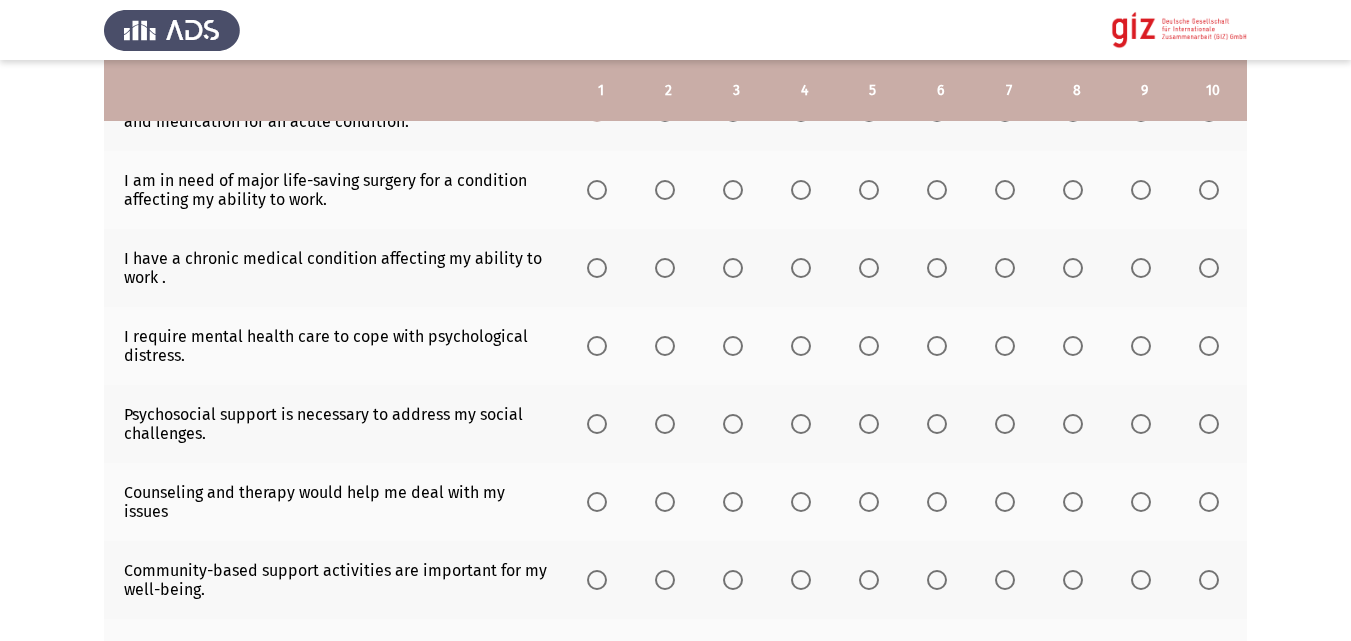 click 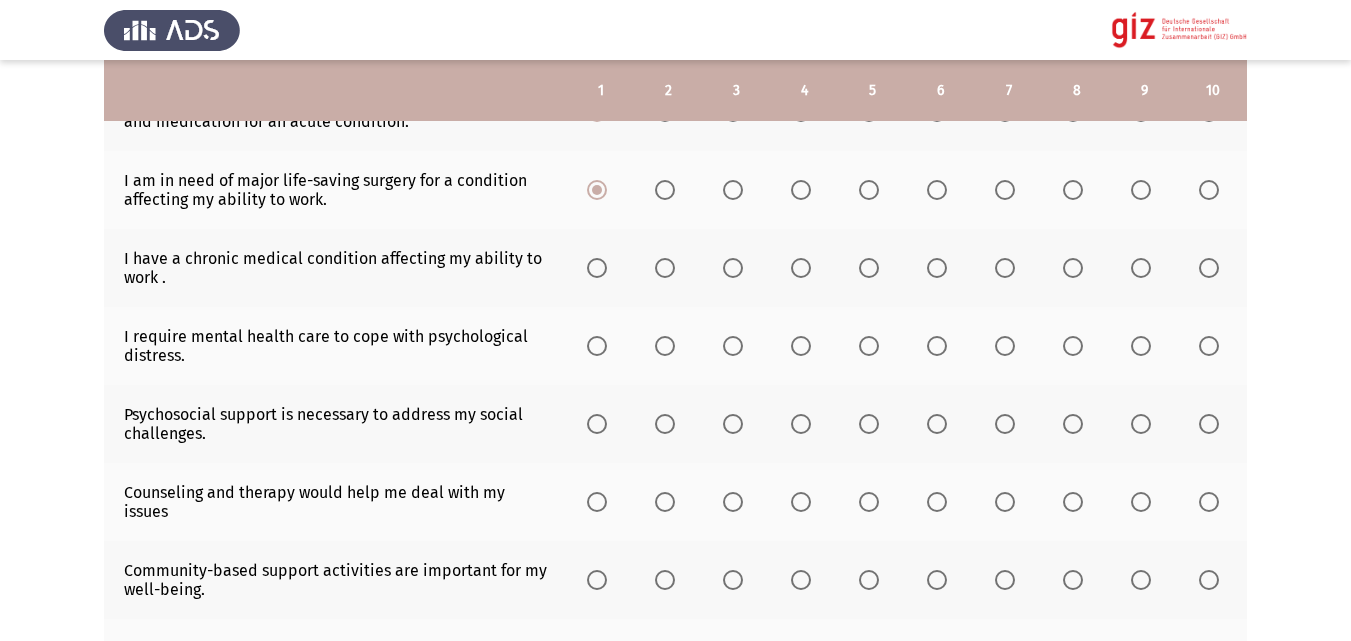 click at bounding box center (597, 268) 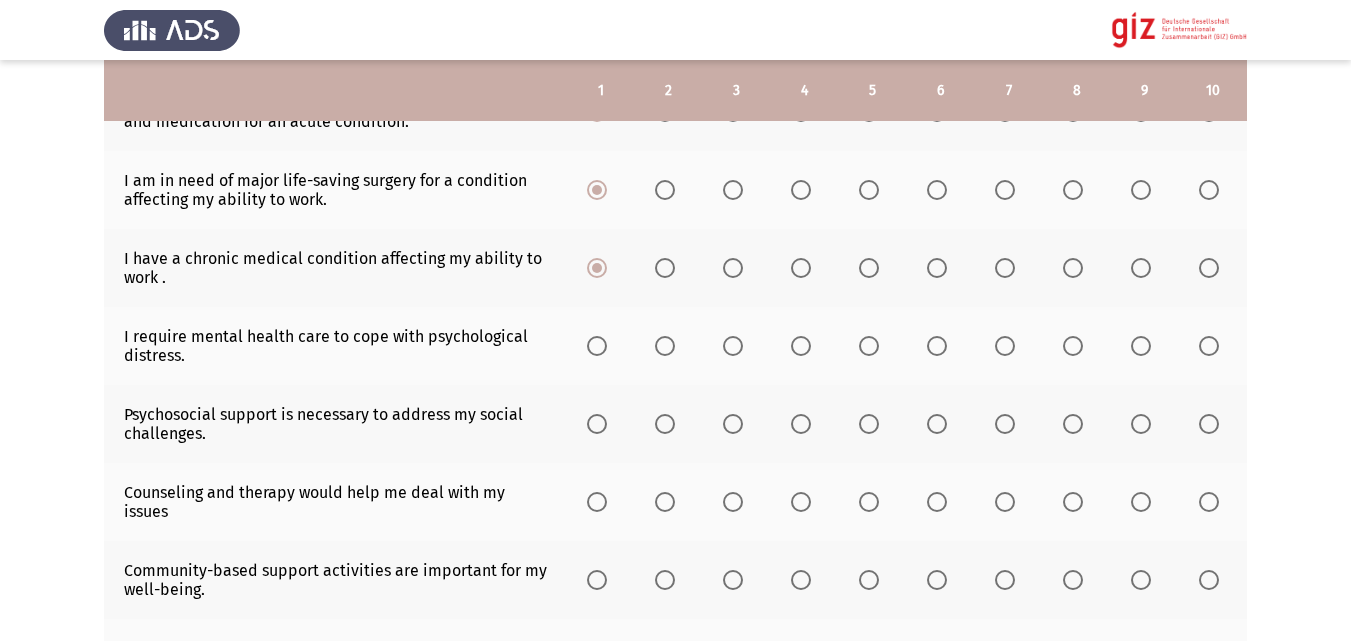 click at bounding box center [597, 346] 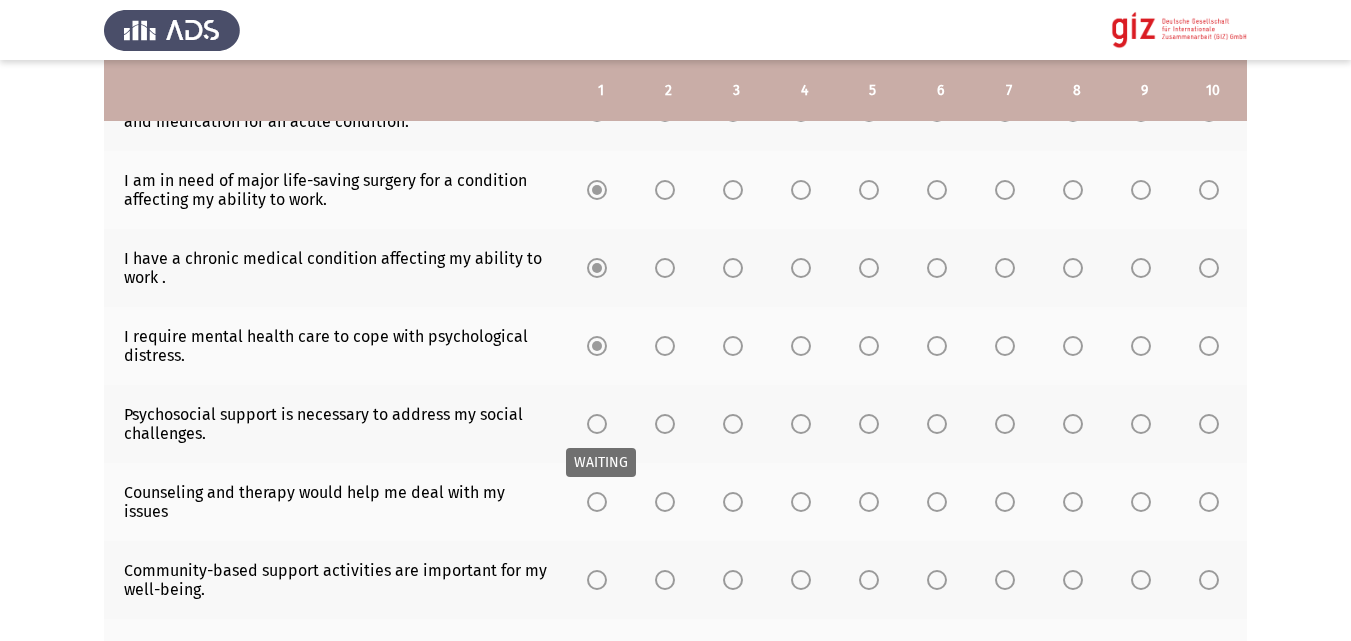 click at bounding box center (597, 424) 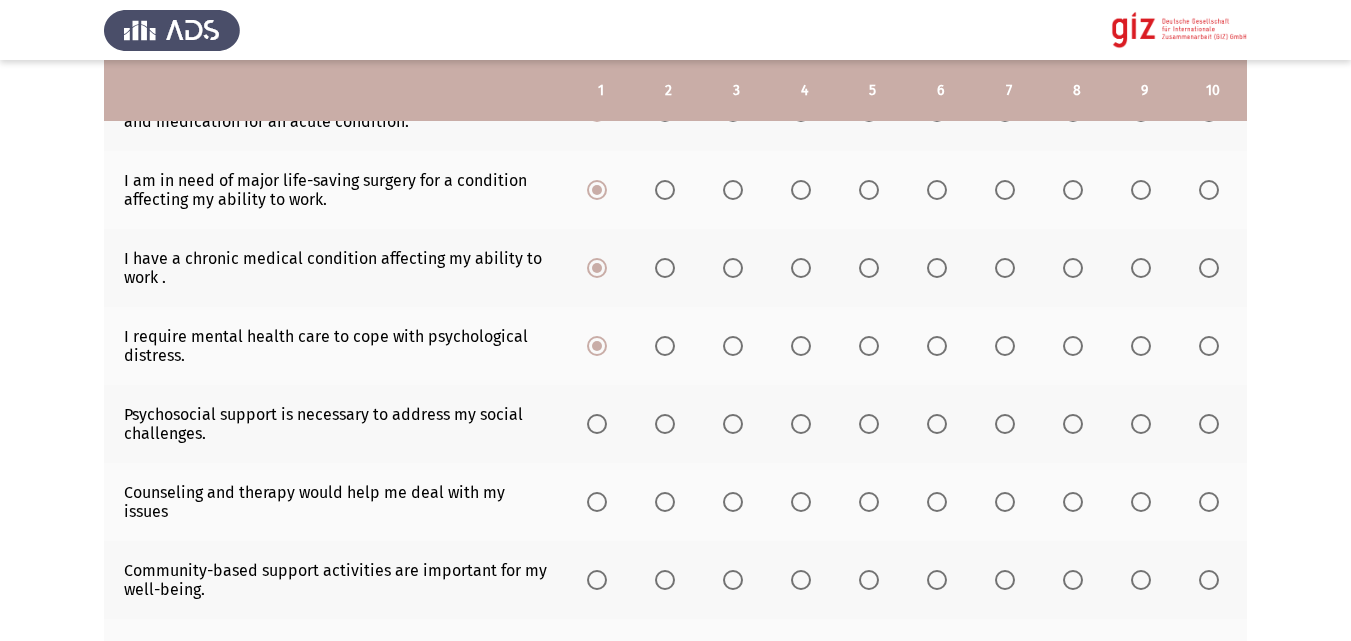 click 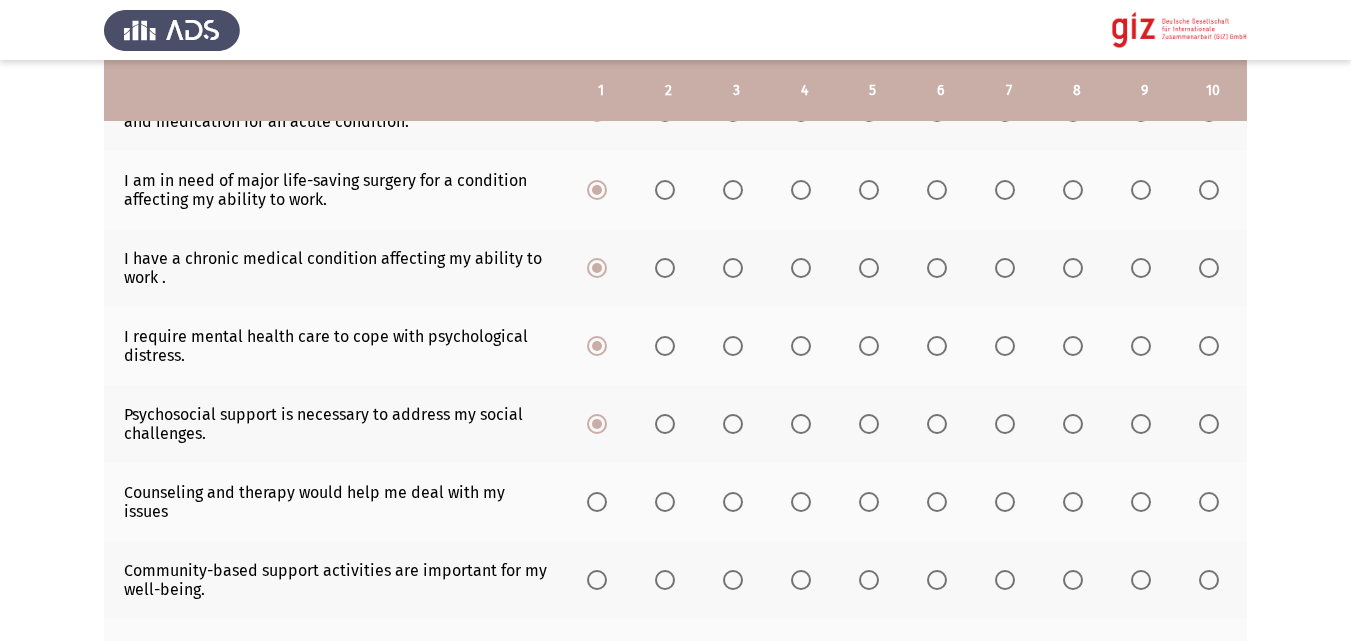 click at bounding box center [601, 501] 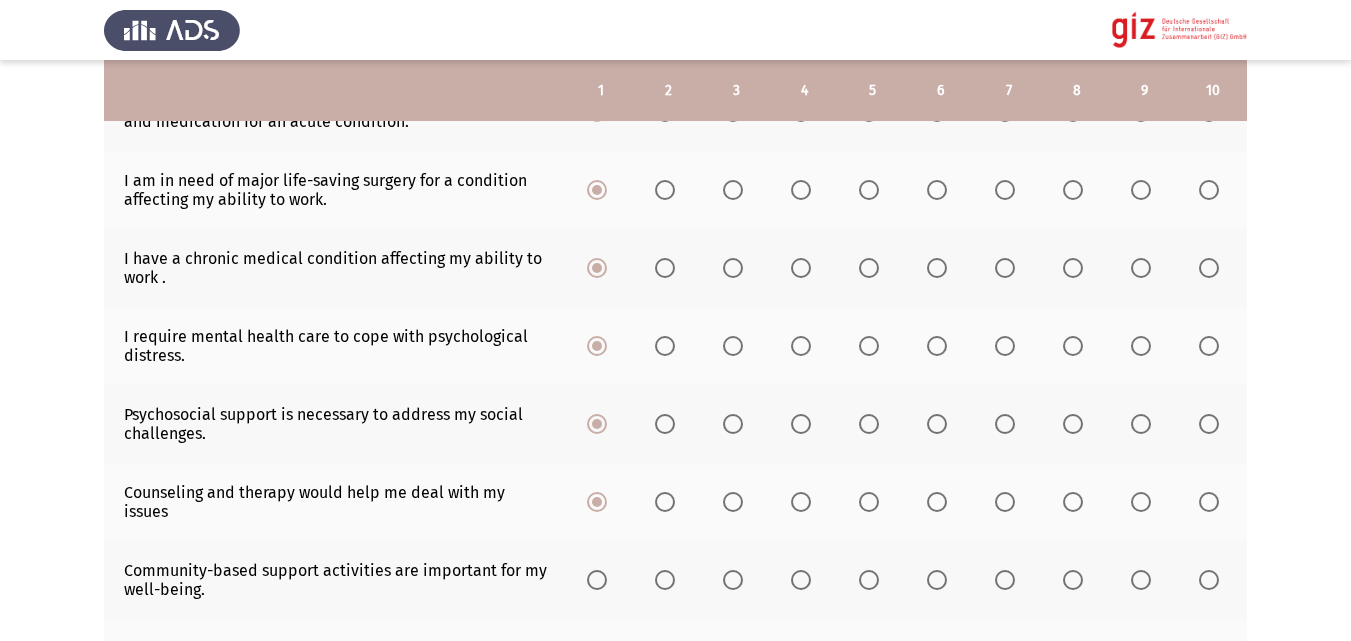 click at bounding box center (597, 580) 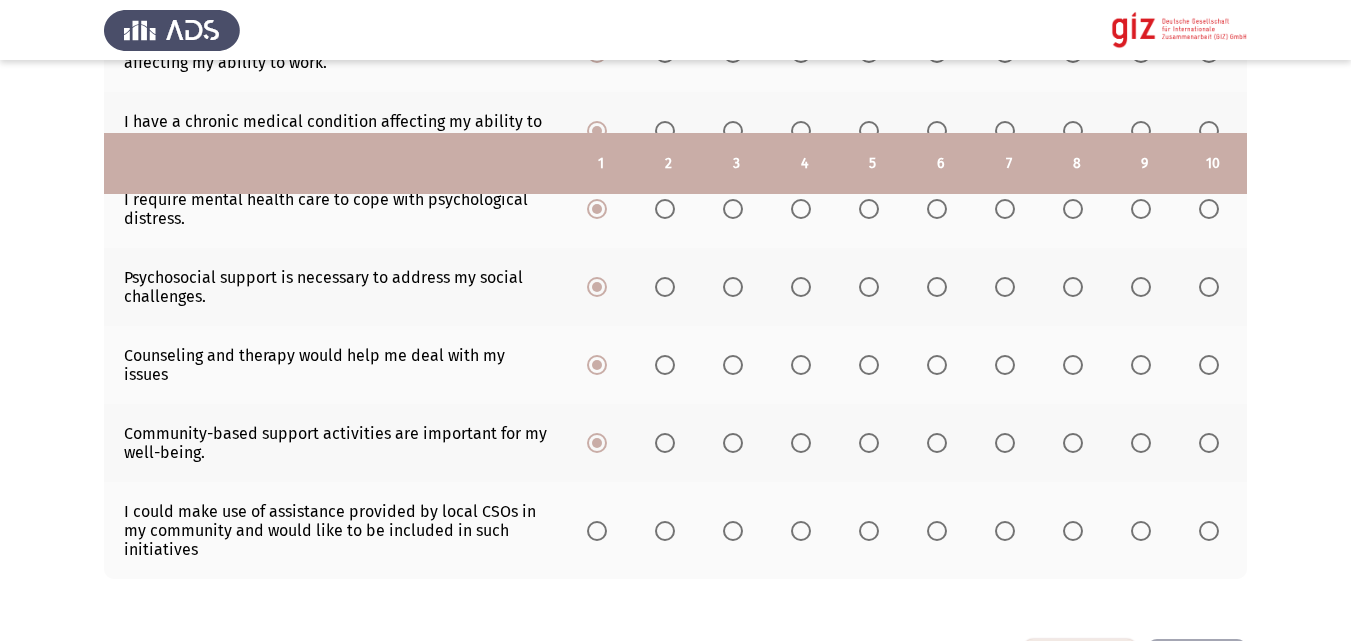 scroll, scrollTop: 670, scrollLeft: 0, axis: vertical 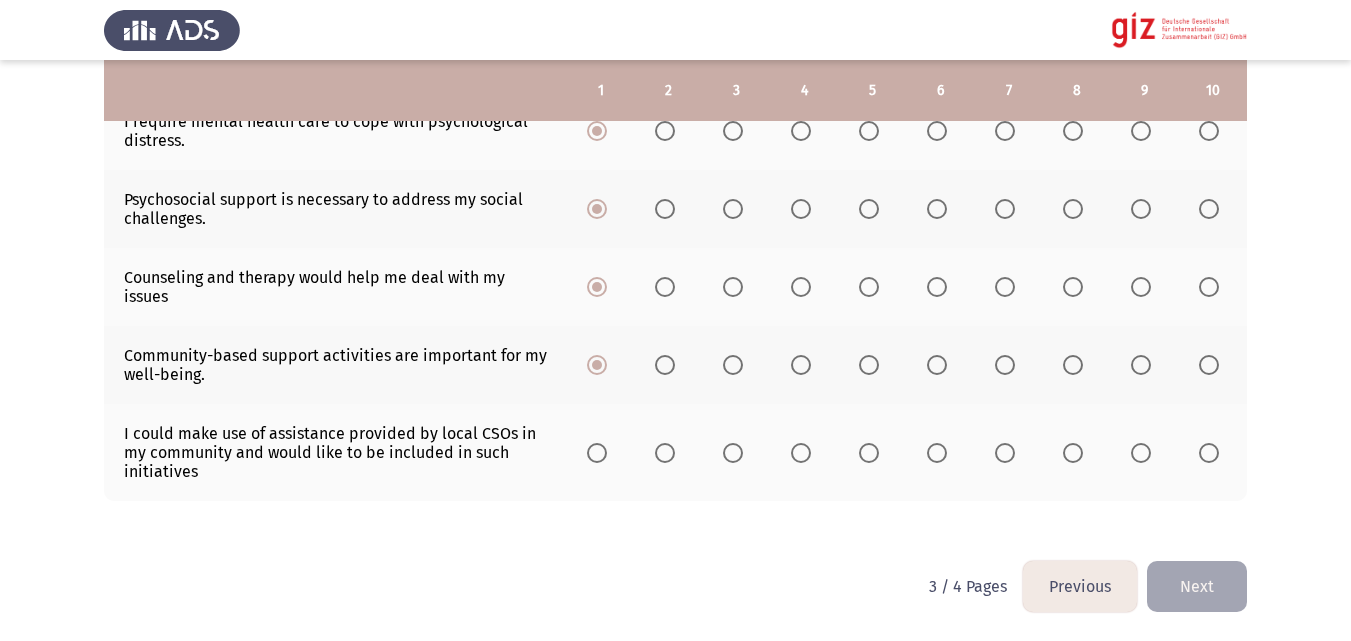 click 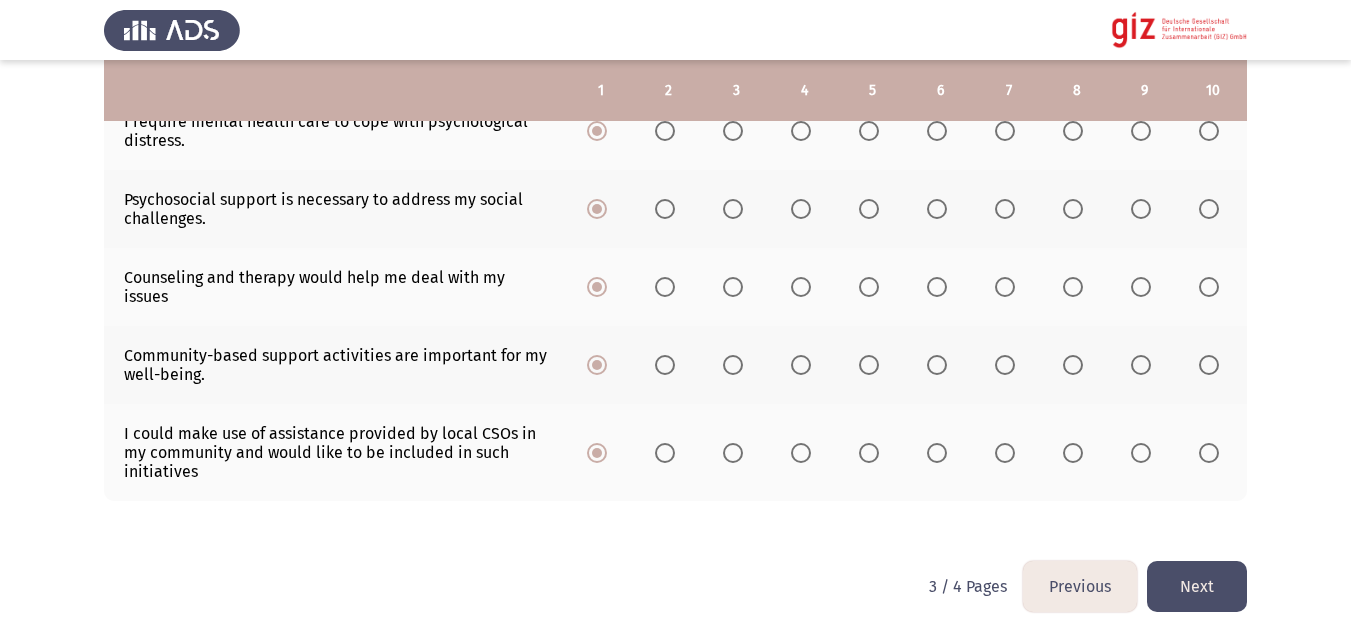 click on "Next" 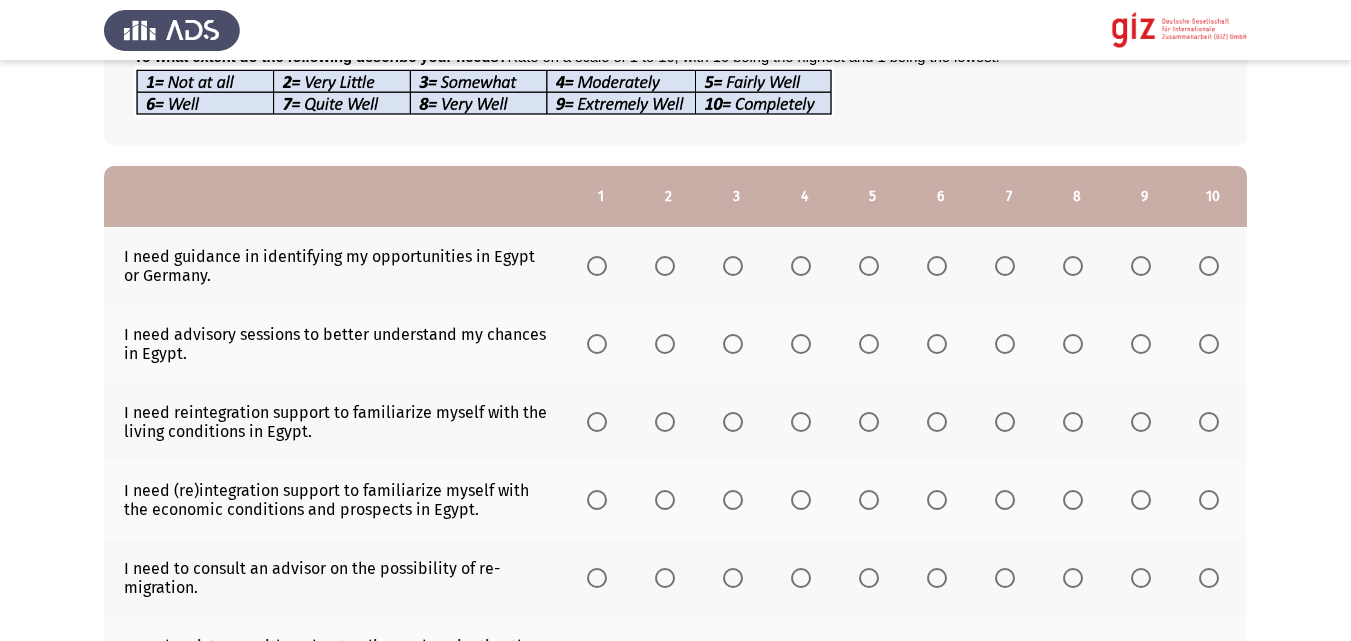 scroll, scrollTop: 181, scrollLeft: 0, axis: vertical 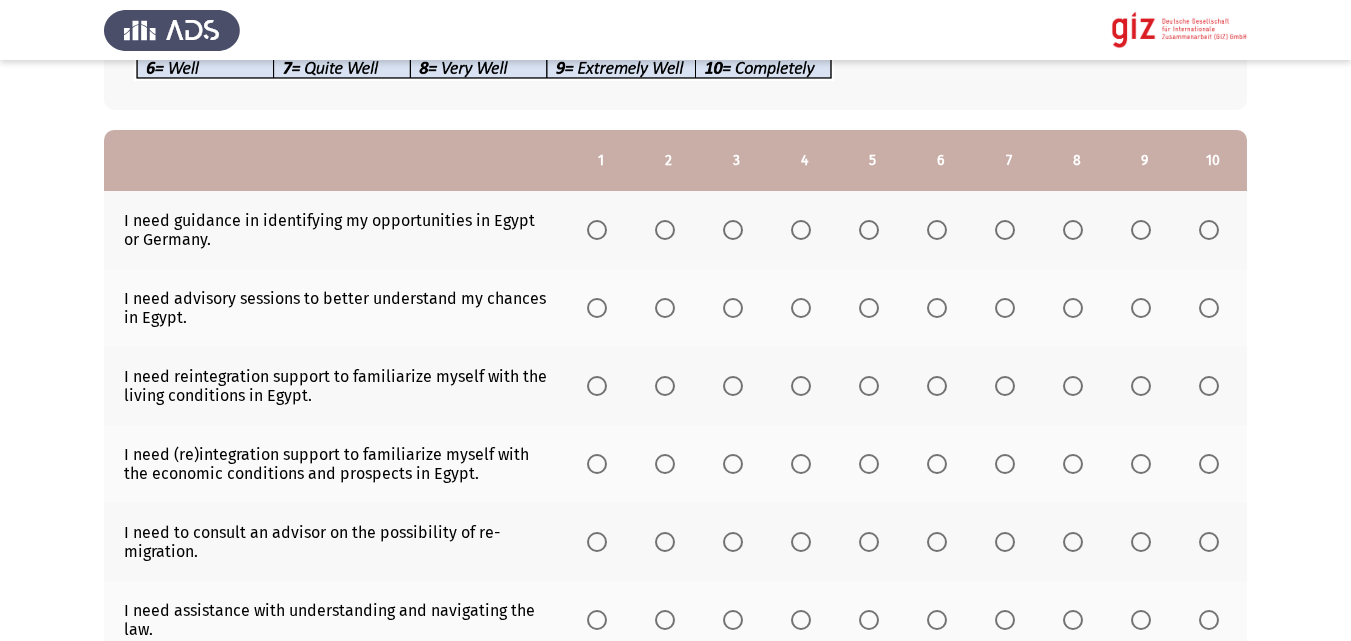 click at bounding box center (601, 230) 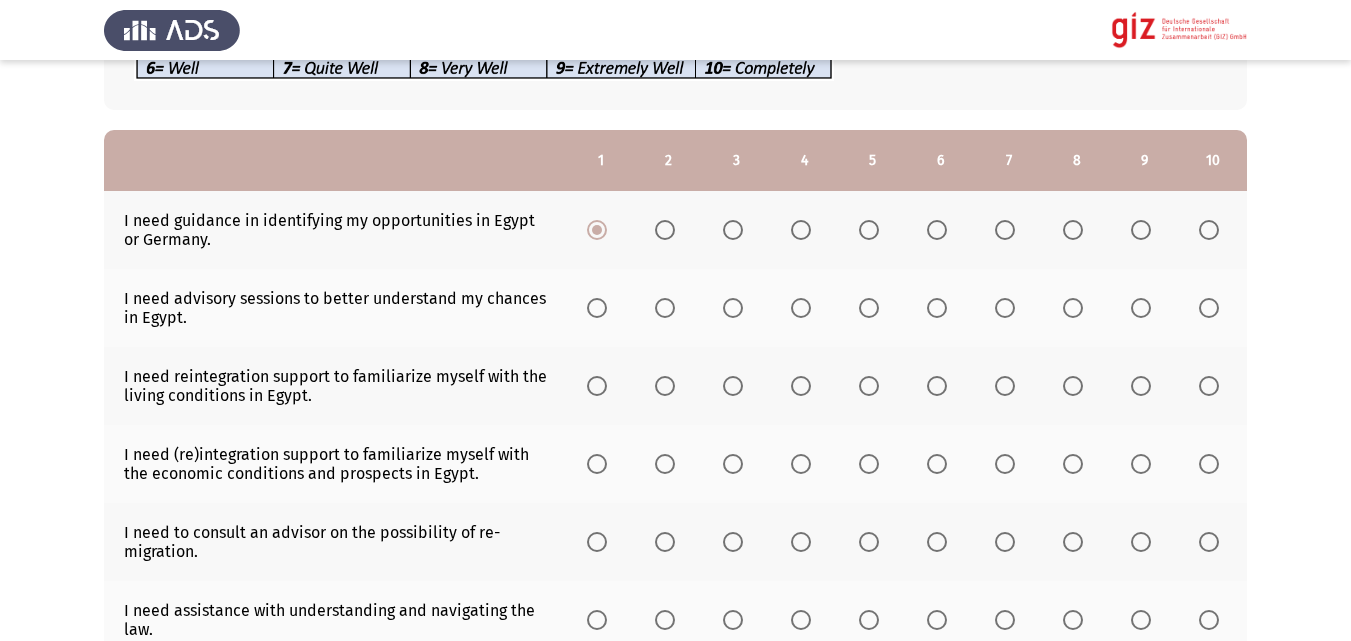 click 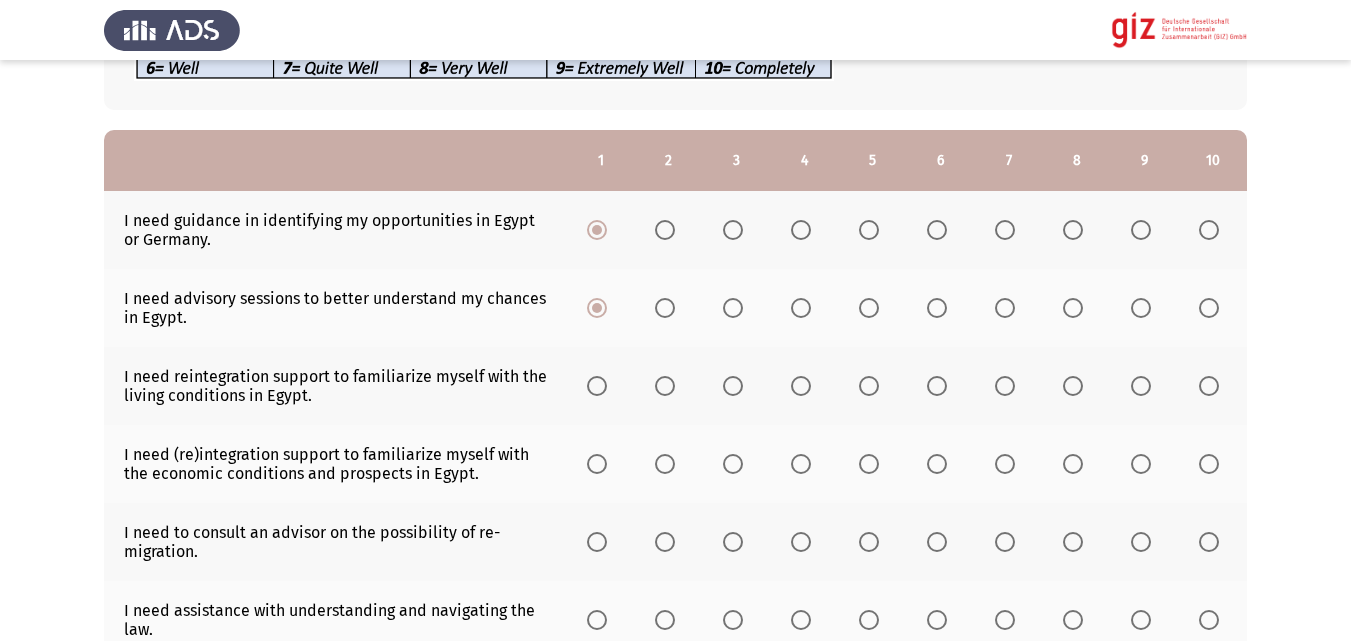 click at bounding box center (597, 386) 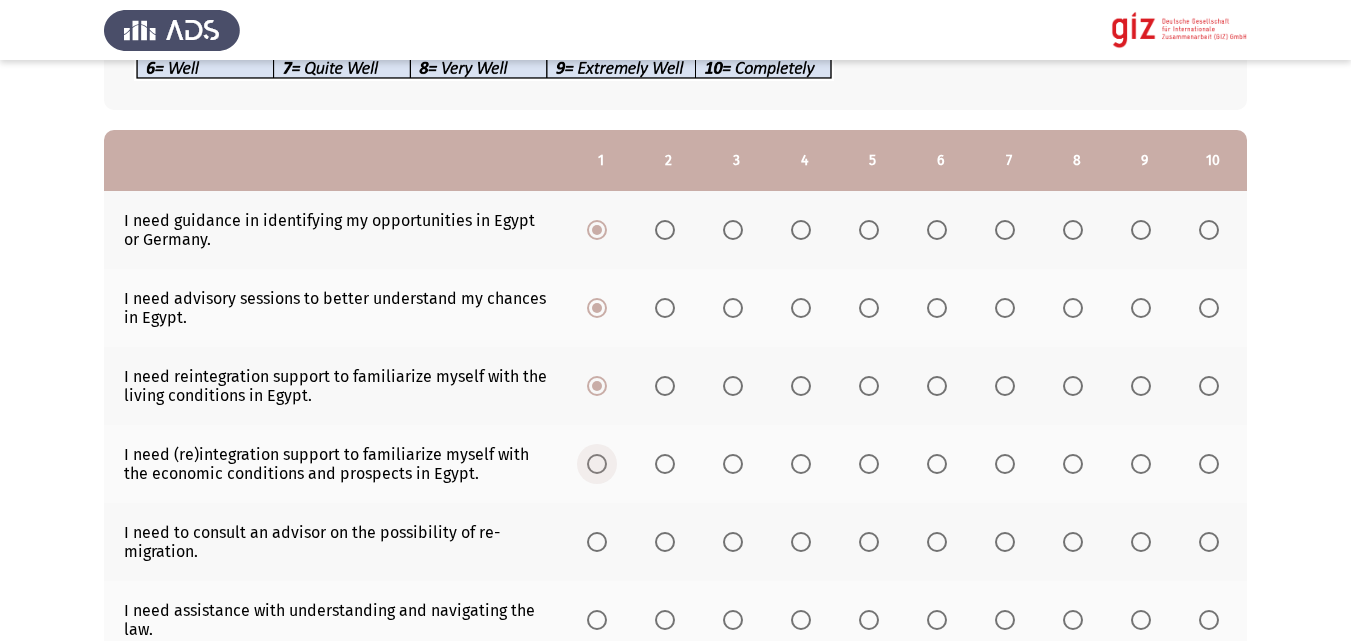 click at bounding box center (597, 464) 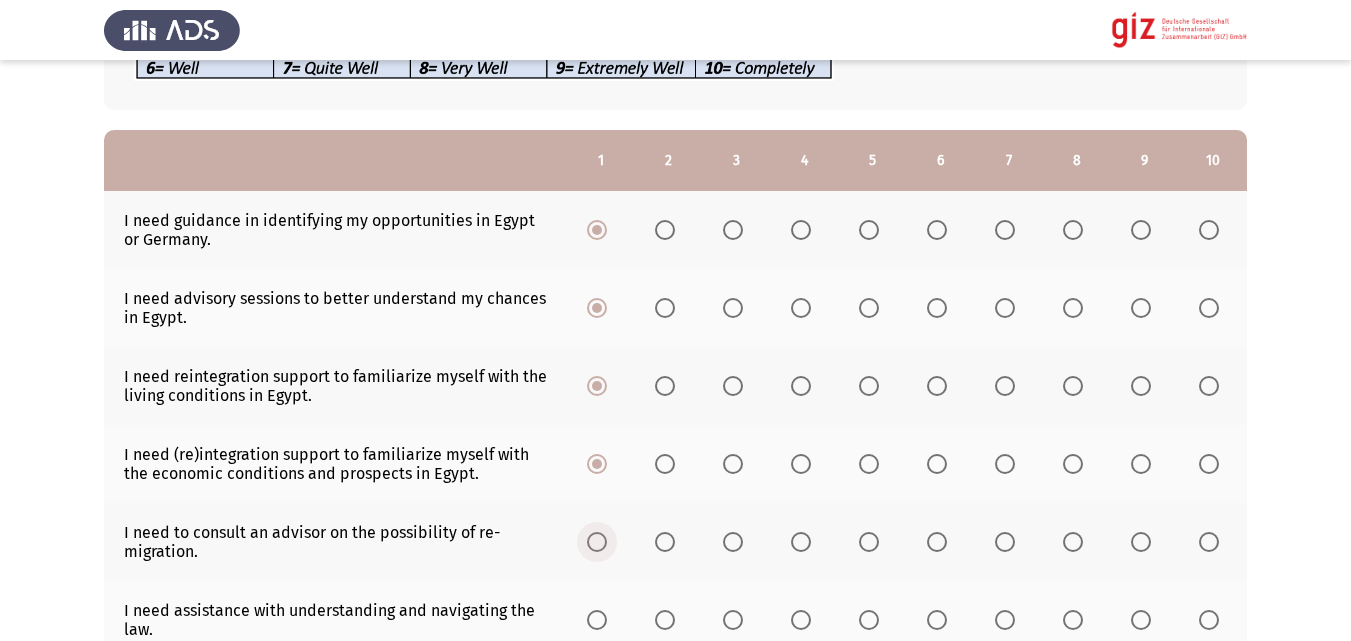 click at bounding box center (597, 542) 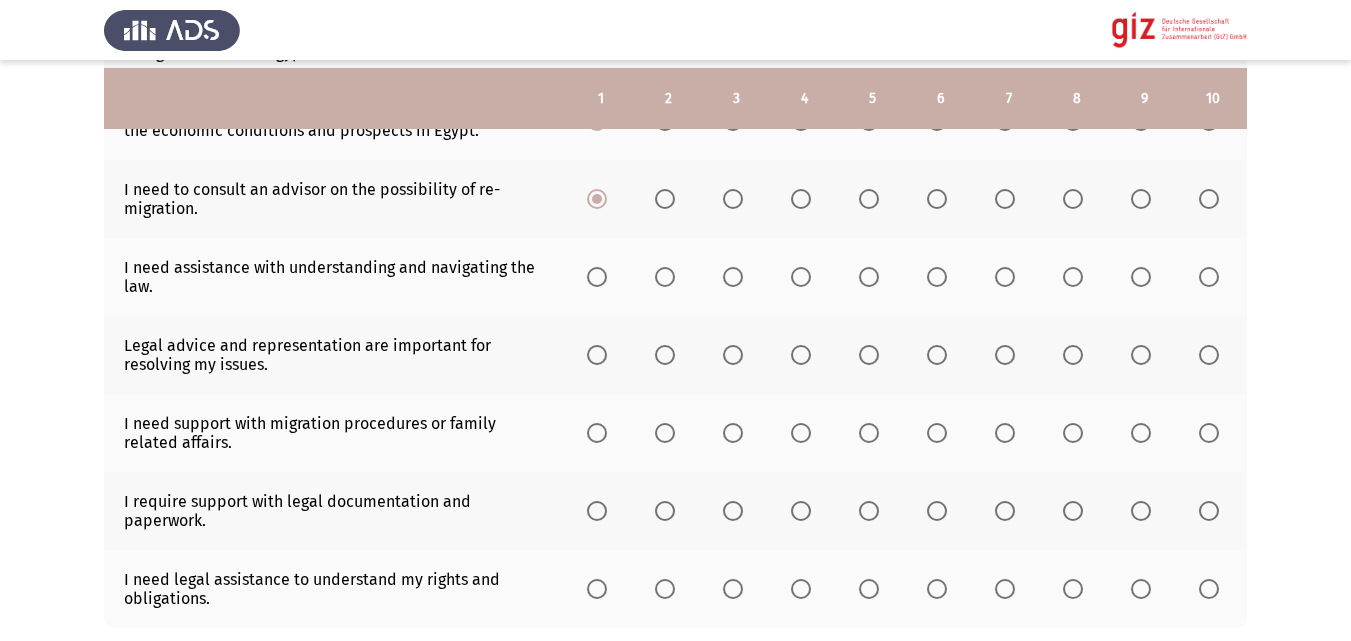 scroll, scrollTop: 532, scrollLeft: 0, axis: vertical 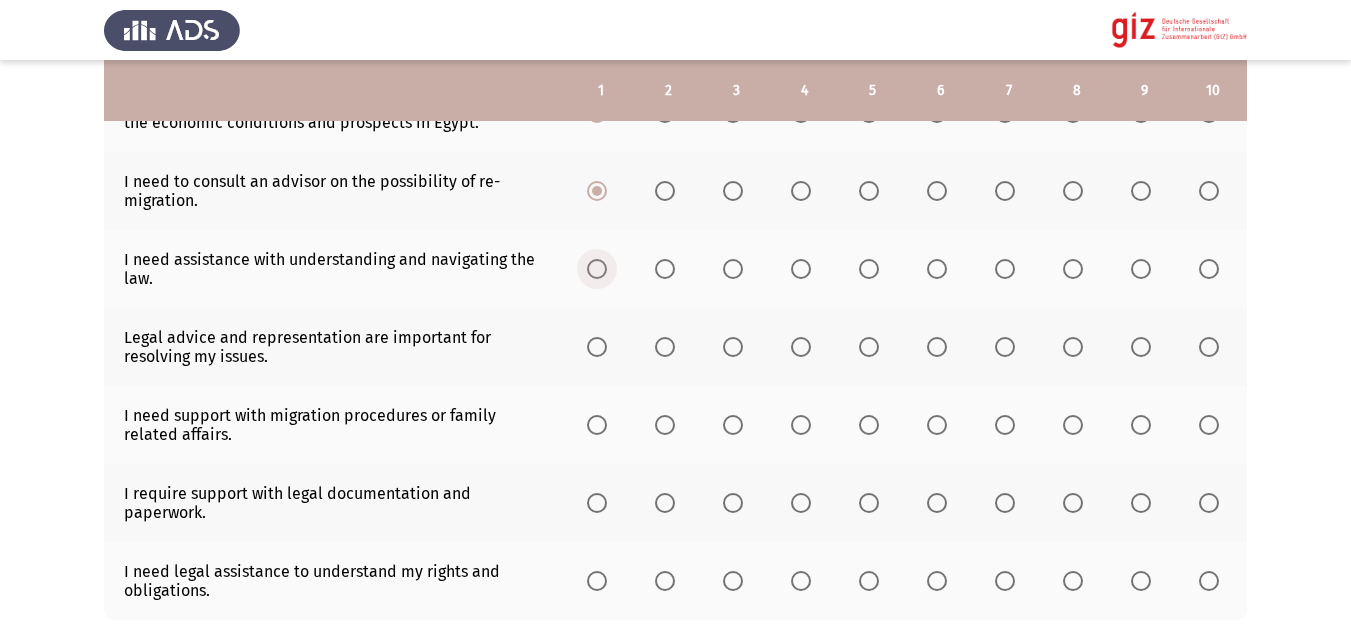click at bounding box center (601, 269) 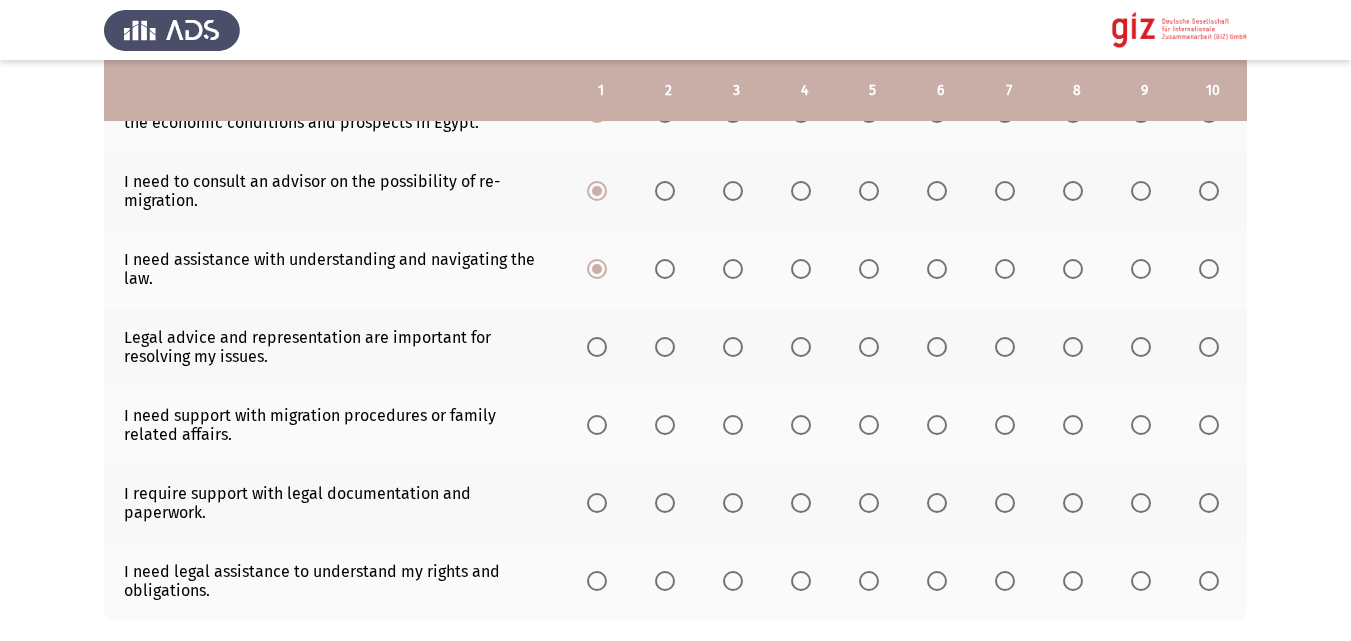 click at bounding box center (601, 347) 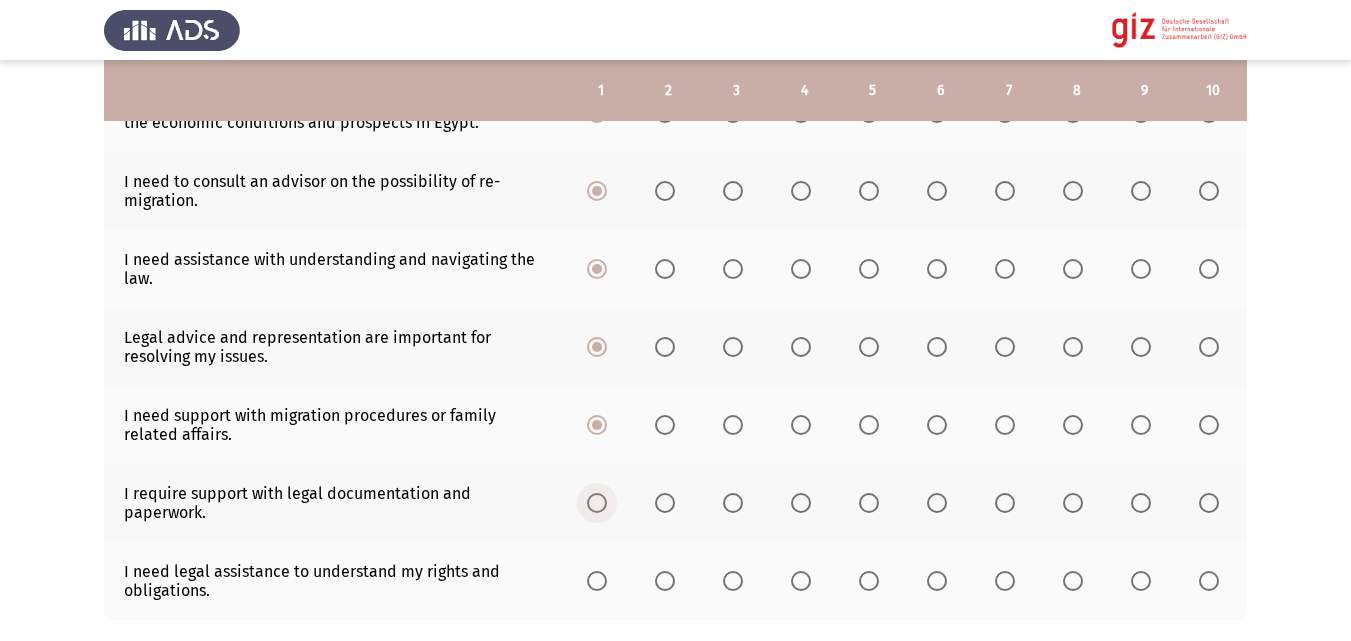 click at bounding box center (597, 503) 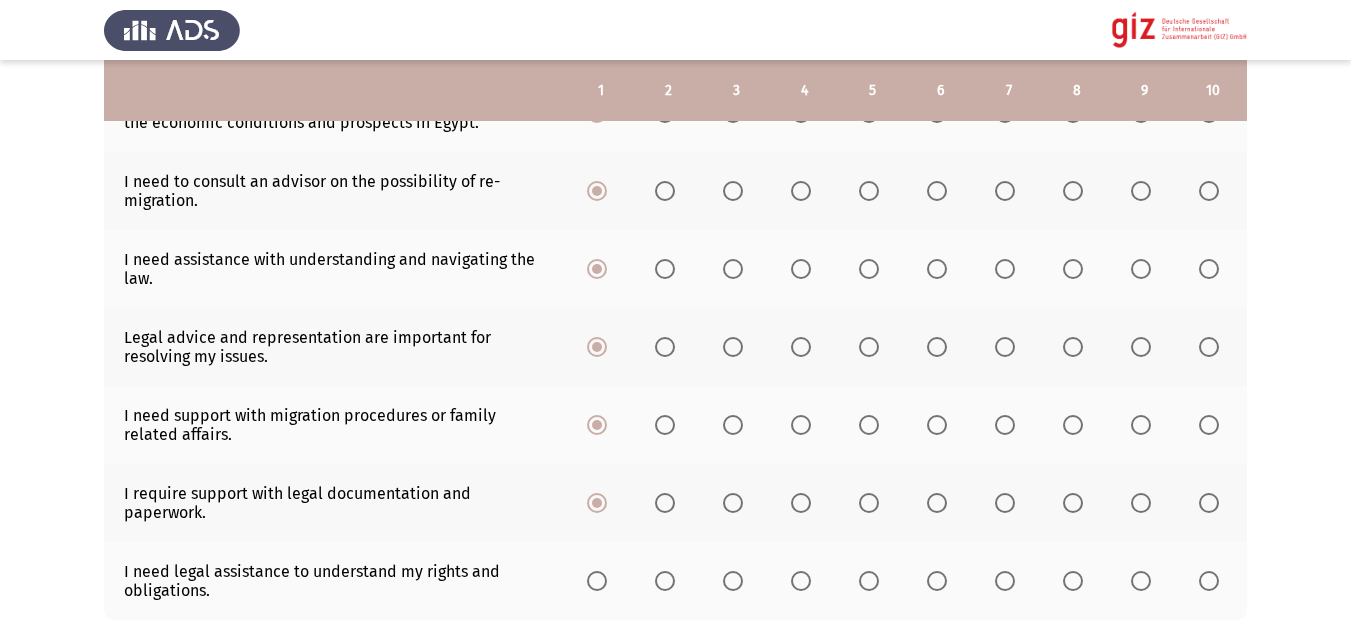 click 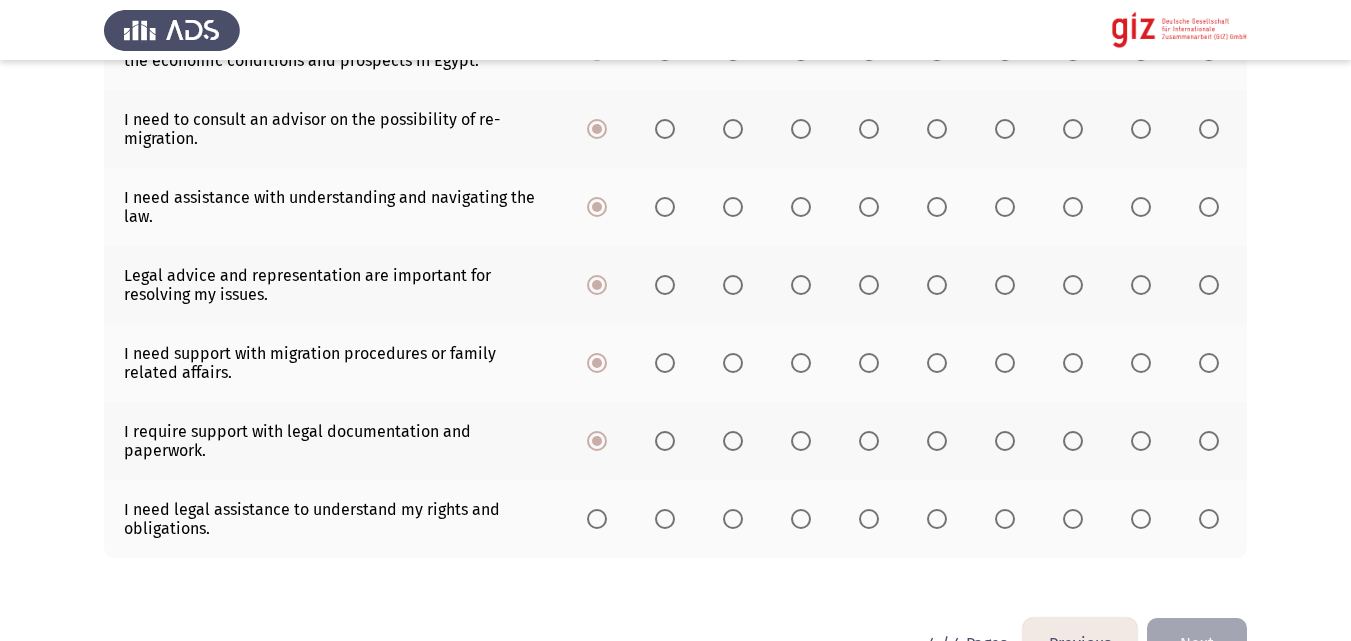 scroll, scrollTop: 651, scrollLeft: 0, axis: vertical 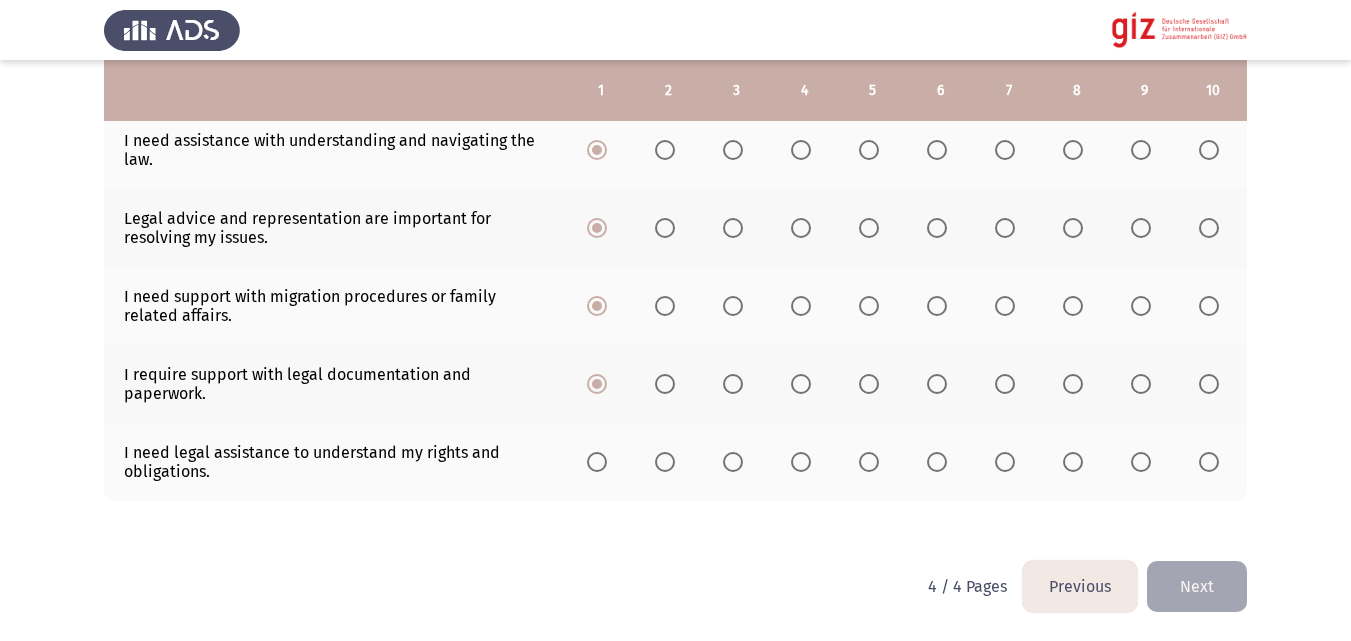 click at bounding box center (601, 462) 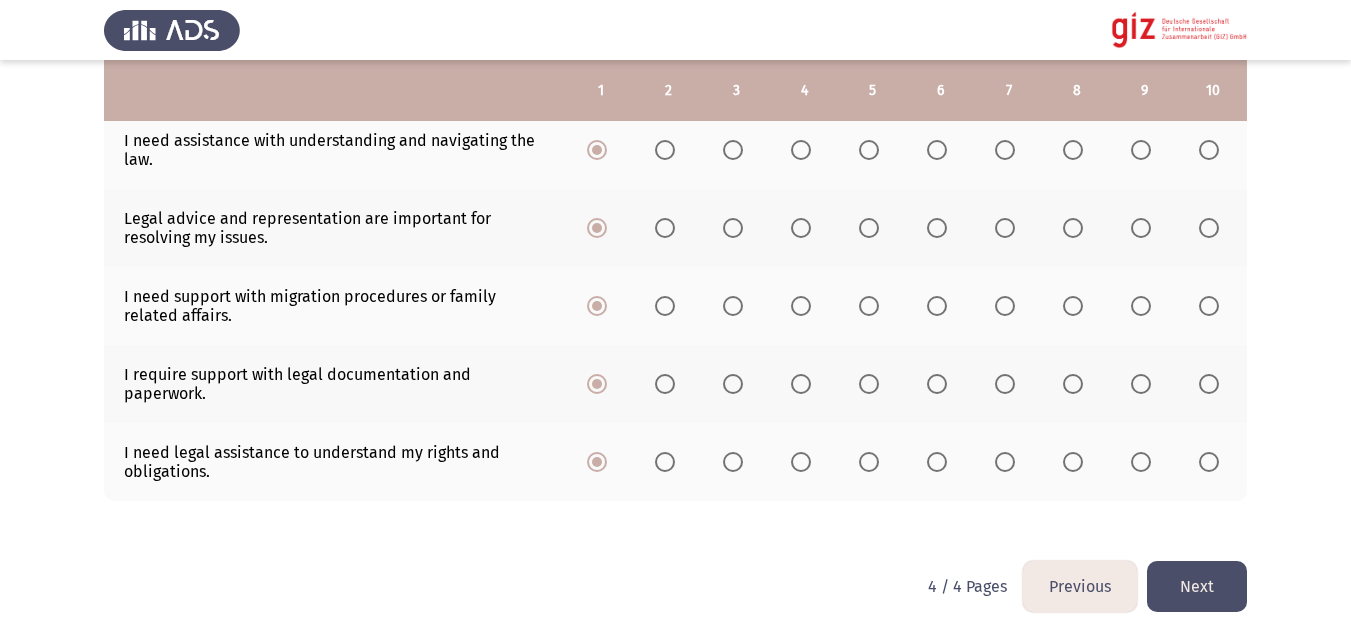 click on "Next" 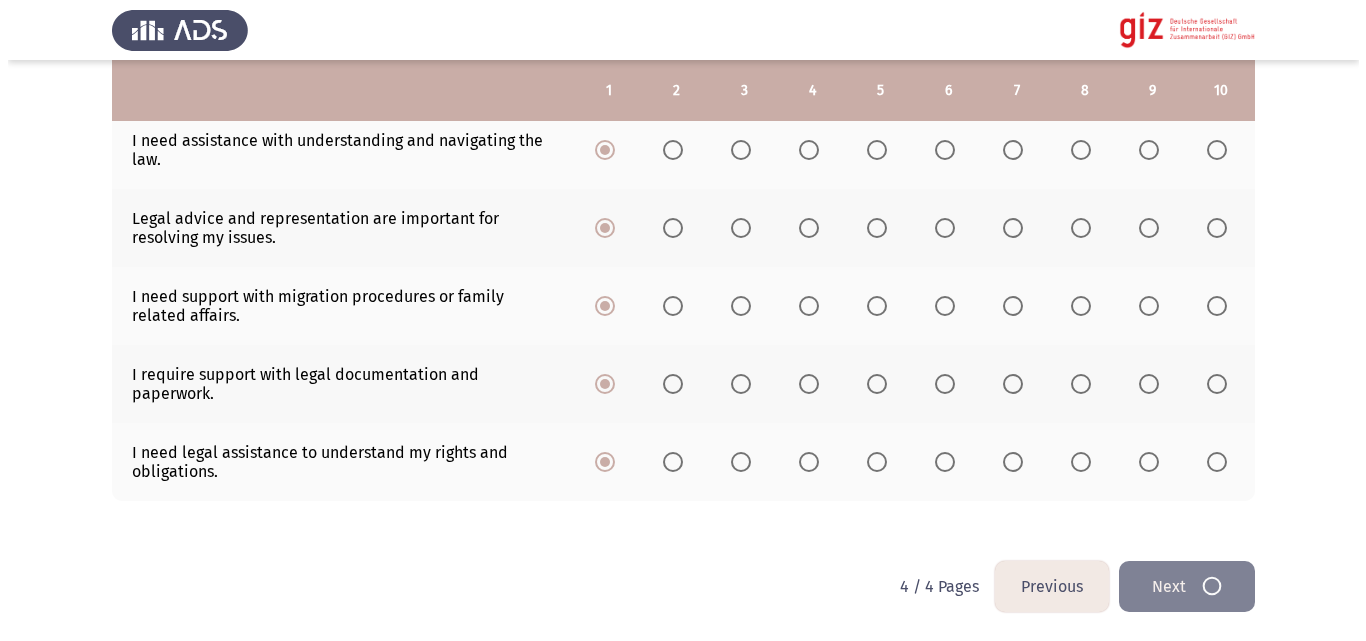 scroll, scrollTop: 0, scrollLeft: 0, axis: both 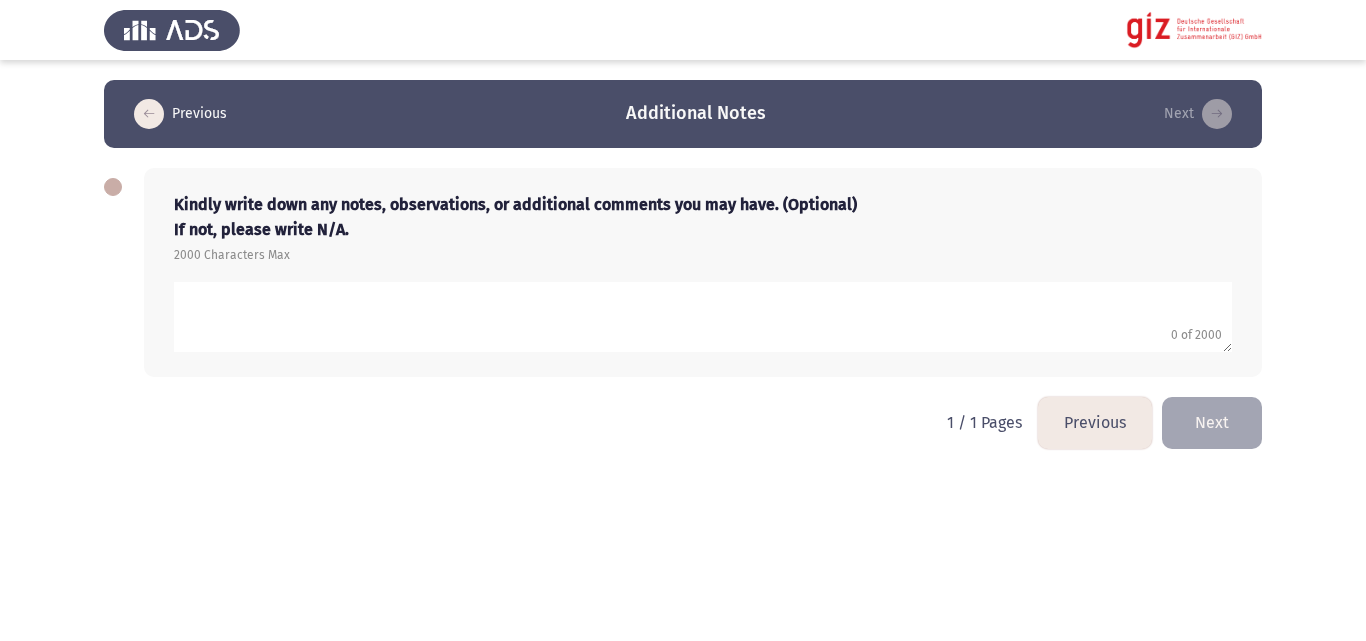 click 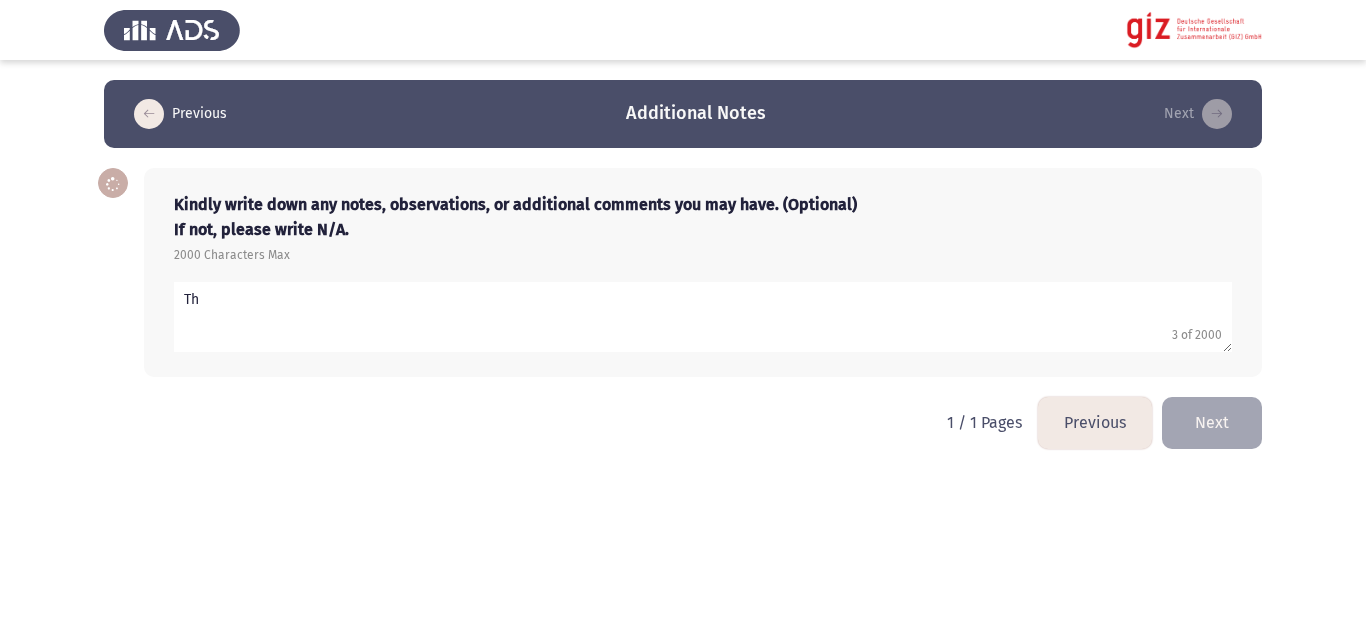 type on "T" 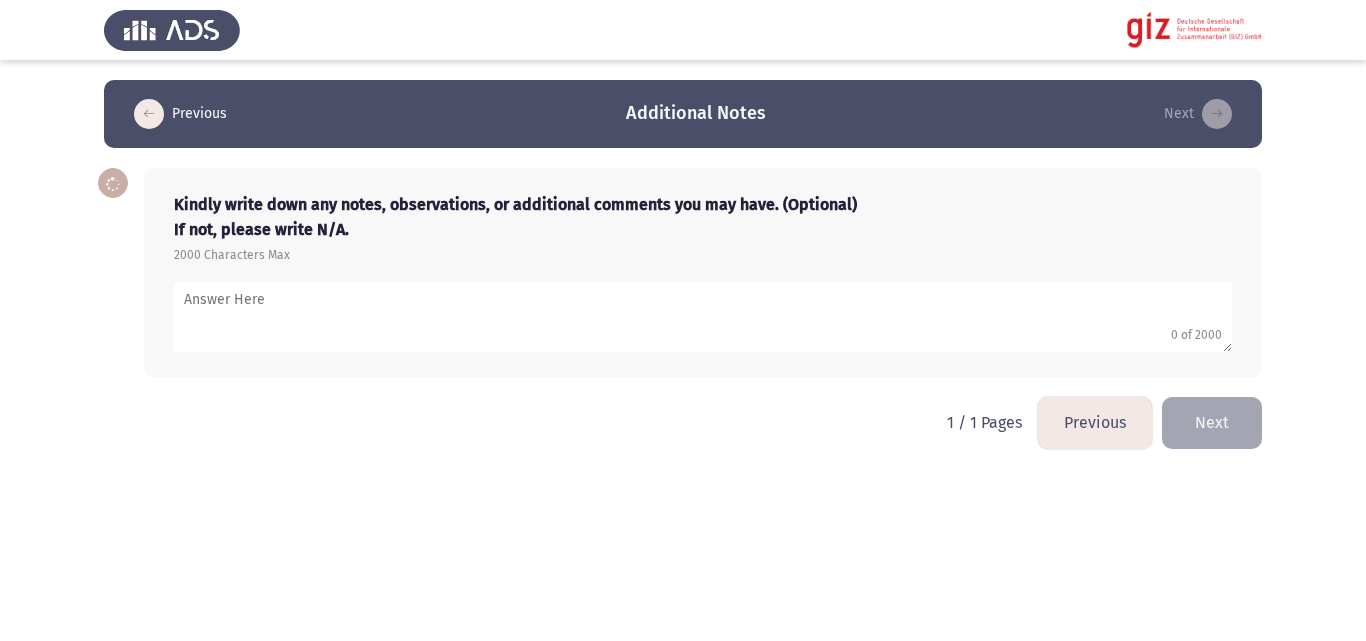 type on "h" 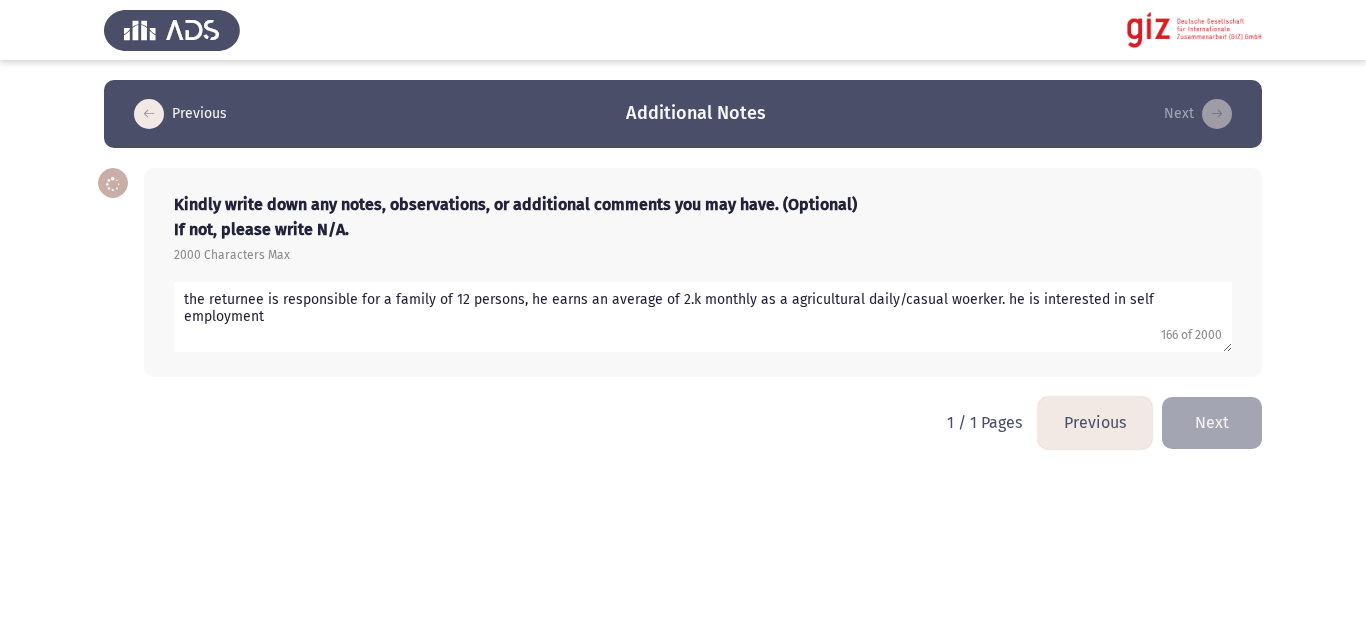 click on "Previous   Additional Notes   Next  Kindly write down any notes, observations, or additional comments you may have. (Optional) If not, please write N/A.  2000 Characters Max            166 of 2000   1 / 1 Pages   Previous   Next" at bounding box center [683, 238] 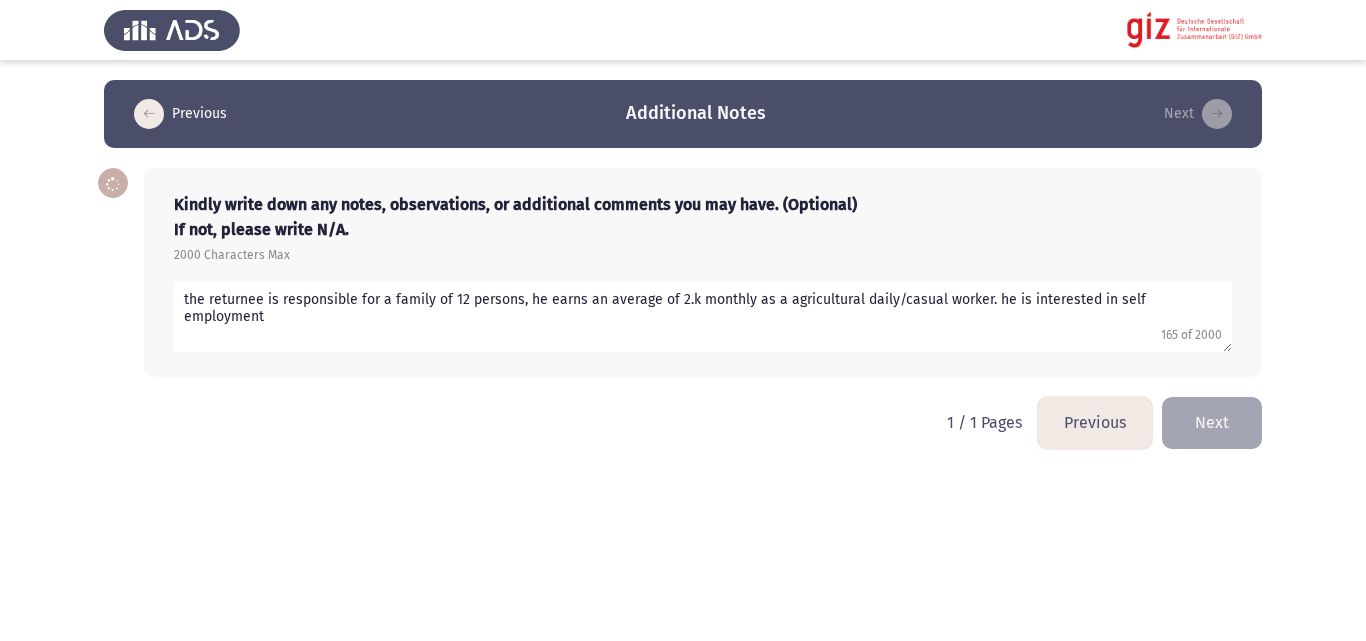 type on "the returnee is responsible for a family of 12 persons, he earns an average of 2.k monthly as a agricultural daily/casual worker. he is interested in self employment" 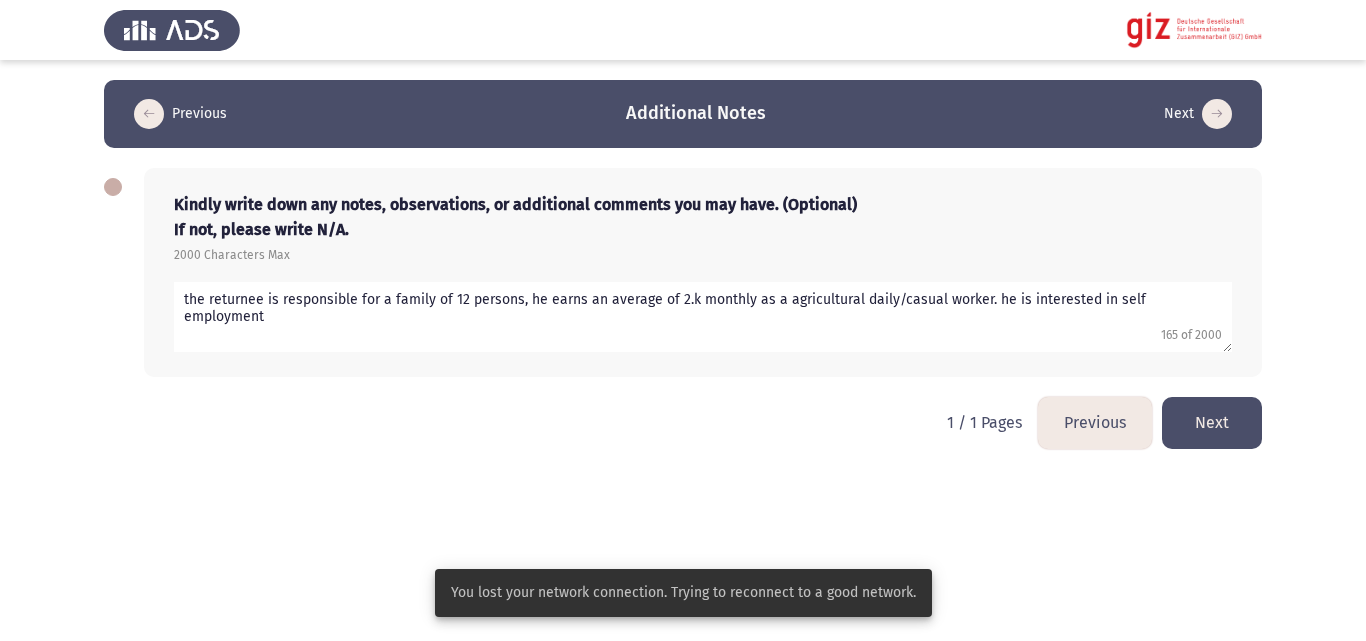 click on "Next" 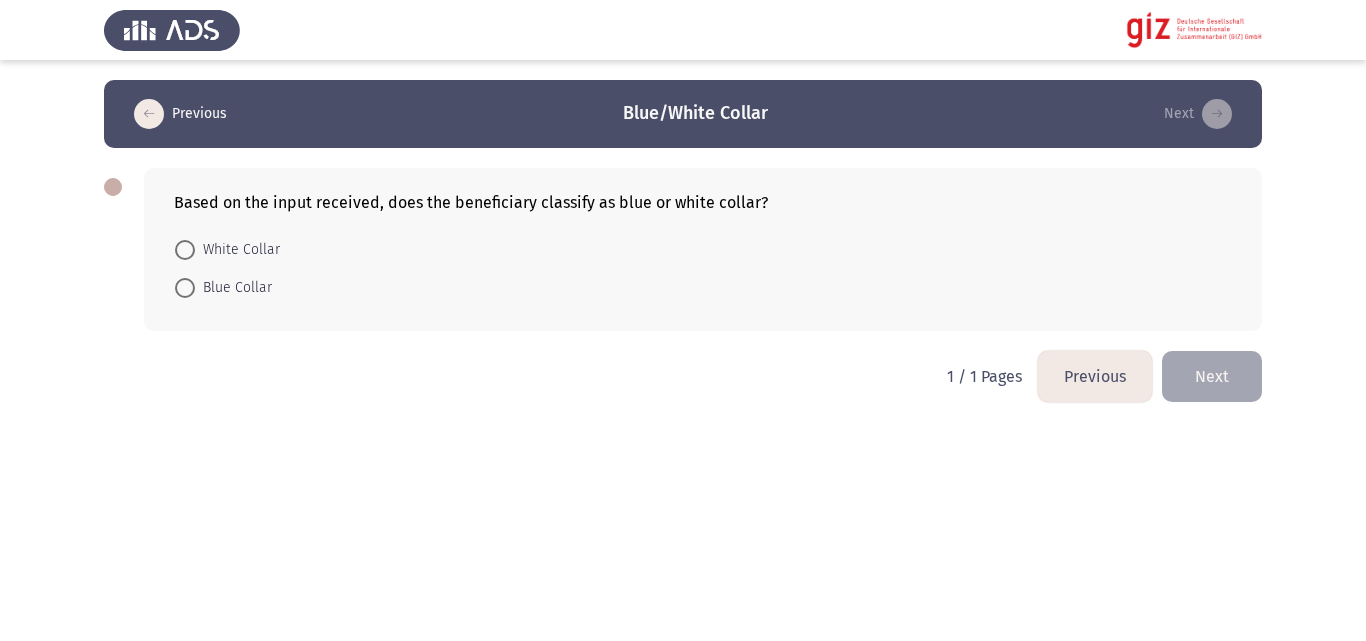 click on "Blue Collar" at bounding box center (233, 288) 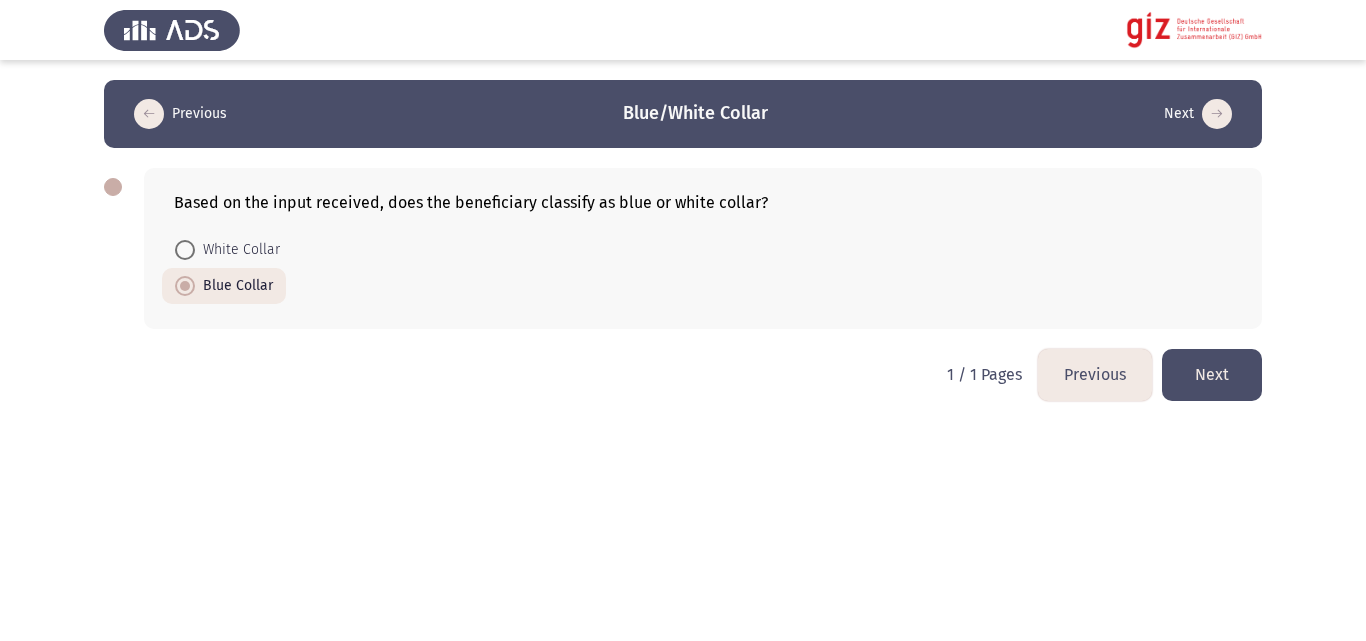 click on "Next" 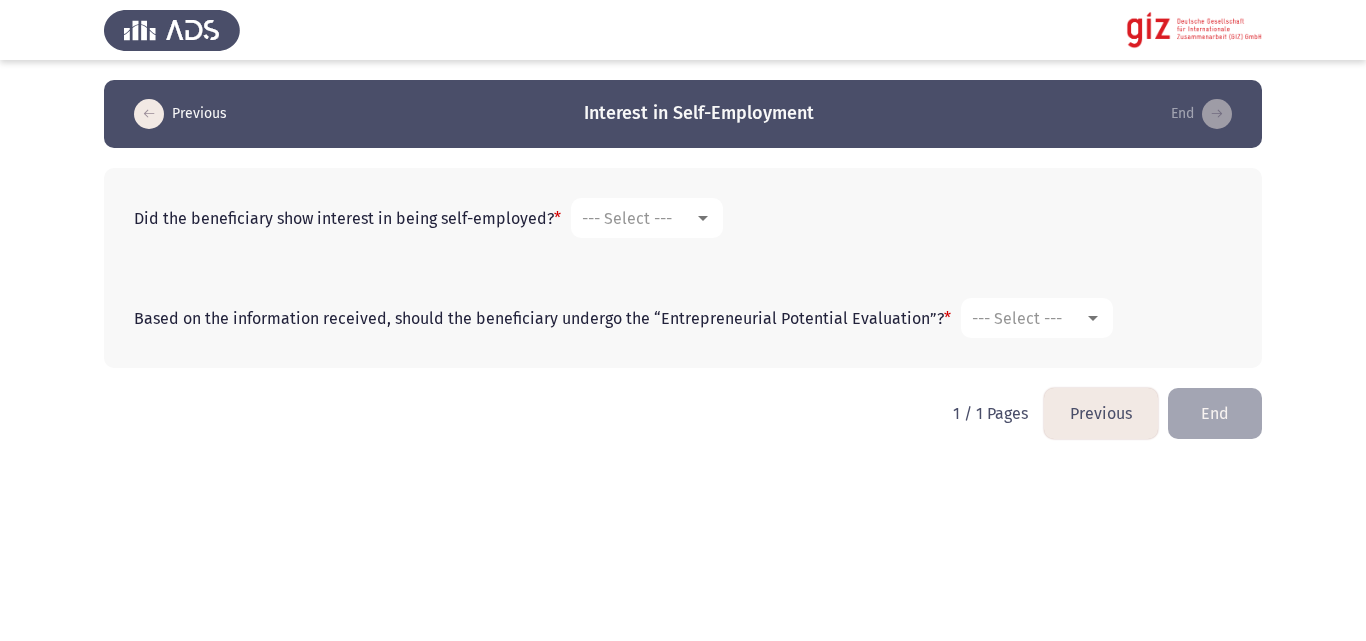 click on "Did the beneficiary show interest in being self-employed?   * --- Select ---" 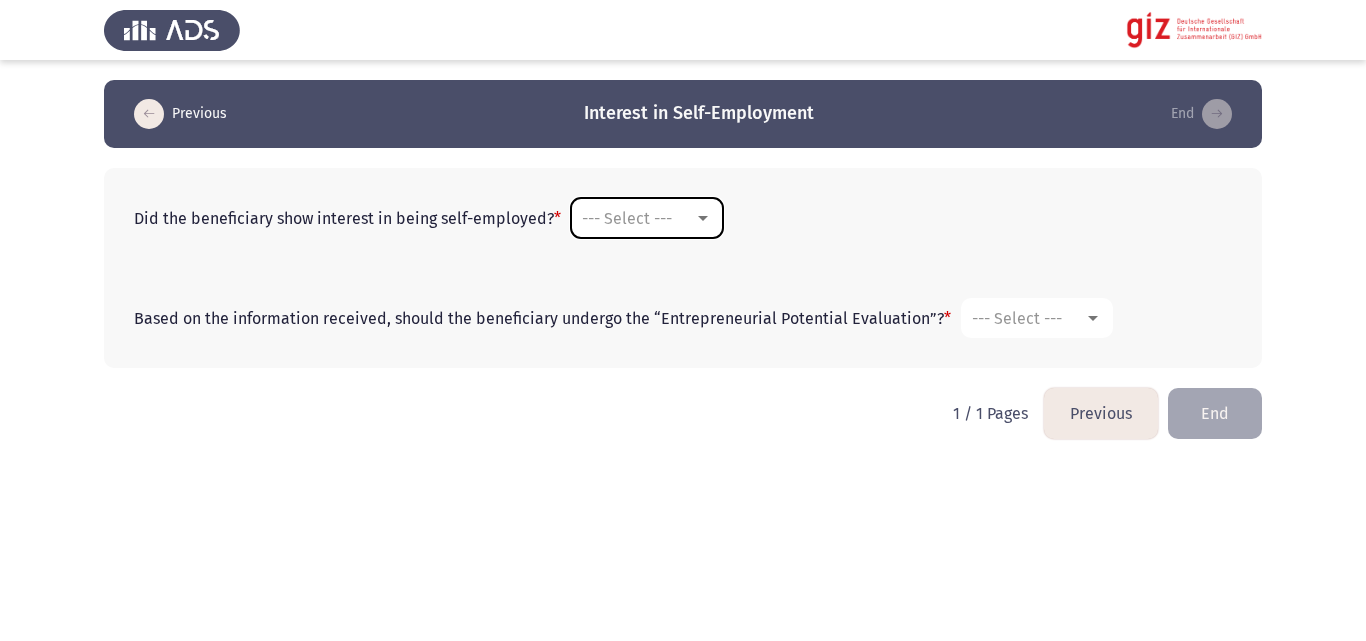 click on "--- Select ---" at bounding box center (647, 218) 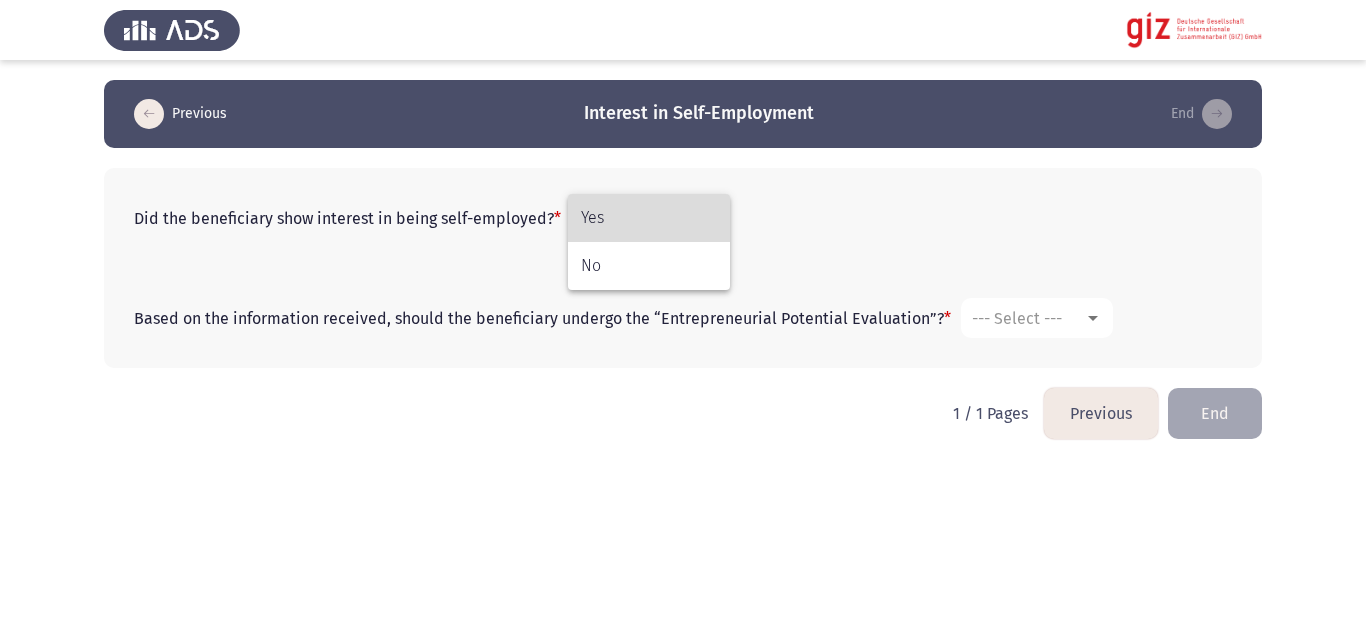 click on "Yes" at bounding box center [649, 218] 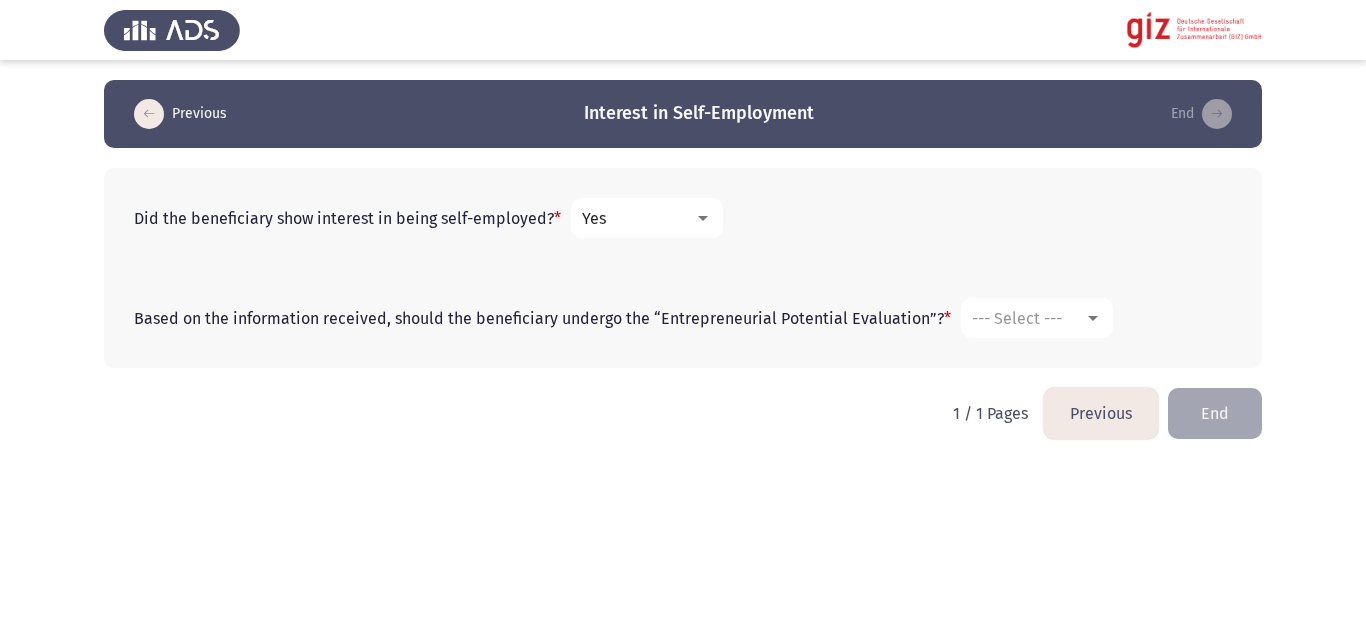 click on "Based on the information received, should the beneficiary undergo the “Entrepreneurial Potential Evaluation”?    * --- Select ---" 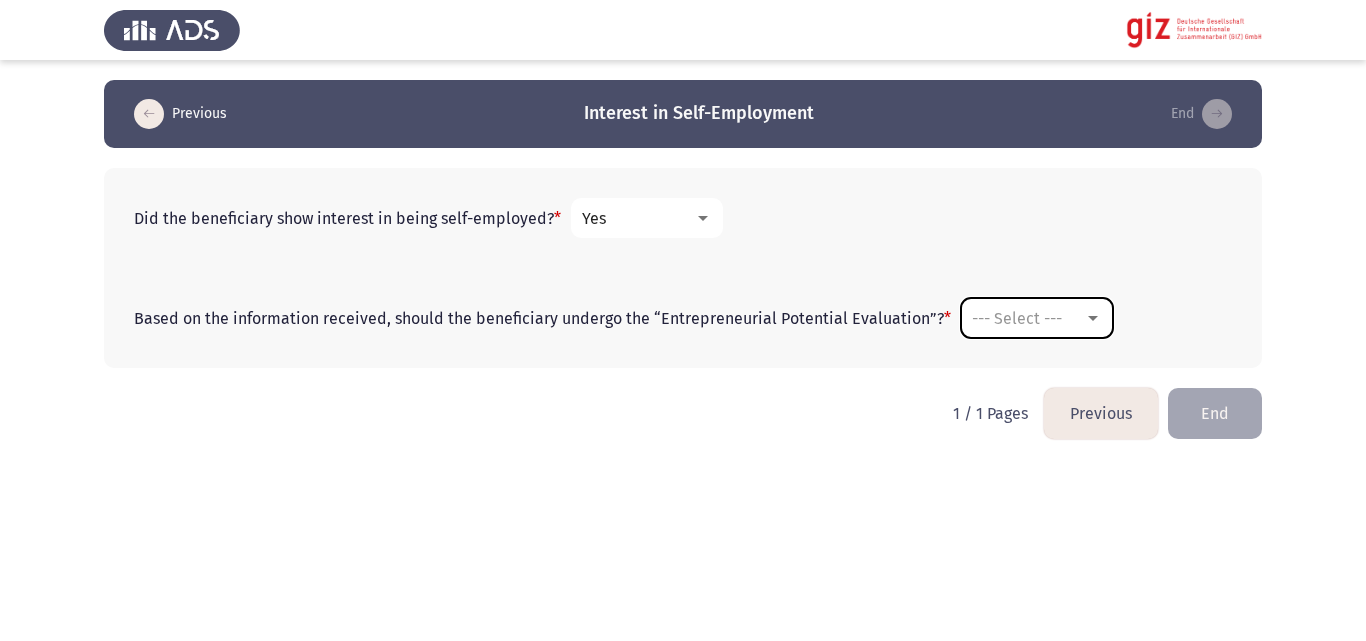 click on "--- Select ---" at bounding box center (1037, 318) 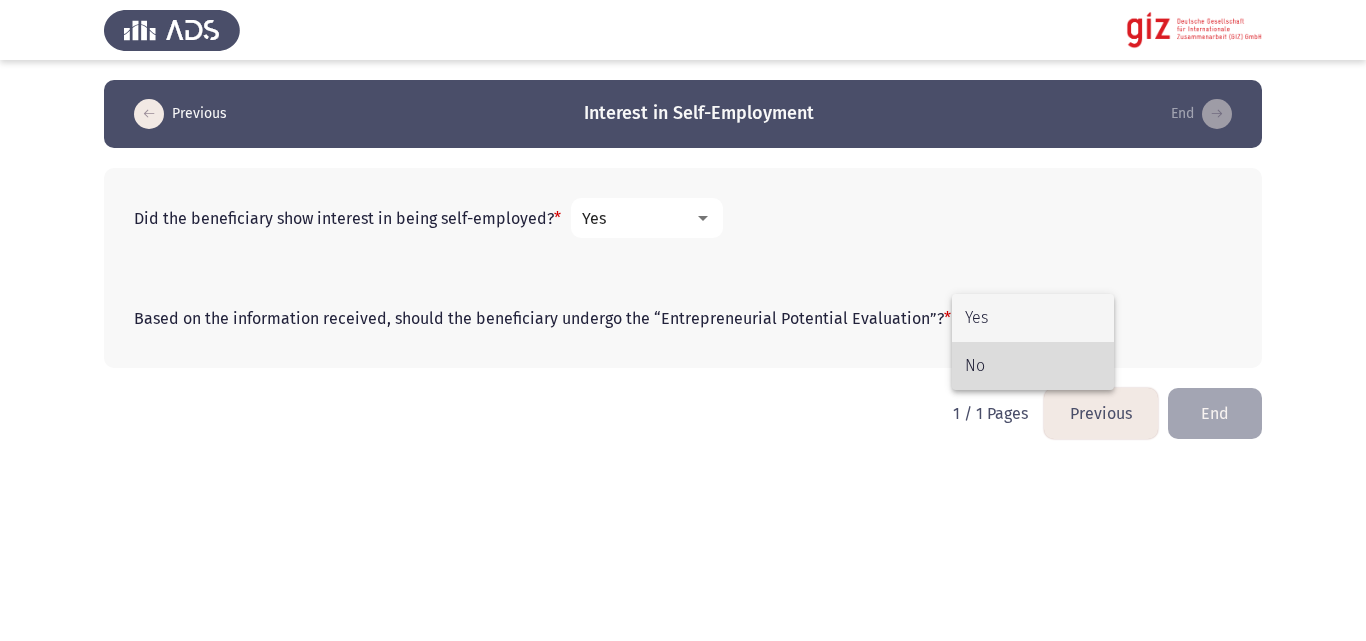 click on "No" at bounding box center [1033, 366] 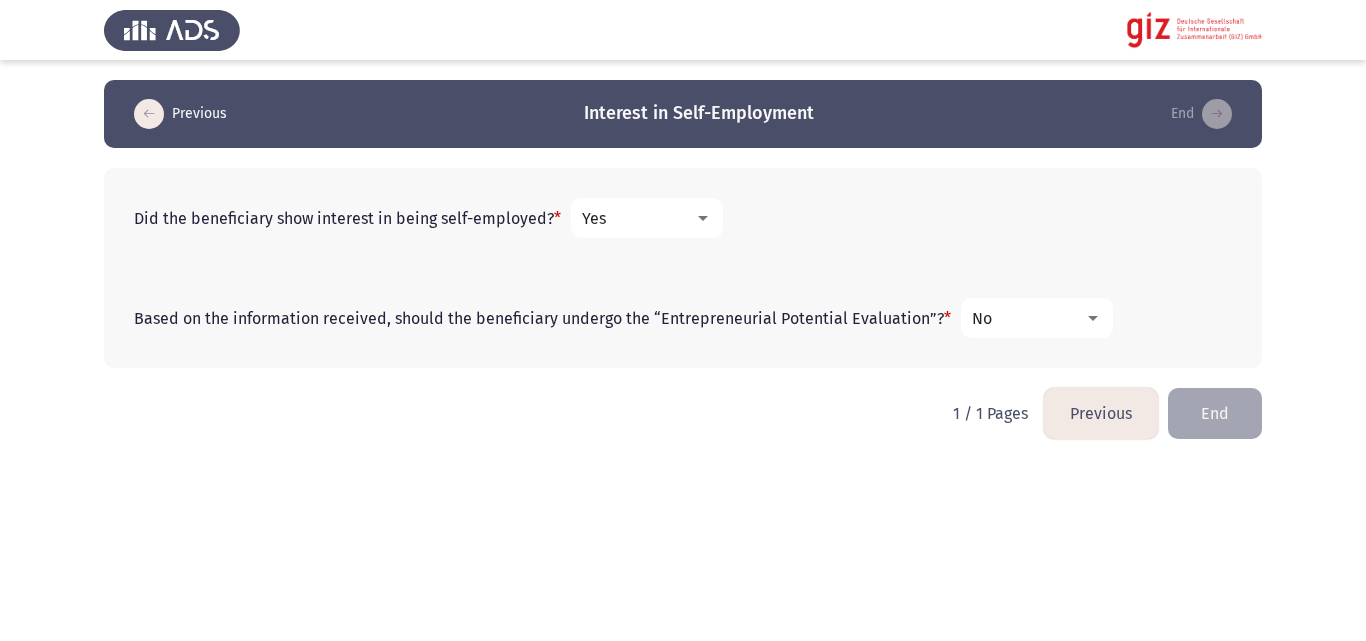 click on "Previous   Interest in Self-Employment   End  Did the beneficiary show interest in being self-employed?   * Yes Based on the information received, should the beneficiary undergo the “Entrepreneurial Potential Evaluation”?    * No  1 / 1 Pages   Previous   End" at bounding box center (683, 234) 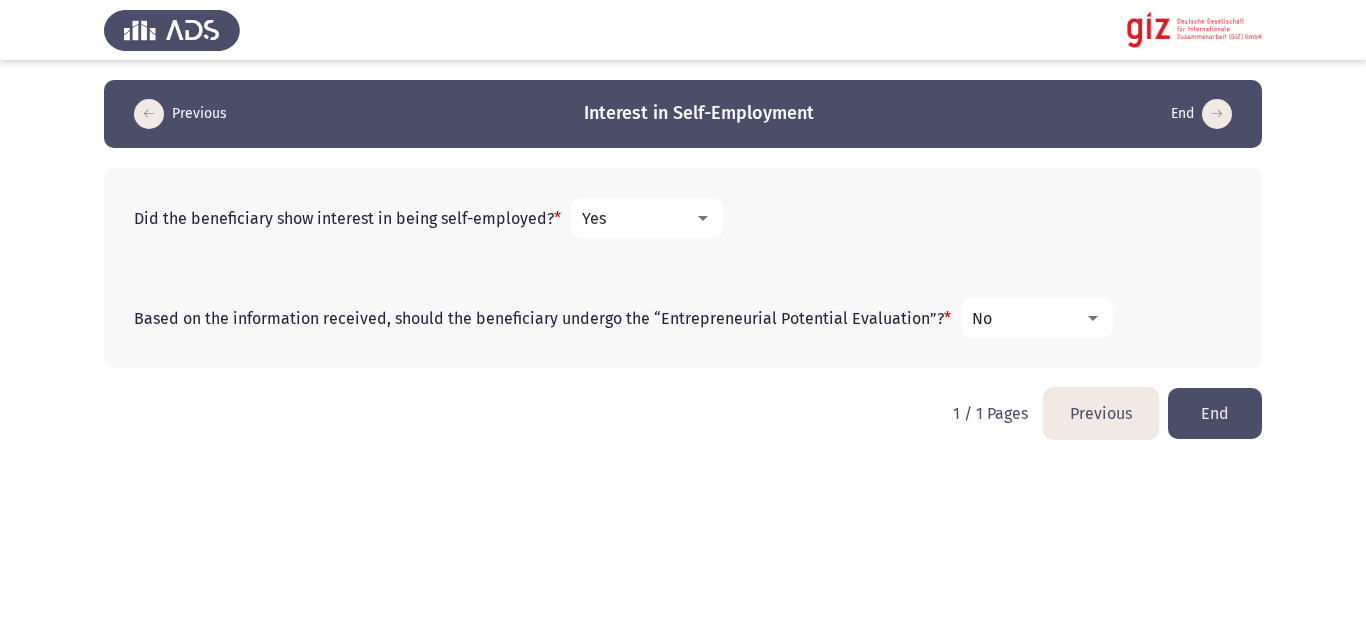 click on "End" 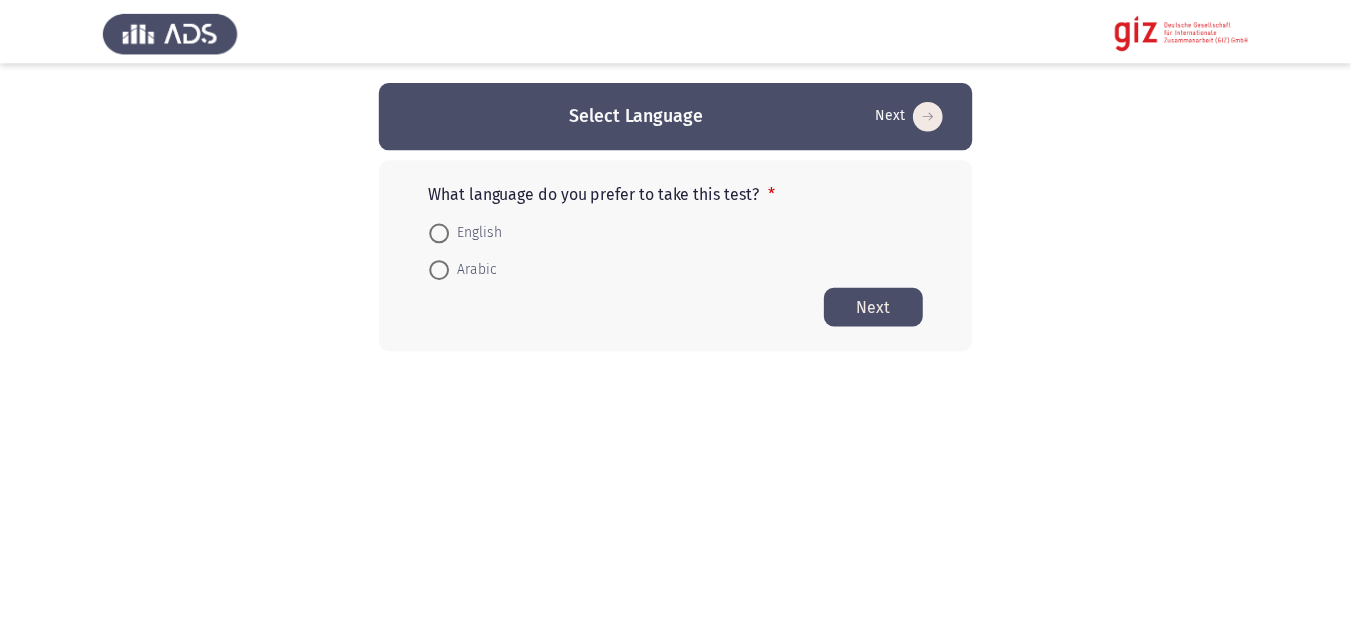 scroll, scrollTop: 0, scrollLeft: 0, axis: both 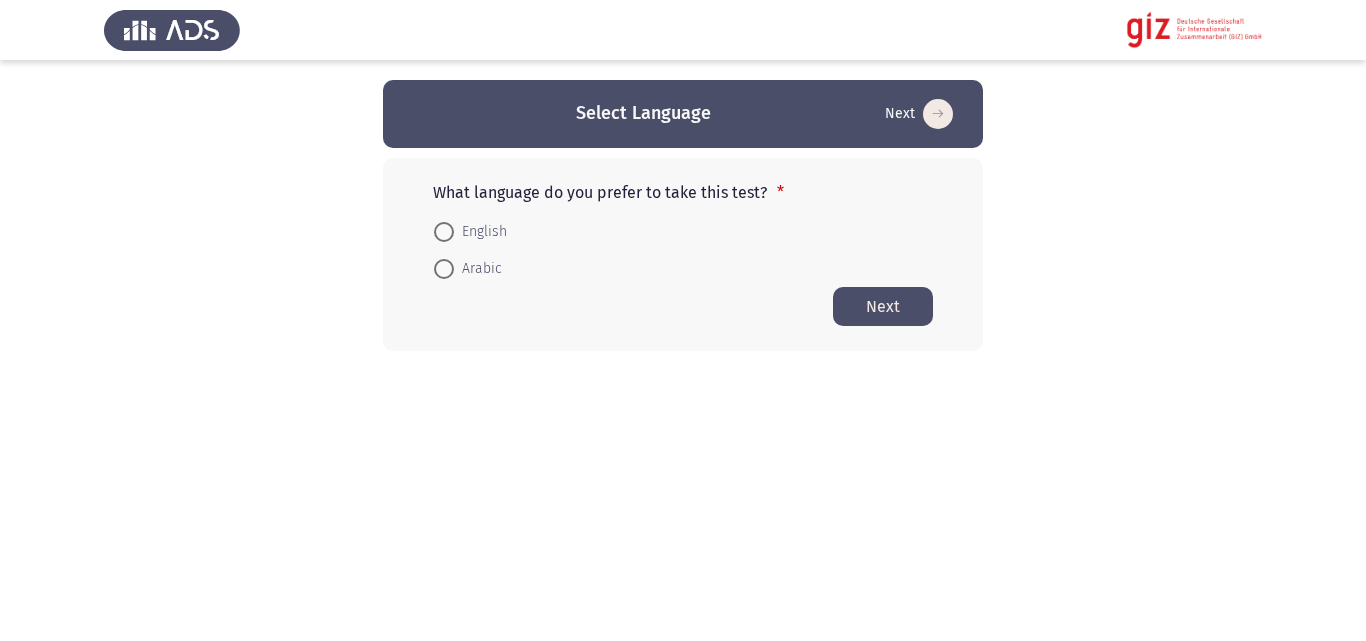 click on "Arabic" at bounding box center (478, 269) 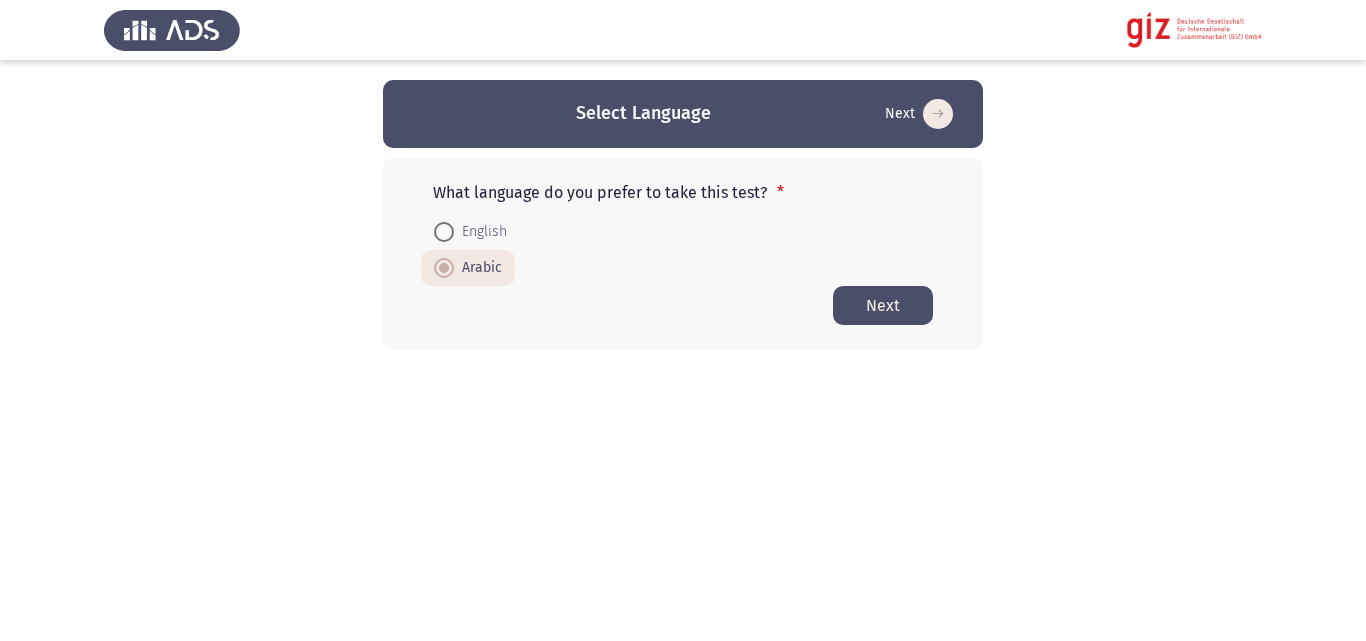 click on "What language do you prefer to take this test?  *    English     Arabic   Next" 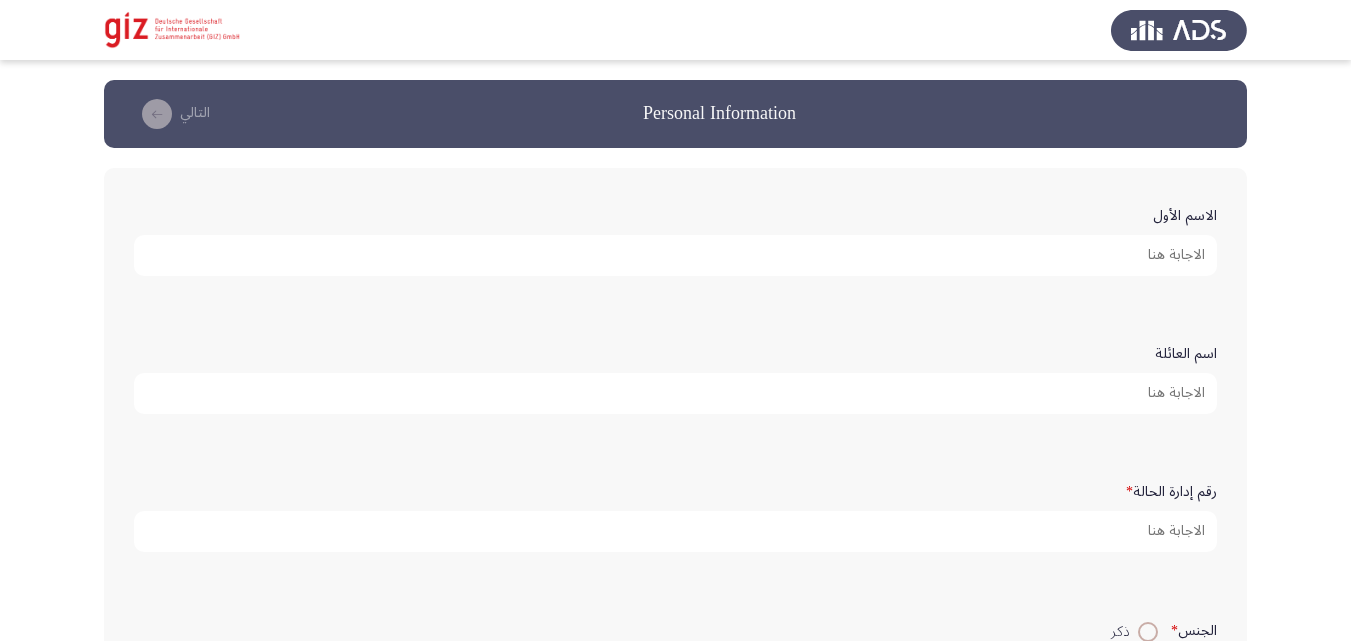 click on "الاسم الأول" 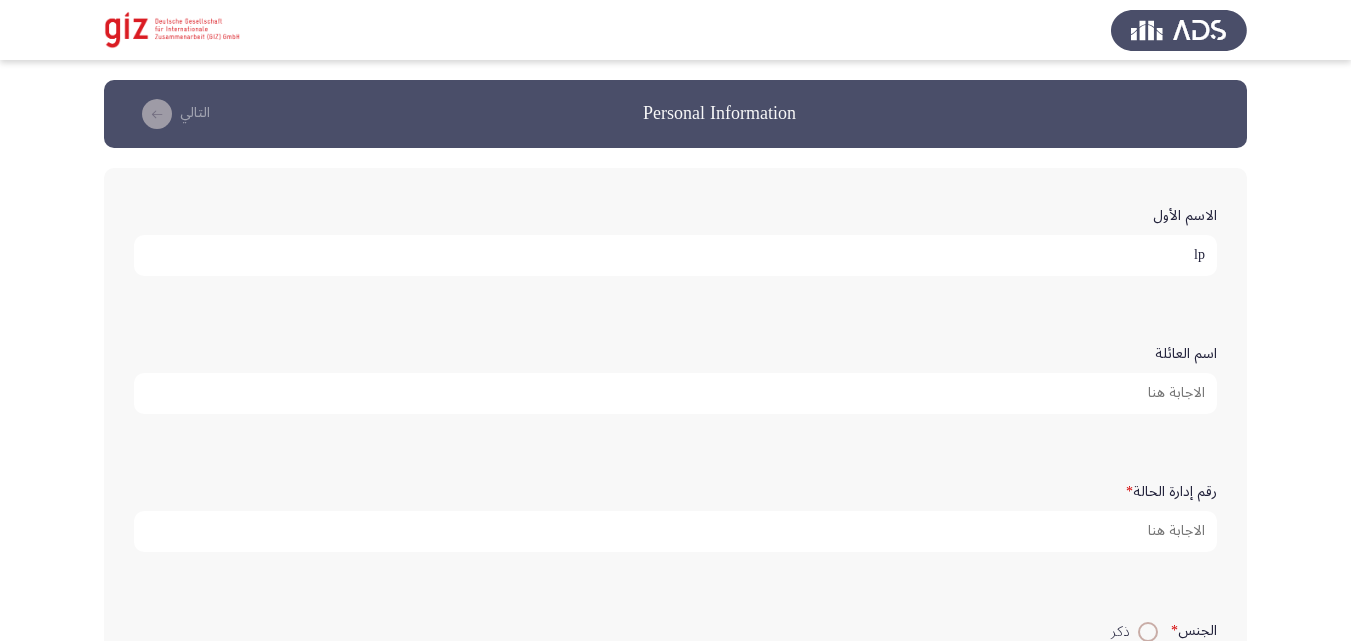 type on "l" 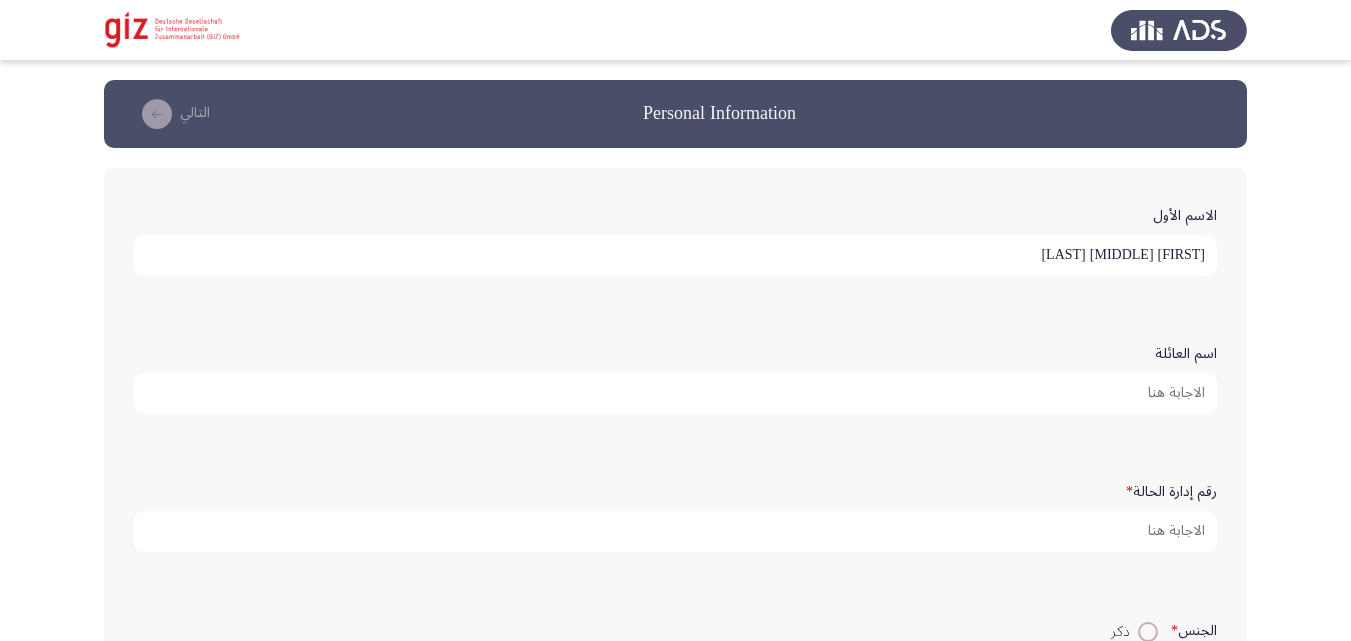 type on "محمد جمال حامد" 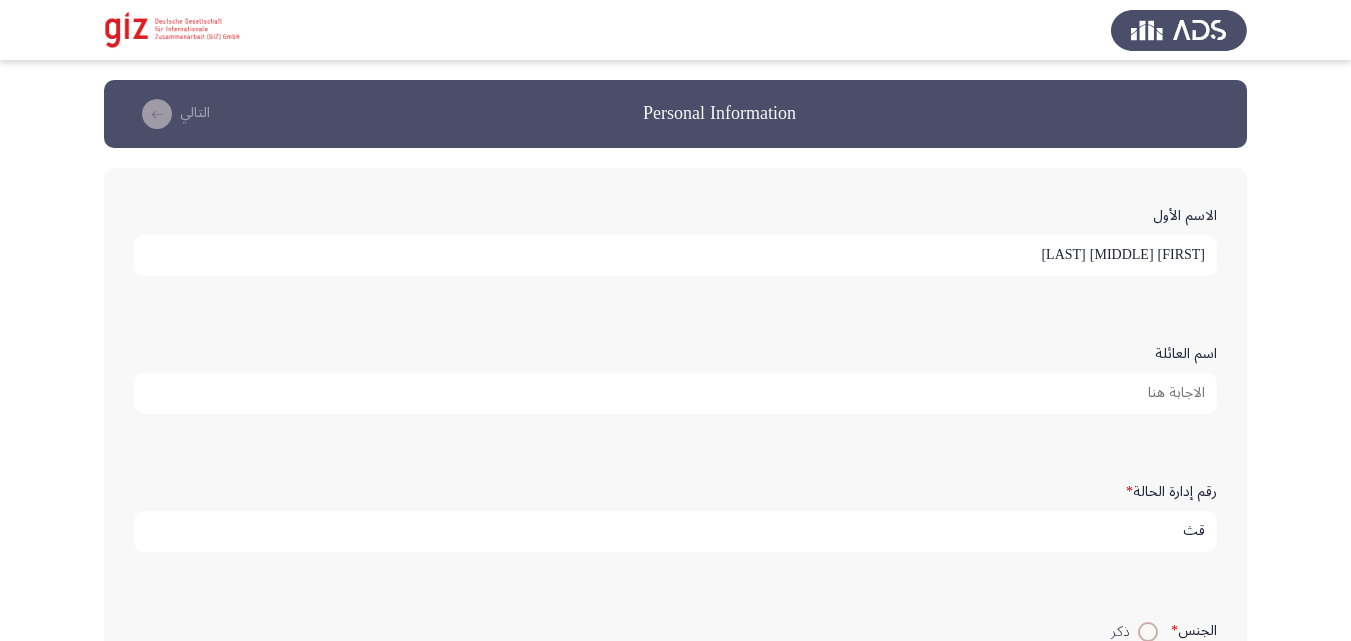 type on "ق" 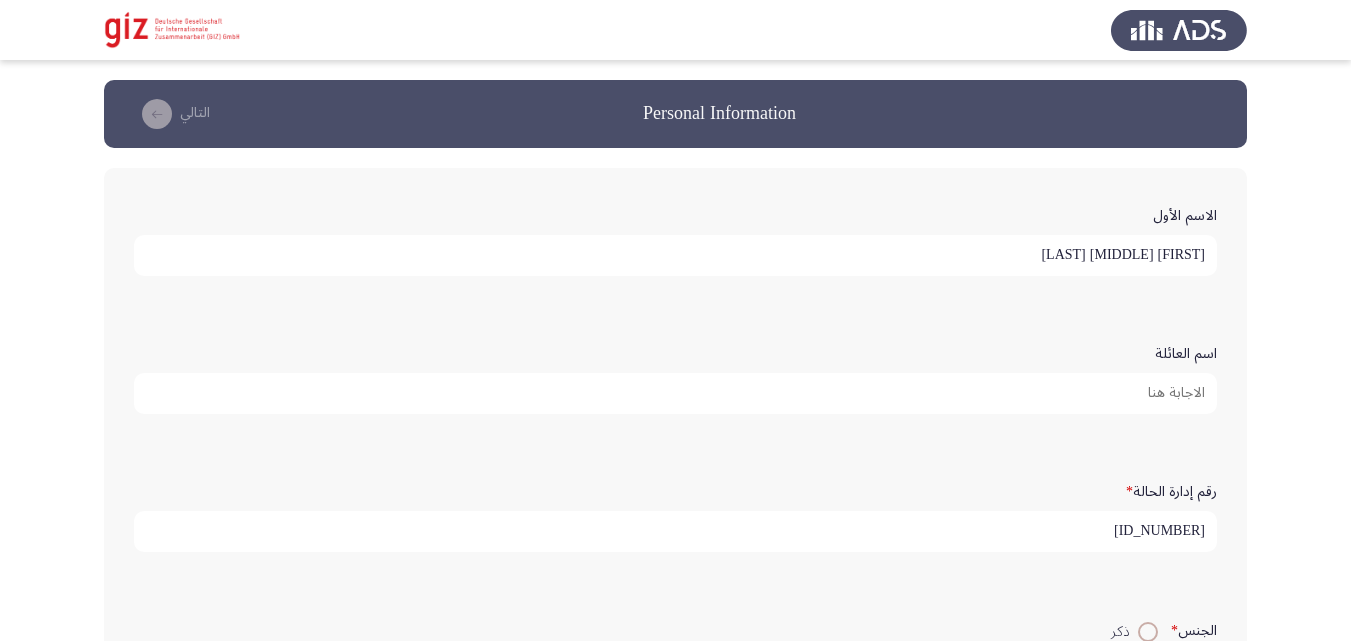type on "REAUG00012" 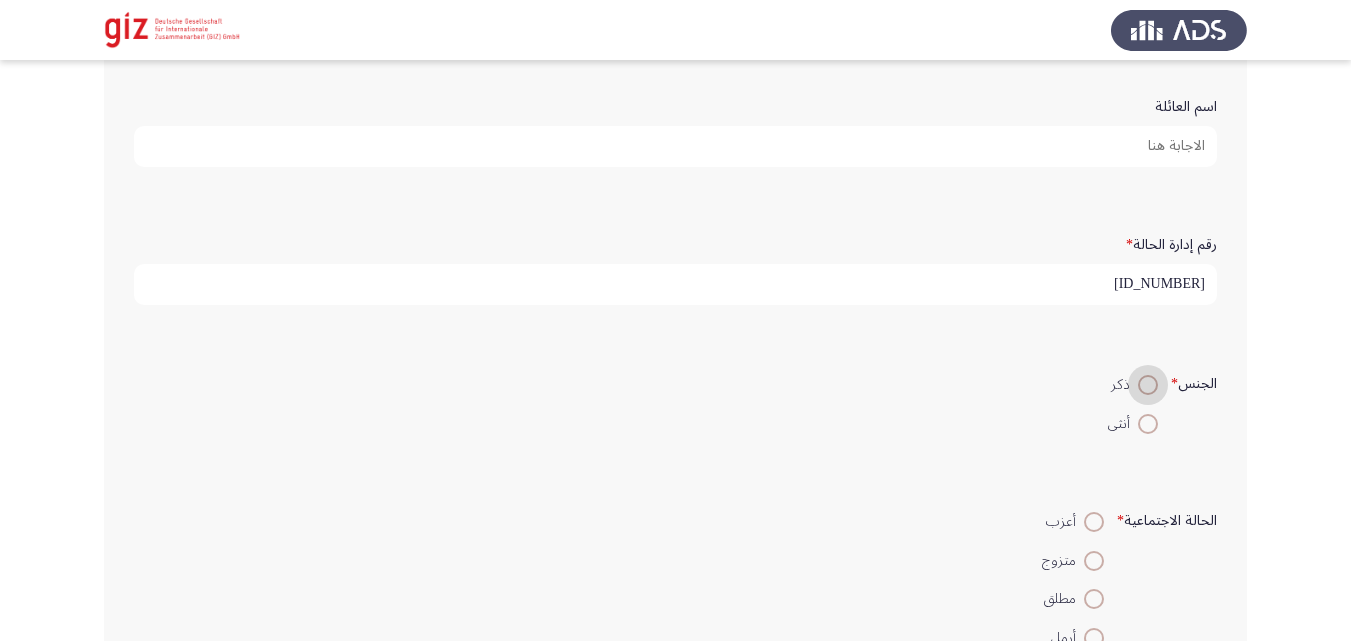 scroll, scrollTop: 296, scrollLeft: 0, axis: vertical 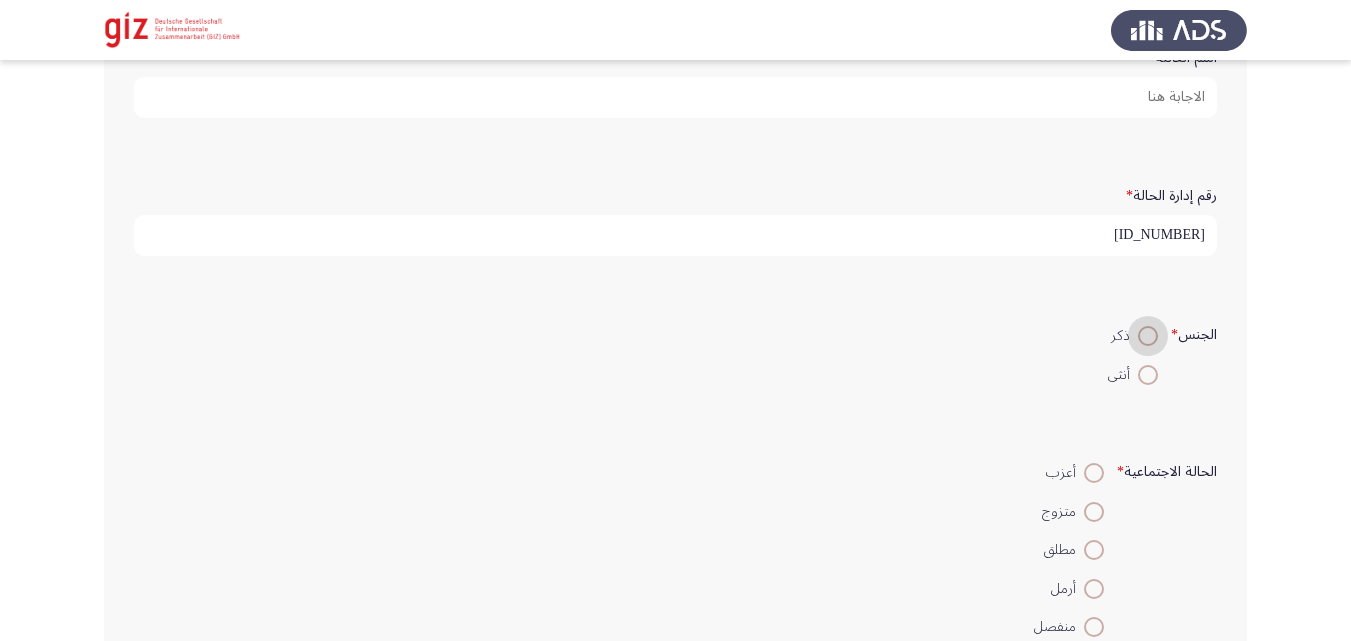 click on "ذكر" at bounding box center (1124, 336) 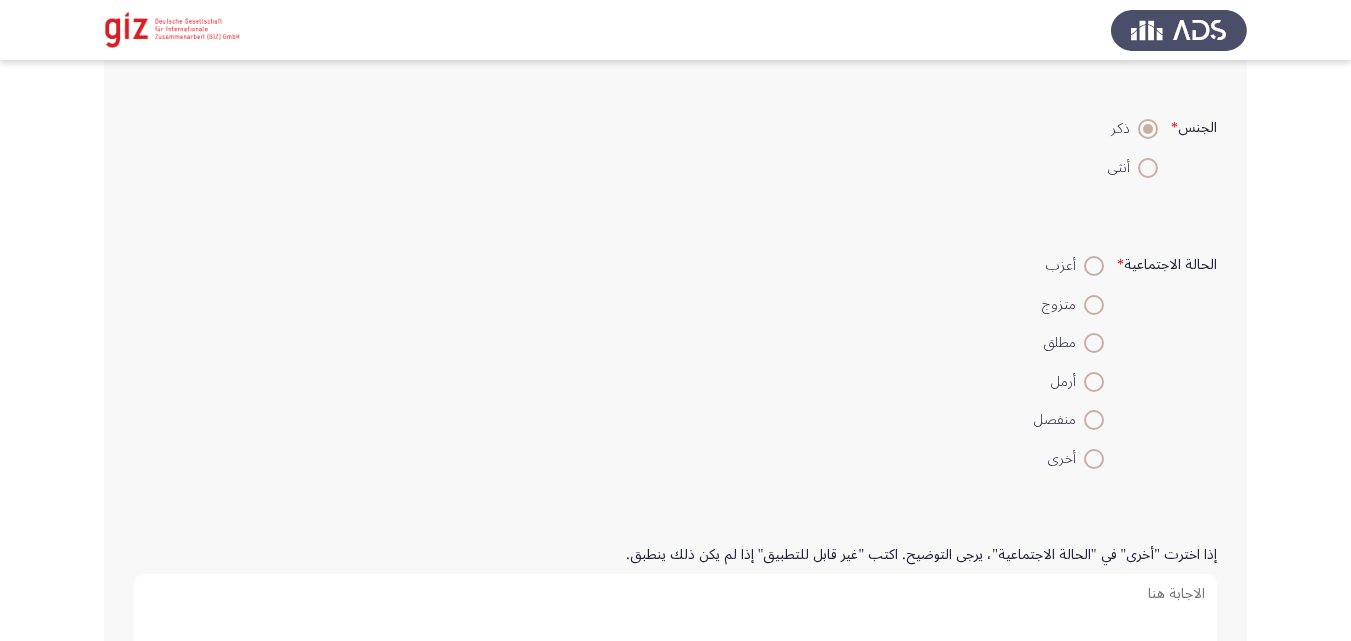 scroll, scrollTop: 504, scrollLeft: 0, axis: vertical 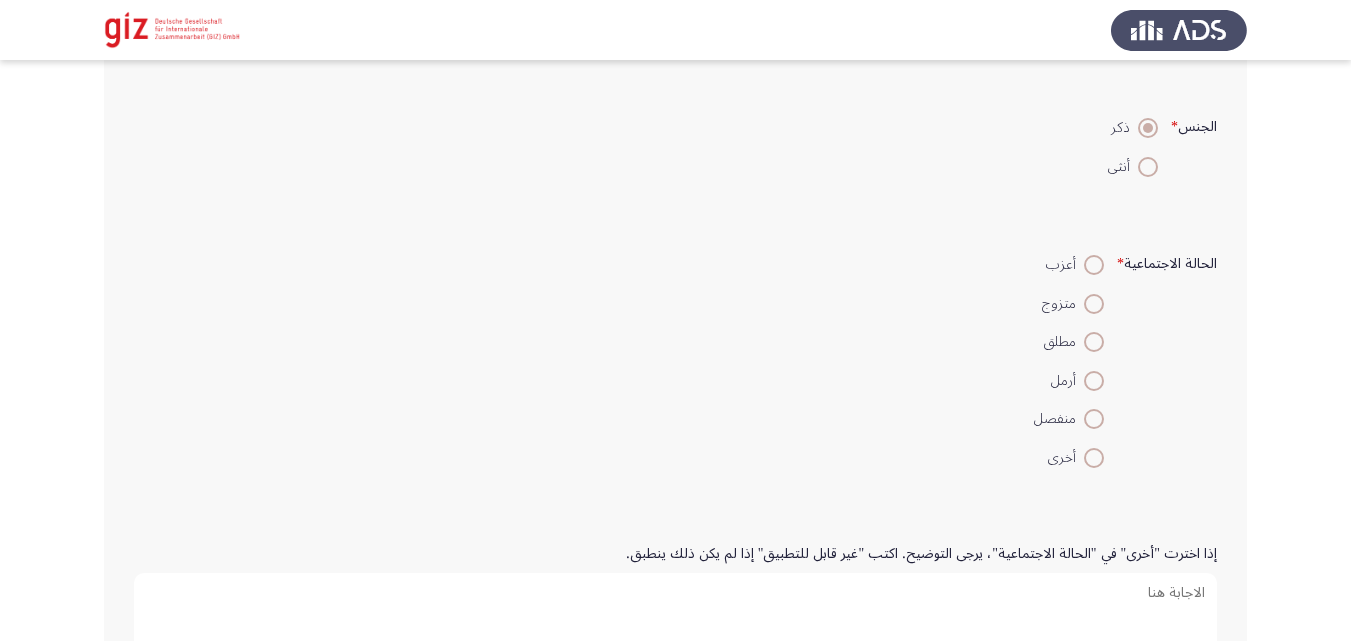 click on "متزوج" at bounding box center (1063, 304) 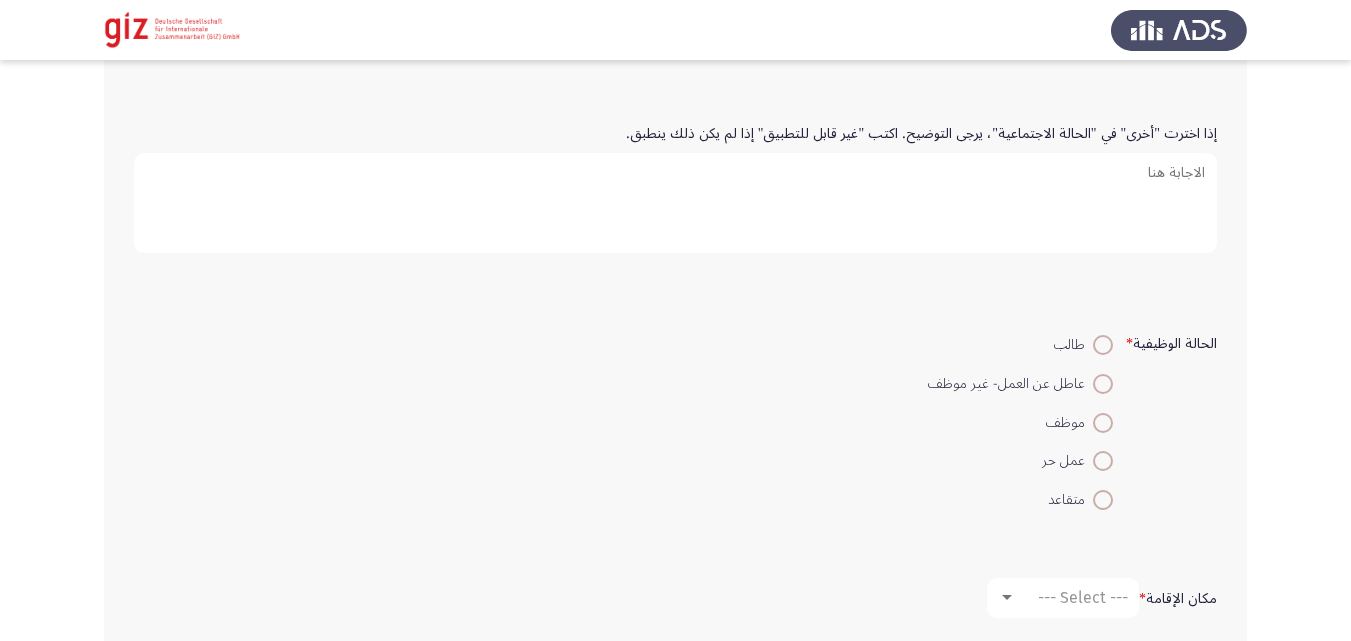 scroll, scrollTop: 978, scrollLeft: 0, axis: vertical 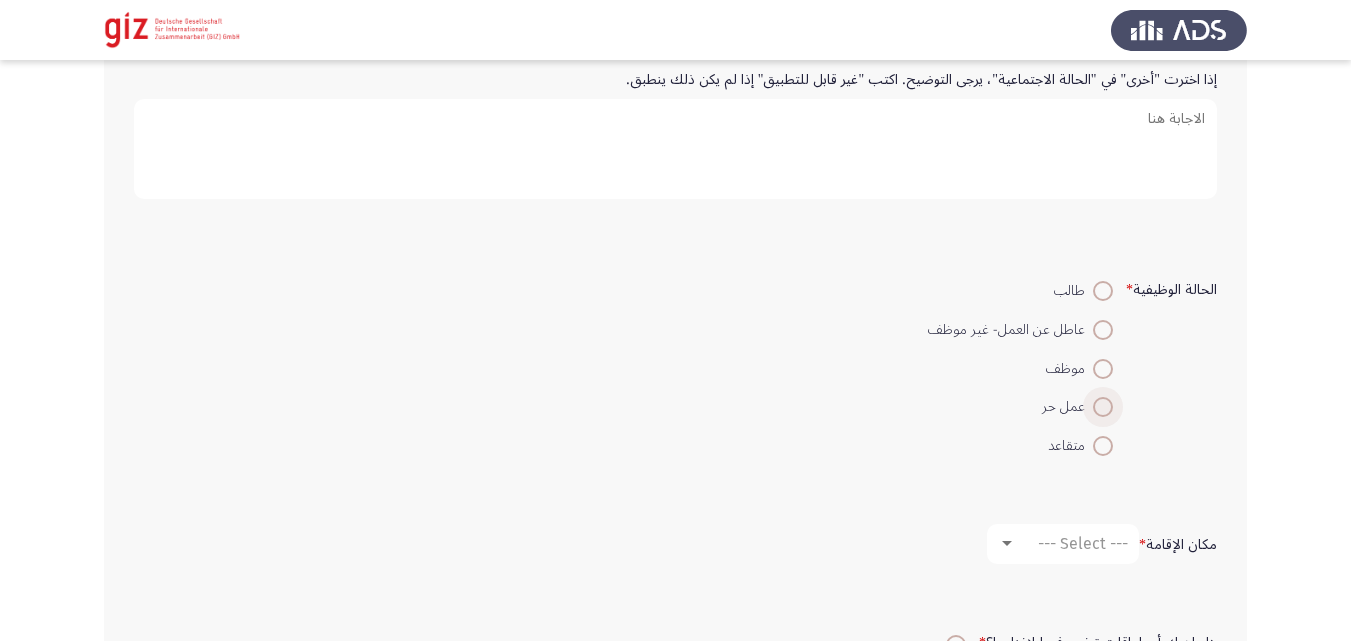 click at bounding box center (1103, 407) 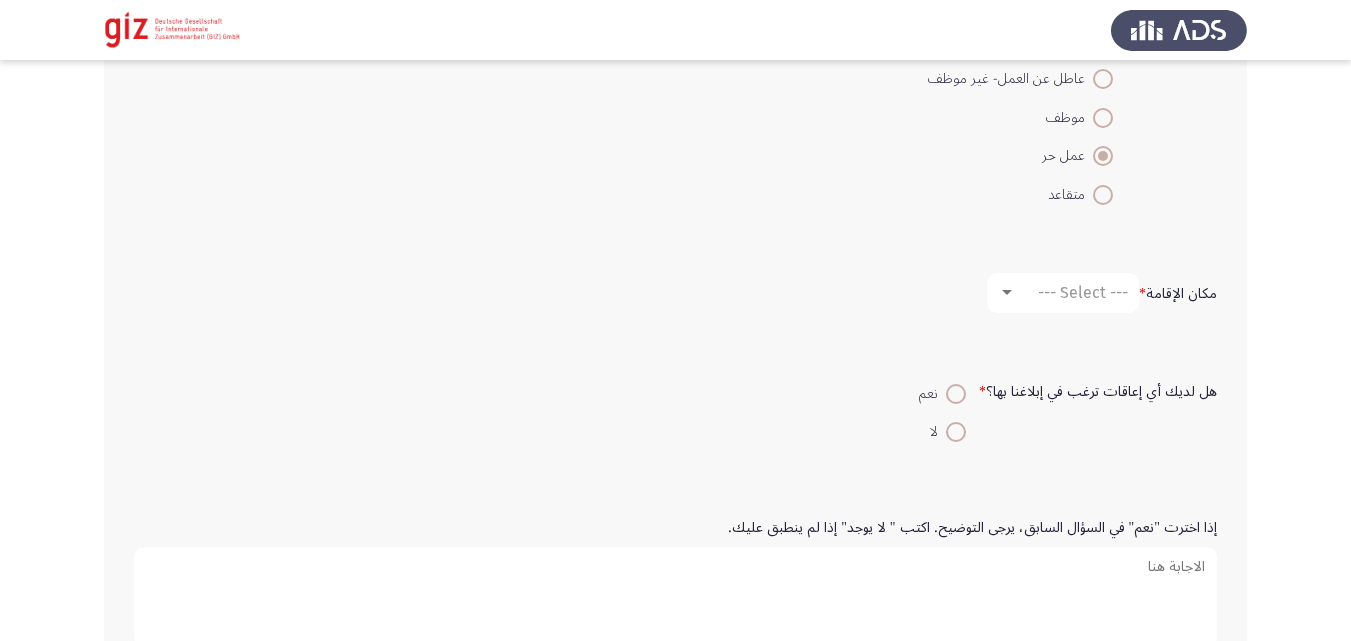 scroll, scrollTop: 1293, scrollLeft: 0, axis: vertical 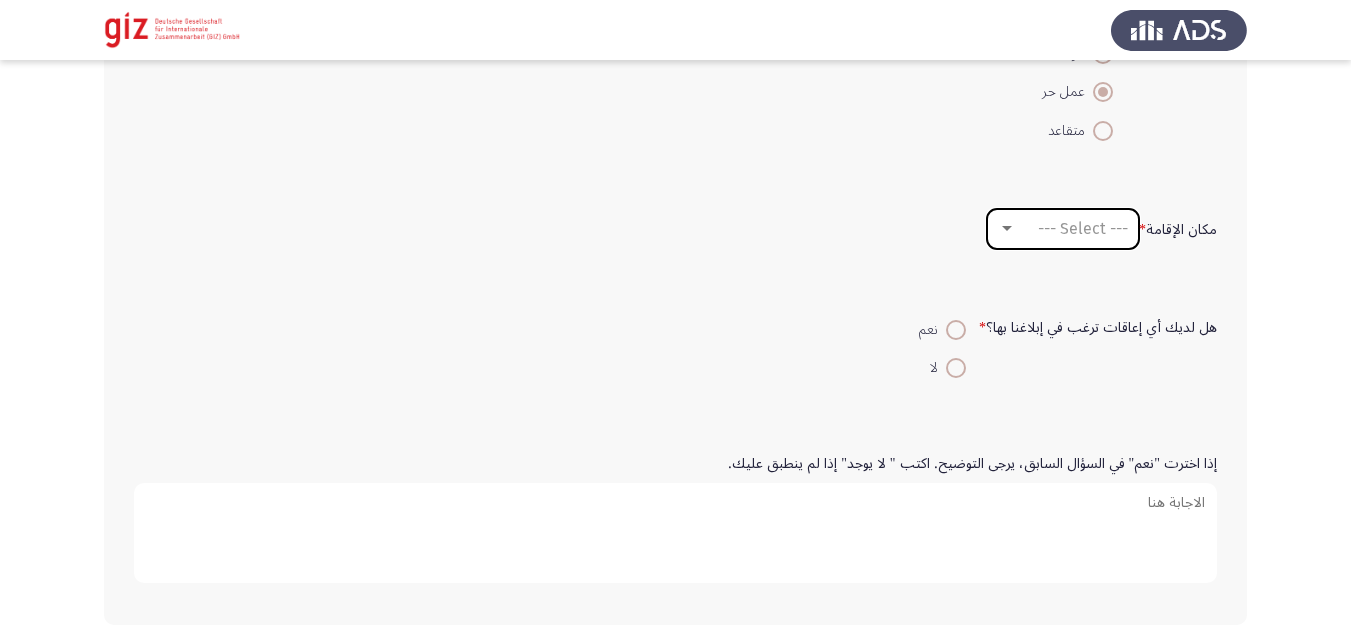 click on "--- Select ---" at bounding box center [1083, 228] 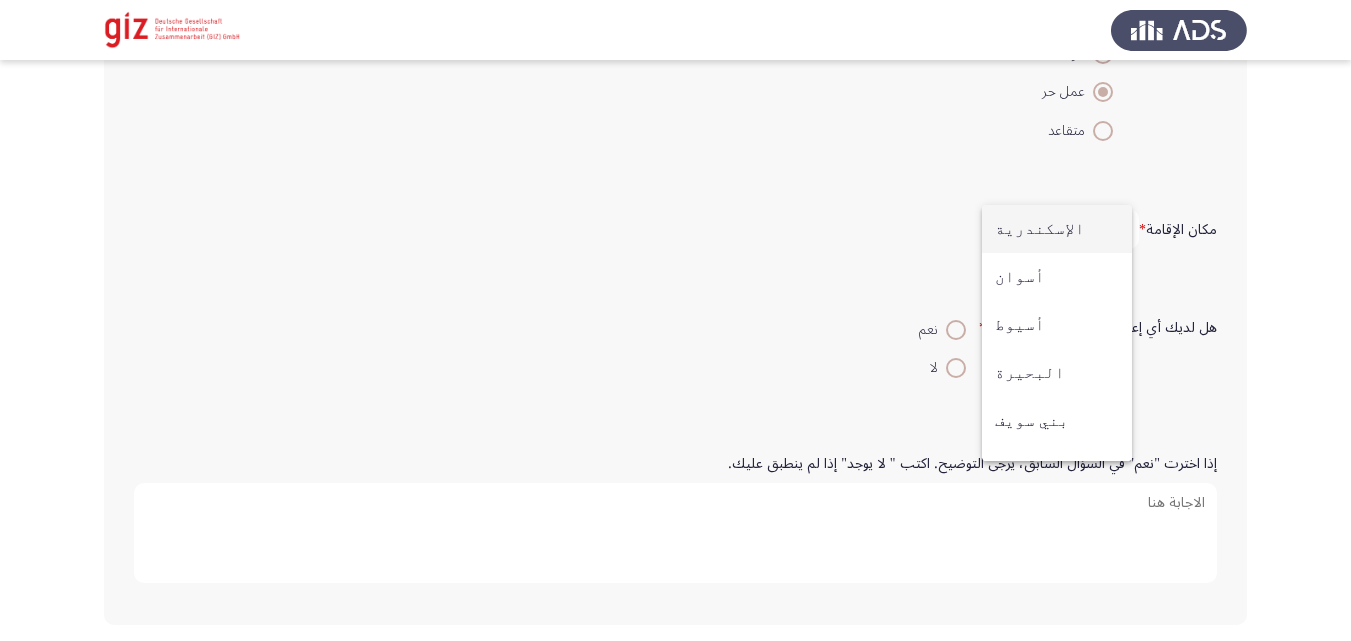 click on "الإسكندرية" at bounding box center [1057, 229] 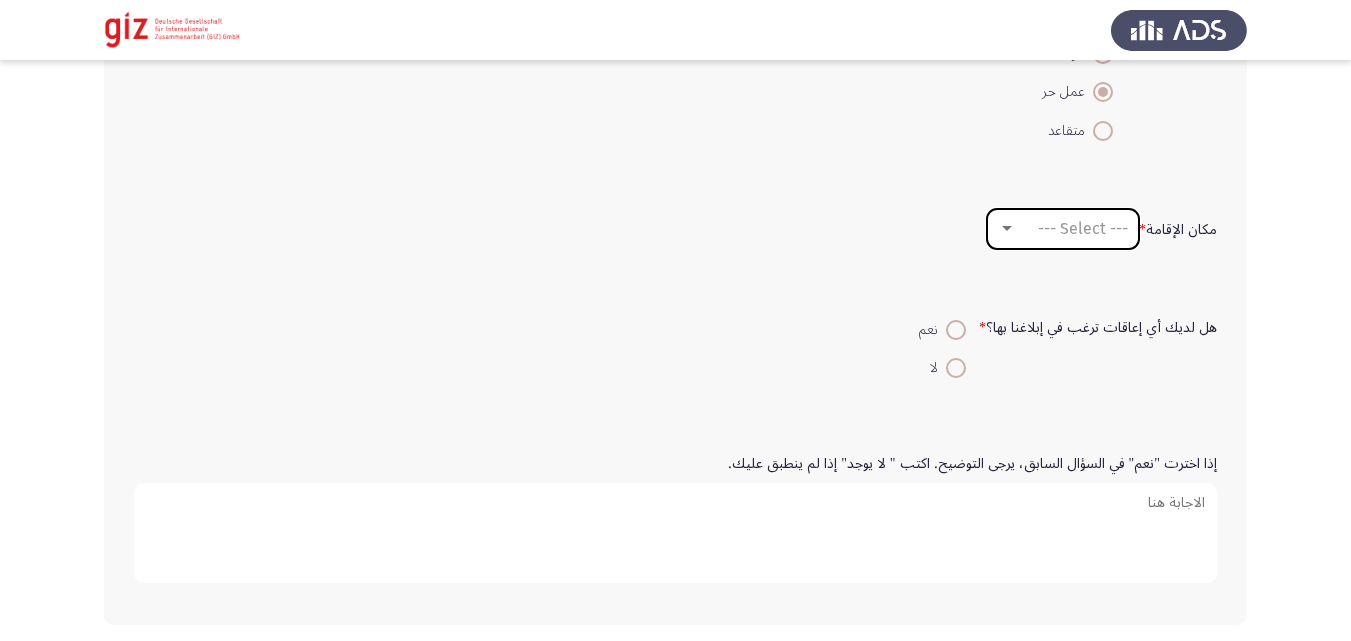 click on "--- Select ---" at bounding box center [1063, 229] 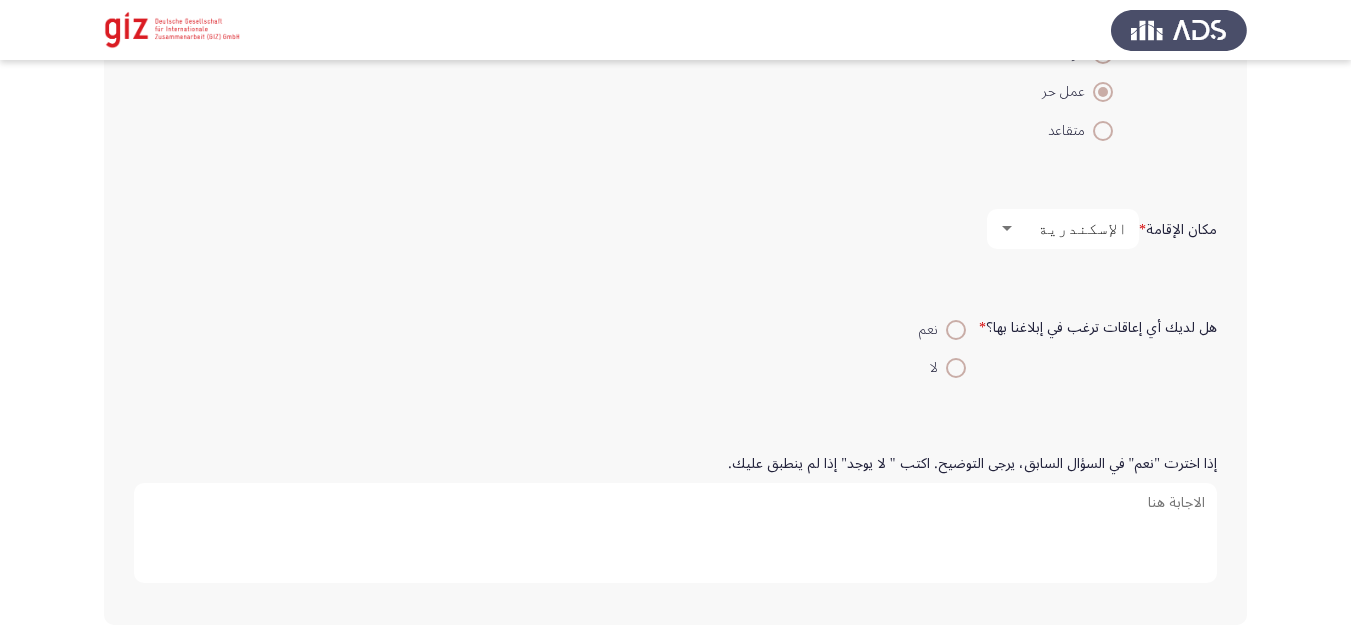 click on "الإسكندرية" at bounding box center [1063, 229] 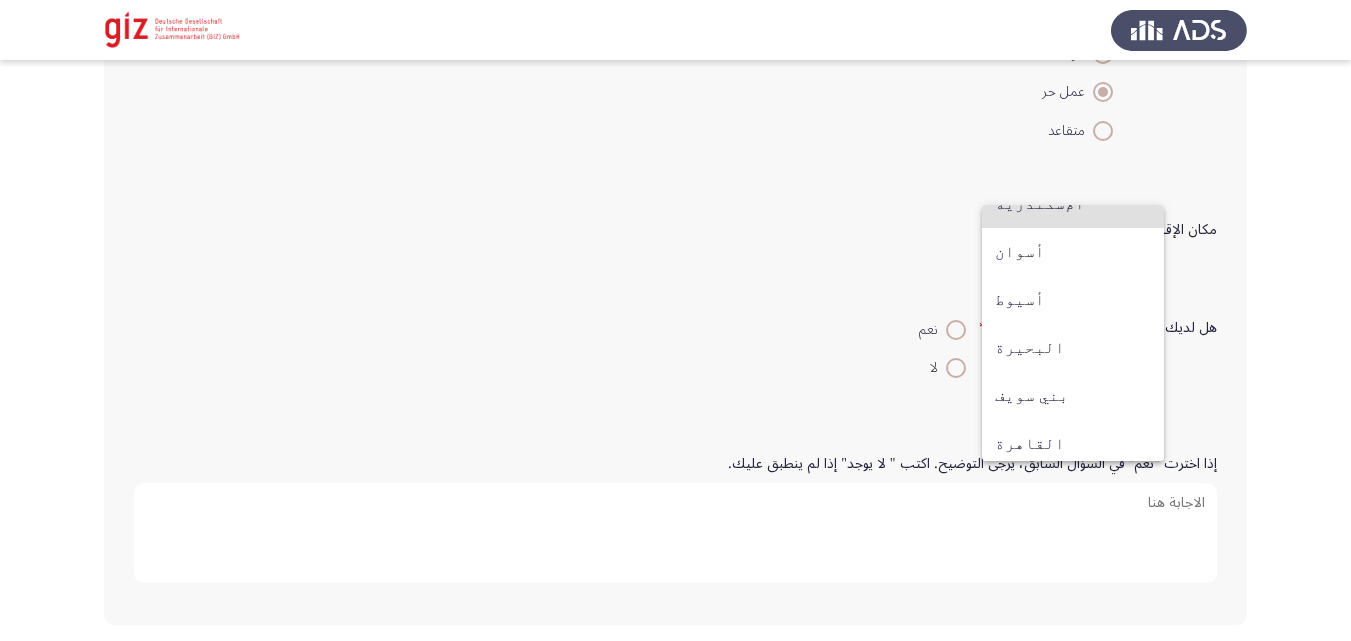 scroll, scrollTop: 0, scrollLeft: 0, axis: both 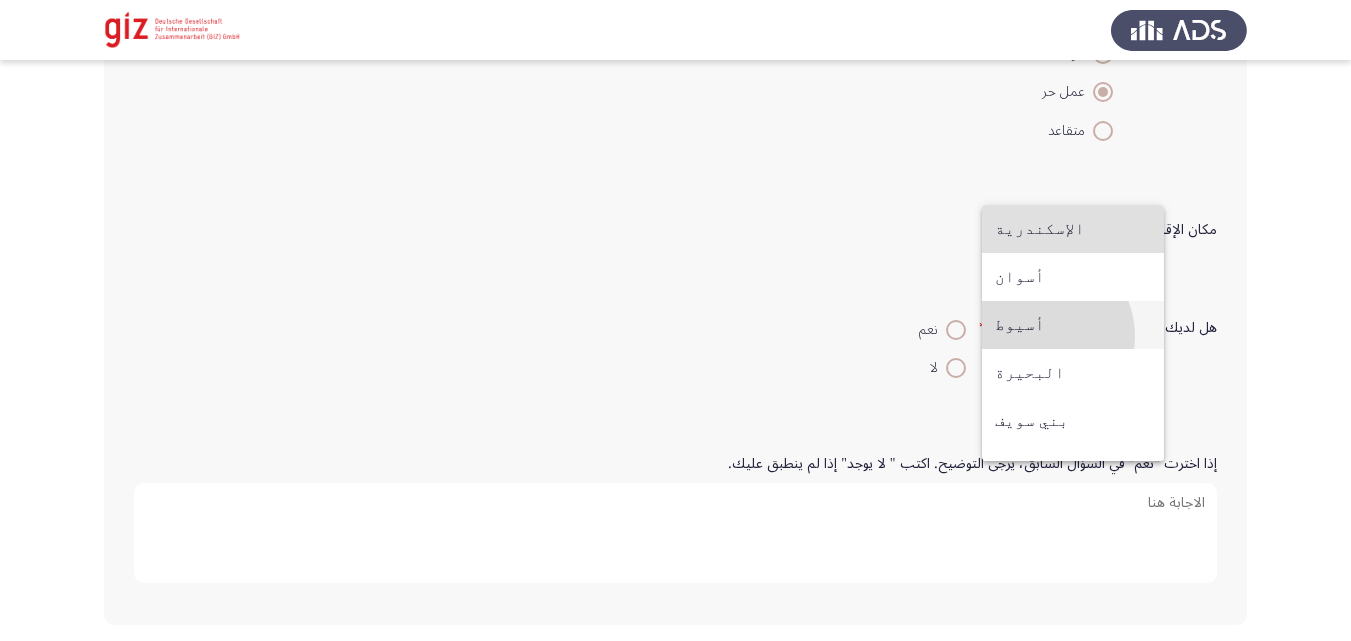 click on "أسيوط" at bounding box center (1073, 325) 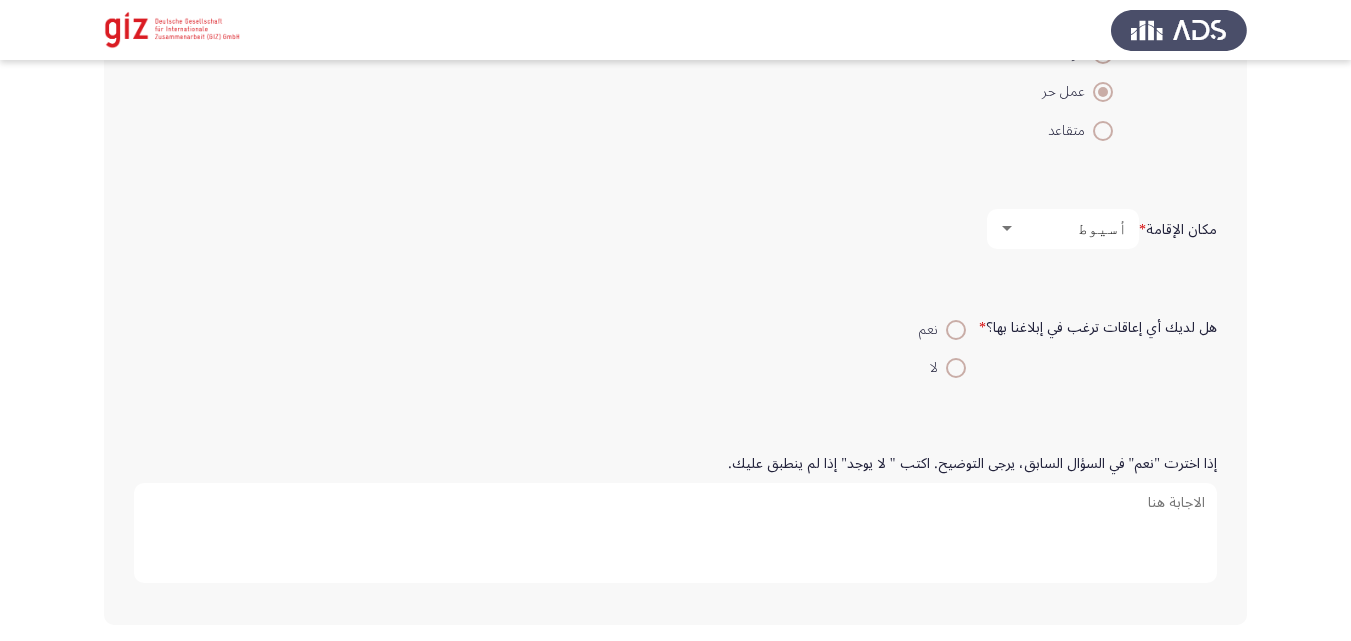click on "لا" at bounding box center [942, 368] 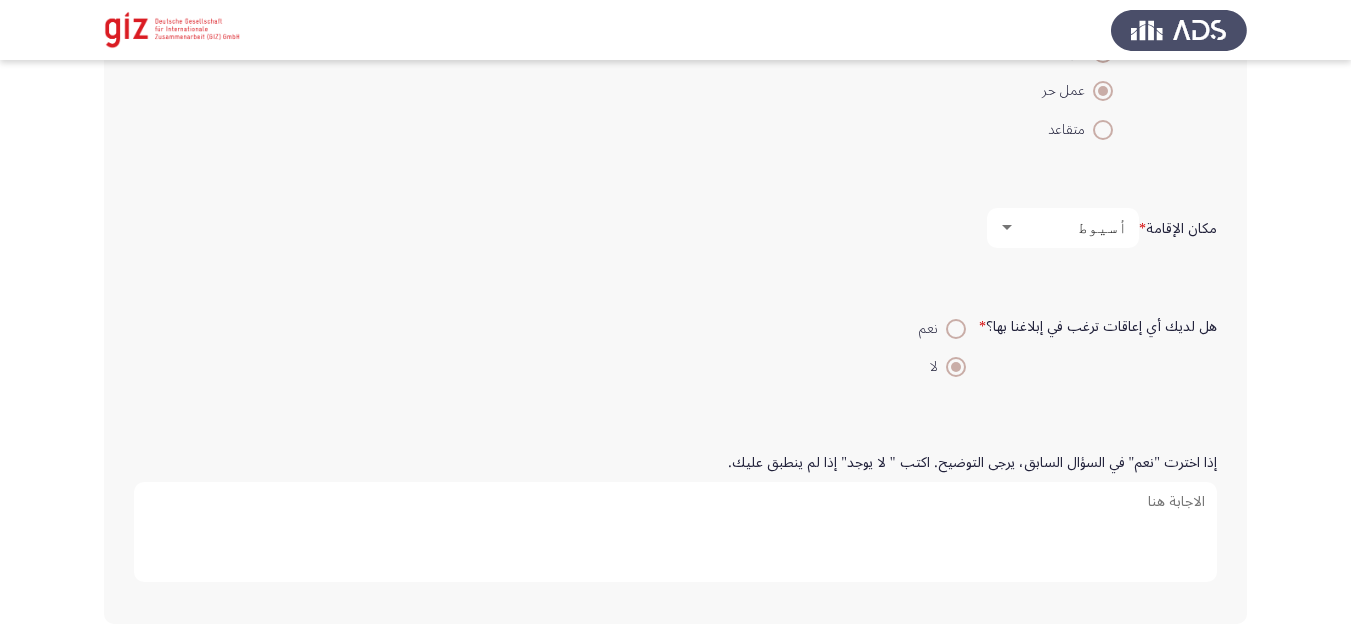 scroll, scrollTop: 1377, scrollLeft: 0, axis: vertical 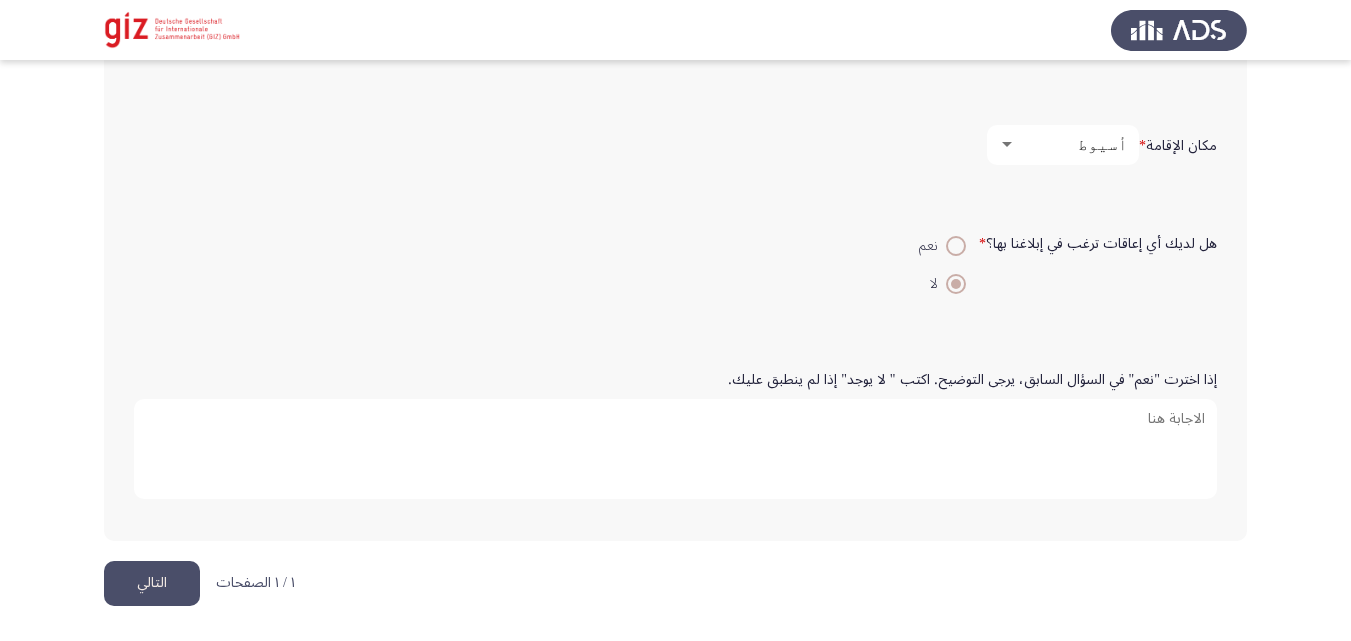 click on "التالي" 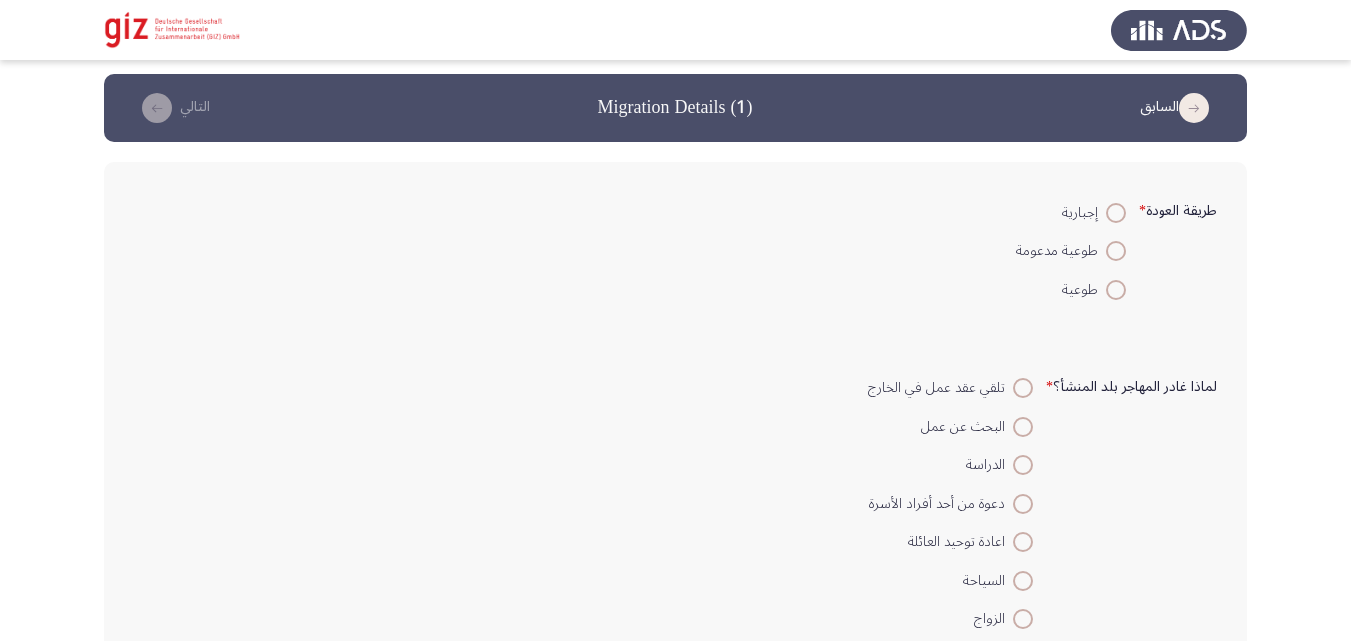 scroll, scrollTop: 12, scrollLeft: 0, axis: vertical 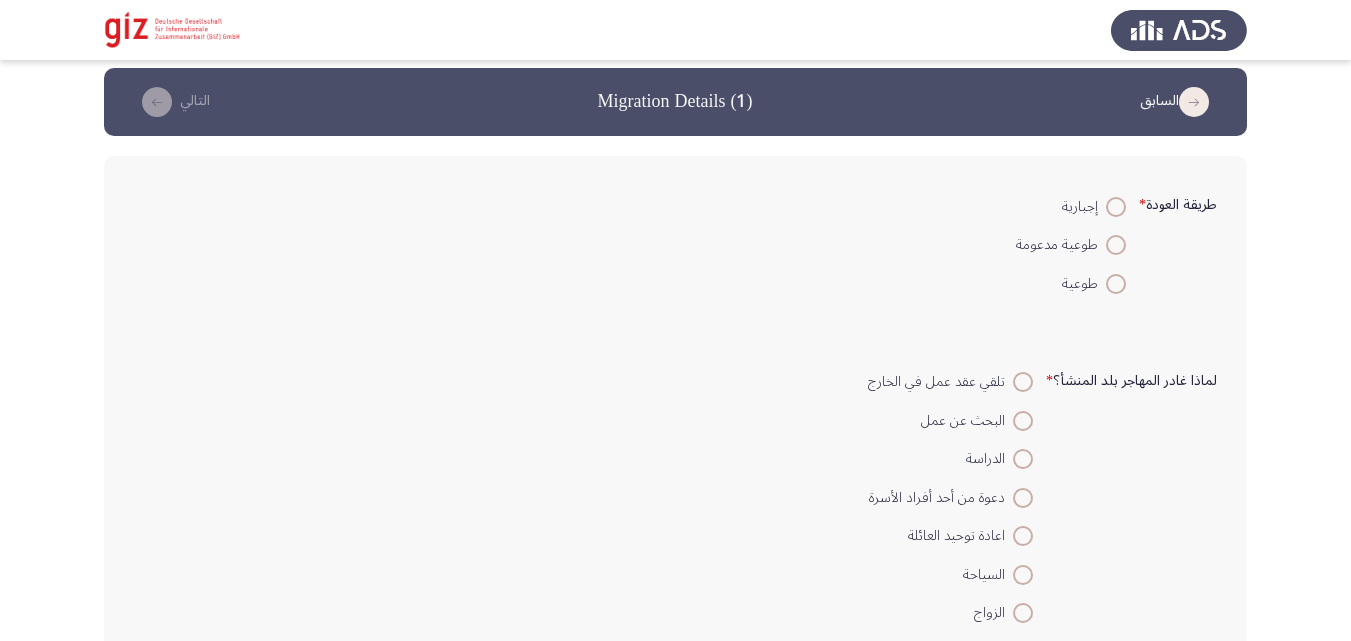 click at bounding box center (1116, 284) 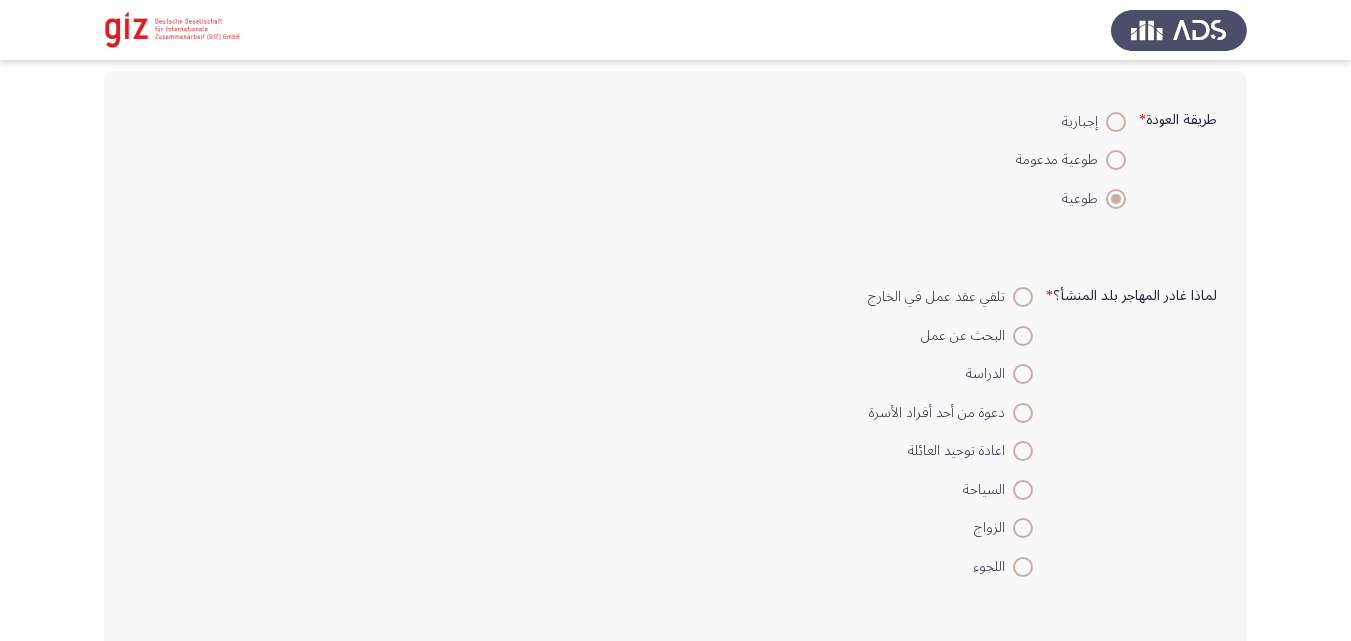 scroll, scrollTop: 101, scrollLeft: 0, axis: vertical 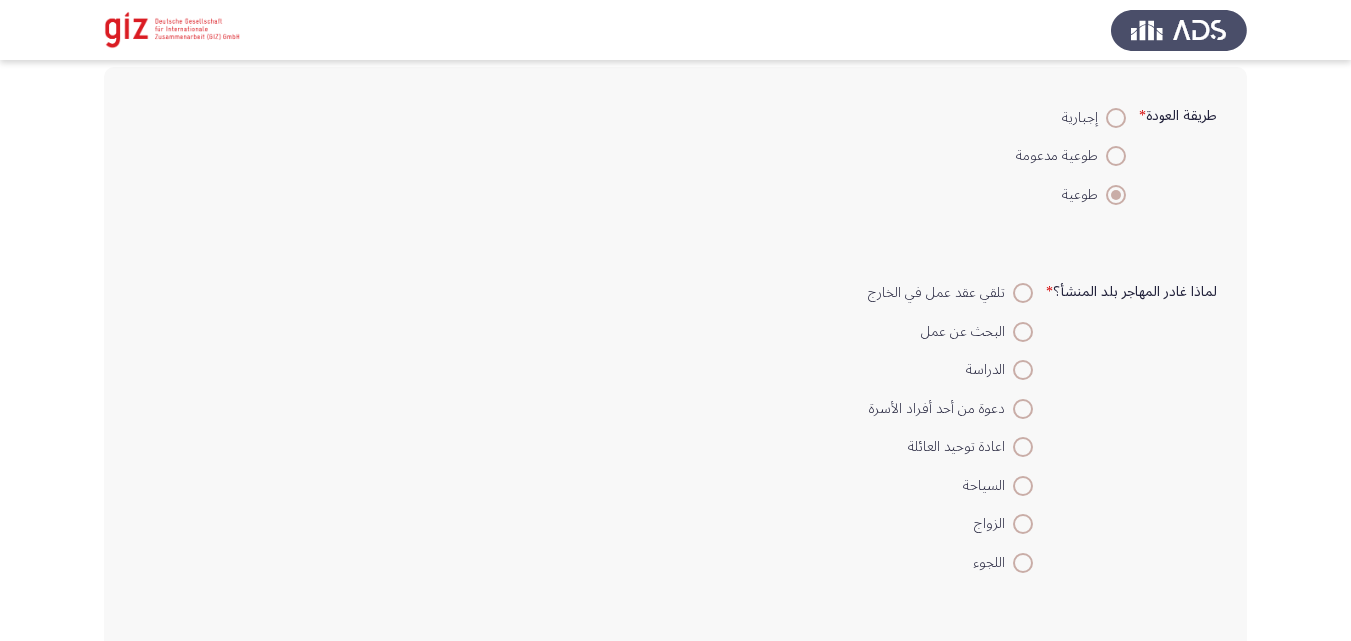 click on "البحث عن عمل" at bounding box center [967, 332] 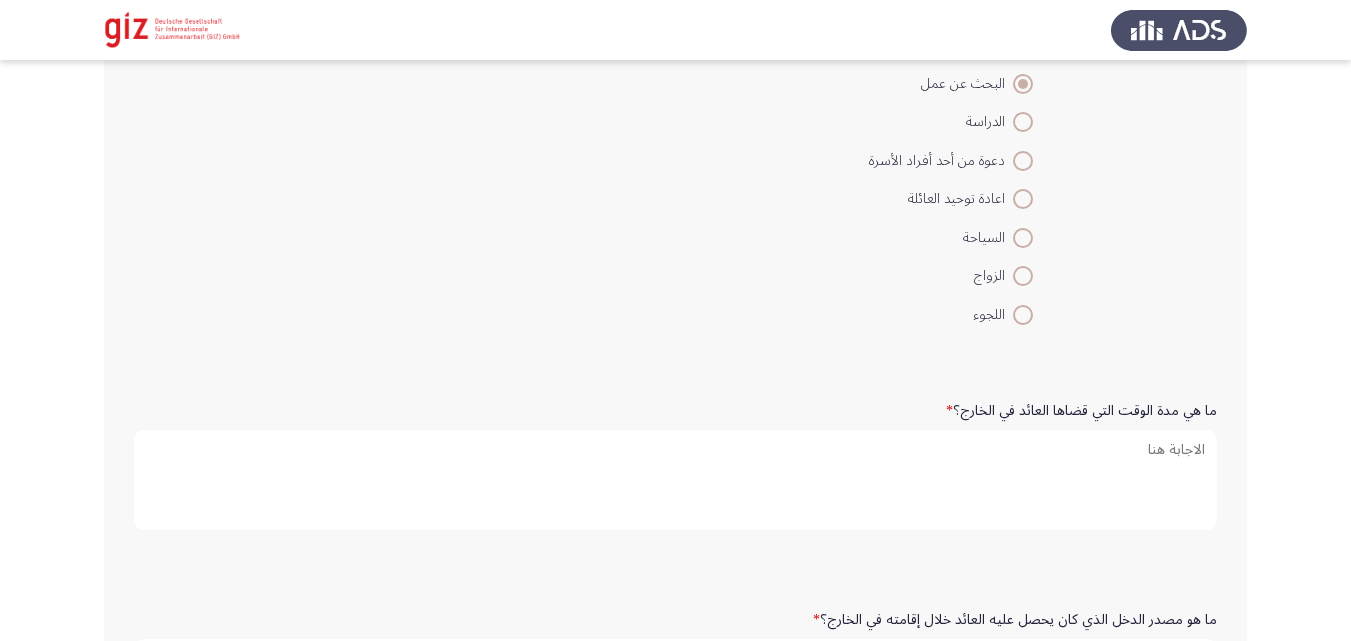 scroll, scrollTop: 420, scrollLeft: 0, axis: vertical 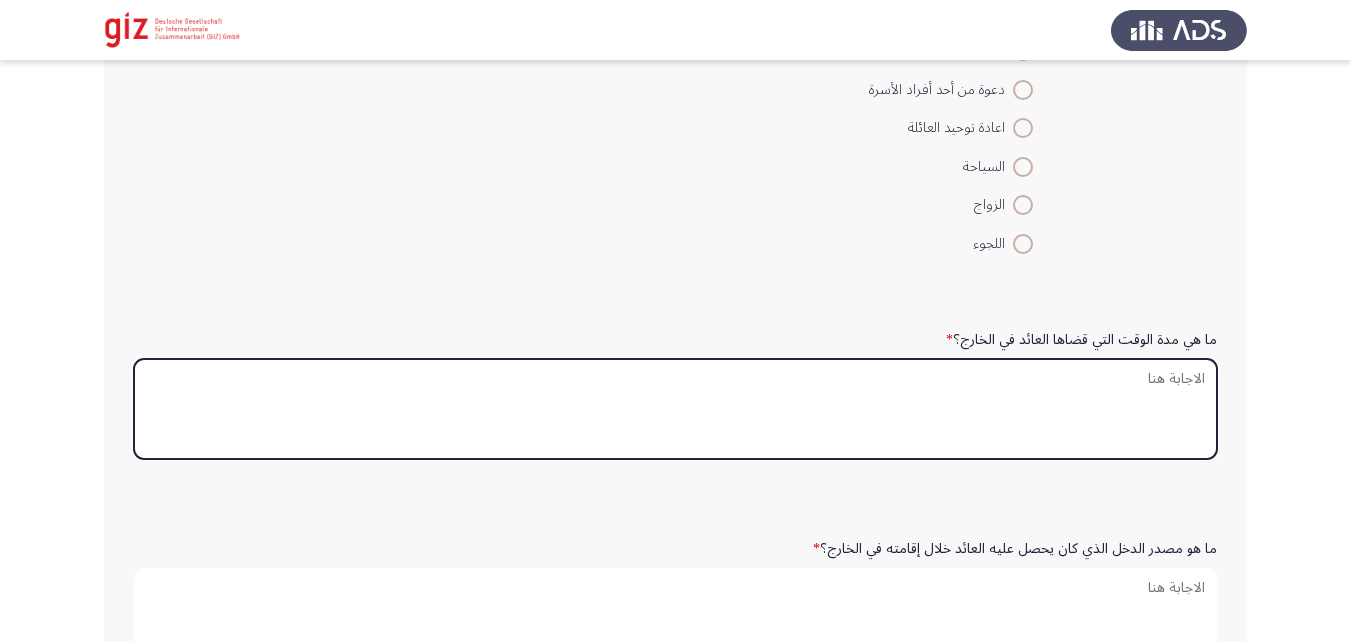click on "ما هي مدة الوقت التي قضاها العائد في الخارج؟   *" at bounding box center (675, 409) 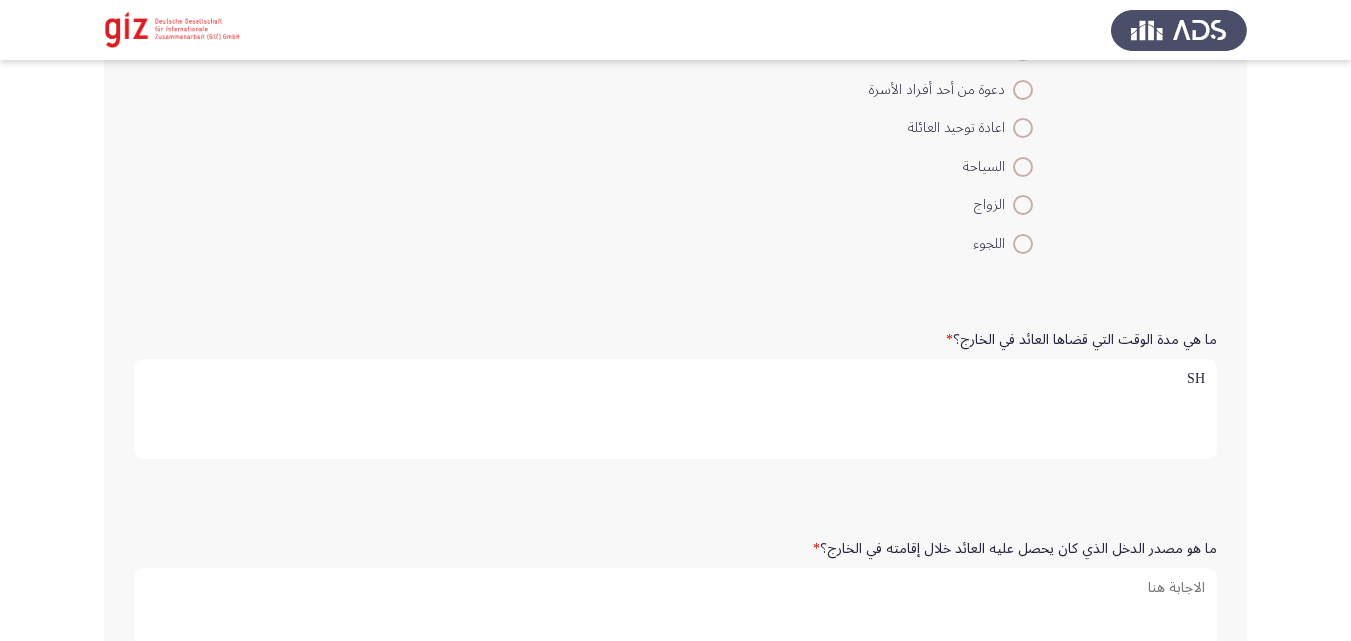 type on "S" 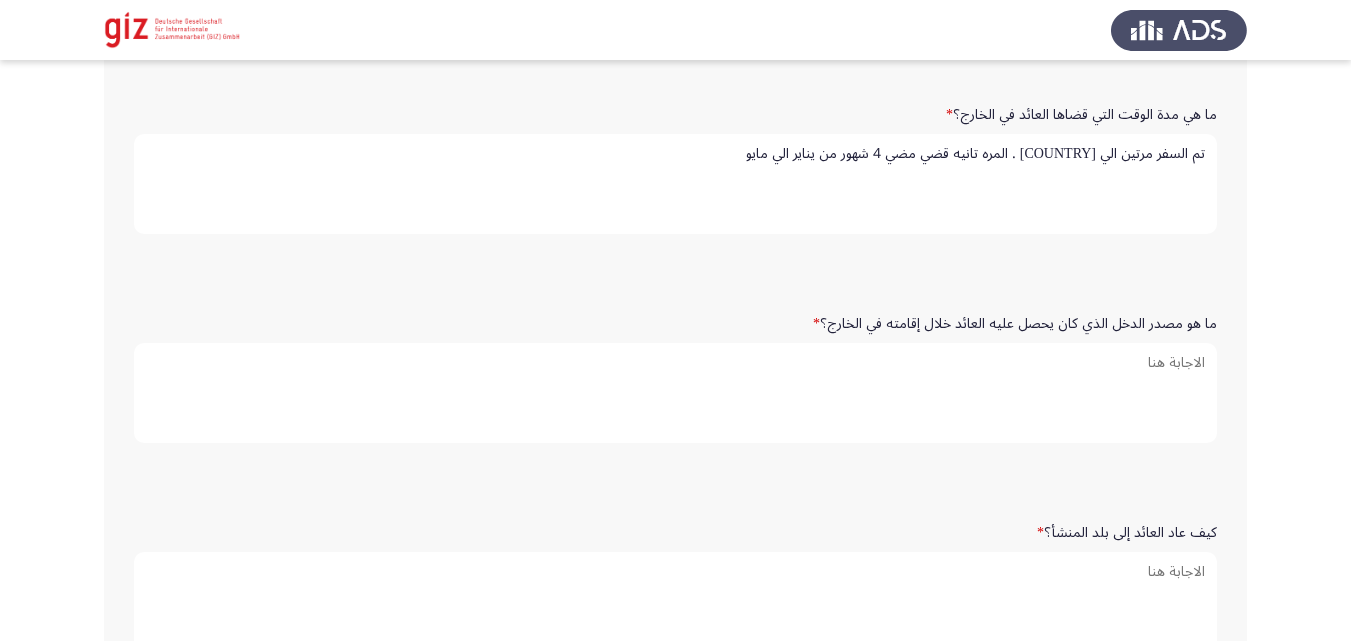 scroll, scrollTop: 647, scrollLeft: 0, axis: vertical 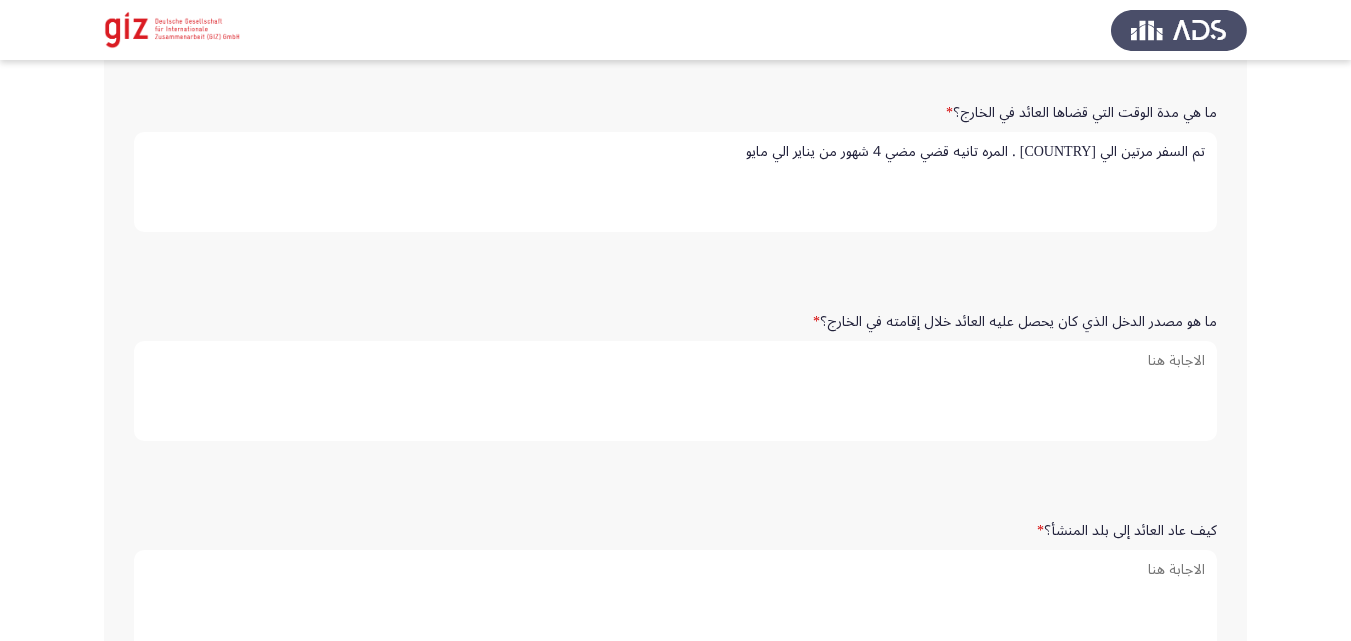type on "تم السفر مرتين الي ليبيا . المره تانيه قضي مضي 4 شهور من يناير الي مايو" 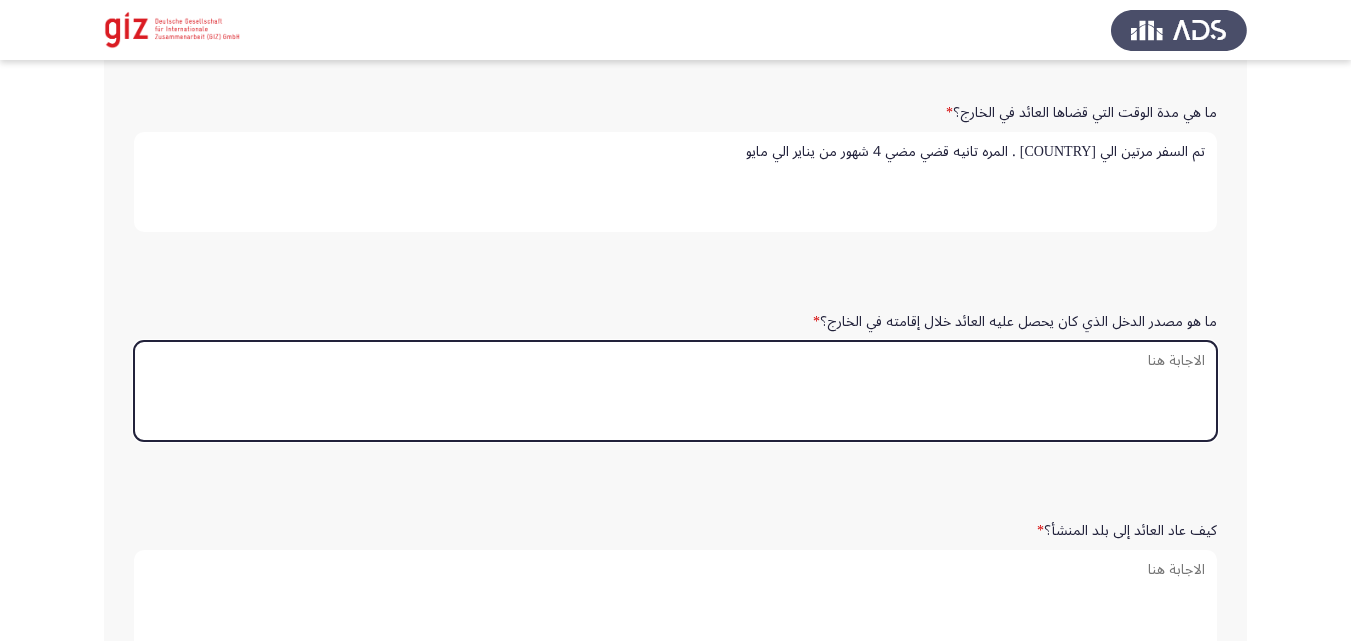 click on "ما هو مصدر الدخل الذي كان يحصل عليه العائد خلال إقامته في الخارج؟   *" at bounding box center (675, 391) 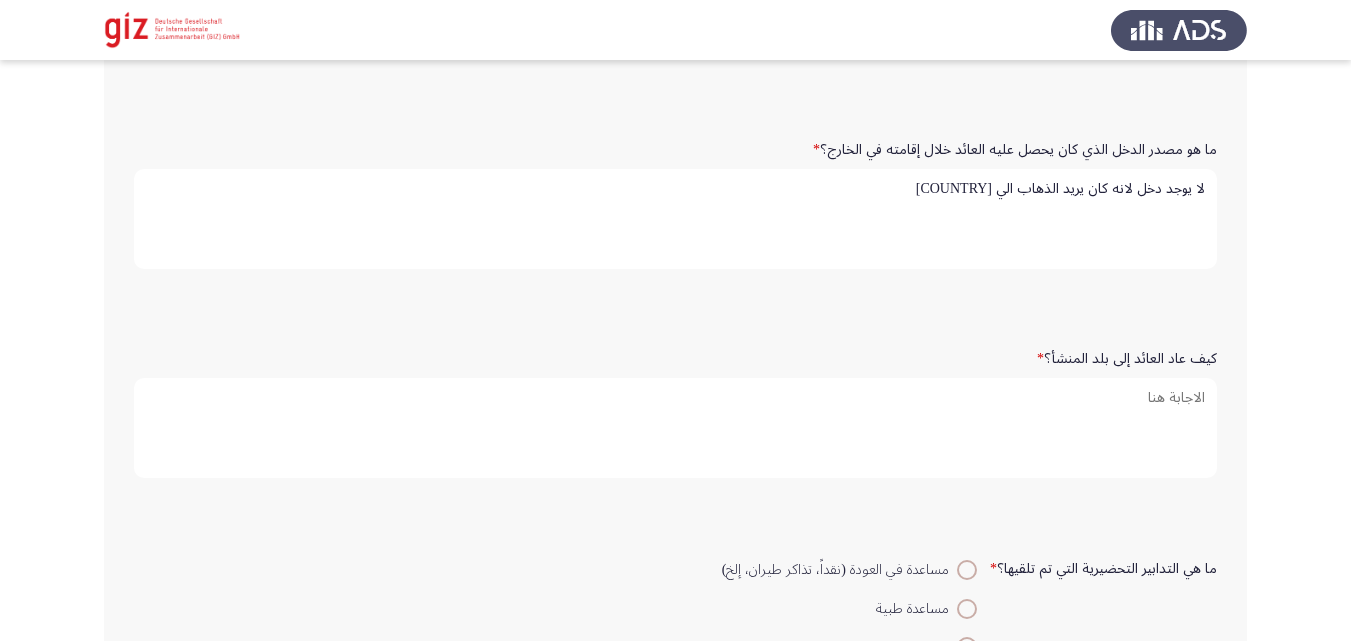 scroll, scrollTop: 823, scrollLeft: 0, axis: vertical 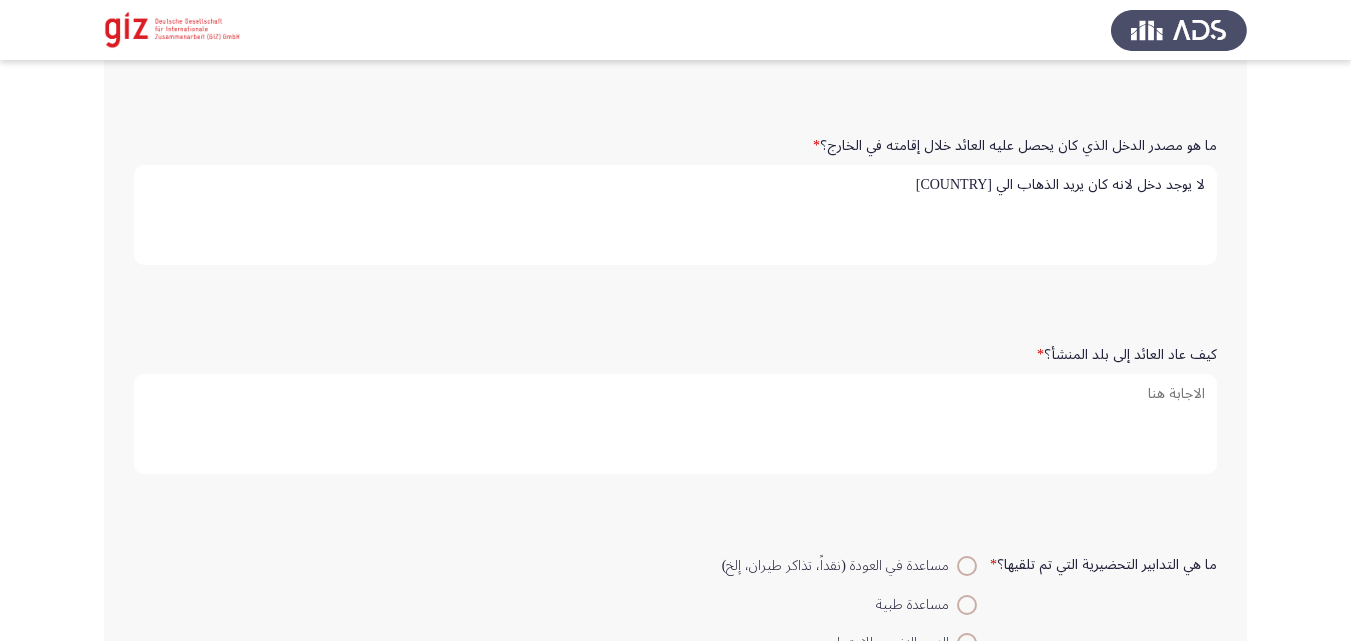type on "لا يوجد دخل لانه كان يريد الذهاب الي اليونان" 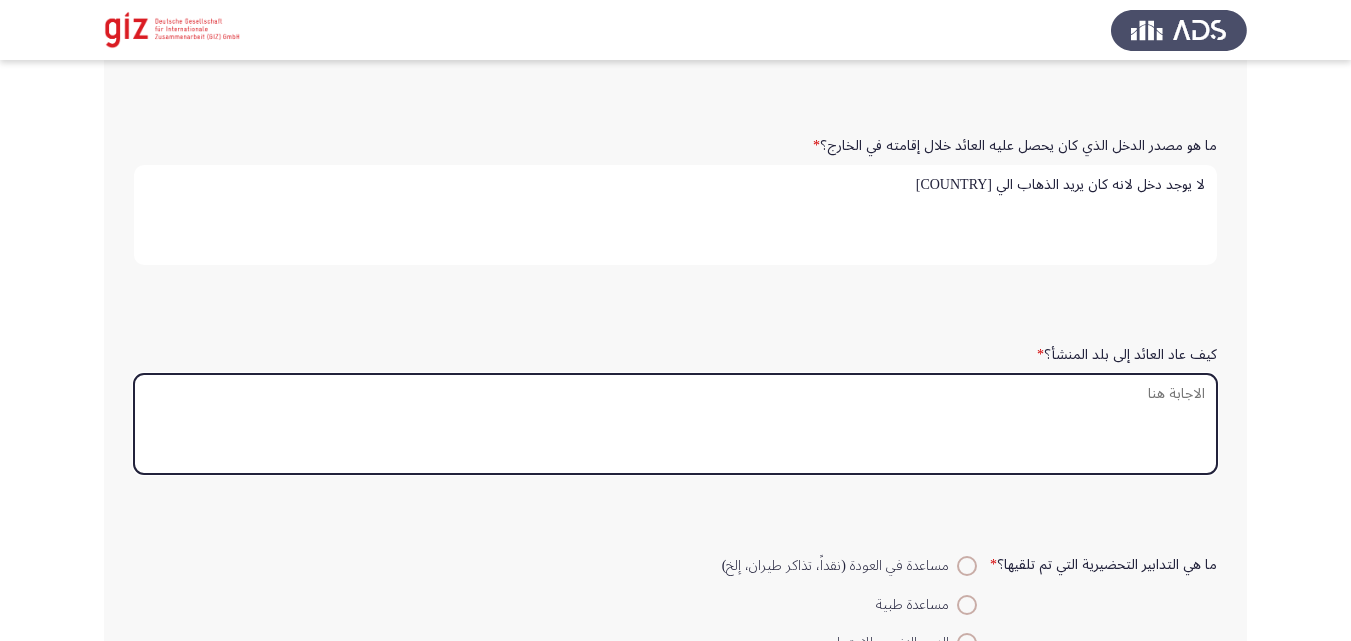 click on "كيف عاد العائد إلى بلد المنشأ؟   *" at bounding box center (675, 424) 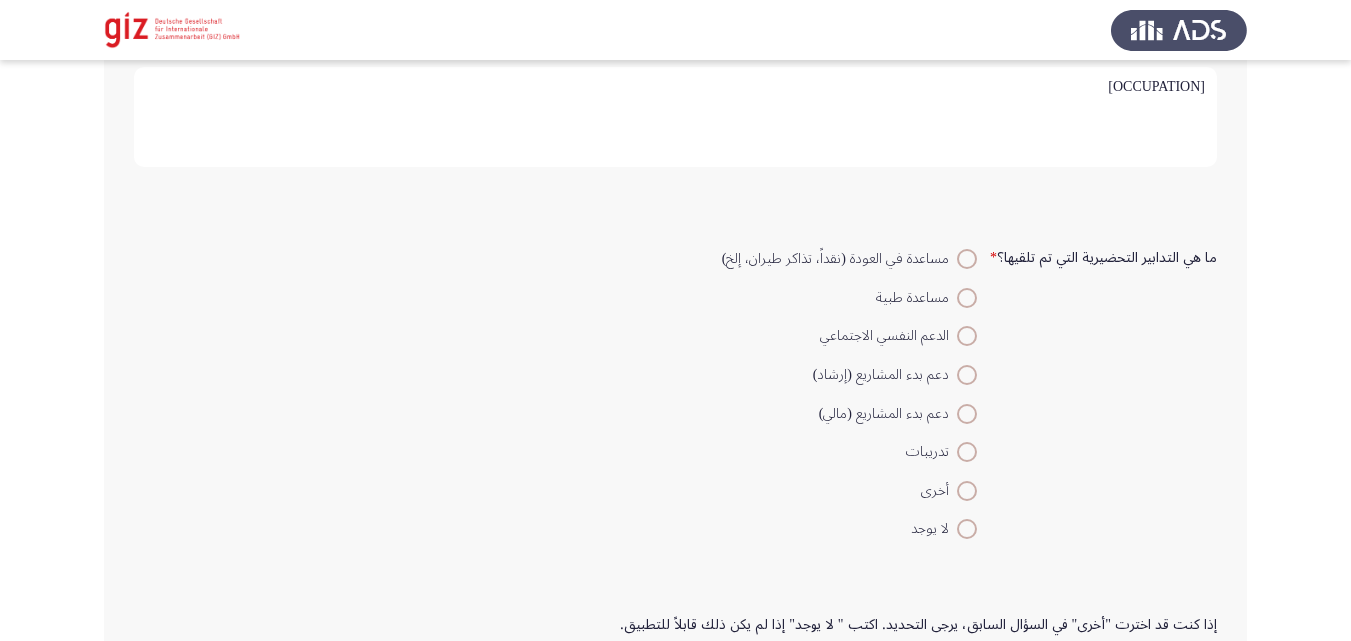 scroll, scrollTop: 1131, scrollLeft: 0, axis: vertical 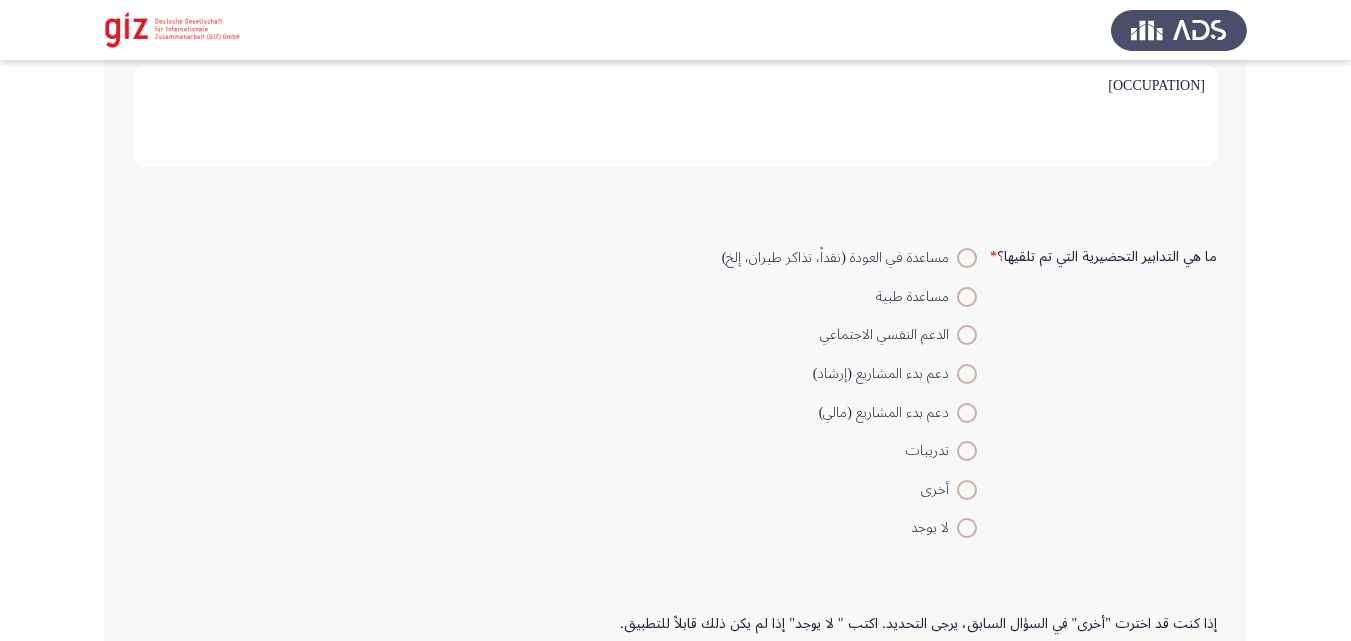 type on "طوعي" 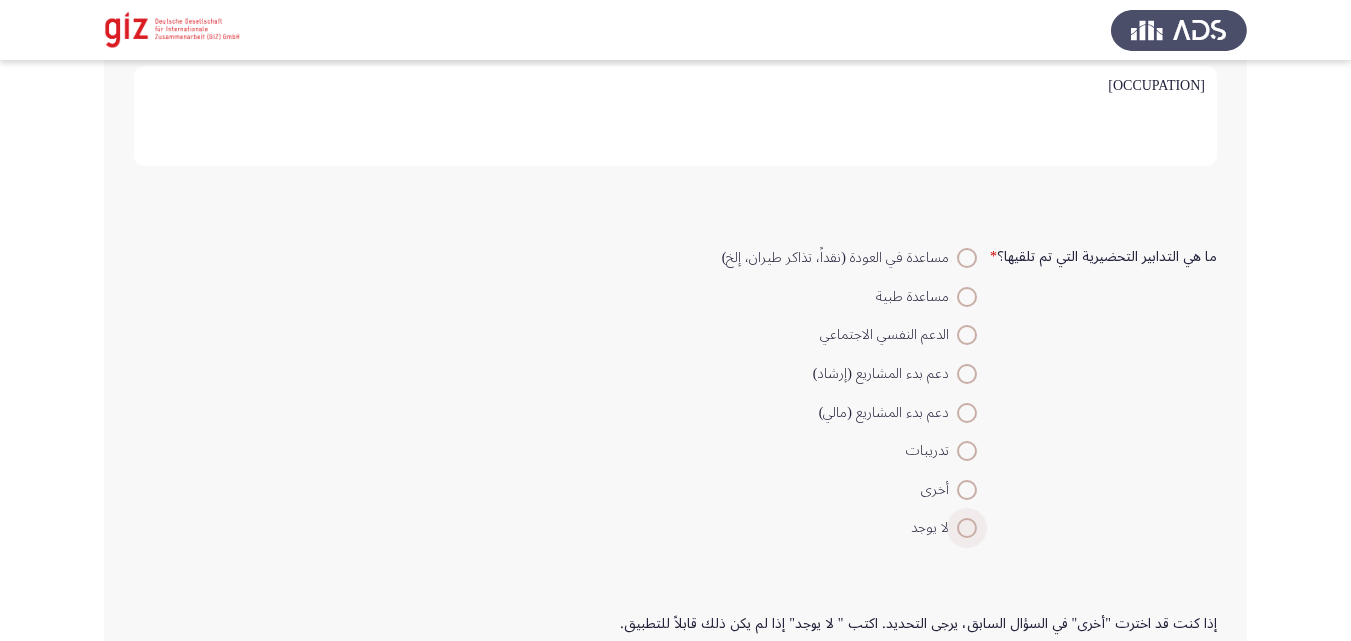 click at bounding box center [967, 528] 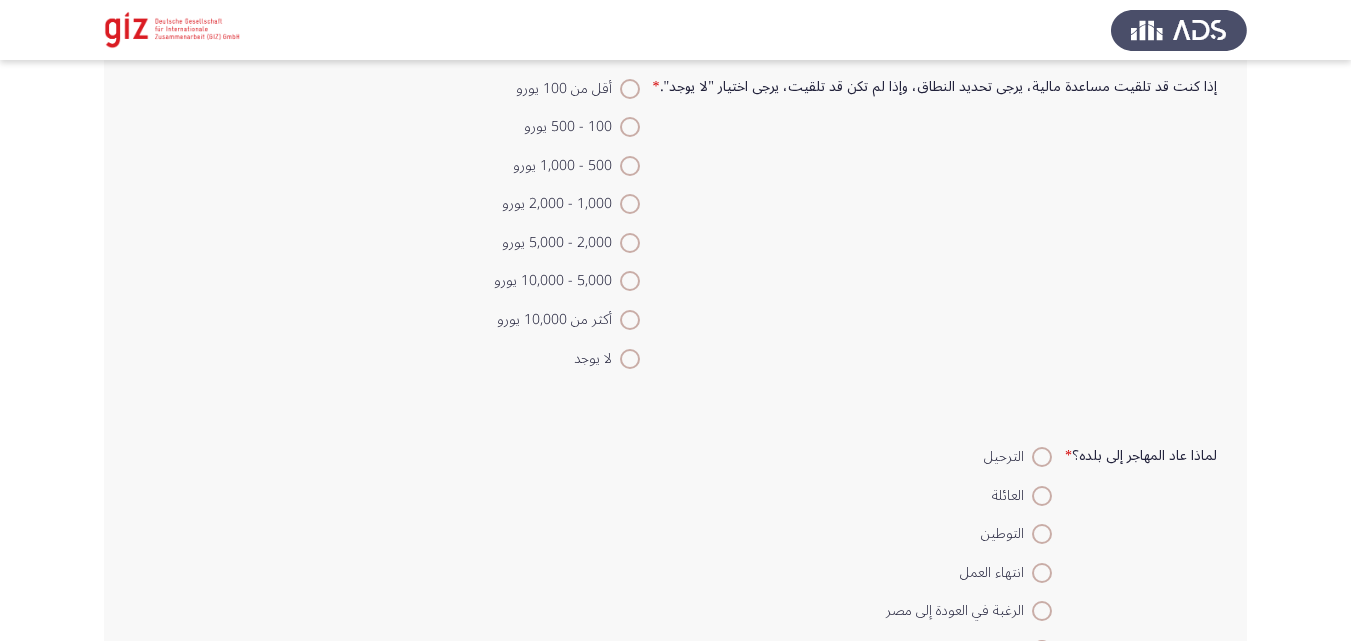 scroll, scrollTop: 1882, scrollLeft: 0, axis: vertical 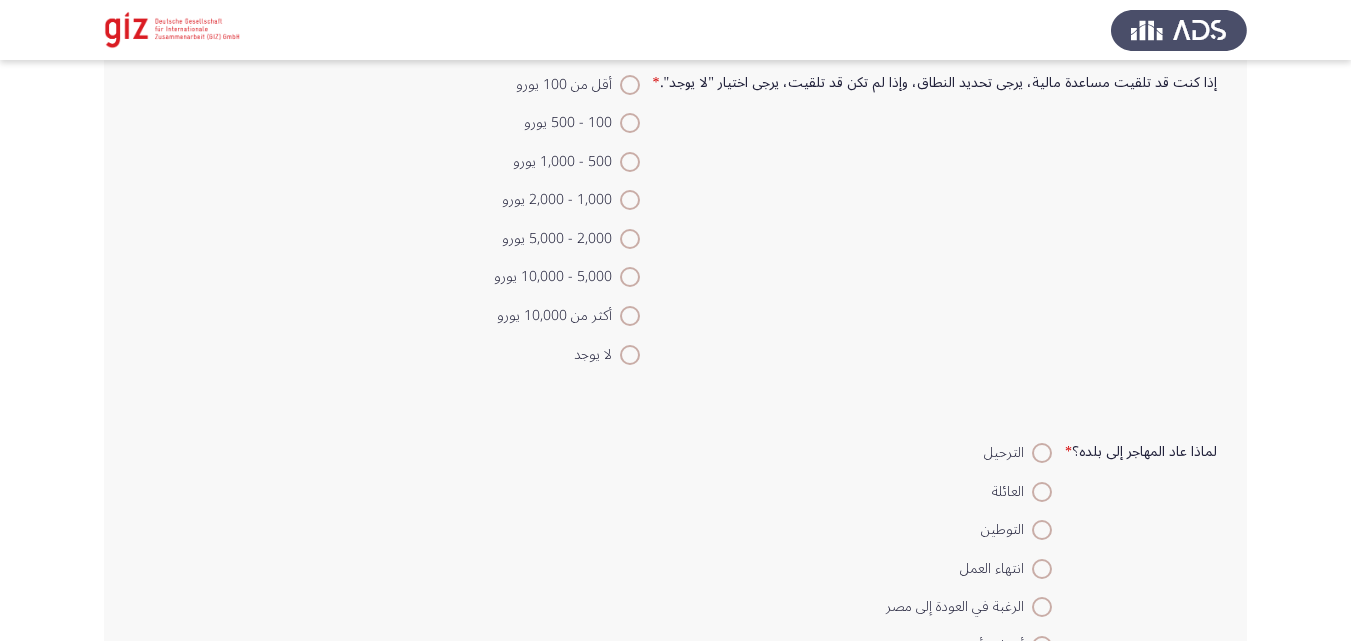 click at bounding box center [630, 355] 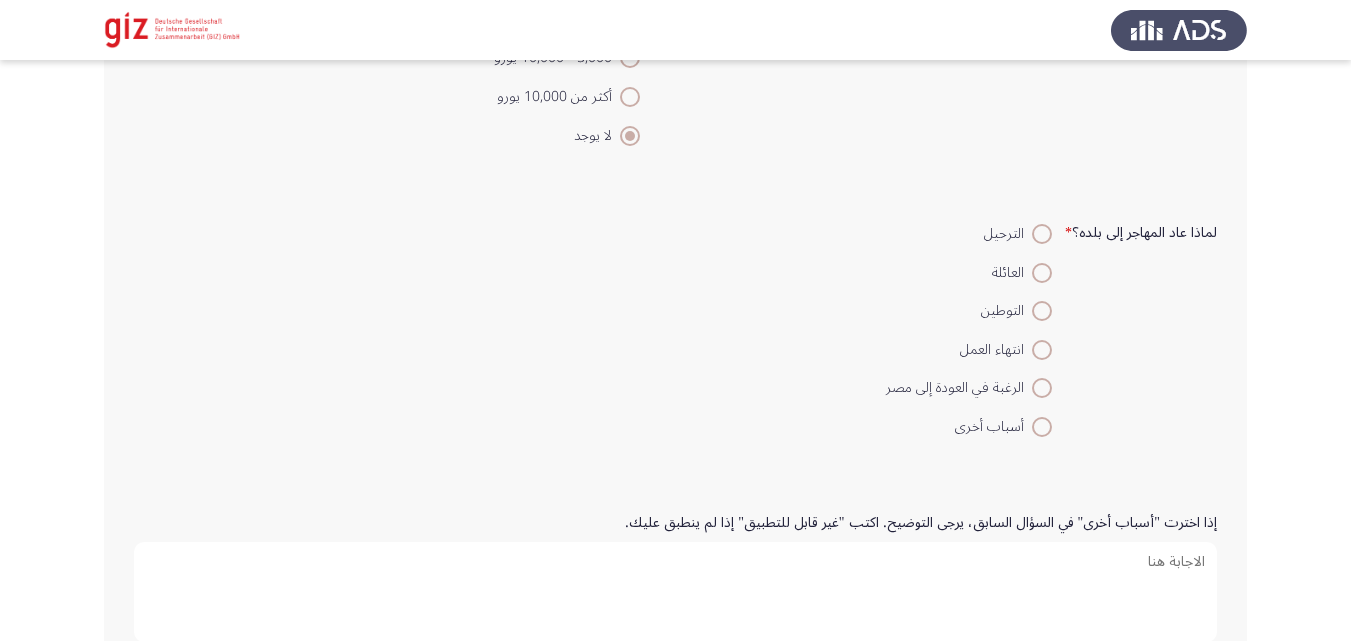 scroll, scrollTop: 2158, scrollLeft: 0, axis: vertical 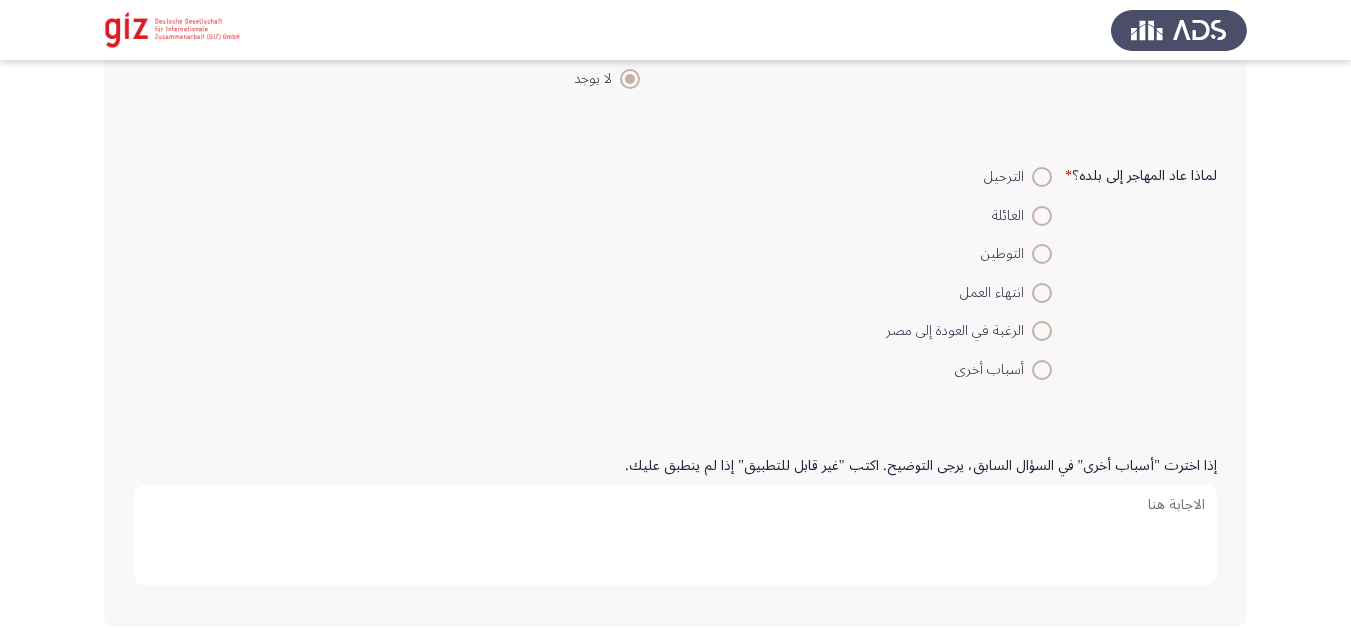 click at bounding box center (1042, 331) 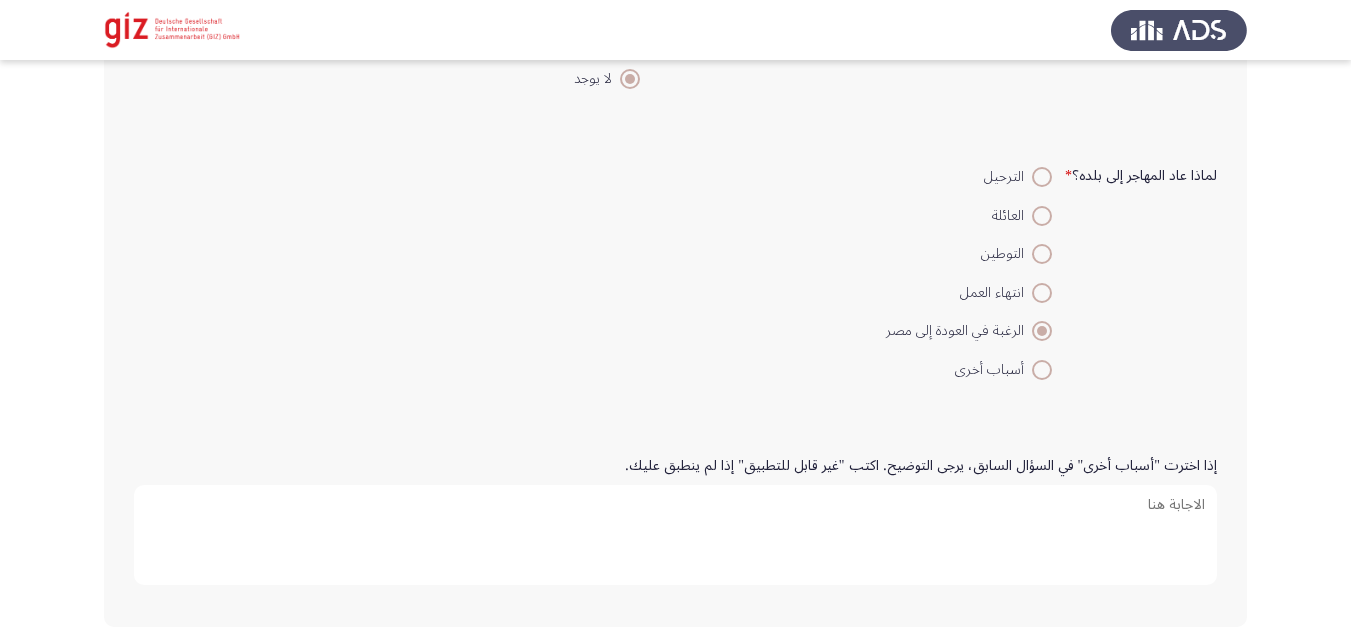 click on "إذا اخترت "أسباب أخرى" في السؤال السابق، يرجى التوضيح. اكتب "غير قابل للتطبيق" إذا لم ينطبق عليك." at bounding box center (675, 535) 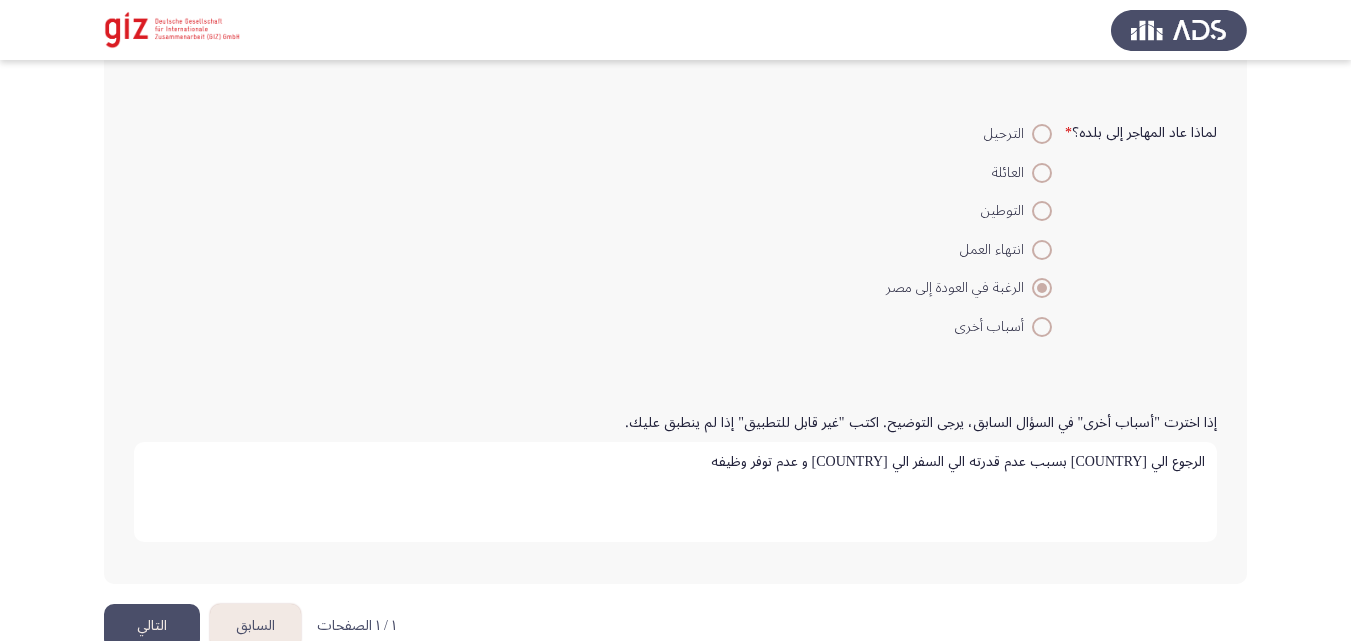 scroll, scrollTop: 2244, scrollLeft: 0, axis: vertical 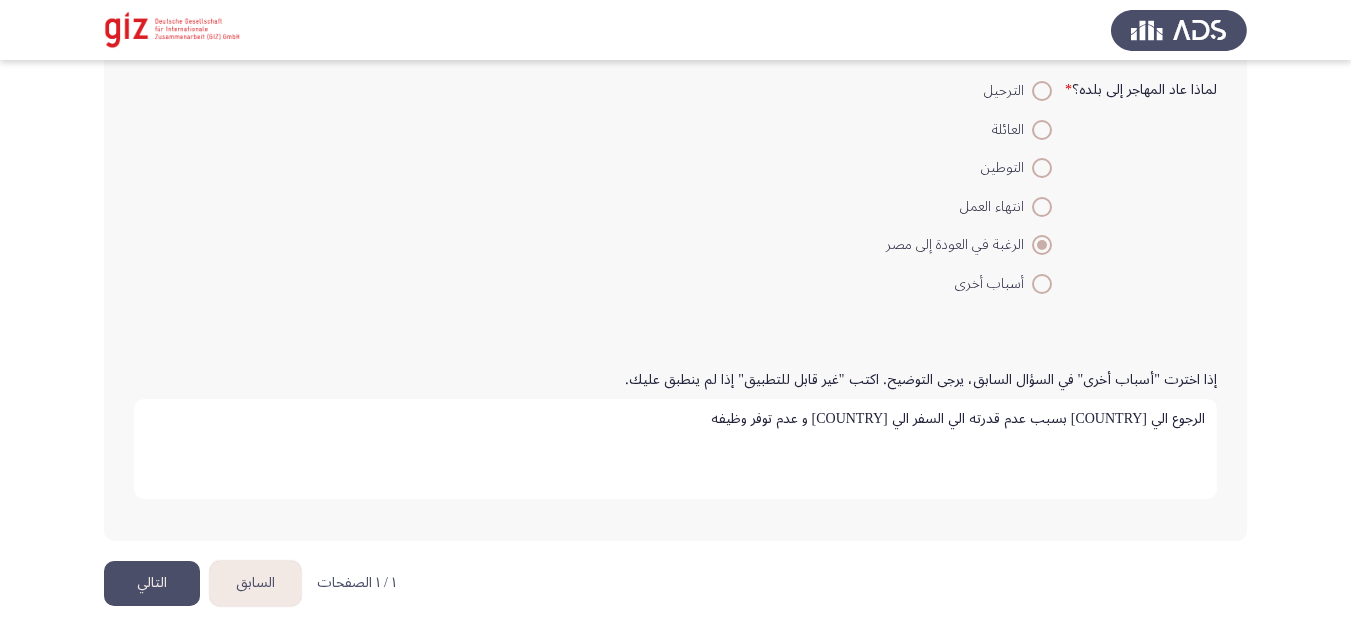 type on "الرجوع الي مصر بسبب عدم قدرته الي السفر الي اليونان و عدم توفر وظيفه" 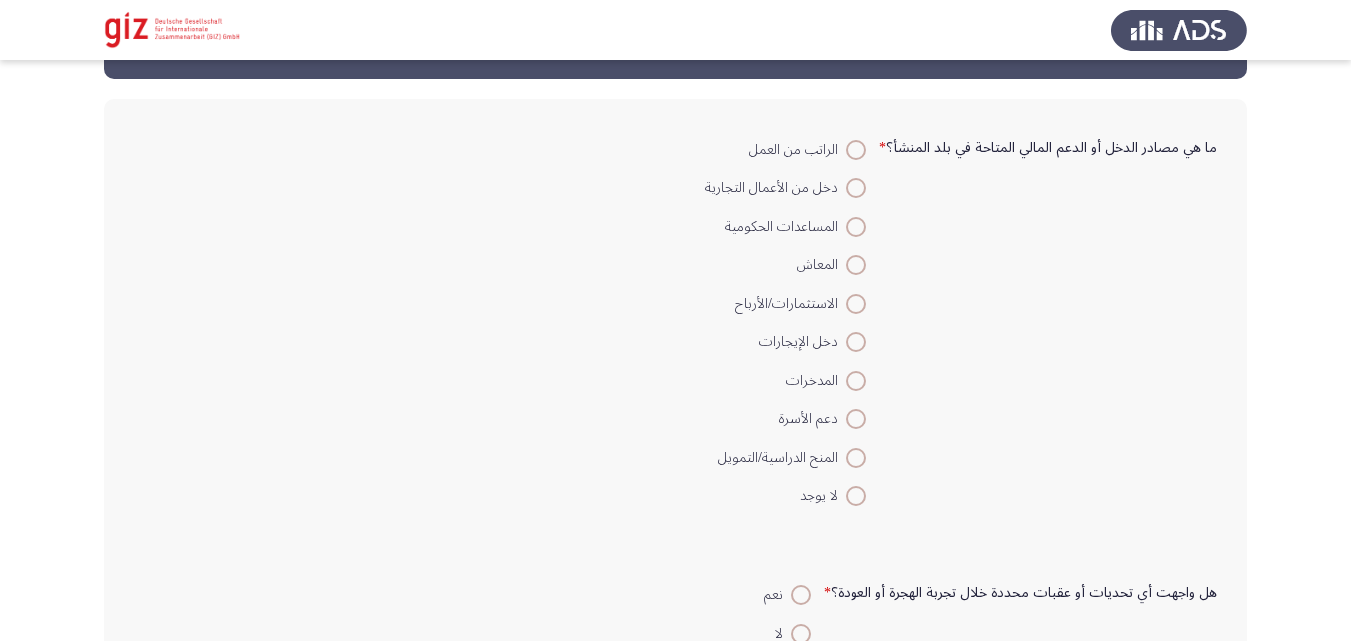 scroll, scrollTop: 88, scrollLeft: 0, axis: vertical 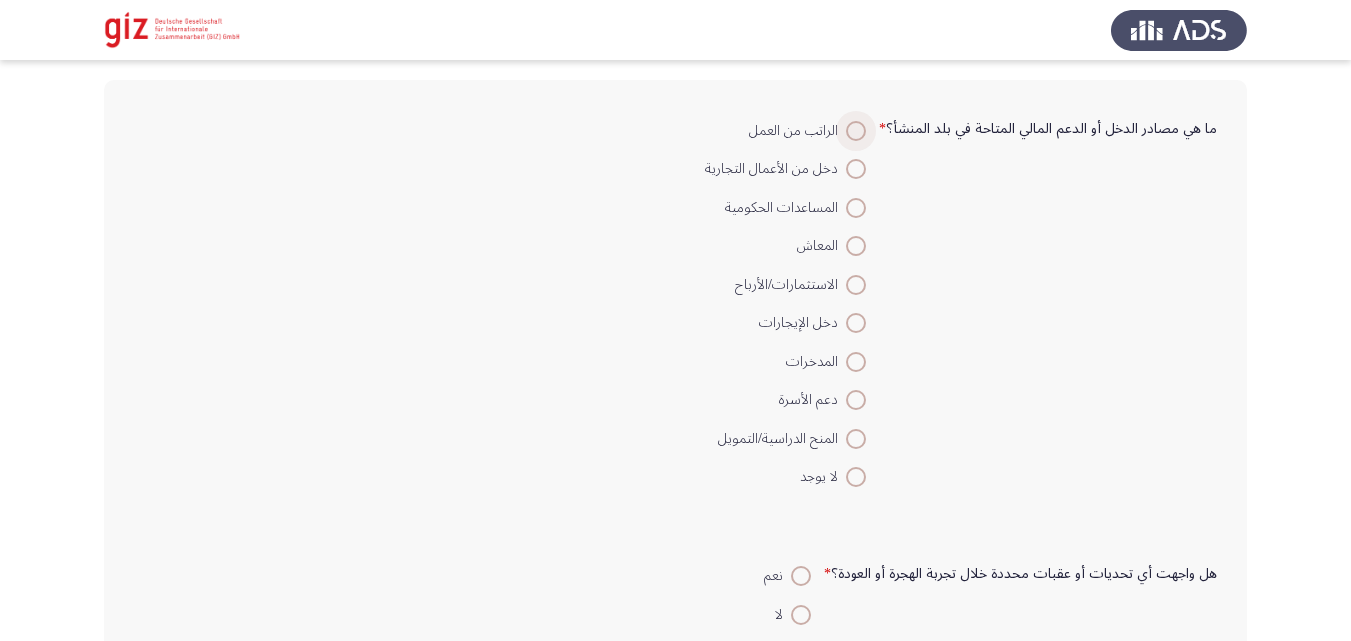 click at bounding box center [856, 131] 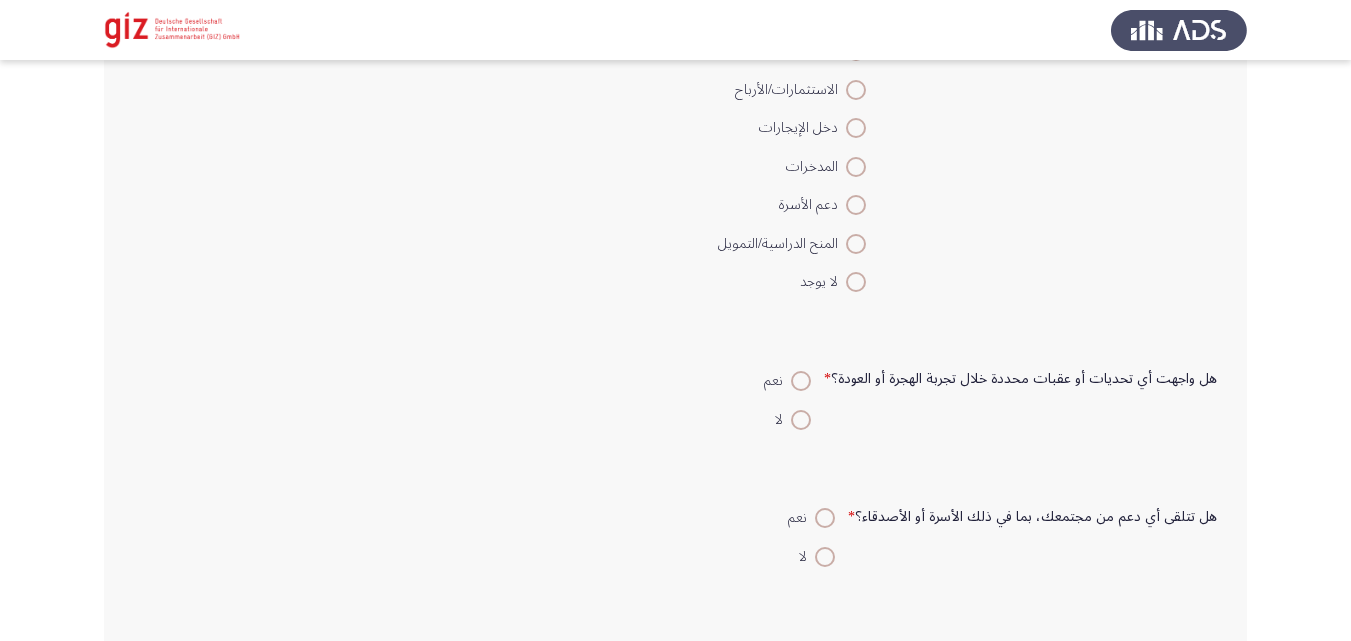 scroll, scrollTop: 318, scrollLeft: 0, axis: vertical 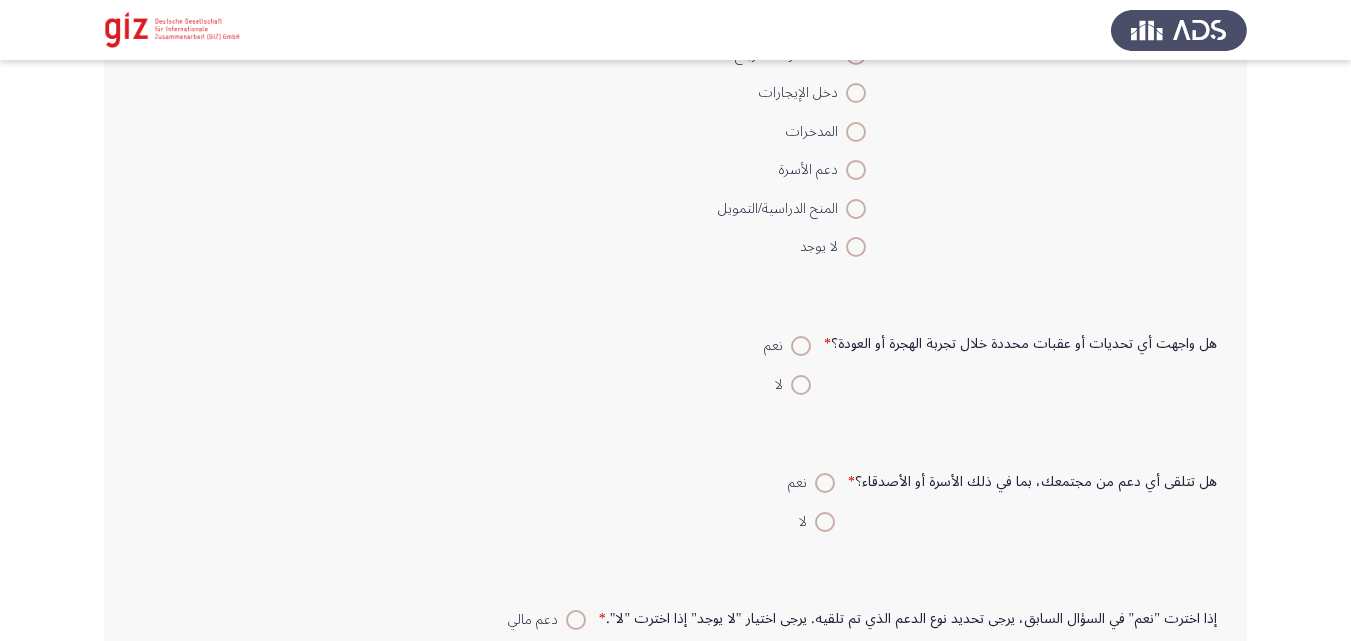 click on "نعم" at bounding box center [777, 346] 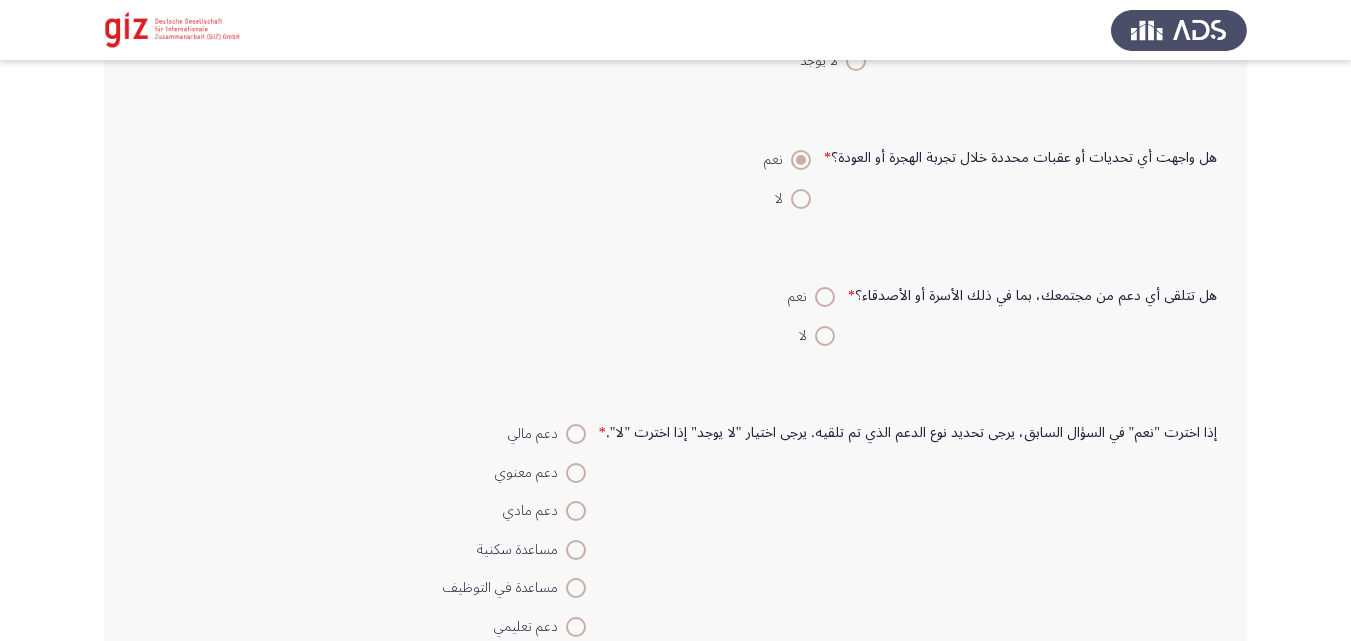 scroll, scrollTop: 512, scrollLeft: 0, axis: vertical 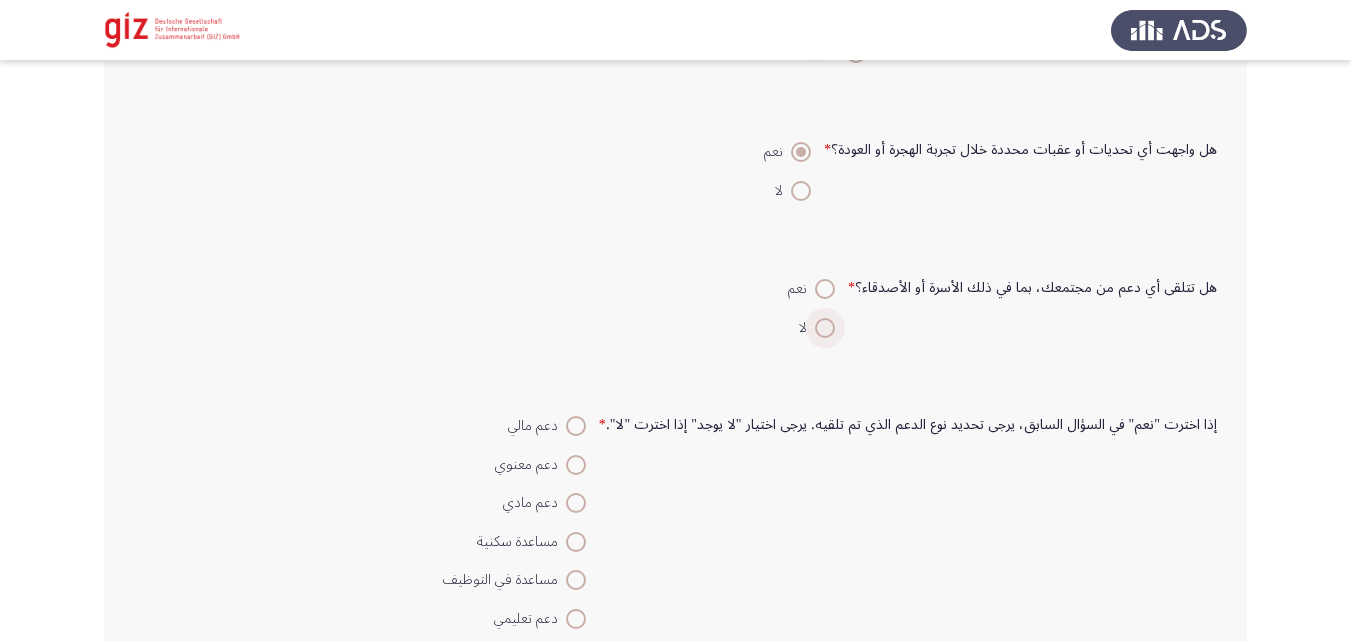 click at bounding box center (825, 328) 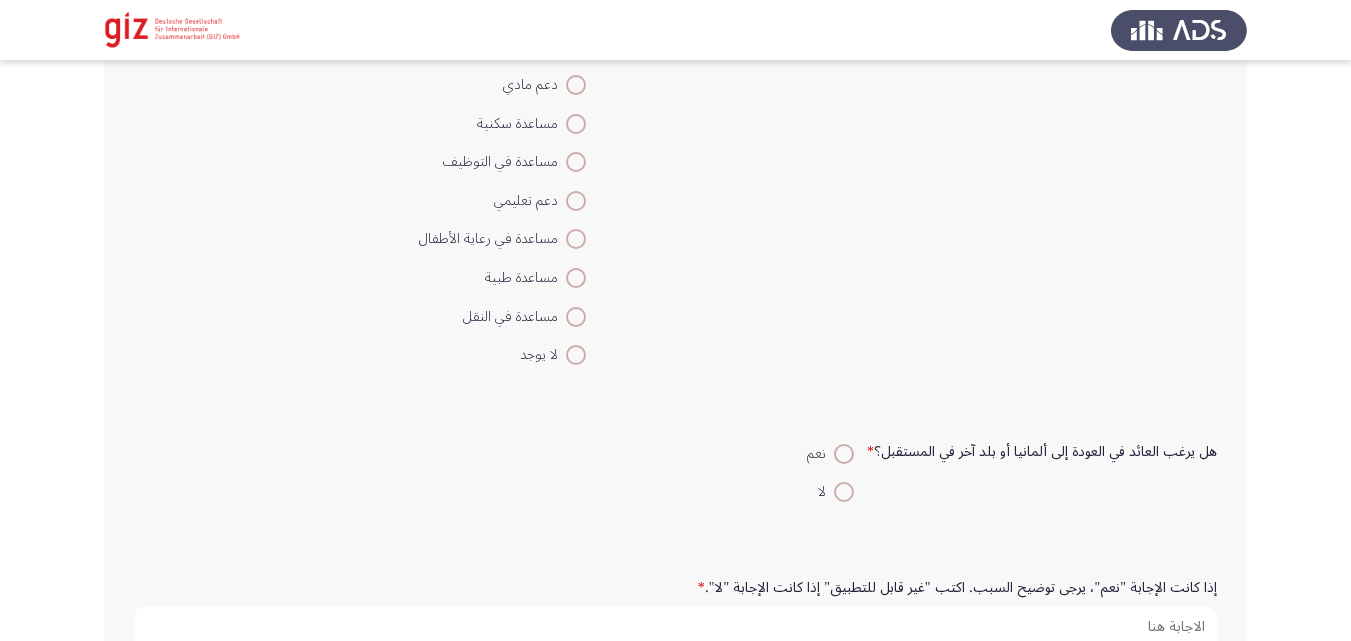 scroll, scrollTop: 932, scrollLeft: 0, axis: vertical 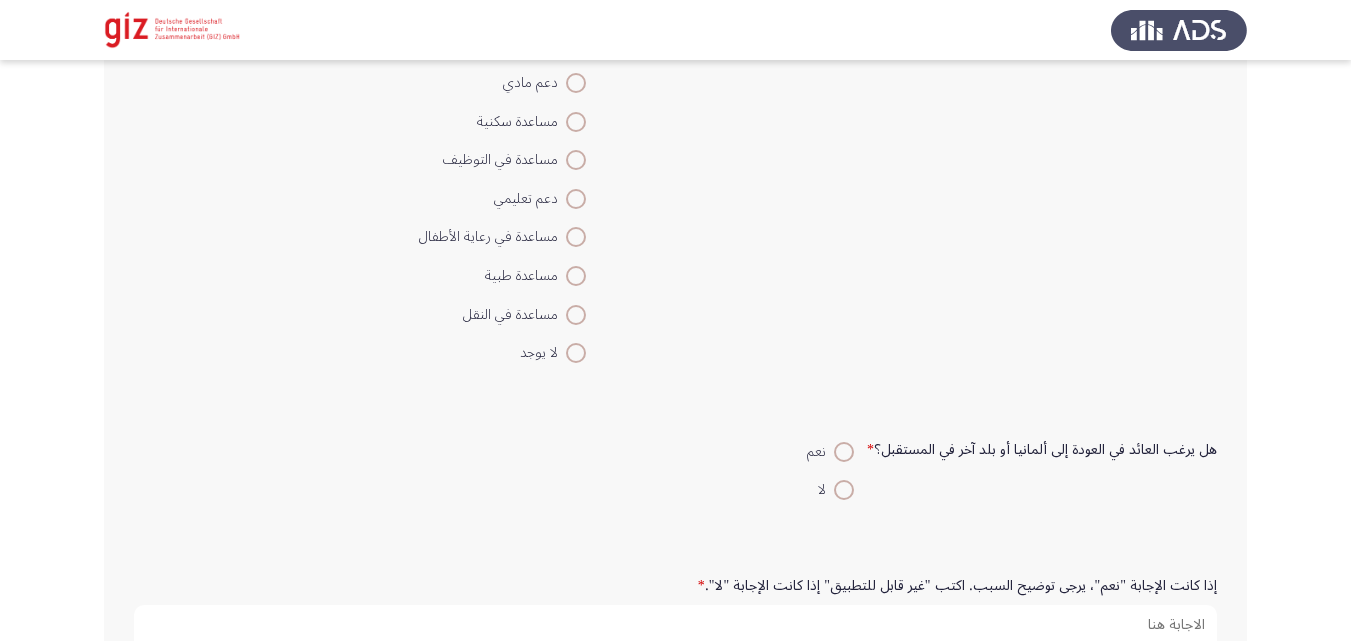 click at bounding box center (576, 353) 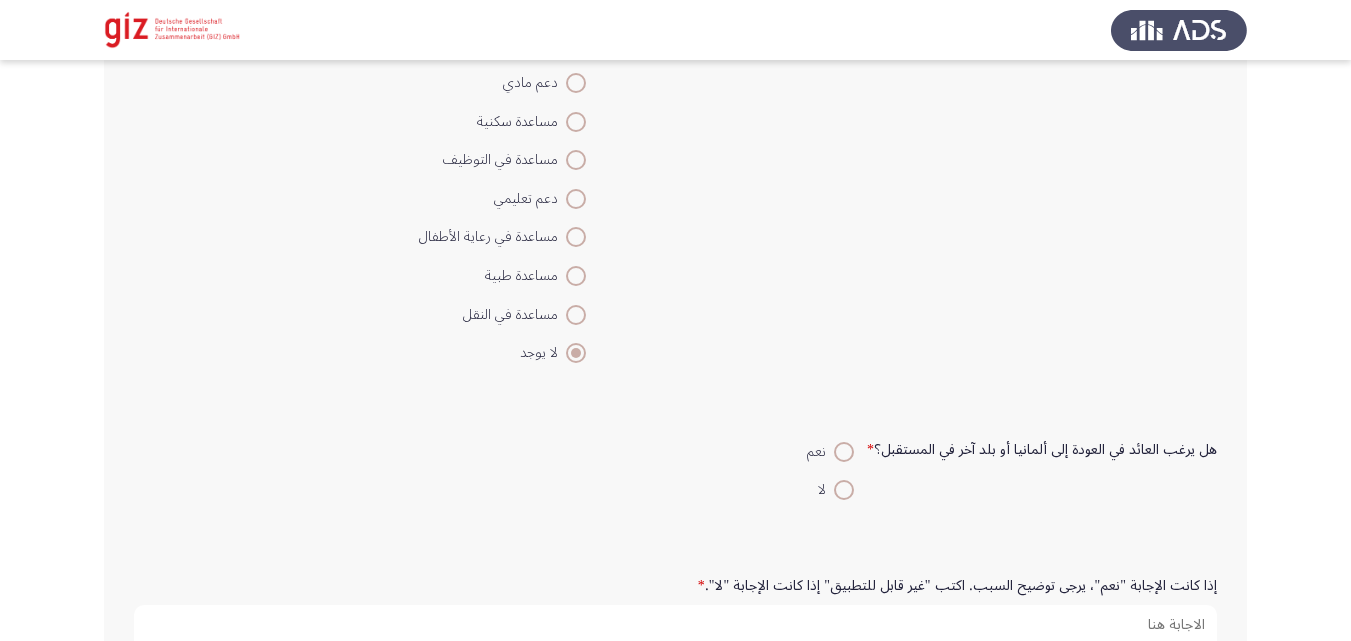 click at bounding box center [844, 490] 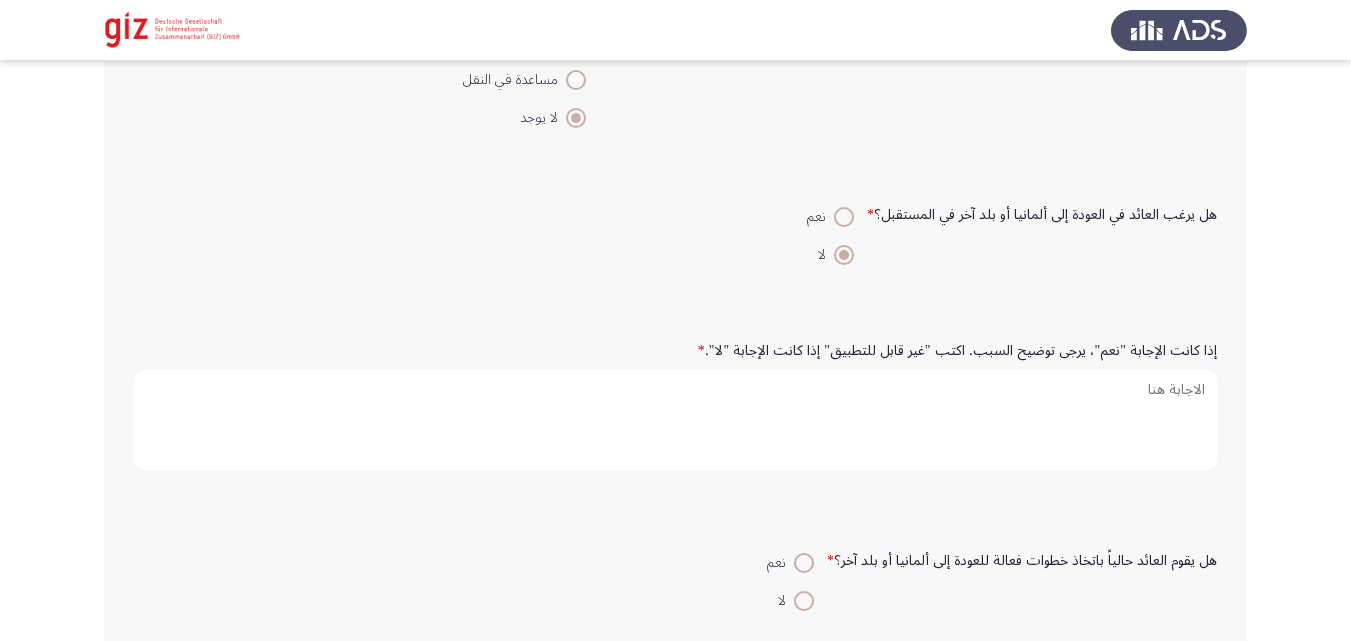 scroll, scrollTop: 1169, scrollLeft: 0, axis: vertical 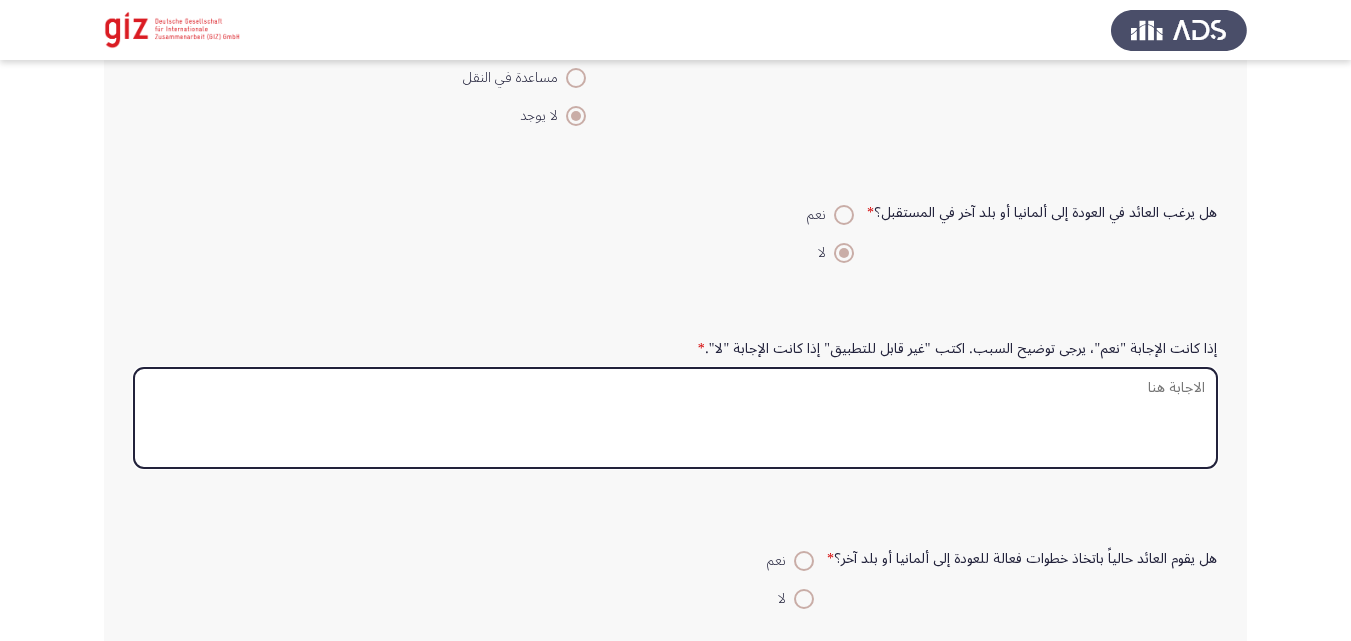click on "إذا كانت الإجابة "نعم"، يرجى توضيح السبب. اكتب "غير قابل للتطبيق" إذا كانت الإجابة "لا".   *" at bounding box center (675, 418) 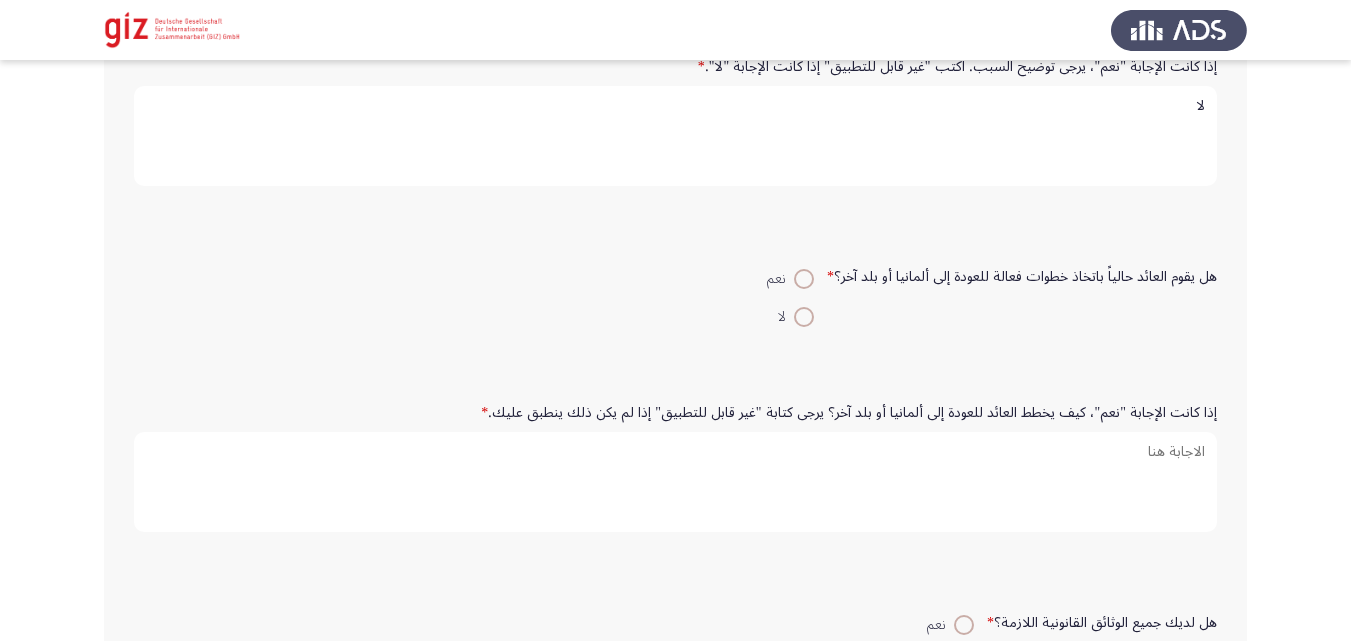 scroll, scrollTop: 1455, scrollLeft: 0, axis: vertical 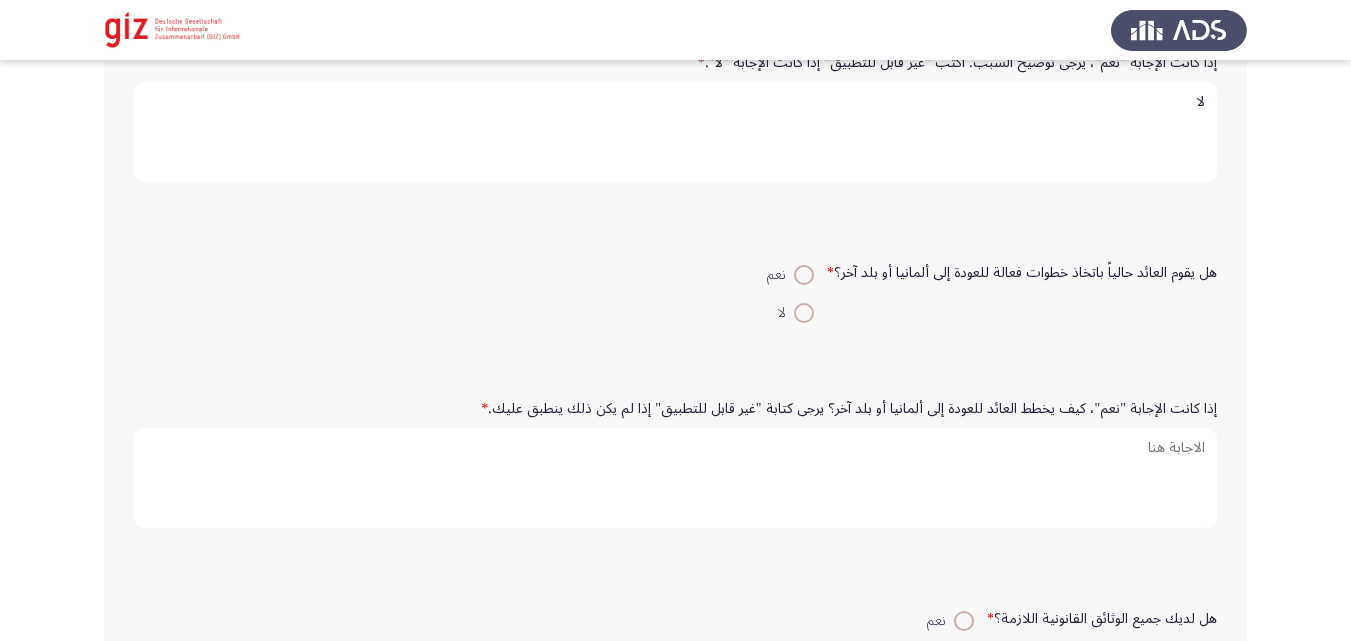 type on "لا" 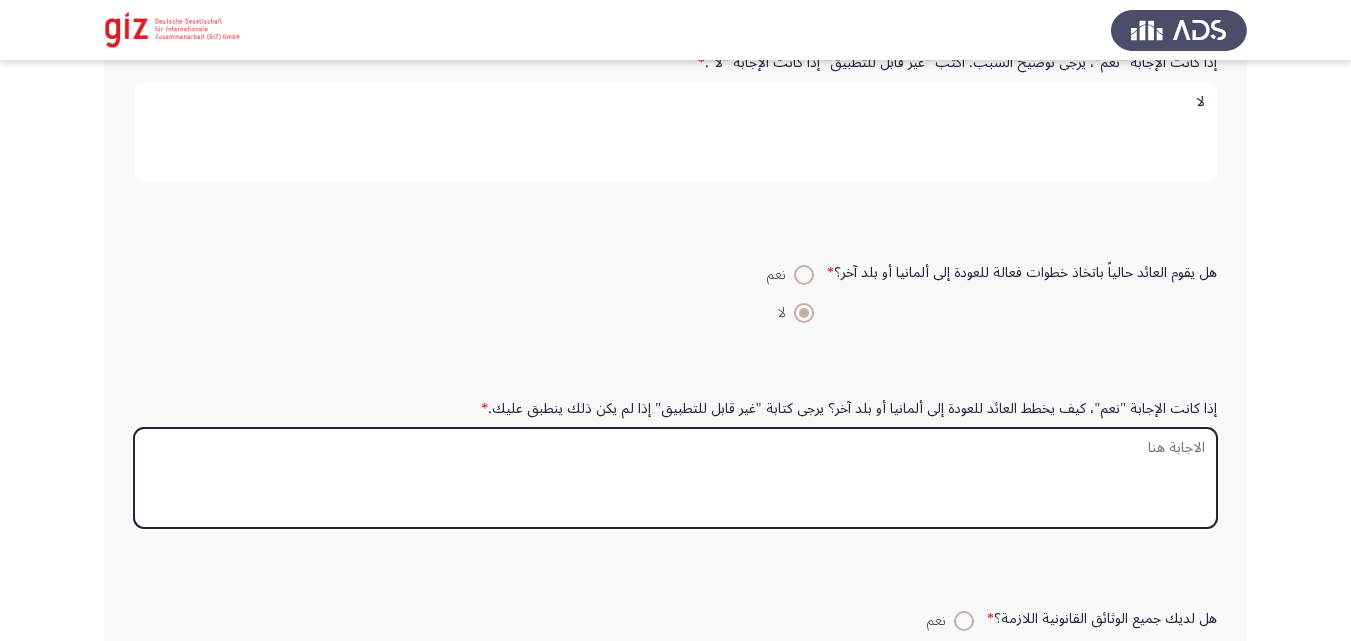 click on "إذا كانت الإجابة "نعم"، كيف يخطط العائد للعودة إلى ألمانيا أو بلد آخر؟ يرجى كتابة "غير قابل للتطبيق" إذا لم يكن ذلك ينطبق عليك.   *" at bounding box center (675, 478) 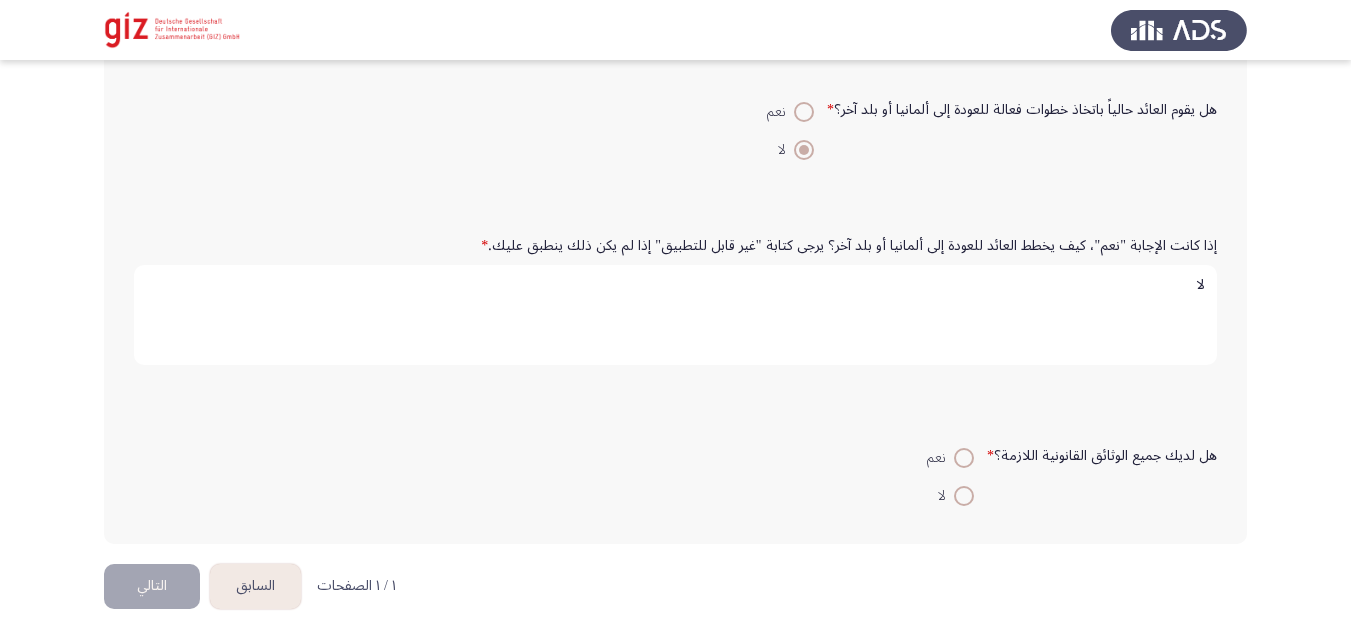 scroll, scrollTop: 1621, scrollLeft: 0, axis: vertical 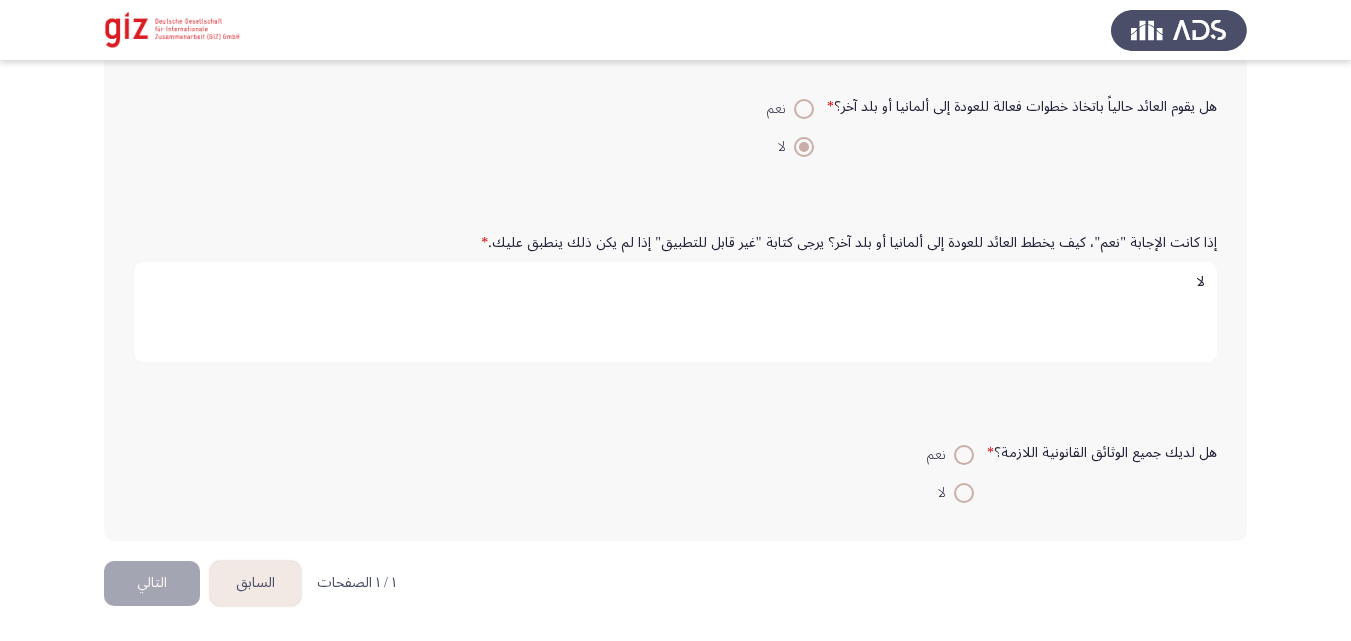 type on "لا" 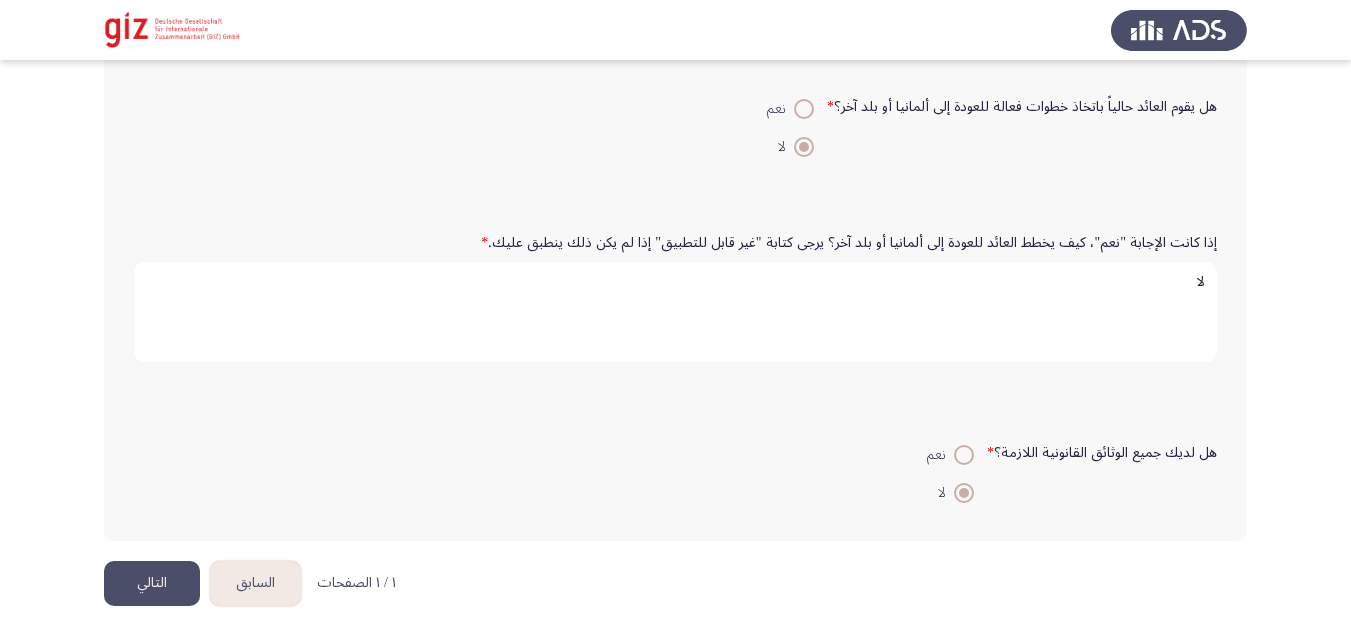 click on "التالي" 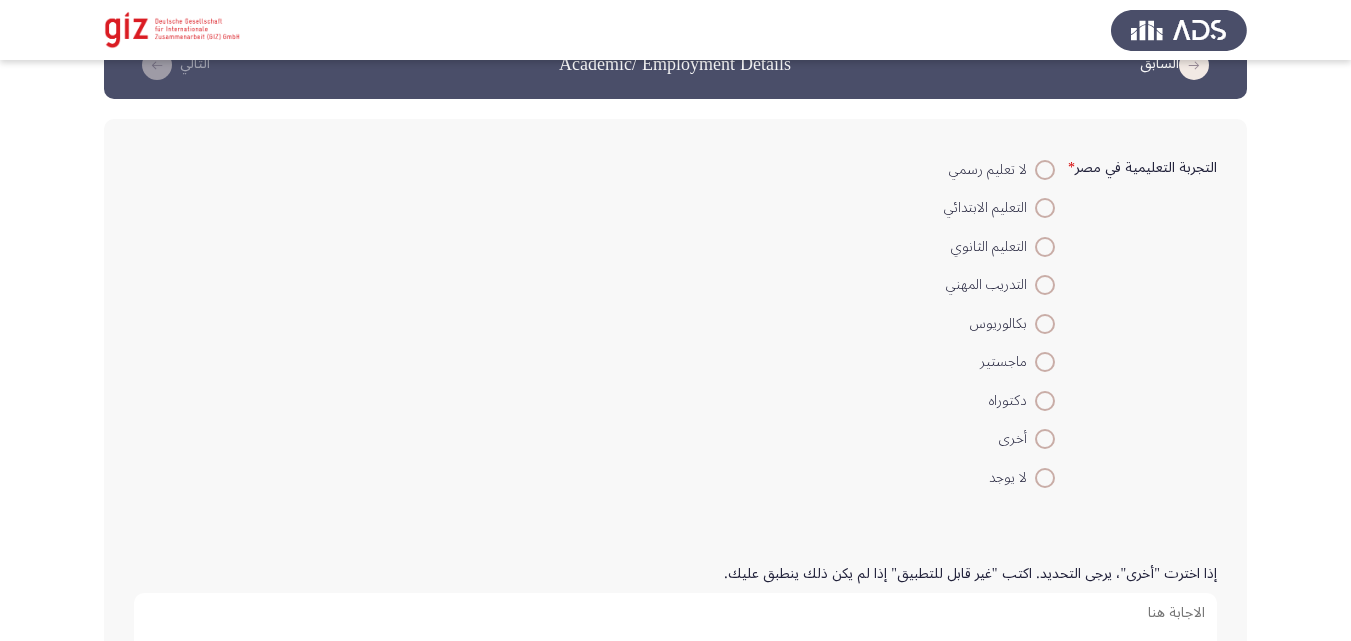 scroll, scrollTop: 50, scrollLeft: 0, axis: vertical 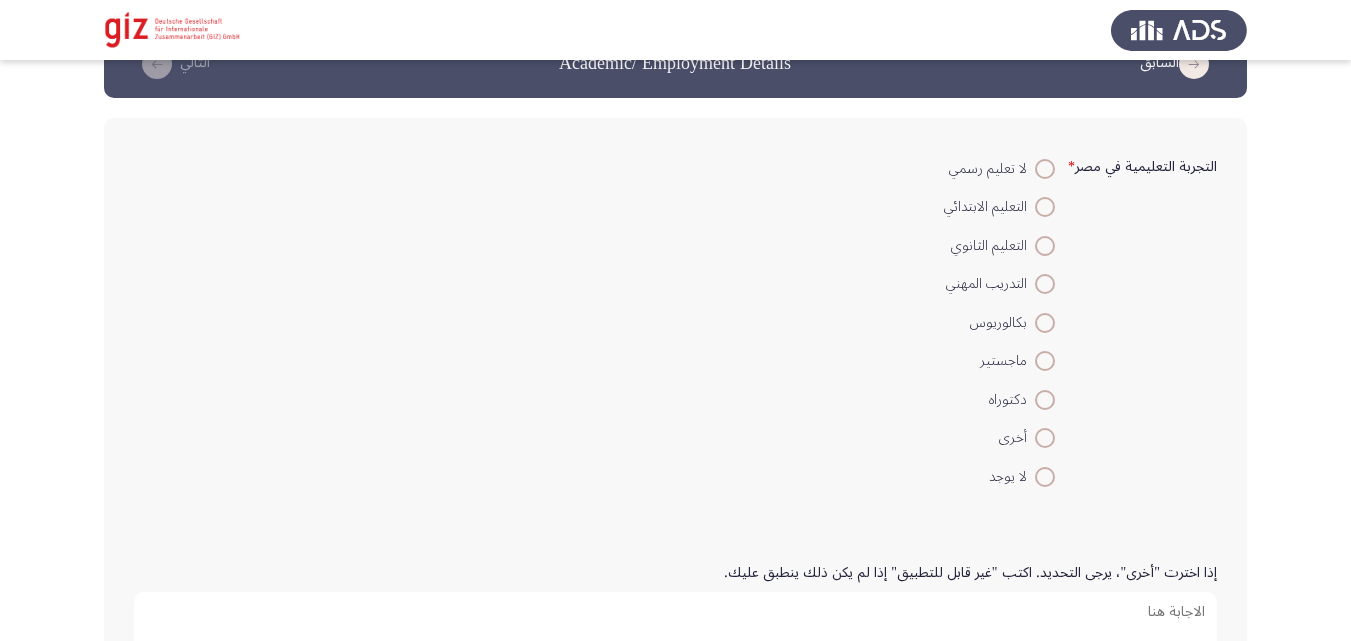 click on "لا يوجد" at bounding box center (1012, 477) 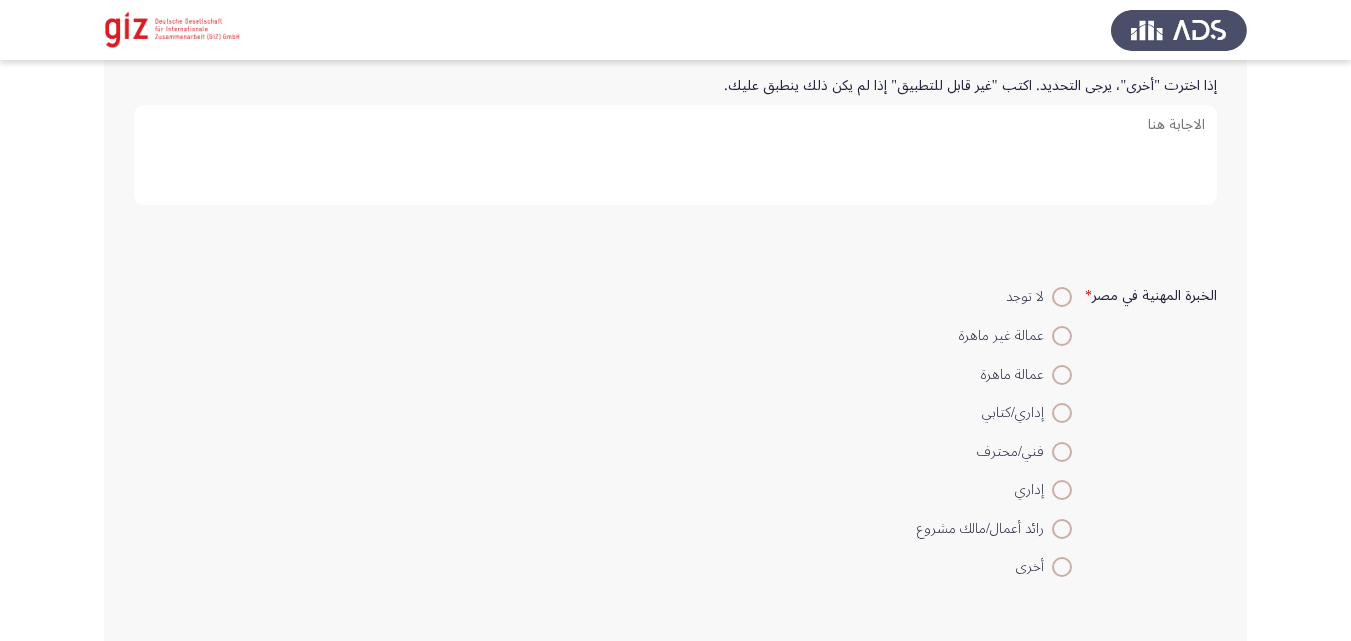 scroll, scrollTop: 583, scrollLeft: 0, axis: vertical 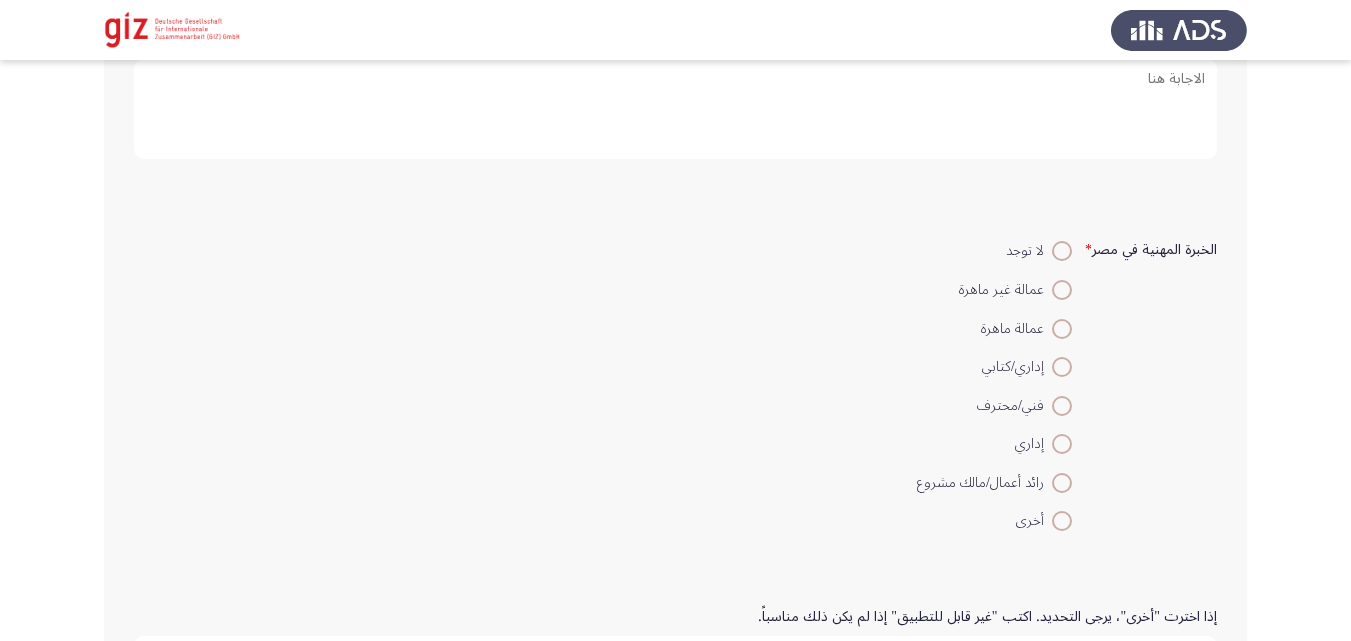 click at bounding box center [1062, 290] 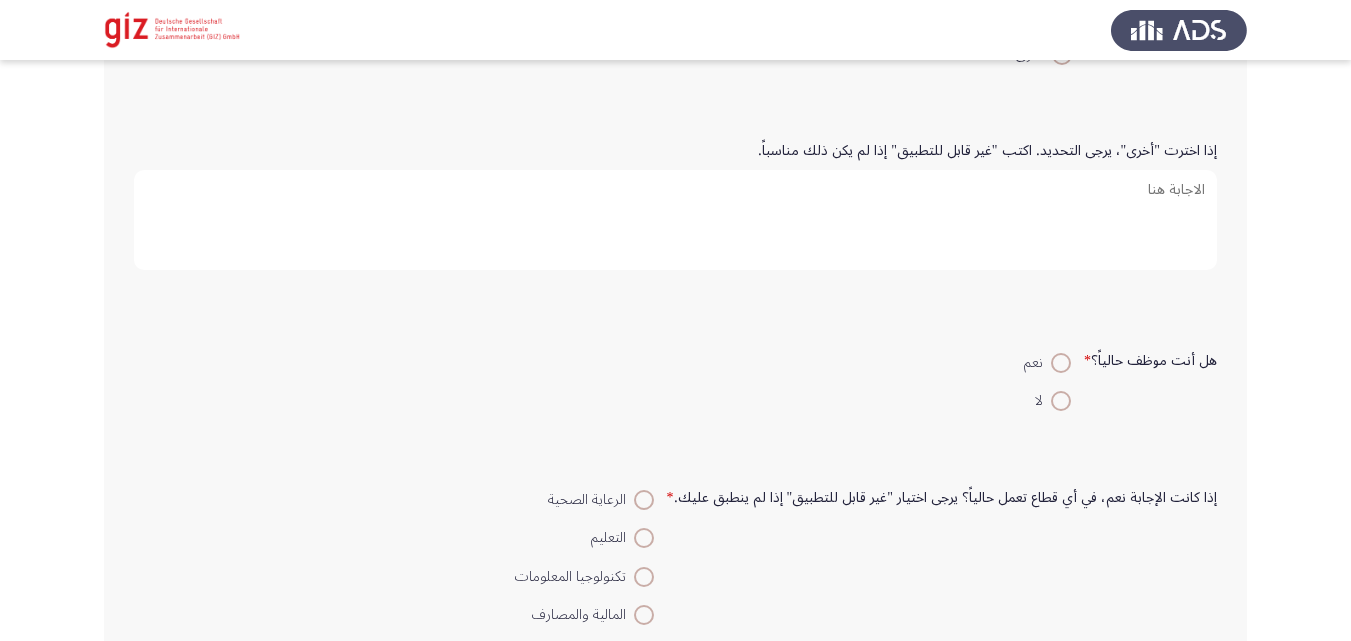 scroll, scrollTop: 1057, scrollLeft: 0, axis: vertical 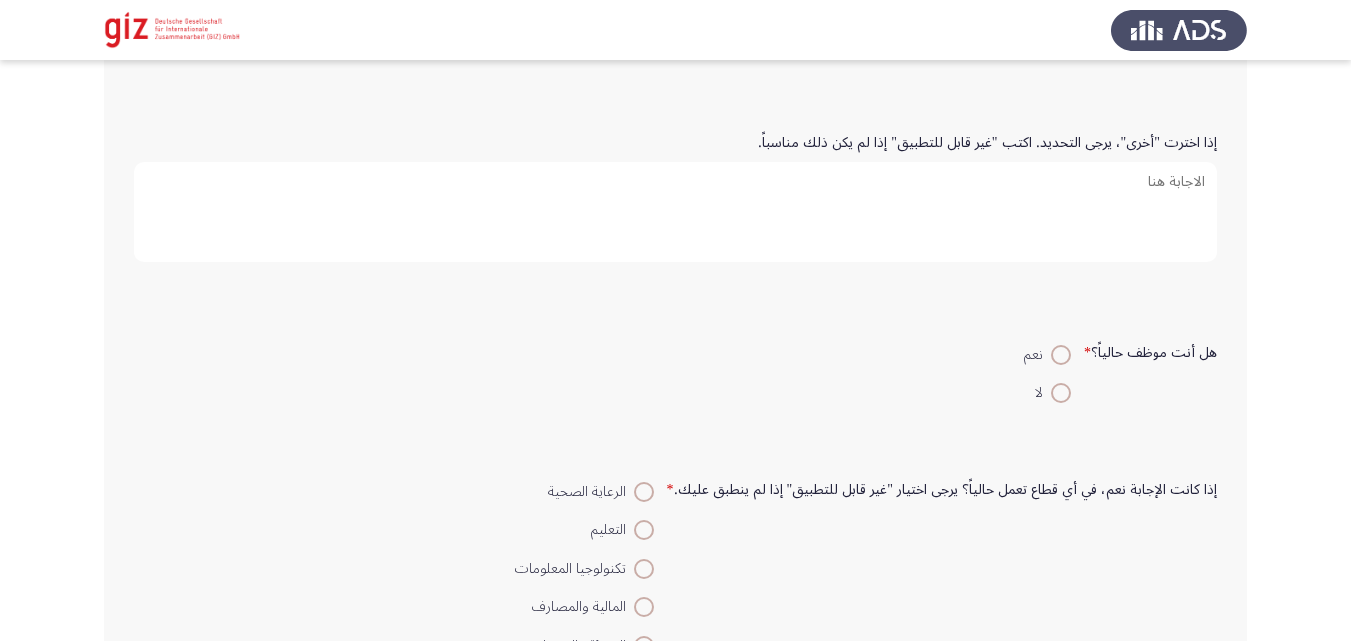 click at bounding box center (1061, 355) 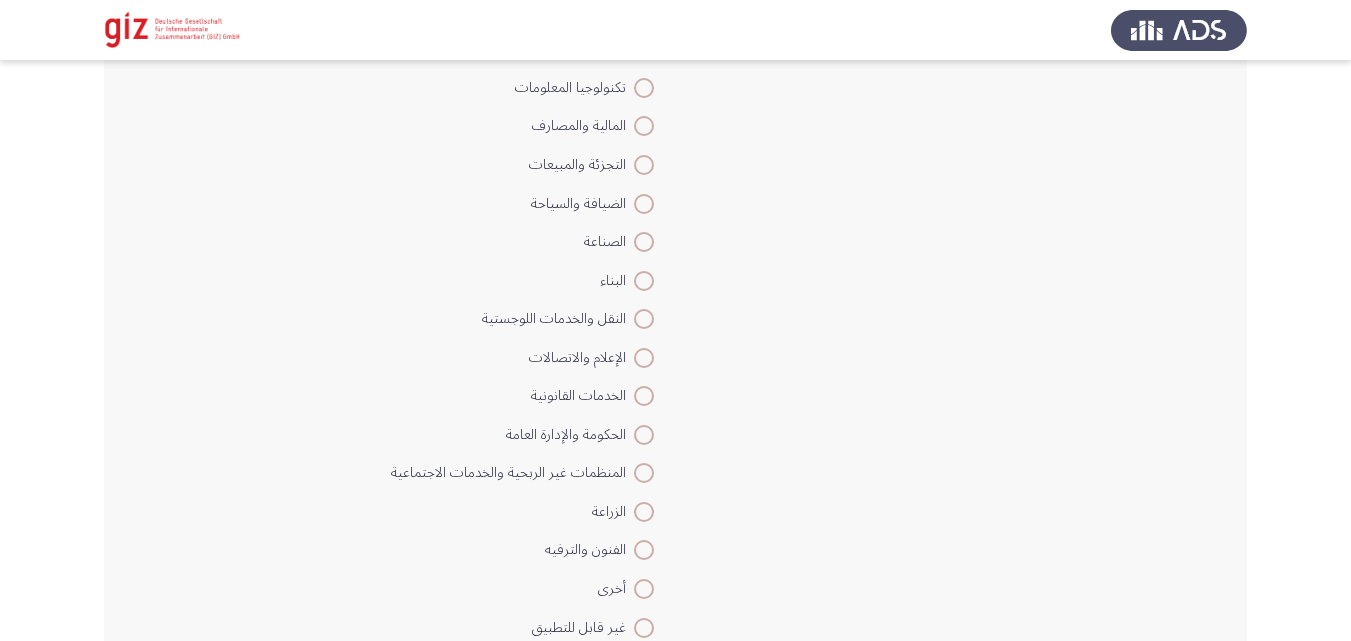 scroll, scrollTop: 1557, scrollLeft: 0, axis: vertical 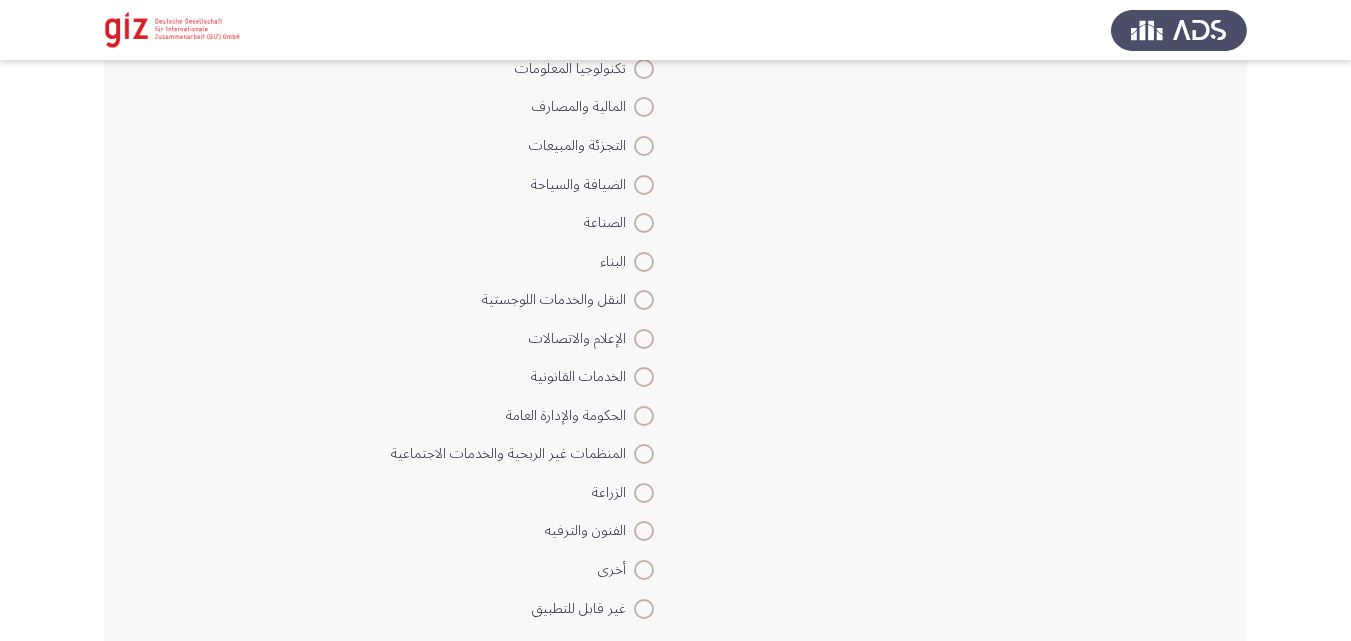 click on "الزراعة" at bounding box center [522, 491] 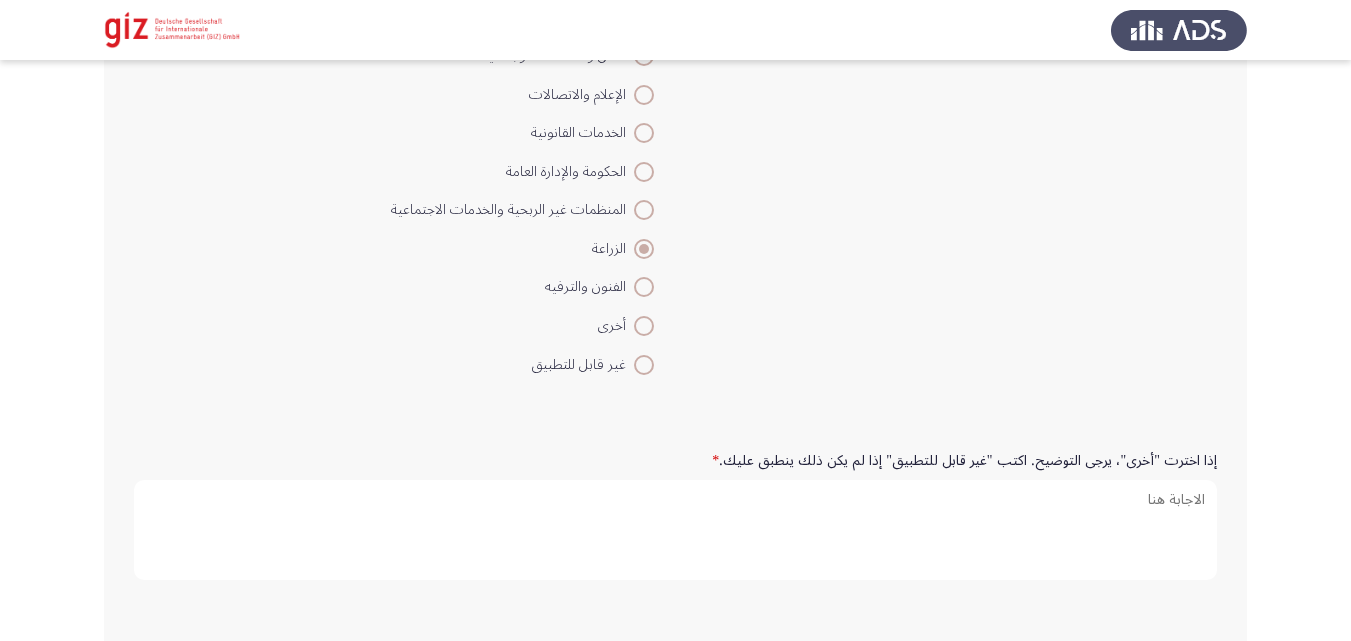 scroll, scrollTop: 1871, scrollLeft: 0, axis: vertical 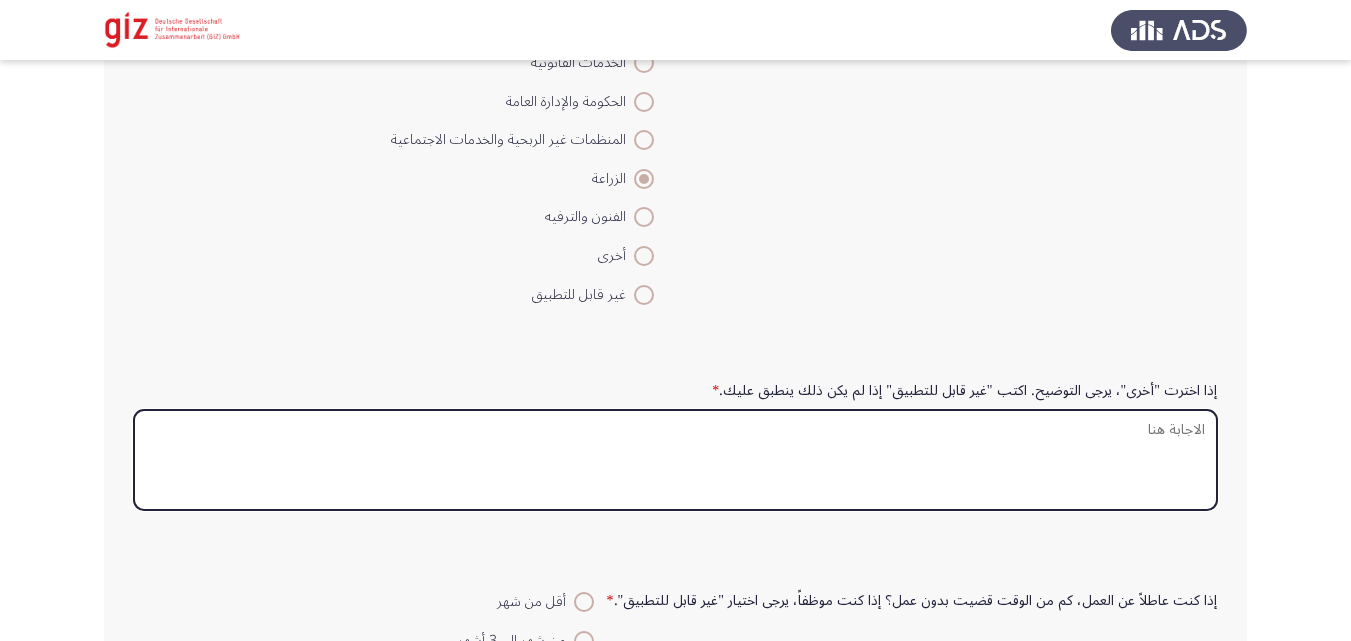 click on "إذا اخترت "أخرى"، يرجى التوضيح. اكتب "غير قابل للتطبيق" إذا لم يكن ذلك ينطبق عليك.   *" at bounding box center [675, 460] 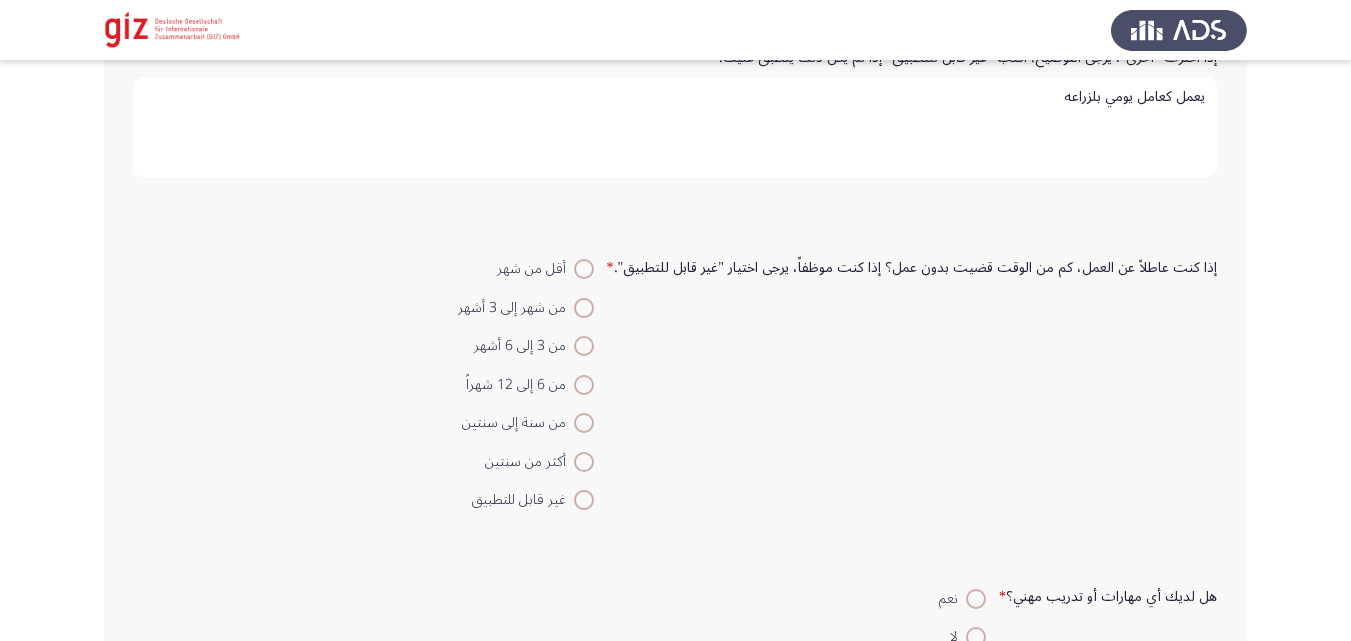 scroll, scrollTop: 2207, scrollLeft: 0, axis: vertical 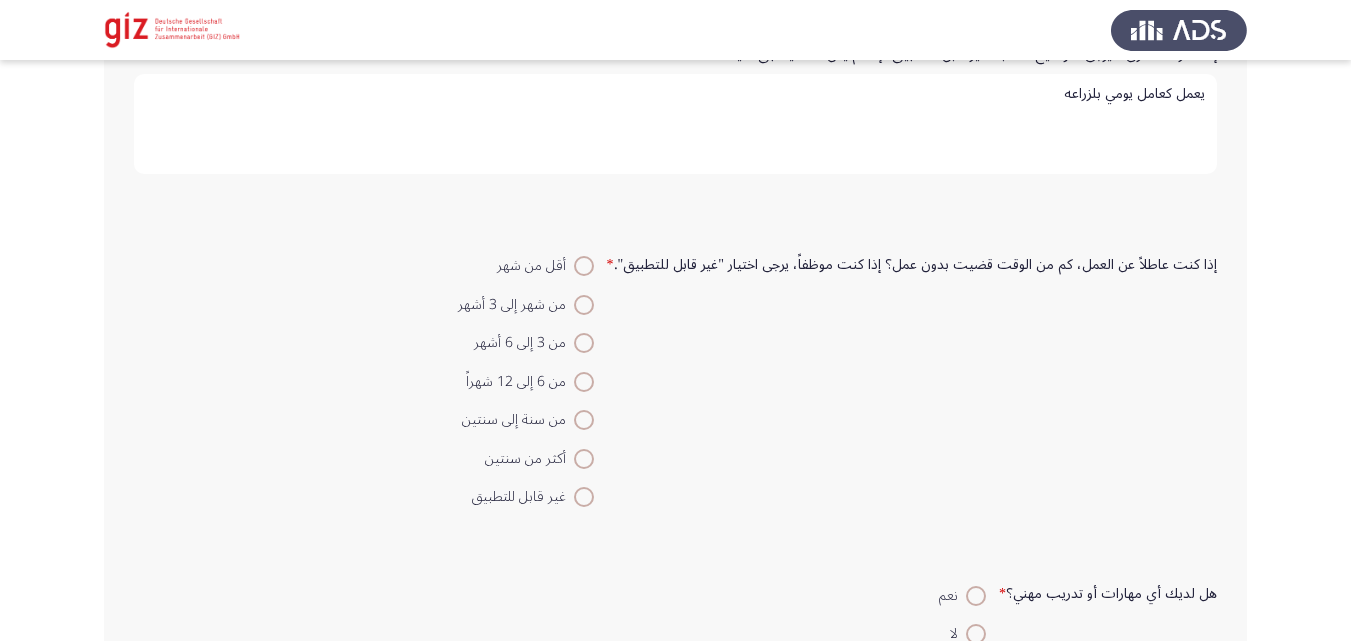 type on "يعمل كعامل يومي بلزراعه" 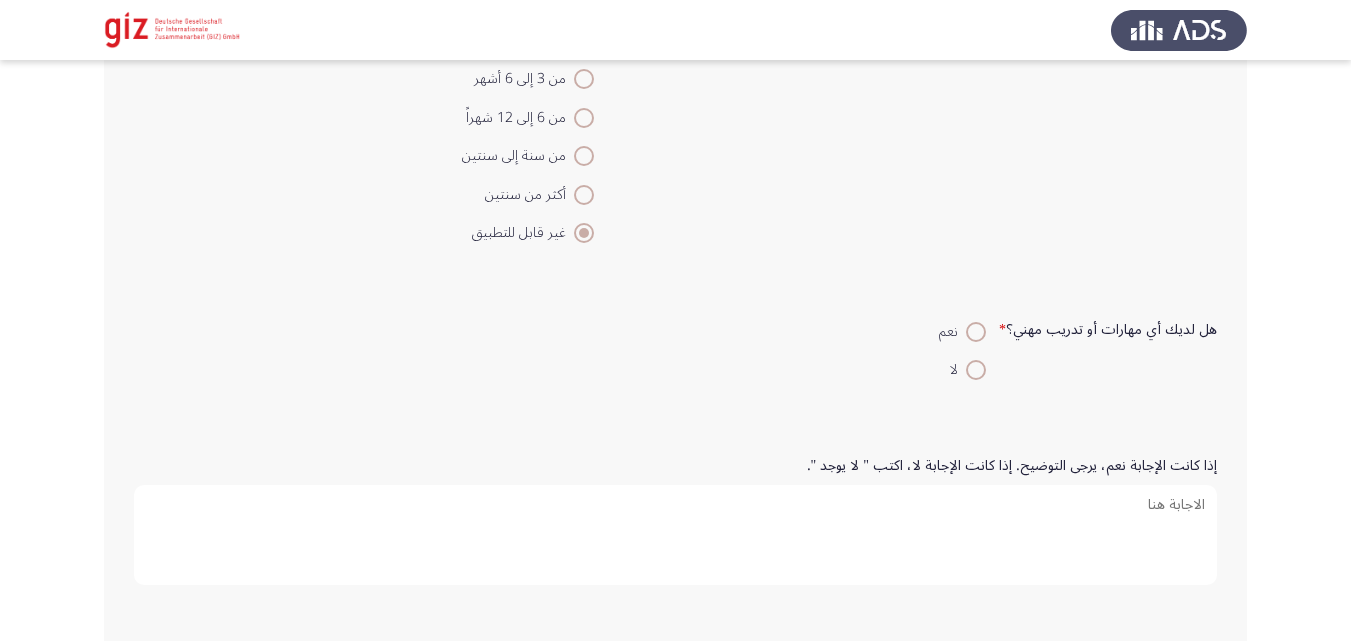 scroll, scrollTop: 2529, scrollLeft: 0, axis: vertical 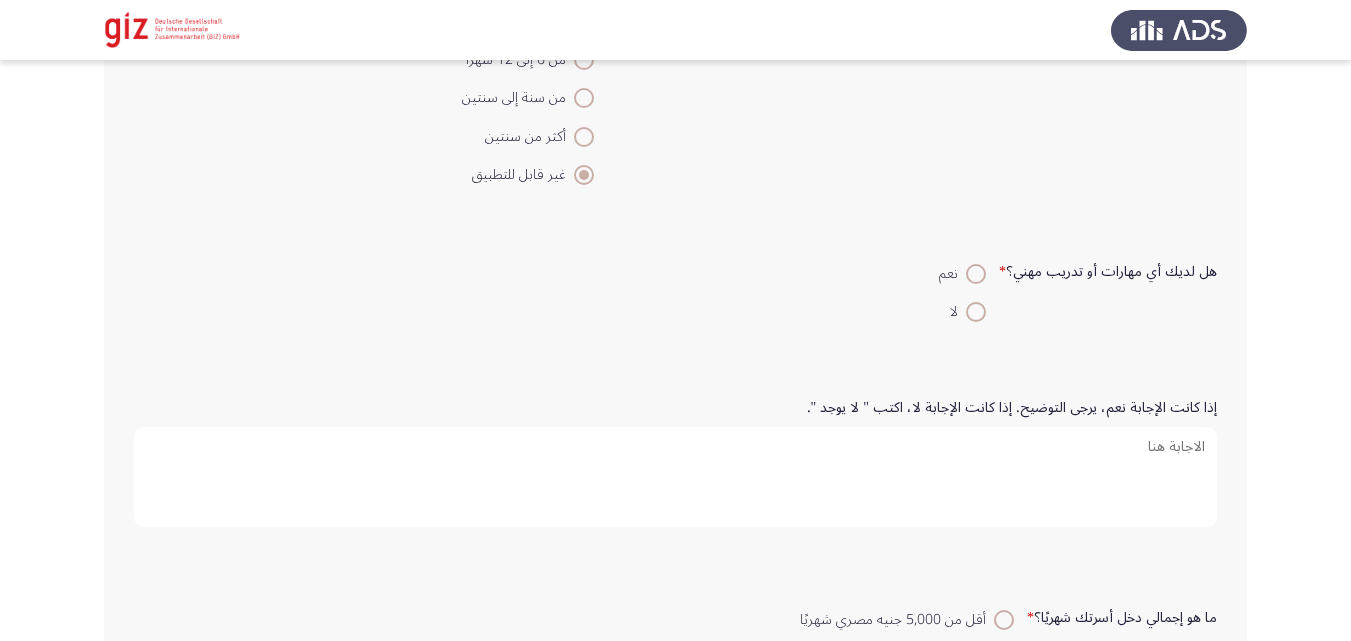 click on "لا" at bounding box center (962, 312) 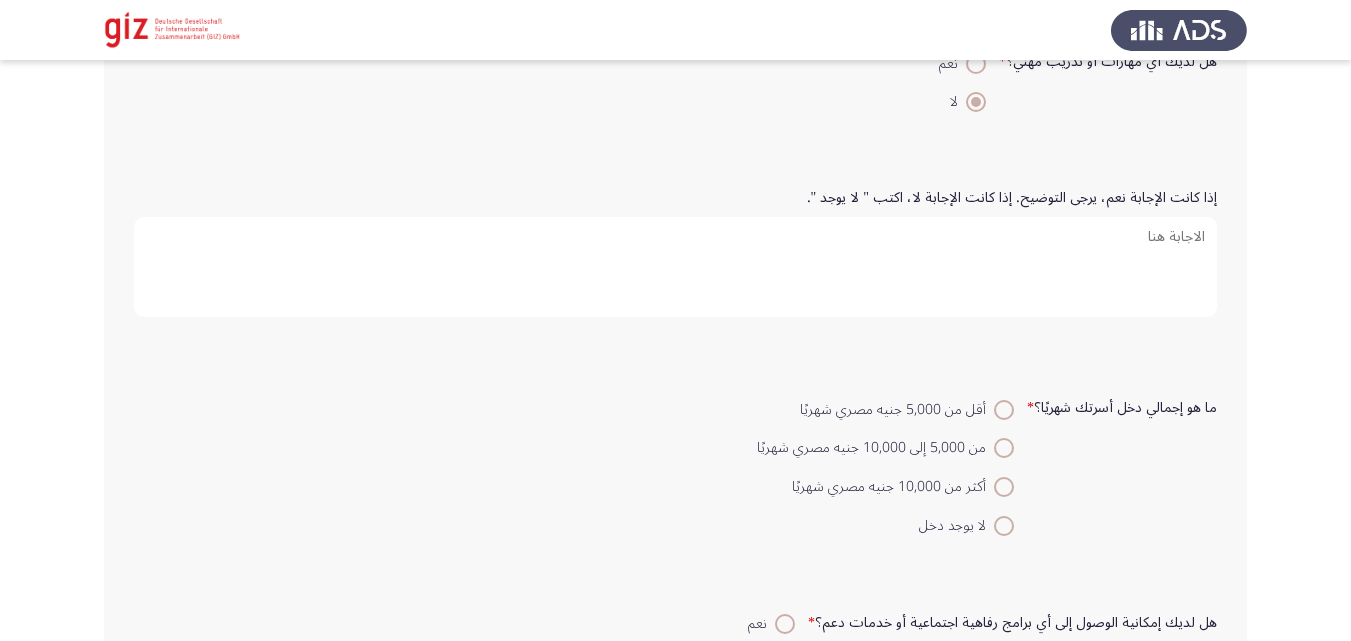 scroll, scrollTop: 2798, scrollLeft: 0, axis: vertical 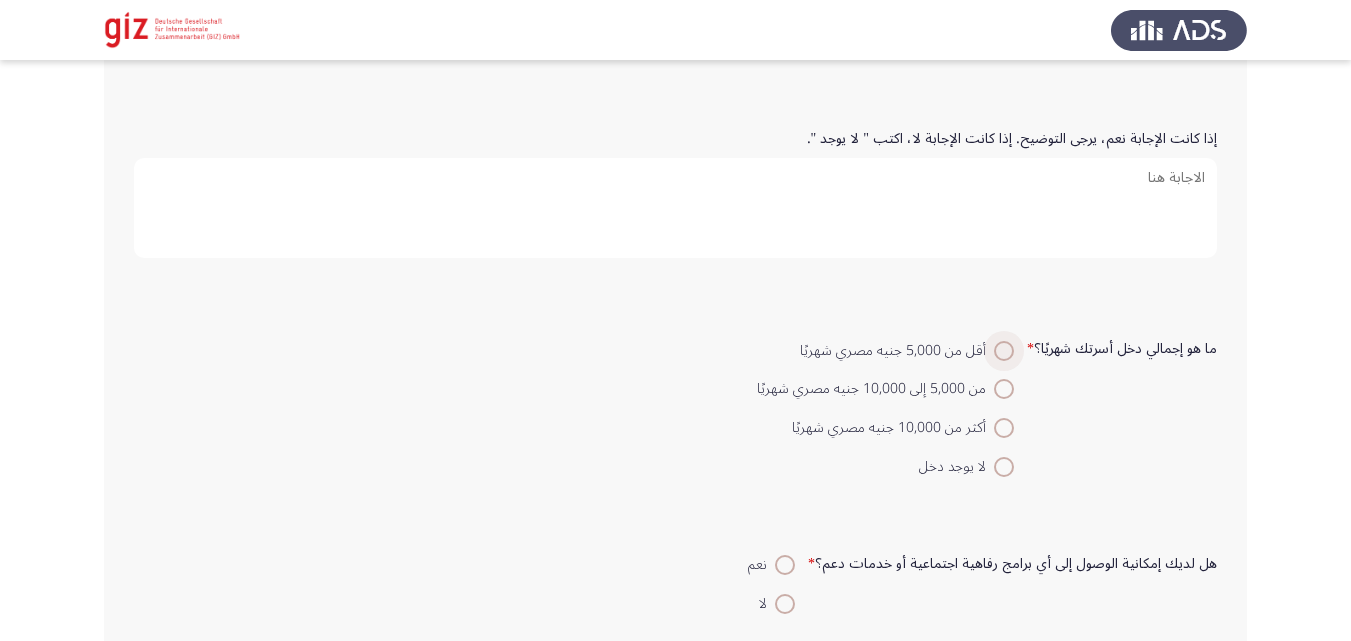 click at bounding box center (1004, 351) 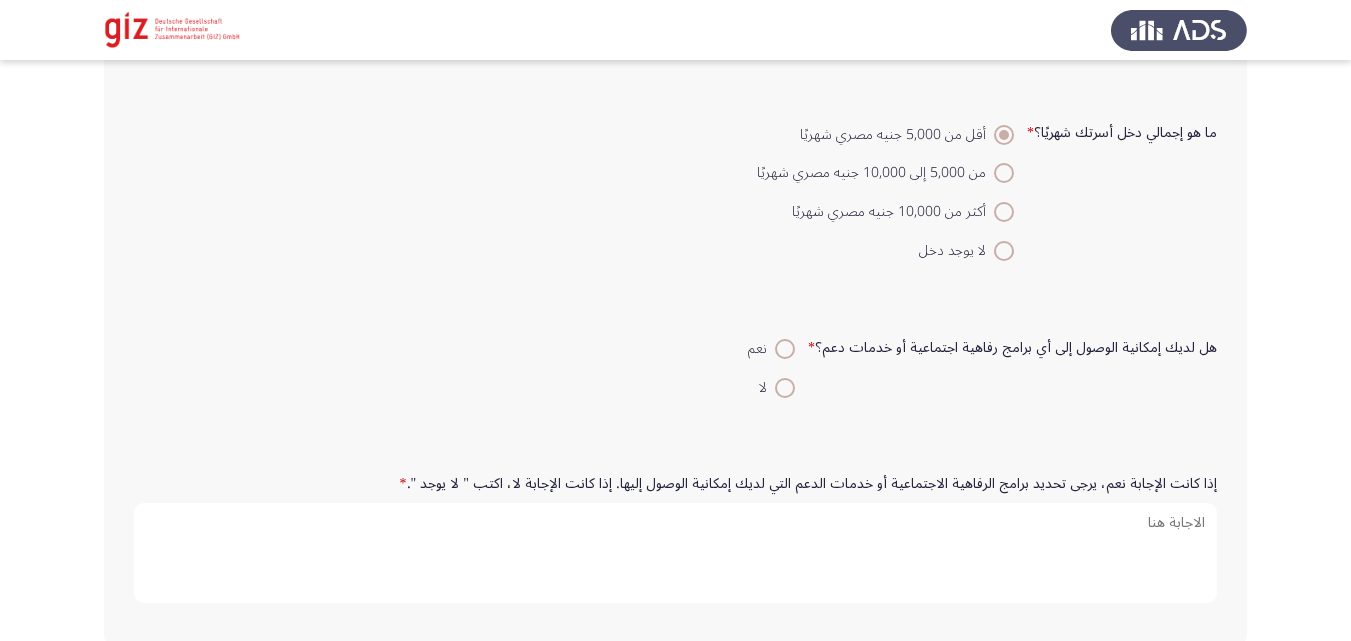 scroll, scrollTop: 3016, scrollLeft: 0, axis: vertical 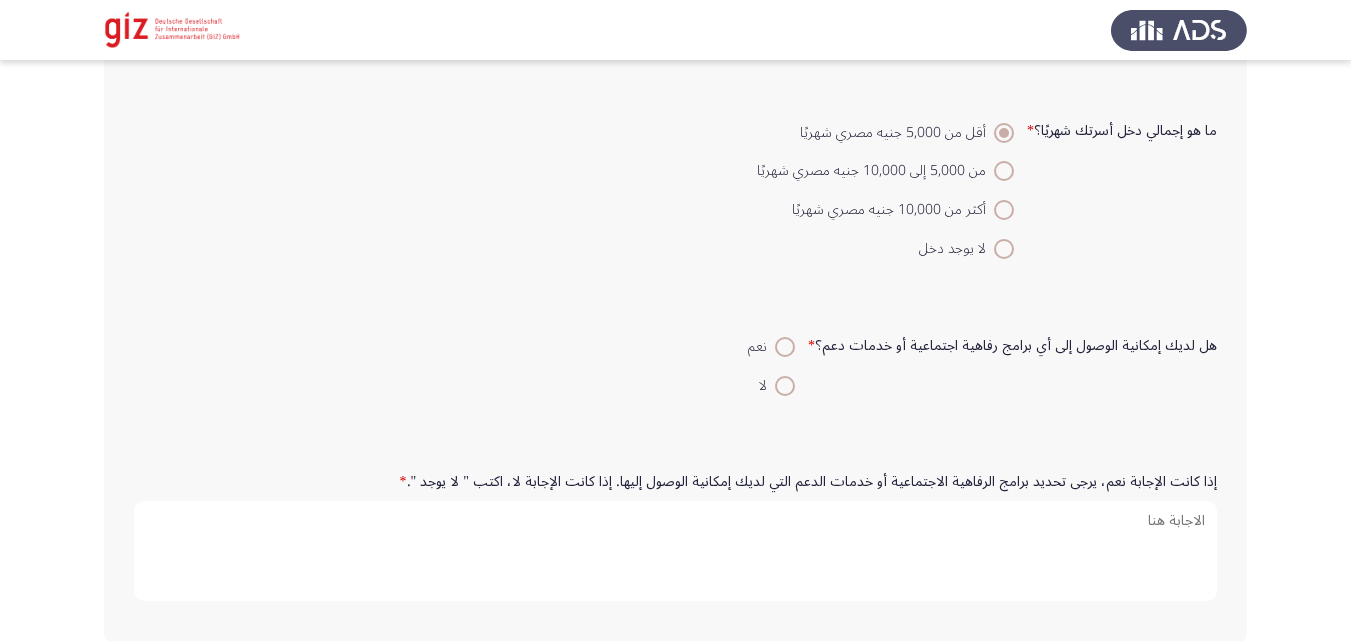click on "هل لديك إمكانية الوصول إلى أي برامج رفاهية اجتماعية أو خدمات دعم؟   *    نعم     لا" 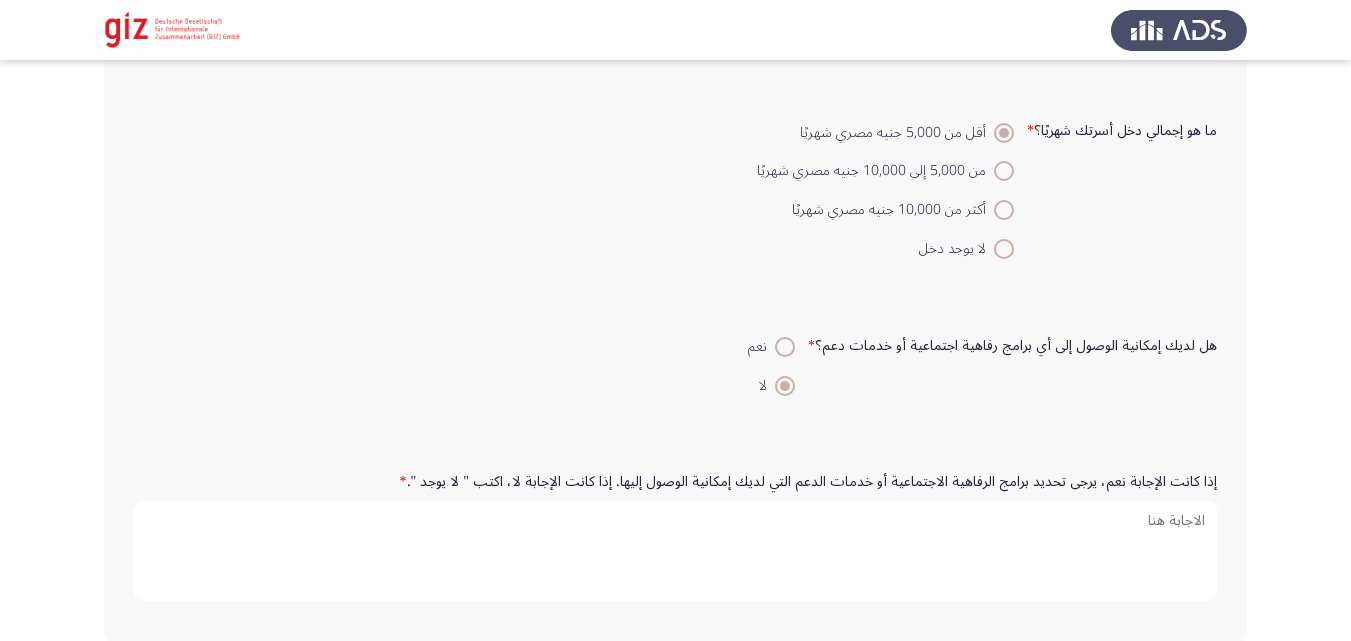 scroll, scrollTop: 3118, scrollLeft: 0, axis: vertical 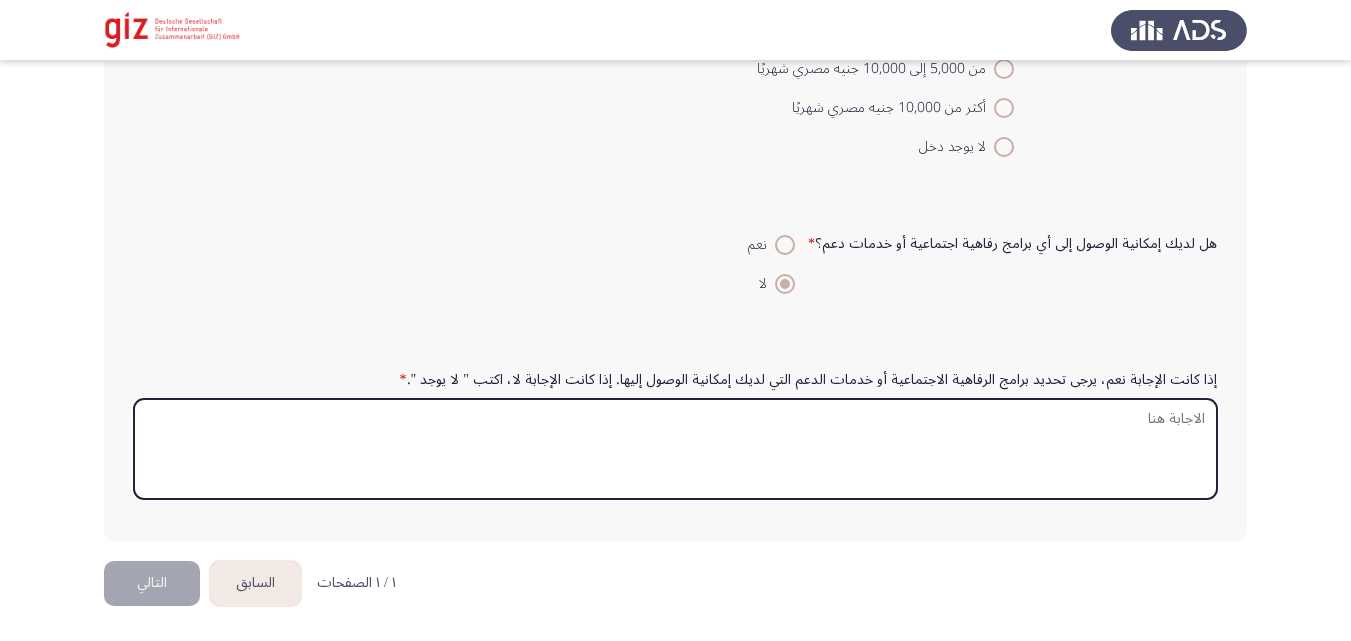 click on "إذا كانت الإجابة نعم، يرجى تحديد برامج الرفاهية الاجتماعية أو خدمات الدعم التي لديك إمكانية الوصول إليها.  إذا كانت الإجابة لا، اكتب " لا يوجد ".   *" at bounding box center (675, 449) 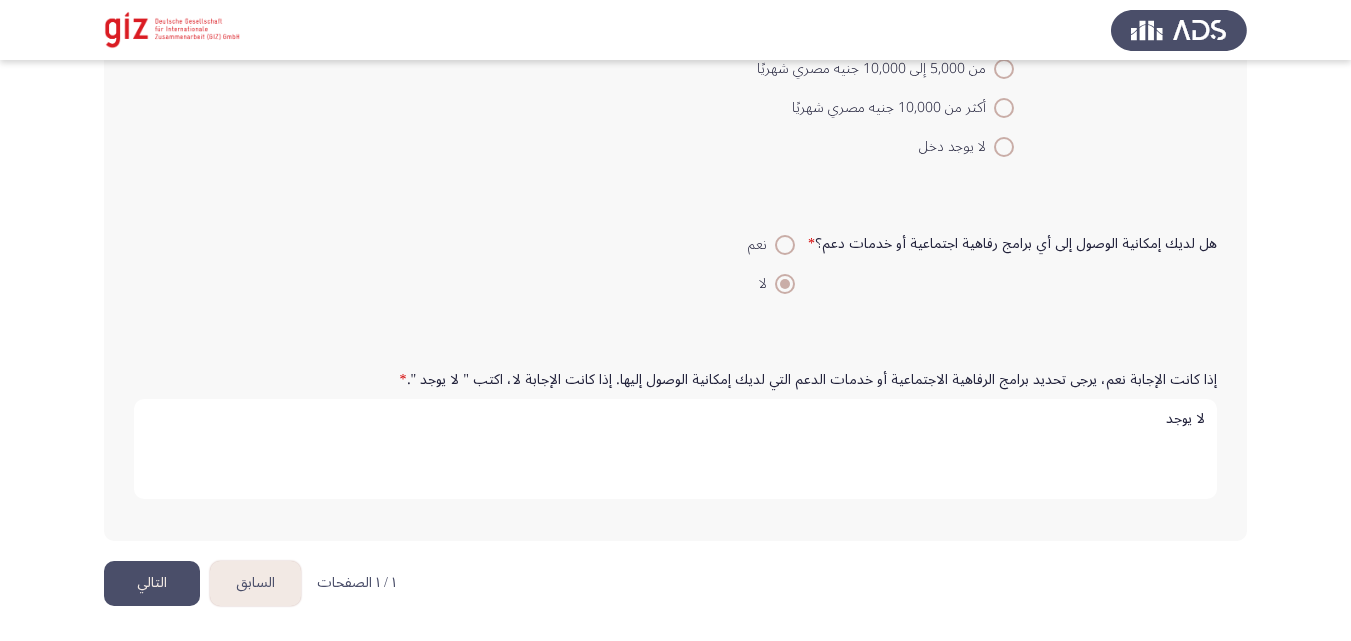 type on "لا يوجد" 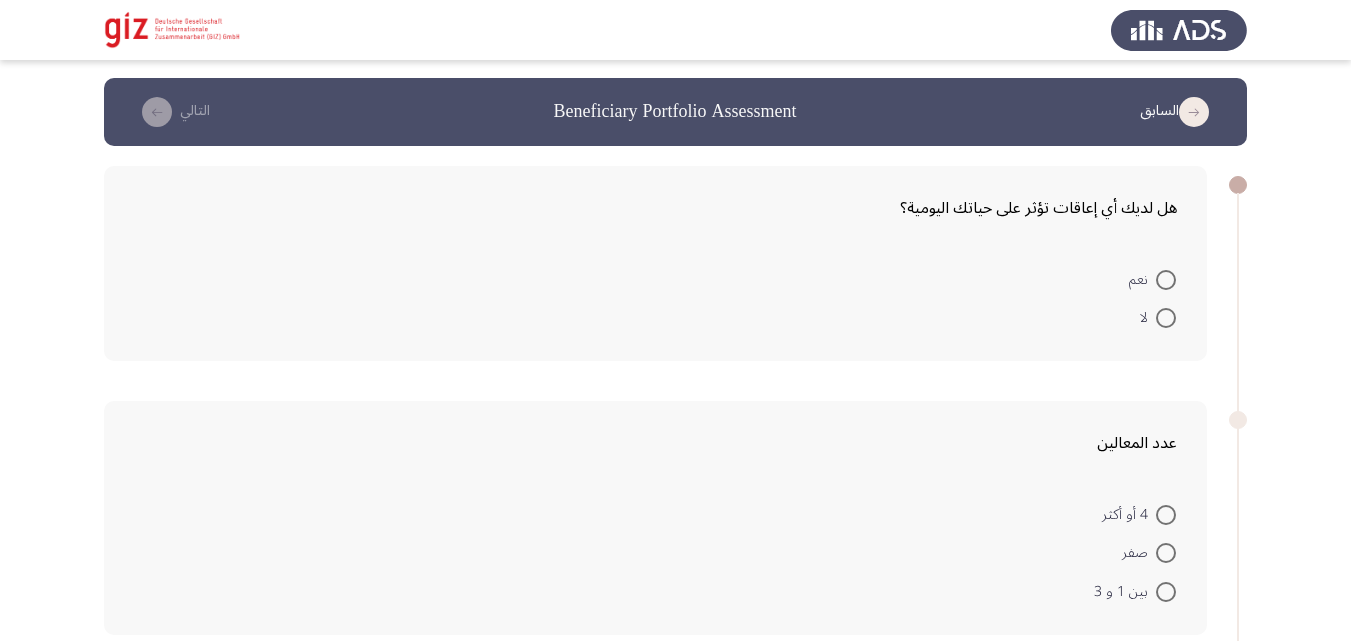 scroll, scrollTop: 3, scrollLeft: 0, axis: vertical 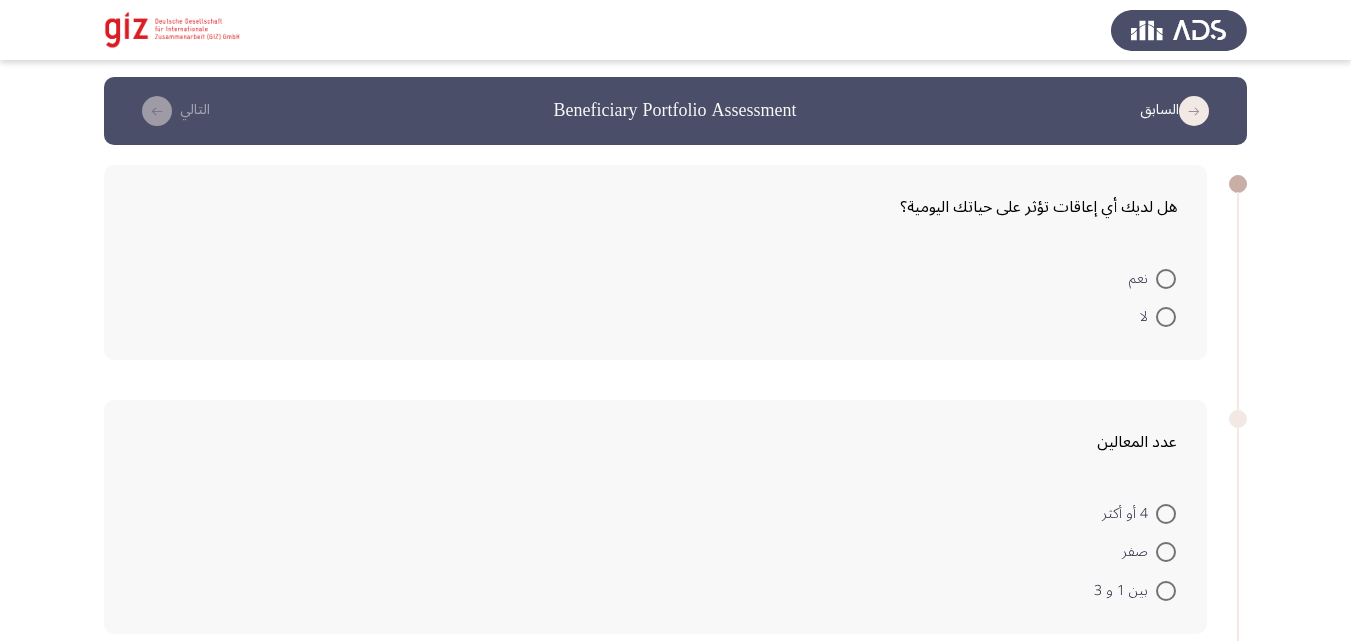 click on "لا" at bounding box center [1148, 317] 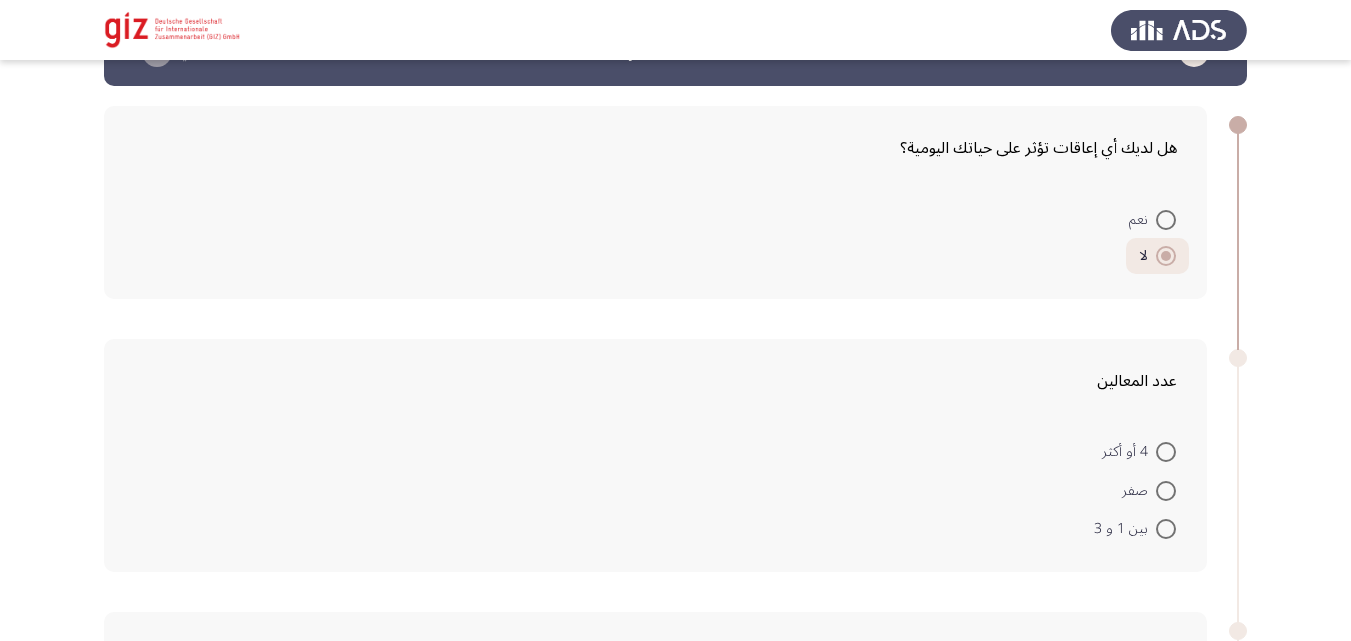 scroll, scrollTop: 67, scrollLeft: 0, axis: vertical 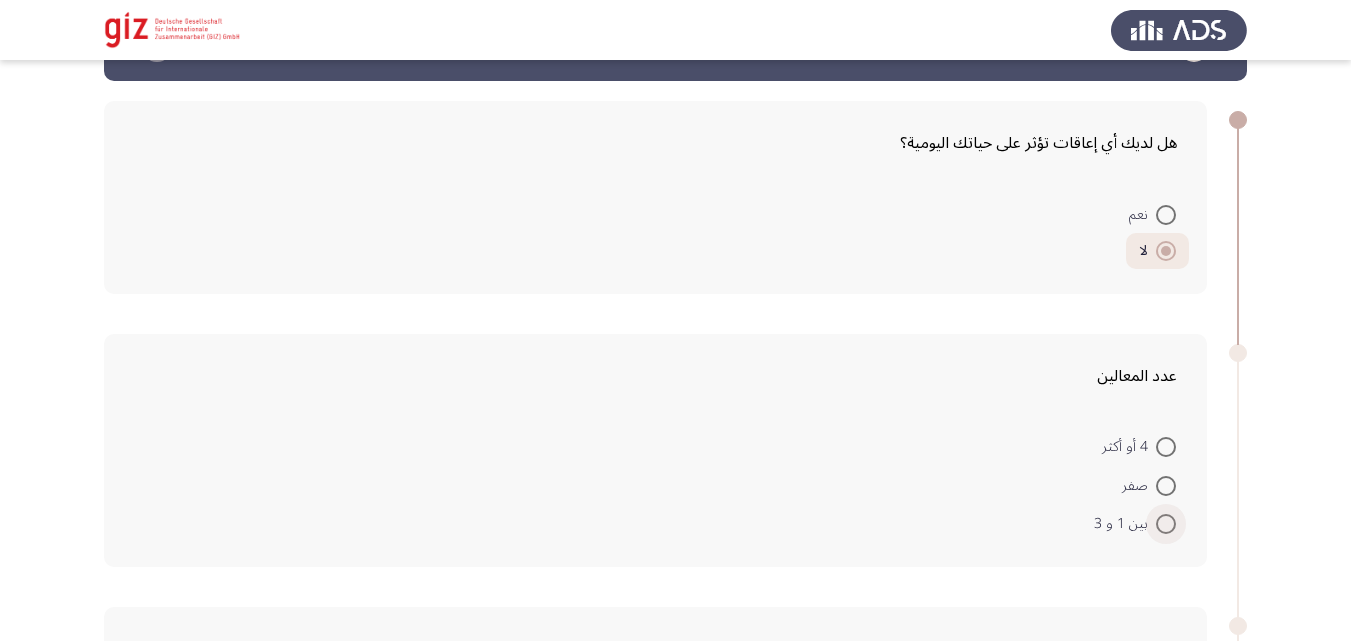 click at bounding box center (1166, 524) 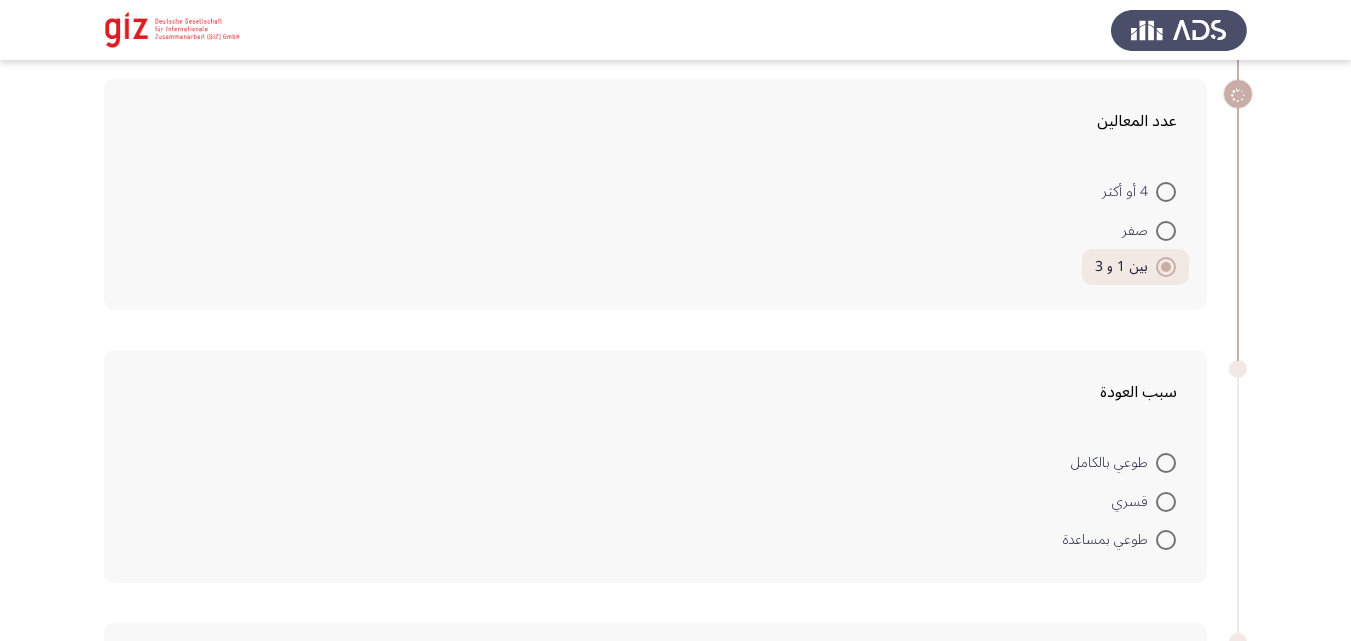 scroll, scrollTop: 381, scrollLeft: 0, axis: vertical 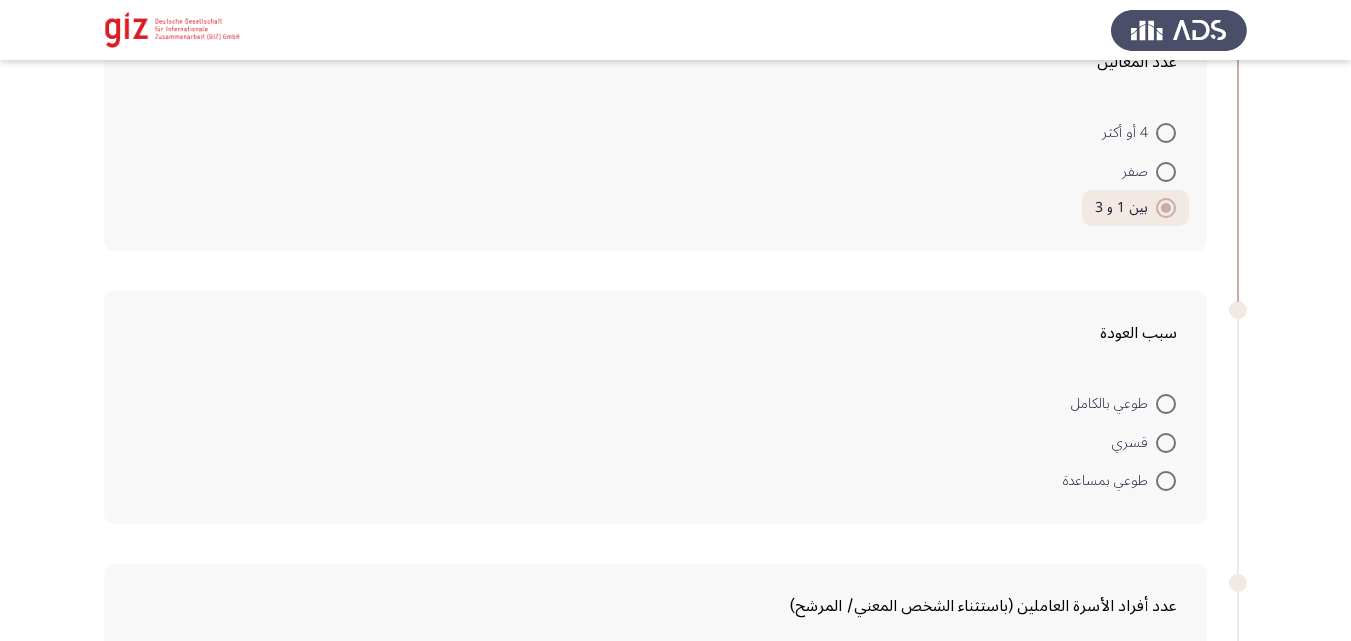 click at bounding box center [1166, 404] 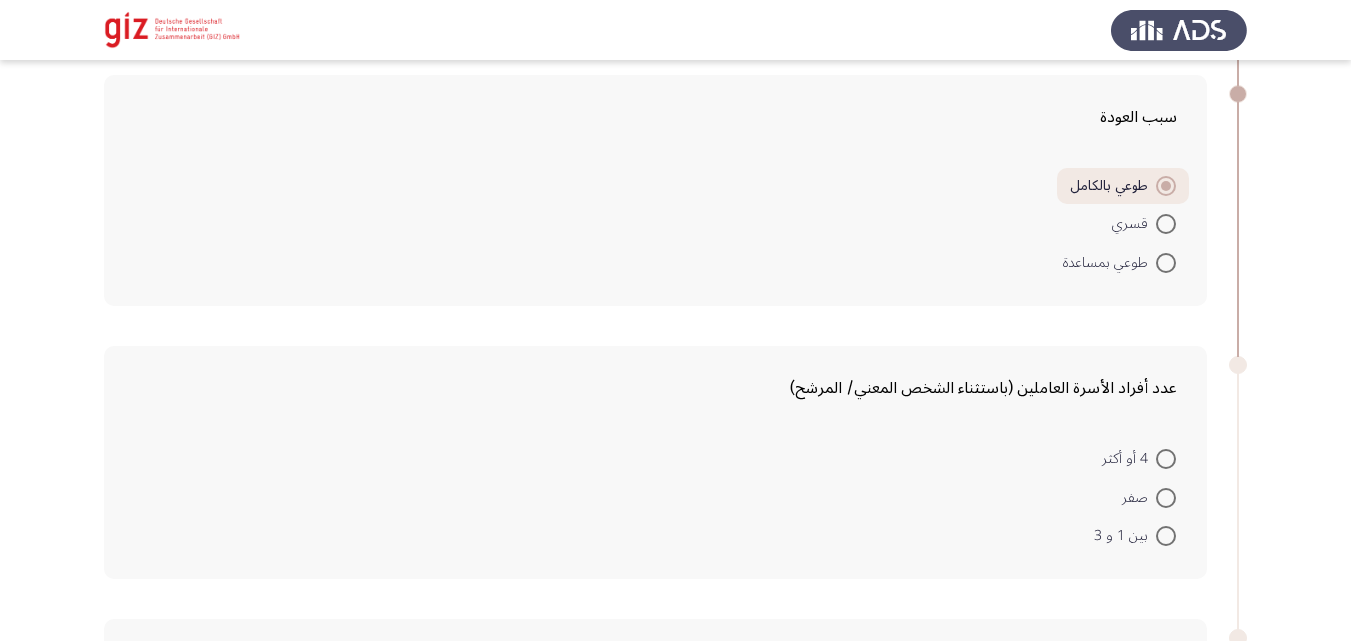 scroll, scrollTop: 699, scrollLeft: 0, axis: vertical 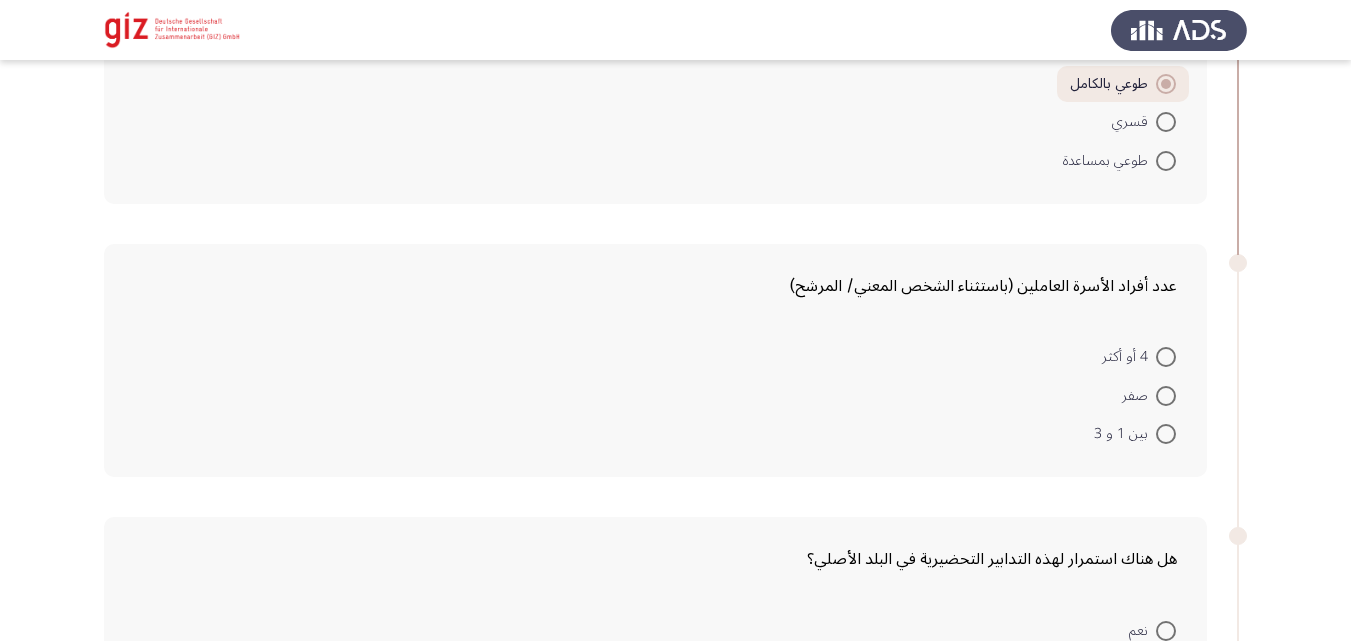 click on "بين 1 و 3" at bounding box center [1135, 433] 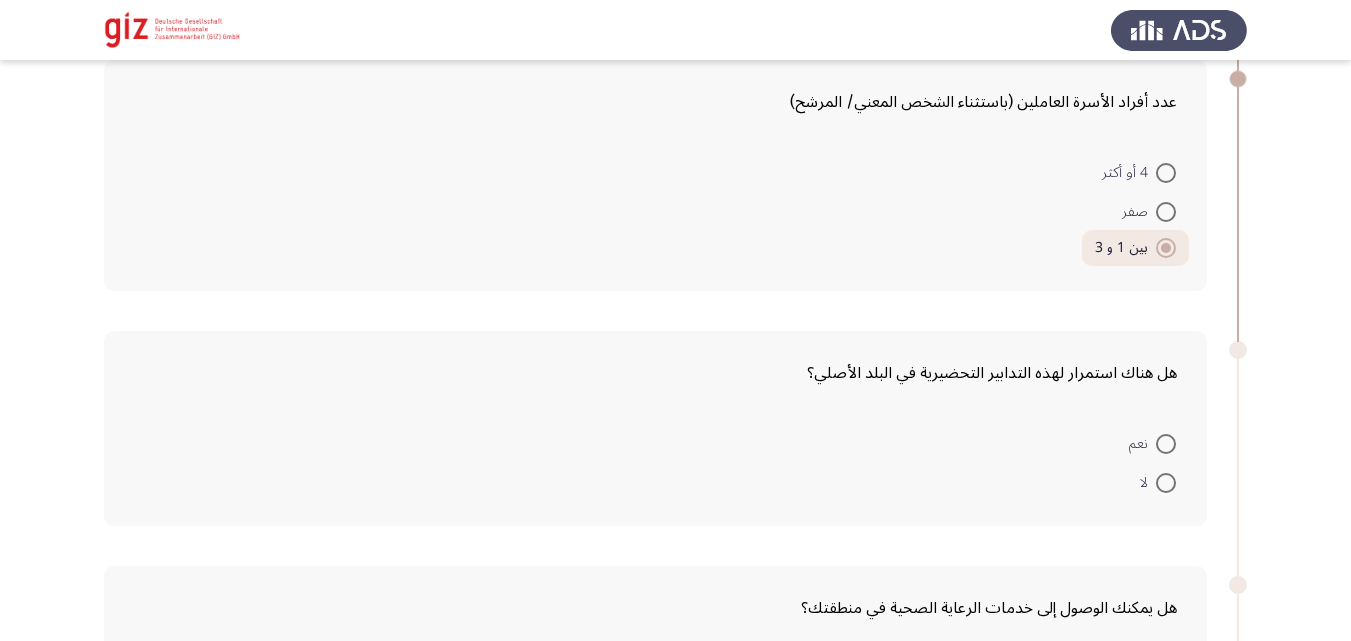 scroll, scrollTop: 884, scrollLeft: 0, axis: vertical 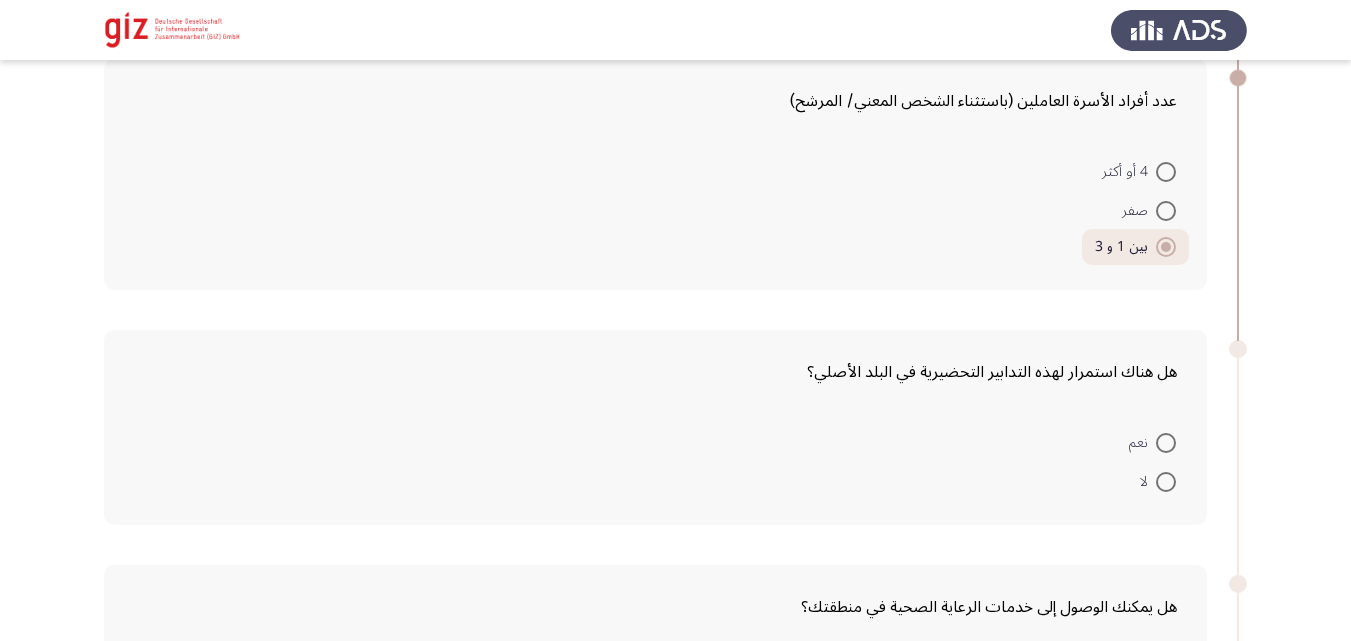 click at bounding box center (1166, 482) 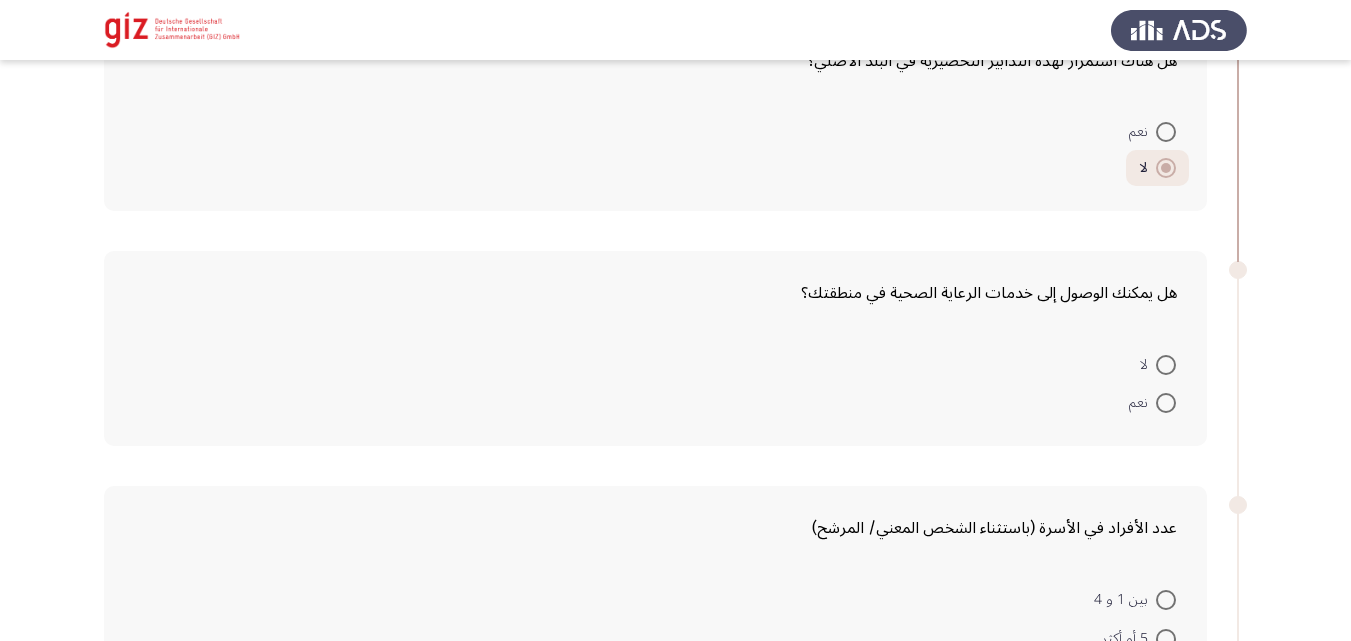 scroll, scrollTop: 1197, scrollLeft: 0, axis: vertical 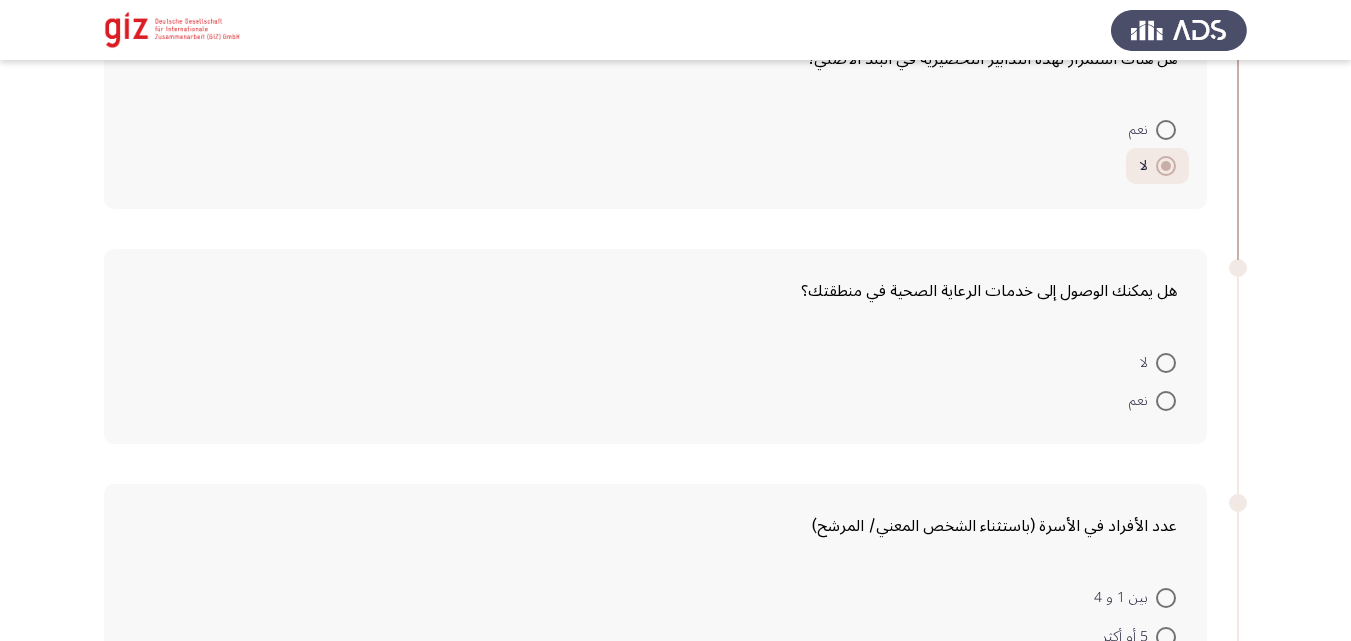 click at bounding box center [1166, 401] 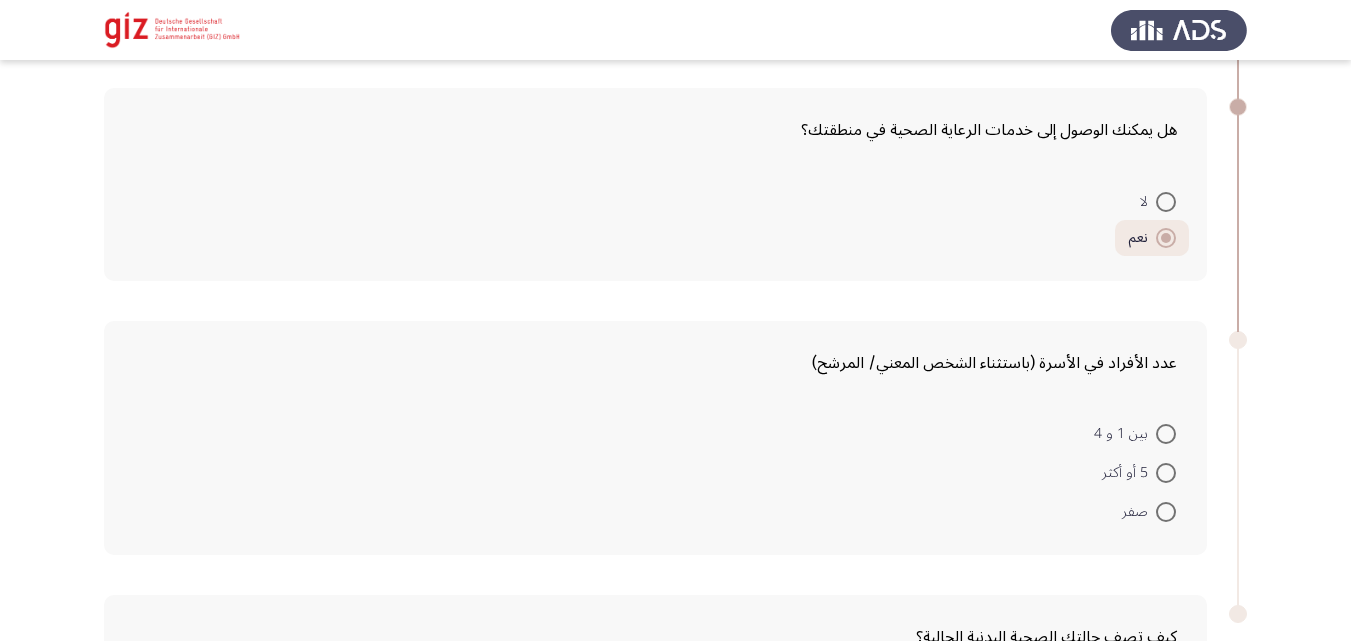 scroll, scrollTop: 1413, scrollLeft: 0, axis: vertical 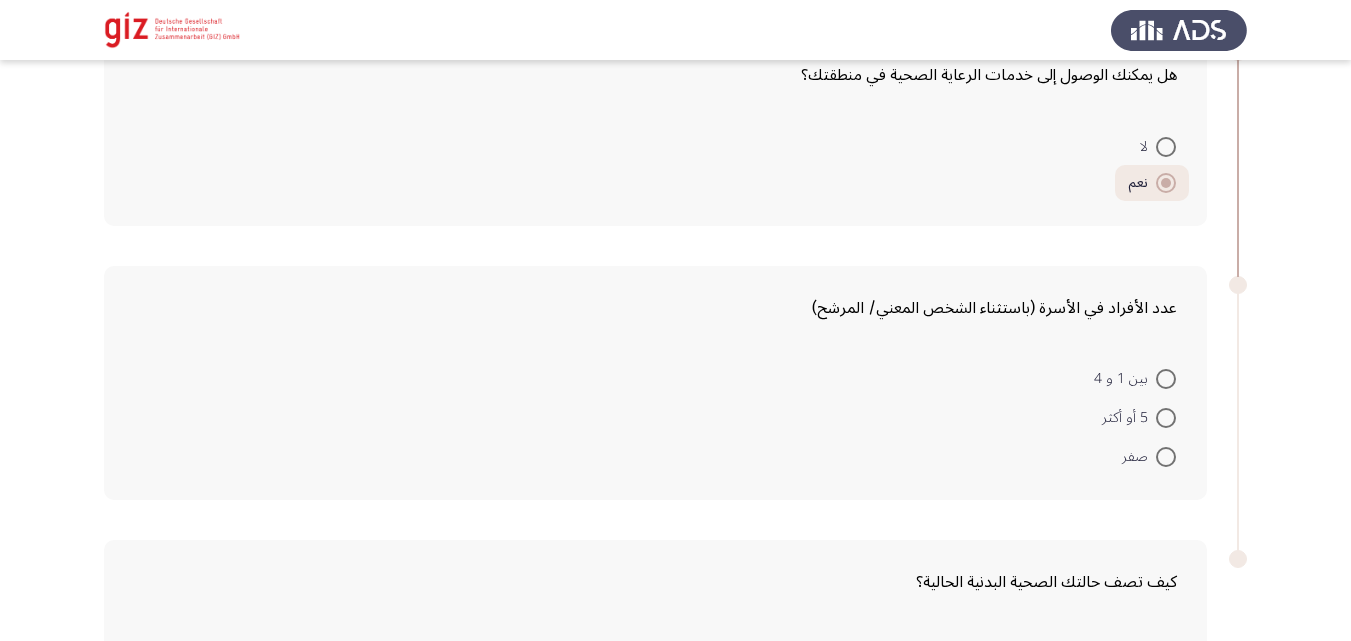click at bounding box center [1166, 379] 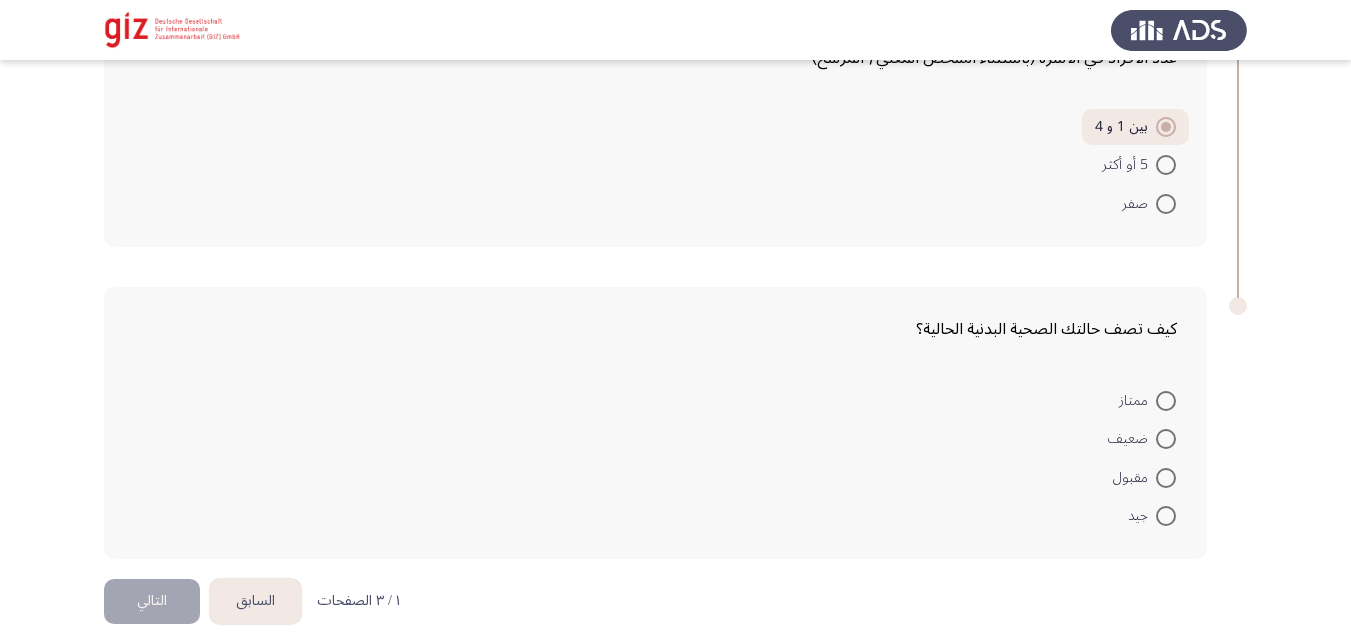 scroll, scrollTop: 1681, scrollLeft: 0, axis: vertical 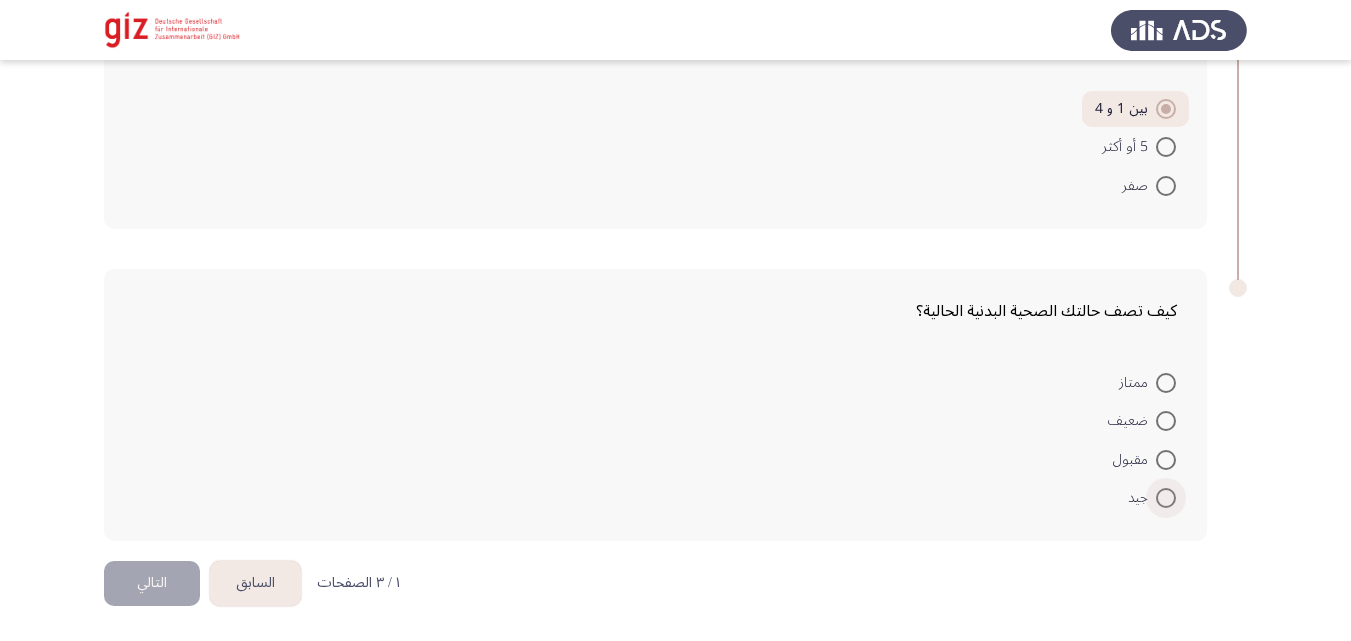 click at bounding box center (1166, 498) 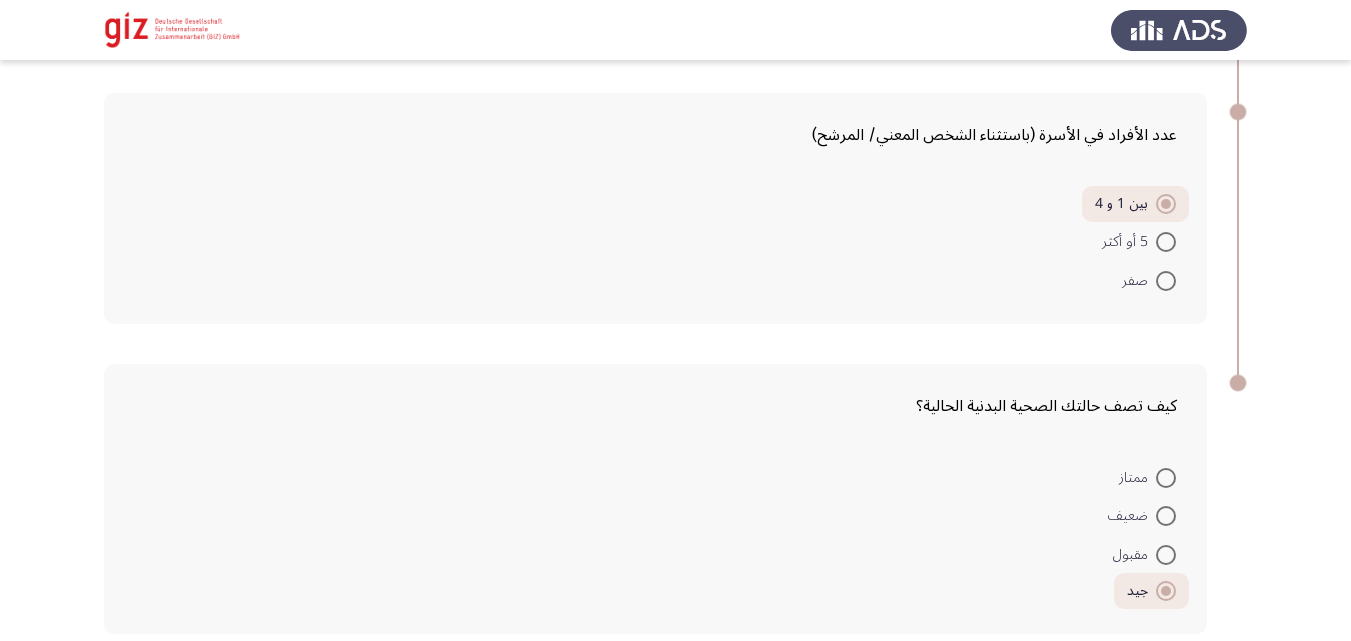 scroll, scrollTop: 1679, scrollLeft: 0, axis: vertical 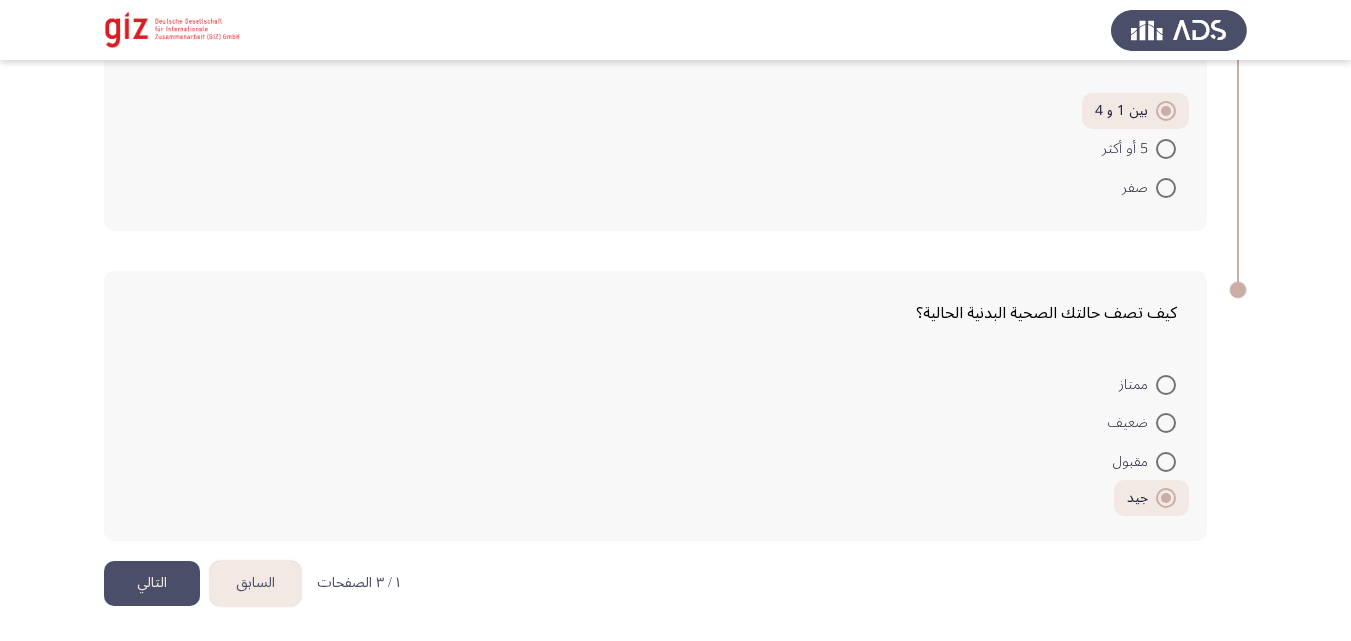 click on "السابق" 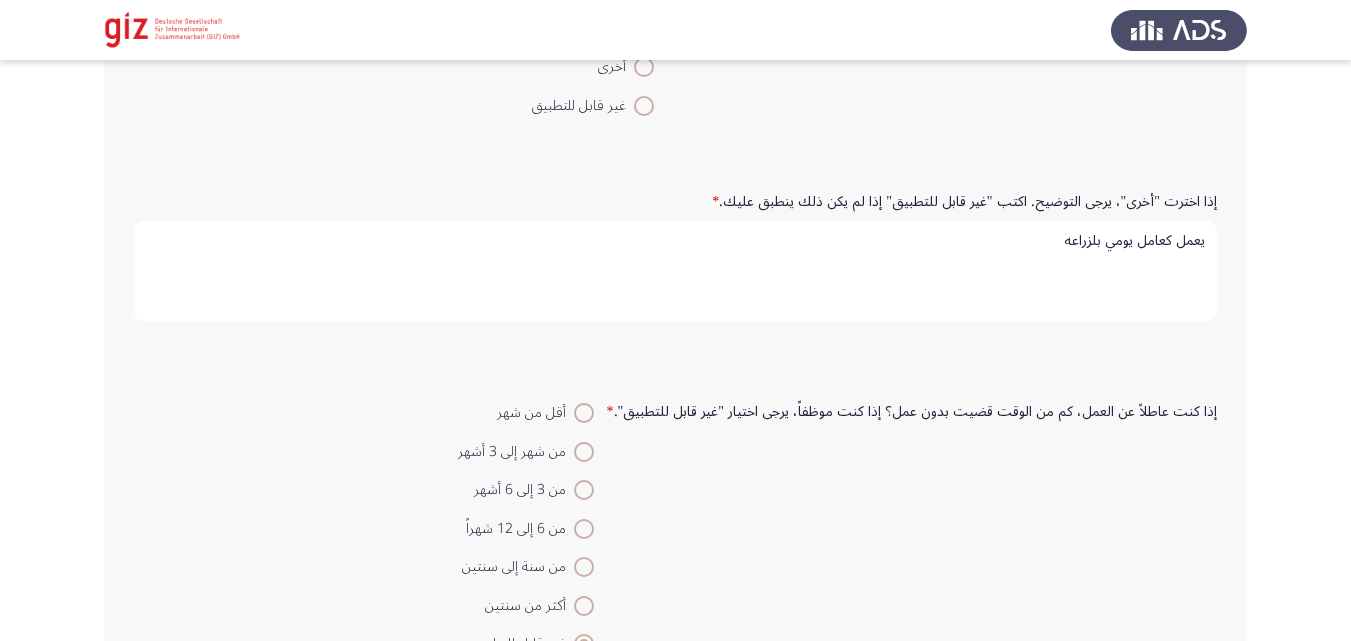 scroll, scrollTop: 2102, scrollLeft: 0, axis: vertical 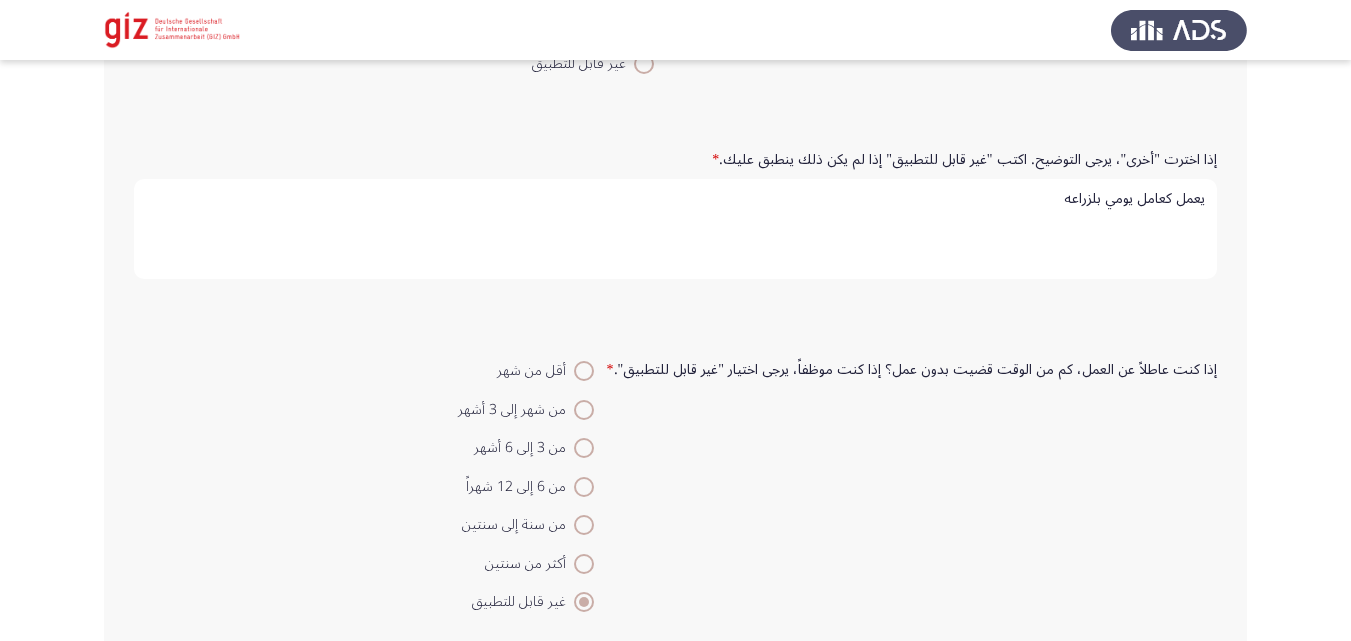 click on "يعمل كعامل يومي بلزراعه" at bounding box center (675, 229) 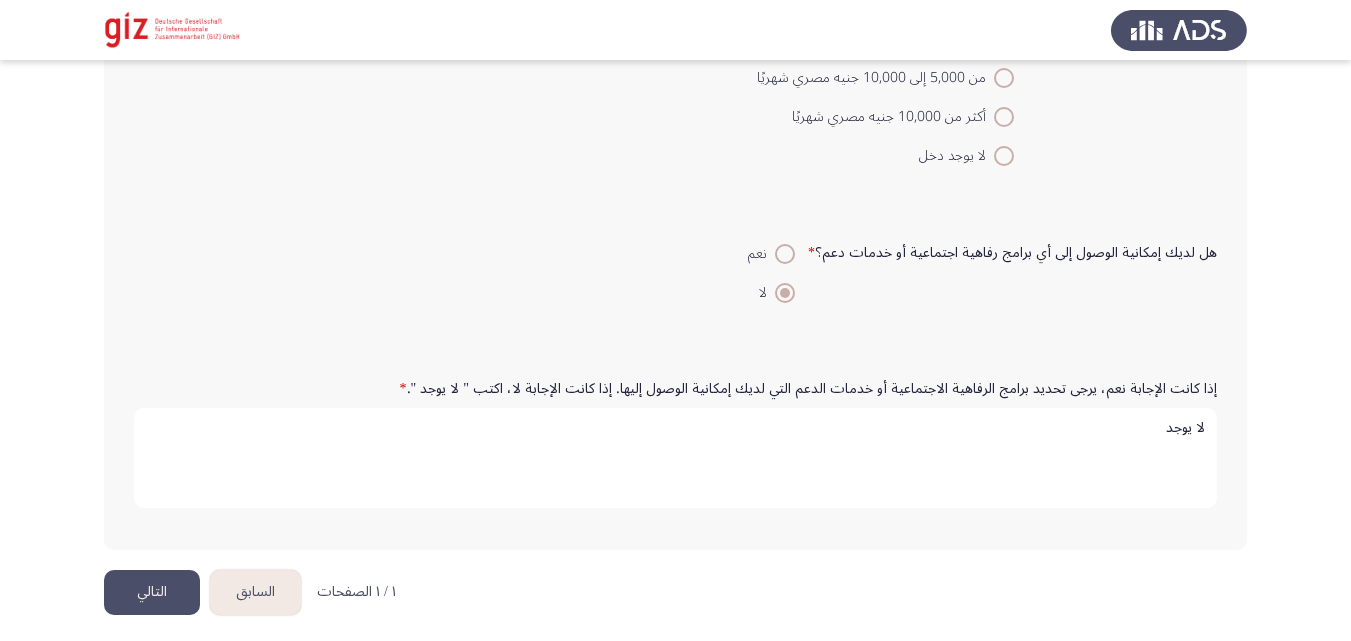scroll, scrollTop: 3118, scrollLeft: 0, axis: vertical 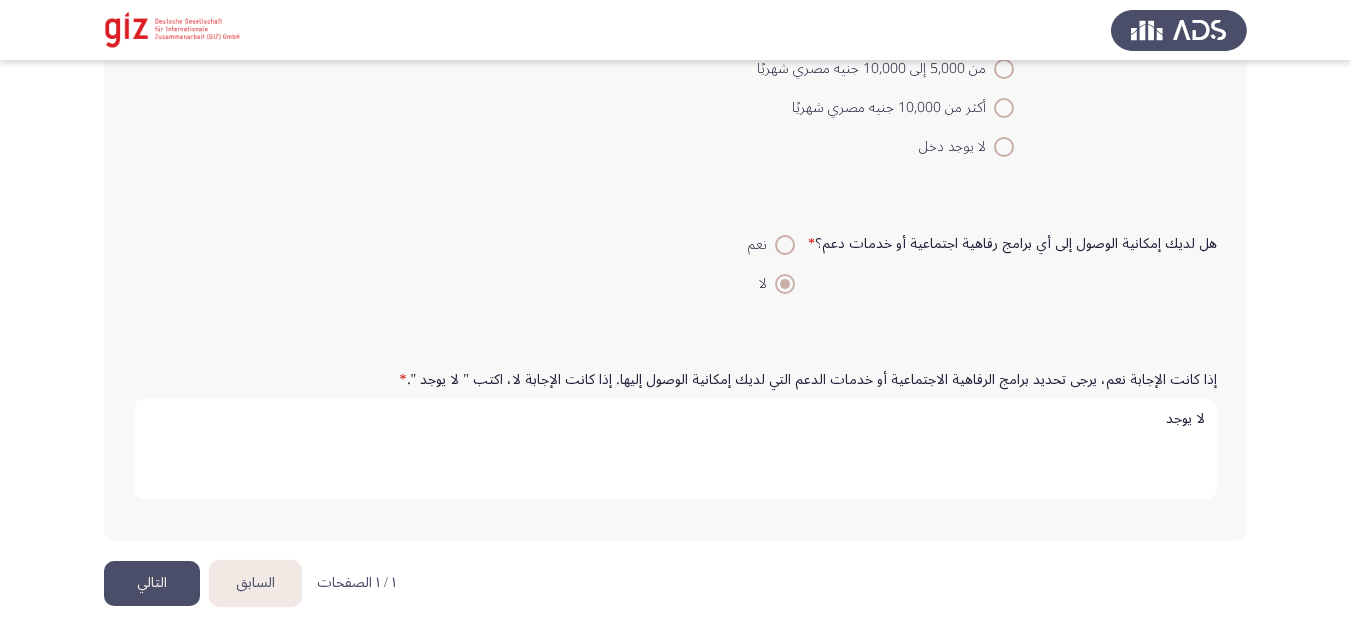 type on "يعمل كعامل يومي بلزراعه او ك عامل ديليفيري" 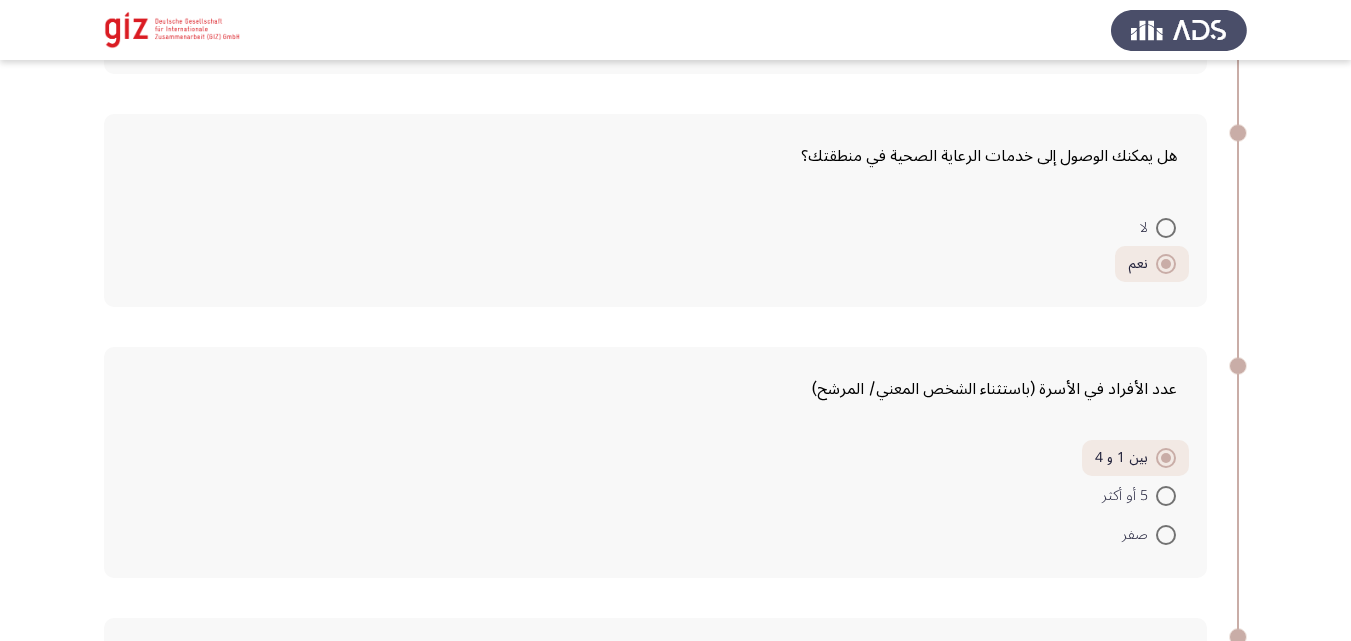 scroll, scrollTop: 1679, scrollLeft: 0, axis: vertical 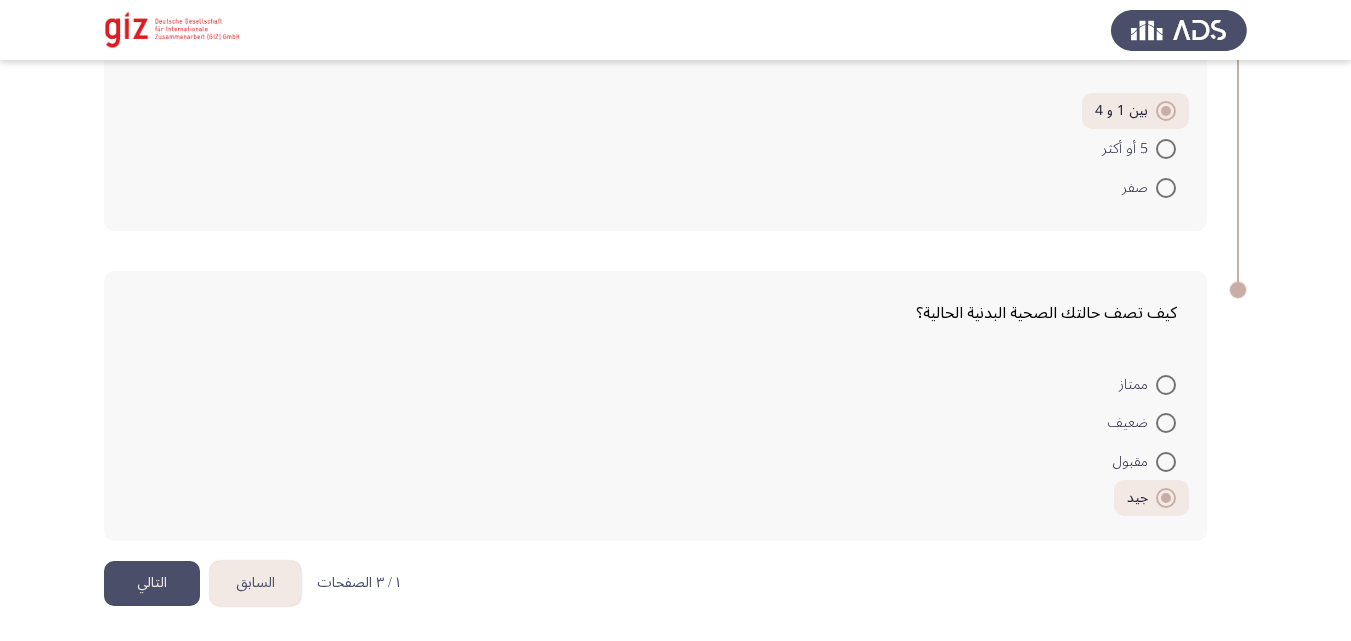 click on "التالي" 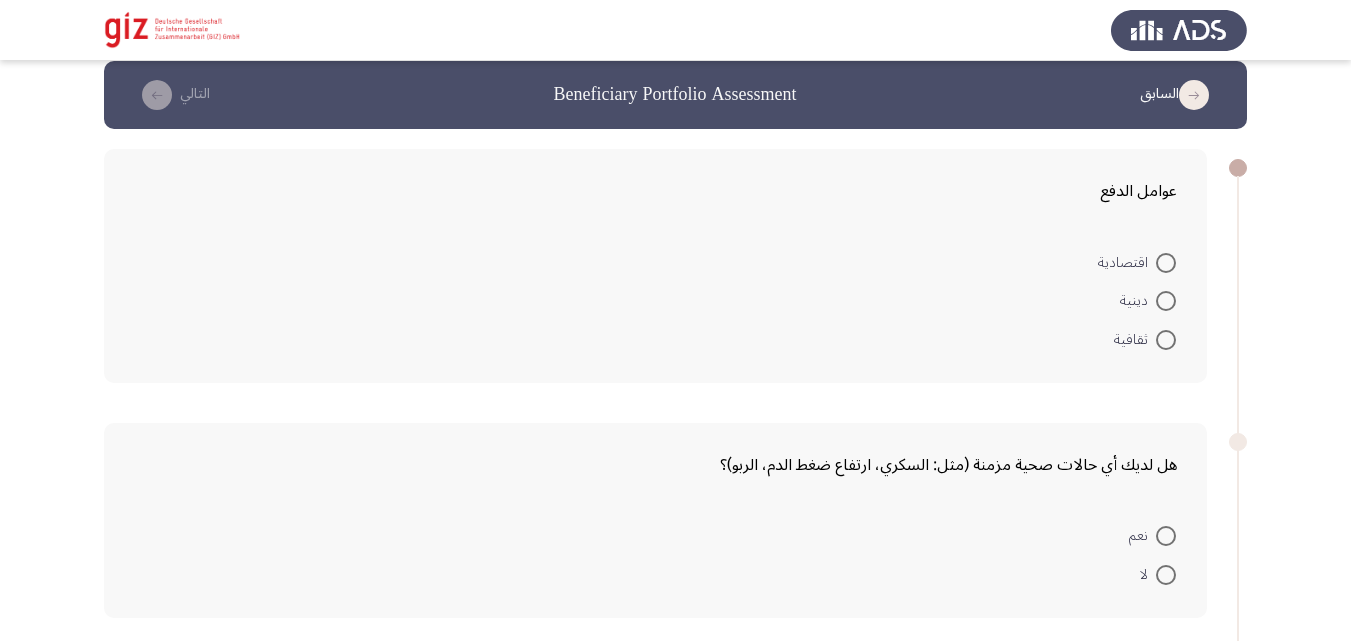 scroll, scrollTop: 24, scrollLeft: 0, axis: vertical 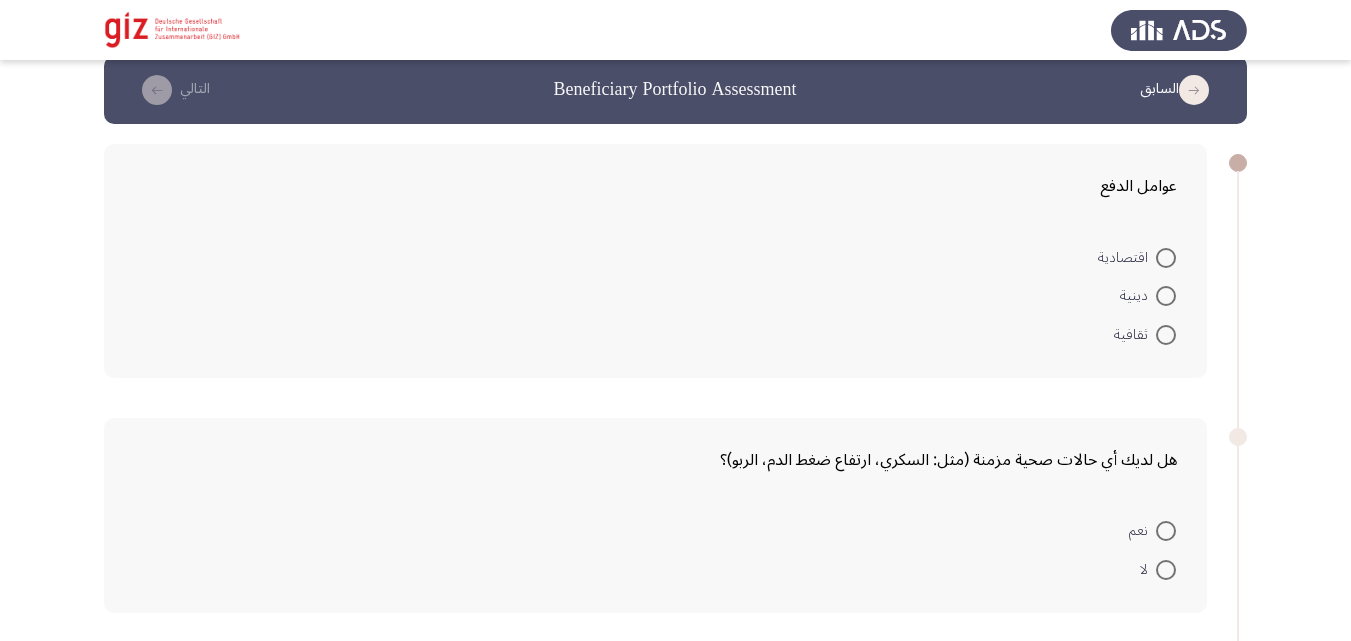 click at bounding box center (1166, 258) 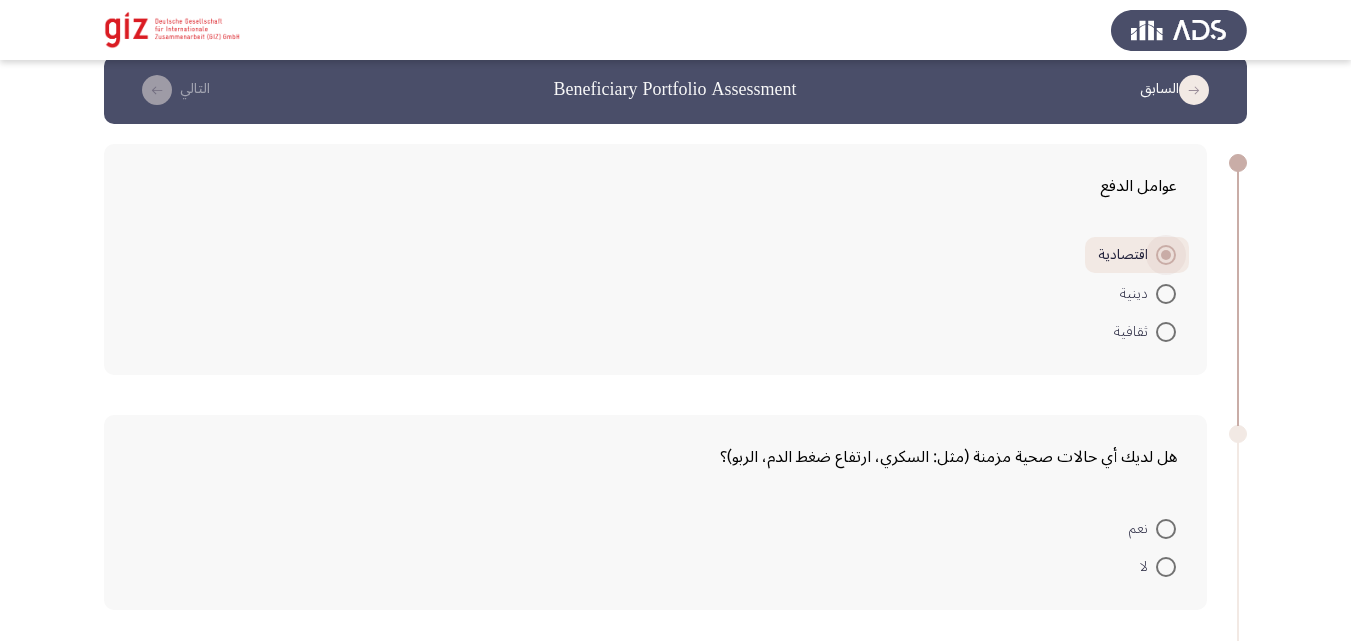 click on "اقتصادية" at bounding box center [1137, 255] 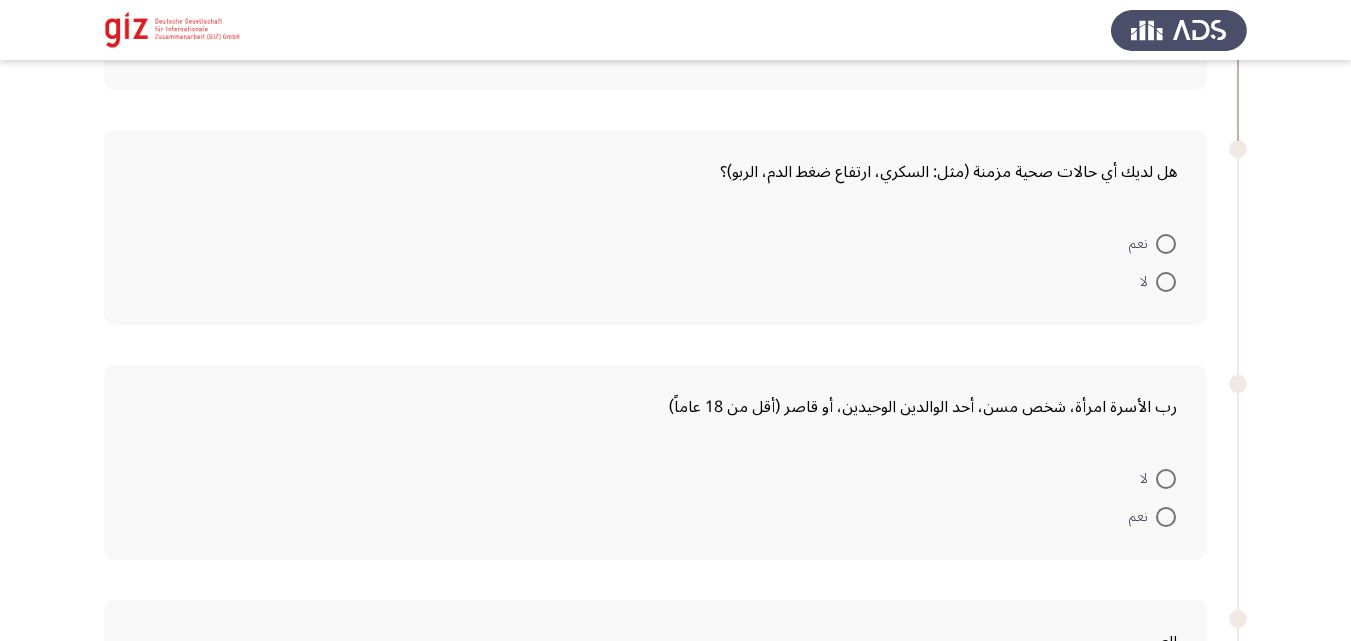 scroll, scrollTop: 364, scrollLeft: 0, axis: vertical 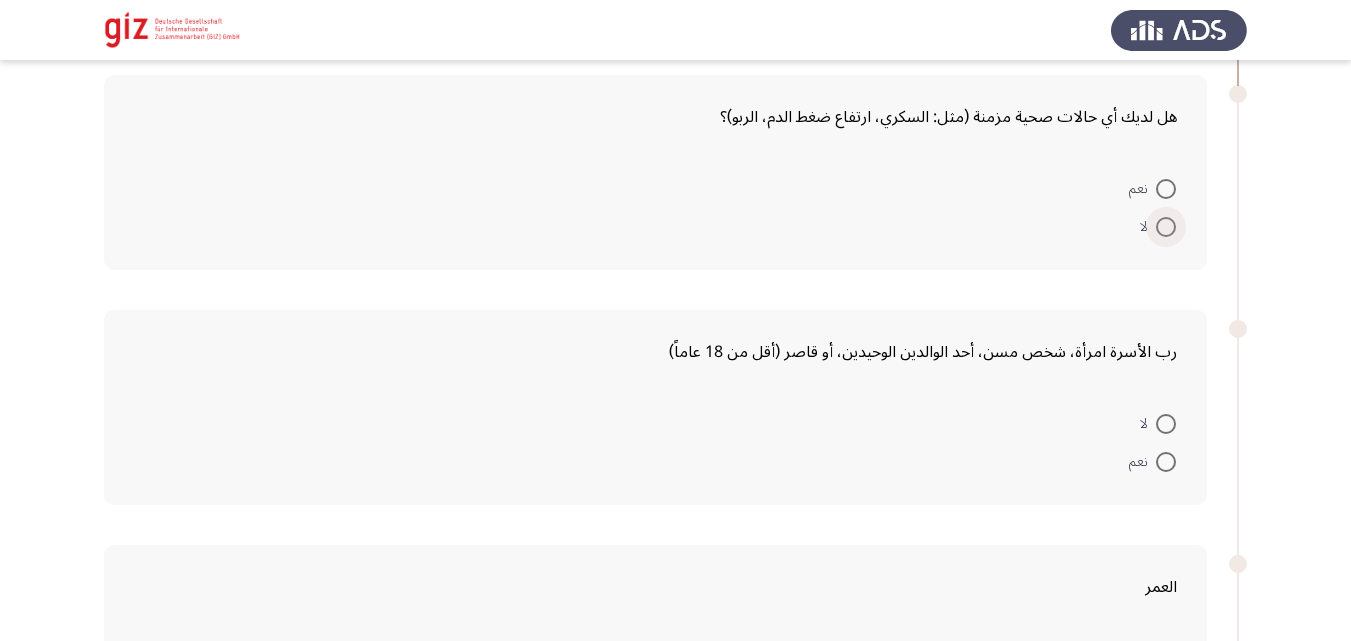 click at bounding box center [1166, 227] 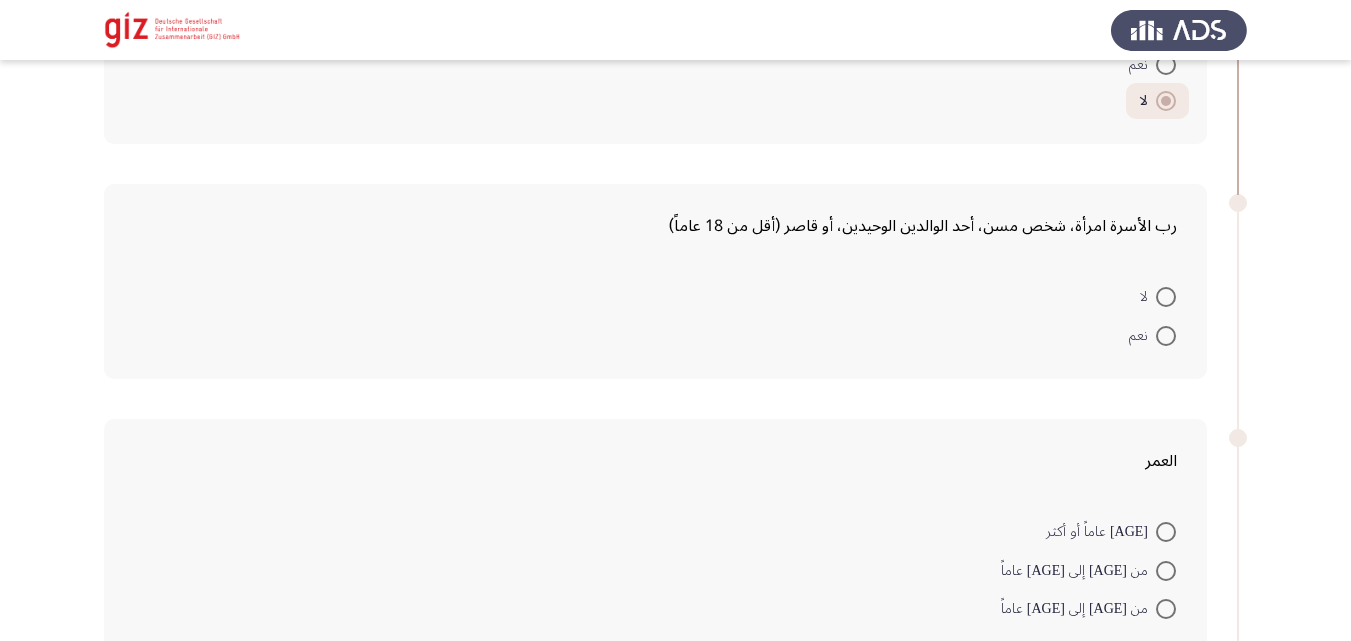 scroll, scrollTop: 548, scrollLeft: 0, axis: vertical 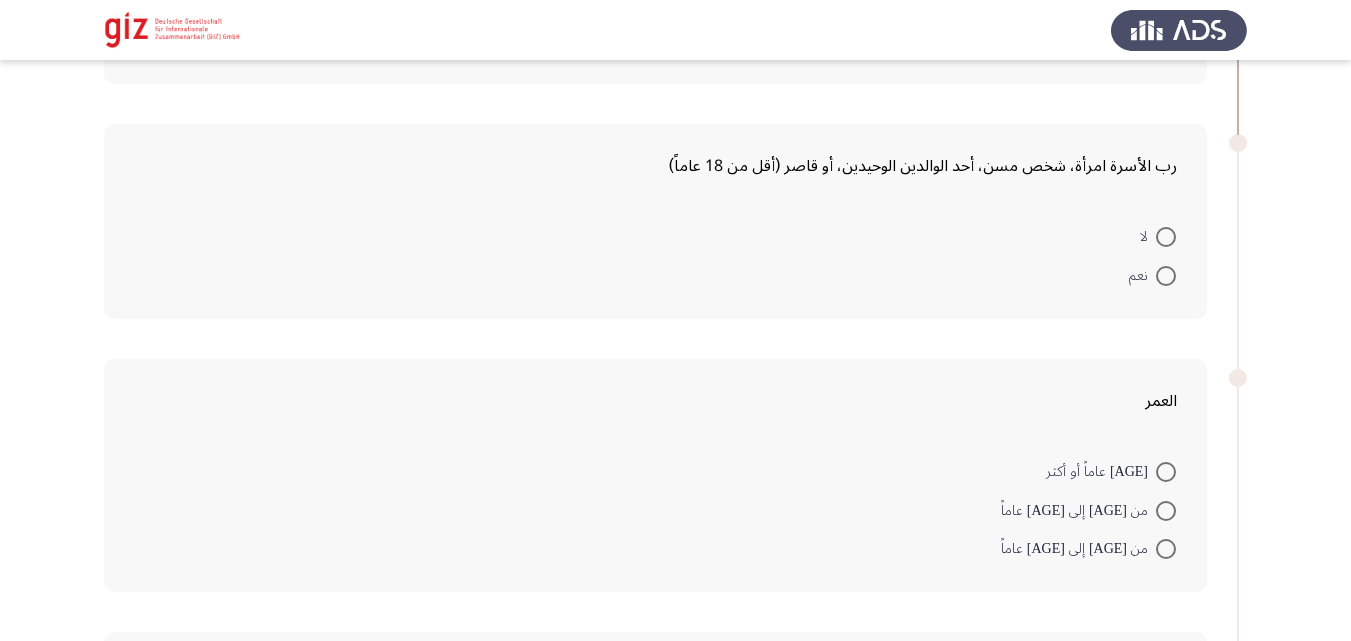 click on "لا" at bounding box center [1148, 237] 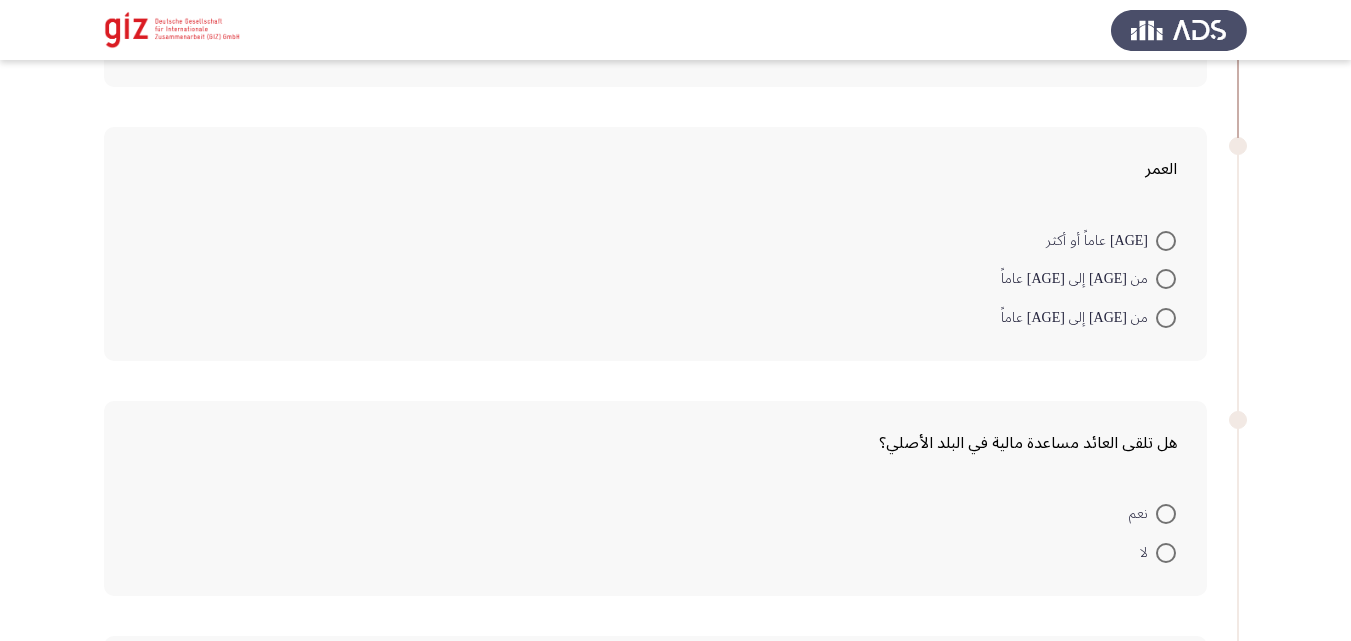 scroll, scrollTop: 797, scrollLeft: 0, axis: vertical 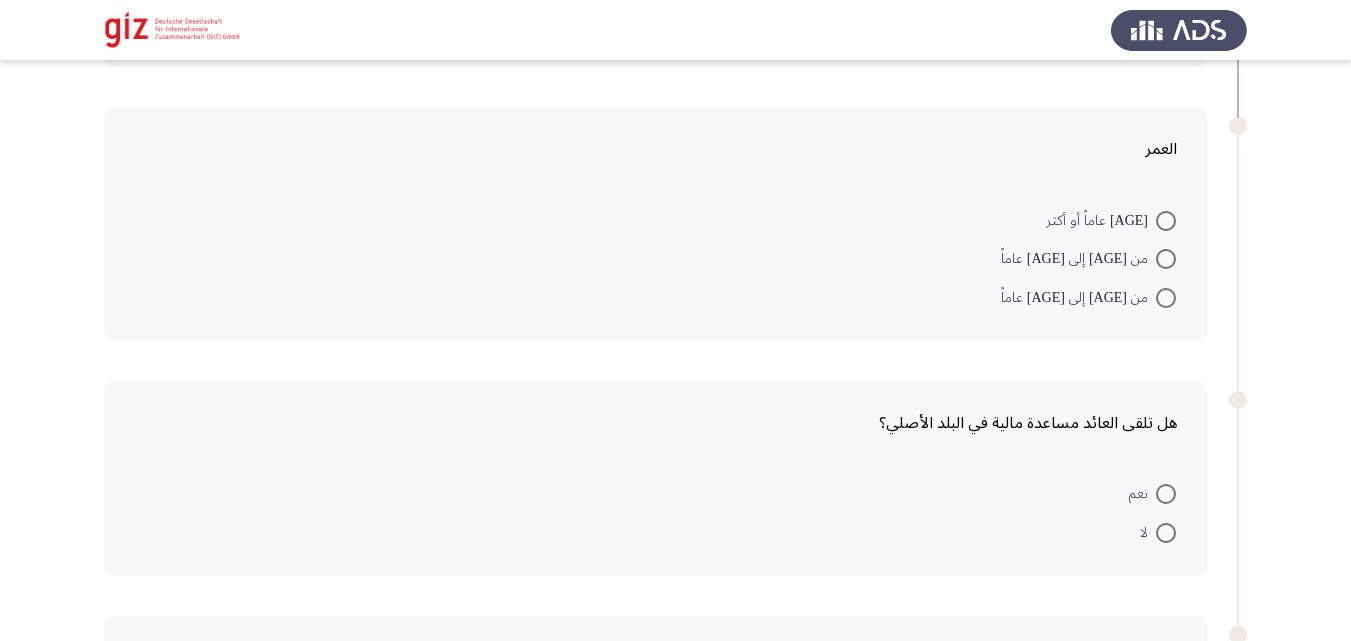 click at bounding box center (1166, 298) 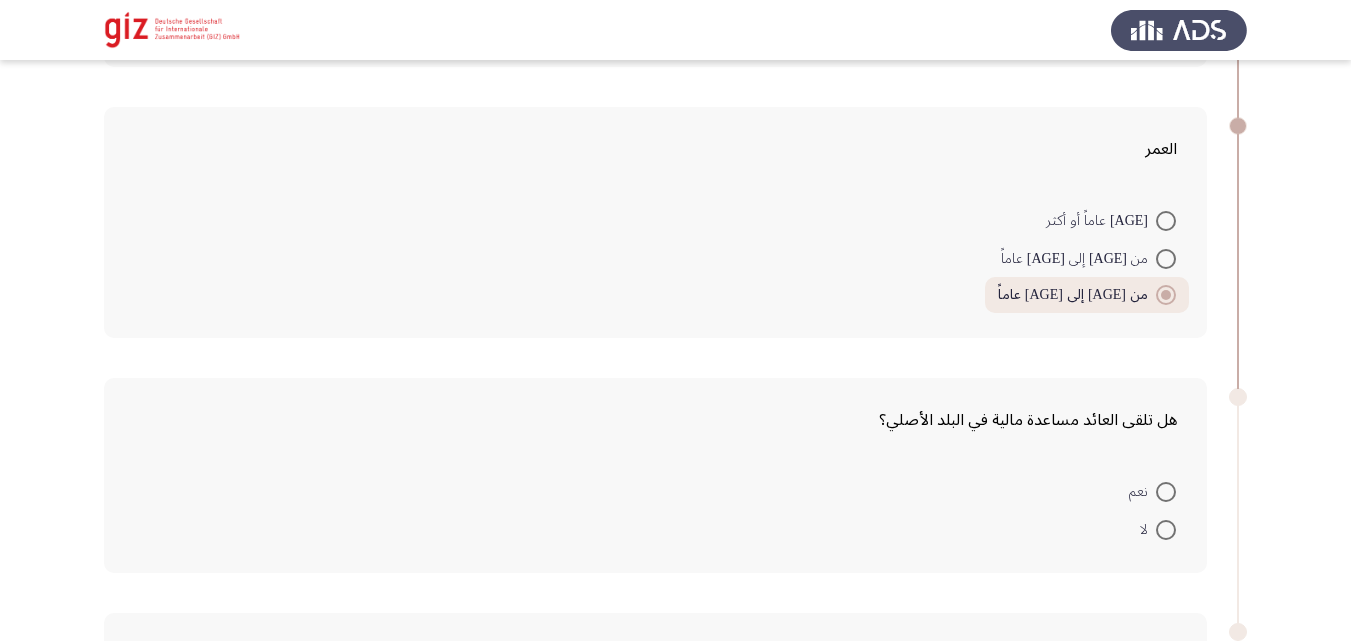 click at bounding box center (1166, 530) 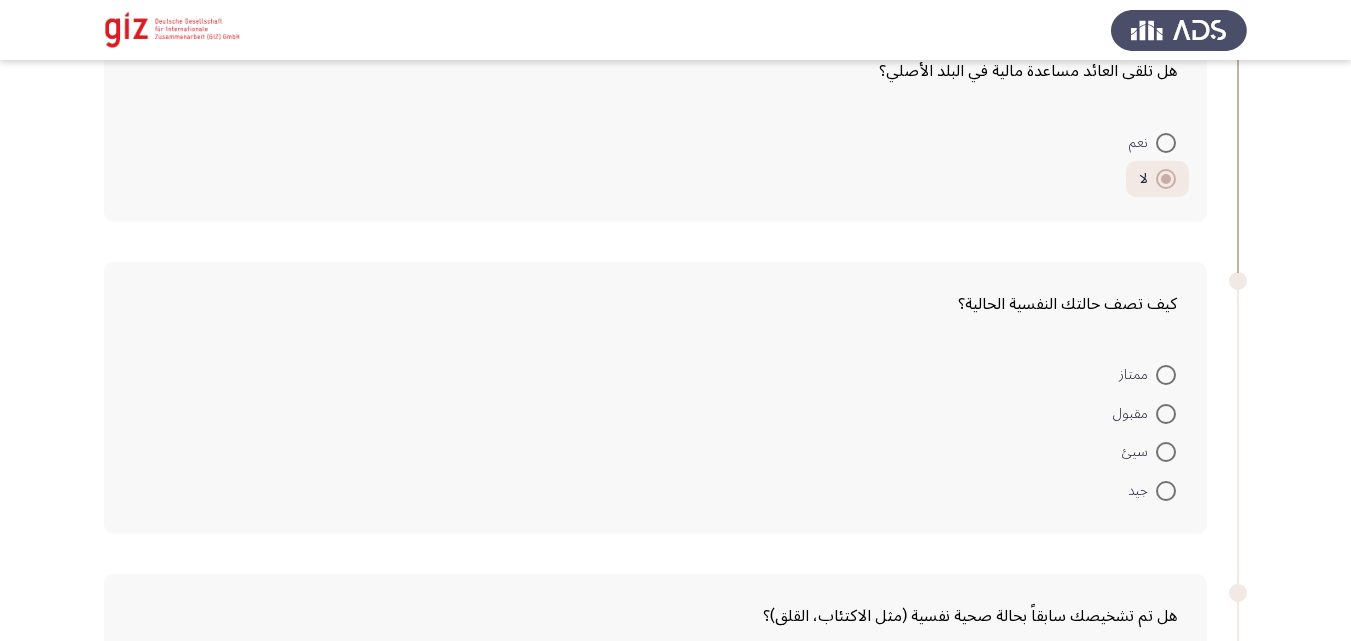 scroll, scrollTop: 1153, scrollLeft: 0, axis: vertical 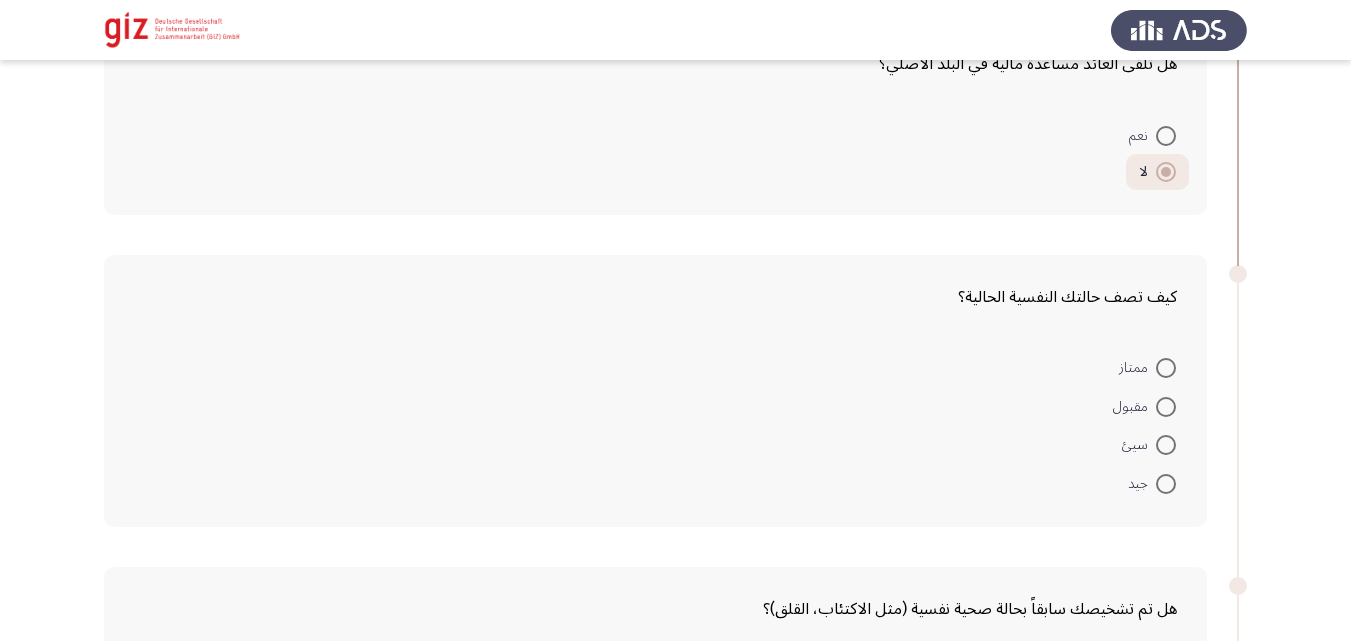 click at bounding box center [1166, 368] 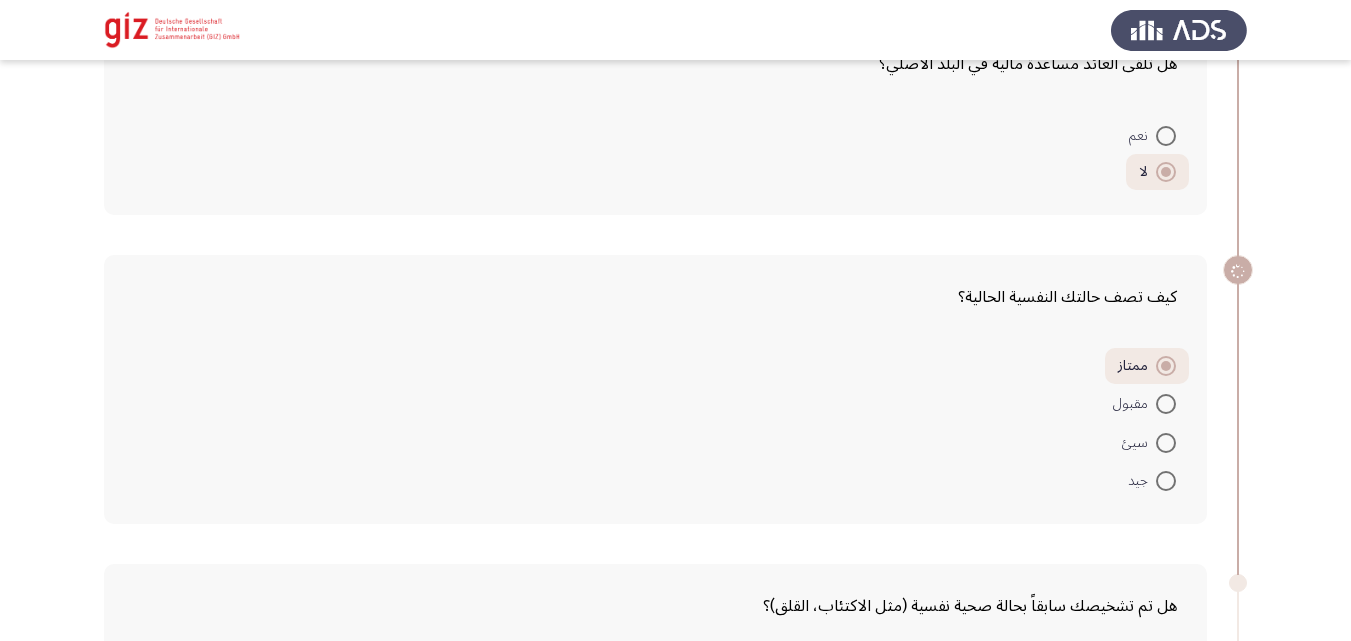 click on "مقبول" at bounding box center [1144, 403] 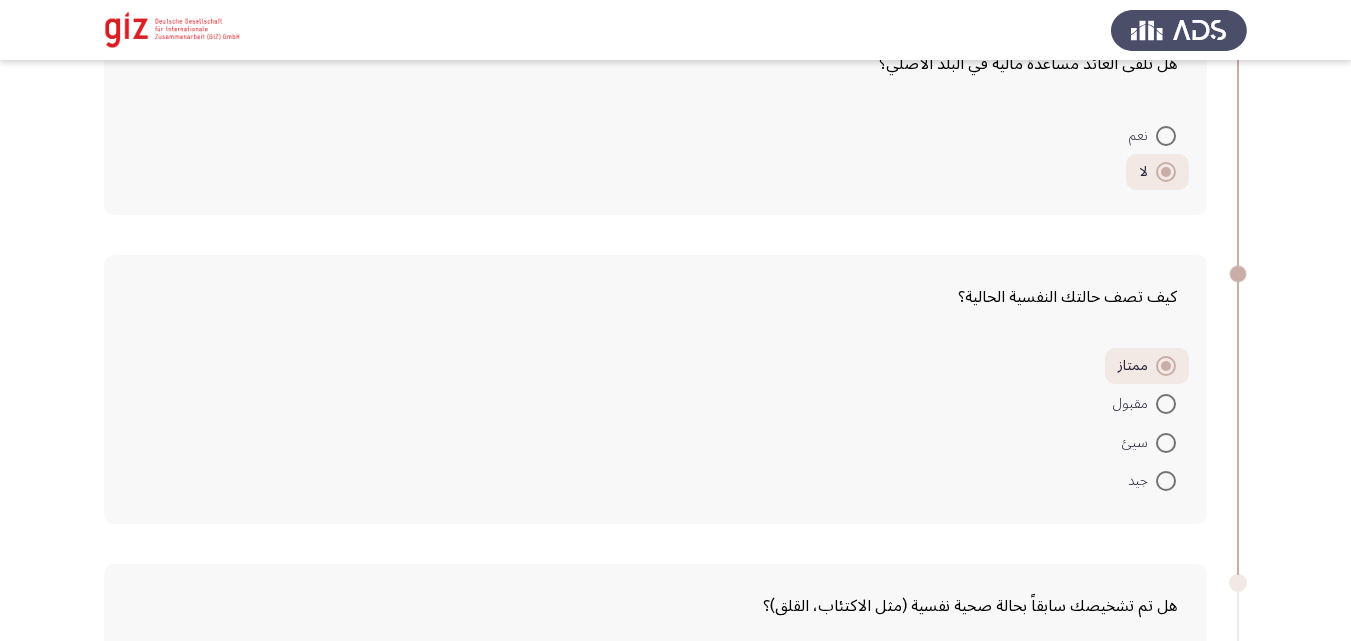click at bounding box center (1166, 404) 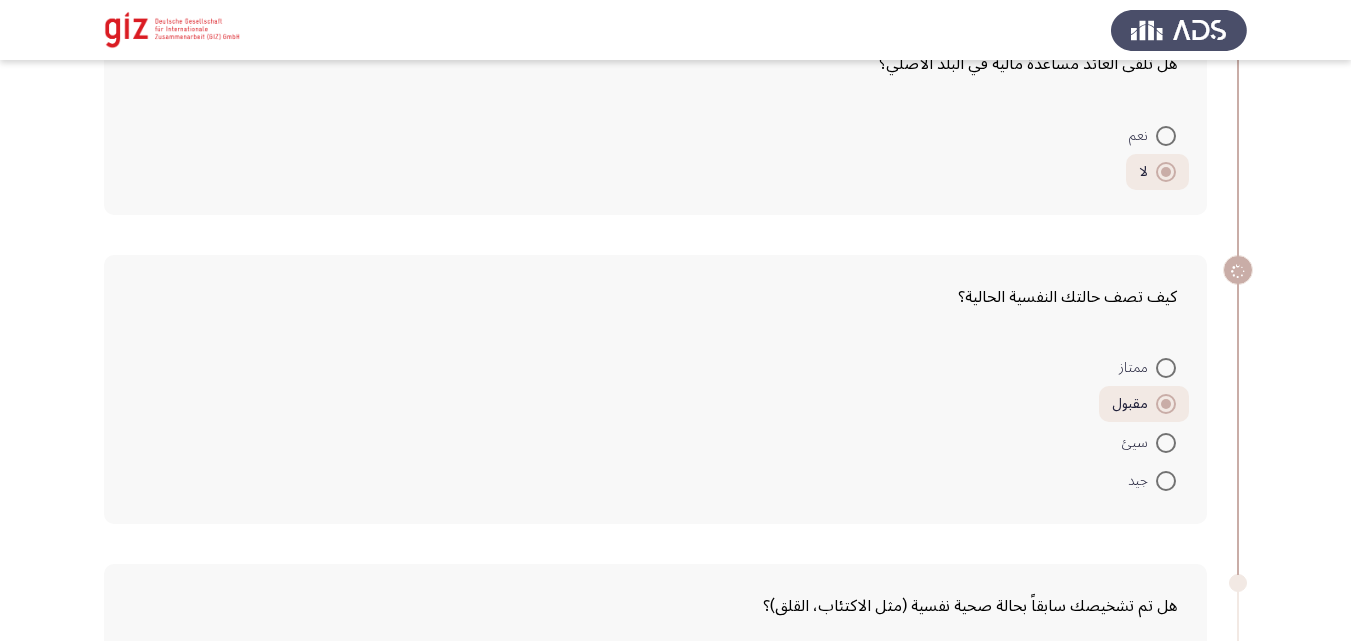 click on "سيئ" at bounding box center [1149, 441] 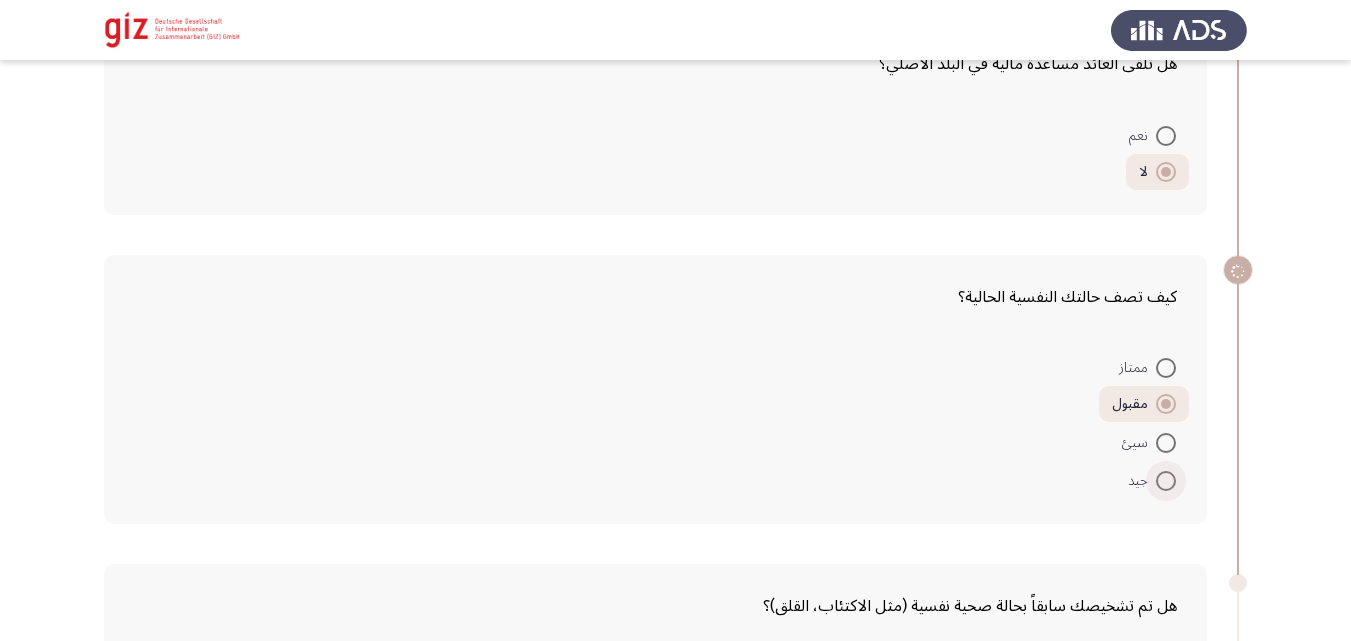 click at bounding box center (1166, 481) 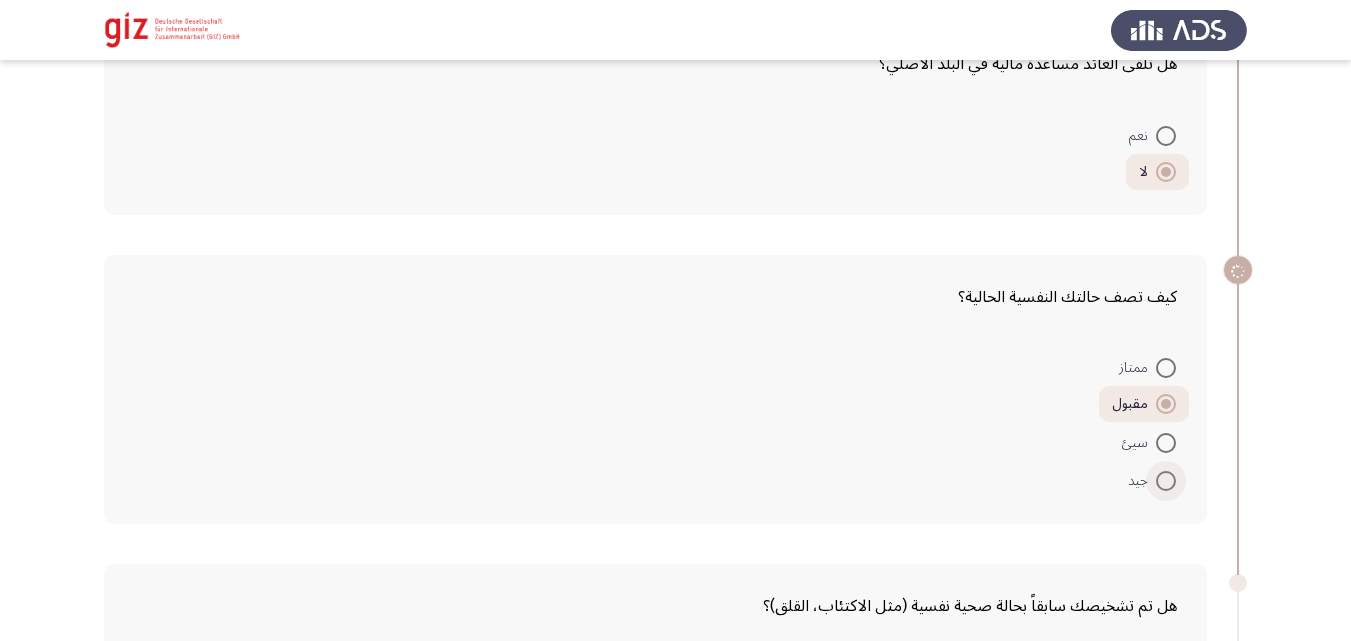 click on "جيد" at bounding box center [1166, 481] 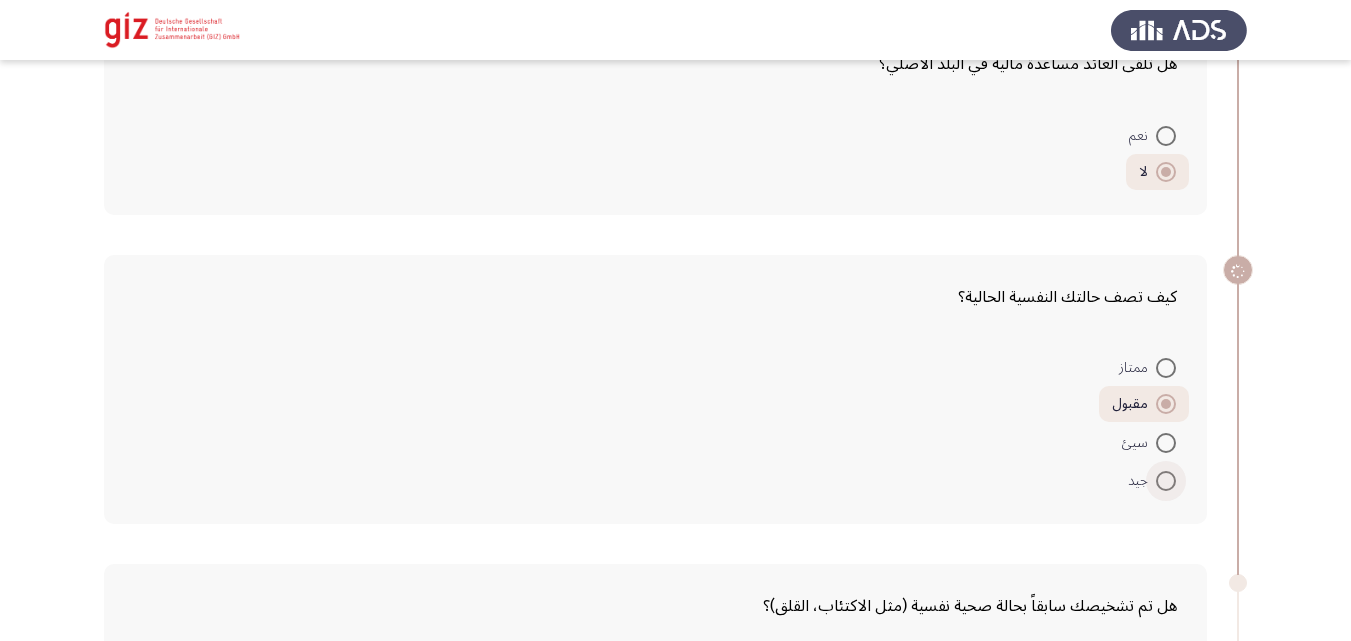 radio on "true" 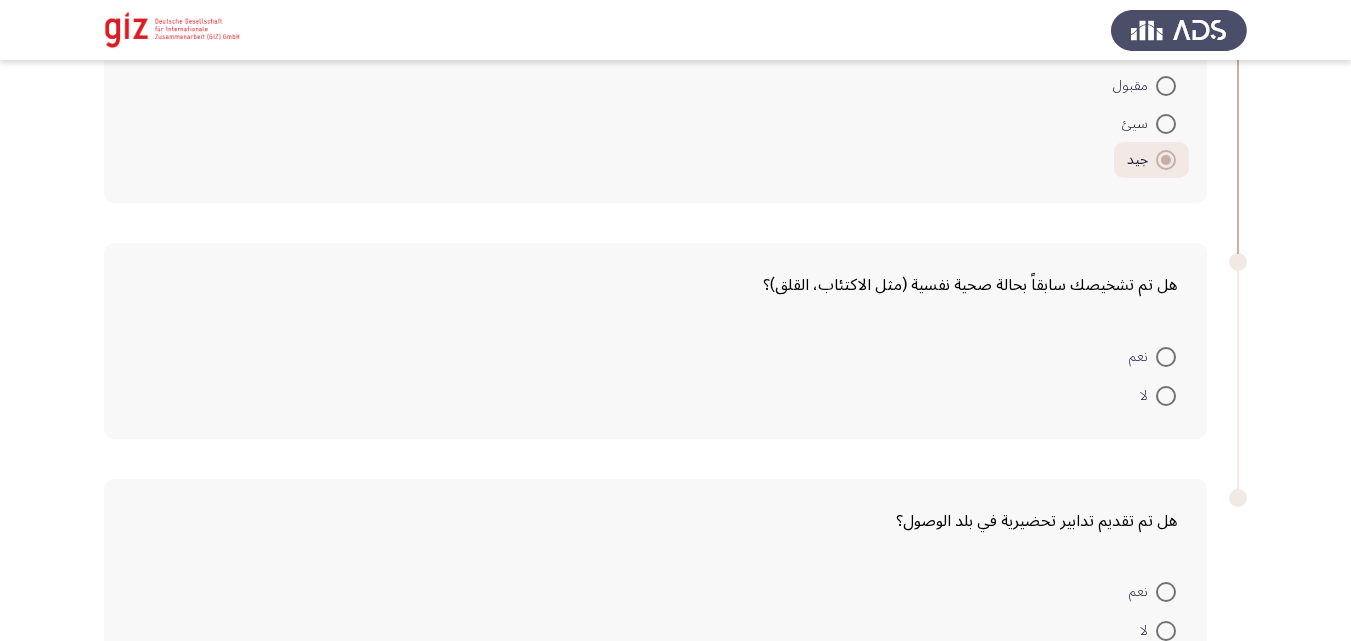 scroll, scrollTop: 1475, scrollLeft: 0, axis: vertical 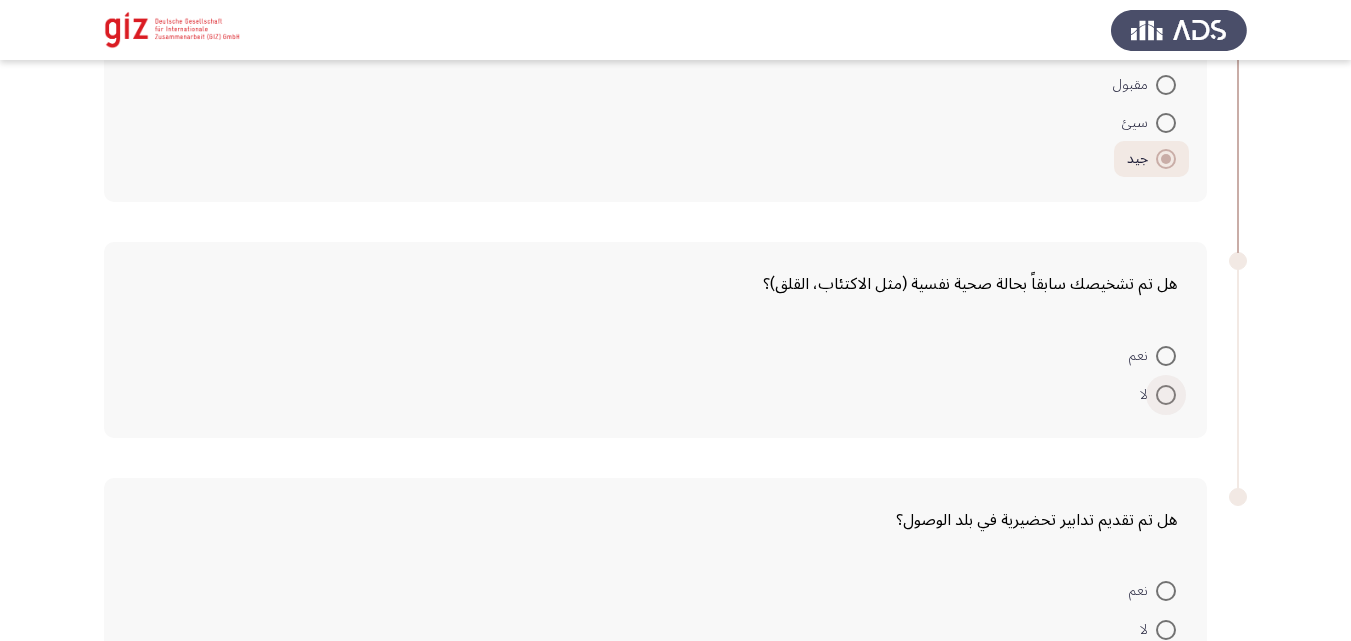 click at bounding box center (1166, 395) 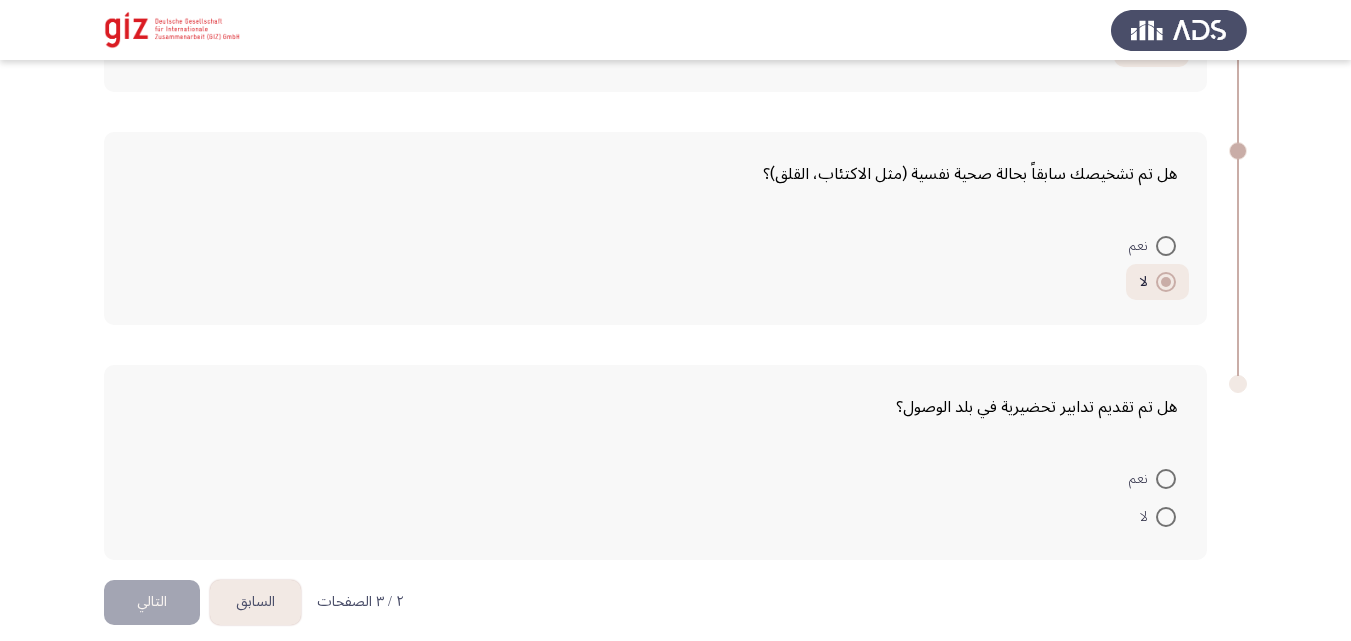 scroll, scrollTop: 1604, scrollLeft: 0, axis: vertical 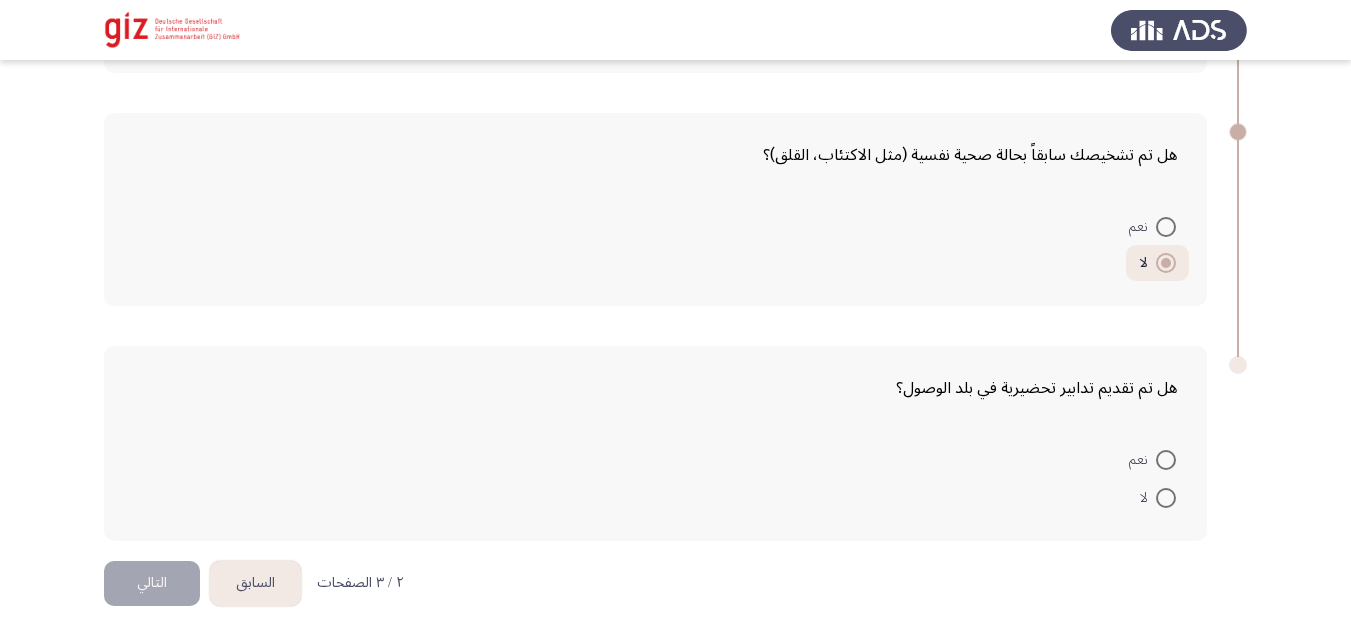 click on "لا" at bounding box center (1148, 498) 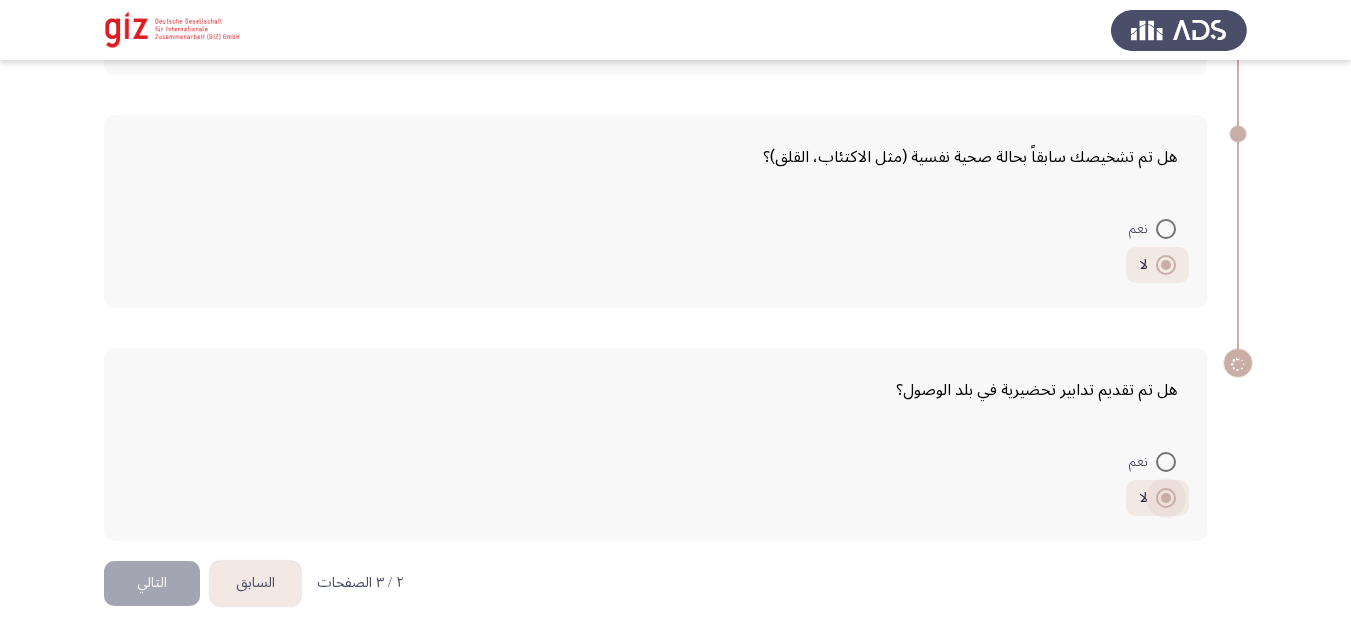 scroll, scrollTop: 1602, scrollLeft: 0, axis: vertical 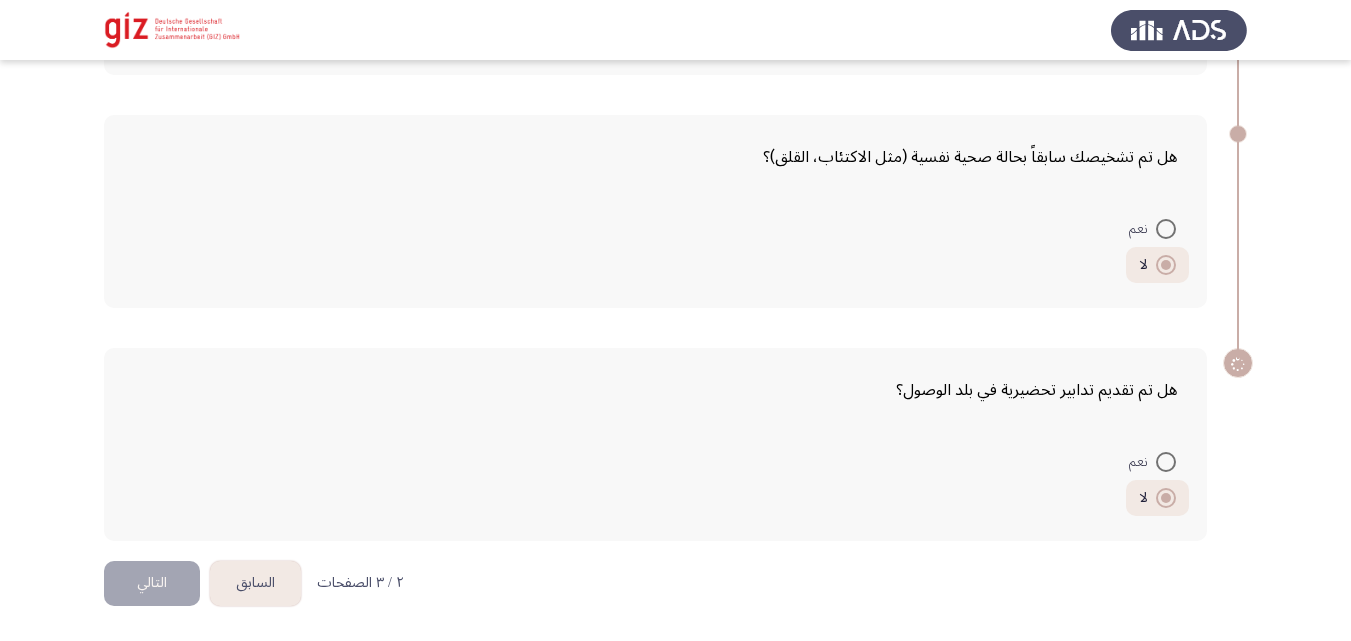 click on "التالي" 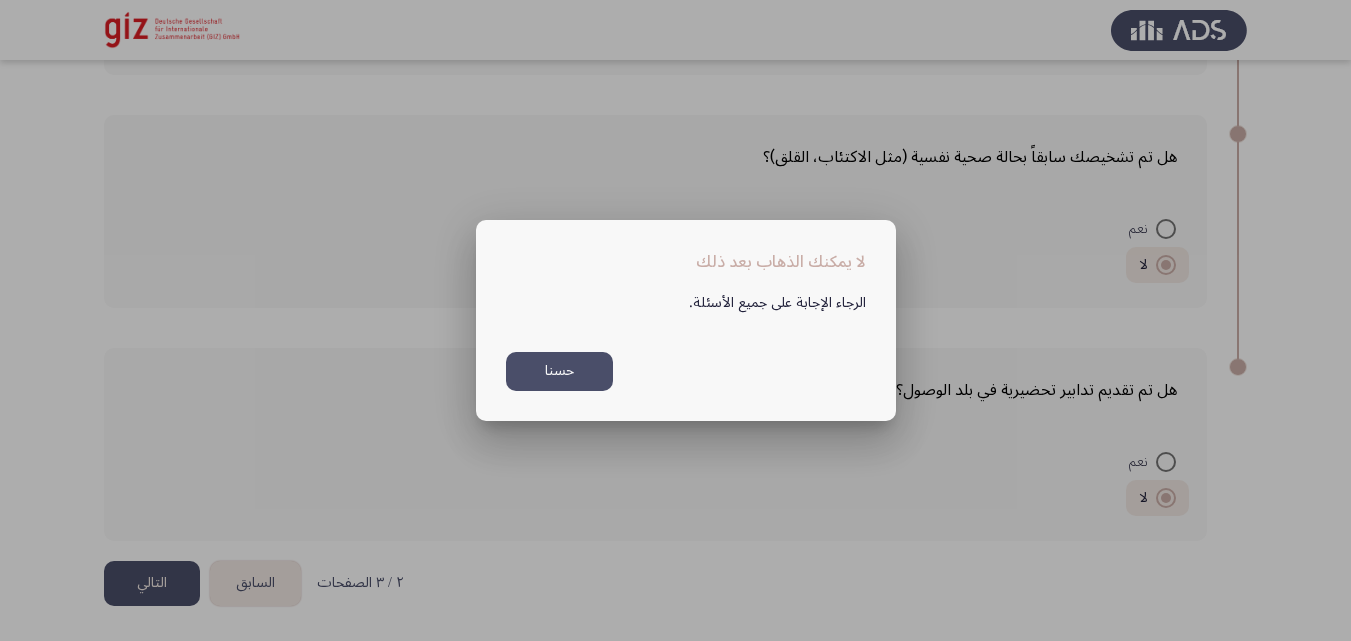 click on "حسنا" at bounding box center [559, 371] 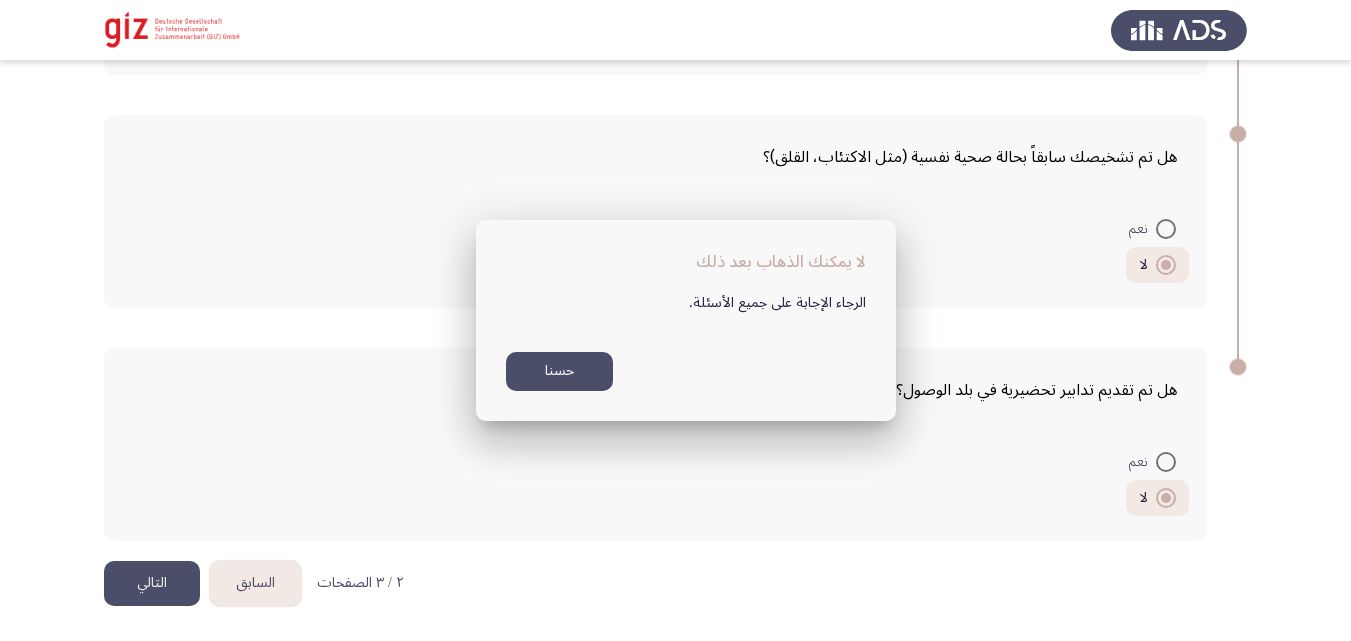 scroll, scrollTop: 1602, scrollLeft: 0, axis: vertical 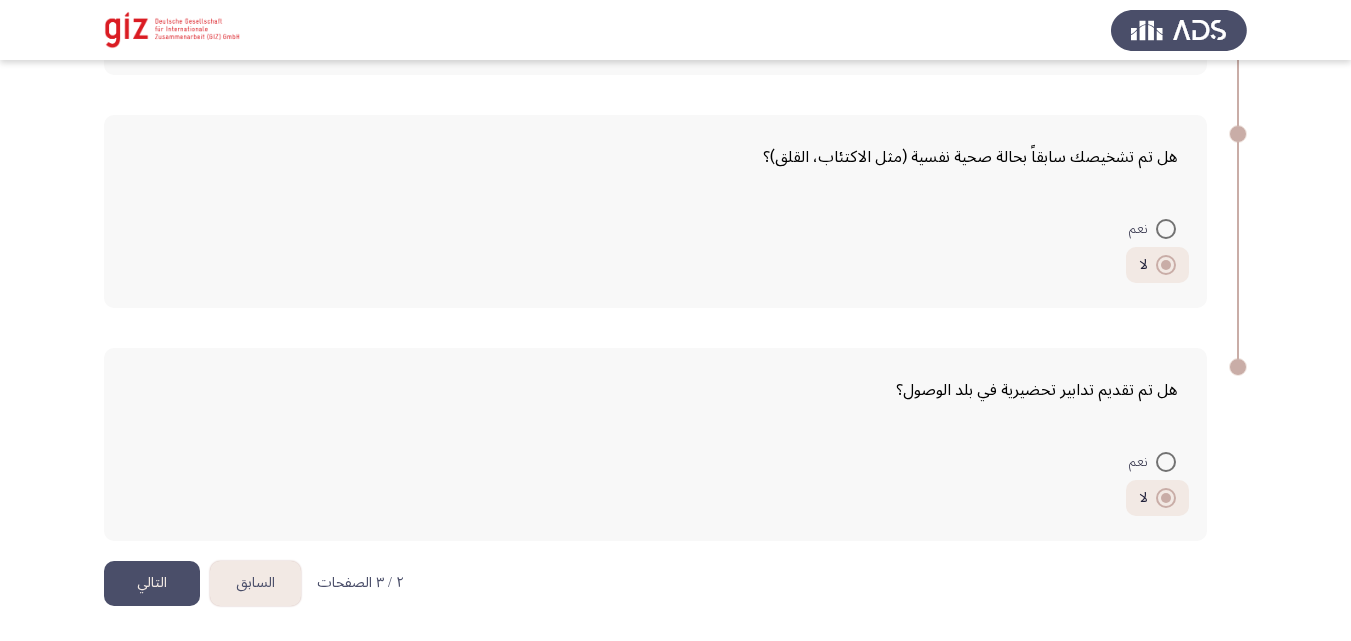 click on "التالي" 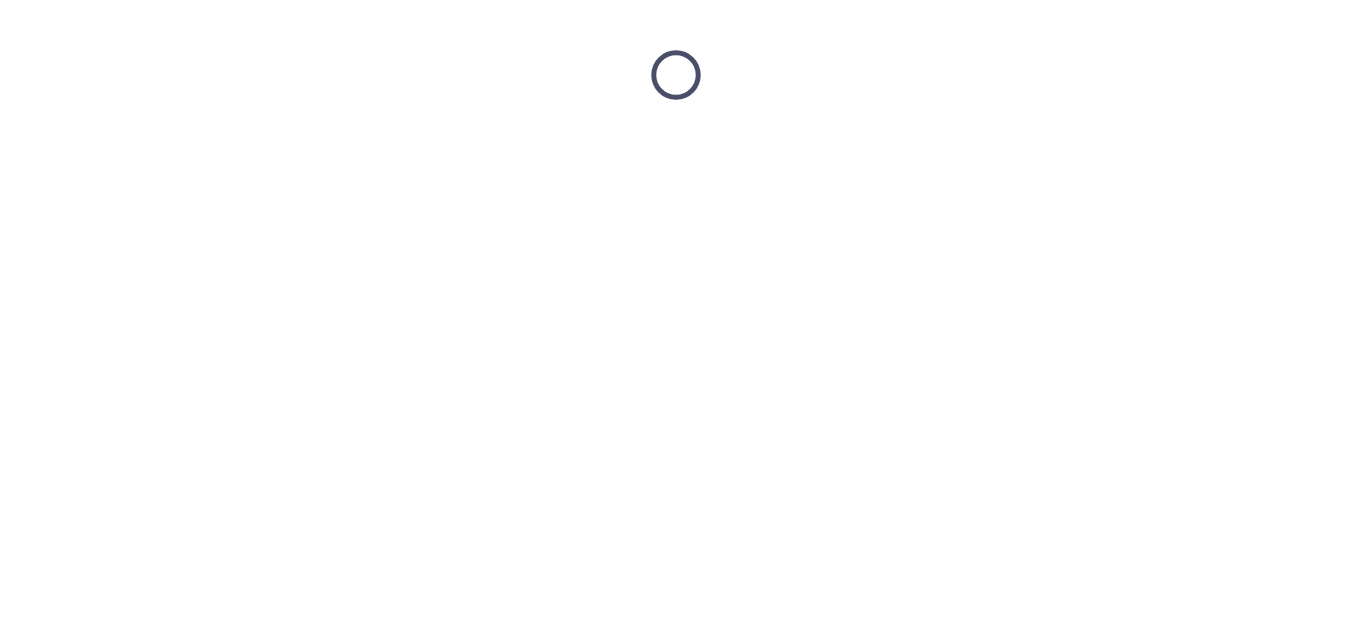 scroll, scrollTop: 0, scrollLeft: 0, axis: both 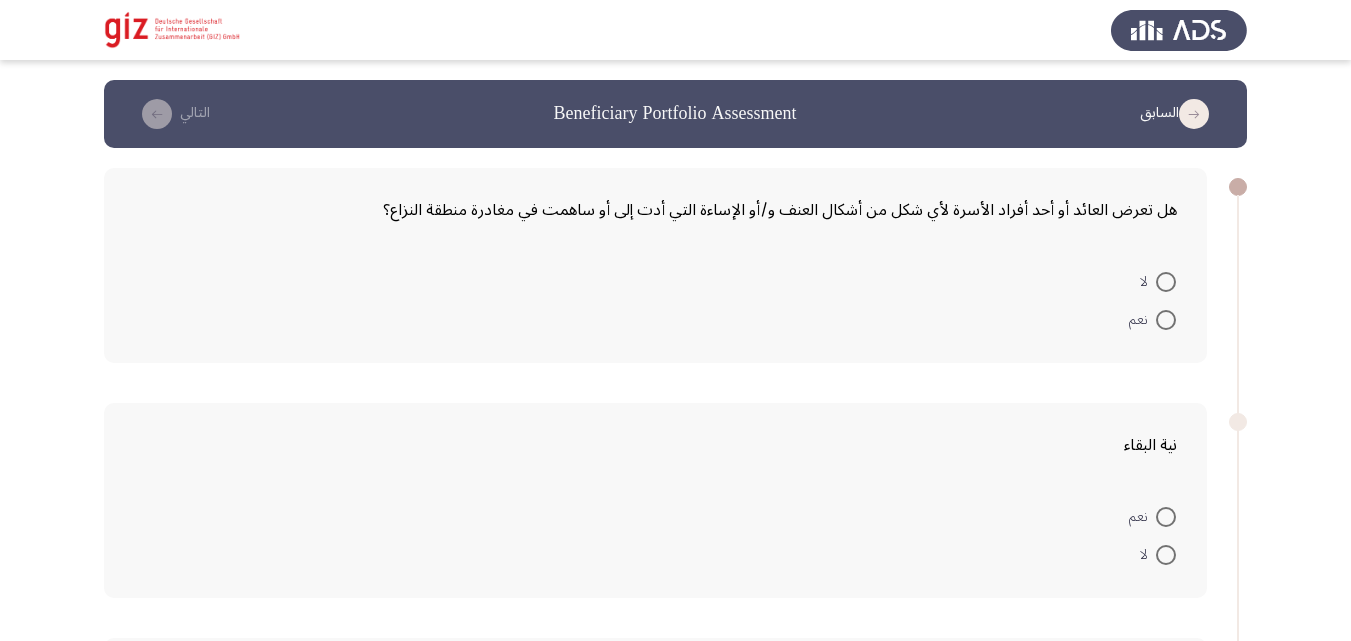 click at bounding box center (1166, 282) 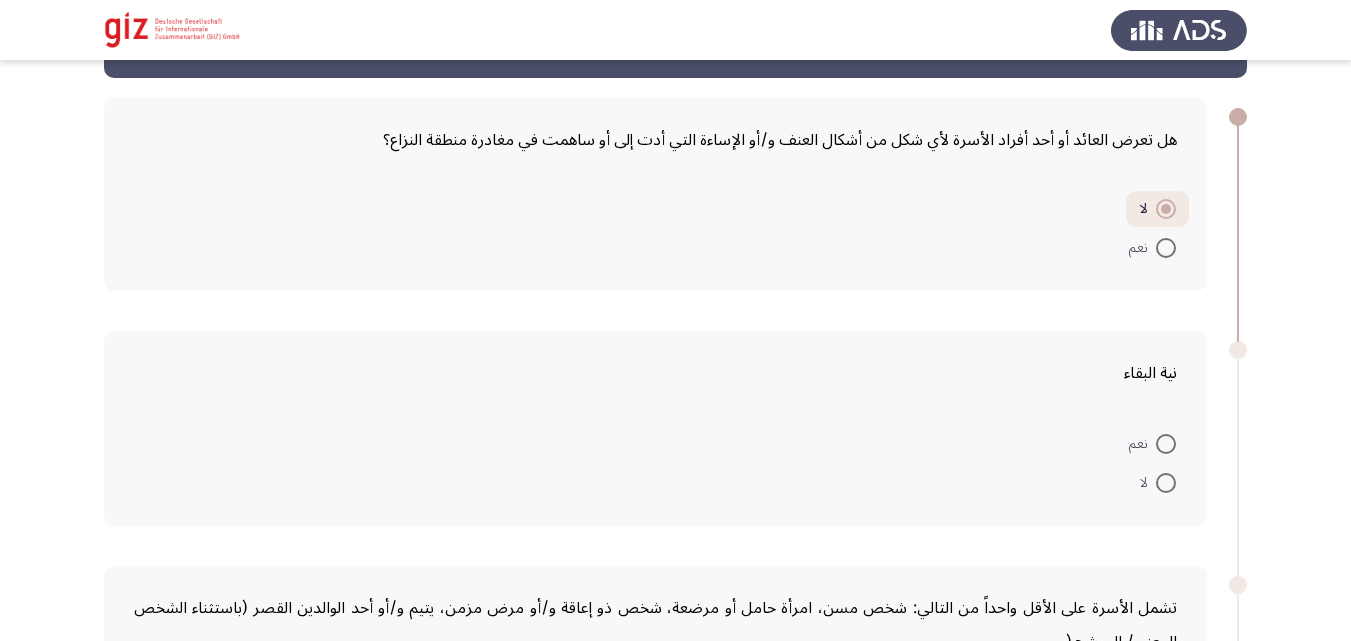 scroll, scrollTop: 56, scrollLeft: 0, axis: vertical 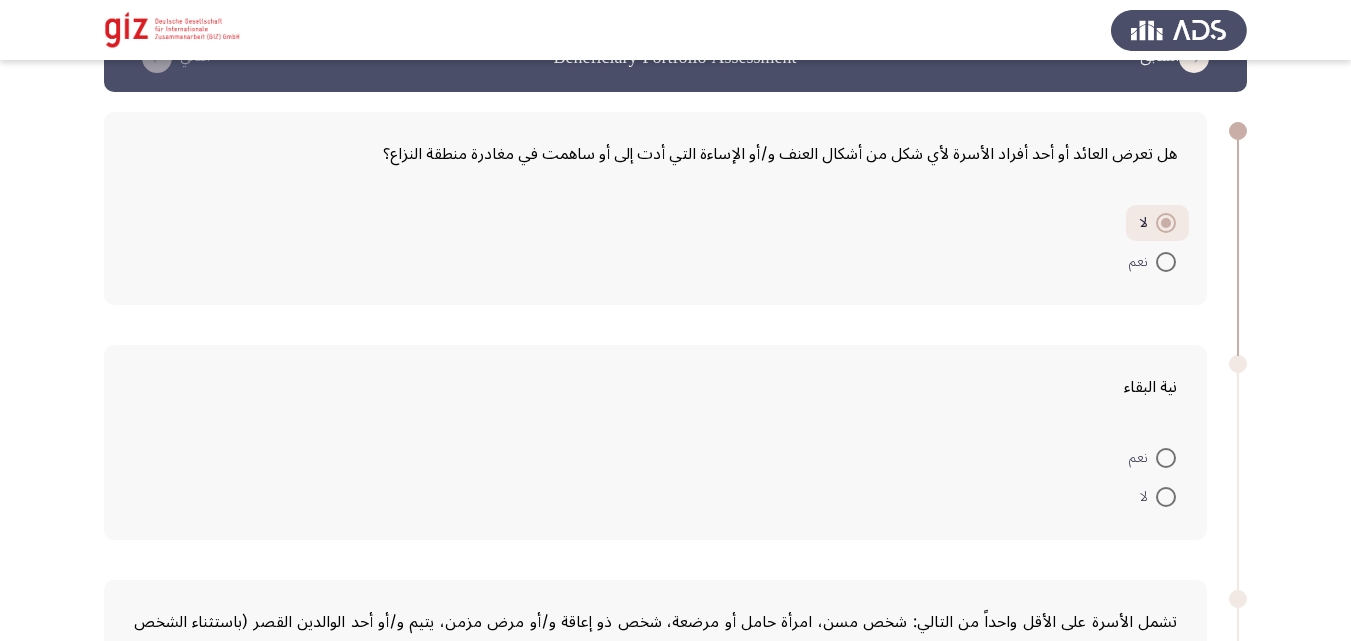 click at bounding box center [1166, 458] 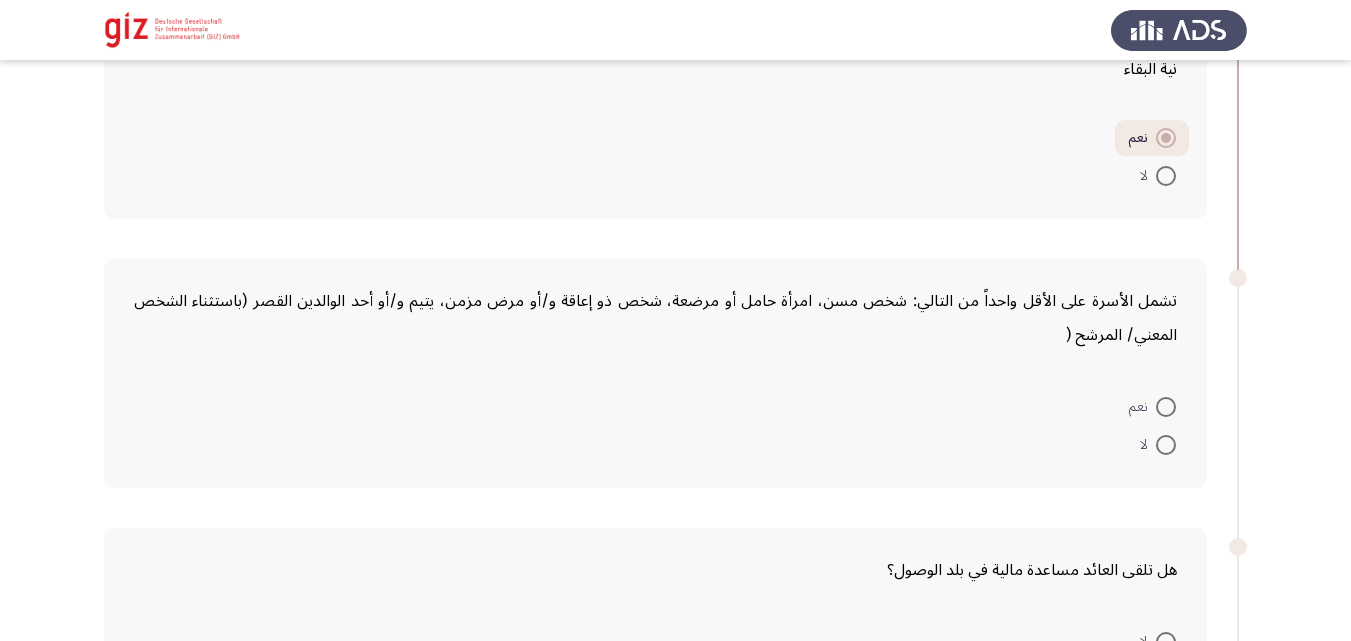 scroll, scrollTop: 375, scrollLeft: 0, axis: vertical 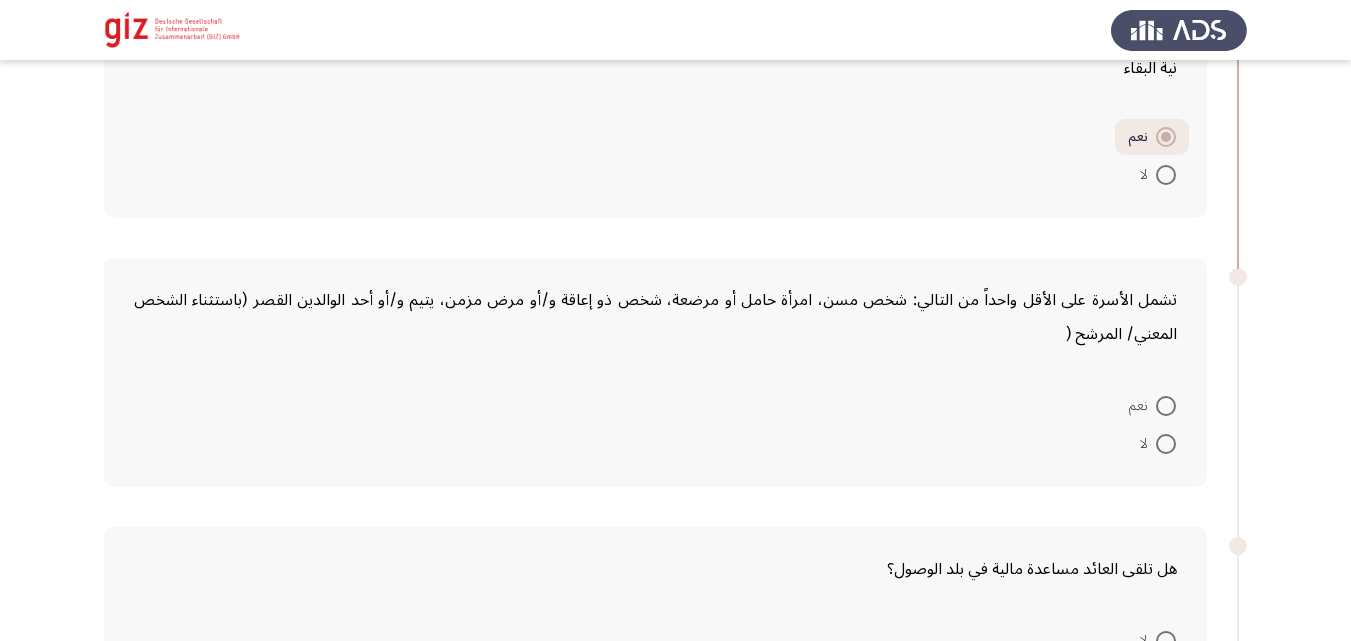 click at bounding box center [1166, 444] 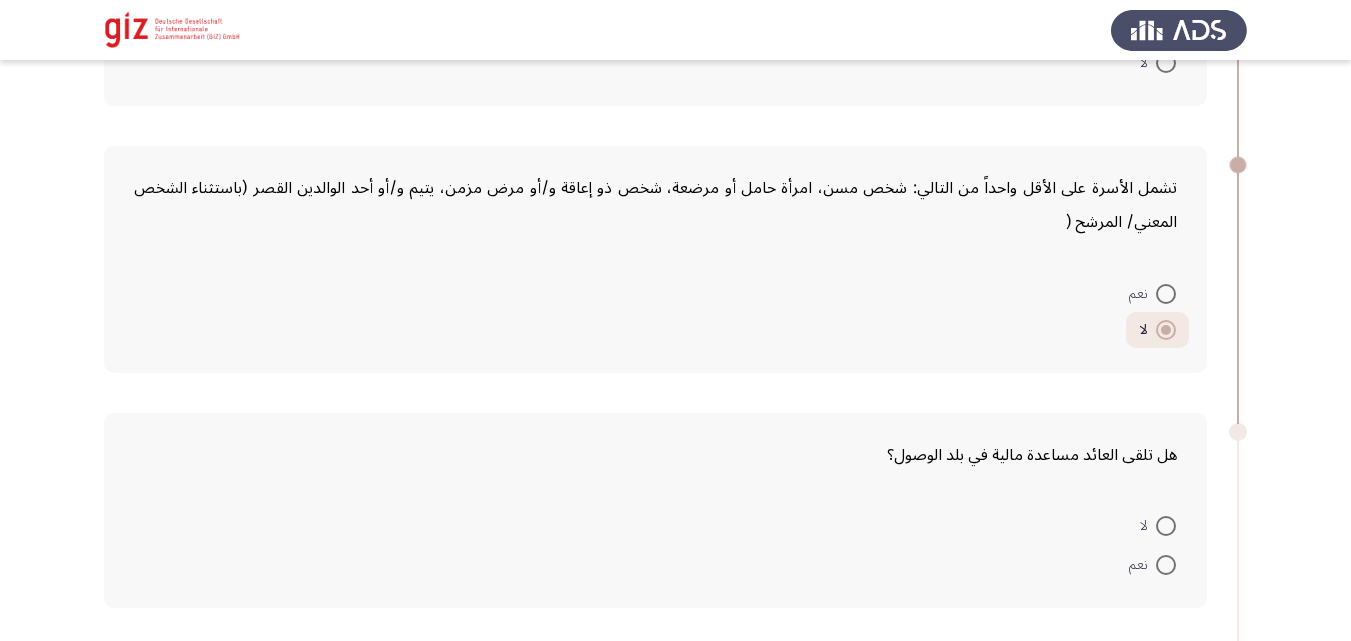 scroll, scrollTop: 638, scrollLeft: 0, axis: vertical 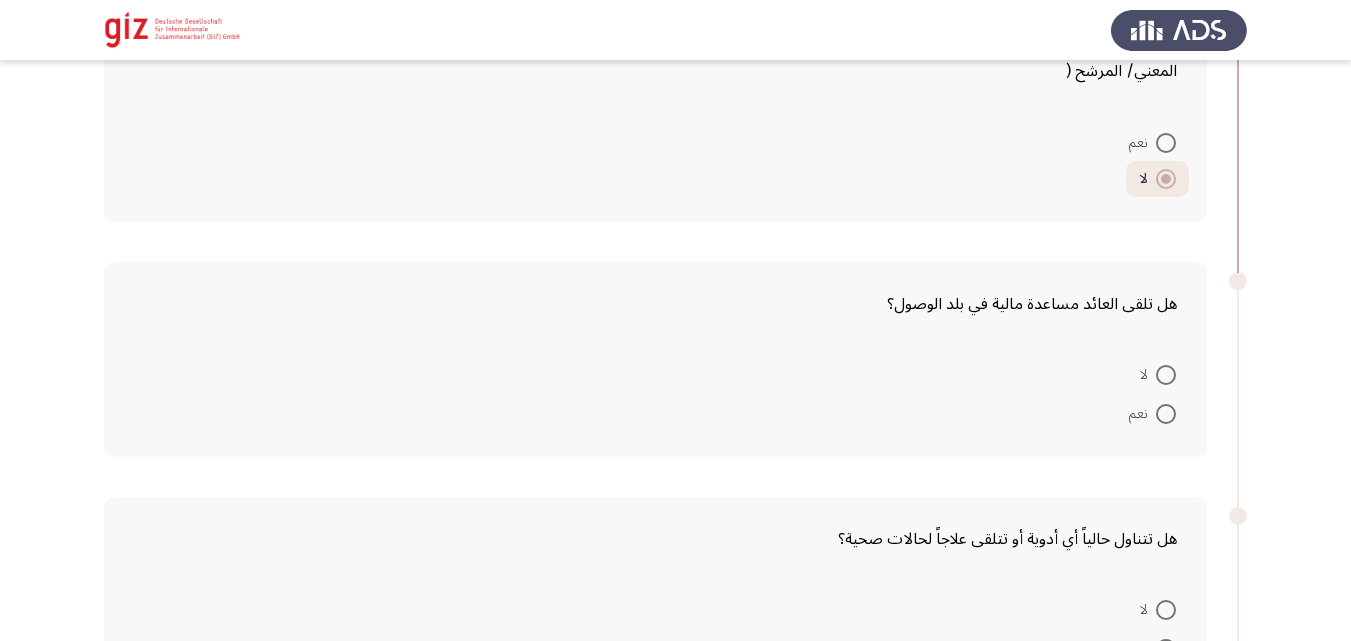 click on "لا" at bounding box center (1148, 375) 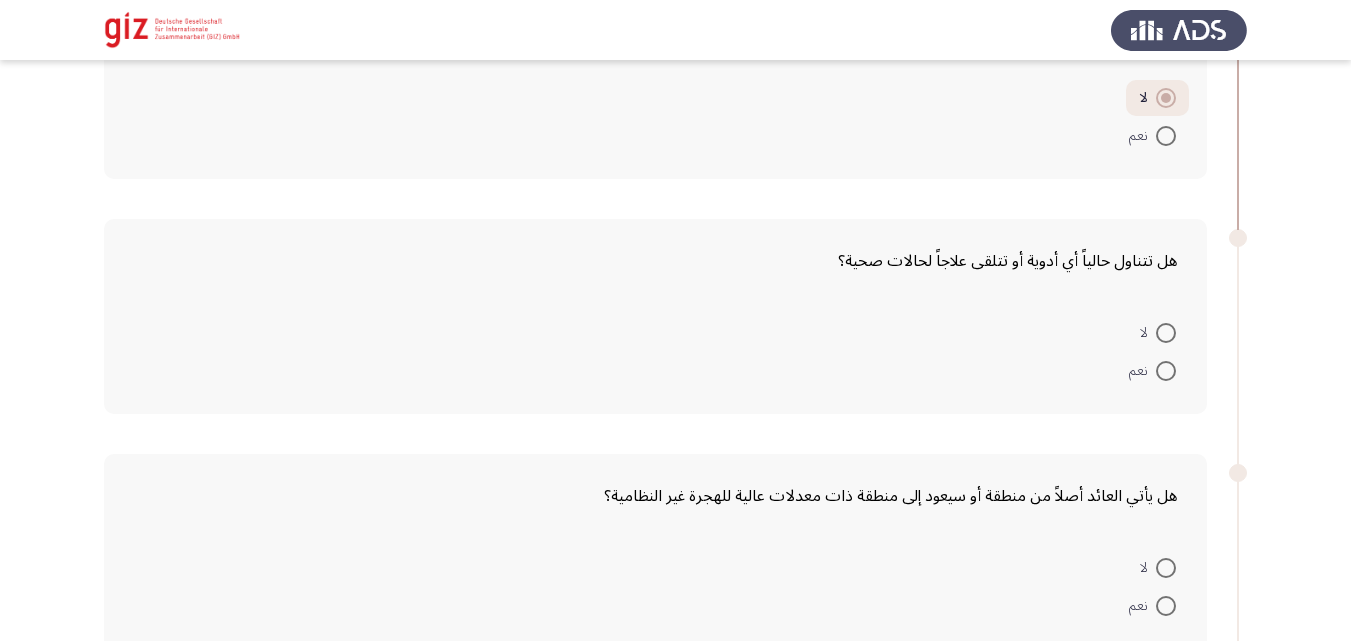 scroll, scrollTop: 916, scrollLeft: 0, axis: vertical 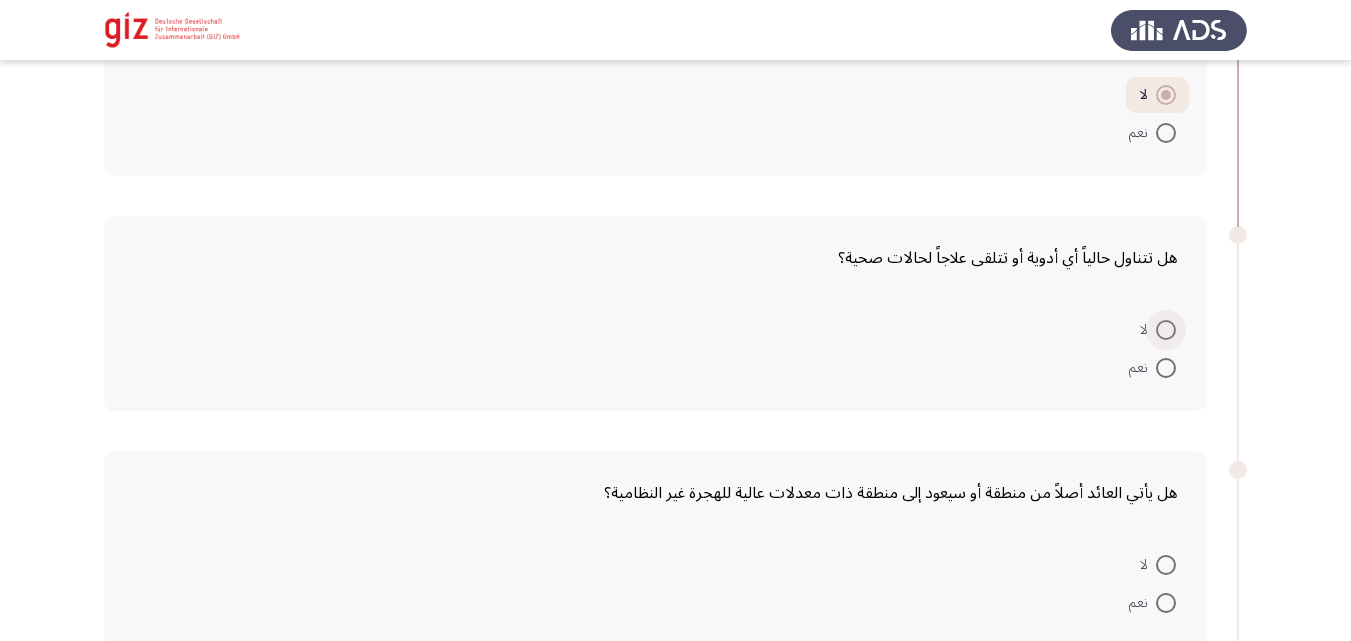 click at bounding box center (1166, 330) 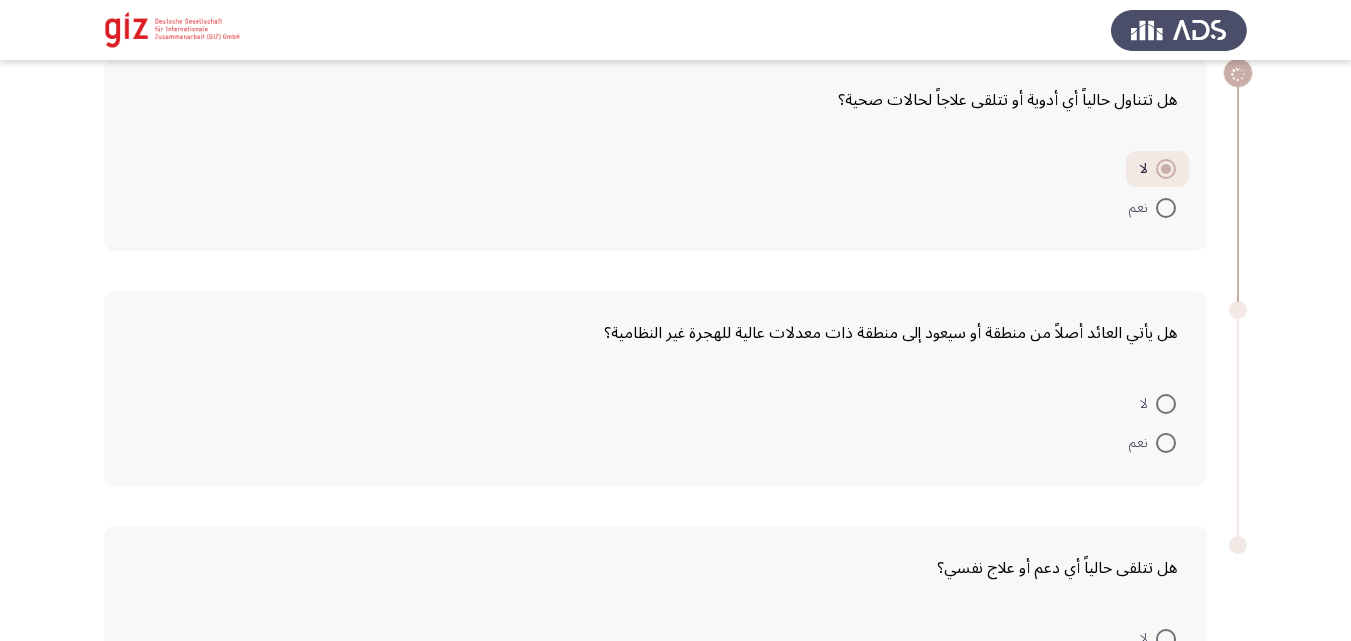 scroll, scrollTop: 1166, scrollLeft: 0, axis: vertical 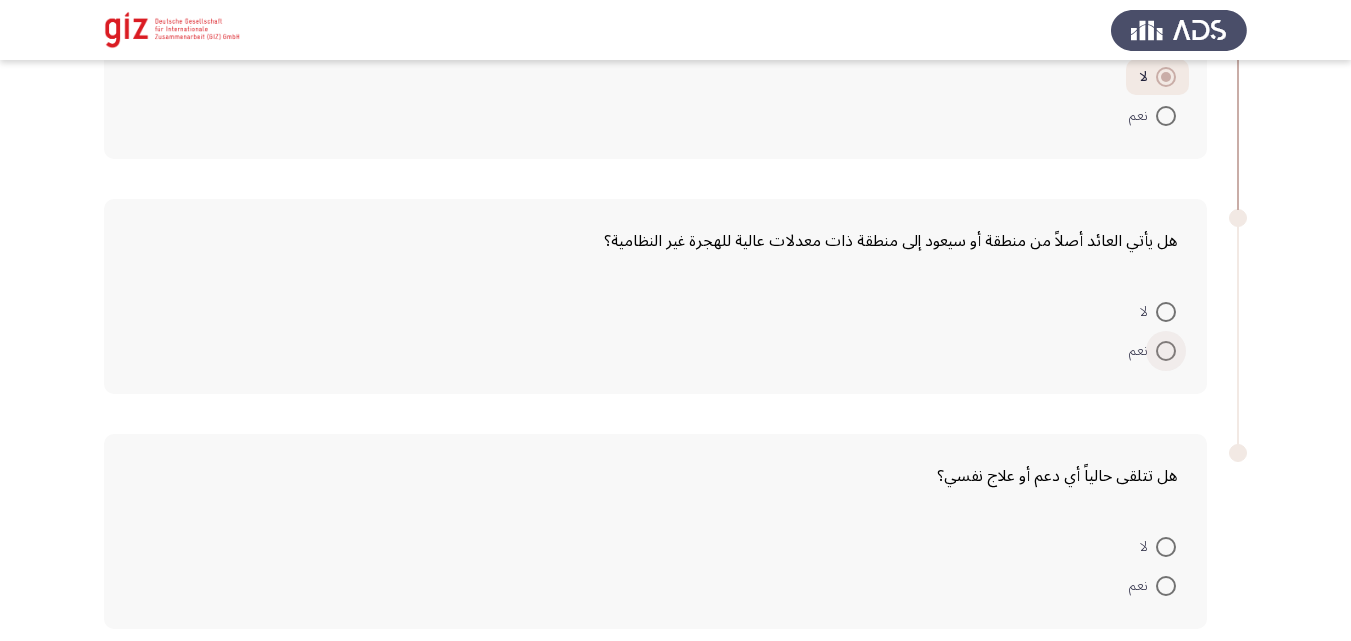 click at bounding box center (1166, 351) 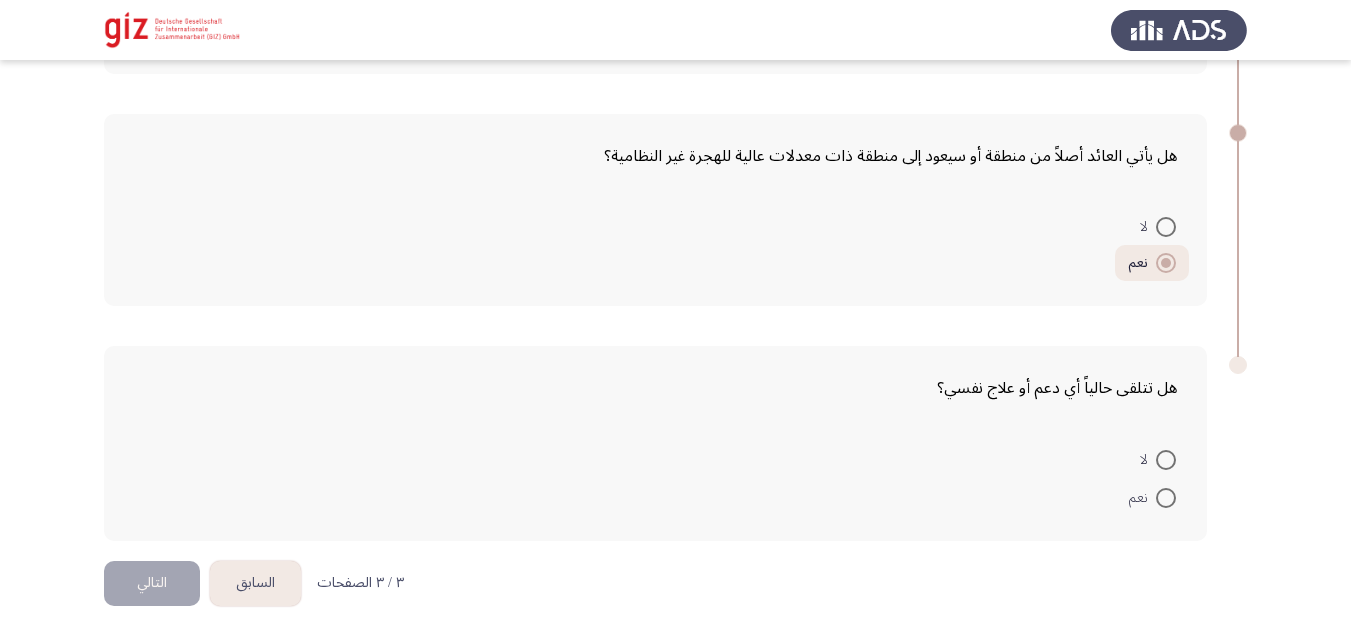 click at bounding box center [1166, 460] 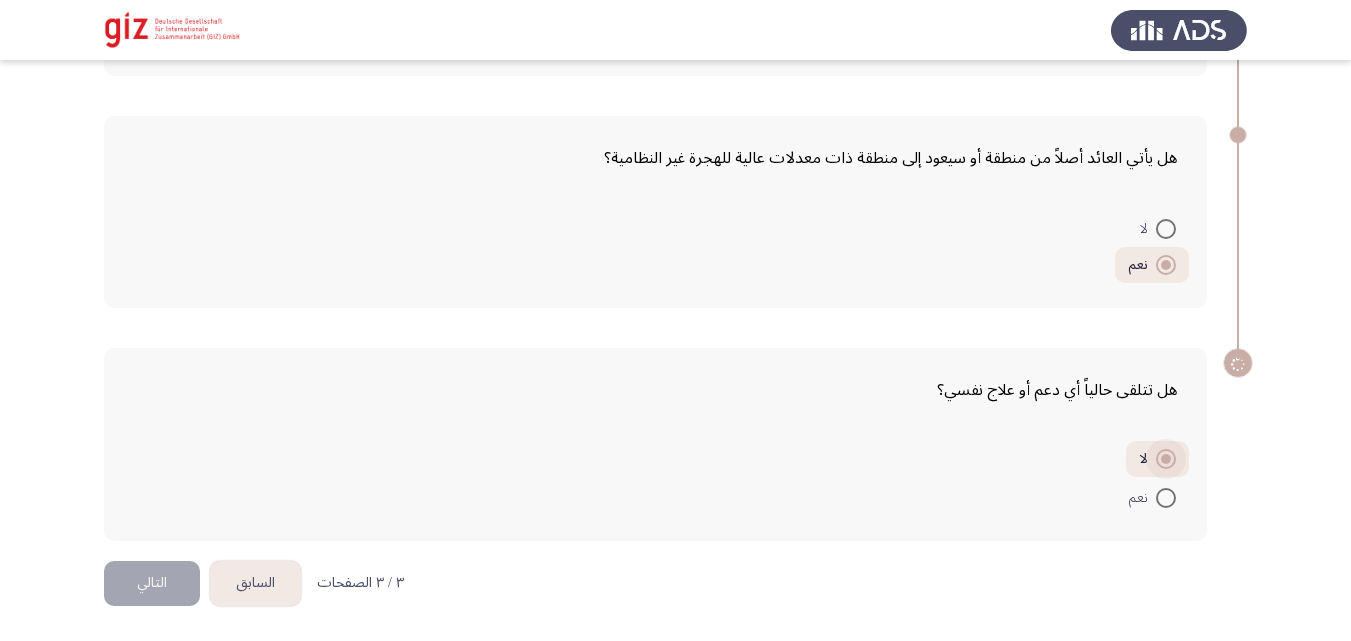 scroll, scrollTop: 1249, scrollLeft: 0, axis: vertical 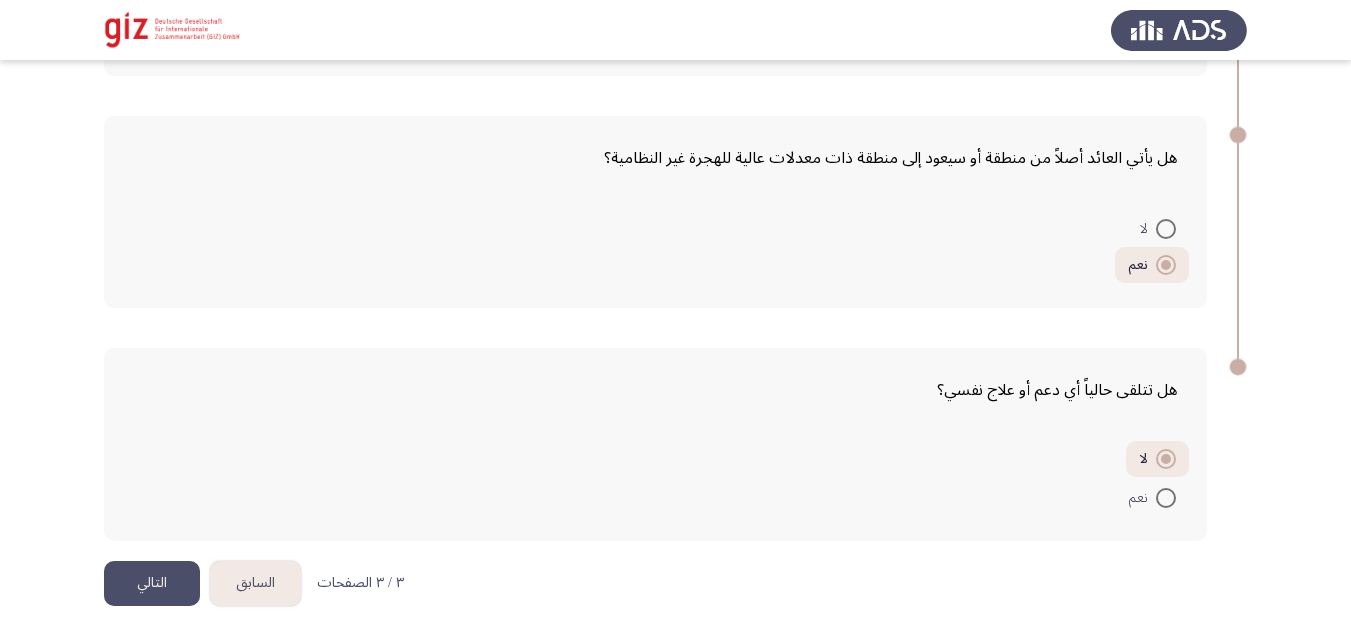 click on "التالي" 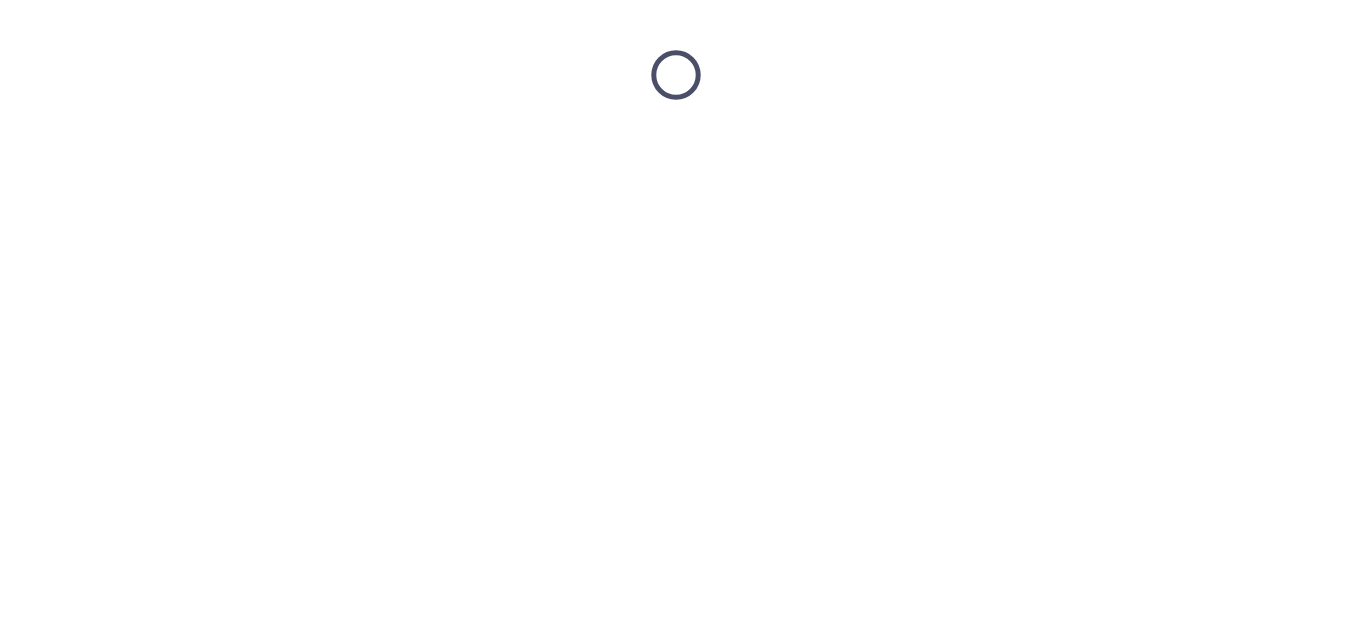 scroll, scrollTop: 0, scrollLeft: 0, axis: both 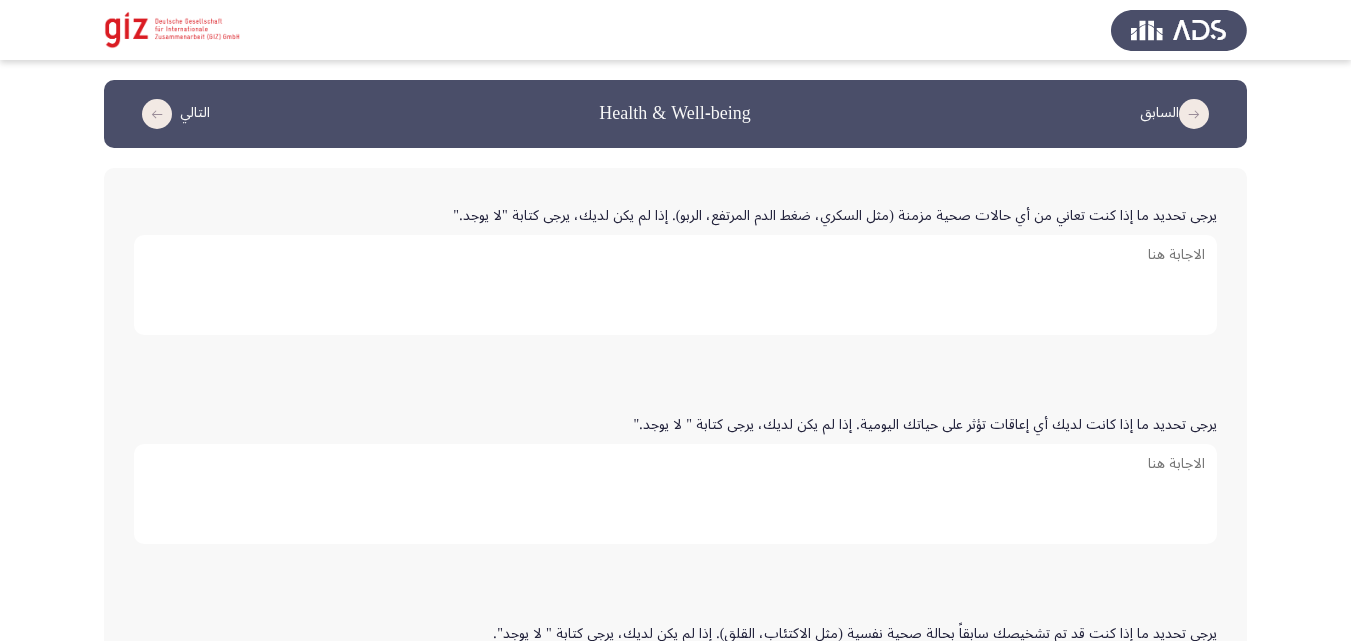 click on "يرجى تحديد ما إذا كنت تعاني من أي حالات صحية مزمنة (مثل السكري، ضغط الدم المرتفع، الربو). إذا لم يكن لديك، يرجى كتابة "لا يوجد."" at bounding box center [675, 285] 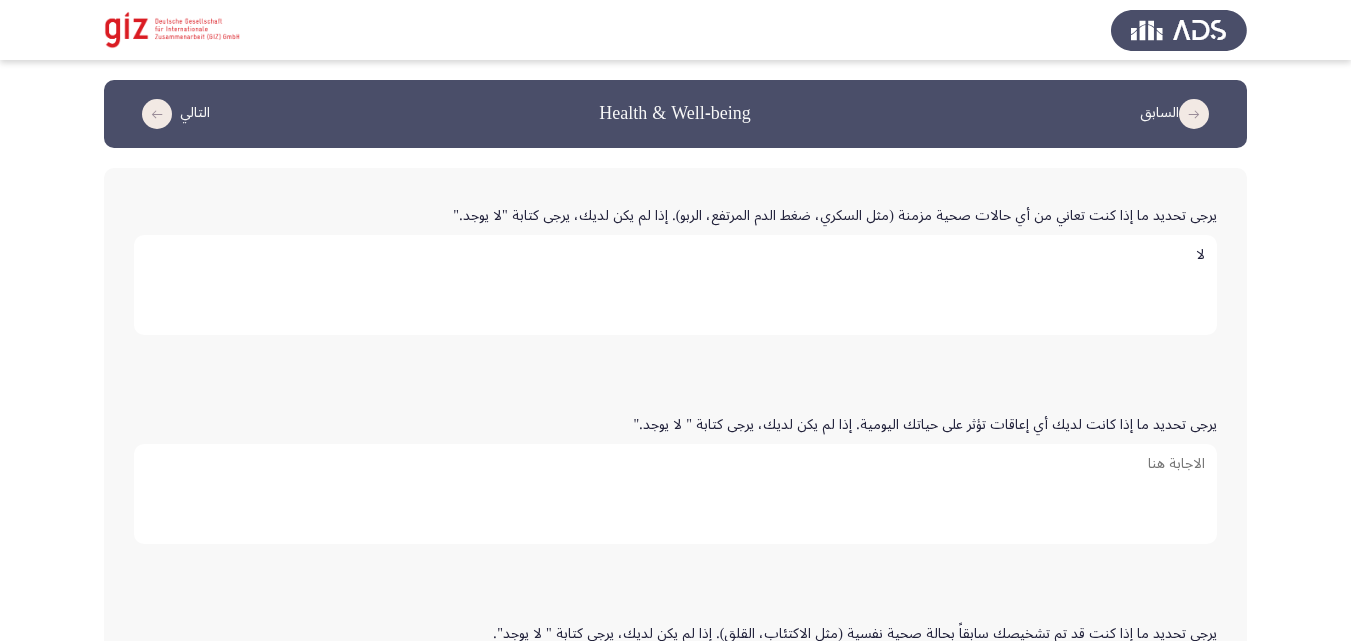type on "لا" 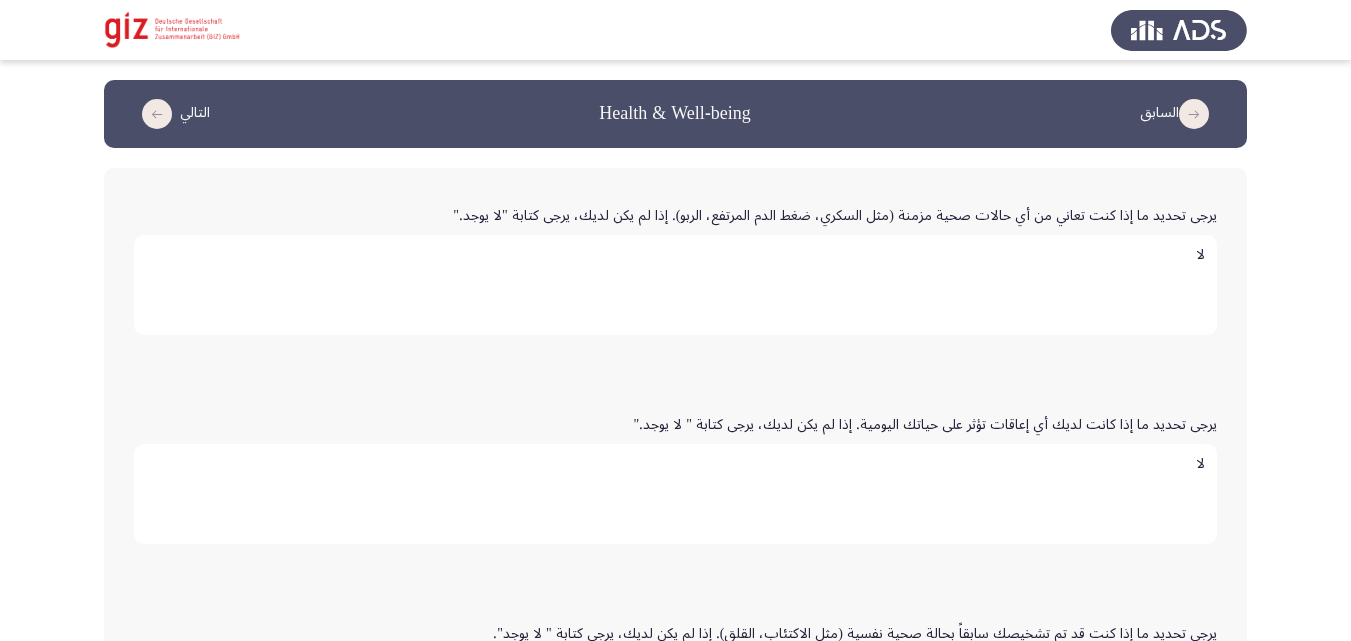 type on "لا" 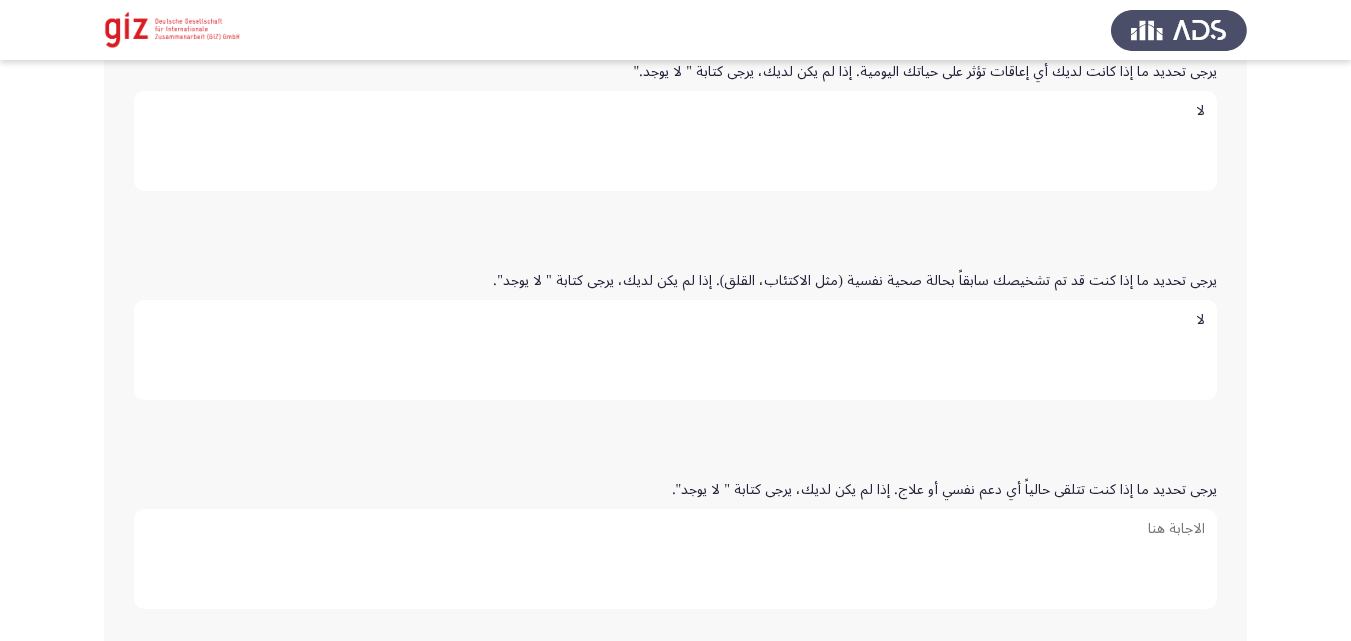type on "لا" 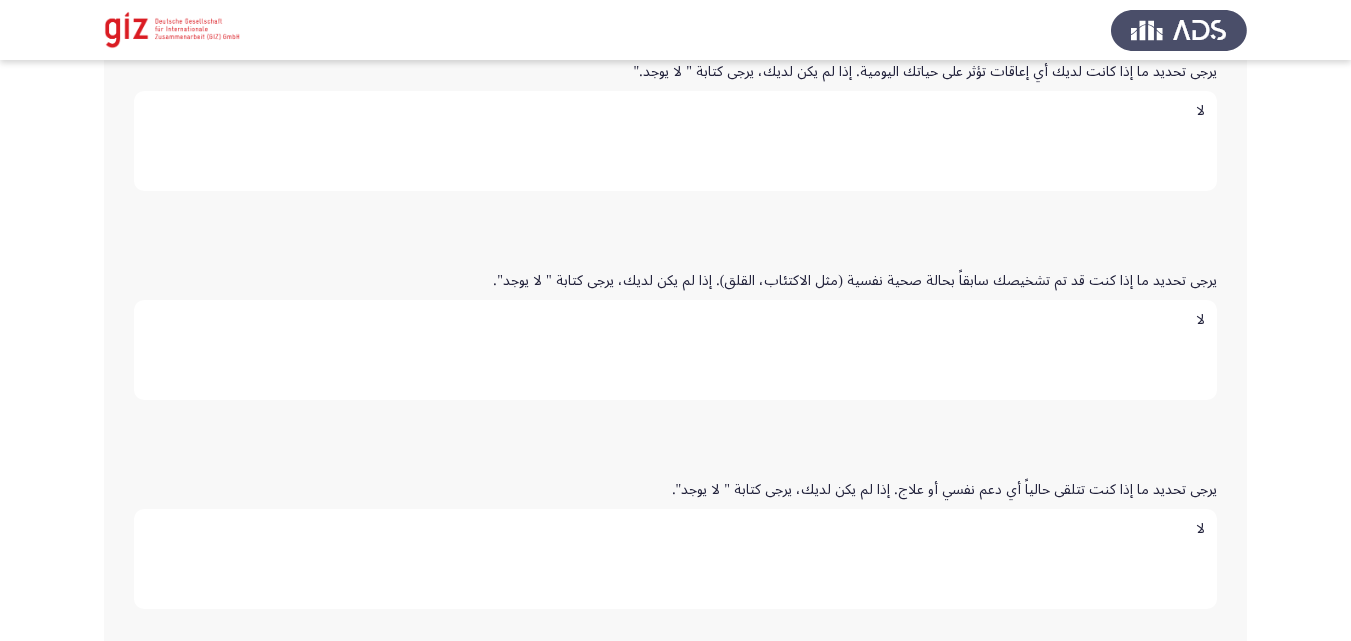 type on "لا" 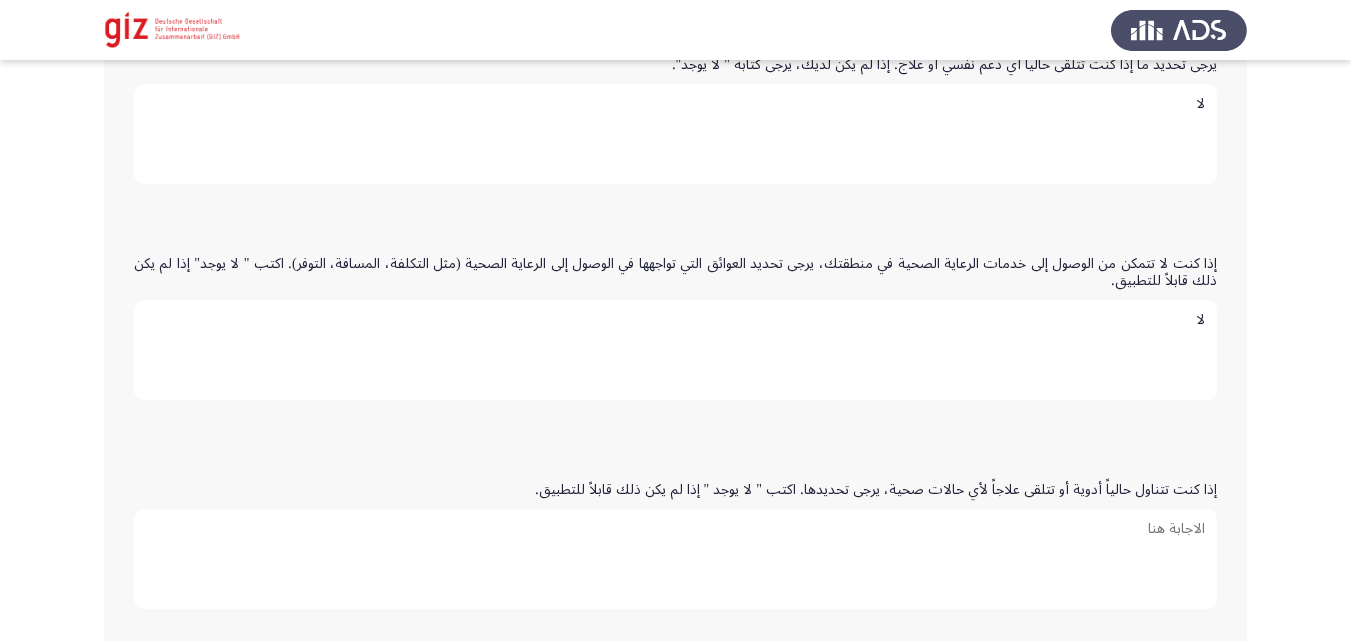 type on "لا" 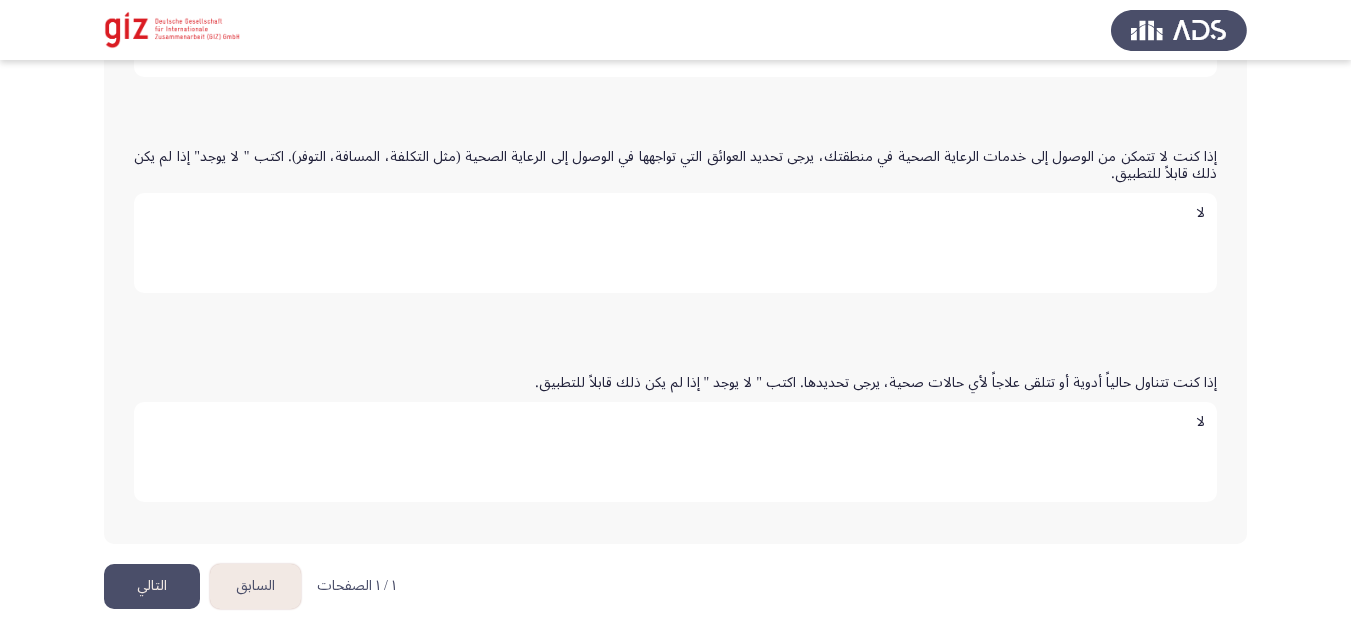 scroll, scrollTop: 888, scrollLeft: 0, axis: vertical 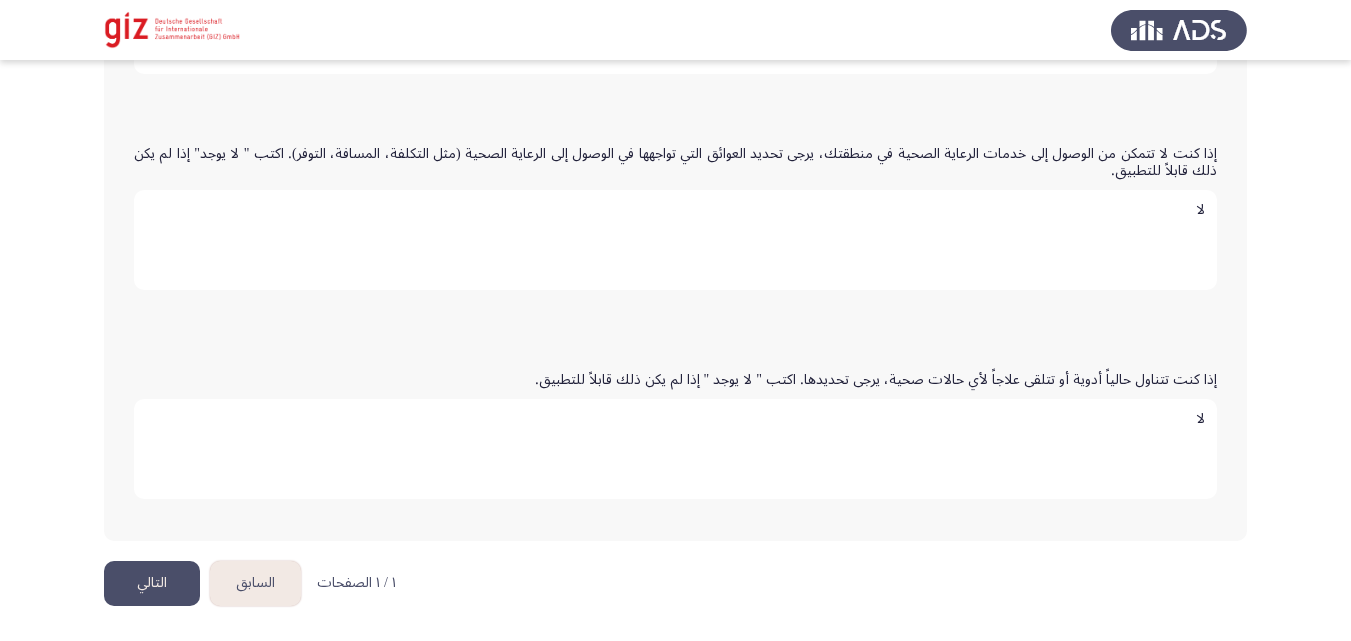 type on "لا" 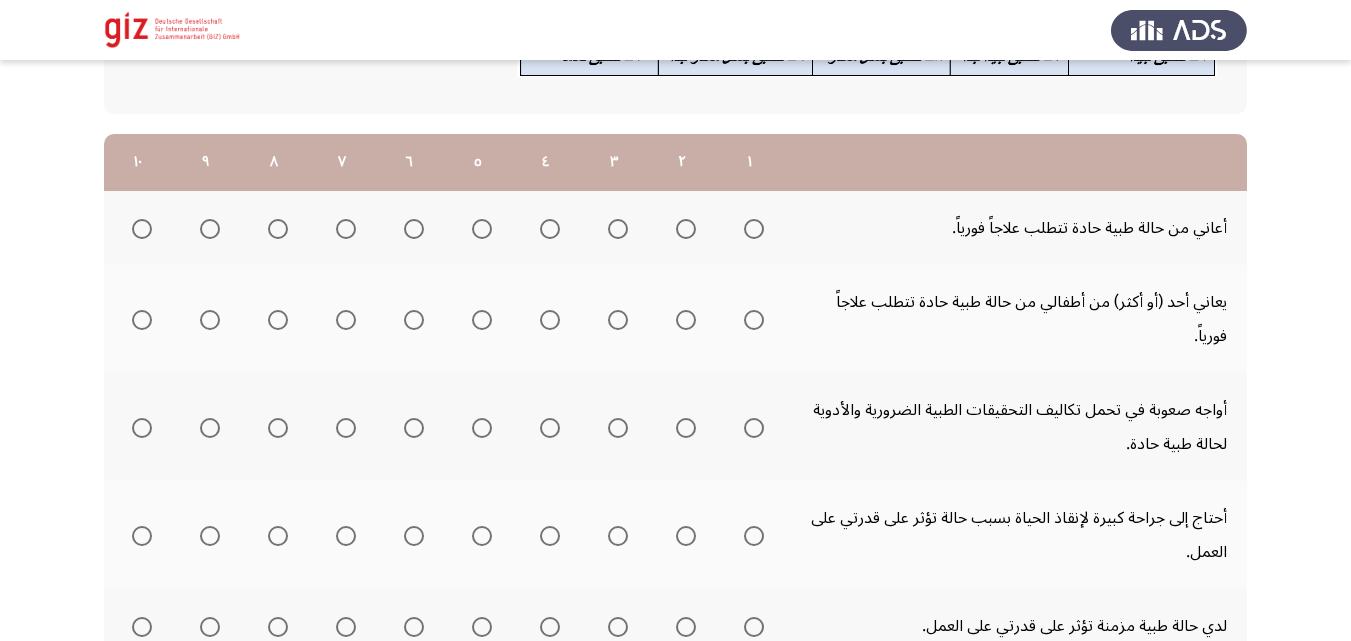 scroll, scrollTop: 273, scrollLeft: 0, axis: vertical 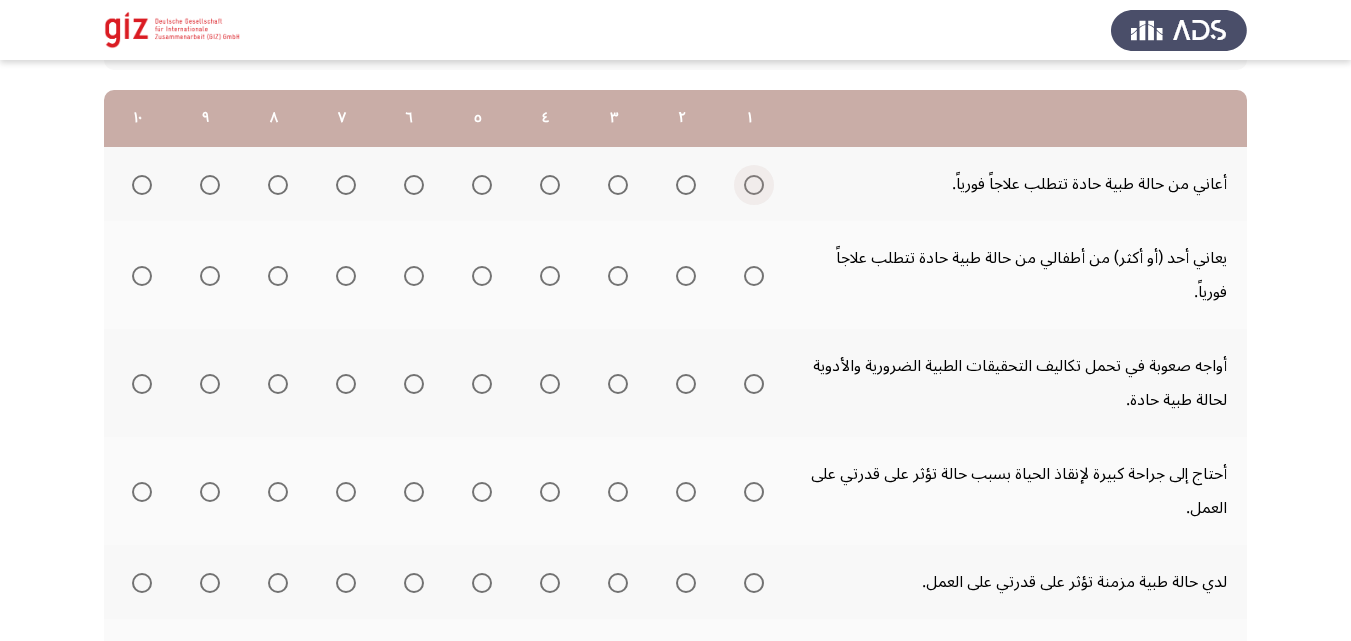 click at bounding box center [754, 185] 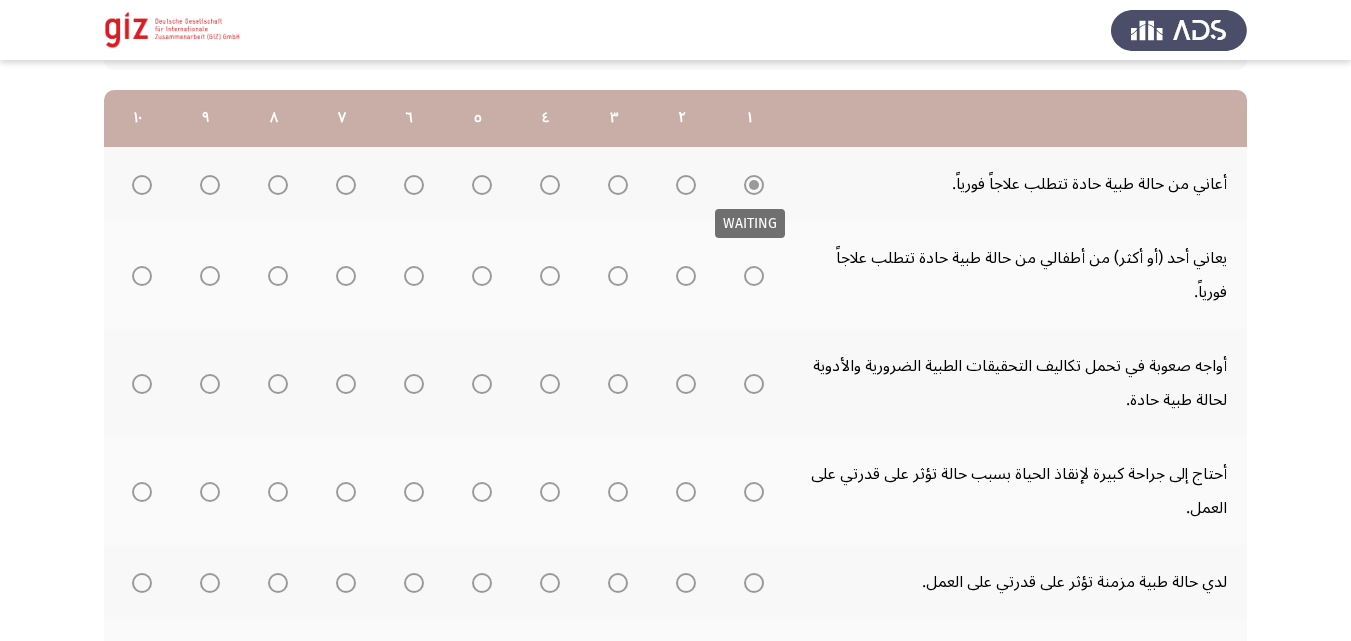 click on "WAITING" at bounding box center (750, 223) 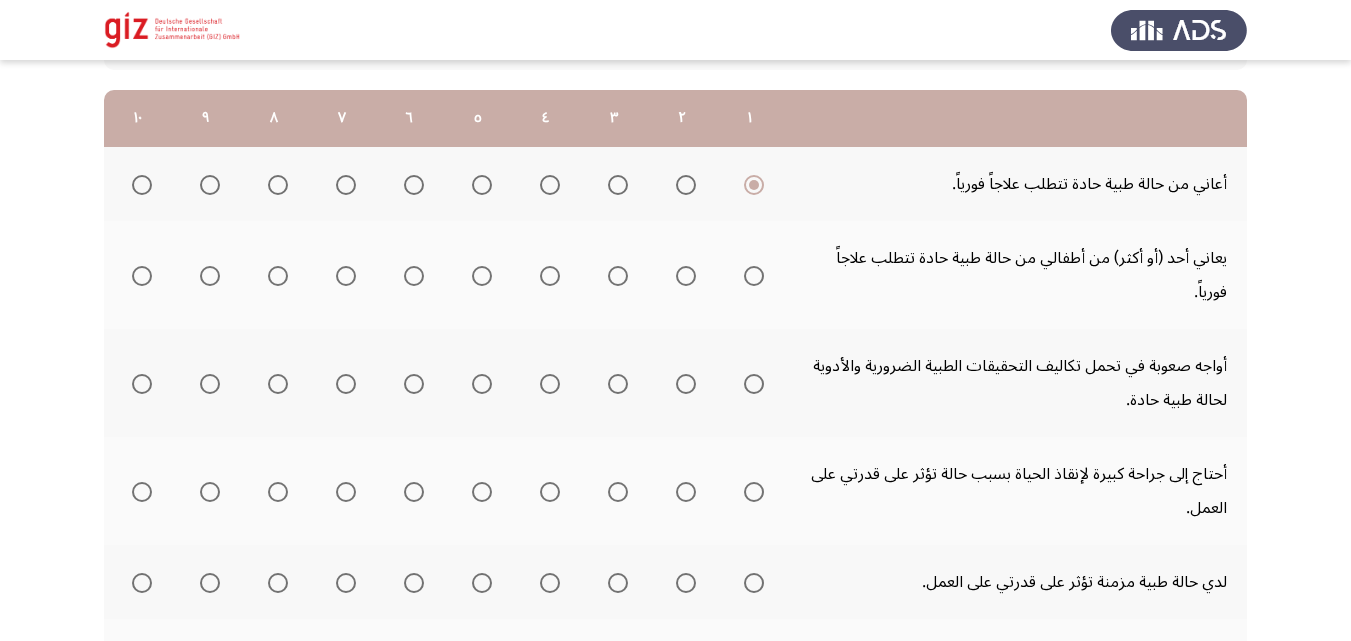 click at bounding box center [754, 276] 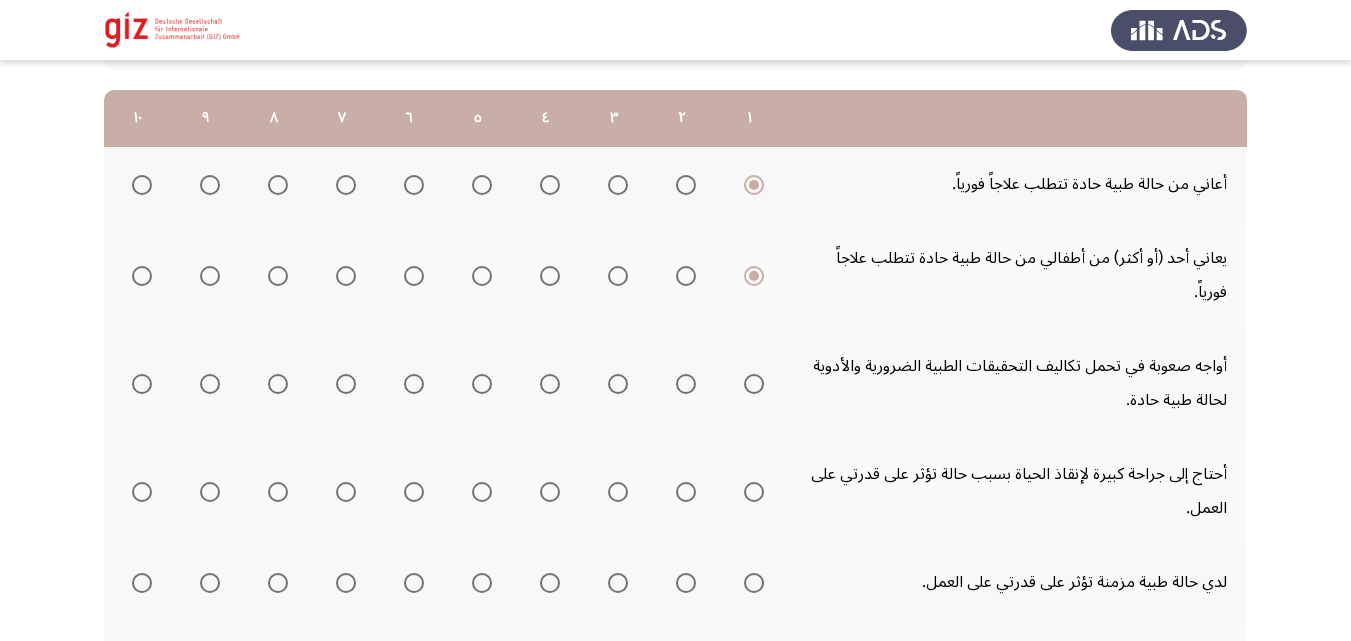 click at bounding box center [754, 384] 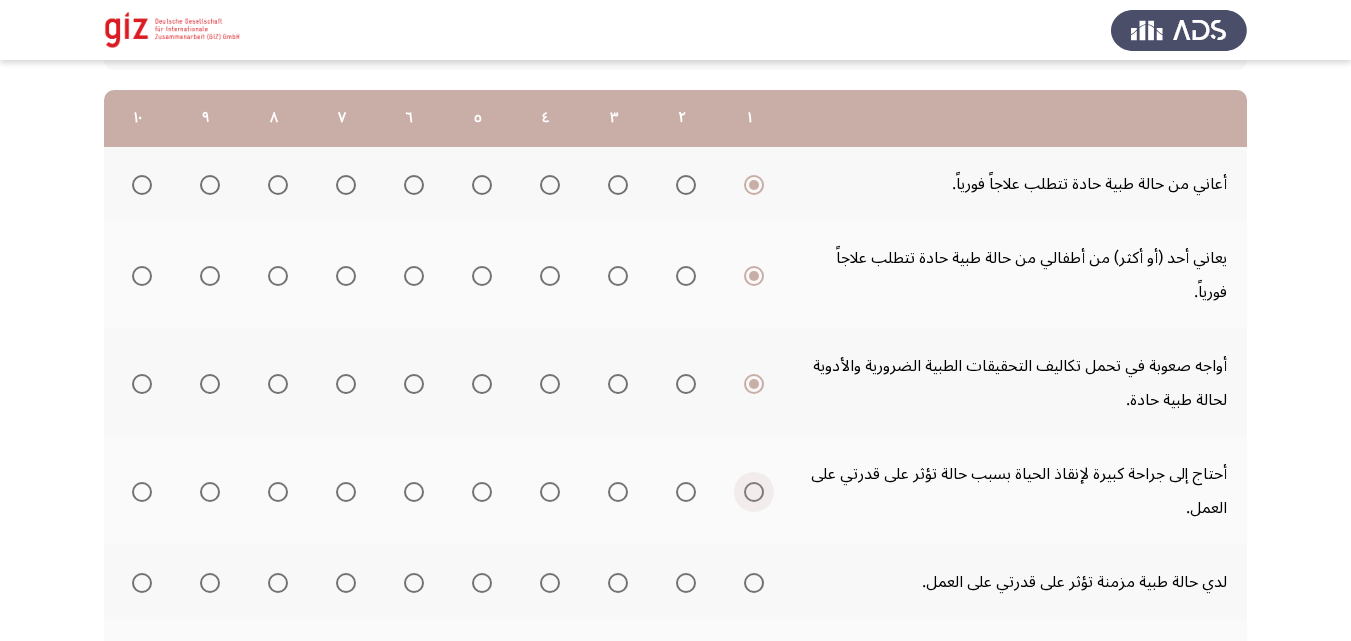 click at bounding box center (750, 492) 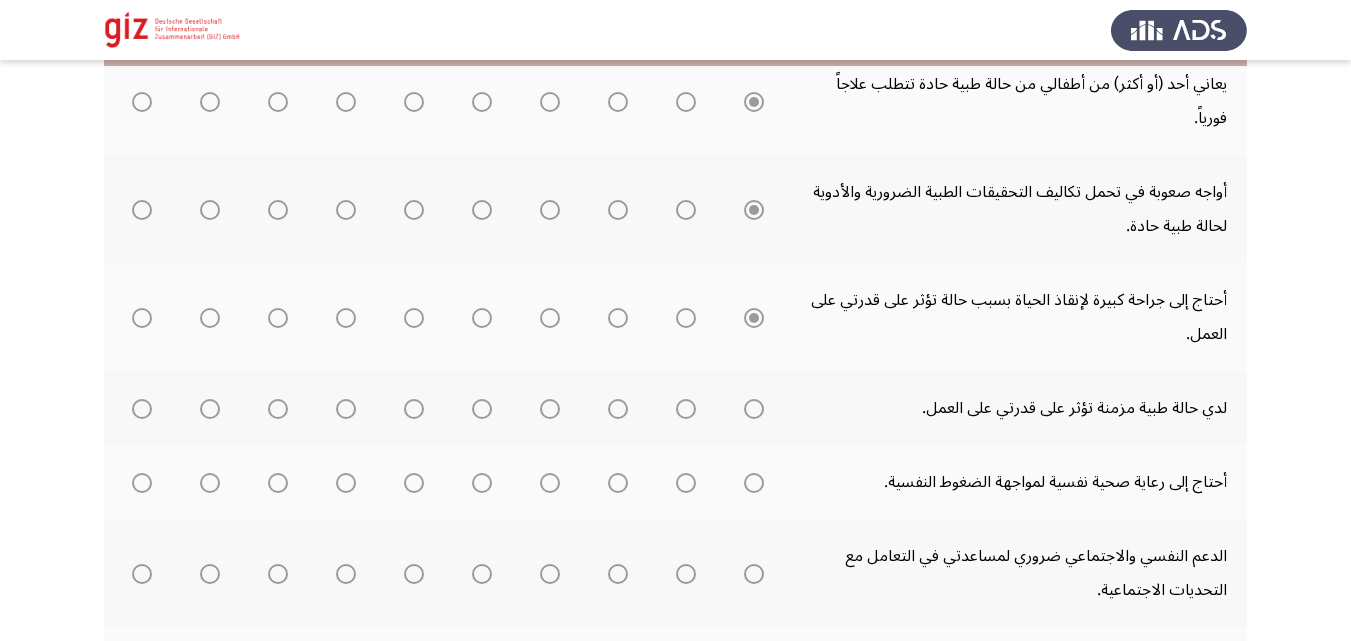 scroll, scrollTop: 468, scrollLeft: 0, axis: vertical 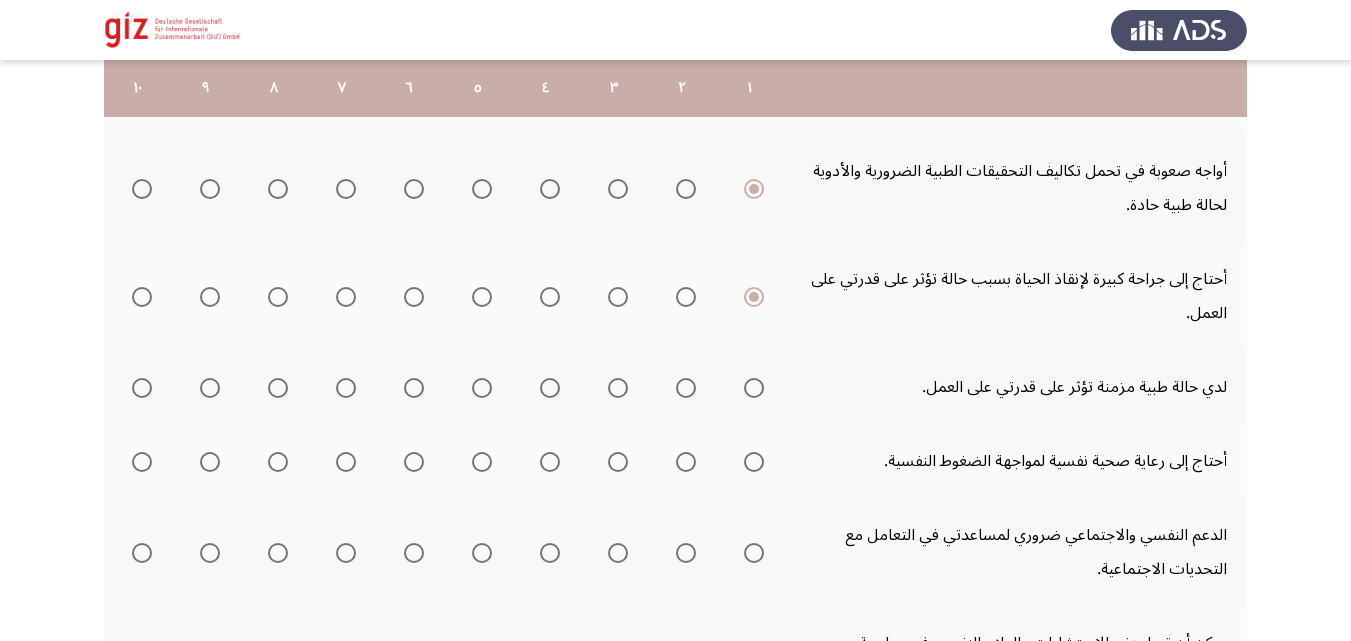 click 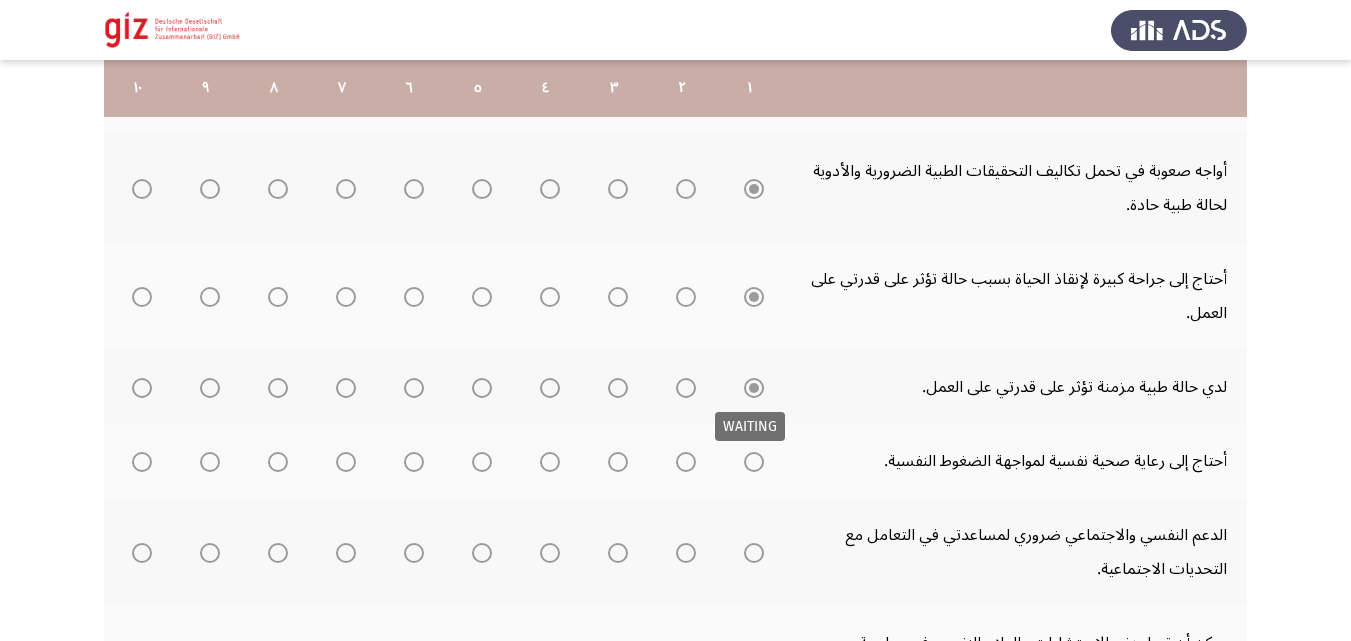click on "WAITING" at bounding box center [750, 426] 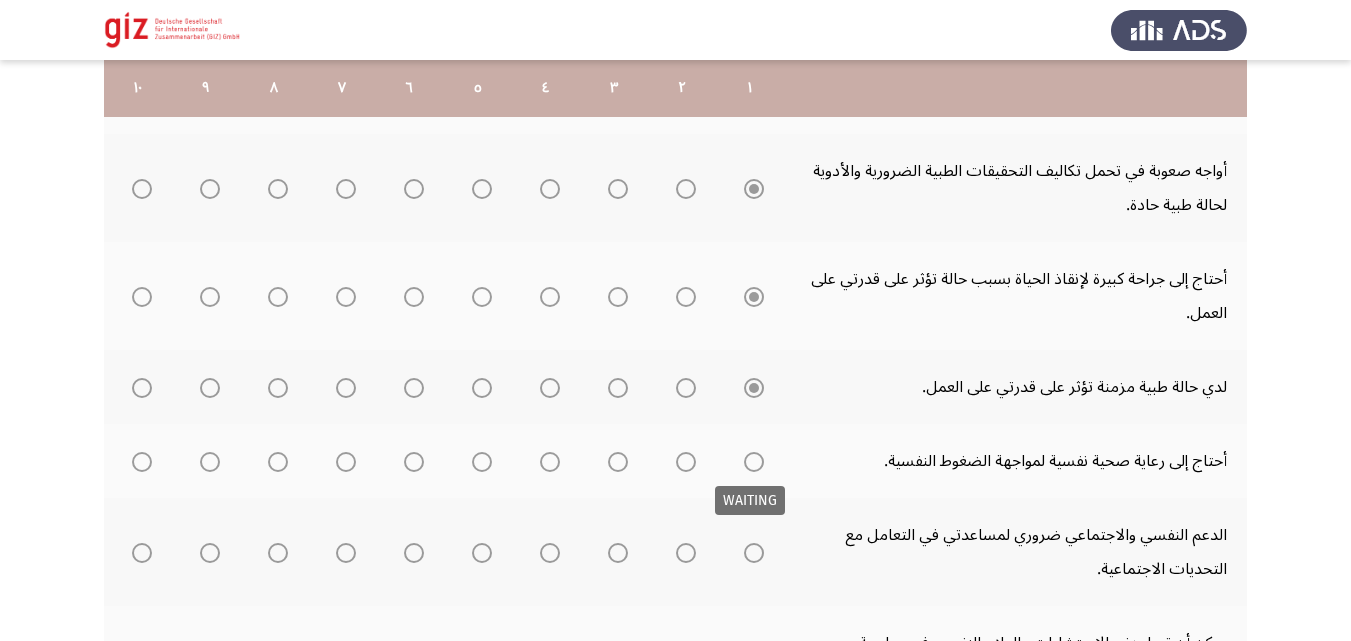 click at bounding box center [754, 462] 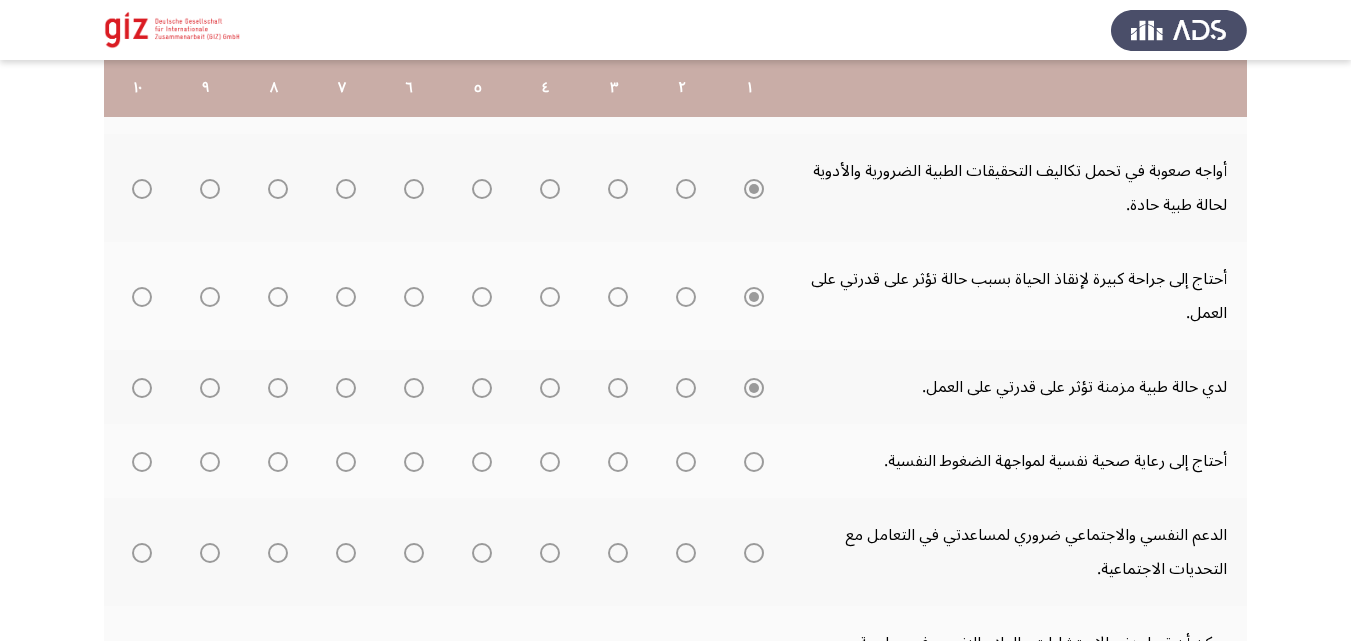 click 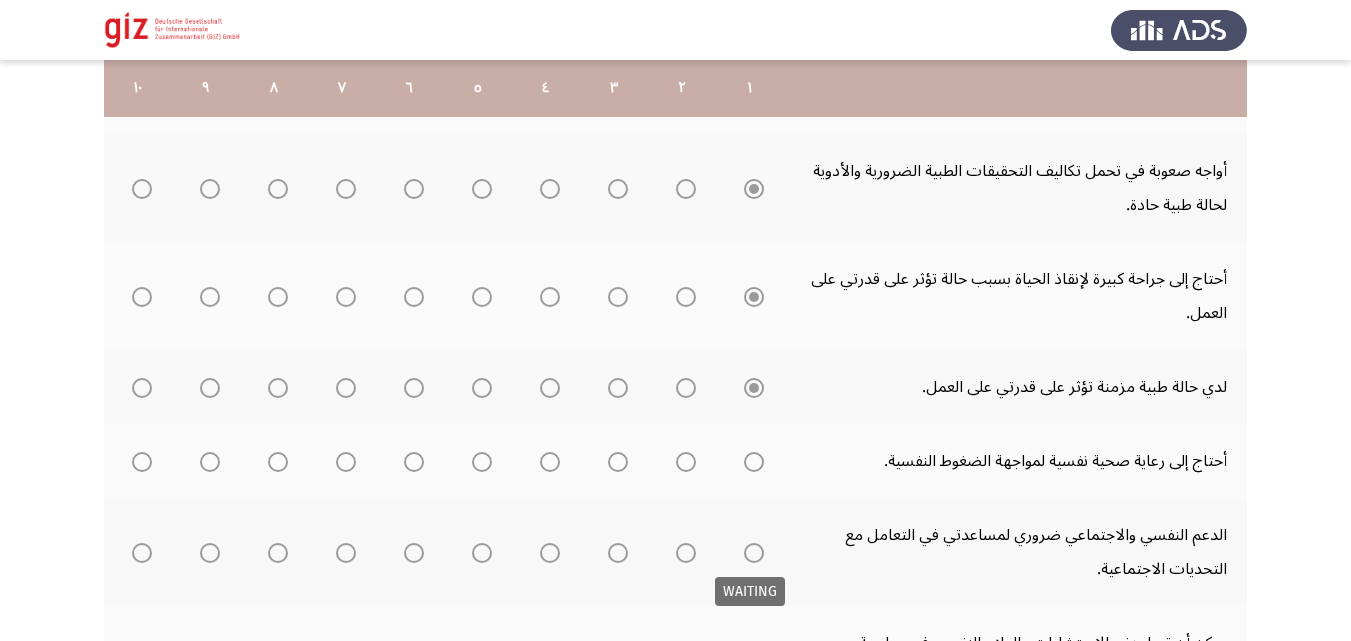 click at bounding box center (754, 553) 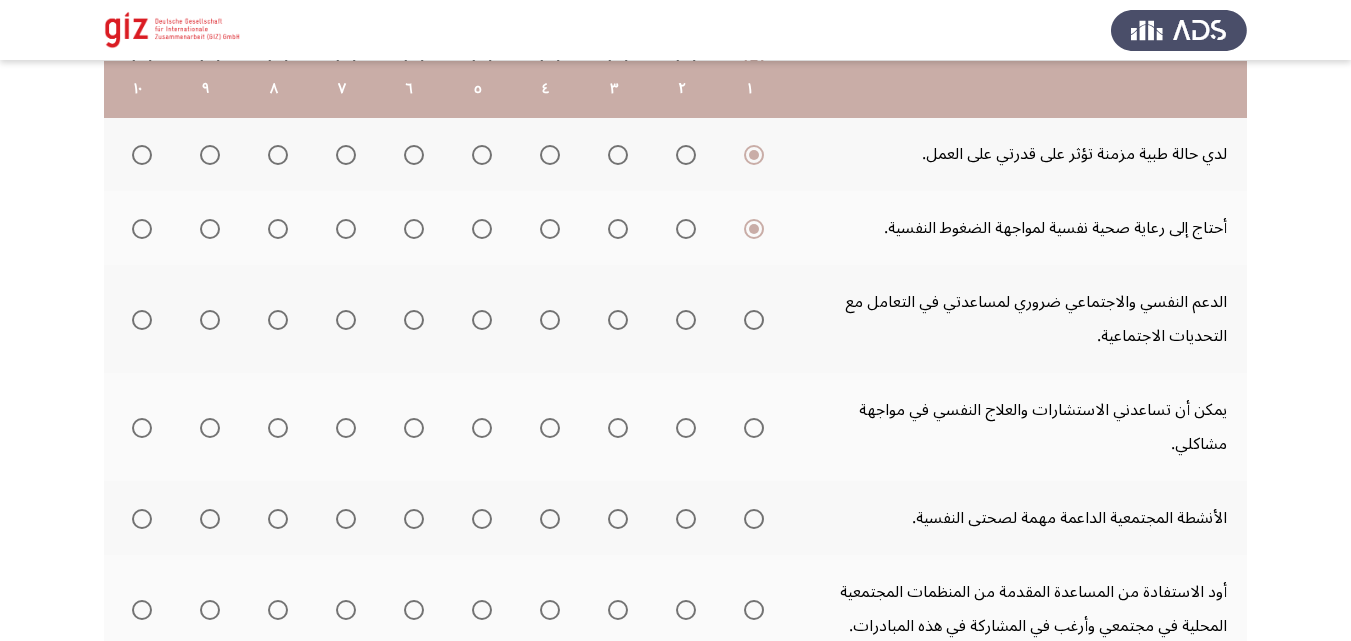 scroll, scrollTop: 702, scrollLeft: 0, axis: vertical 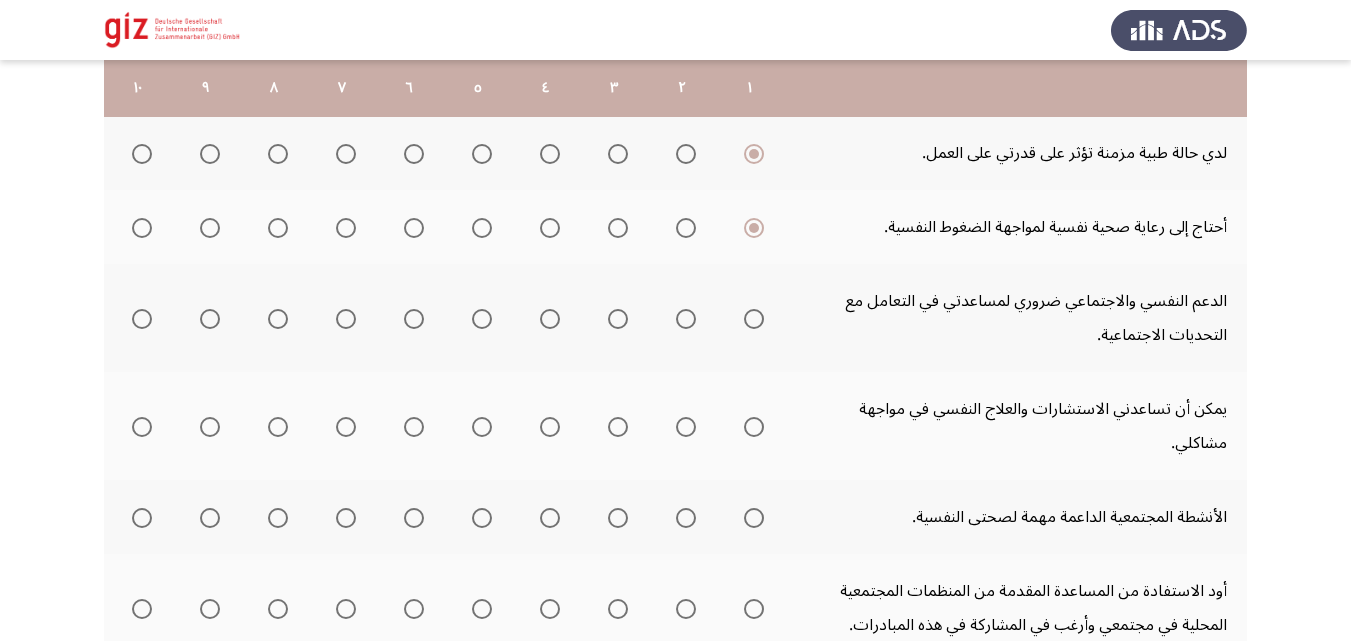 click at bounding box center (754, 319) 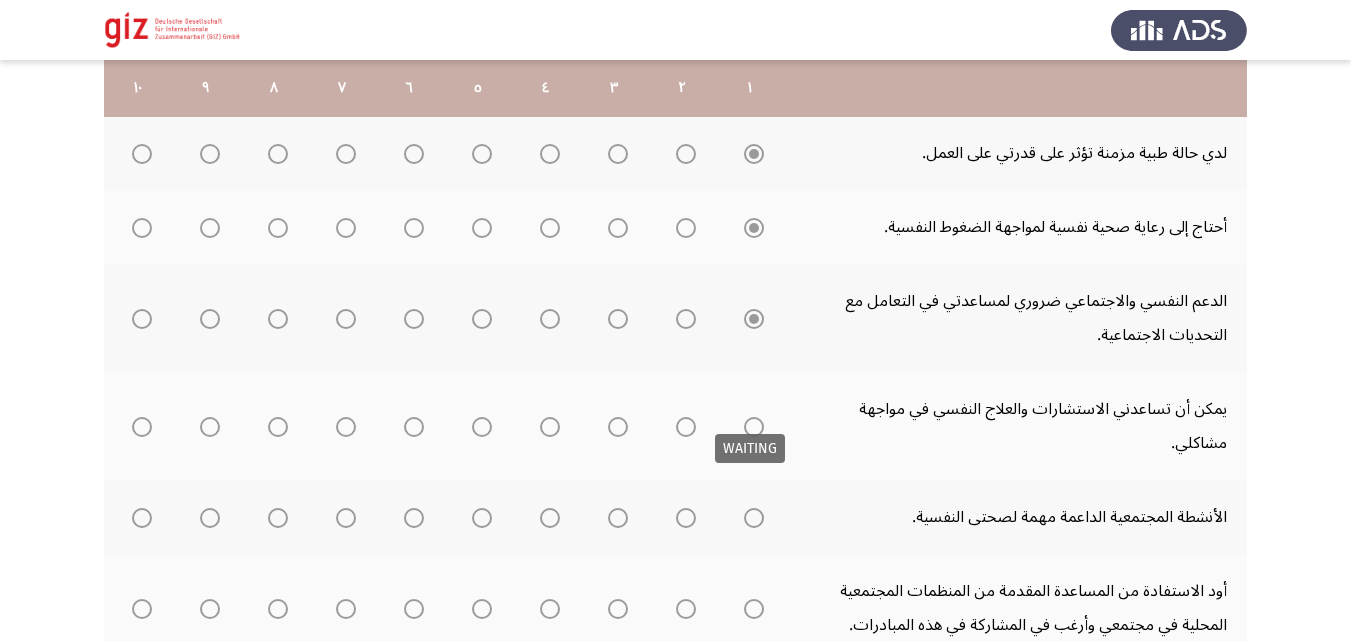 click at bounding box center (754, 427) 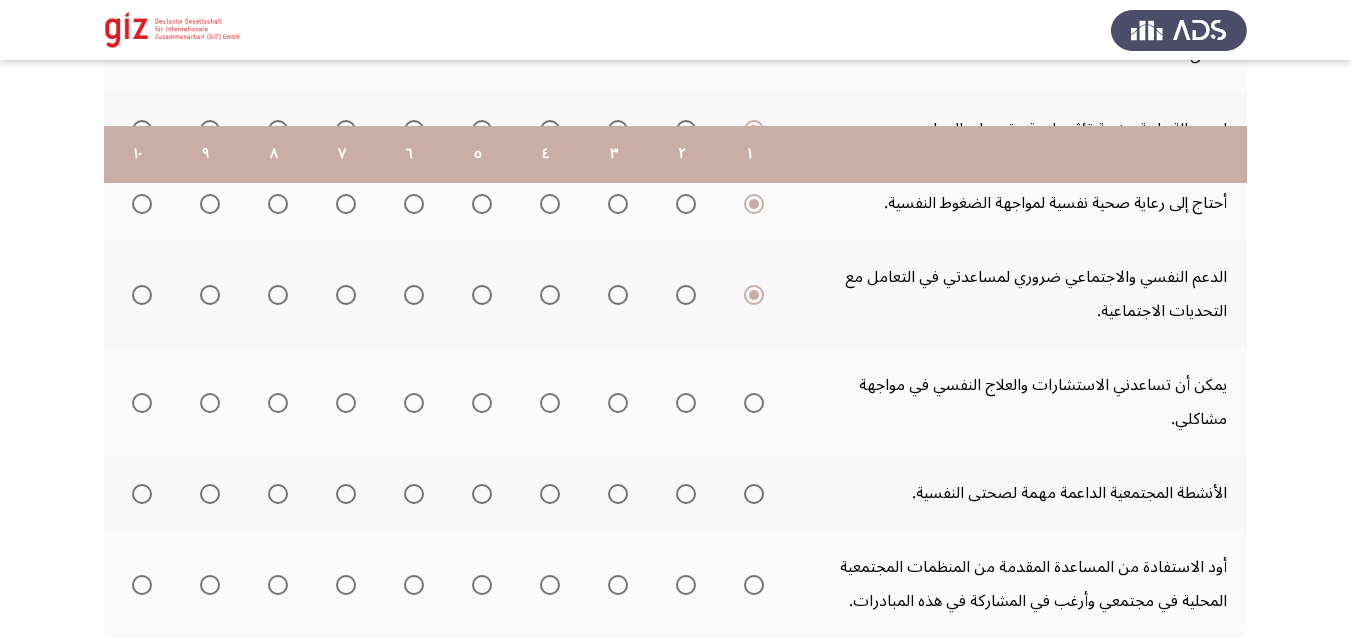 scroll, scrollTop: 829, scrollLeft: 0, axis: vertical 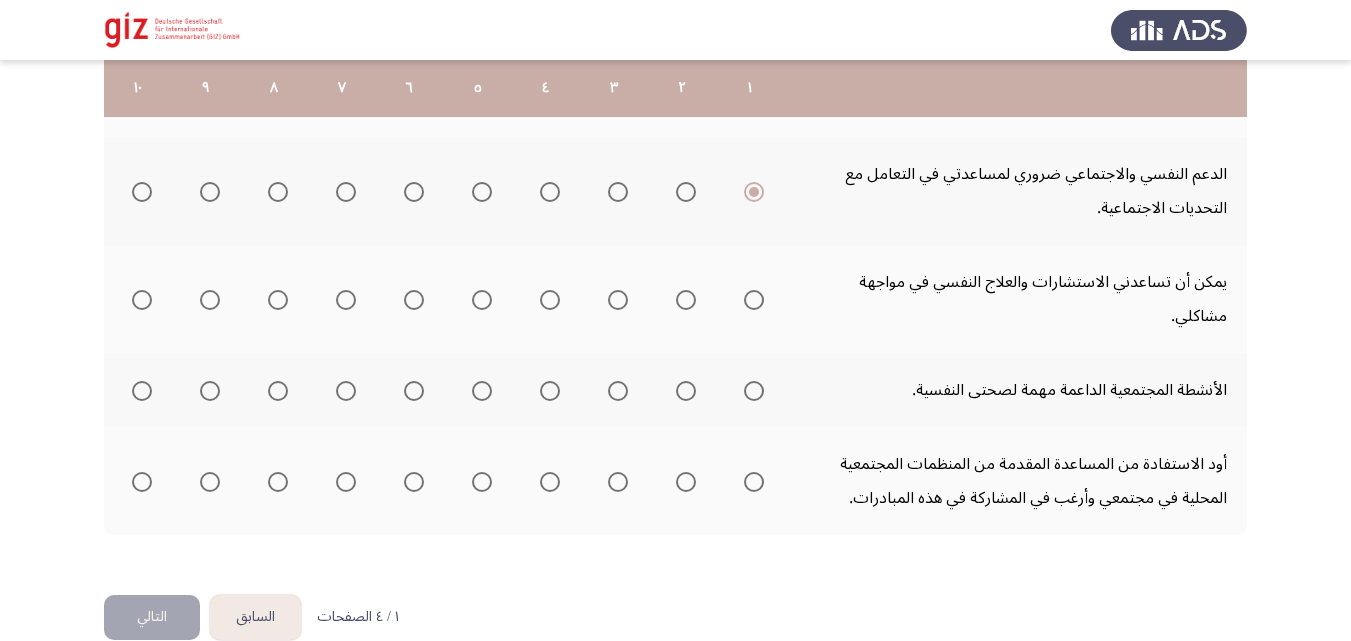 click at bounding box center [754, 300] 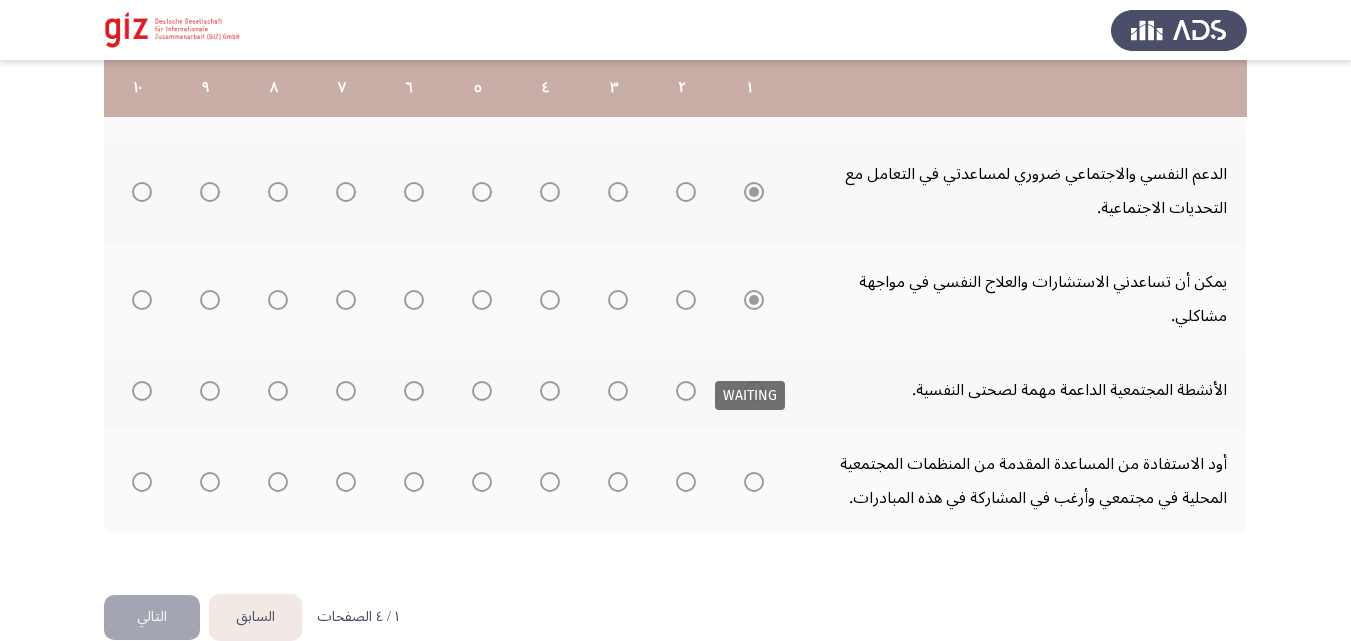 click at bounding box center (754, 391) 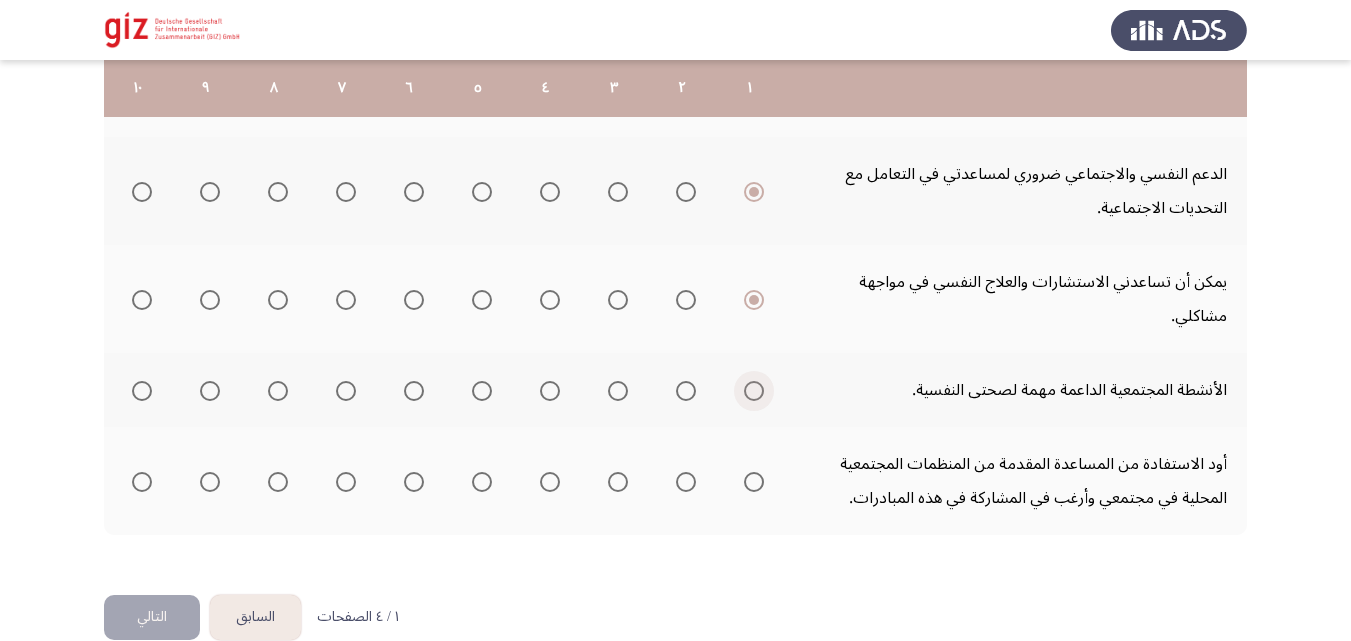 click at bounding box center (754, 391) 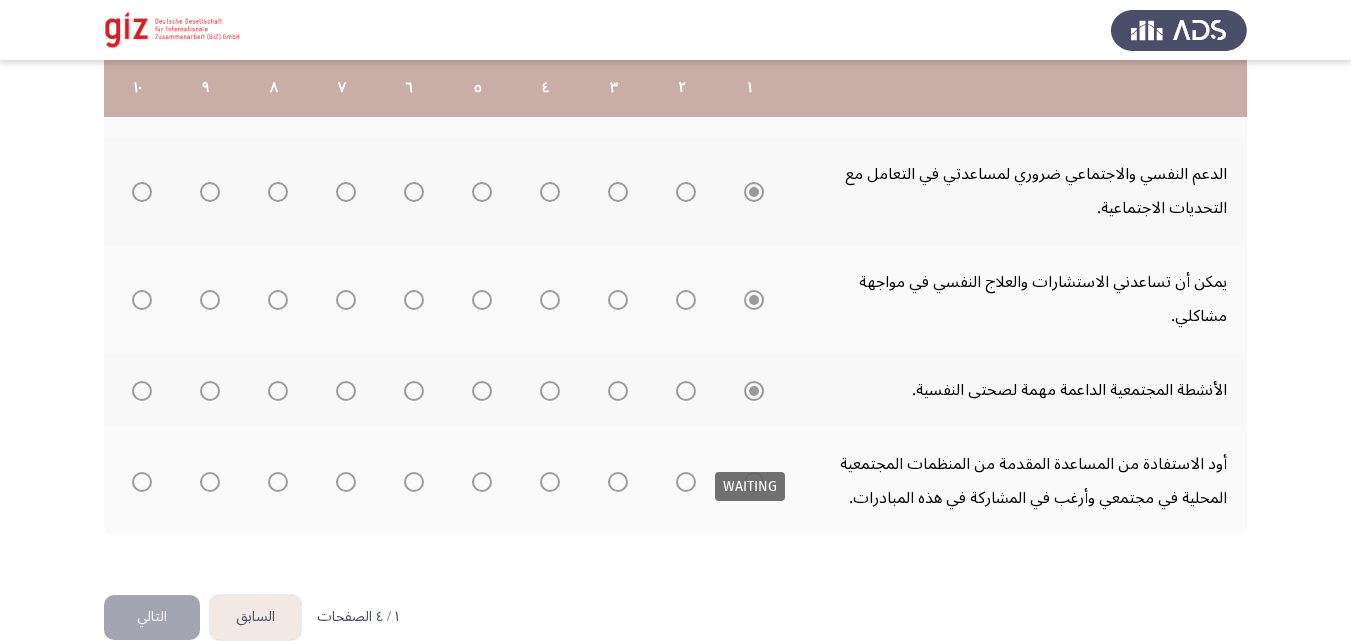 click at bounding box center (754, 482) 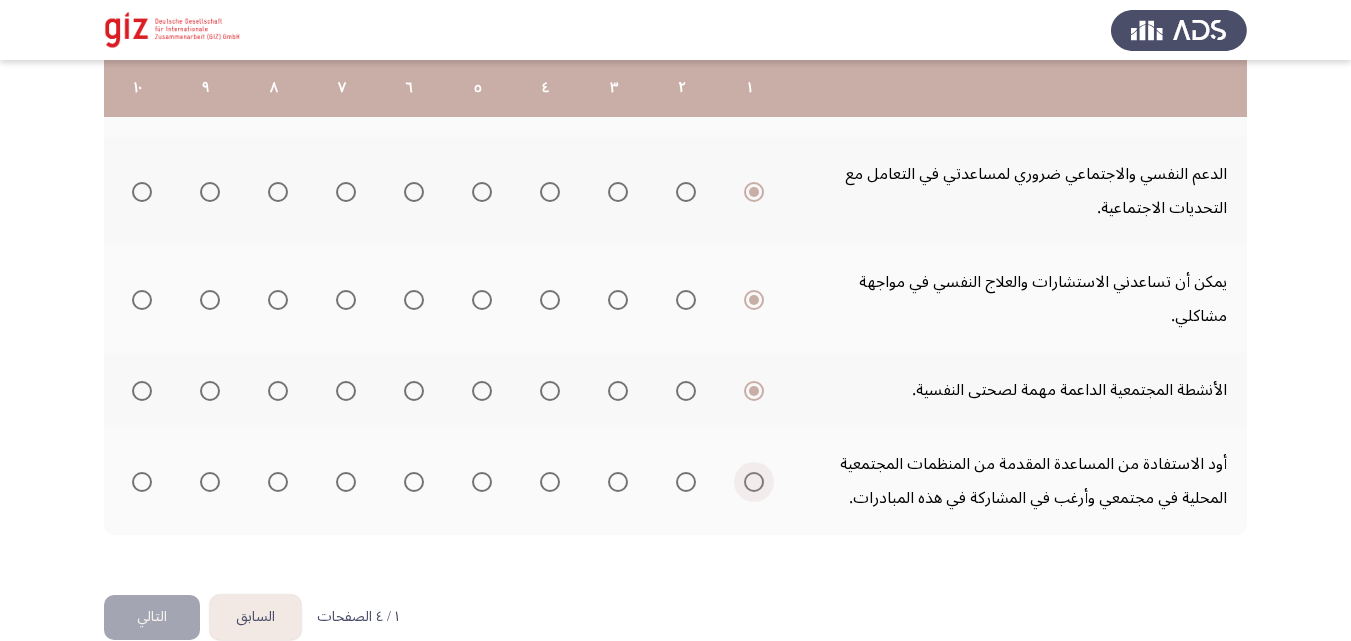 click at bounding box center (754, 482) 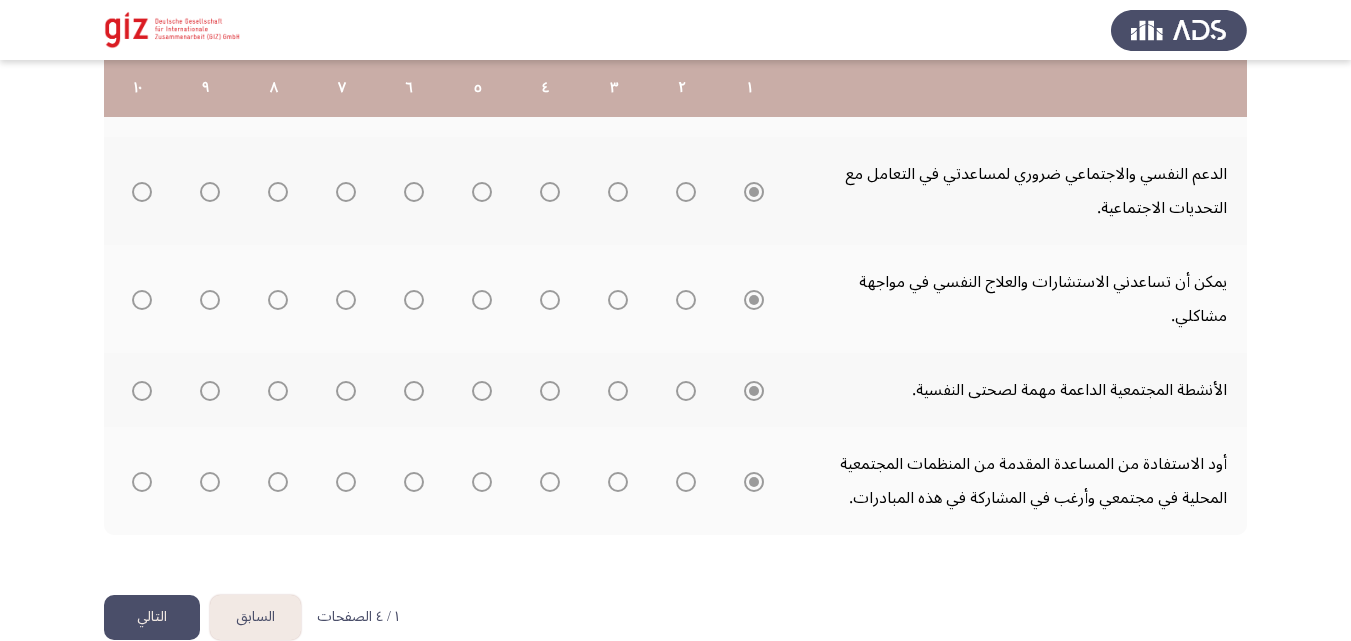 click on "التالي" 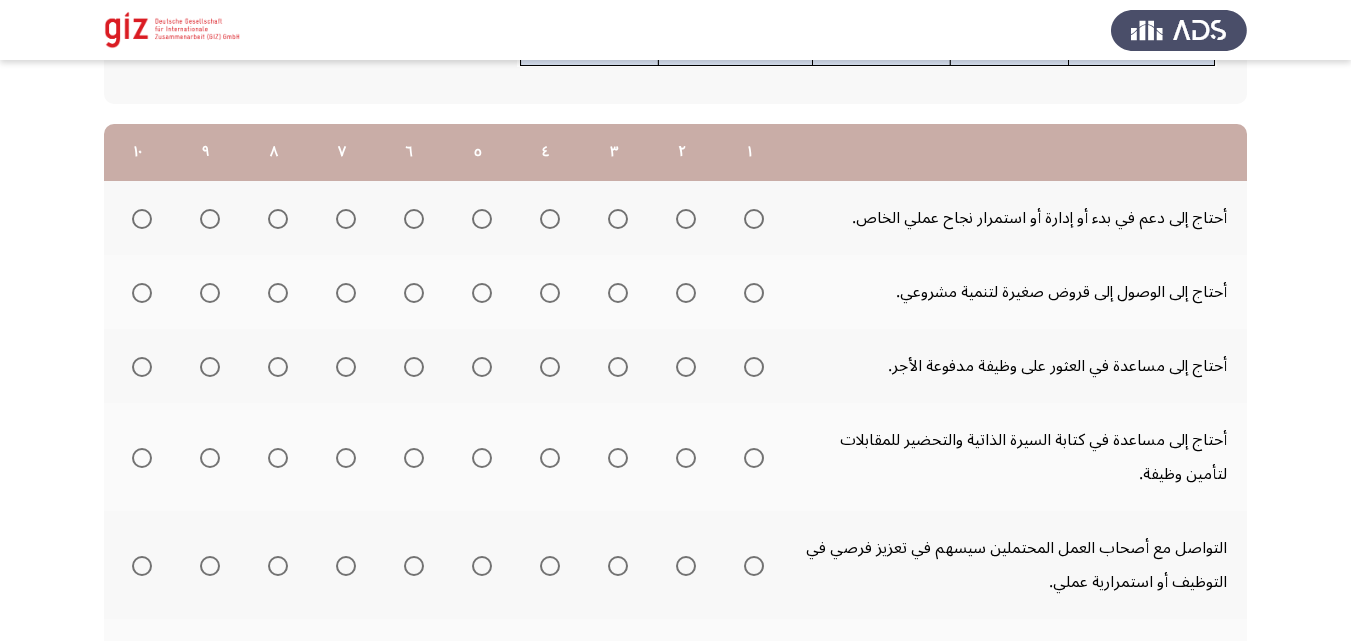 scroll, scrollTop: 243, scrollLeft: 0, axis: vertical 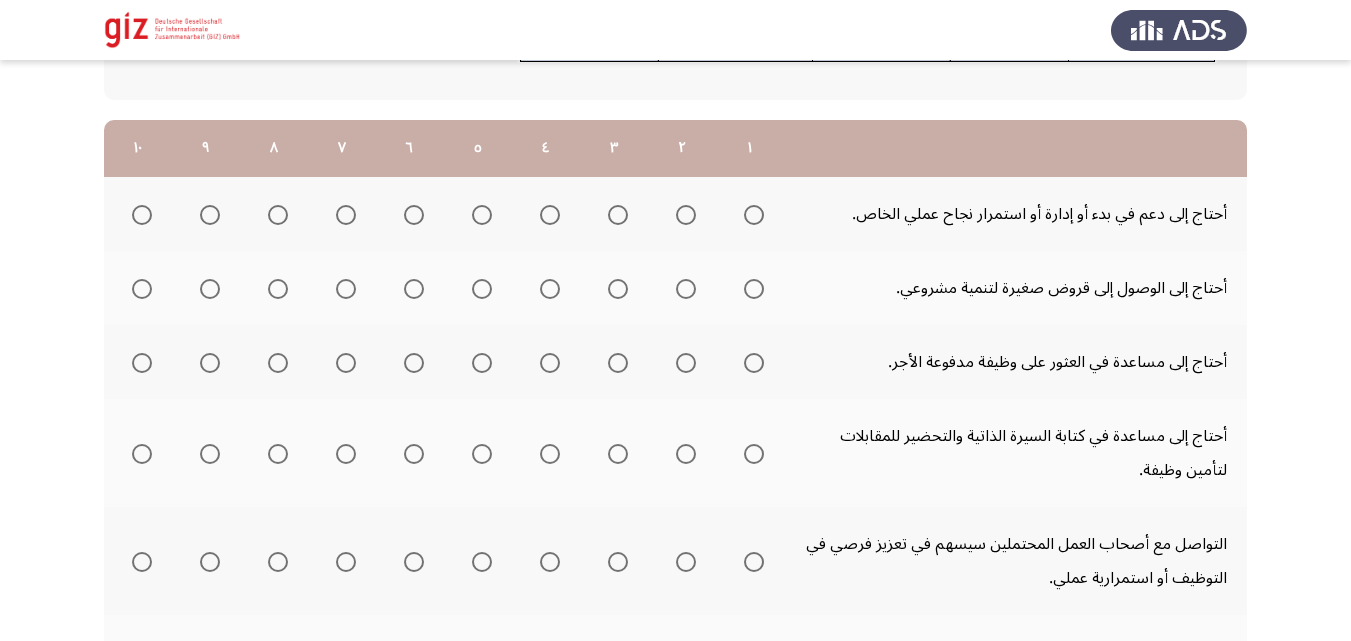 click 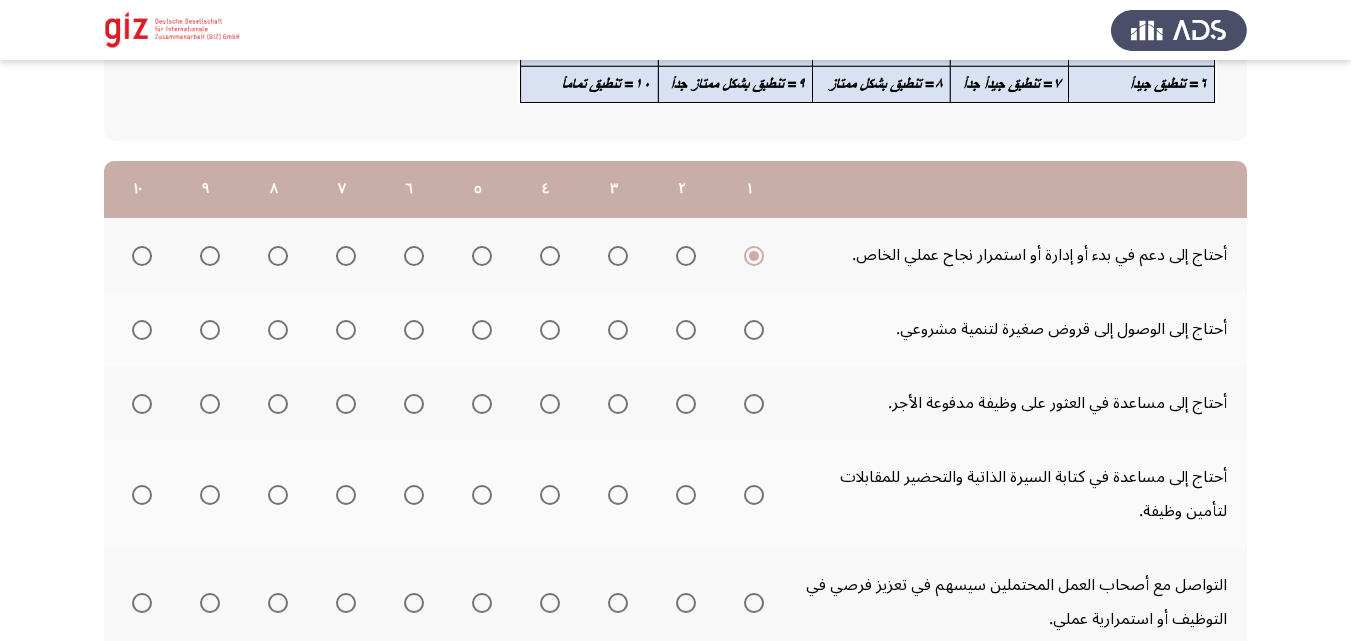 scroll, scrollTop: 210, scrollLeft: 0, axis: vertical 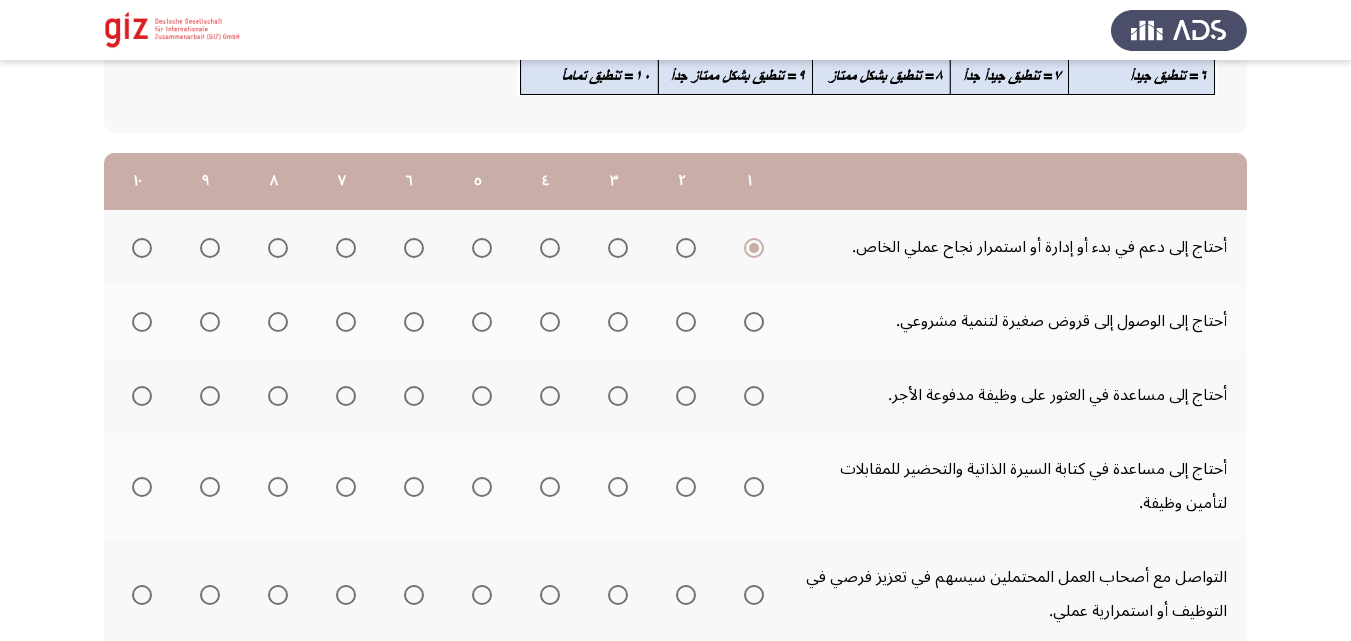 click at bounding box center [482, 322] 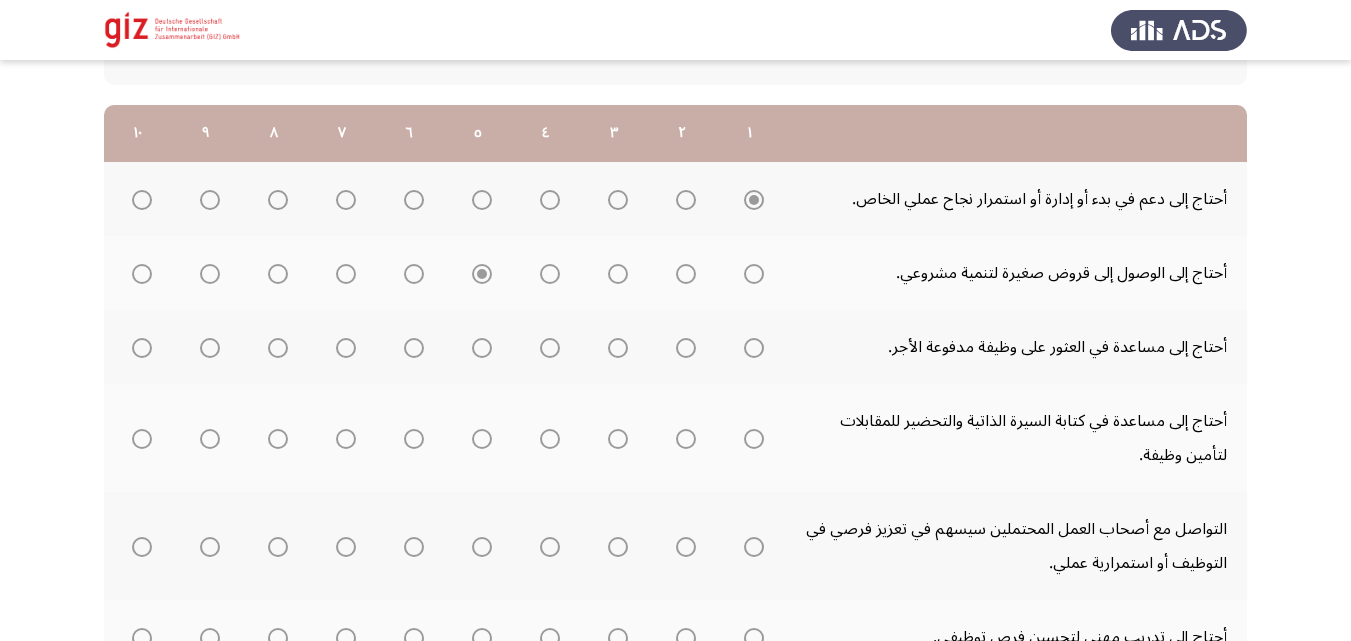 scroll, scrollTop: 266, scrollLeft: 0, axis: vertical 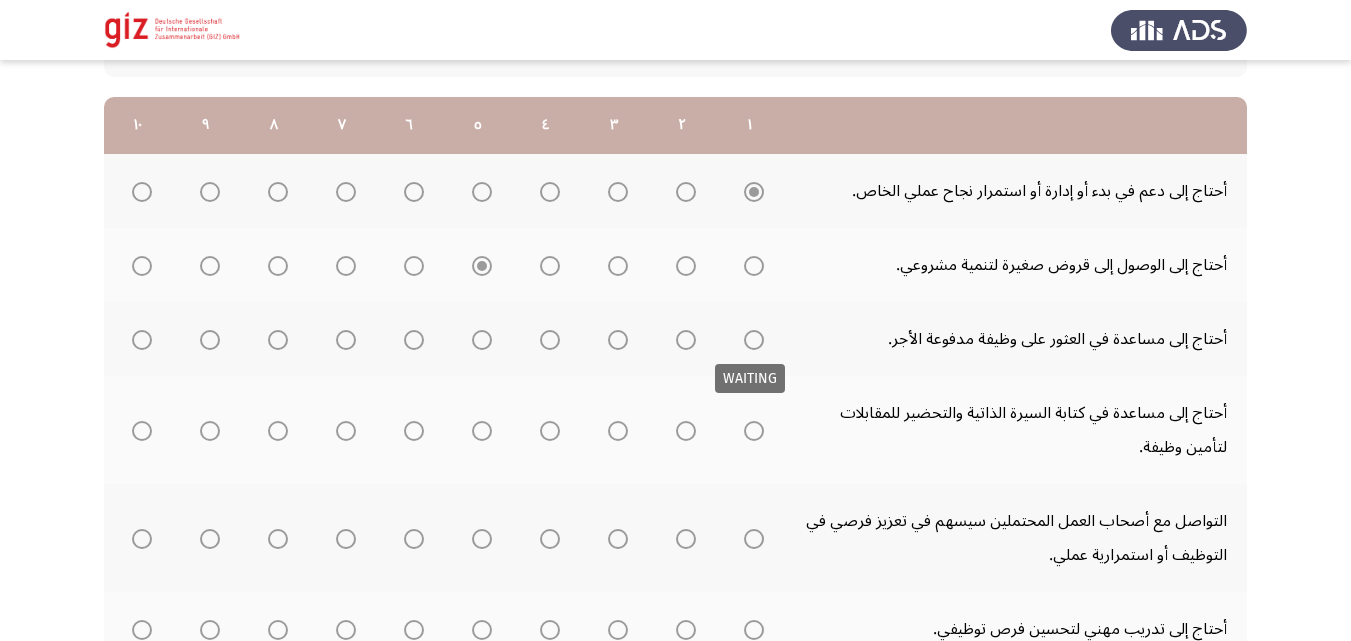 click at bounding box center [750, 340] 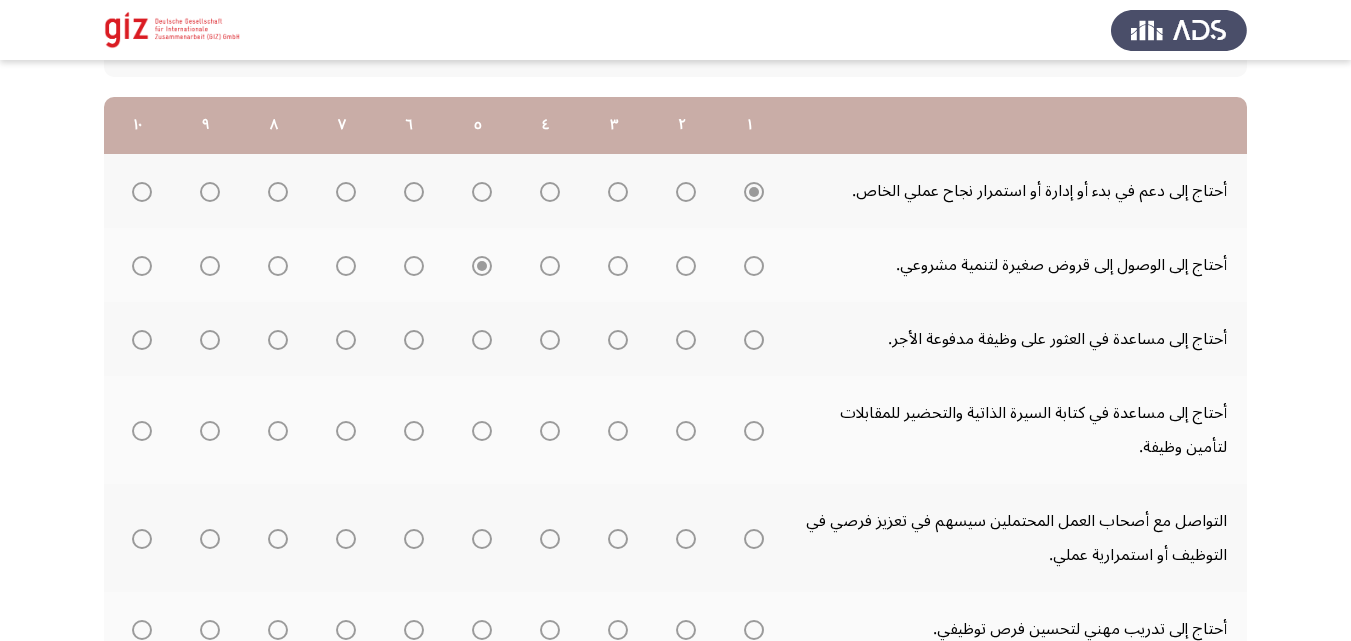 click at bounding box center (750, 340) 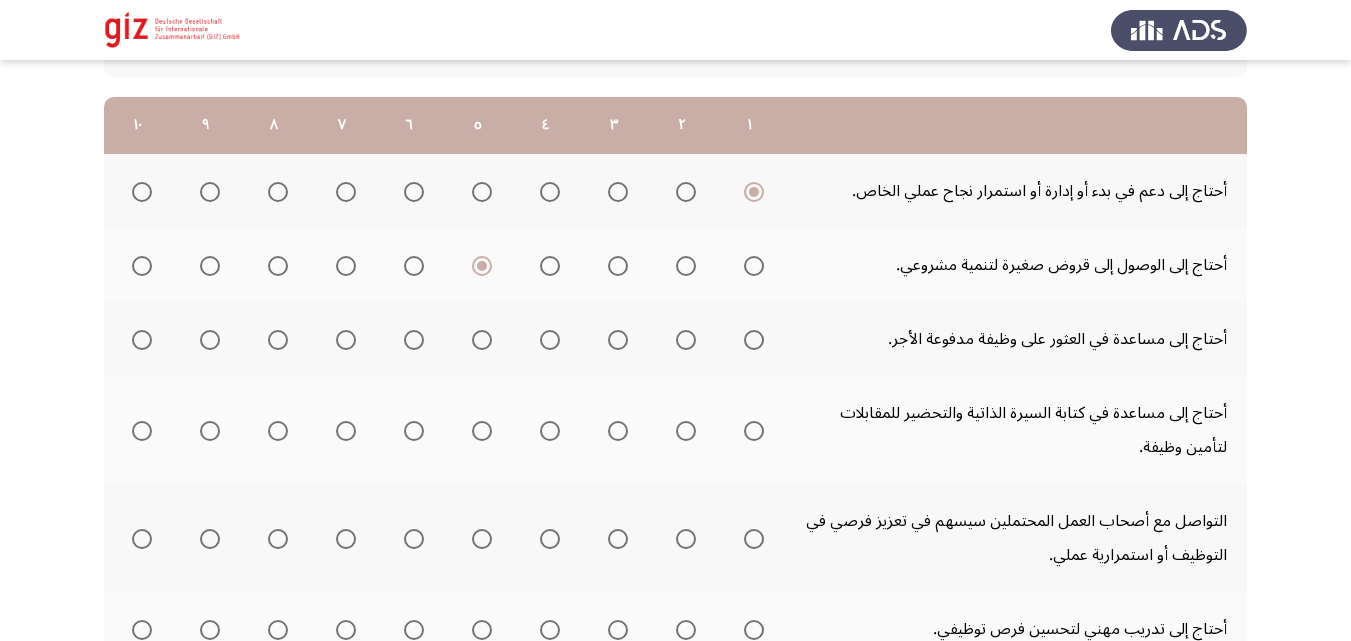 click at bounding box center [138, 192] 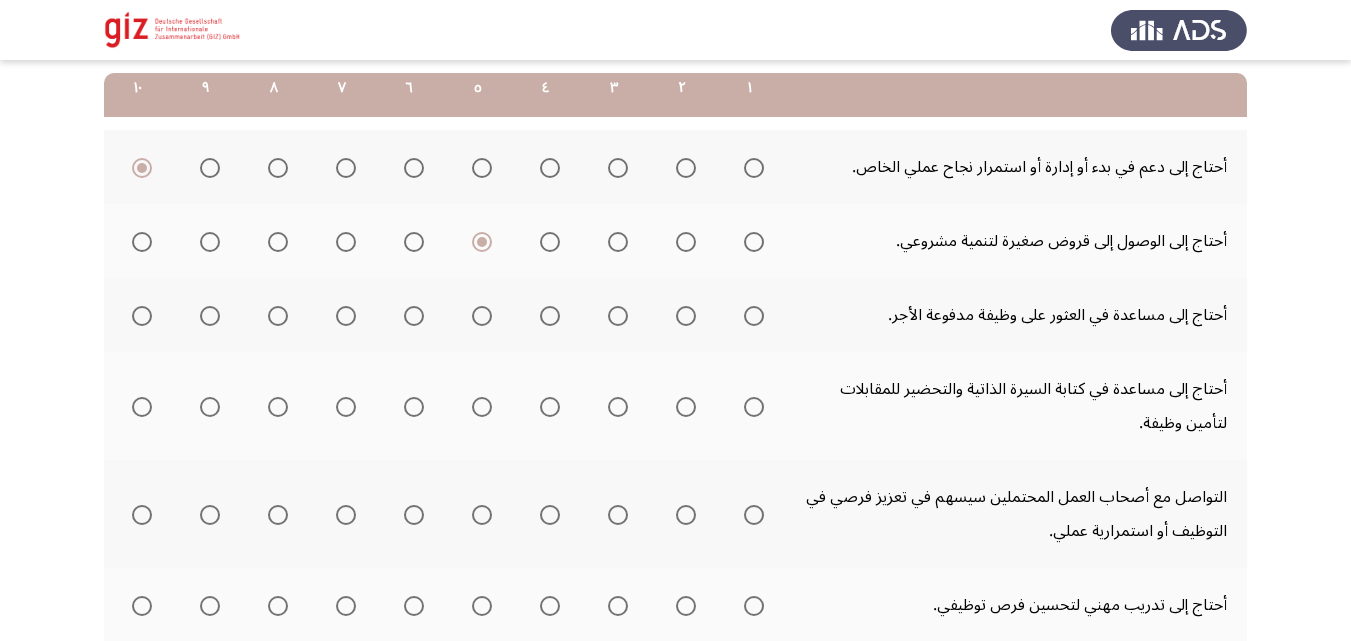 scroll, scrollTop: 292, scrollLeft: 0, axis: vertical 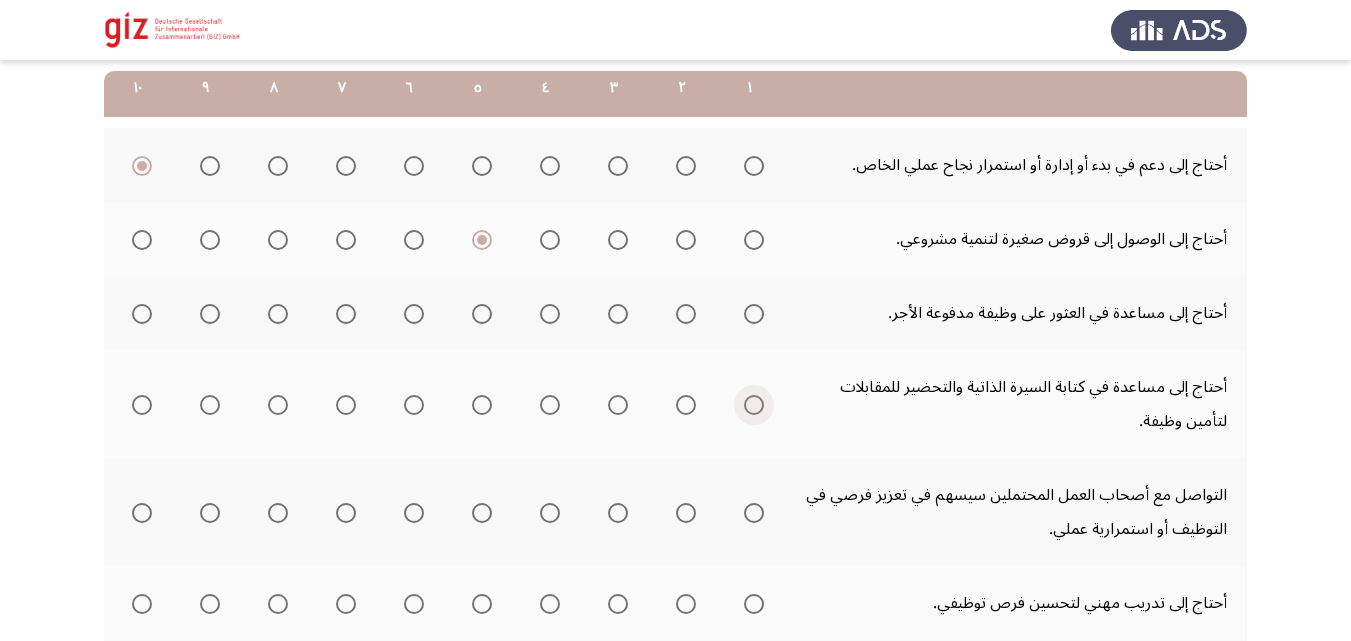 click at bounding box center [754, 405] 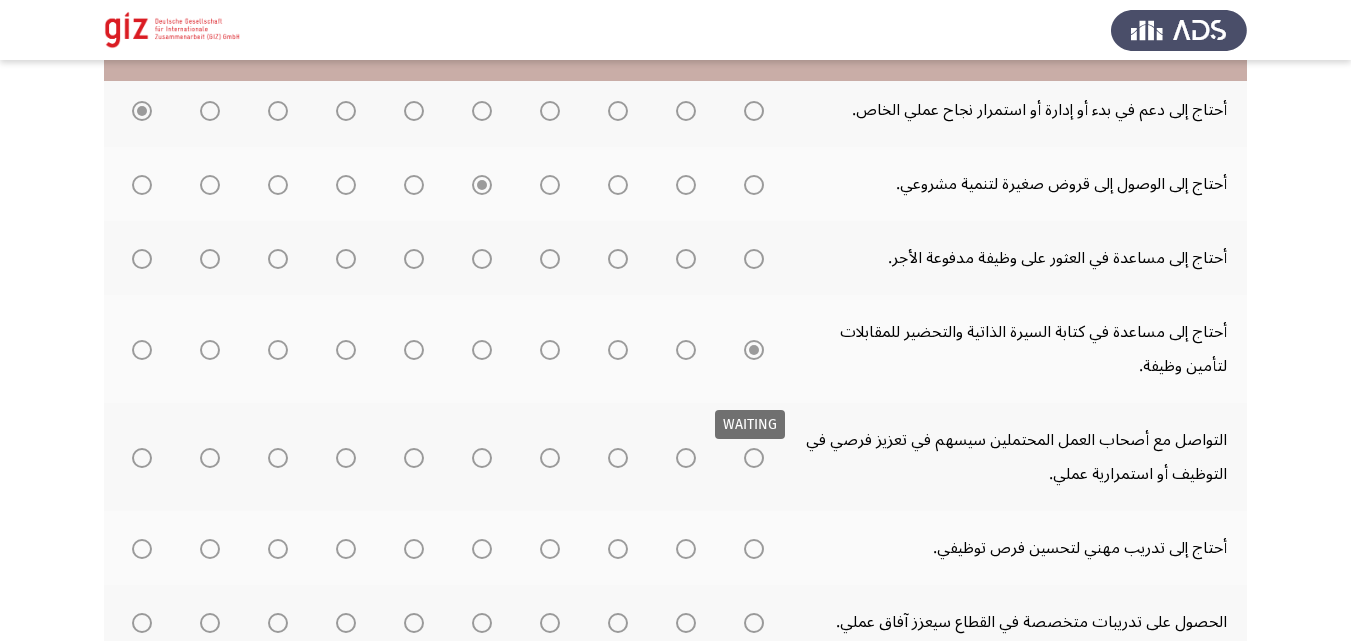 scroll, scrollTop: 361, scrollLeft: 0, axis: vertical 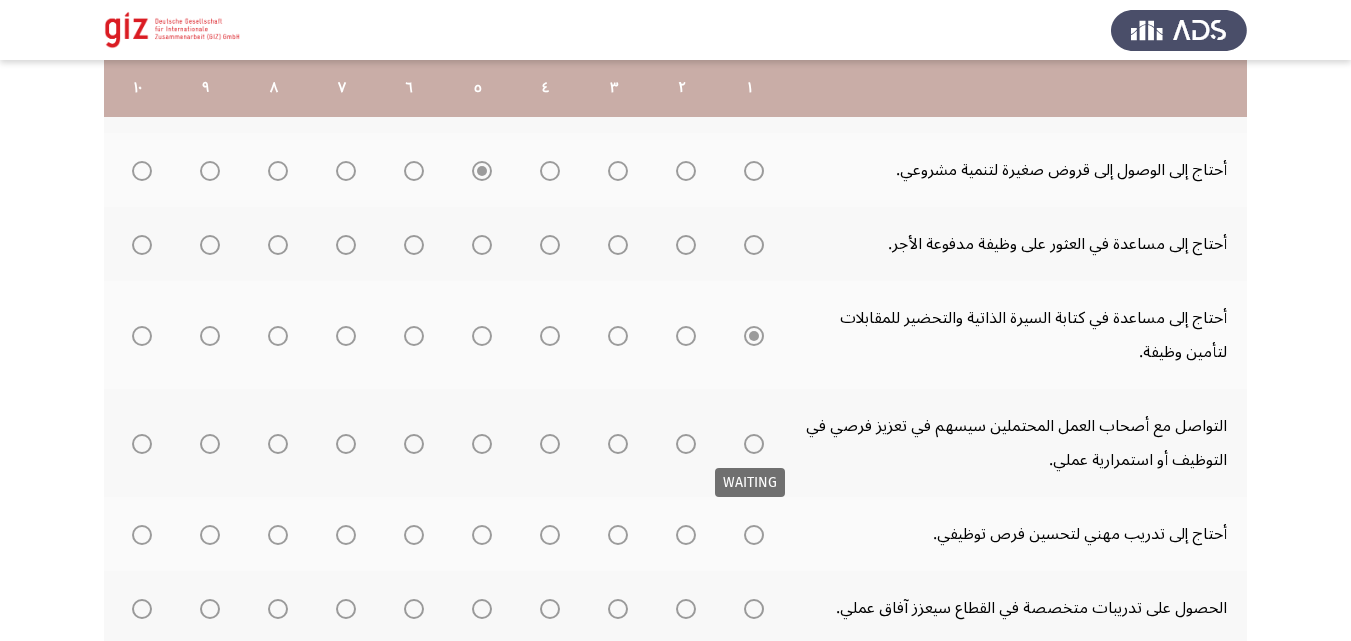 click at bounding box center [754, 444] 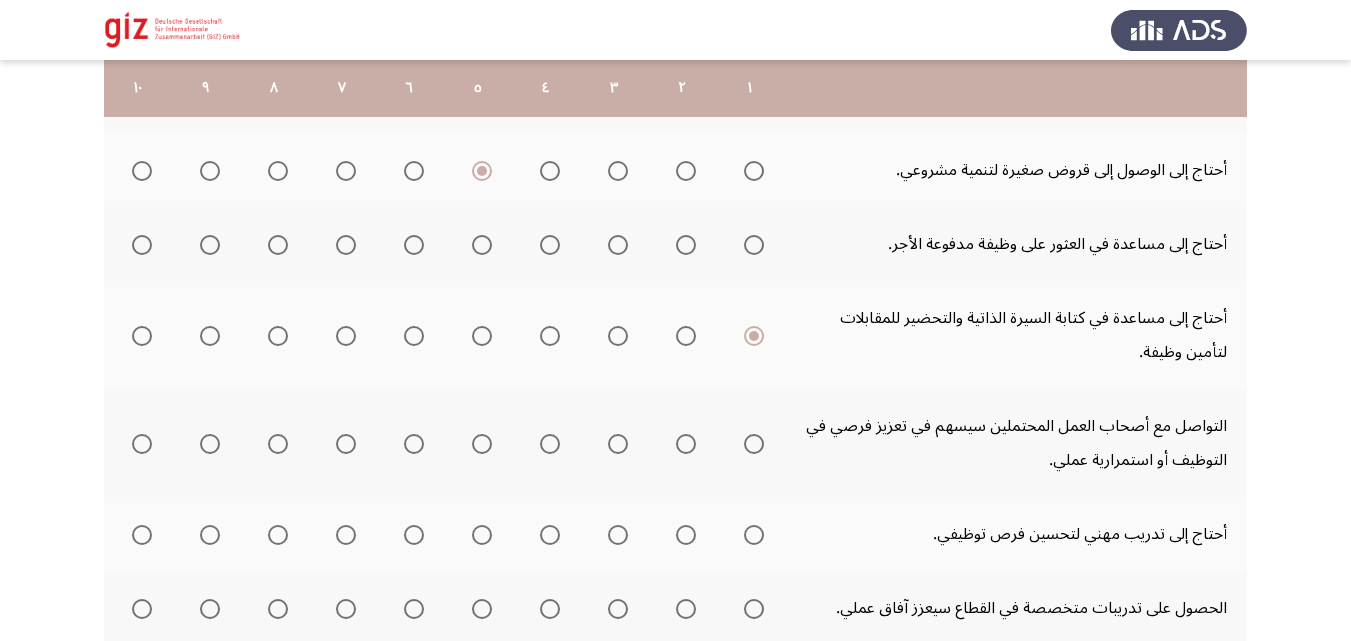click at bounding box center [754, 444] 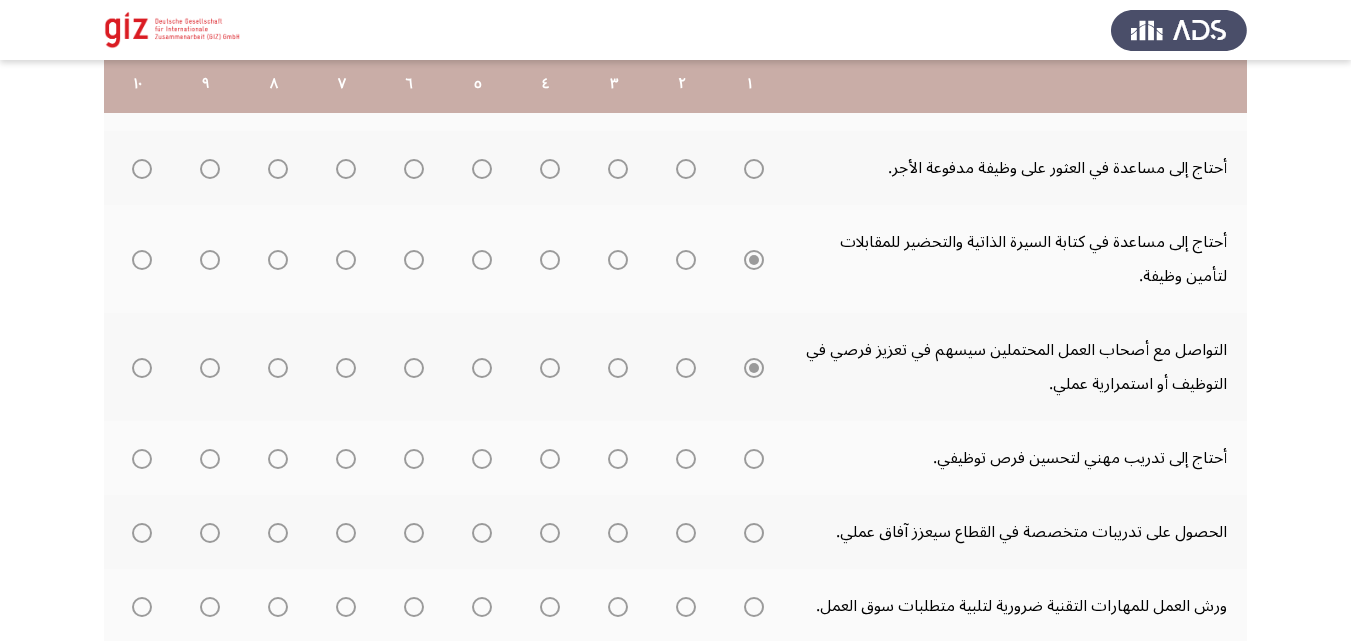 scroll, scrollTop: 438, scrollLeft: 0, axis: vertical 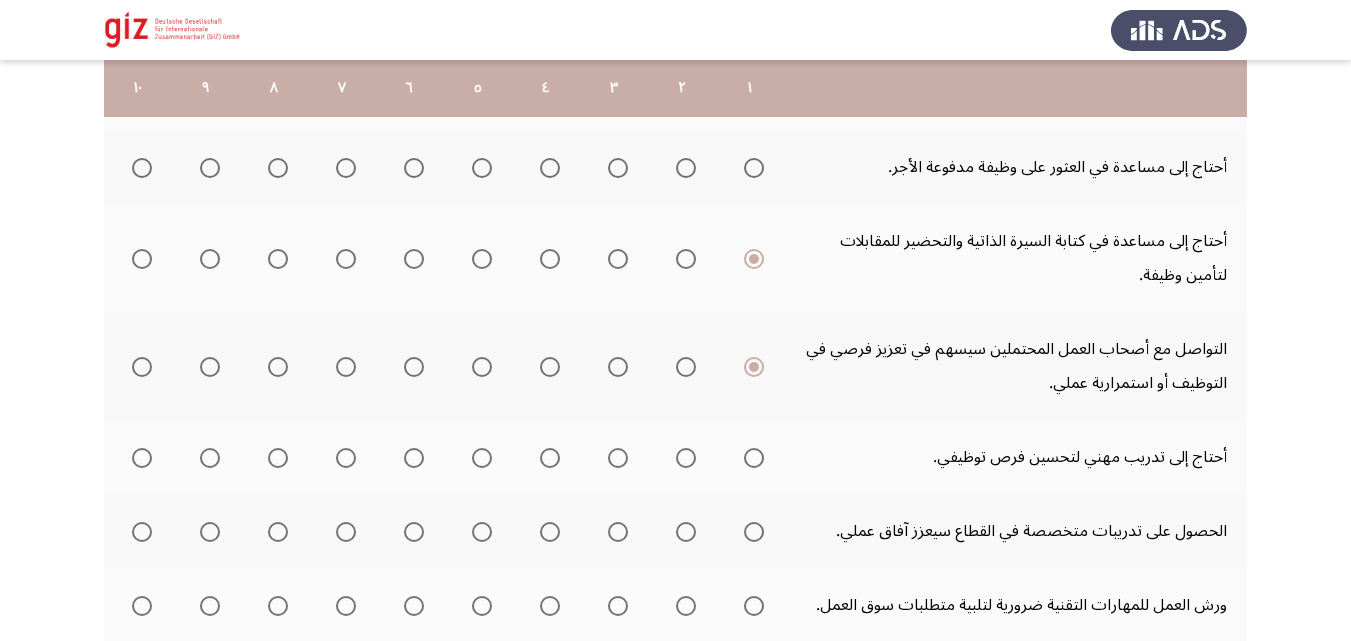 click 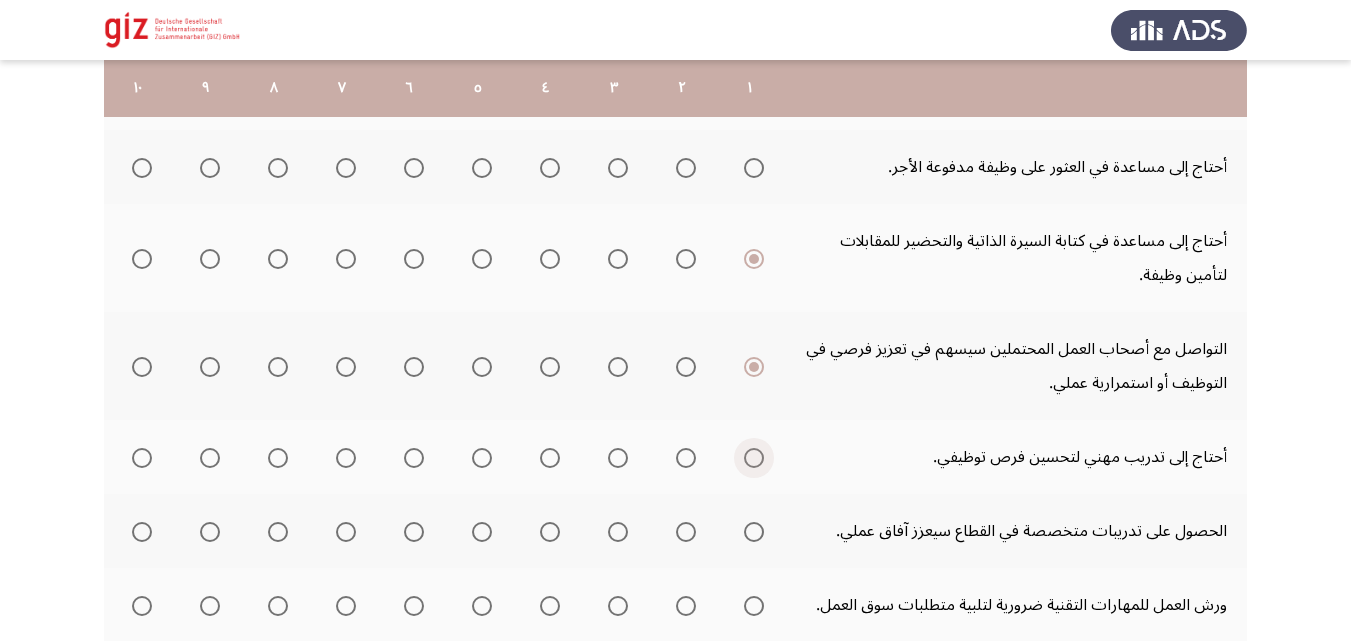 click at bounding box center [754, 458] 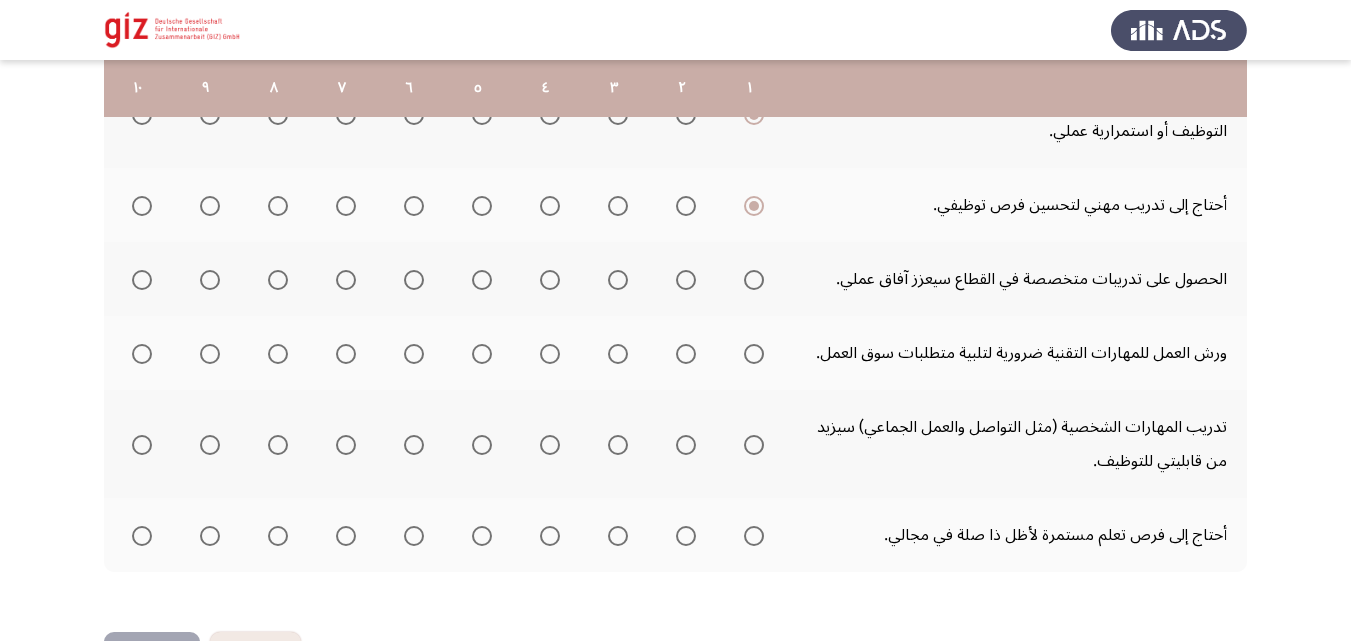 scroll, scrollTop: 691, scrollLeft: 0, axis: vertical 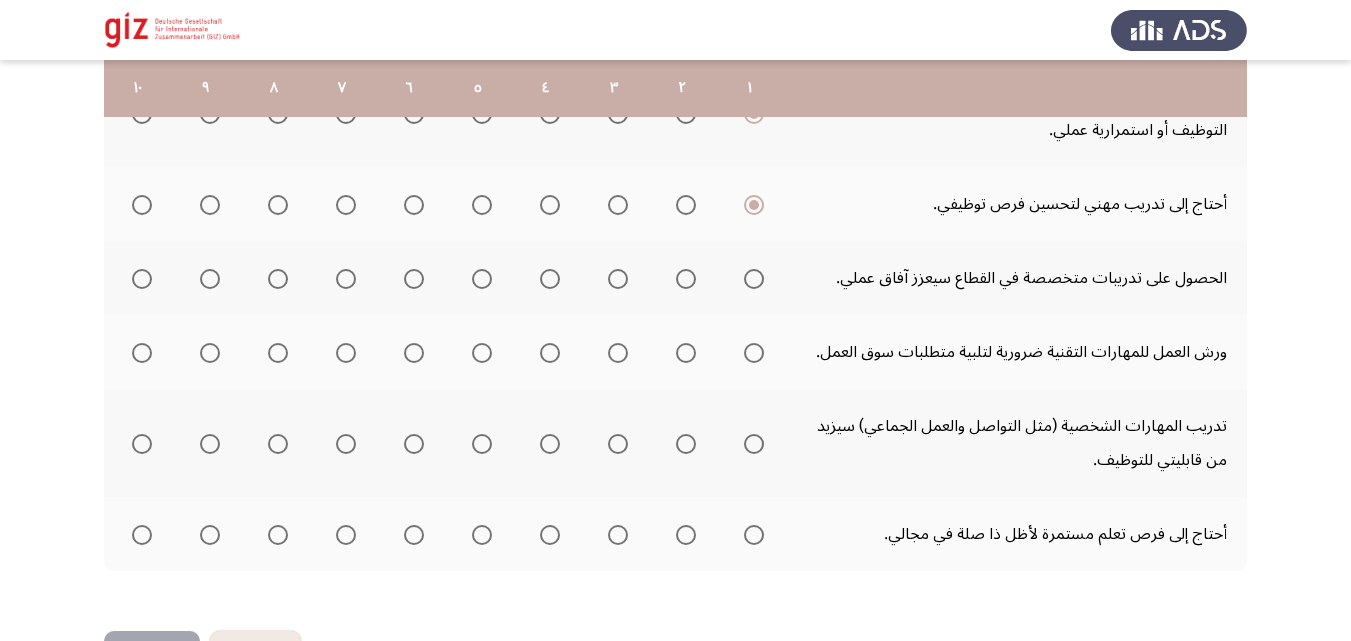click at bounding box center [754, 279] 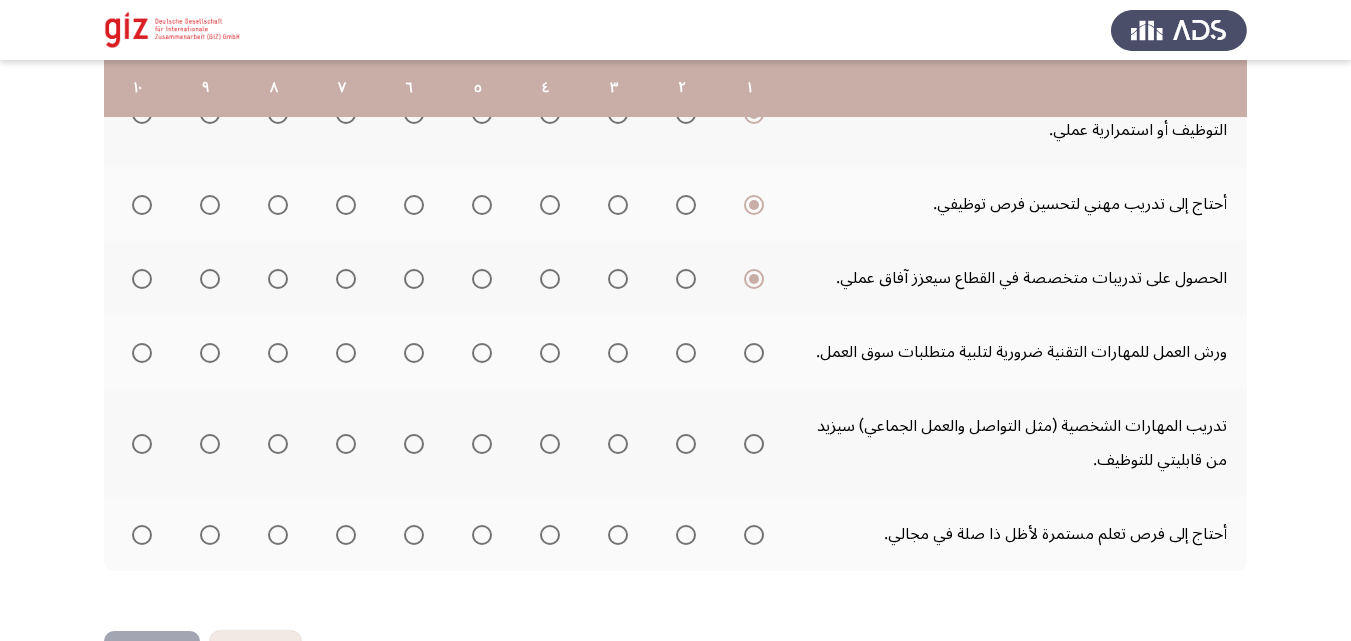 click at bounding box center [754, 353] 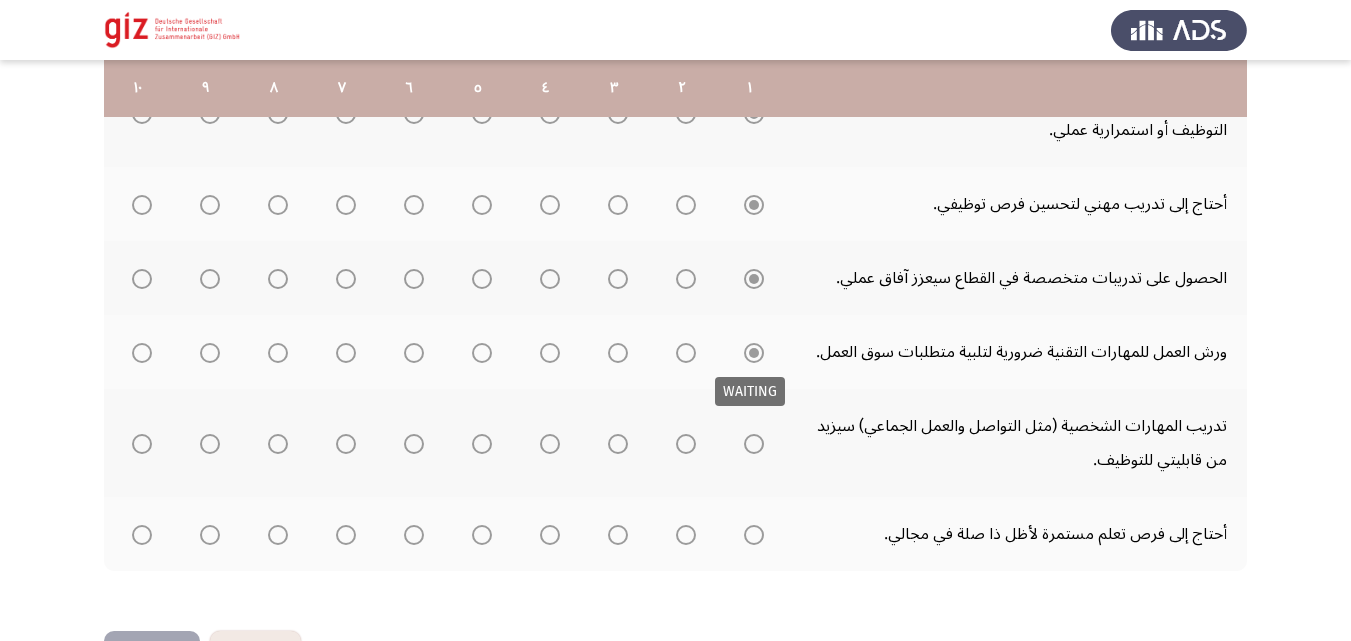 click 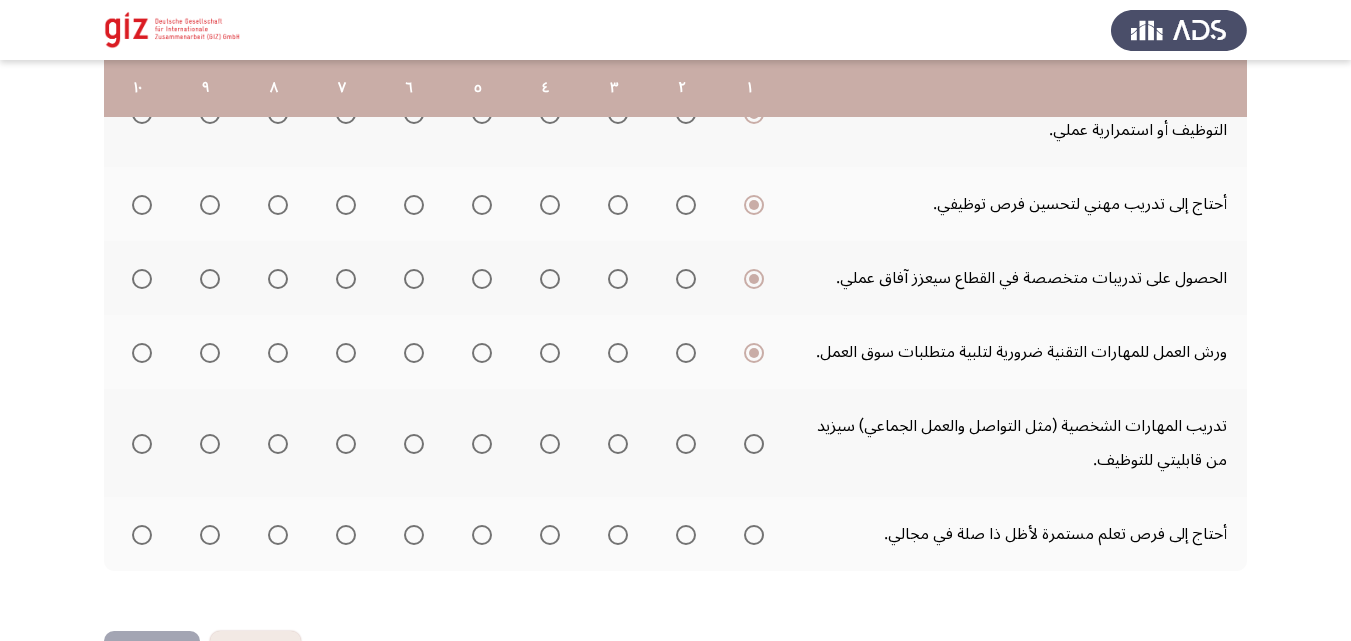 click at bounding box center (754, 444) 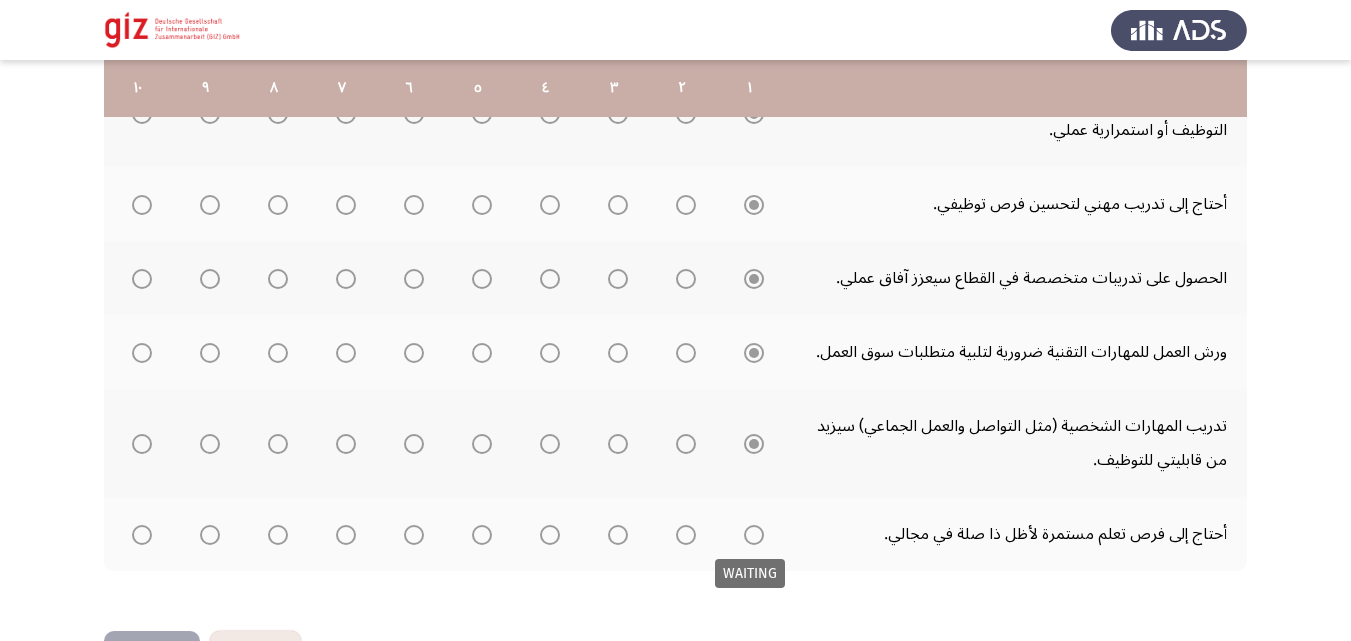 click at bounding box center (754, 535) 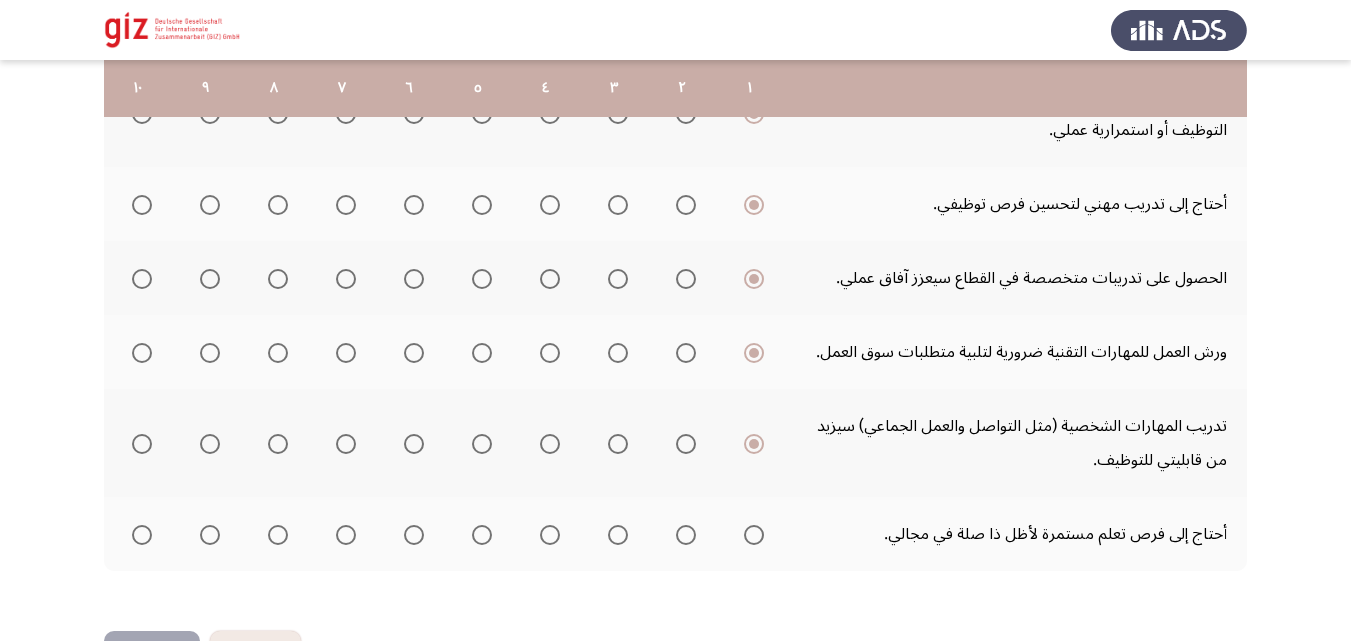 click at bounding box center [754, 535] 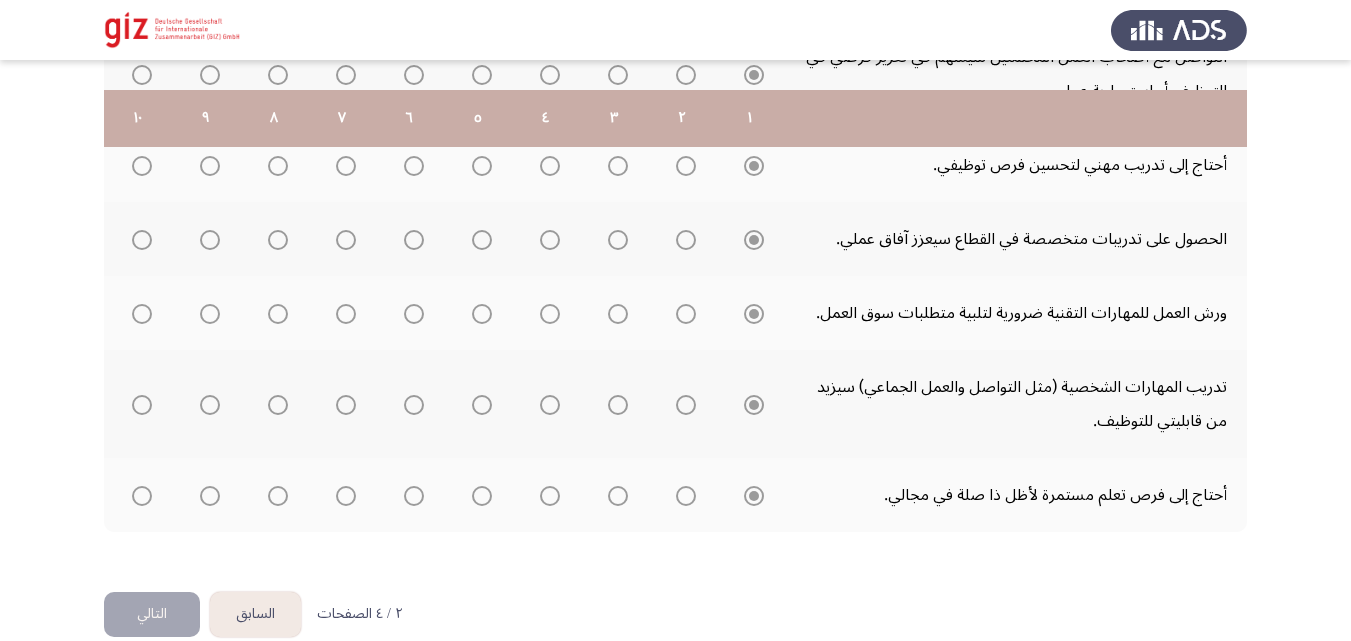scroll, scrollTop: 761, scrollLeft: 0, axis: vertical 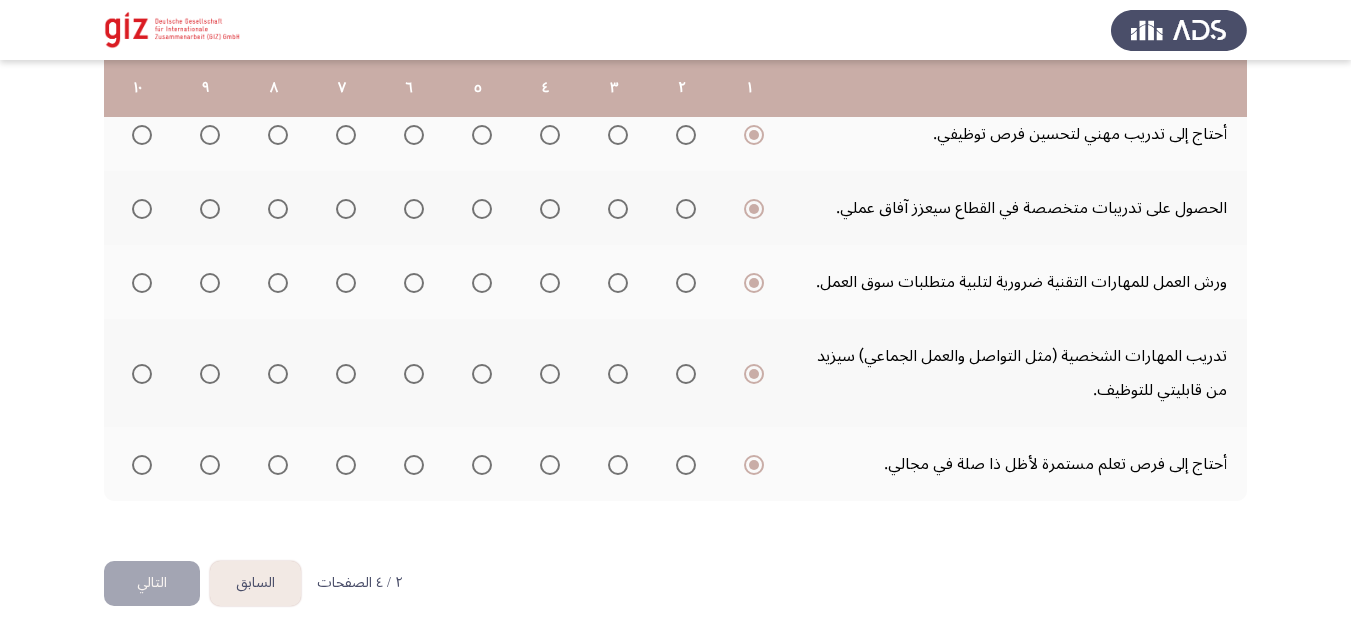 click on ". إلى أي مدى تصف احتياجاتك فيما يلي؟  قم بالتقييم على مقياس من 1 إلى 10، حيث 10 هو الأعلى و1 هو الأدنى  ١   ٢   ٣   ٤   ٥   ٦   ٧   ٨   ٩   ١٠  أحتاج إلى دعم في بدء أو إدارة أو استمرار نجاح عملي الخاص.
أحتاج إلى الوصول إلى قروض صغيرة لتنمية مشروعي.                     أحتاج إلى مساعدة في العثور على وظيفة مدفوعة الأجر.                     أحتاج إلى مساعدة في كتابة السيرة الذاتية والتحضير للمقابلات لتأمين وظيفة.
التواصل مع أصحاب العمل المحتملين سيسهم في تعزيز فرصي في التوظيف أو استمرارية عملي.
أحتاج إلى تدريب مهني لتحسين فرص توظيفي." 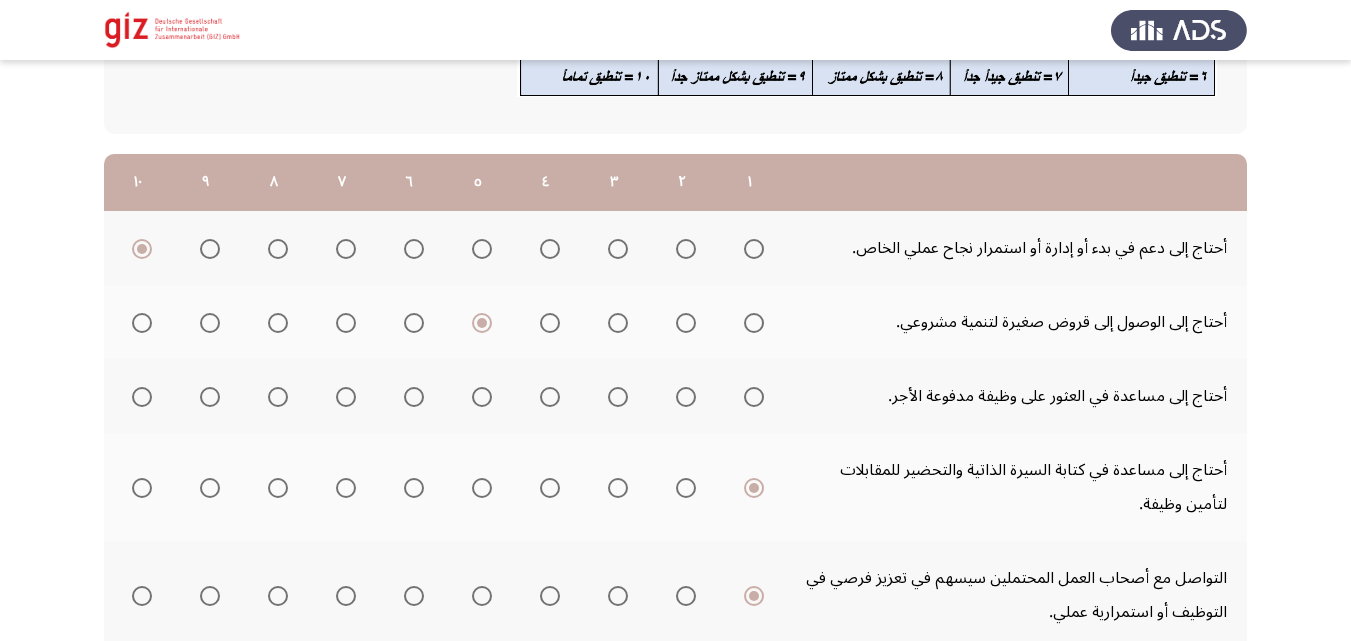 scroll, scrollTop: 210, scrollLeft: 0, axis: vertical 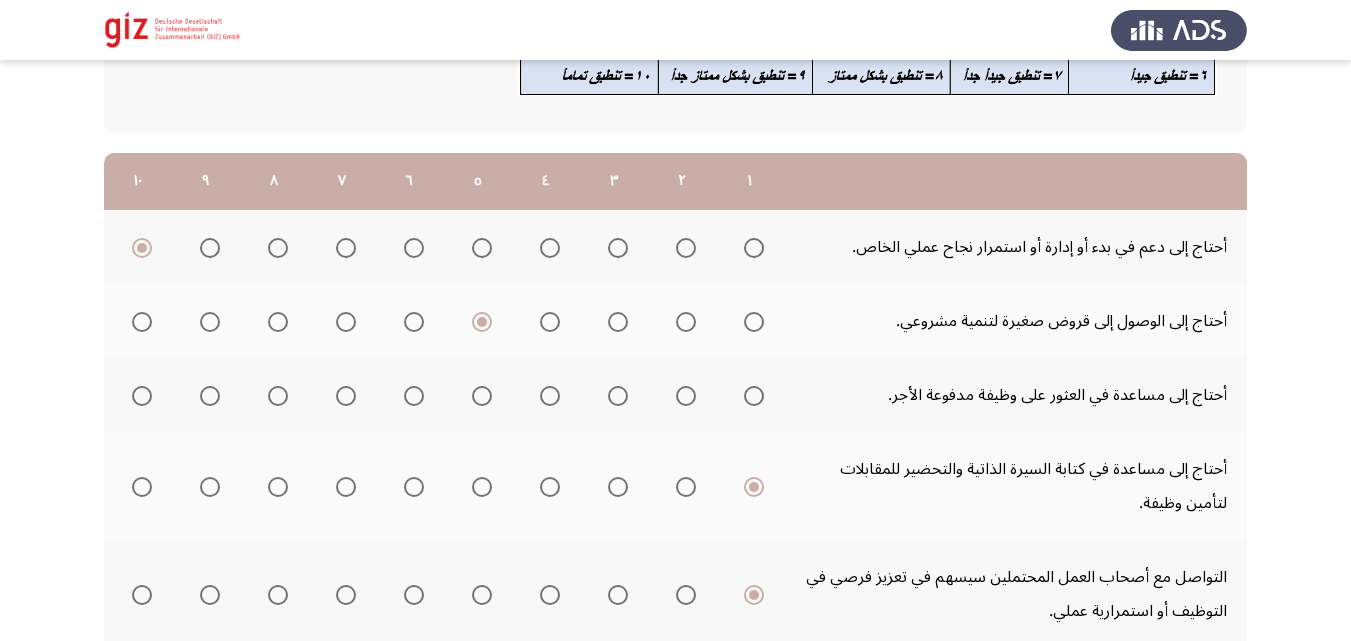 click 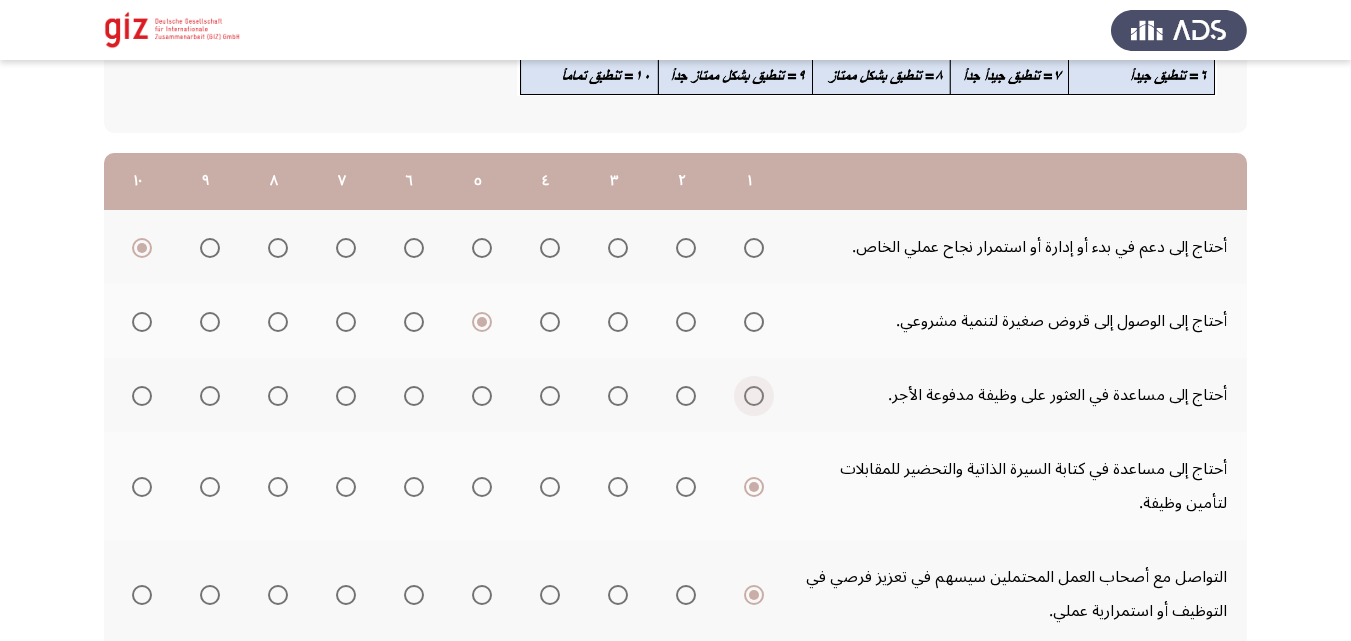 click at bounding box center [754, 396] 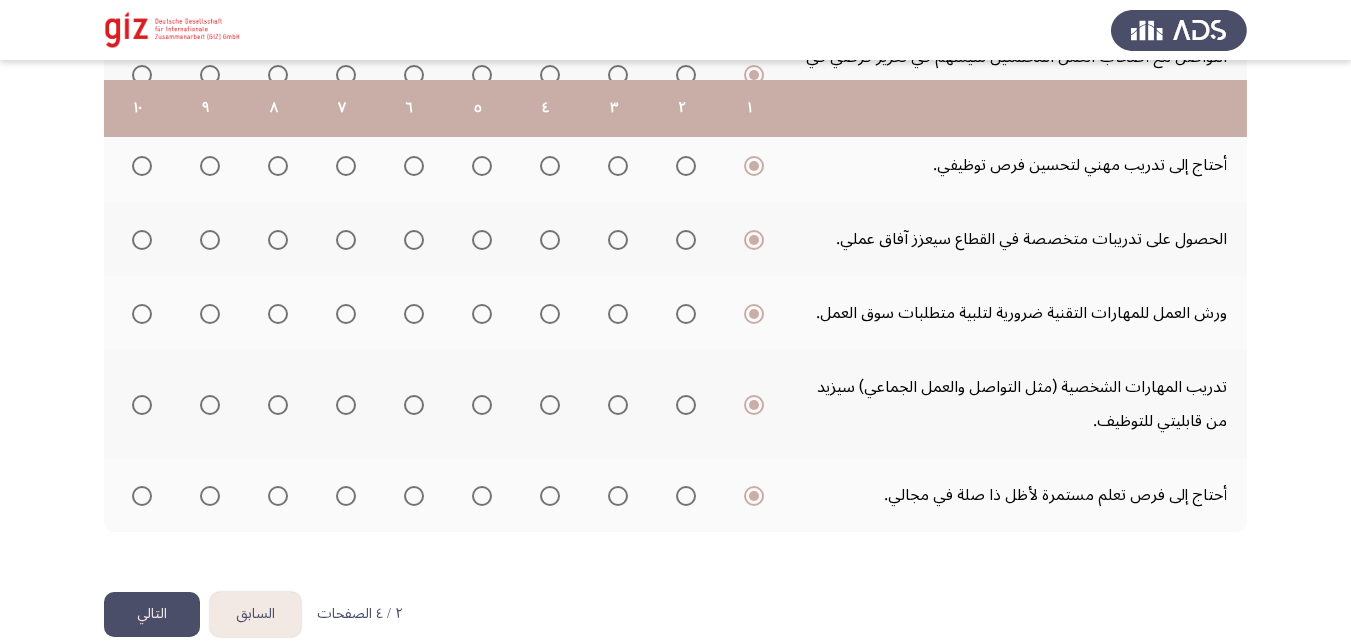 scroll, scrollTop: 761, scrollLeft: 0, axis: vertical 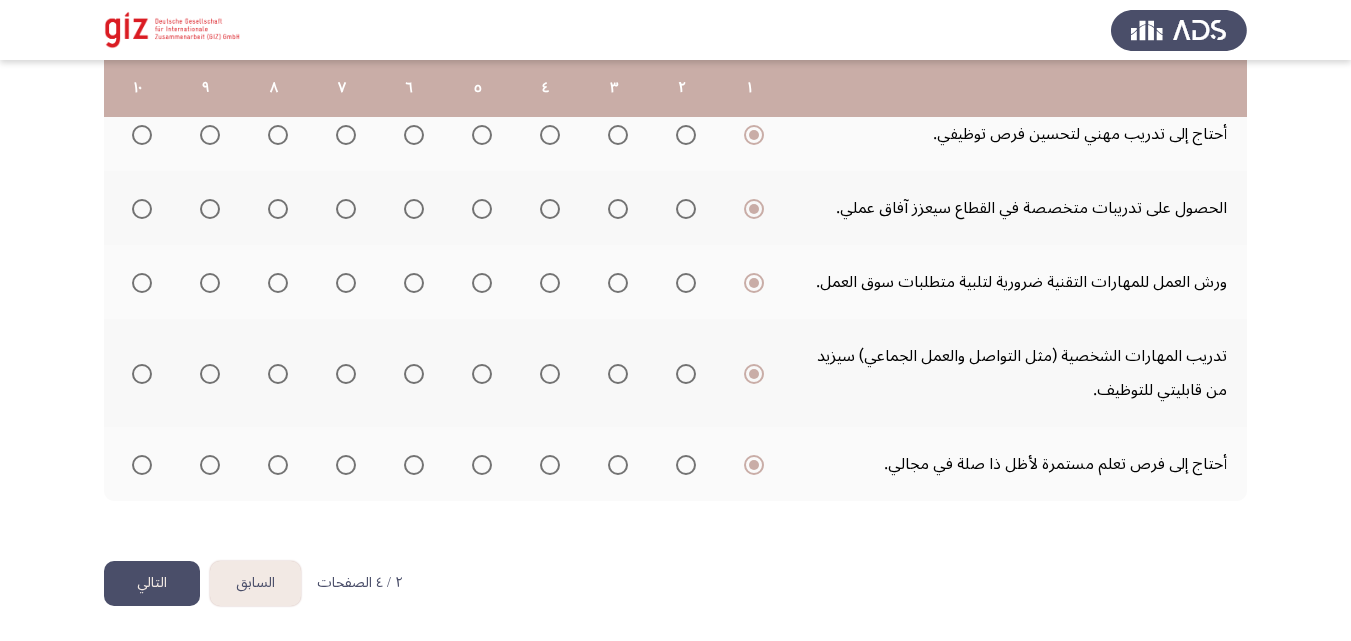 click on "التالي" 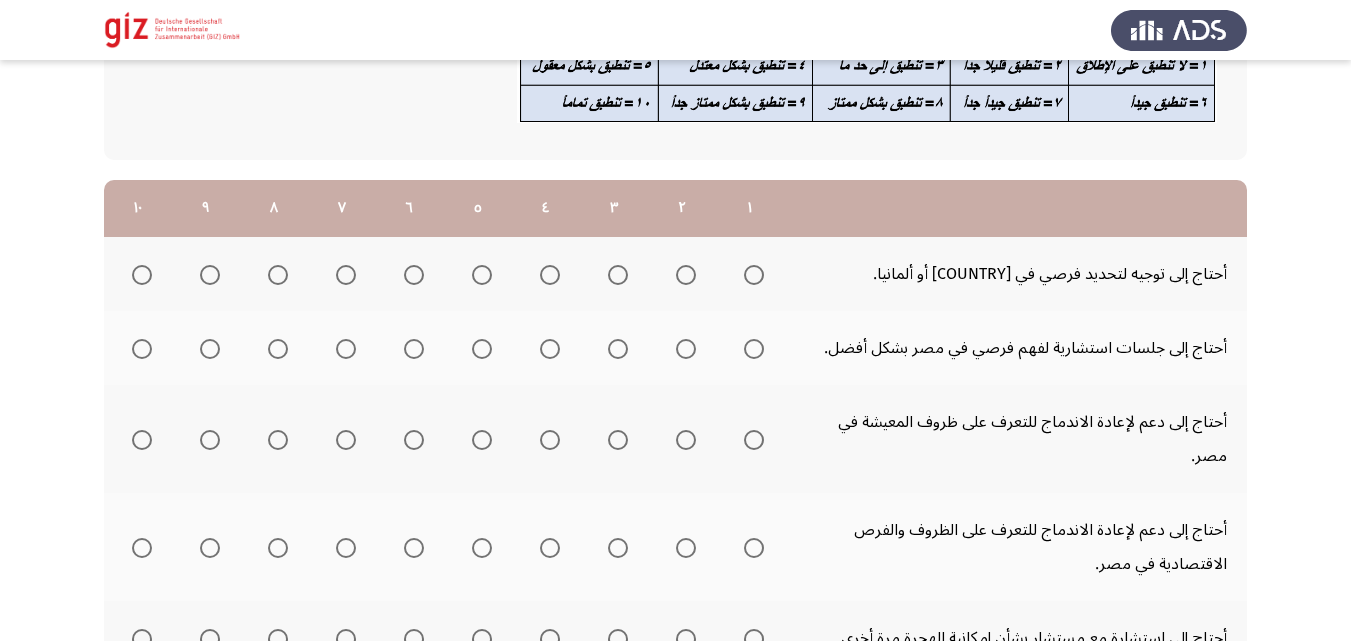 scroll, scrollTop: 265, scrollLeft: 0, axis: vertical 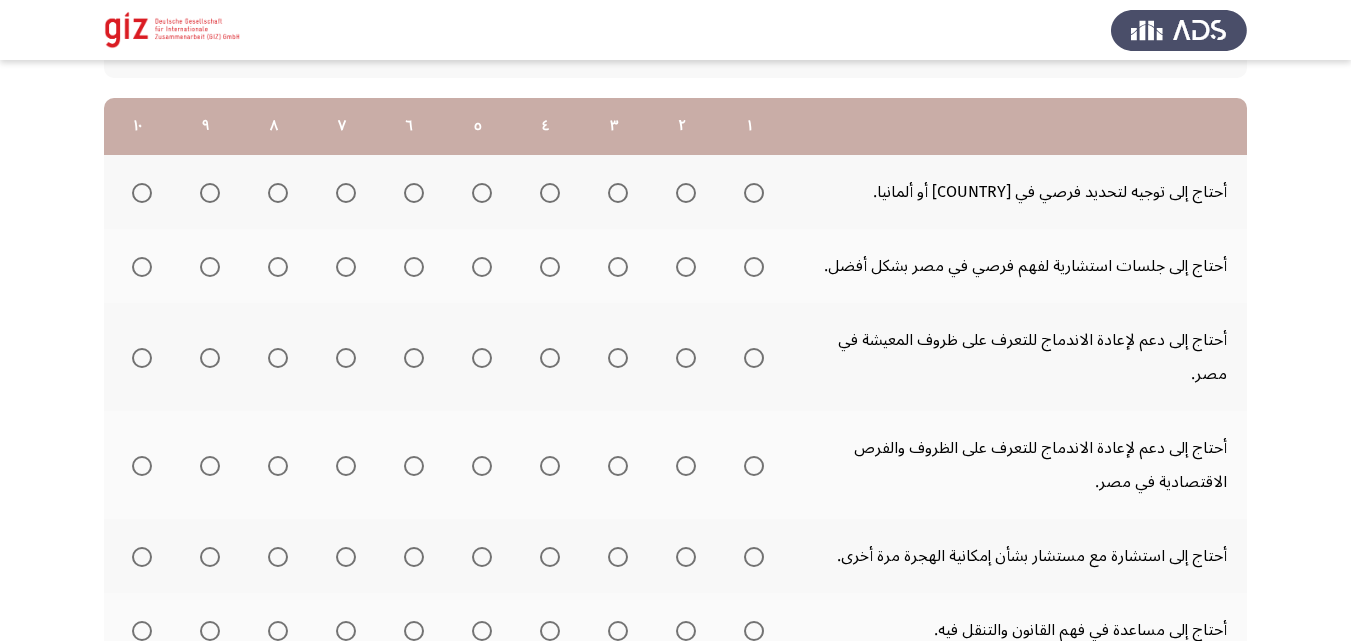click 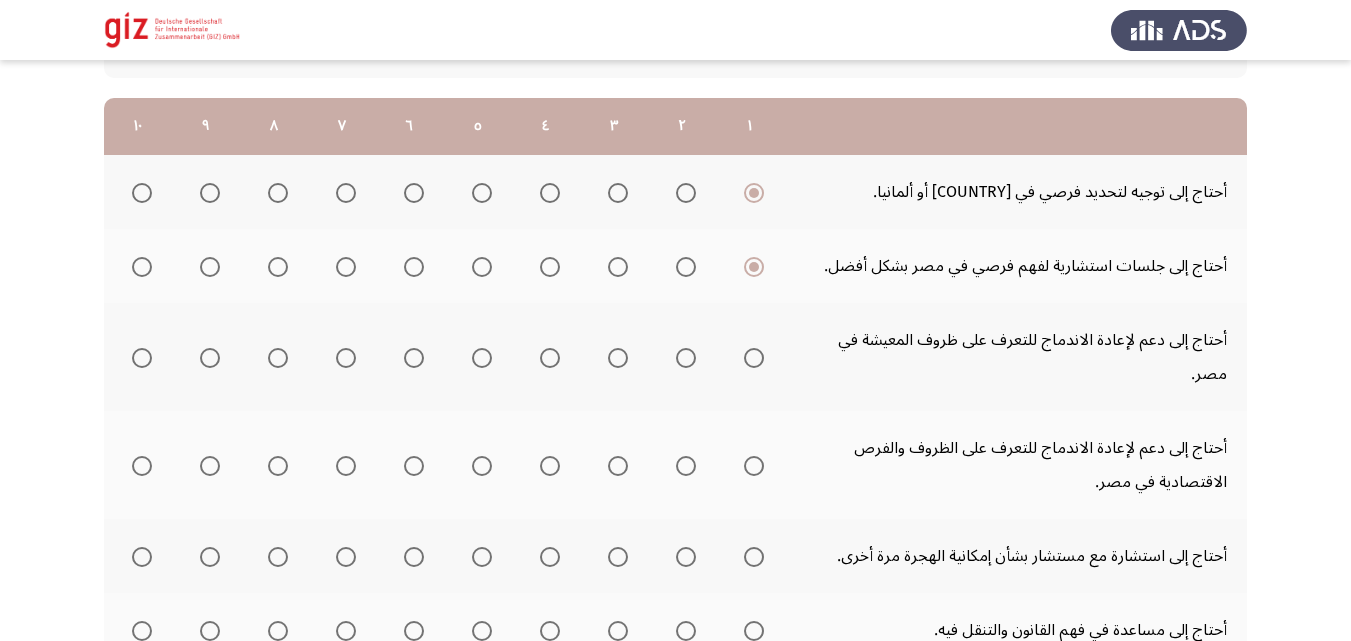 click at bounding box center [754, 358] 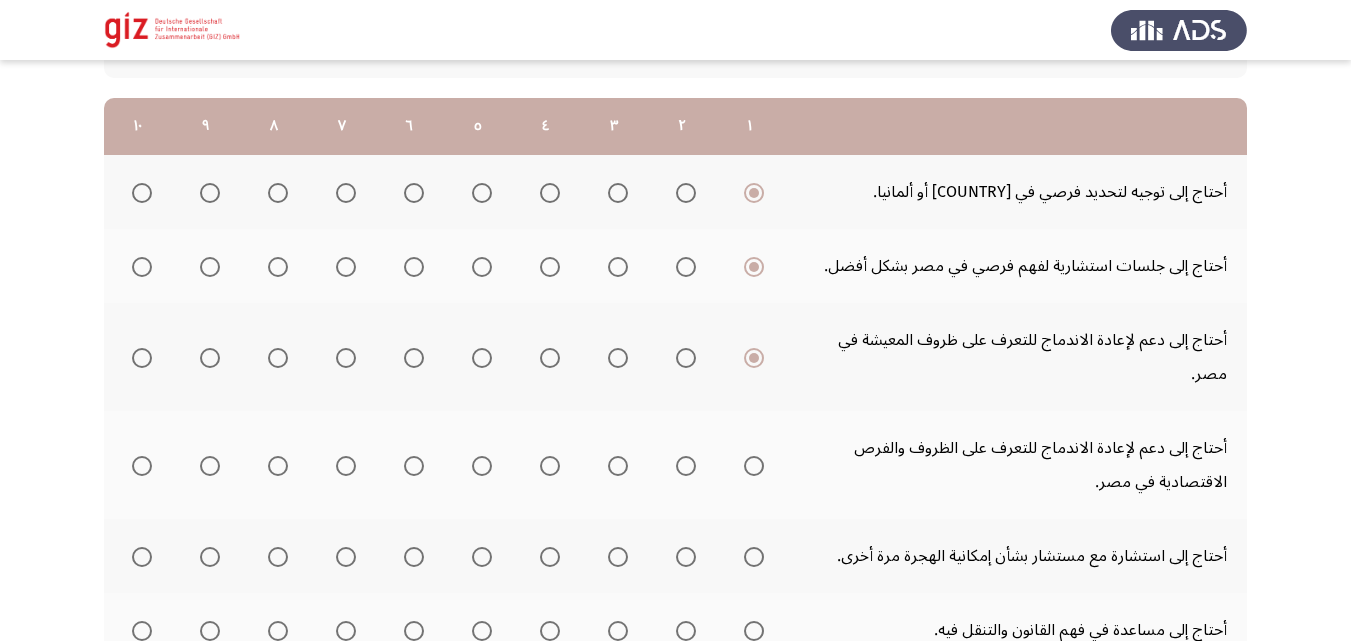 click 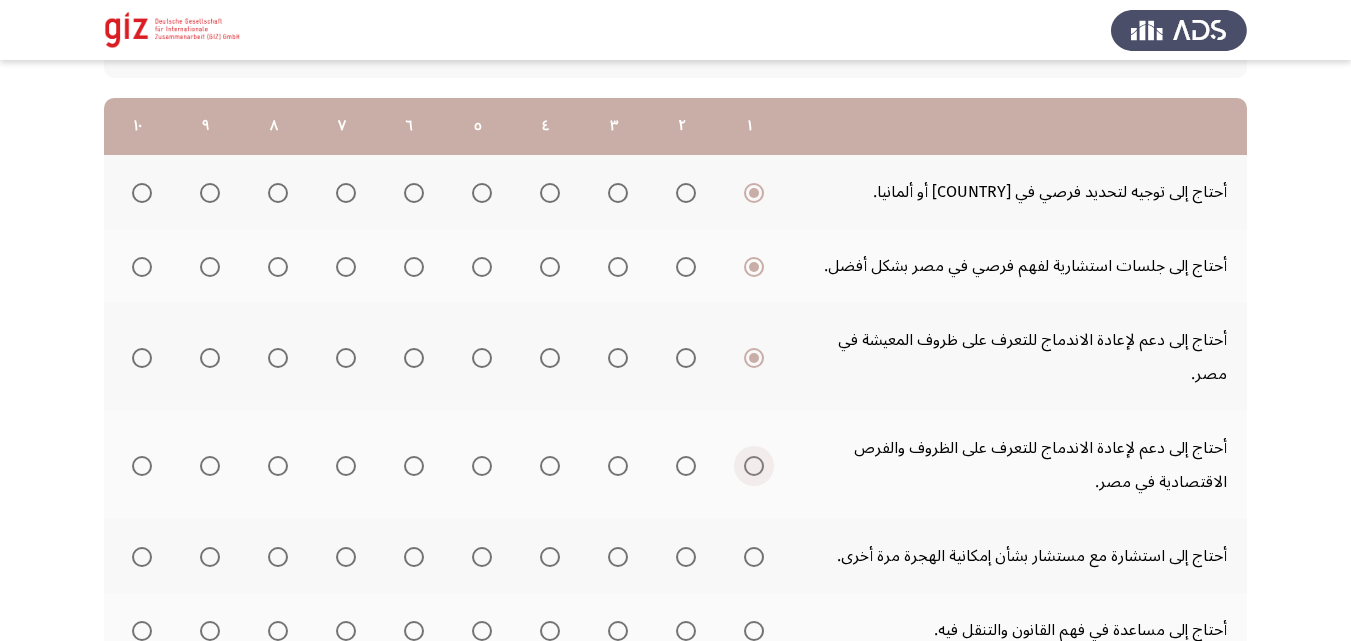 click at bounding box center (754, 466) 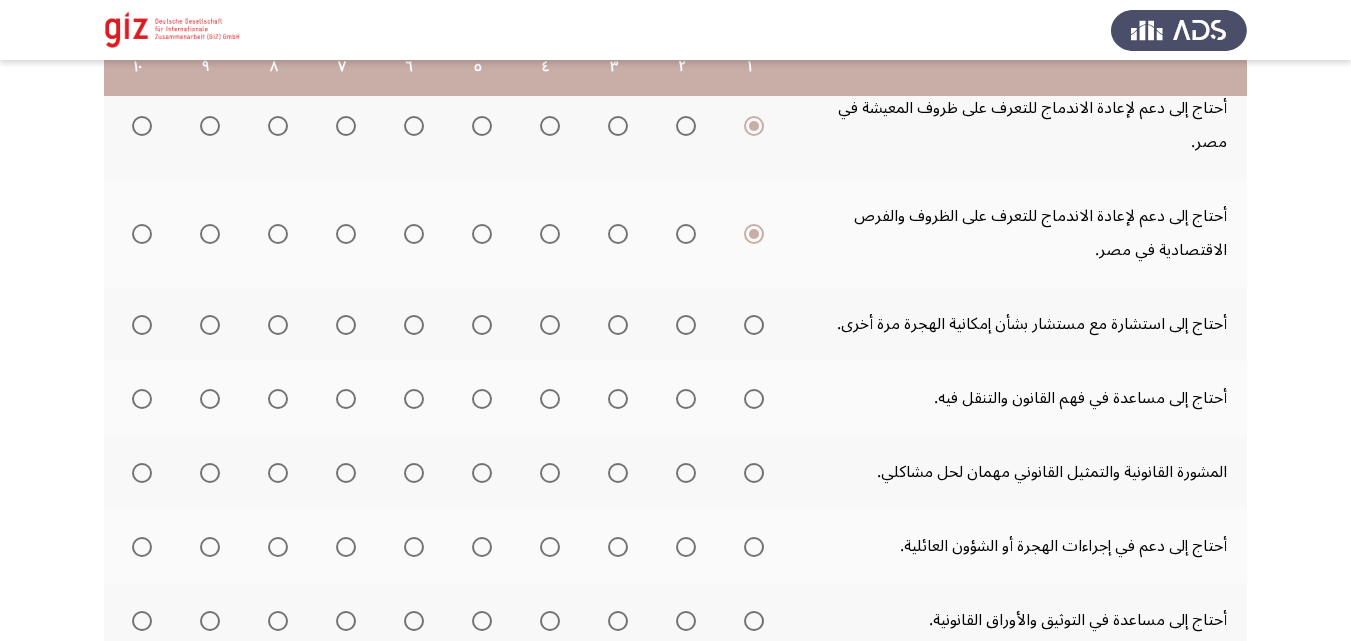 scroll, scrollTop: 475, scrollLeft: 0, axis: vertical 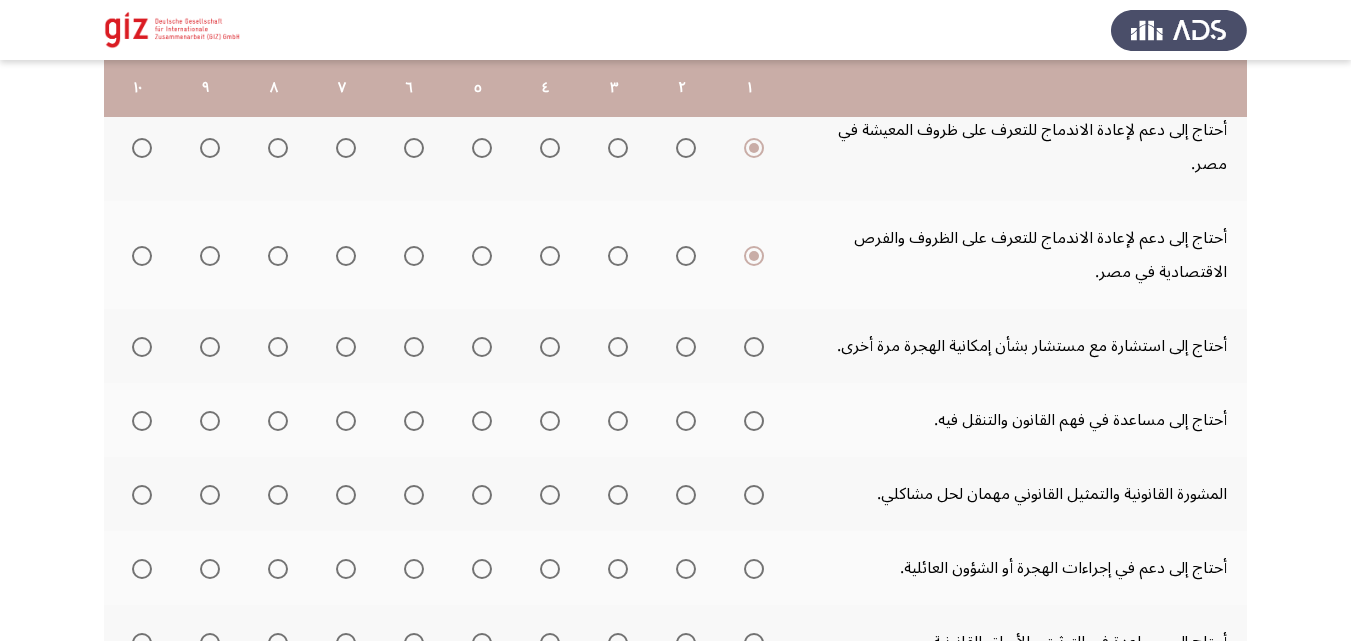 click 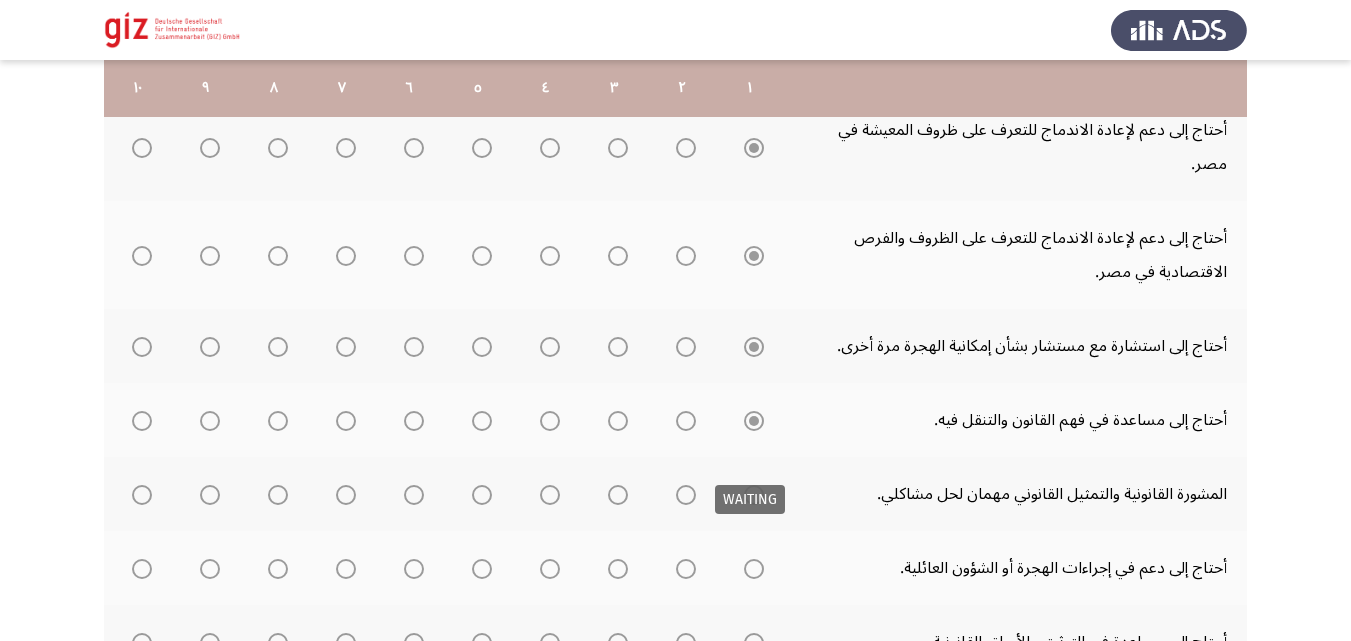 click at bounding box center [754, 495] 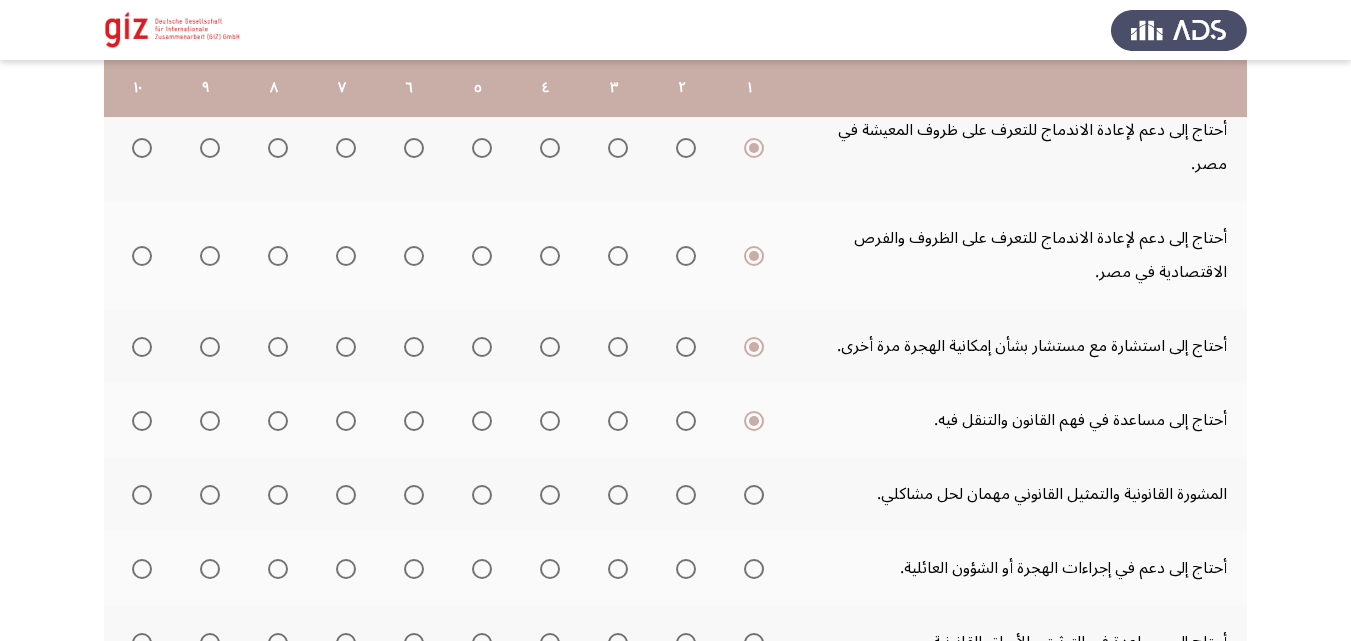 click 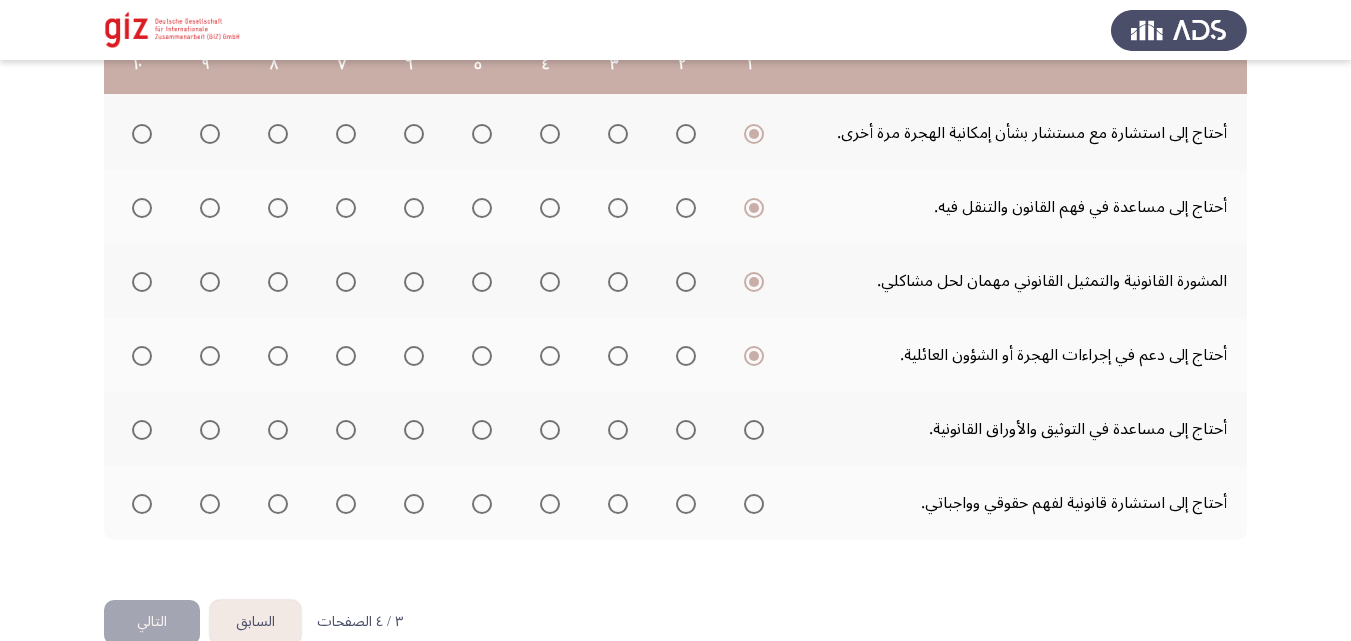 scroll, scrollTop: 693, scrollLeft: 0, axis: vertical 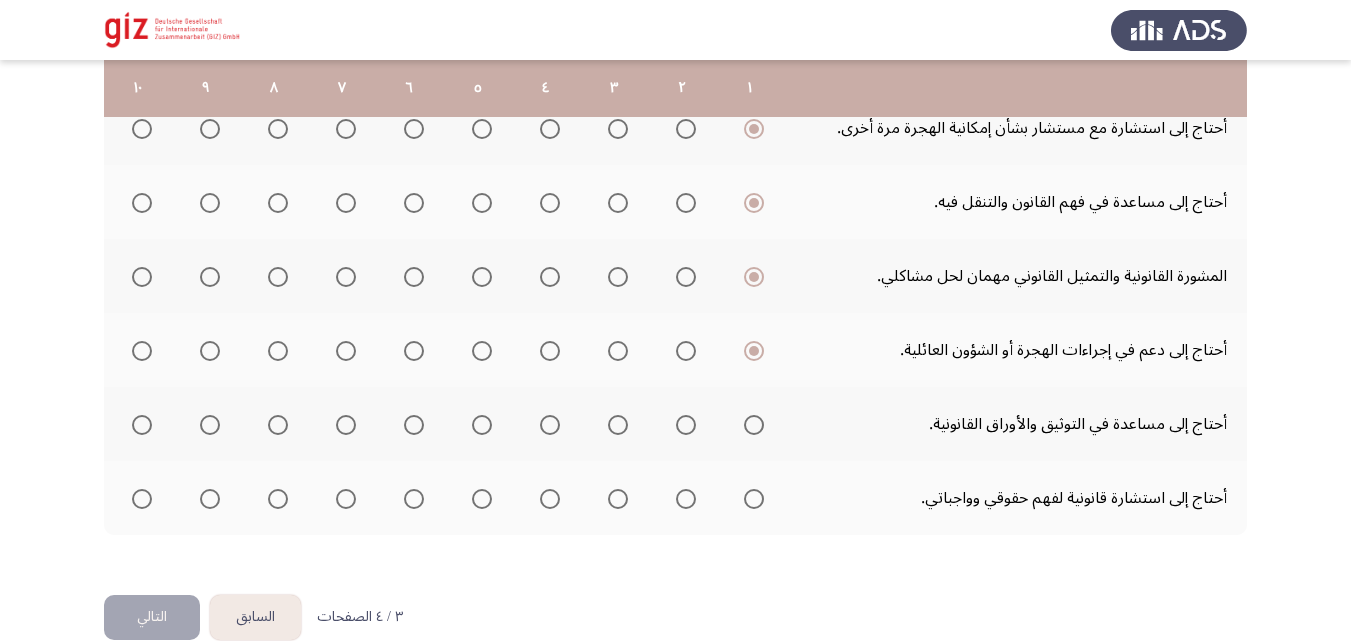 click at bounding box center (754, 425) 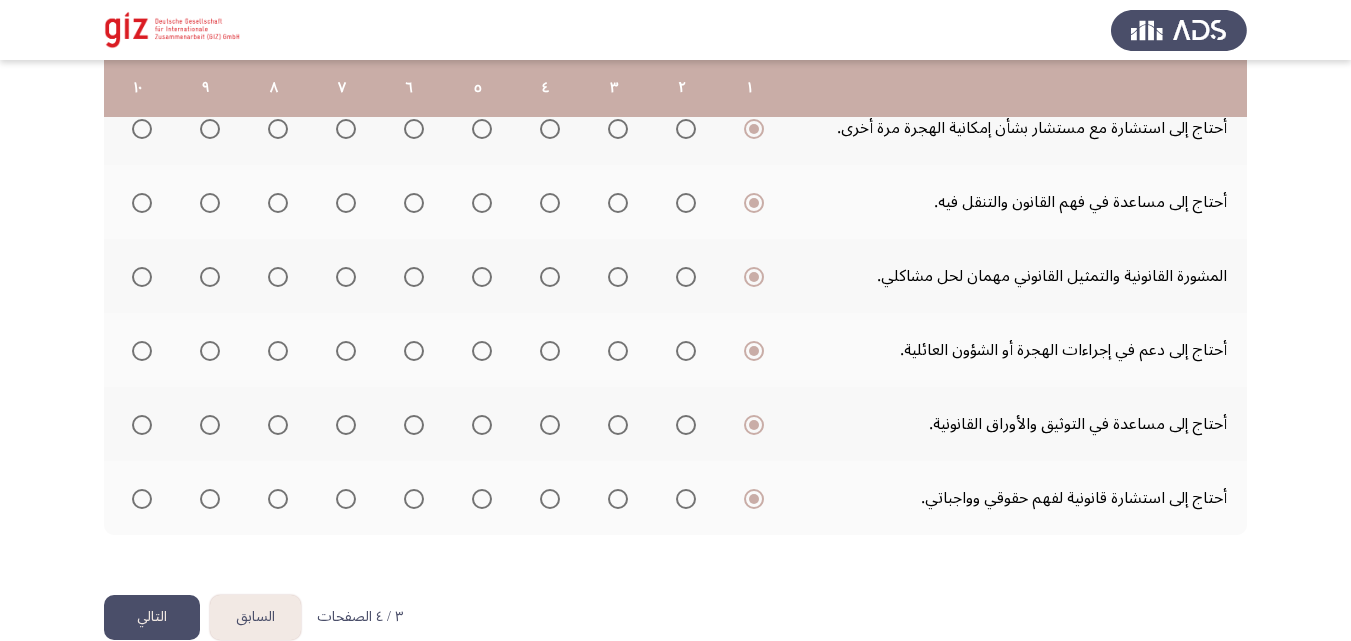 click on "التالي" 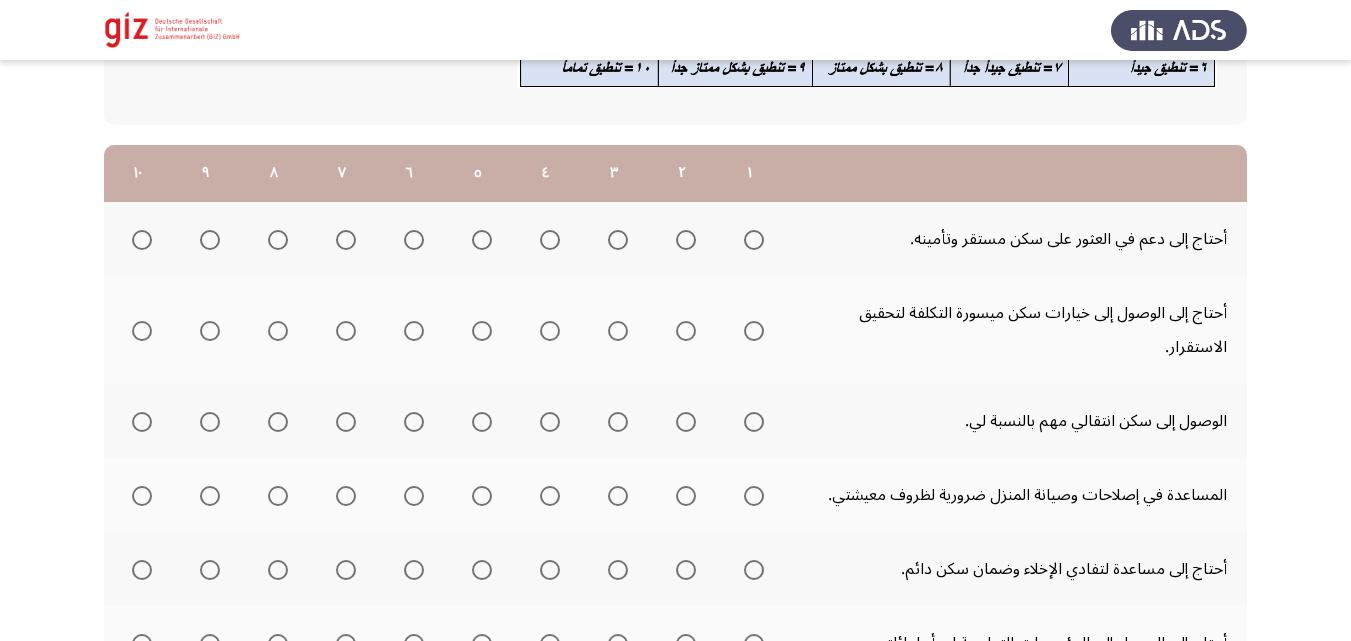 scroll, scrollTop: 219, scrollLeft: 0, axis: vertical 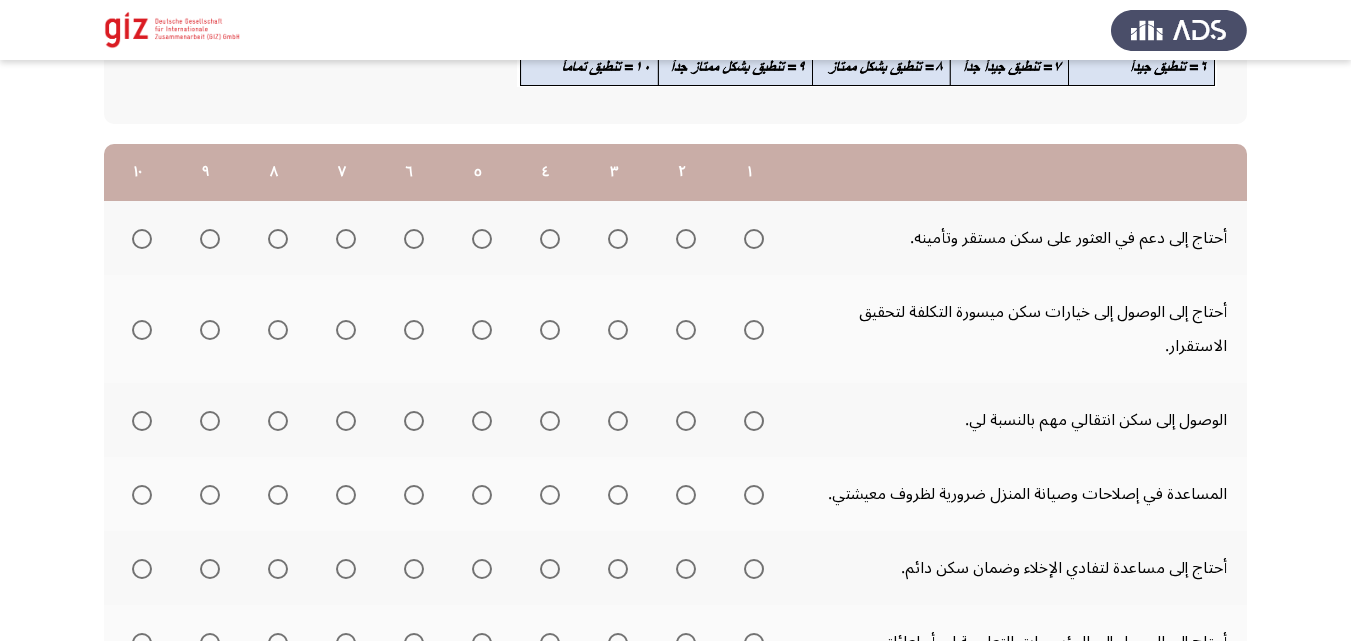 click at bounding box center (754, 239) 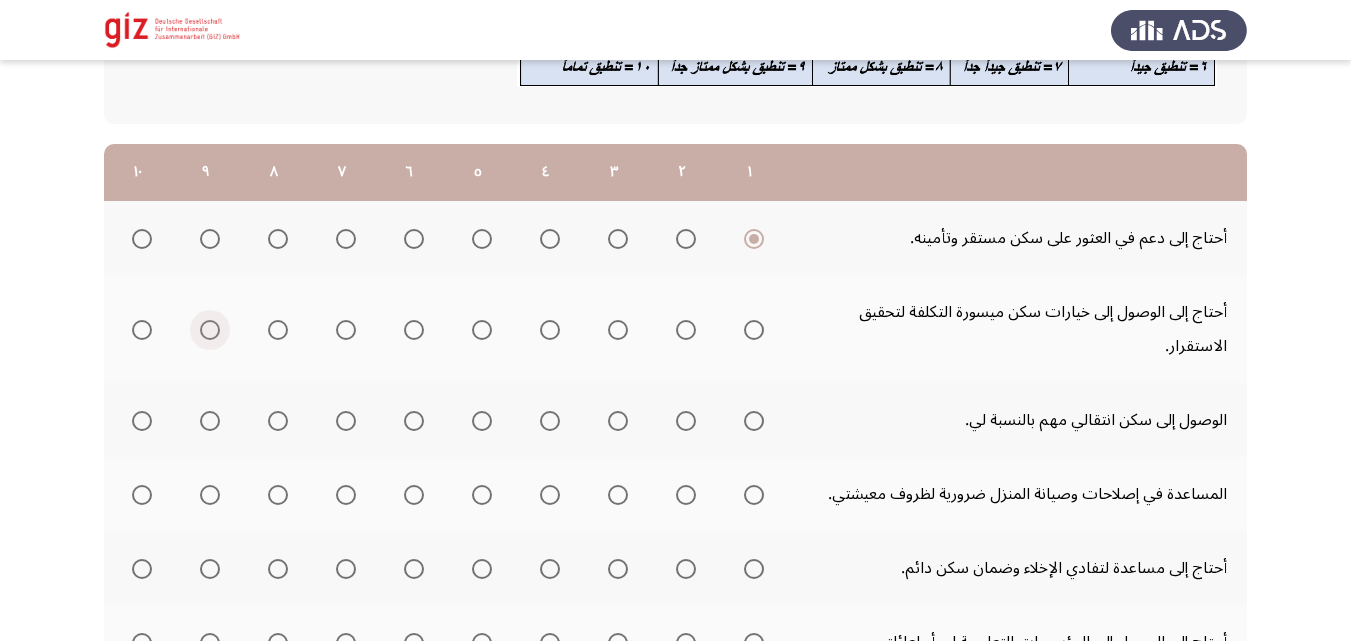click at bounding box center (210, 330) 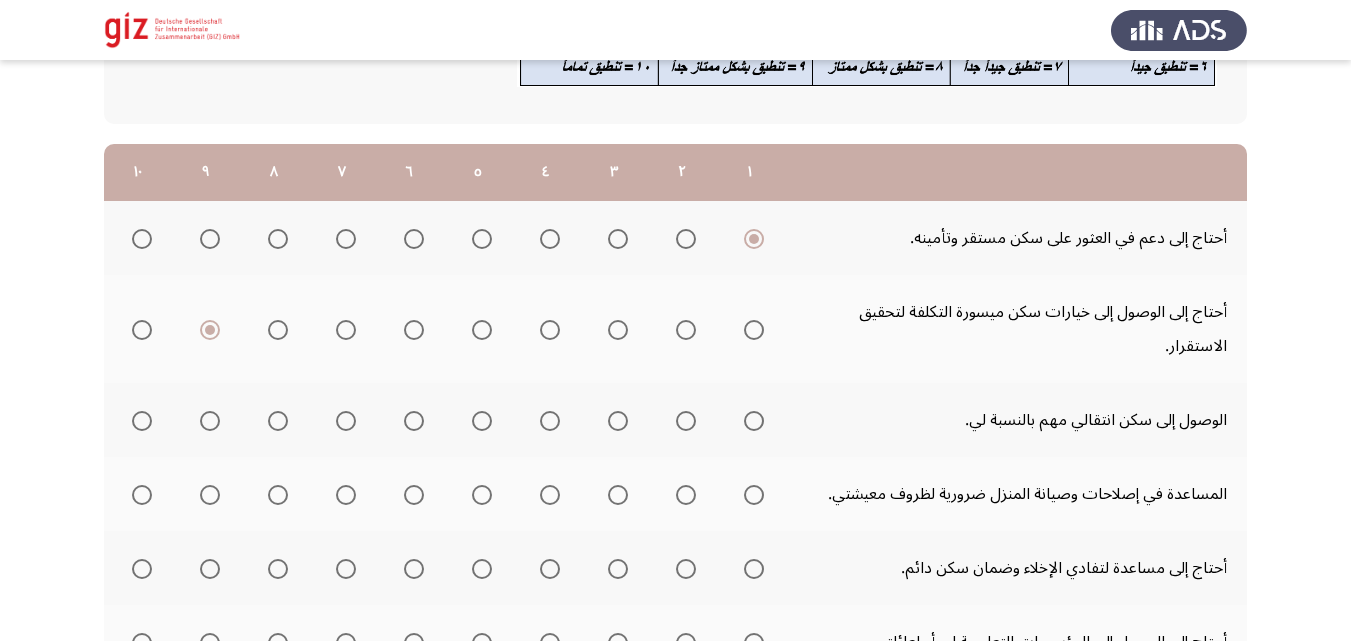 click 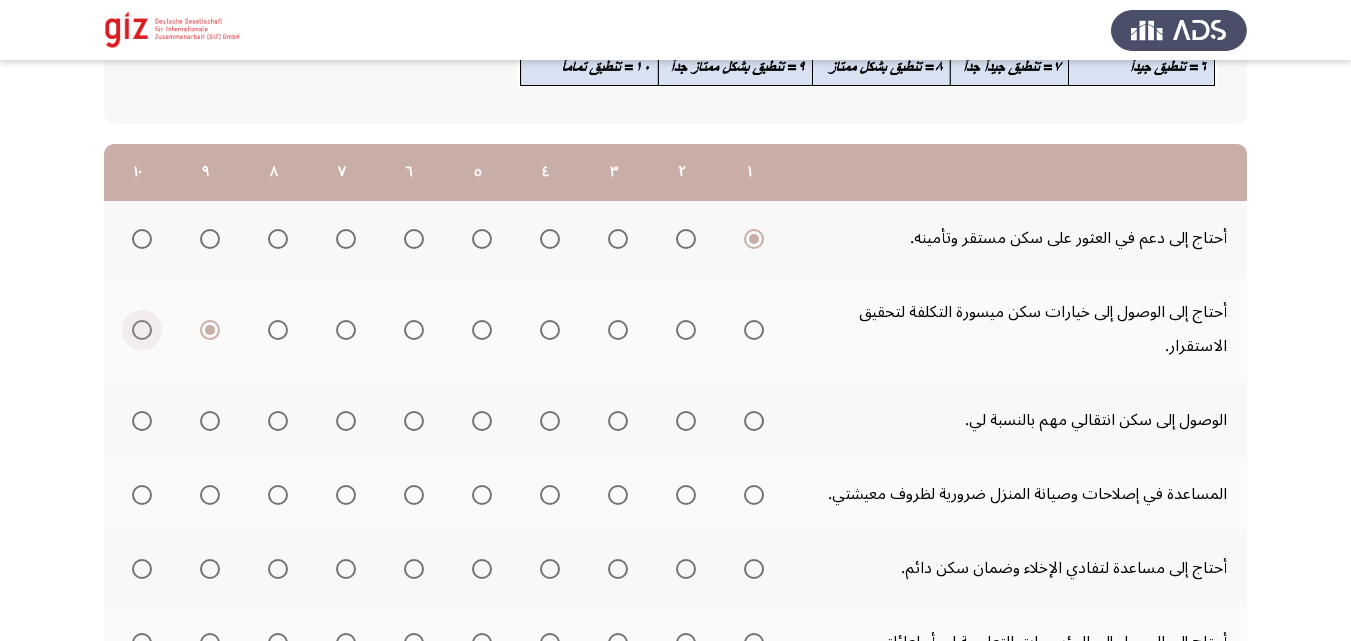 click at bounding box center (142, 330) 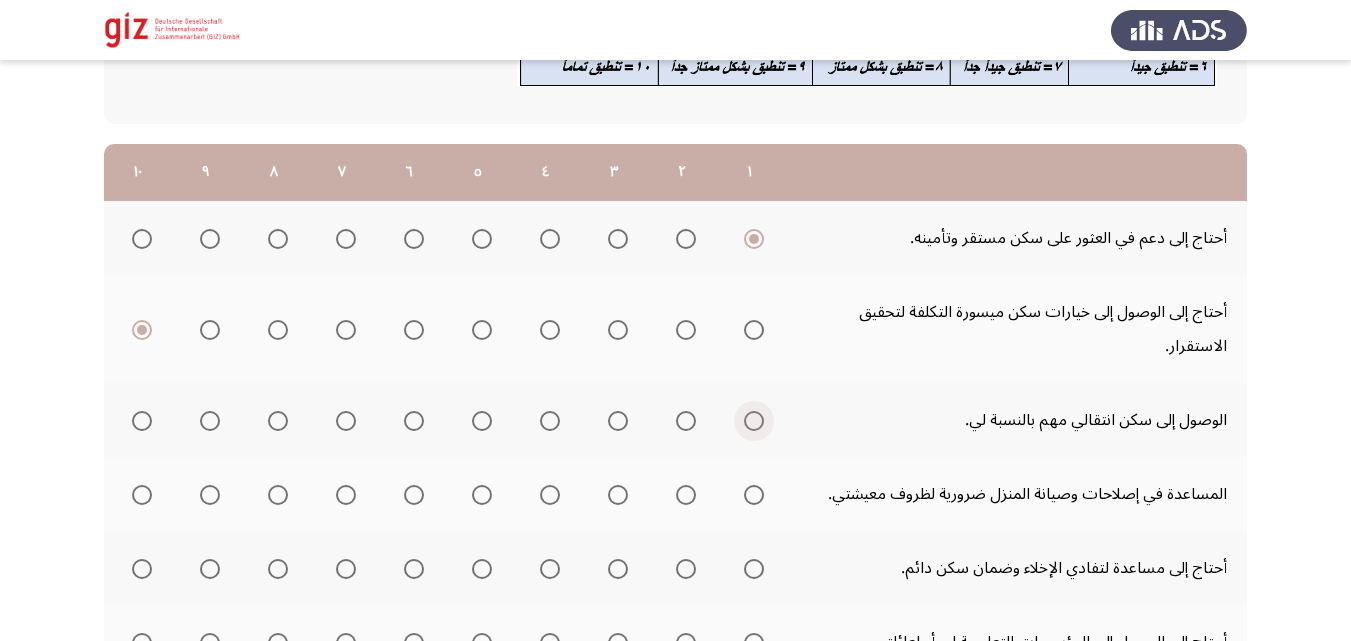 click at bounding box center (750, 421) 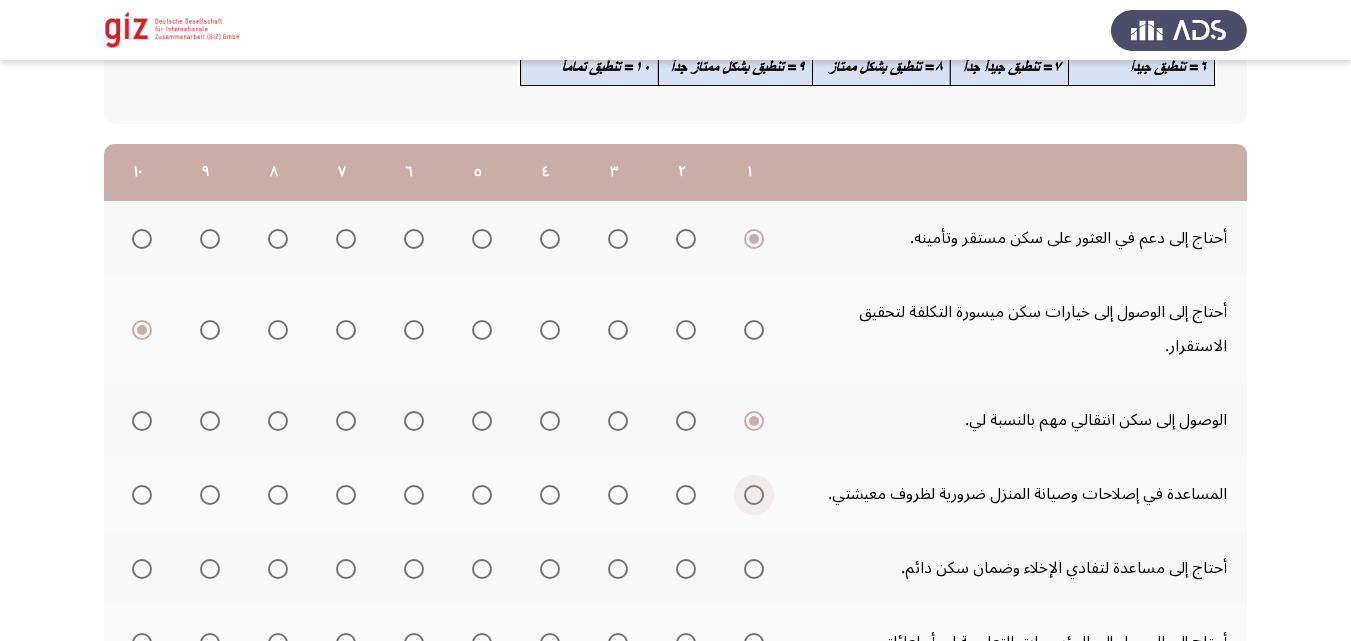 click at bounding box center [754, 495] 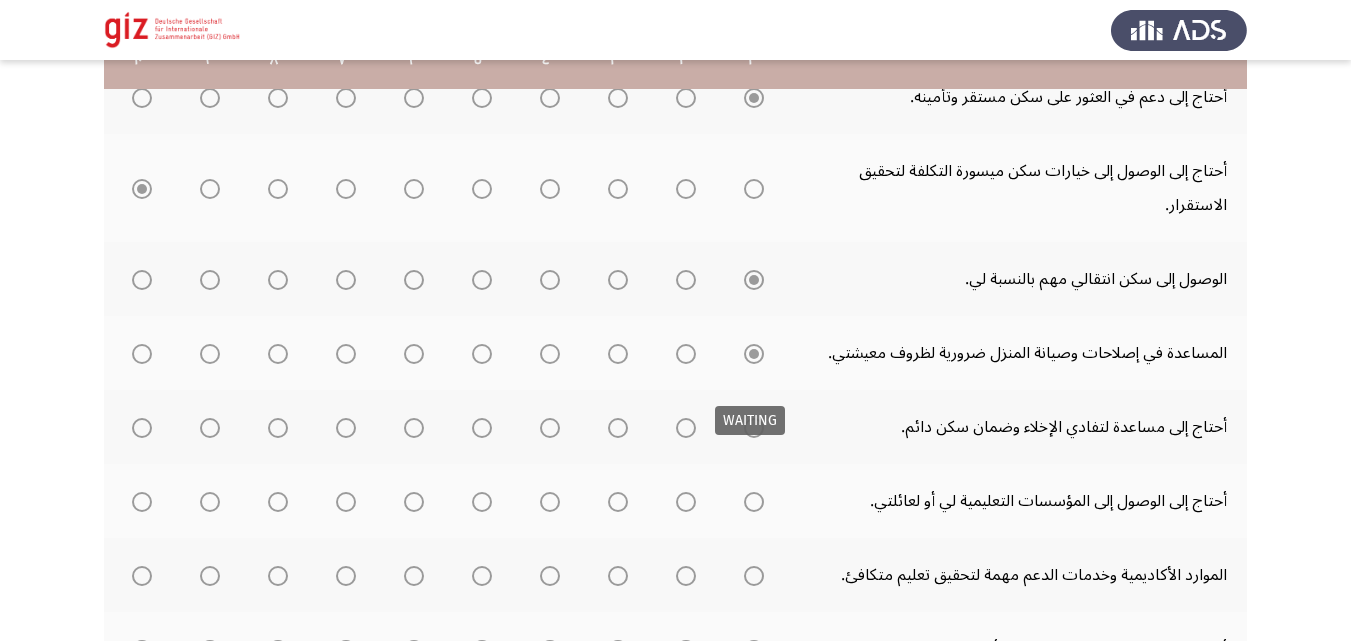 scroll, scrollTop: 378, scrollLeft: 0, axis: vertical 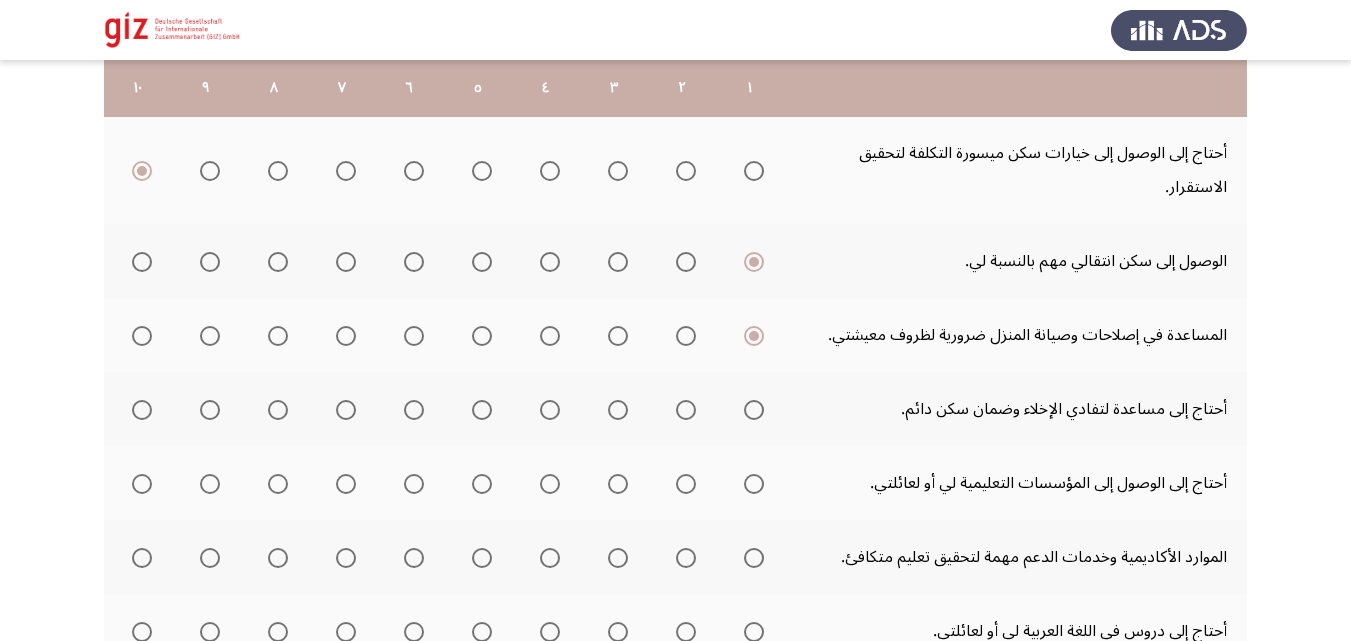 click at bounding box center (750, 410) 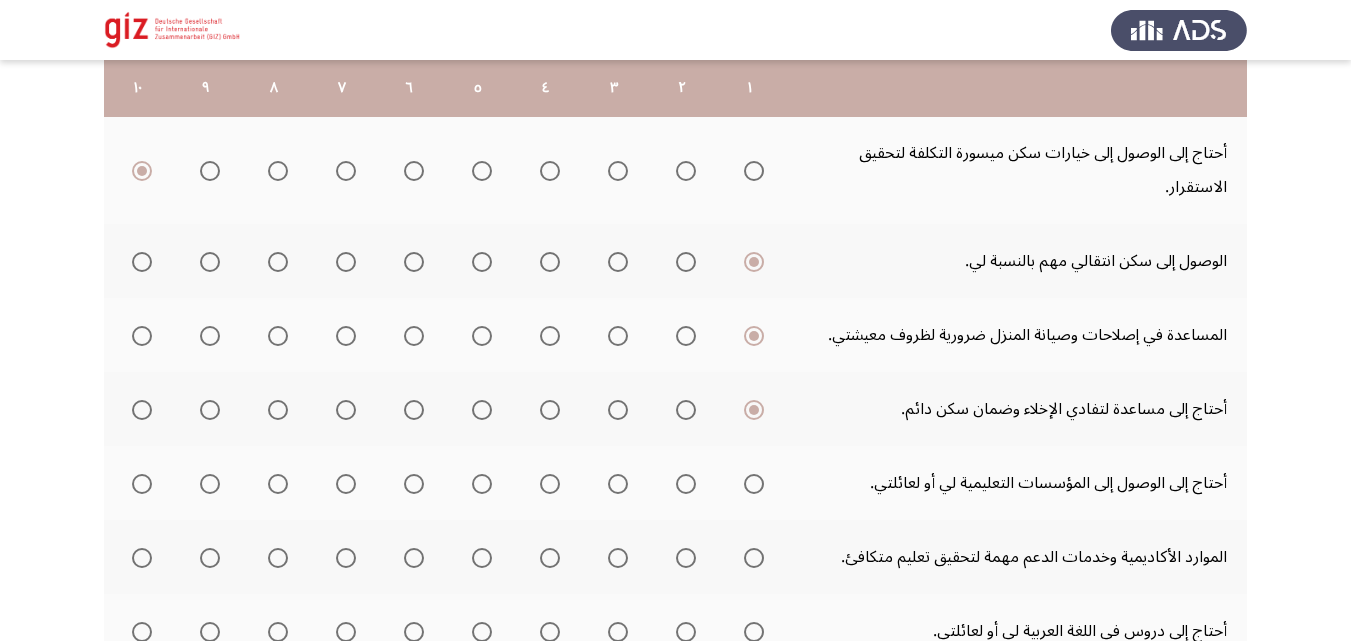 click 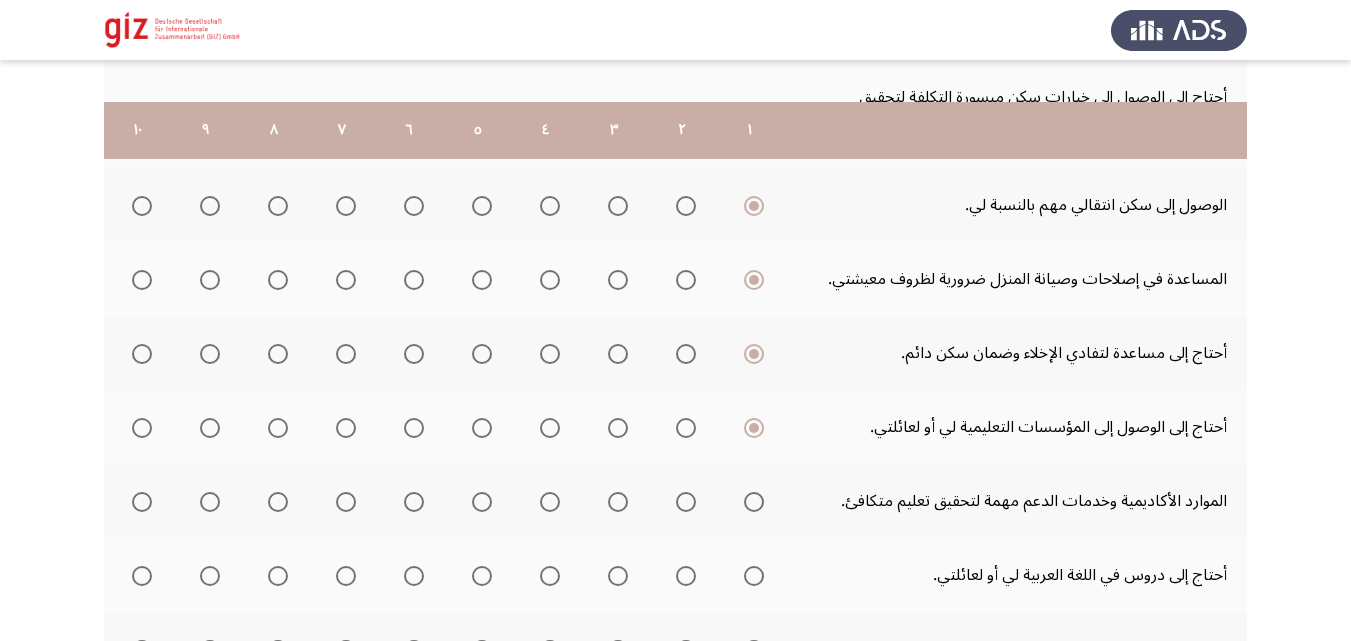 scroll, scrollTop: 485, scrollLeft: 0, axis: vertical 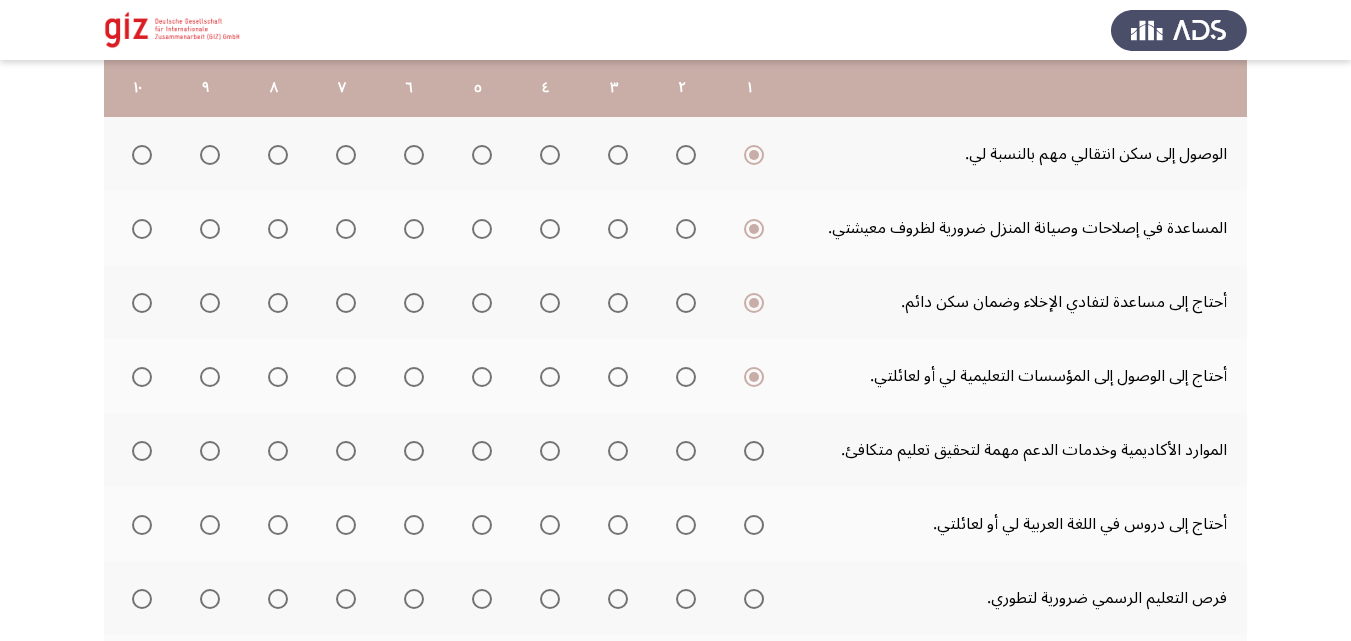 click at bounding box center (754, 451) 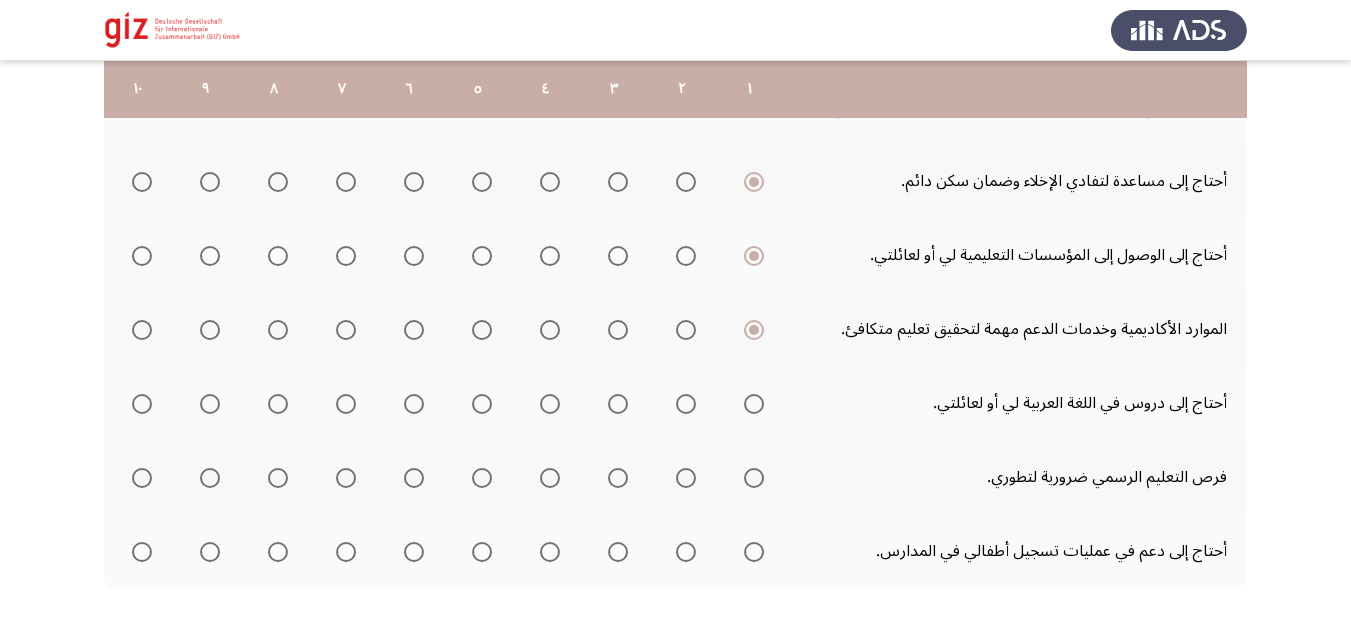 scroll, scrollTop: 607, scrollLeft: 0, axis: vertical 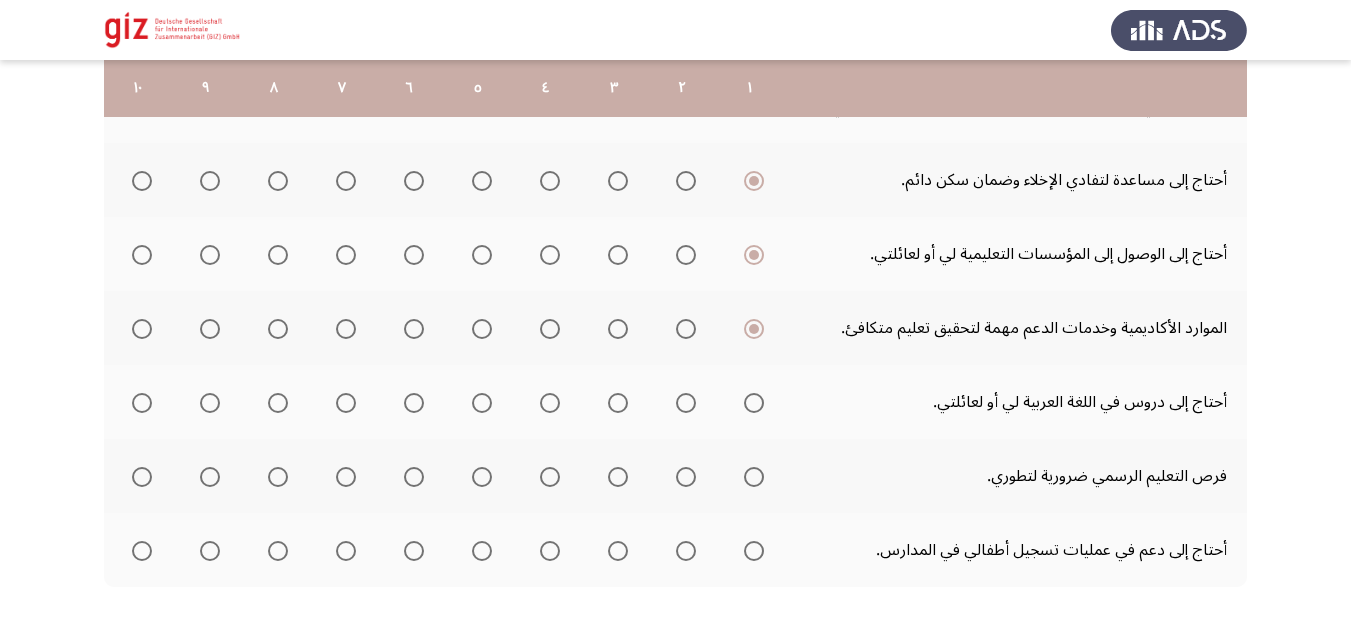 click at bounding box center [754, 403] 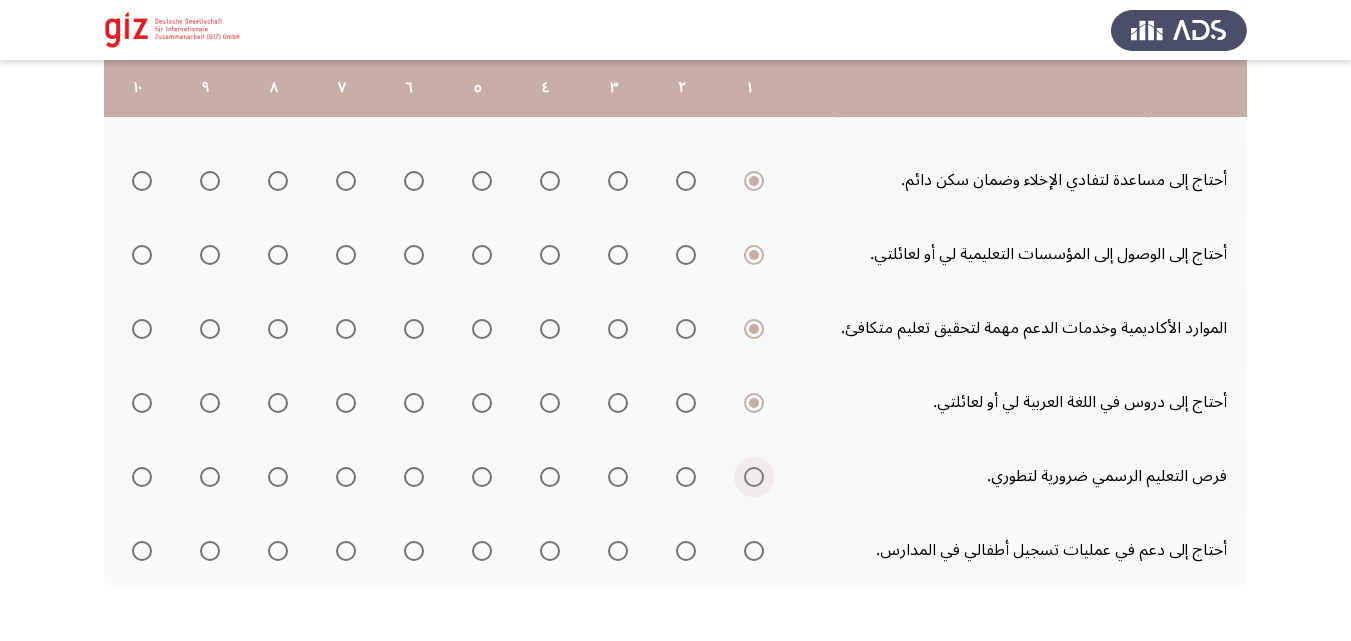 click at bounding box center (754, 477) 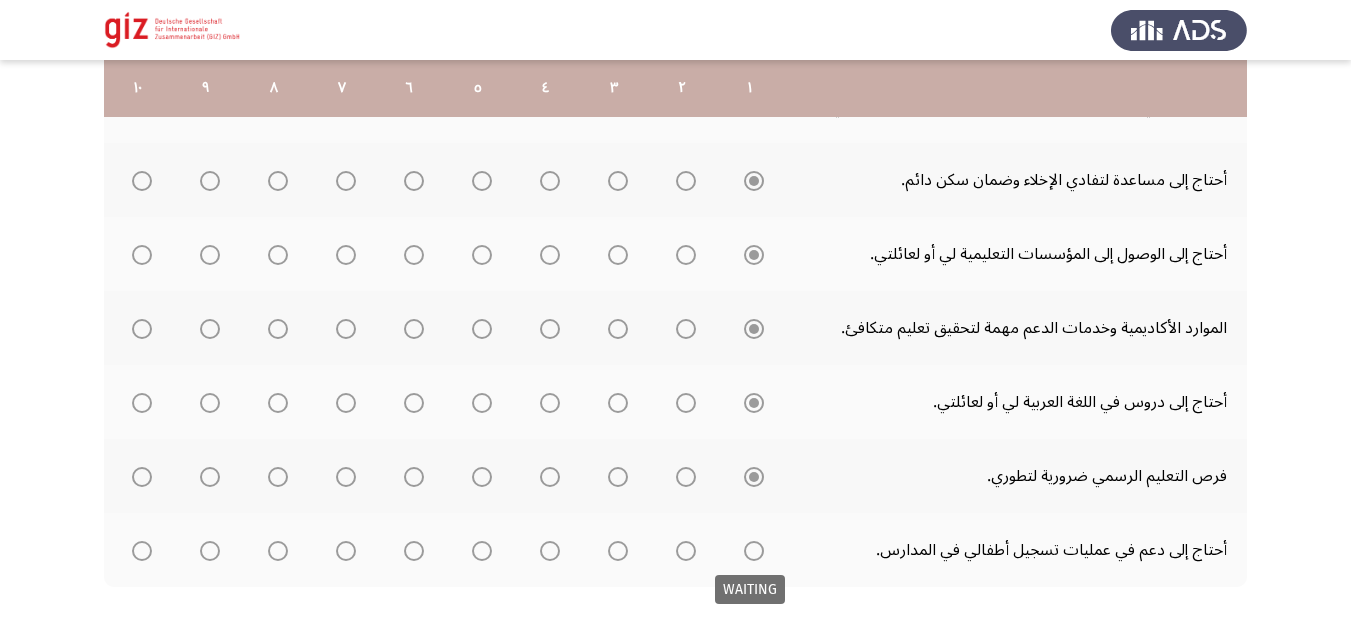 click at bounding box center [754, 551] 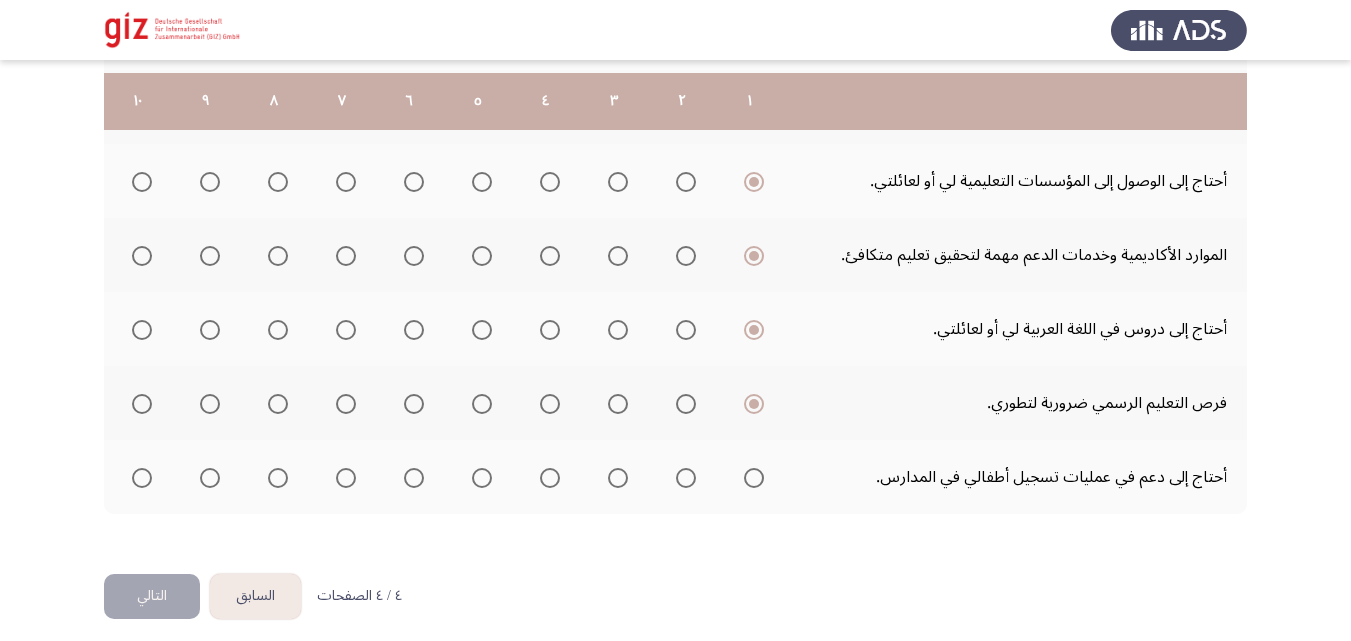 scroll, scrollTop: 693, scrollLeft: 0, axis: vertical 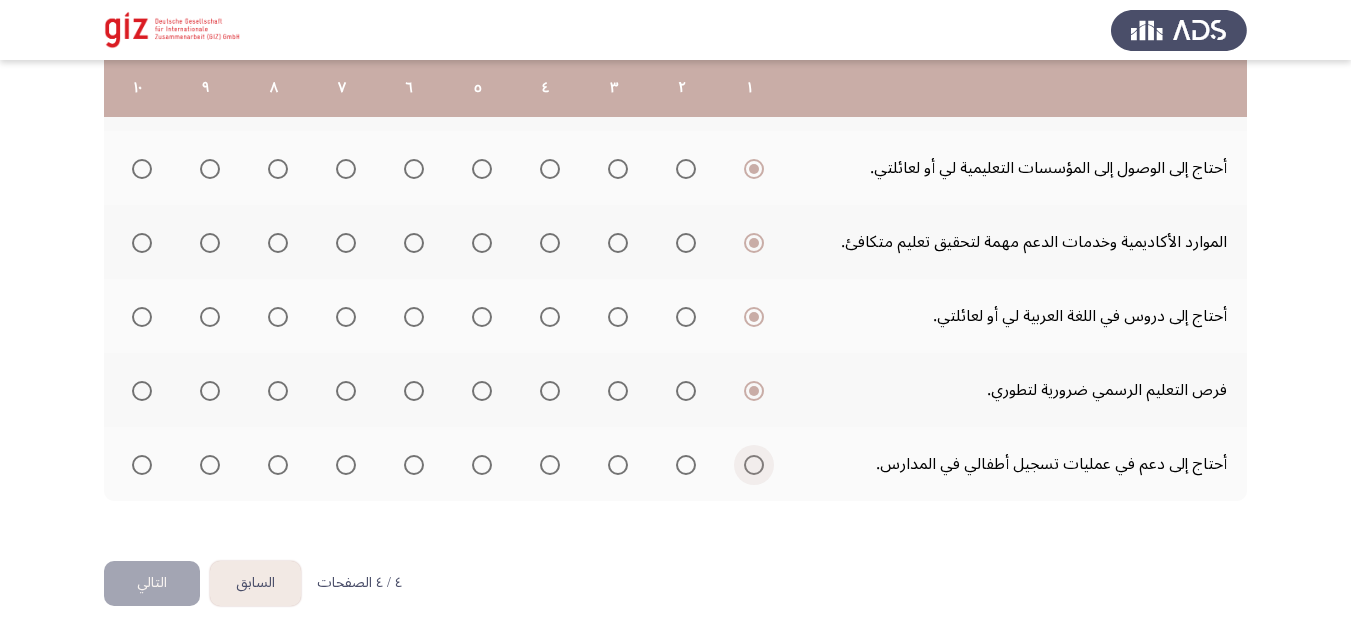 click at bounding box center (754, 465) 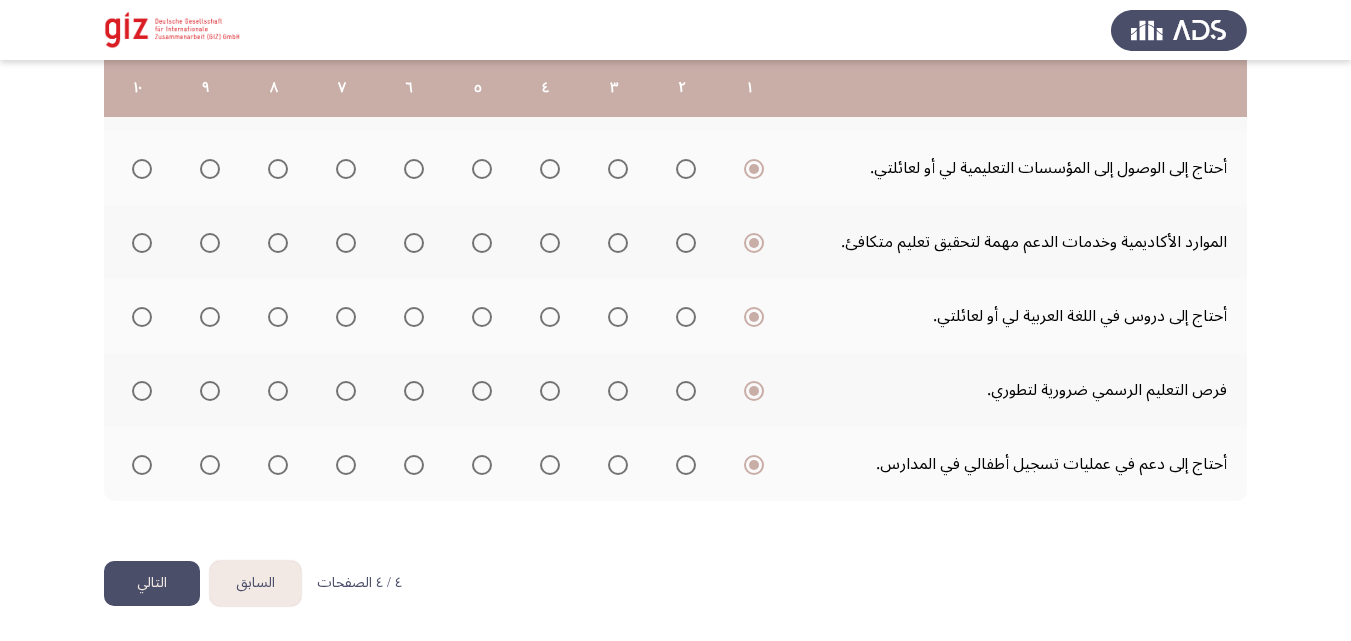 click on "التالي" 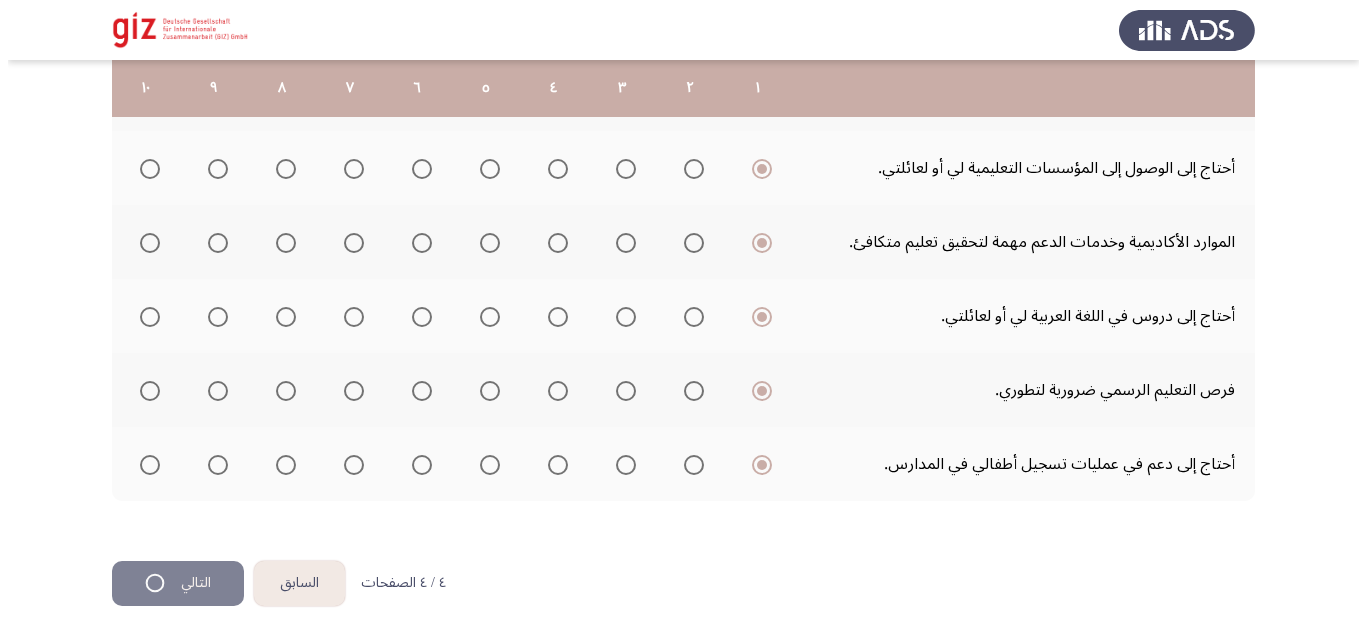scroll, scrollTop: 0, scrollLeft: 0, axis: both 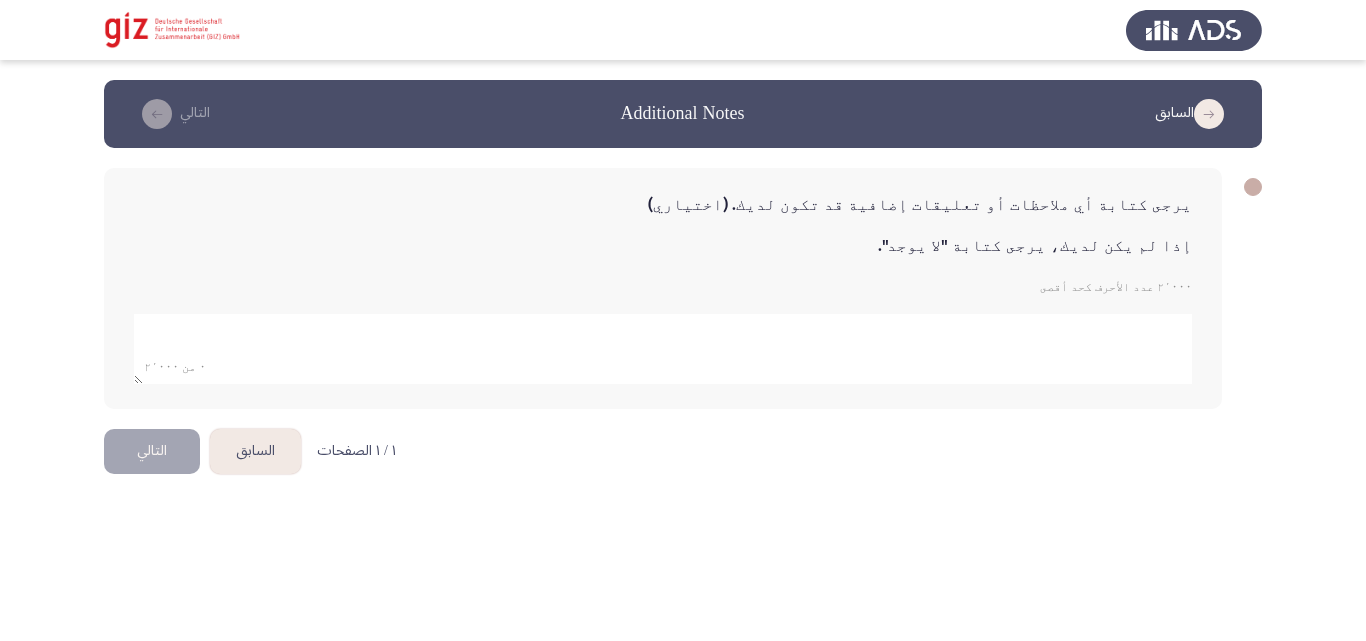click 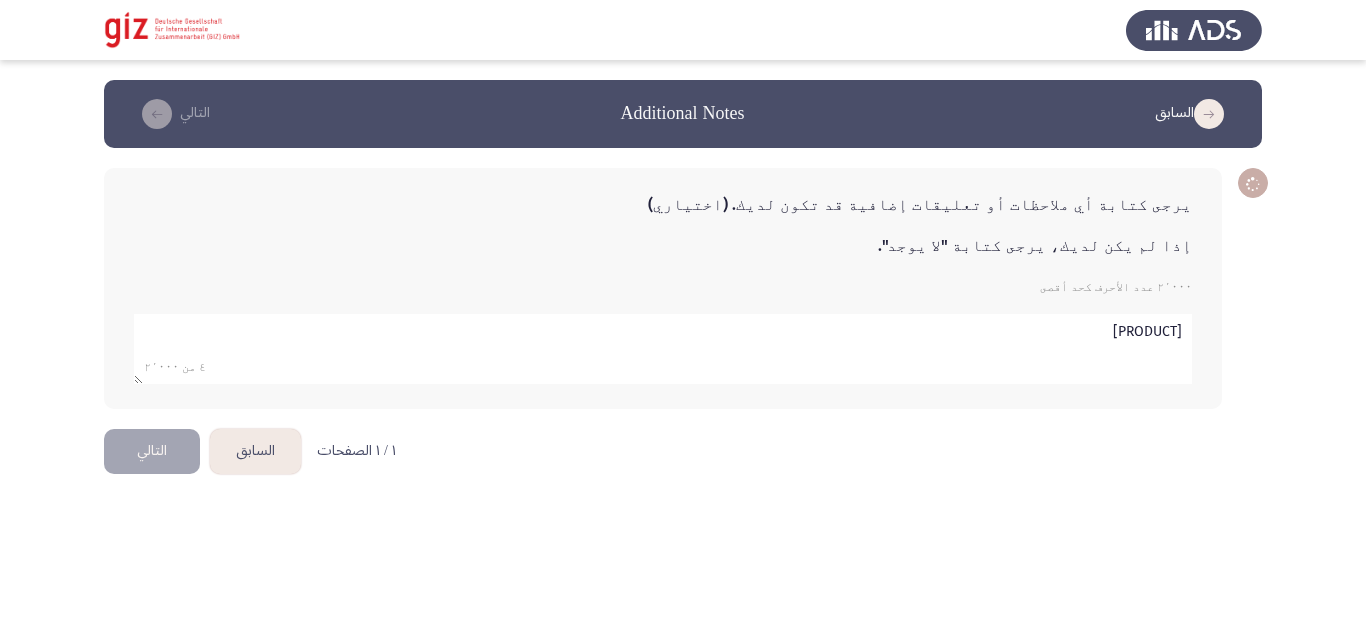 type on "D" 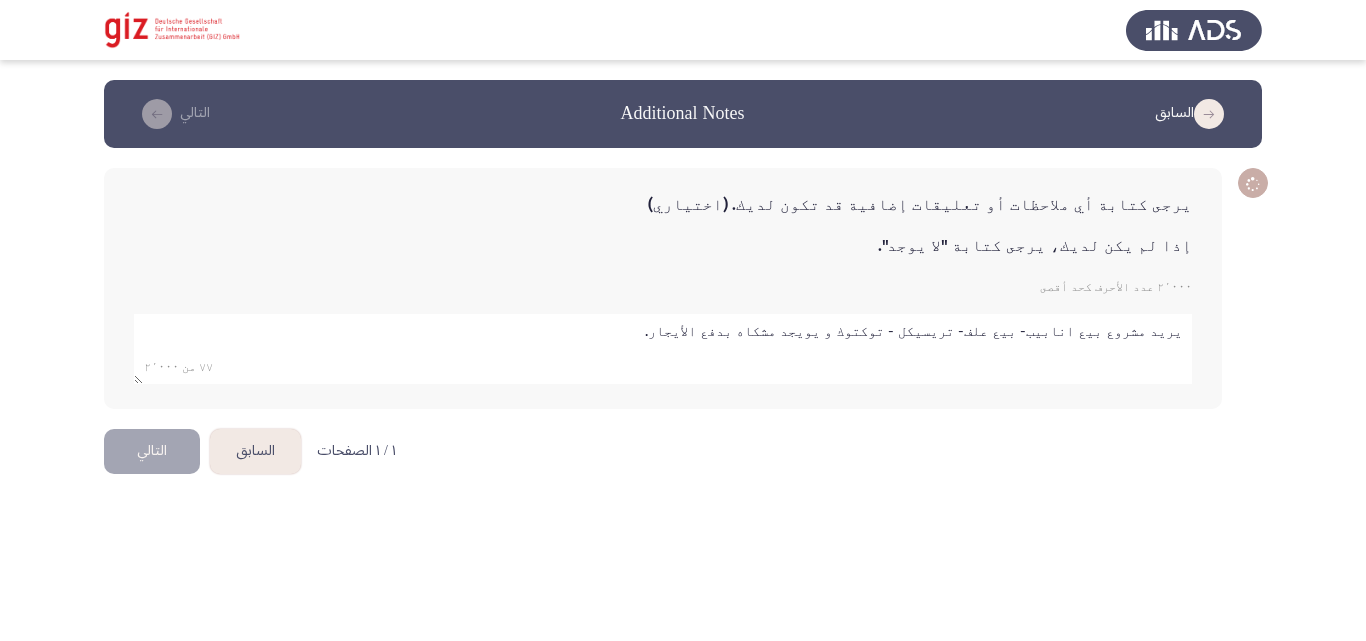 click 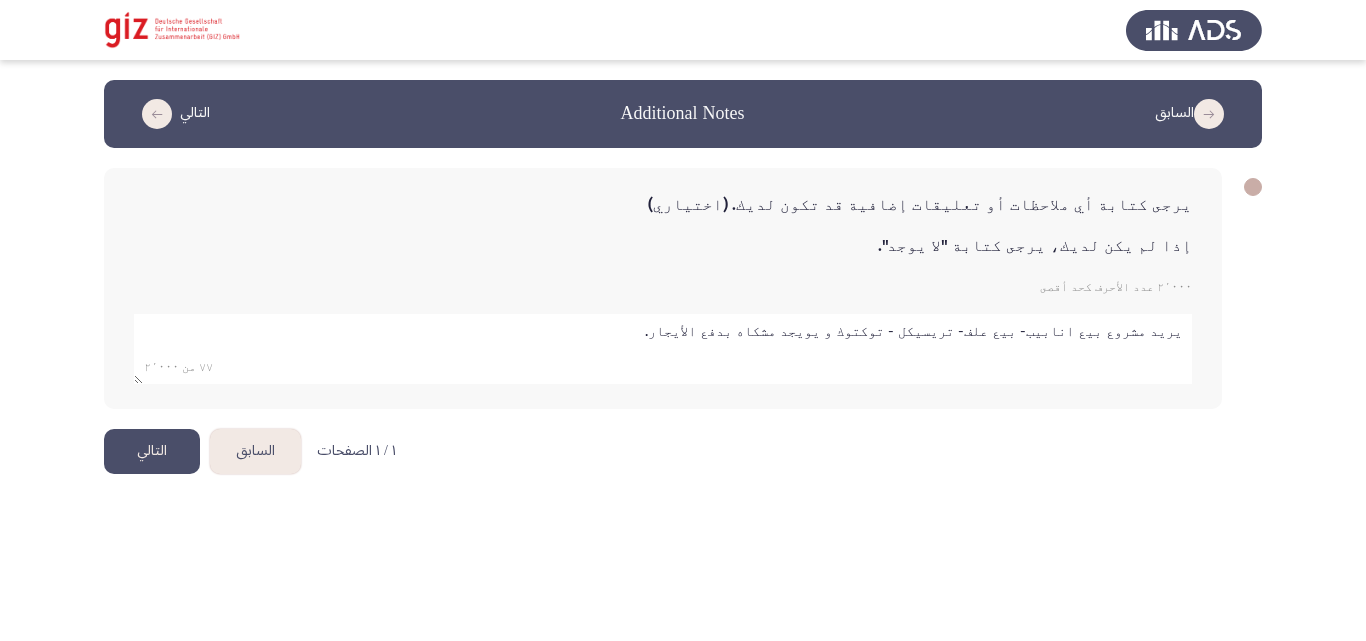 click 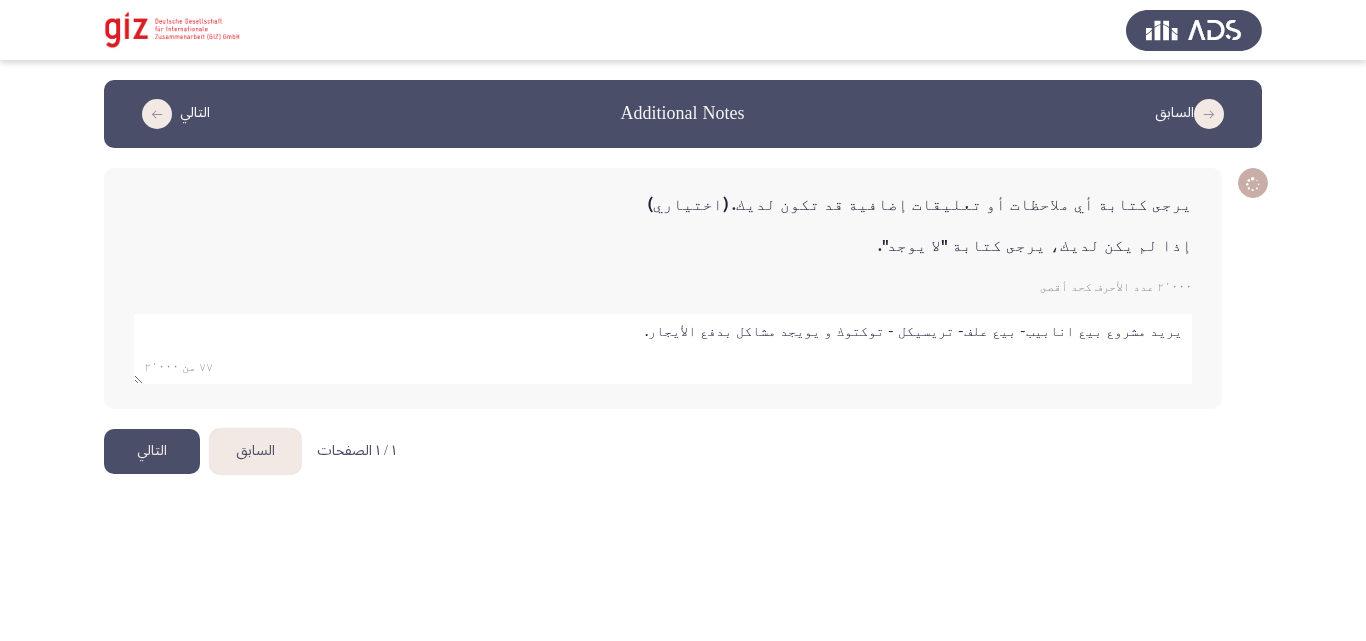 type on "يريد مشروع بيع انابيب- بيع علف- تريسيكل - توكتوك و يويجد مشاكل بدفع الأيجار." 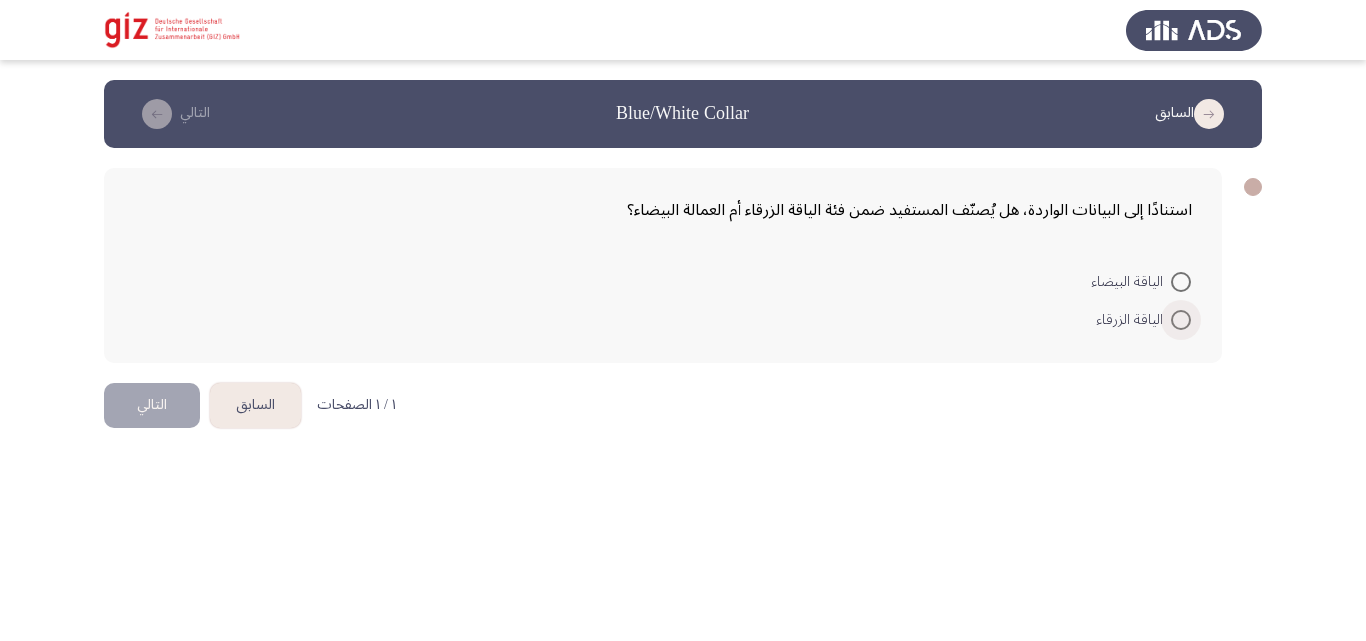 click at bounding box center (1181, 320) 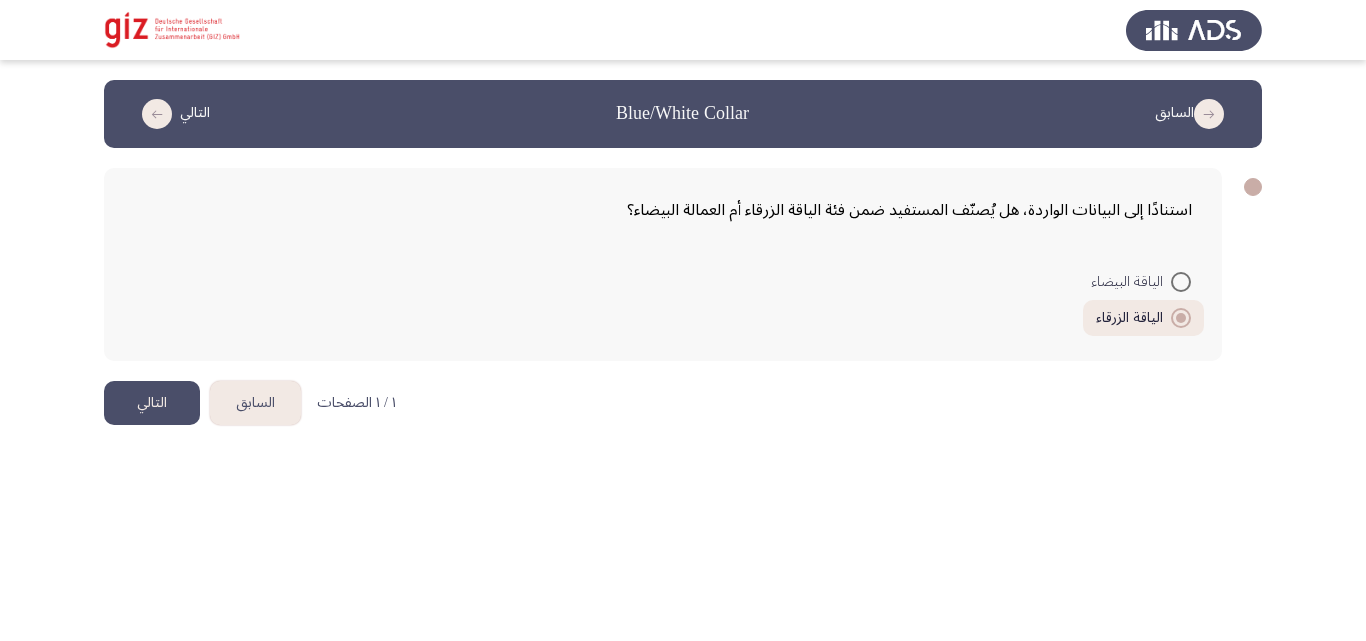 click on "التالي" 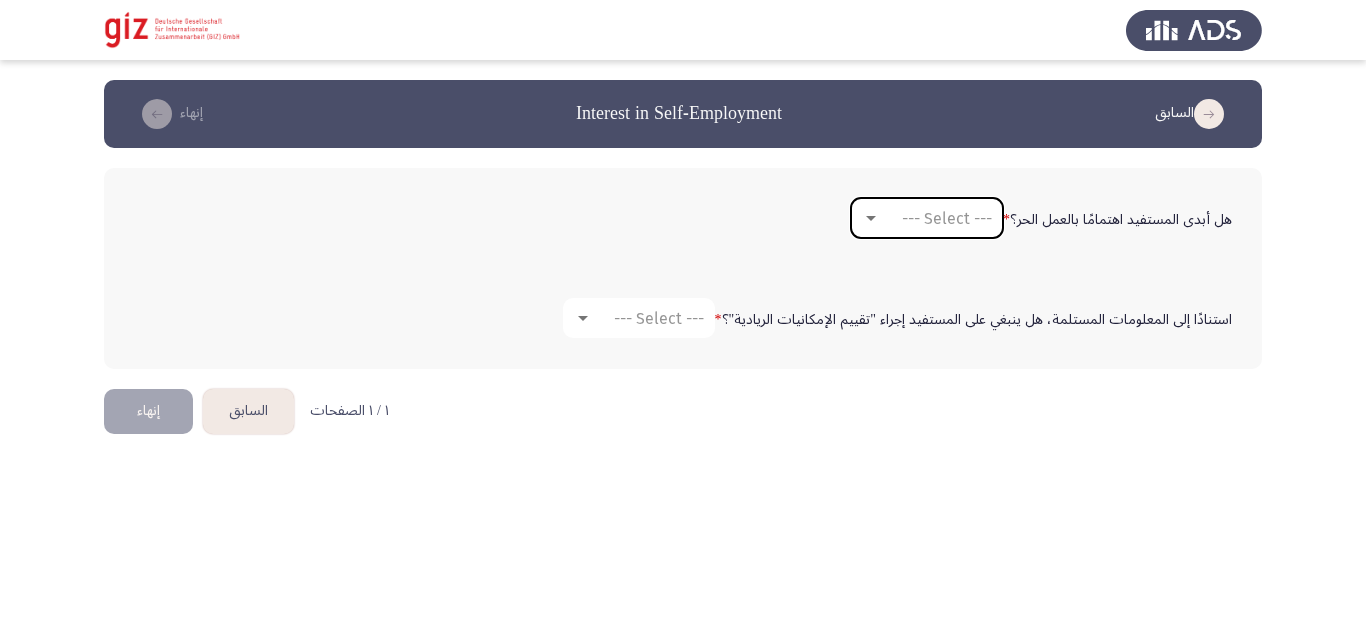 click on "--- Select ---" at bounding box center [927, 218] 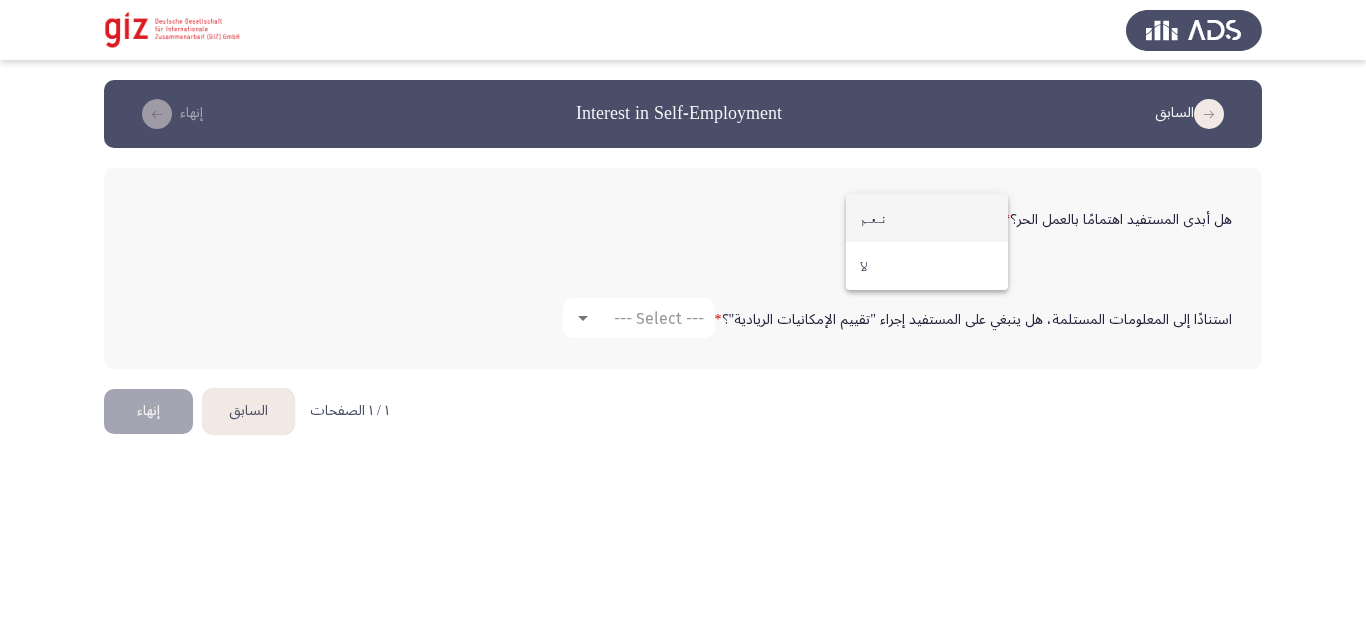 click on "نعم" at bounding box center (927, 218) 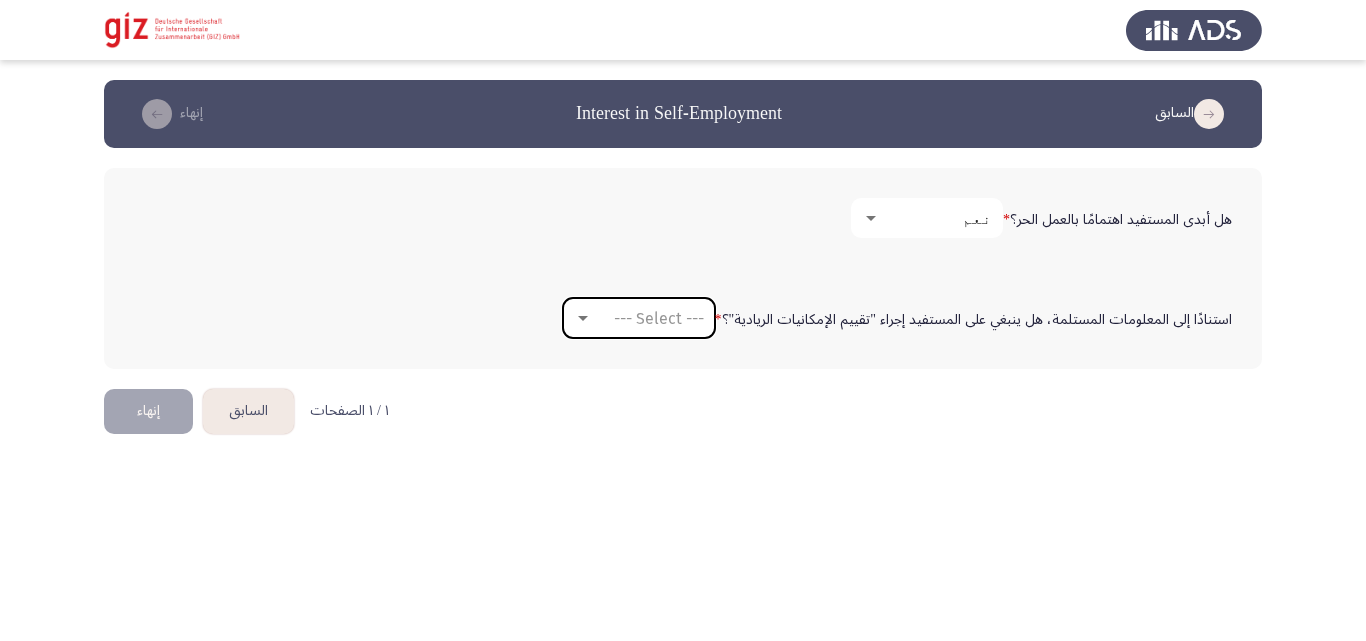 click on "--- Select ---" at bounding box center [639, 318] 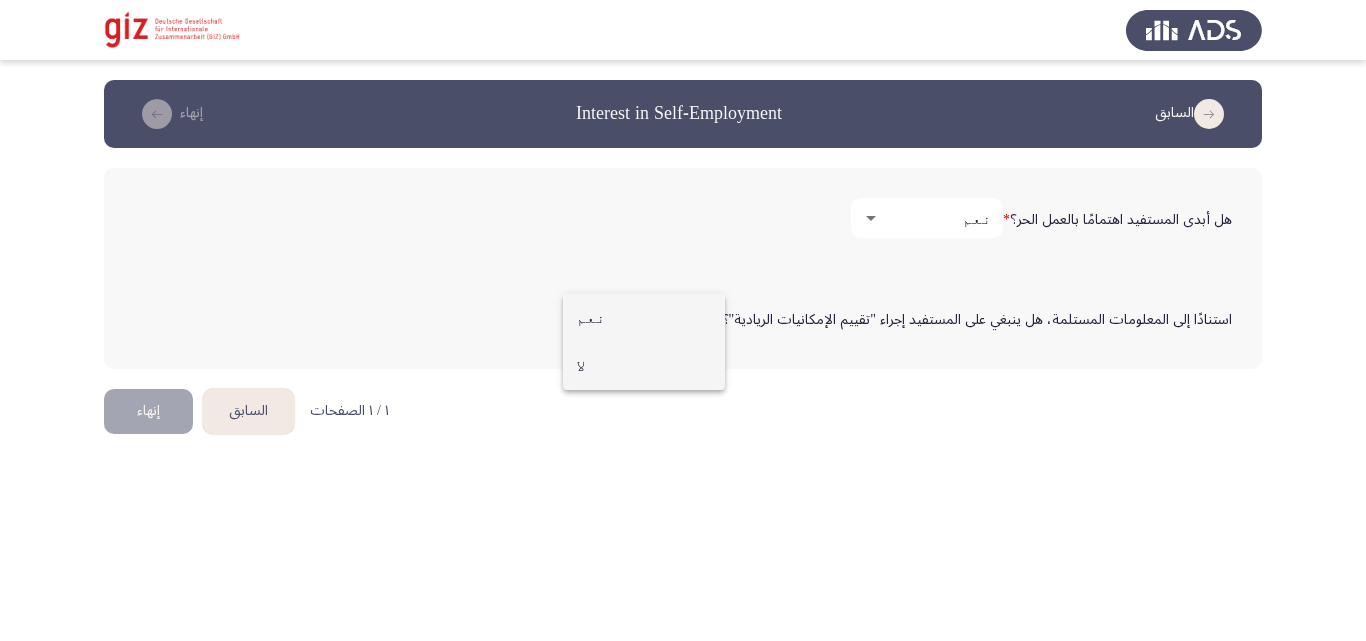 click on "لا" at bounding box center (644, 366) 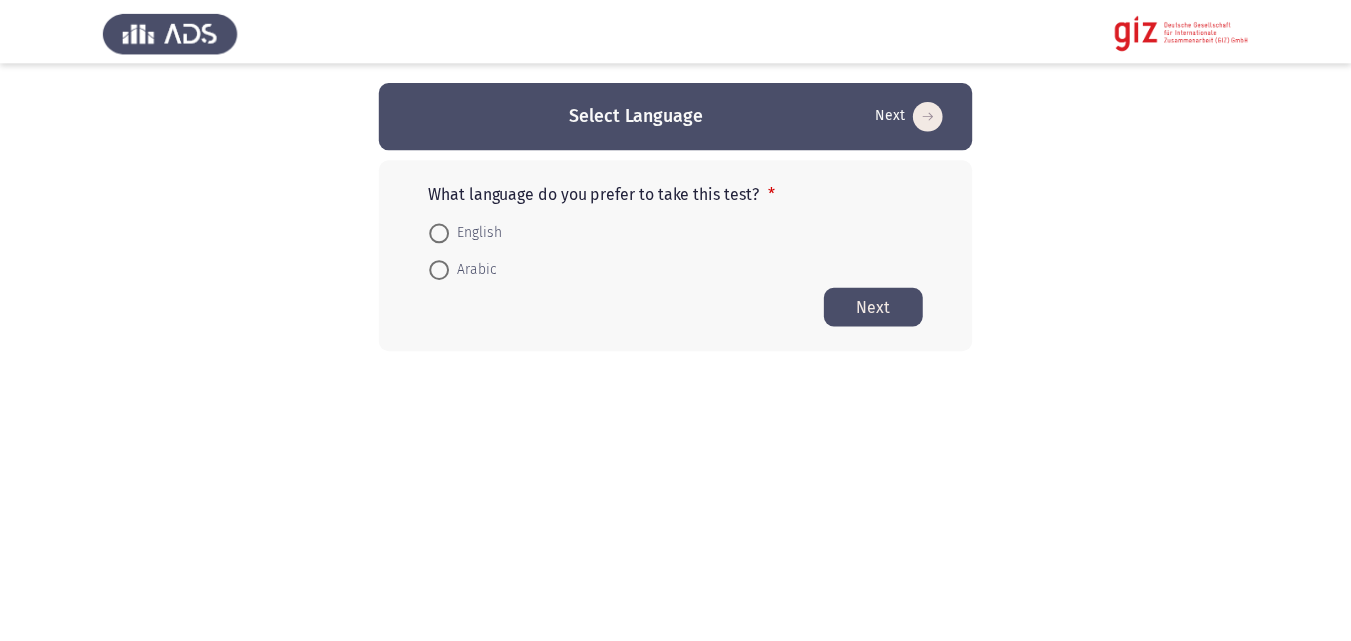 scroll, scrollTop: 0, scrollLeft: 0, axis: both 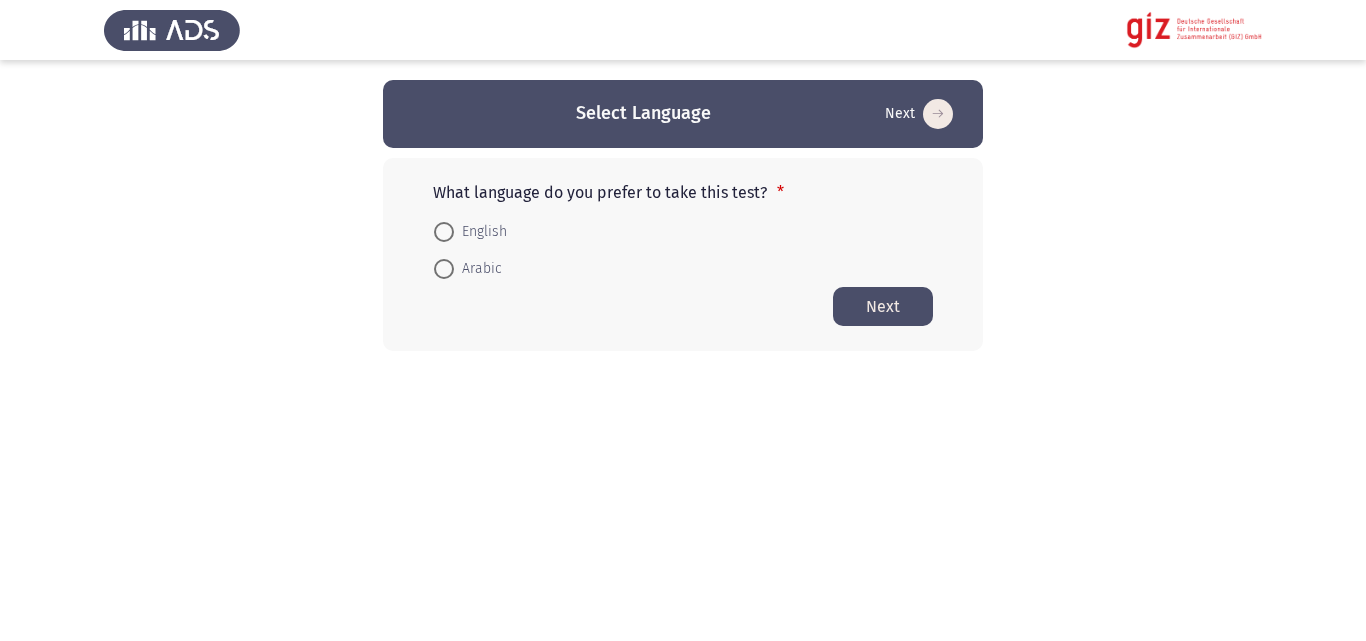 click on "English" at bounding box center [470, 230] 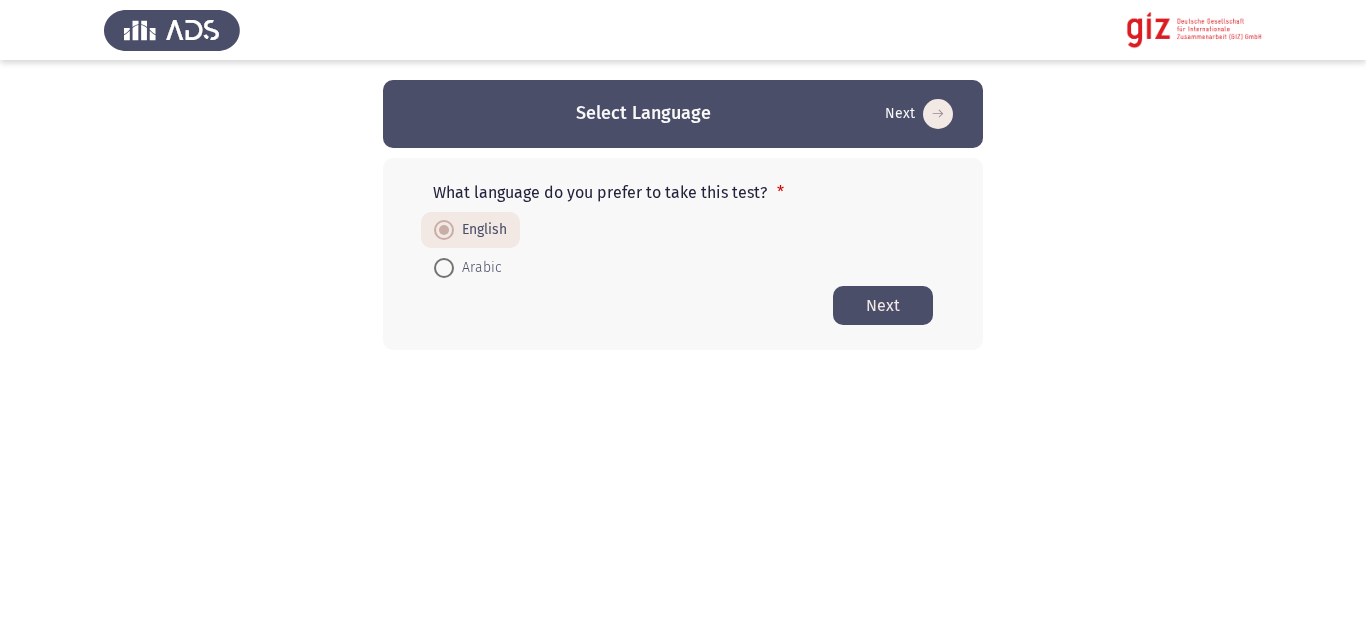 click on "English     Arabic" 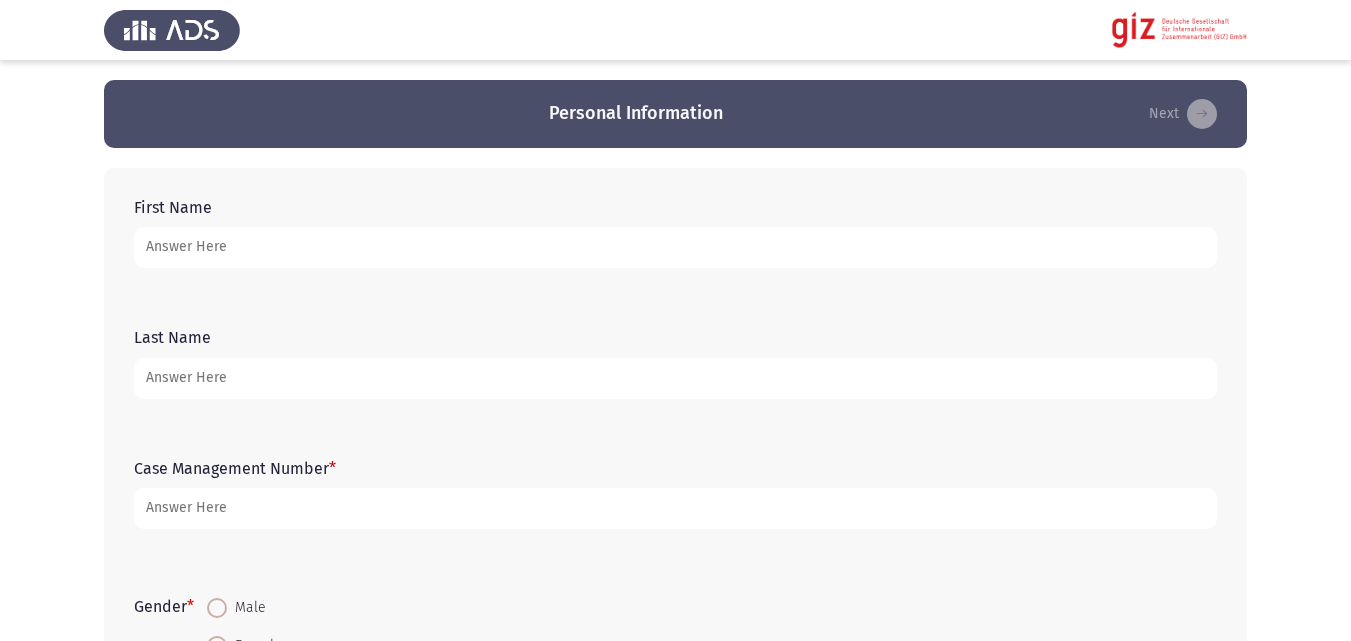 click on "First Name" at bounding box center [675, 247] 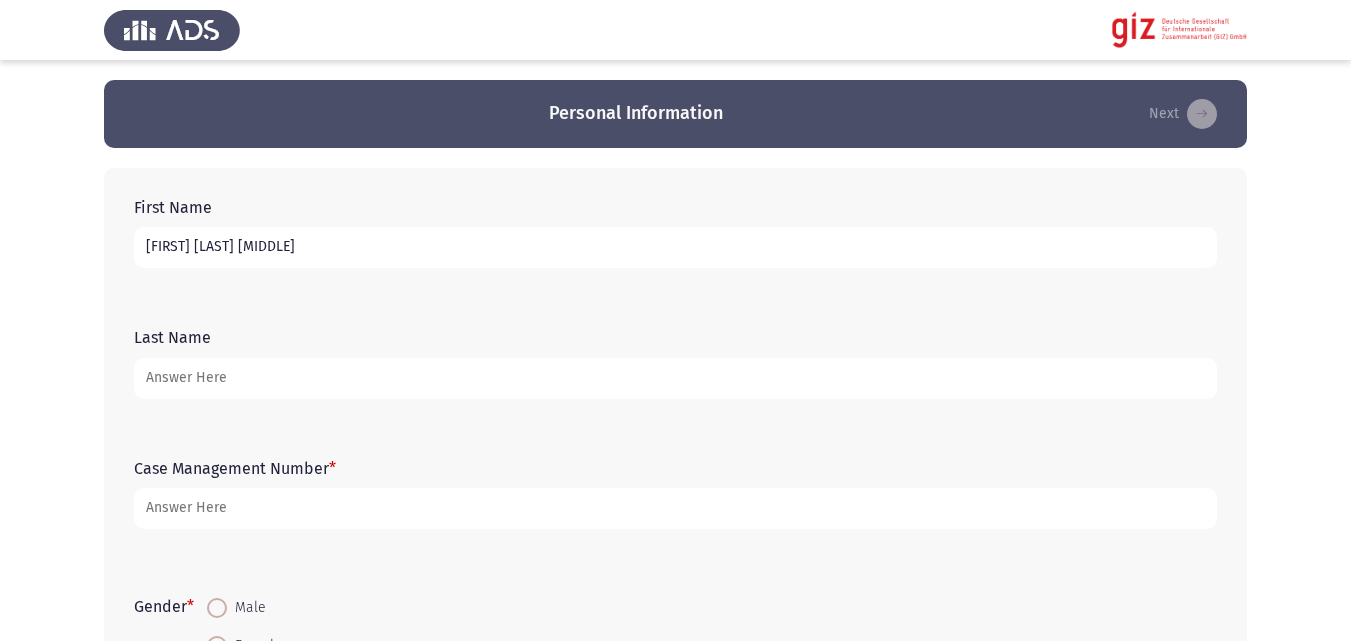 type on "Abdullah Taha Mahmoud" 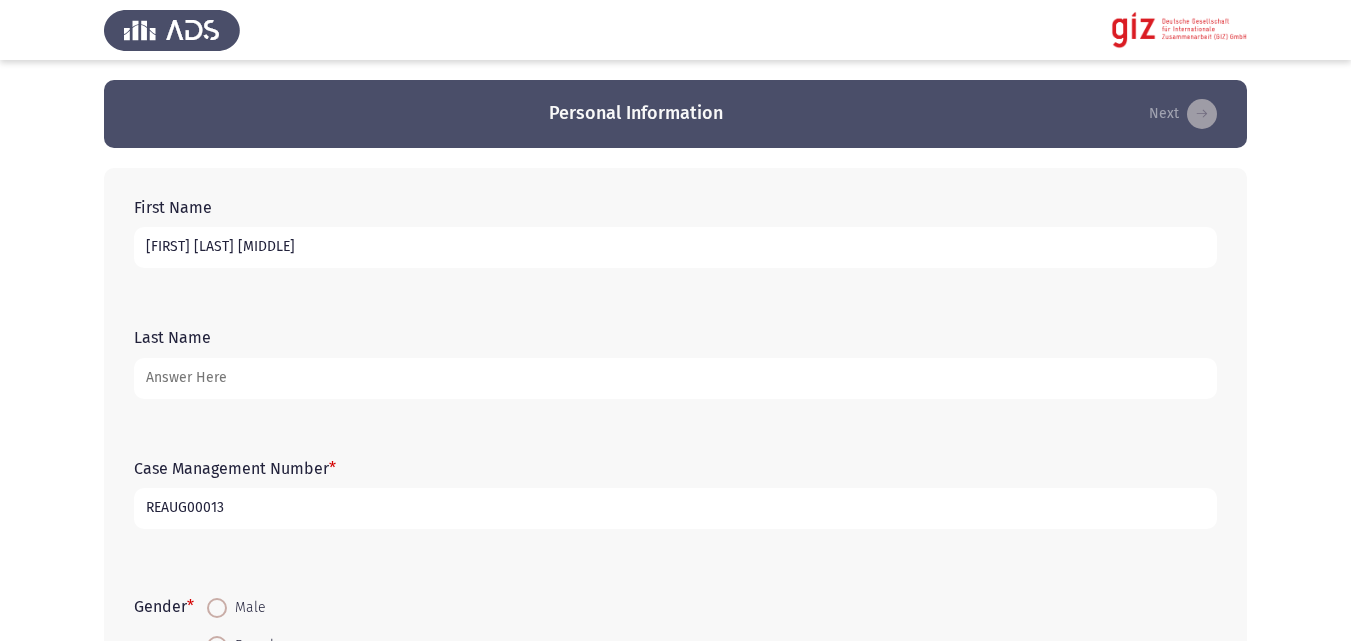 type on "REAUG00013" 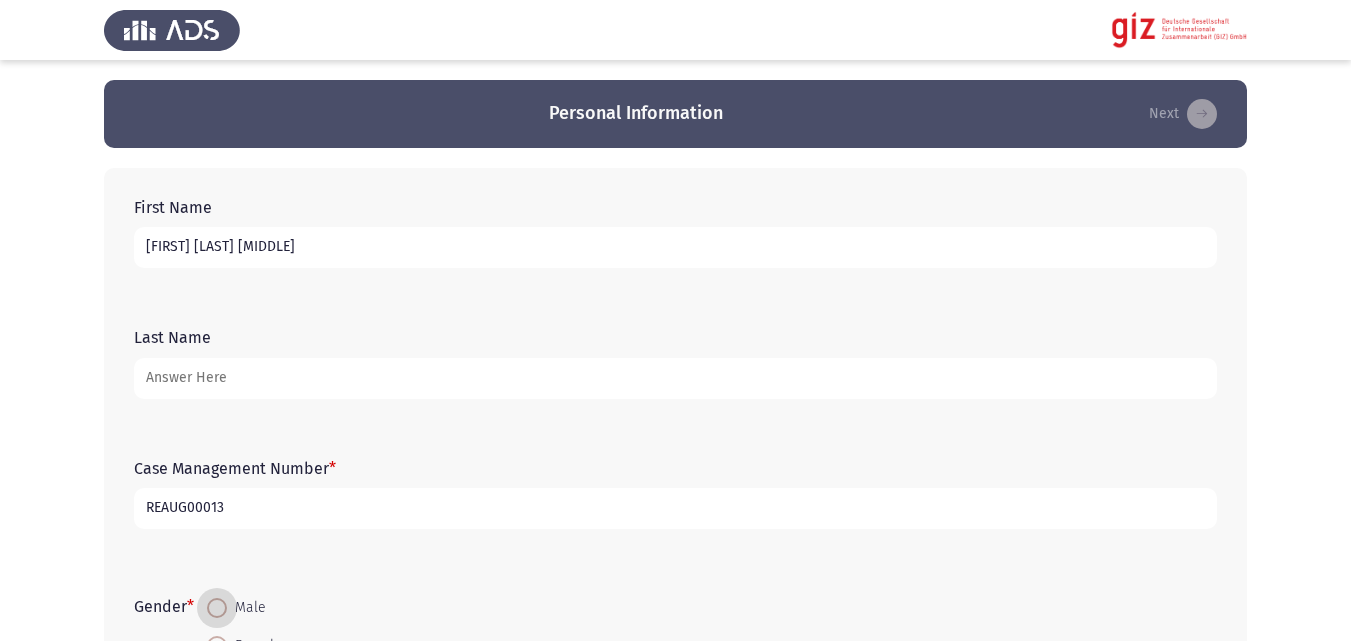click on "Male" at bounding box center (217, 608) 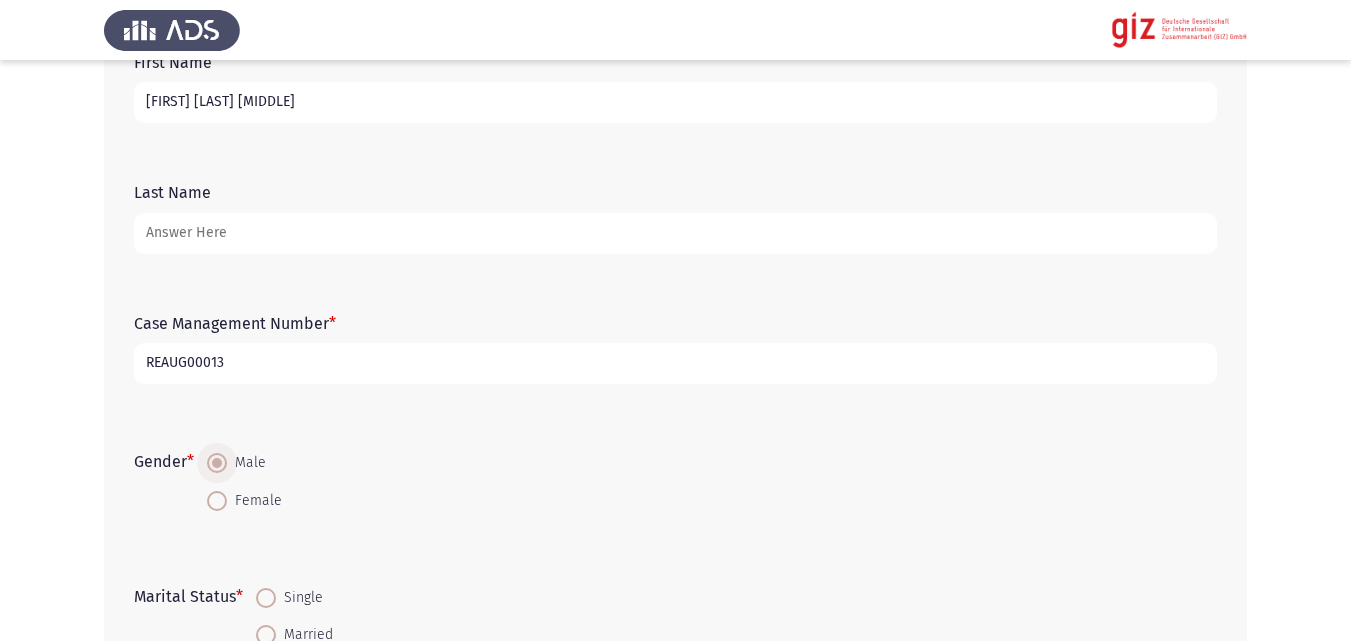 click on "REAUG00013" at bounding box center (675, 363) 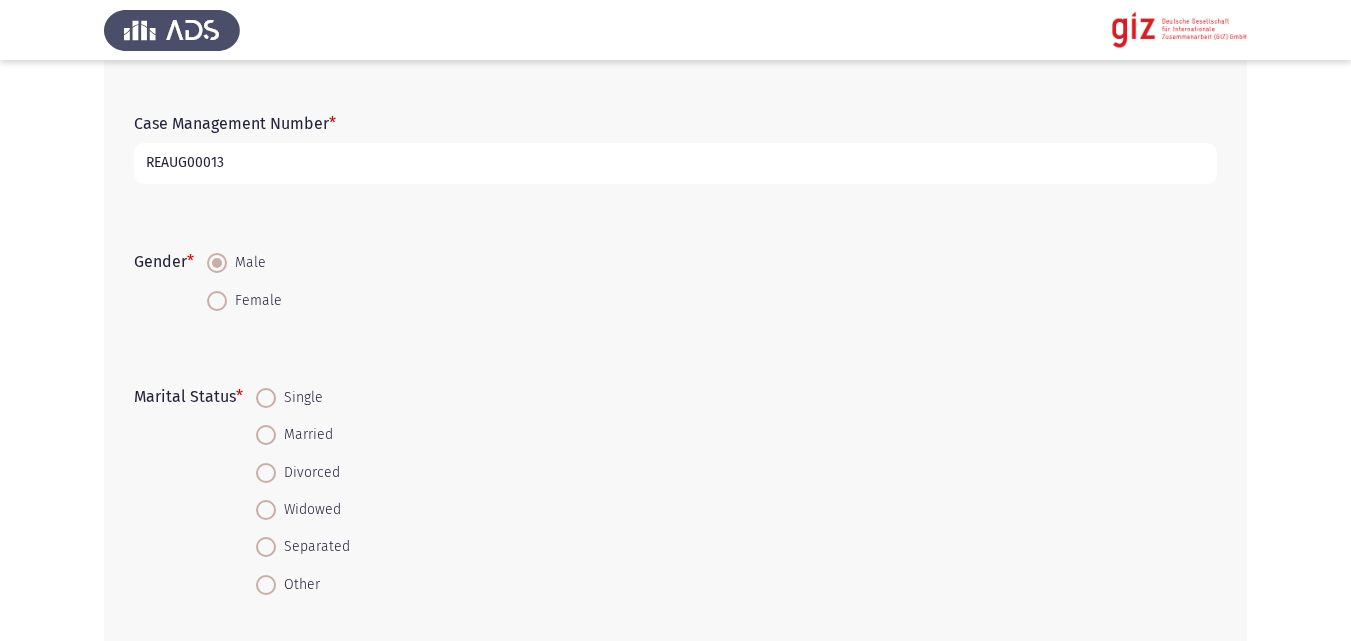 scroll, scrollTop: 386, scrollLeft: 0, axis: vertical 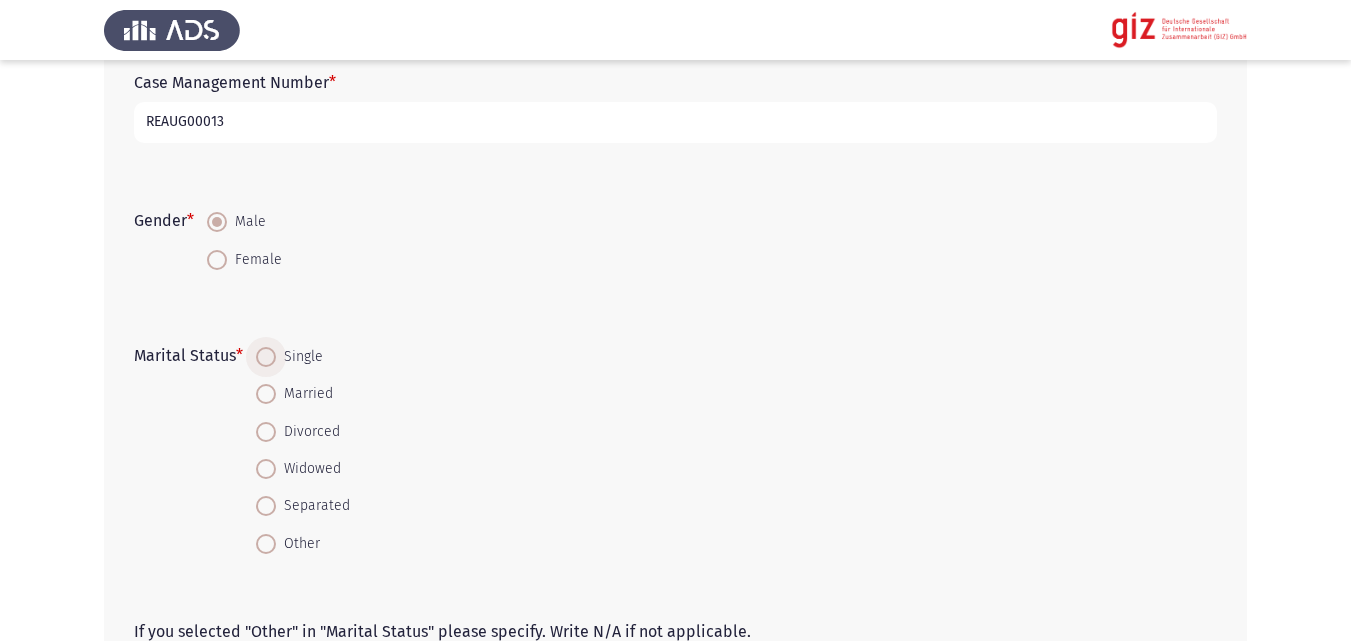 click on "Single" at bounding box center [303, 357] 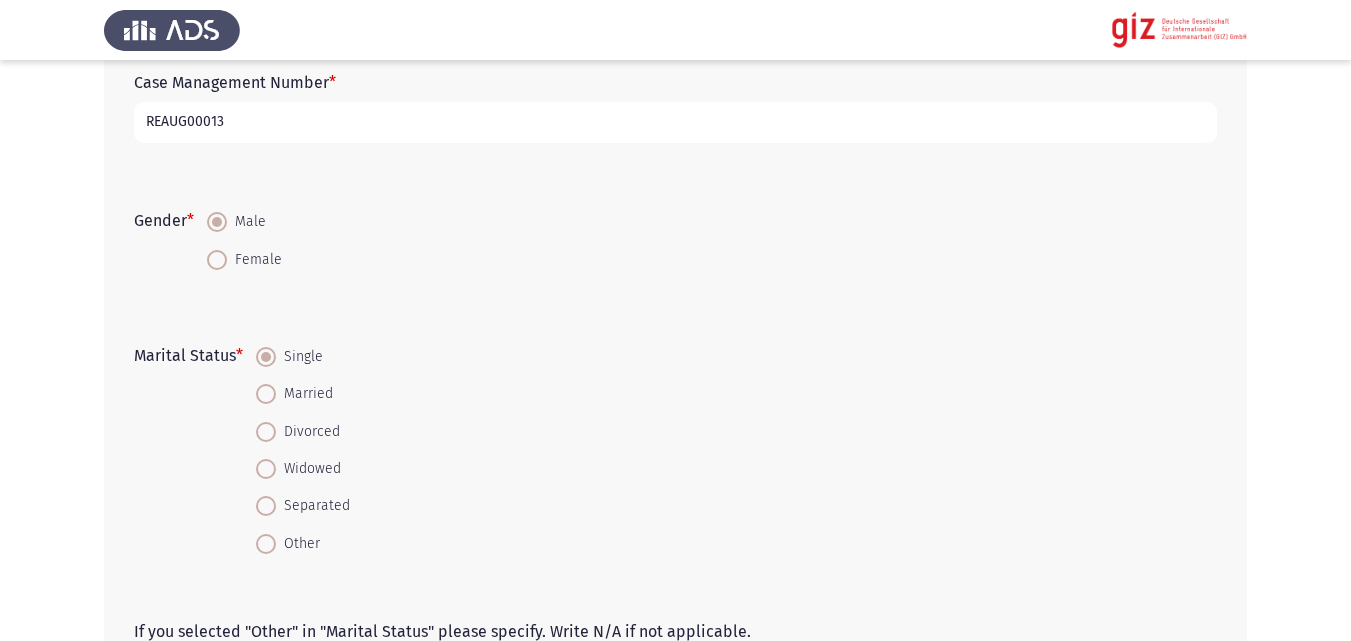 click on "Married" at bounding box center (303, 393) 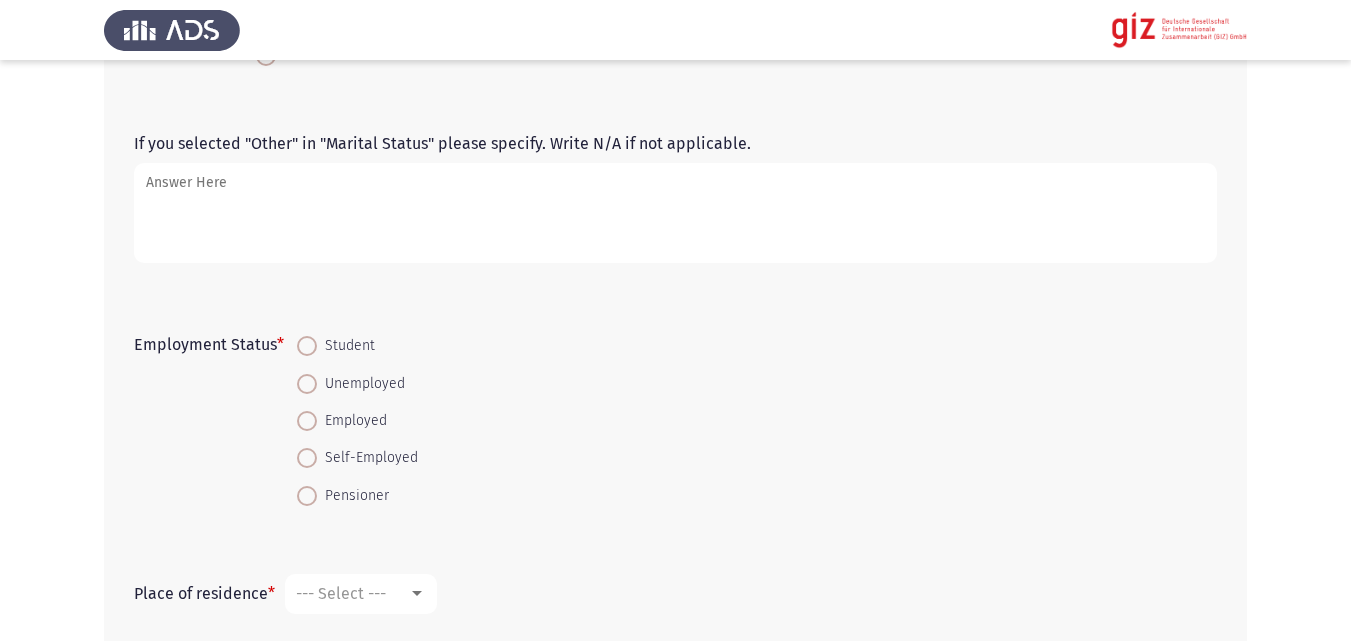 scroll, scrollTop: 968, scrollLeft: 0, axis: vertical 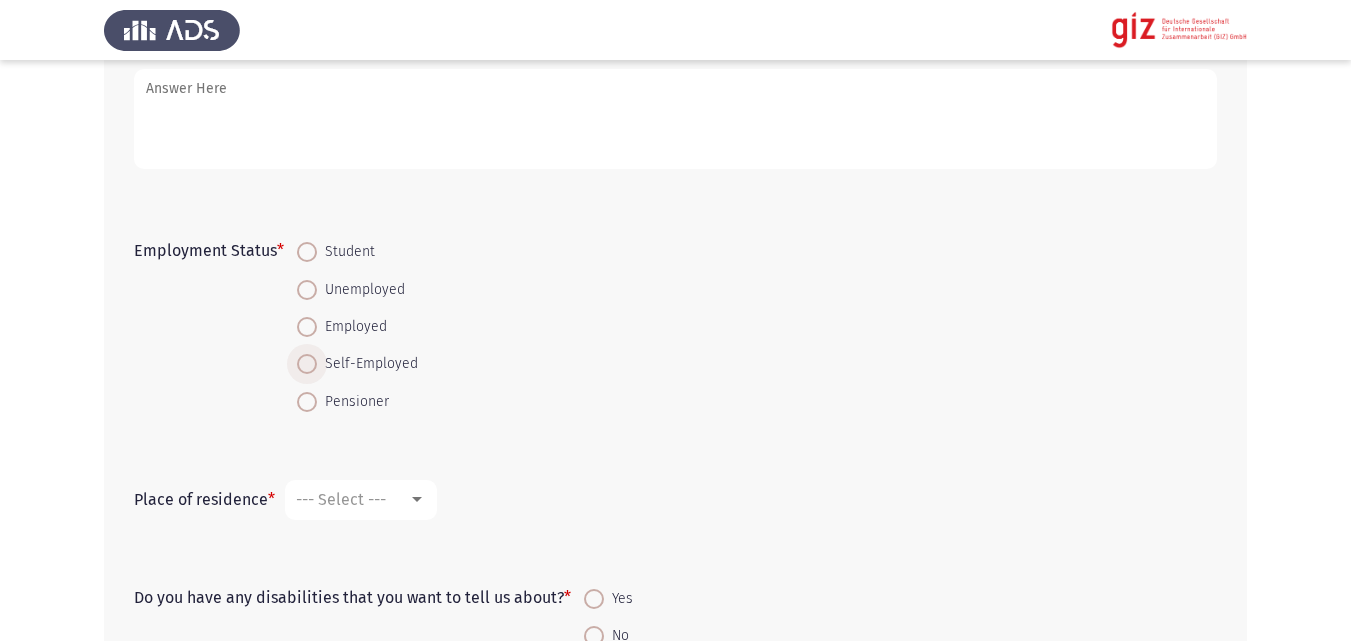 click on "Self-Employed" at bounding box center (367, 364) 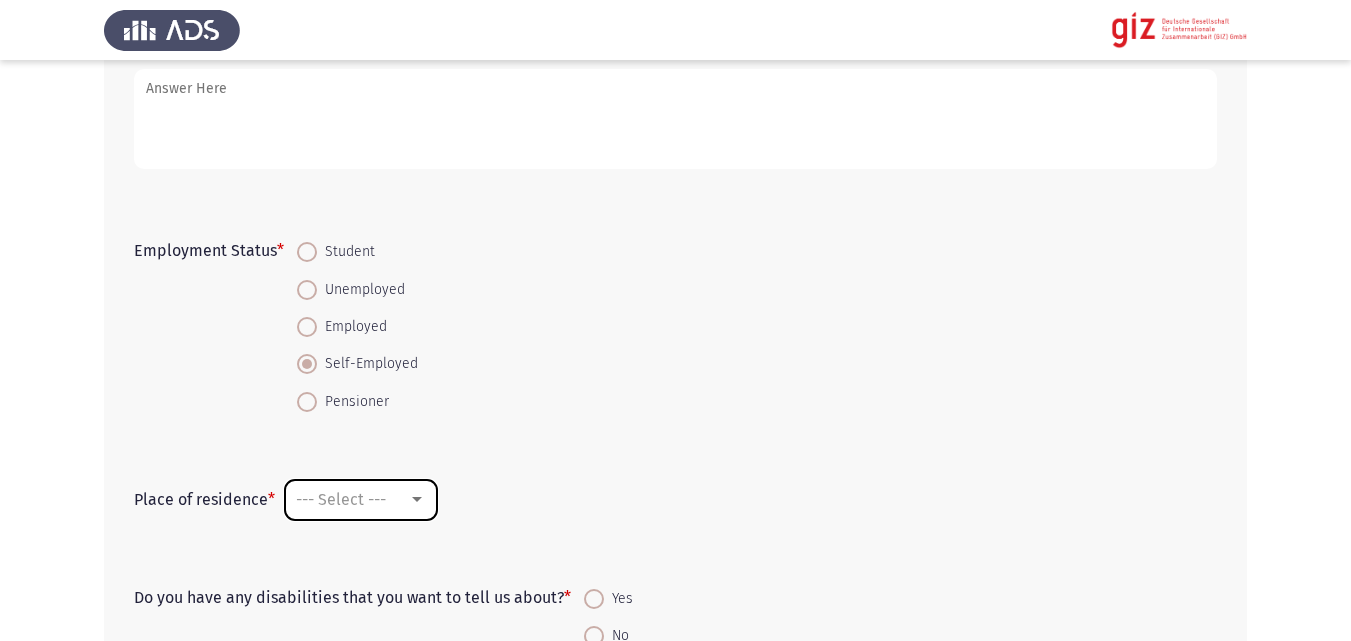 click on "--- Select ---" at bounding box center (341, 499) 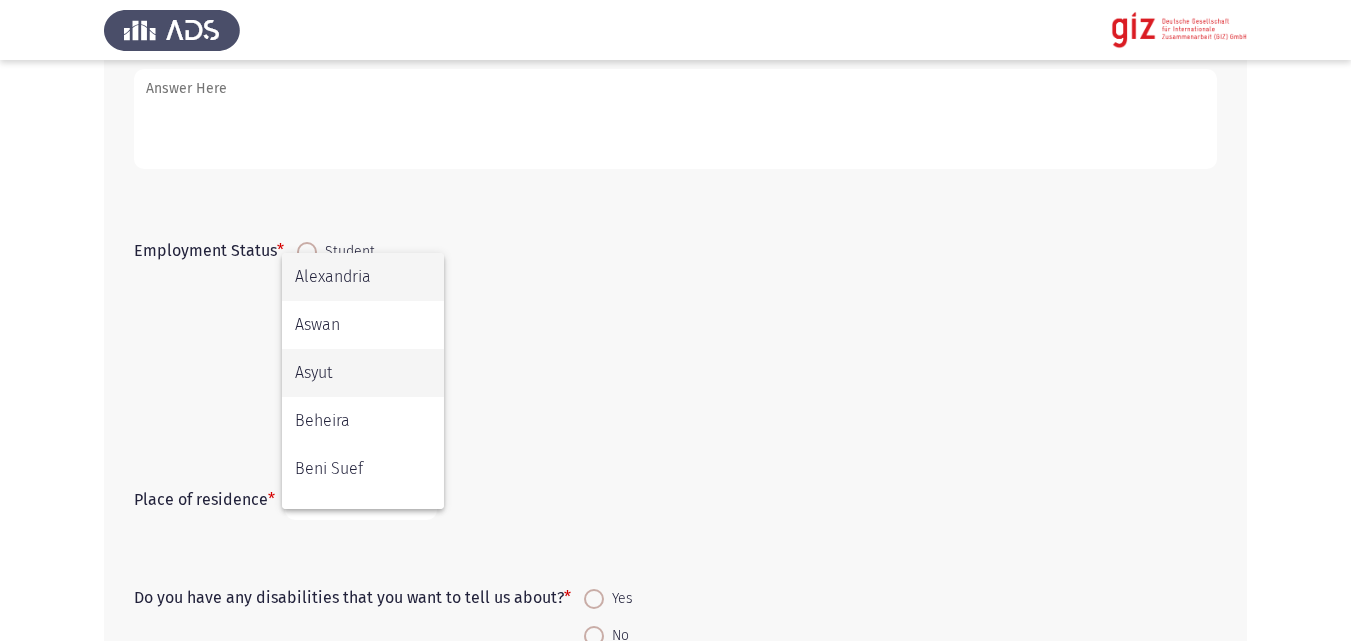 click on "Asyut" at bounding box center (363, 373) 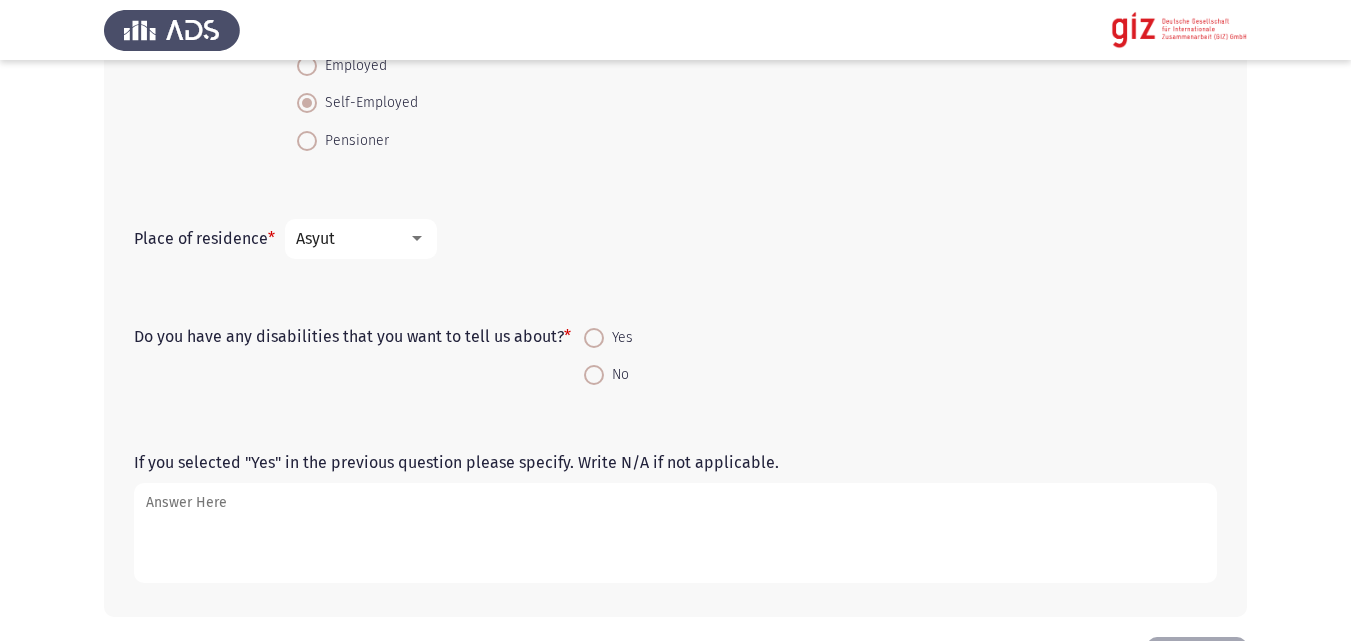 scroll, scrollTop: 1305, scrollLeft: 0, axis: vertical 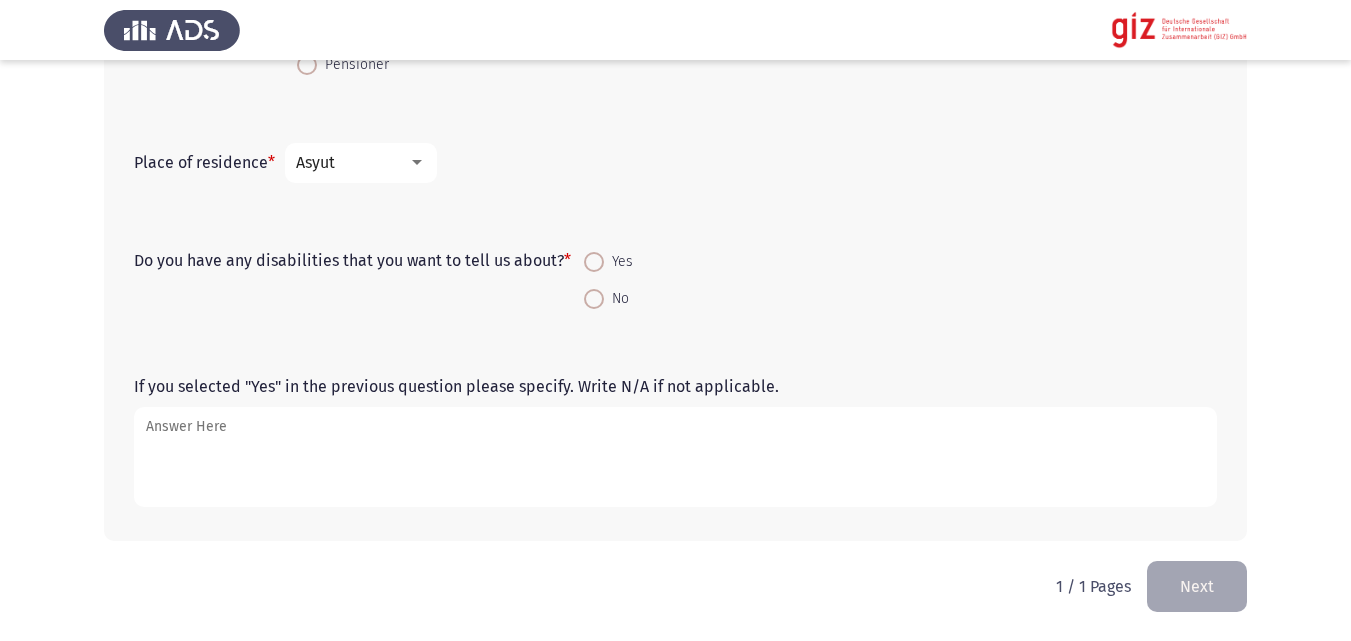 click on "Yes" at bounding box center (618, 262) 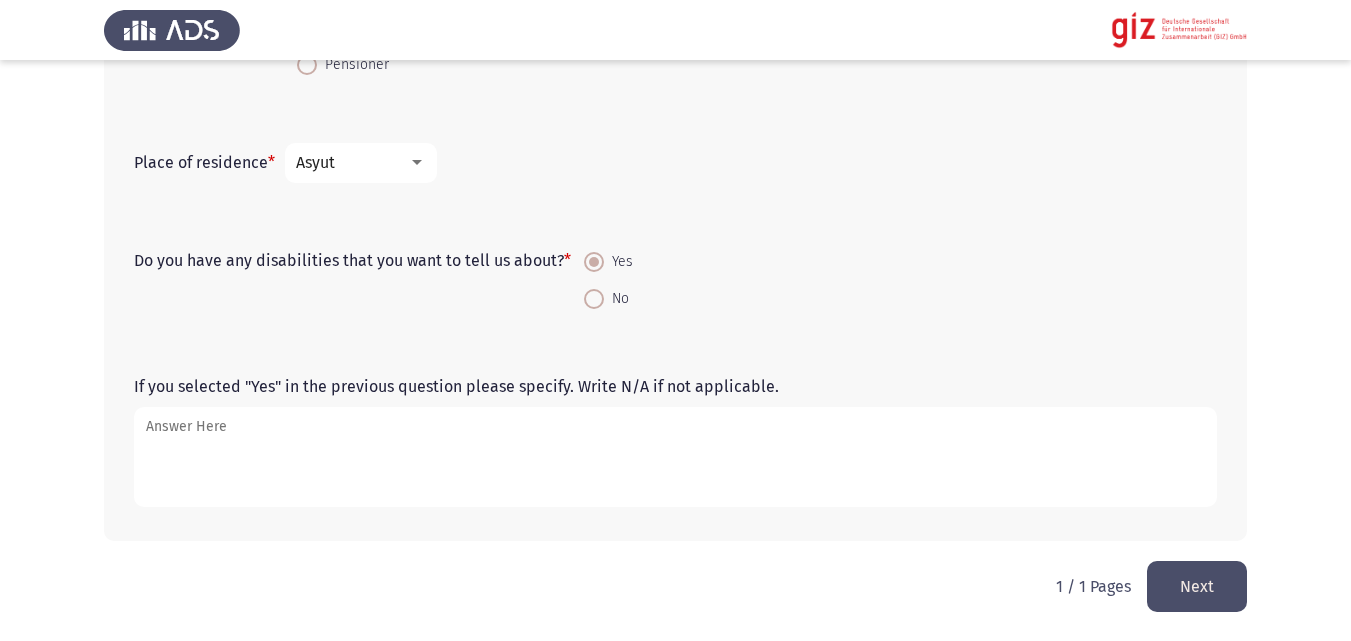 click on "No" at bounding box center [608, 298] 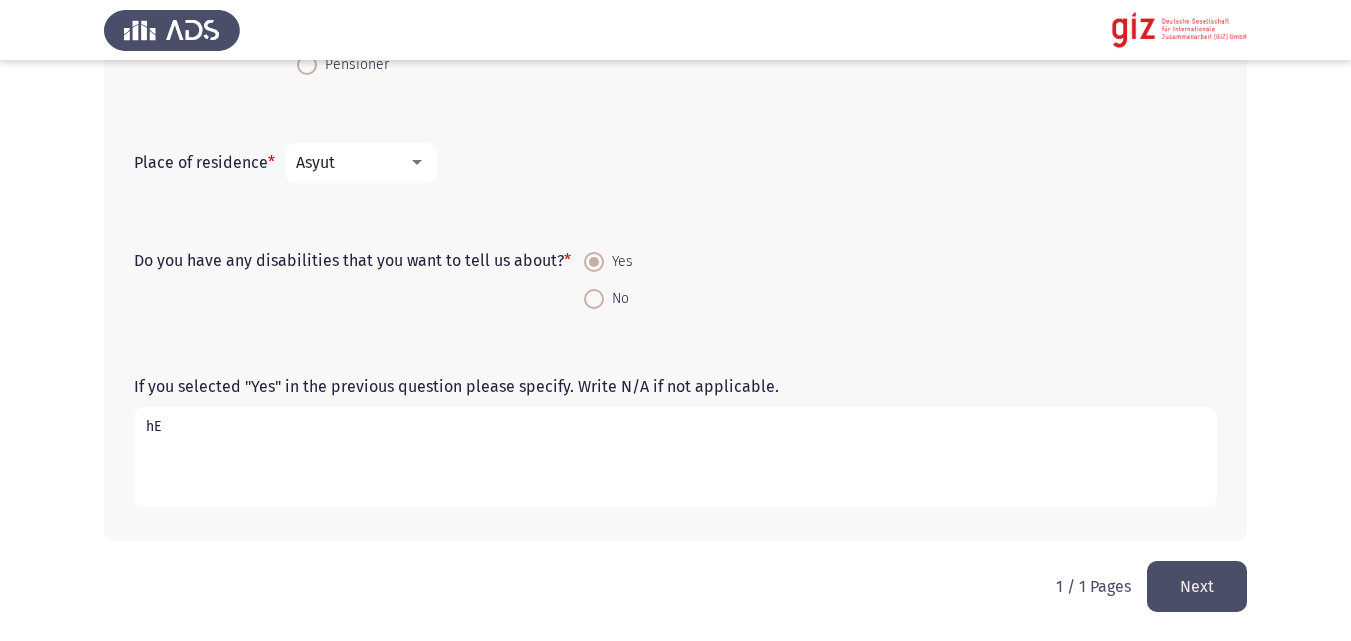 type on "h" 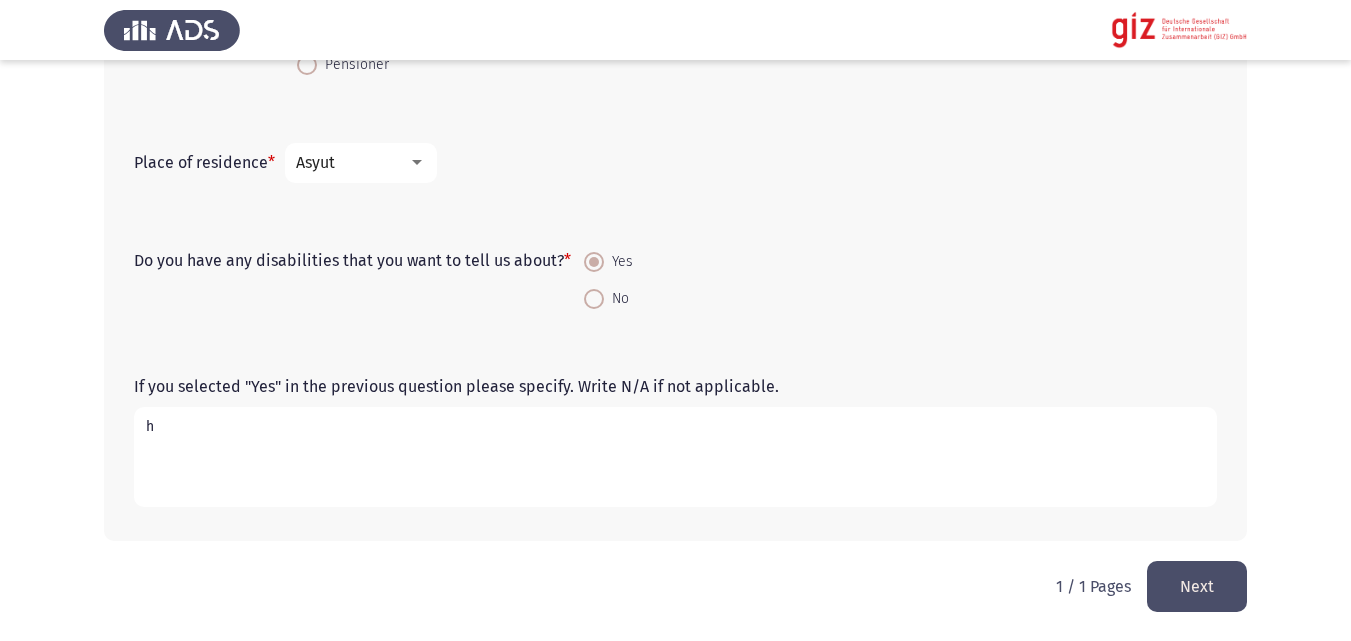 type 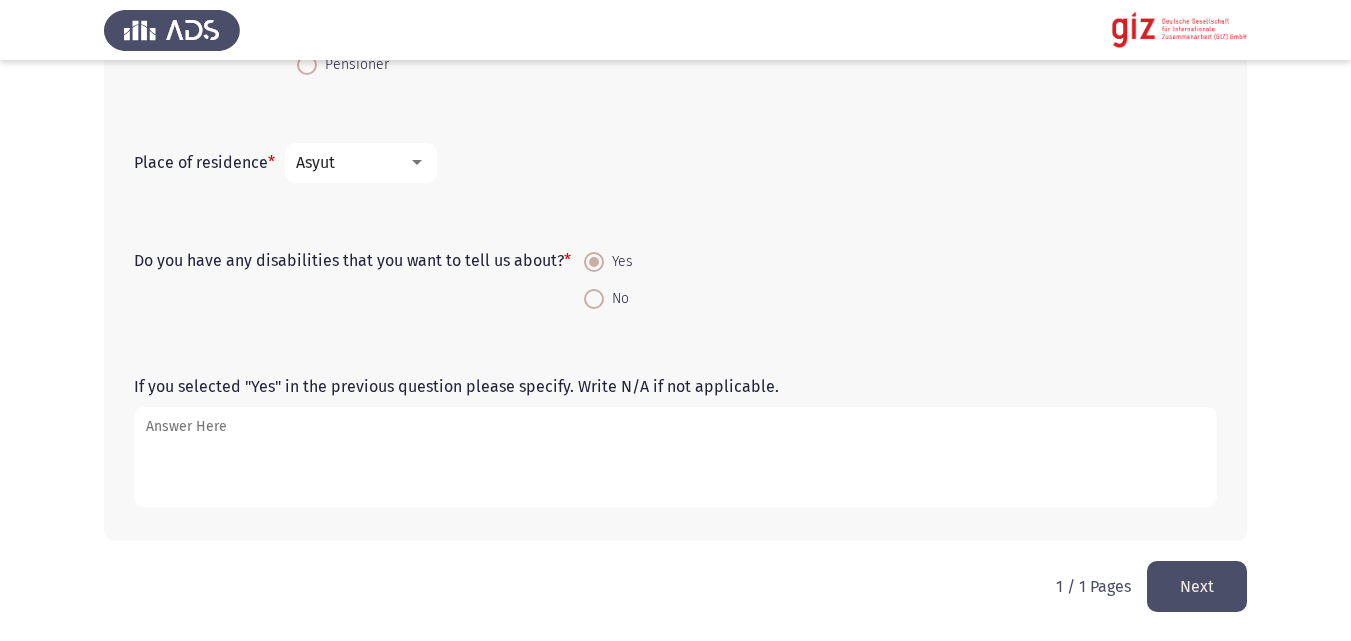 click on "No" at bounding box center [616, 299] 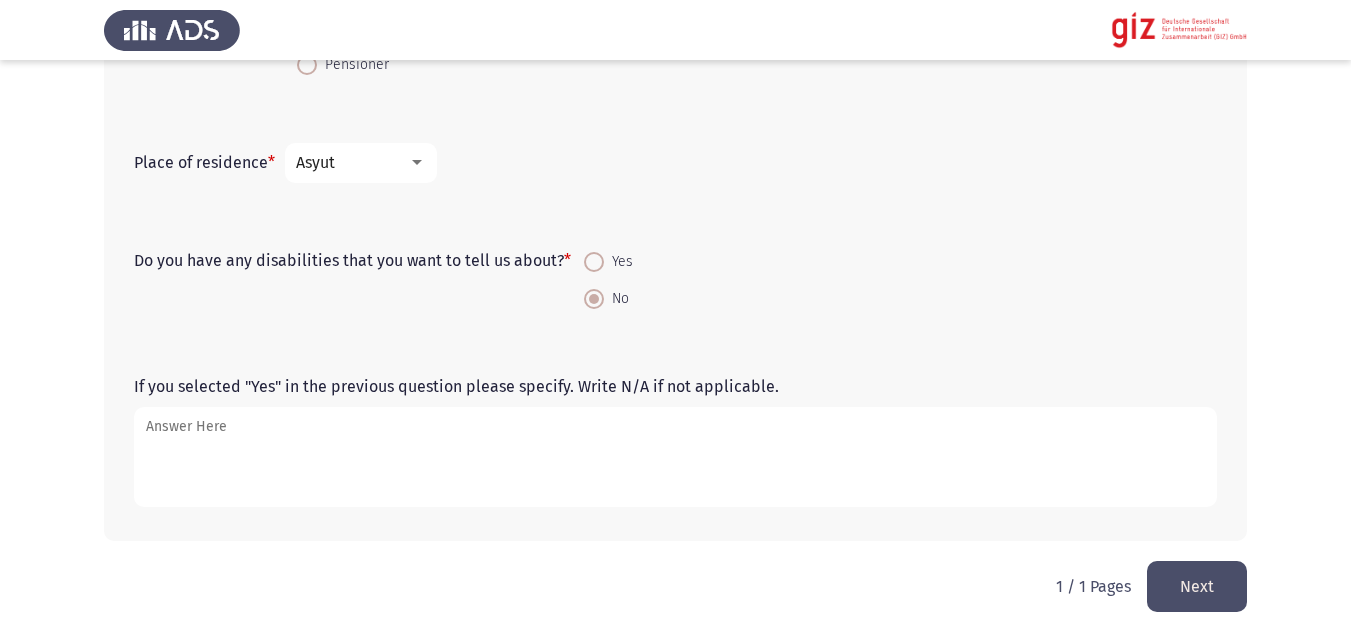 click on "Next" 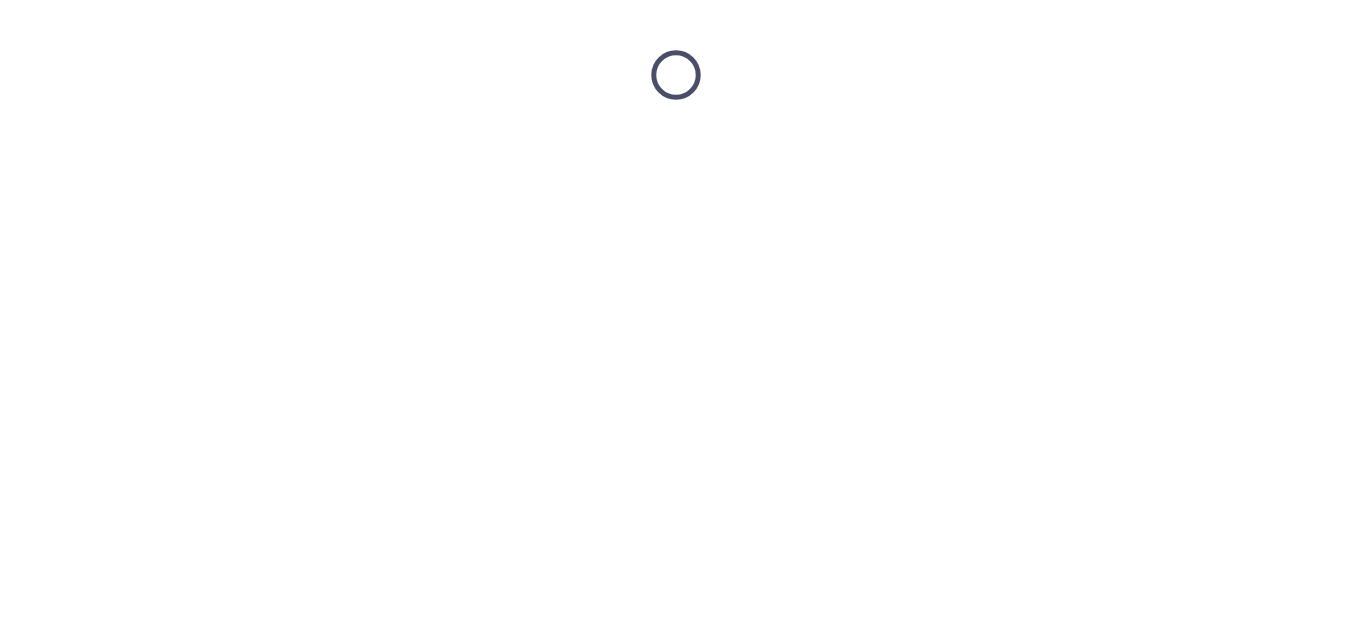 scroll, scrollTop: 0, scrollLeft: 0, axis: both 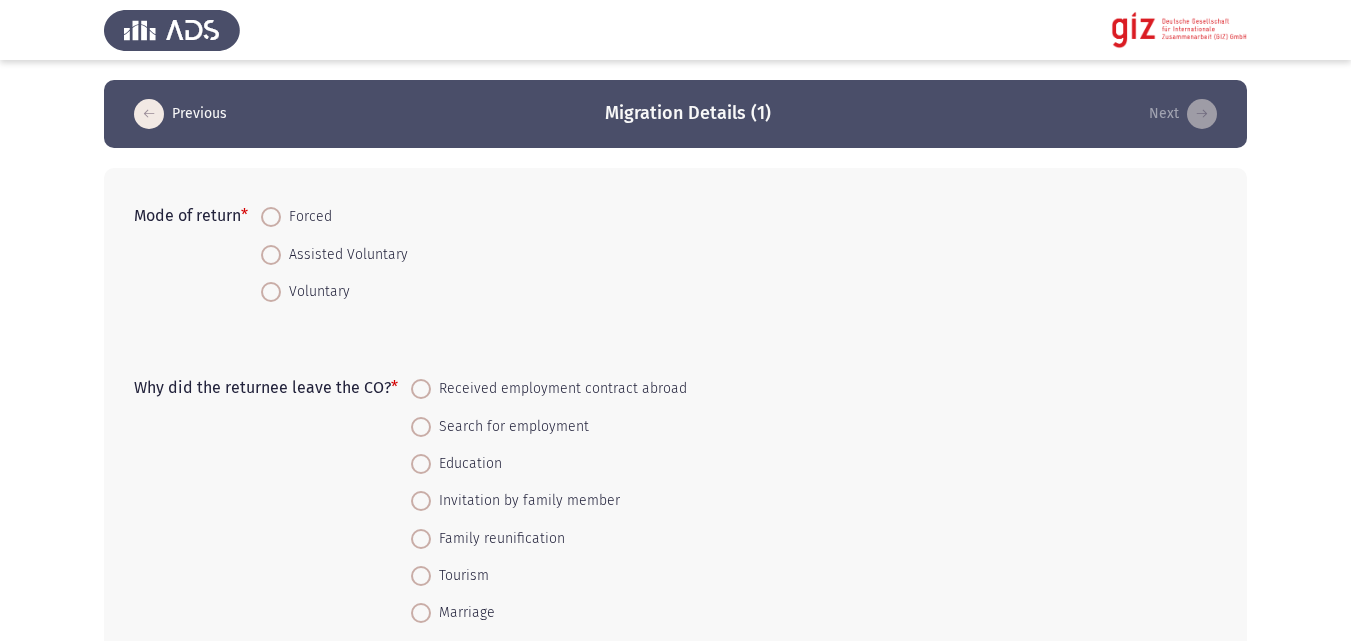 click on "Voluntary" at bounding box center [315, 292] 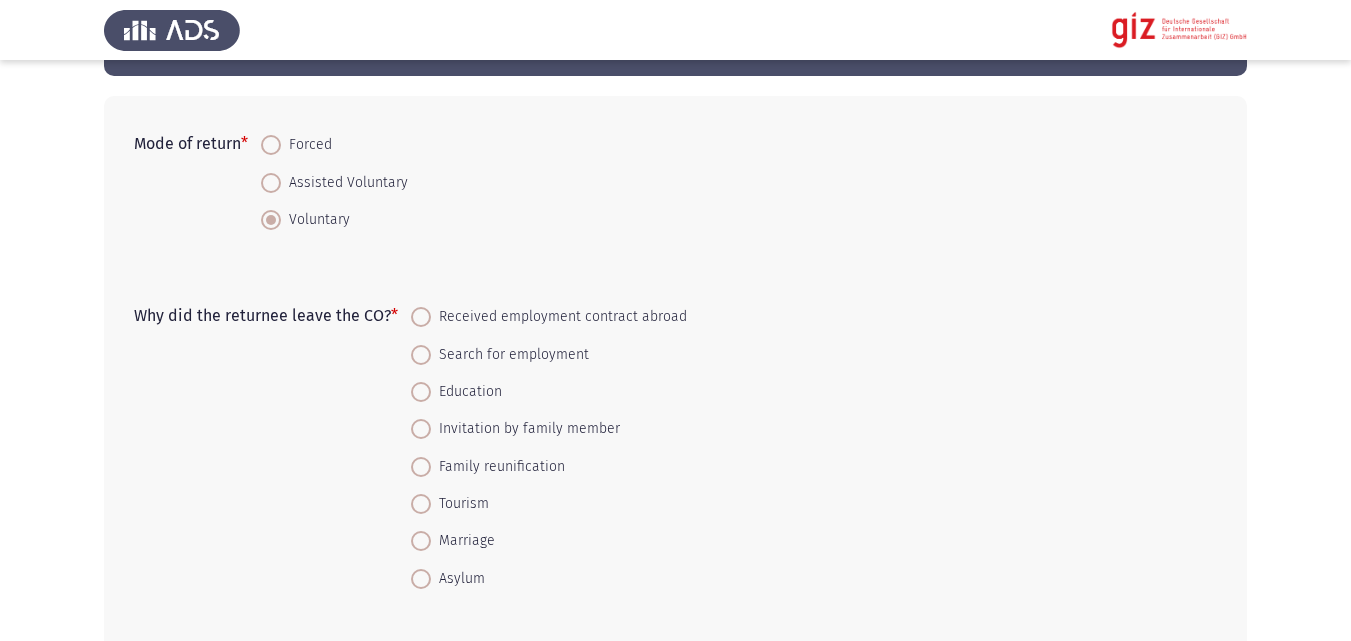 scroll, scrollTop: 73, scrollLeft: 0, axis: vertical 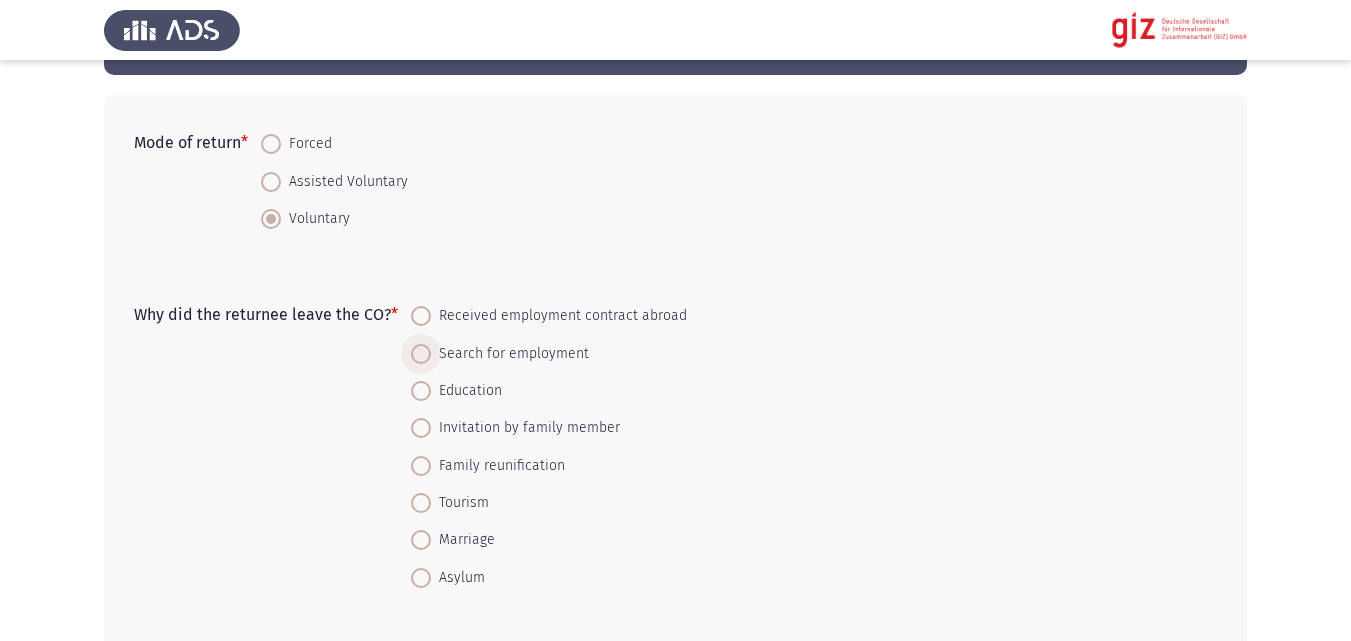 click on "Search for employment" at bounding box center [510, 354] 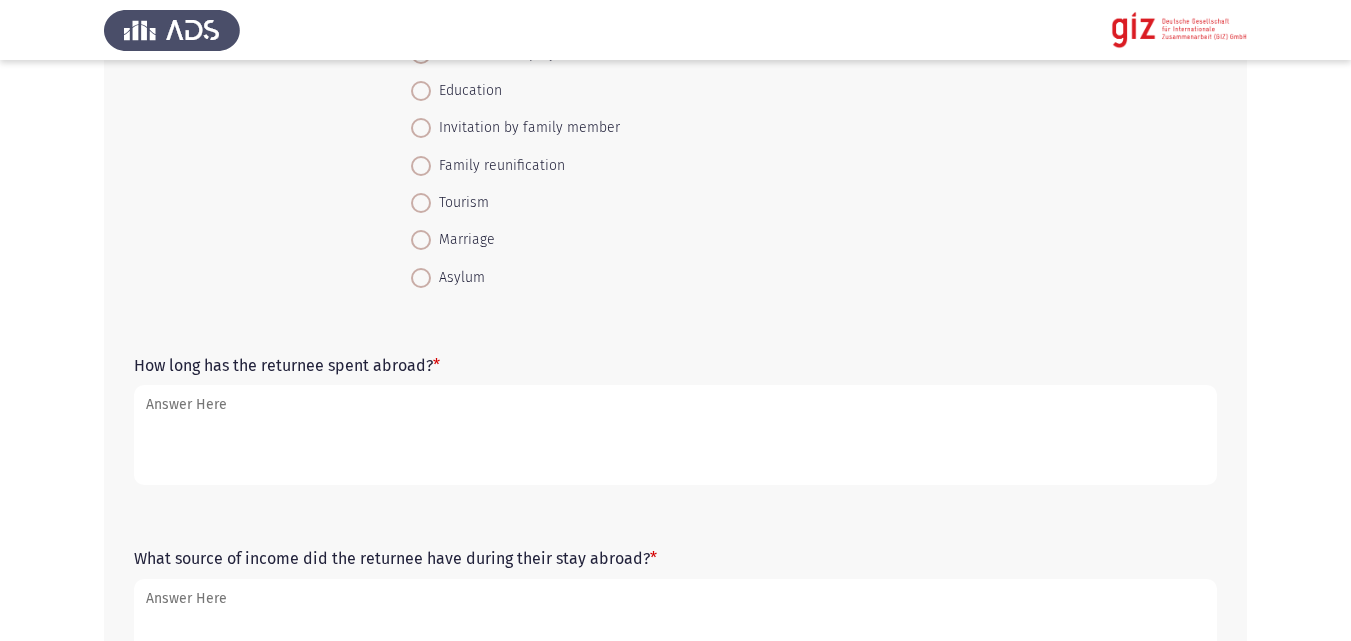 scroll, scrollTop: 487, scrollLeft: 0, axis: vertical 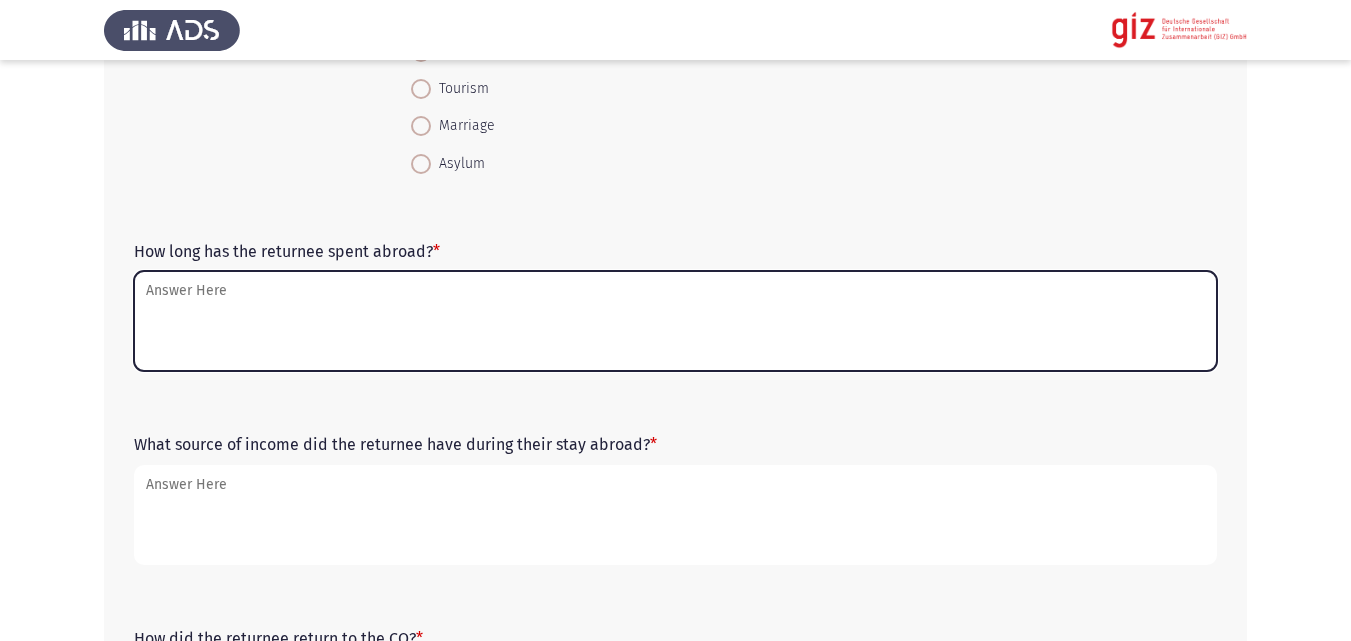click on "How long has the returnee spent abroad?   *" at bounding box center (675, 321) 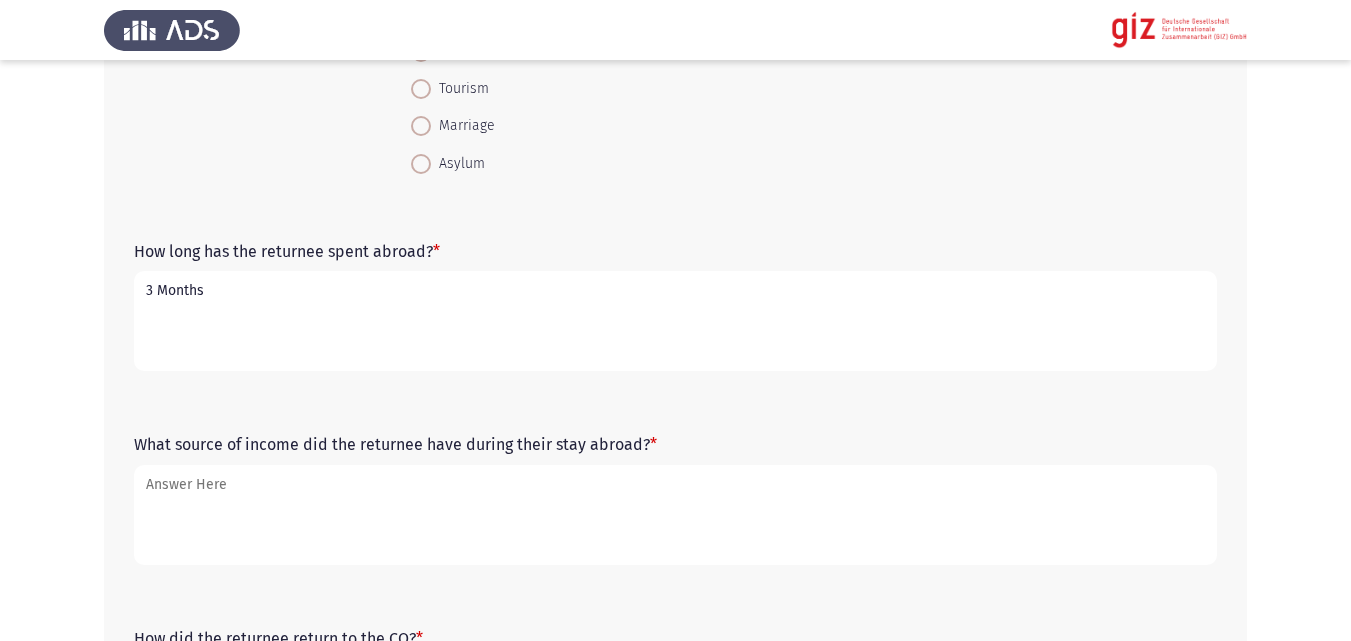 drag, startPoint x: 458, startPoint y: 350, endPoint x: 0, endPoint y: 419, distance: 463.16843 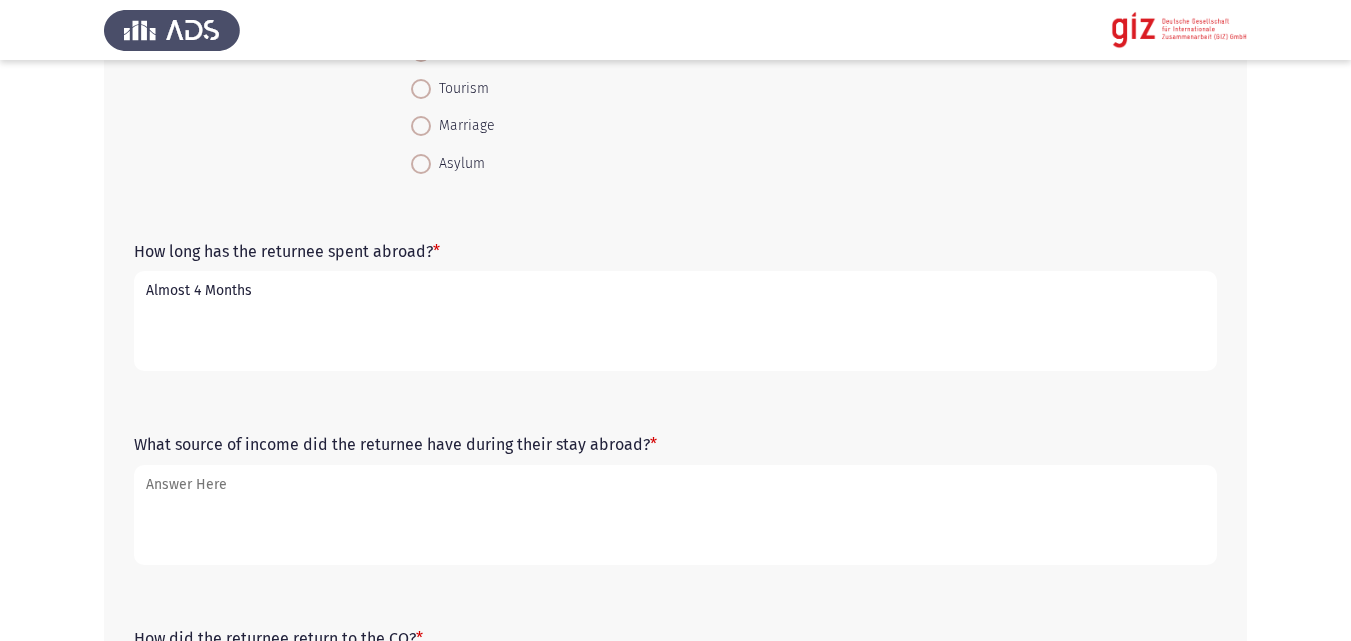 type on "Almost 4 Months" 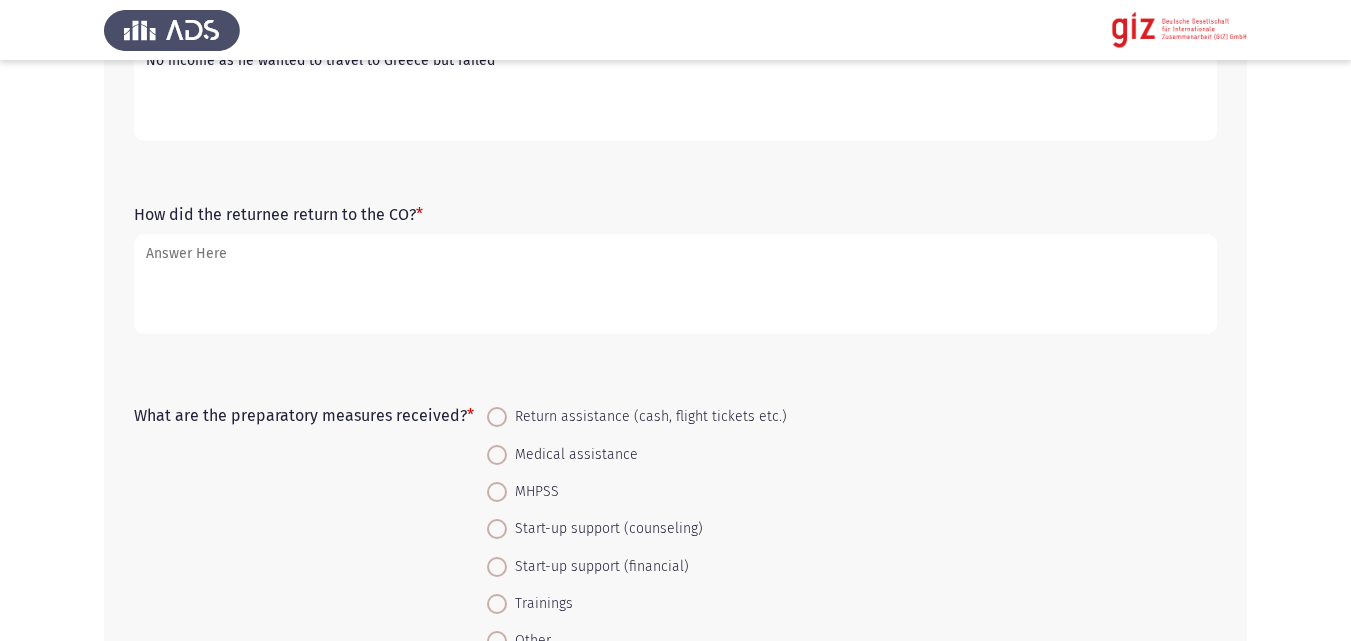 scroll, scrollTop: 912, scrollLeft: 0, axis: vertical 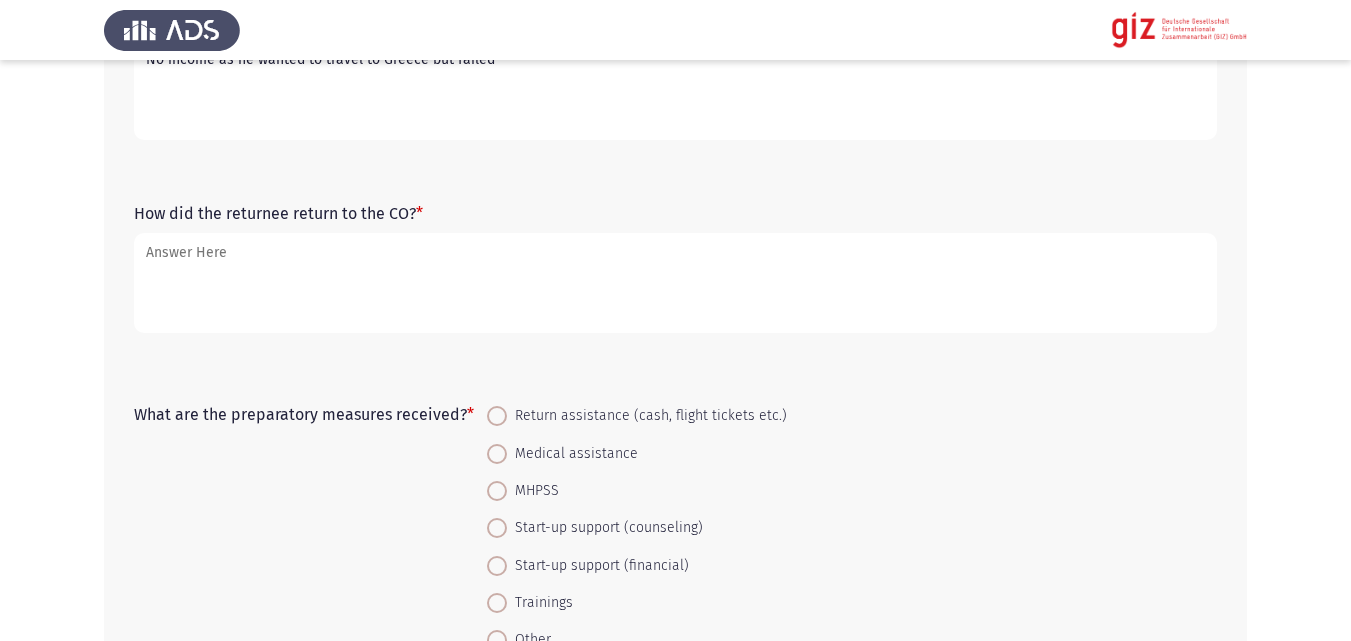 type on "No income as he wanted to travel to Greece but failed" 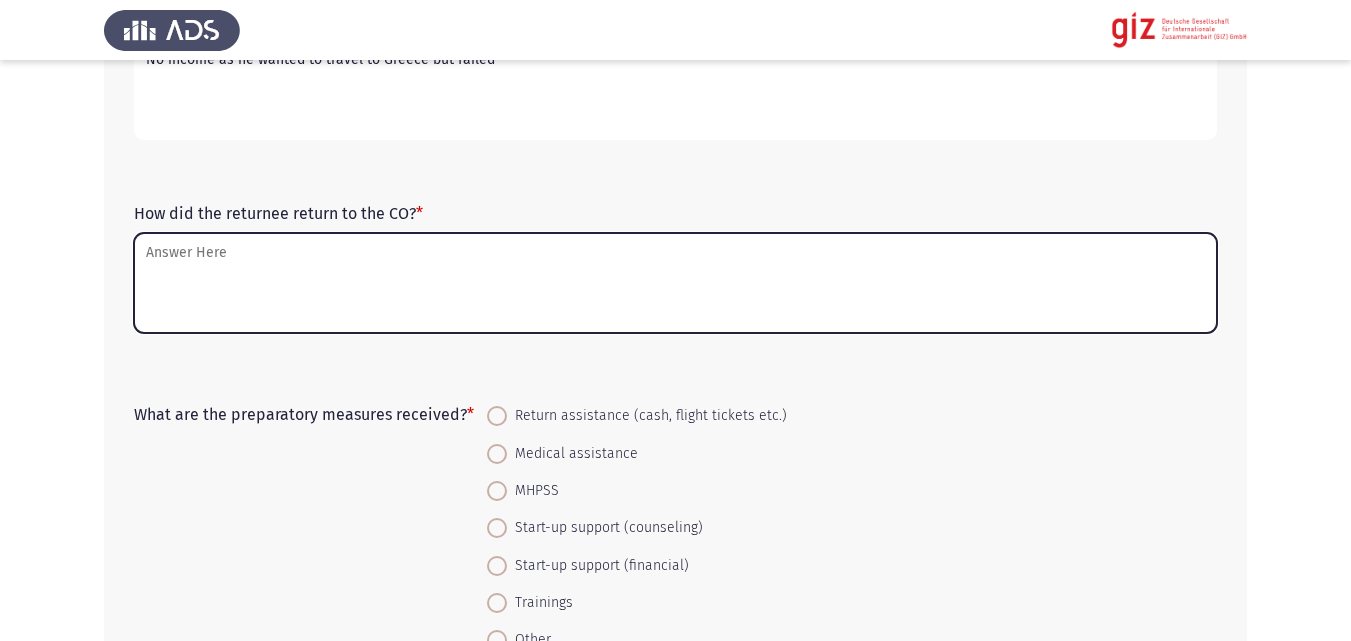 click on "How did the returnee return to the CO?   *" at bounding box center [675, 283] 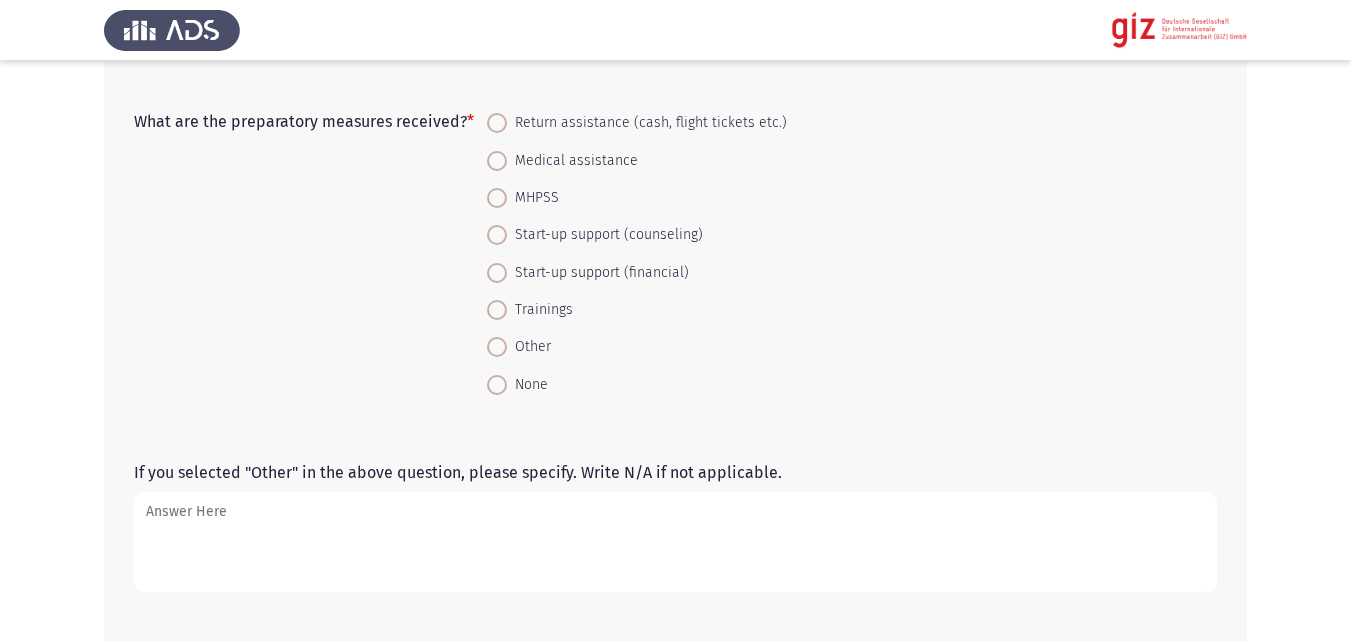 scroll, scrollTop: 1248, scrollLeft: 0, axis: vertical 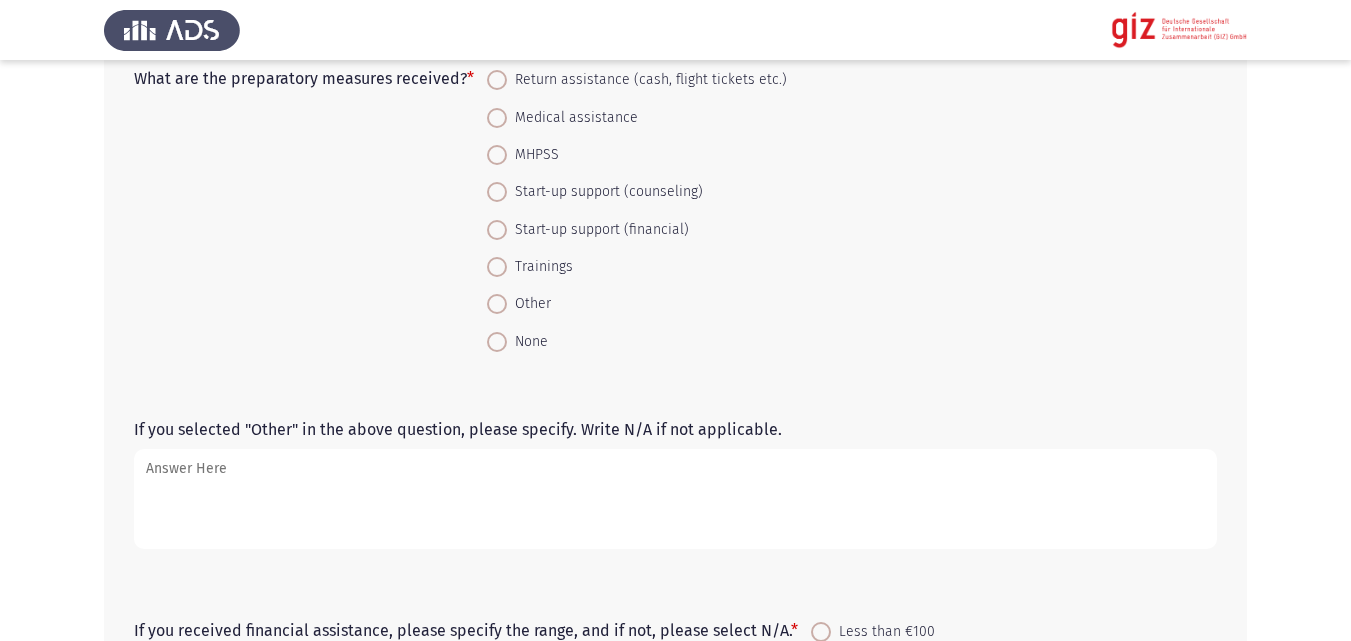 type on "Voulantary" 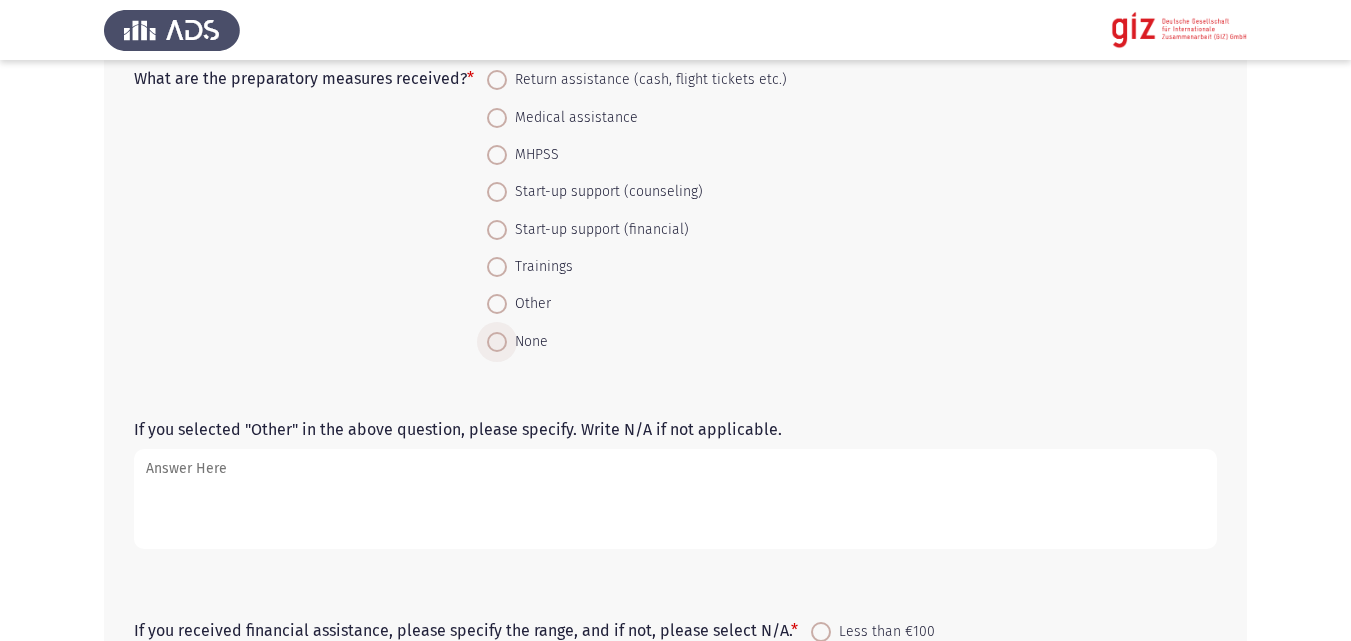 click on "None" at bounding box center (527, 342) 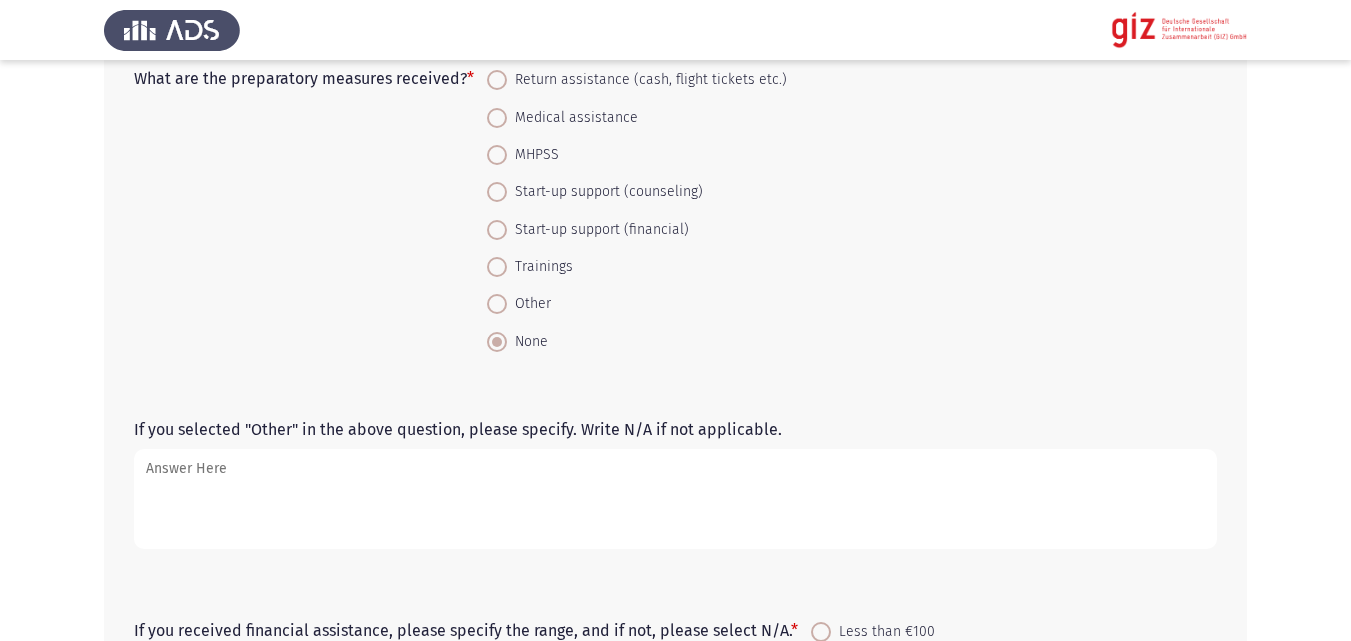 click on "If you selected "Other" in the above question, please specify. Write N/A if not applicable." 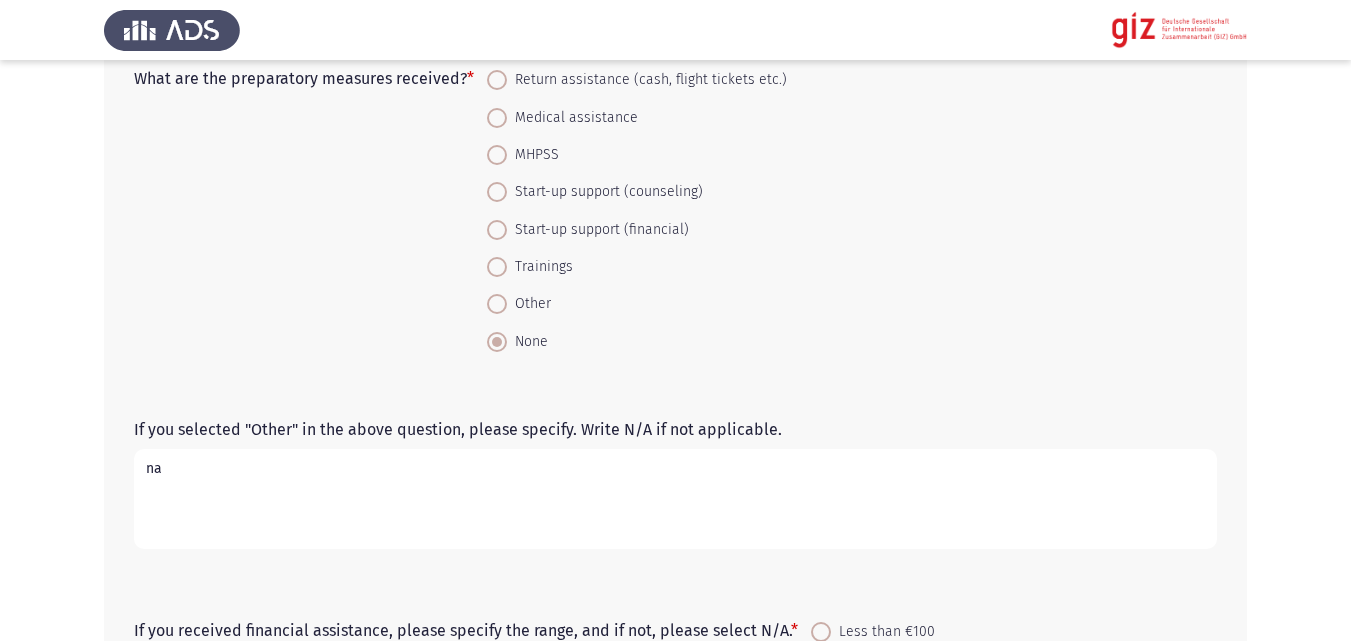 type on "na" 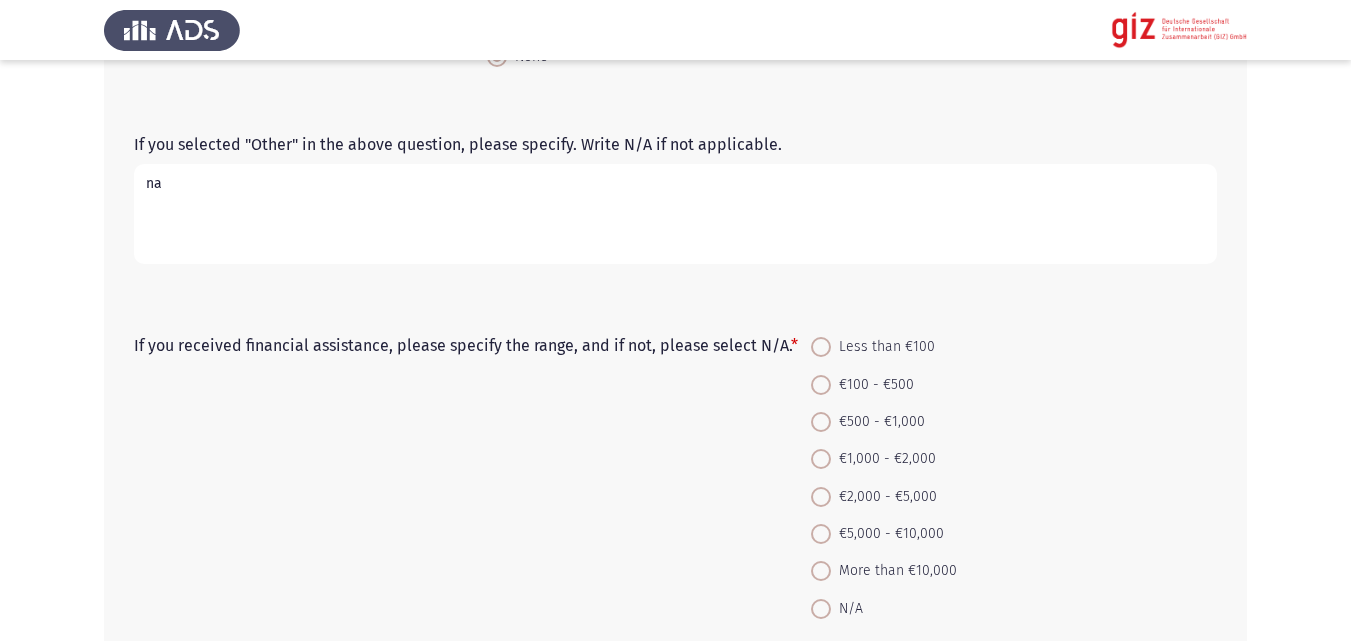 scroll, scrollTop: 1600, scrollLeft: 0, axis: vertical 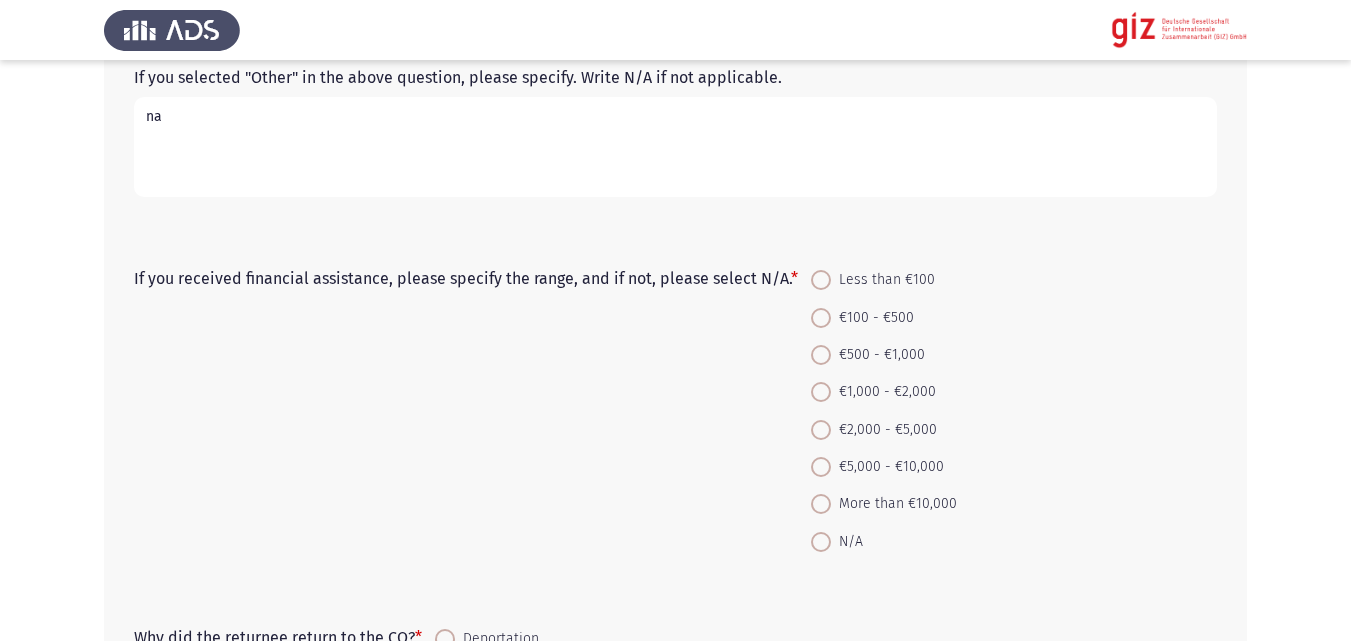 click on "More than €10,000" at bounding box center [884, 503] 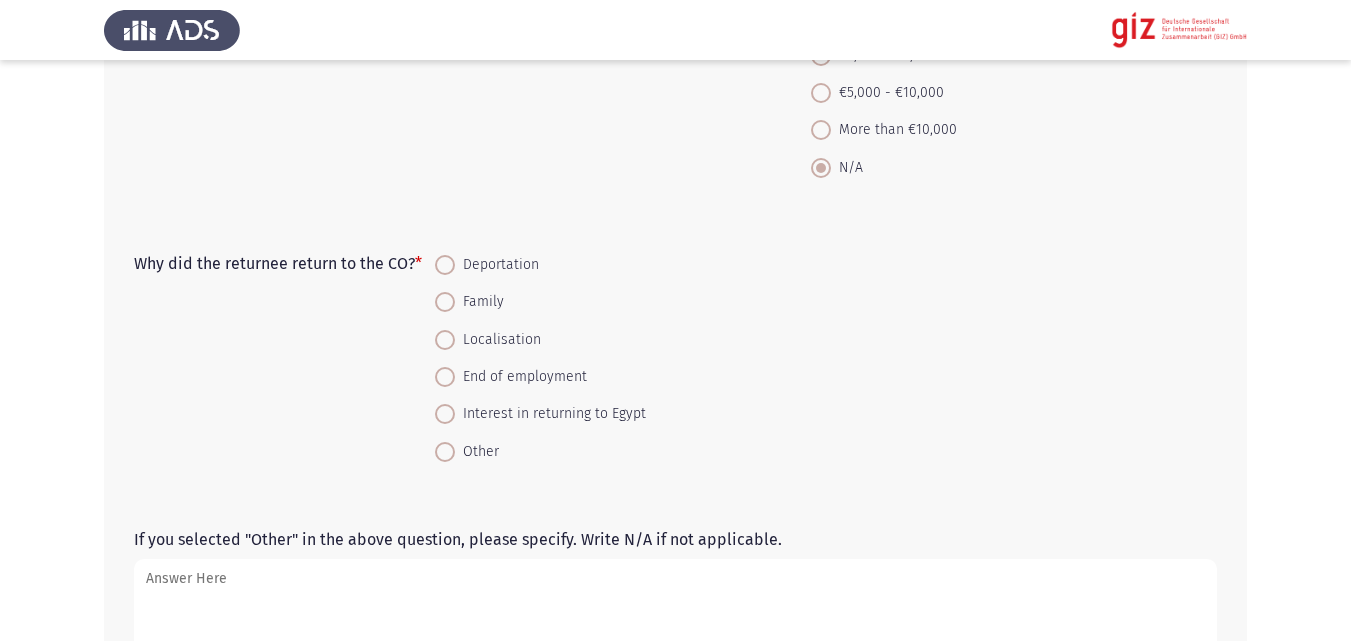 scroll, scrollTop: 1986, scrollLeft: 0, axis: vertical 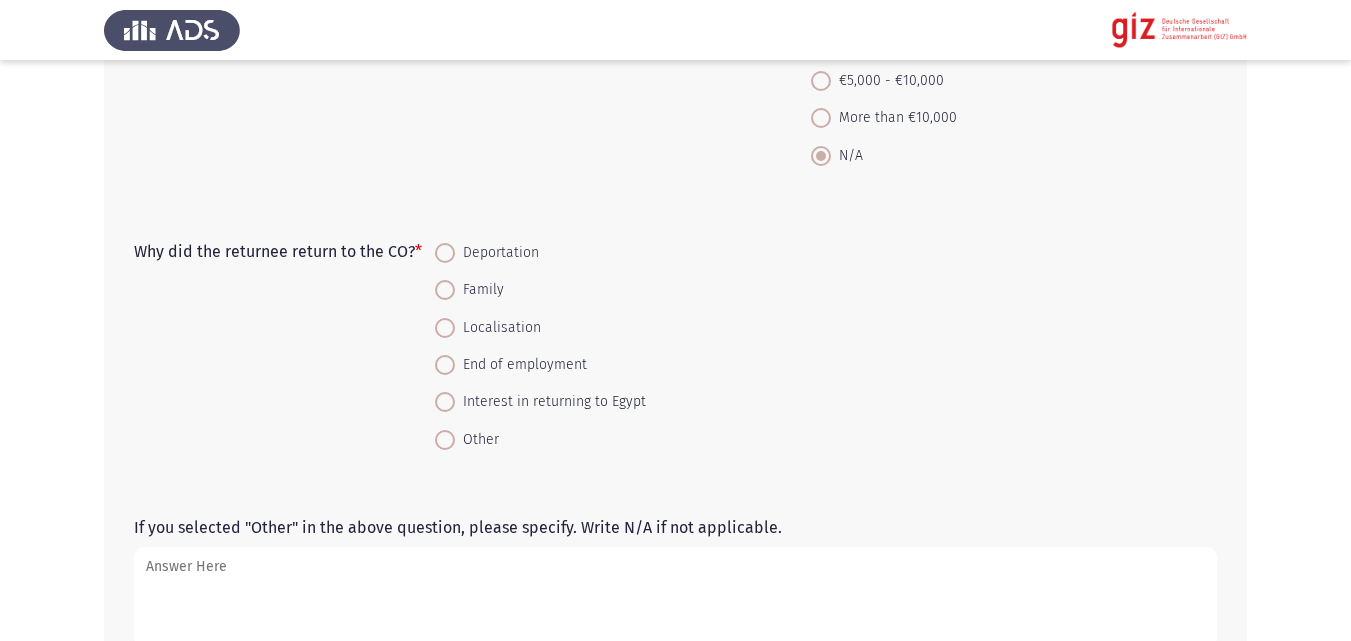 click on "Interest in returning to Egypt" at bounding box center (550, 402) 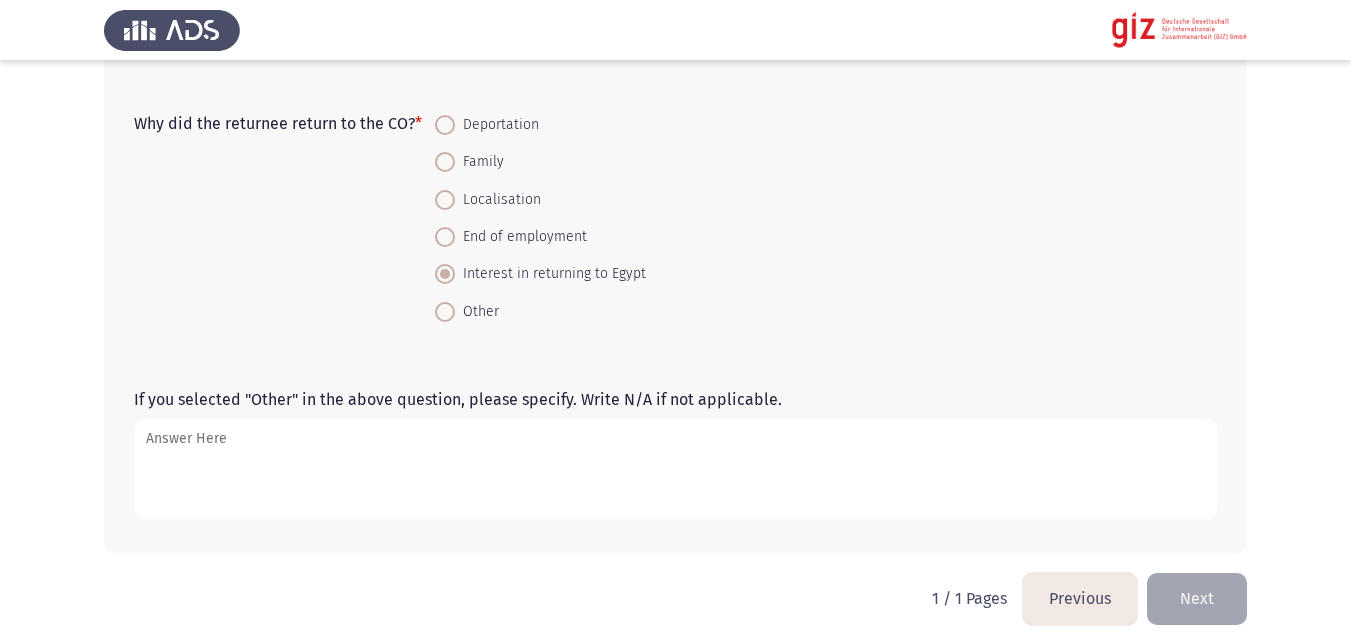 scroll, scrollTop: 2126, scrollLeft: 0, axis: vertical 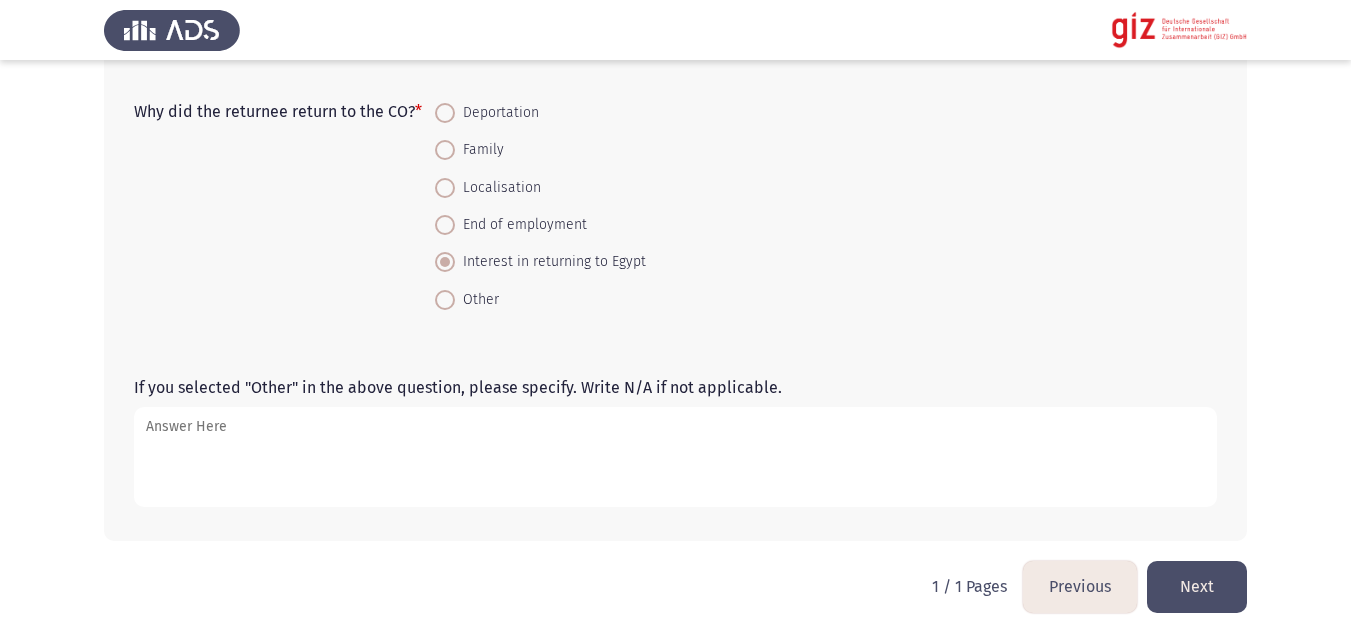 click on "If you selected "Other" in the above question, please specify. Write N/A if not applicable." at bounding box center (675, 457) 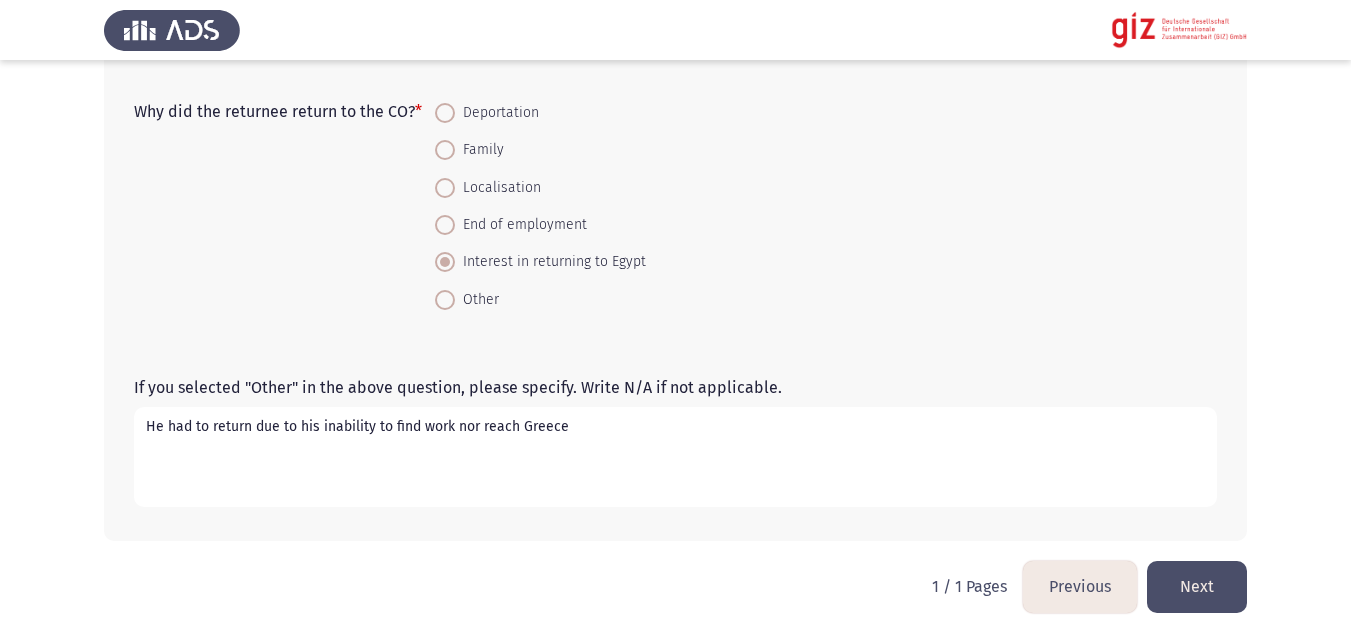 type on "He had to return due to his inability to find work nor reach Greece" 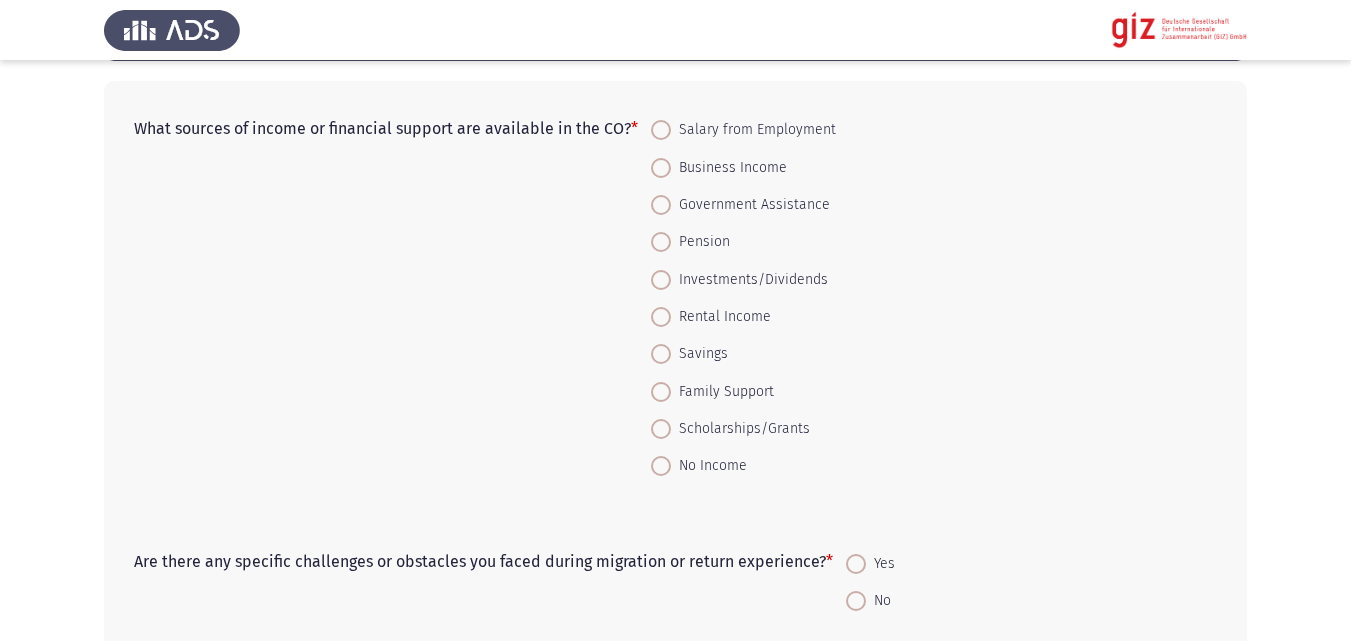 scroll, scrollTop: 88, scrollLeft: 0, axis: vertical 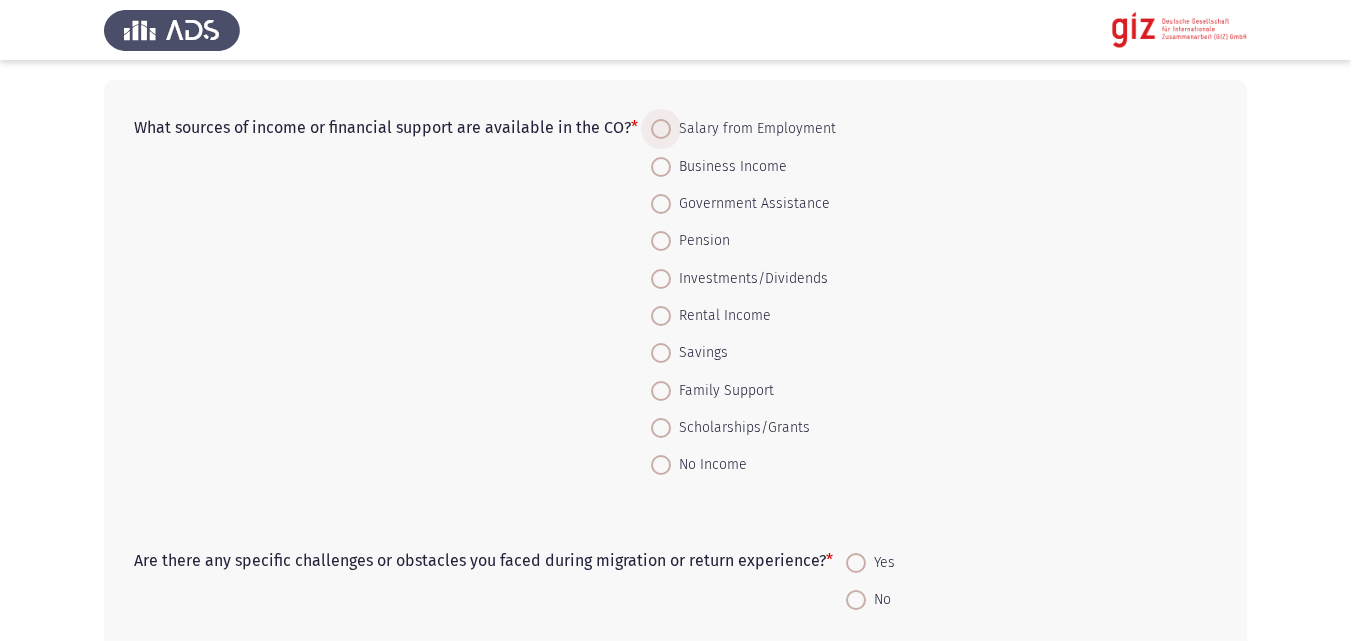 click on "Salary from Employment" at bounding box center (753, 129) 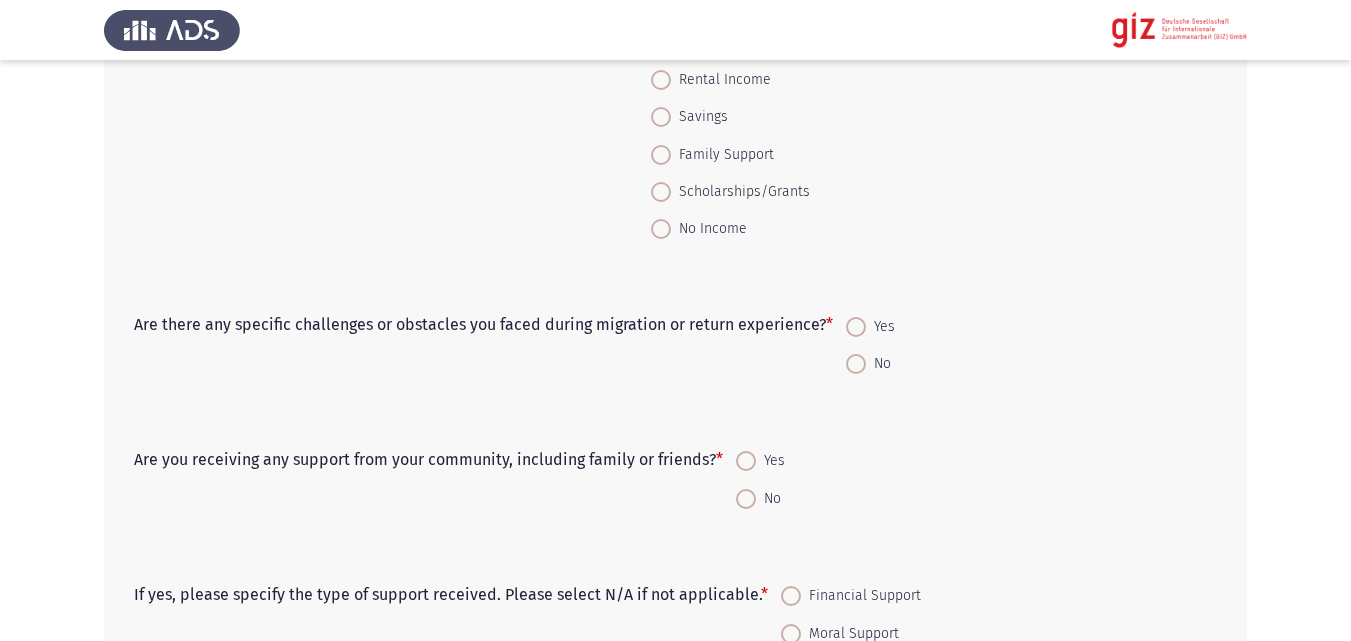 scroll, scrollTop: 356, scrollLeft: 0, axis: vertical 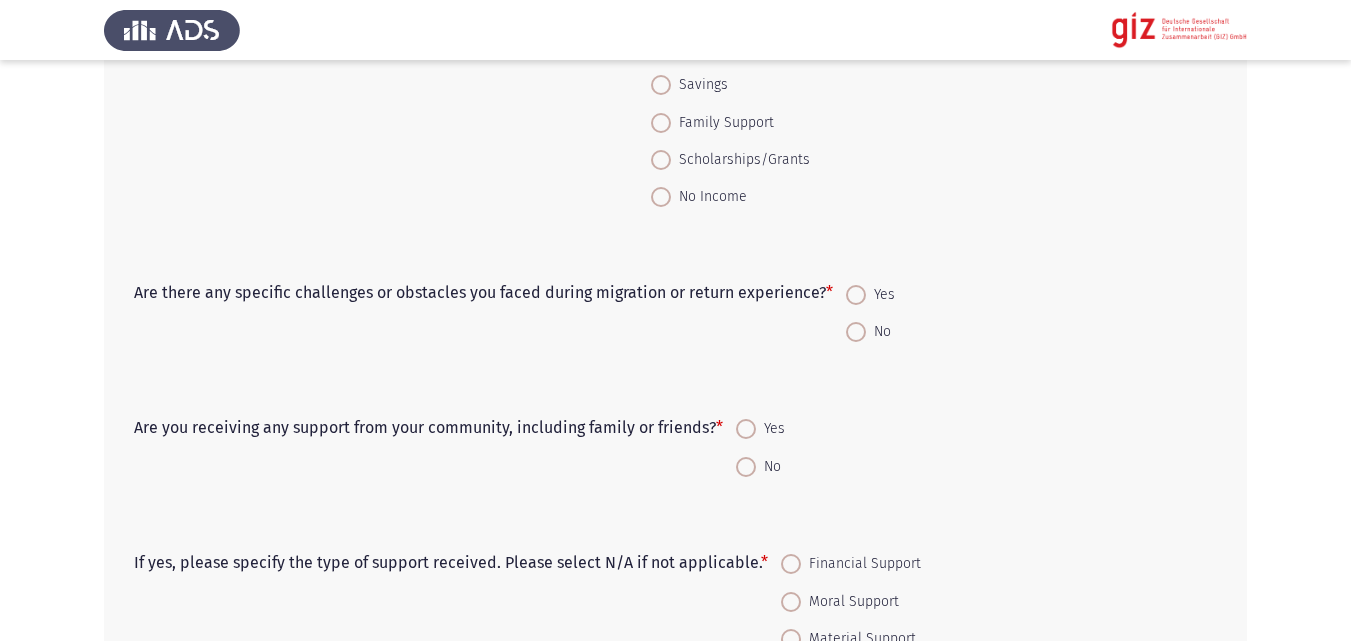 click on "No" at bounding box center [870, 331] 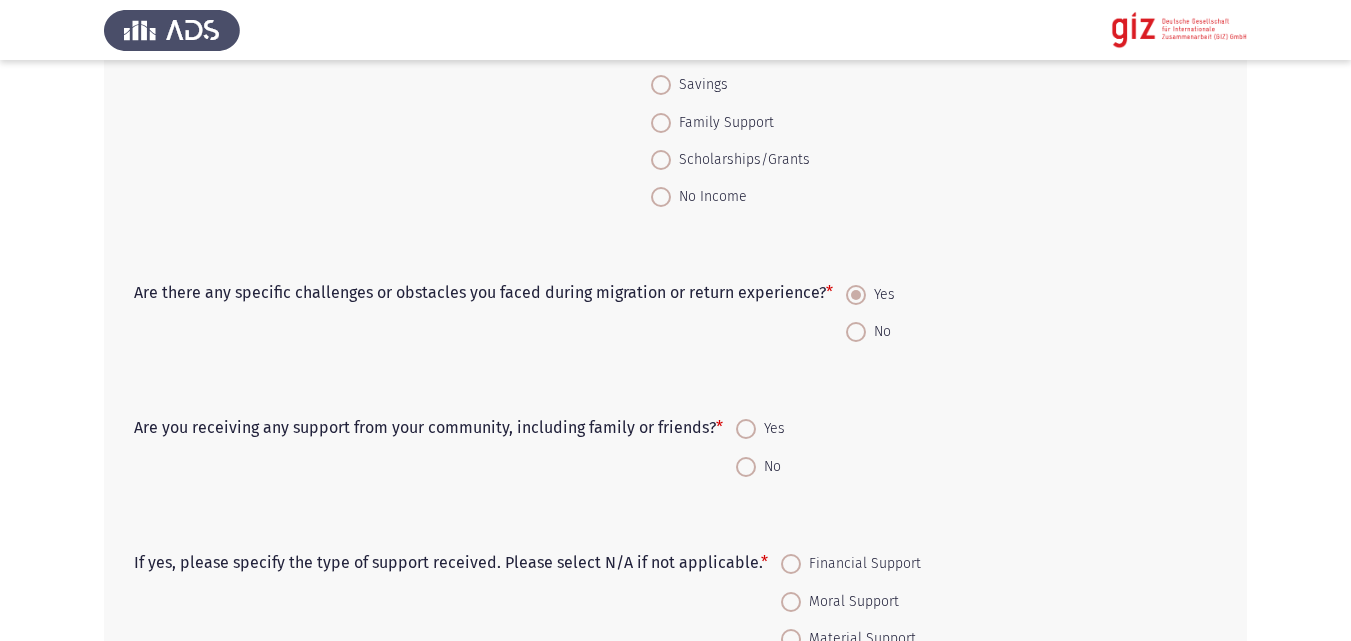 click on "No" at bounding box center [760, 465] 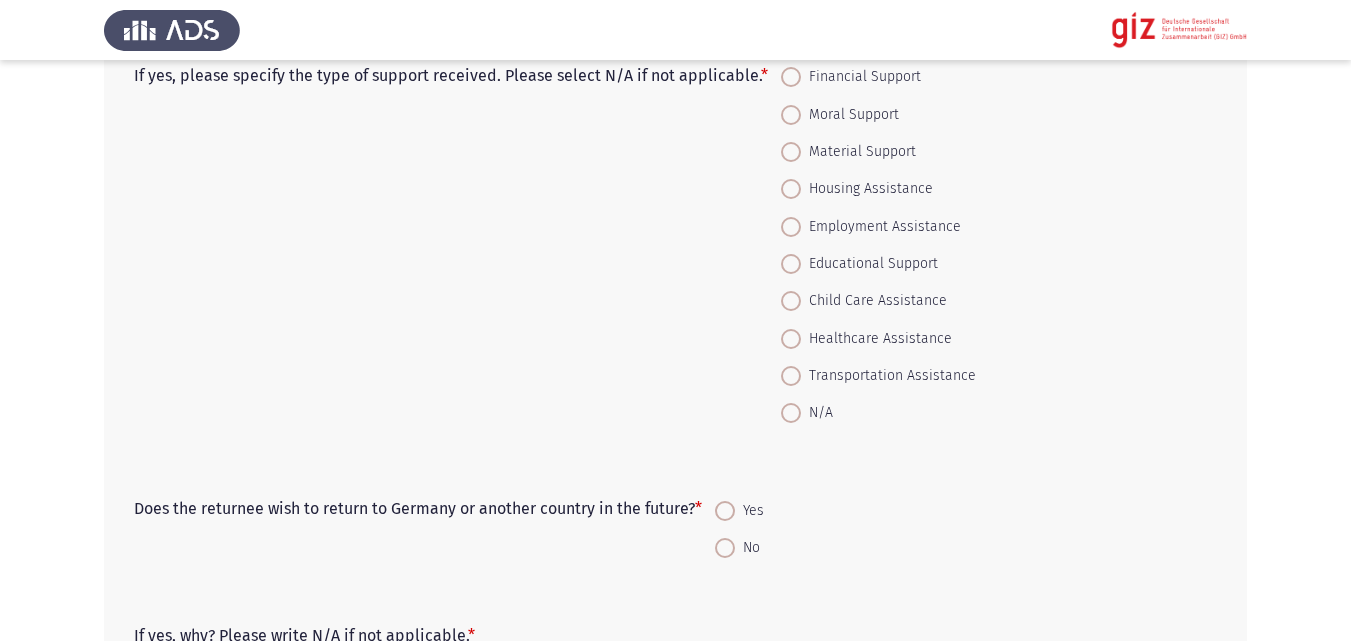 scroll, scrollTop: 882, scrollLeft: 0, axis: vertical 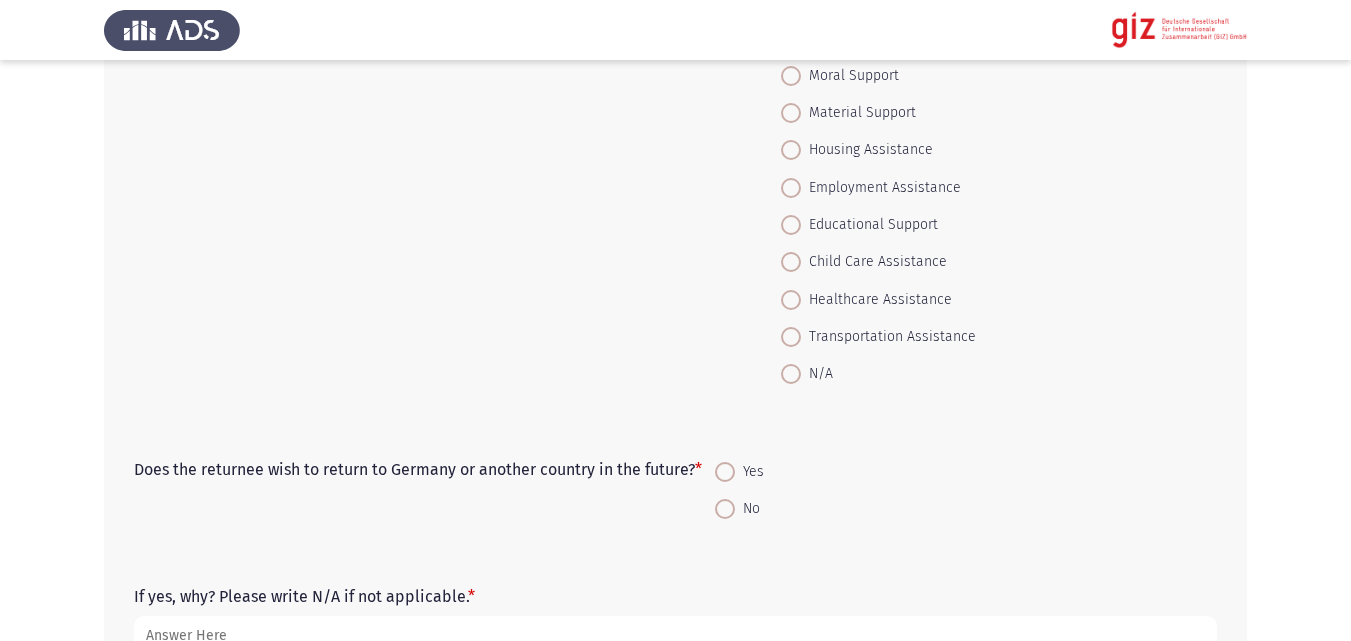 click on "N/A" at bounding box center [817, 374] 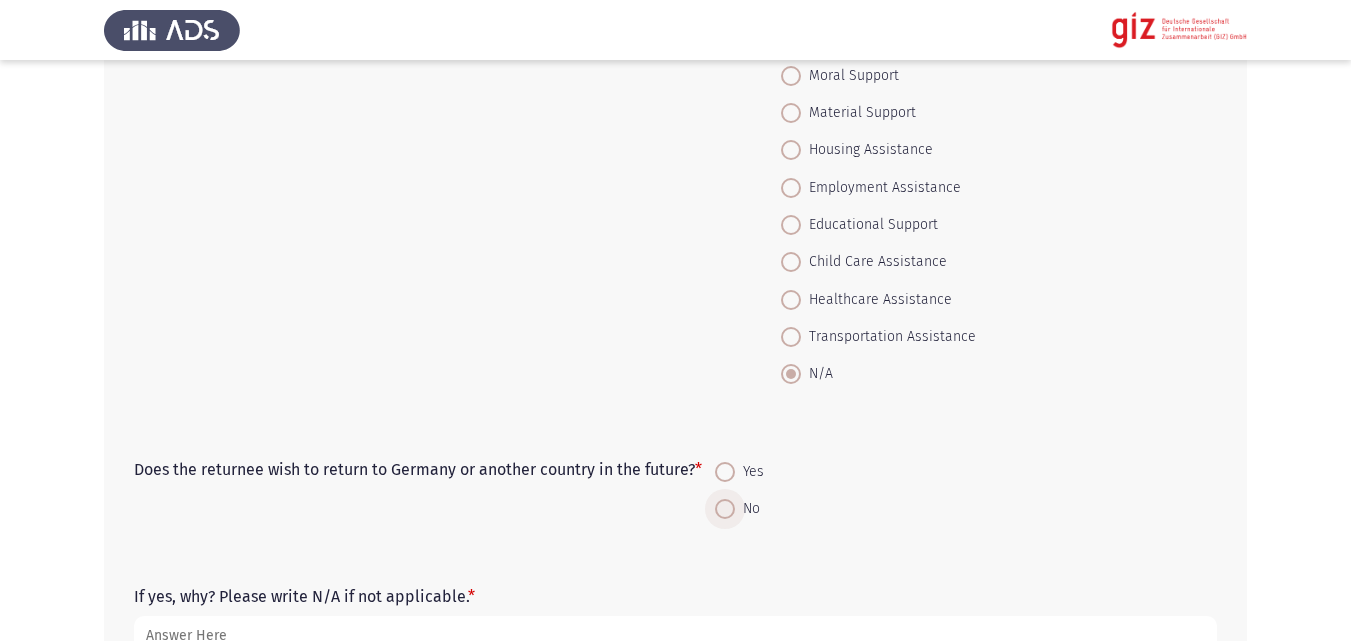 click at bounding box center (725, 509) 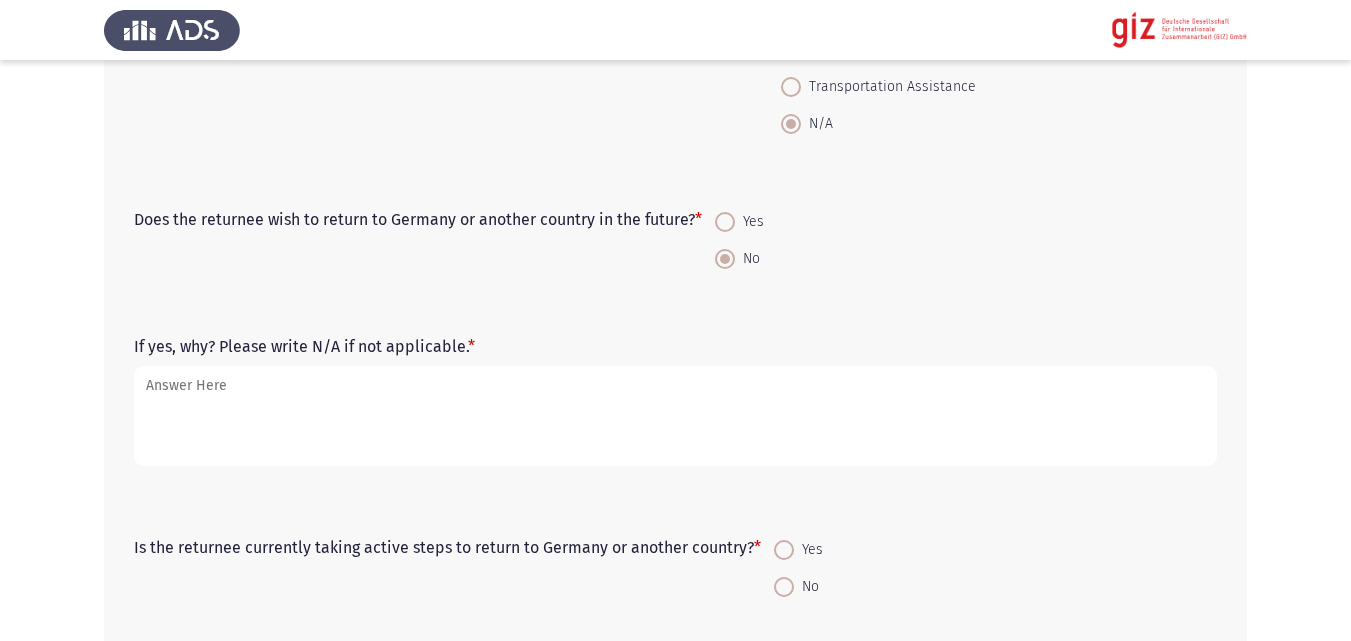 scroll, scrollTop: 1140, scrollLeft: 0, axis: vertical 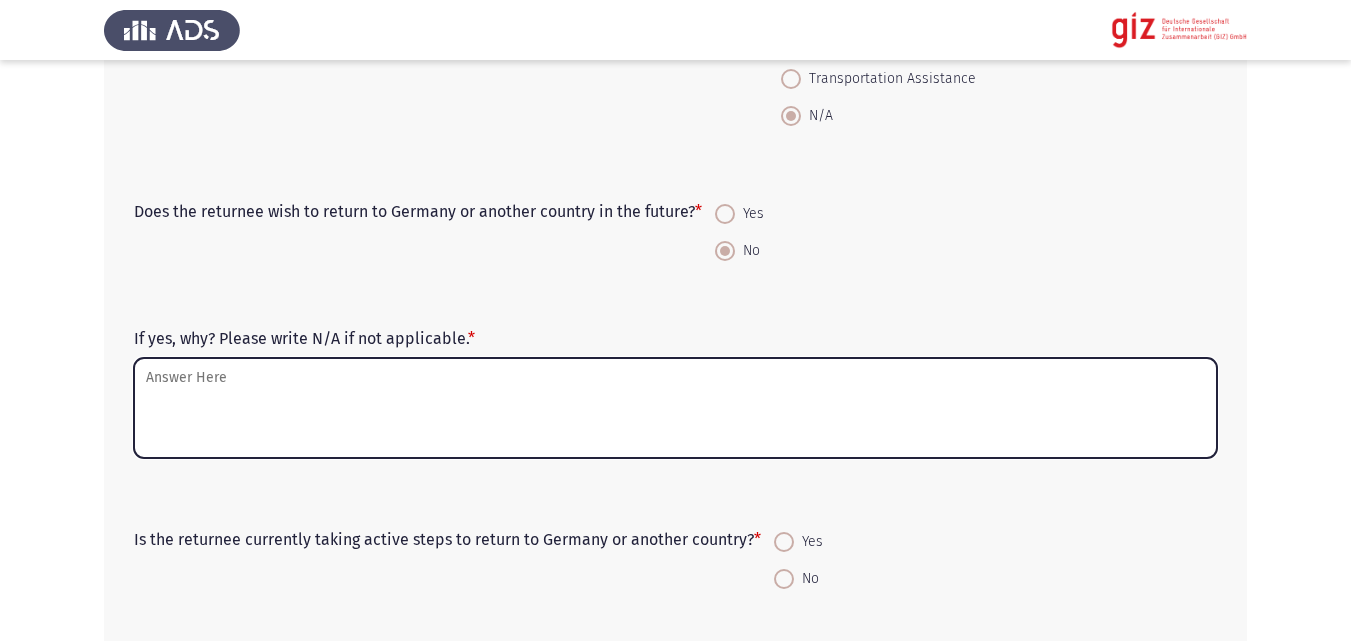 click on "If yes, why? Please write N/A if not applicable.   *" at bounding box center (675, 408) 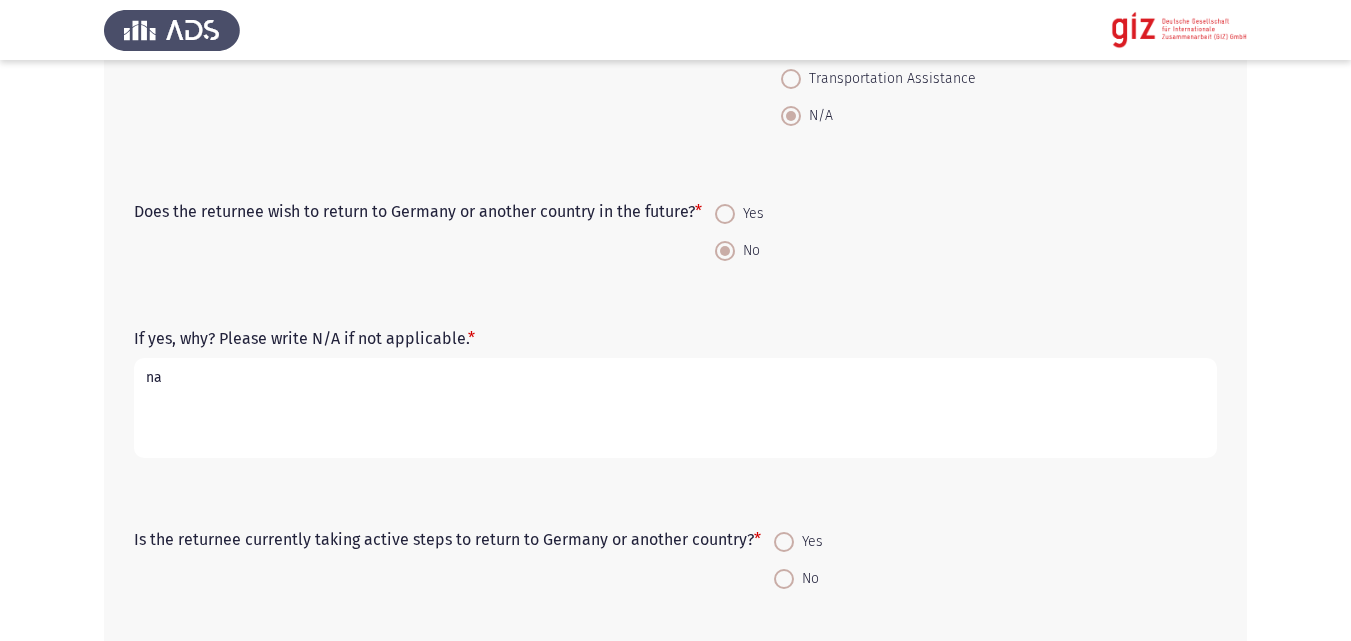 type on "na" 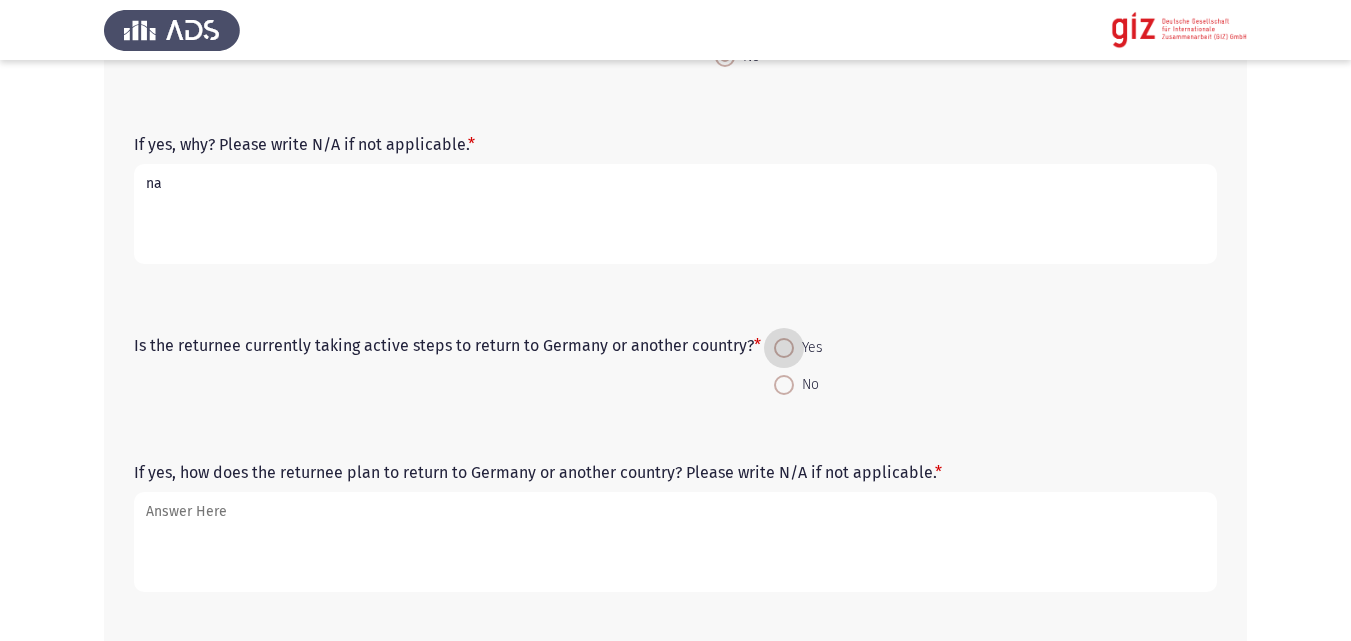 scroll, scrollTop: 1335, scrollLeft: 0, axis: vertical 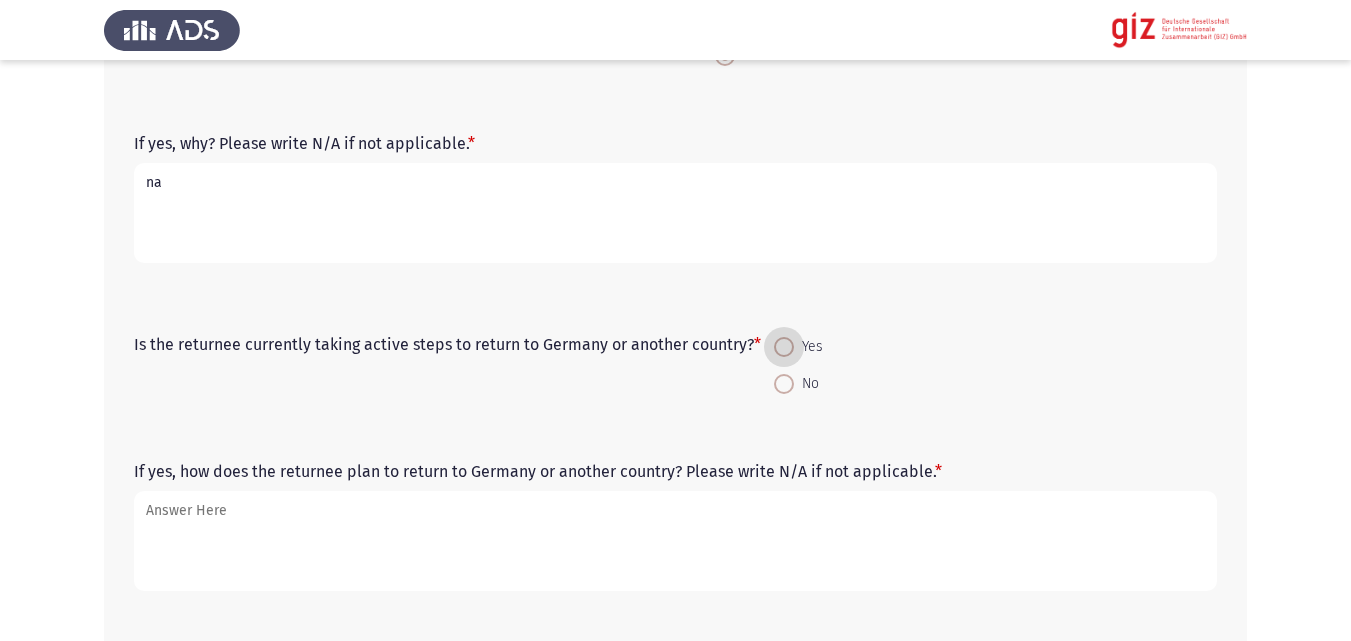 click on "No" at bounding box center [798, 384] 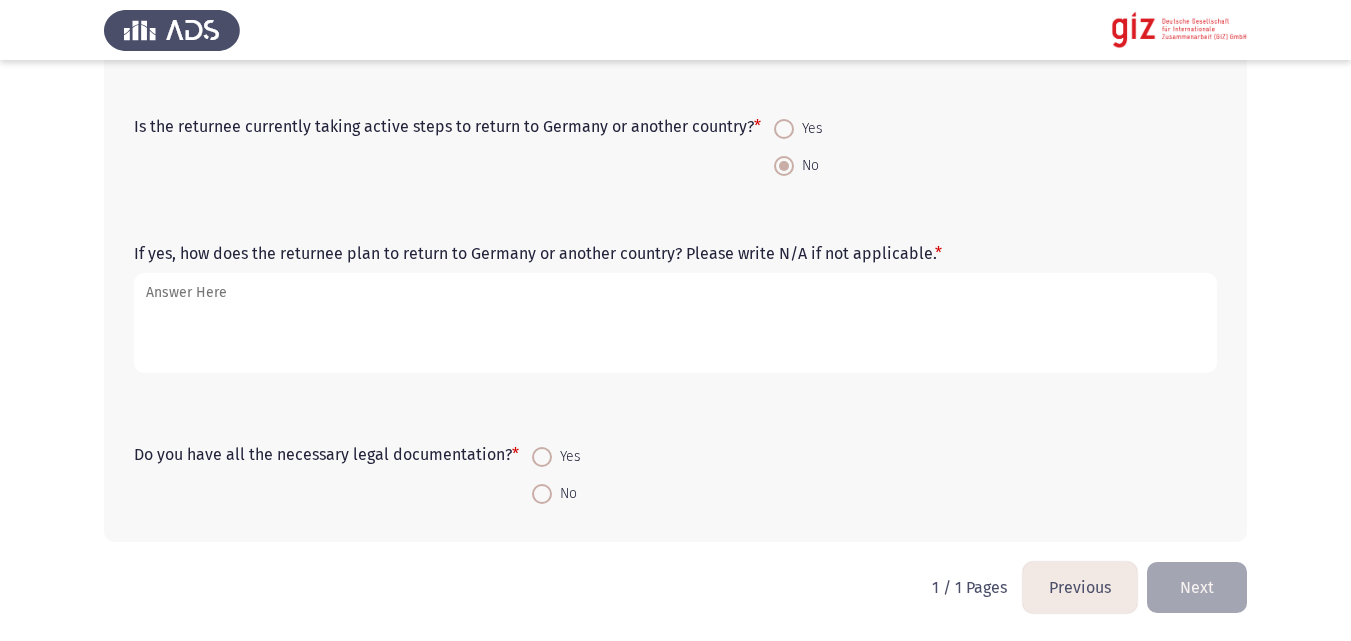 scroll, scrollTop: 1554, scrollLeft: 0, axis: vertical 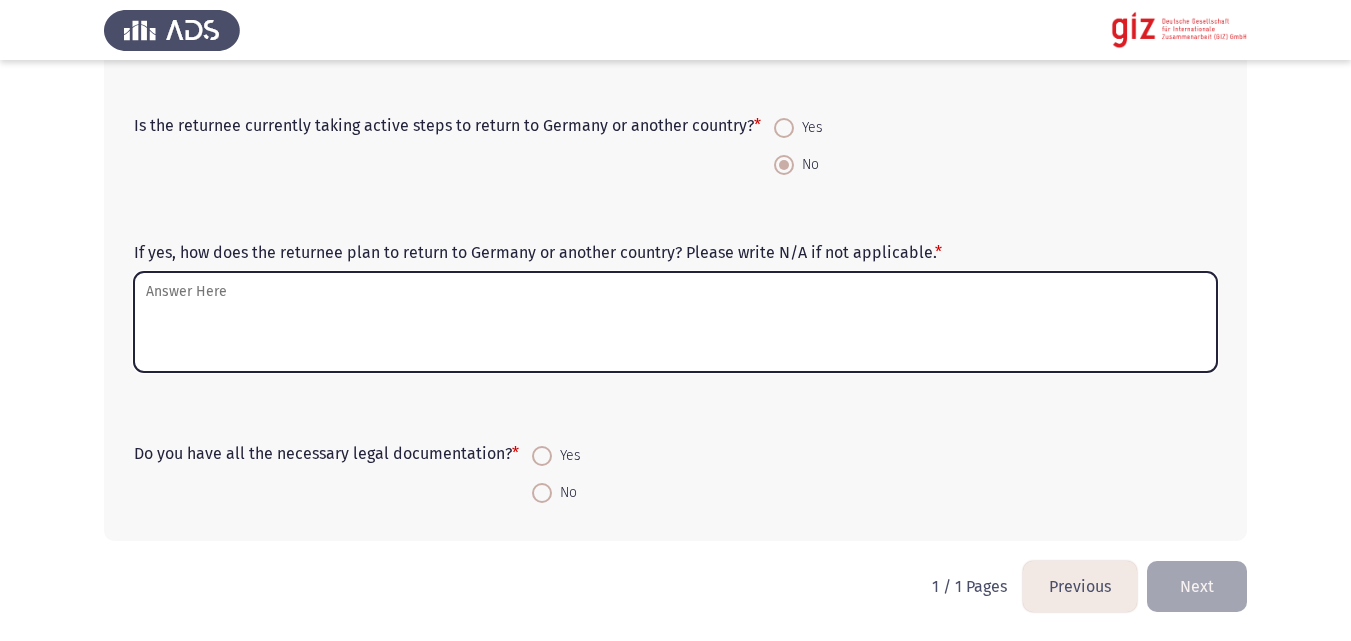 click on "If yes, how does the returnee plan to return to Germany or another country? Please write N/A if not applicable.   *" at bounding box center (675, 322) 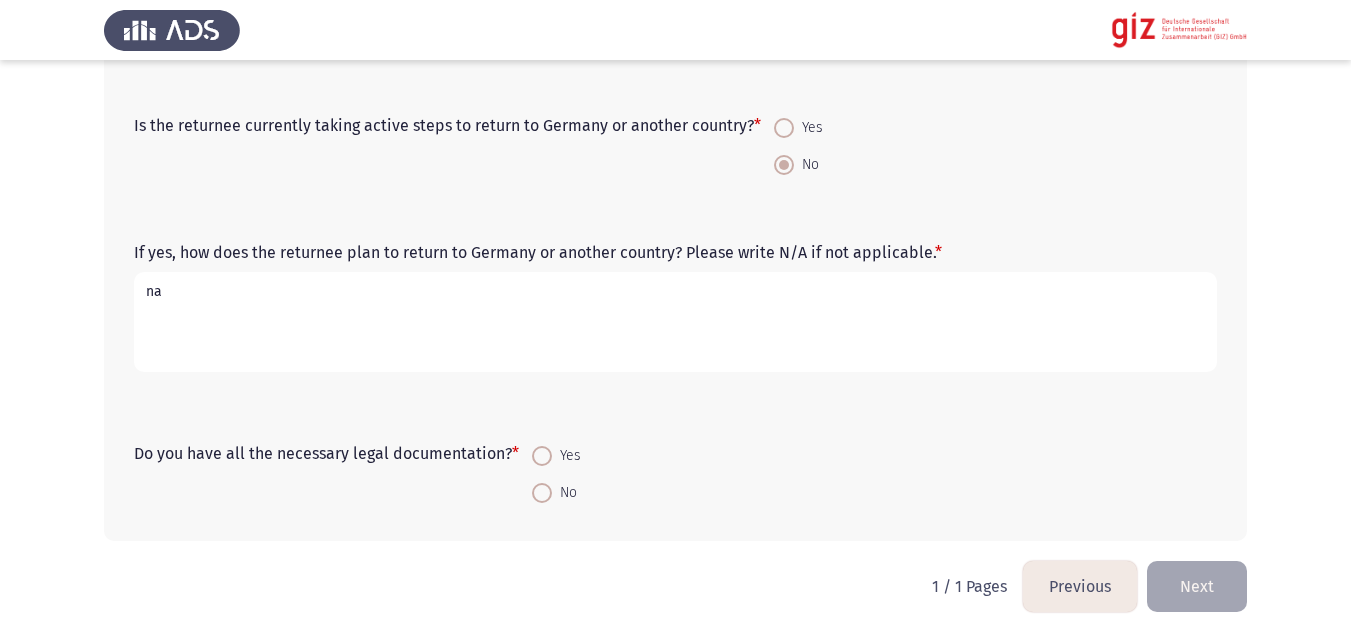 type on "na" 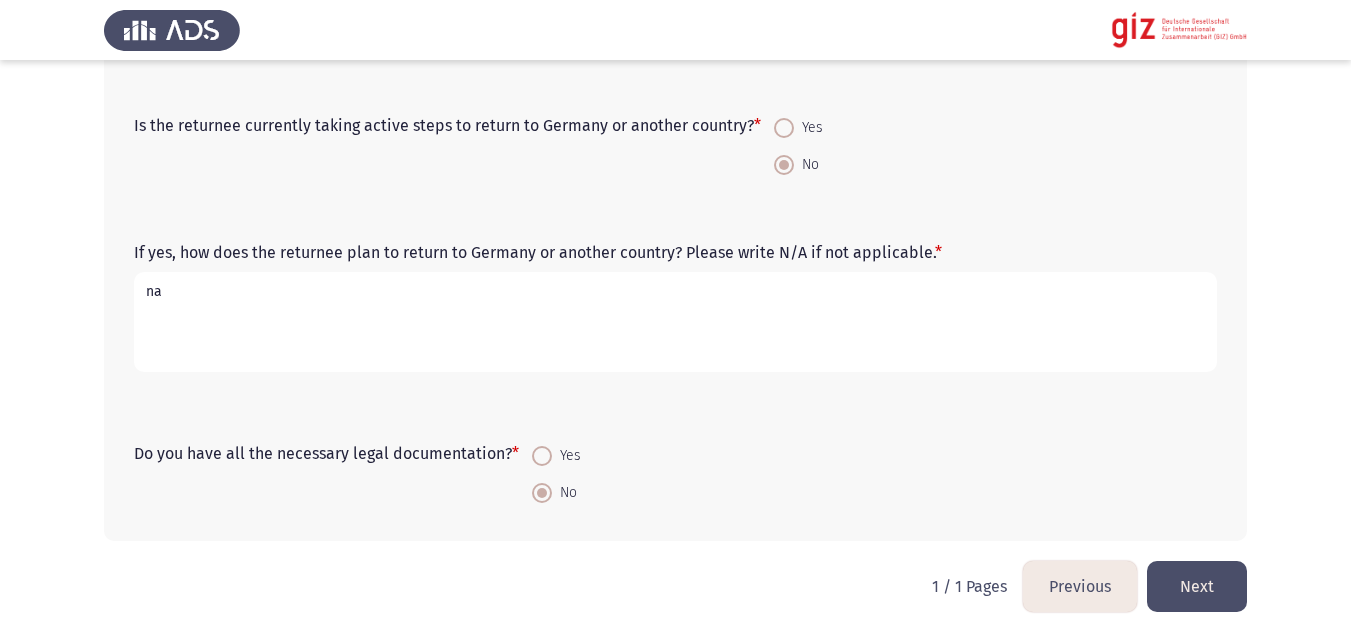 click on "Next" 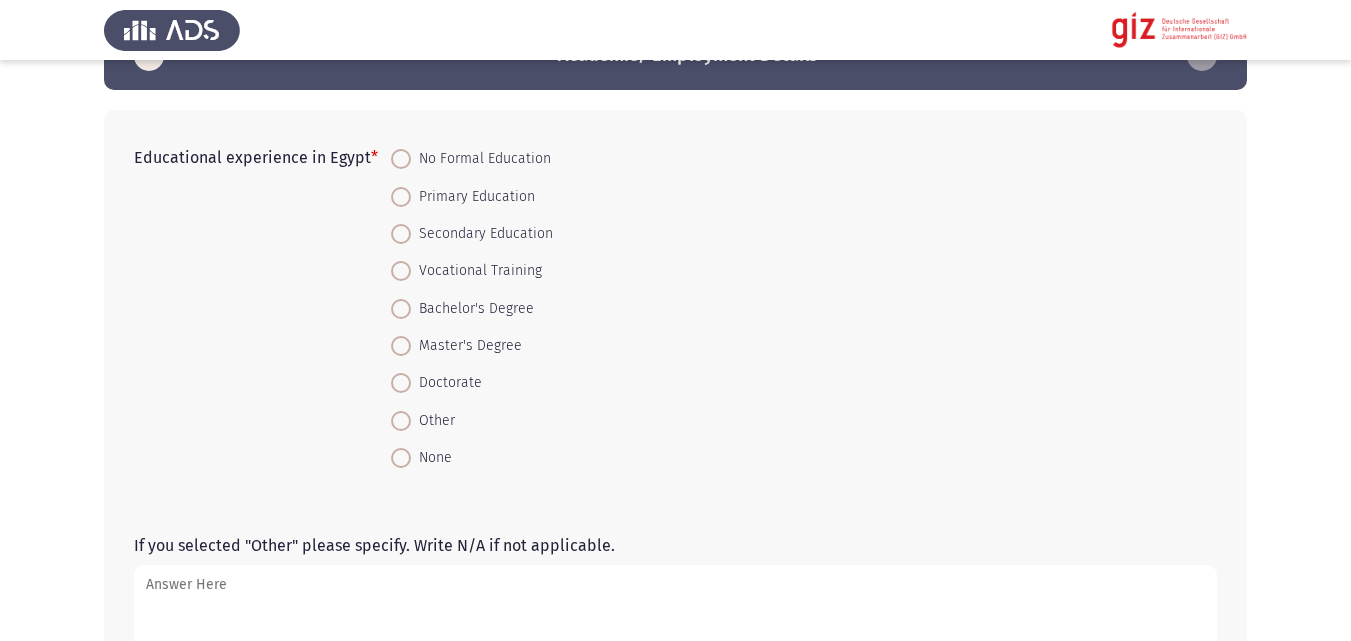 scroll, scrollTop: 59, scrollLeft: 0, axis: vertical 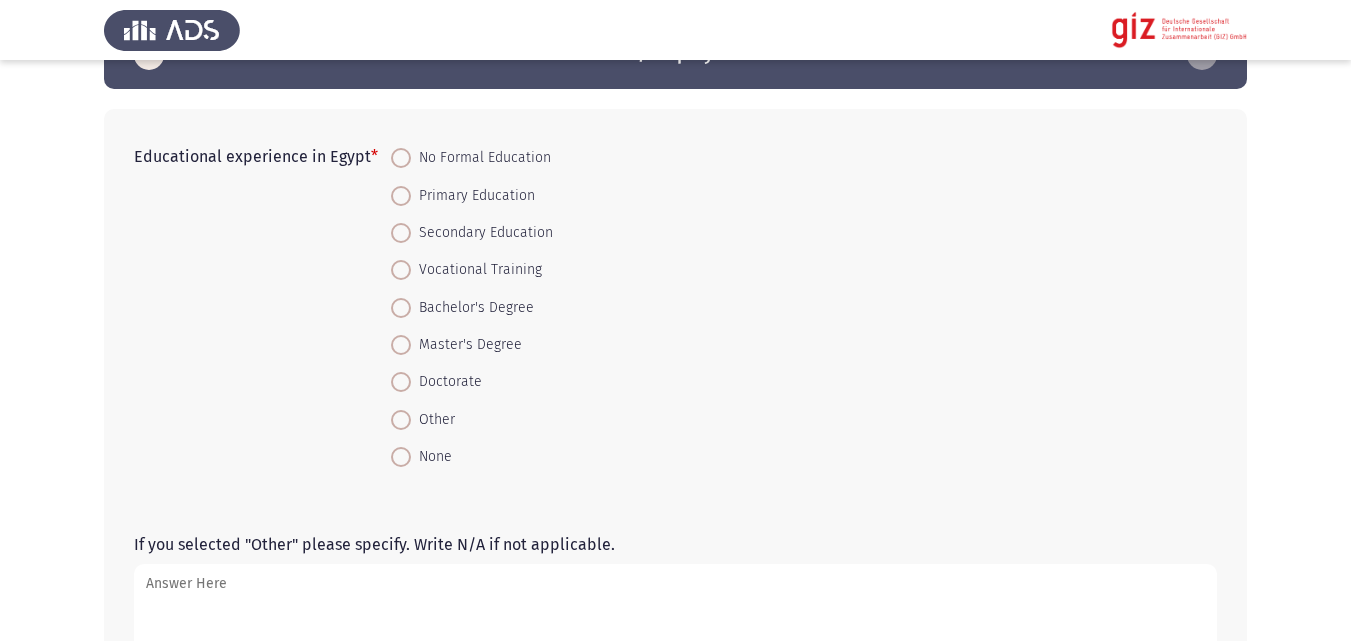 click on "Vocational Training" at bounding box center [476, 270] 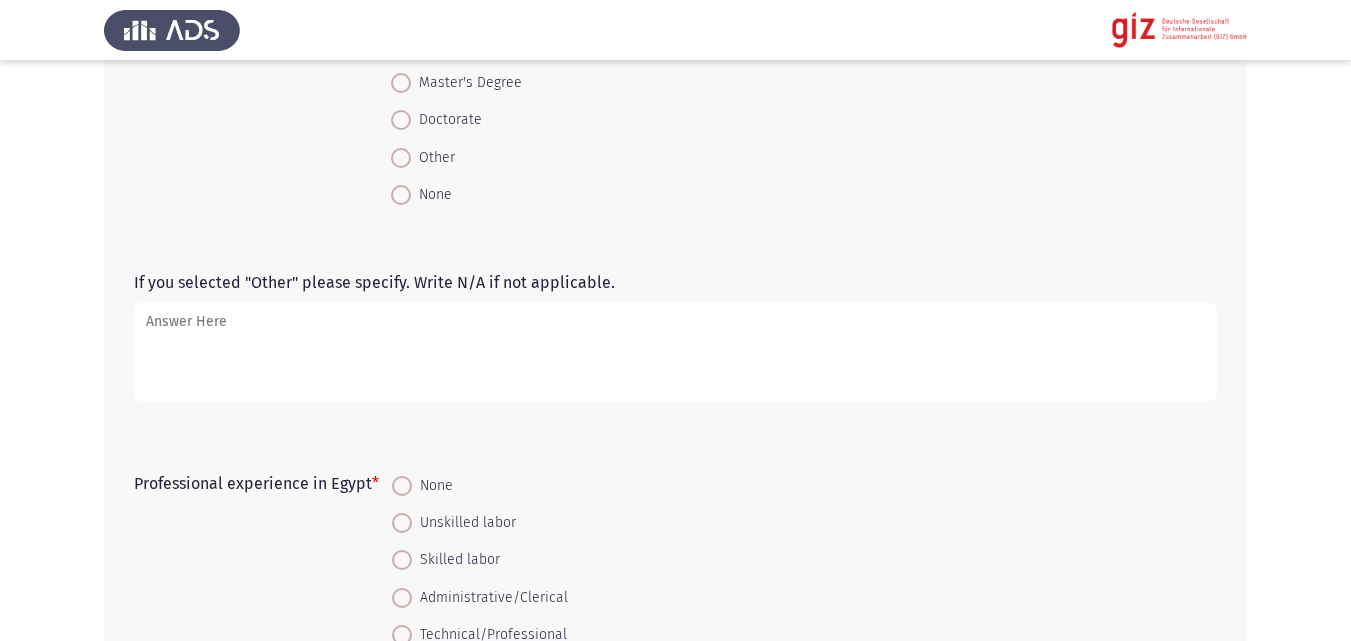scroll, scrollTop: 322, scrollLeft: 0, axis: vertical 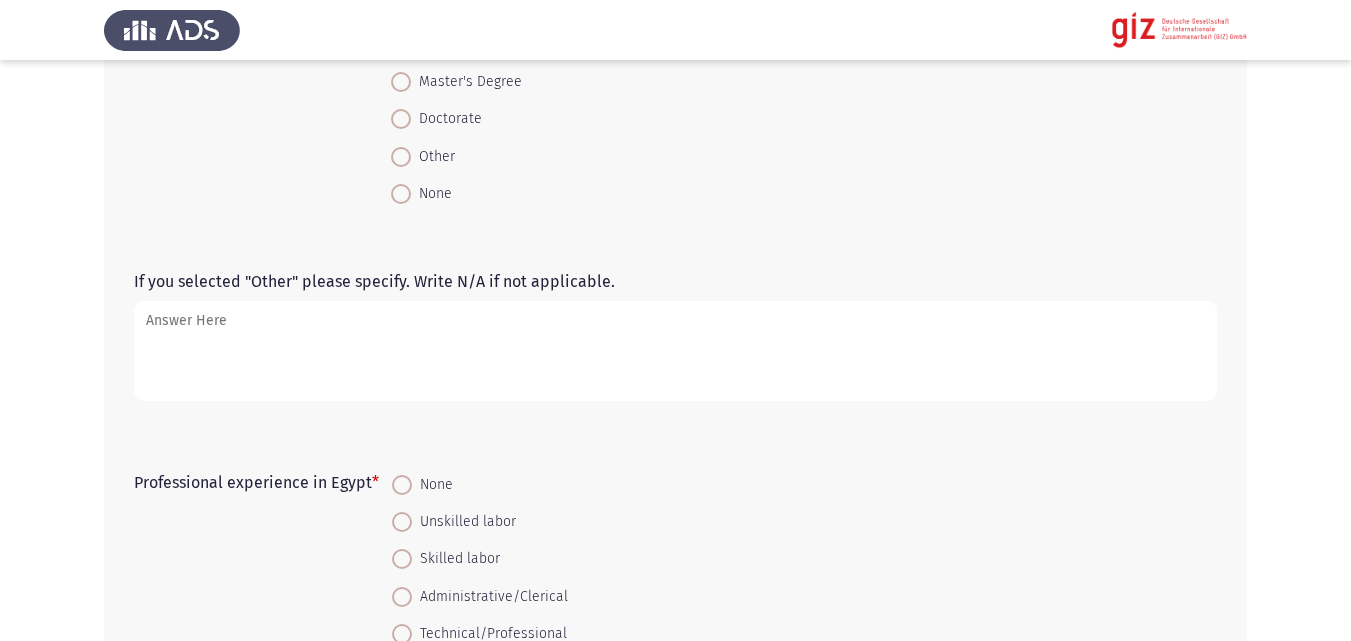 click on "If you selected "Other" please specify. Write N/A if not applicable." at bounding box center (675, 351) 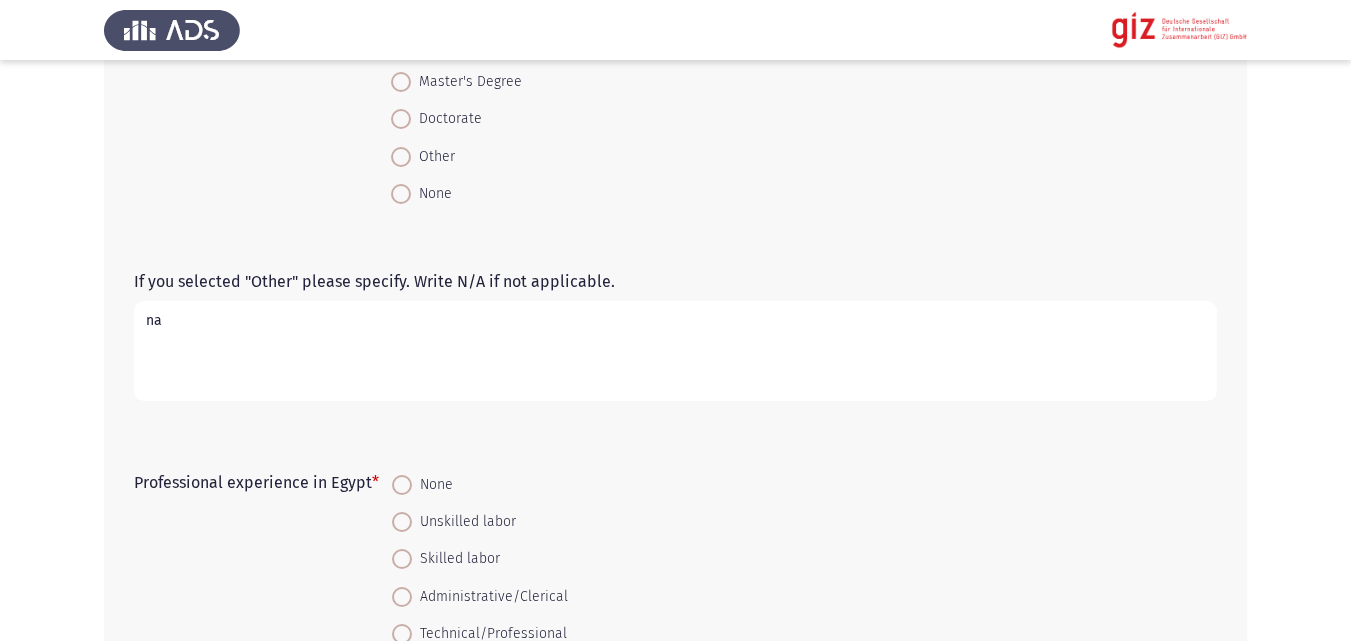 type on "na" 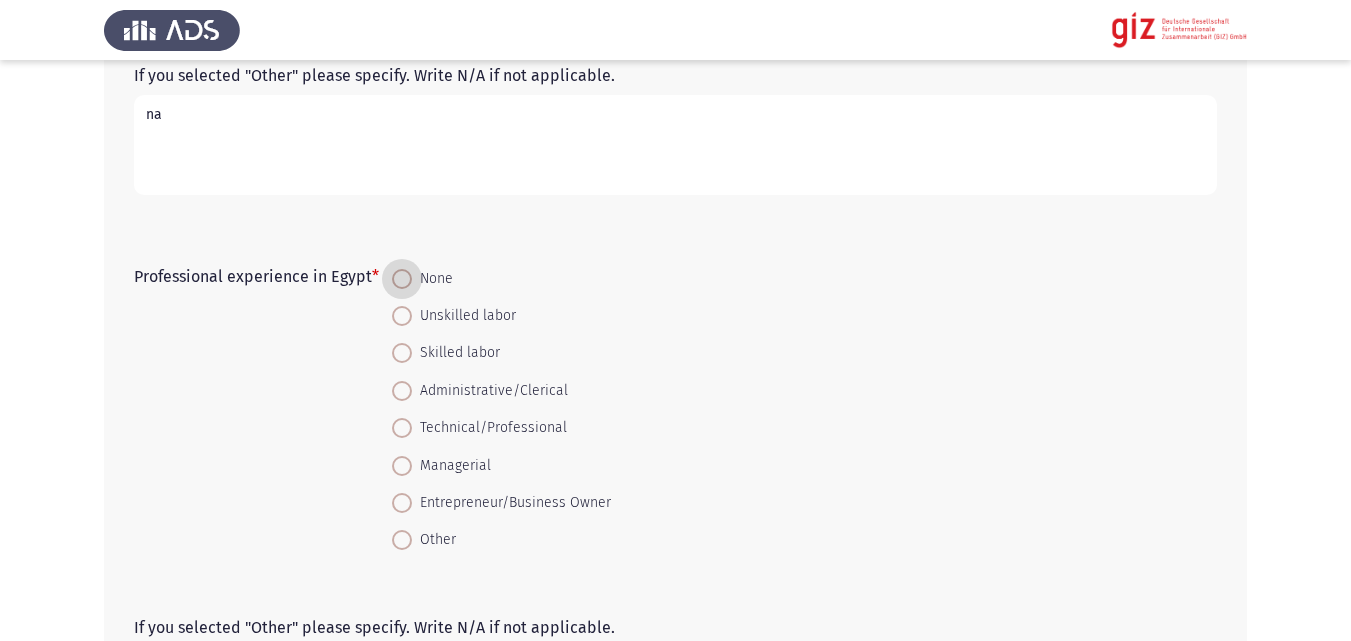 scroll, scrollTop: 578, scrollLeft: 0, axis: vertical 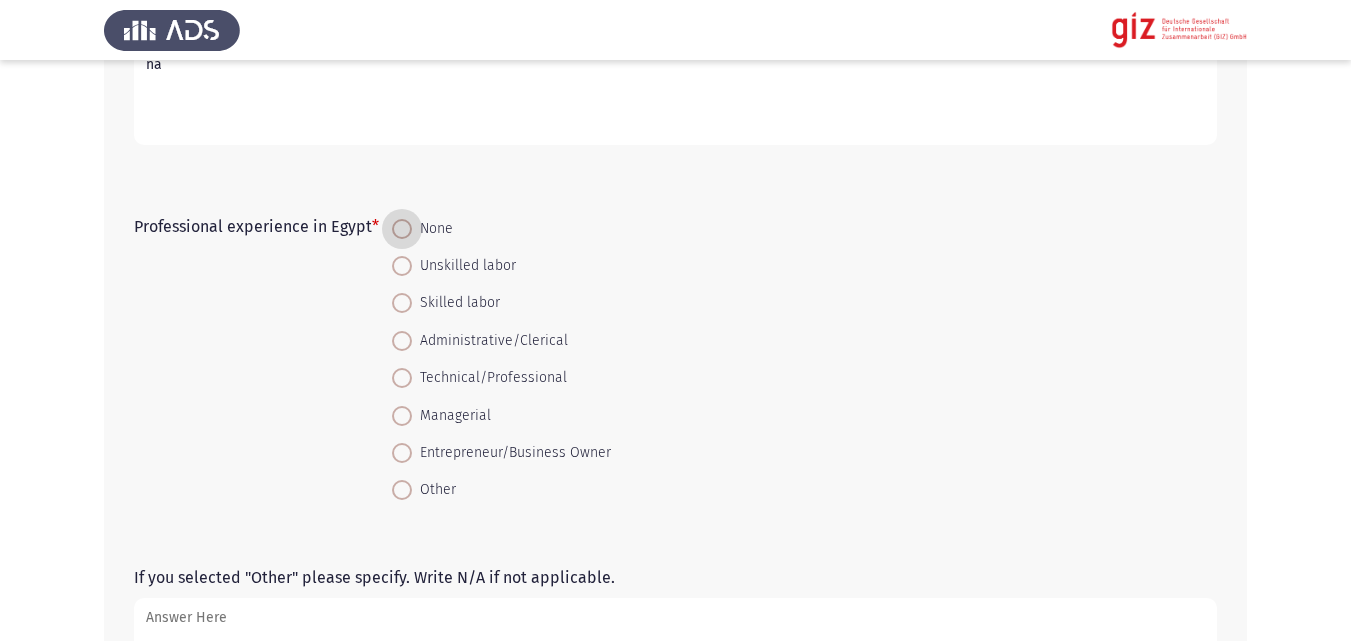 click on "None" at bounding box center [432, 229] 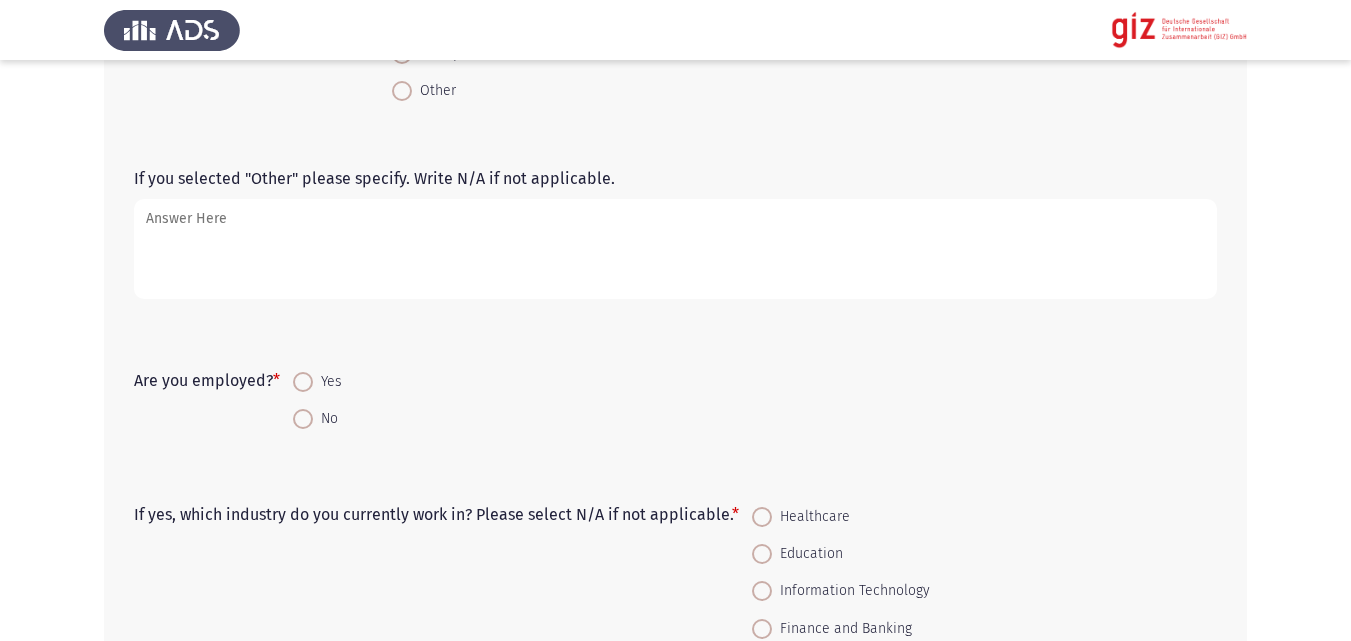 scroll, scrollTop: 986, scrollLeft: 0, axis: vertical 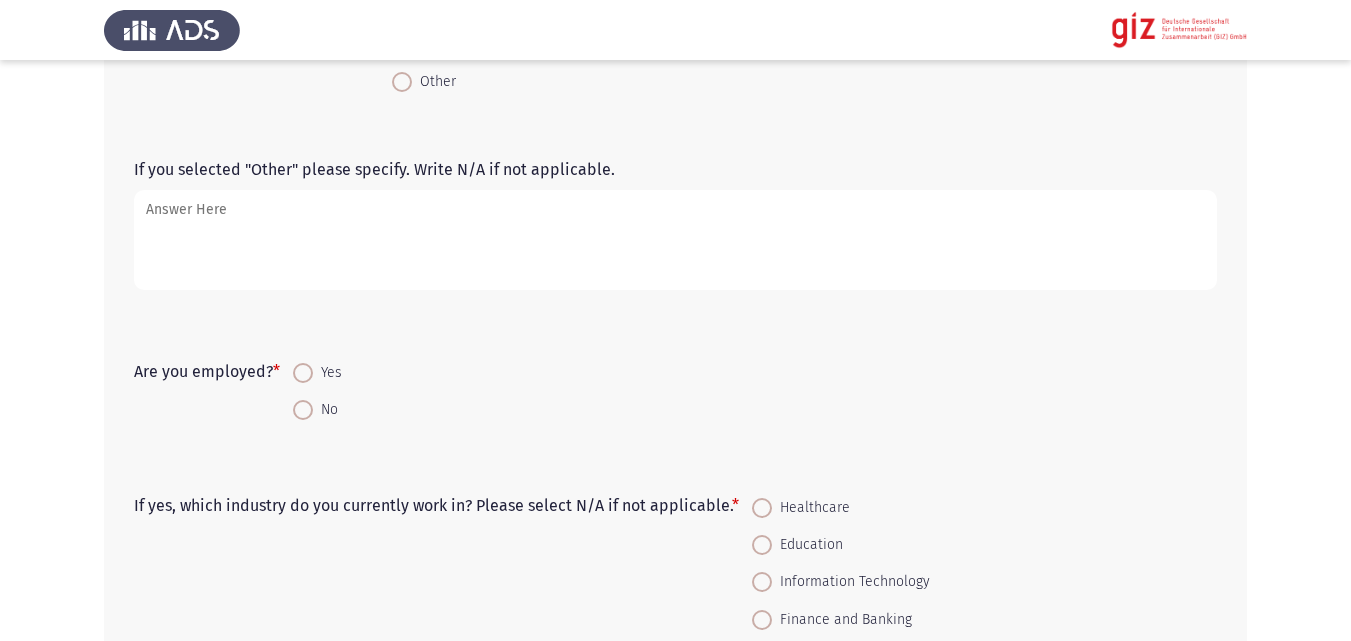 click on "If you selected "Other" please specify. Write N/A if not applicable." at bounding box center (675, 240) 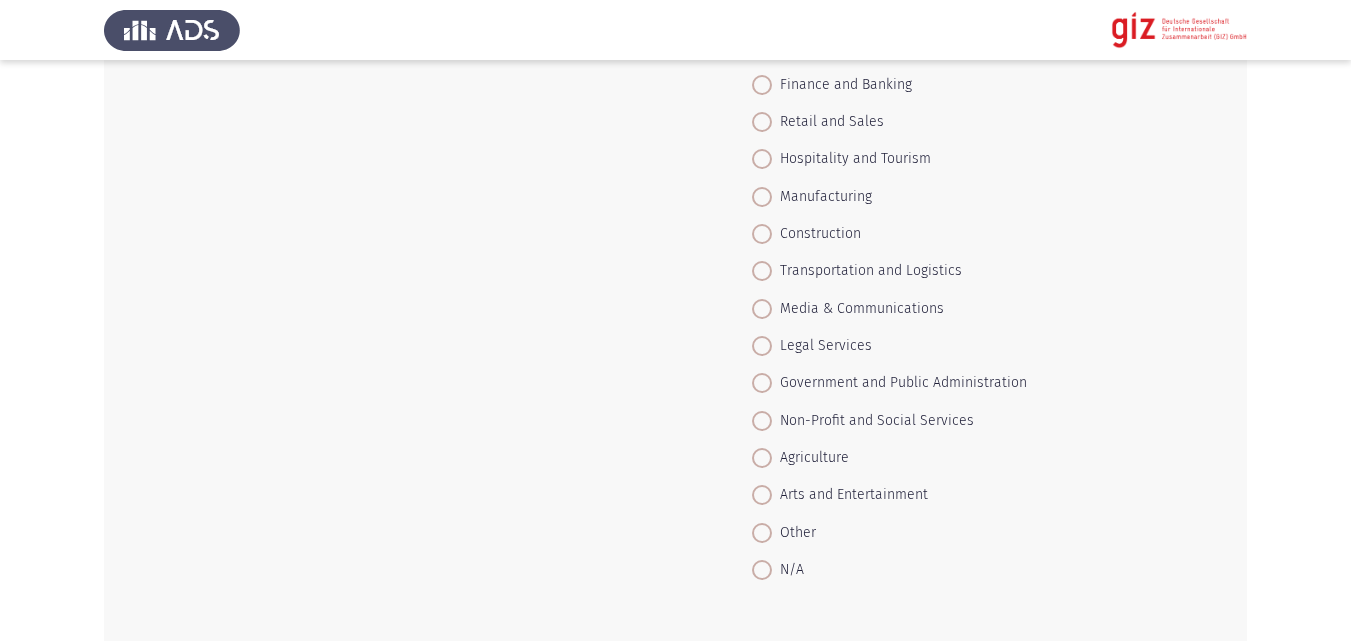 scroll, scrollTop: 1530, scrollLeft: 0, axis: vertical 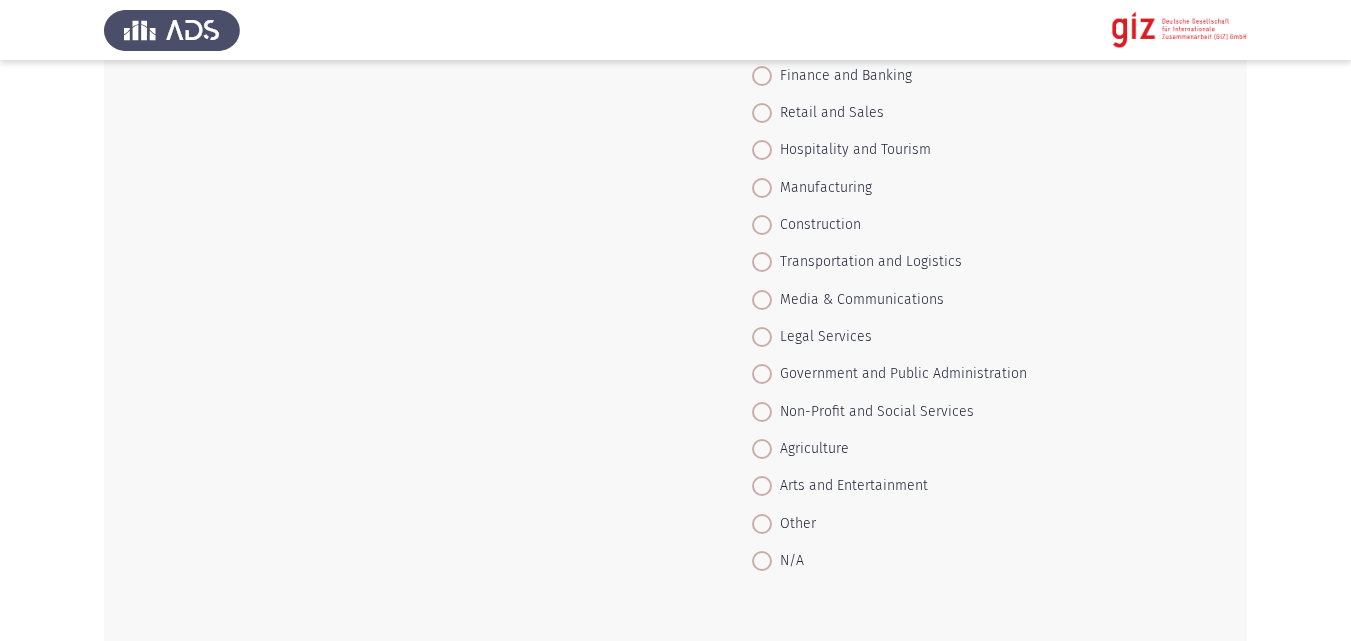 click on "N/A" at bounding box center (788, 561) 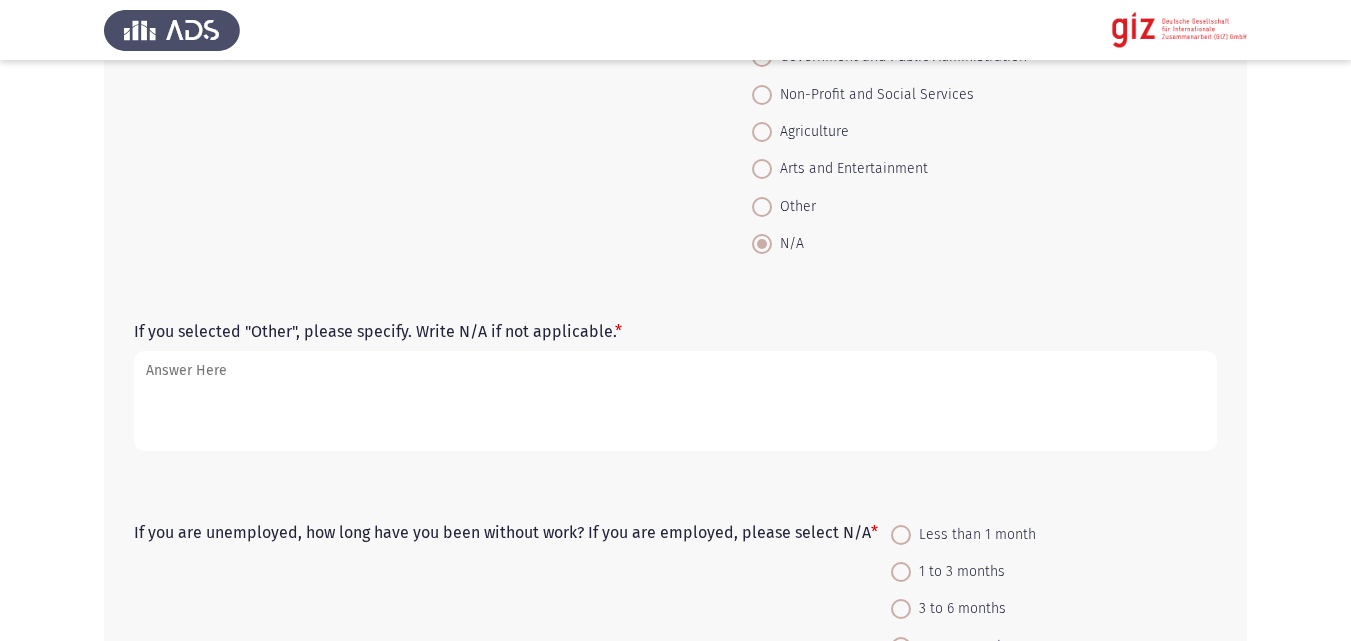 scroll, scrollTop: 1891, scrollLeft: 0, axis: vertical 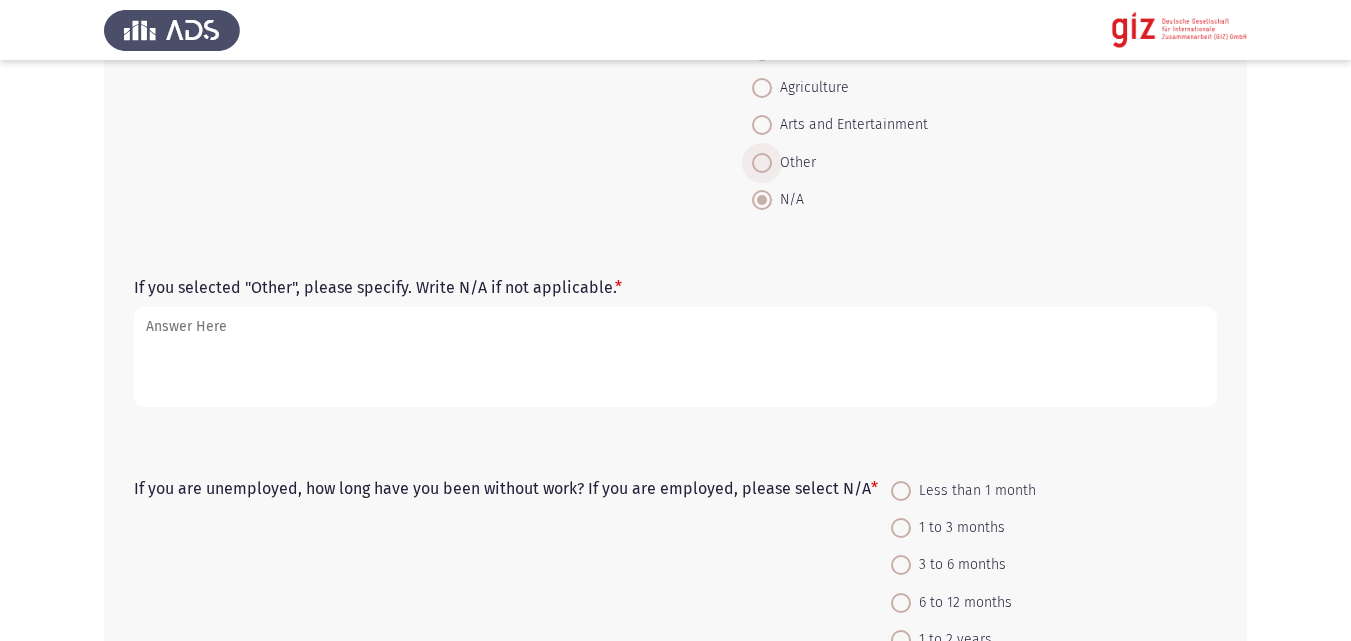click on "Other" at bounding box center [794, 163] 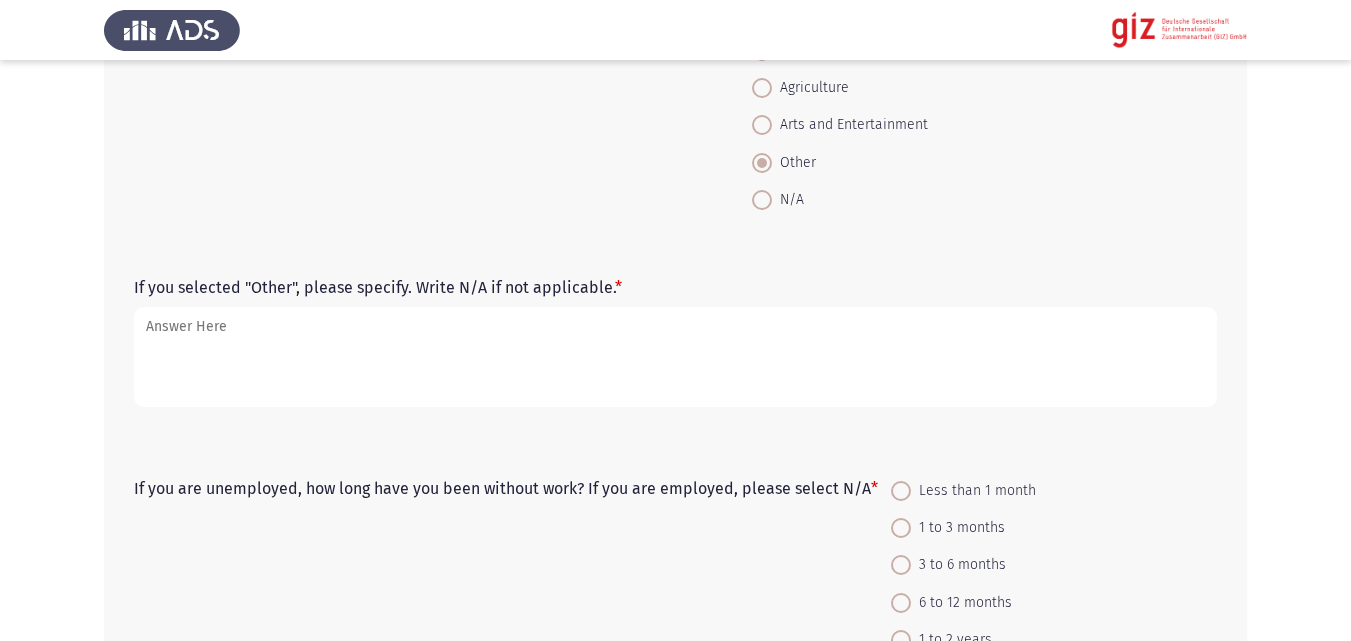 click on "If you selected "Other", please specify. Write N/A if not applicable.   *" 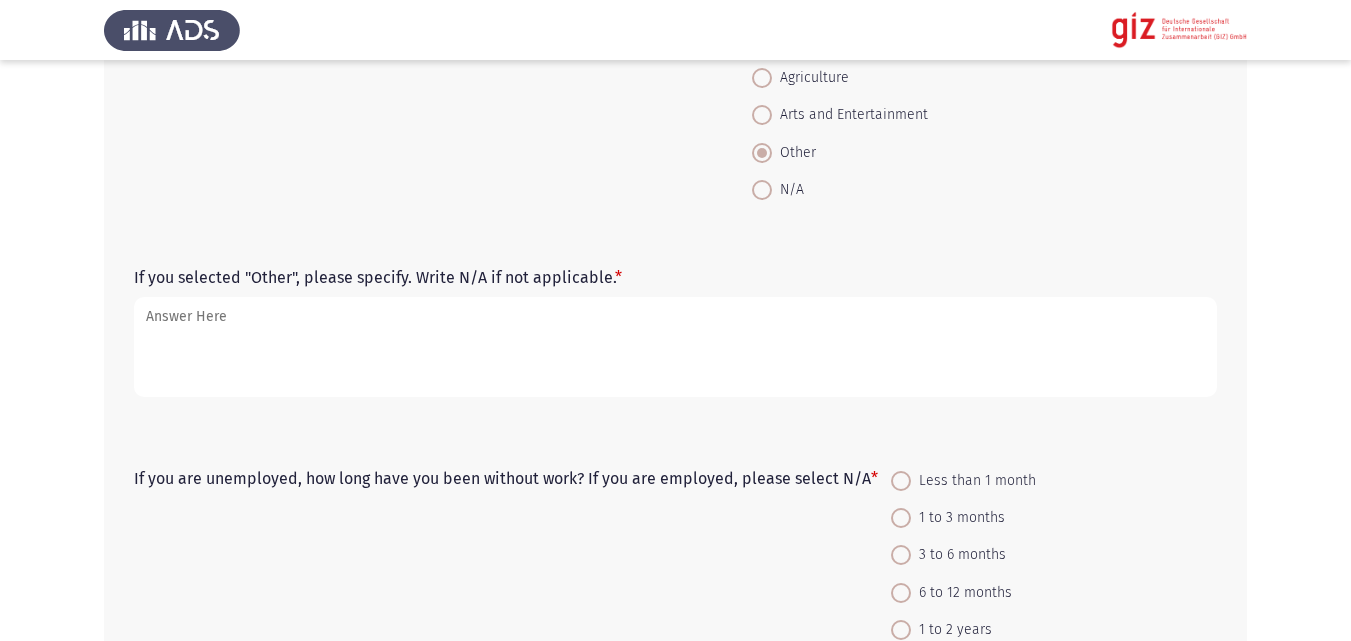 scroll, scrollTop: 1911, scrollLeft: 0, axis: vertical 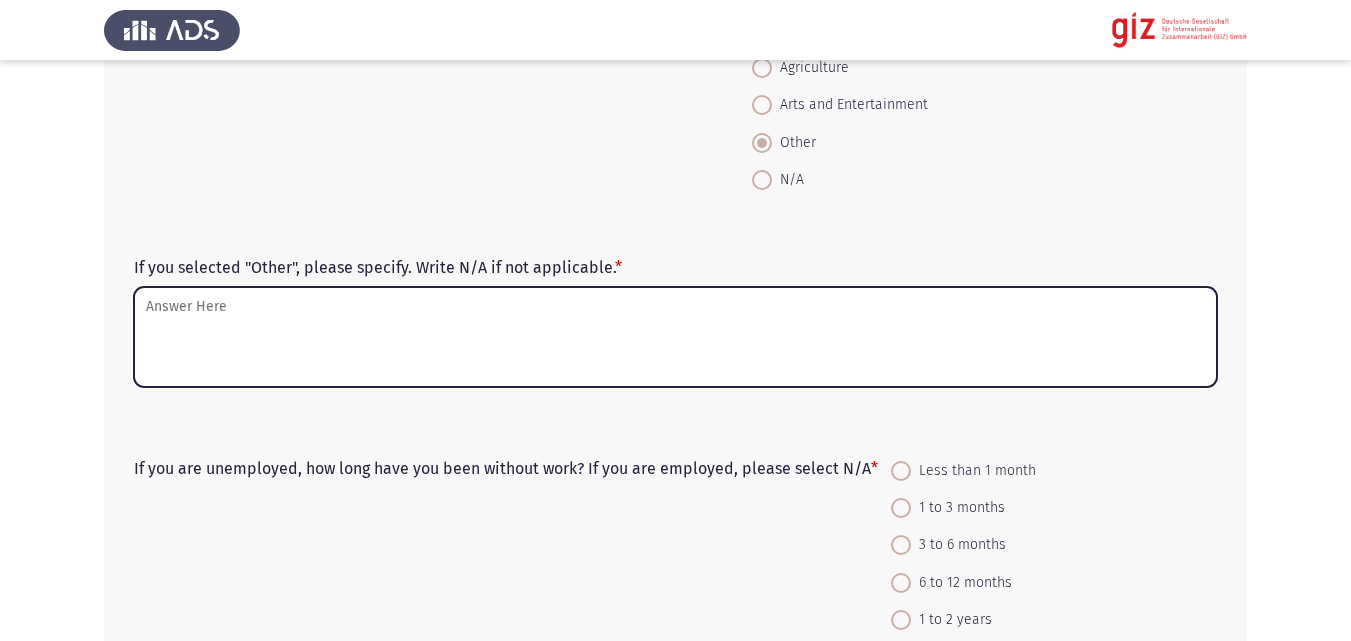 click on "If you selected "Other", please specify. Write N/A if not applicable.   *" at bounding box center (675, 337) 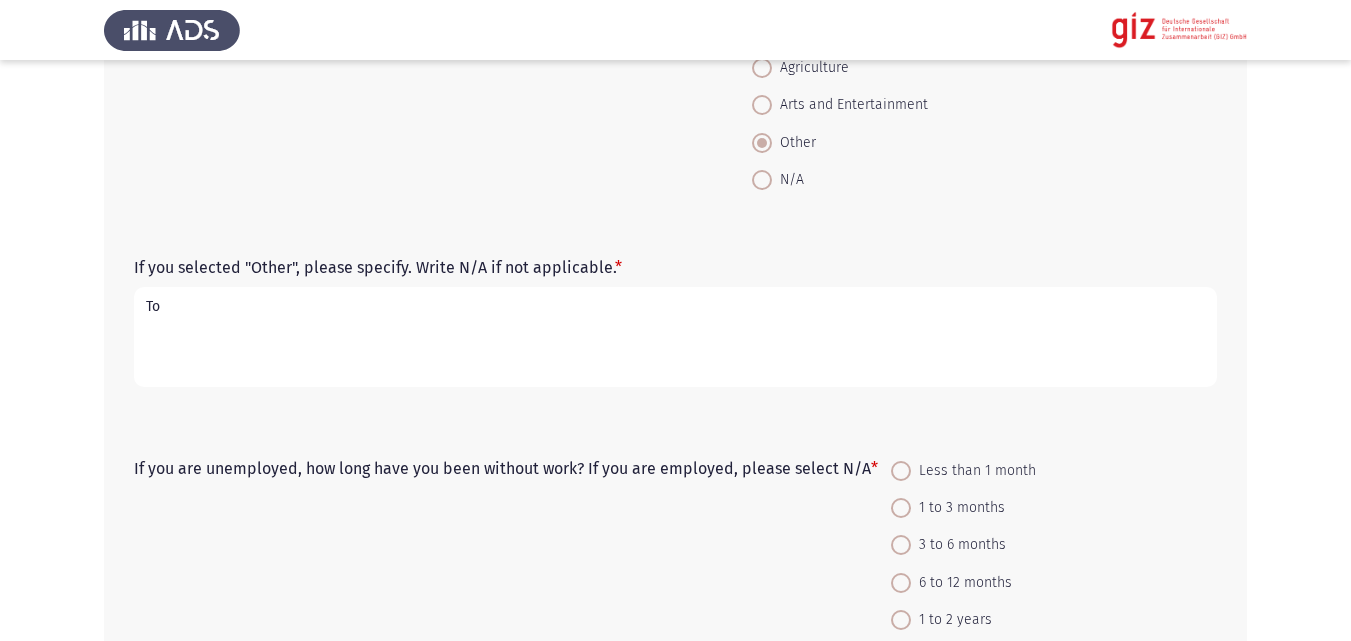 type on "T" 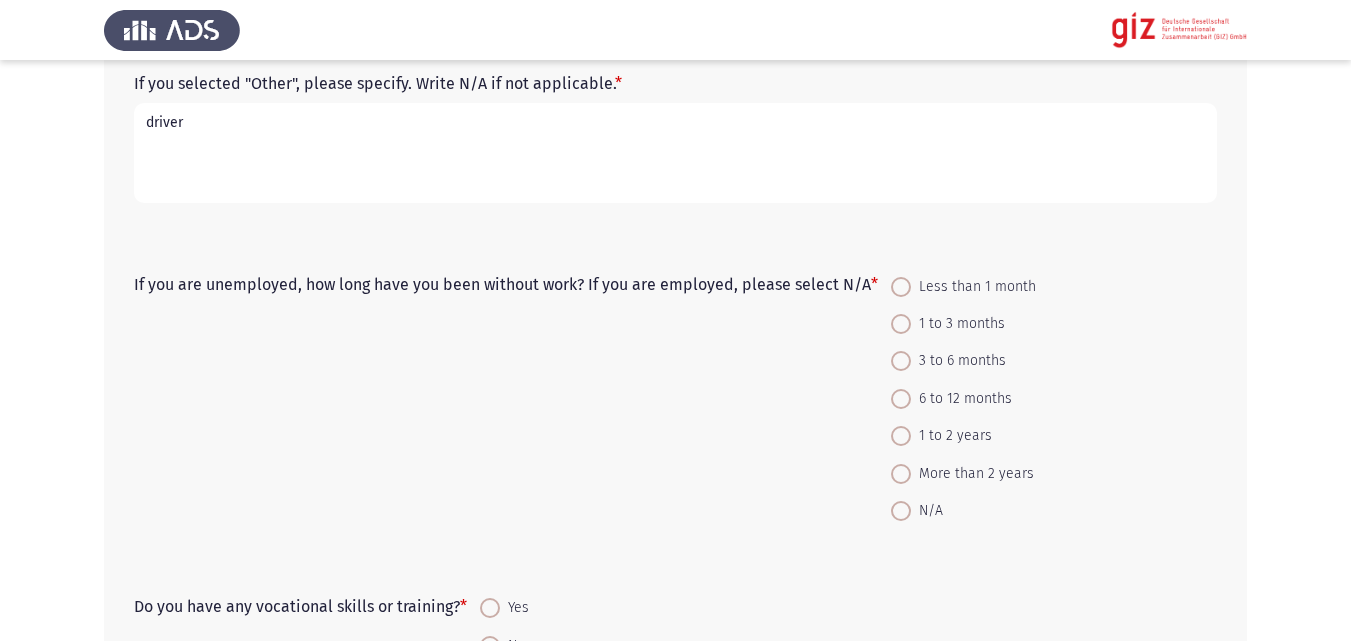 scroll, scrollTop: 2096, scrollLeft: 0, axis: vertical 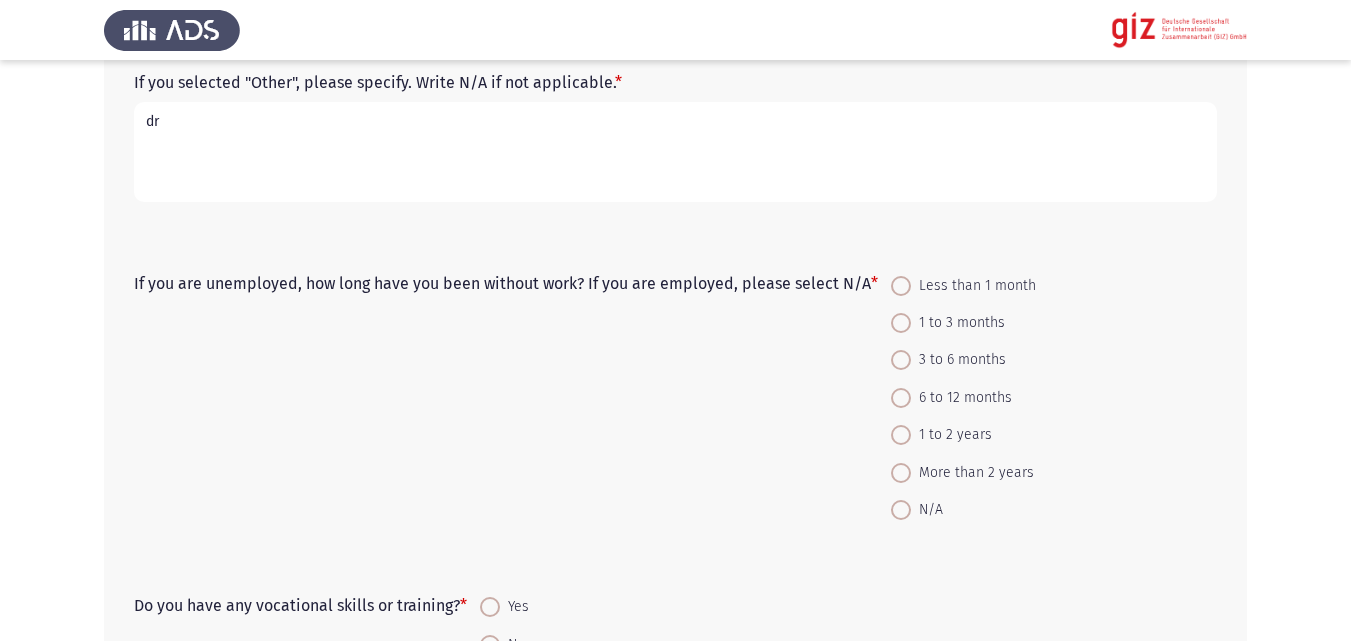 type on "d" 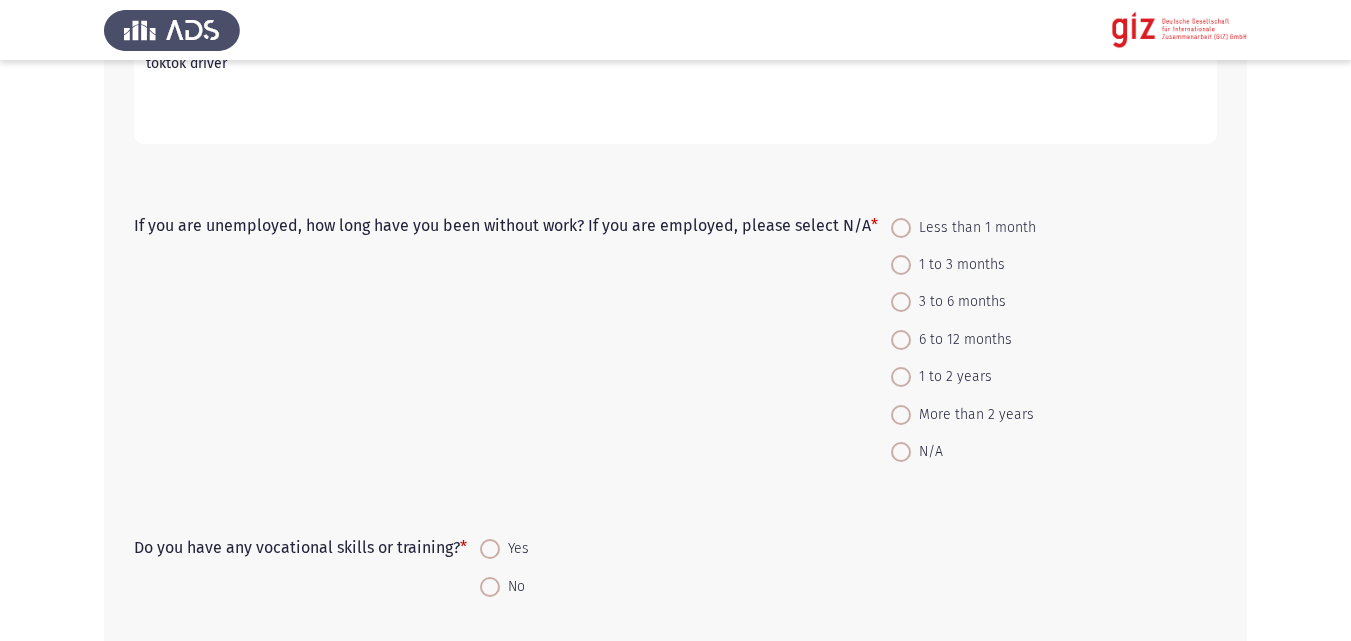 scroll, scrollTop: 2158, scrollLeft: 0, axis: vertical 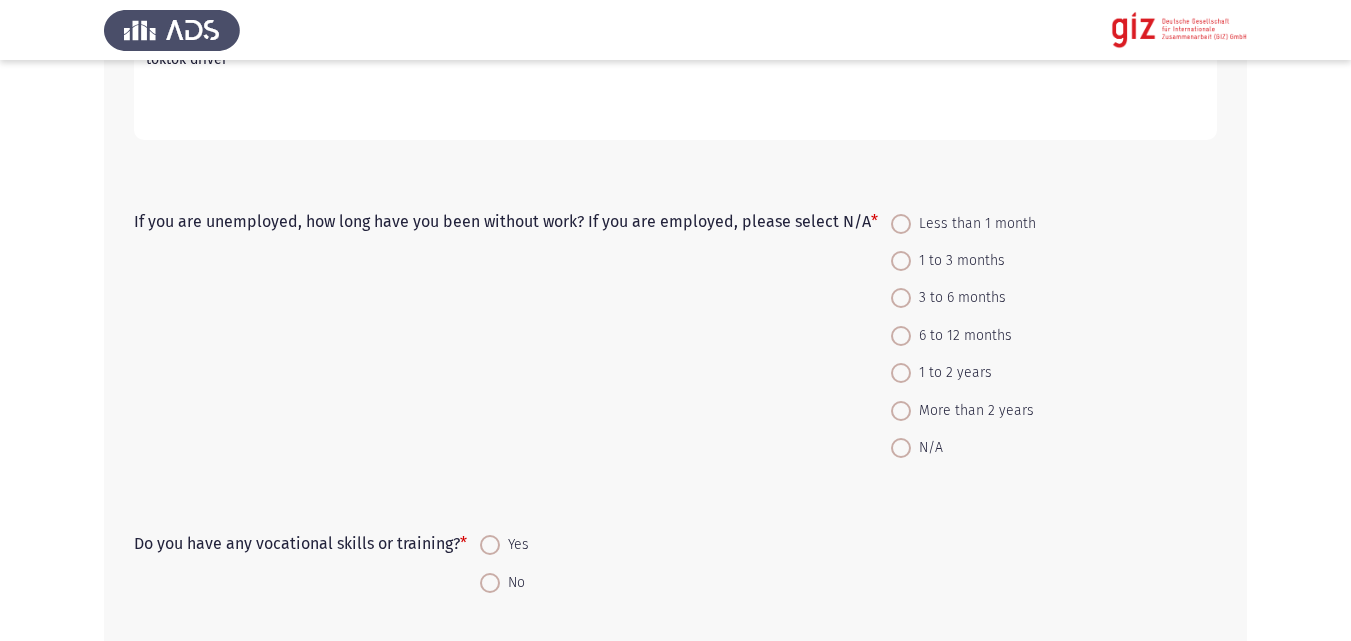 type on "toktok driver" 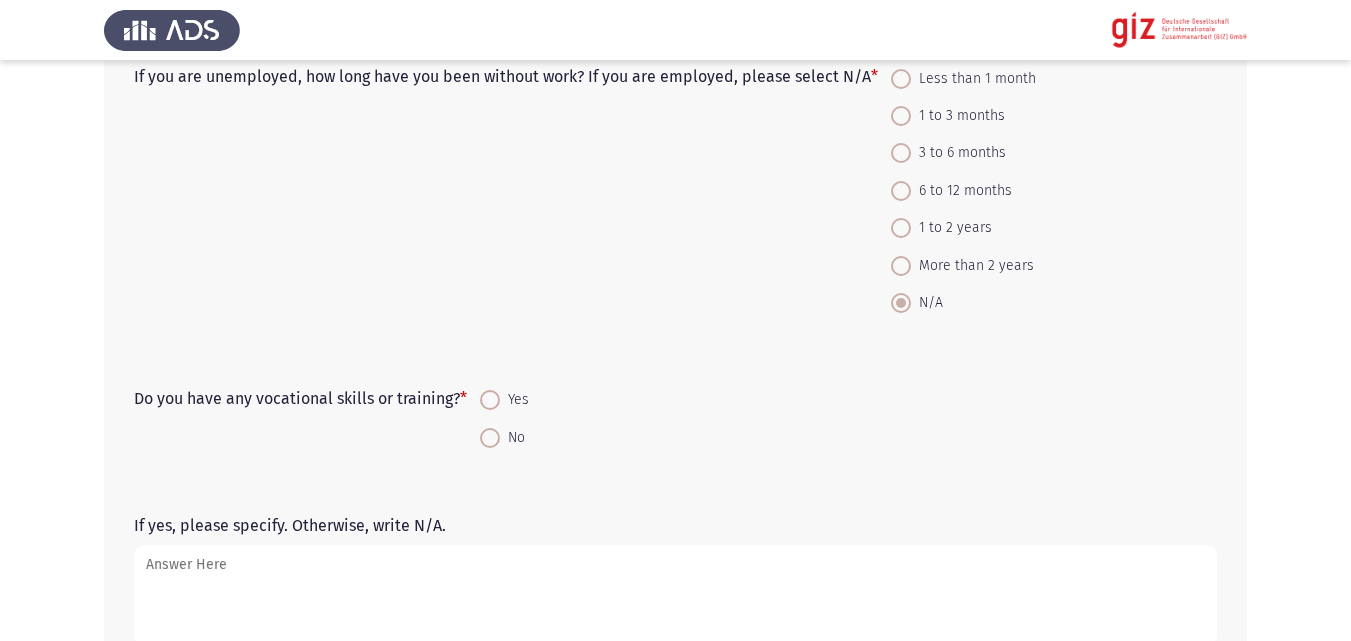 scroll, scrollTop: 2347, scrollLeft: 0, axis: vertical 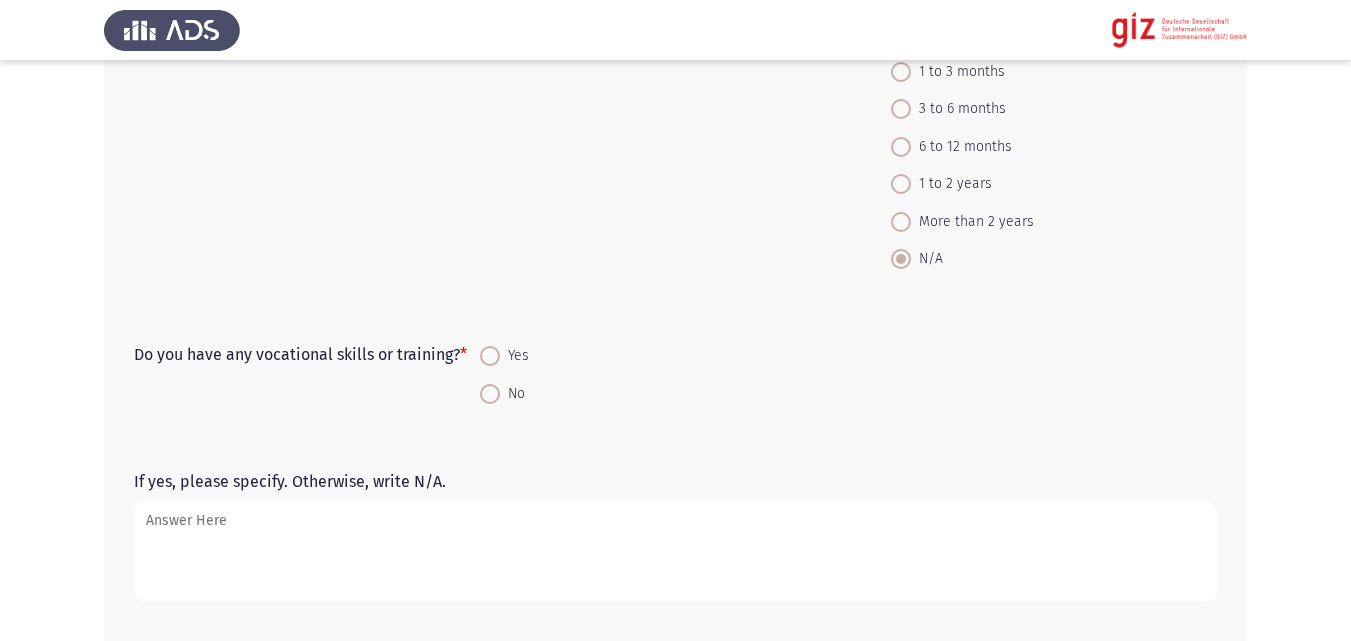 click at bounding box center [490, 394] 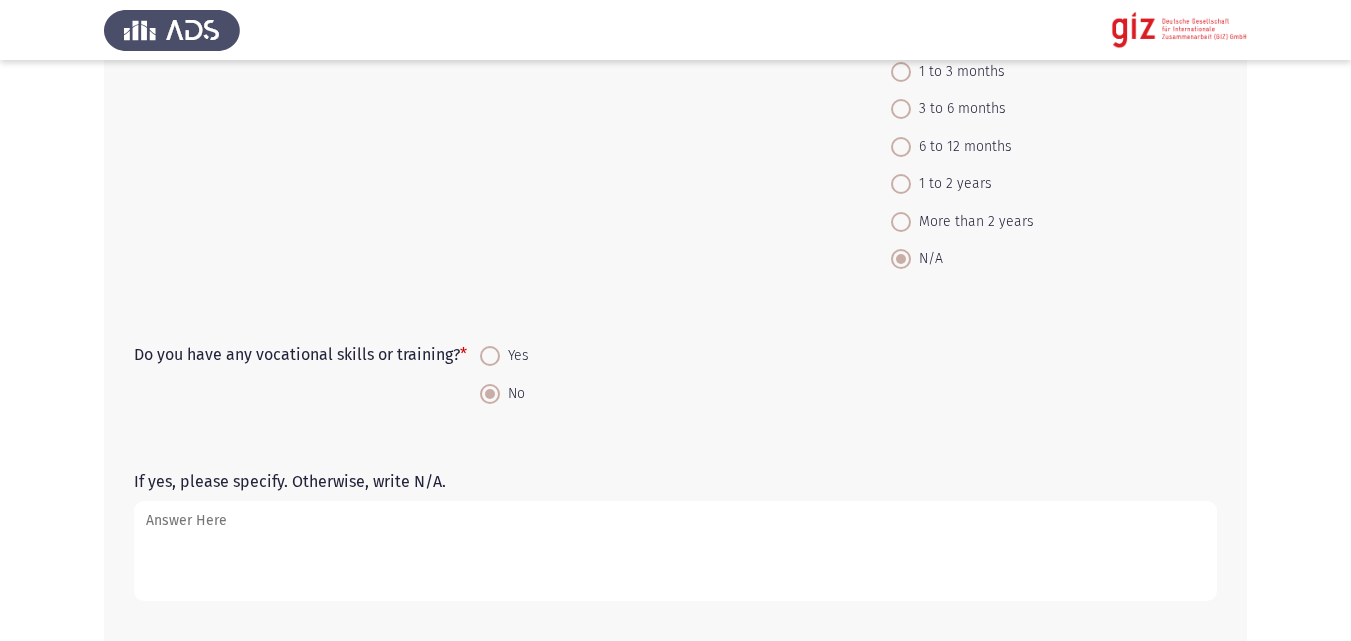 click at bounding box center [490, 394] 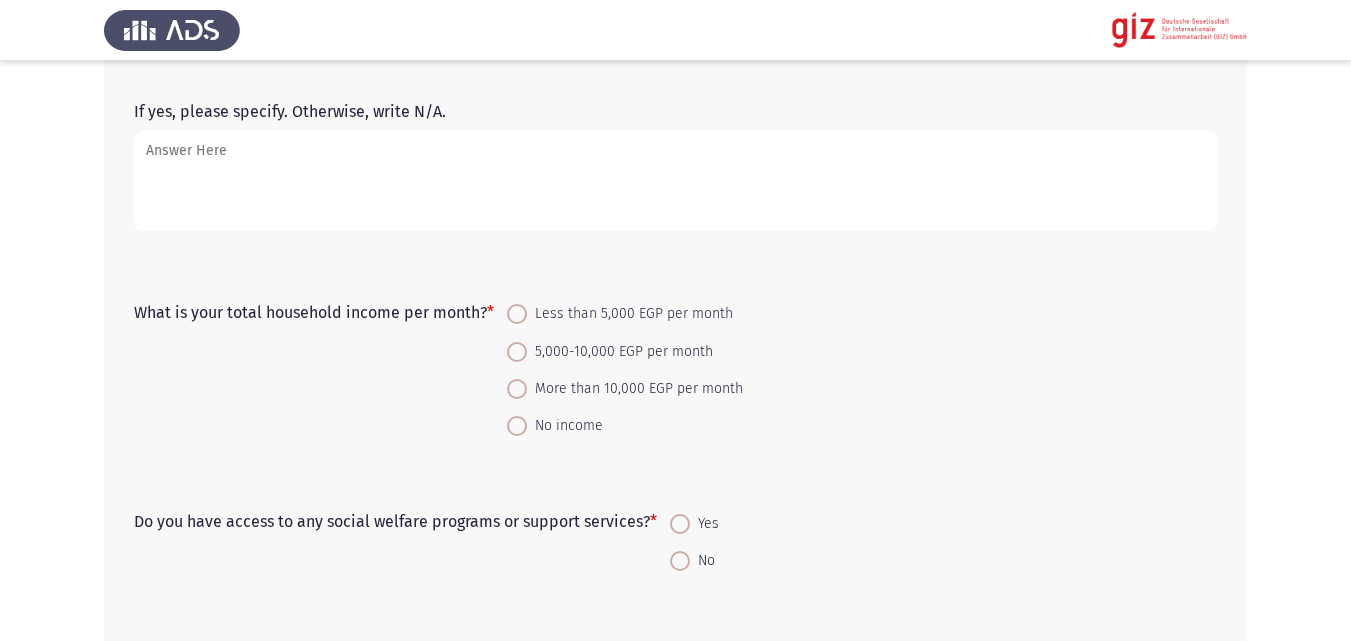 scroll, scrollTop: 2726, scrollLeft: 0, axis: vertical 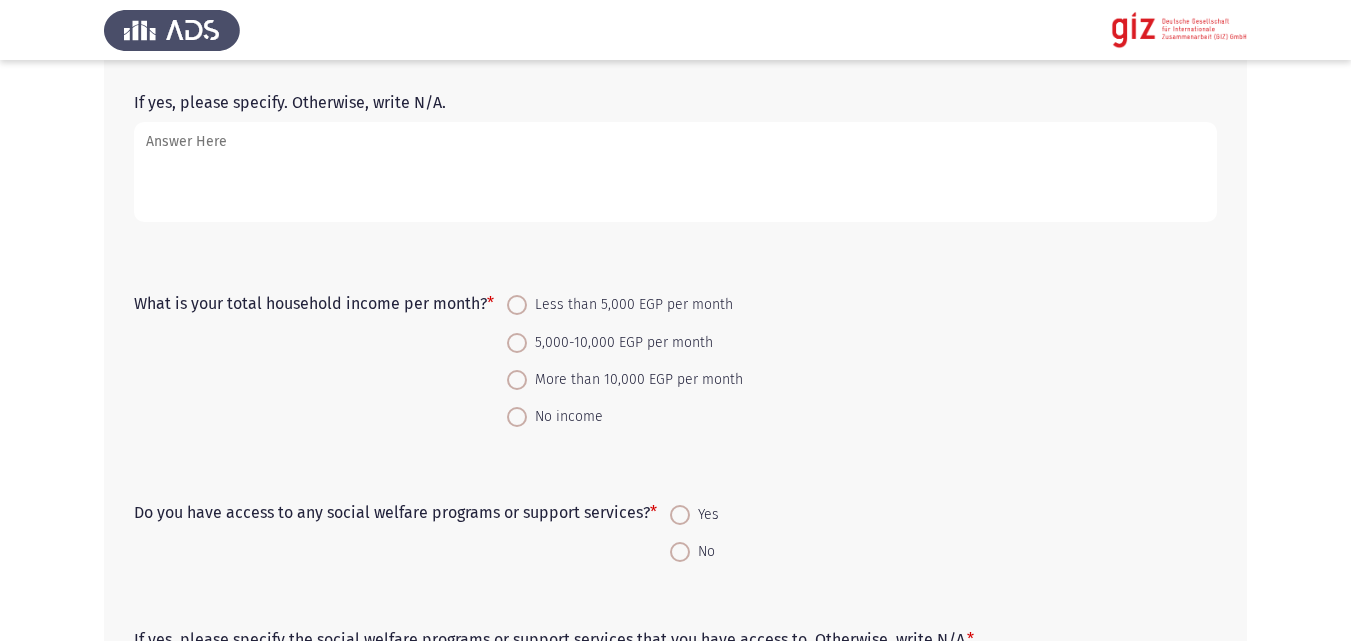click on "Less than 5,000 EGP per month" at bounding box center (625, 304) 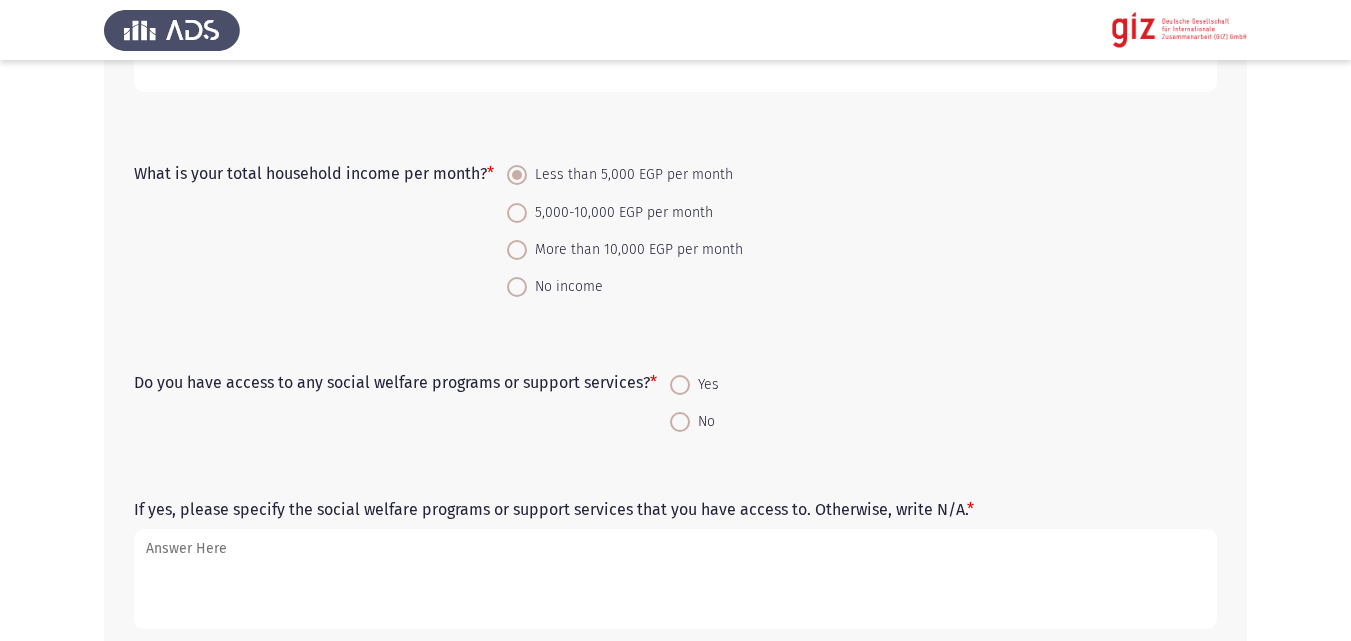 scroll, scrollTop: 2887, scrollLeft: 0, axis: vertical 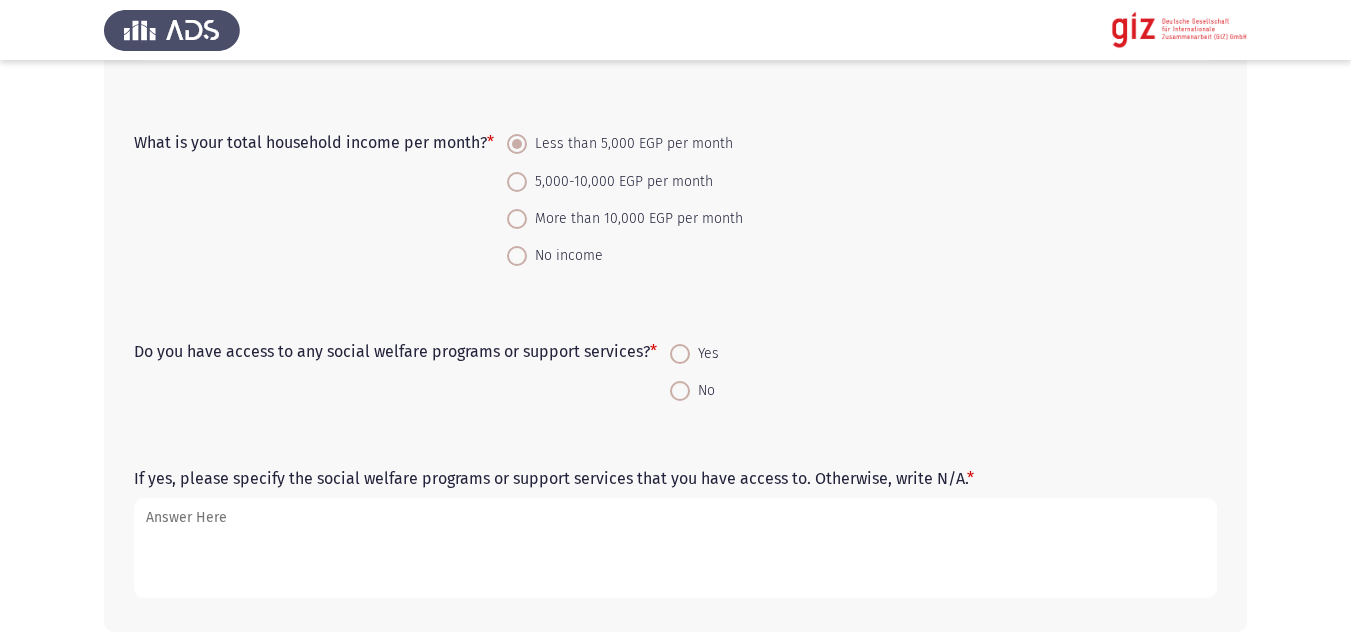 click at bounding box center (680, 391) 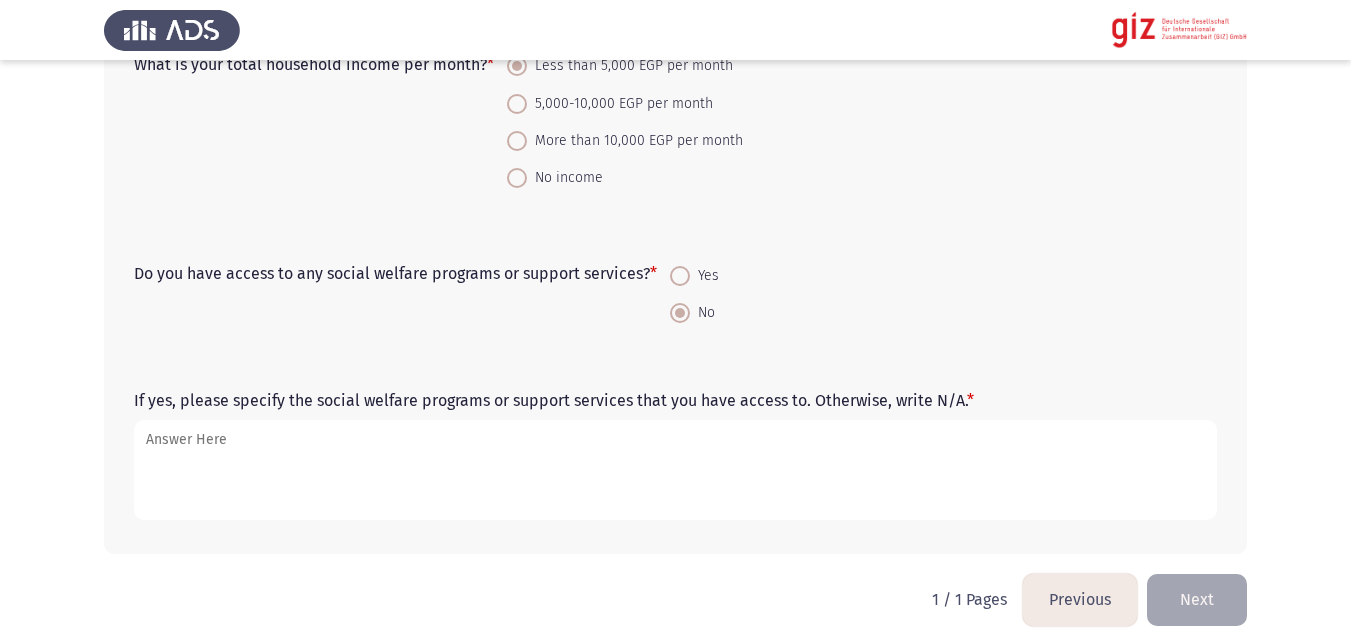 scroll, scrollTop: 2978, scrollLeft: 0, axis: vertical 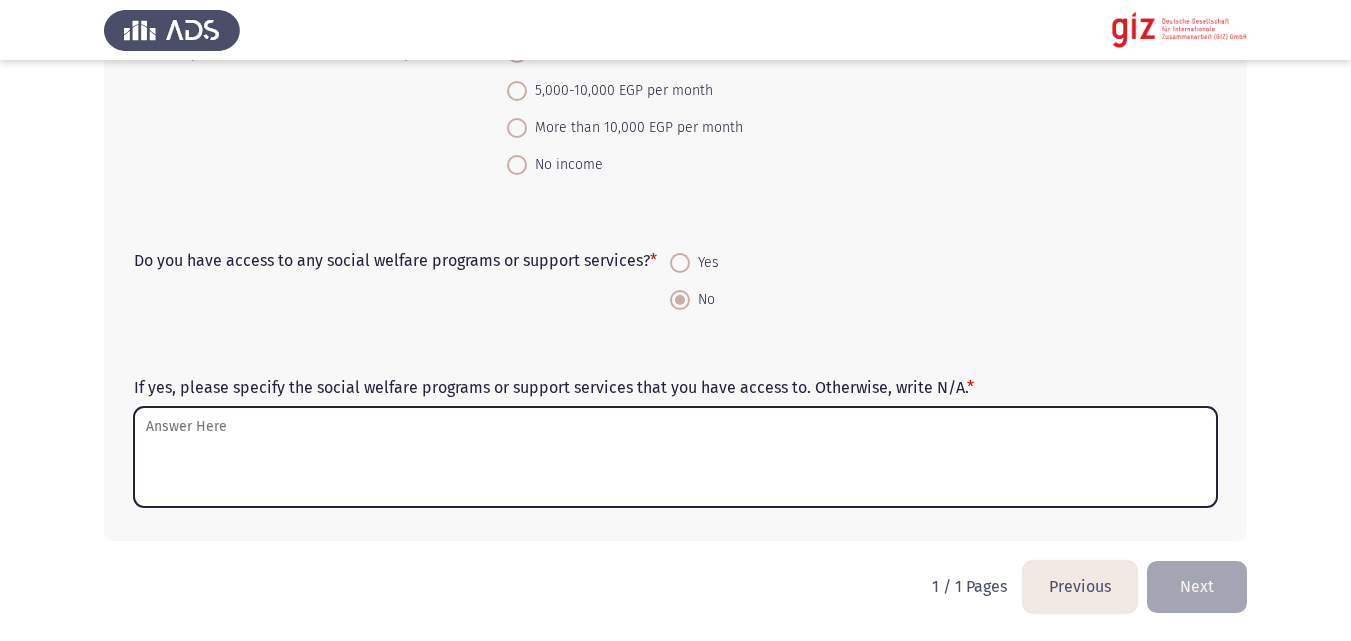 click on "If yes, please specify the social welfare programs or support services that you have access to. Otherwise, write N/A.   *" at bounding box center (675, 457) 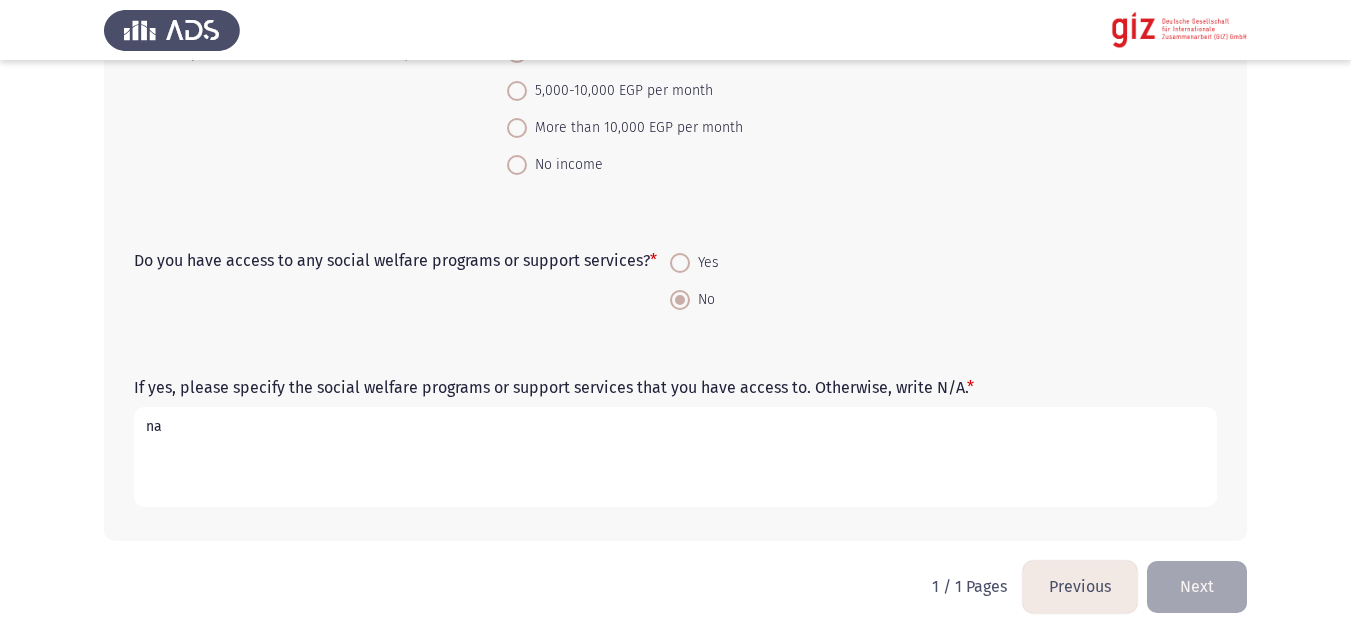 type on "na" 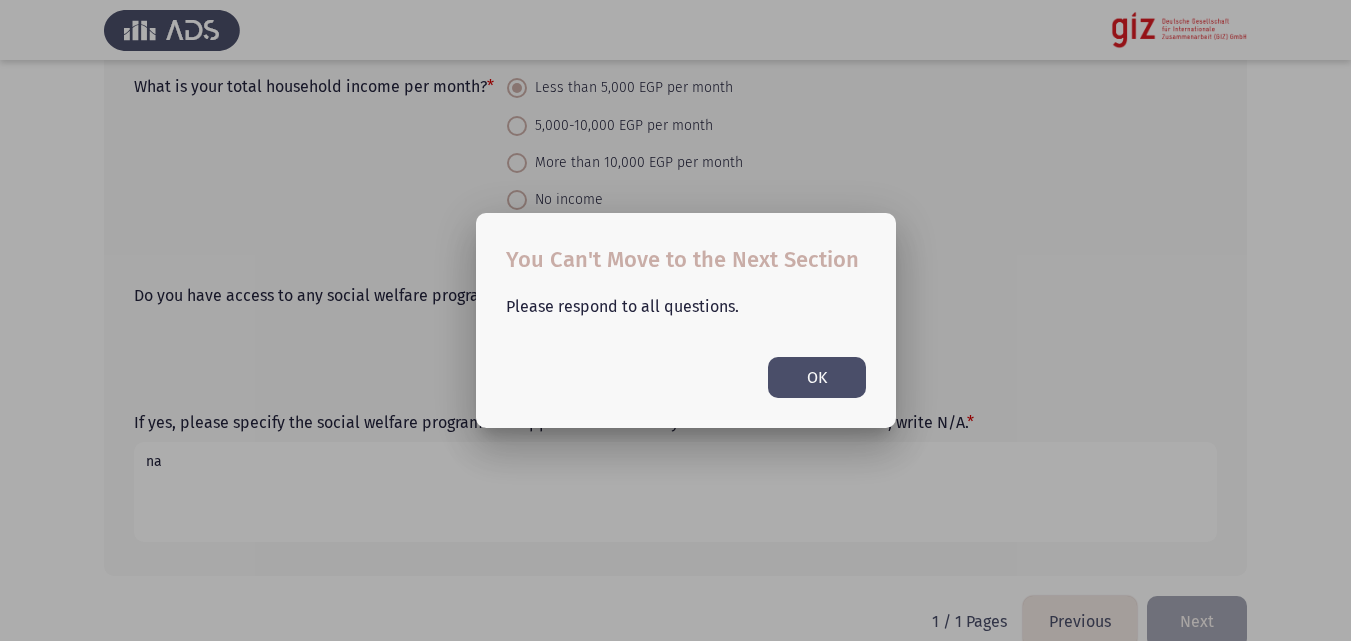 scroll, scrollTop: 0, scrollLeft: 0, axis: both 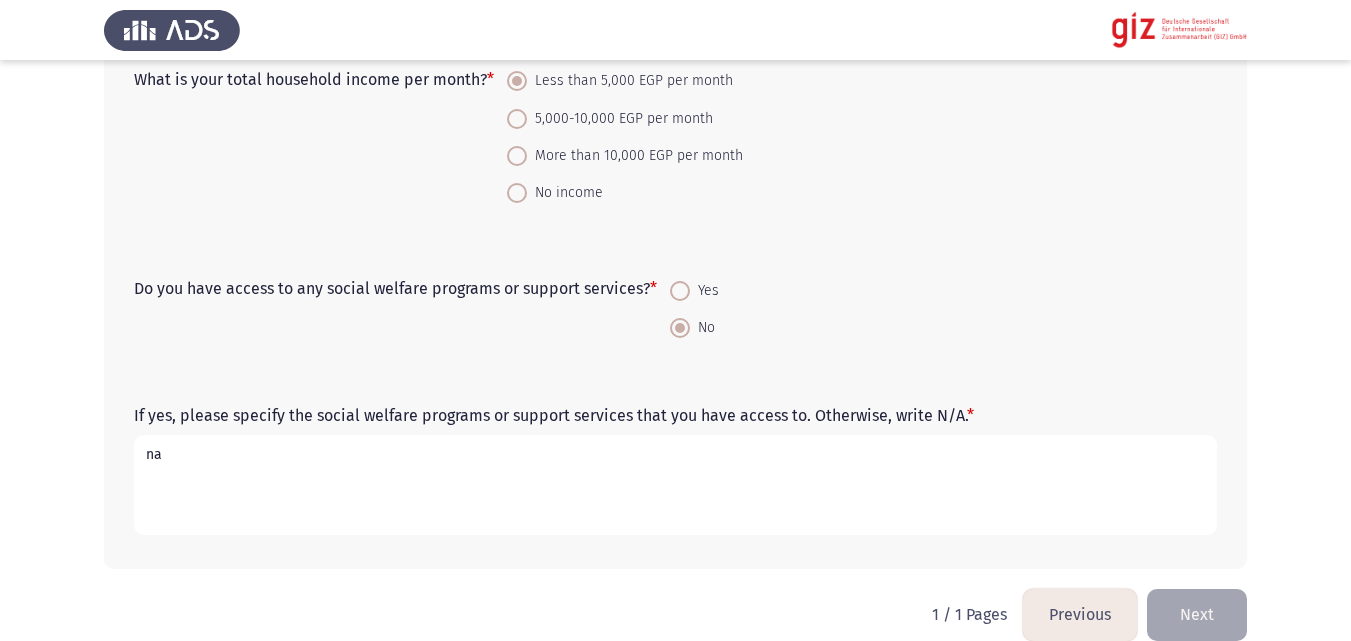 click on "Next" 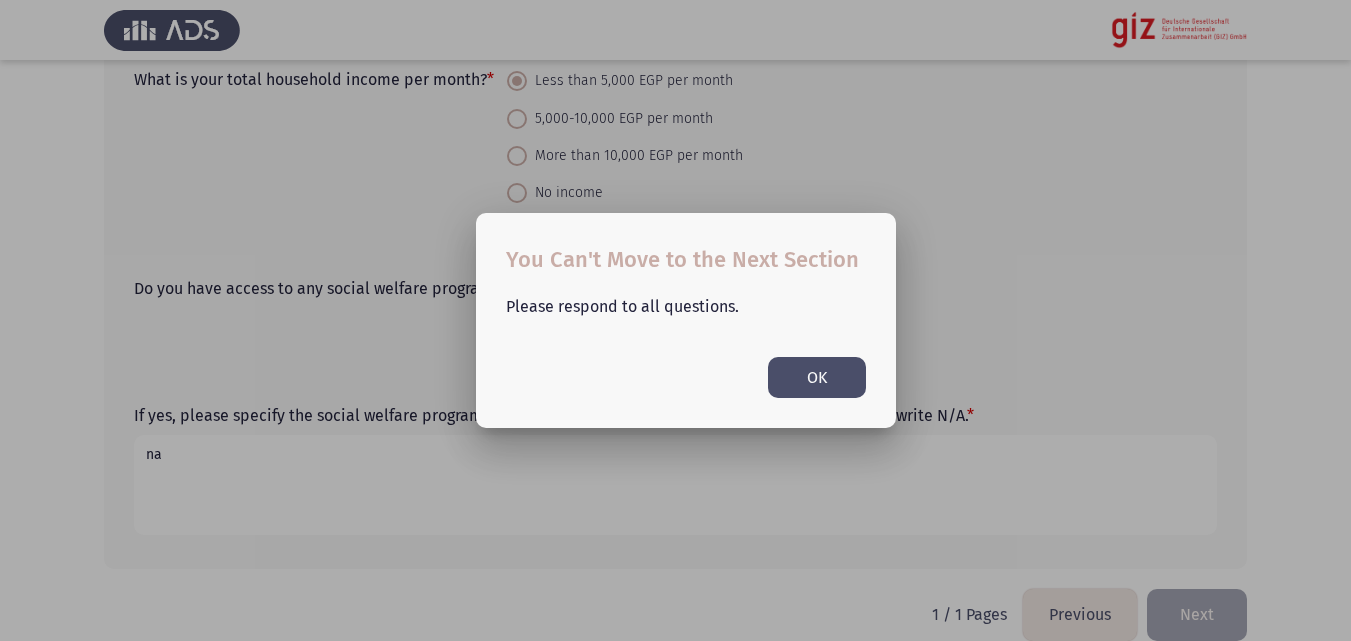 click on "OK" at bounding box center [817, 377] 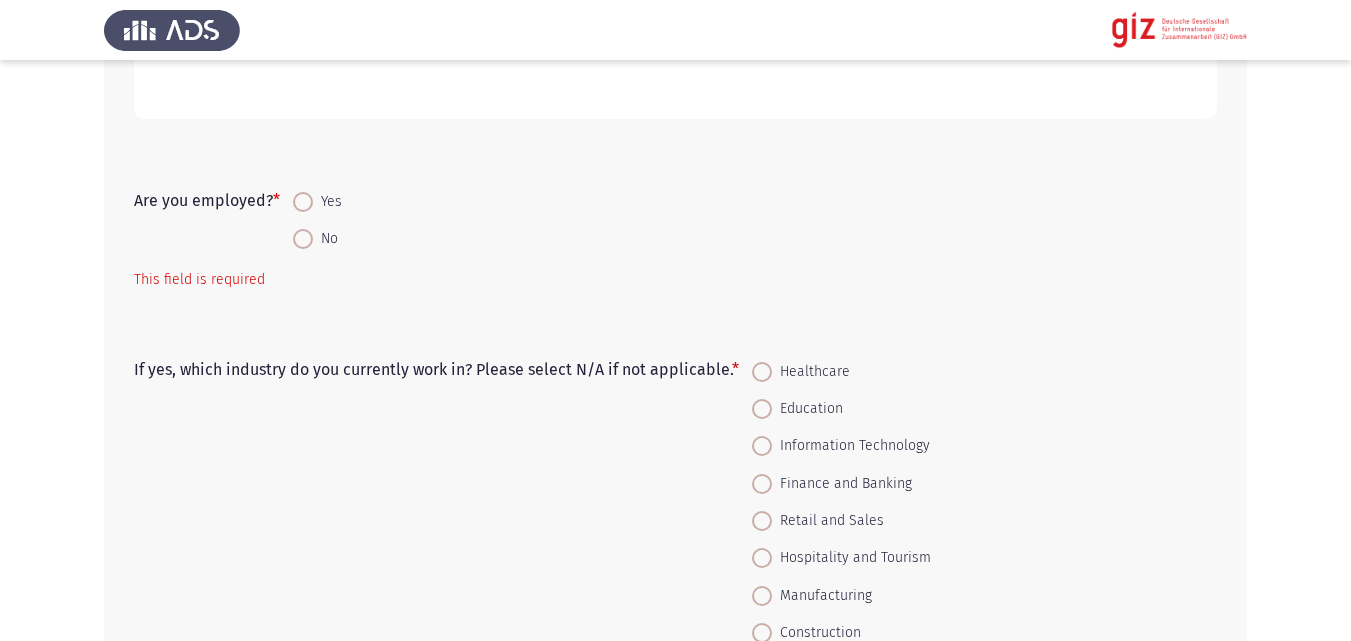 scroll, scrollTop: 1150, scrollLeft: 0, axis: vertical 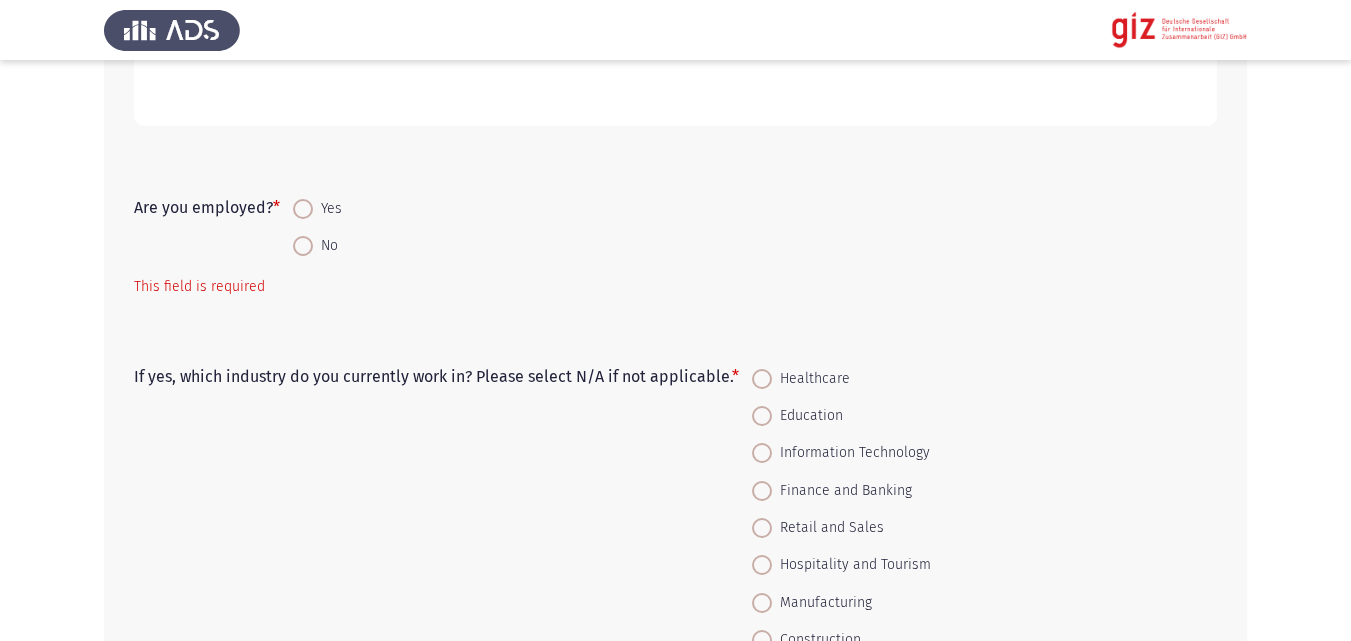 click on "No" at bounding box center (317, 245) 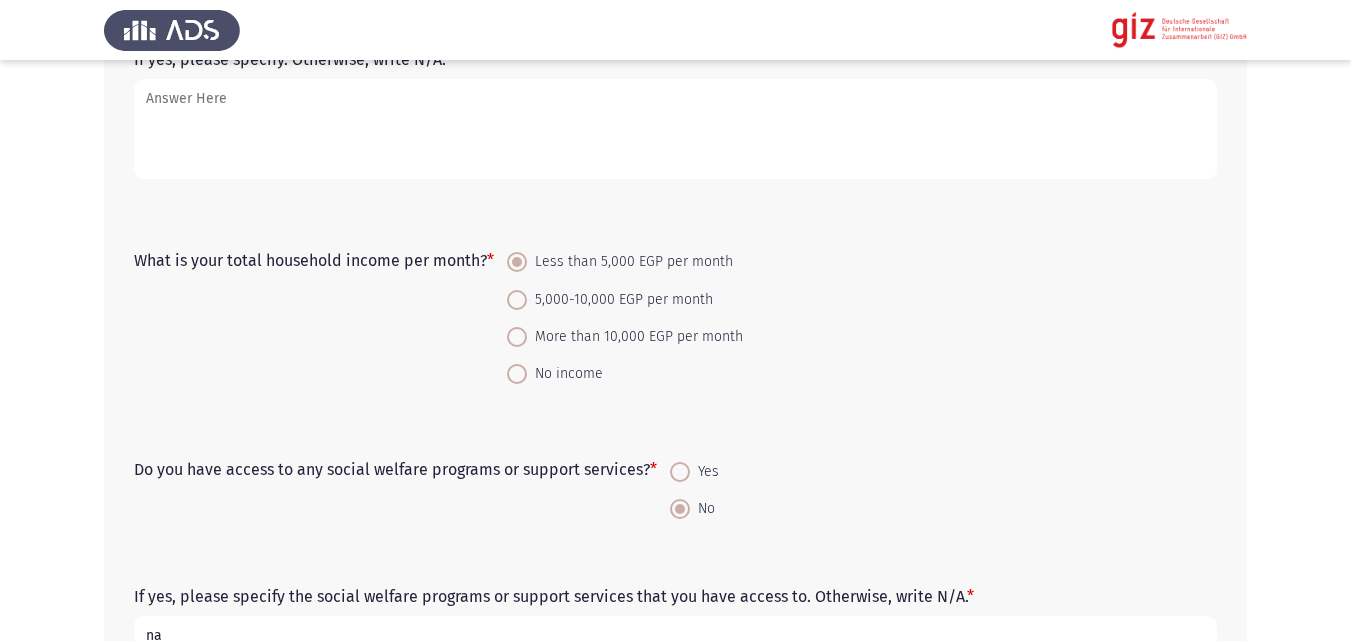scroll, scrollTop: 2978, scrollLeft: 0, axis: vertical 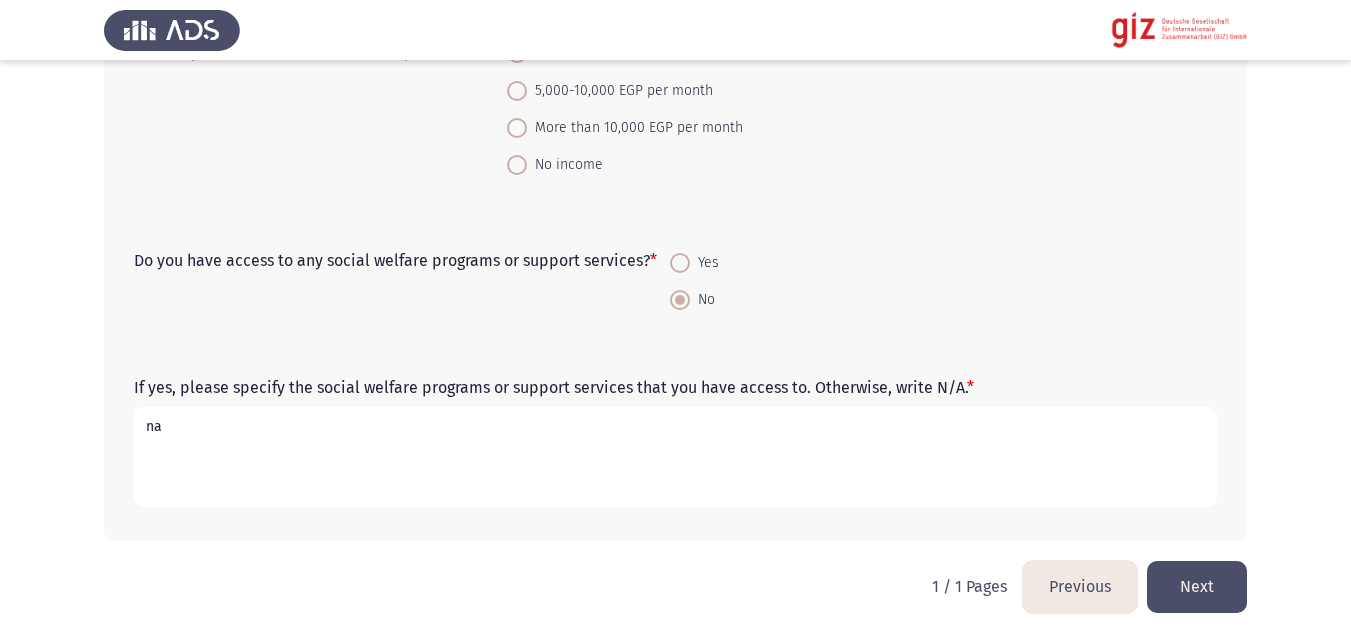 click on "Next" 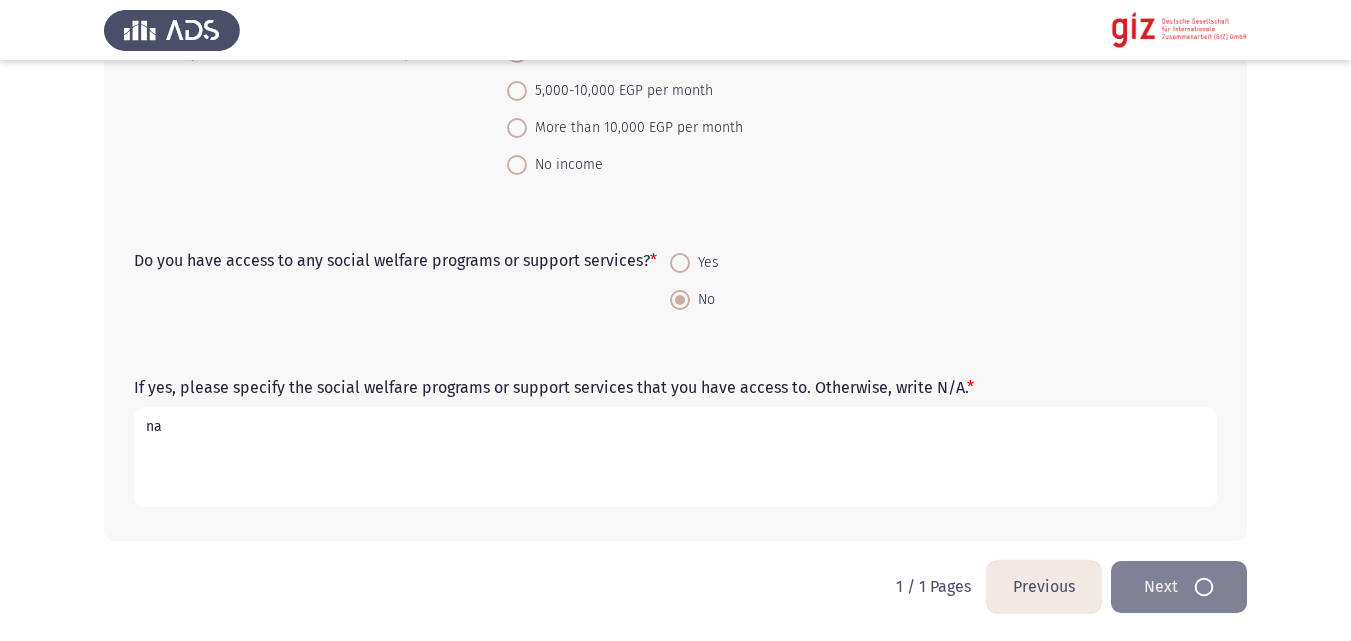 scroll, scrollTop: 0, scrollLeft: 0, axis: both 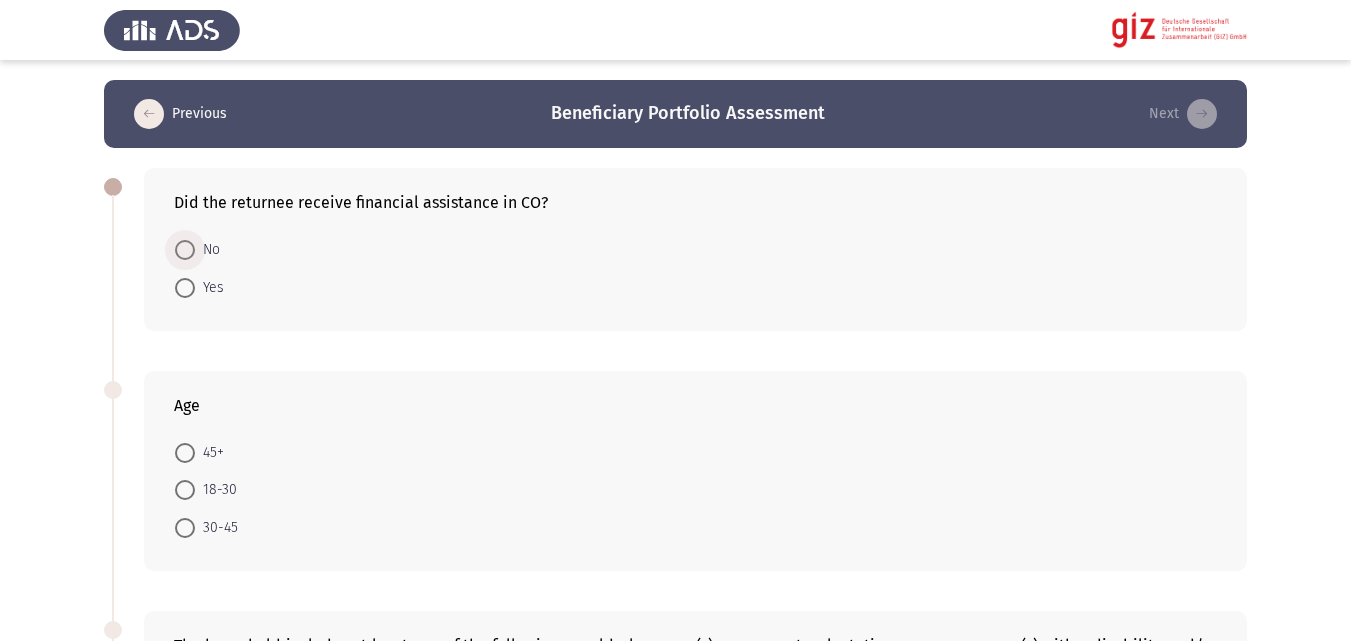 click on "No" at bounding box center (207, 250) 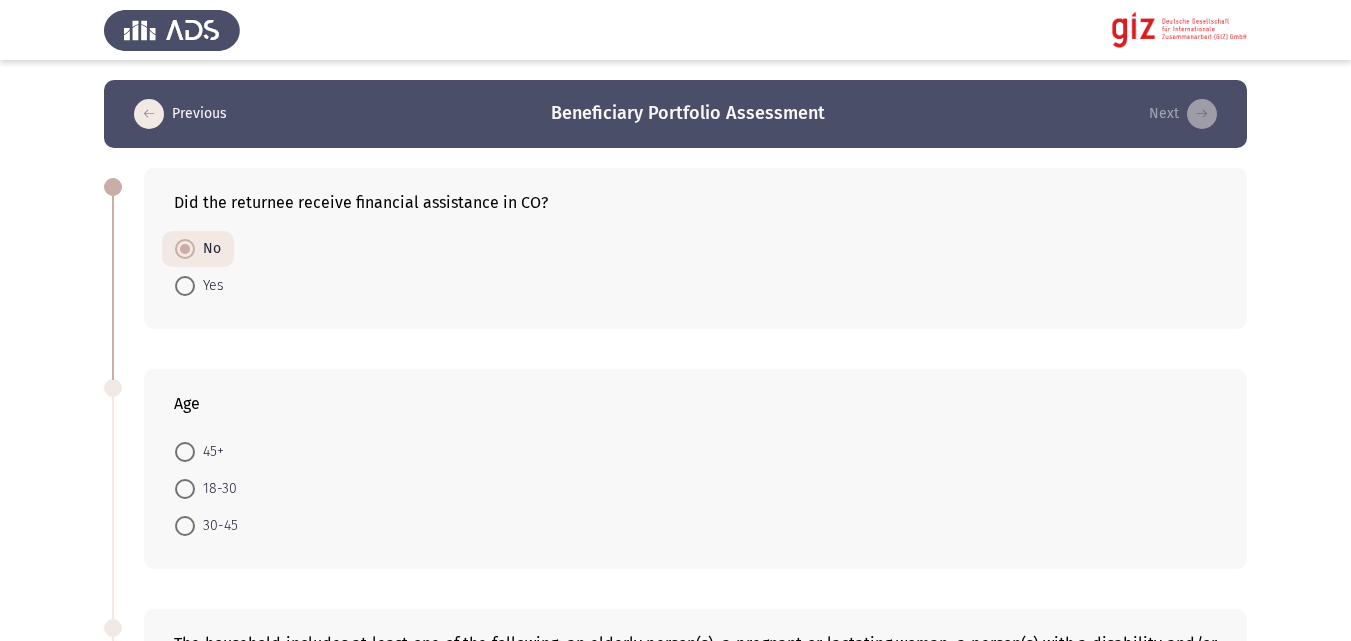 click on "18-30" at bounding box center (216, 489) 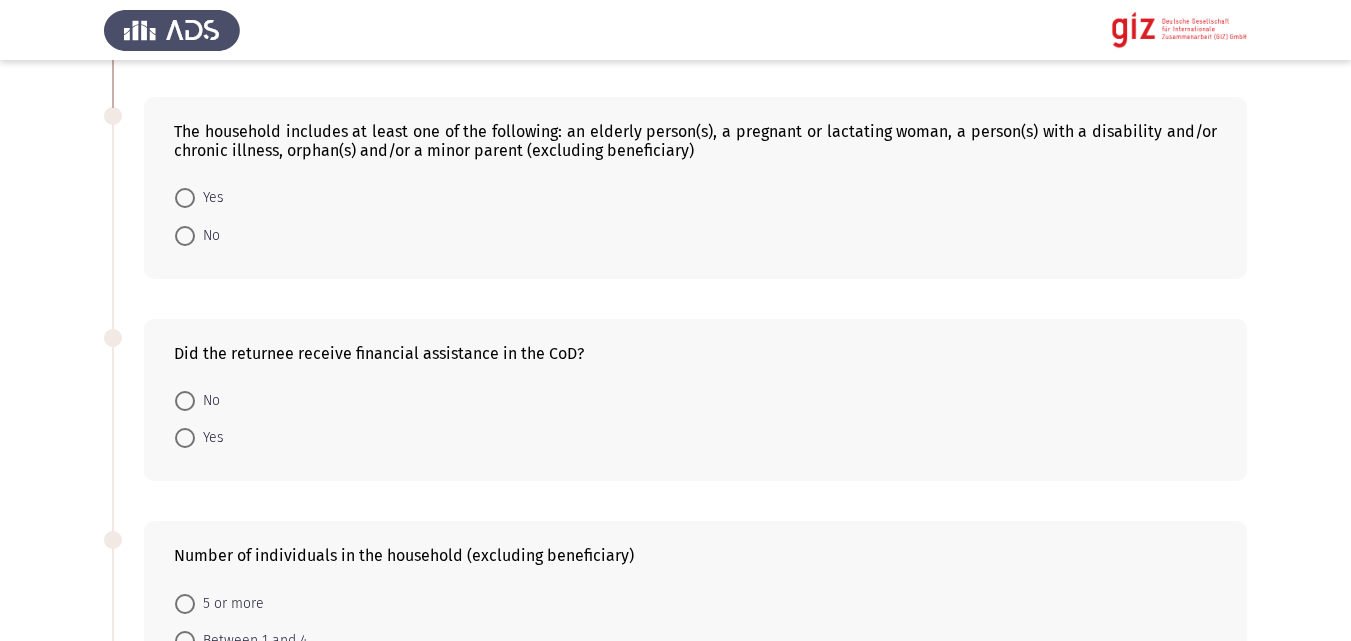 scroll, scrollTop: 528, scrollLeft: 0, axis: vertical 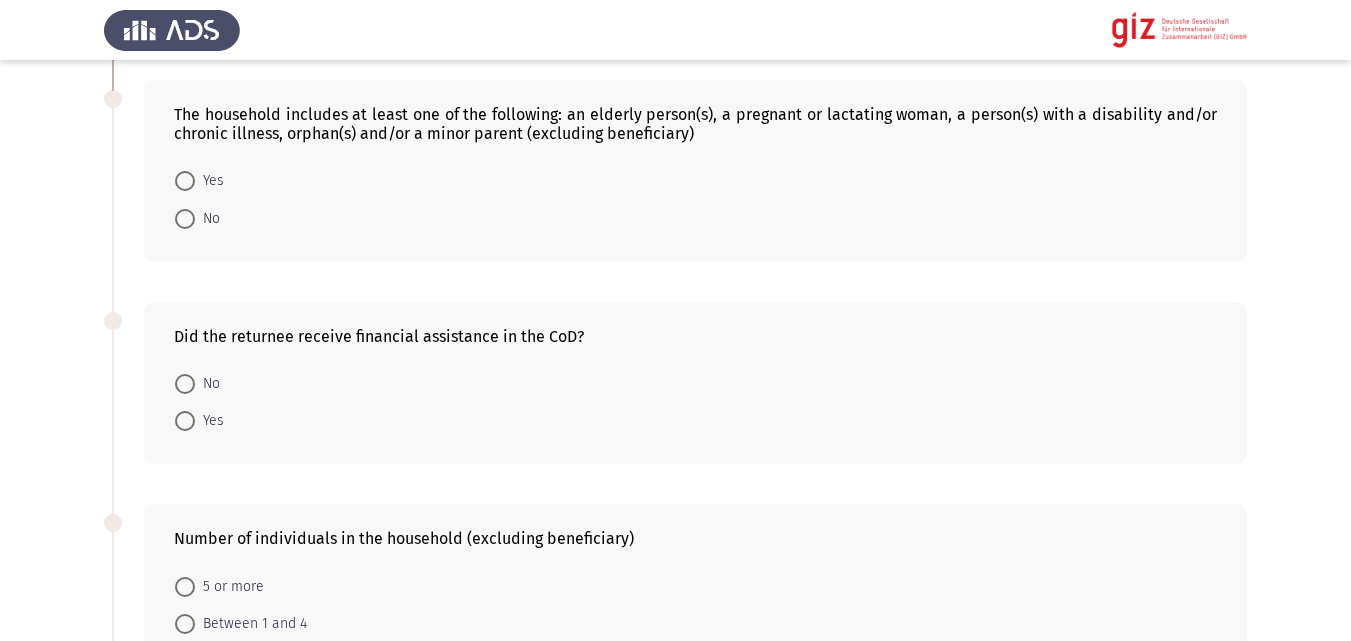 click on "Yes" at bounding box center [209, 181] 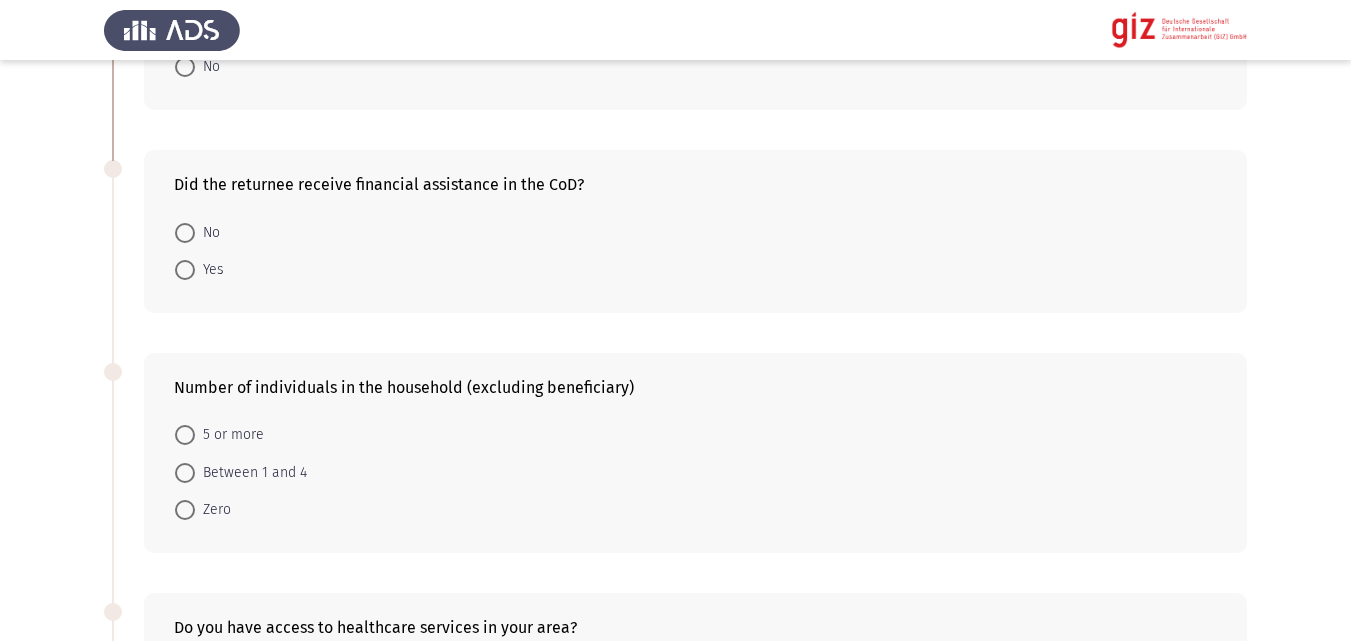 scroll, scrollTop: 680, scrollLeft: 0, axis: vertical 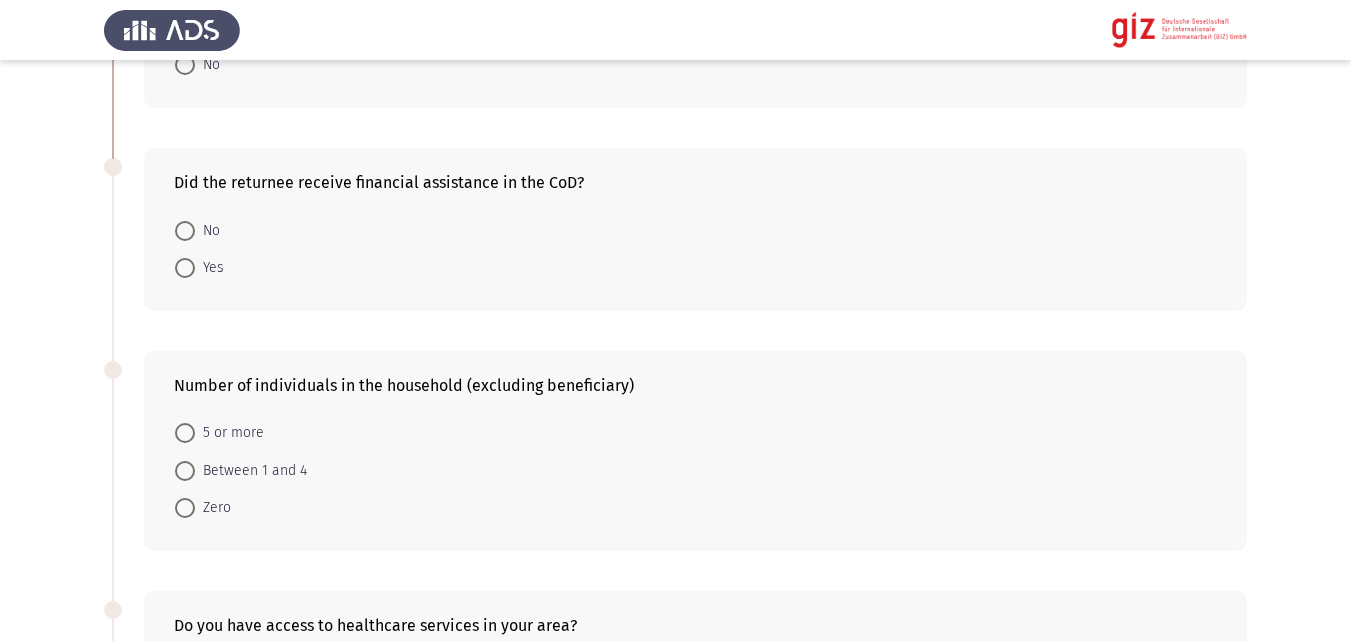 click on "No" at bounding box center [207, 231] 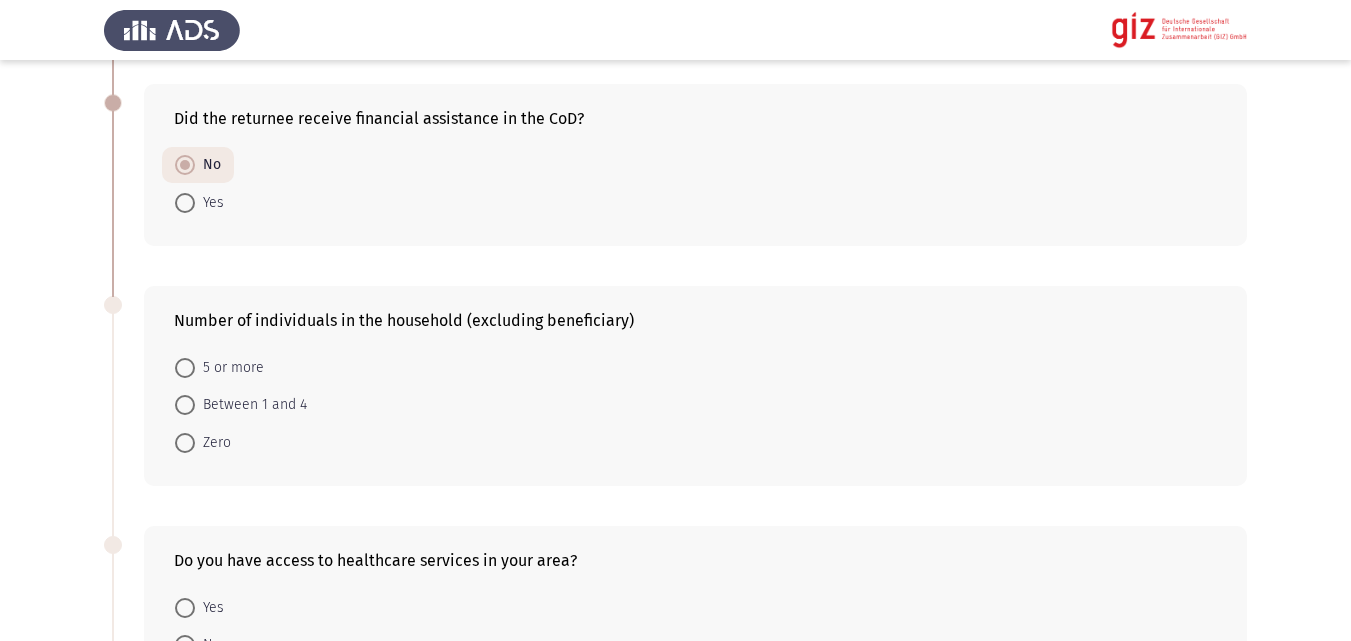 scroll, scrollTop: 756, scrollLeft: 0, axis: vertical 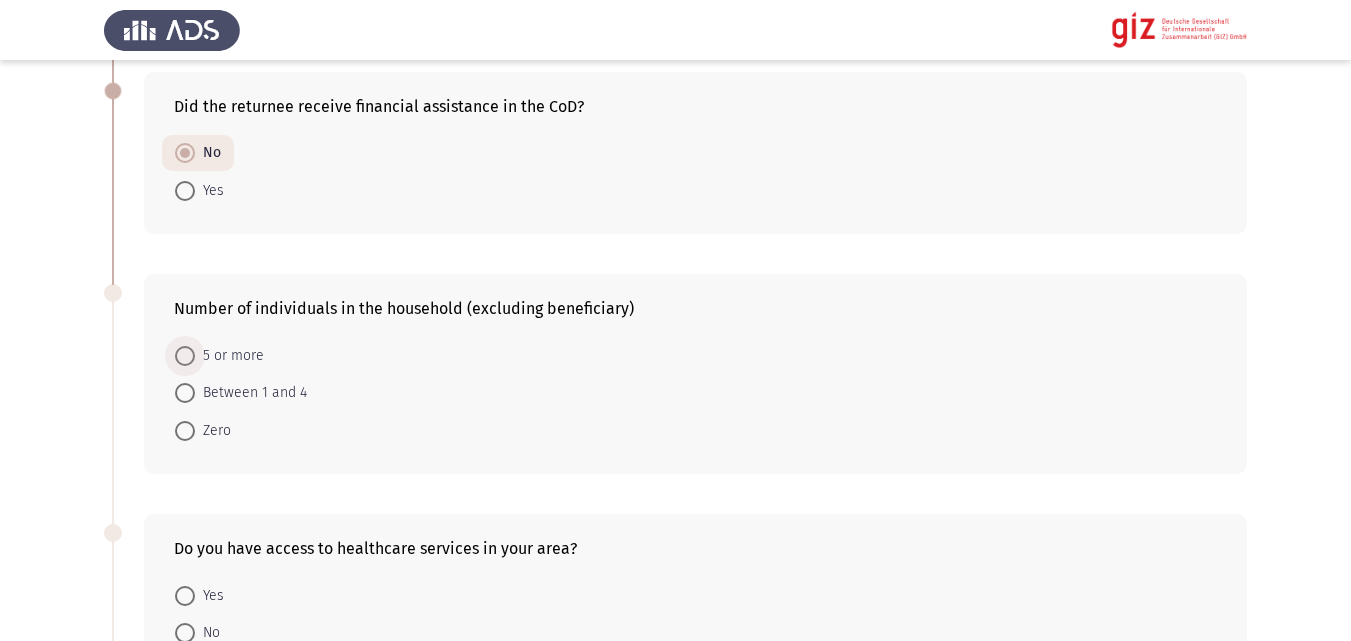 click on "5 or more" at bounding box center (229, 356) 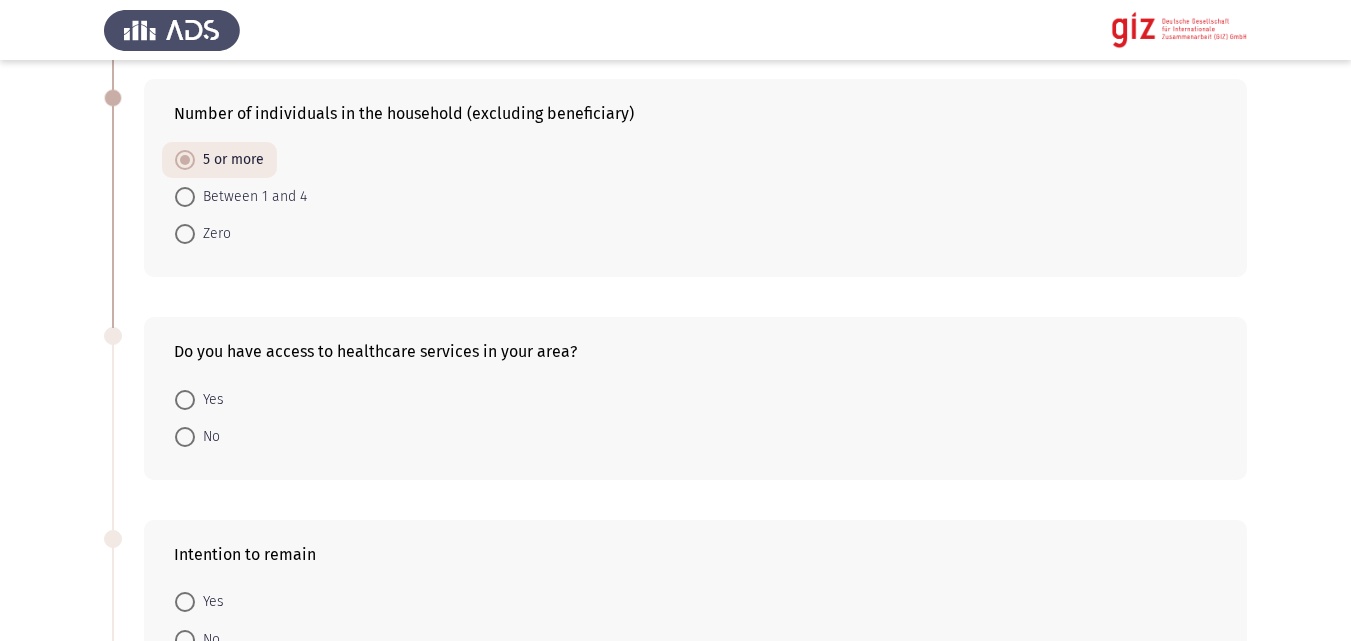 scroll, scrollTop: 1032, scrollLeft: 0, axis: vertical 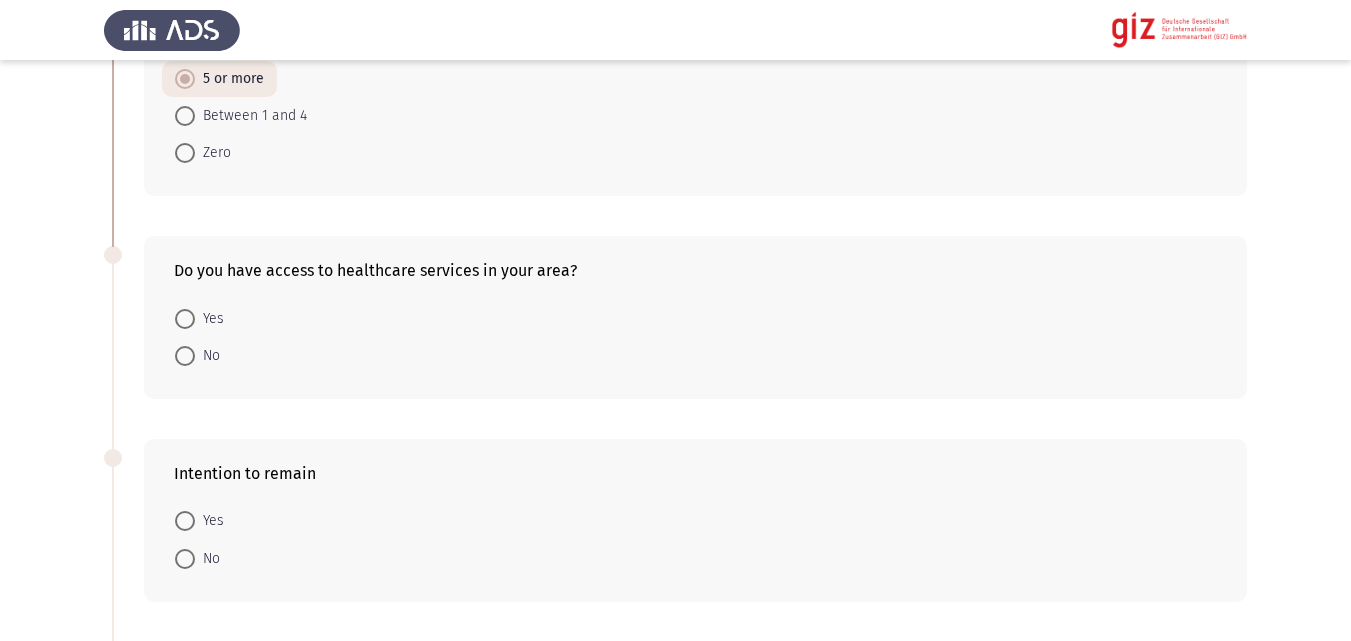 click on "Yes" at bounding box center [209, 319] 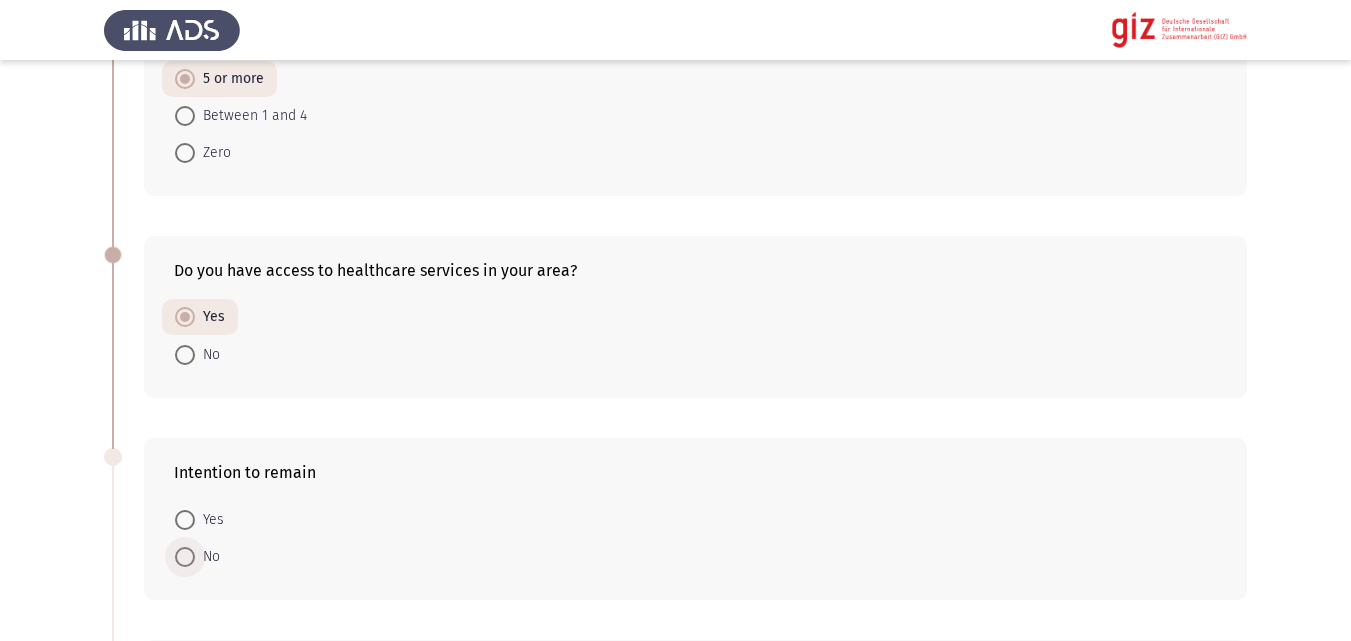 click on "No" at bounding box center (207, 557) 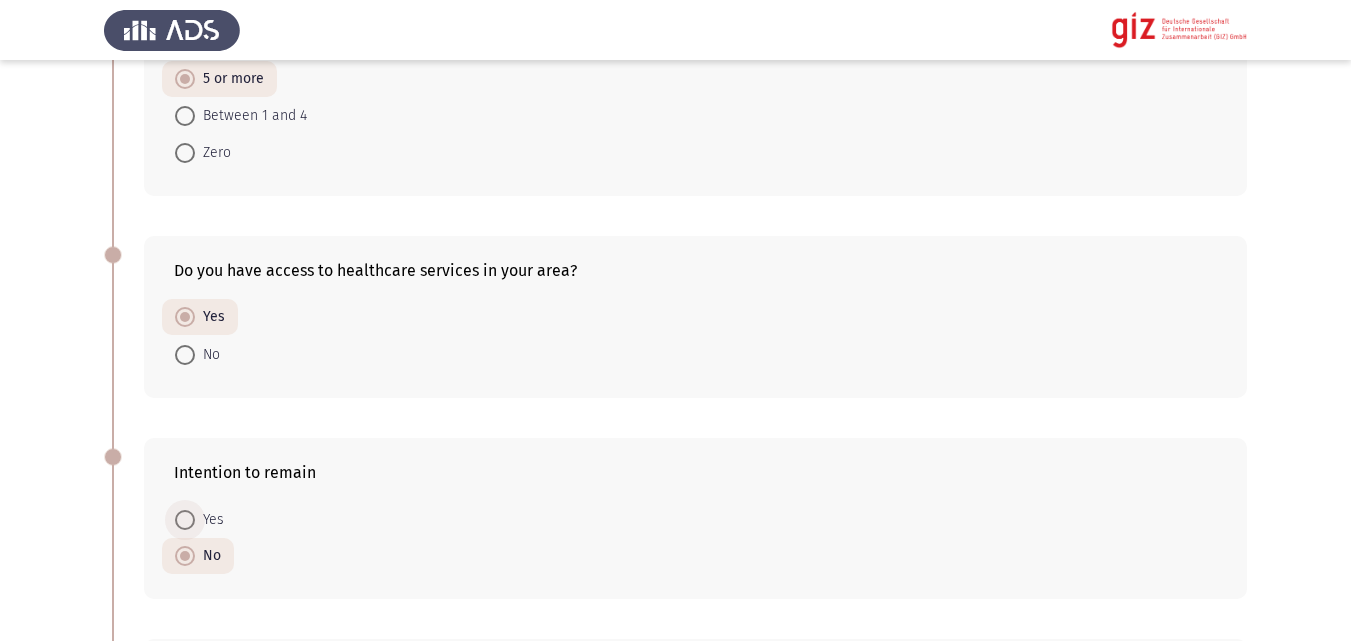 click on "Yes" at bounding box center (209, 520) 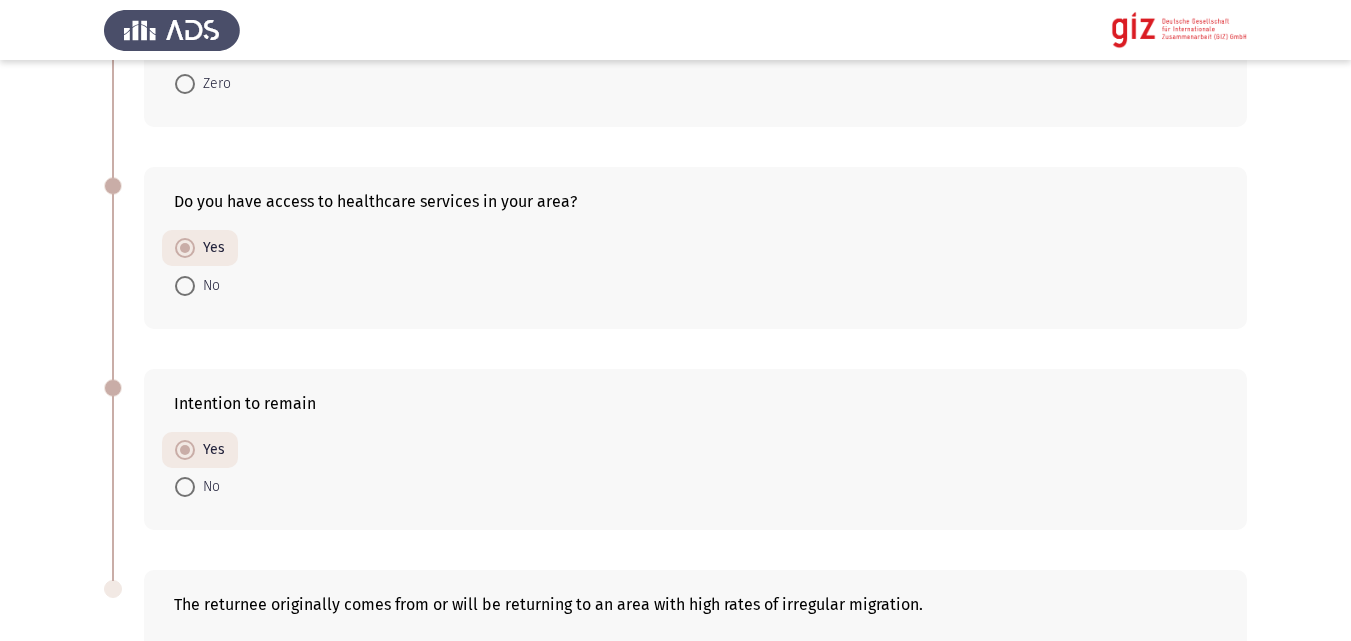 scroll, scrollTop: 1293, scrollLeft: 0, axis: vertical 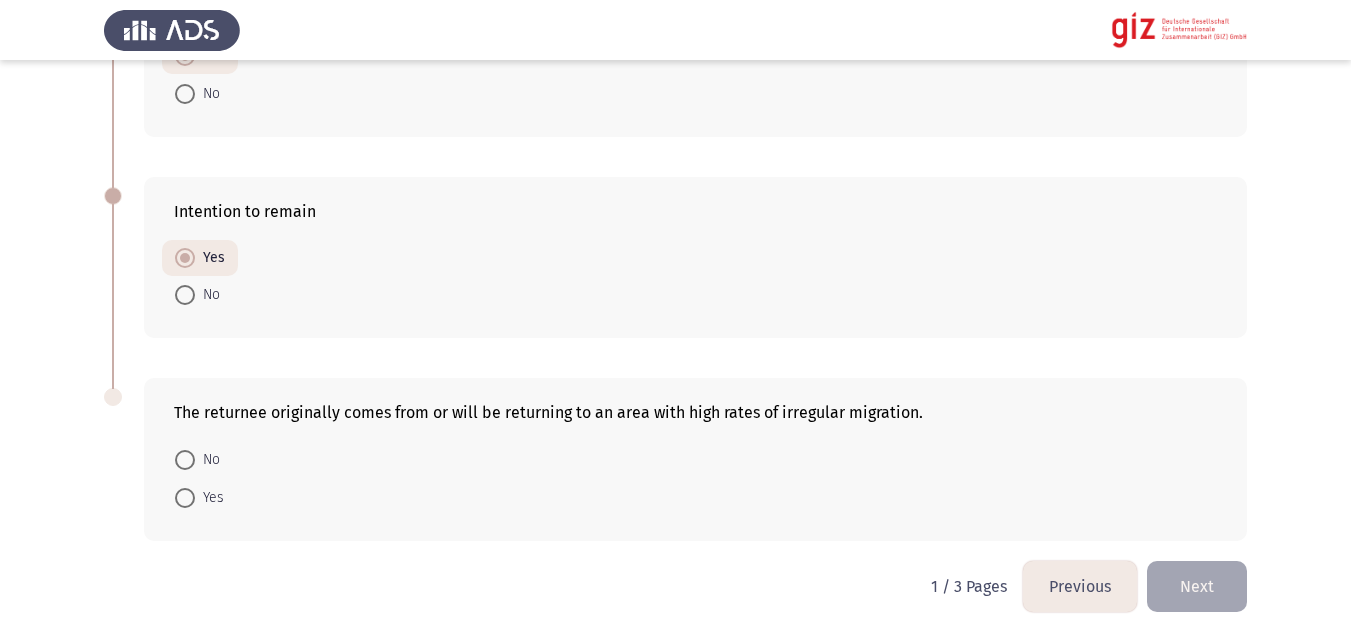 click on "No" at bounding box center (207, 460) 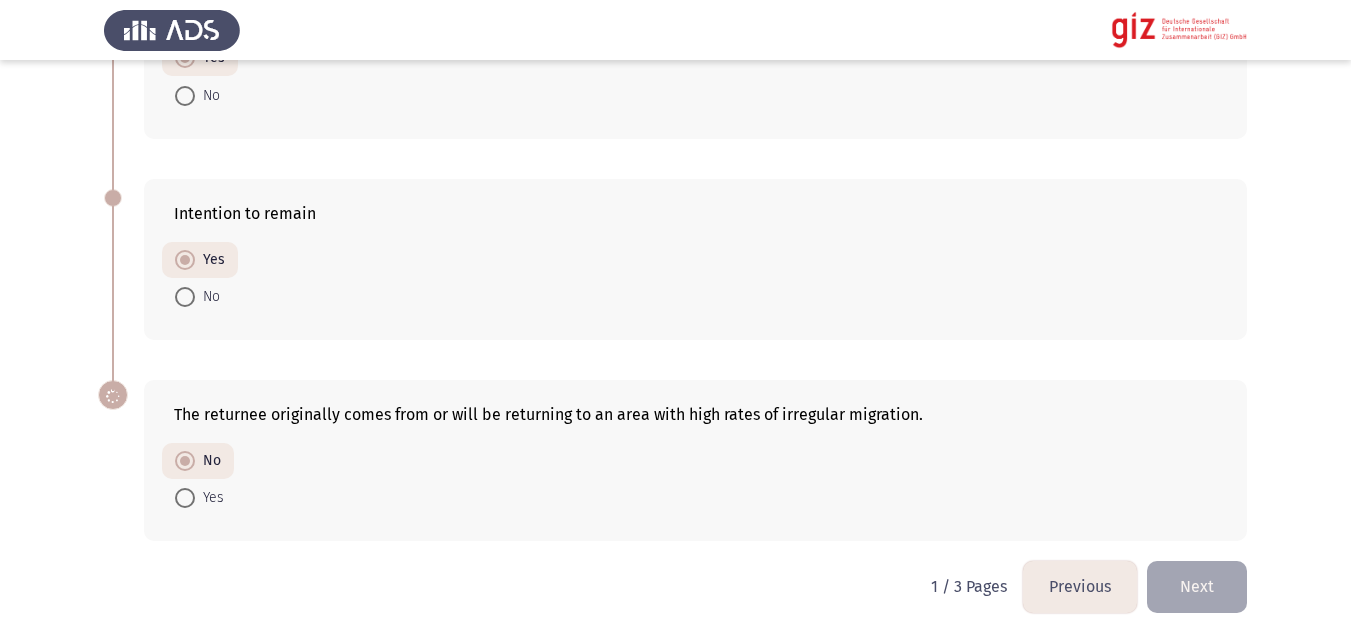 scroll, scrollTop: 1291, scrollLeft: 0, axis: vertical 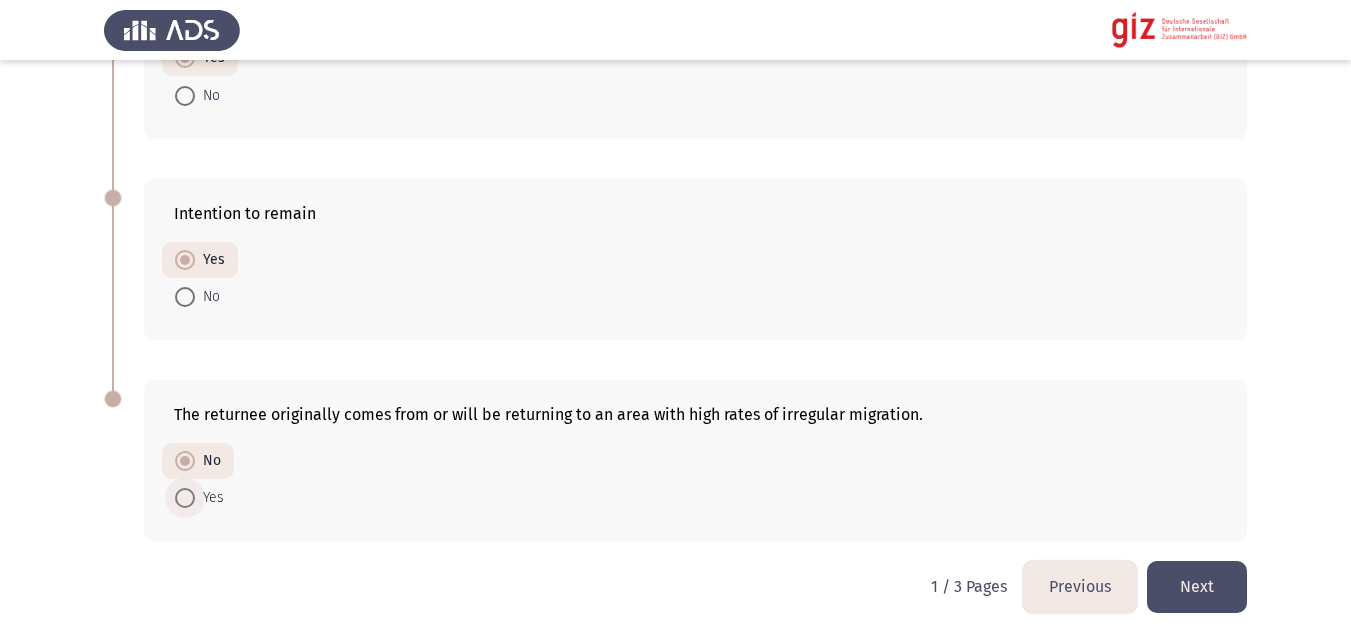 click on "Yes" at bounding box center [209, 498] 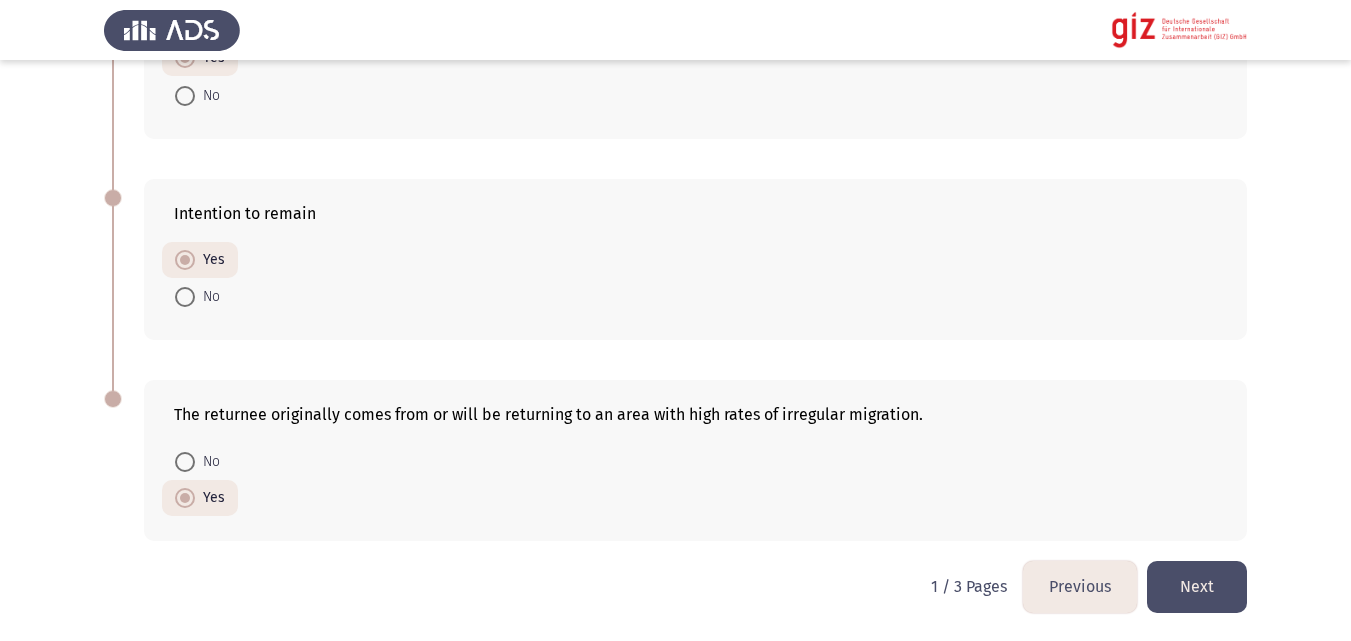 click on "Next" 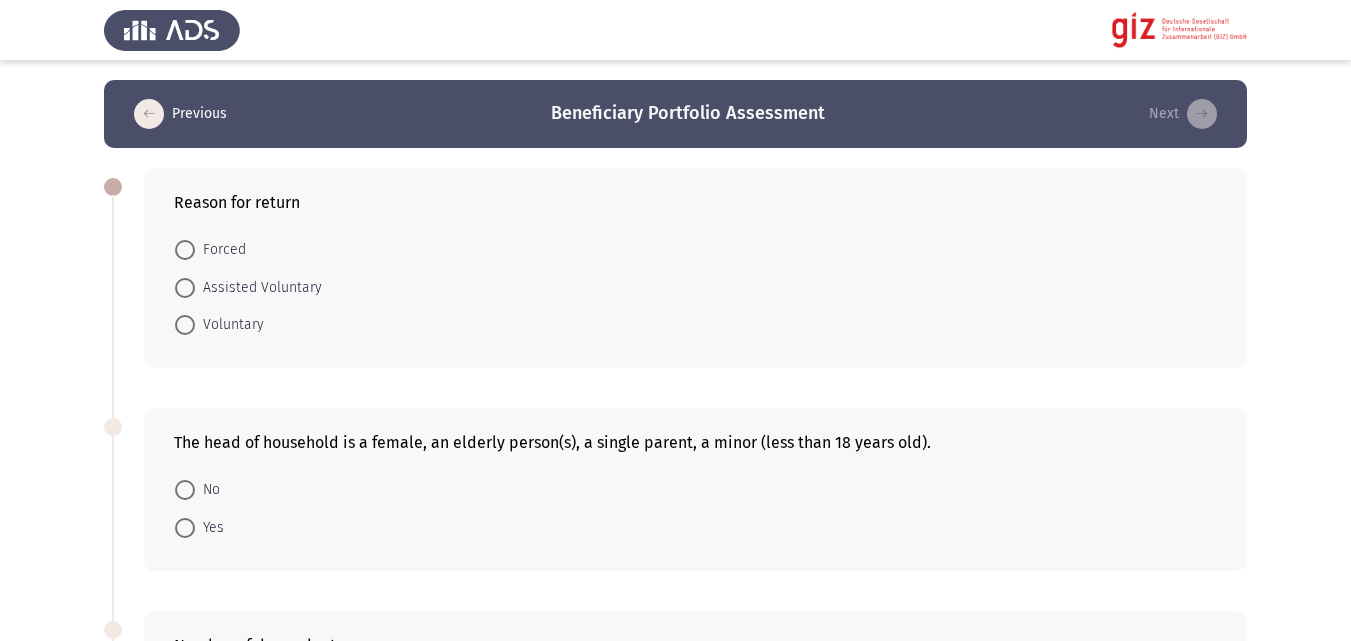 click on "Voluntary" at bounding box center (229, 325) 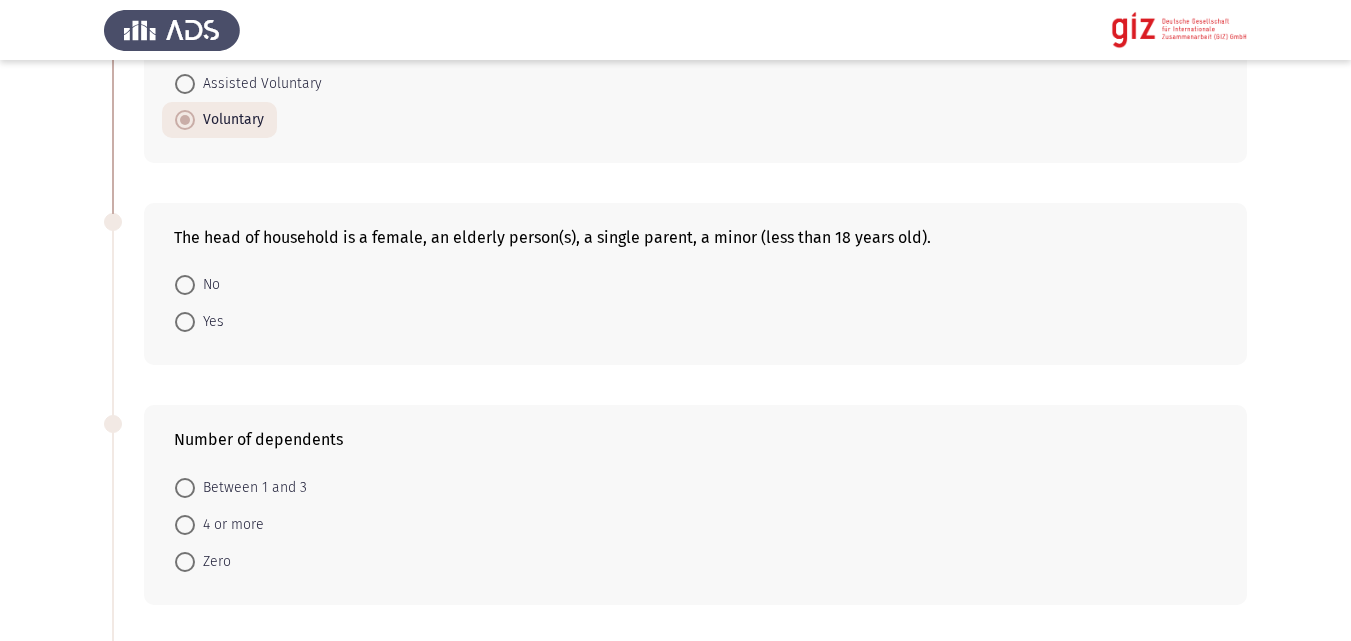 scroll, scrollTop: 252, scrollLeft: 0, axis: vertical 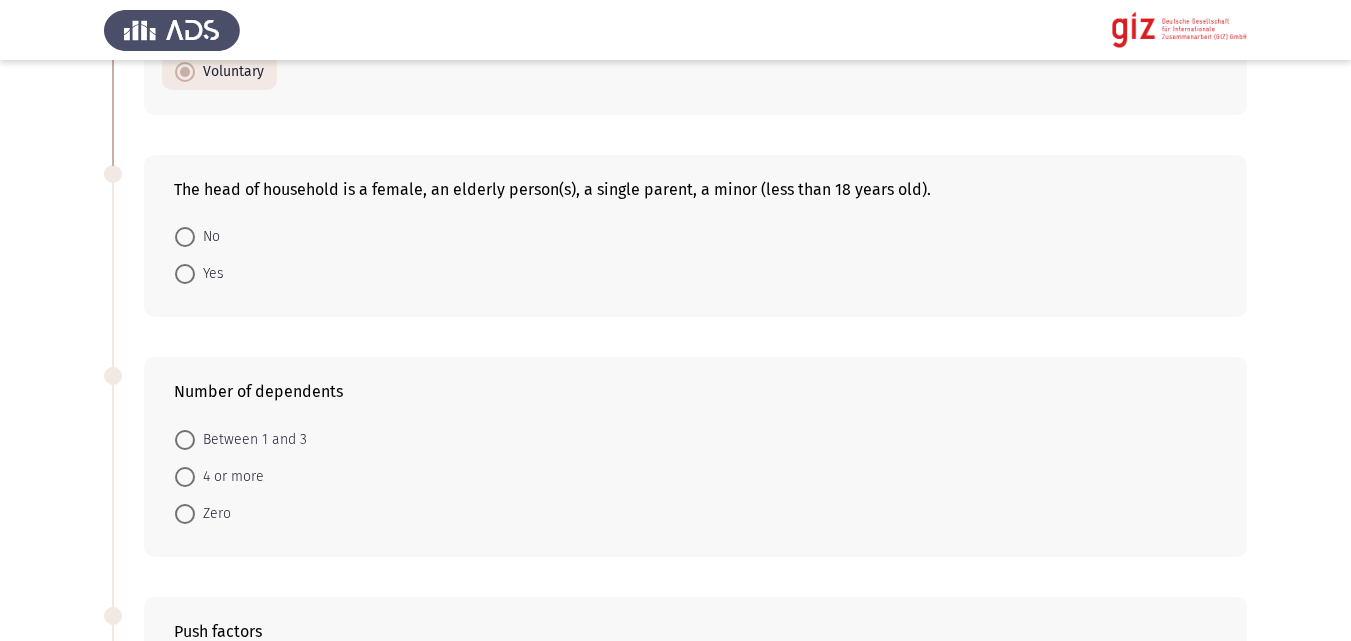 click on "No" at bounding box center (207, 237) 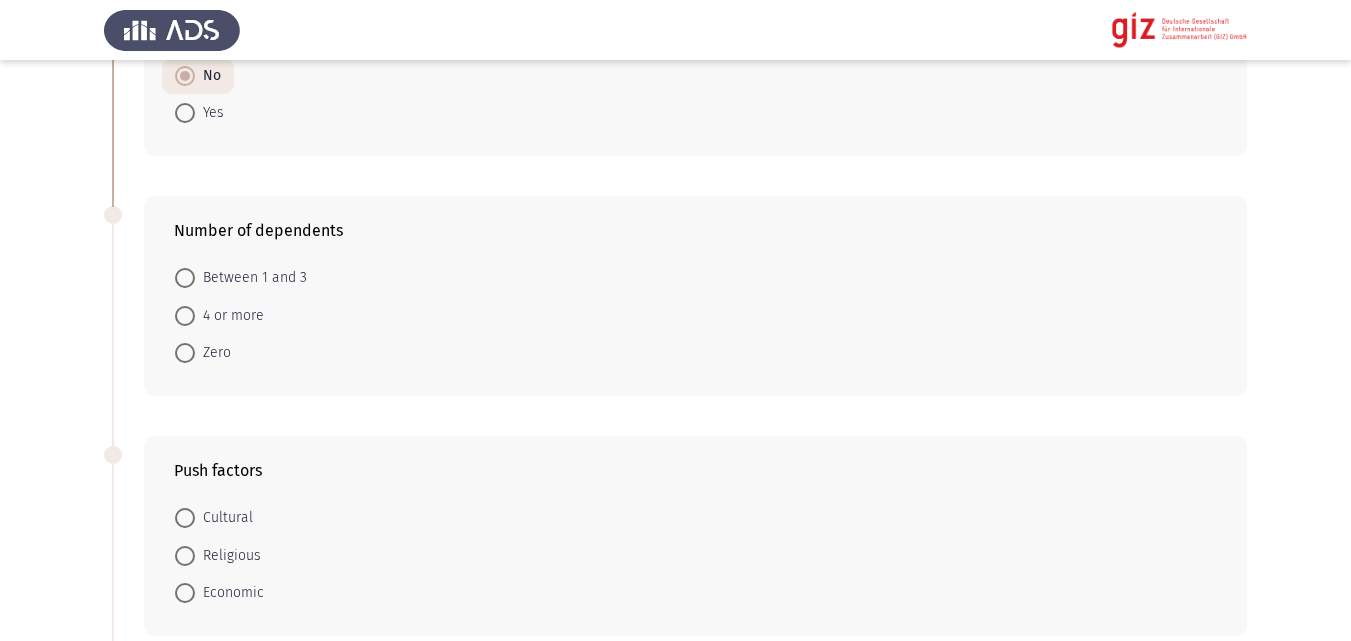 scroll, scrollTop: 413, scrollLeft: 0, axis: vertical 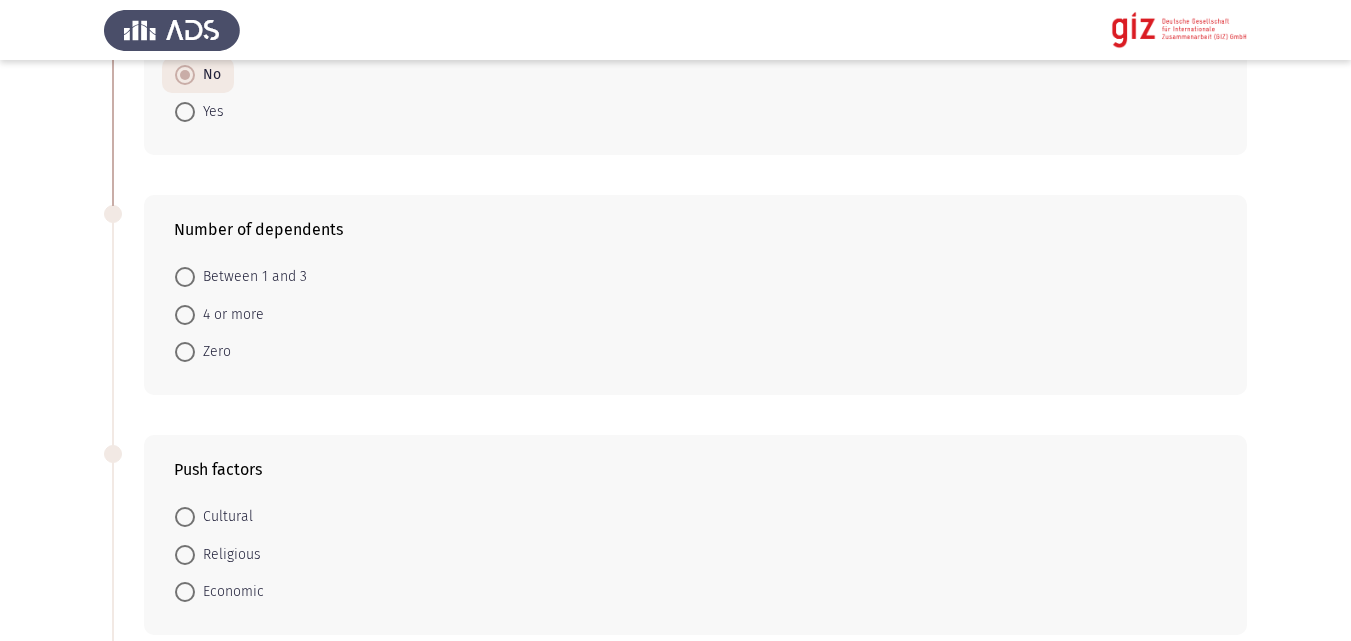 click on "4 or more" at bounding box center (229, 315) 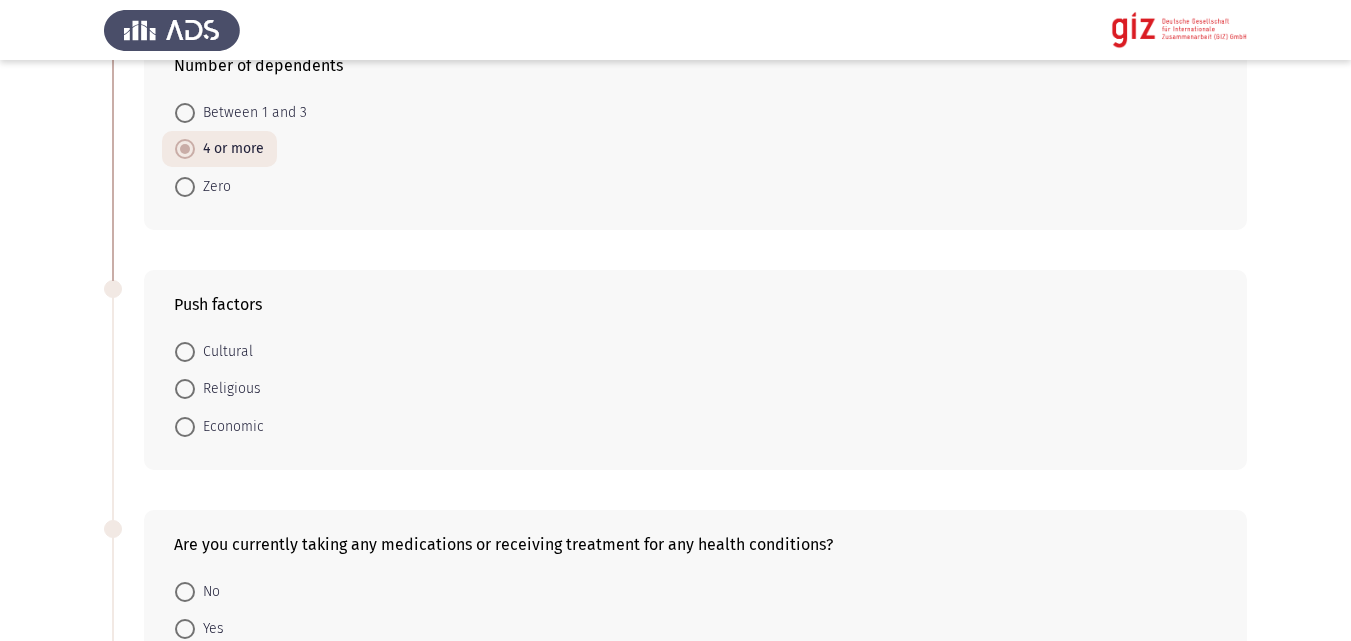 scroll, scrollTop: 642, scrollLeft: 0, axis: vertical 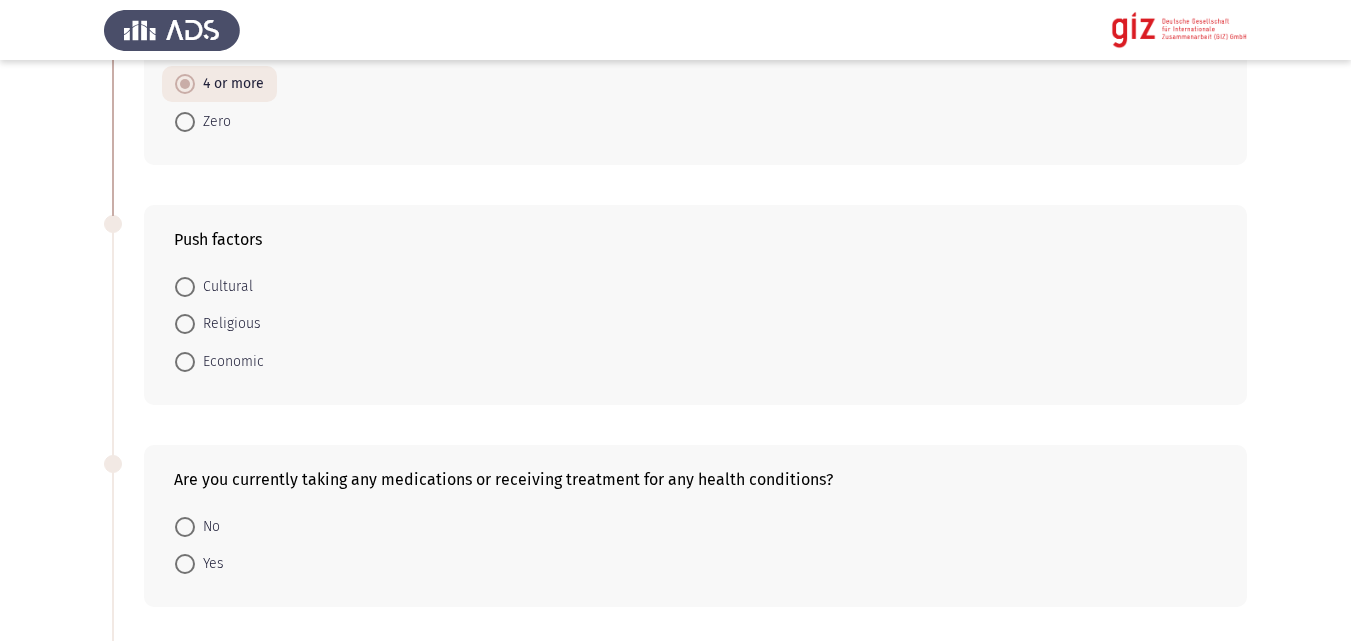 click on "Religious" at bounding box center (218, 323) 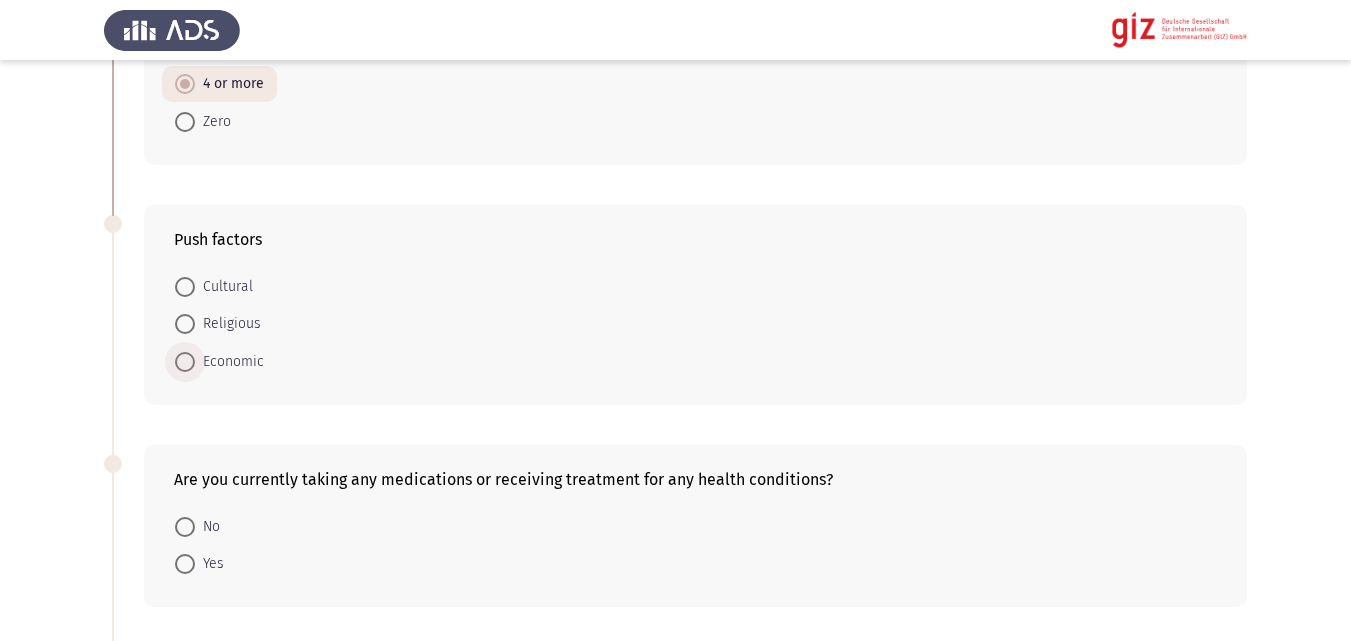 click on "Economic" at bounding box center [229, 362] 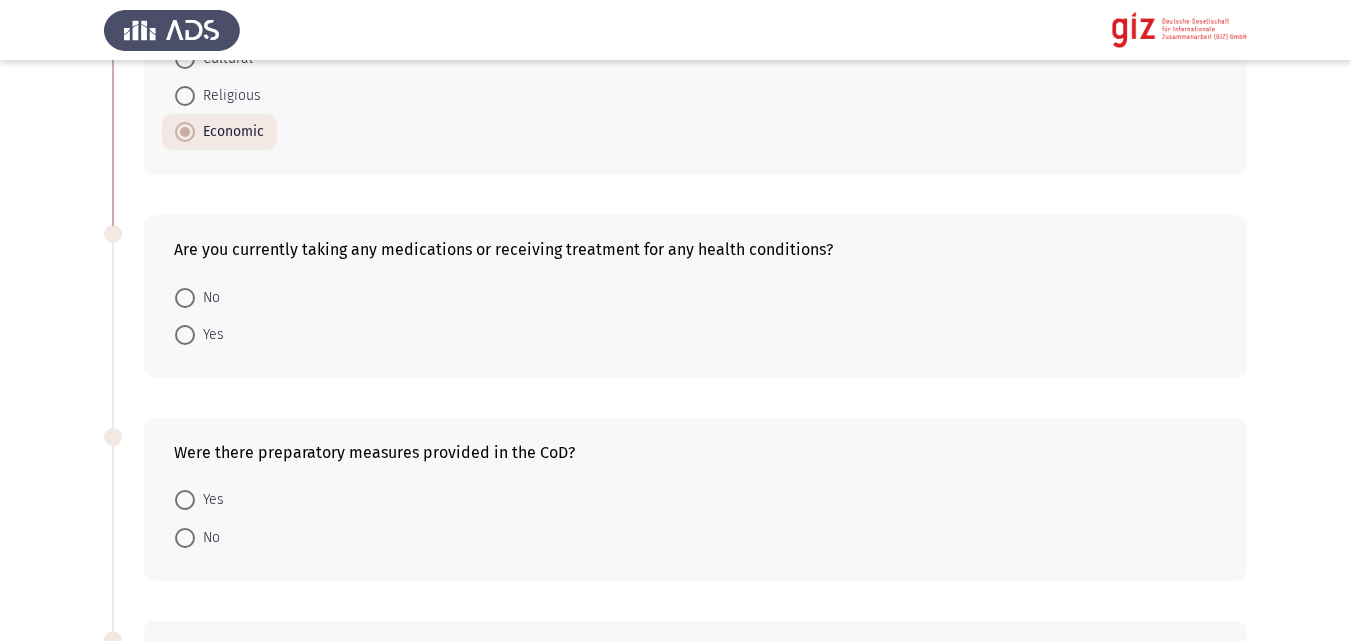 scroll, scrollTop: 938, scrollLeft: 0, axis: vertical 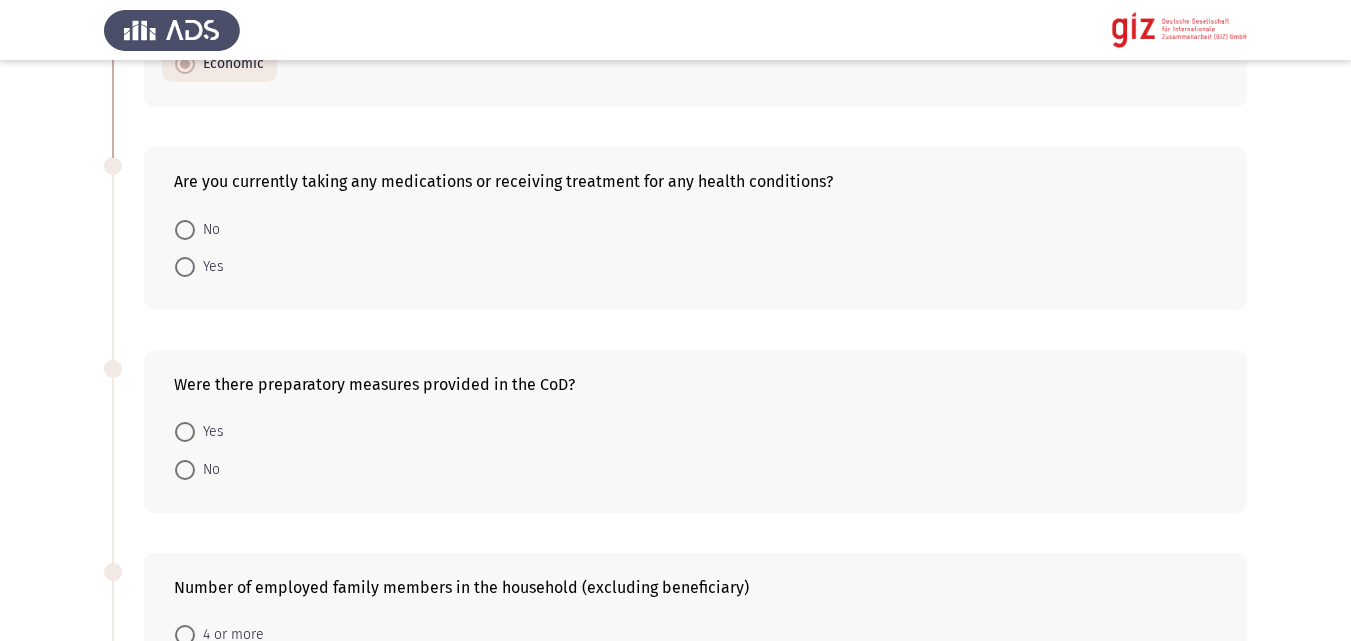 click at bounding box center [185, 267] 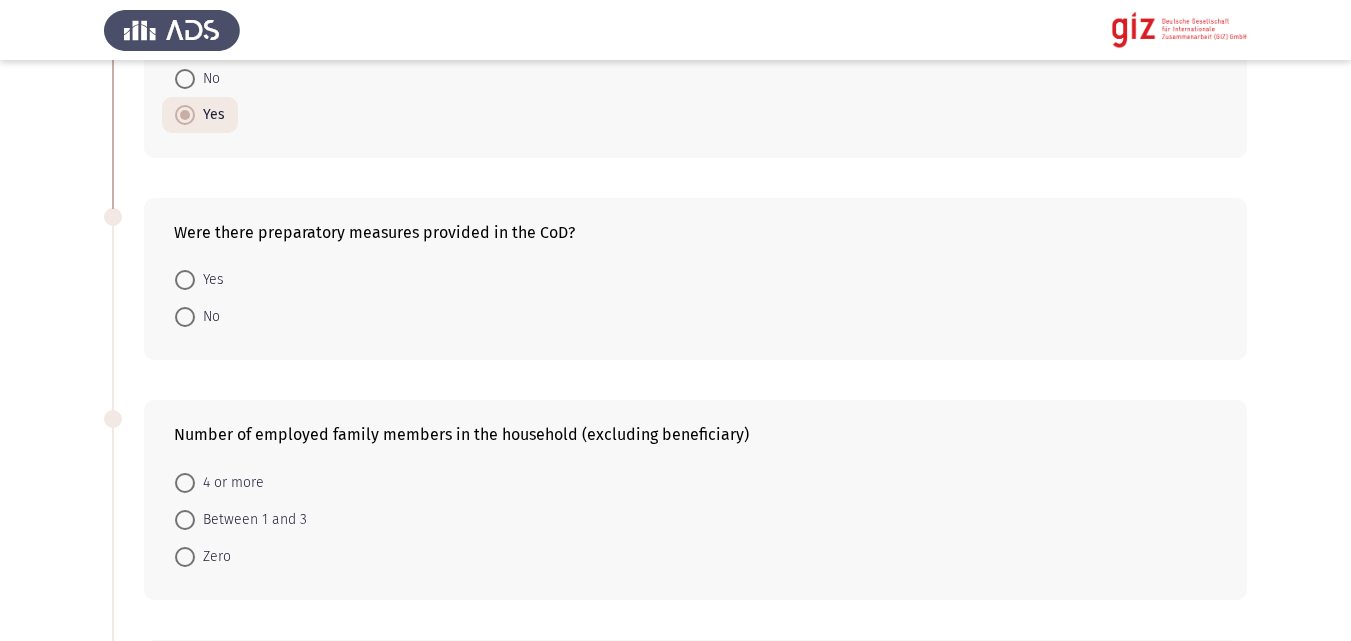 scroll, scrollTop: 1113, scrollLeft: 0, axis: vertical 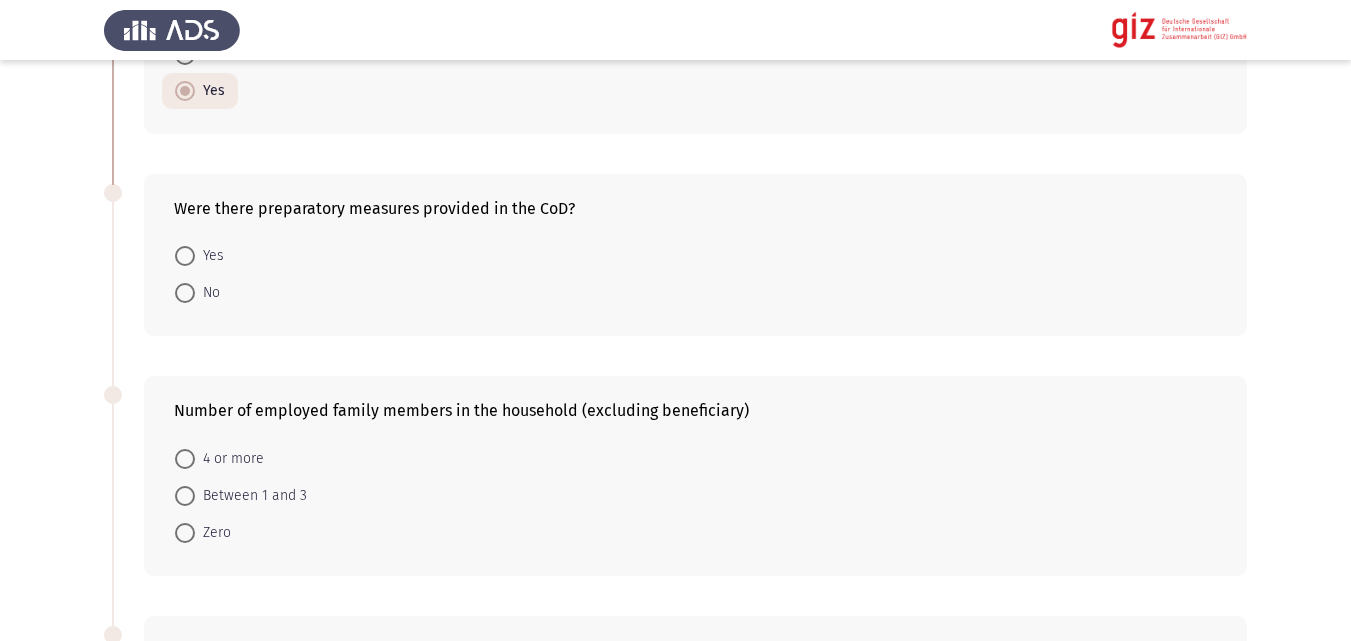 click on "No" at bounding box center (197, 293) 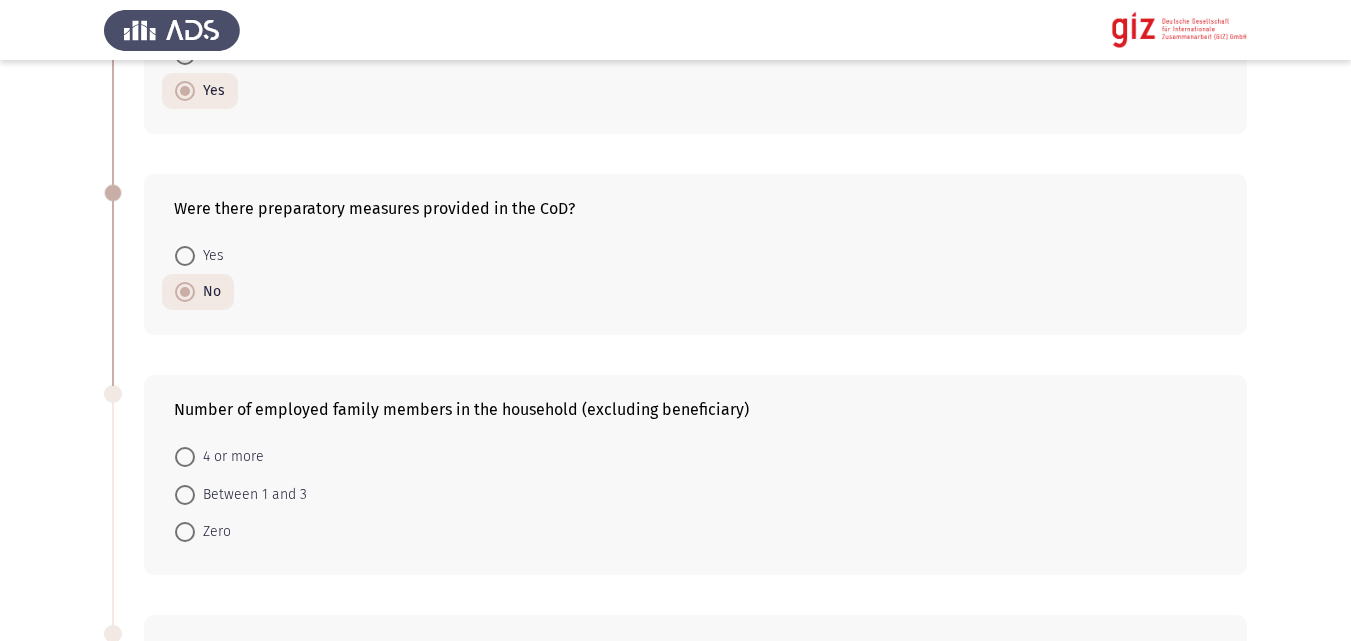 click at bounding box center (185, 292) 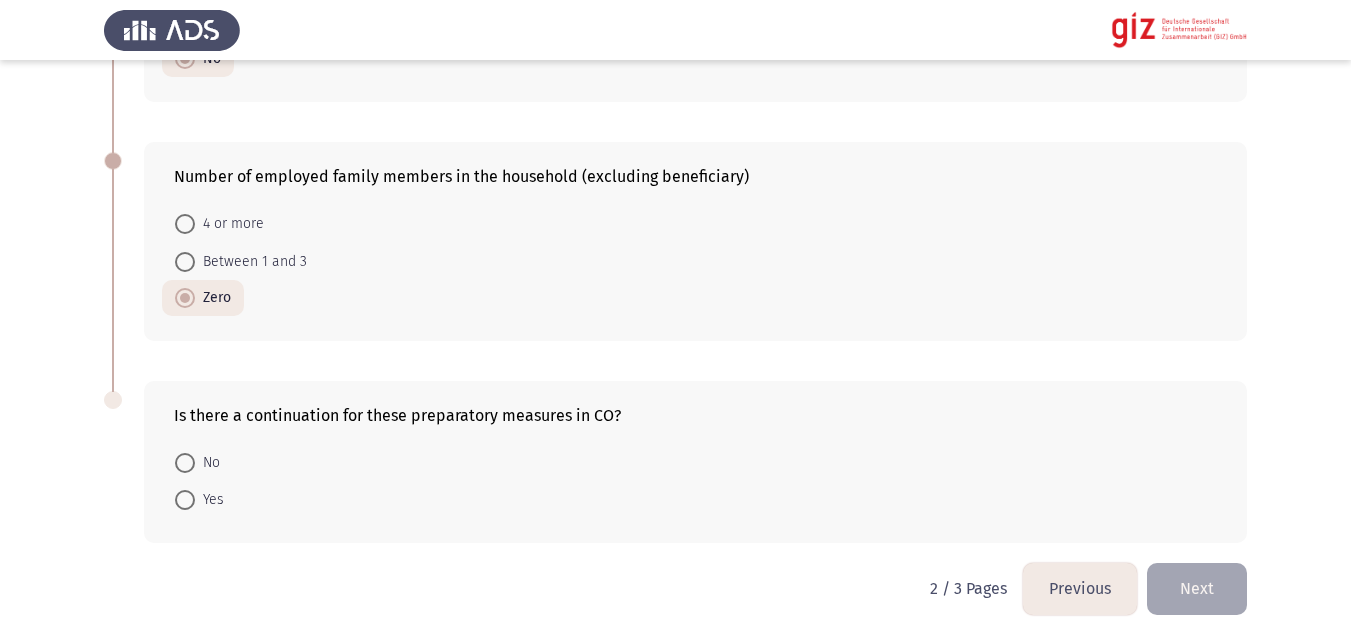 scroll, scrollTop: 1348, scrollLeft: 0, axis: vertical 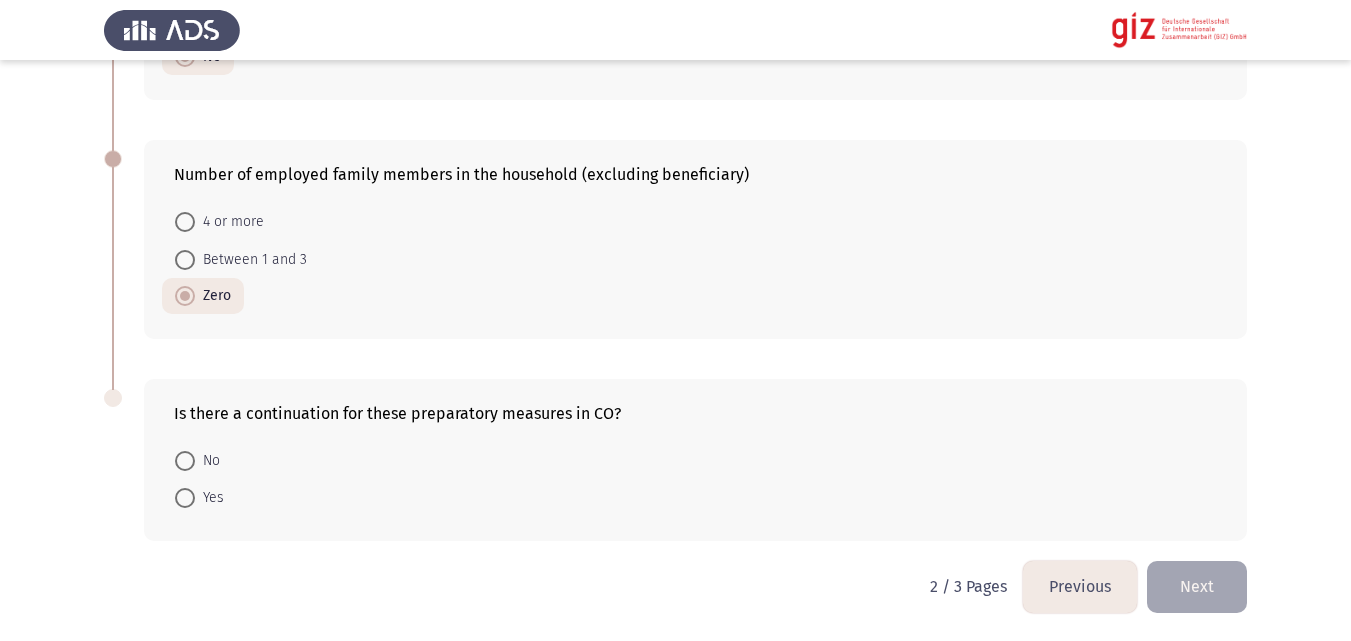 click at bounding box center [185, 498] 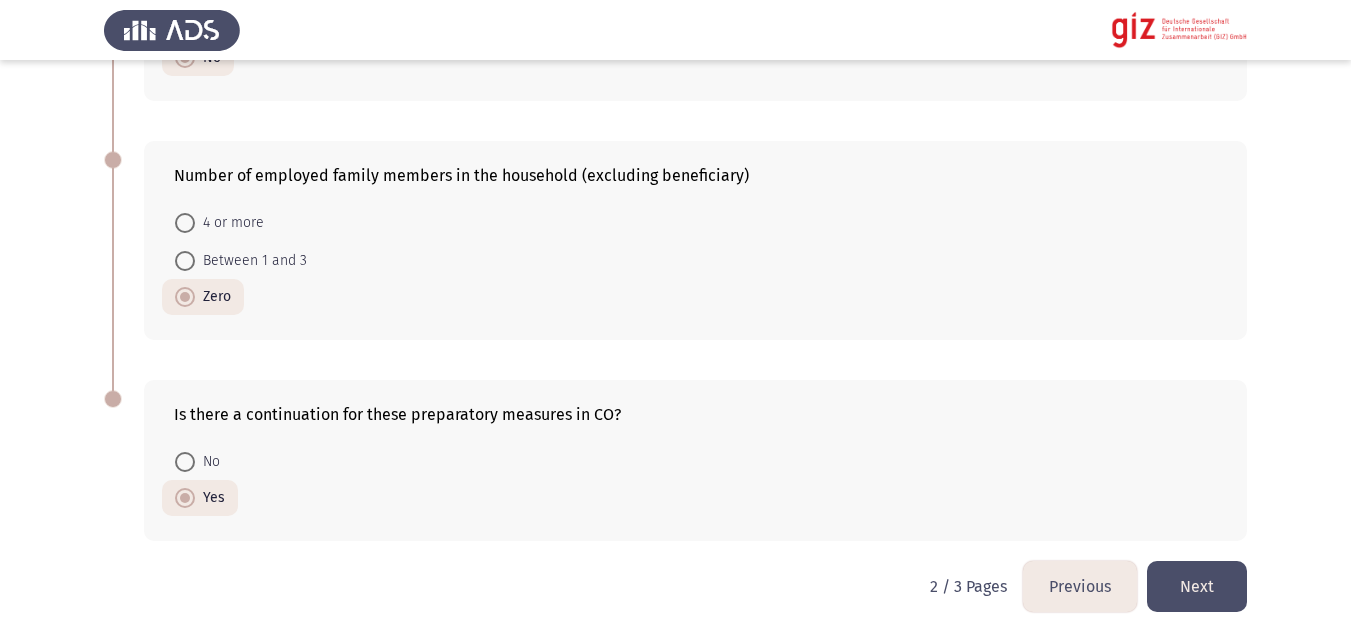 click at bounding box center (185, 462) 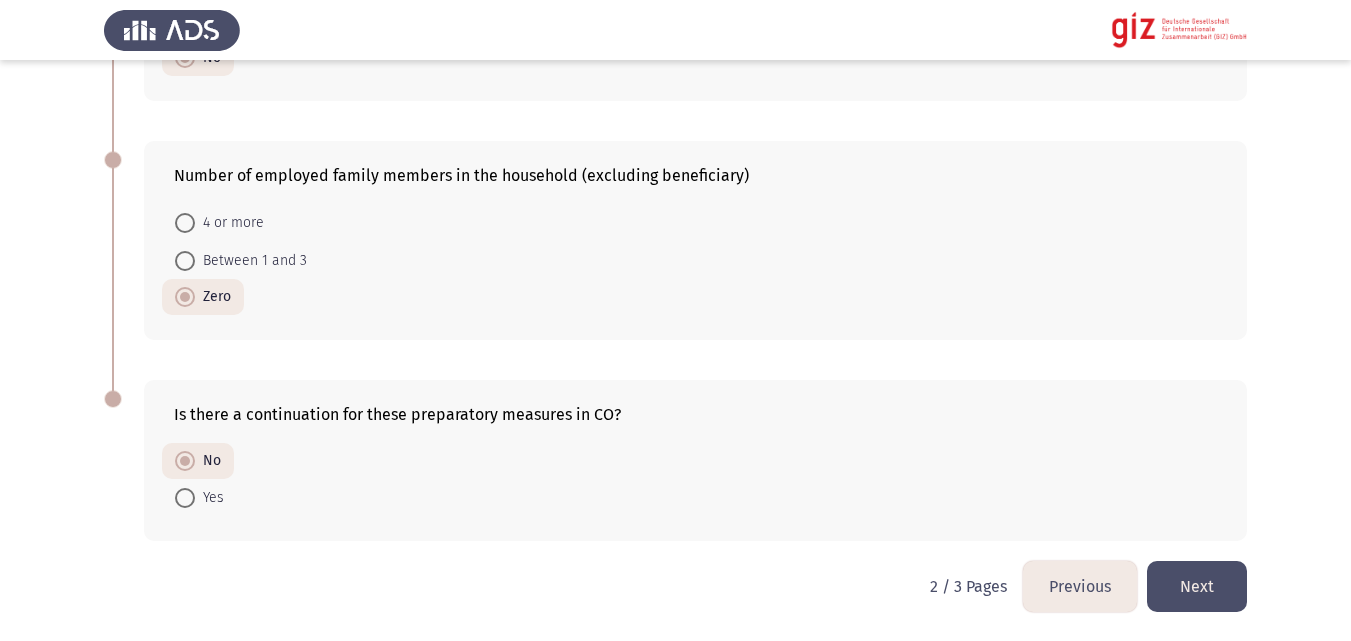 click on "Next" 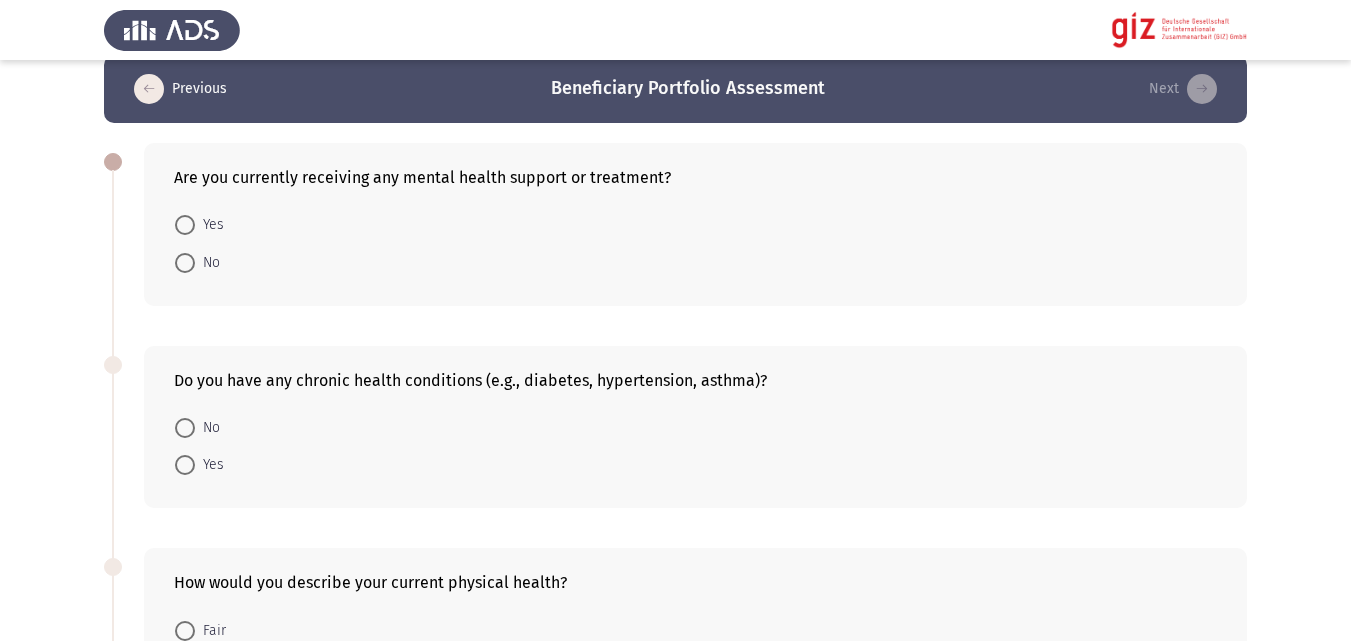 scroll, scrollTop: 27, scrollLeft: 0, axis: vertical 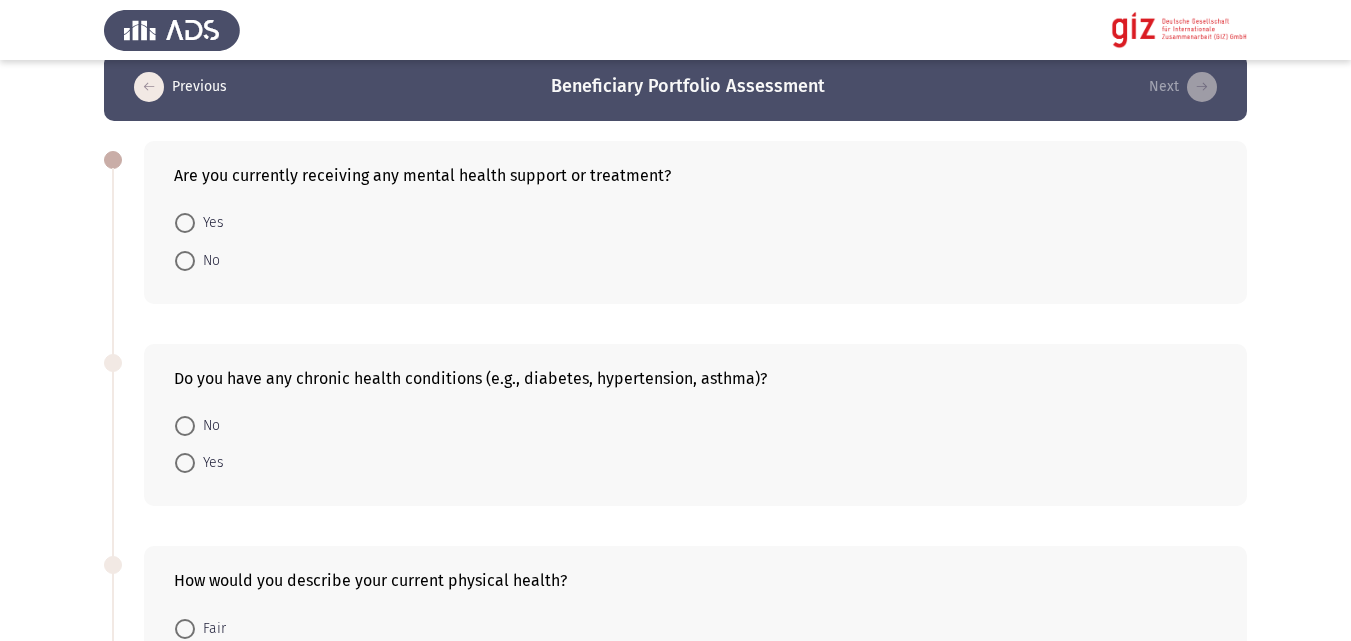 click at bounding box center (185, 261) 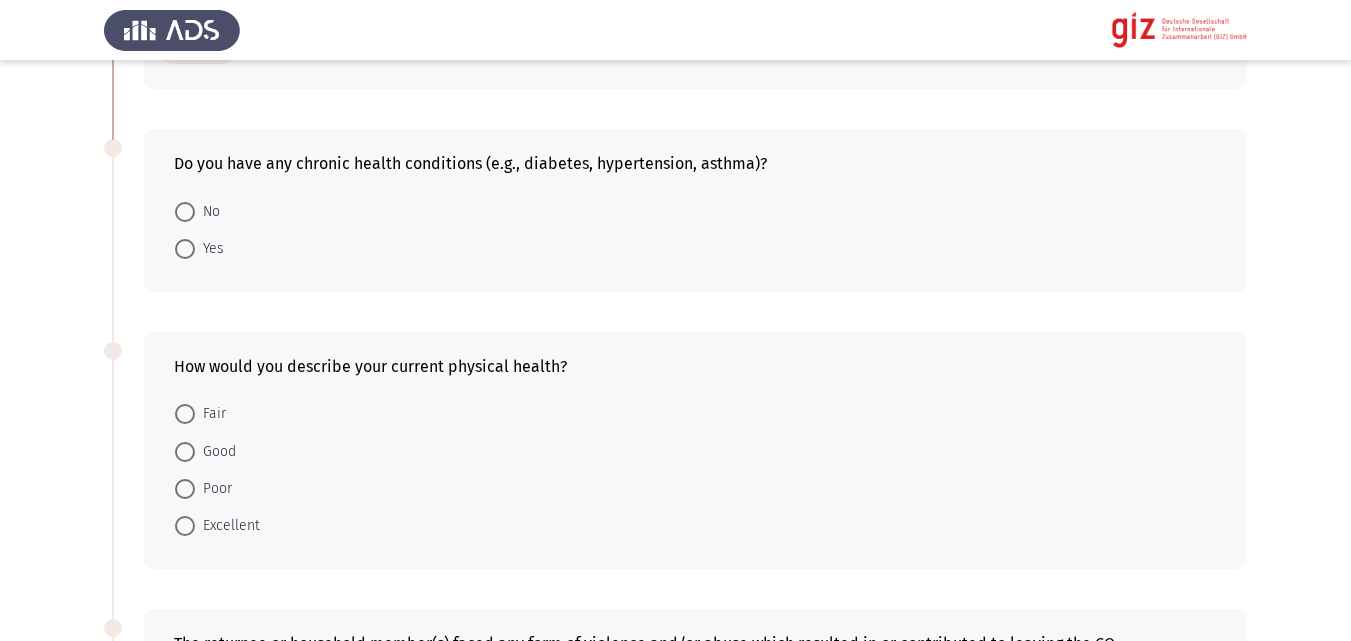 scroll, scrollTop: 243, scrollLeft: 0, axis: vertical 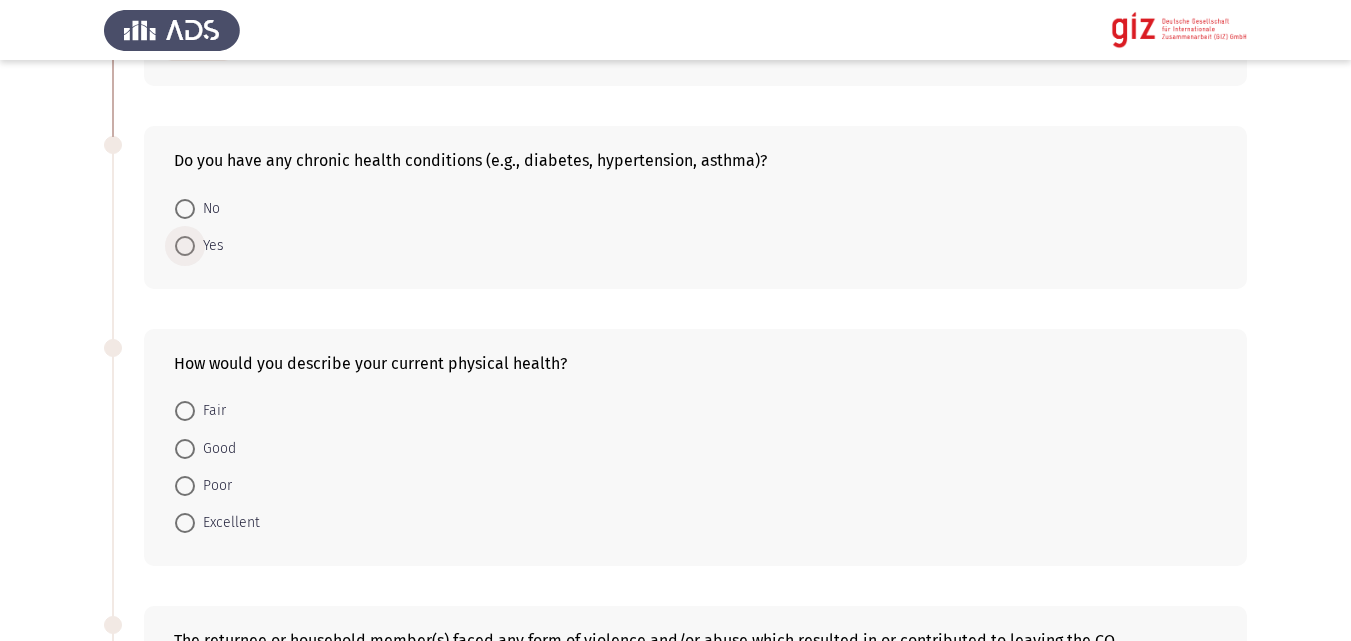 click on "Yes" at bounding box center [209, 246] 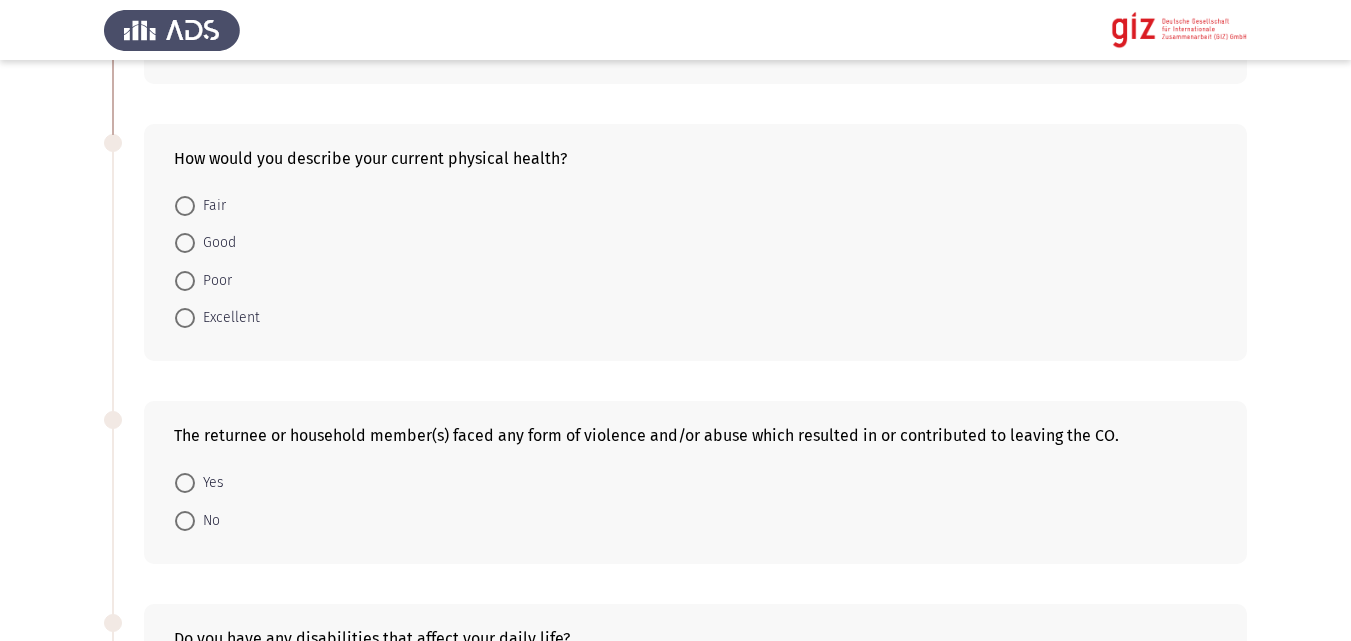 scroll, scrollTop: 451, scrollLeft: 0, axis: vertical 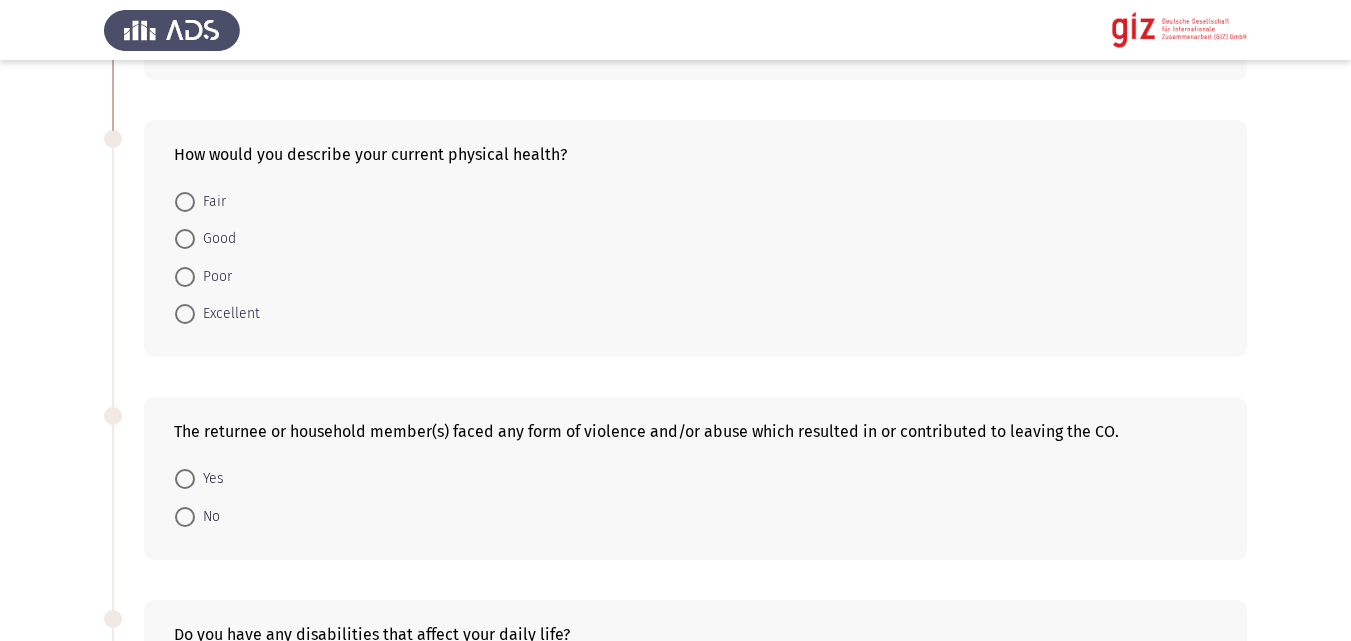 click on "Fair" at bounding box center (200, 202) 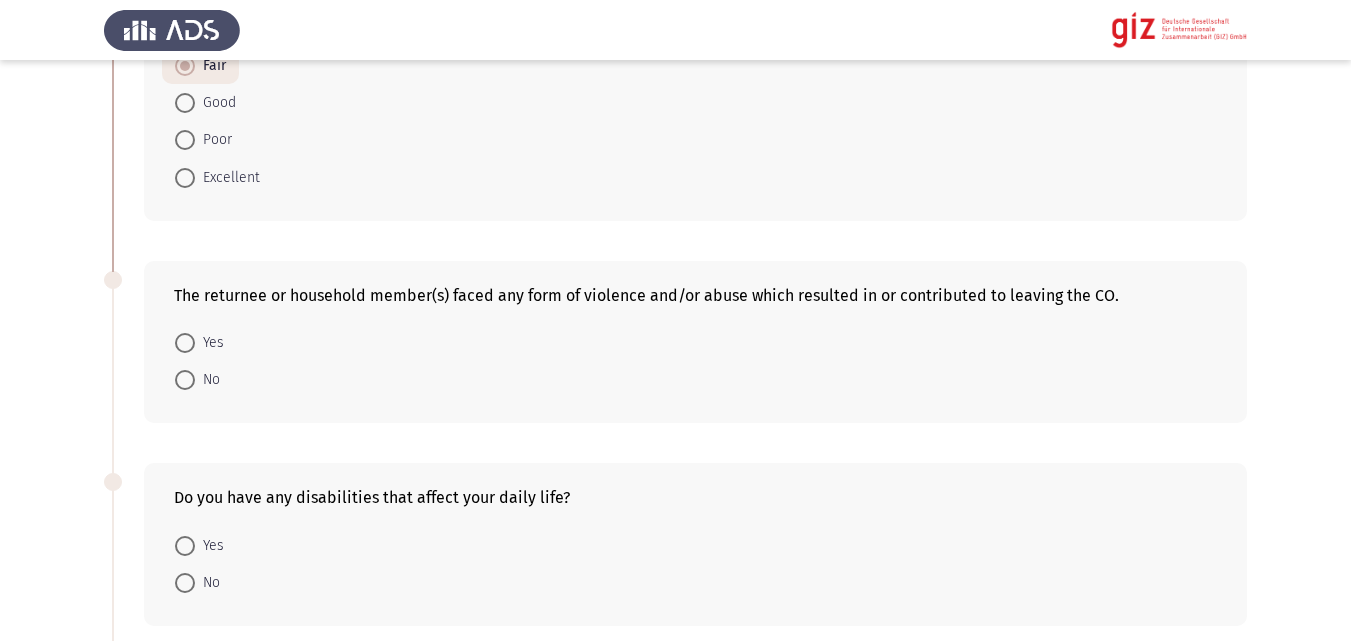 scroll, scrollTop: 587, scrollLeft: 0, axis: vertical 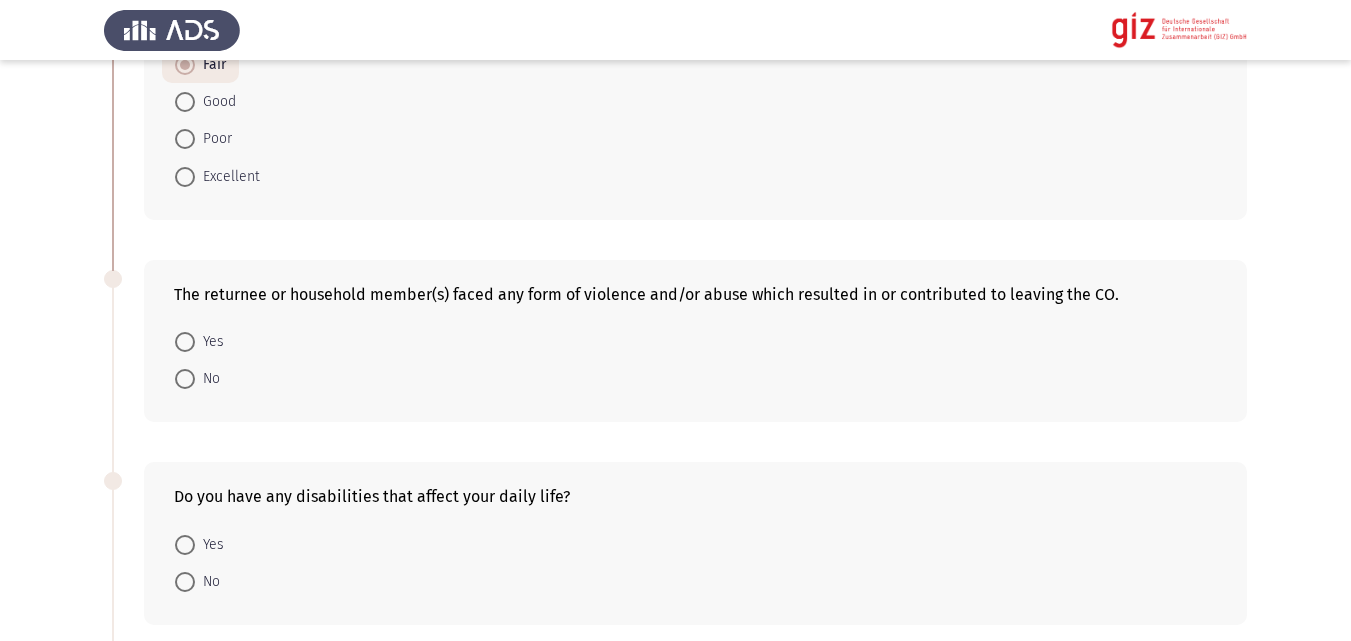 click on "No" at bounding box center [197, 379] 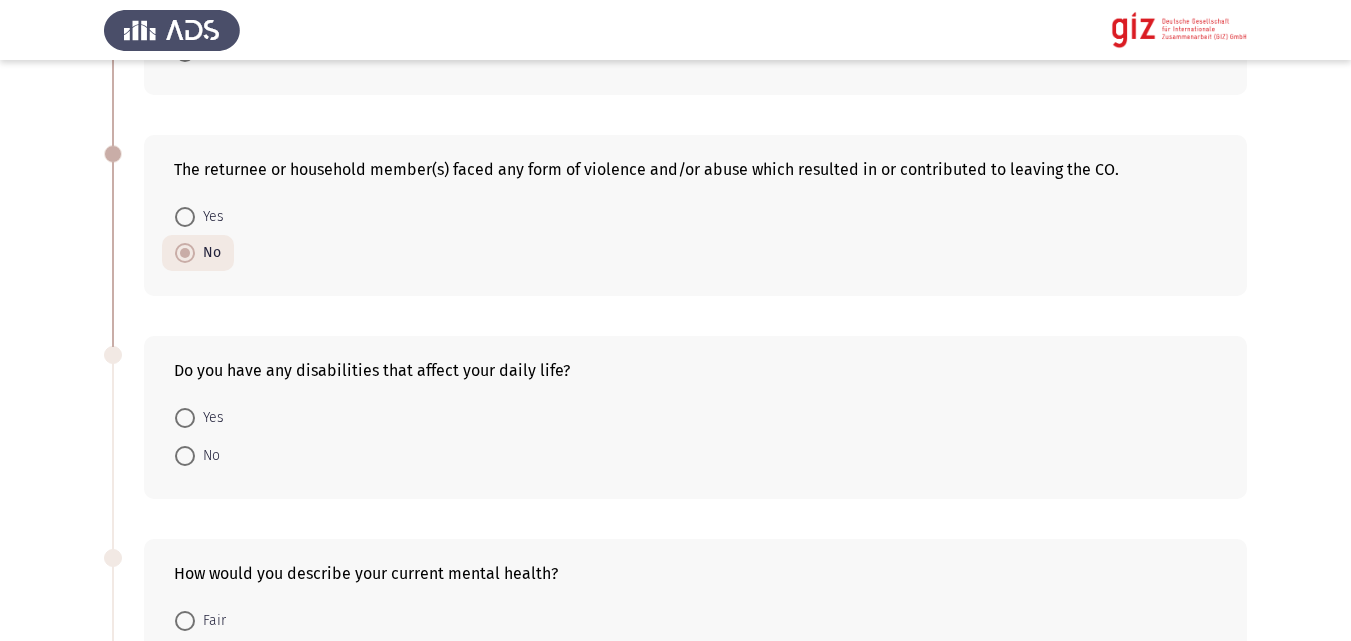 scroll, scrollTop: 794, scrollLeft: 0, axis: vertical 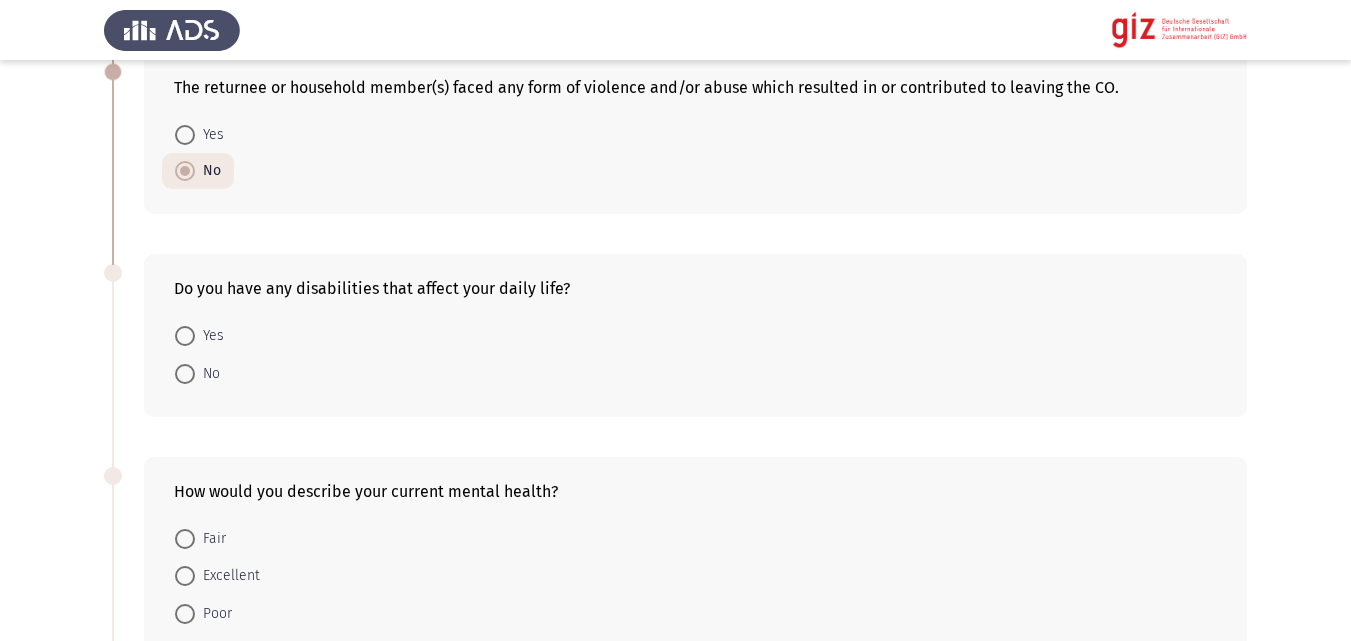 click on "No" at bounding box center [207, 374] 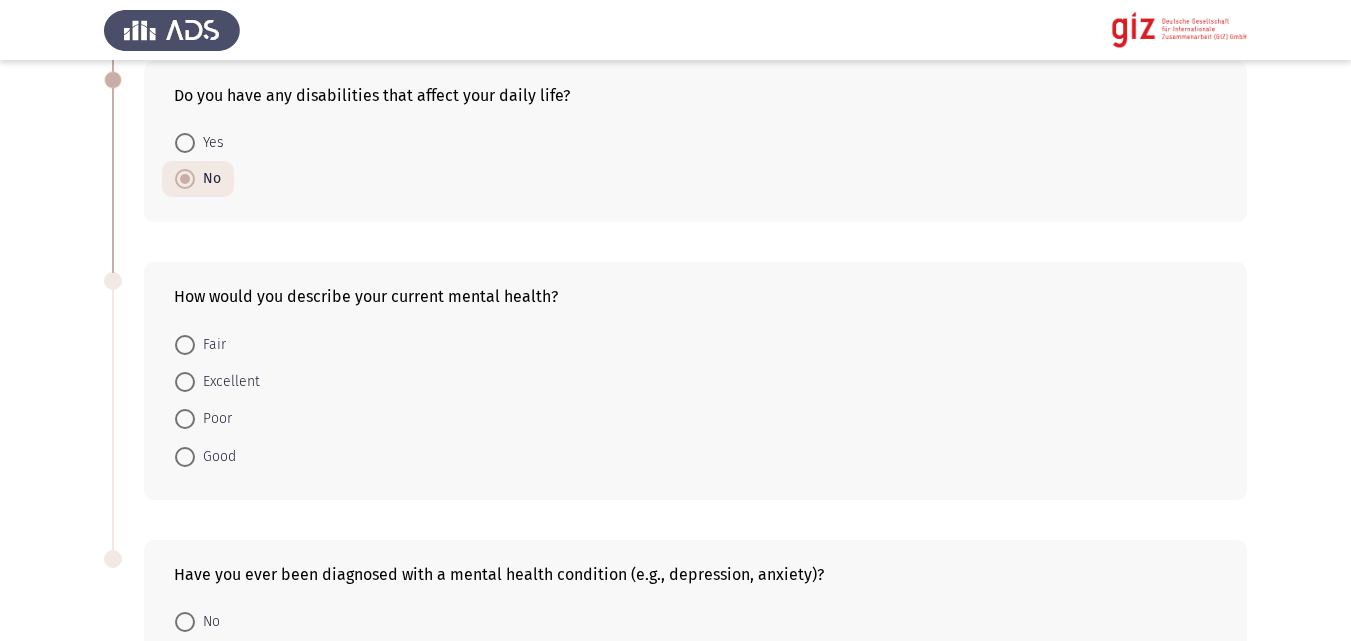 scroll, scrollTop: 988, scrollLeft: 0, axis: vertical 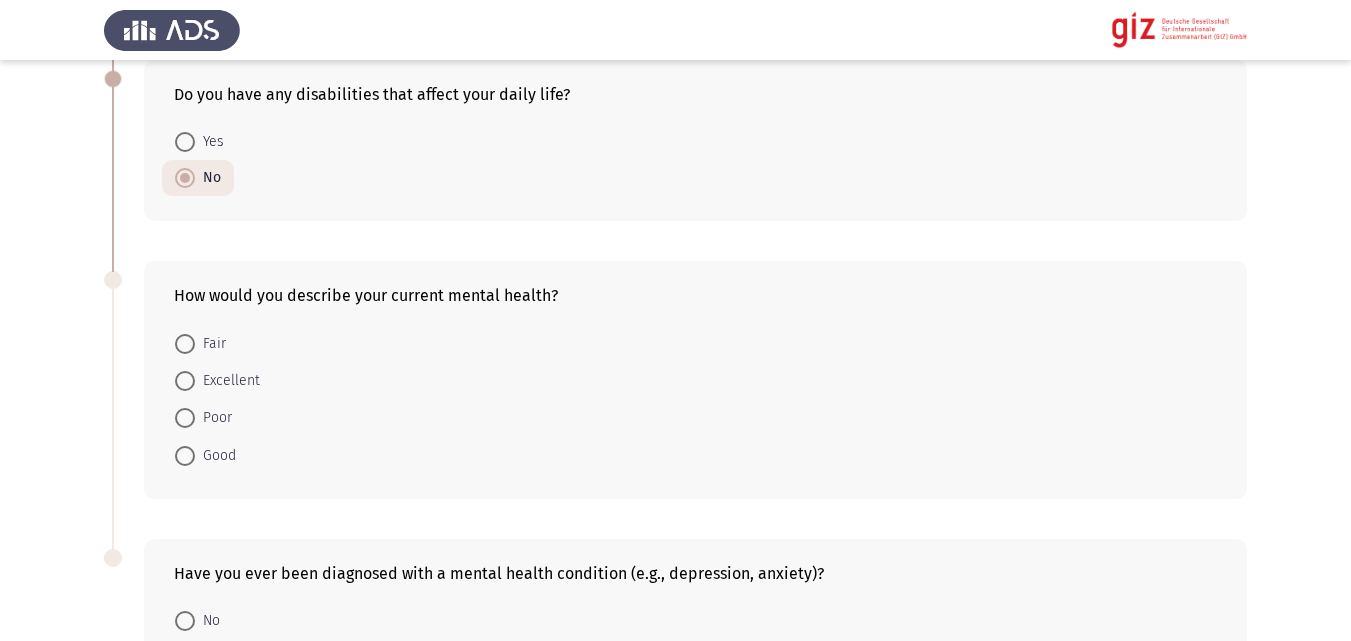 click on "Poor" at bounding box center (213, 418) 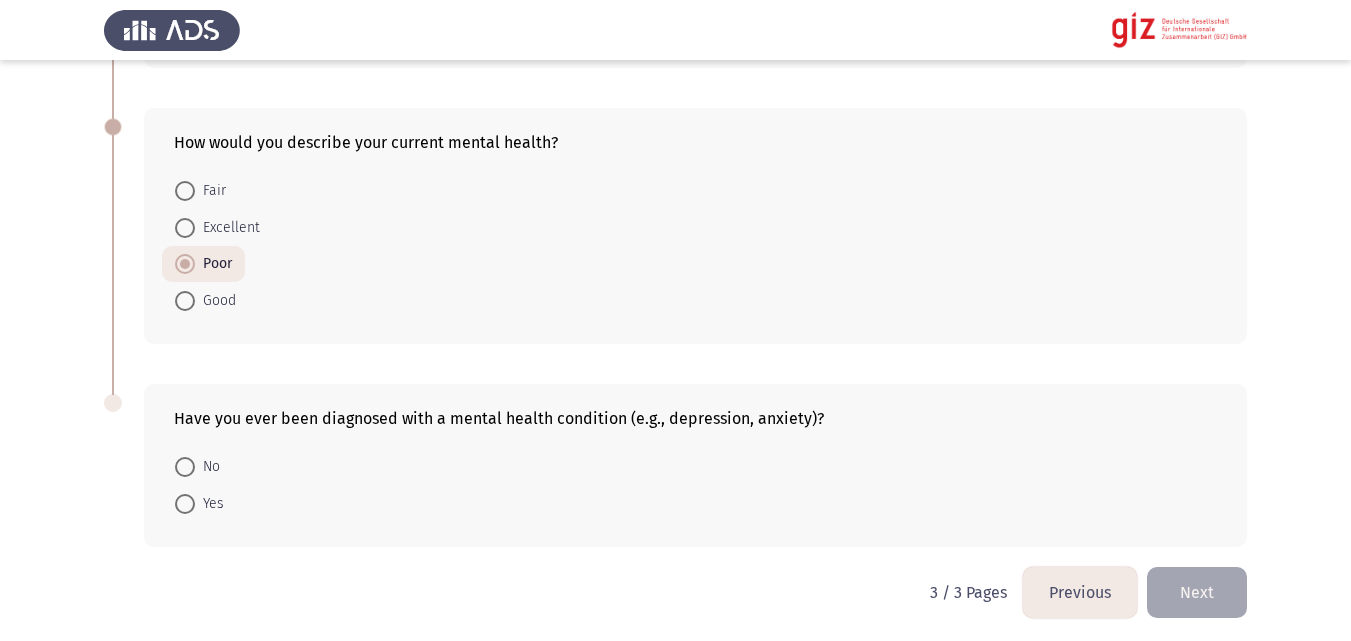 scroll, scrollTop: 1147, scrollLeft: 0, axis: vertical 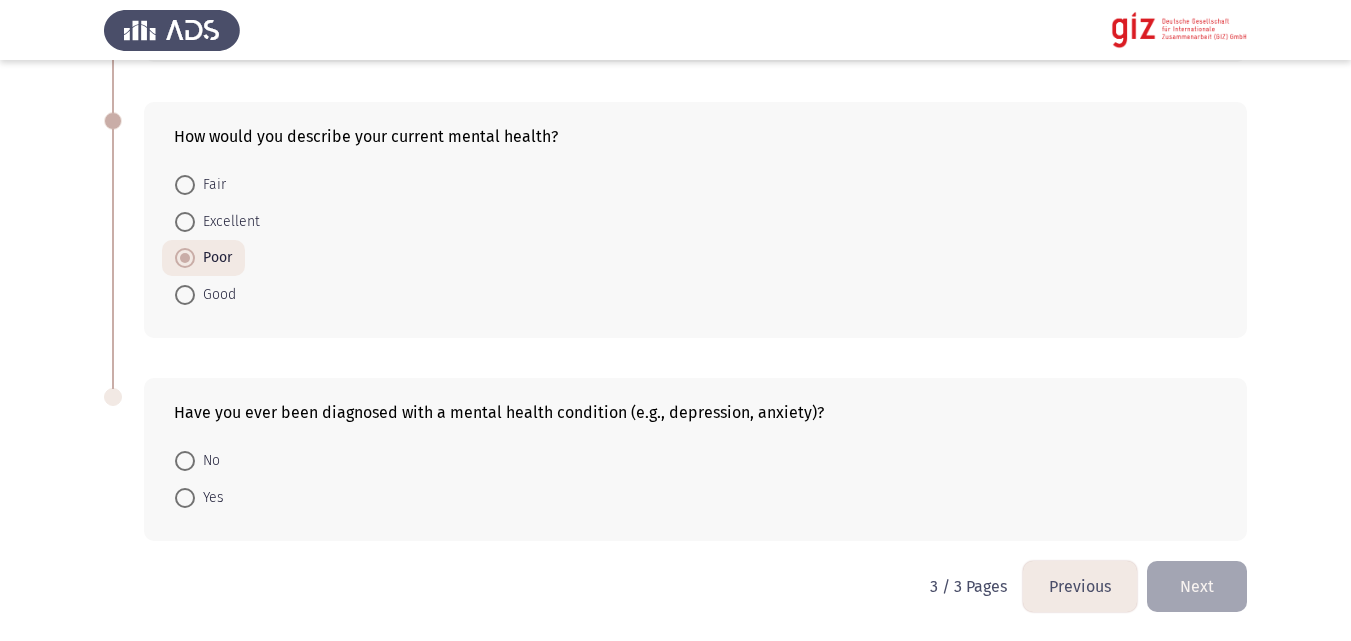 click on "No" at bounding box center [207, 461] 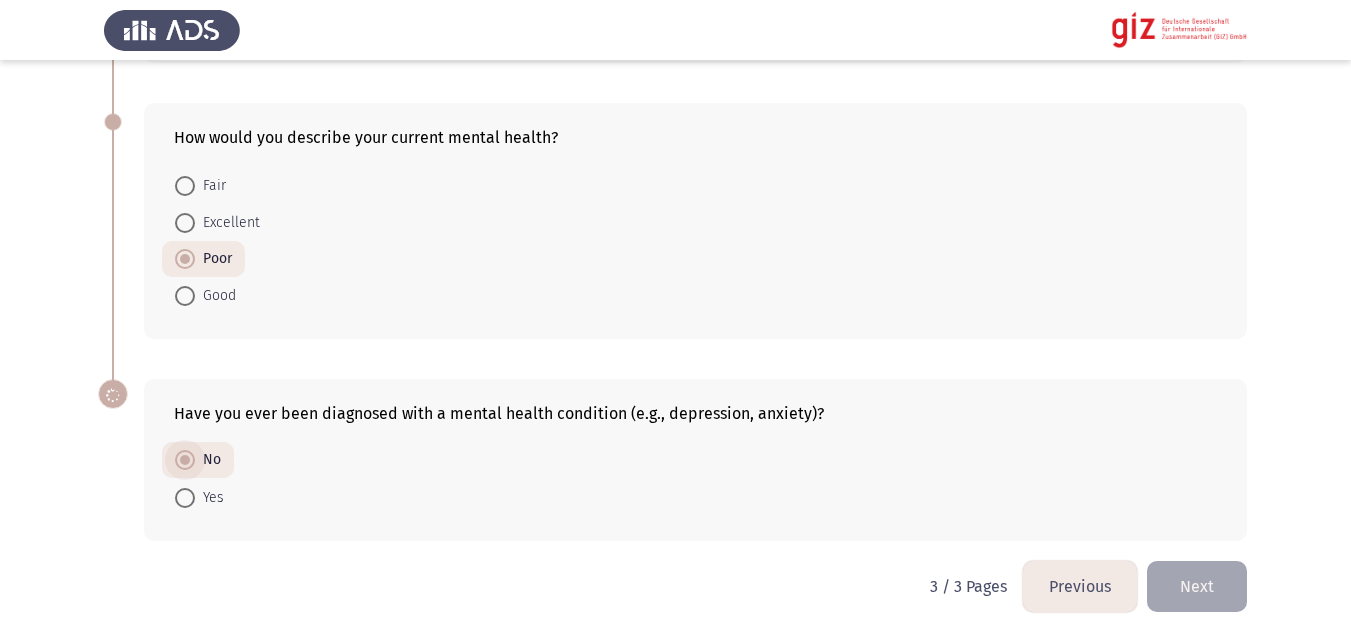 scroll, scrollTop: 1146, scrollLeft: 0, axis: vertical 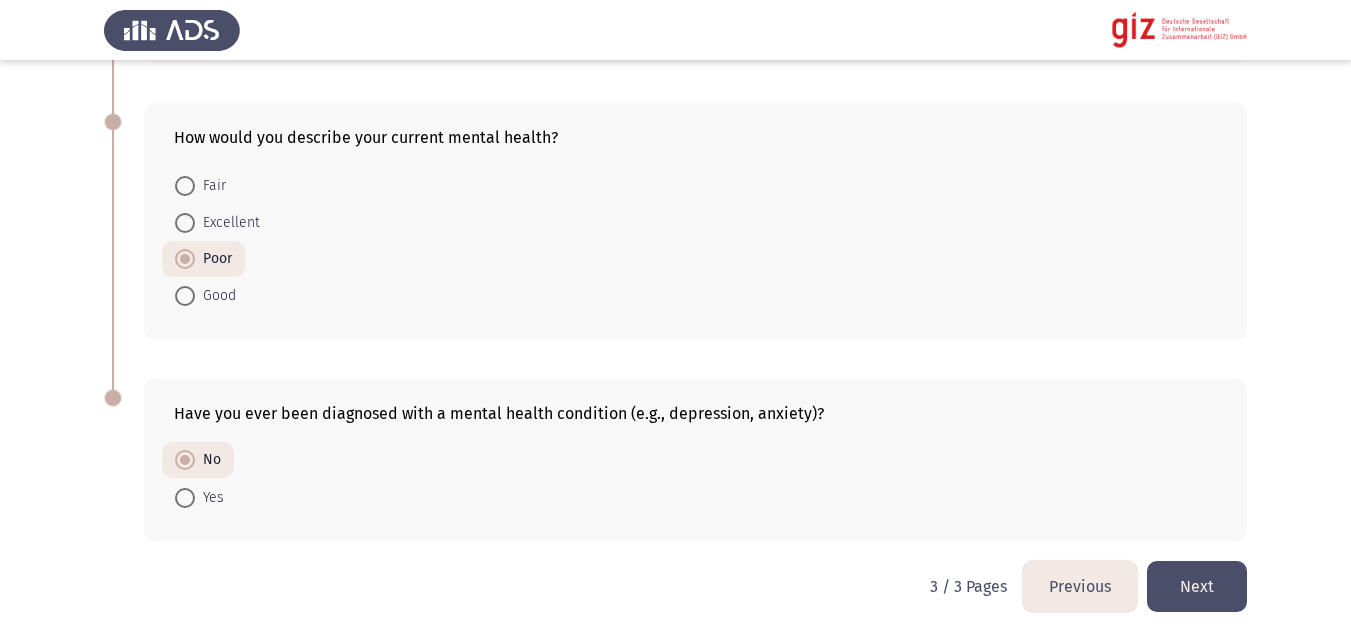 click on "Next" 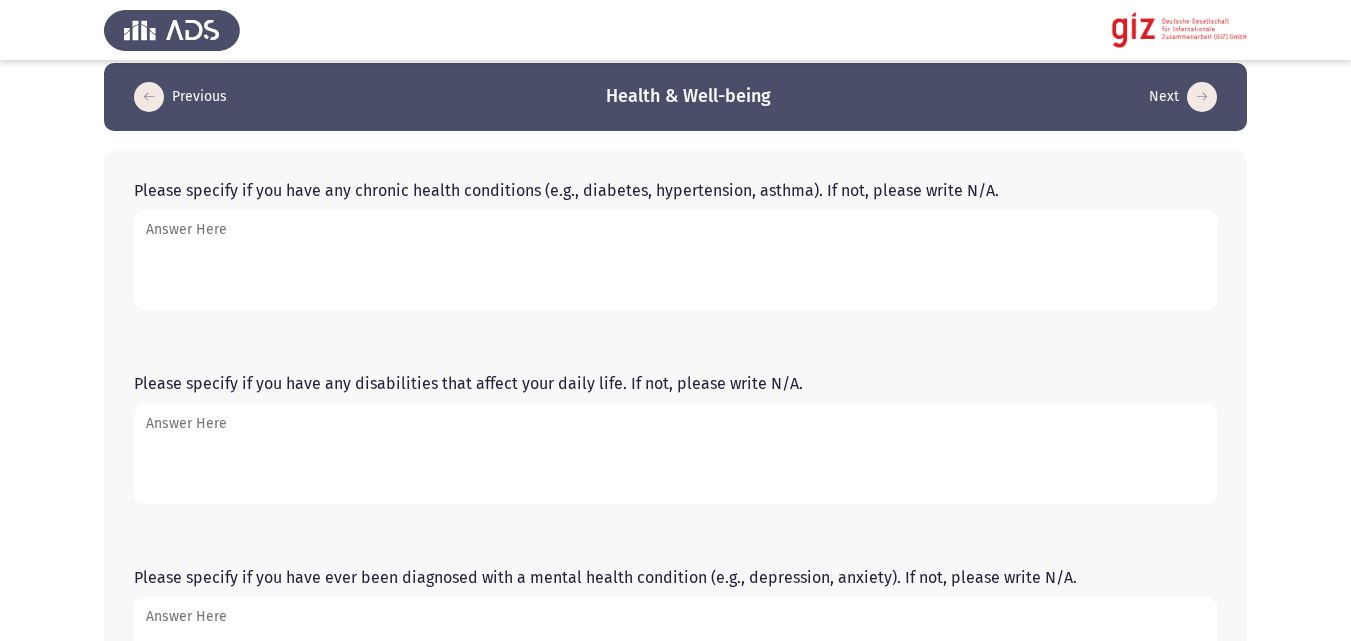 scroll, scrollTop: 18, scrollLeft: 0, axis: vertical 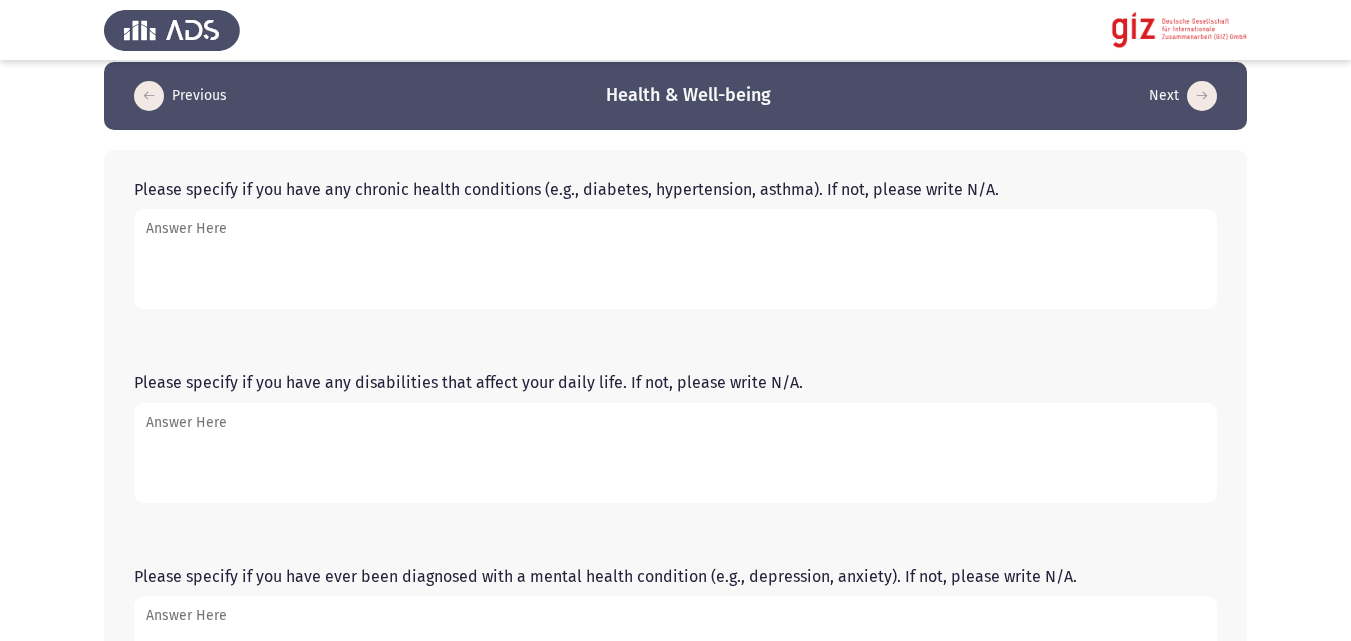 click on "Please specify if you have any chronic health conditions (e.g., diabetes, hypertension, asthma). If not, please write N/A." at bounding box center [675, 259] 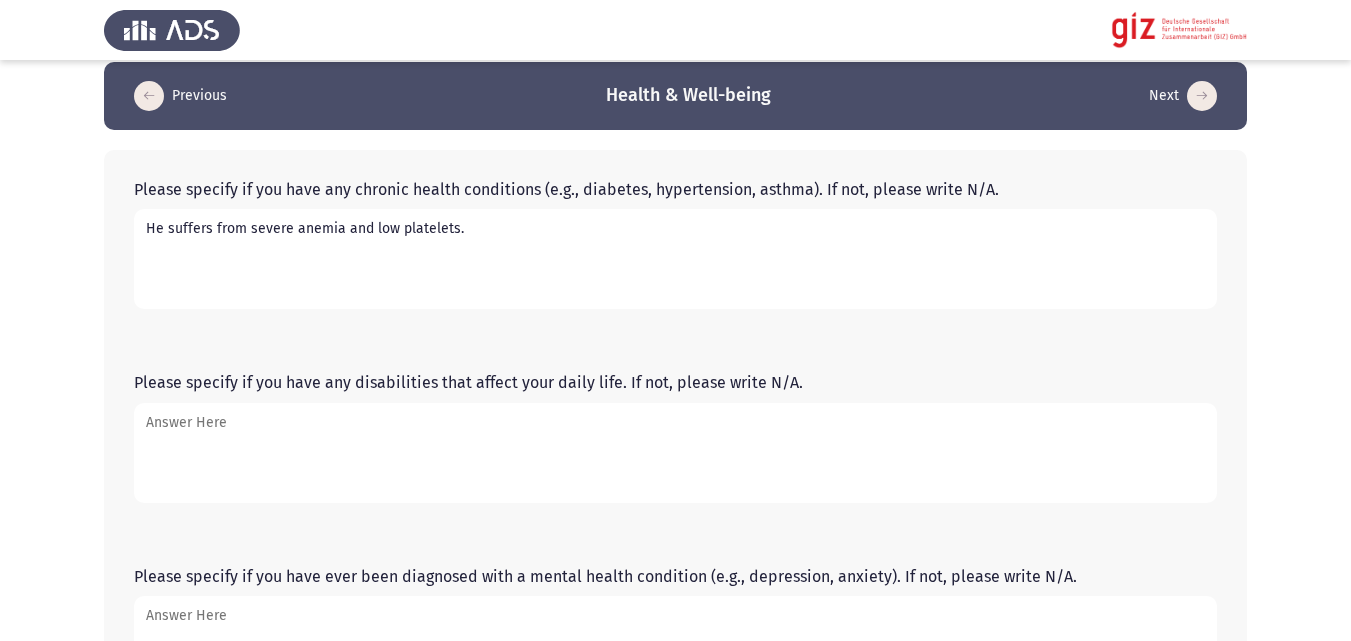 click on "He suffers from severe anemia and low platelets." at bounding box center [675, 259] 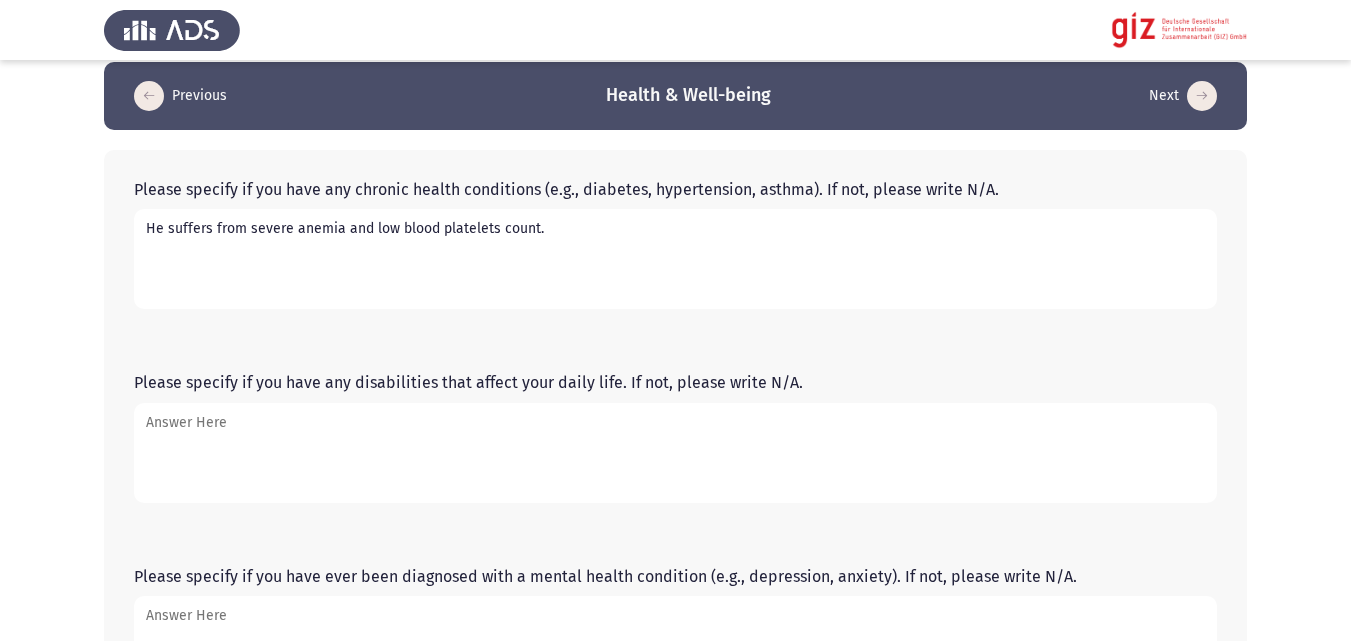 type on "He suffers from severe anemia and low blood platelets count." 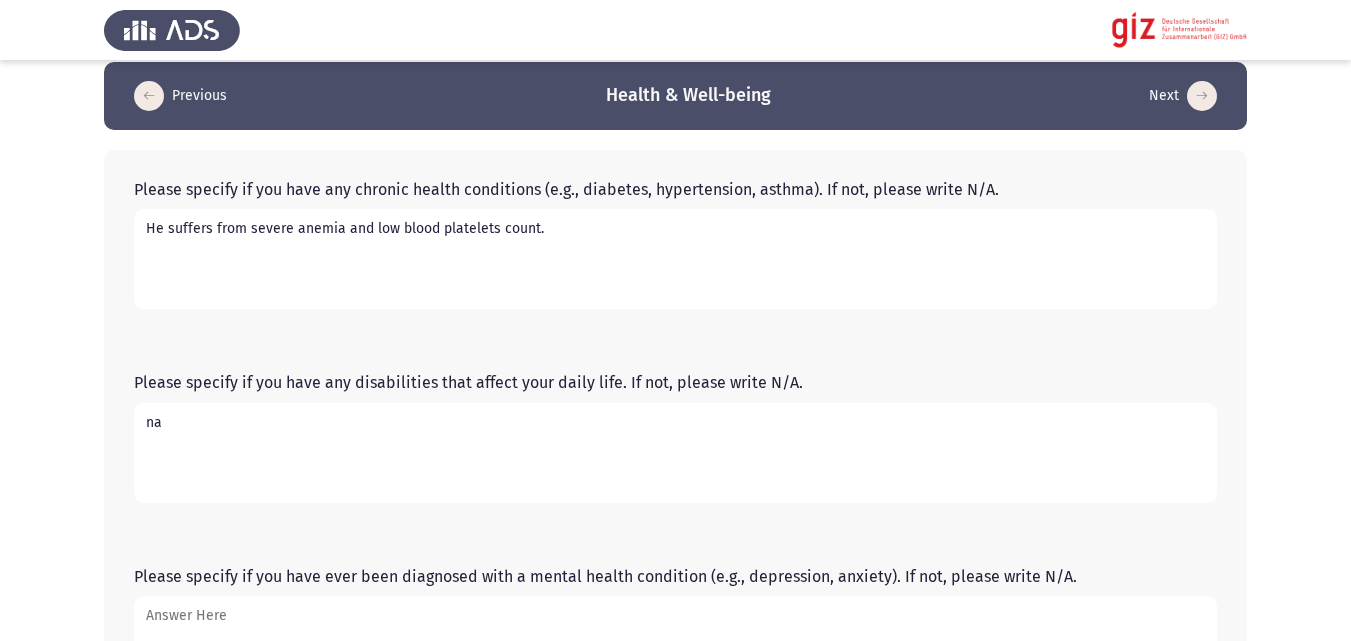 type on "na" 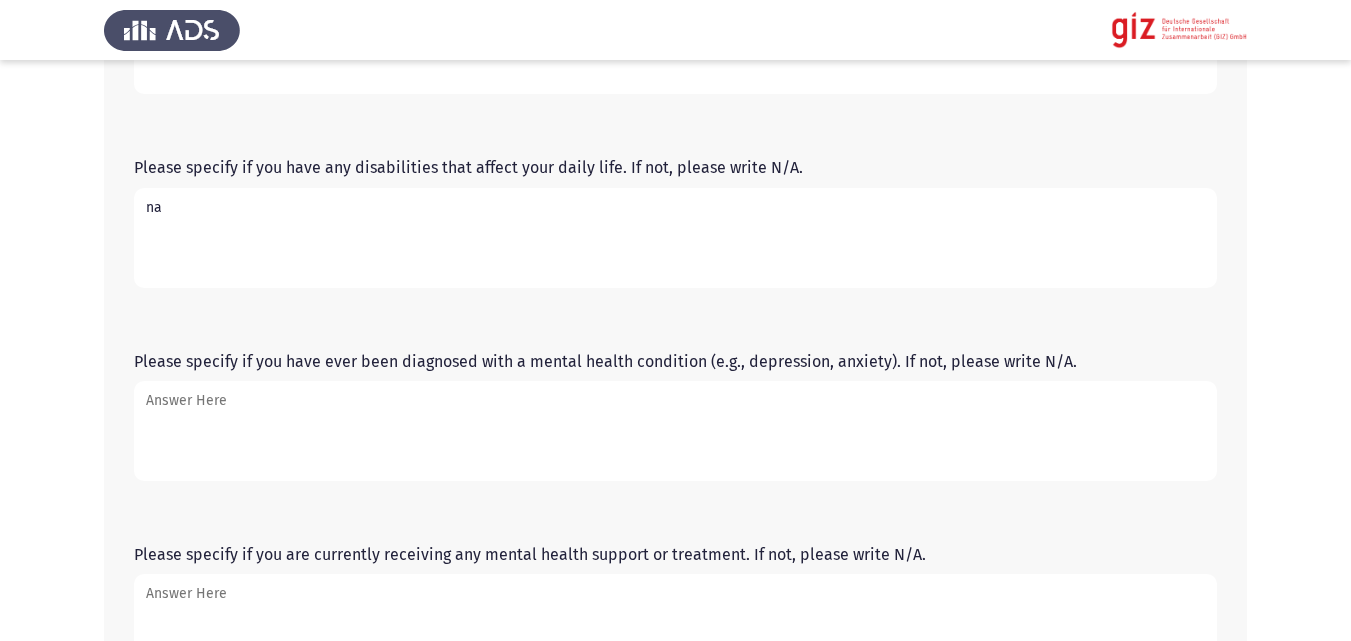 scroll, scrollTop: 298, scrollLeft: 0, axis: vertical 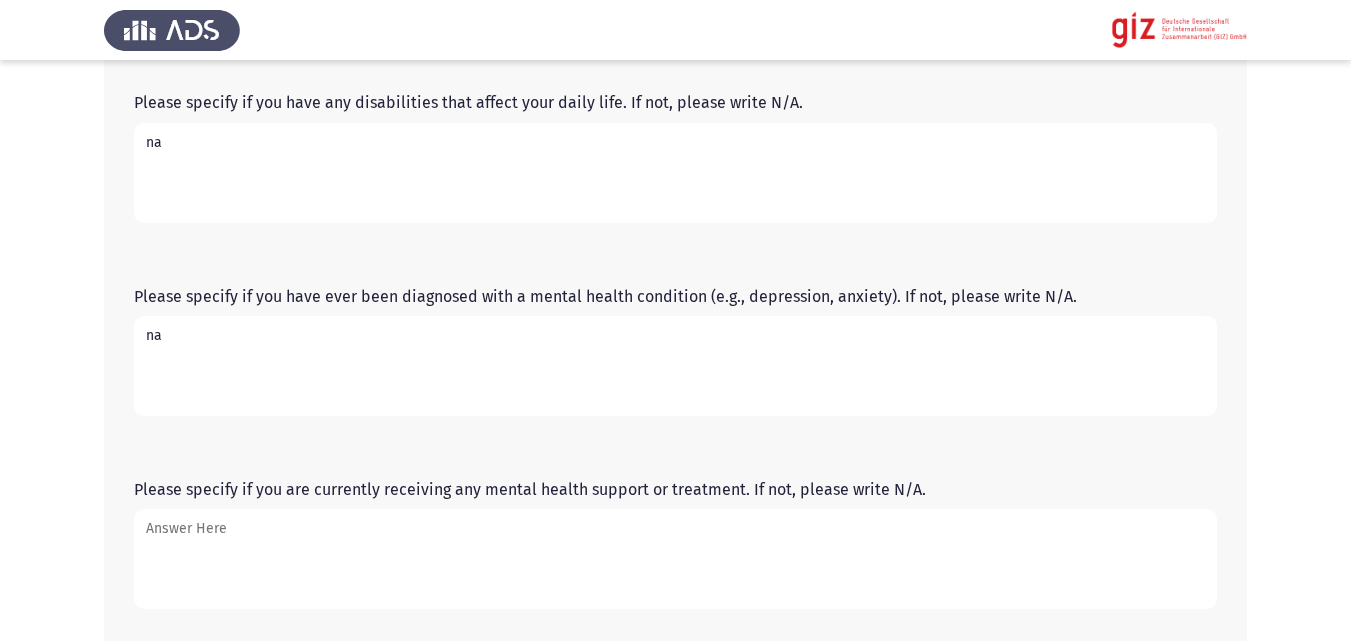type on "na" 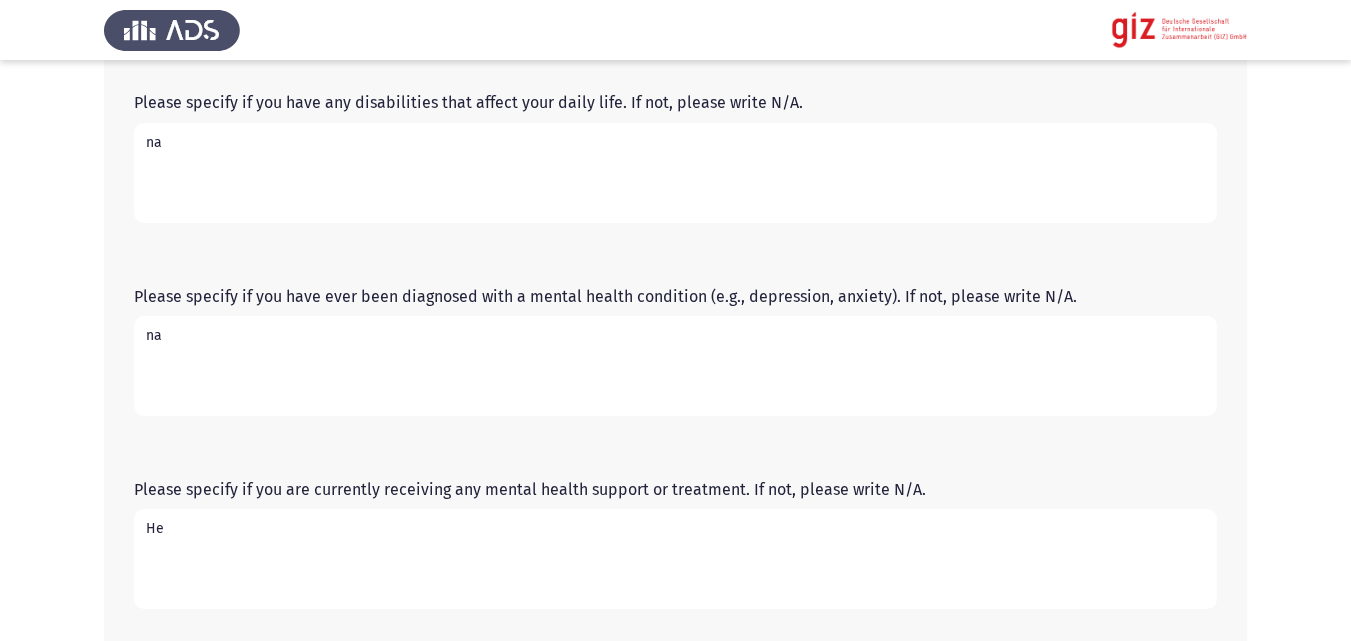 type on "H" 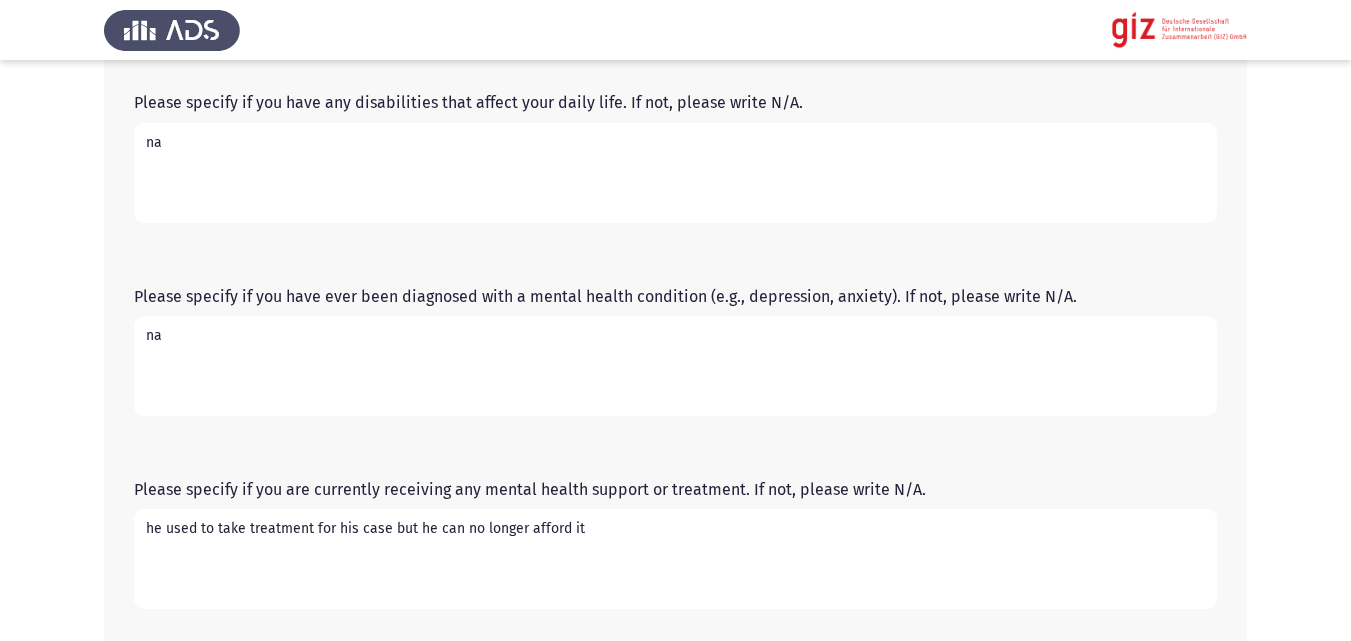 type on "he used to take treatment for his case but he can no longer afford it" 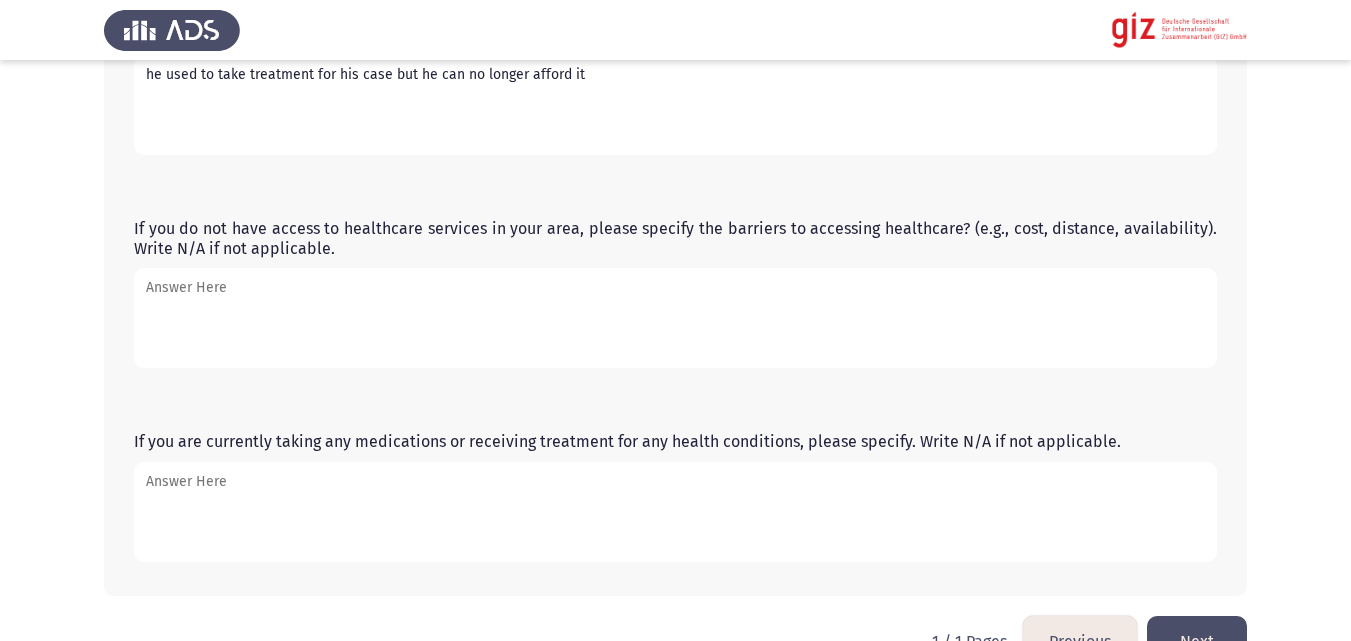 scroll, scrollTop: 753, scrollLeft: 0, axis: vertical 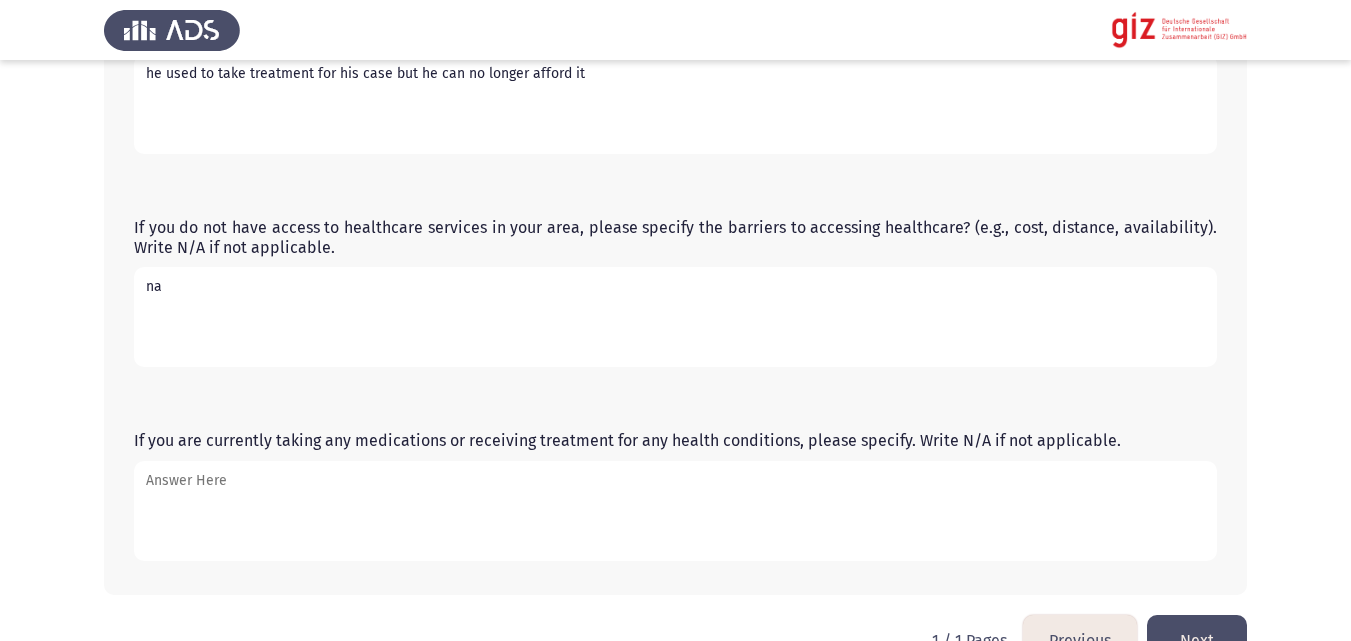 type on "na" 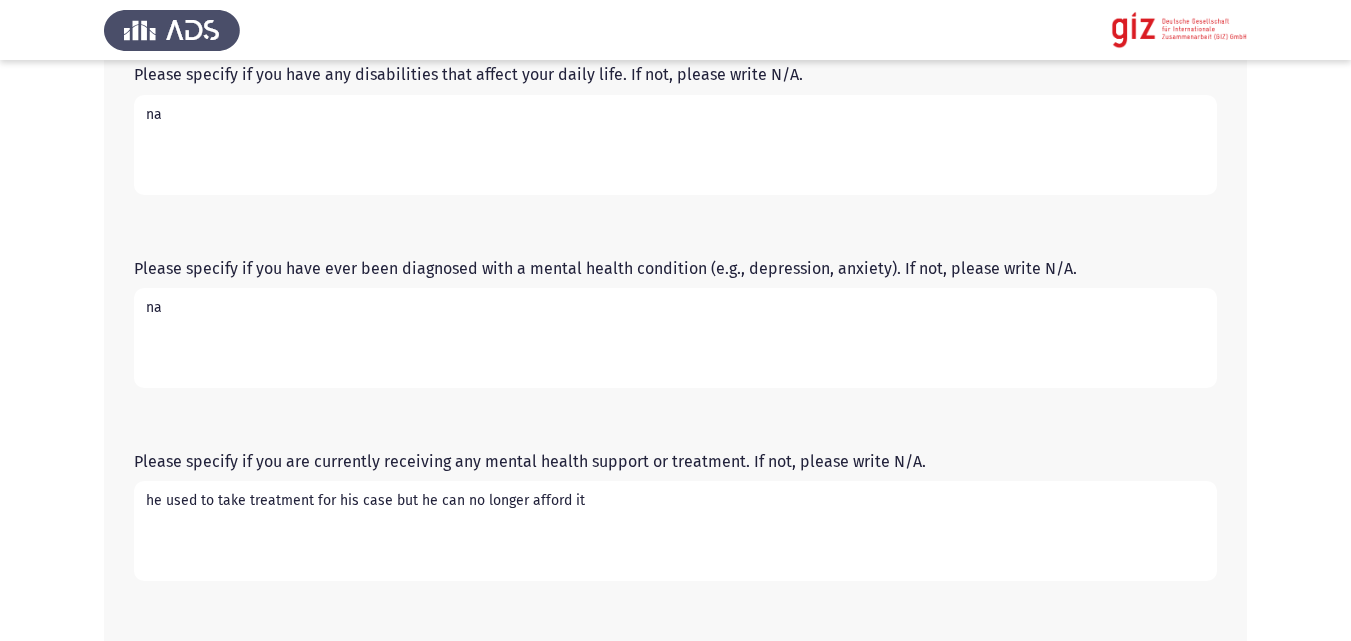 scroll, scrollTop: 325, scrollLeft: 0, axis: vertical 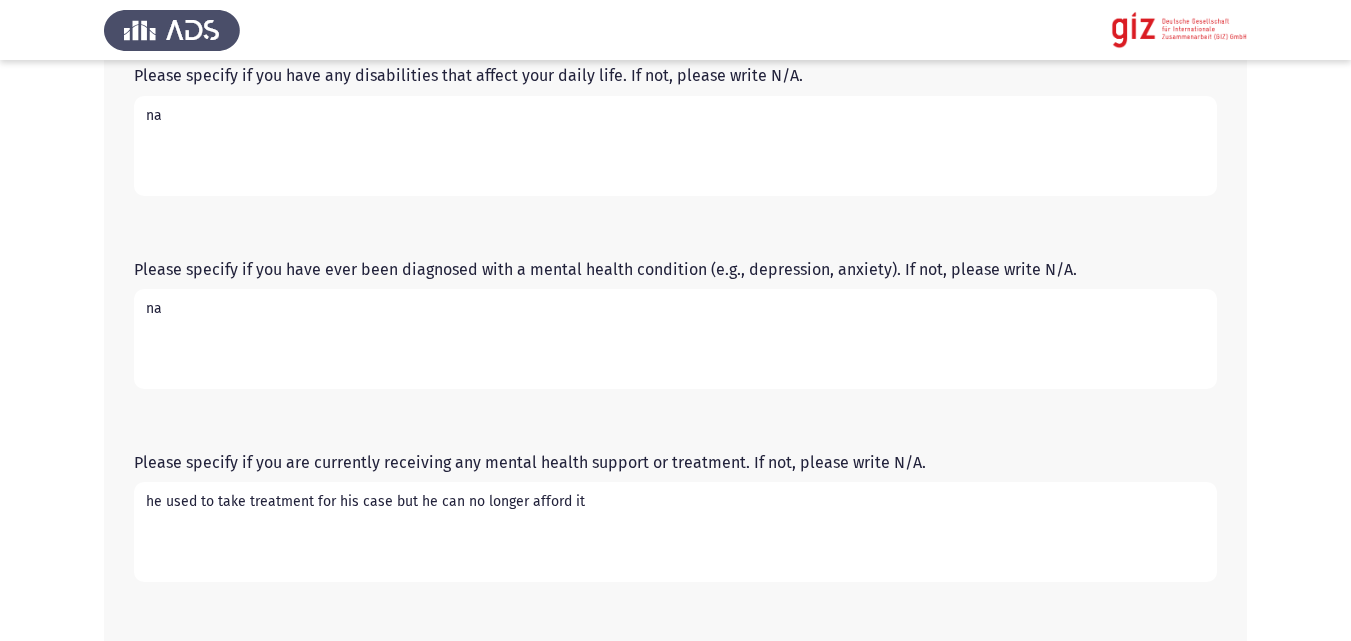 click on "he used to take treatment for his case but he can no longer afford it" at bounding box center (675, 532) 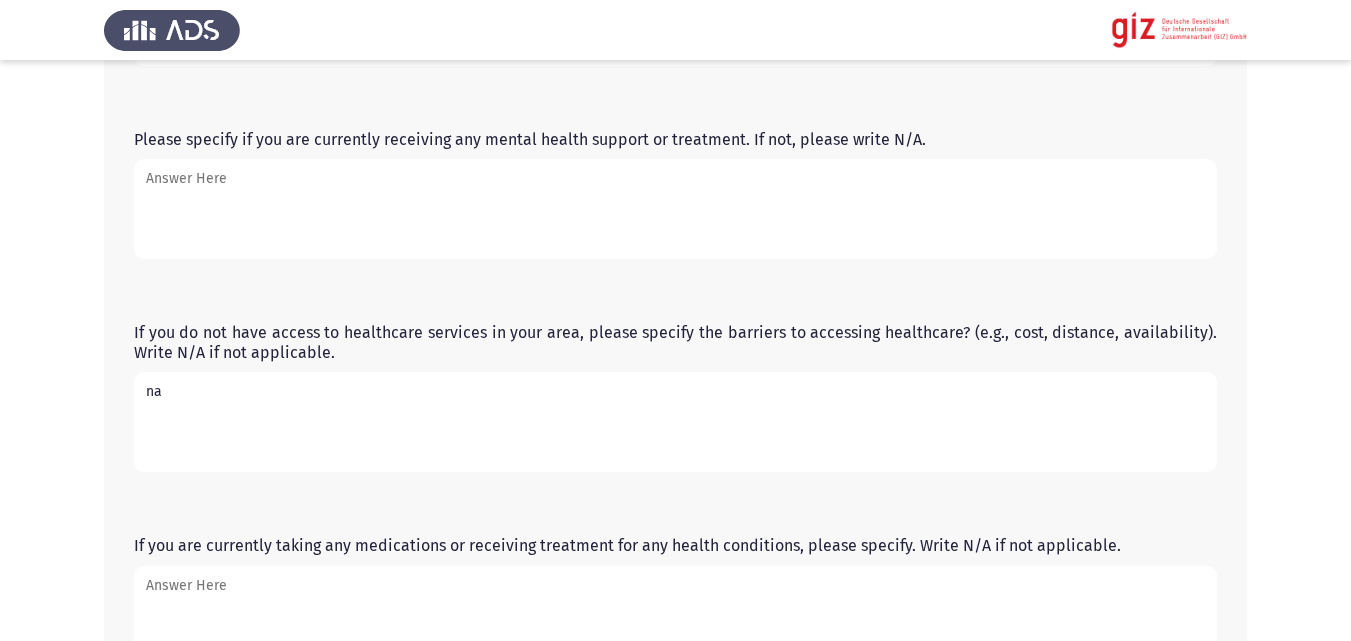 scroll, scrollTop: 807, scrollLeft: 0, axis: vertical 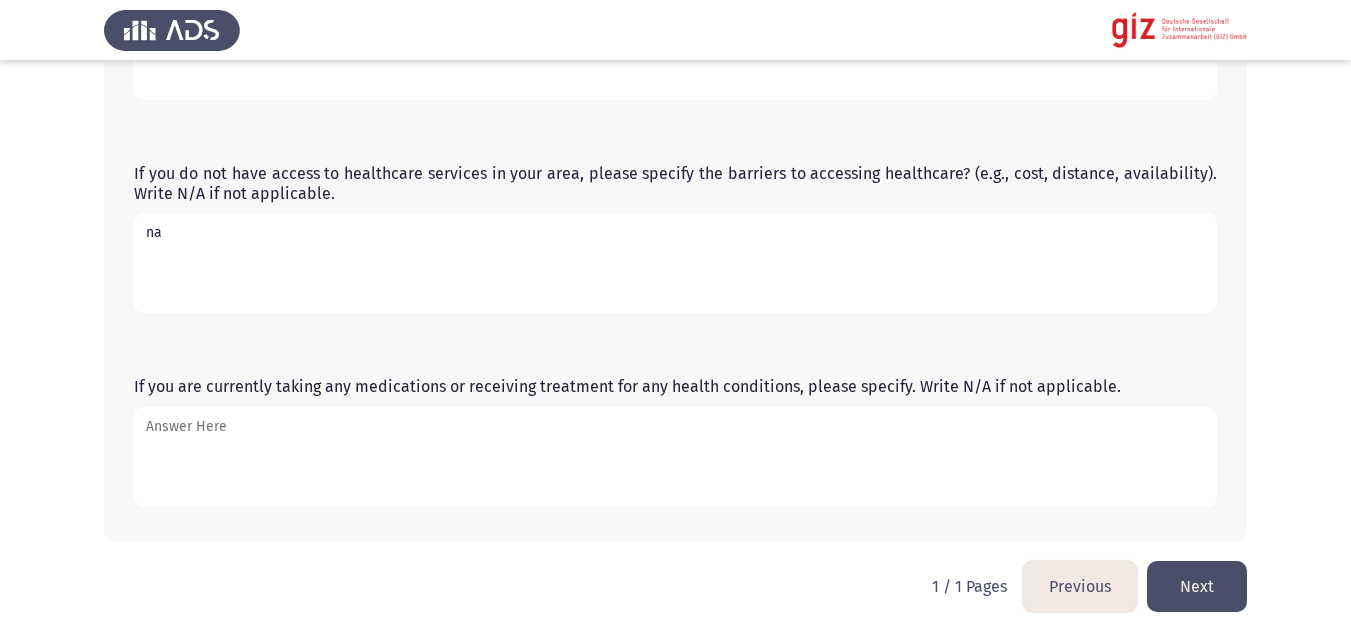 type 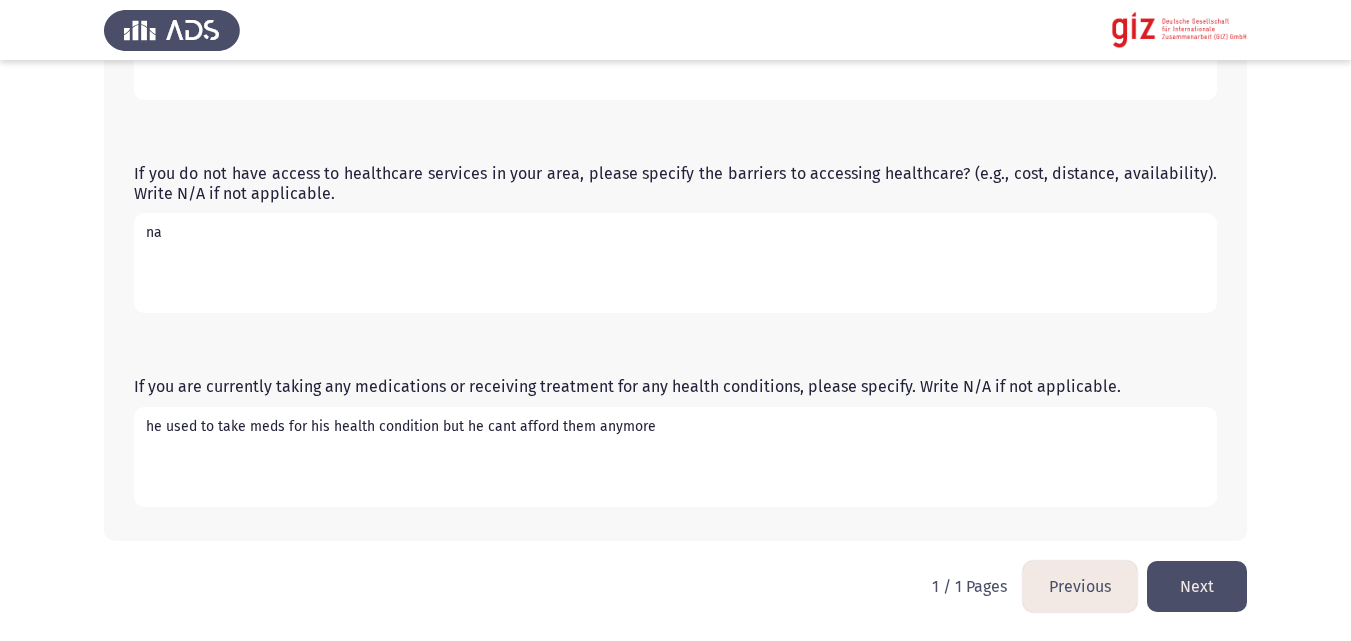 type on "he used to take meds for his health condition but he cant afford them anymore" 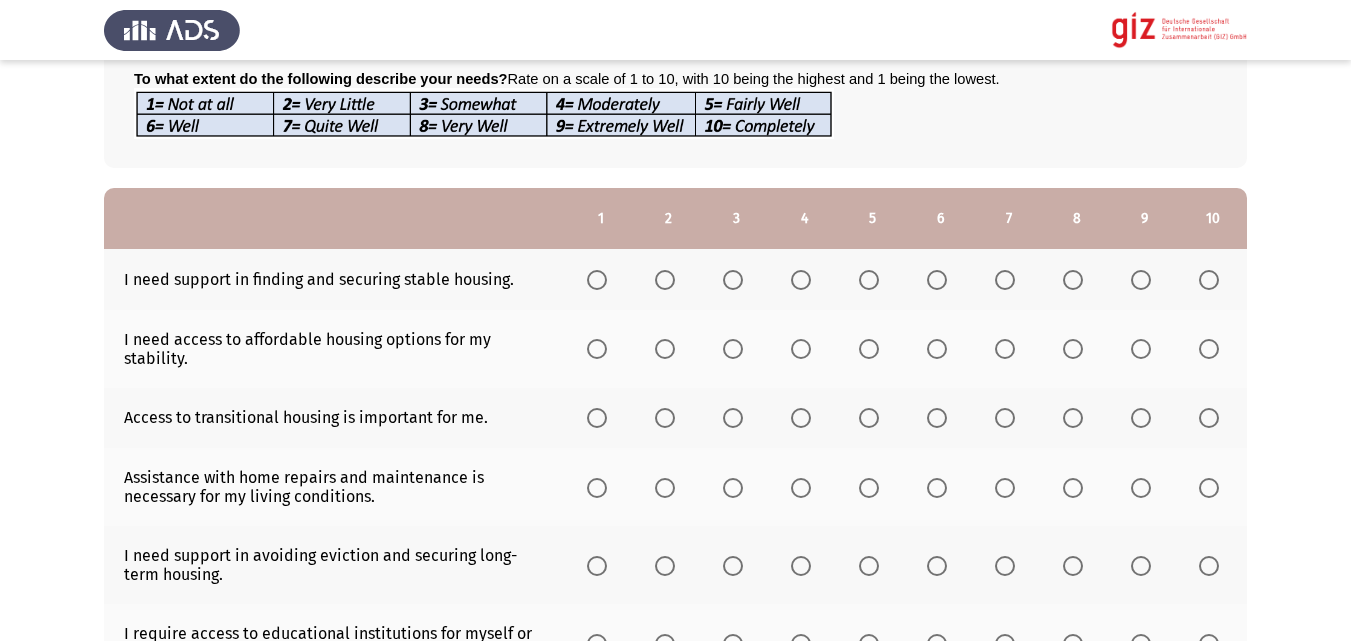 scroll, scrollTop: 151, scrollLeft: 0, axis: vertical 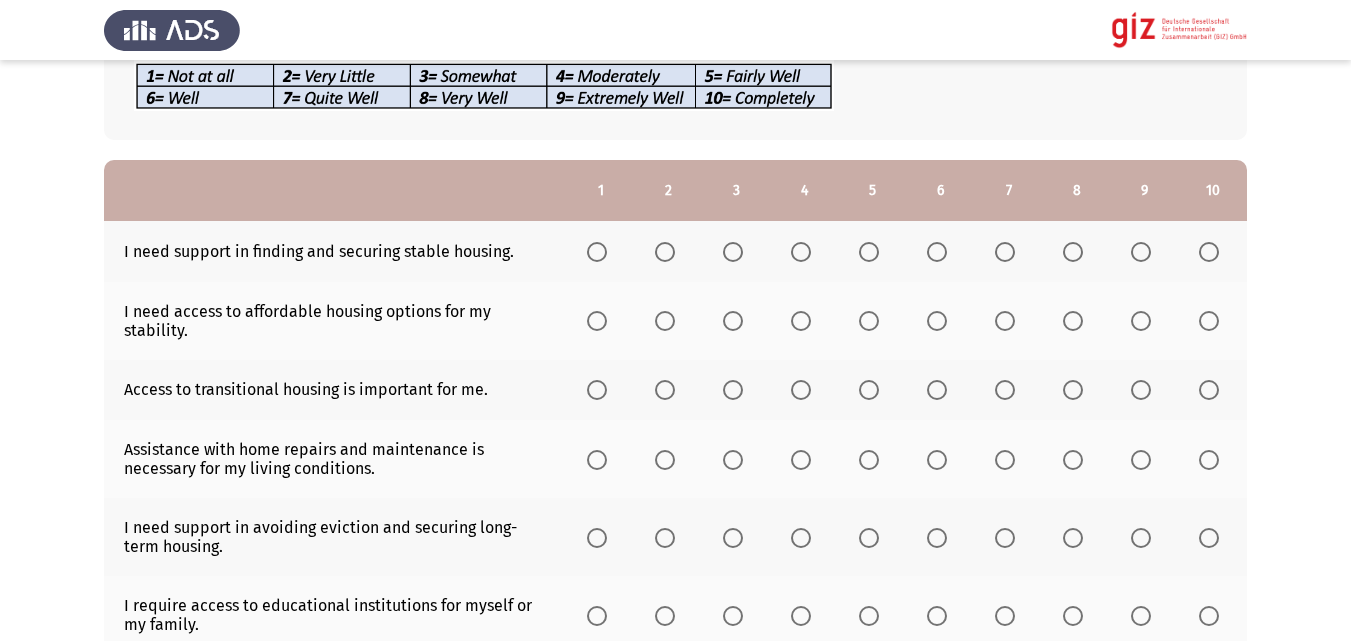 click 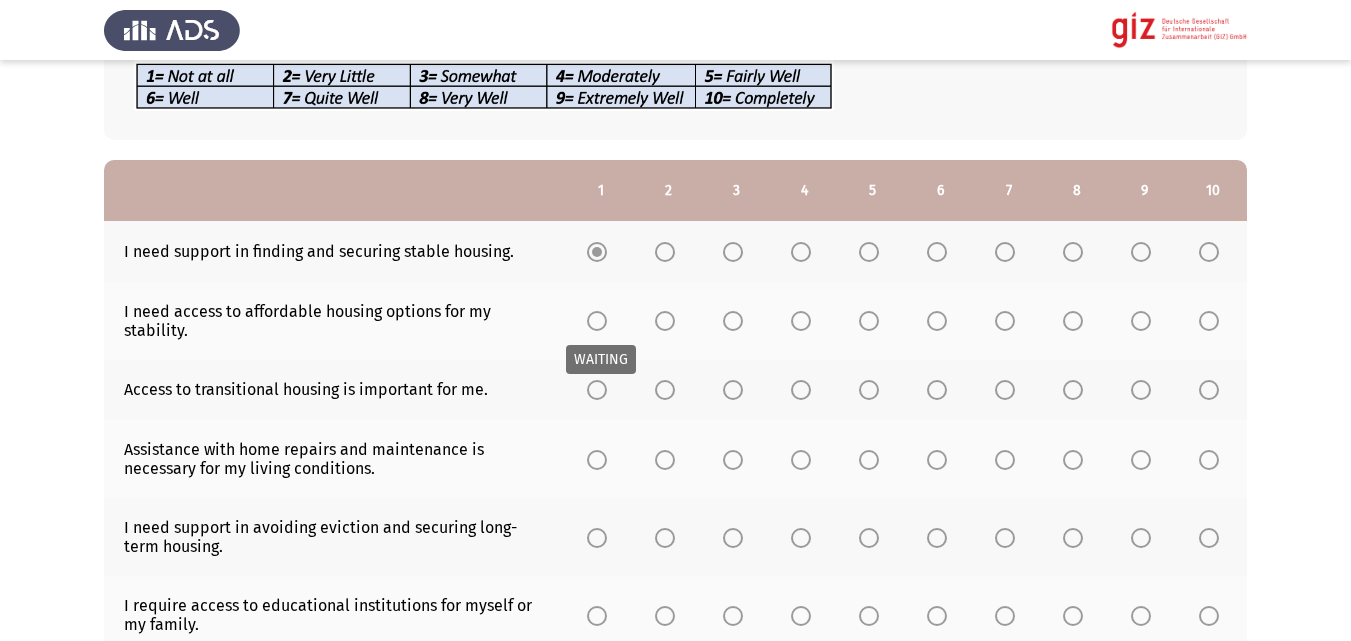 click at bounding box center [597, 321] 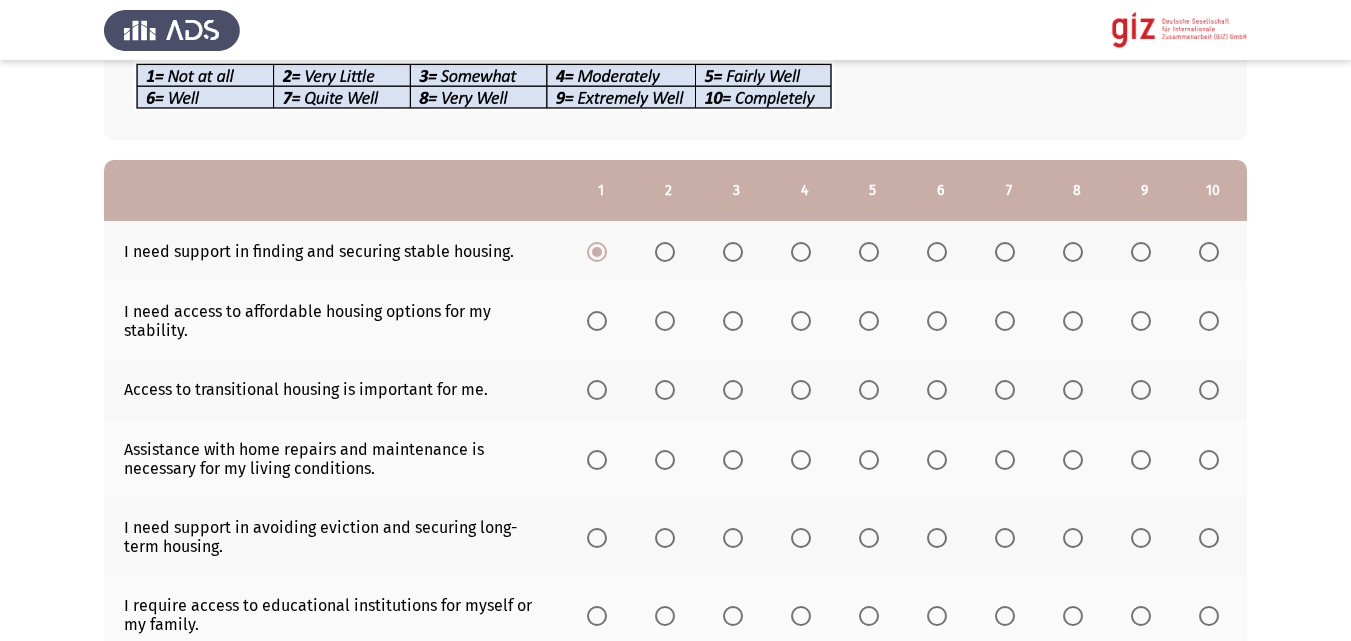 click at bounding box center [597, 321] 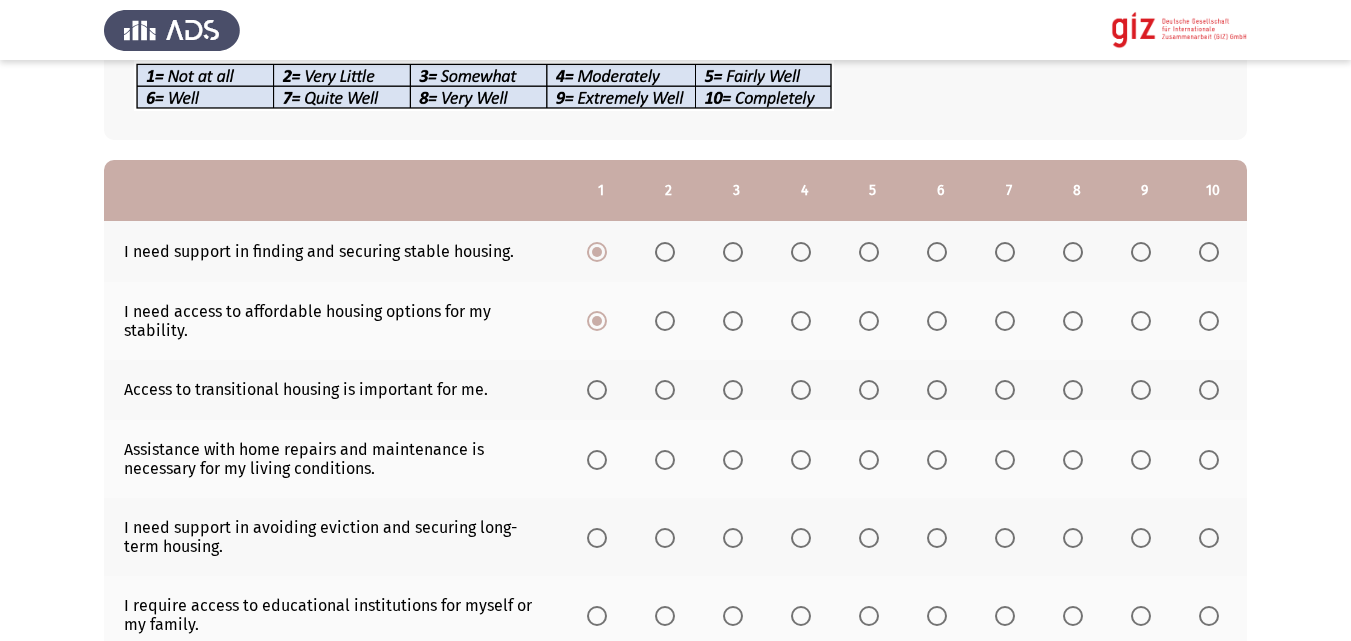 click at bounding box center [597, 390] 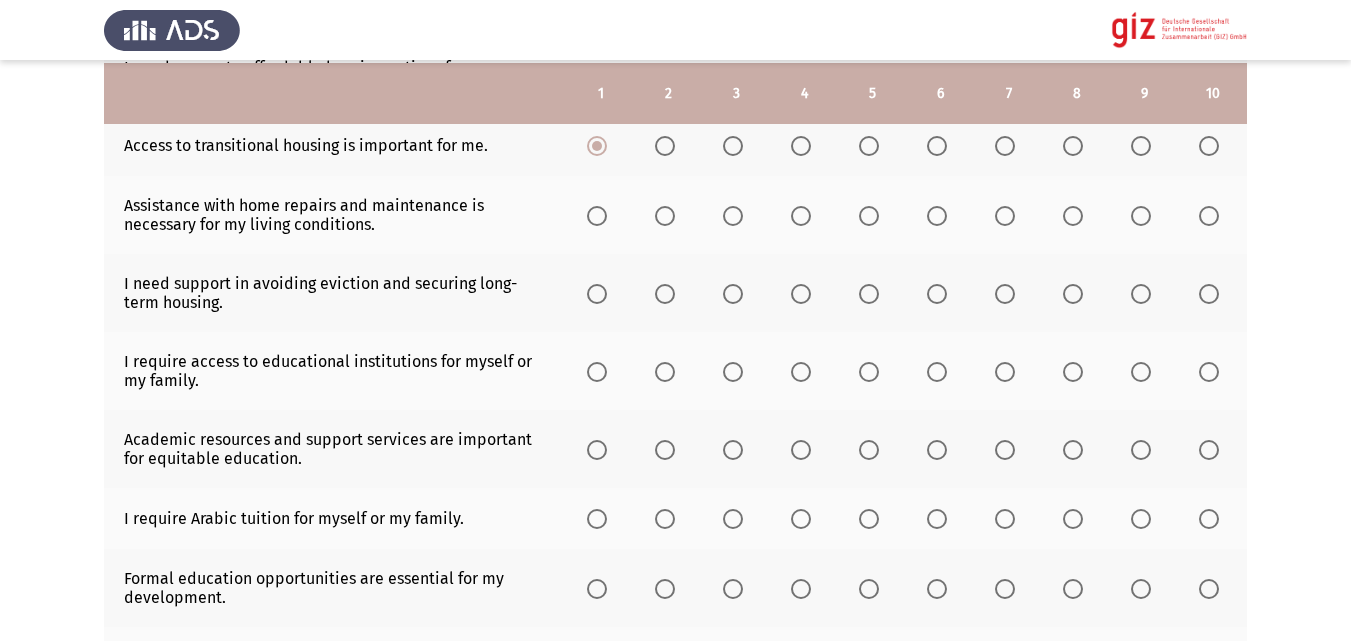 scroll, scrollTop: 398, scrollLeft: 0, axis: vertical 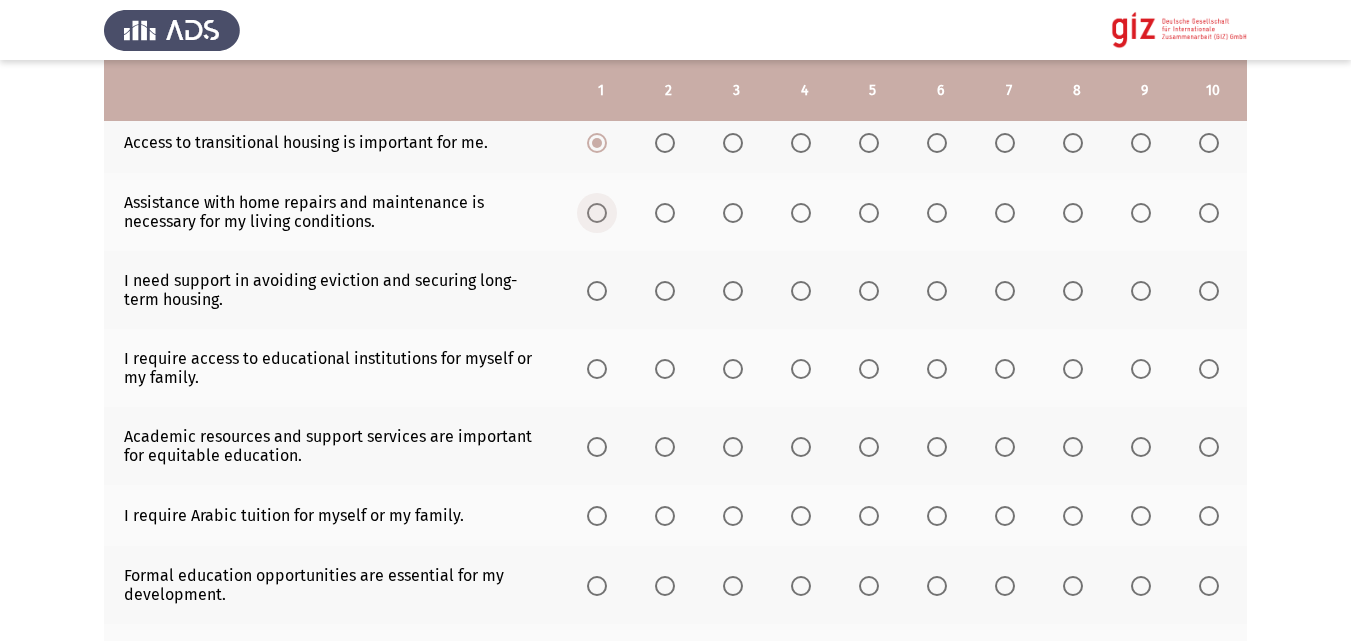 click at bounding box center [597, 213] 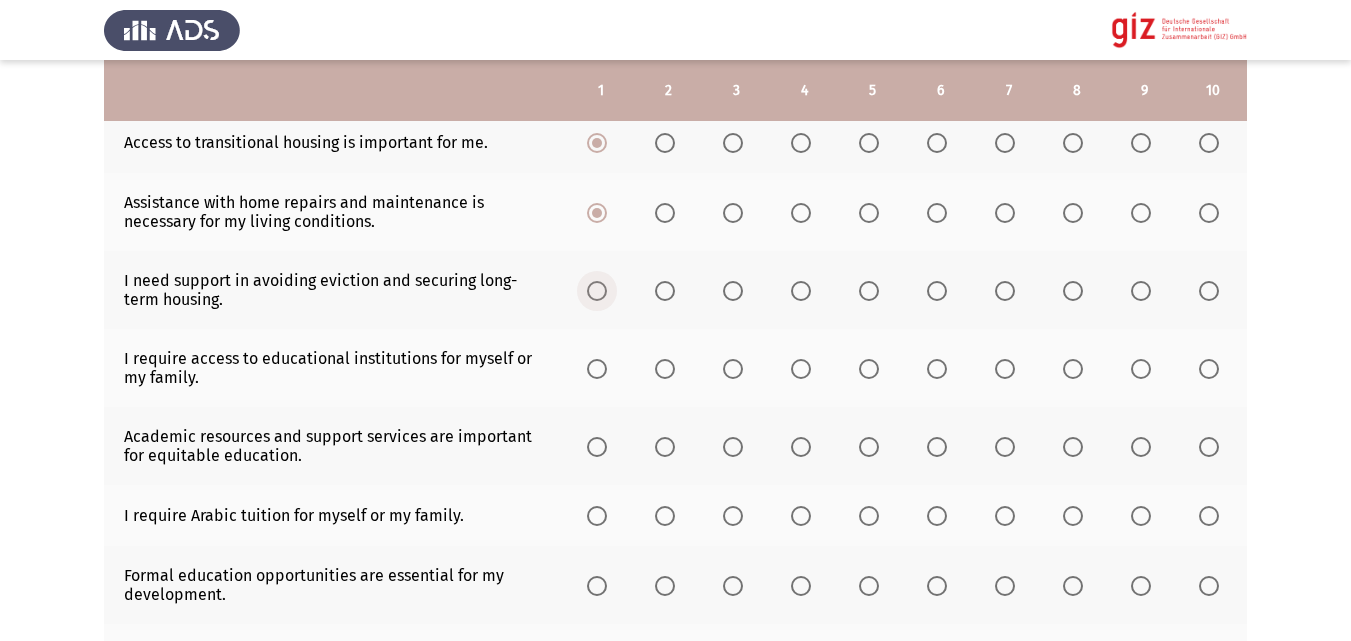 click at bounding box center (597, 291) 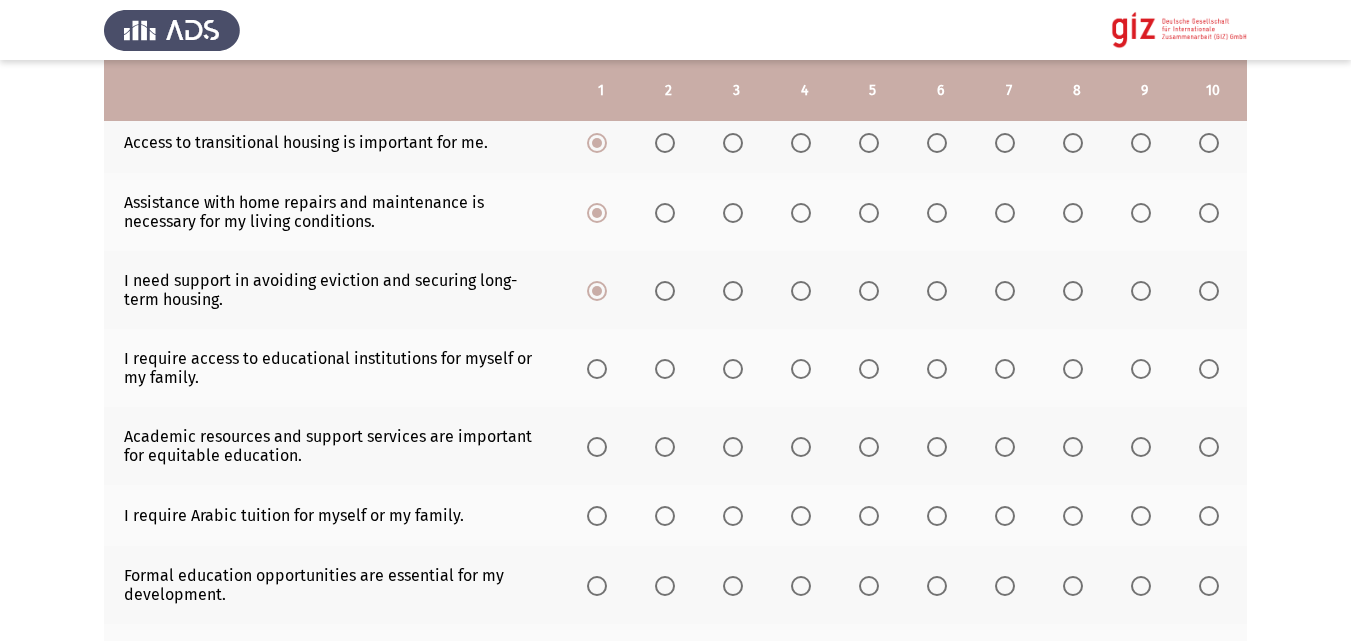 click at bounding box center (597, 369) 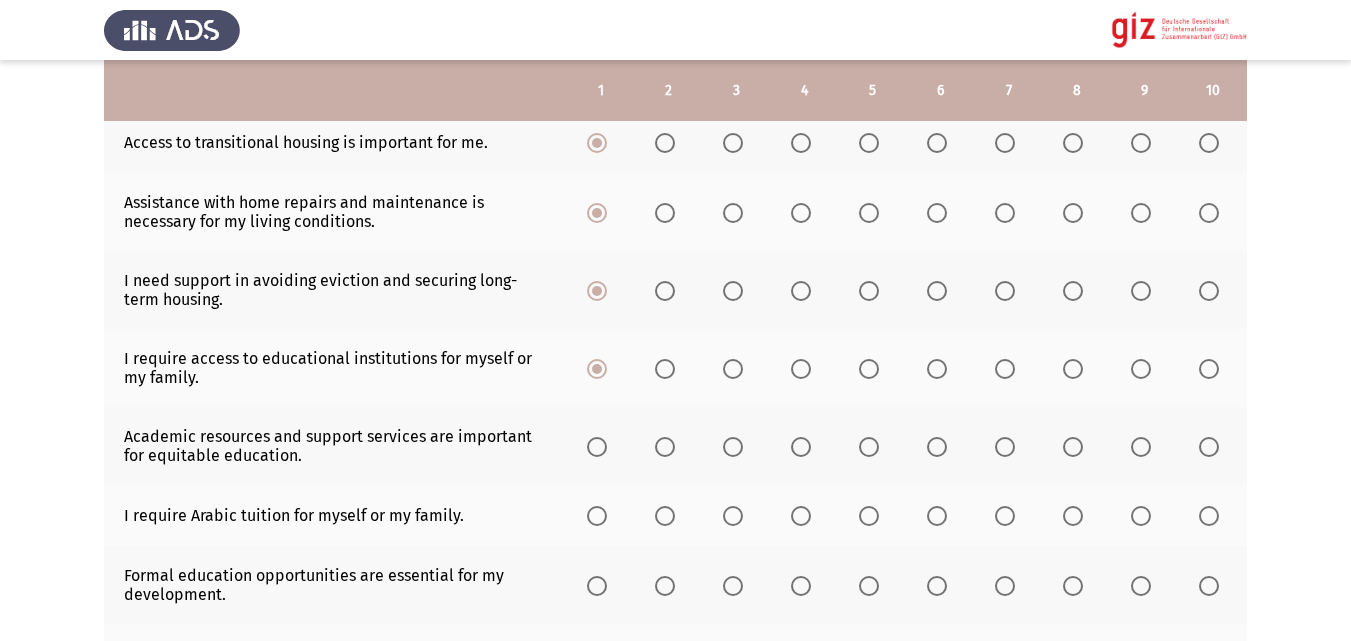 click 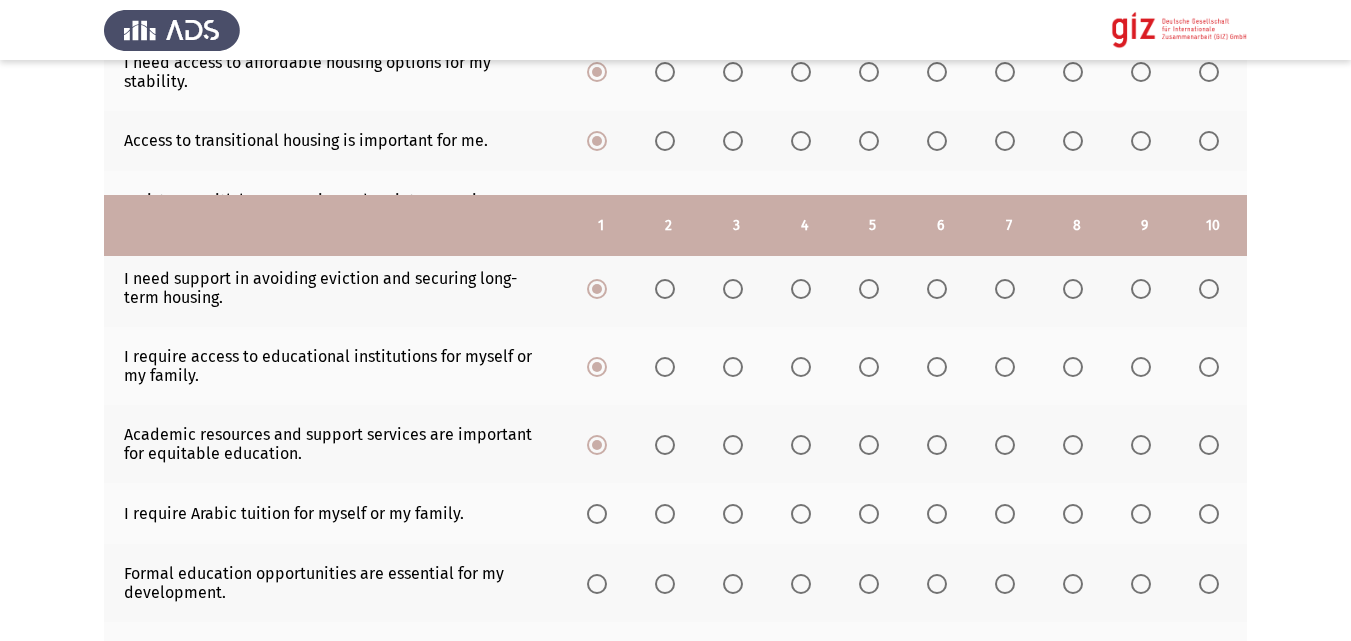 scroll, scrollTop: 599, scrollLeft: 0, axis: vertical 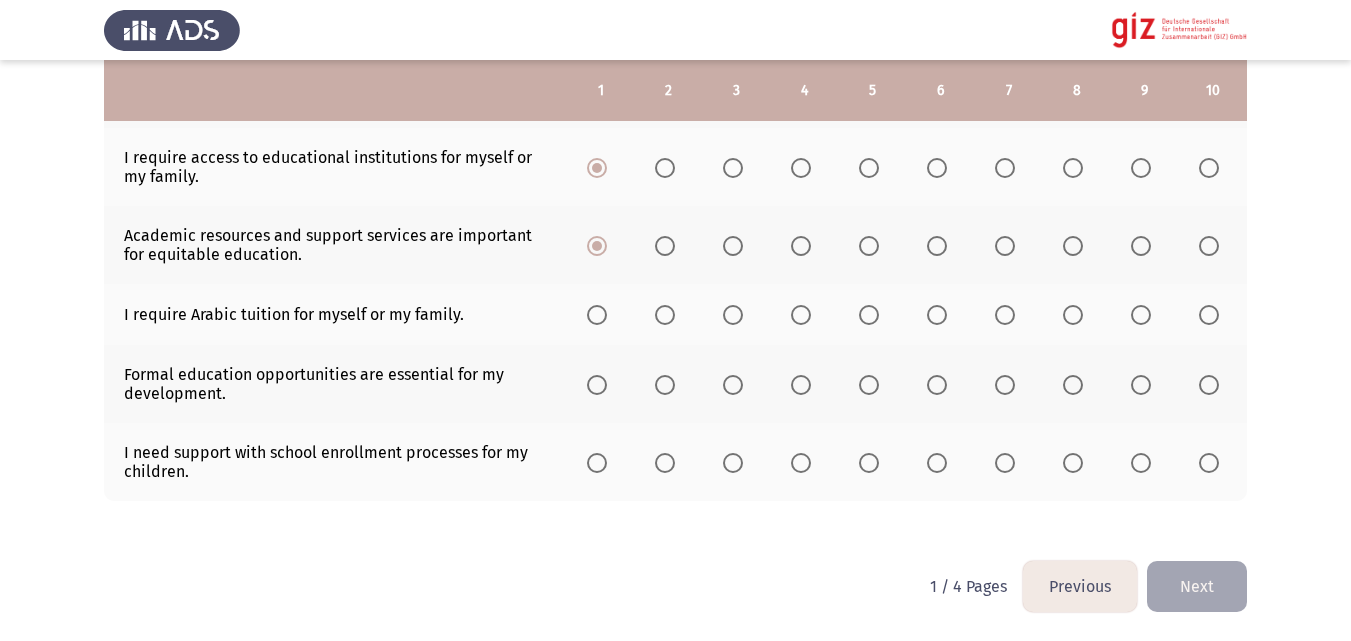 click 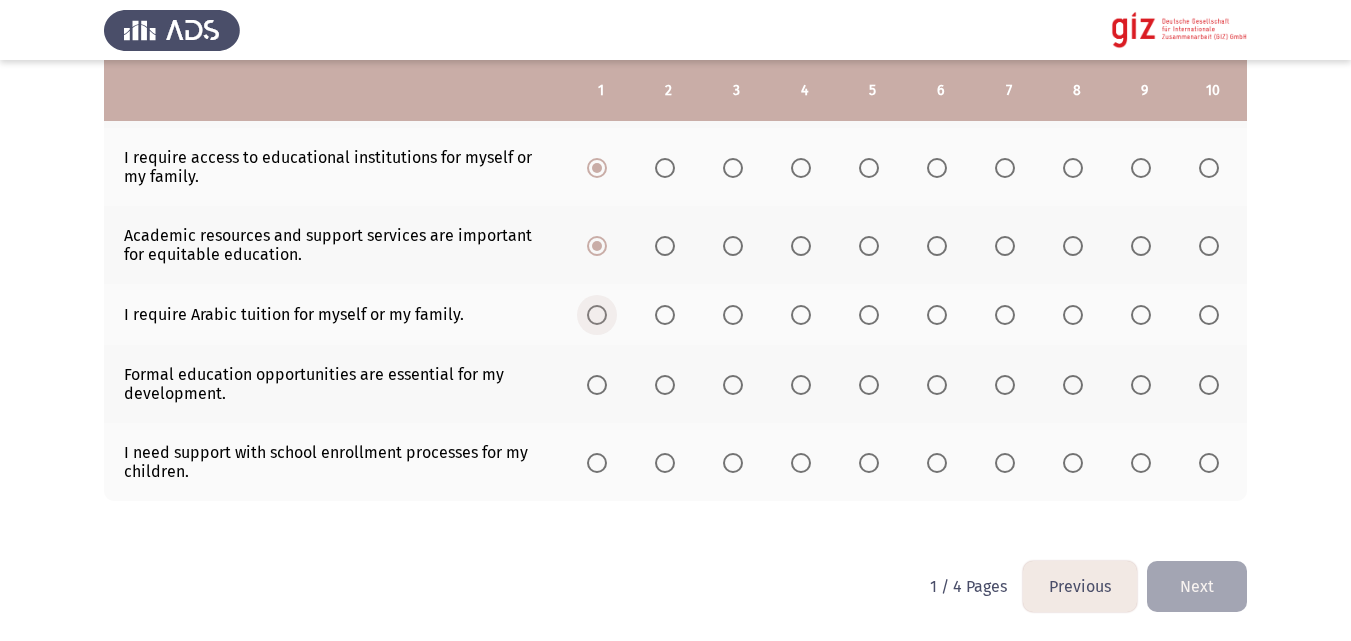 click at bounding box center [597, 315] 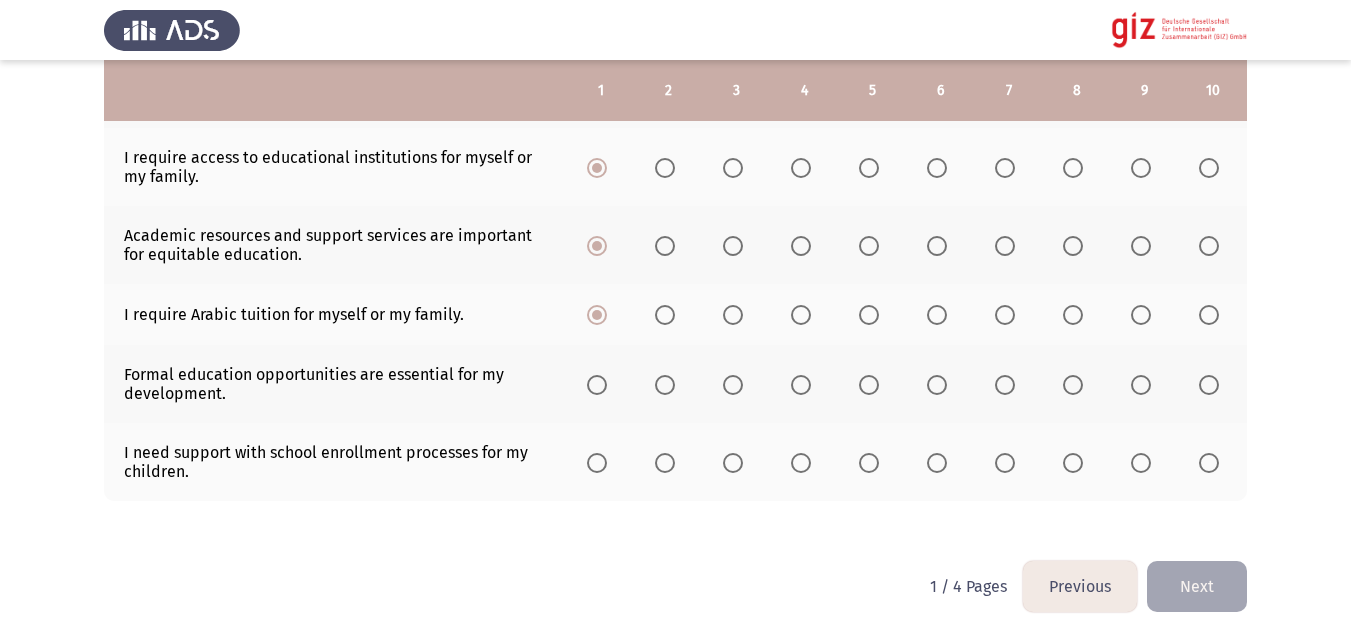 click at bounding box center [597, 385] 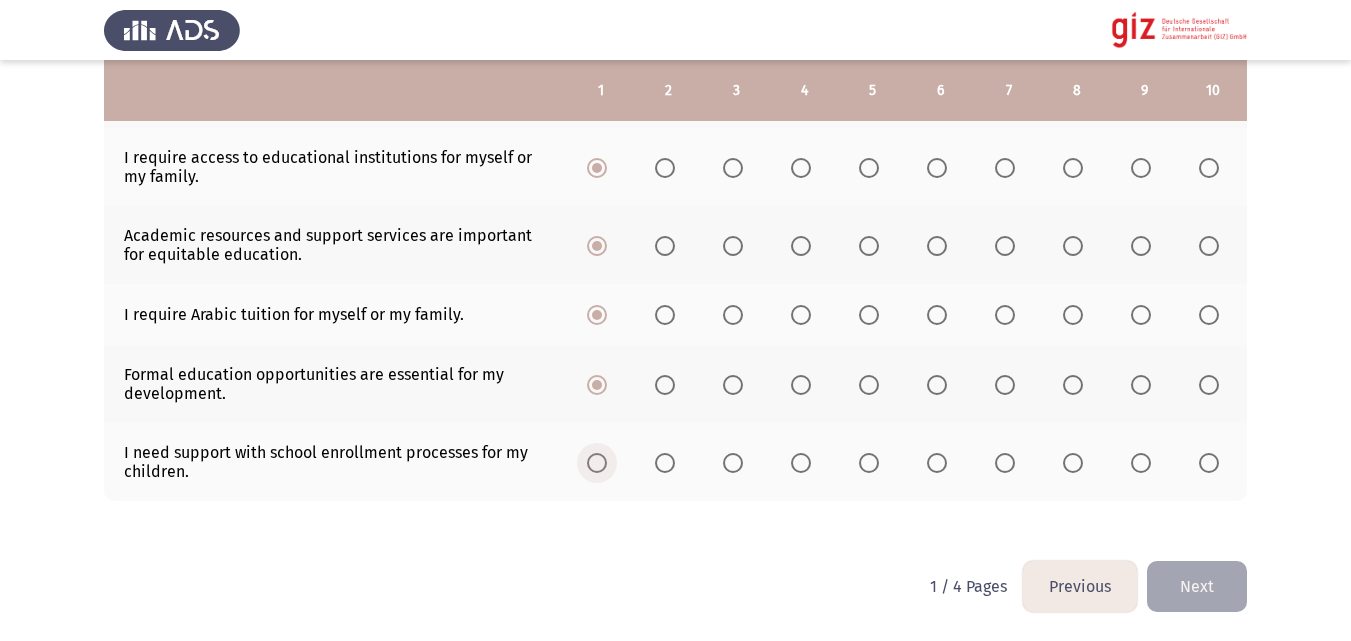 click at bounding box center (597, 463) 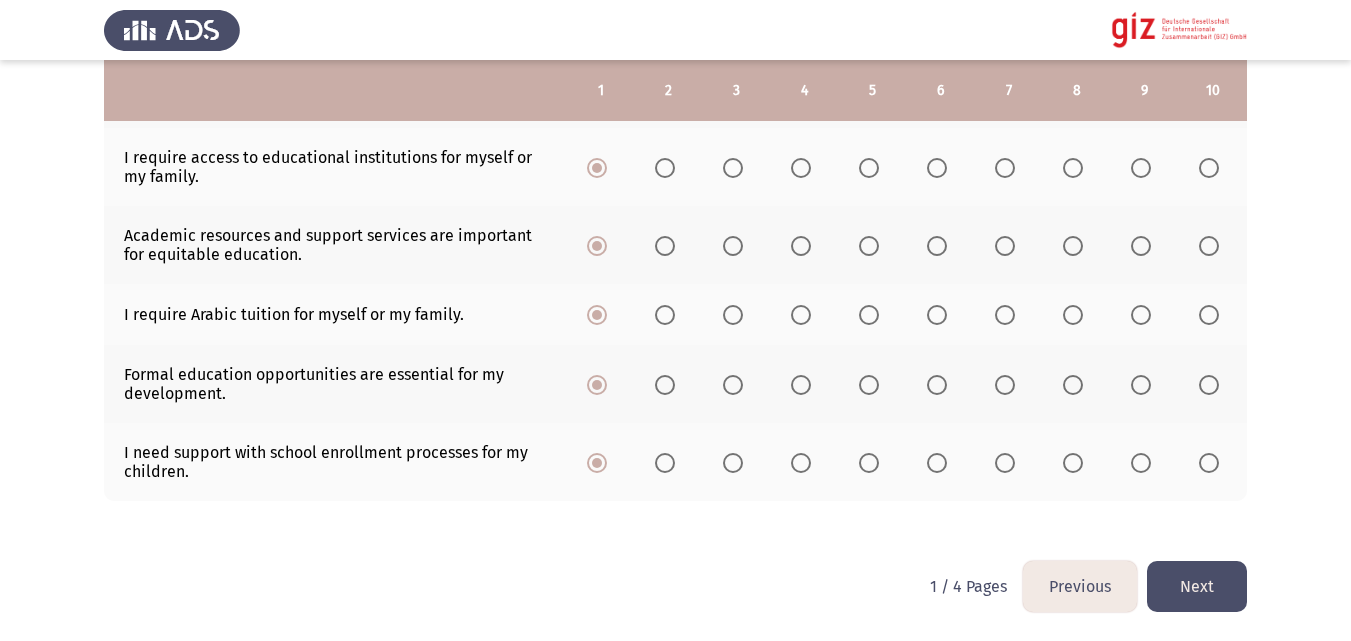 click on "Next" 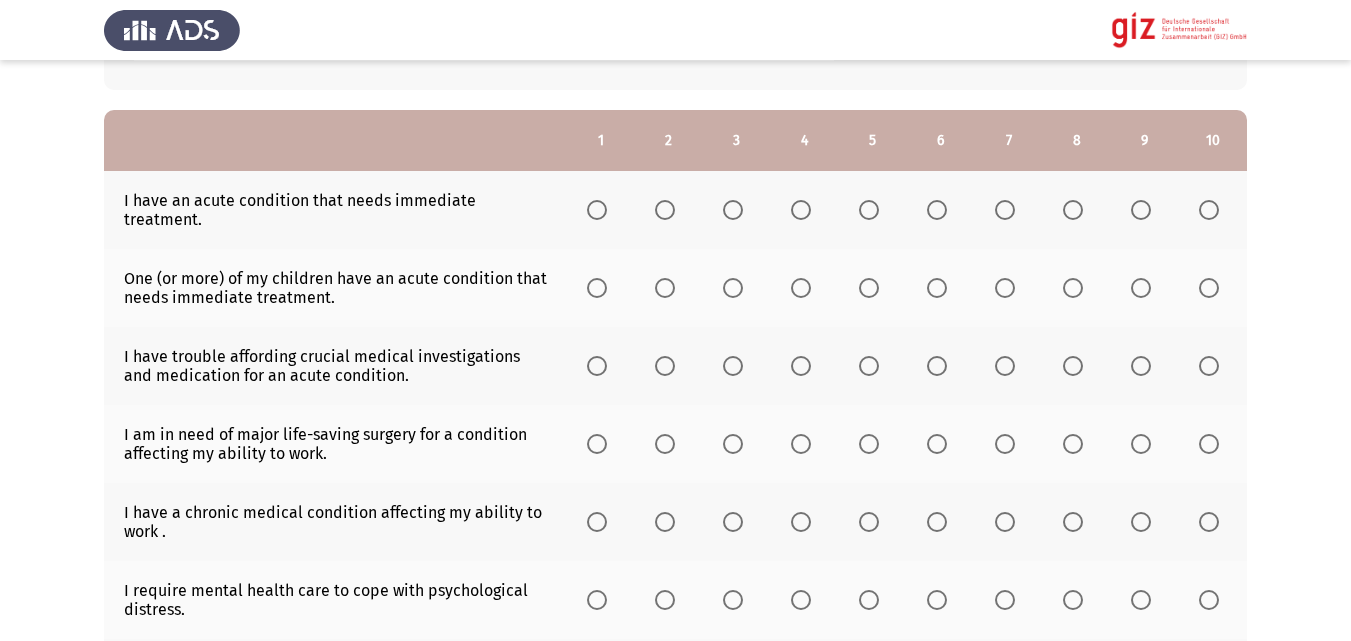scroll, scrollTop: 205, scrollLeft: 0, axis: vertical 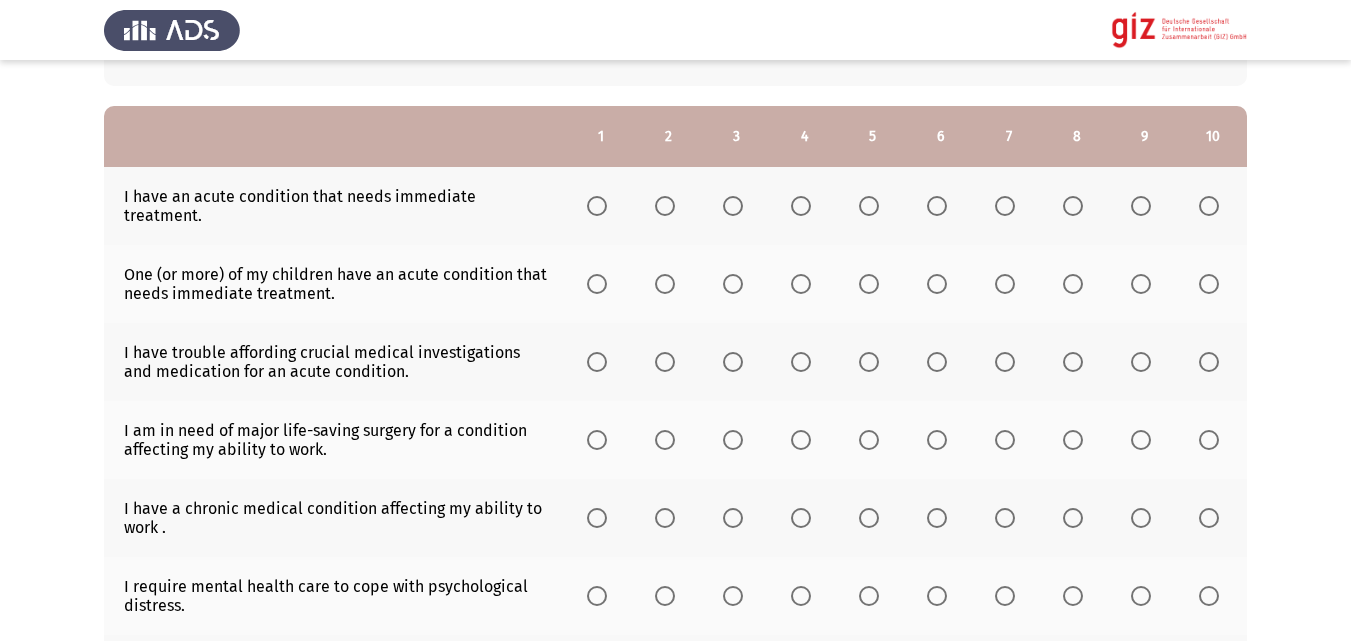 click at bounding box center [597, 206] 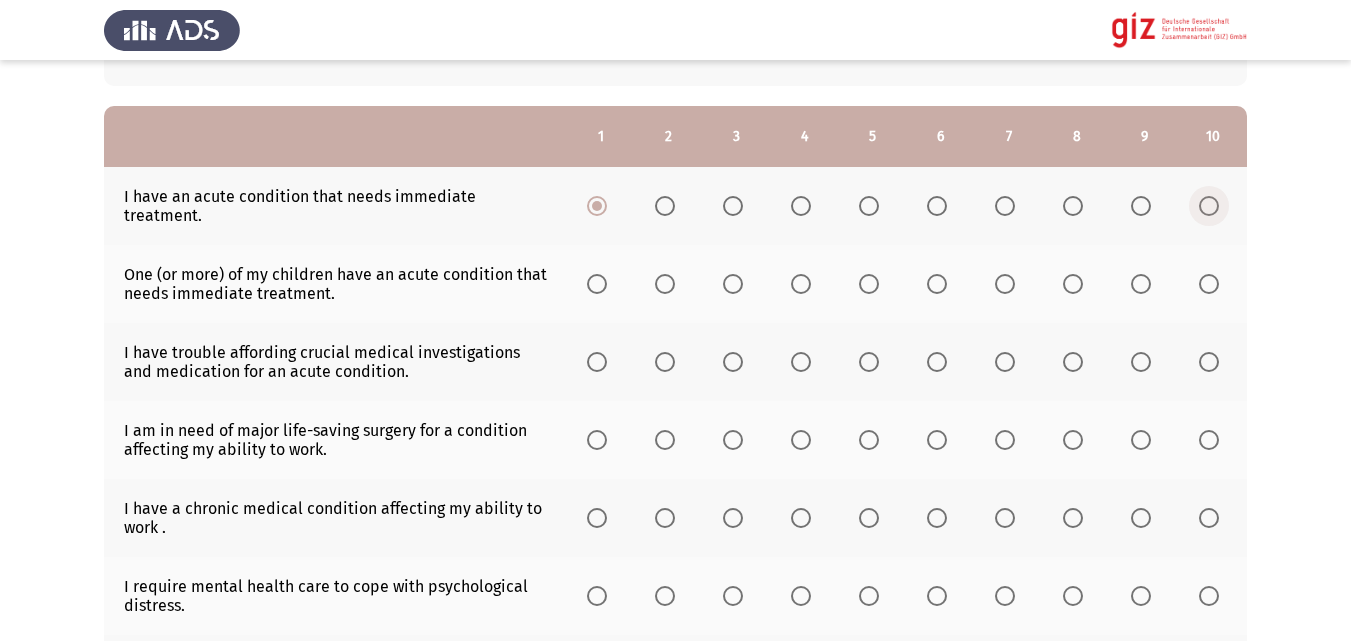 click at bounding box center (1209, 206) 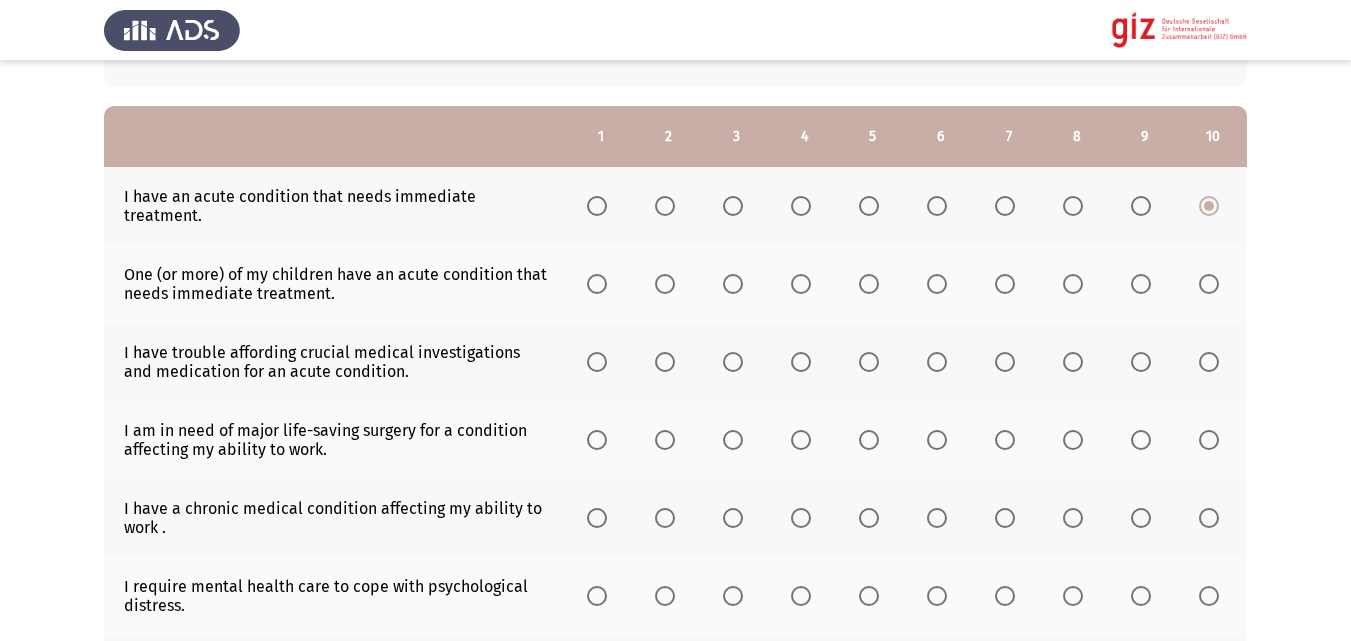 click at bounding box center (601, 284) 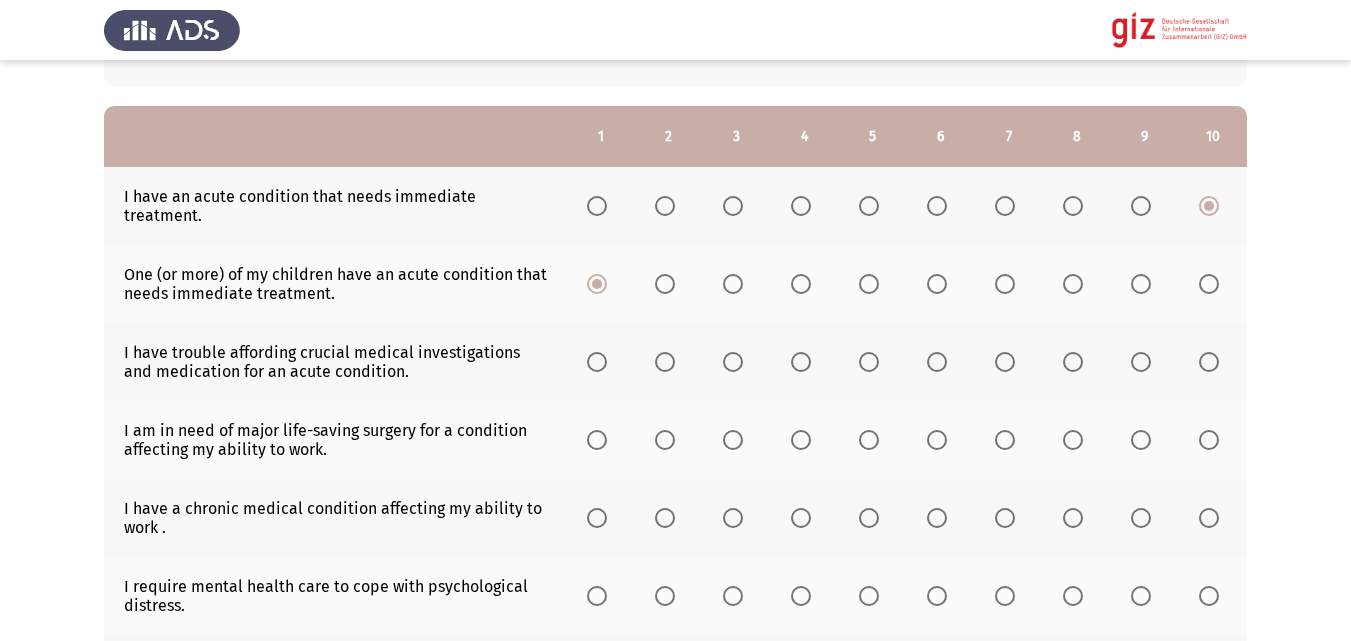 click at bounding box center [597, 362] 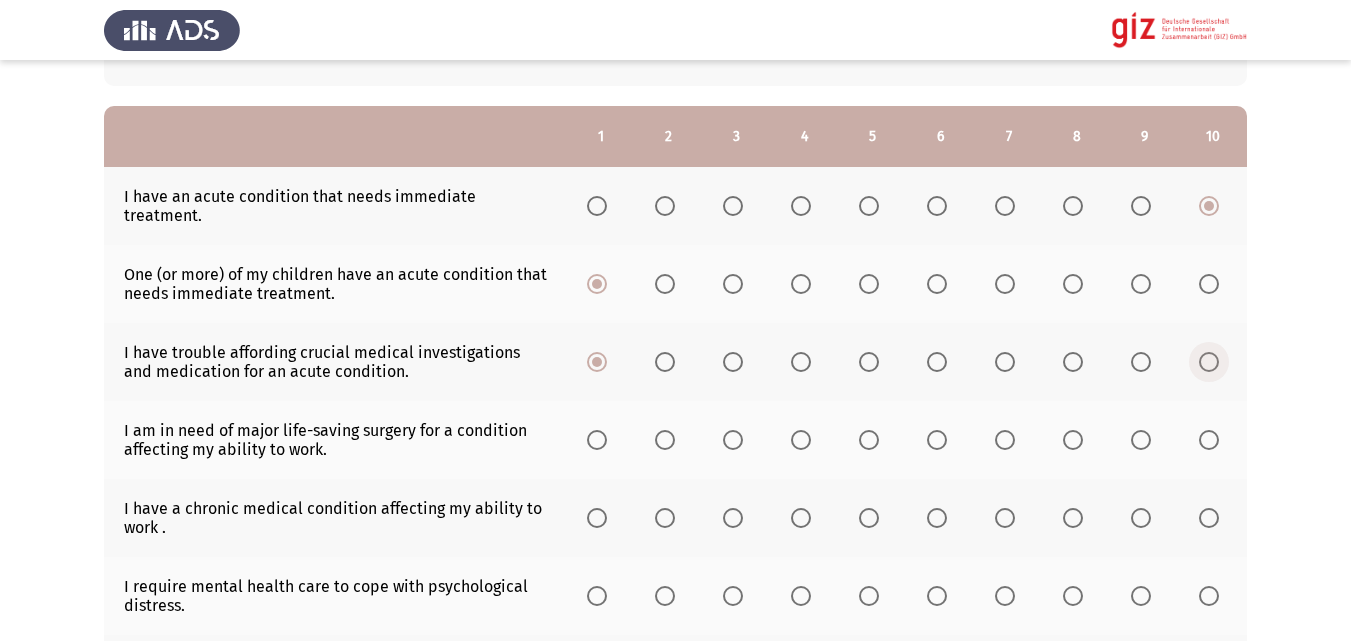 click at bounding box center (1209, 362) 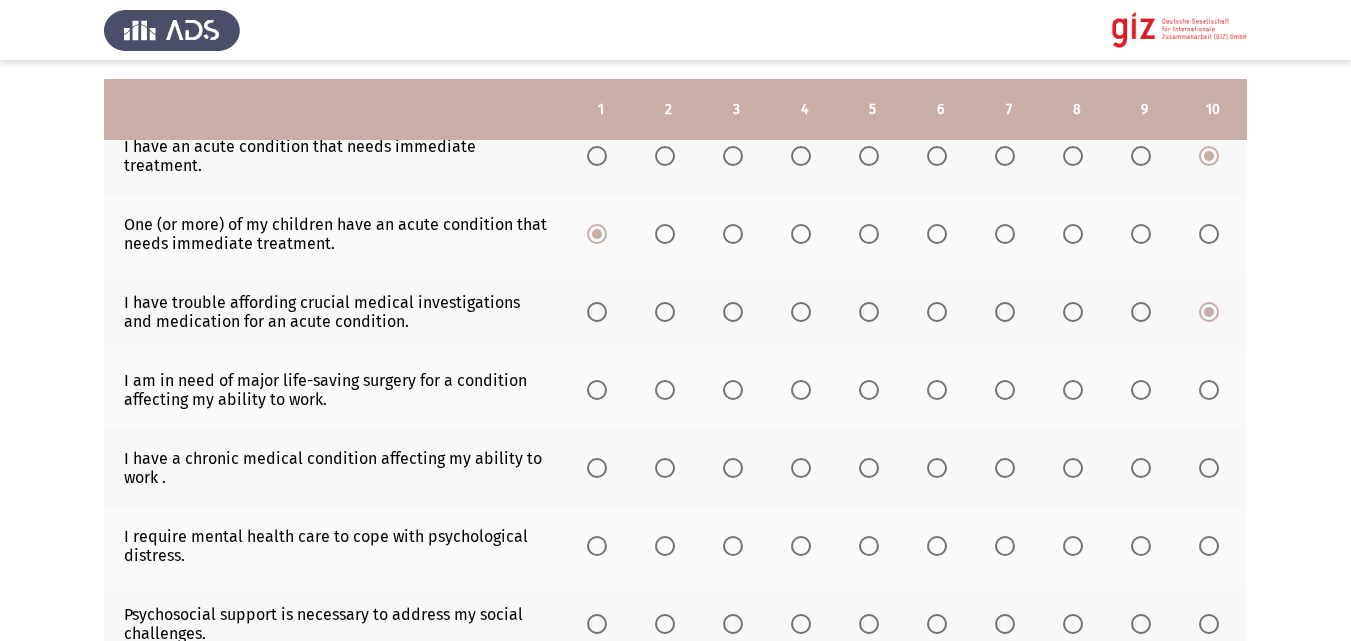 scroll, scrollTop: 278, scrollLeft: 0, axis: vertical 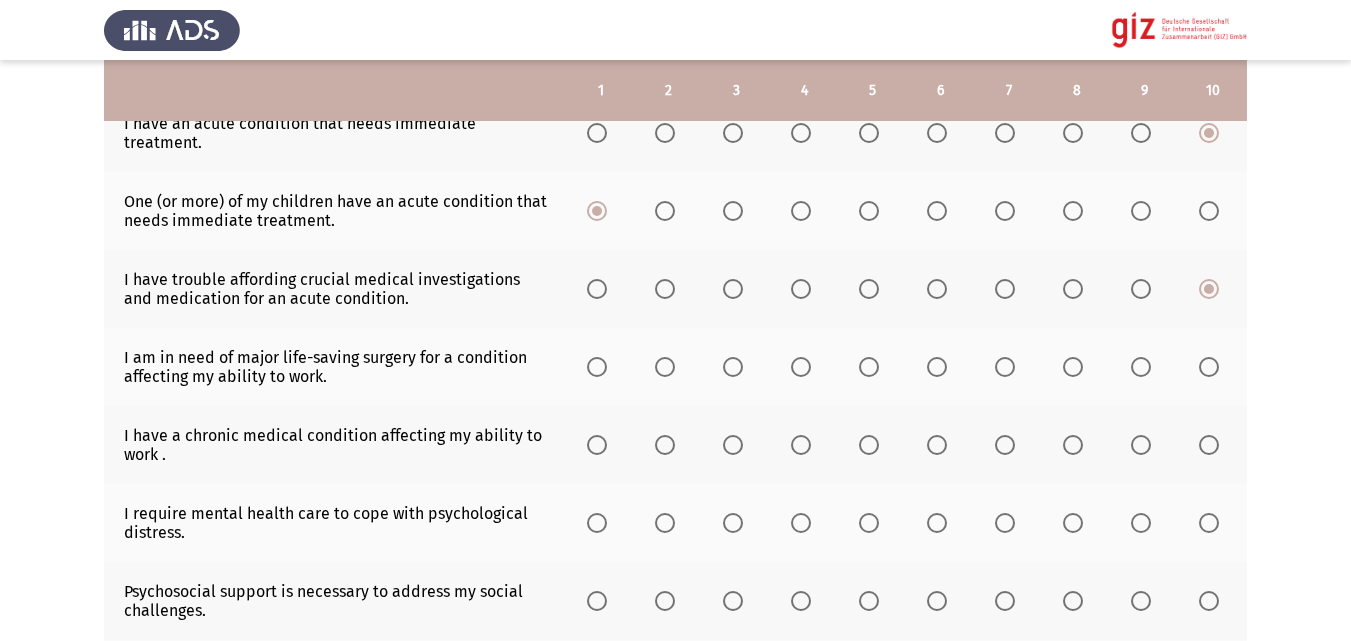 click at bounding box center (597, 367) 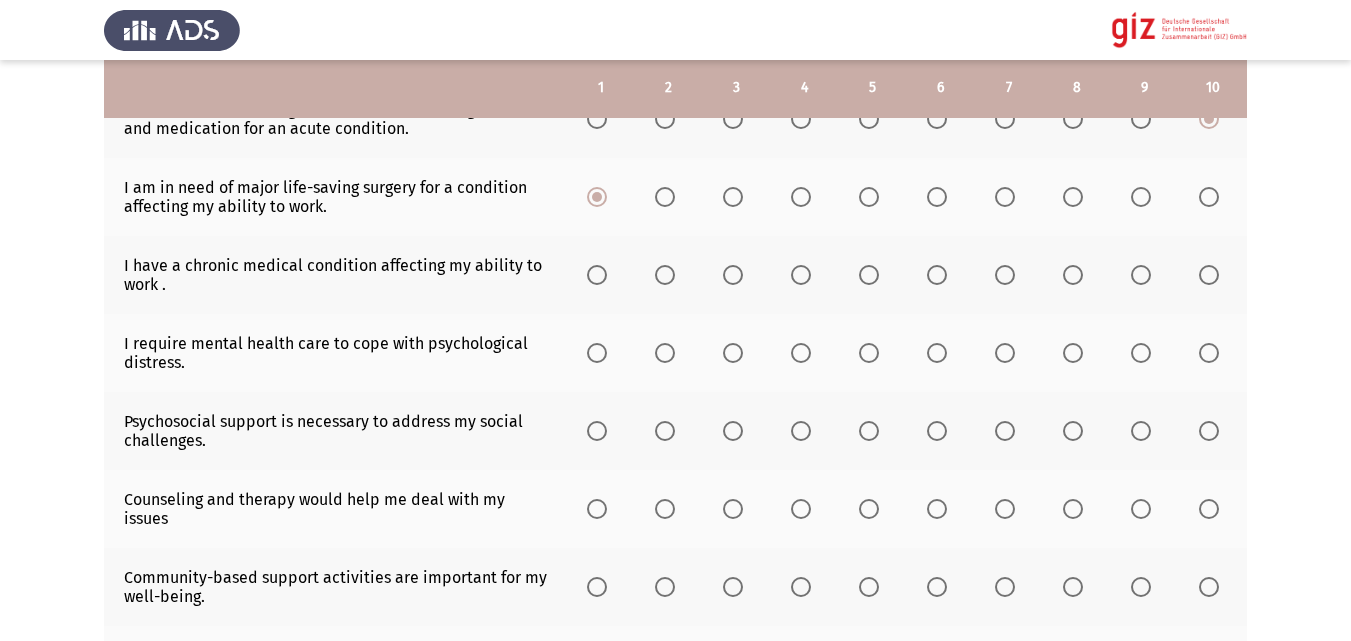 scroll, scrollTop: 450, scrollLeft: 0, axis: vertical 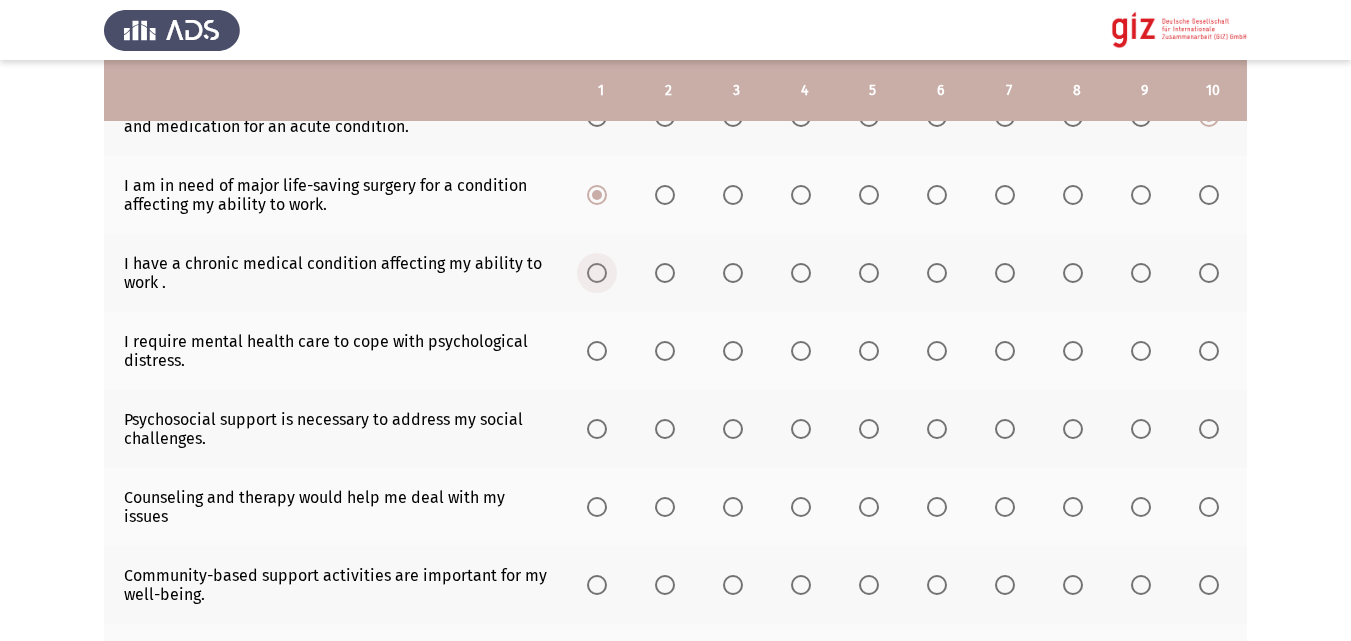 click at bounding box center [597, 273] 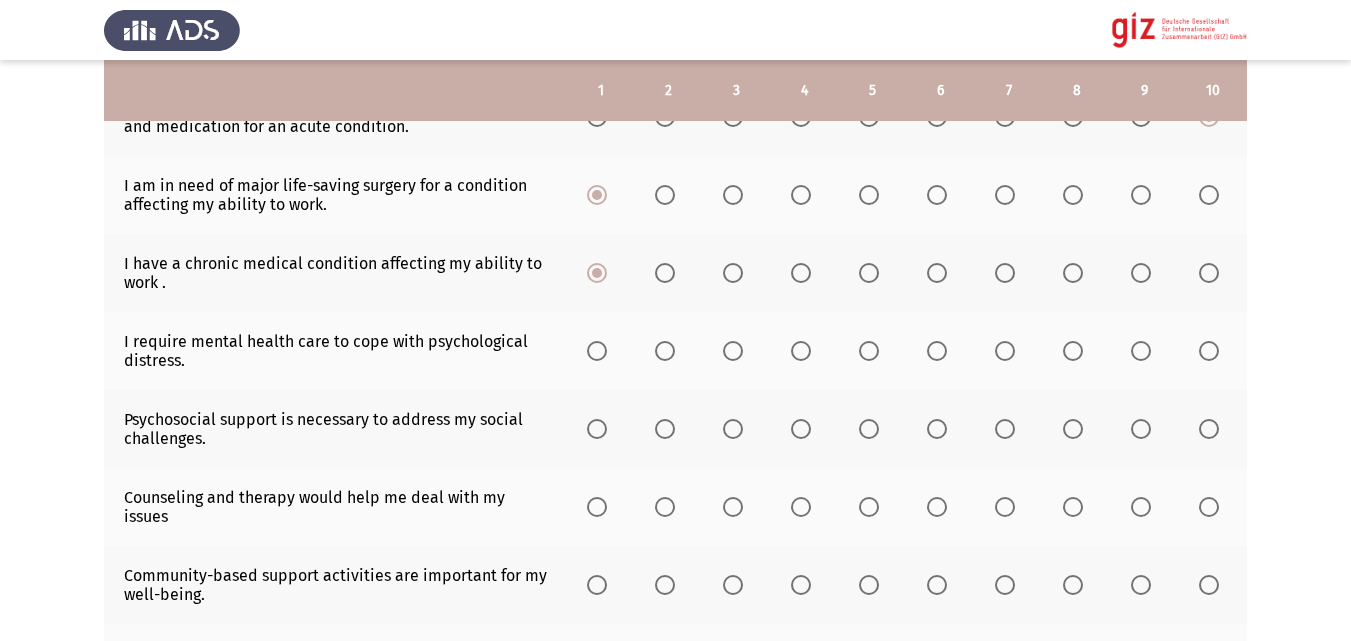 click 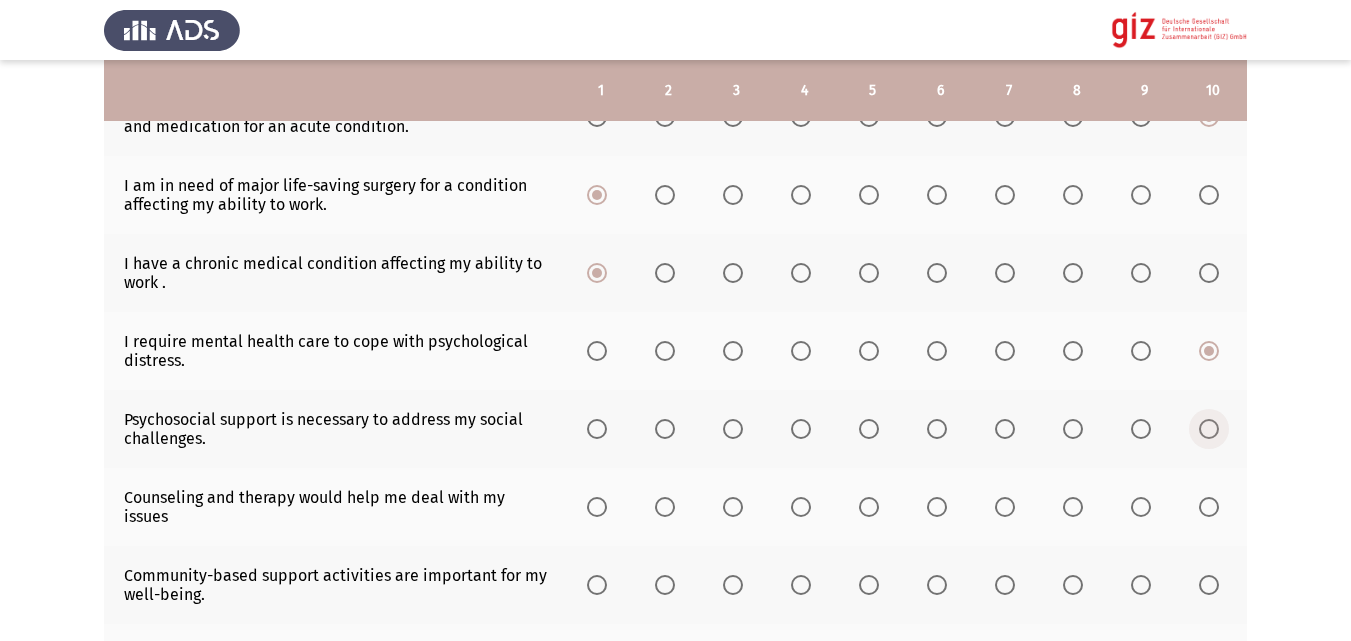 click at bounding box center (1209, 429) 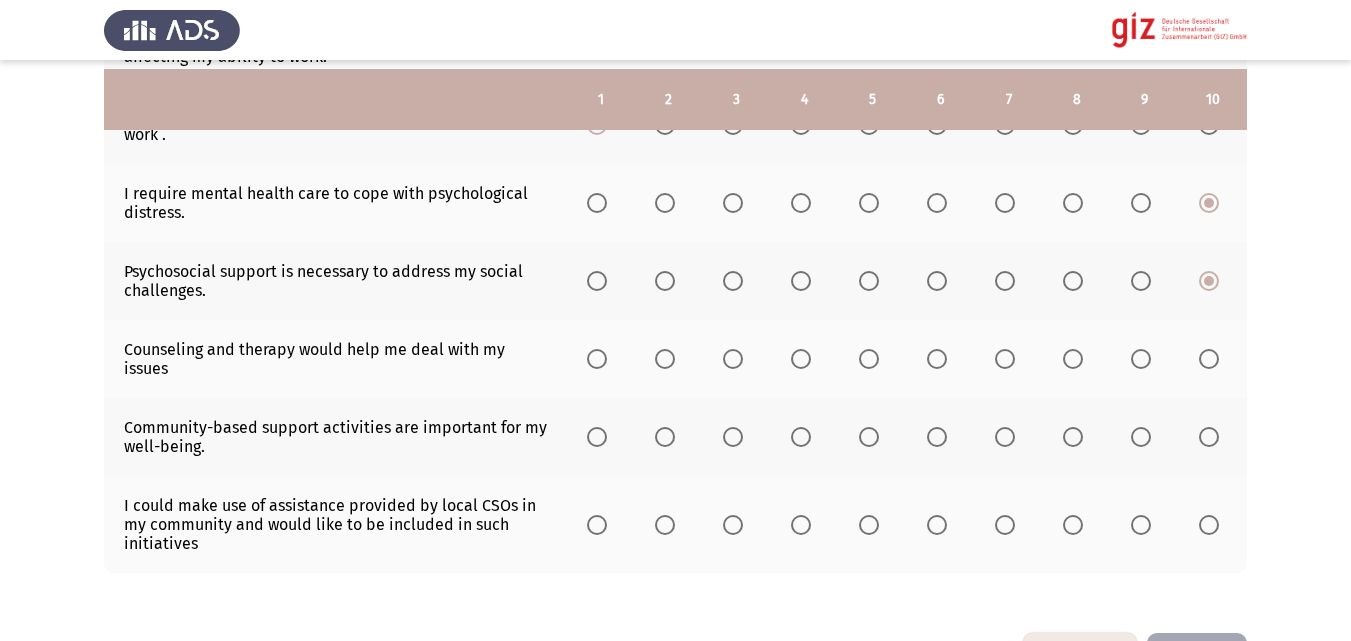scroll, scrollTop: 635, scrollLeft: 0, axis: vertical 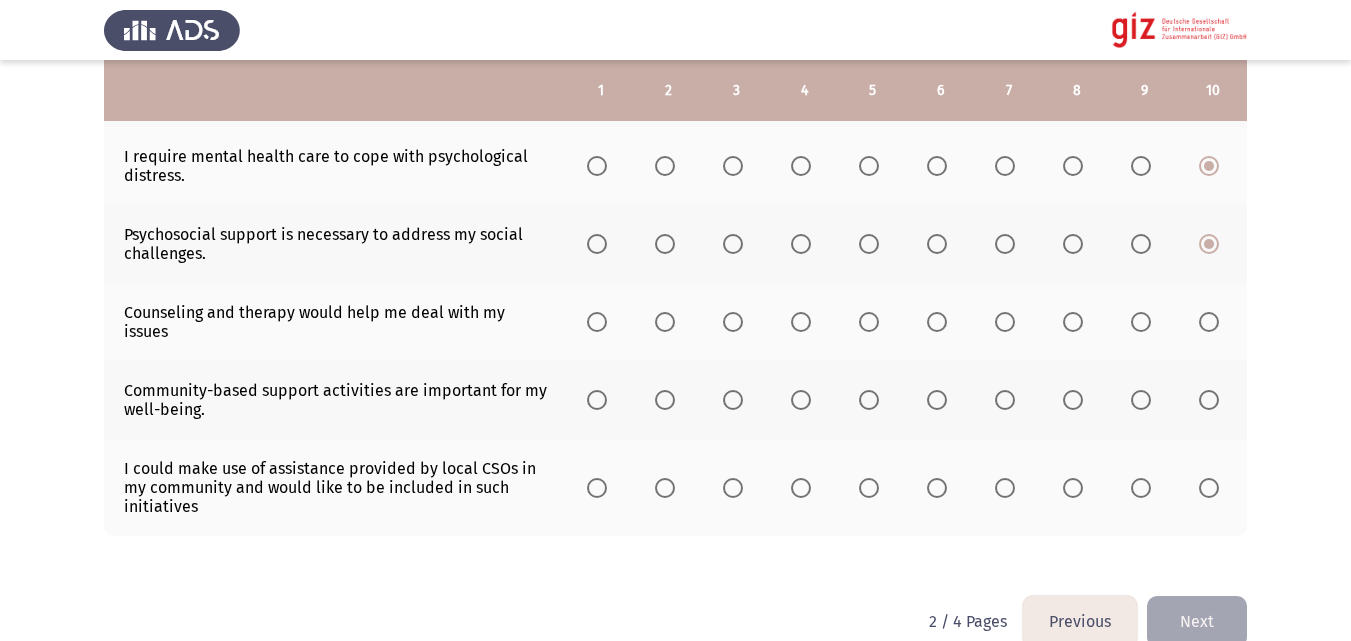 click at bounding box center (1209, 322) 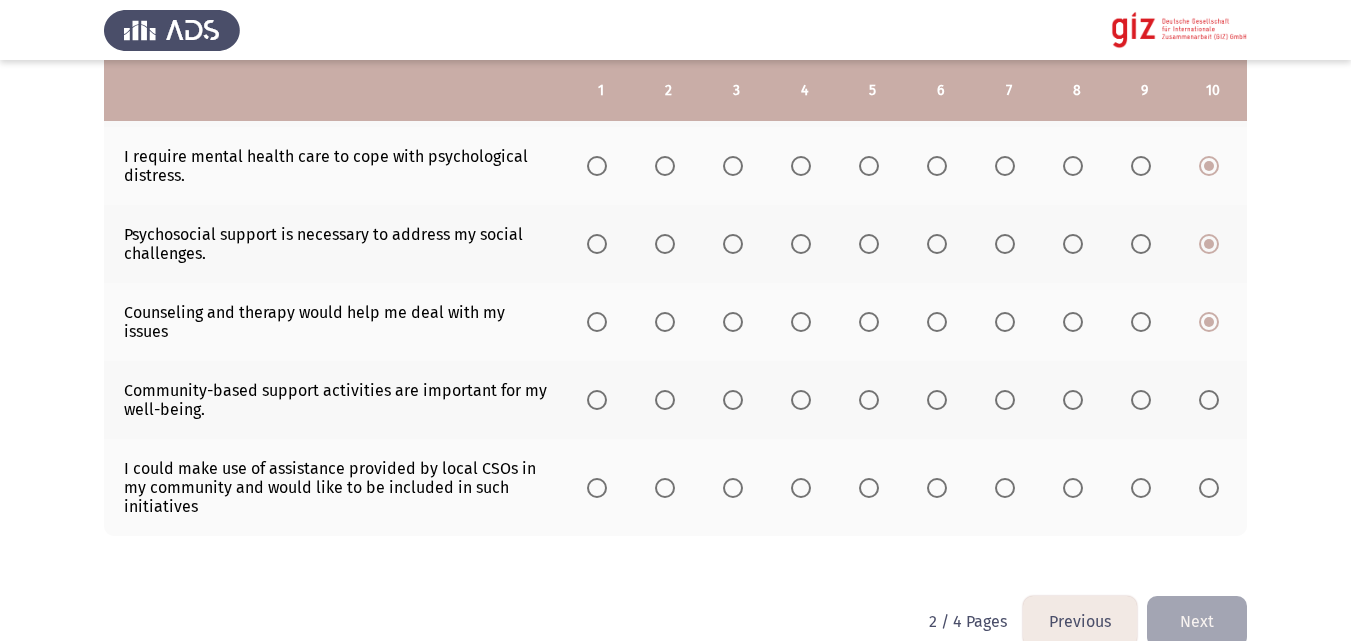 click at bounding box center [597, 400] 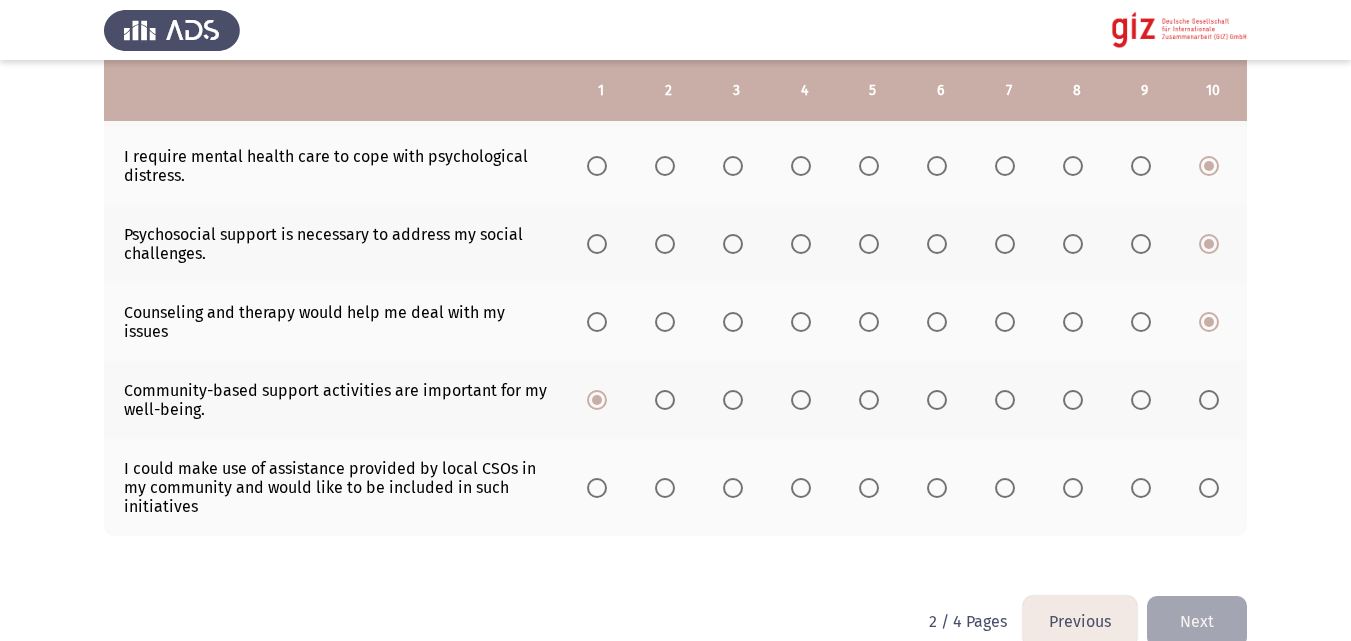 click at bounding box center (597, 488) 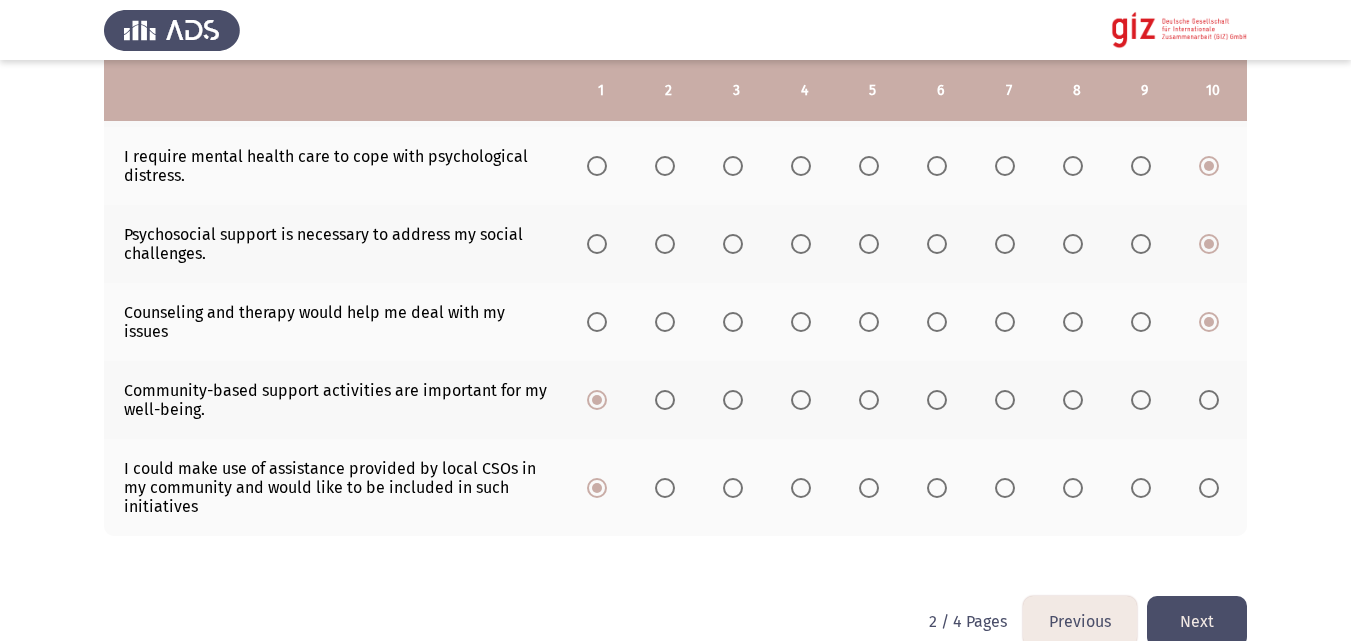 click on "Next" 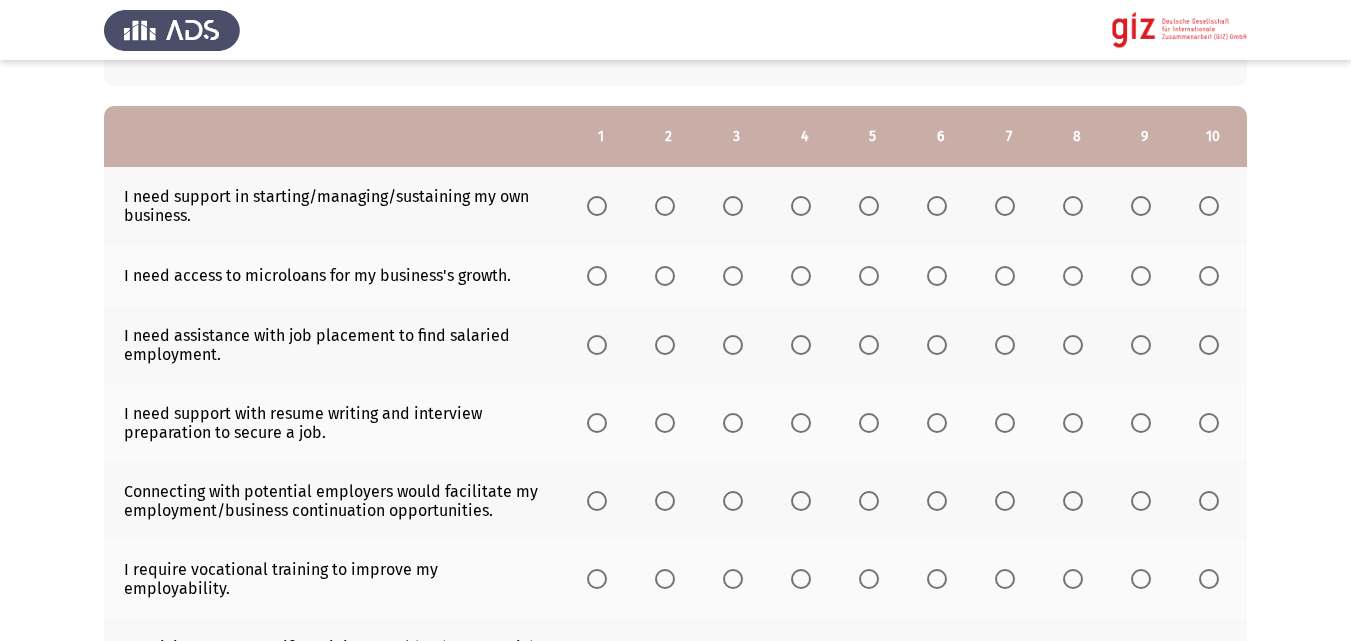 scroll, scrollTop: 218, scrollLeft: 0, axis: vertical 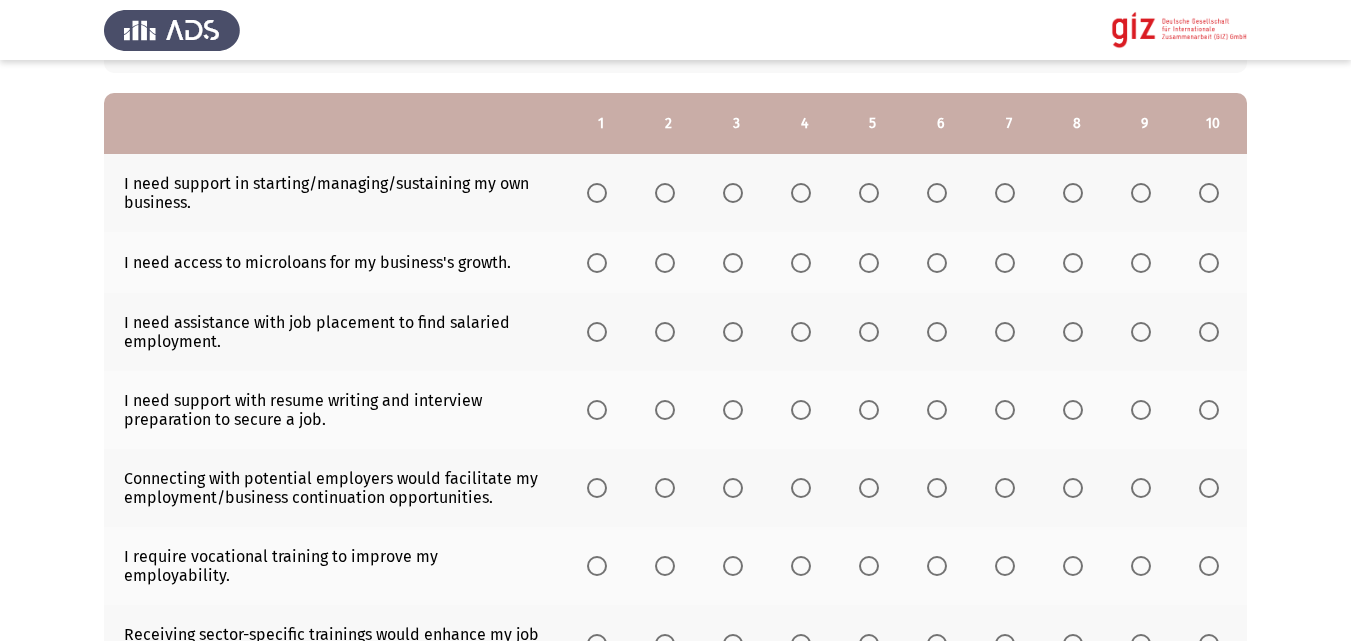 click at bounding box center (1209, 193) 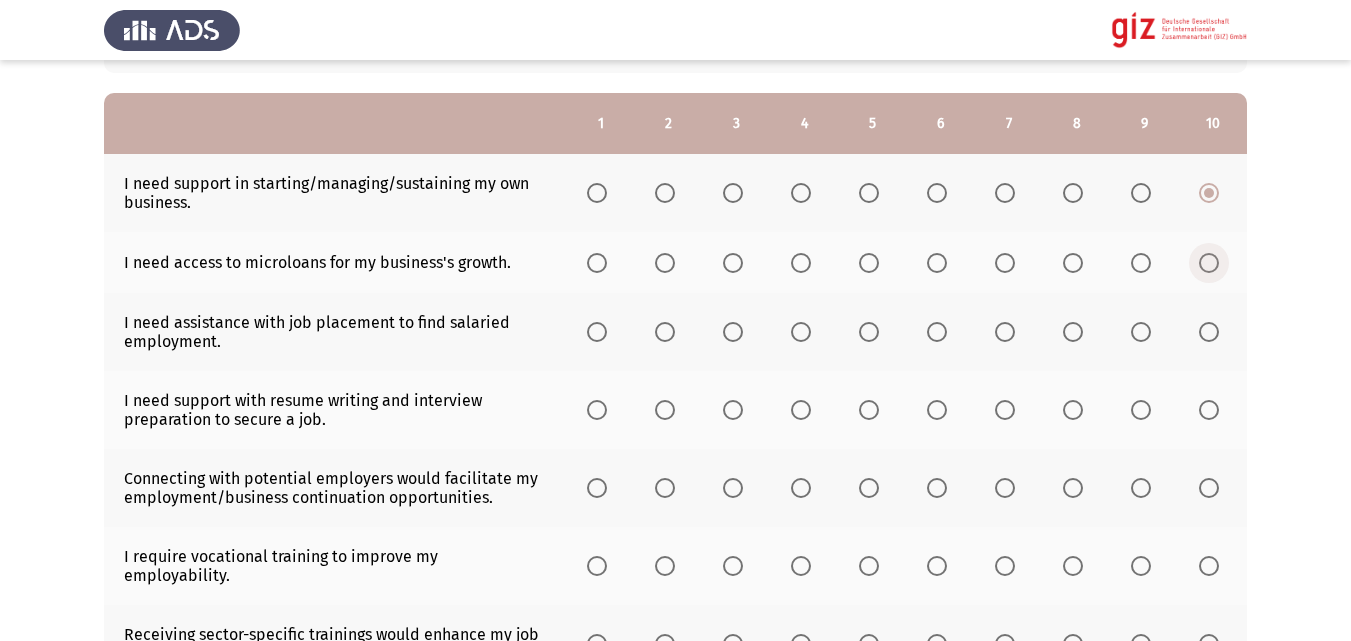click at bounding box center (1209, 263) 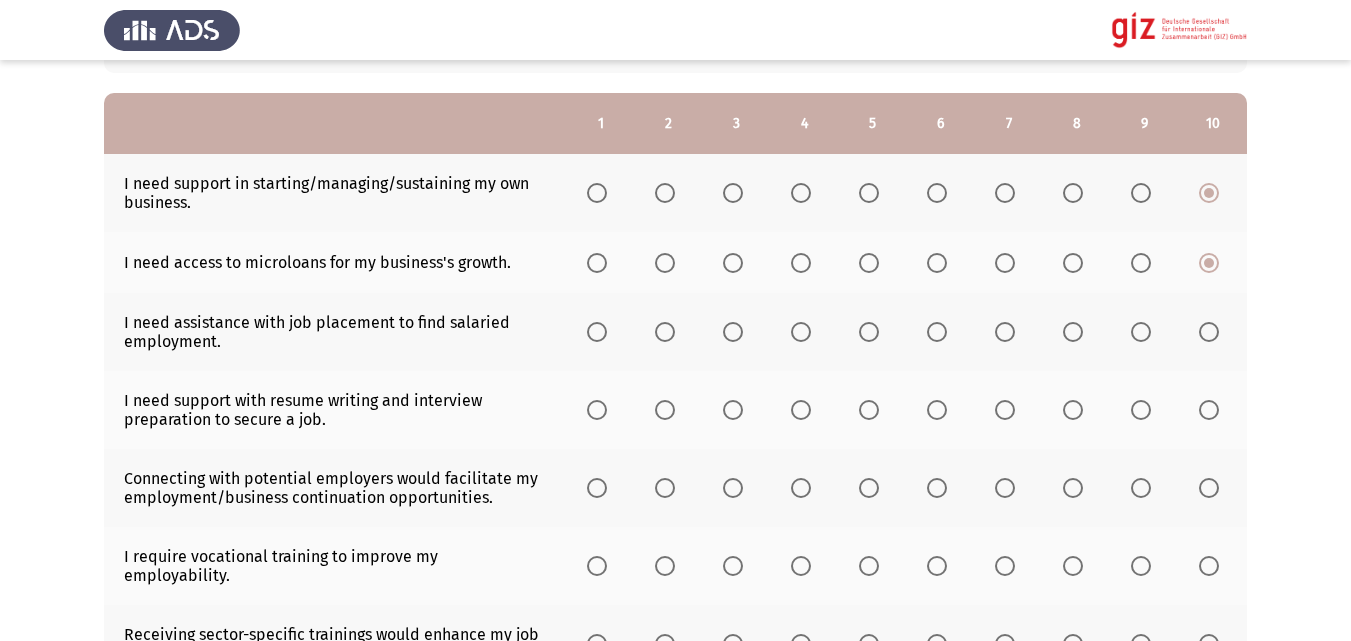 click at bounding box center (597, 263) 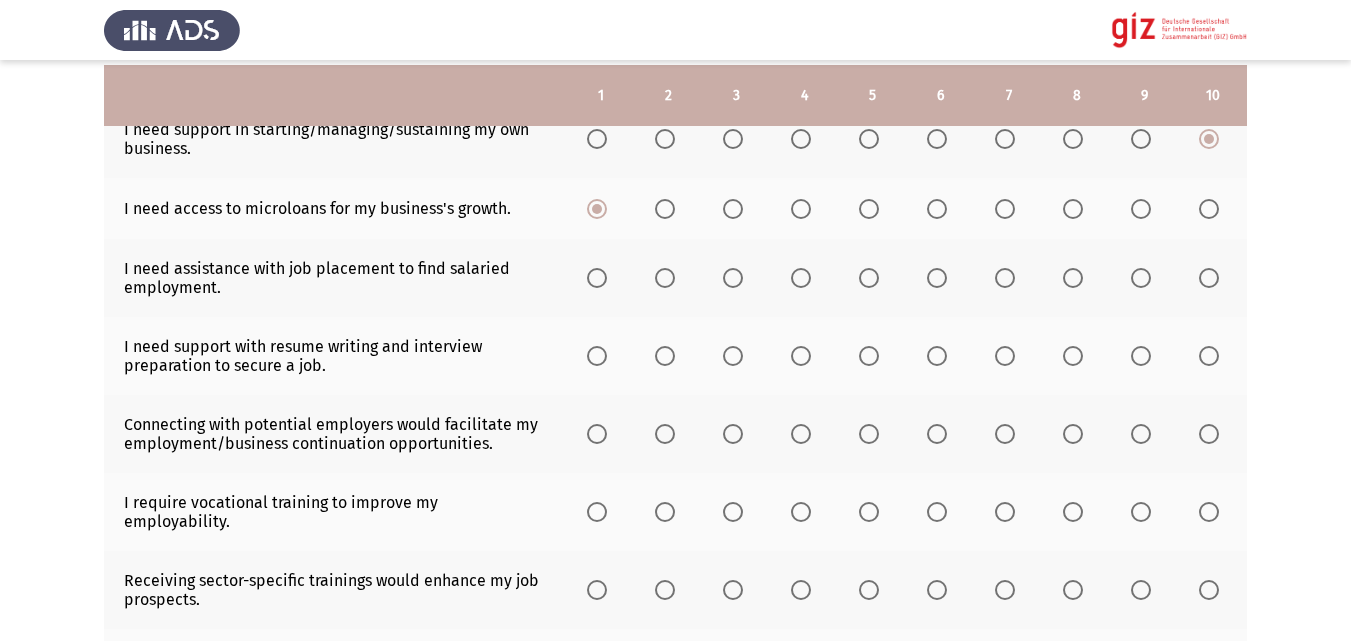 scroll, scrollTop: 296, scrollLeft: 0, axis: vertical 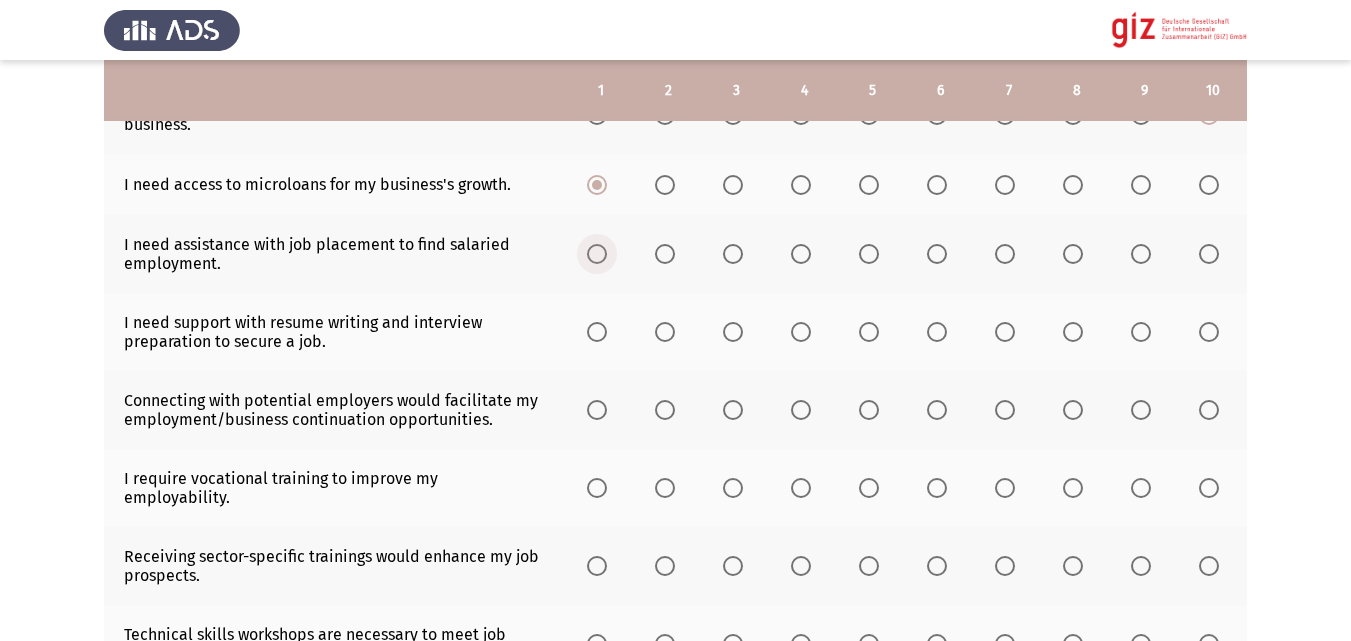 click at bounding box center [597, 254] 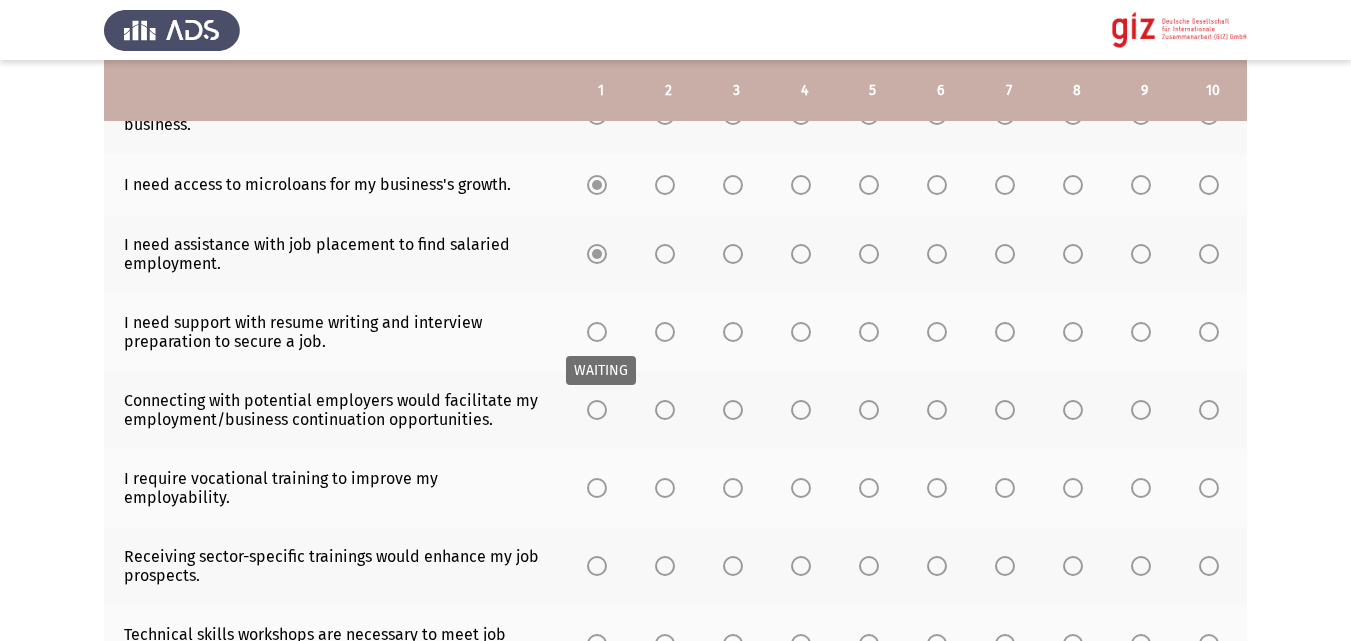 click at bounding box center (597, 332) 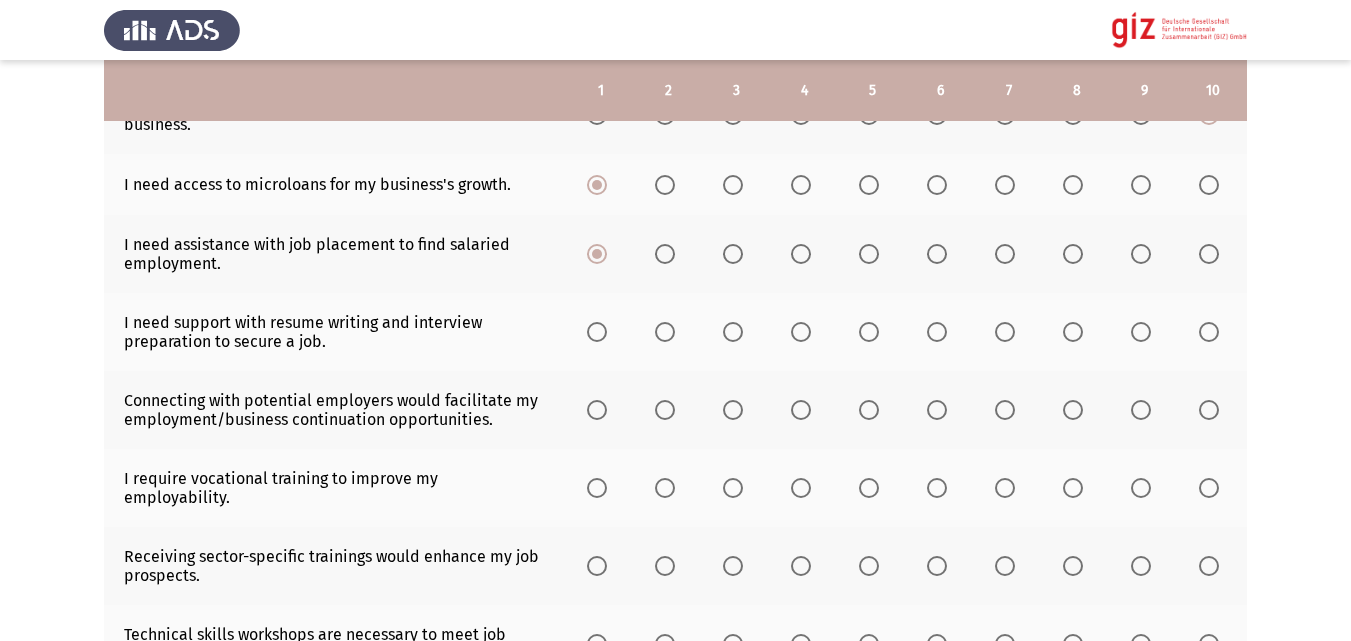 click at bounding box center [597, 332] 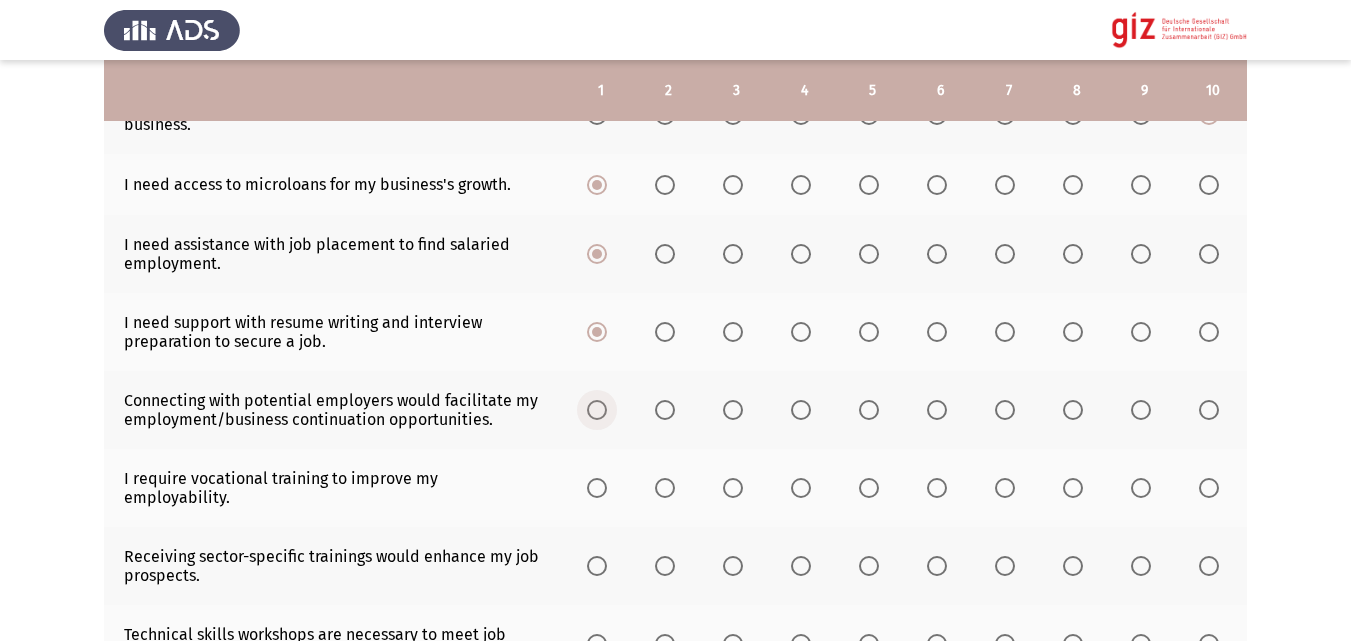 click at bounding box center (597, 410) 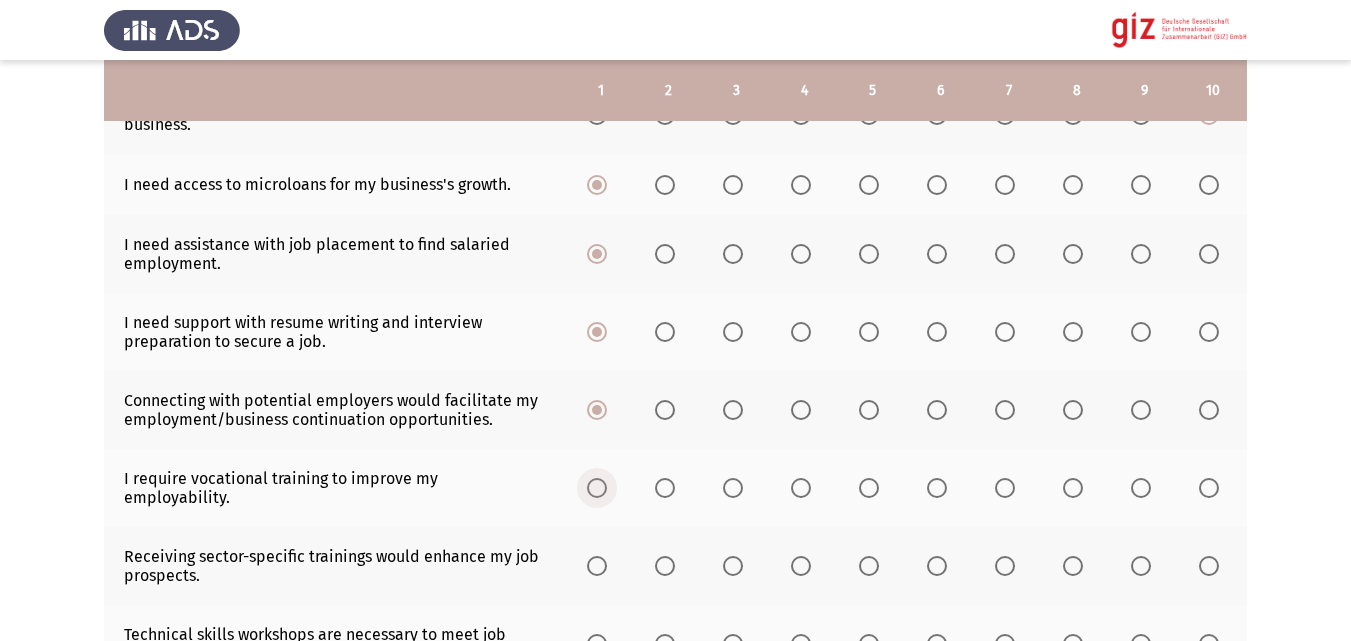 click at bounding box center (597, 488) 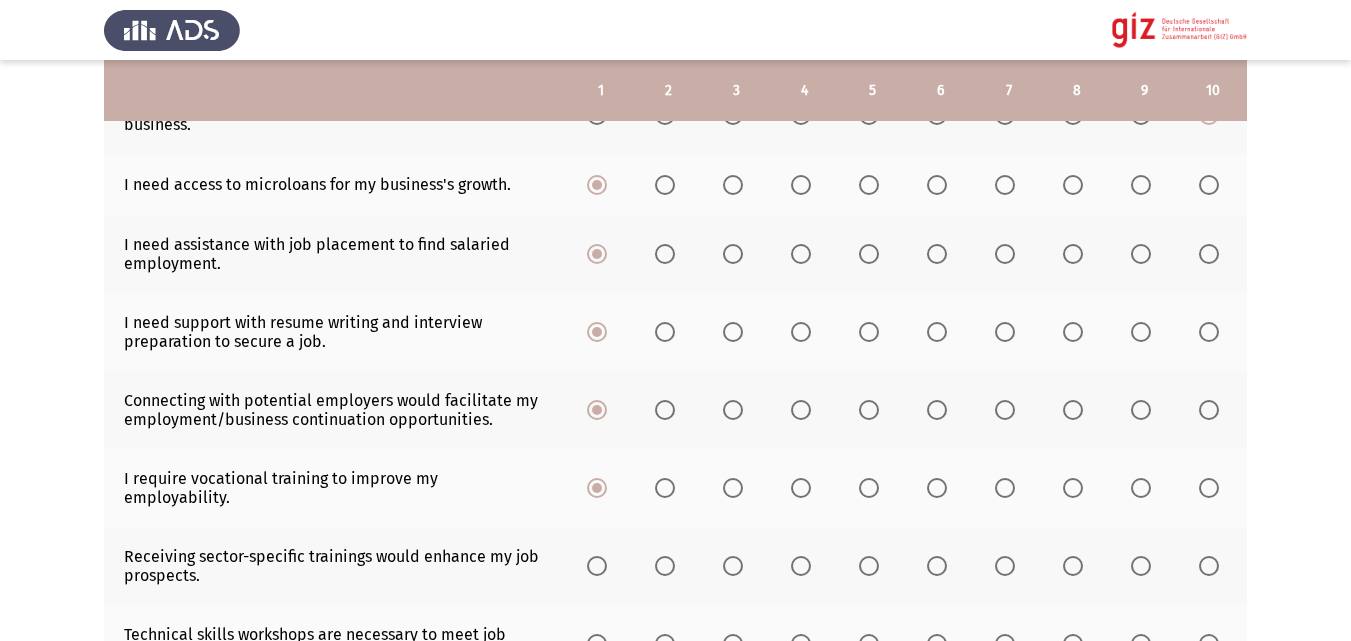 click at bounding box center [597, 566] 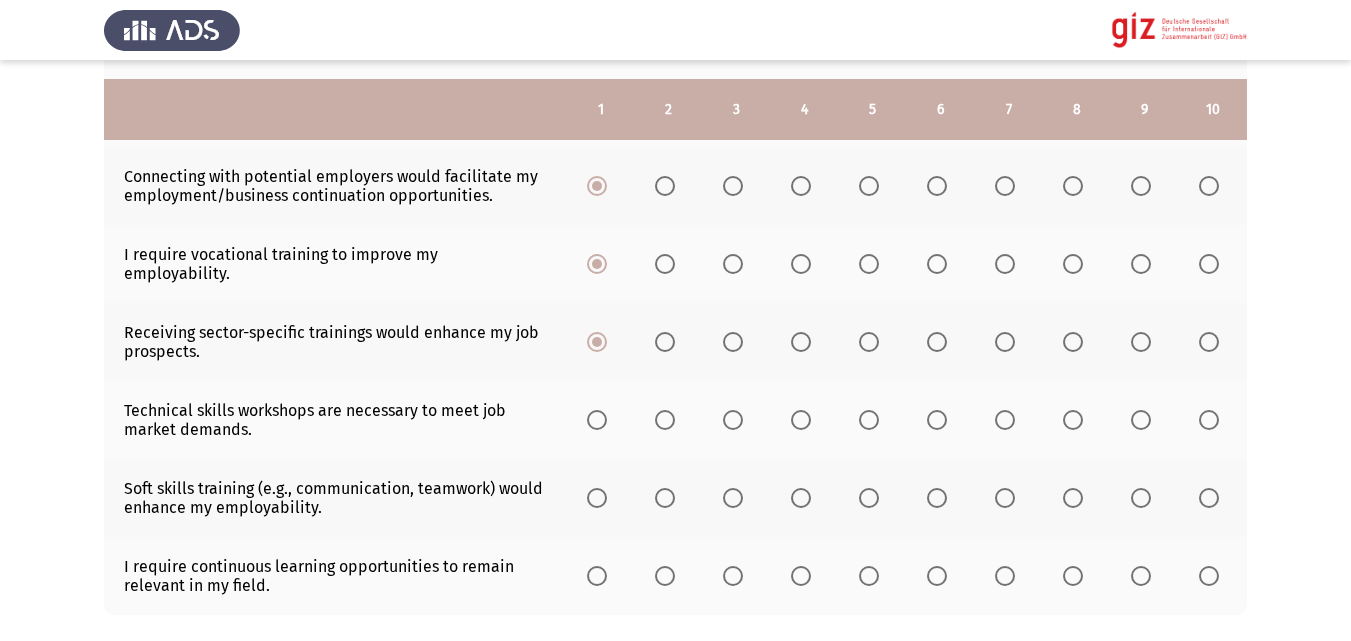scroll, scrollTop: 541, scrollLeft: 0, axis: vertical 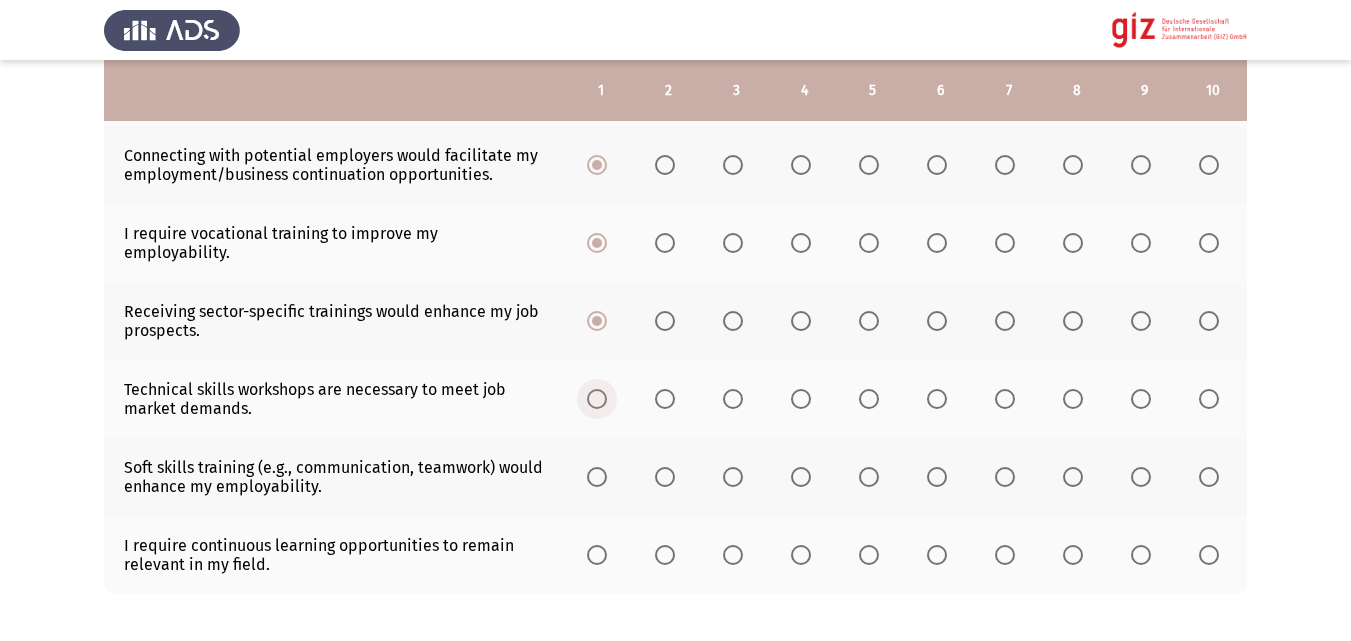 click at bounding box center (597, 399) 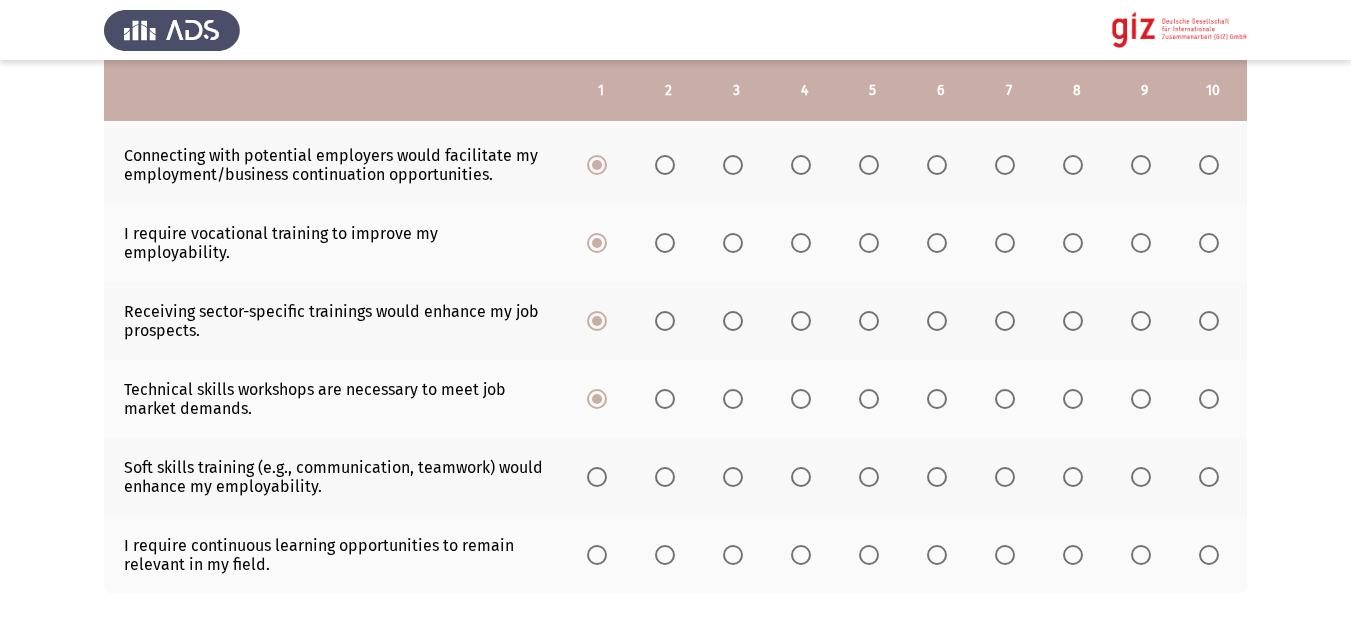click at bounding box center (597, 477) 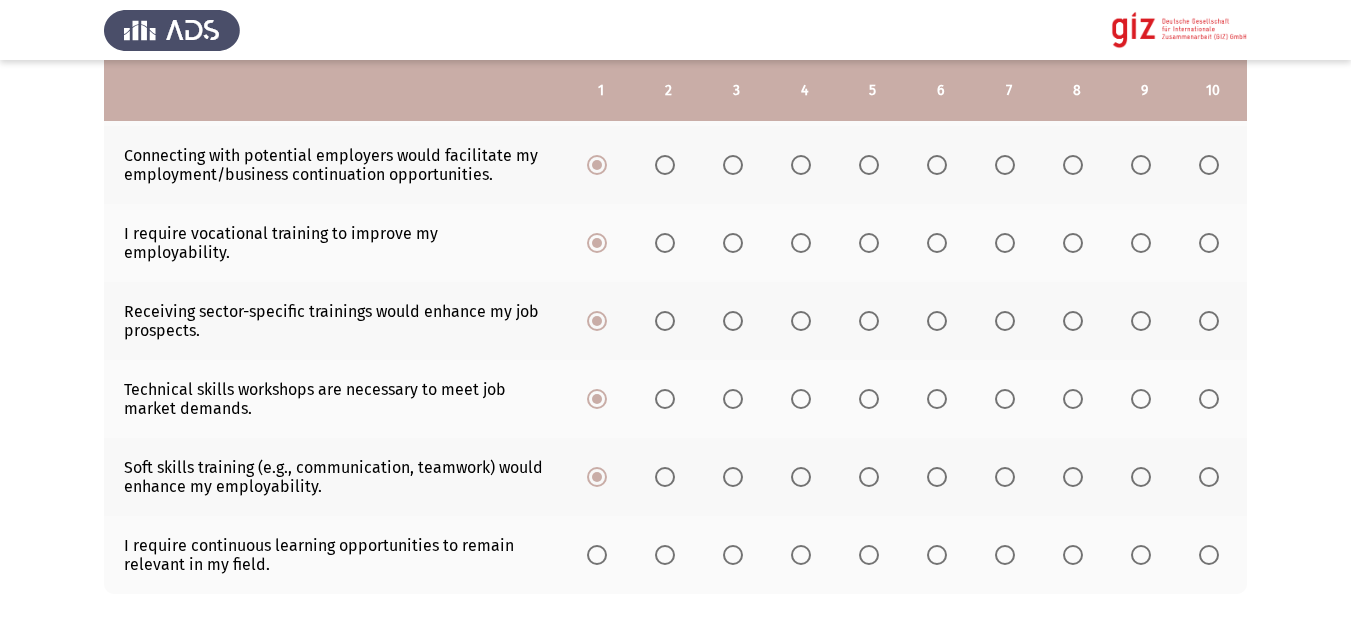 click at bounding box center [597, 555] 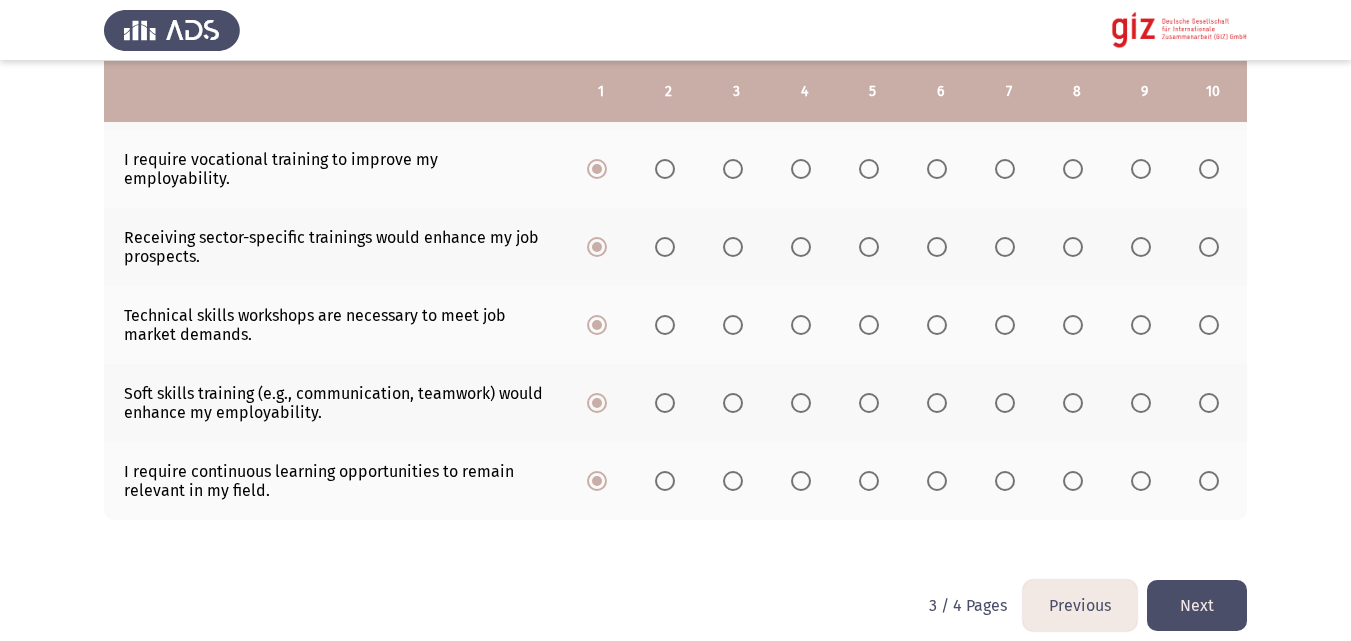 scroll, scrollTop: 616, scrollLeft: 0, axis: vertical 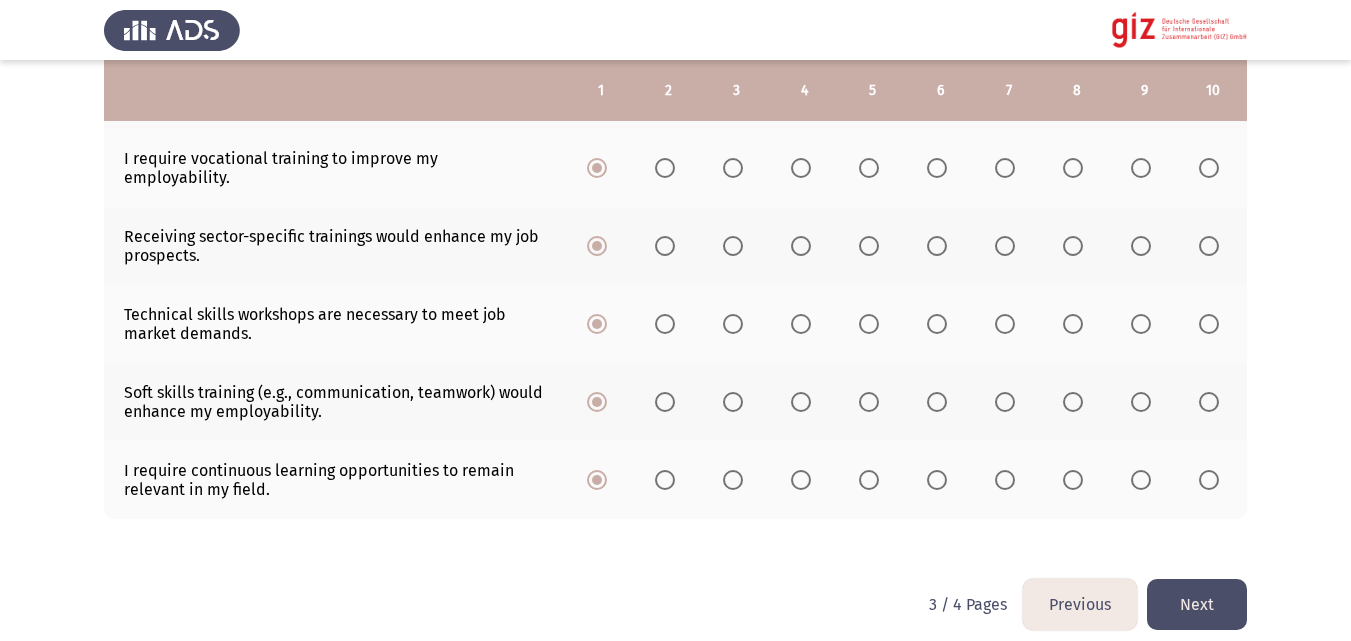 click on "Next" 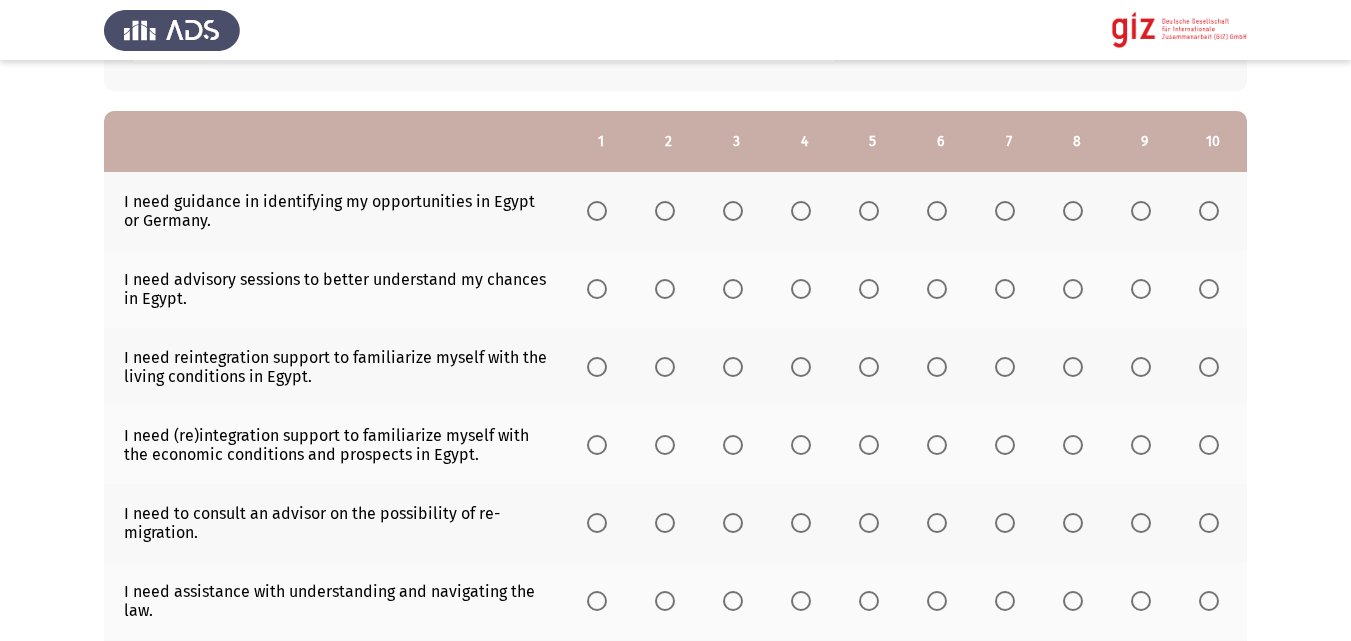 scroll, scrollTop: 201, scrollLeft: 0, axis: vertical 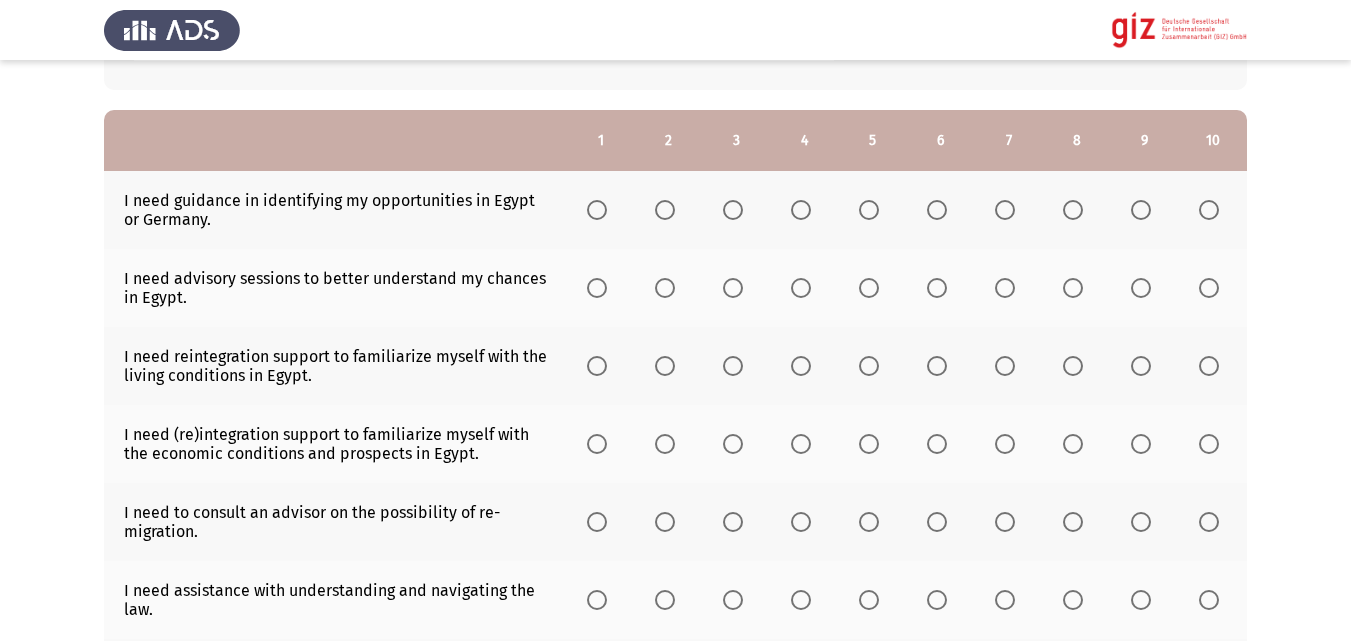 click 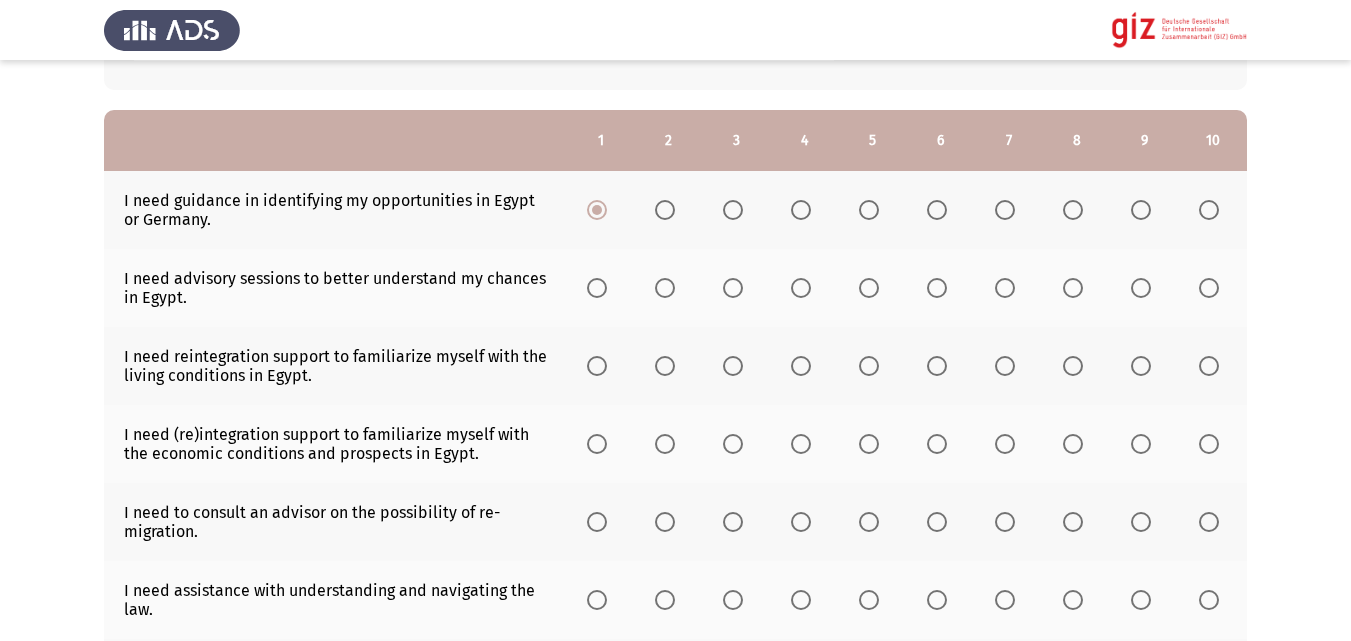 click at bounding box center [597, 288] 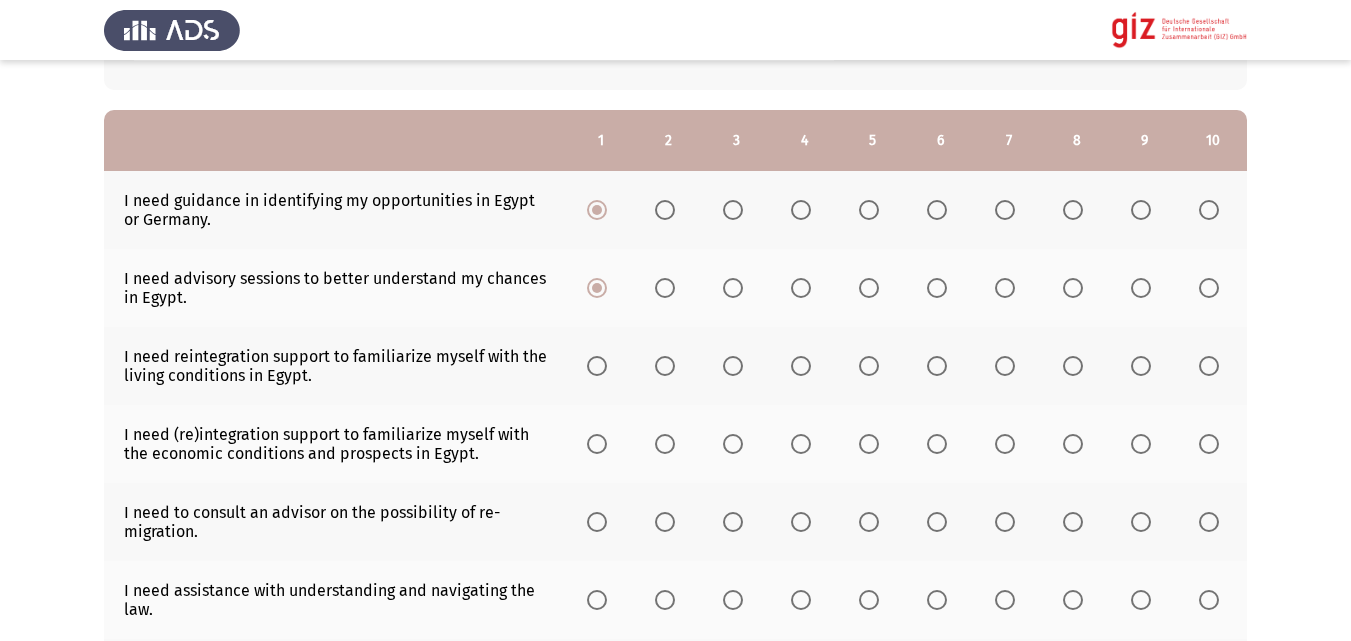 click at bounding box center (597, 366) 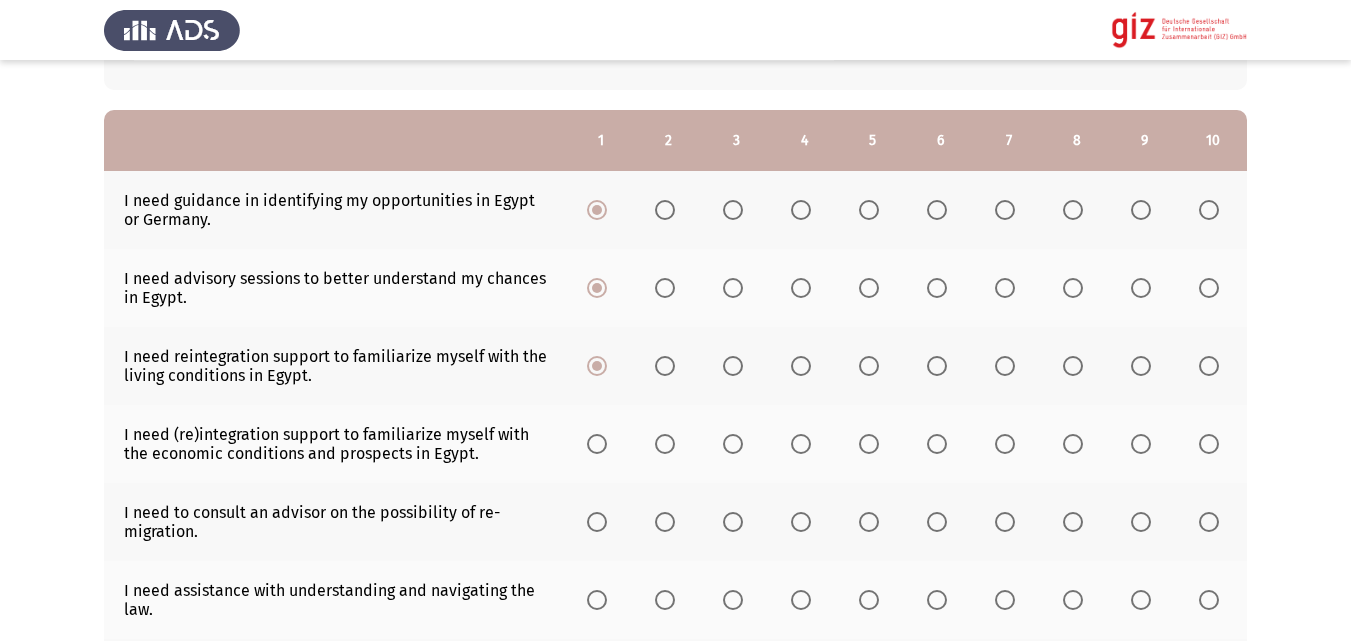 click 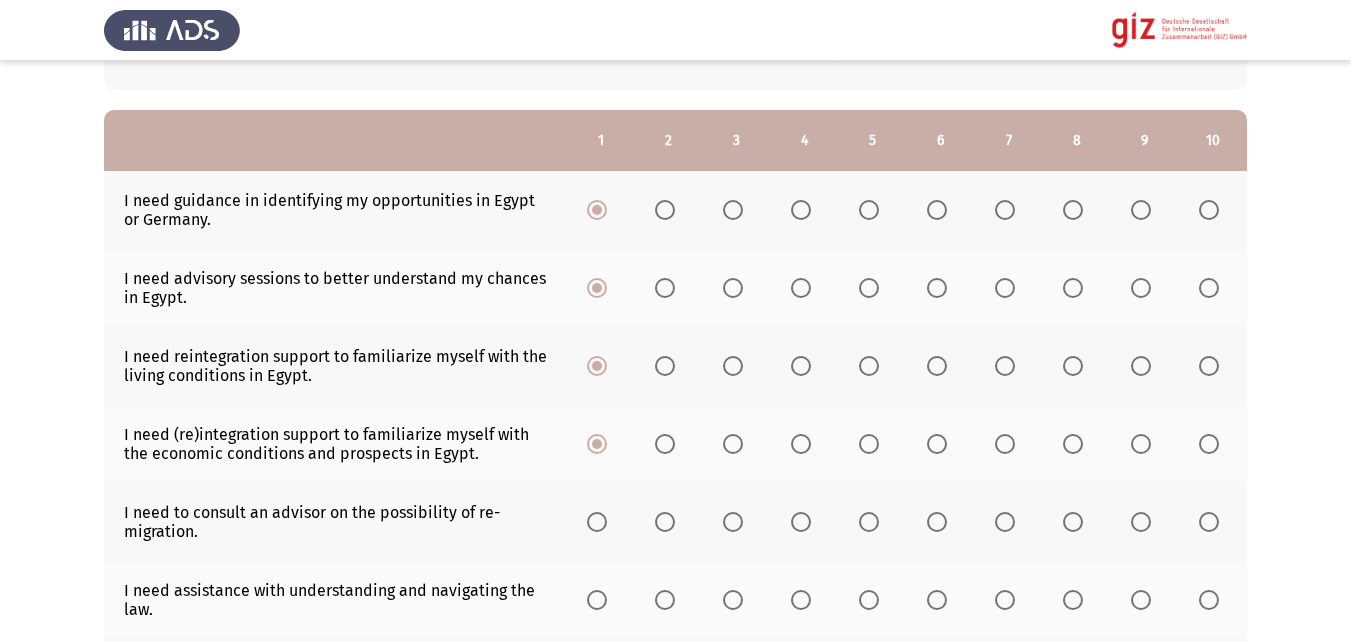 click at bounding box center (597, 522) 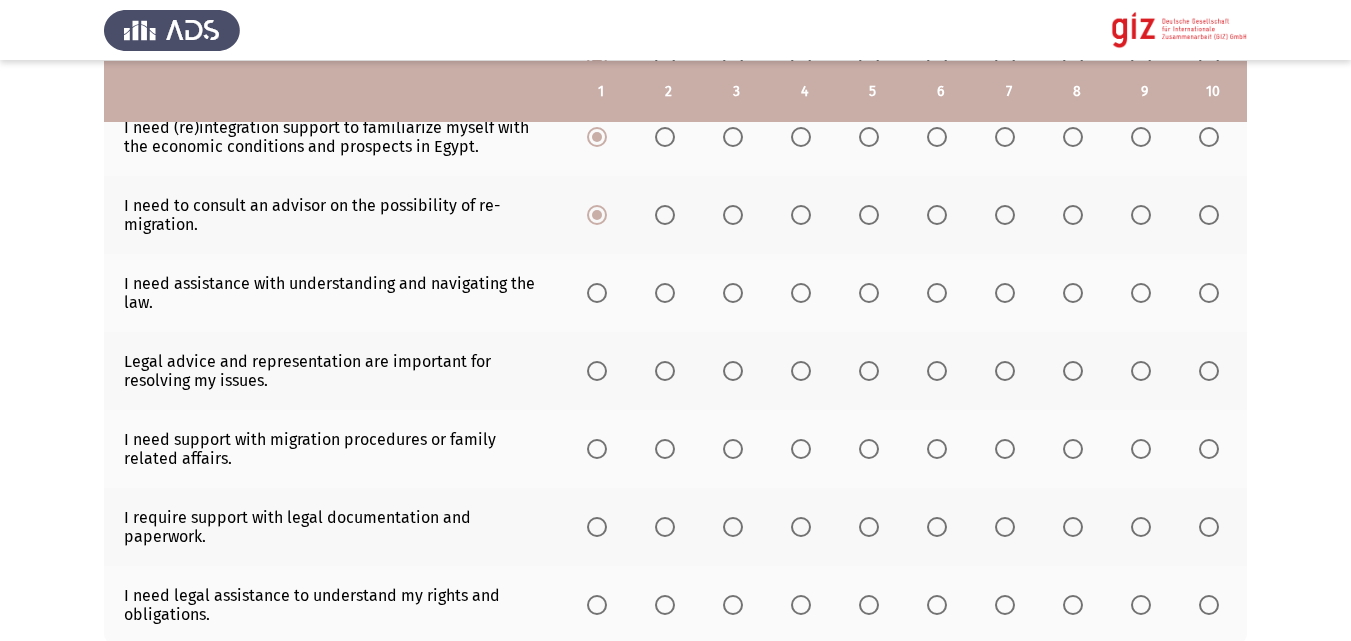 scroll, scrollTop: 509, scrollLeft: 0, axis: vertical 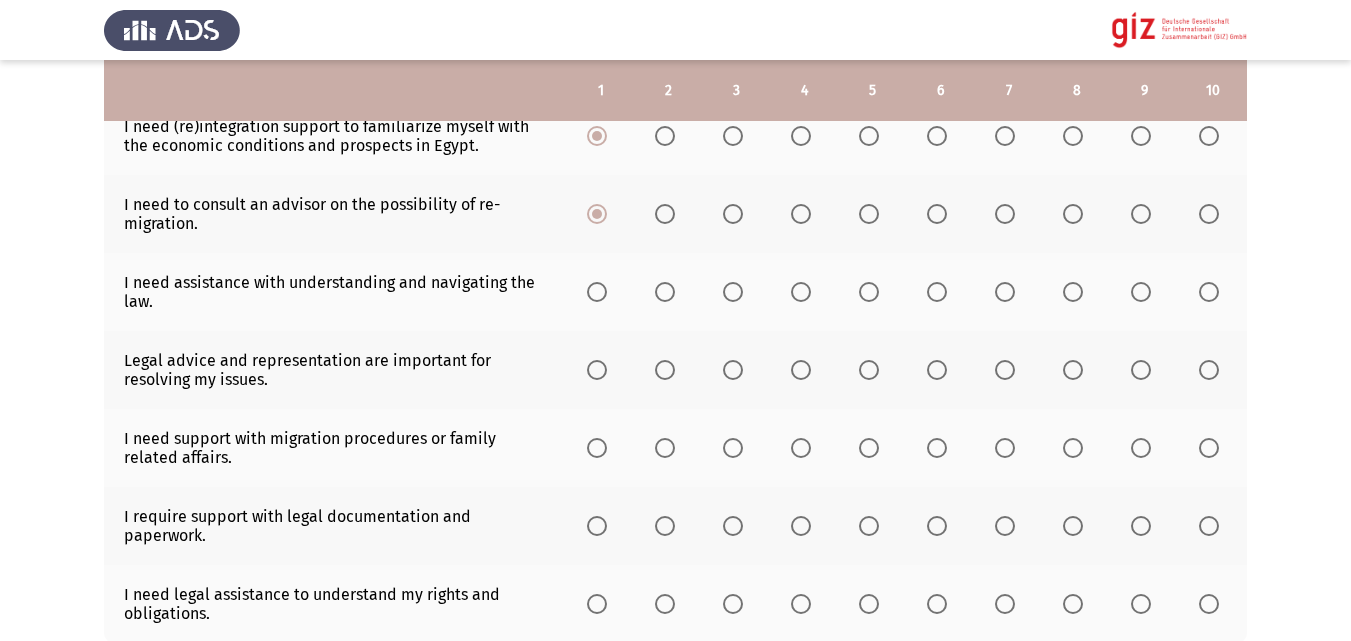 click 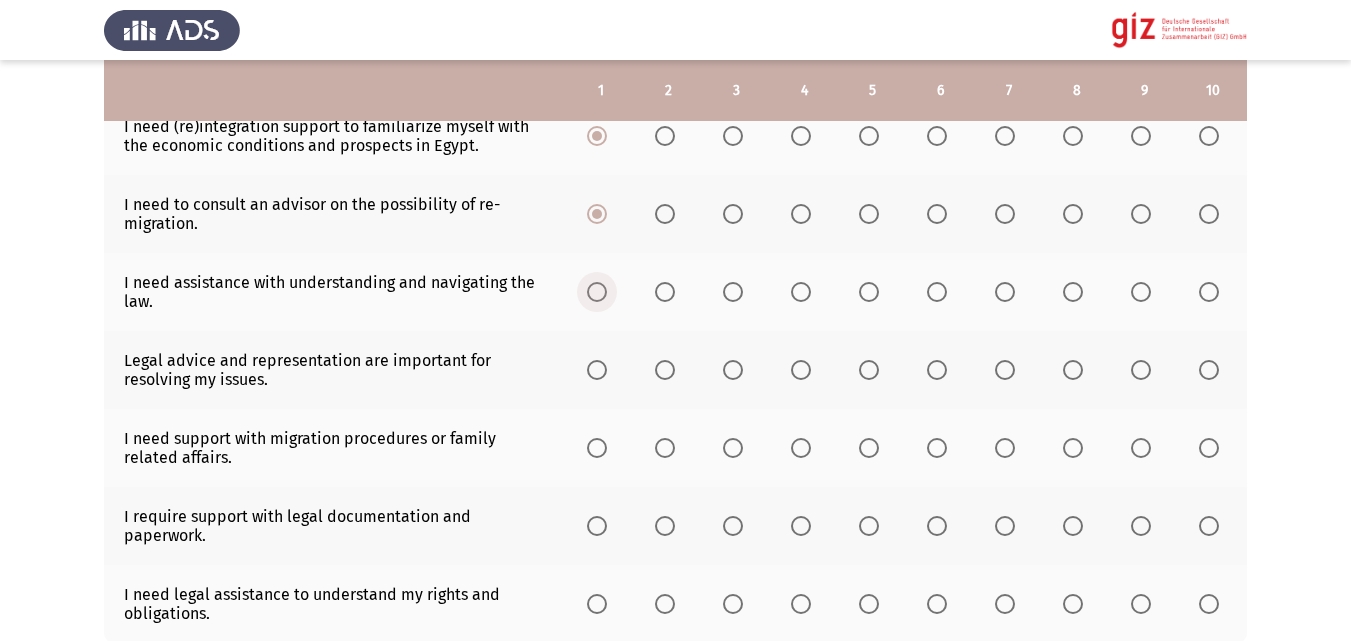 click at bounding box center [597, 292] 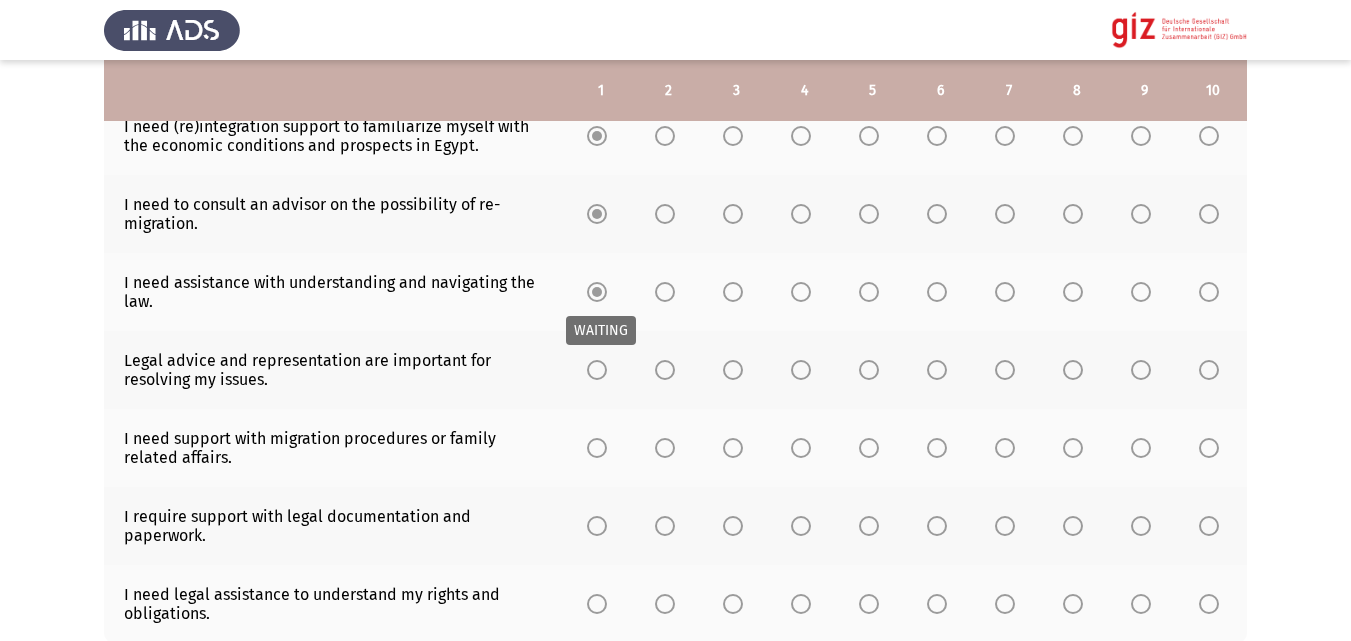 click on "WAITING" at bounding box center (601, 330) 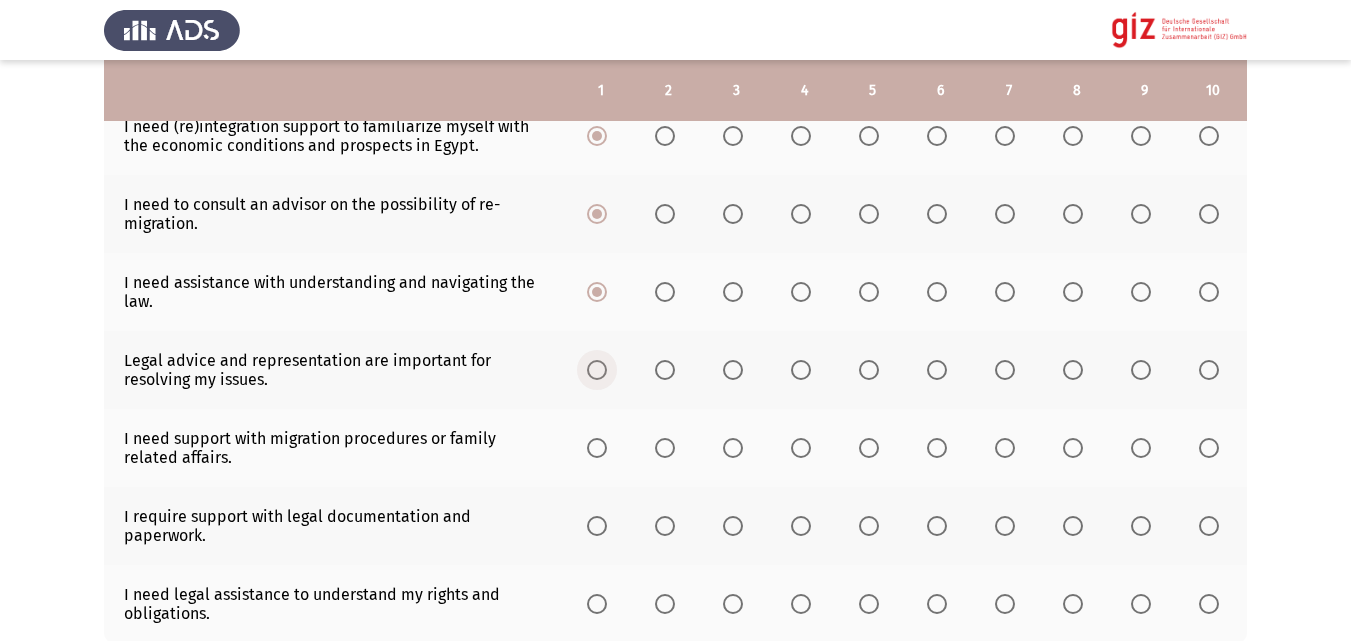 click at bounding box center [597, 370] 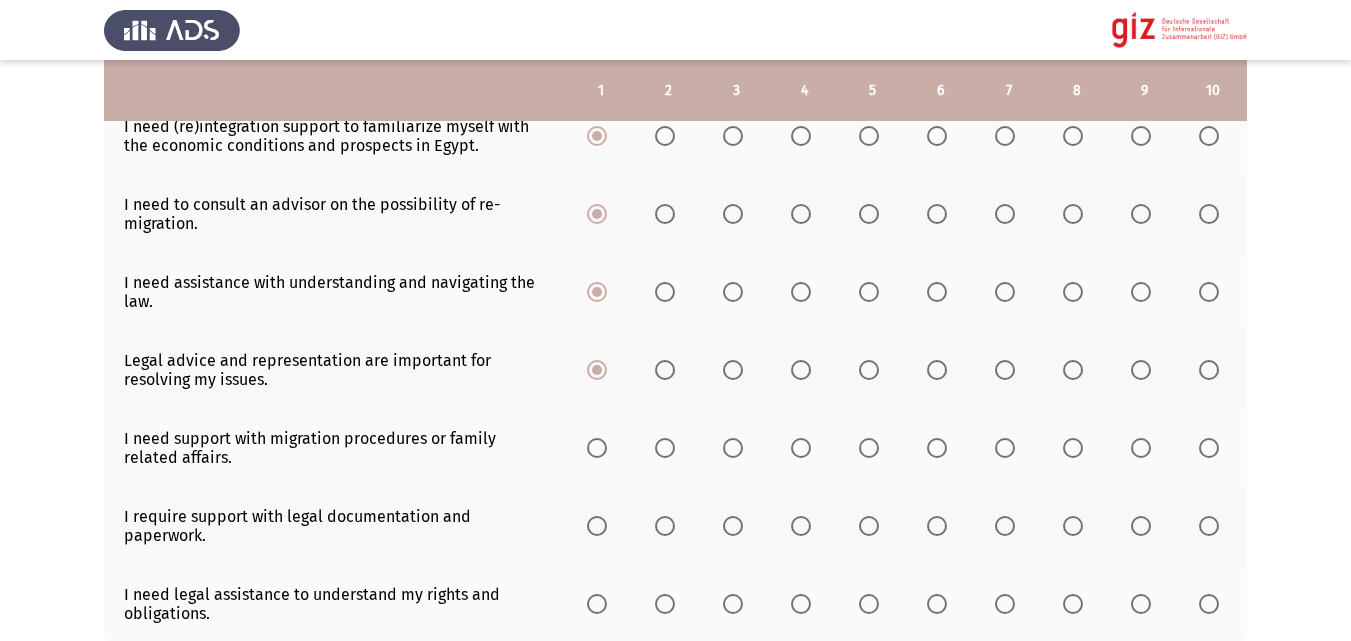 click 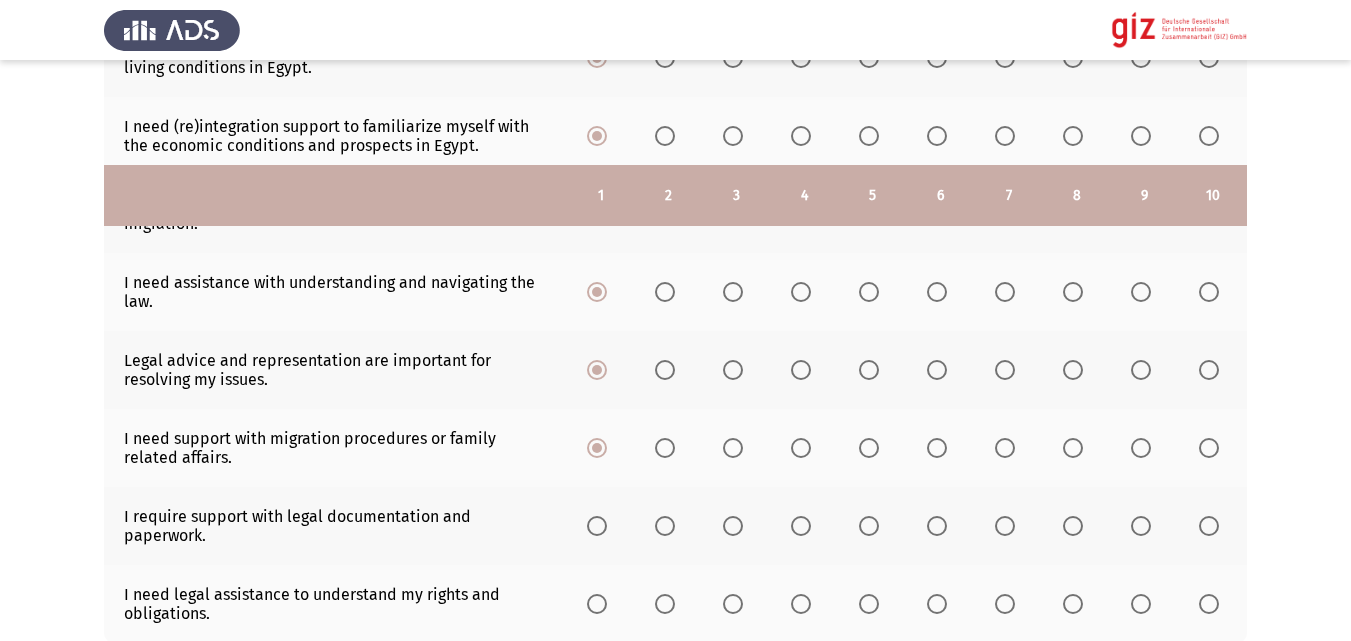 scroll, scrollTop: 651, scrollLeft: 0, axis: vertical 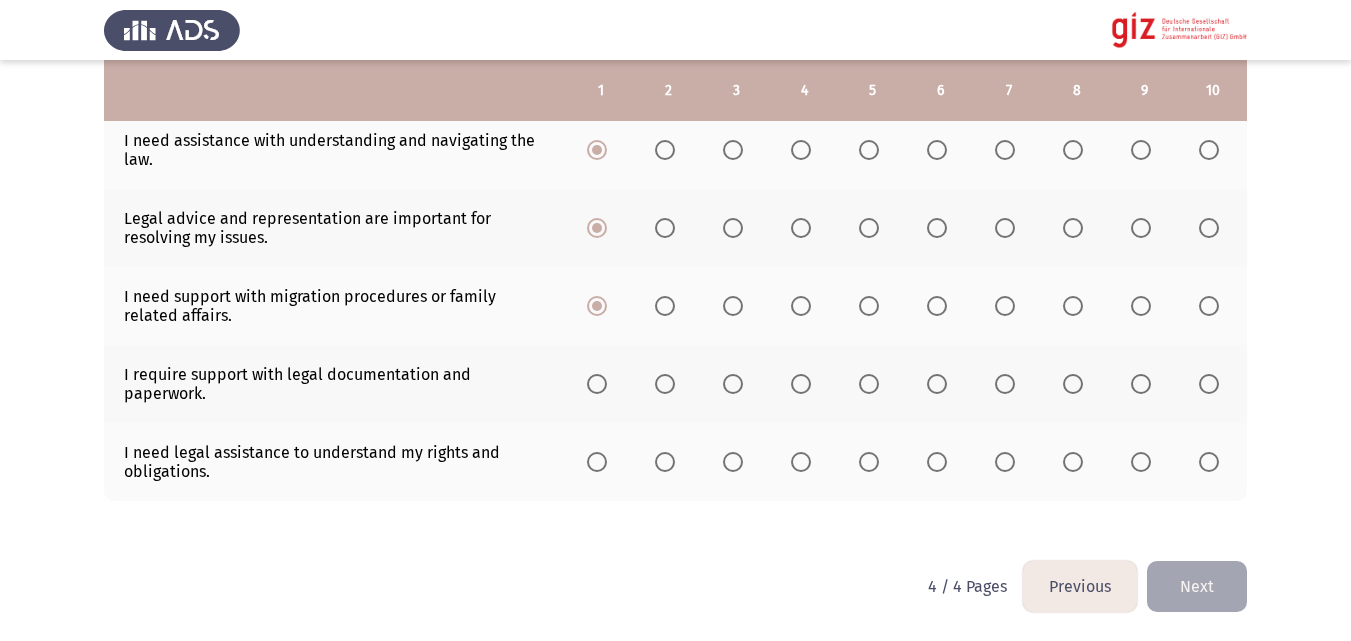 click at bounding box center [597, 384] 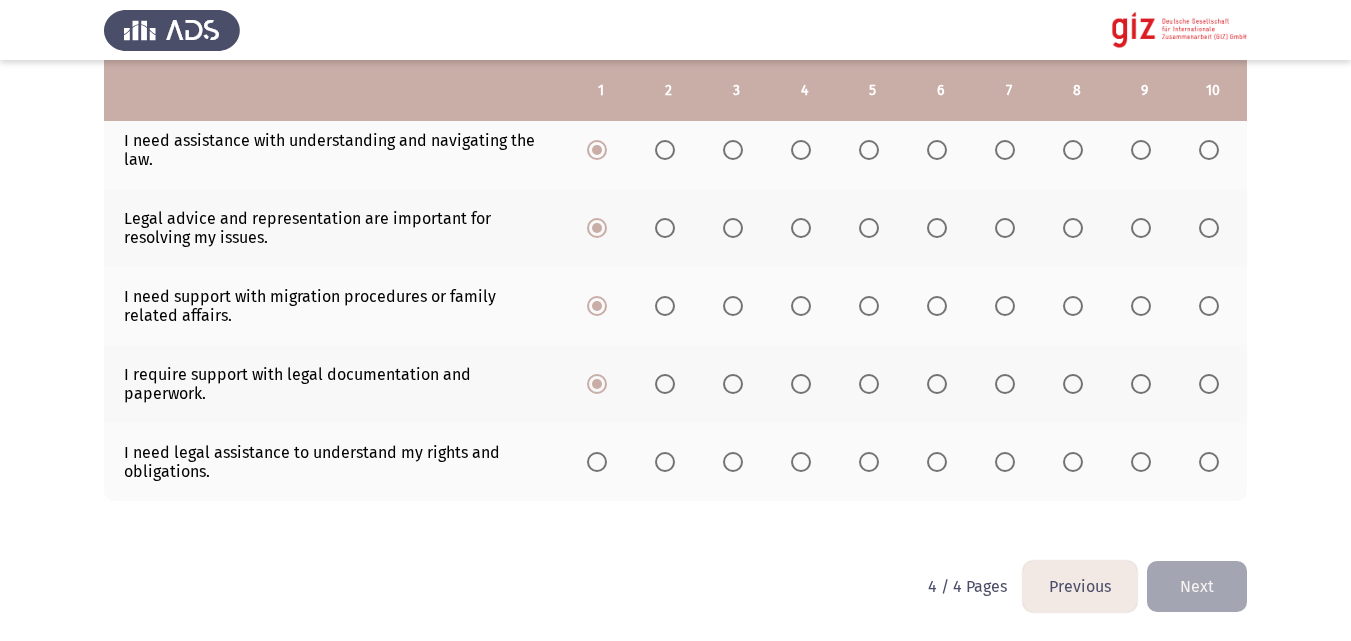 click at bounding box center [597, 462] 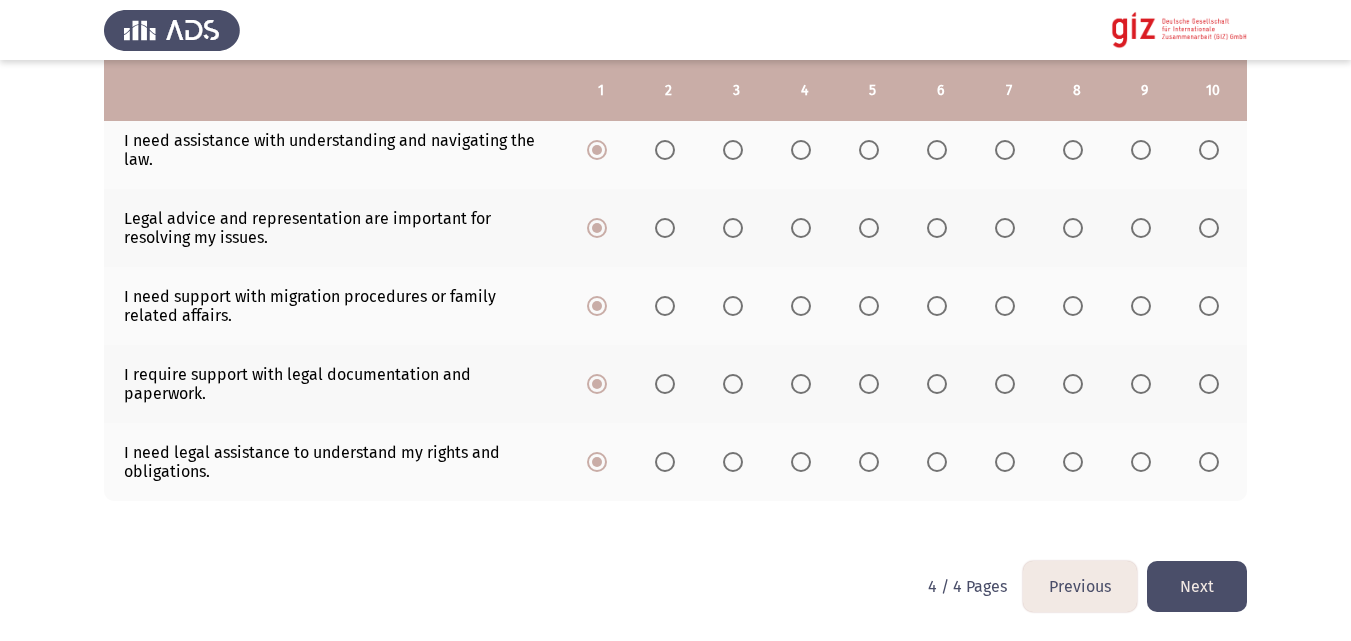 click on "Next" 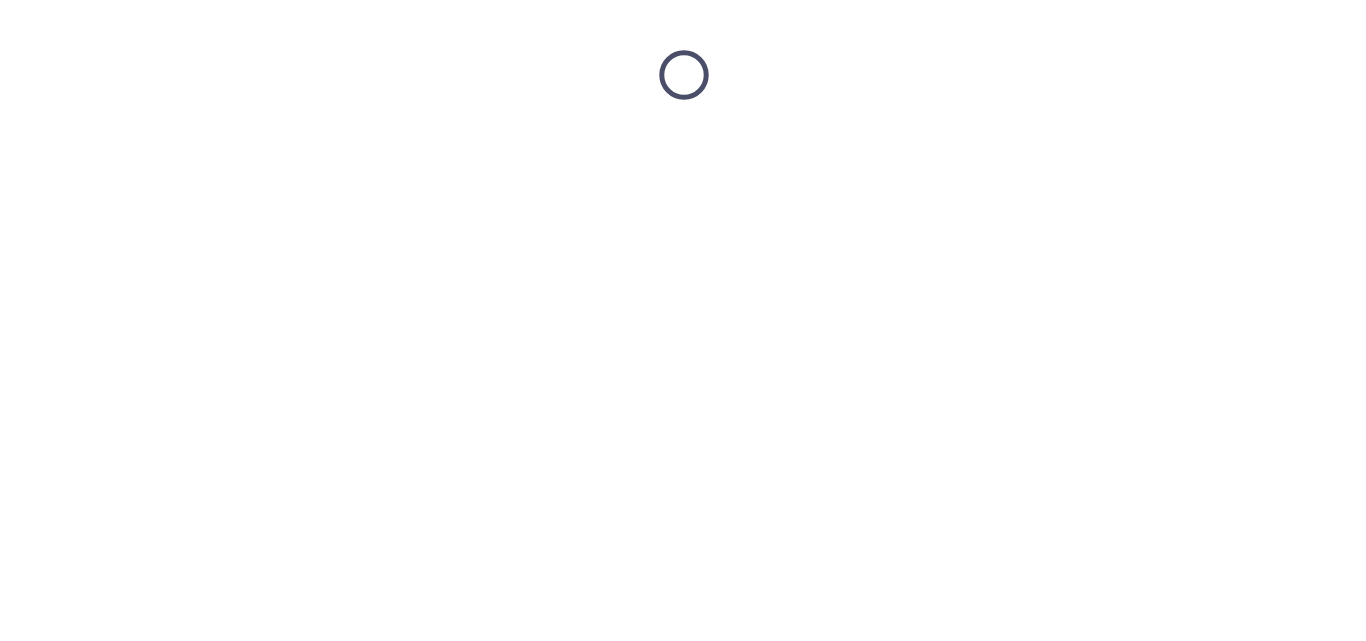 scroll, scrollTop: 0, scrollLeft: 0, axis: both 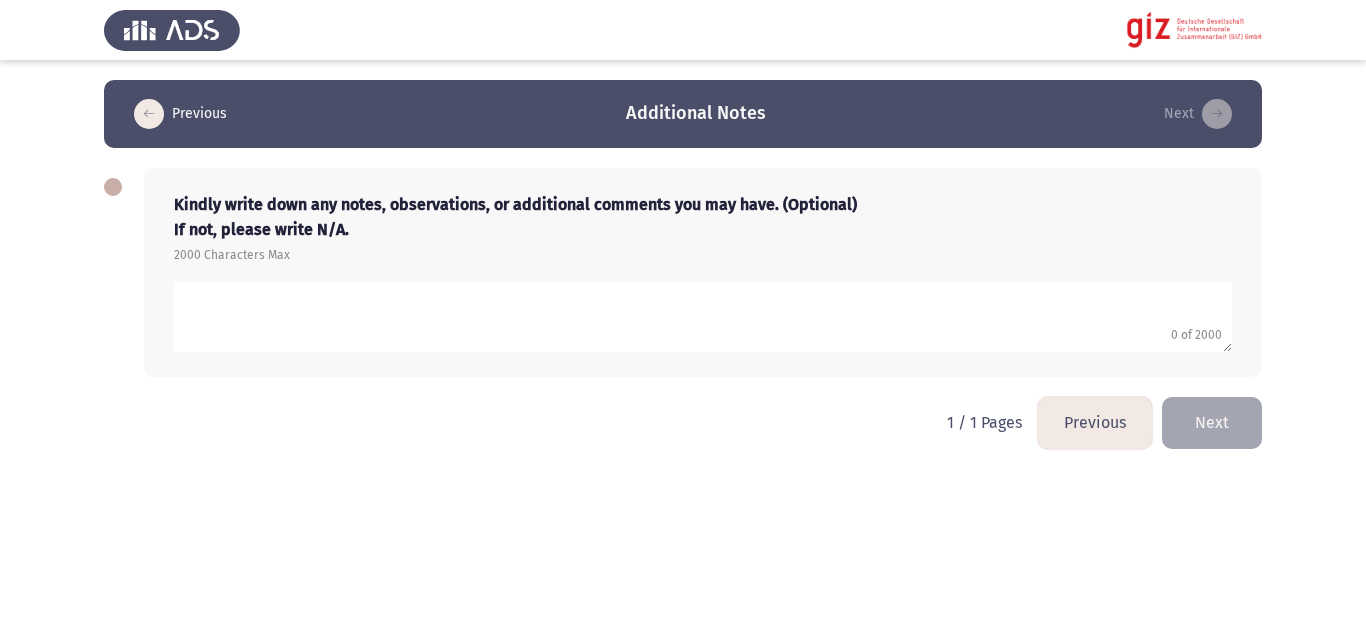 click 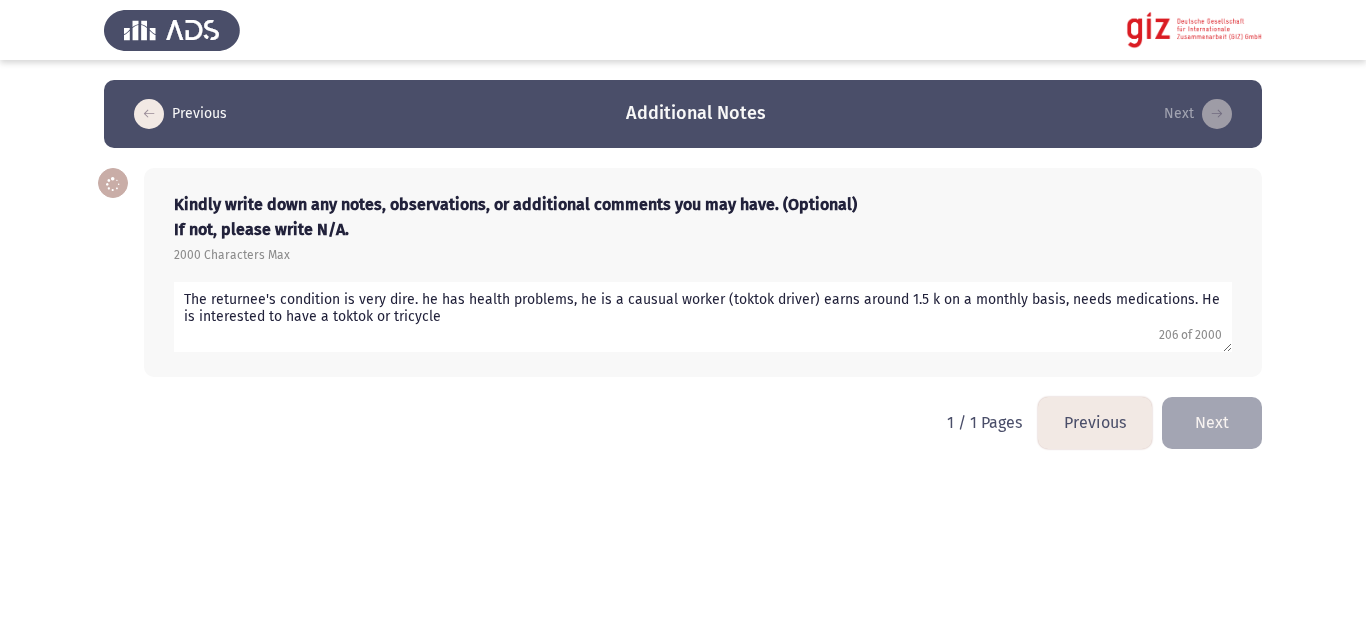 drag, startPoint x: 447, startPoint y: 331, endPoint x: 179, endPoint y: 298, distance: 270.02408 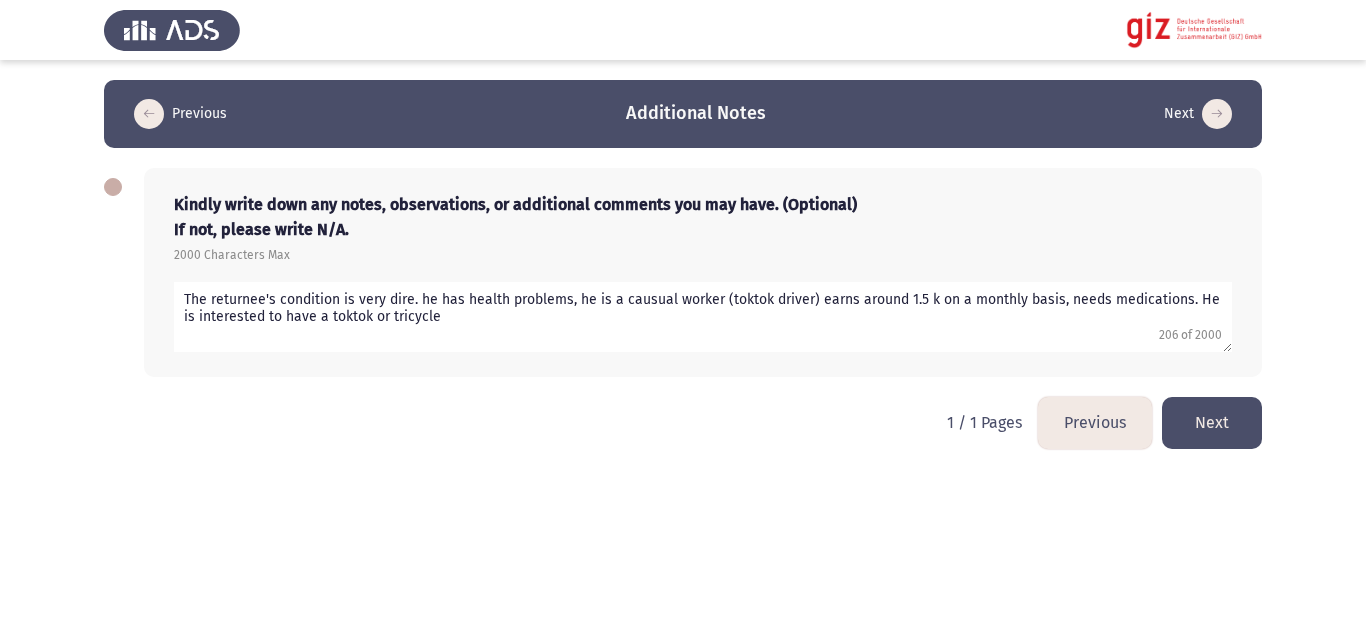 click 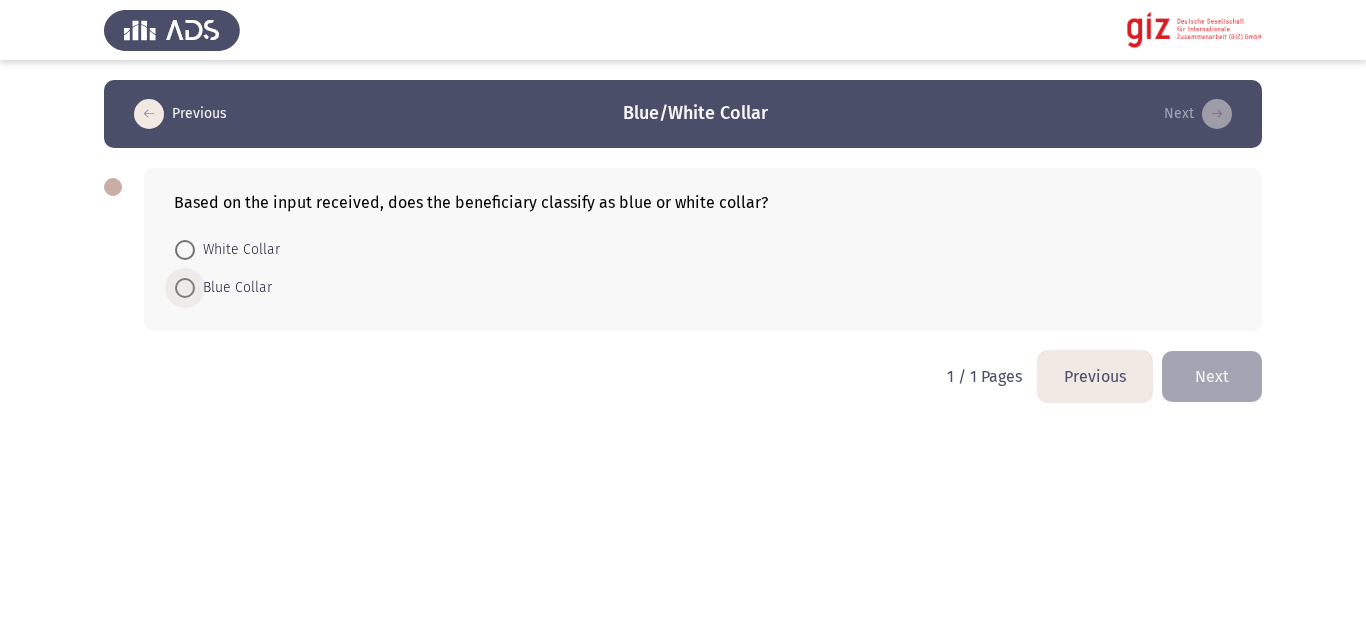 click on "Blue Collar" at bounding box center [233, 288] 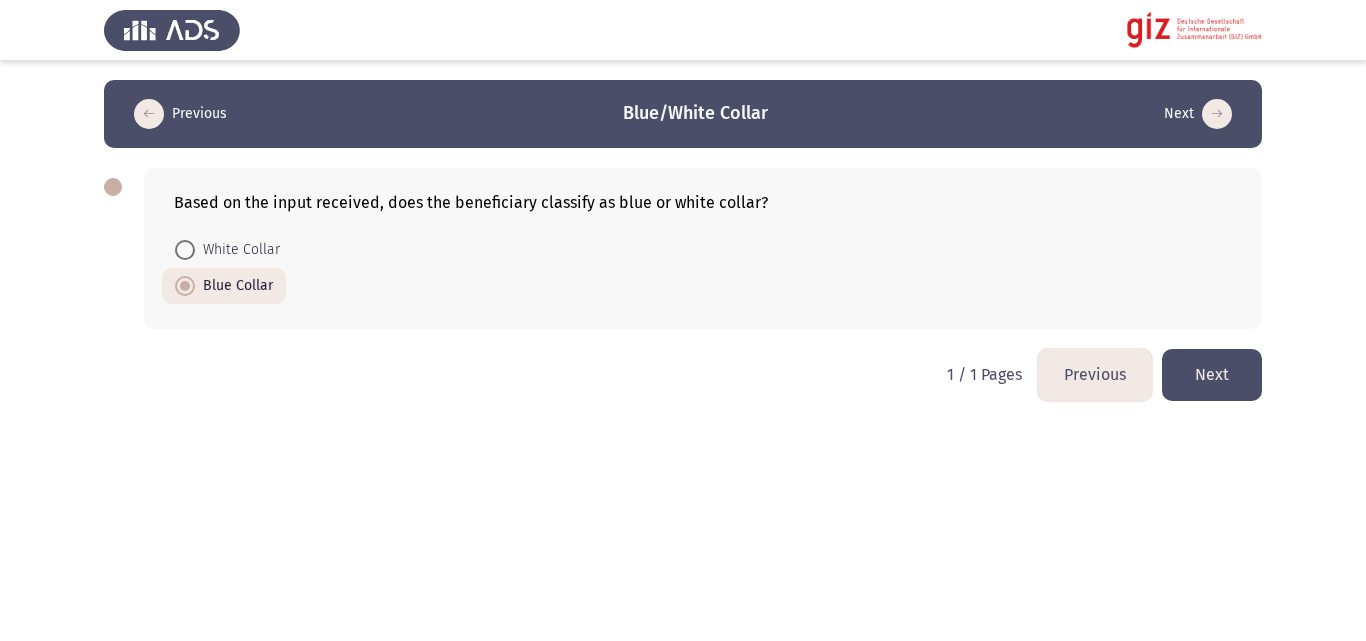 click on "Next" 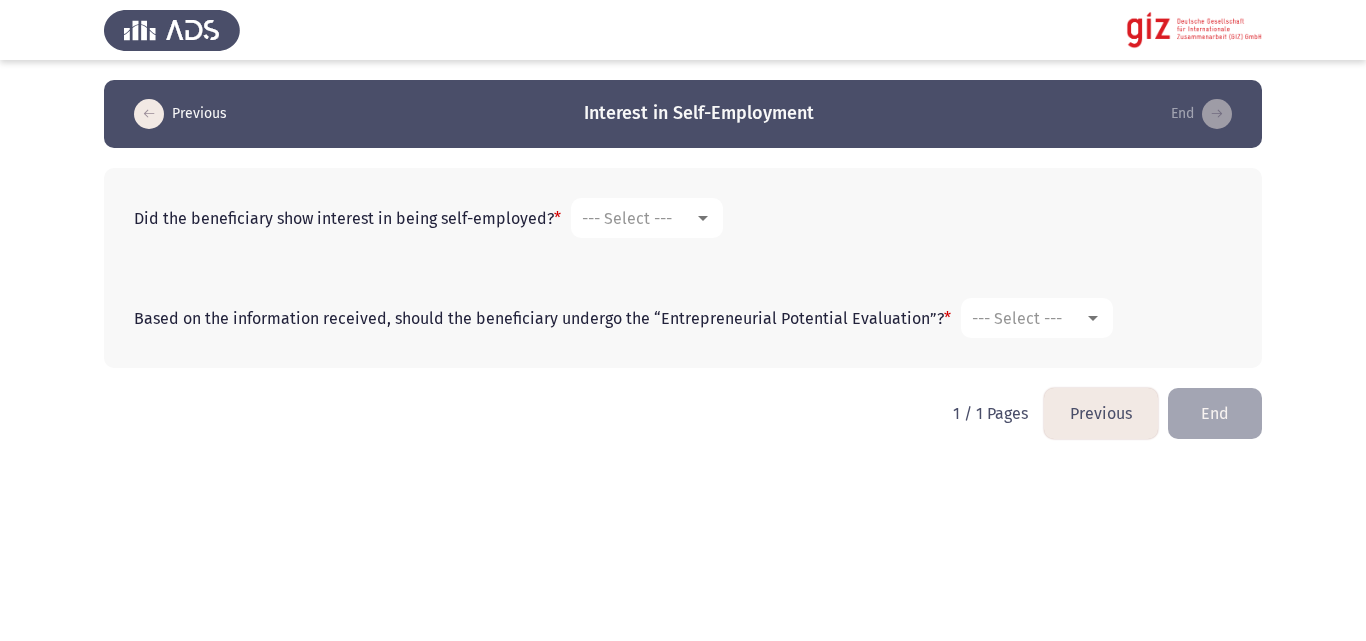 click on "Did the beneficiary show interest in being self-employed?   * --- Select ---" 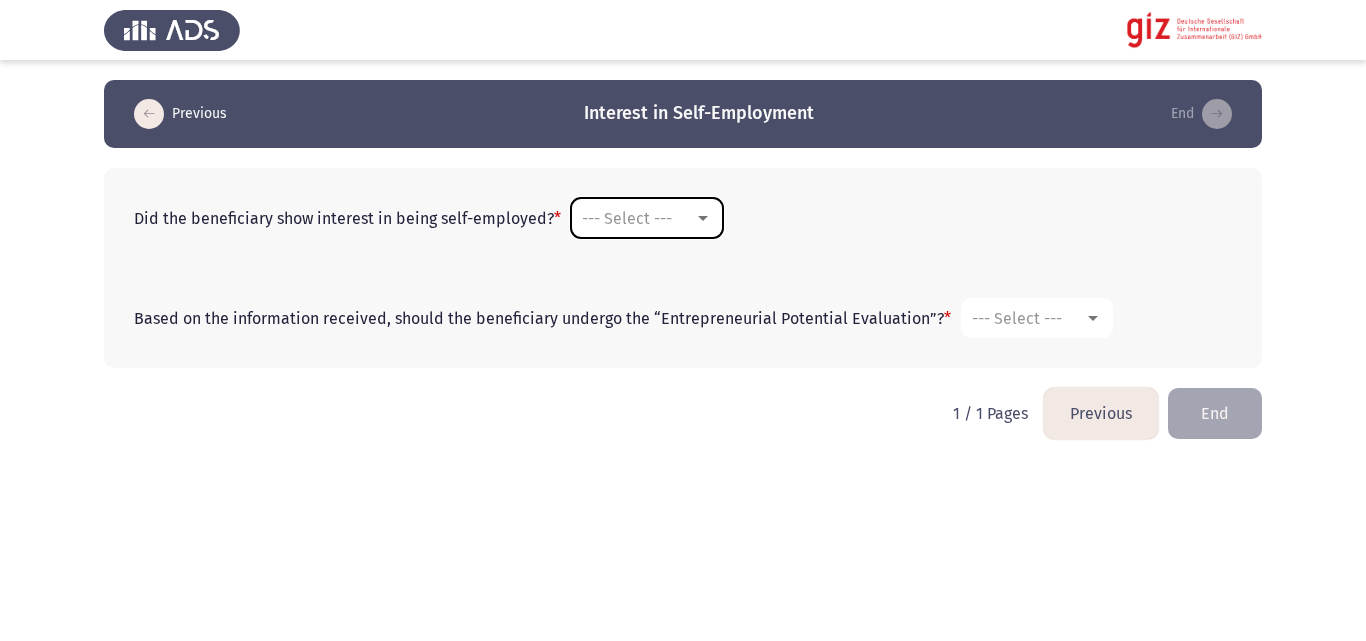 click on "--- Select ---" at bounding box center [627, 218] 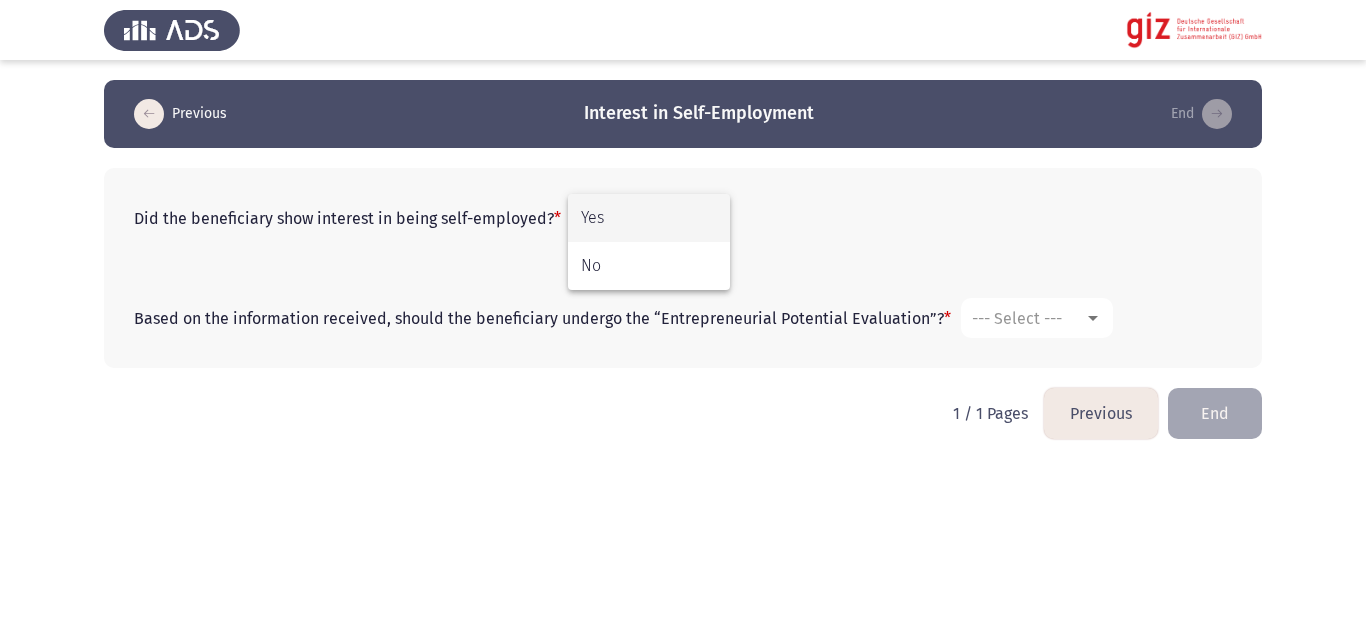 click on "Yes" at bounding box center (649, 218) 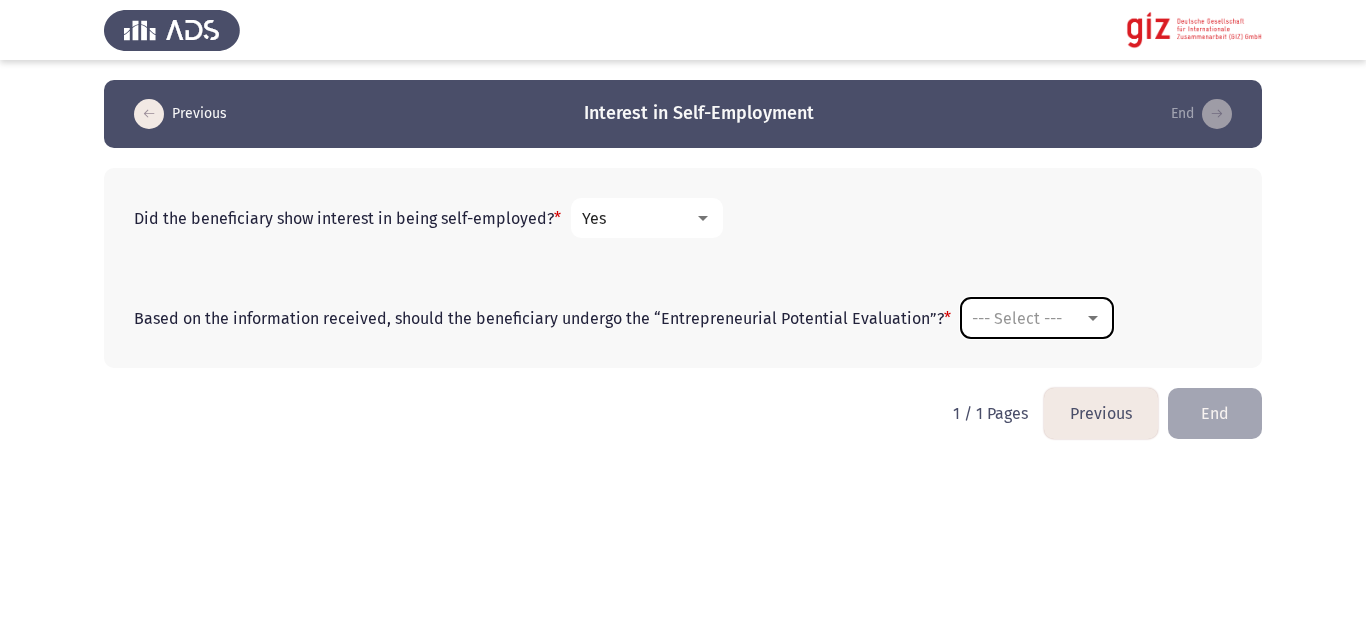 click on "--- Select ---" at bounding box center [1028, 318] 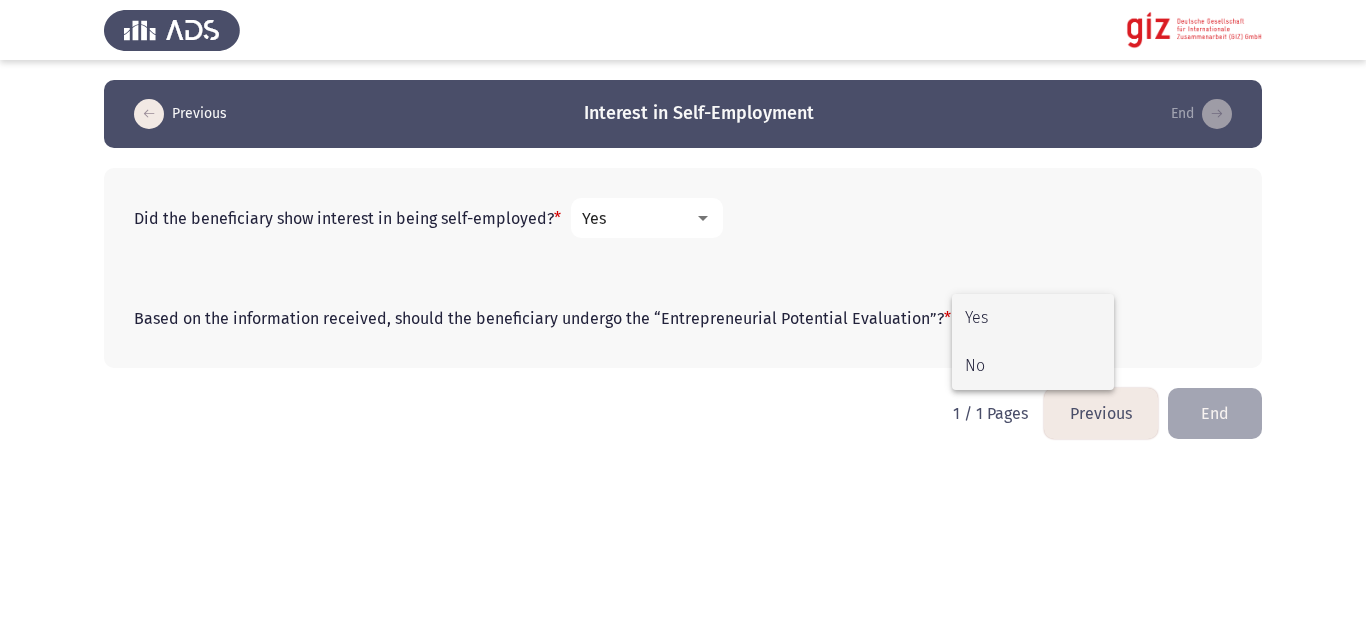 click on "No" at bounding box center [1033, 366] 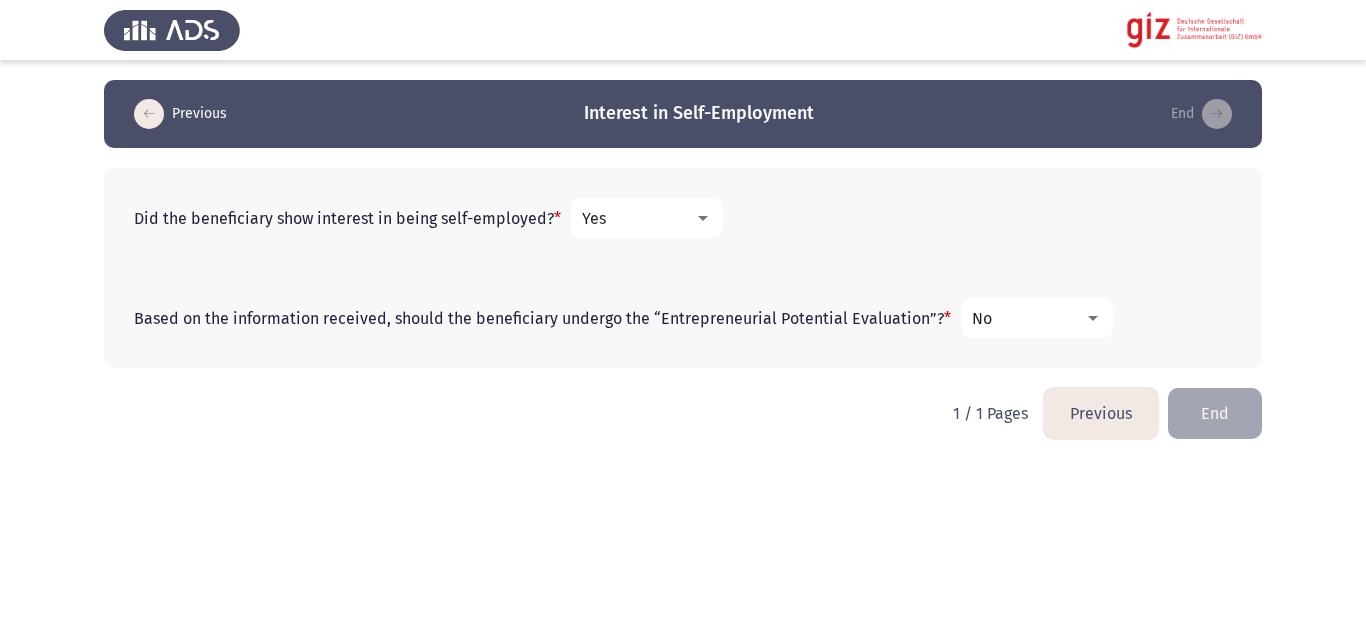 click on "End" 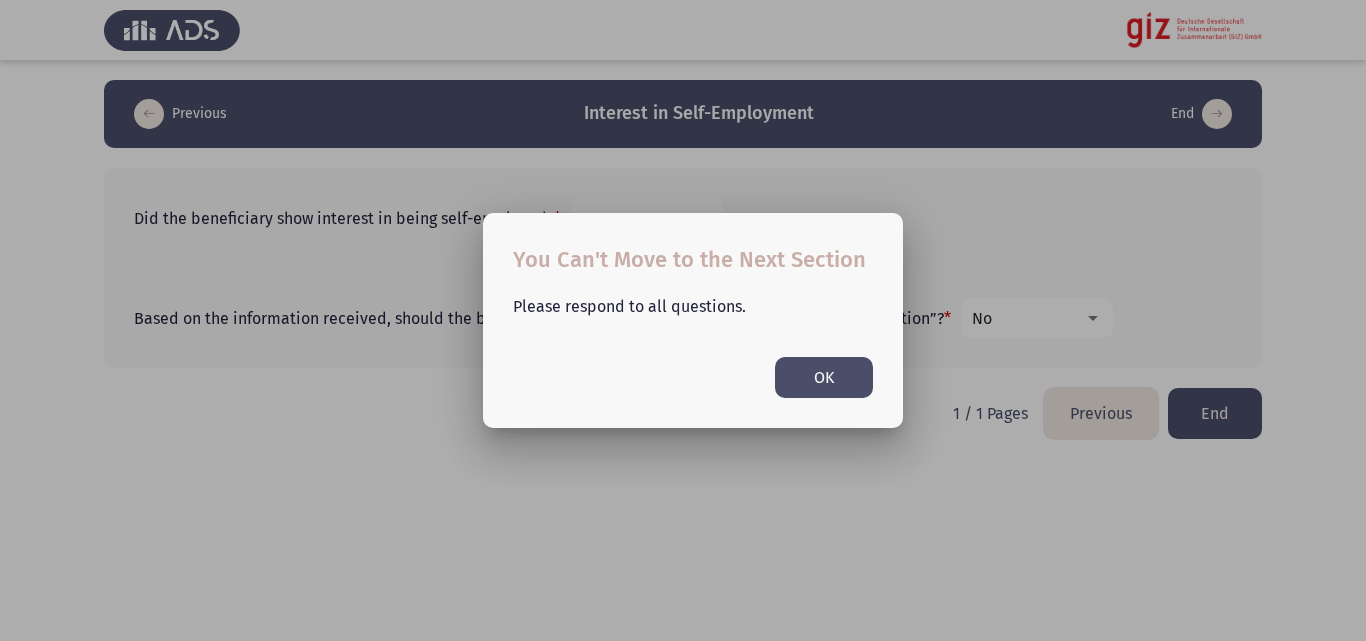 click on "OK" at bounding box center [824, 377] 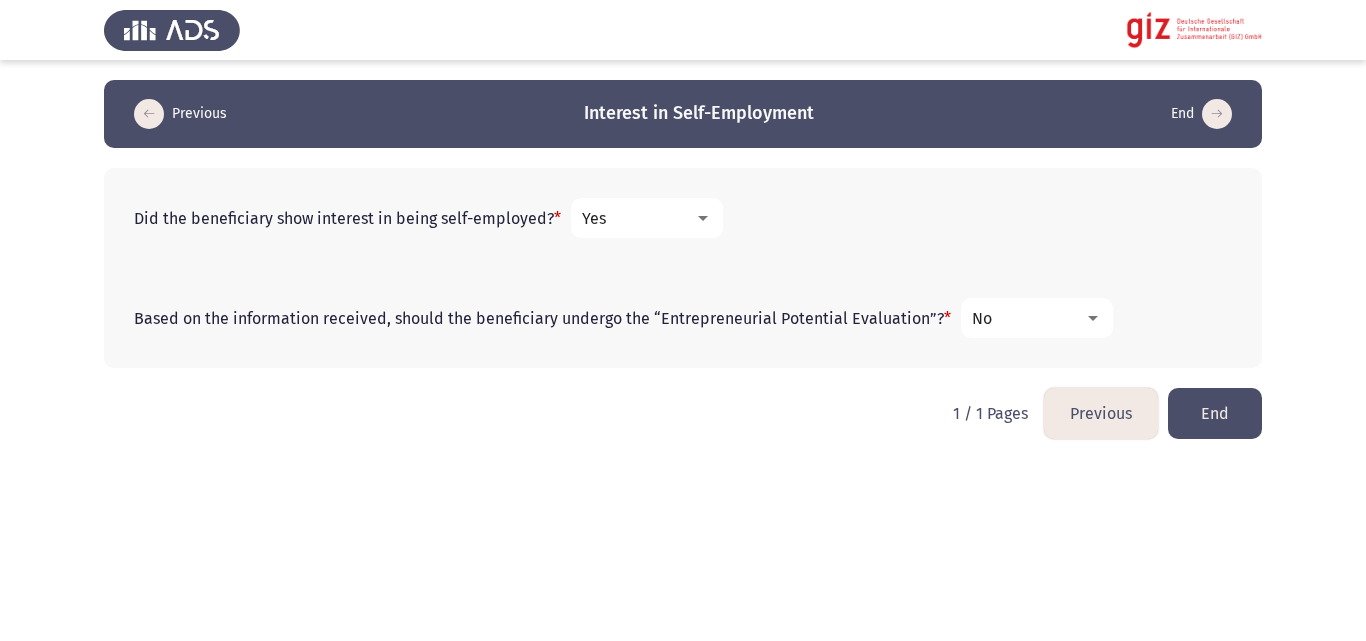click on "End" 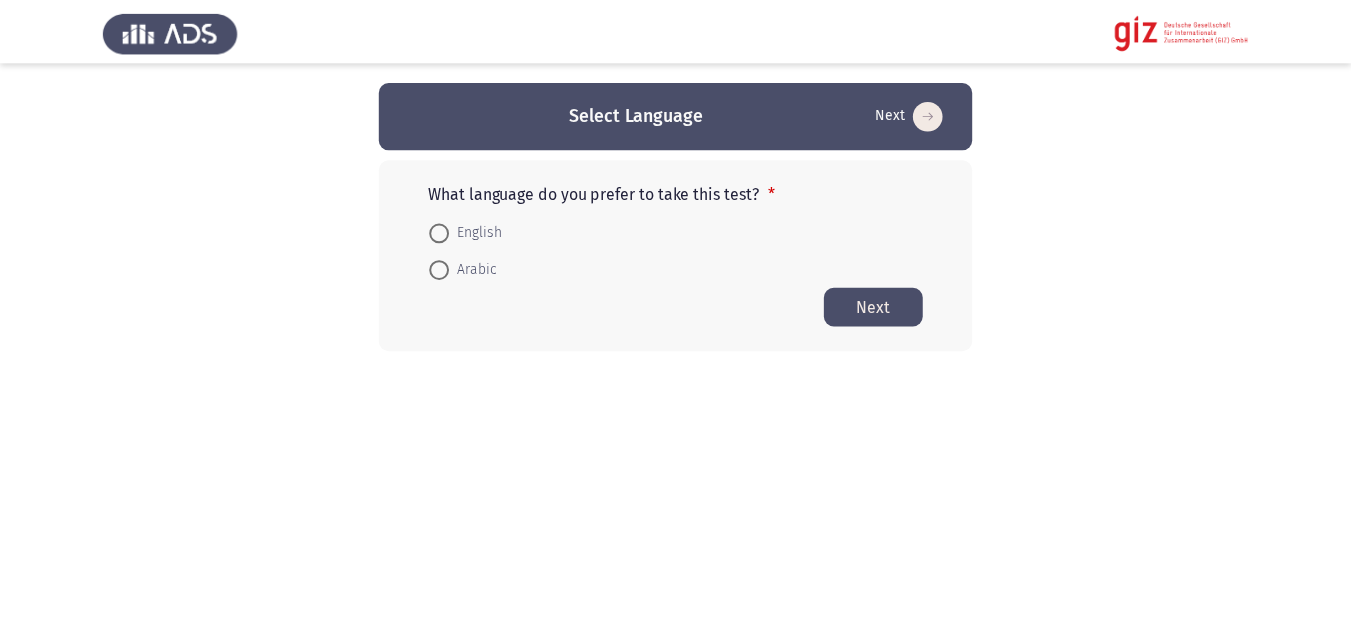 scroll, scrollTop: 0, scrollLeft: 0, axis: both 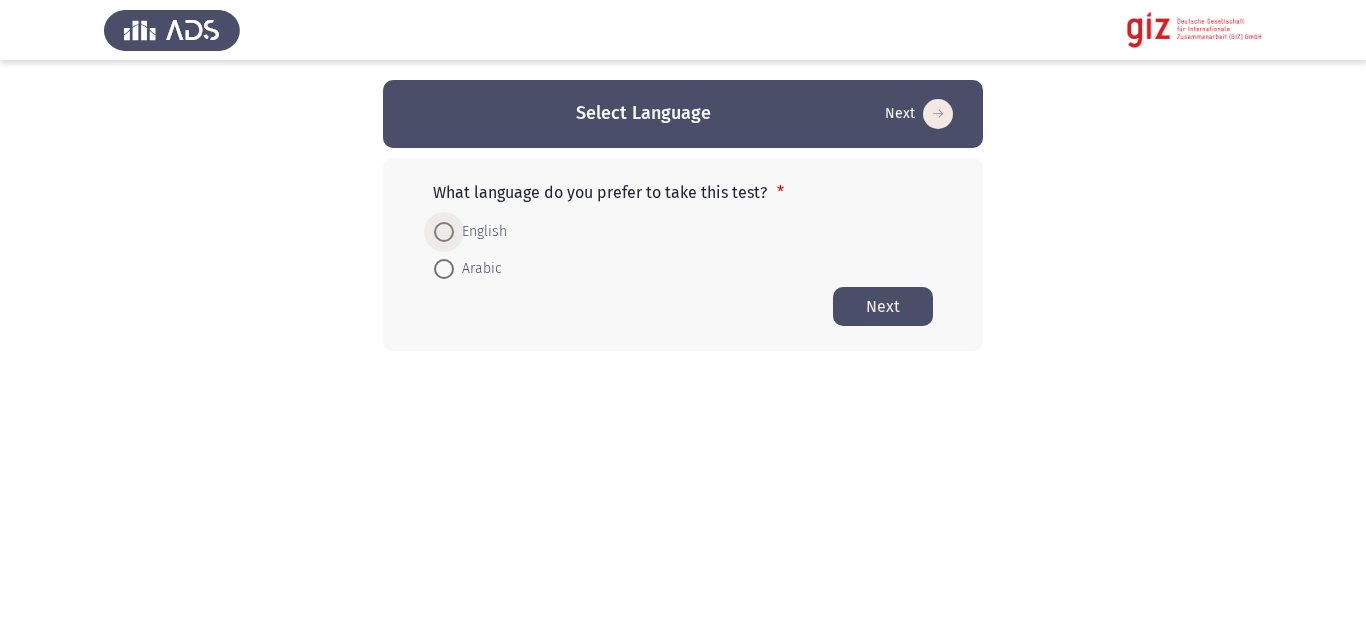 click on "English" at bounding box center [480, 232] 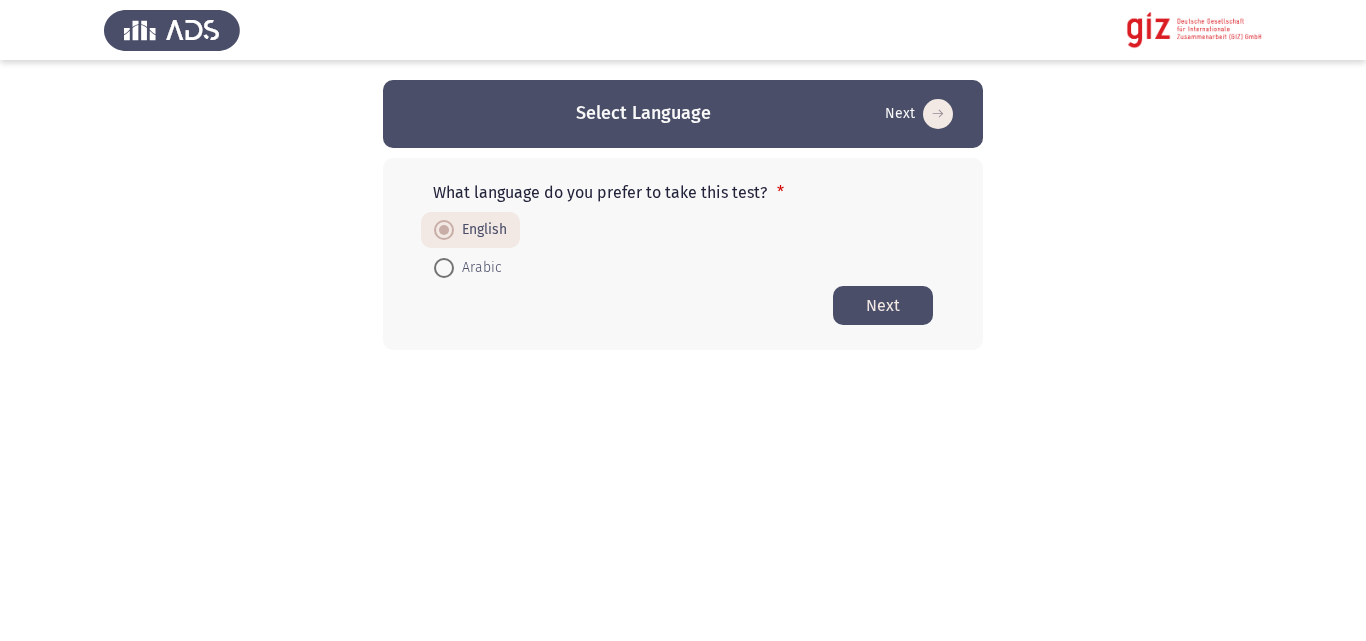click on "Next" 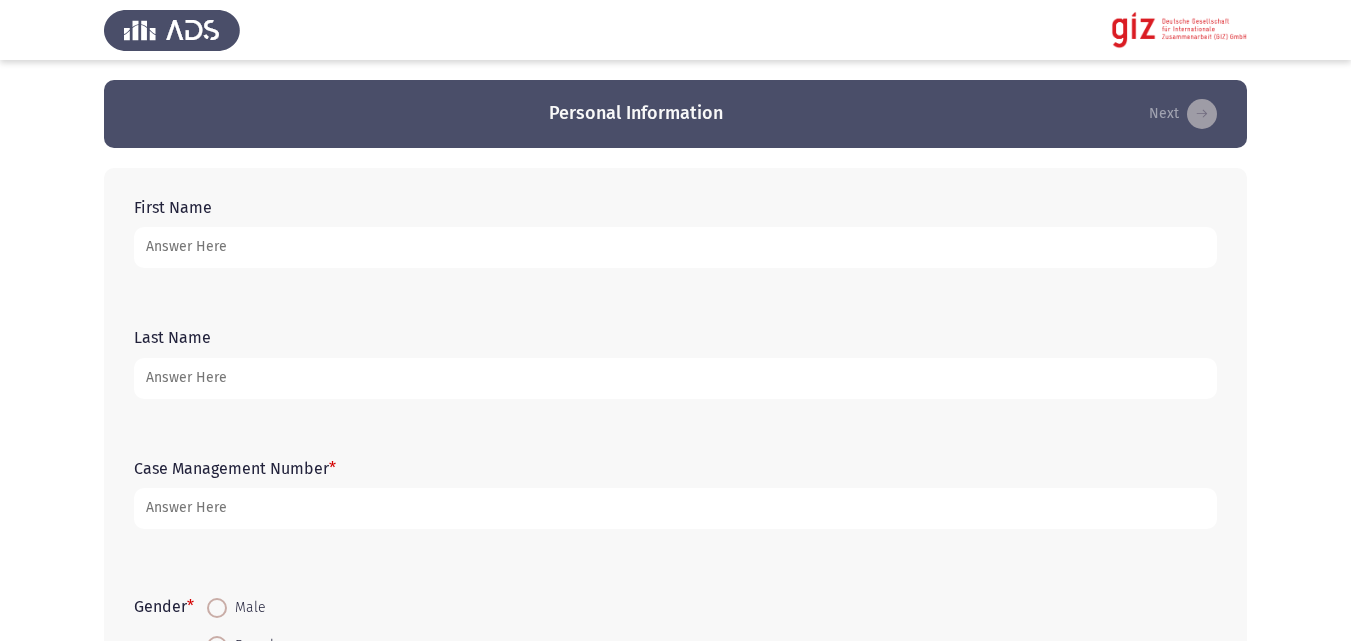 click on "First Name" at bounding box center (675, 247) 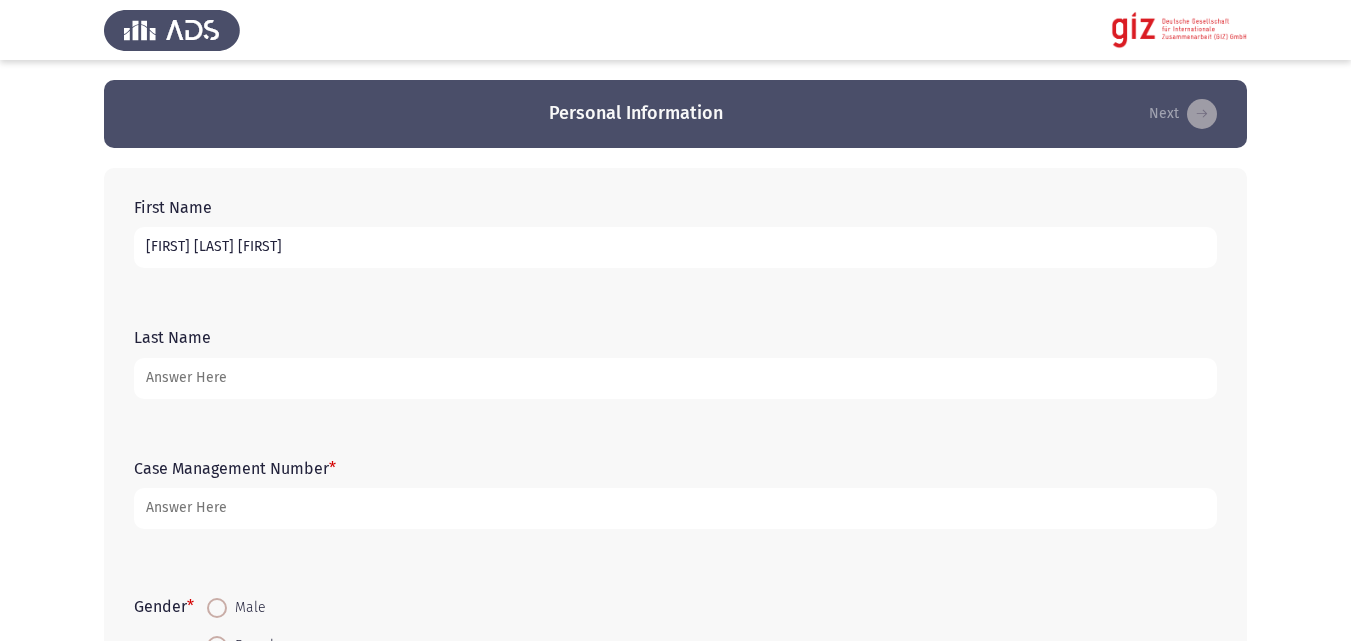 type on "[FIRST] [LAST] [FIRST]" 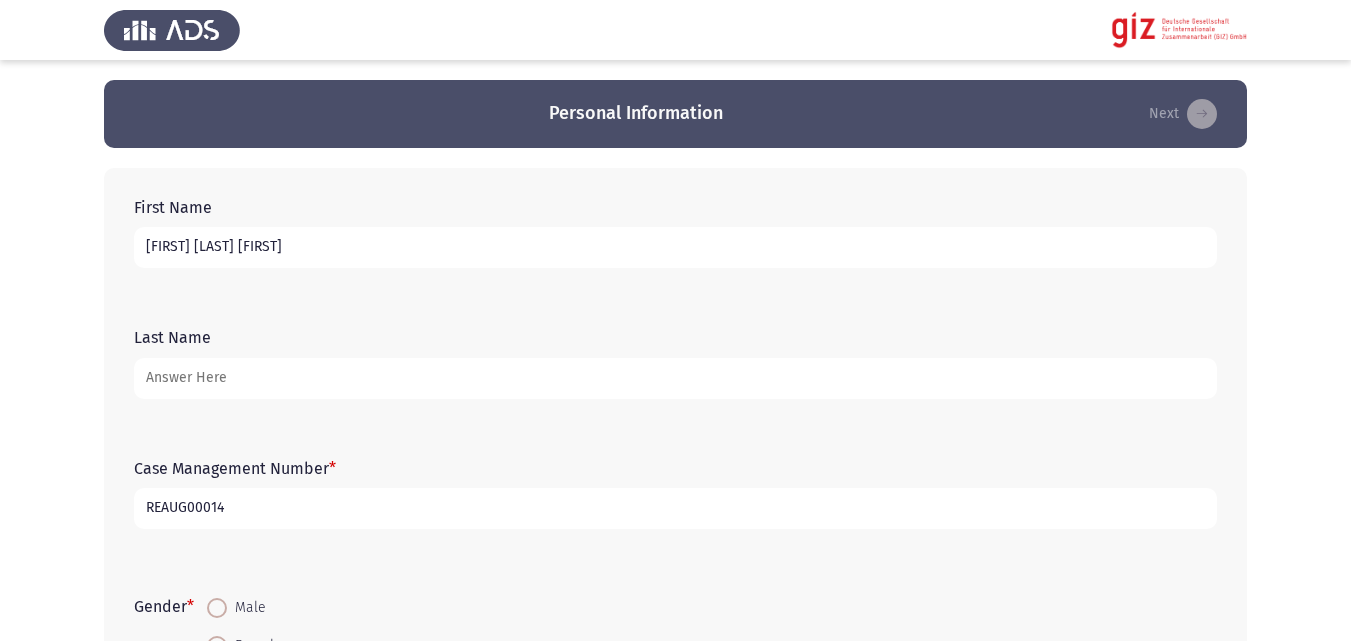 type on "REAUG00014" 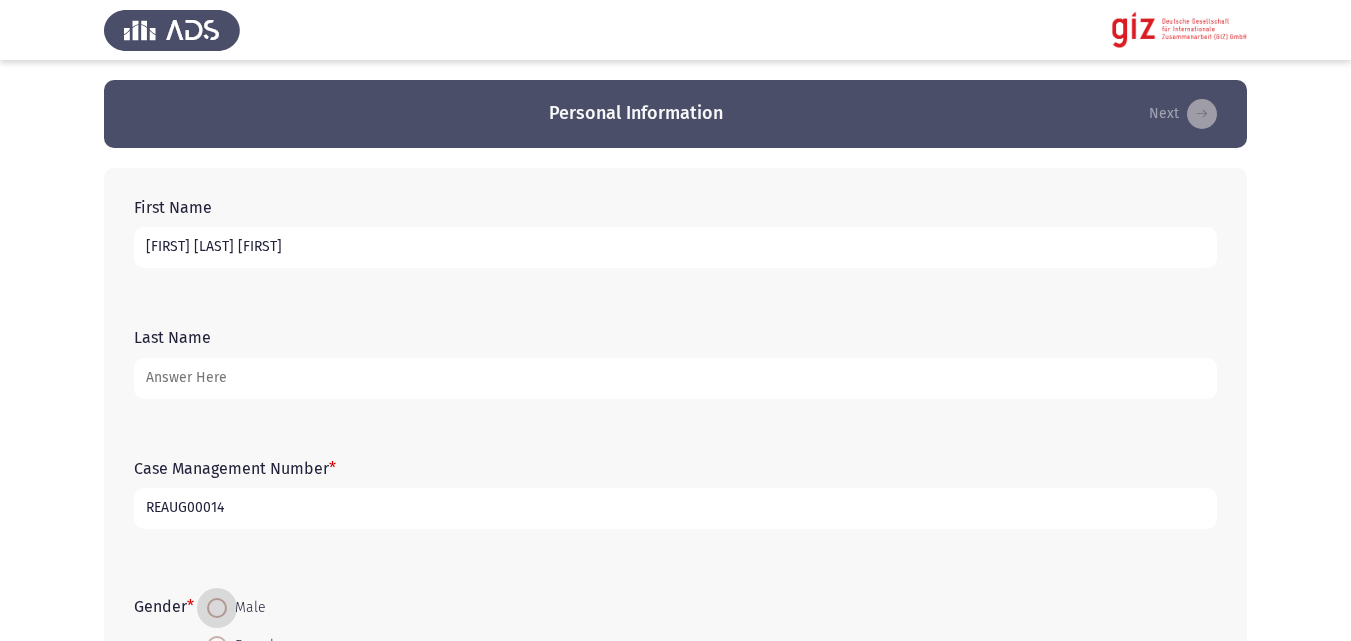 click on "Male" at bounding box center (217, 608) 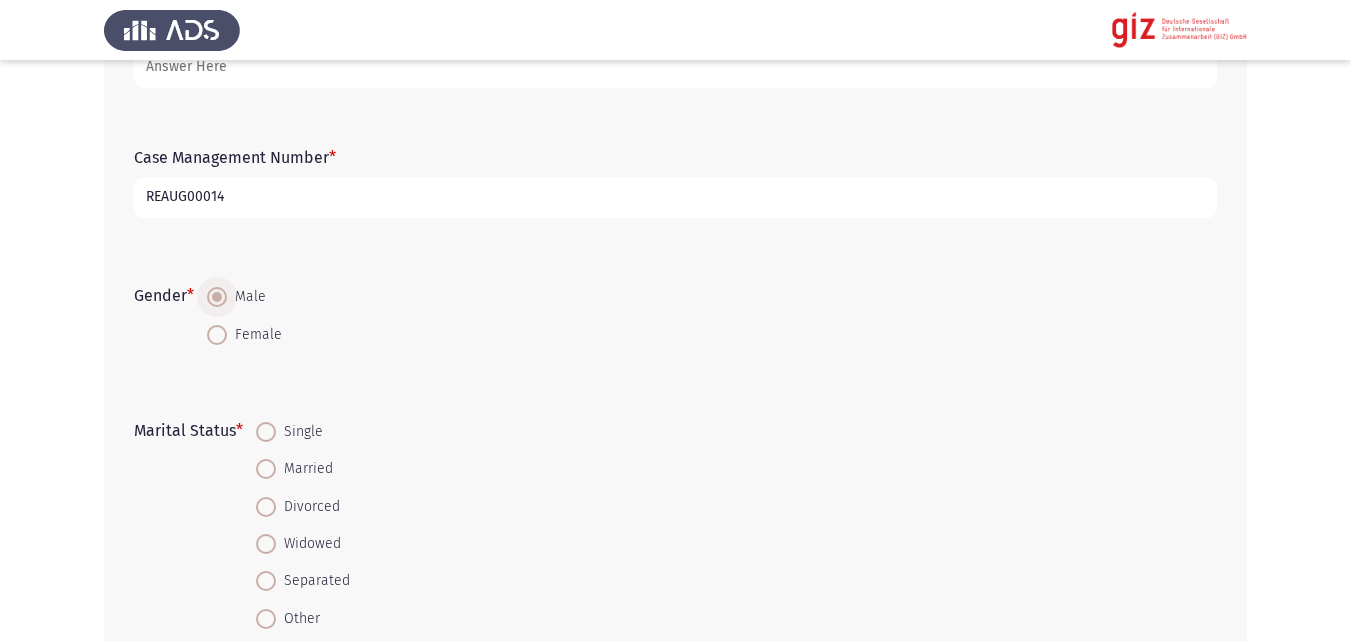 scroll, scrollTop: 337, scrollLeft: 0, axis: vertical 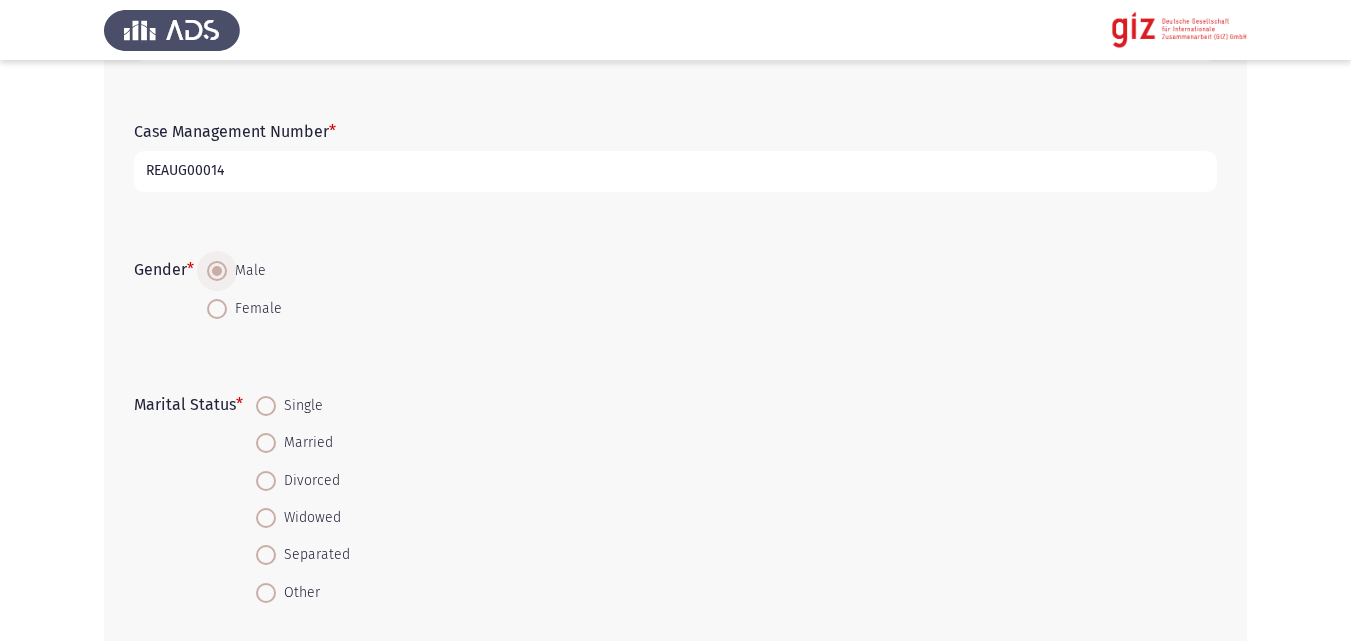 click on "Single" at bounding box center (299, 406) 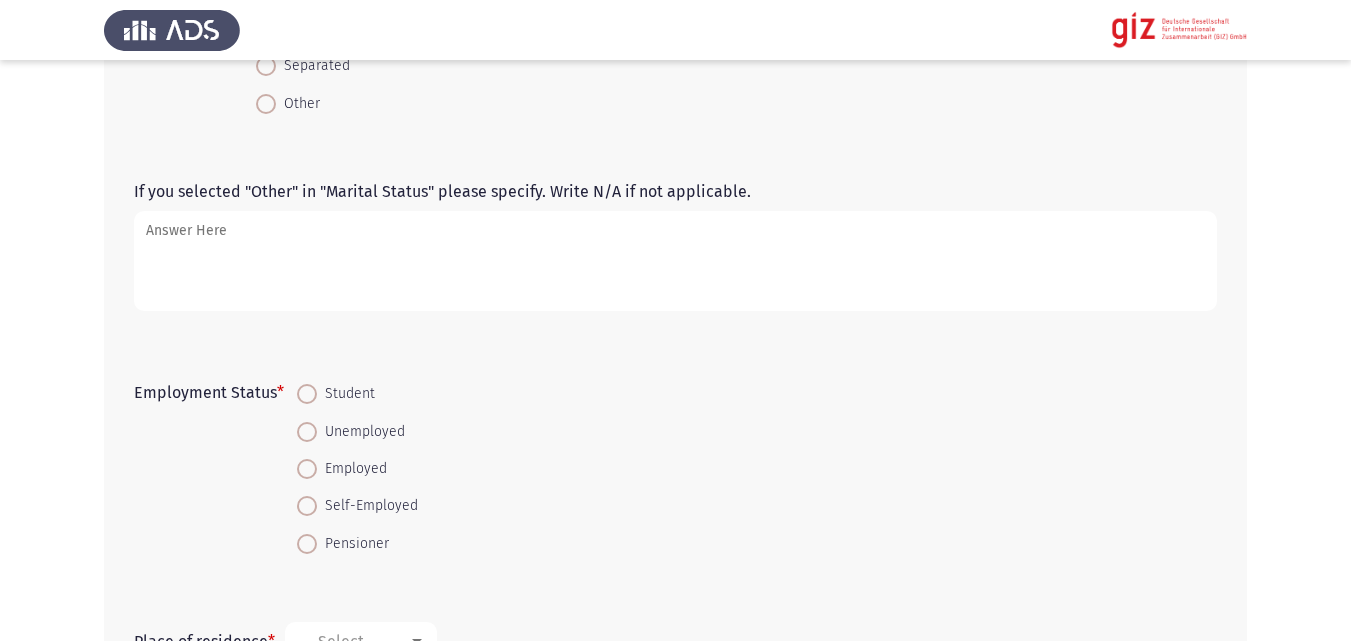 scroll, scrollTop: 923, scrollLeft: 0, axis: vertical 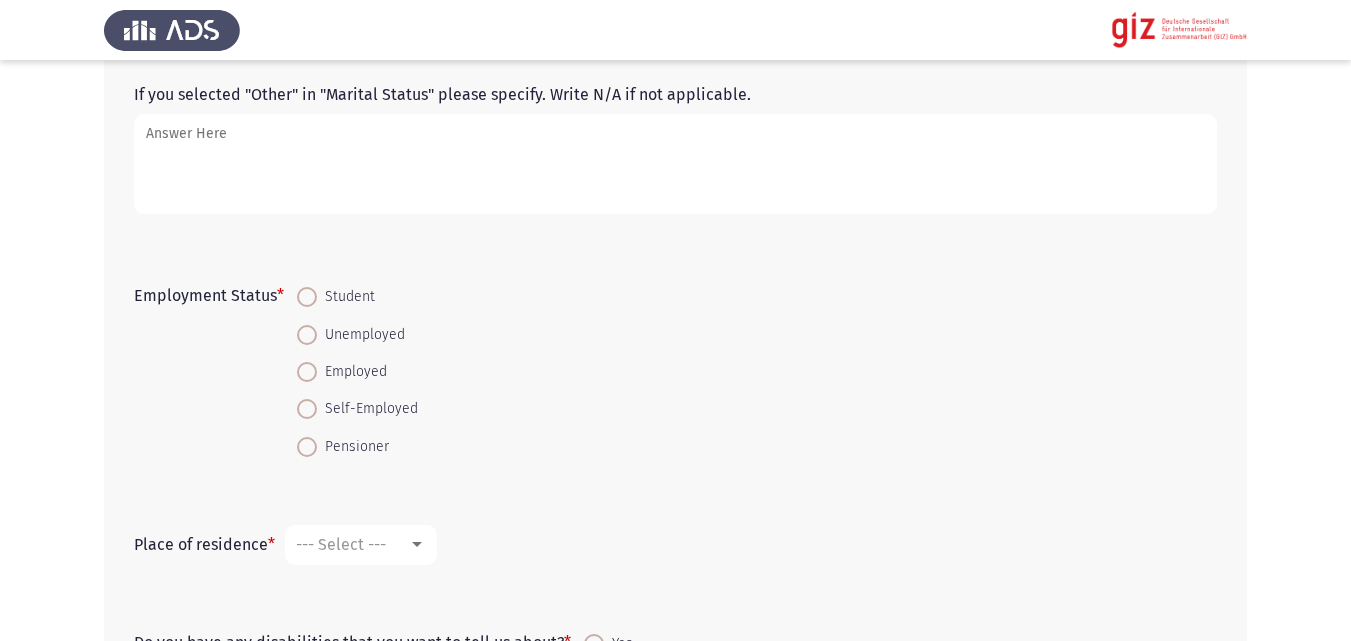 click on "Self-Employed" at bounding box center [367, 409] 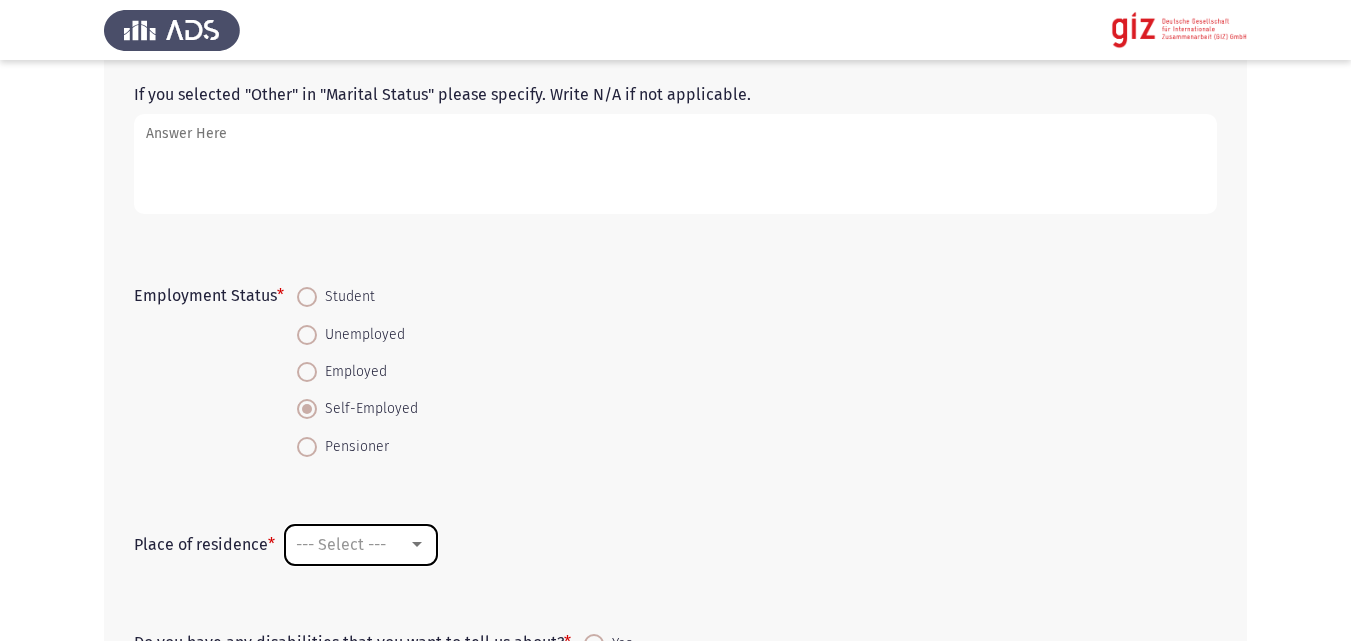 click on "--- Select ---" at bounding box center (361, 545) 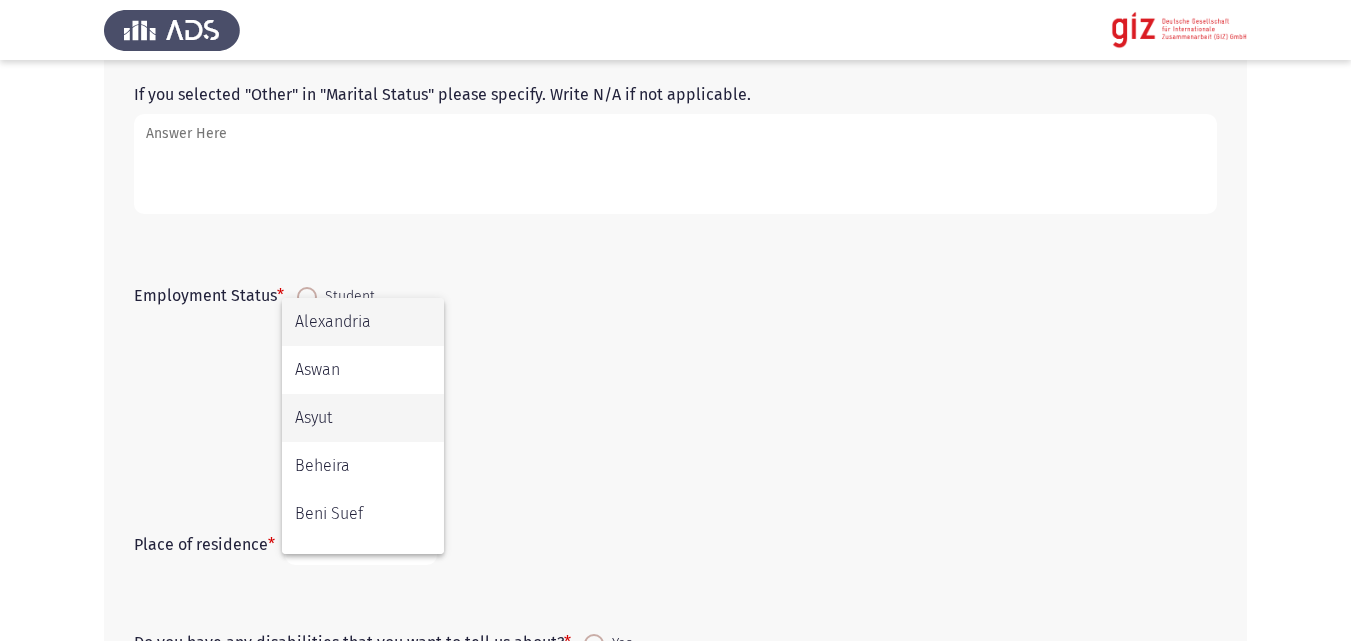click on "Asyut" at bounding box center (363, 418) 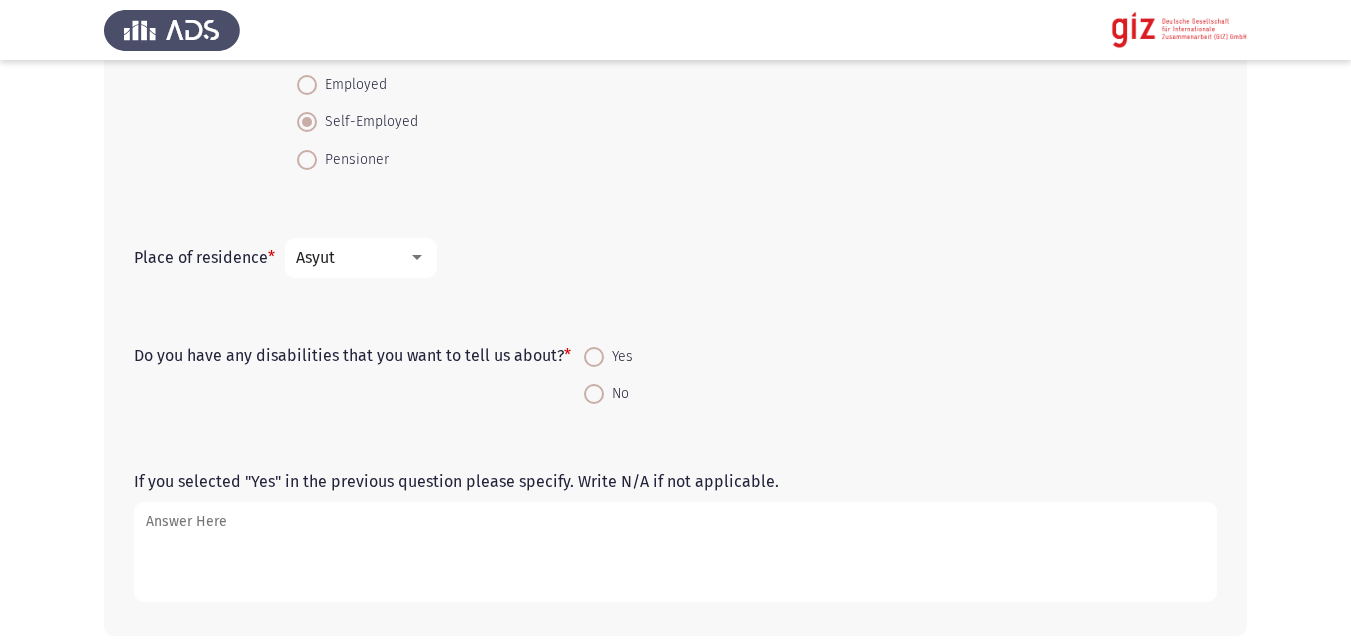 scroll, scrollTop: 1305, scrollLeft: 0, axis: vertical 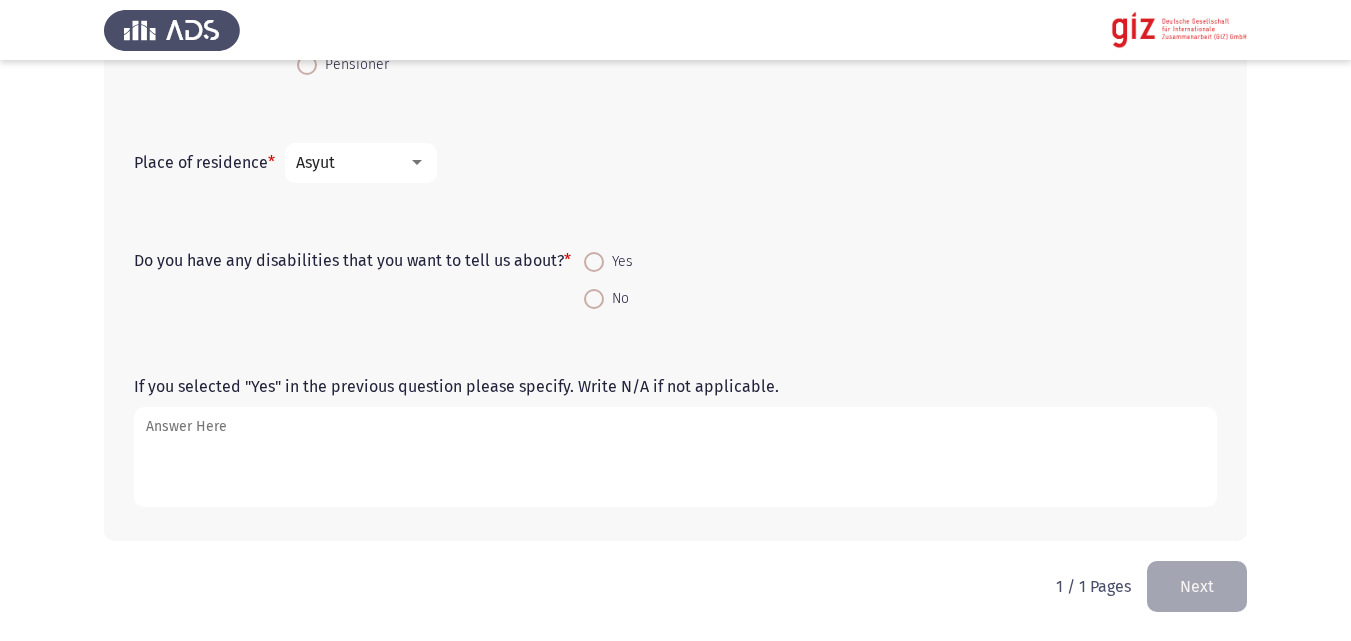 click at bounding box center [594, 299] 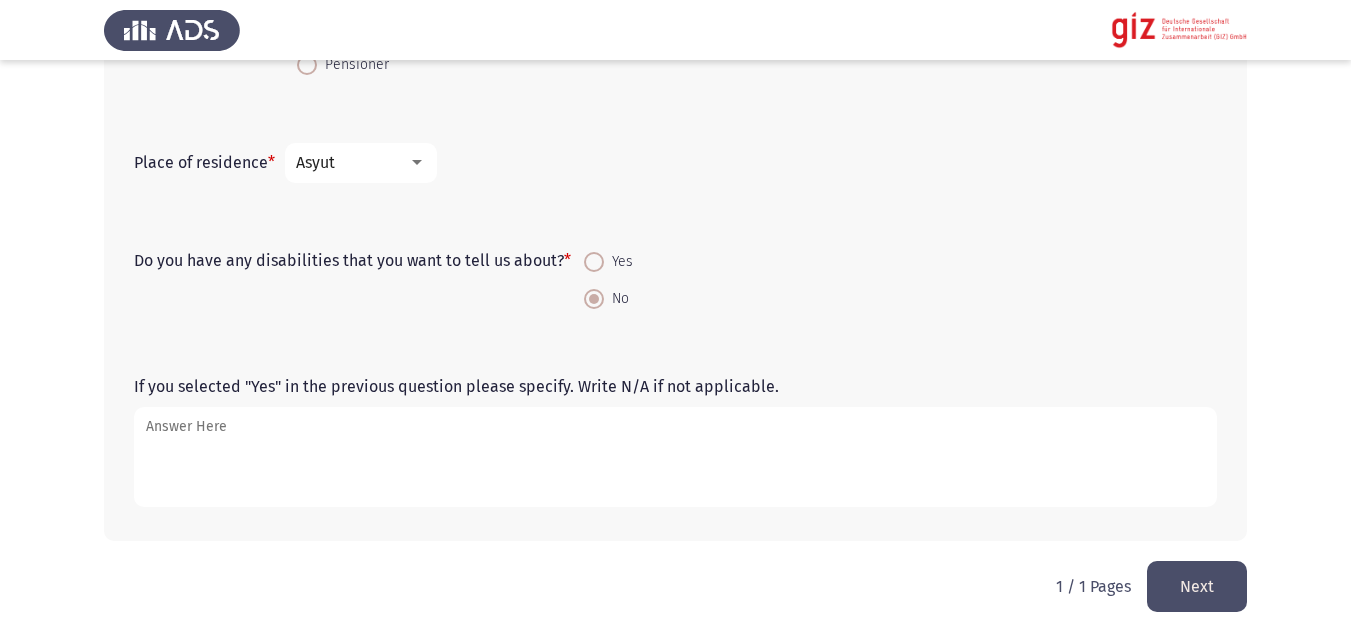 click on "Next" 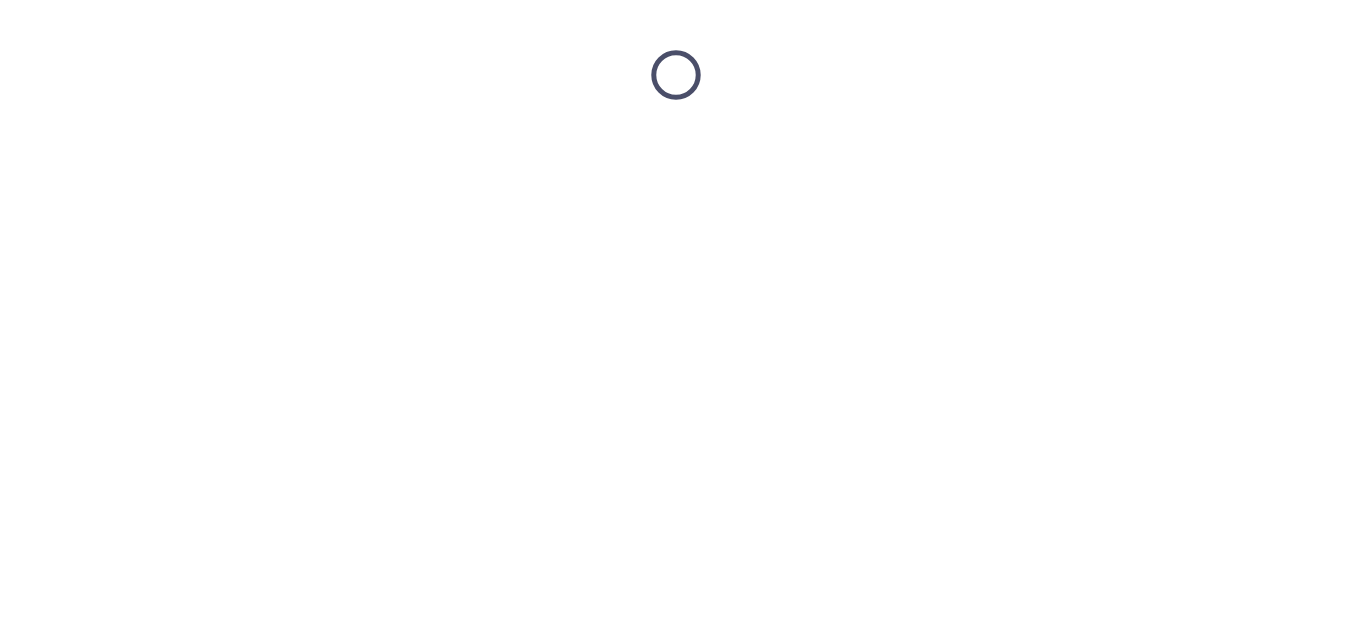 scroll, scrollTop: 0, scrollLeft: 0, axis: both 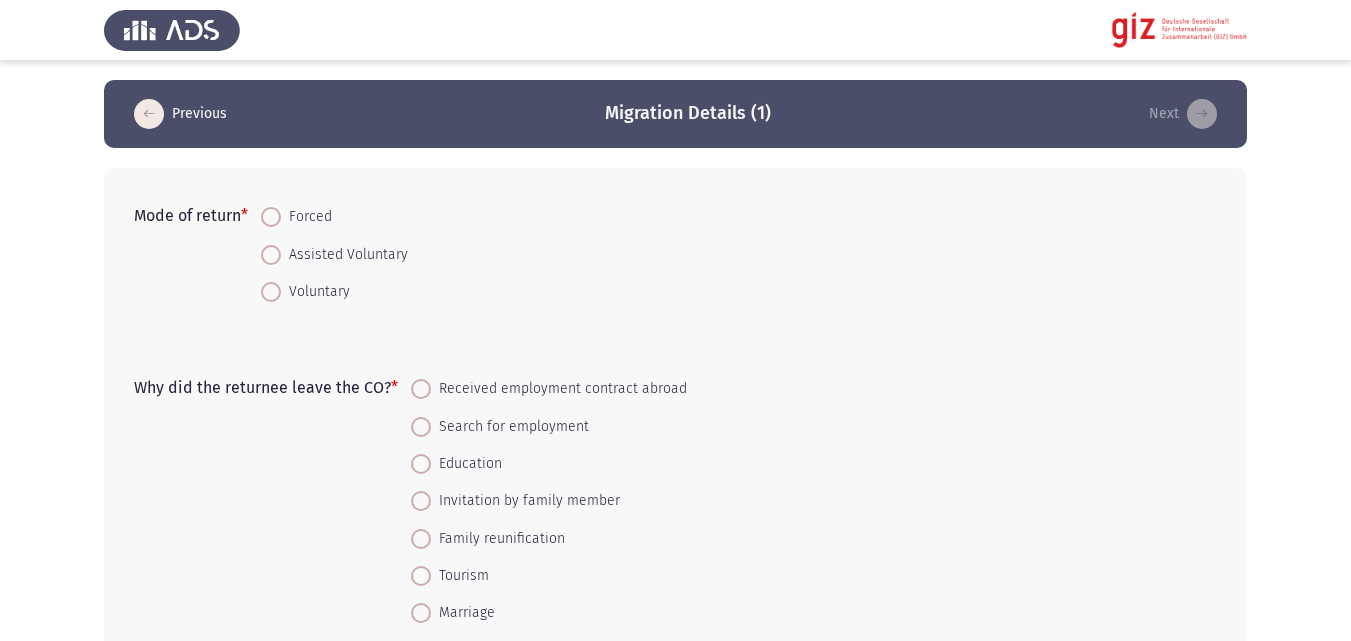 click on "Forced" at bounding box center [306, 217] 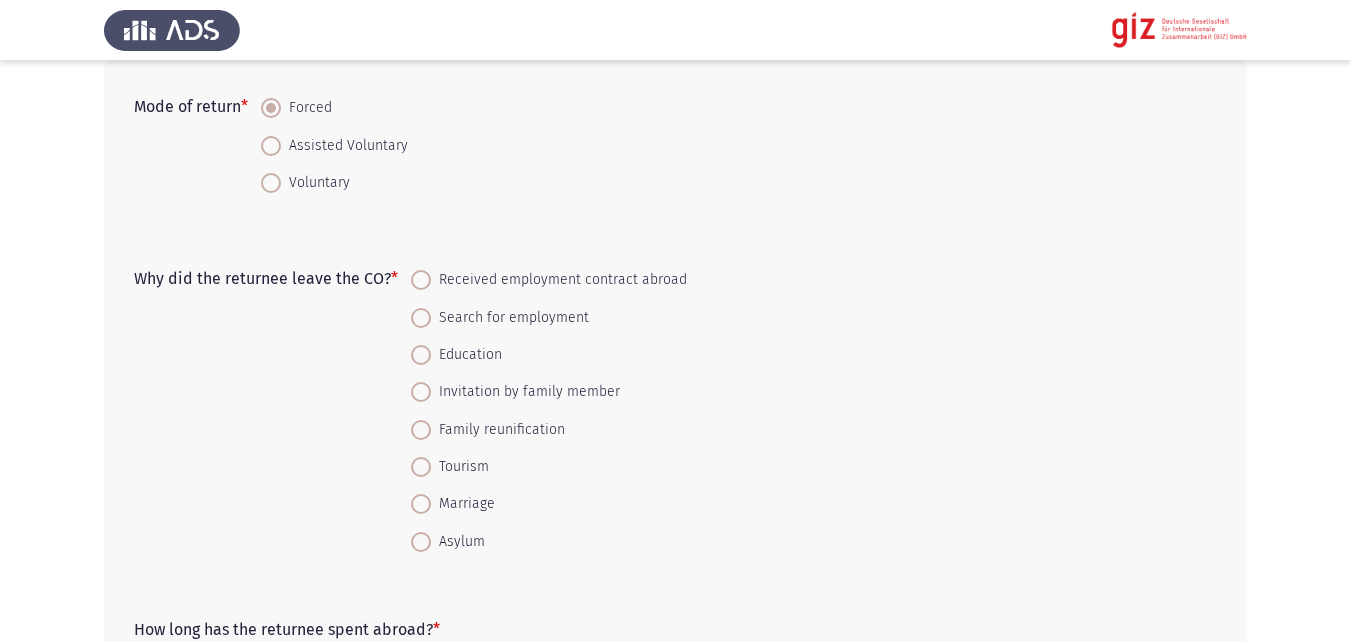 scroll, scrollTop: 140, scrollLeft: 0, axis: vertical 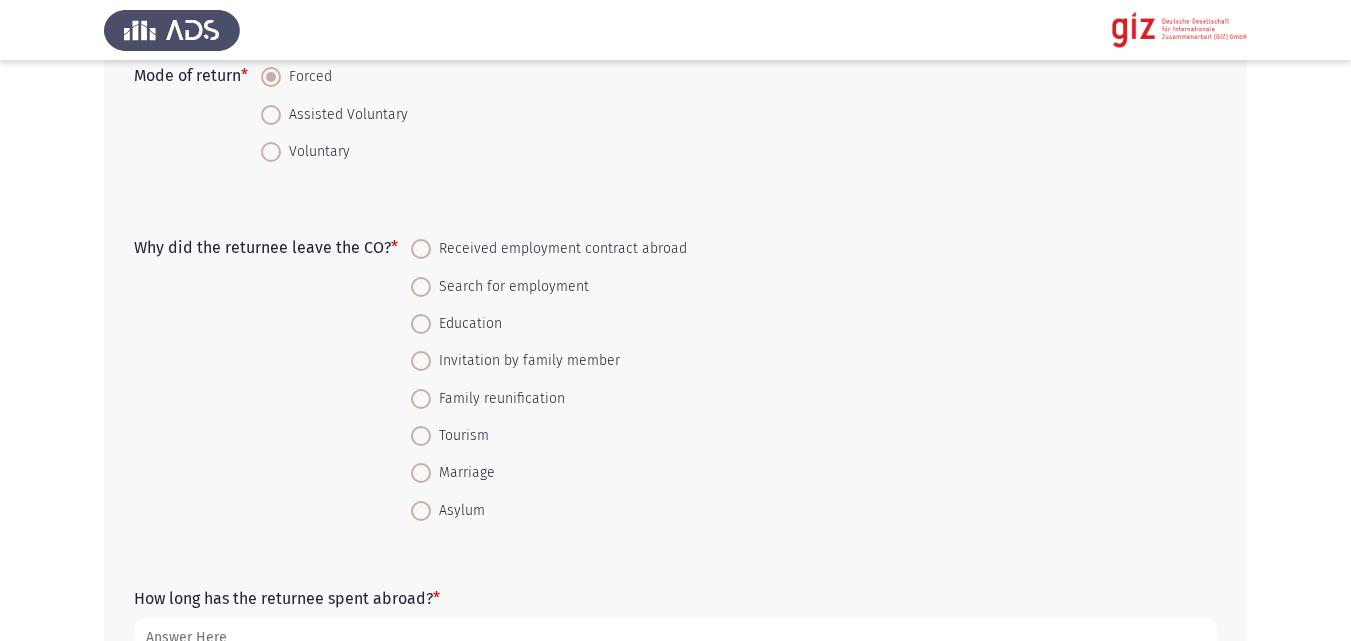click on "Search for employment" at bounding box center [510, 287] 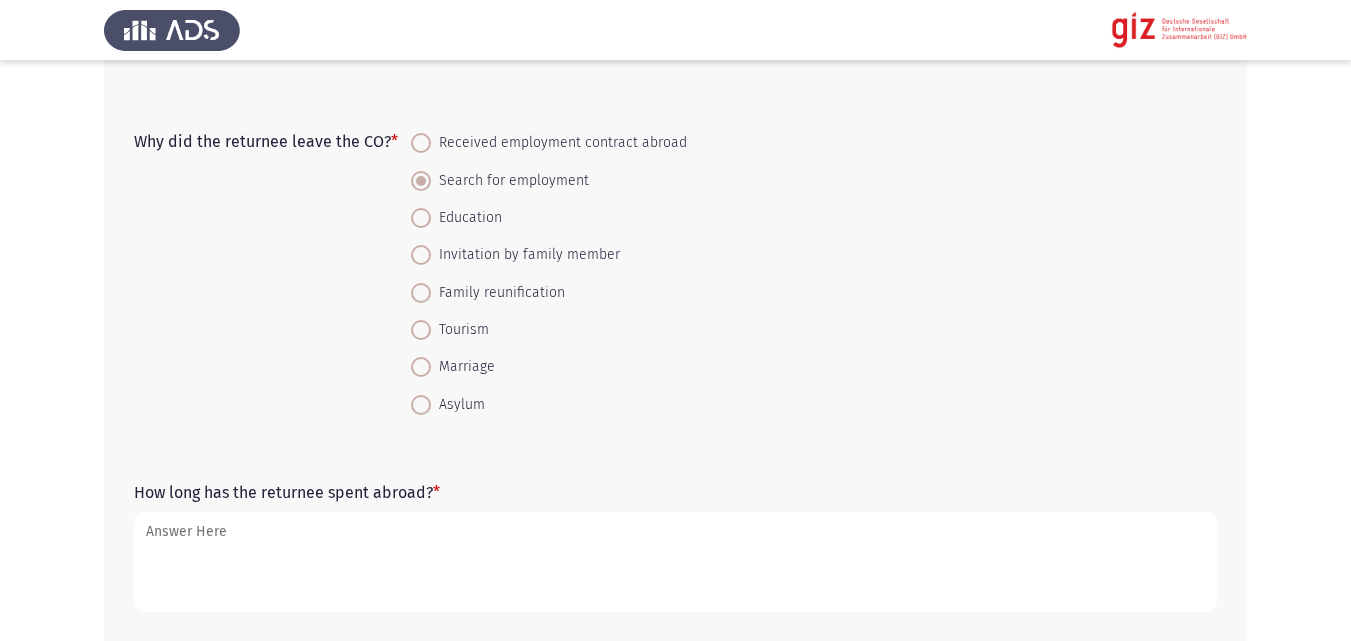scroll, scrollTop: 254, scrollLeft: 0, axis: vertical 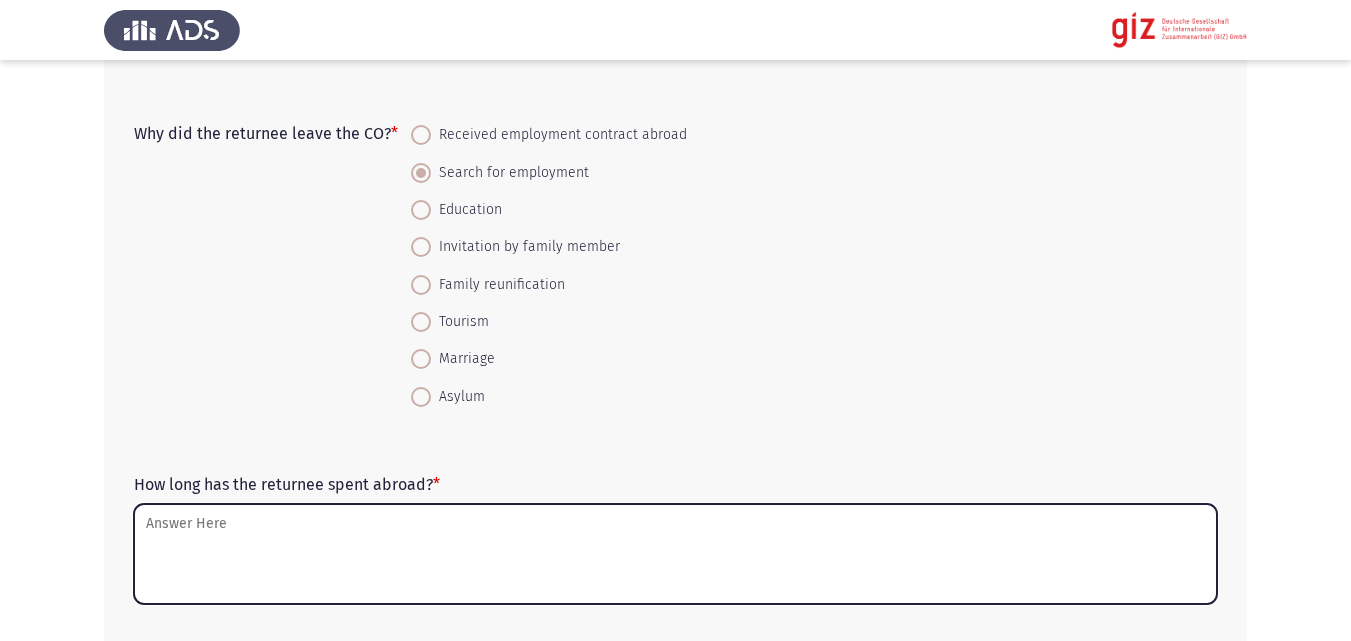 click on "How long has the returnee spent abroad?   *" at bounding box center [675, 554] 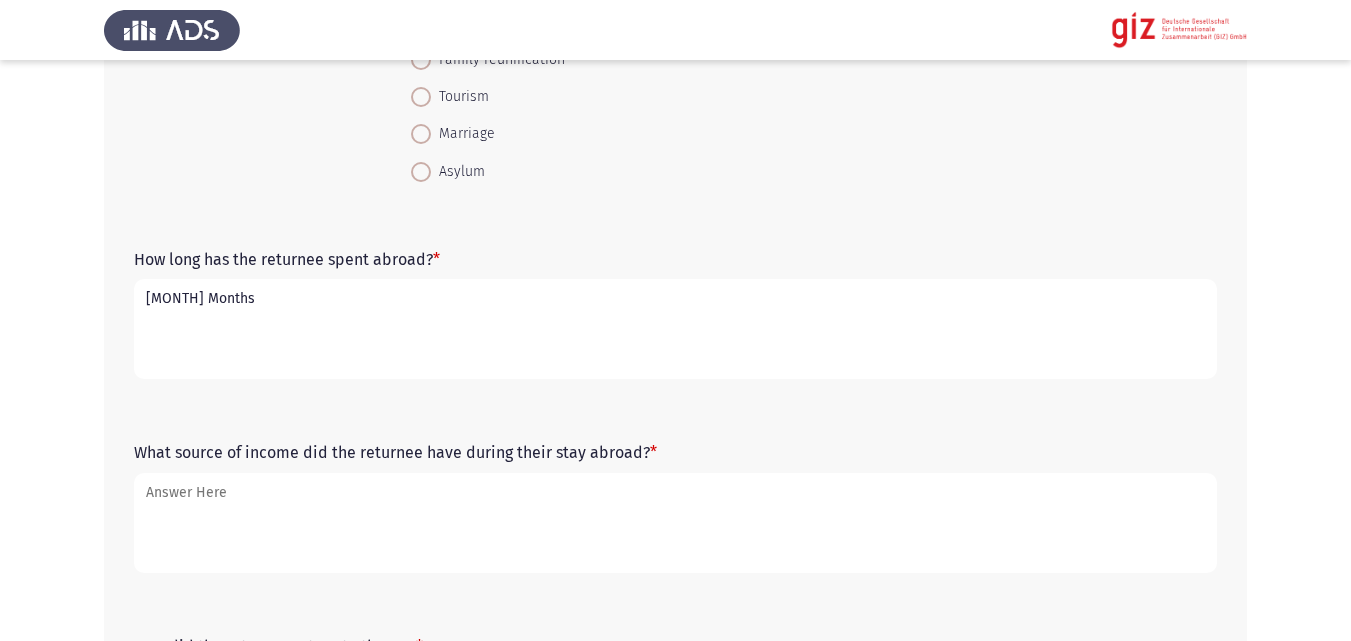 scroll, scrollTop: 567, scrollLeft: 0, axis: vertical 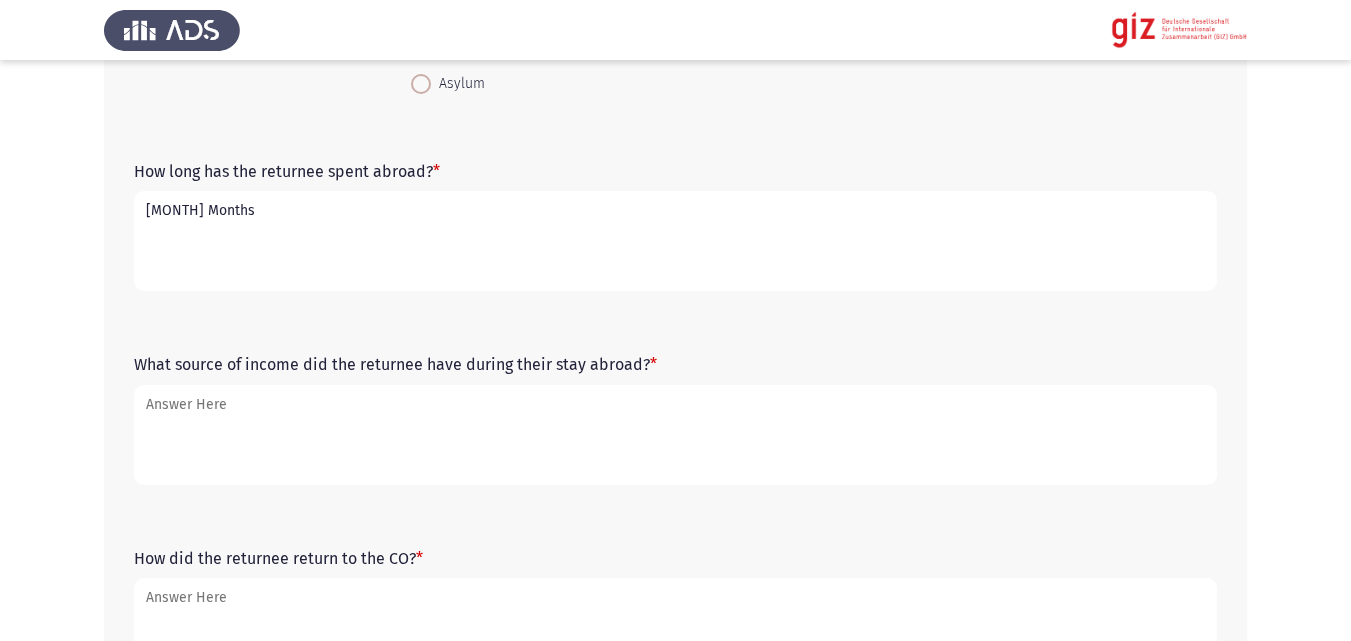 type on "[MONTH] Months" 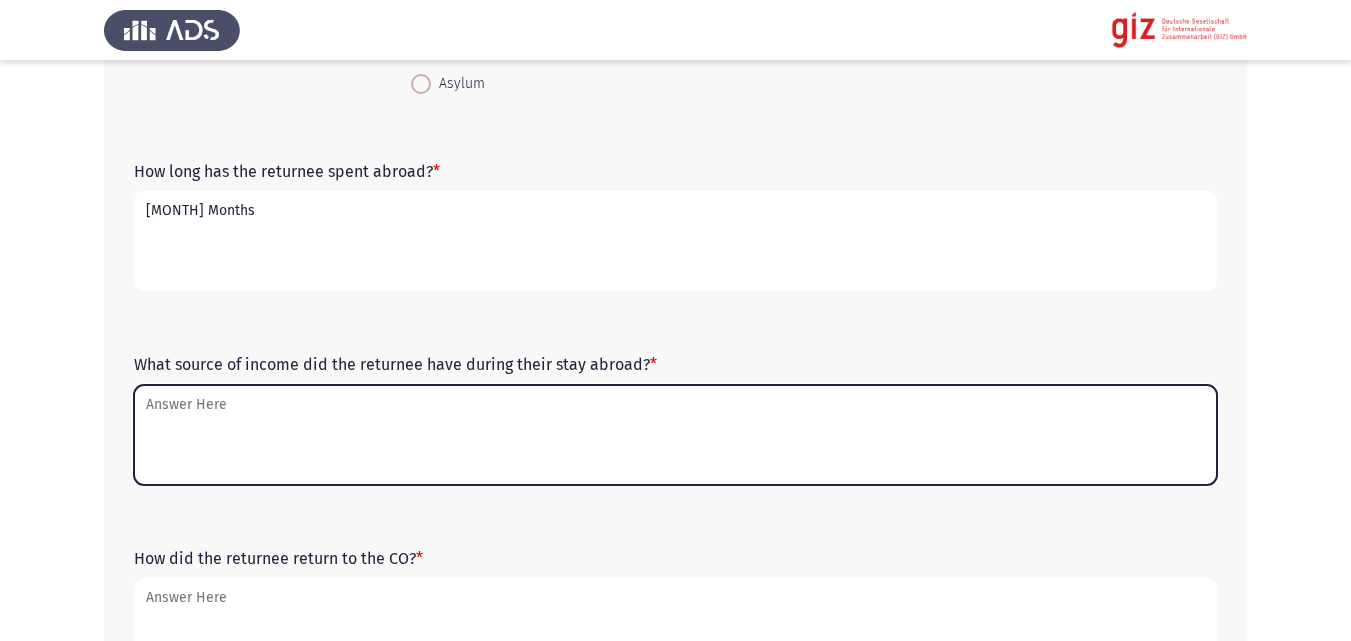 click on "What source of income did the returnee have during their stay abroad?   *" at bounding box center (675, 435) 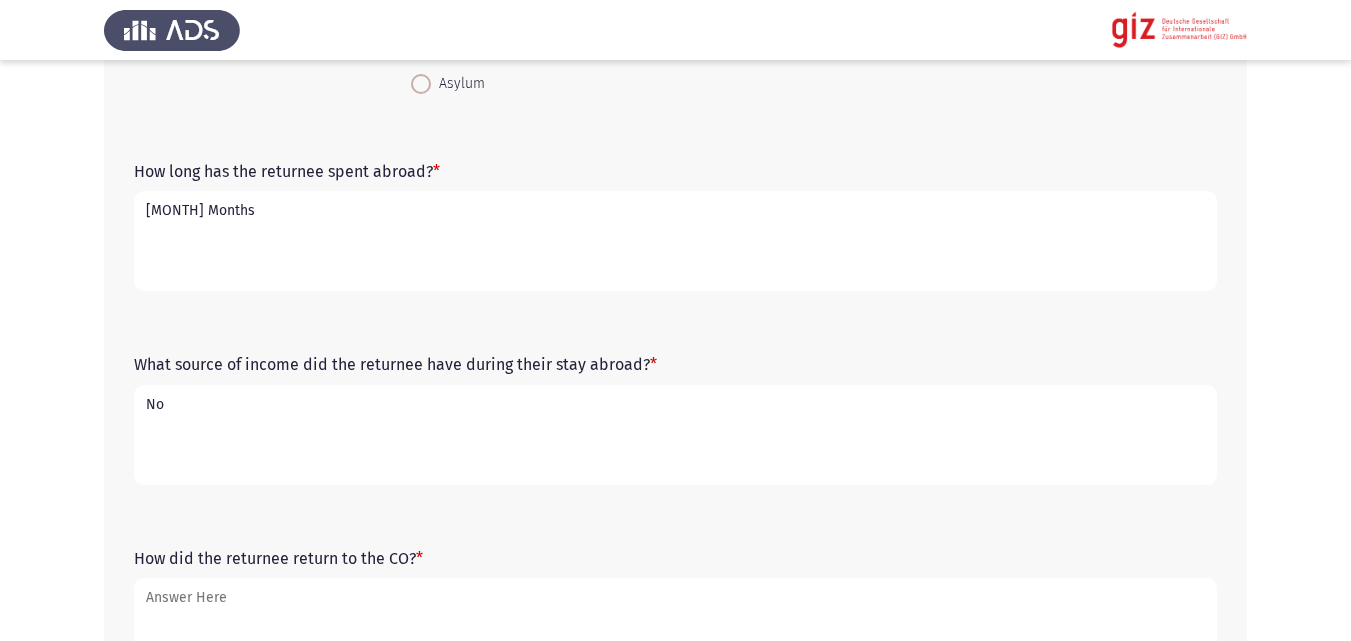 type on "N" 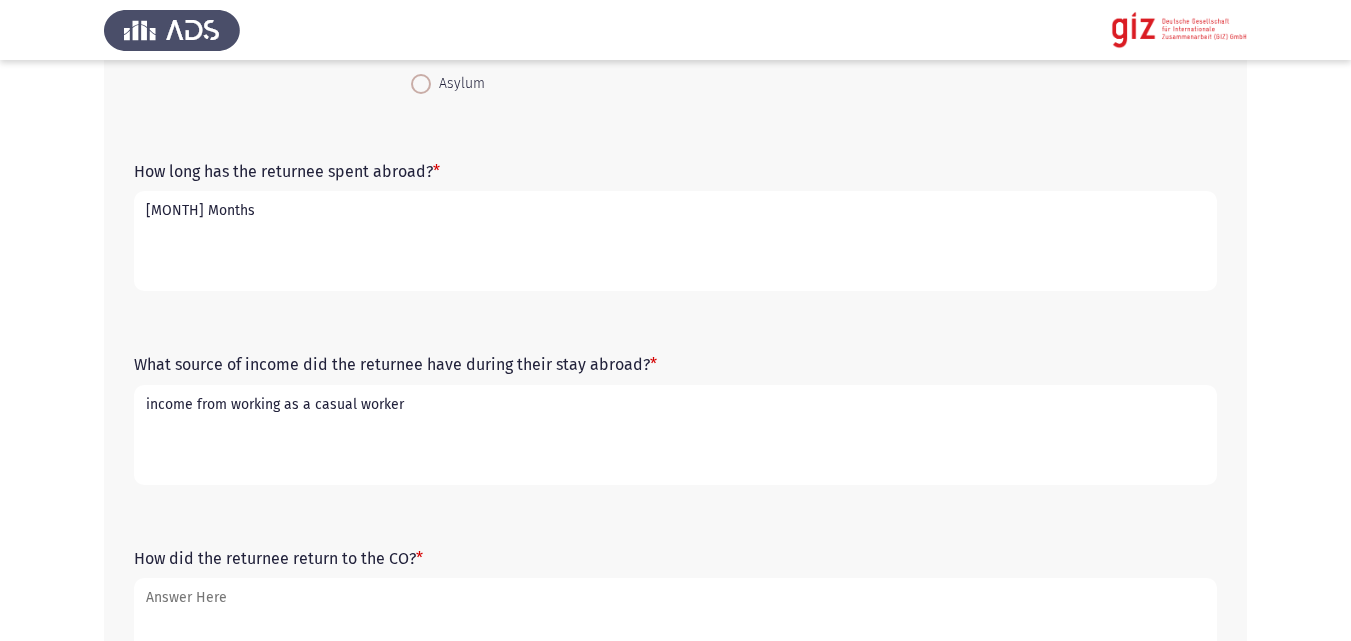 type on "income from working as a casual worker" 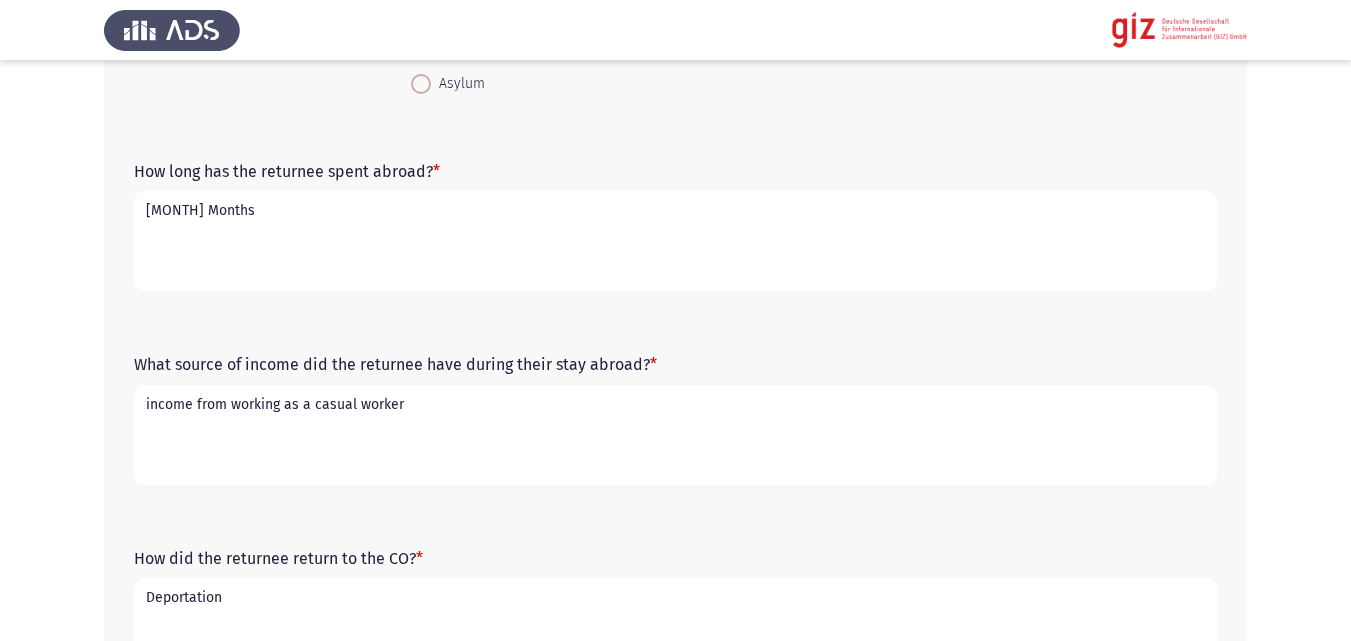 type on "Deportation" 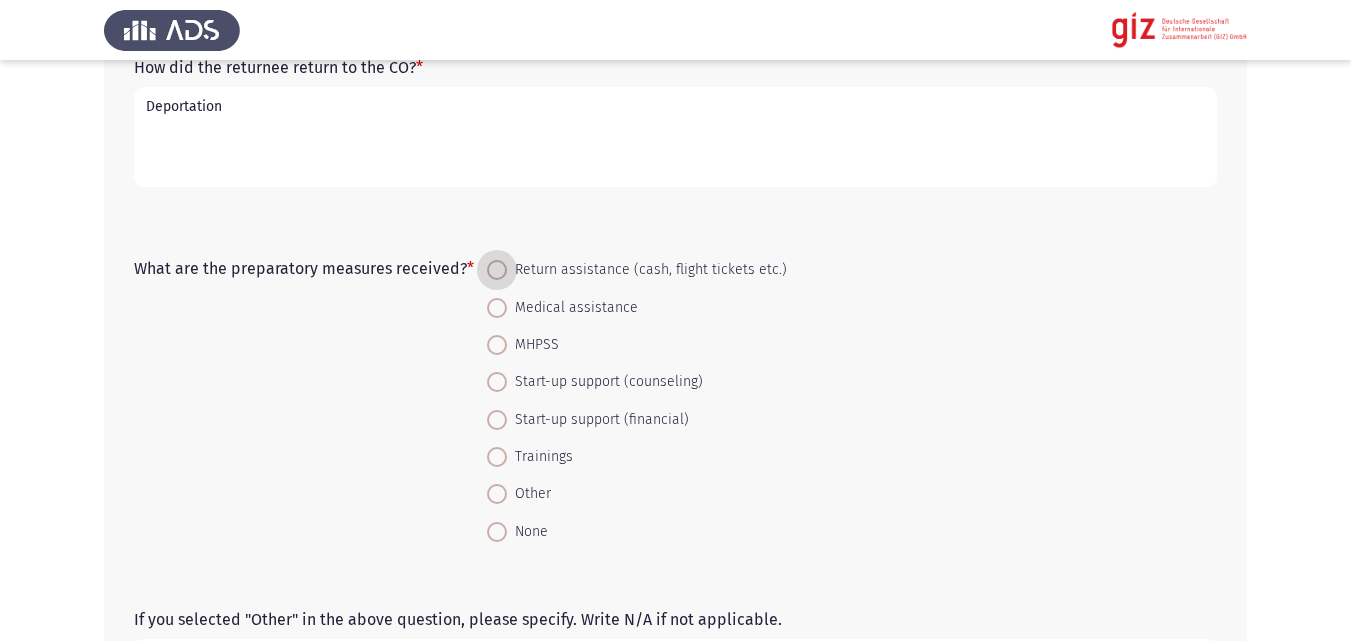 scroll, scrollTop: 1064, scrollLeft: 0, axis: vertical 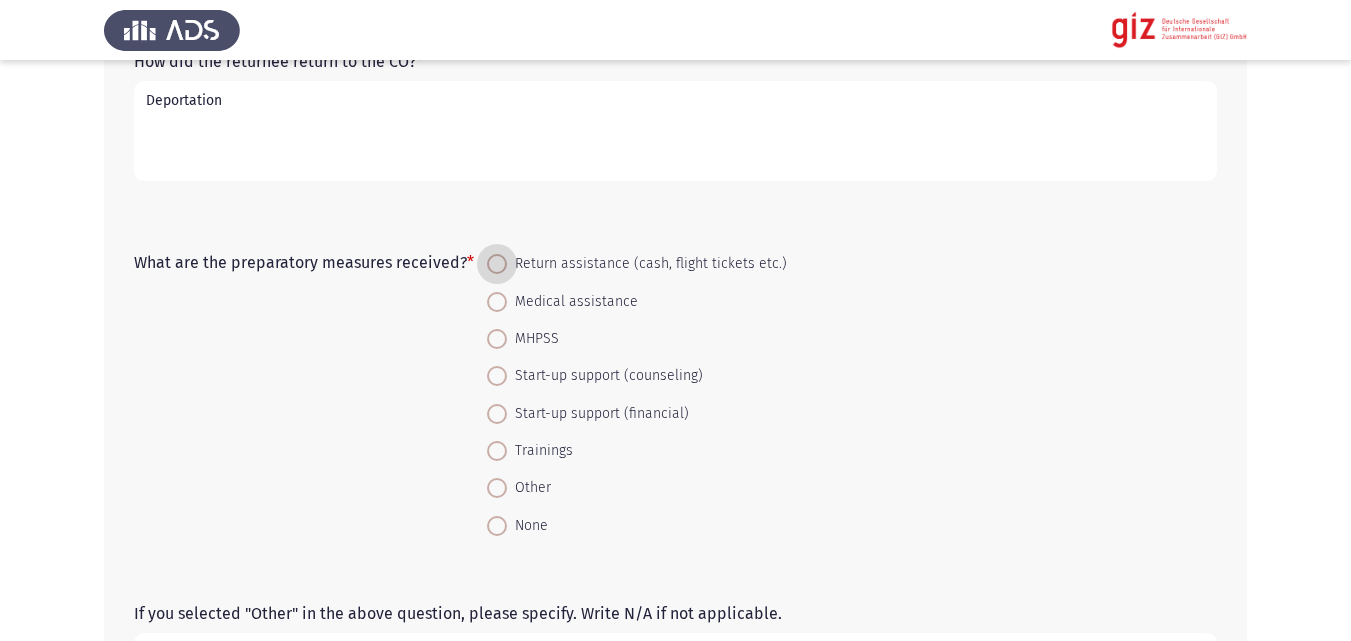 click on "Other" at bounding box center (637, 487) 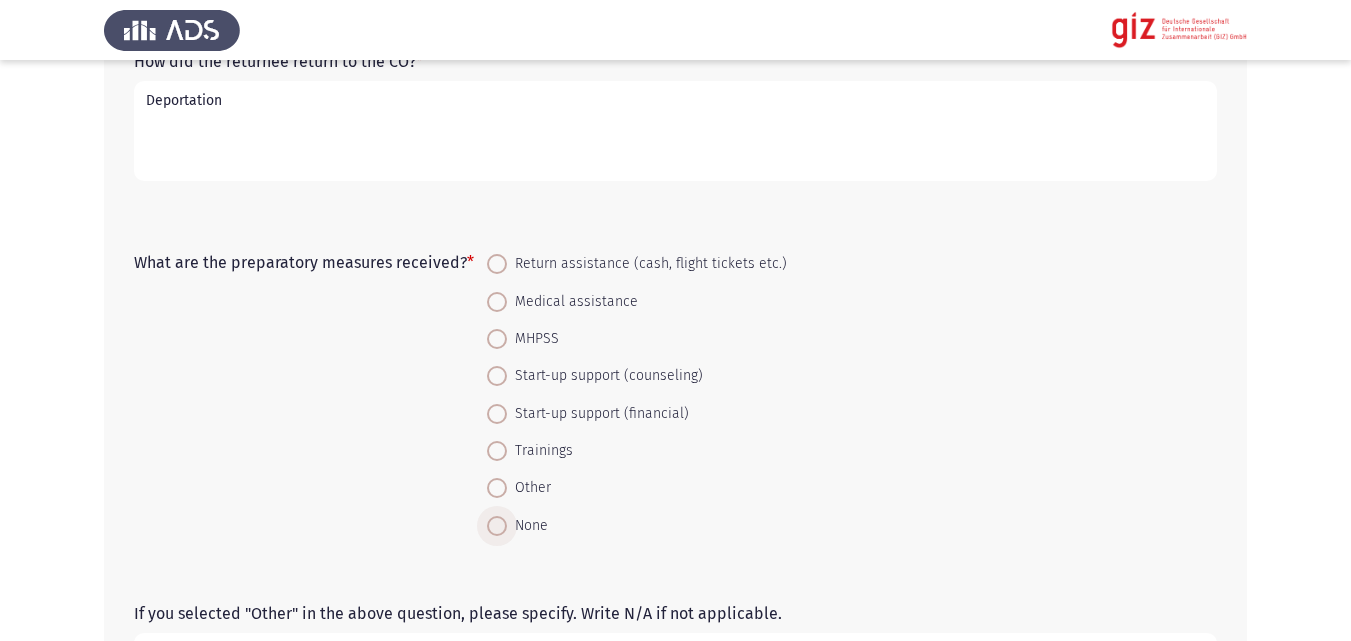 click on "None" at bounding box center (527, 526) 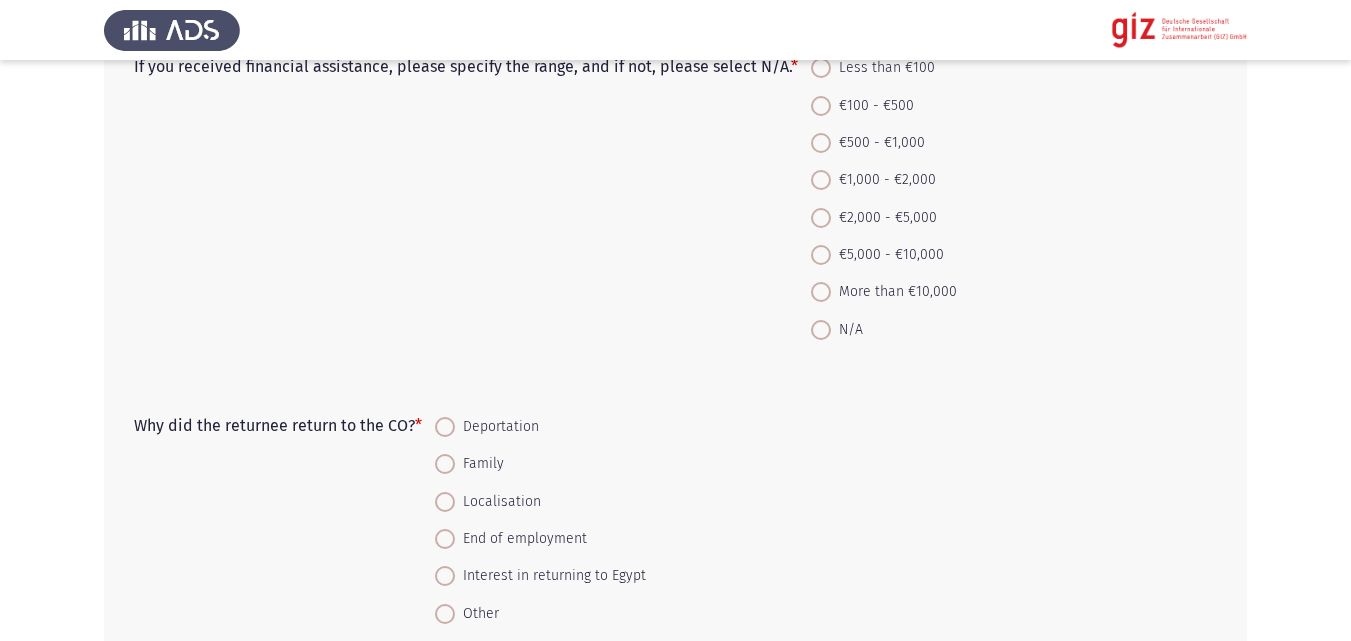 scroll, scrollTop: 1882, scrollLeft: 0, axis: vertical 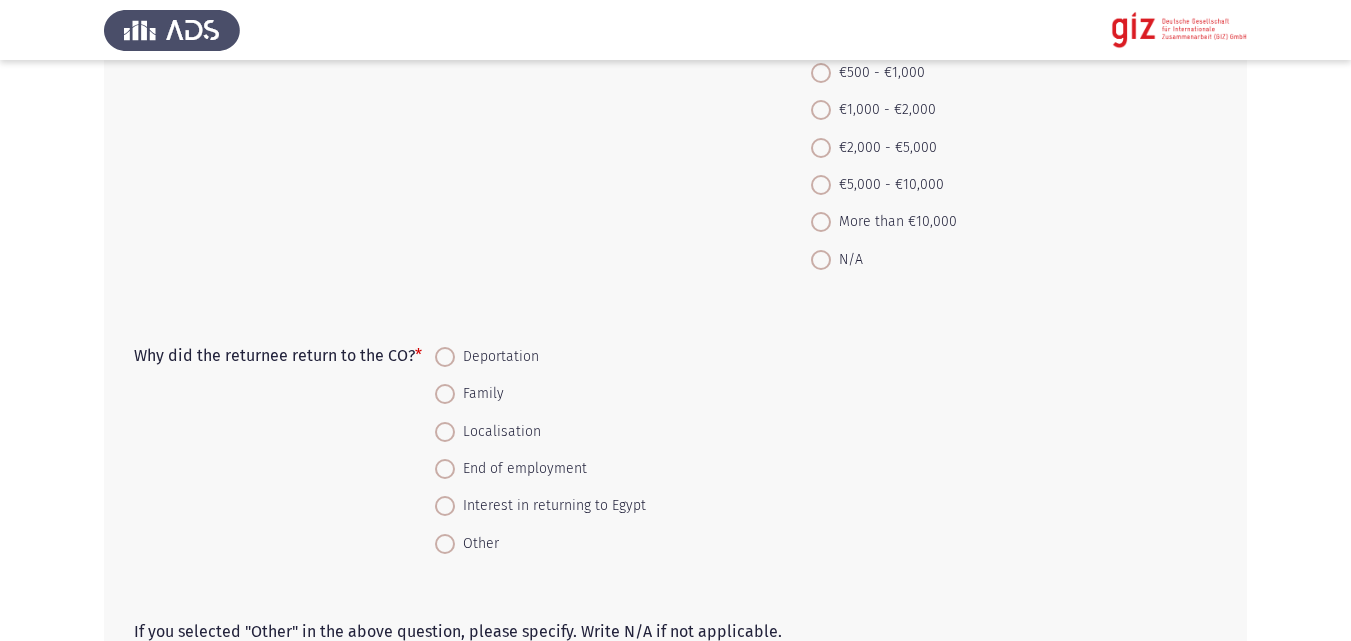 click on "N/A" at bounding box center [847, 260] 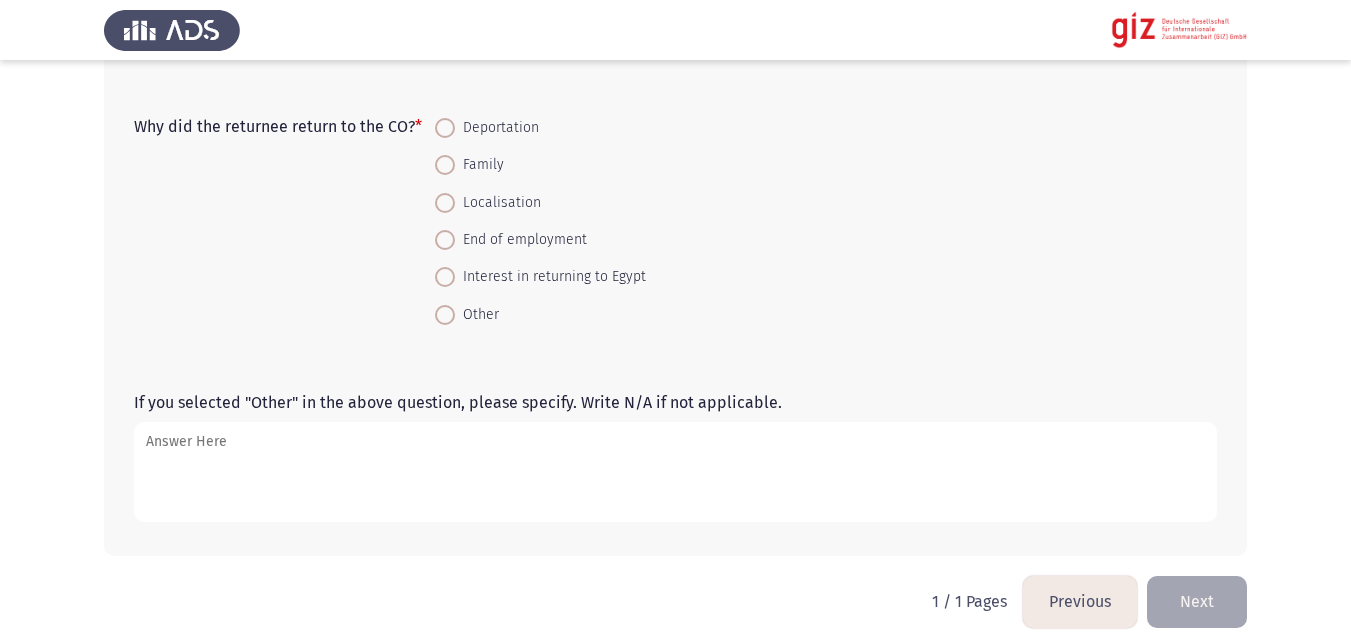 scroll, scrollTop: 2118, scrollLeft: 0, axis: vertical 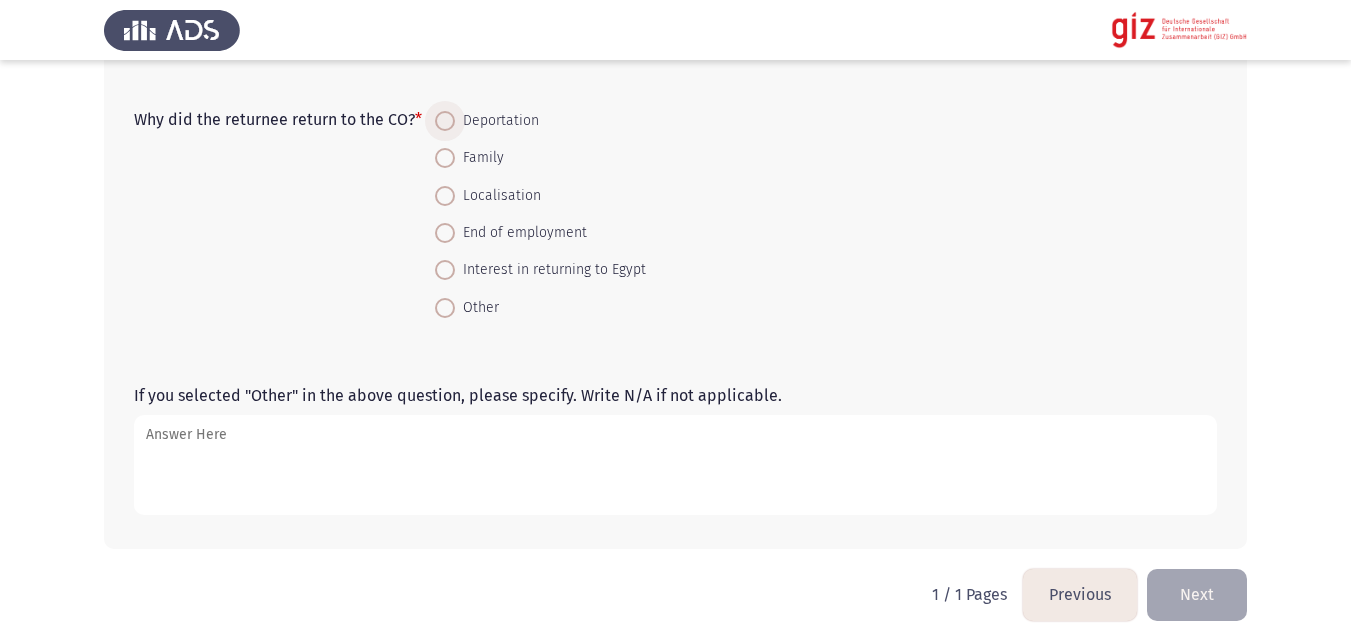 click on "Deportation" at bounding box center [497, 121] 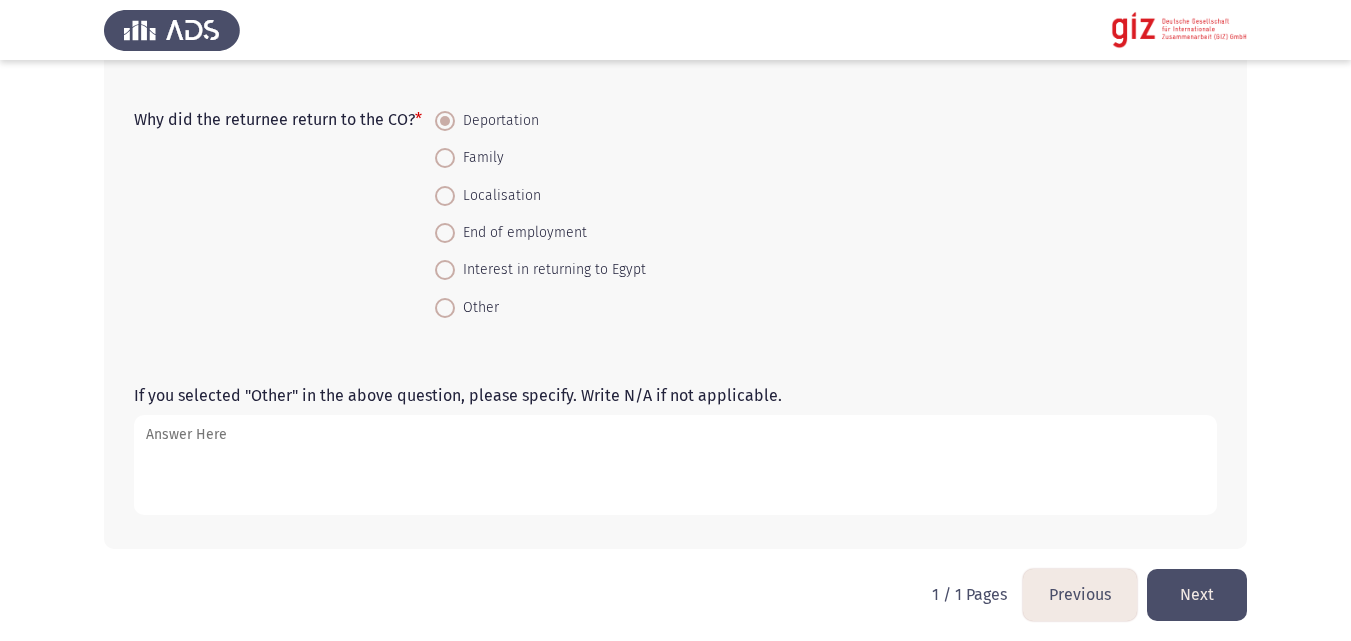 click on "Next" 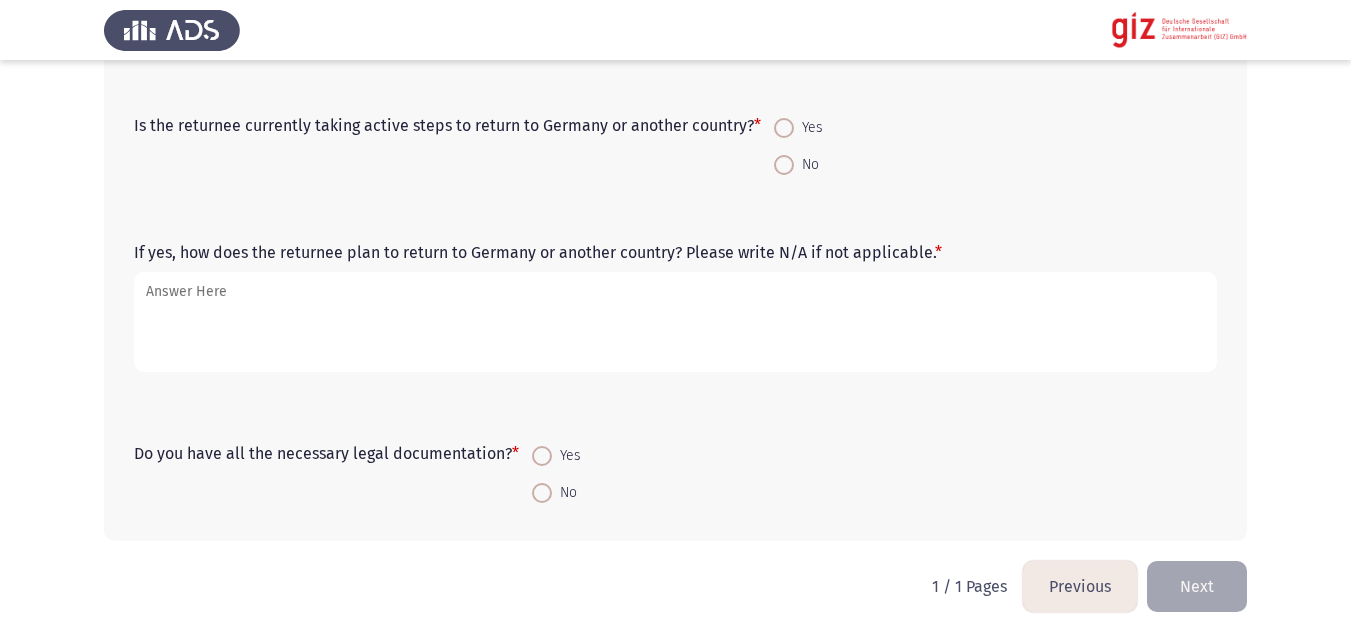 scroll, scrollTop: 1554, scrollLeft: 0, axis: vertical 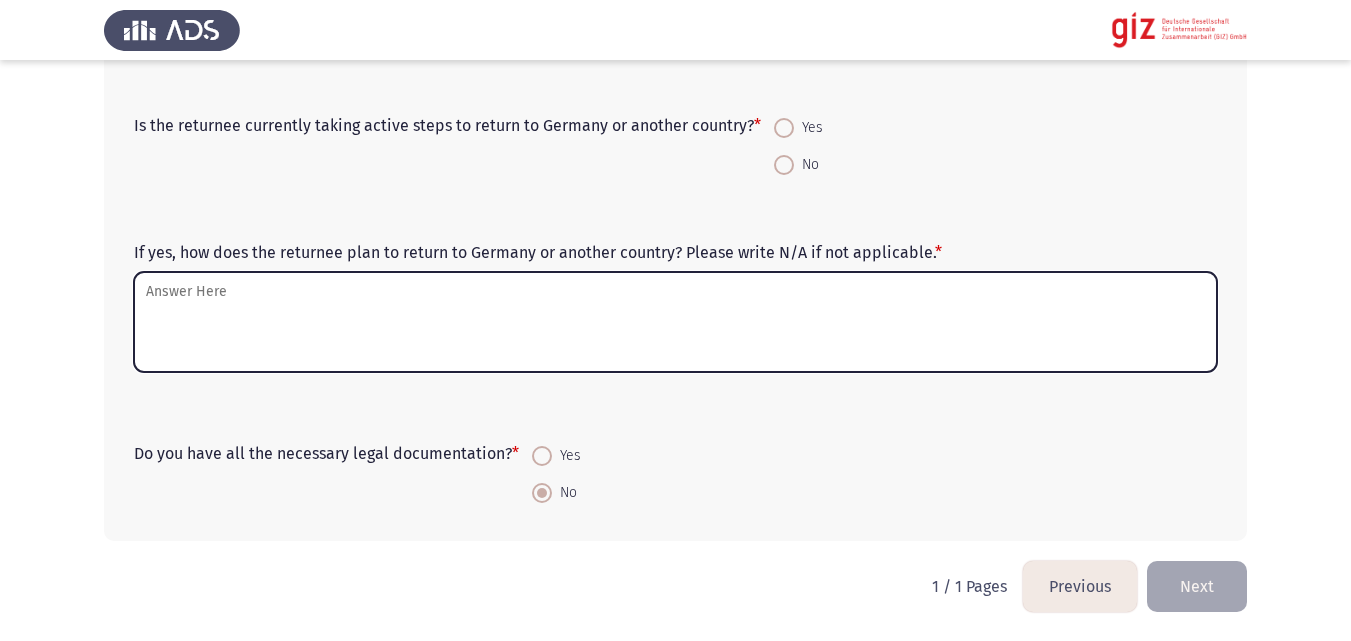 click on "If yes, how does the returnee plan to return to Germany or another country? Please write N/A if not applicable.   *" at bounding box center (675, 322) 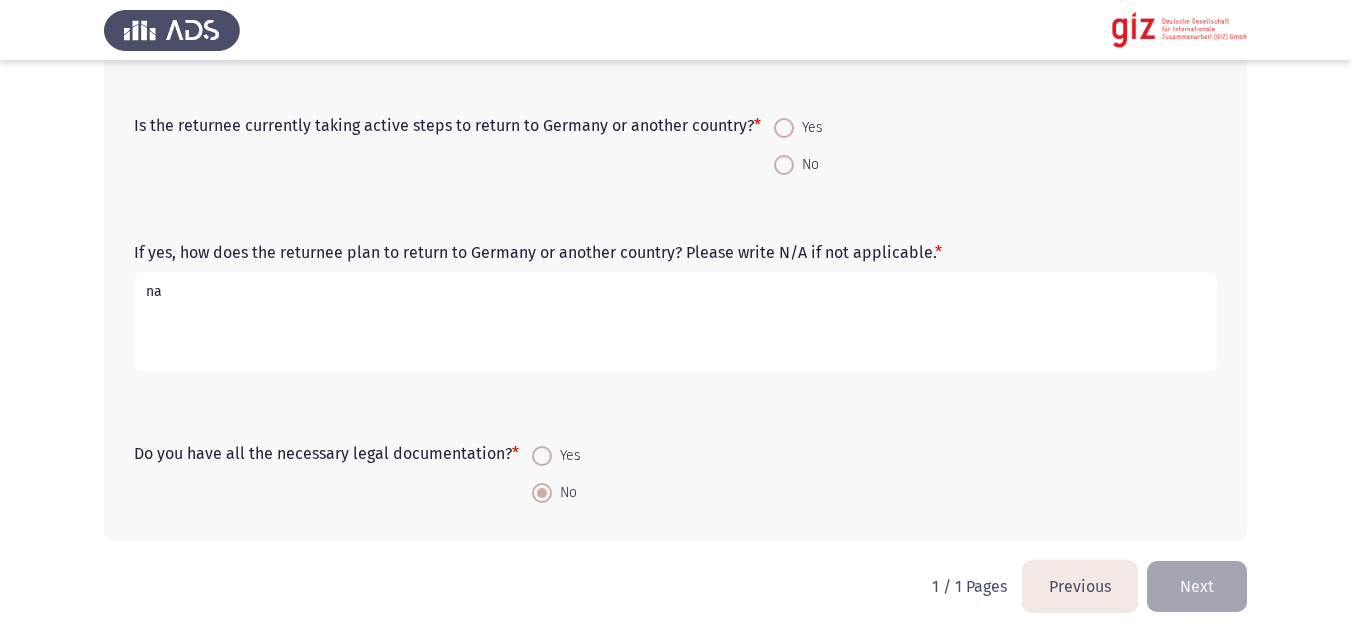 type on "na" 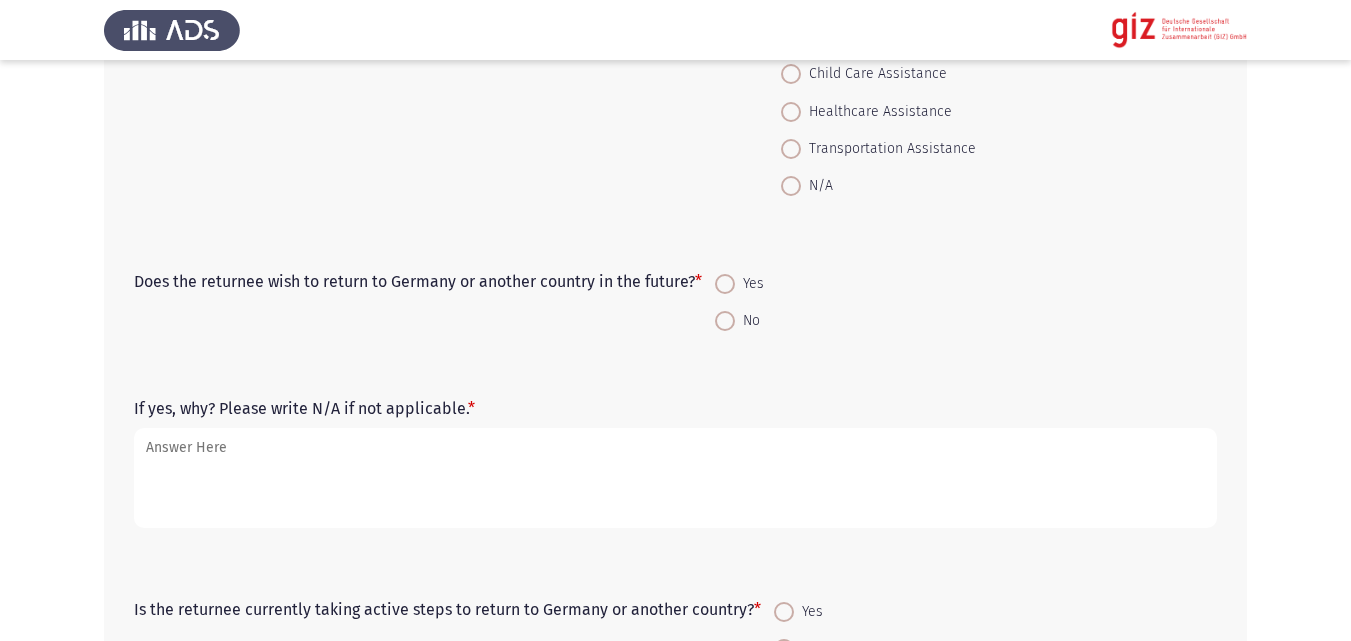 scroll, scrollTop: 1037, scrollLeft: 0, axis: vertical 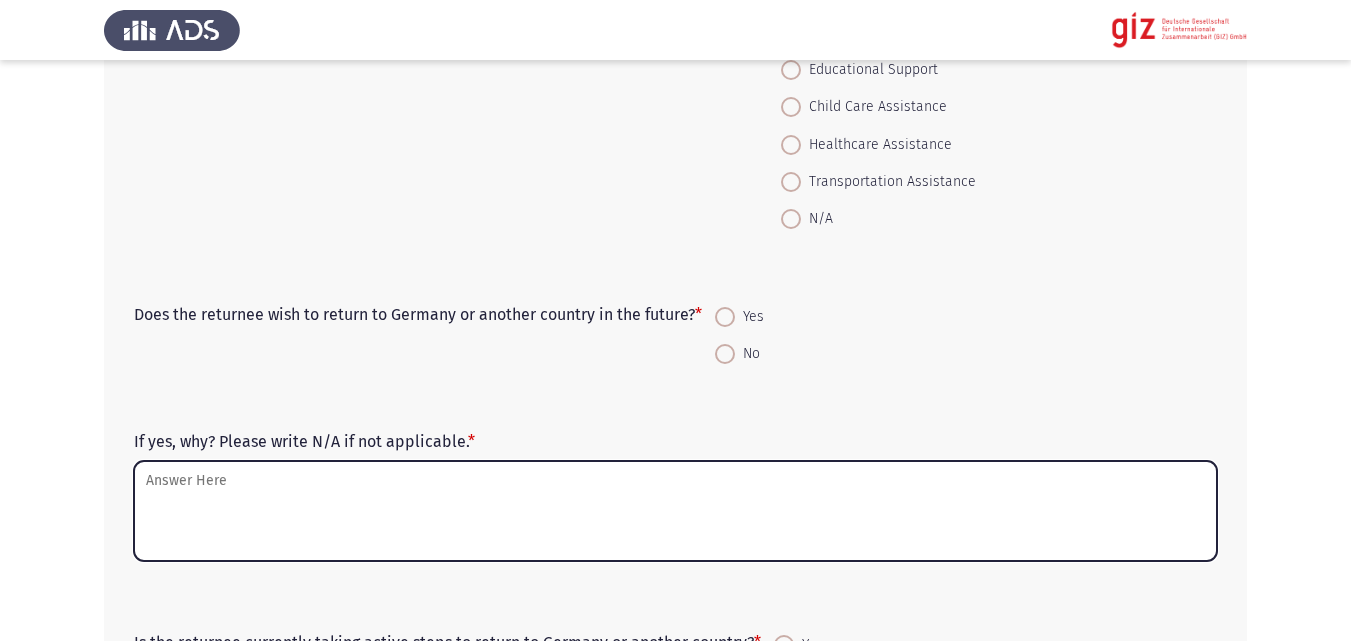 click on "If yes, why? Please write N/A if not applicable.   *" at bounding box center [675, 511] 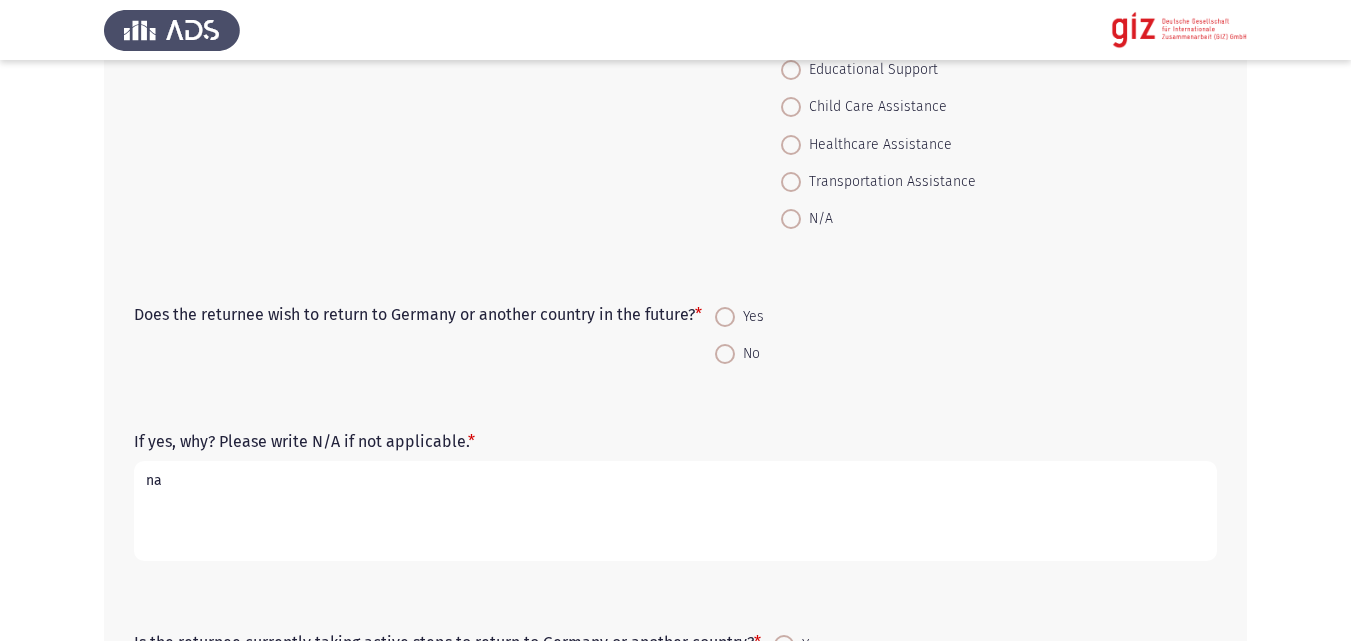 type on "na" 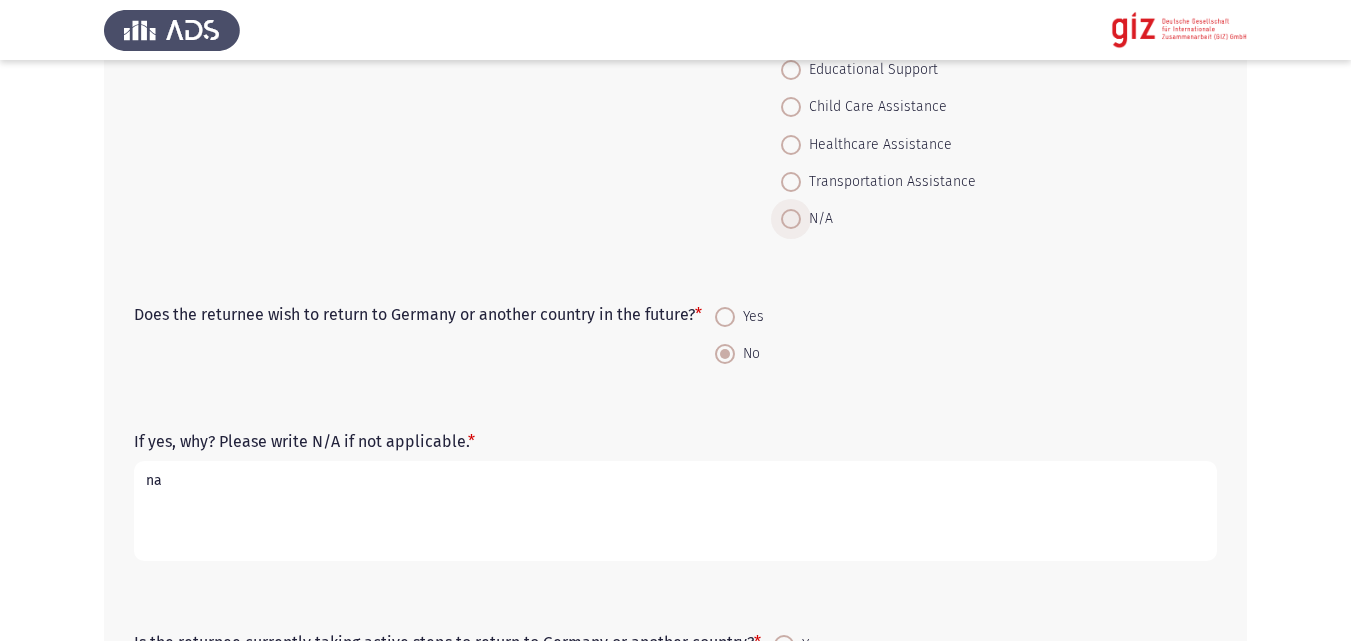 click at bounding box center [791, 219] 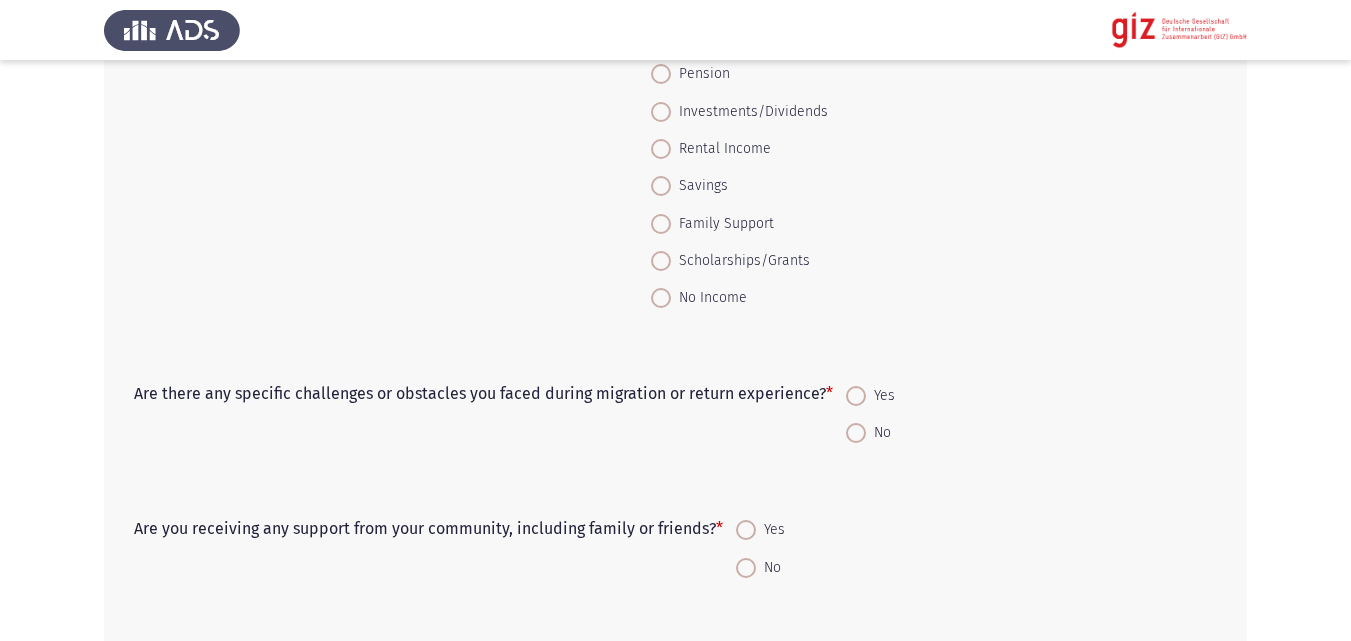 scroll, scrollTop: 256, scrollLeft: 0, axis: vertical 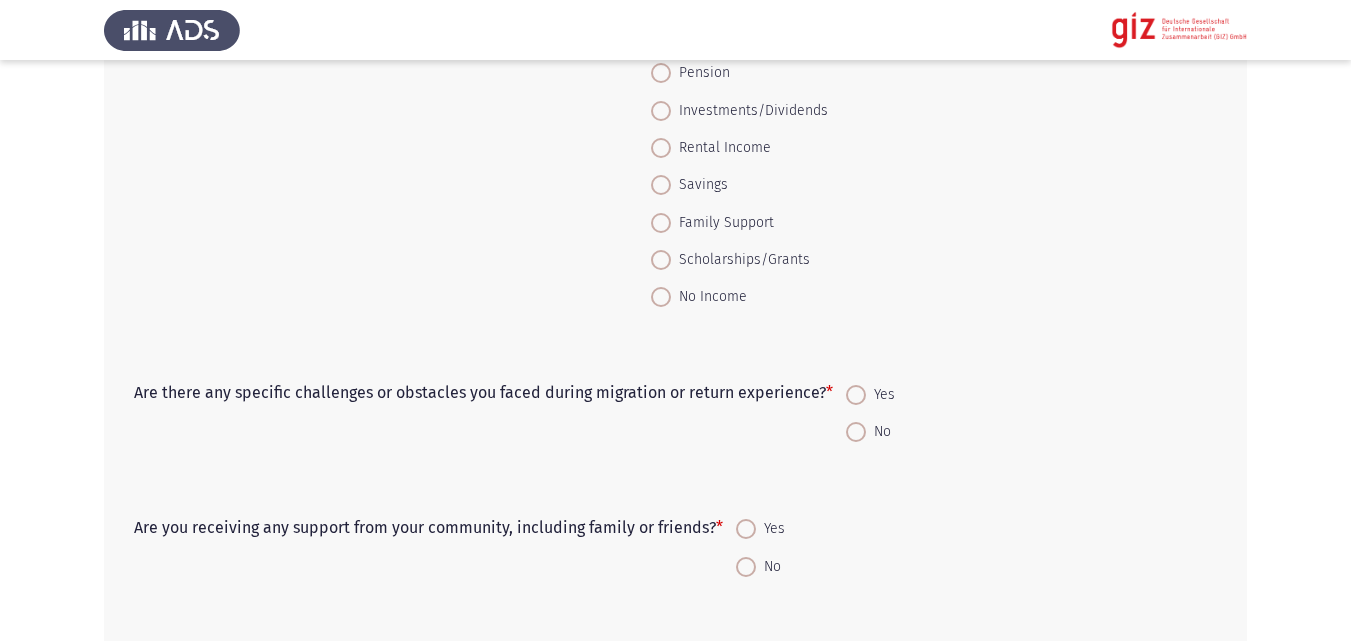 click on "Yes" at bounding box center (870, 393) 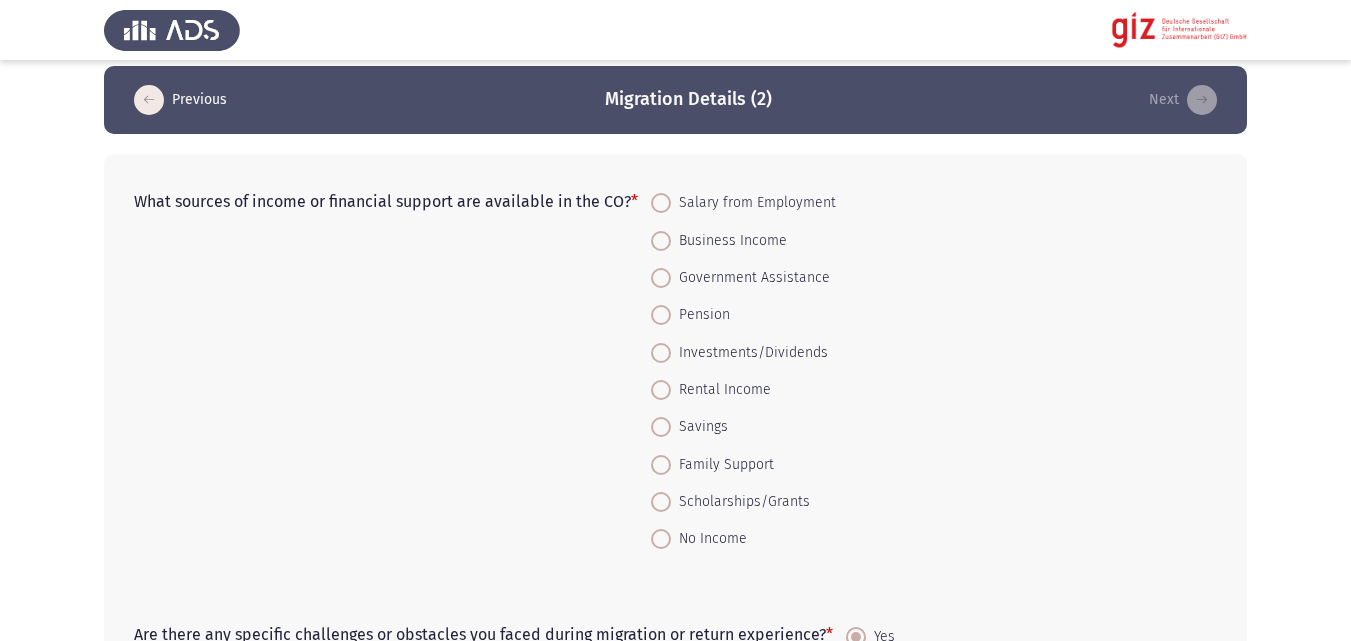 scroll, scrollTop: 0, scrollLeft: 0, axis: both 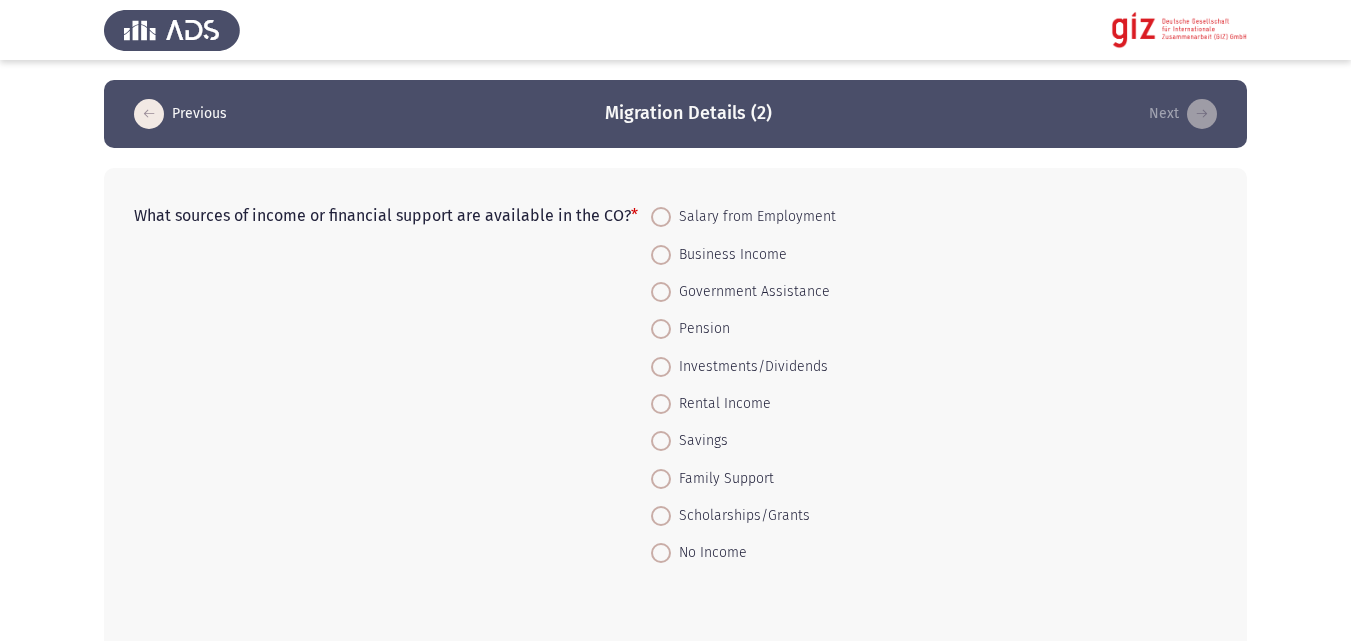 click on "Salary from Employment" at bounding box center (753, 217) 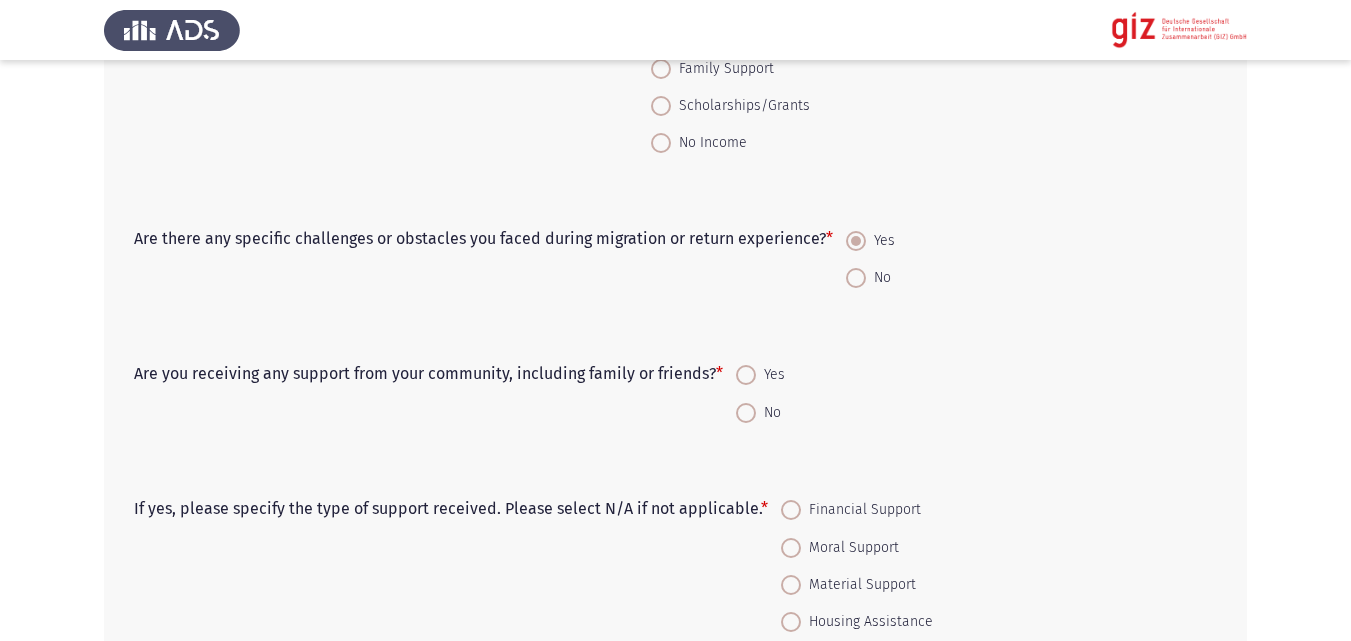 scroll, scrollTop: 354, scrollLeft: 0, axis: vertical 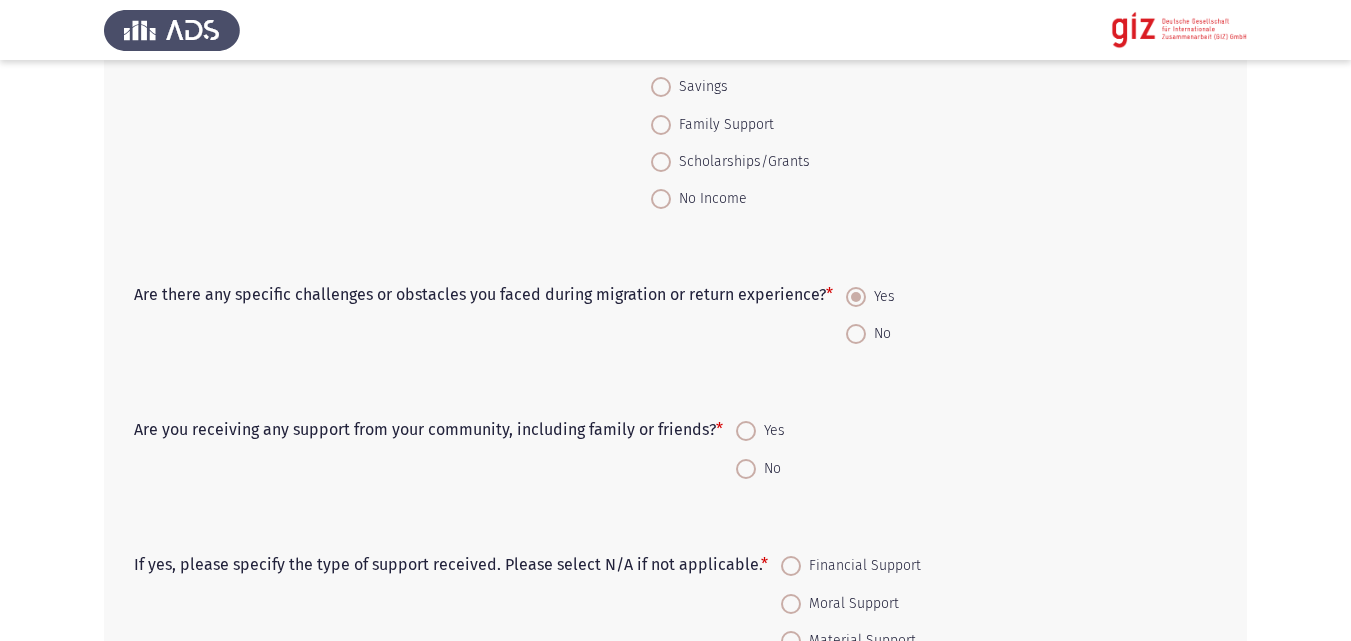click at bounding box center (746, 469) 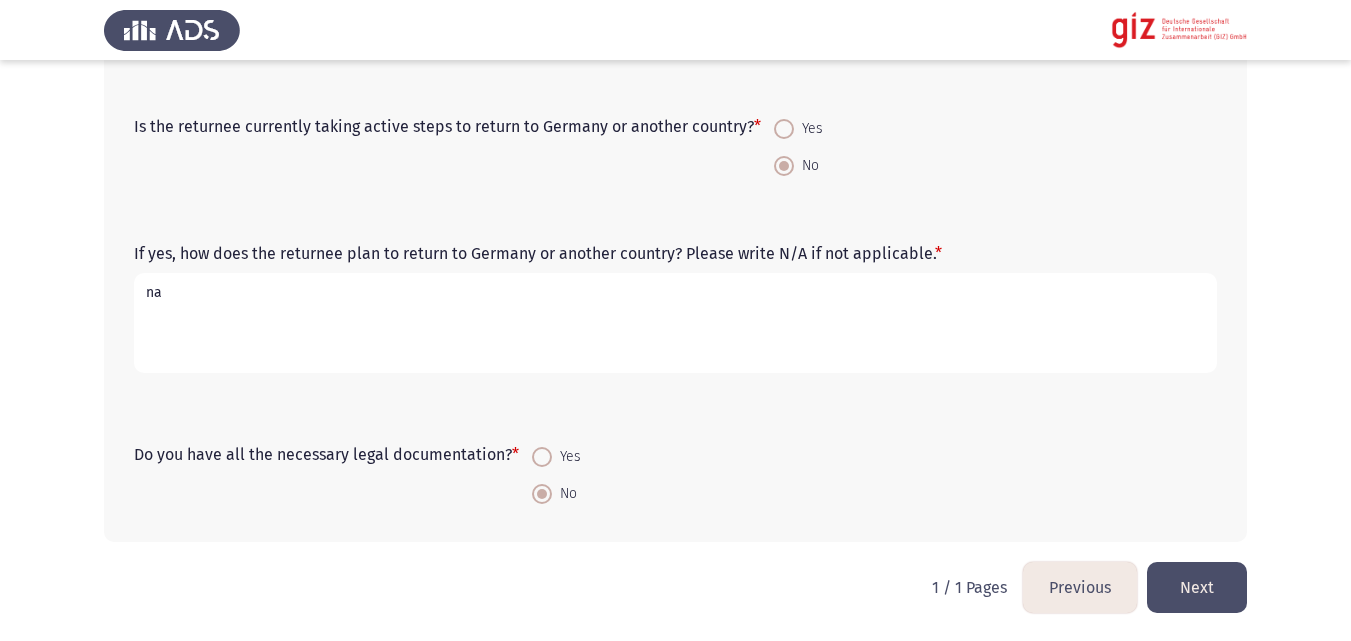 scroll, scrollTop: 1554, scrollLeft: 0, axis: vertical 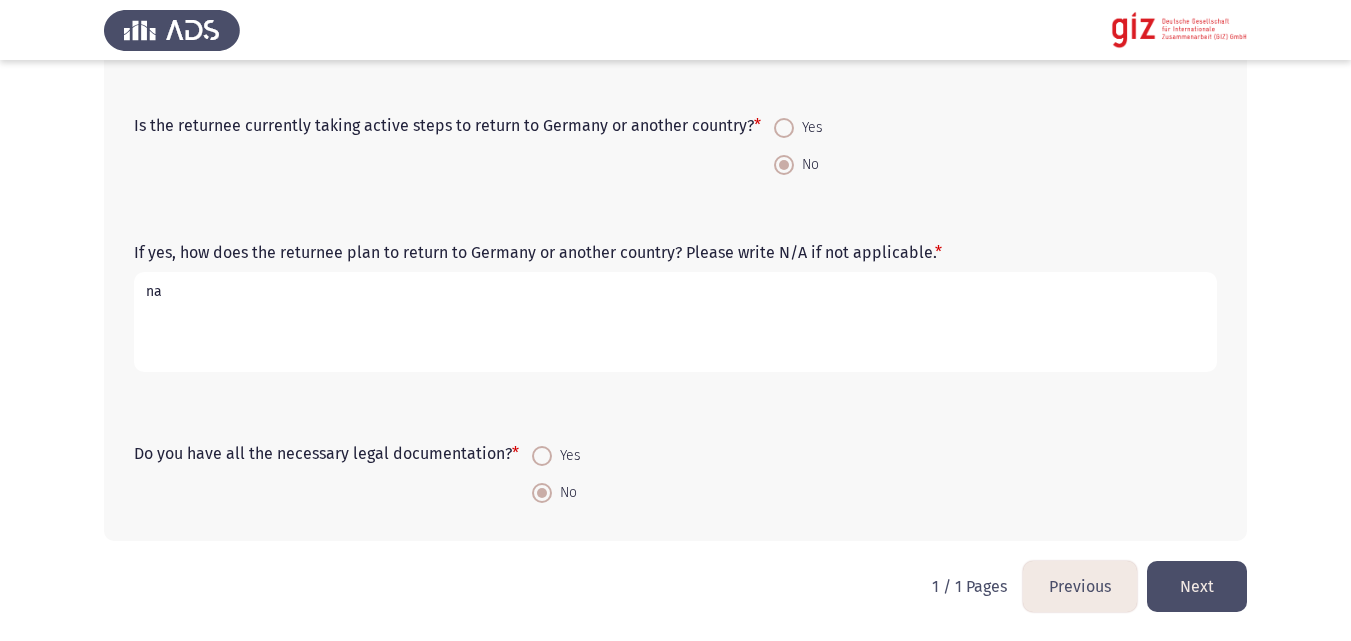 click on "What sources of income or financial support are available in the CO?    *    Salary from Employment     Business Income     Government Assistance     Pension     Investments/Dividends     Rental Income     Savings     Family Support     Scholarships/Grants     No Income  Are there any specific challenges or obstacles you faced during migration or return experience?    *    Yes     No  Are you receiving any support from your community, including family or friends?   *    Yes     No  If yes, please specify the type of support received. Please select N/A if not applicable.   *    Financial Support     Moral Support     Material Support     Housing Assistance     Employment Assistance     Educational Support     Child Care Assistance     Healthcare Assistance     Transportation Assistance     N/A  Does the returnee wish to return to Germany or another country in the future?   *    Yes     No  If yes, why? Please write N/A if not applicable.   * na  *    Yes     No   * na  *    Yes" 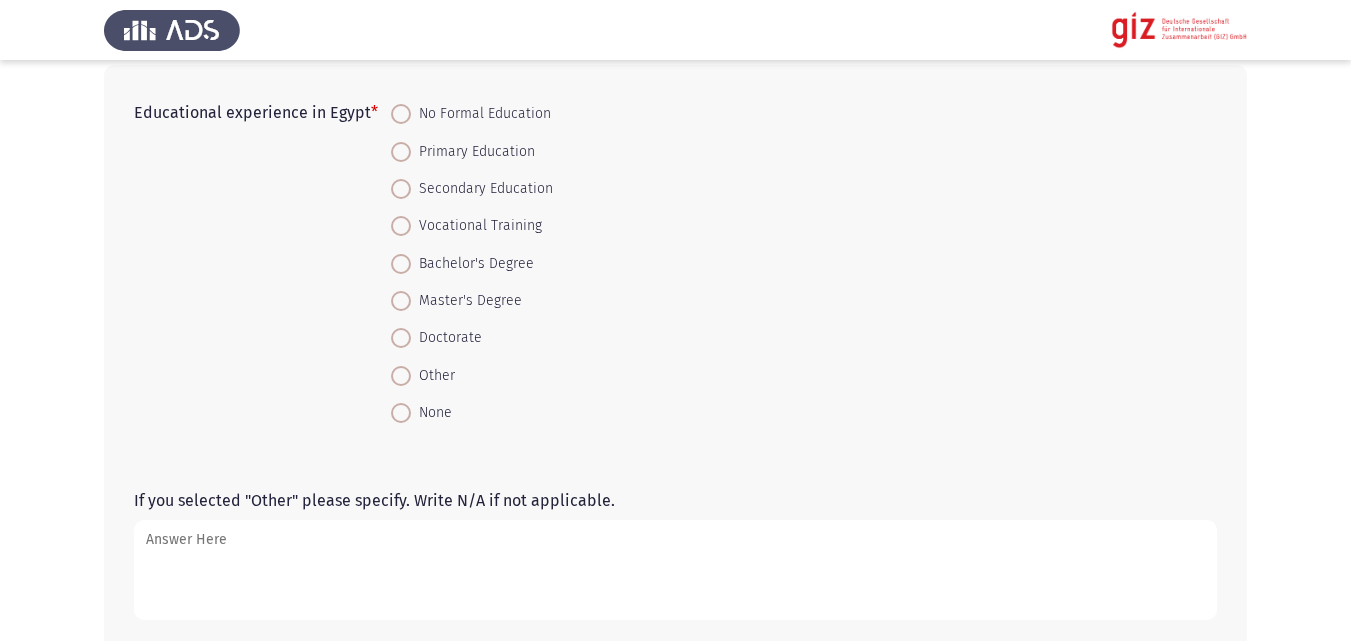 scroll, scrollTop: 138, scrollLeft: 0, axis: vertical 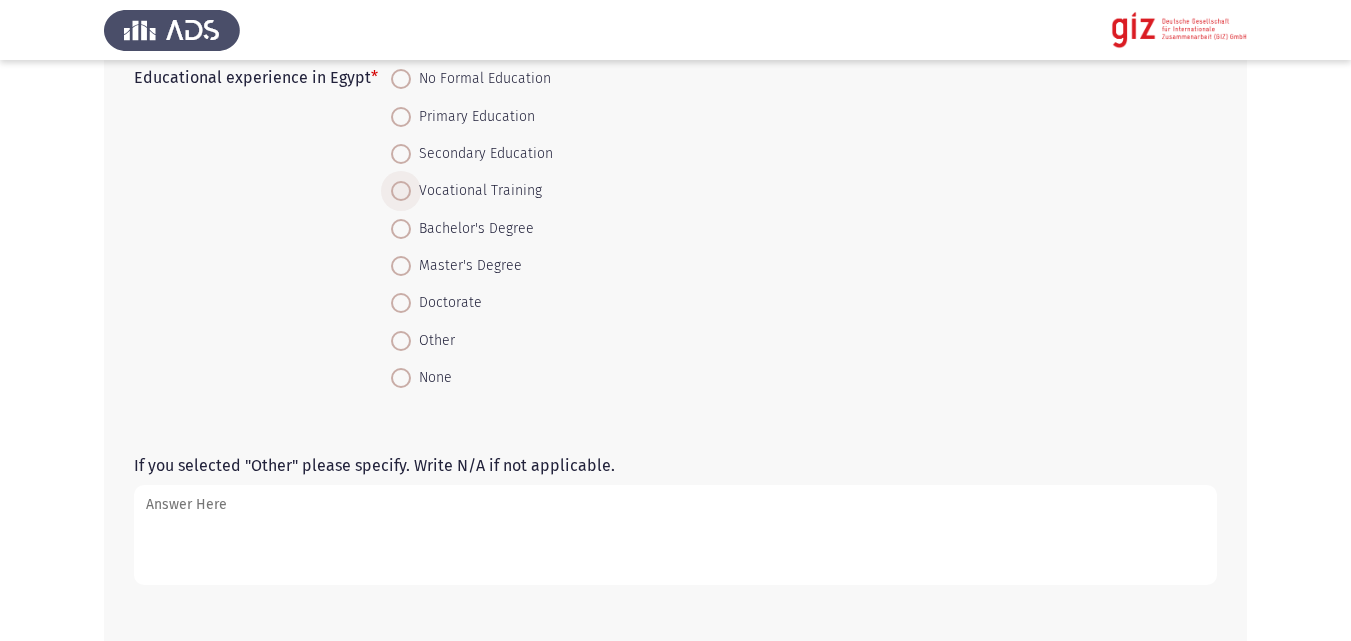 click on "Vocational Training" at bounding box center [476, 191] 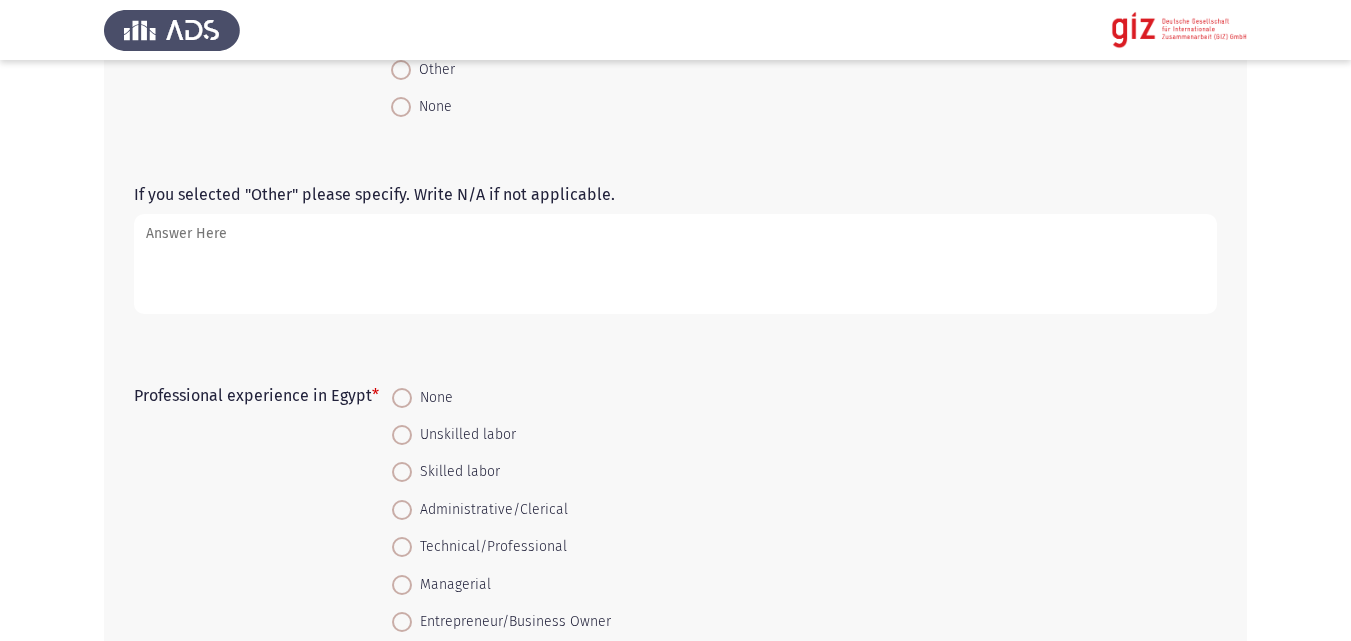 scroll, scrollTop: 506, scrollLeft: 0, axis: vertical 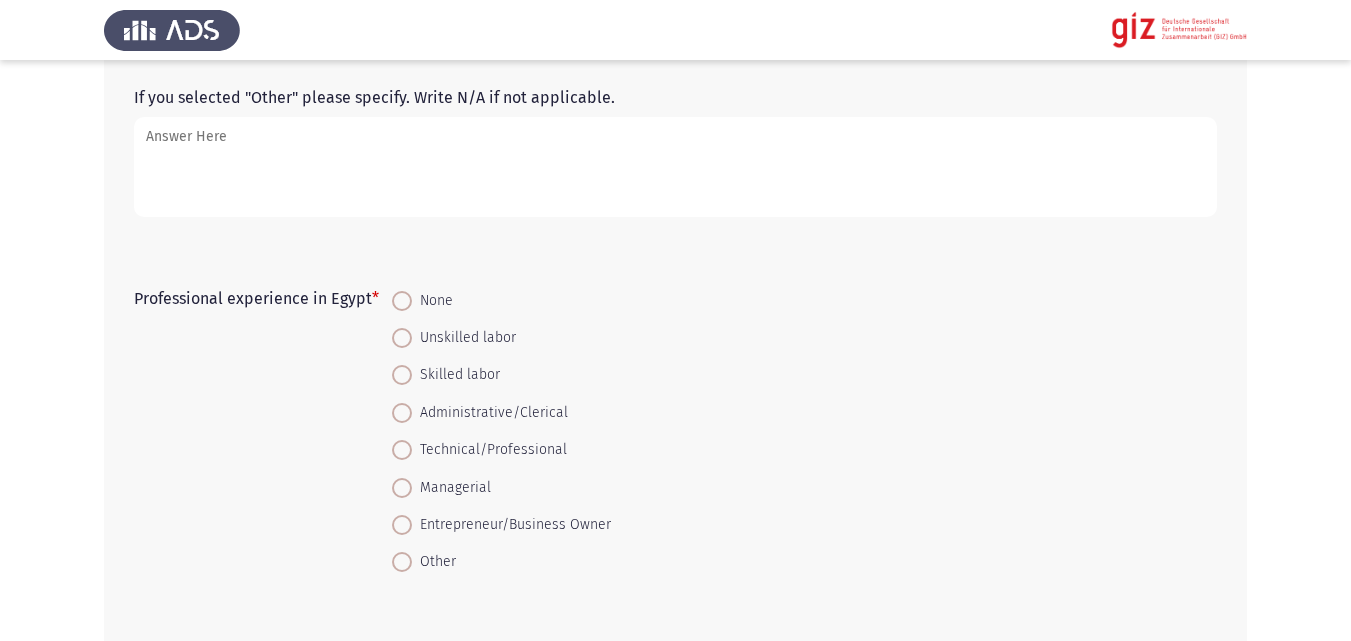 click on "Unskilled labor" at bounding box center [464, 338] 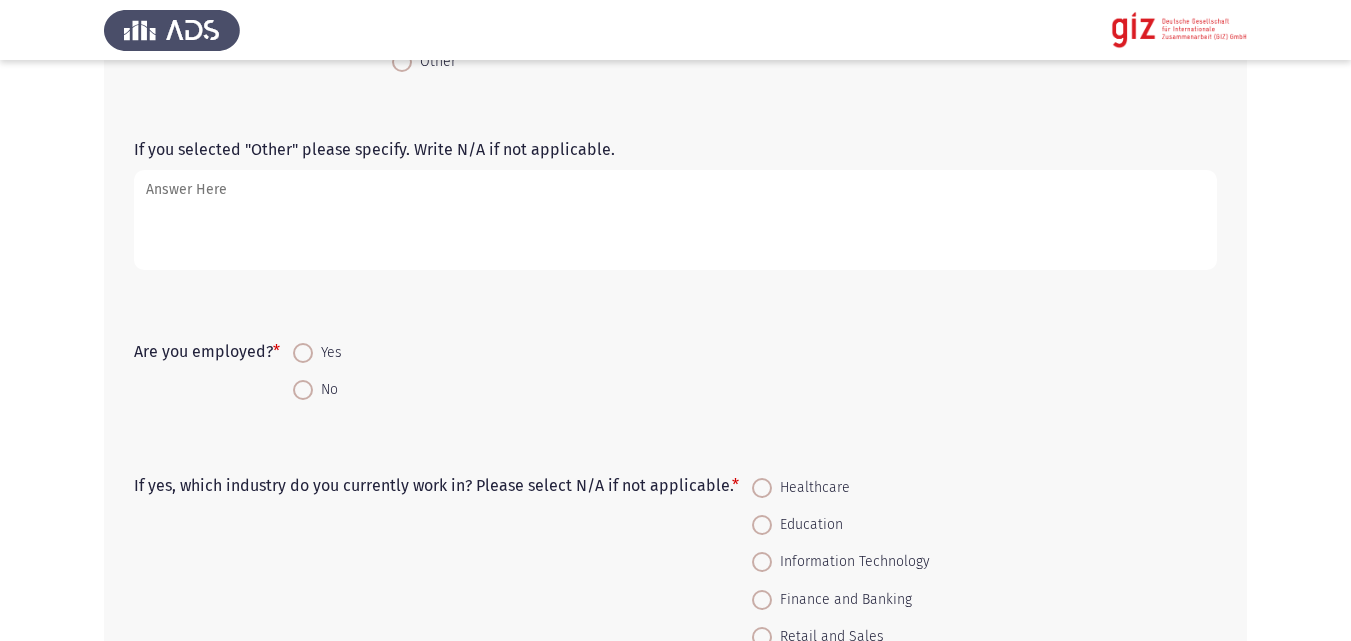 scroll, scrollTop: 1048, scrollLeft: 0, axis: vertical 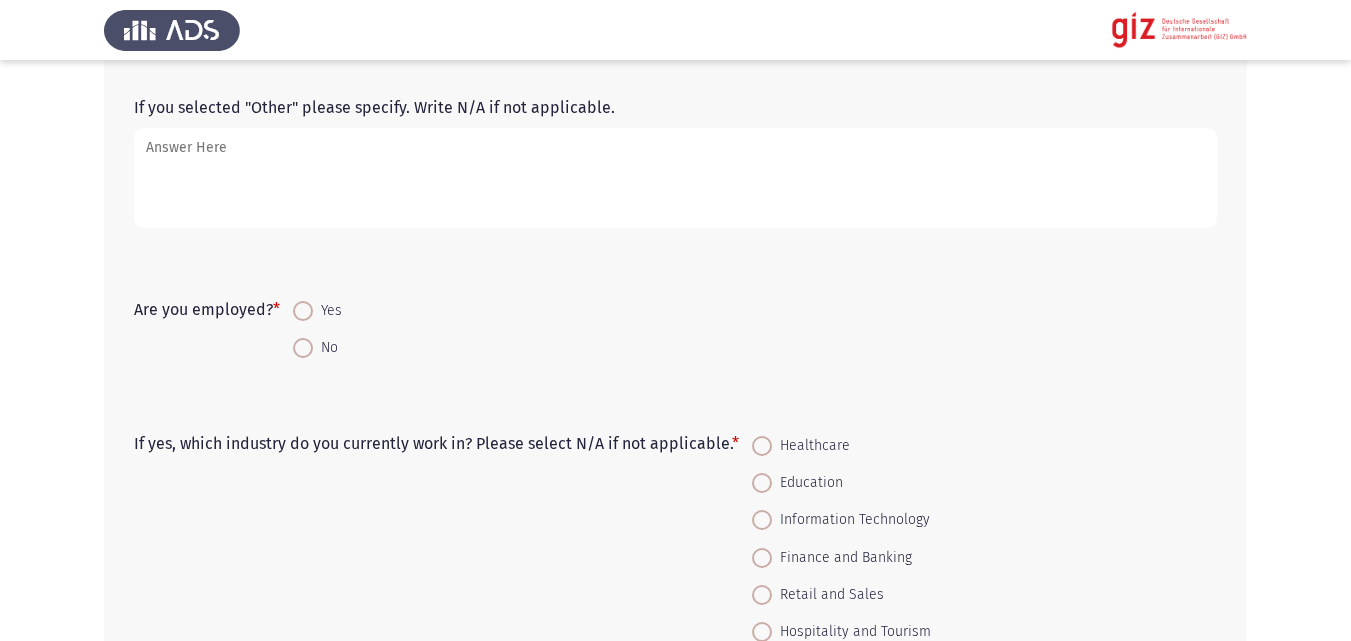 click at bounding box center (303, 311) 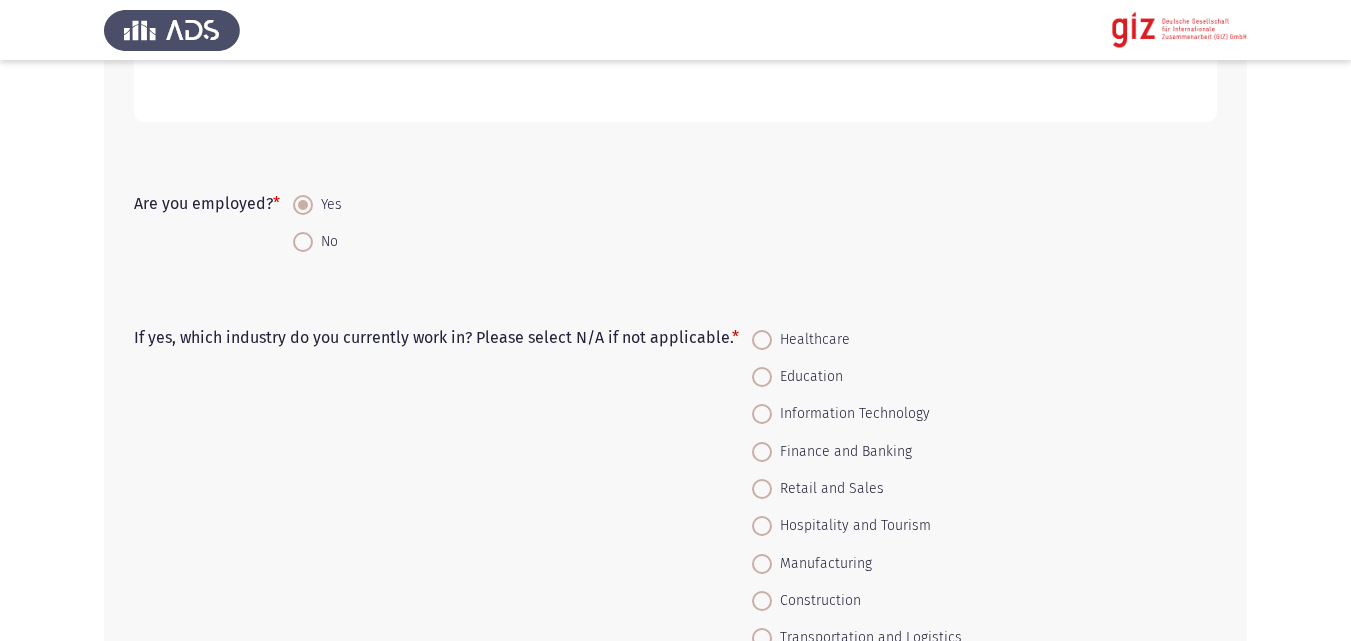scroll, scrollTop: 1273, scrollLeft: 0, axis: vertical 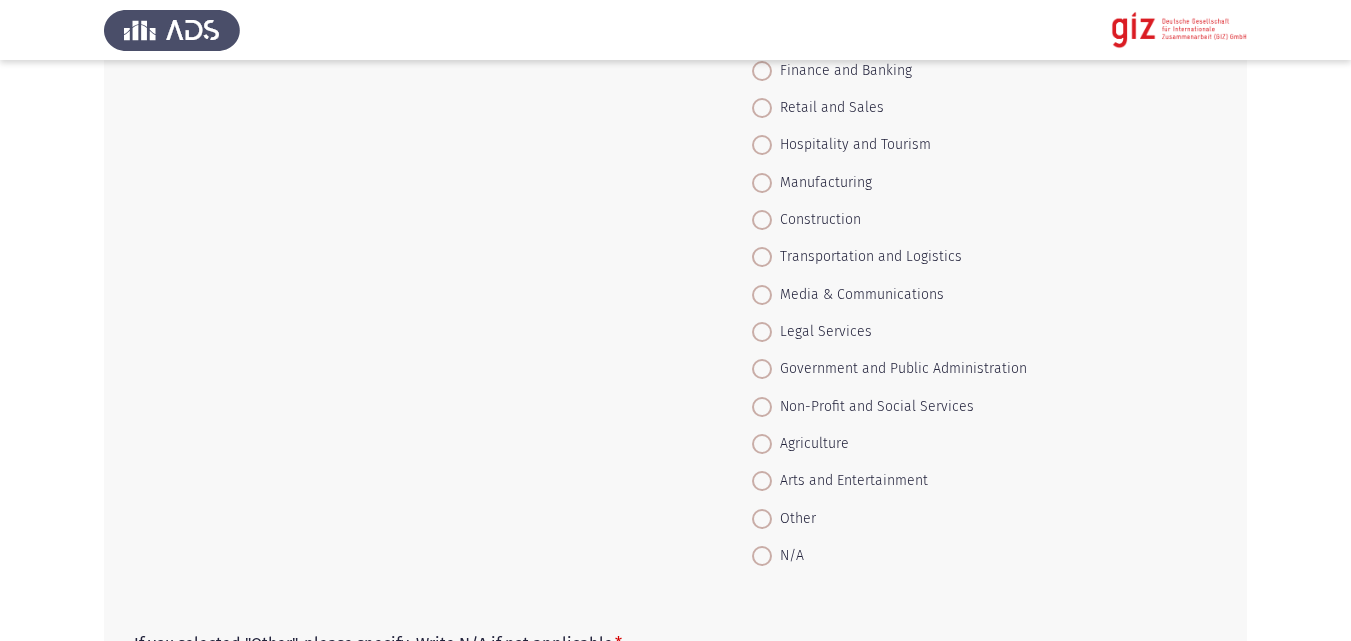 click on "Agriculture" at bounding box center [810, 444] 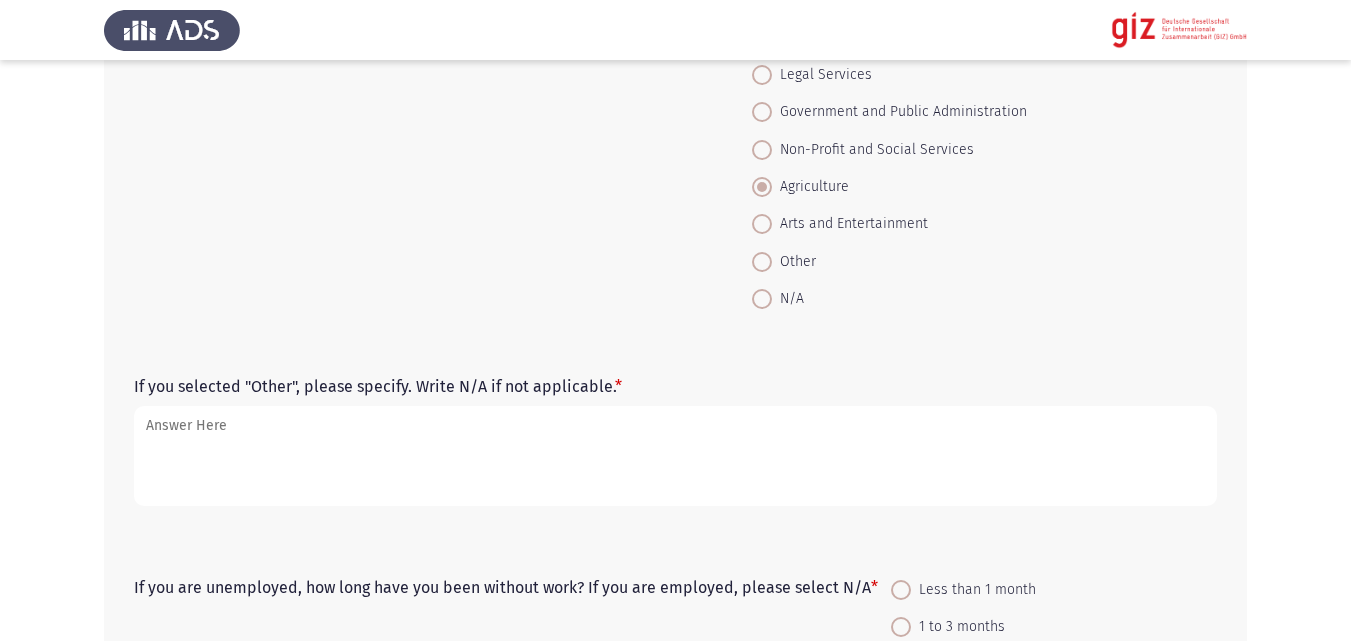 scroll, scrollTop: 1890, scrollLeft: 0, axis: vertical 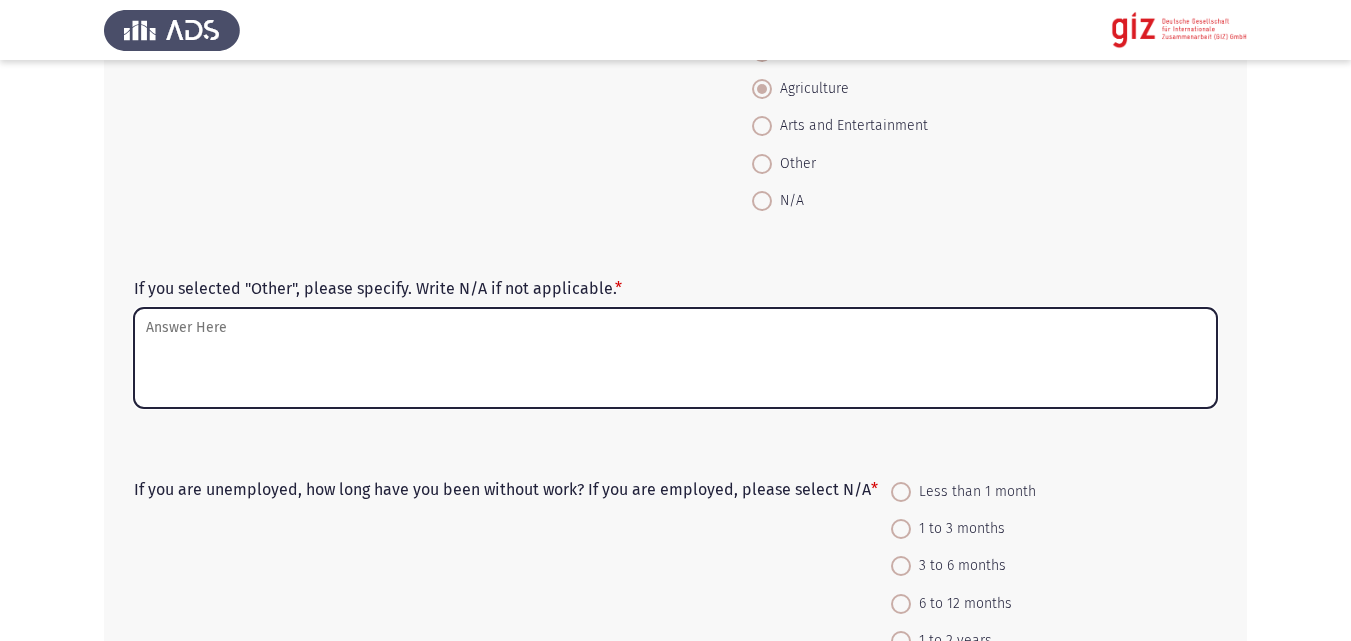 click on "If you selected "Other", please specify. Write N/A if not applicable.   *" at bounding box center (675, 358) 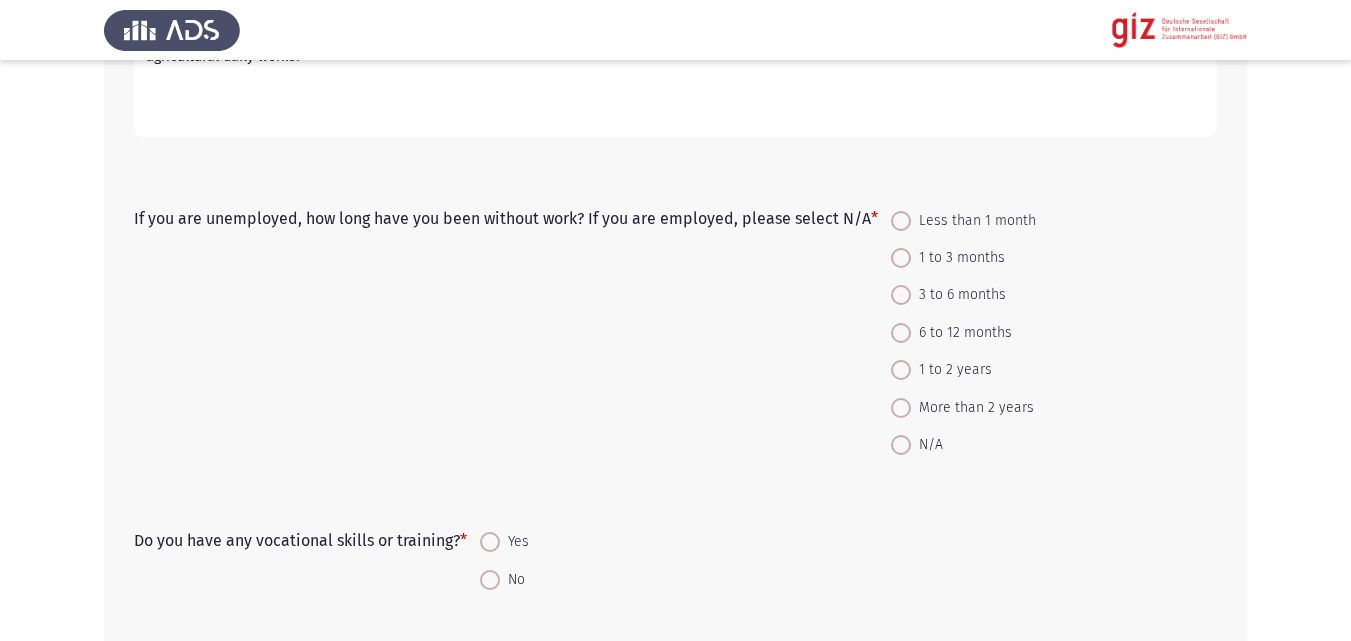 scroll, scrollTop: 2080, scrollLeft: 0, axis: vertical 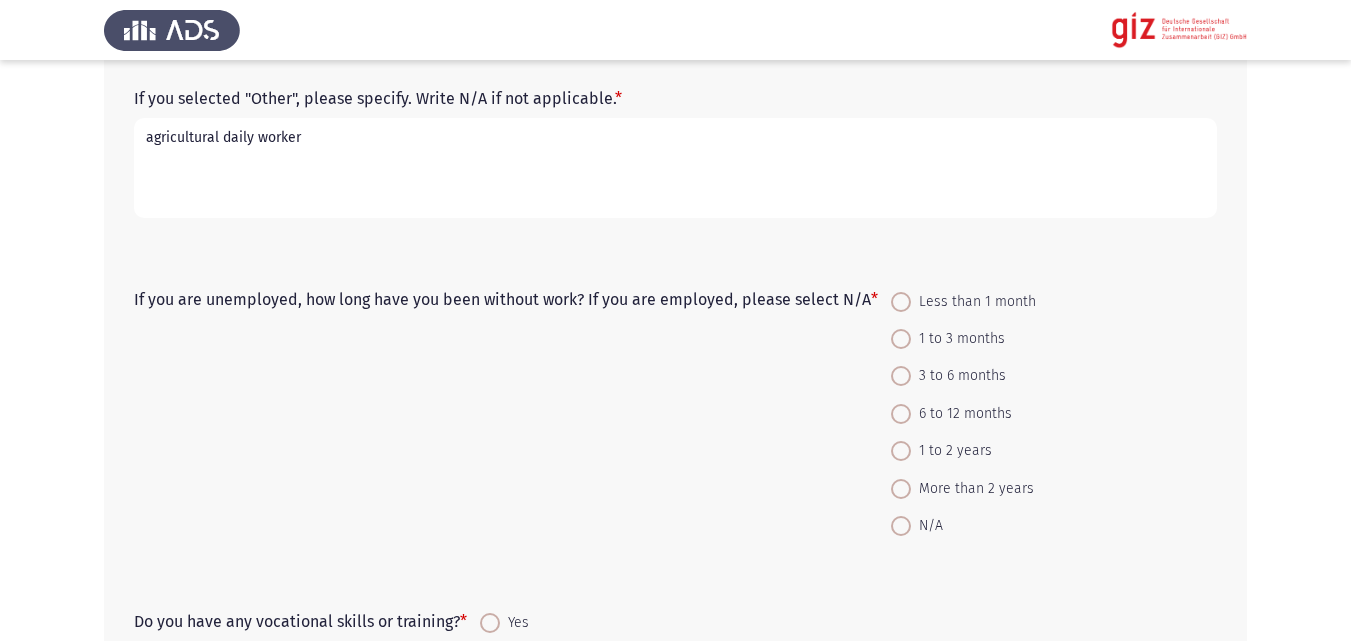 type on "agricultural daily worker" 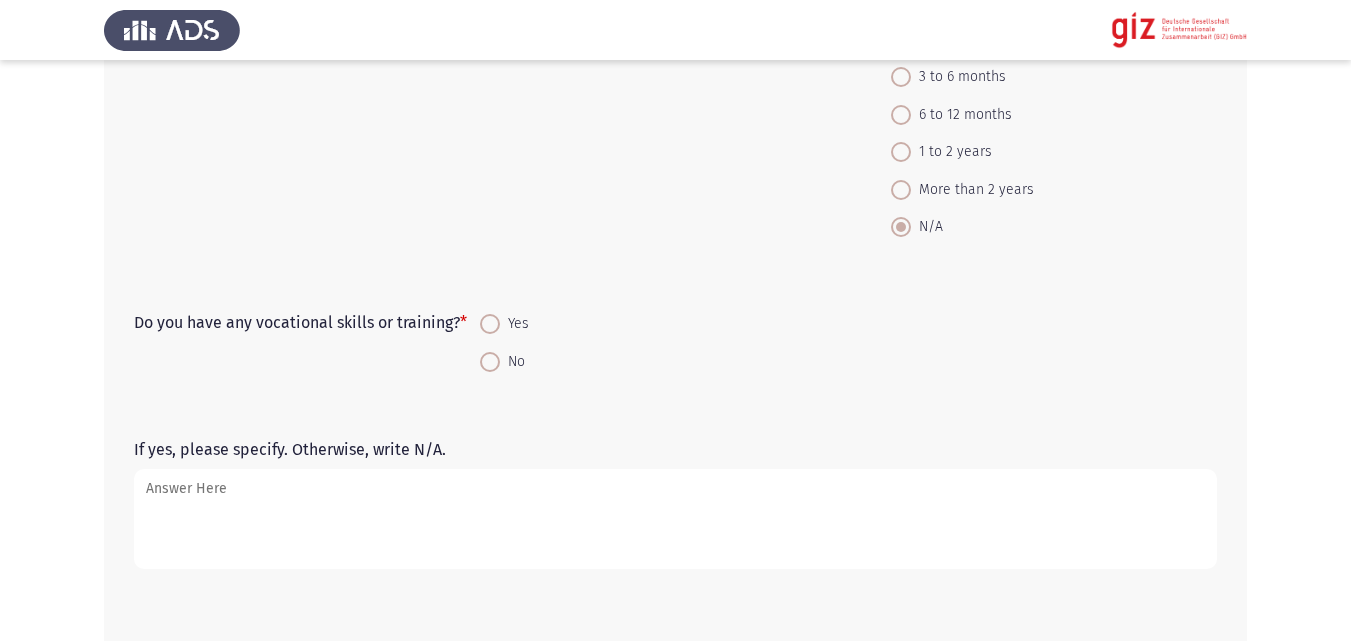 scroll, scrollTop: 2430, scrollLeft: 0, axis: vertical 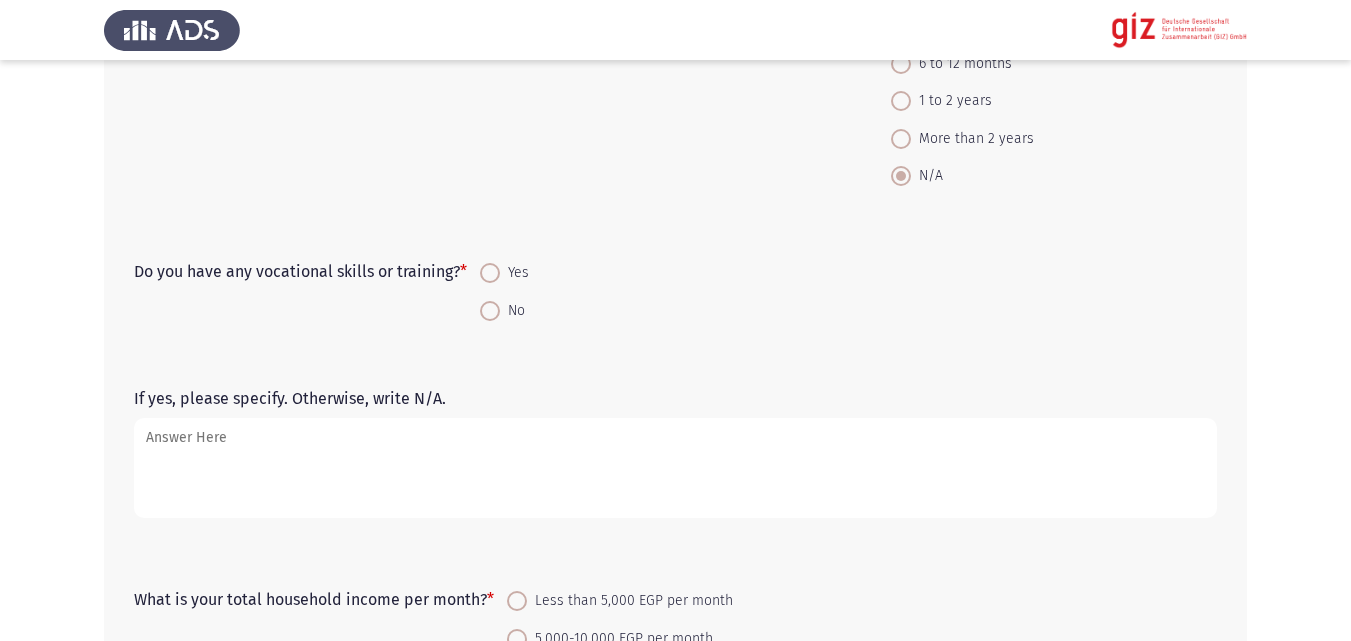 click on "No" at bounding box center (512, 311) 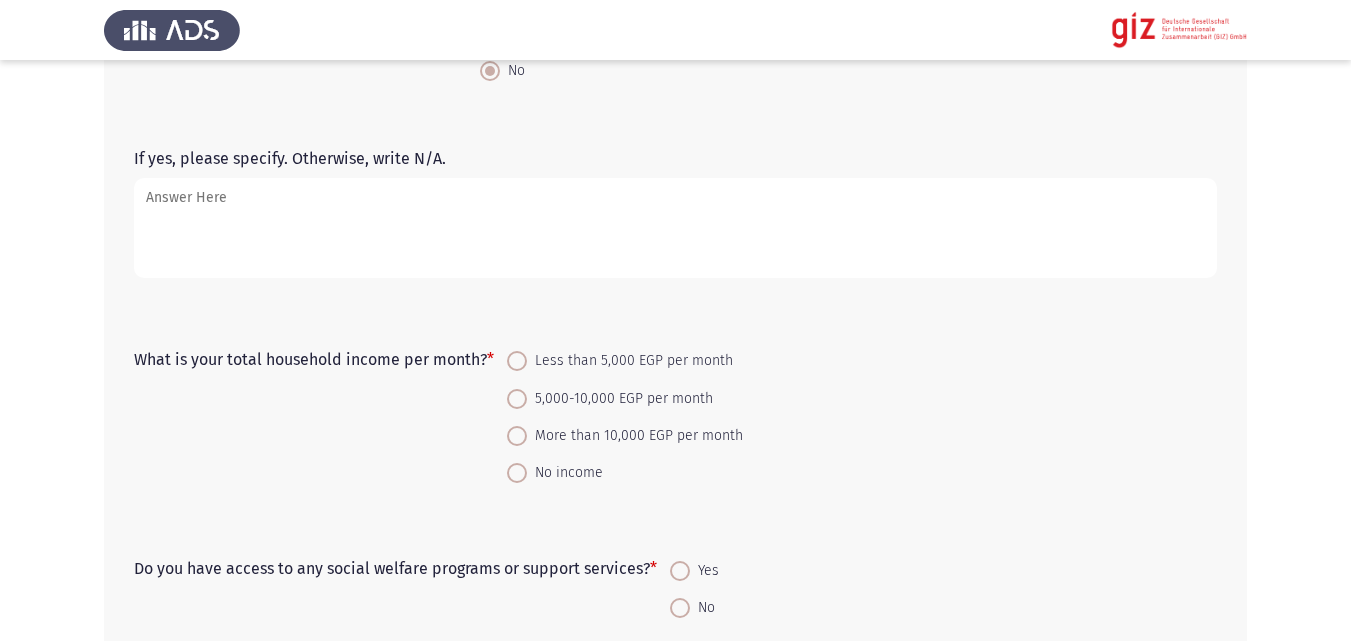 scroll, scrollTop: 2746, scrollLeft: 0, axis: vertical 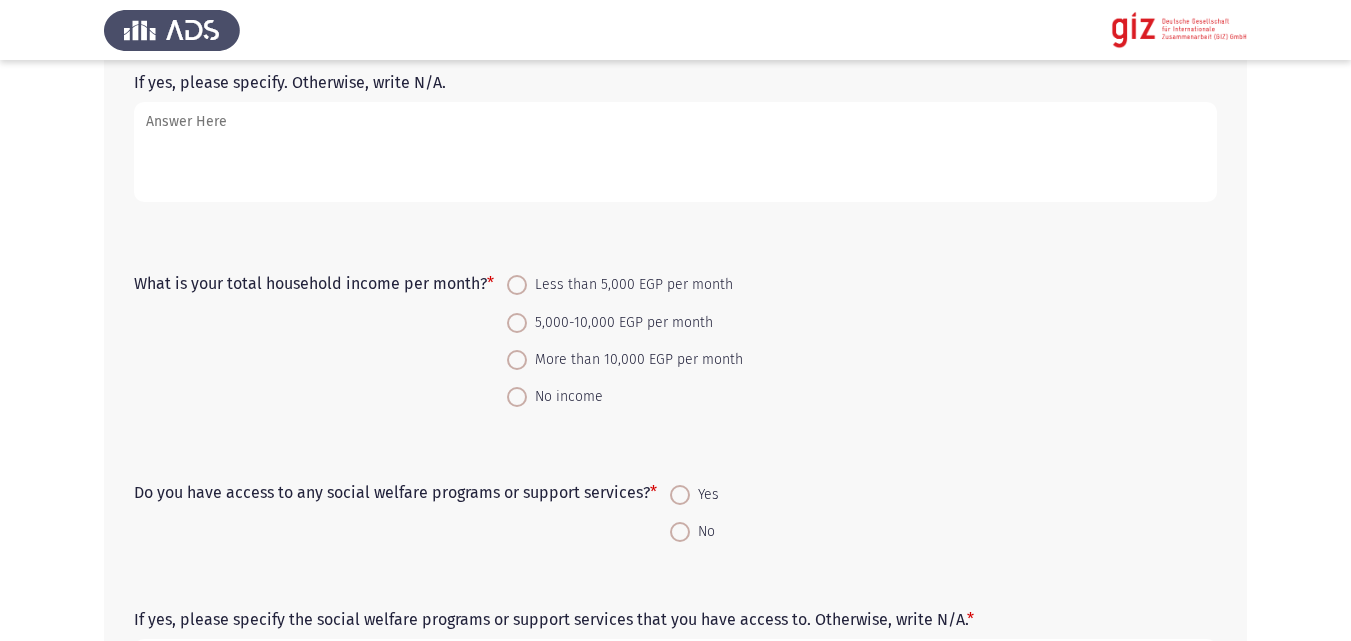 click on "Less than 5,000 EGP per month" at bounding box center (630, 285) 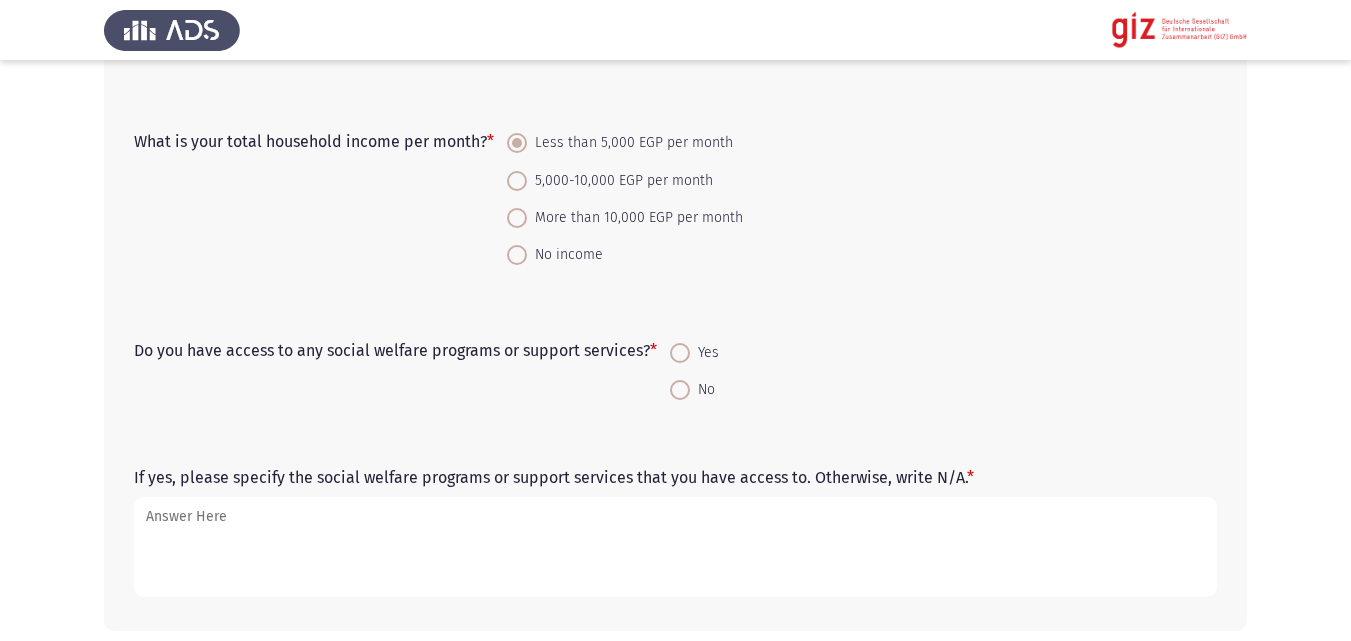 scroll, scrollTop: 2890, scrollLeft: 0, axis: vertical 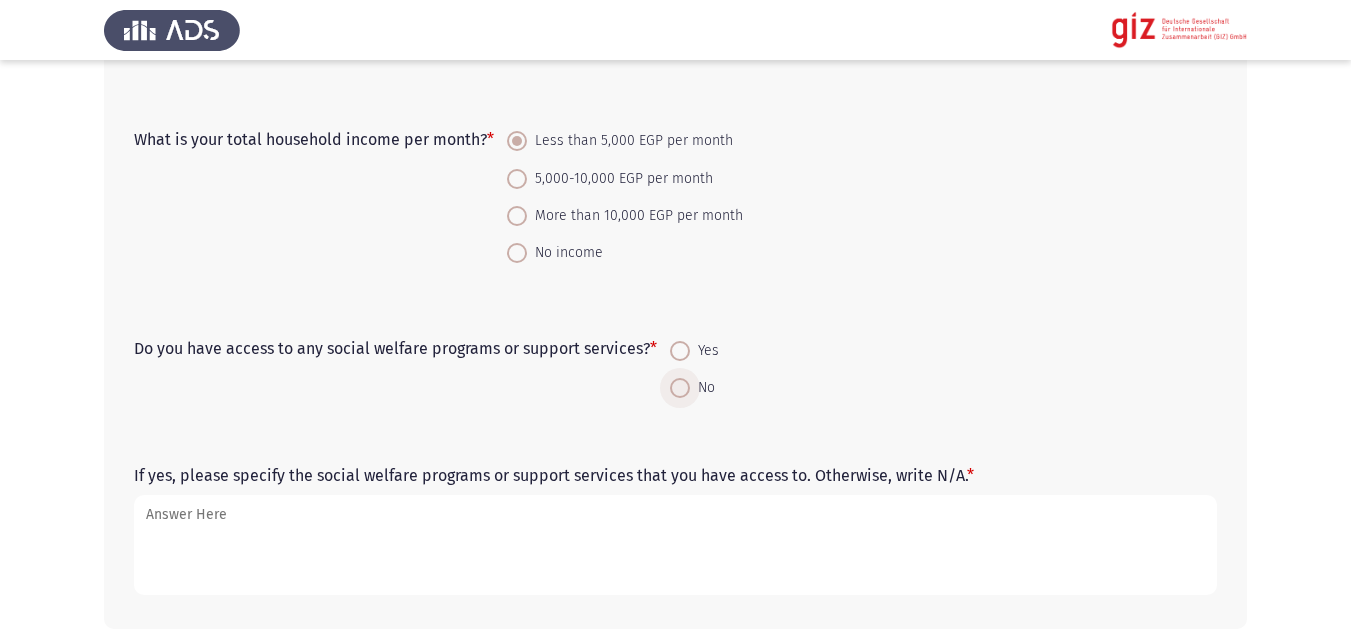 click at bounding box center (680, 388) 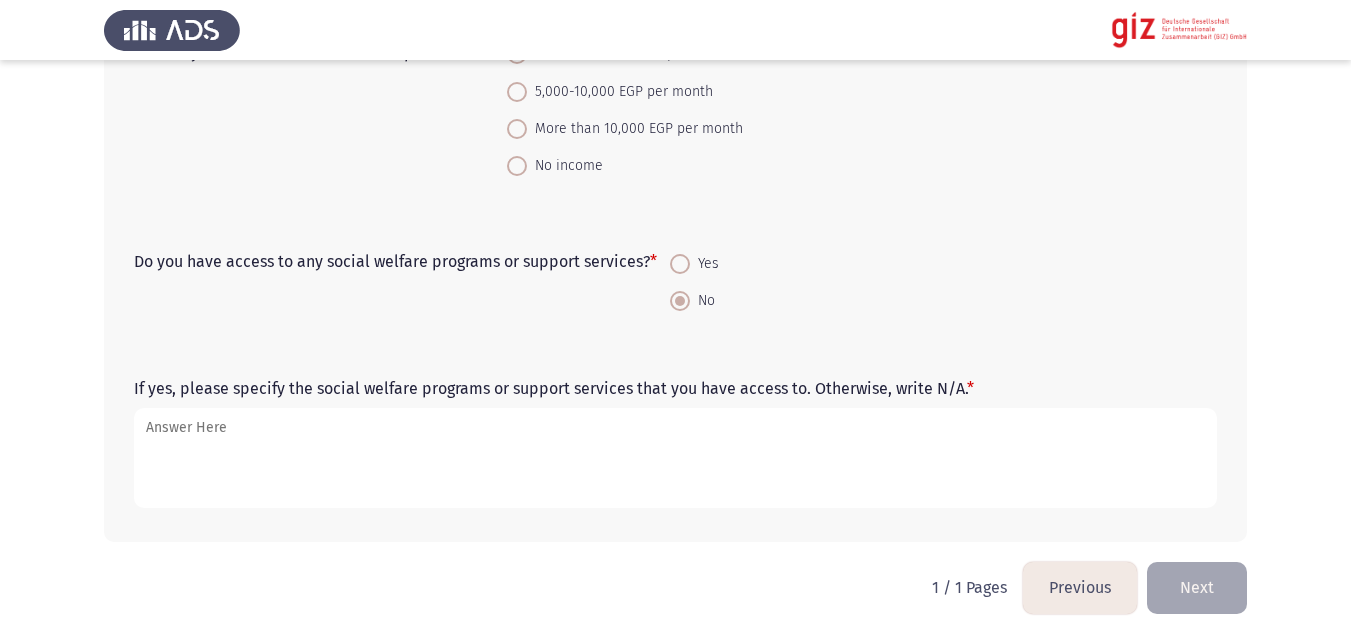 scroll, scrollTop: 2978, scrollLeft: 0, axis: vertical 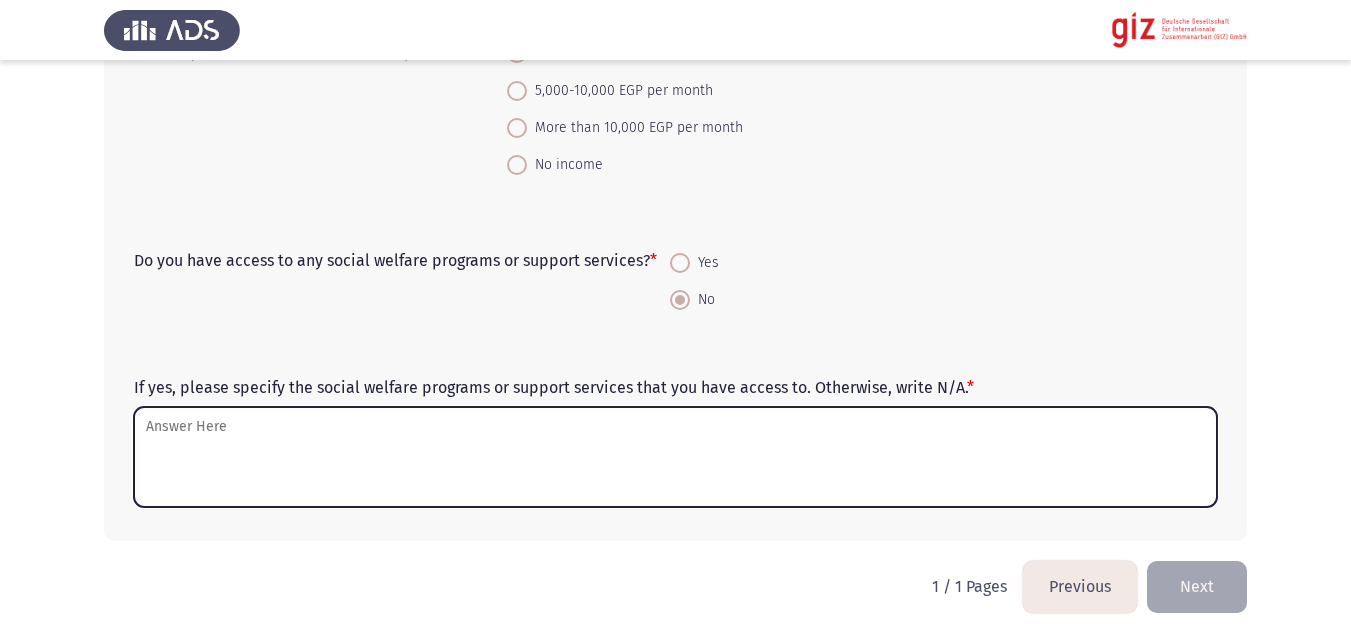 click on "If yes, please specify the social welfare programs or support services that you have access to. Otherwise, write N/A.   *" at bounding box center [675, 457] 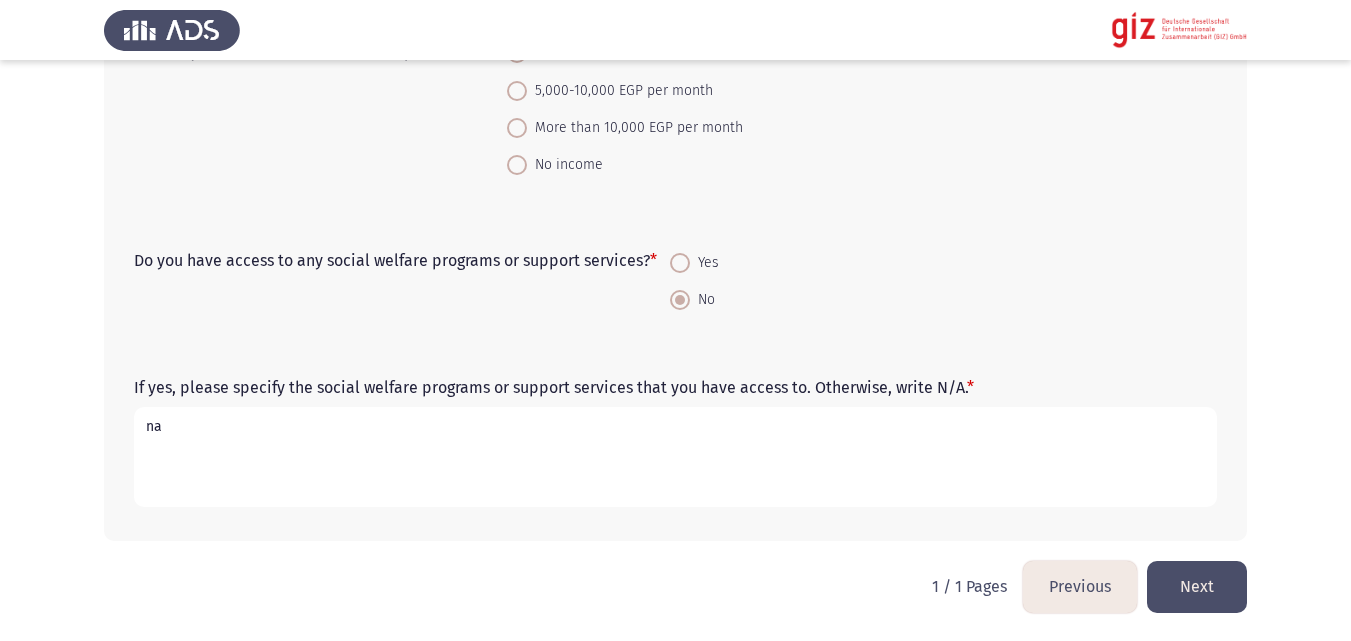 type on "na" 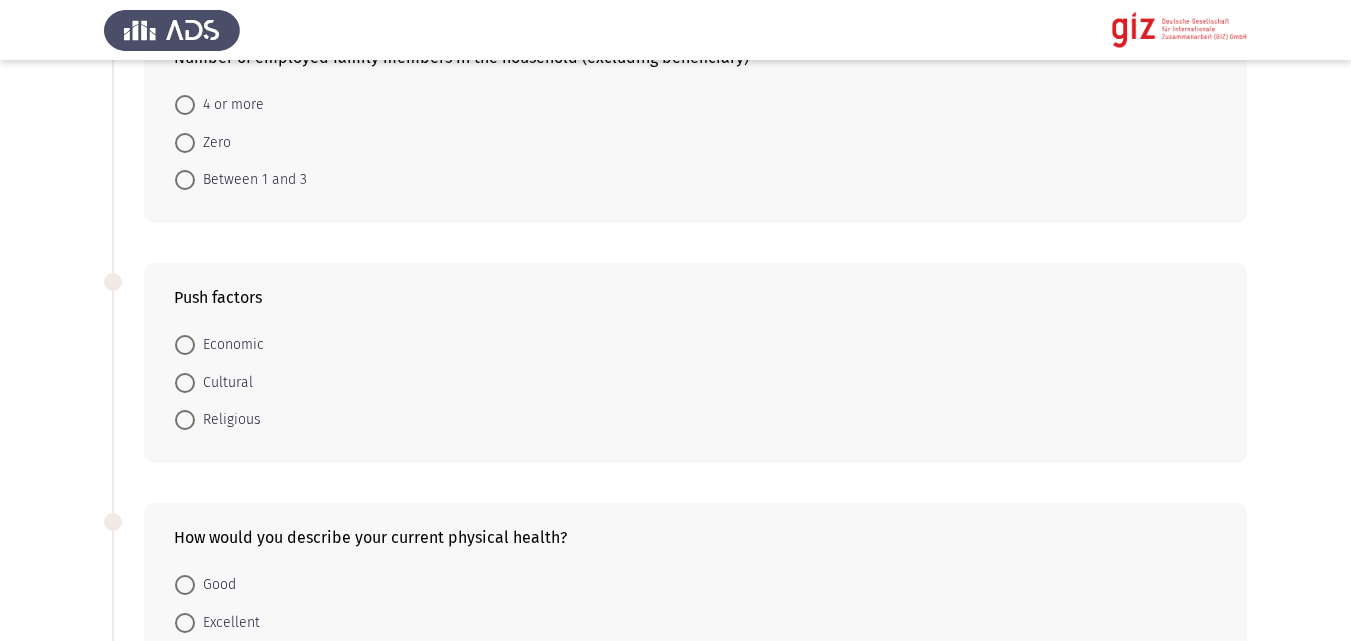 scroll, scrollTop: 0, scrollLeft: 0, axis: both 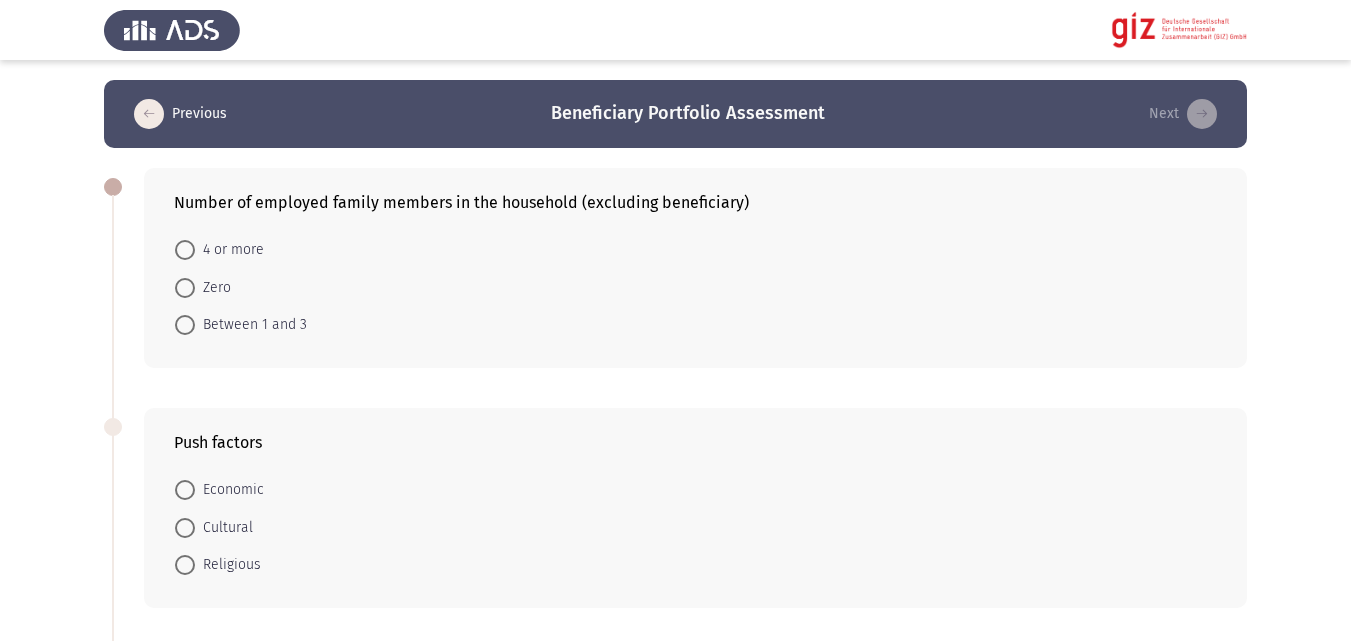 click on "Zero" at bounding box center [213, 288] 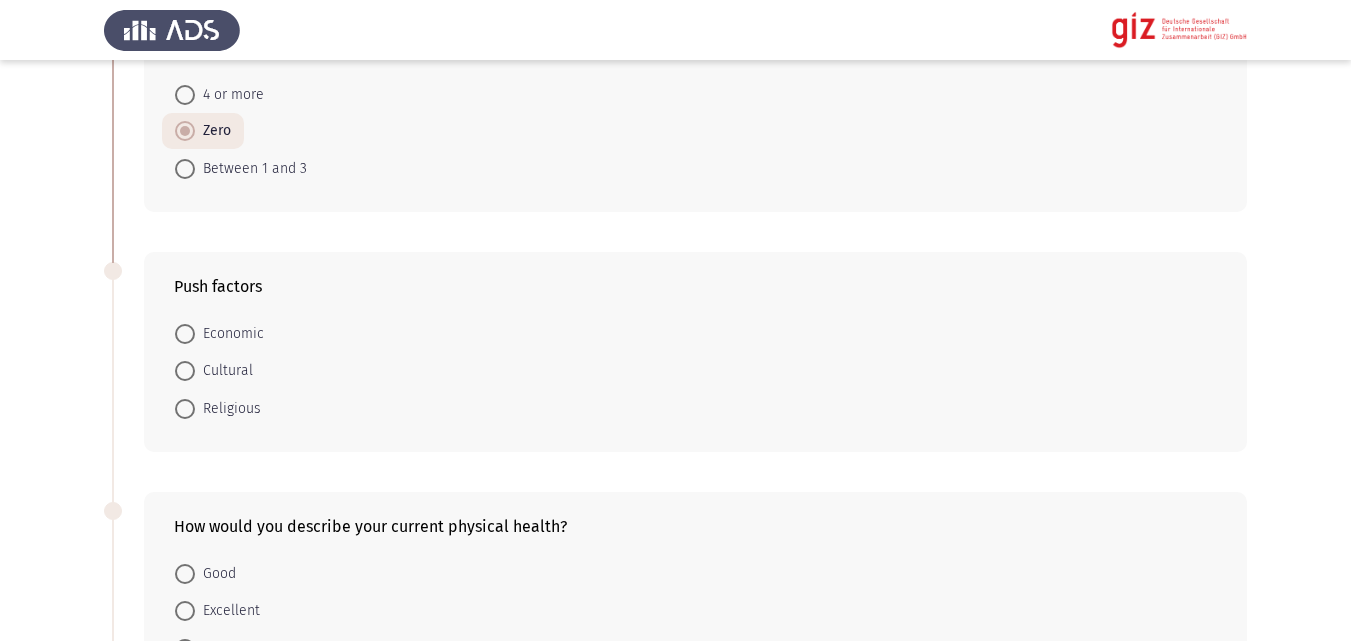 scroll, scrollTop: 201, scrollLeft: 0, axis: vertical 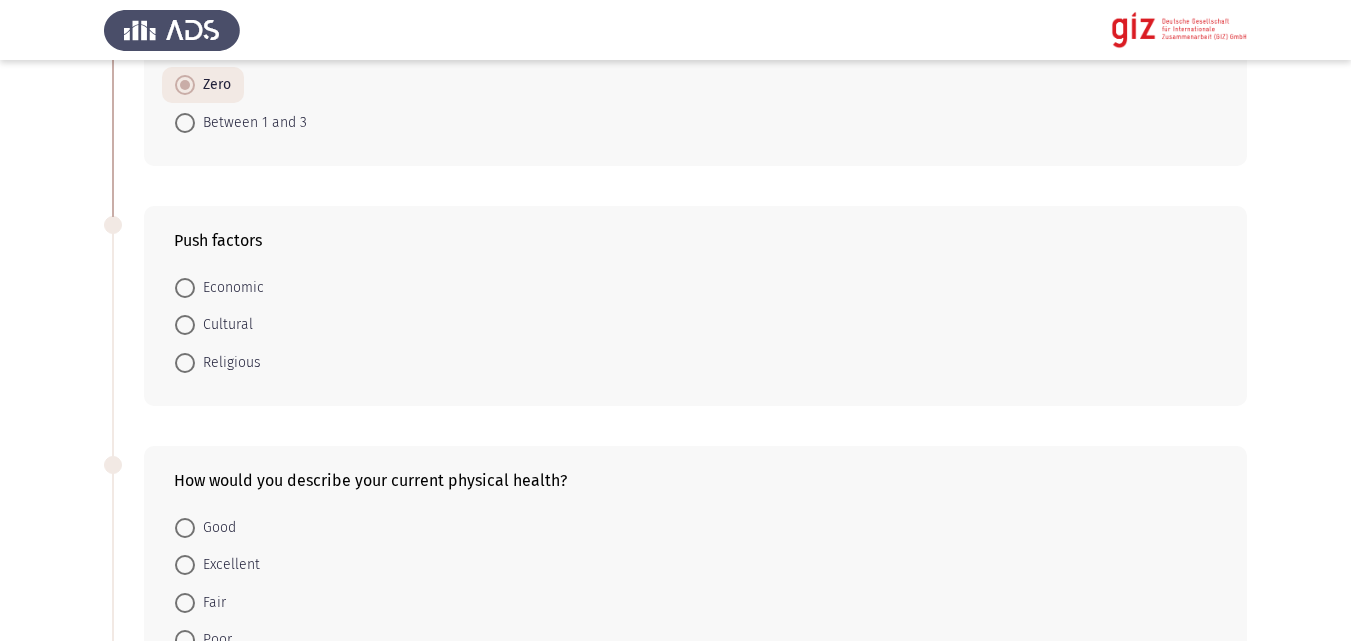 click on "Economic" at bounding box center [229, 288] 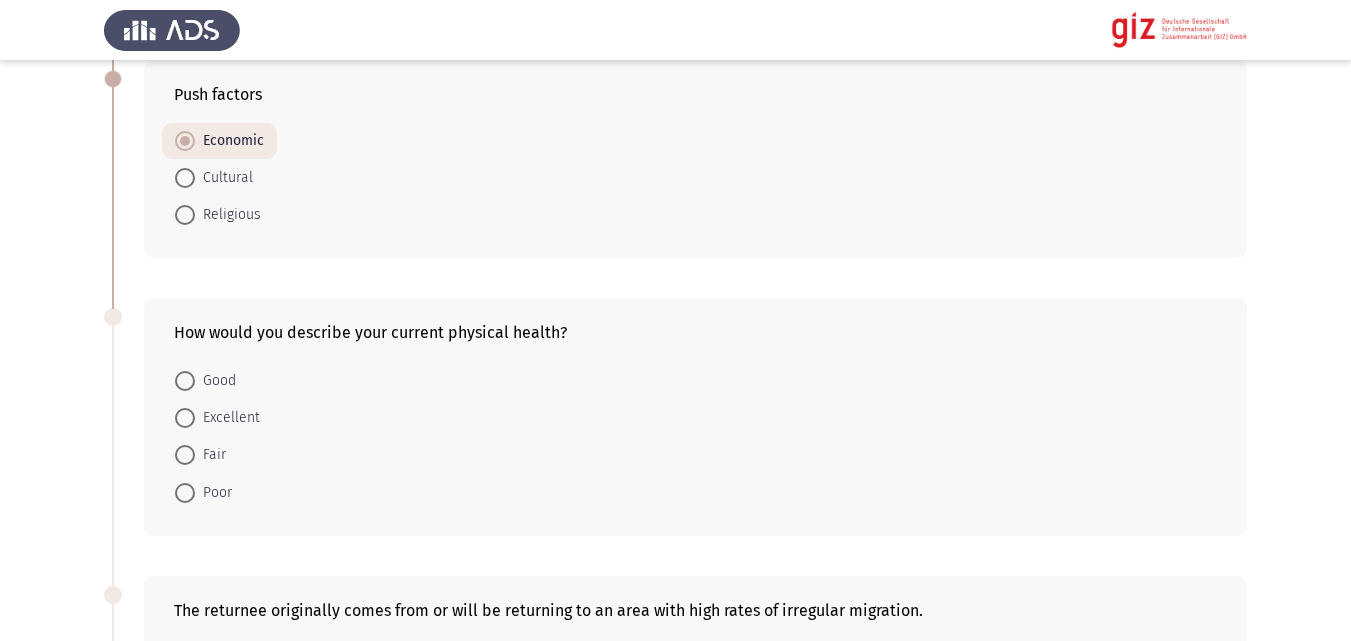 scroll, scrollTop: 428, scrollLeft: 0, axis: vertical 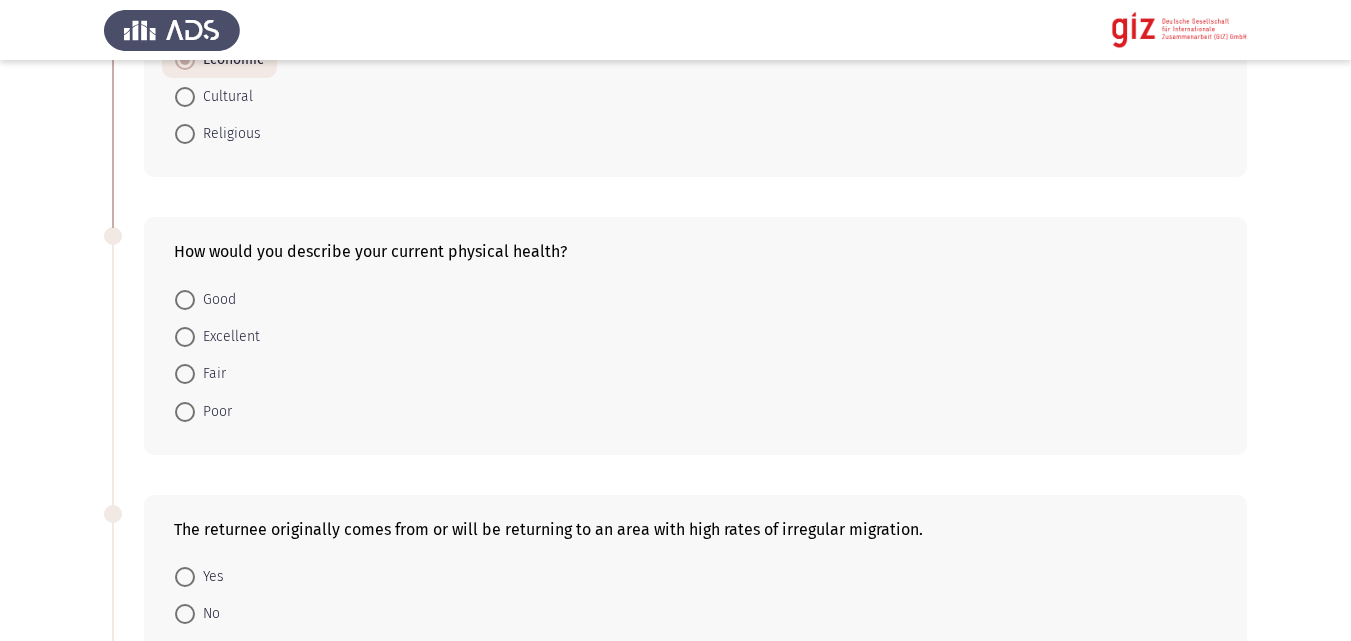click on "Good" at bounding box center [215, 300] 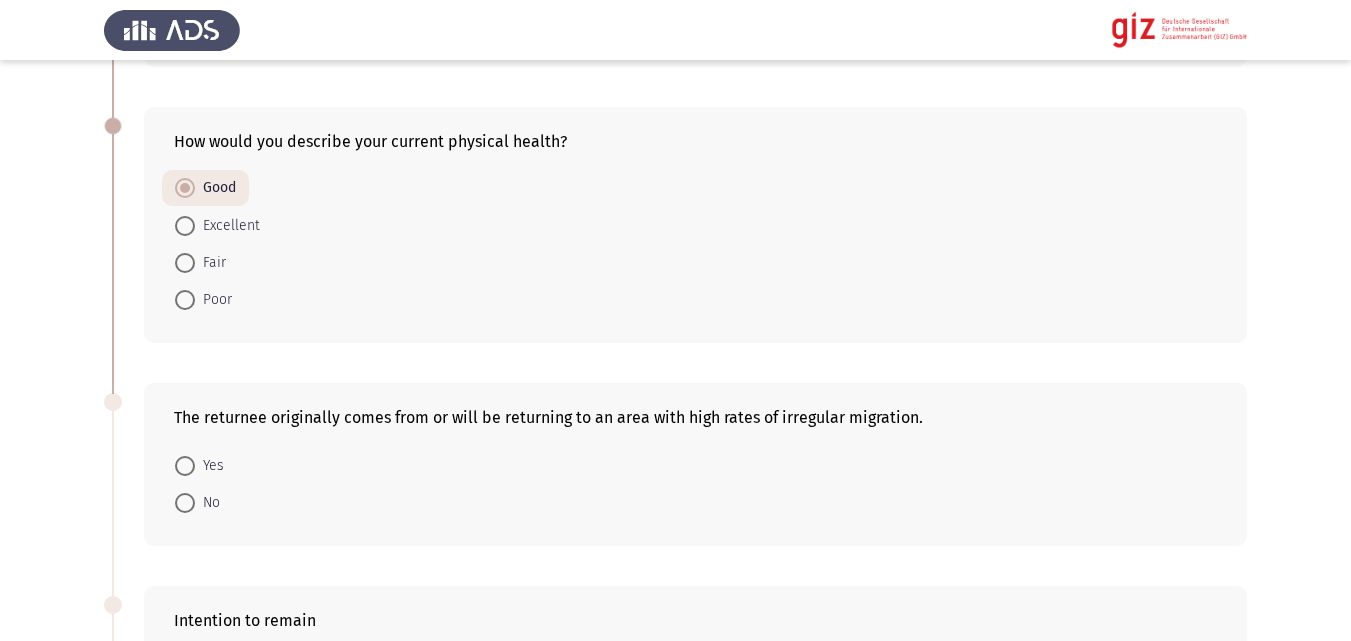 scroll, scrollTop: 655, scrollLeft: 0, axis: vertical 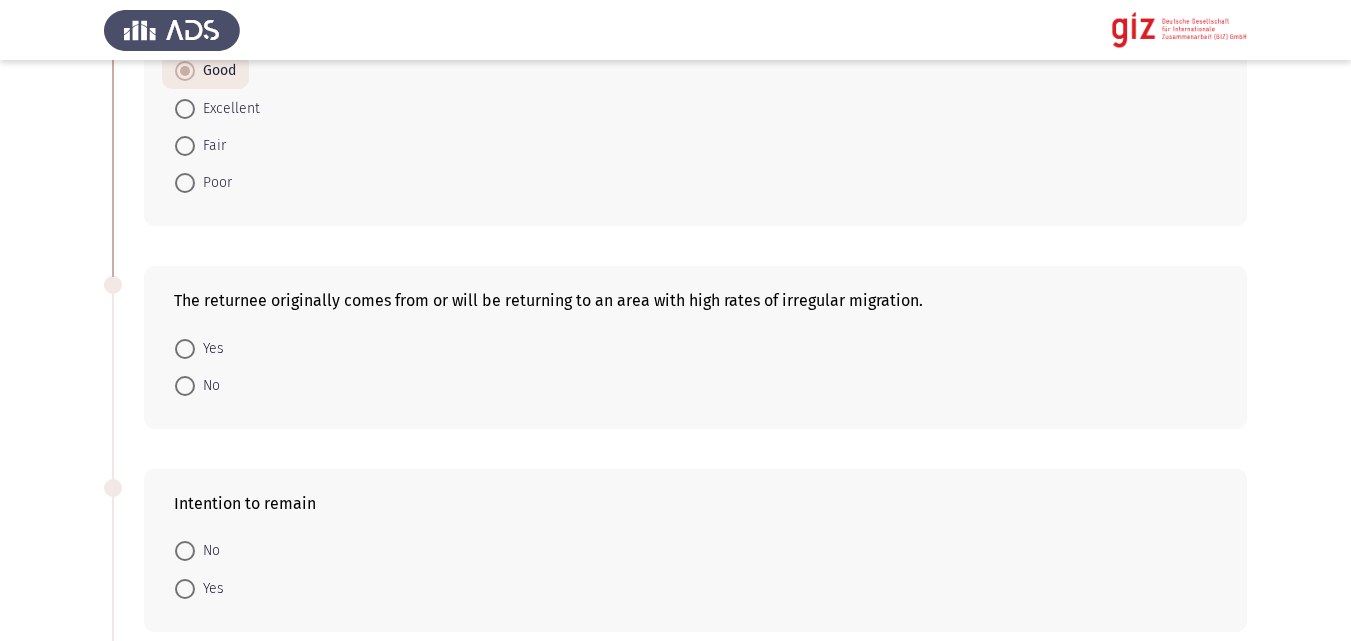 click on "Yes" at bounding box center (209, 349) 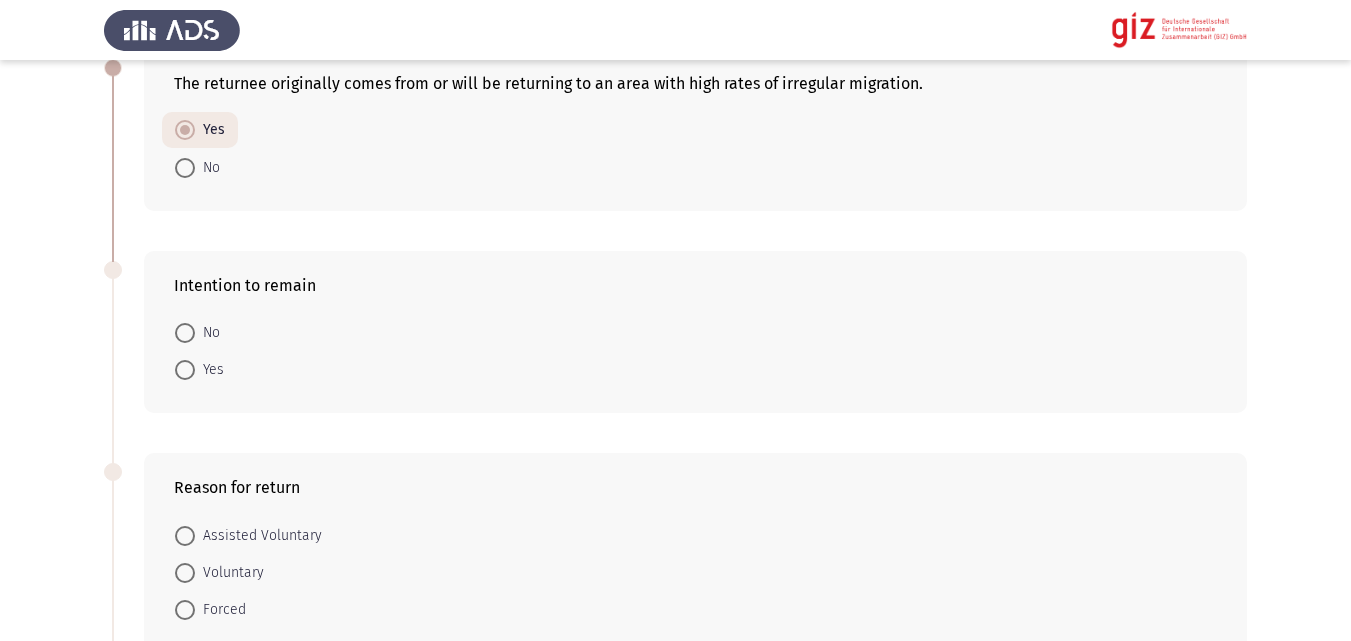 scroll, scrollTop: 947, scrollLeft: 0, axis: vertical 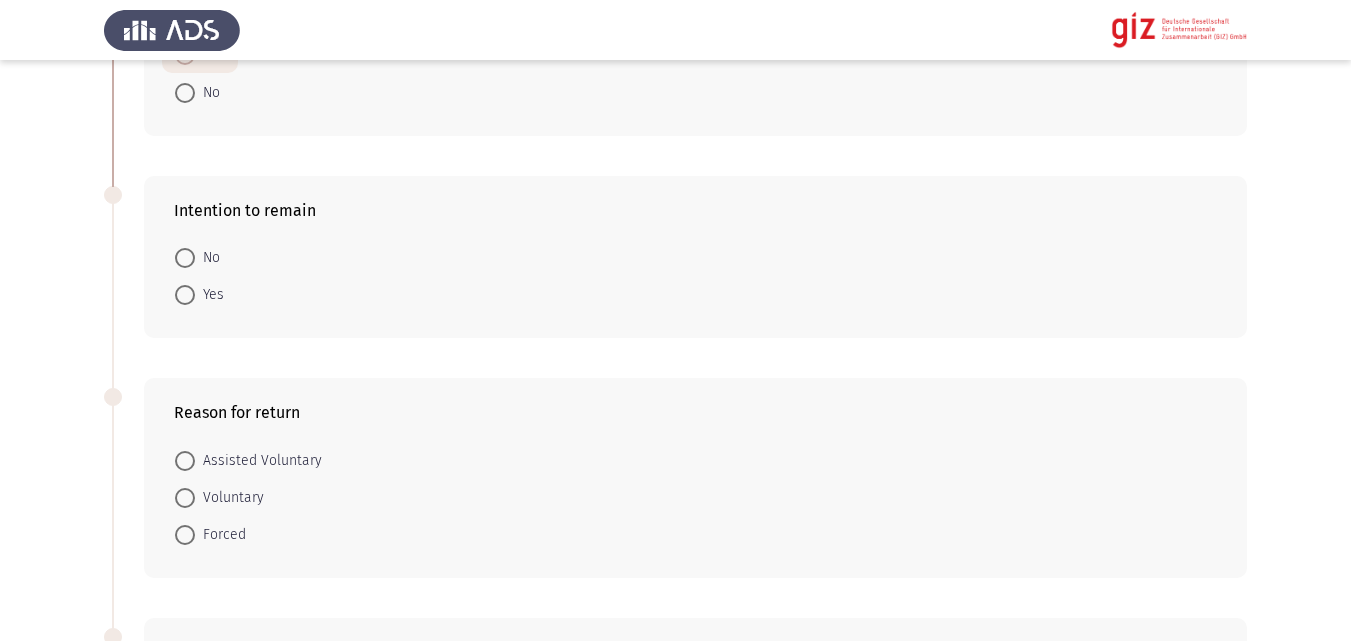 click on "Yes" at bounding box center (199, 294) 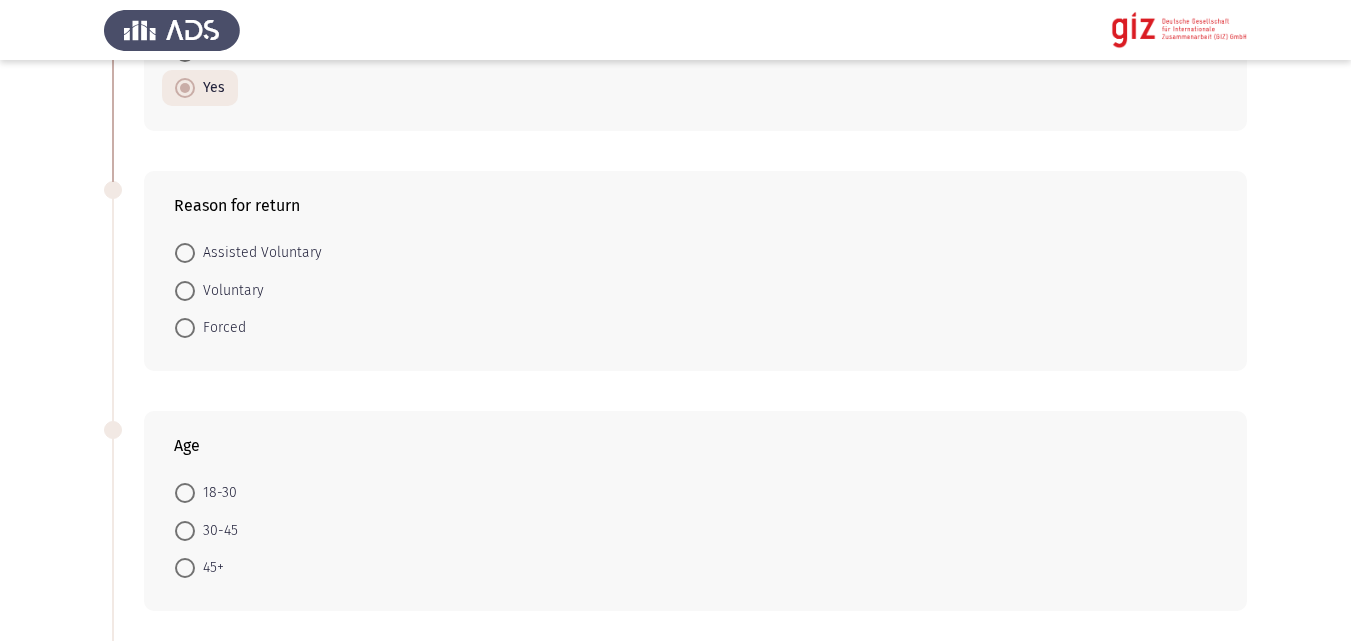 scroll, scrollTop: 1224, scrollLeft: 0, axis: vertical 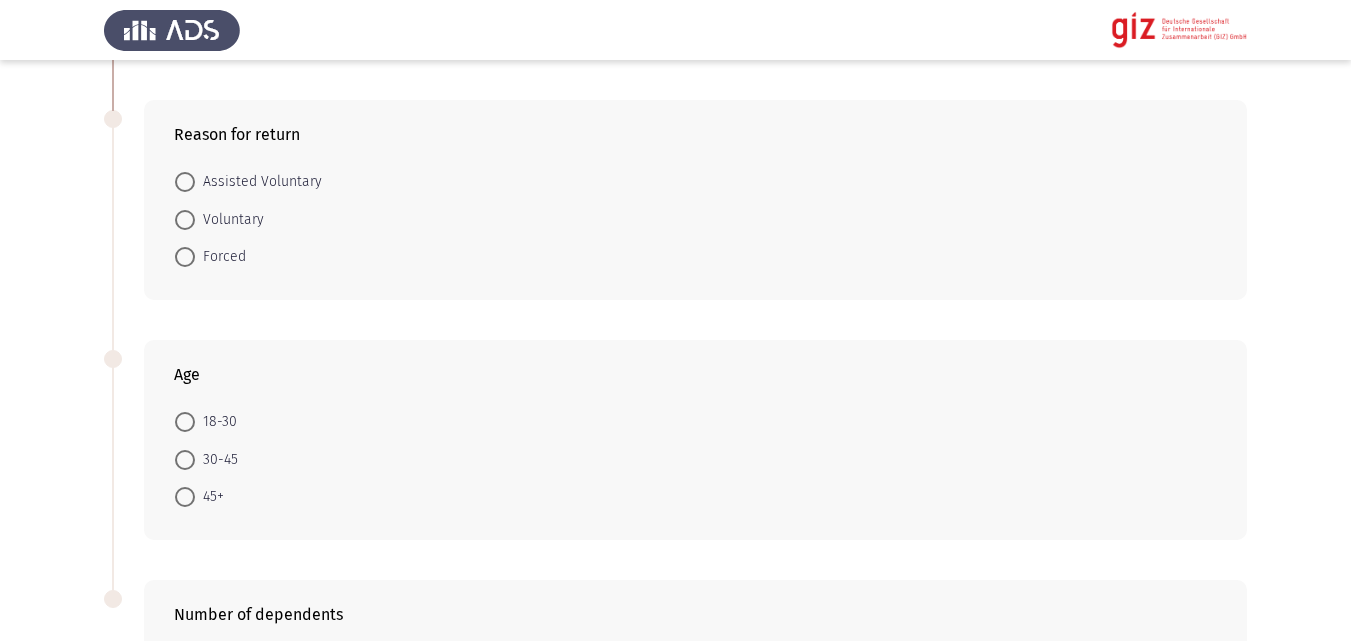 click on "Forced" at bounding box center (220, 257) 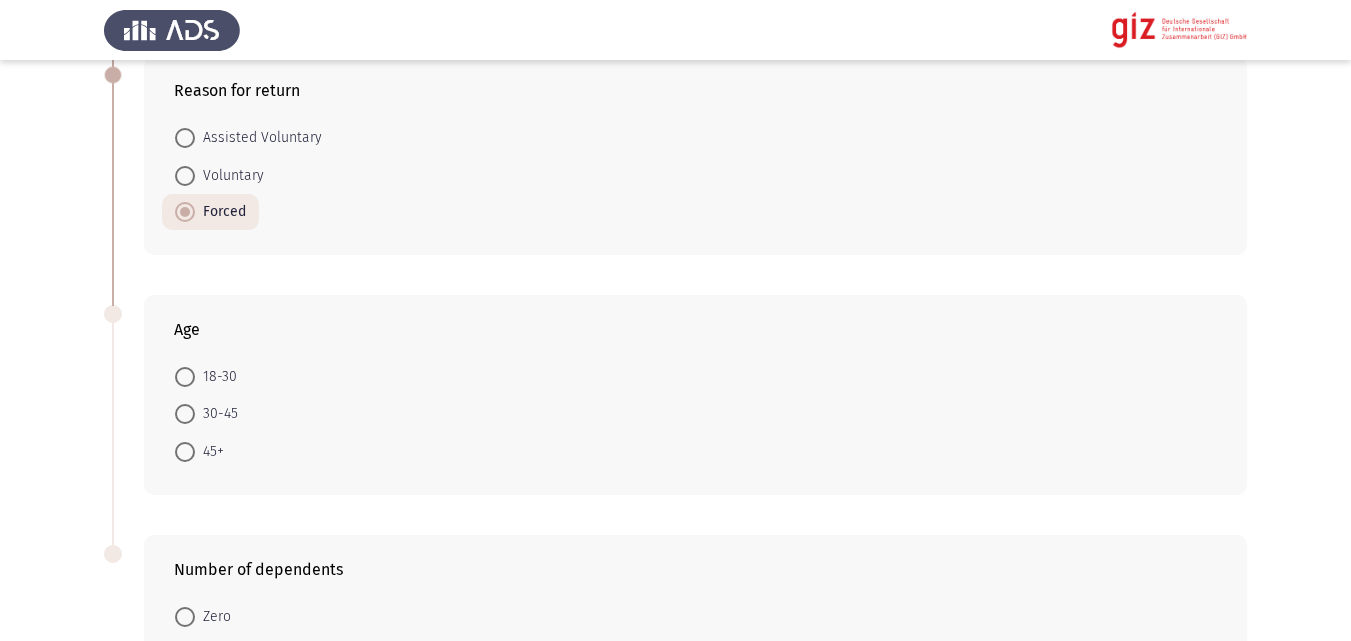 scroll, scrollTop: 1410, scrollLeft: 0, axis: vertical 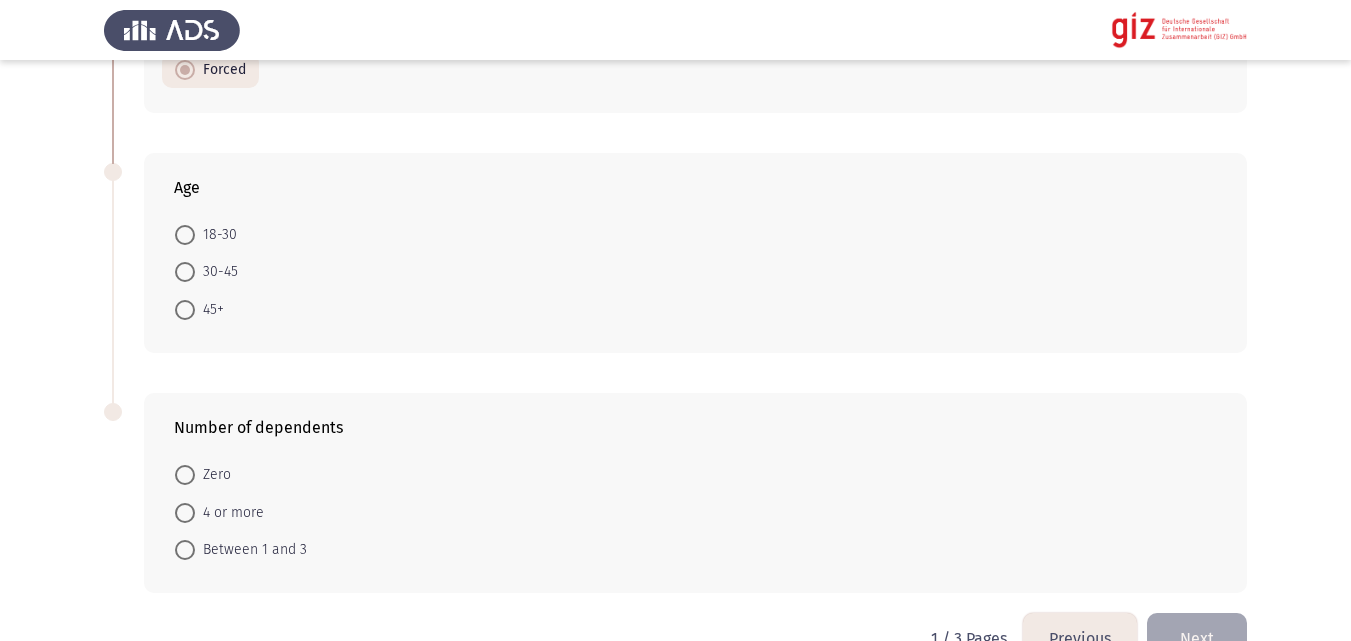 click on "18-30" at bounding box center [216, 235] 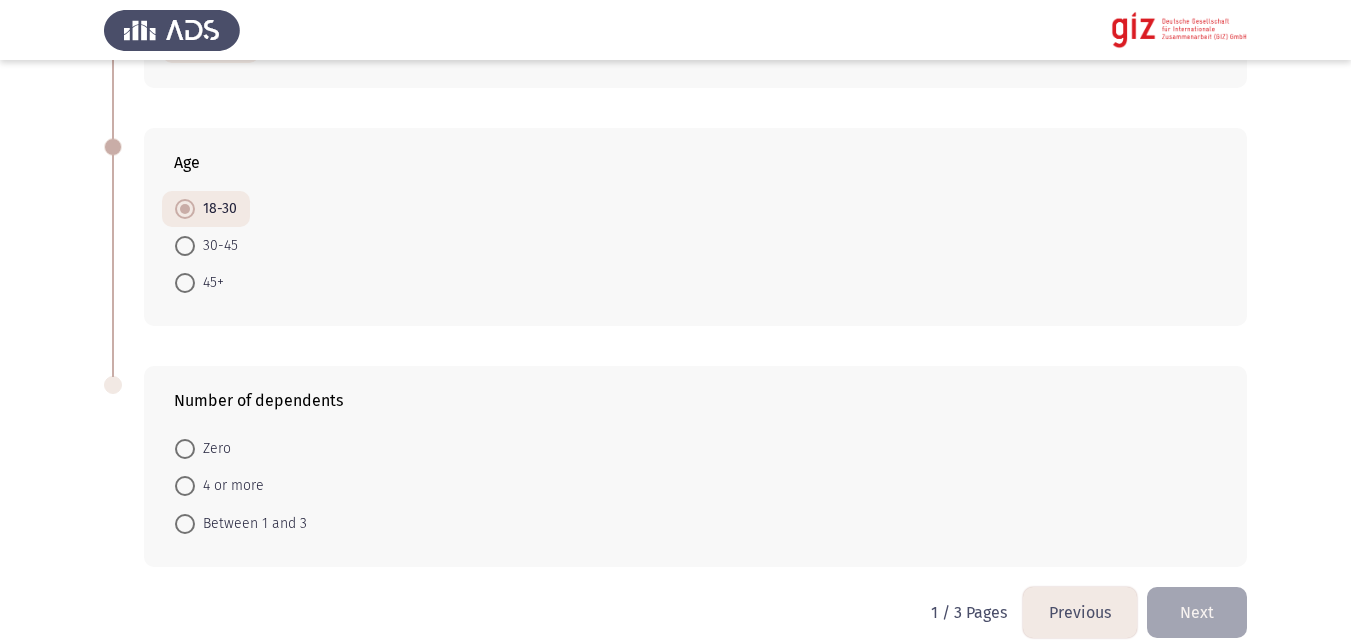 scroll, scrollTop: 1461, scrollLeft: 0, axis: vertical 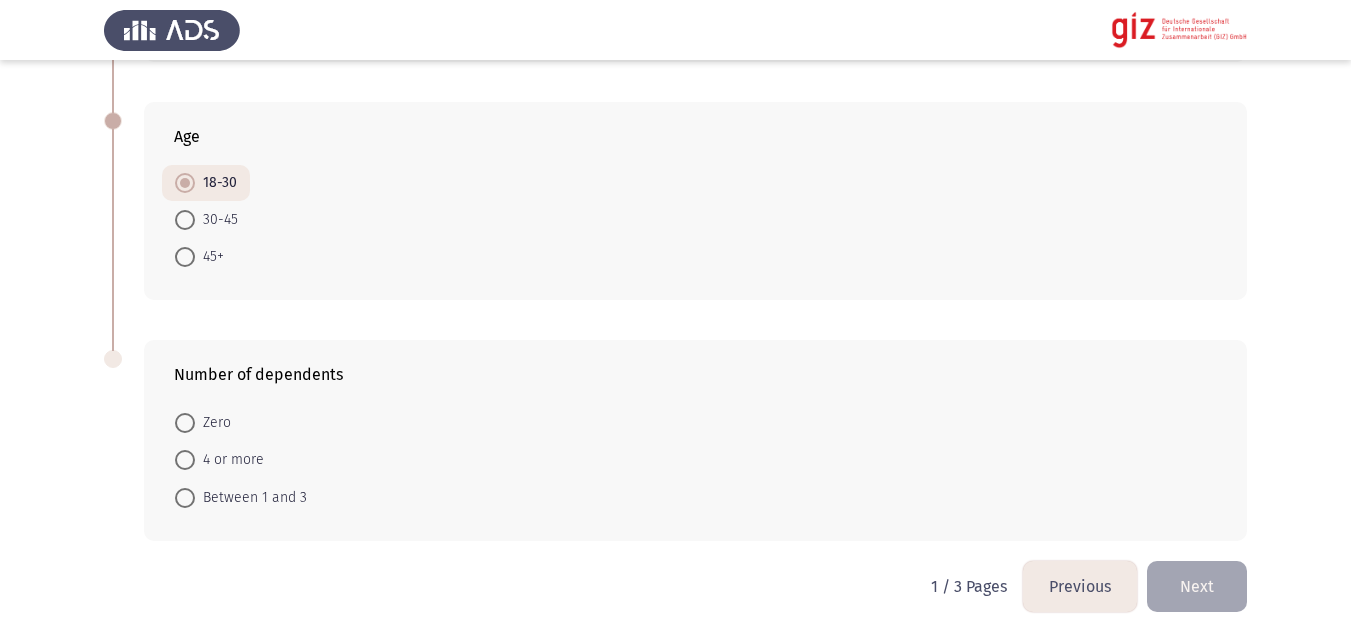 click on "Zero     4 or more     Between 1 and 3" 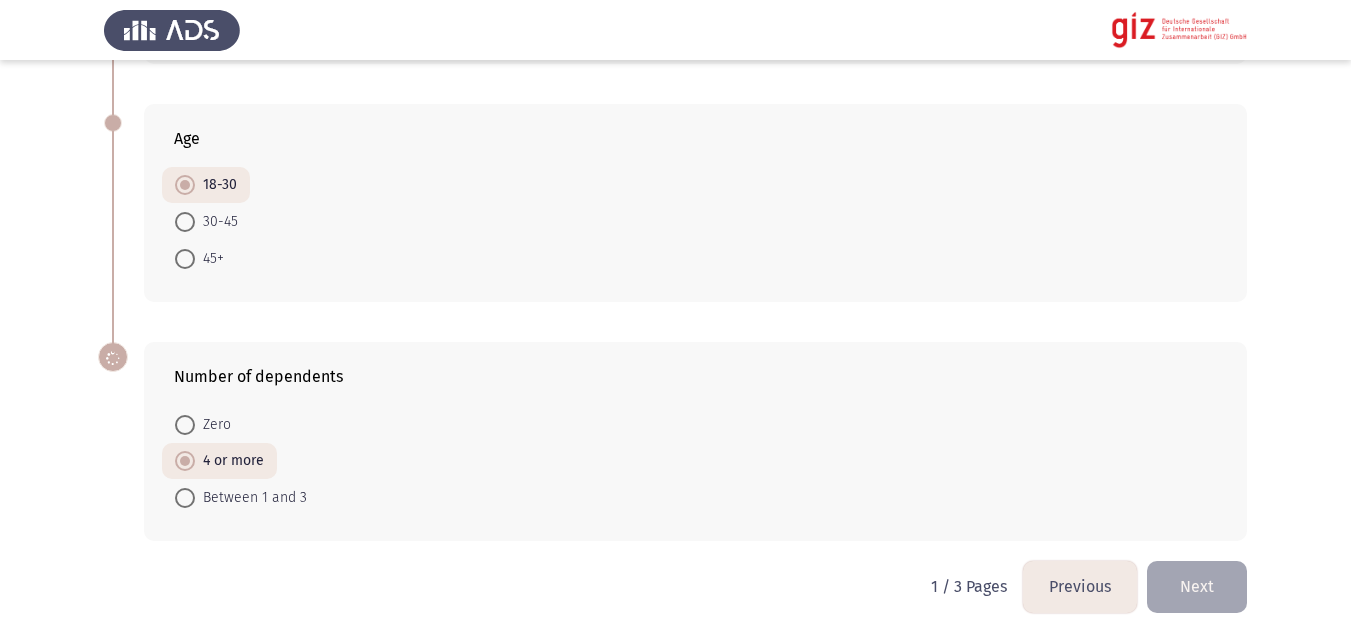 scroll, scrollTop: 1459, scrollLeft: 0, axis: vertical 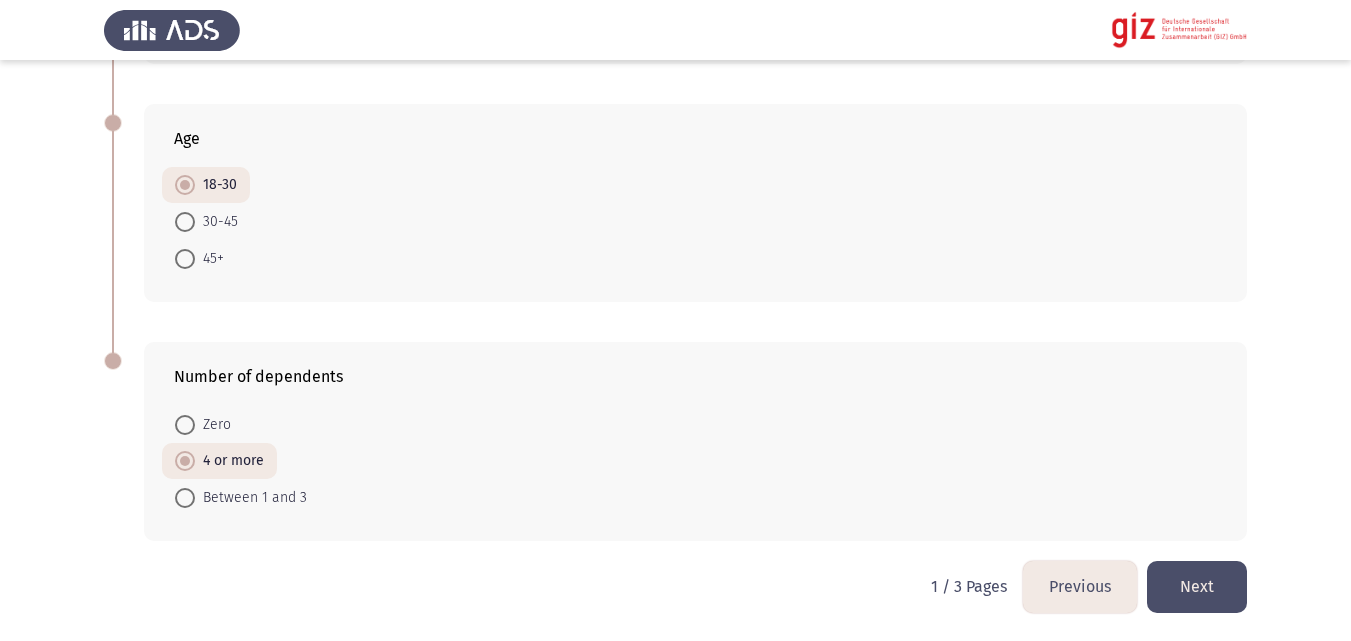 click on "Number of dependents    Zero     4 or more     Between 1 and 3" 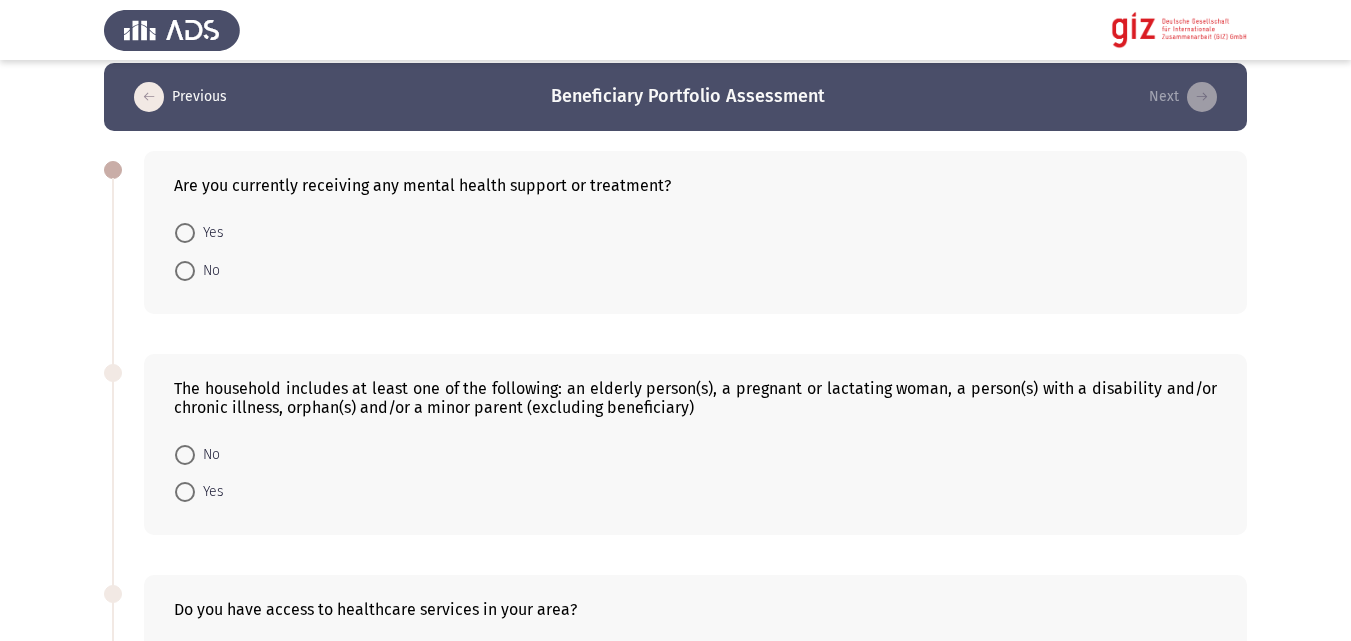scroll, scrollTop: 21, scrollLeft: 0, axis: vertical 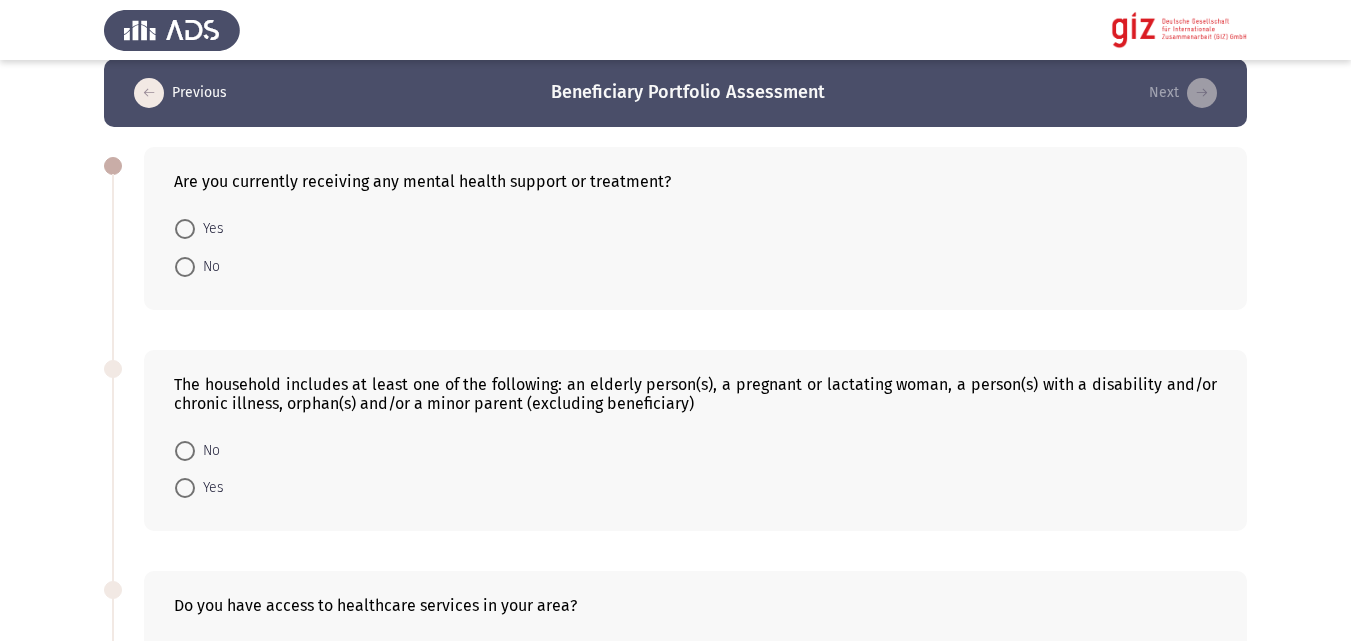 click on "No" at bounding box center (197, 265) 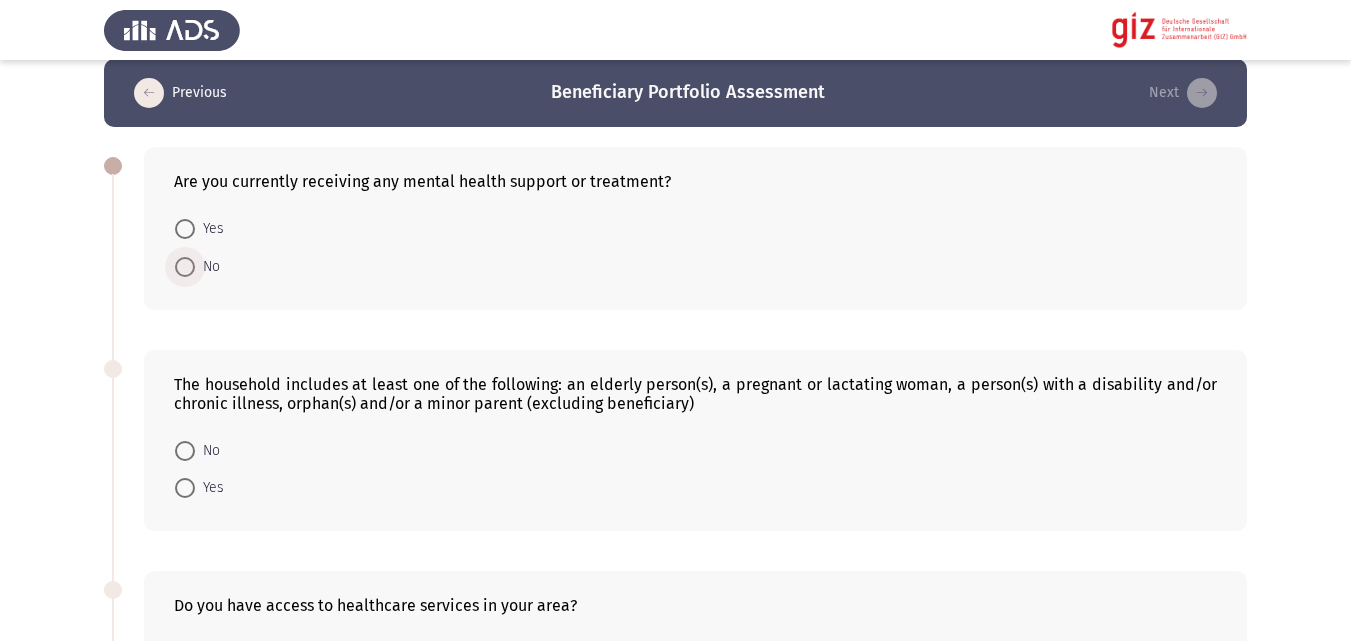 click on "No" at bounding box center (207, 267) 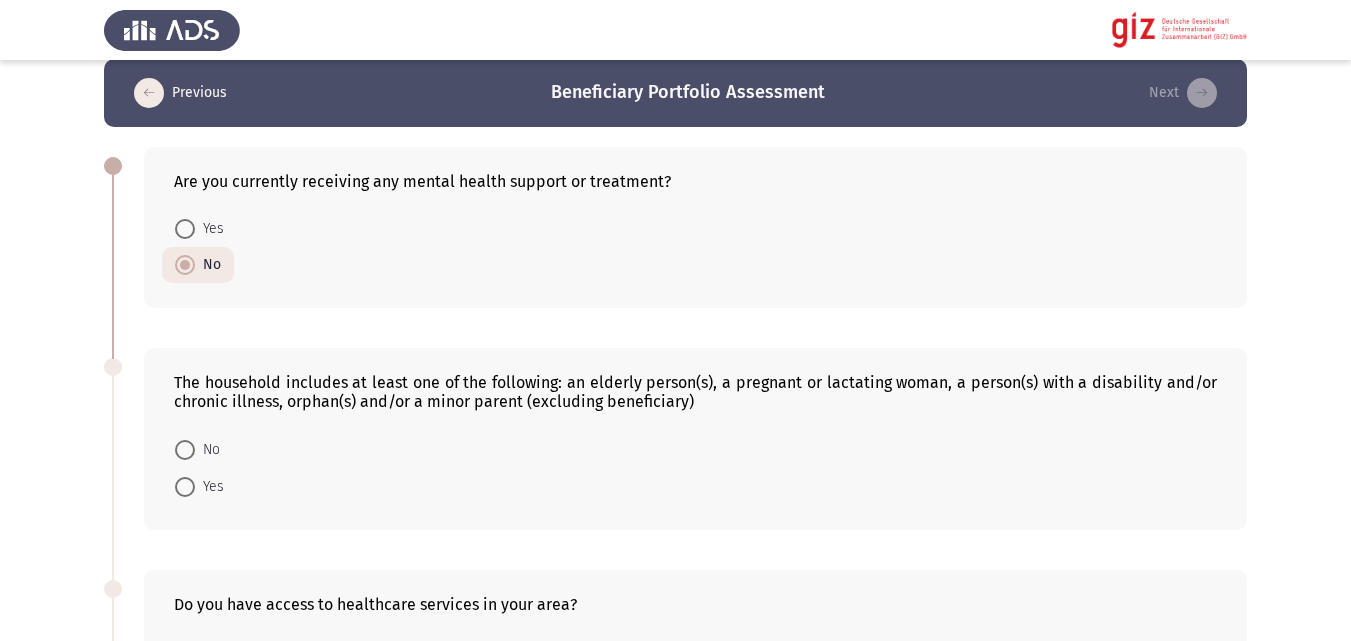 click on "Yes" at bounding box center [209, 487] 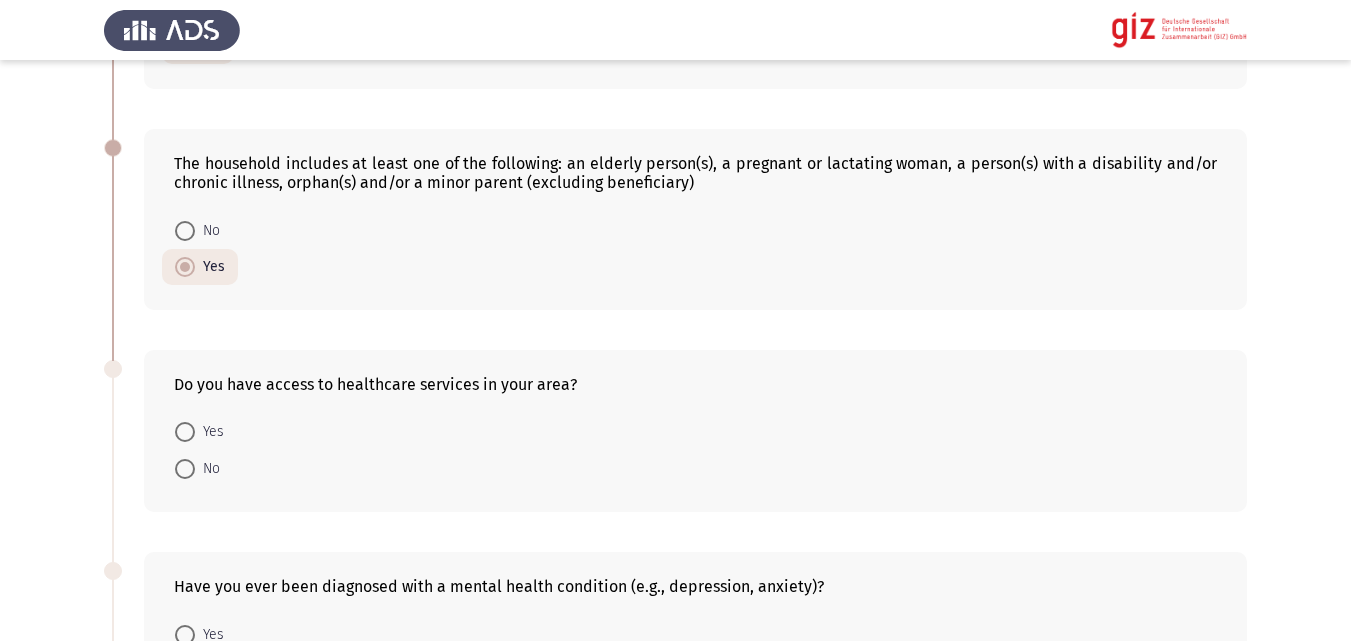 scroll, scrollTop: 308, scrollLeft: 0, axis: vertical 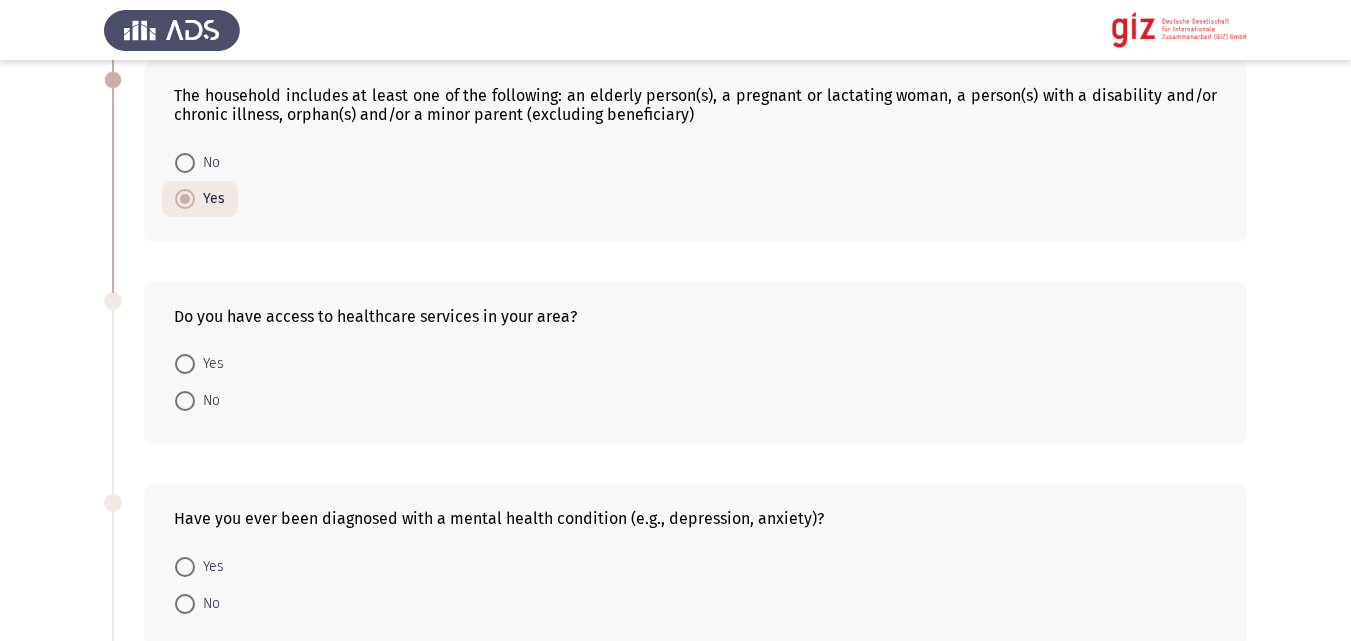click on "Yes" at bounding box center [209, 364] 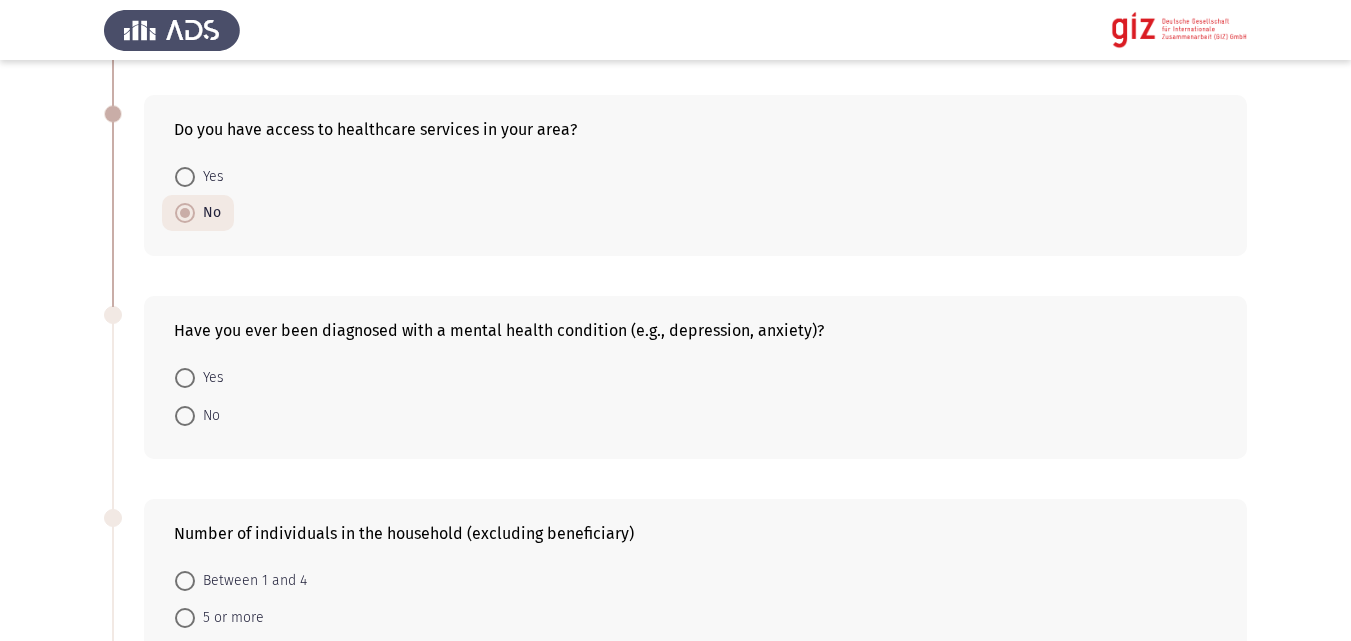 scroll, scrollTop: 496, scrollLeft: 0, axis: vertical 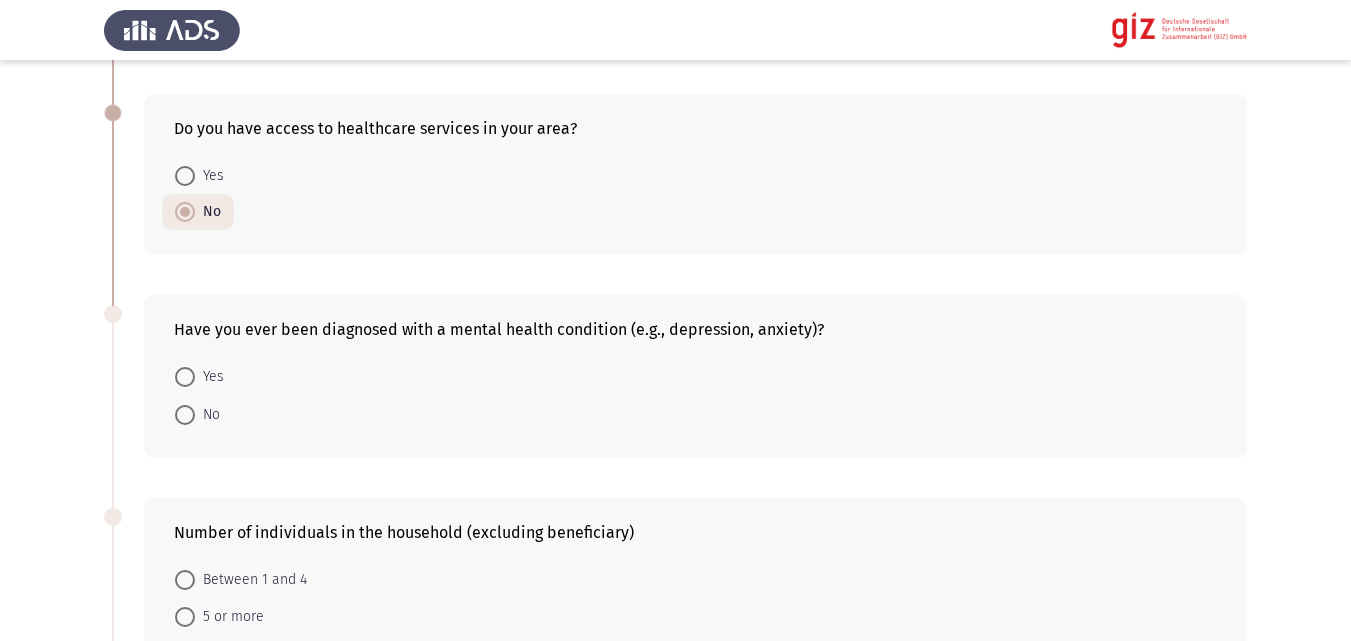 click on "No" at bounding box center [207, 415] 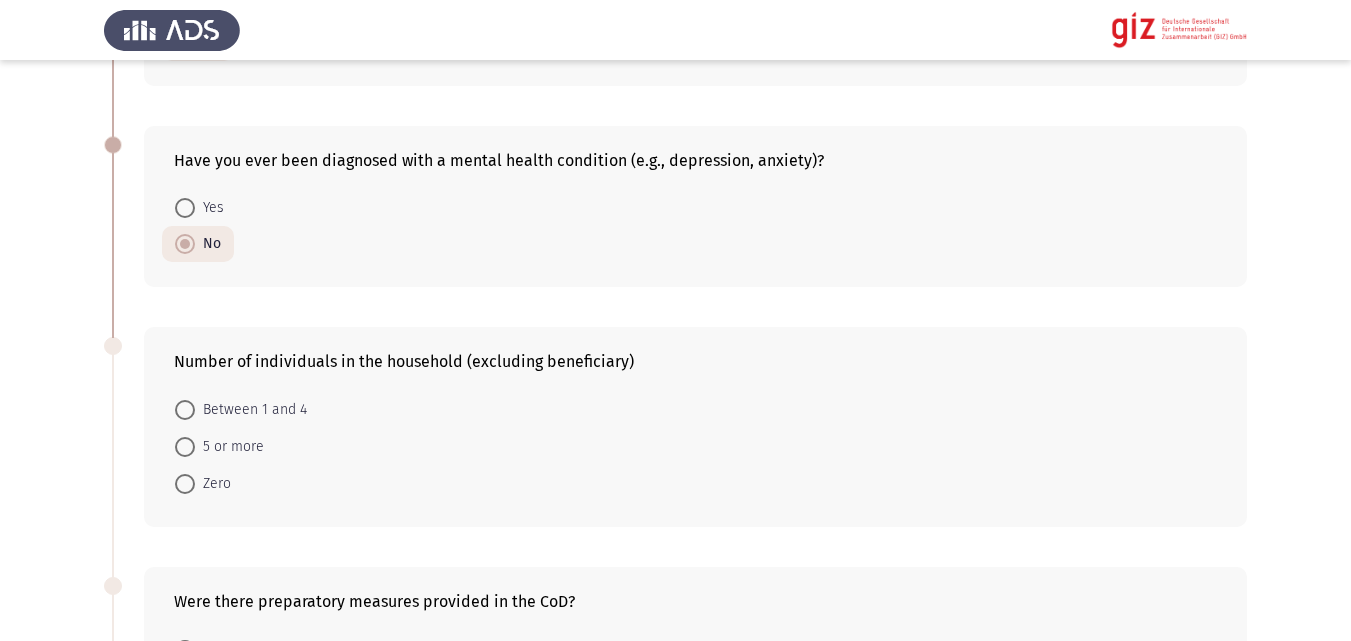 scroll, scrollTop: 724, scrollLeft: 0, axis: vertical 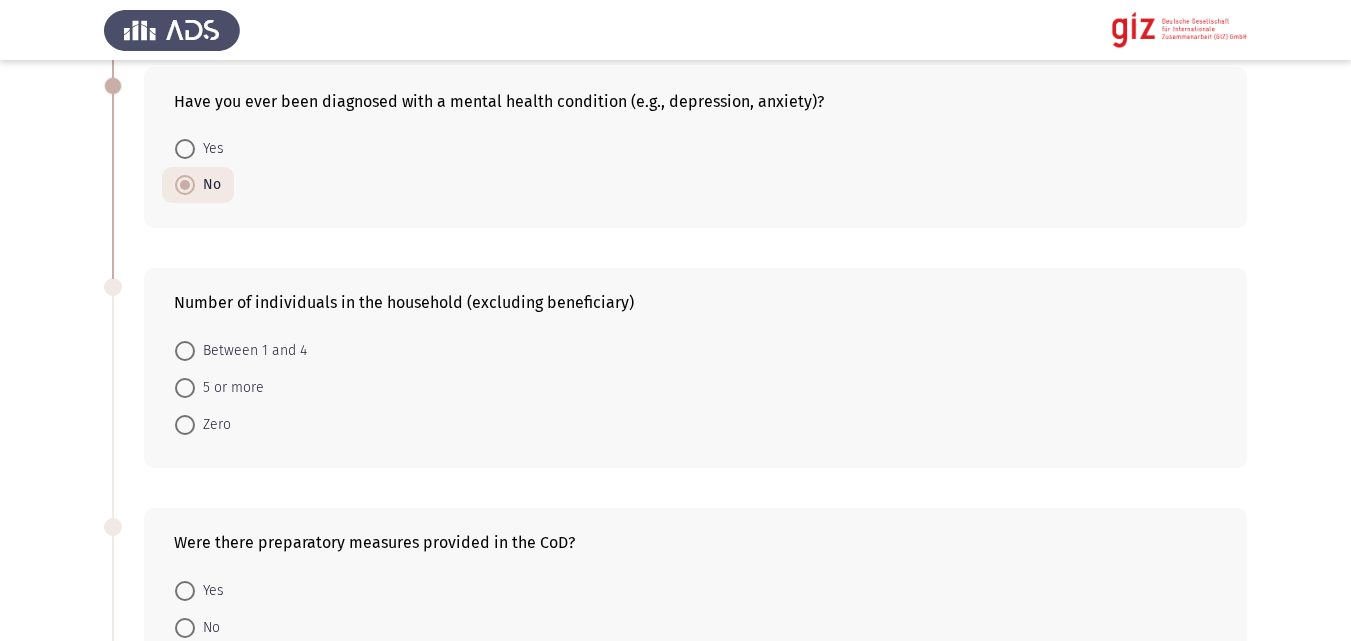 click on "Between 1 and 4" at bounding box center (251, 351) 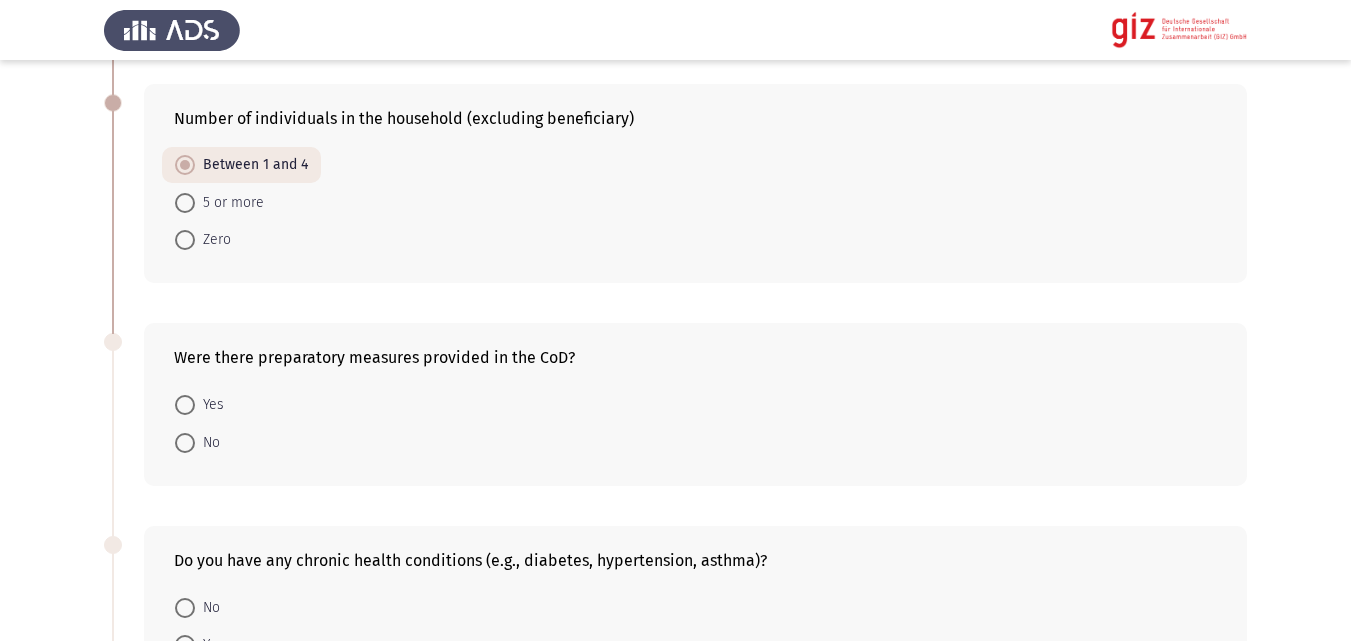 scroll, scrollTop: 947, scrollLeft: 0, axis: vertical 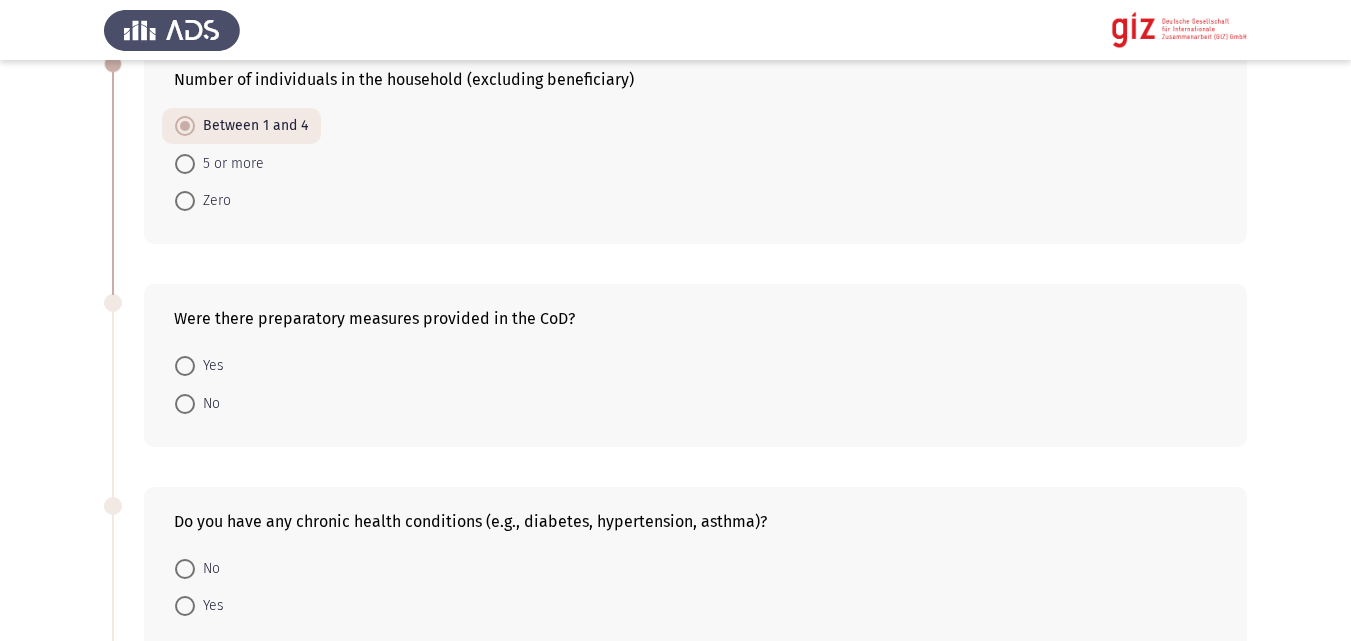 click on "No" at bounding box center (207, 404) 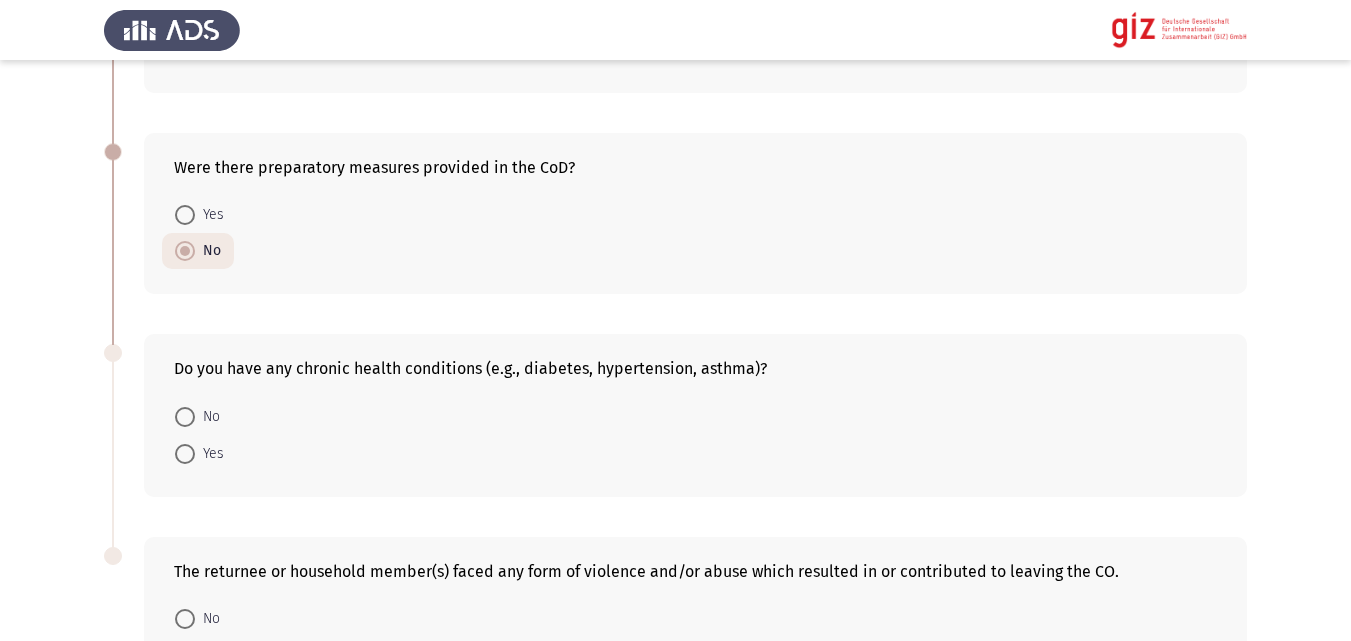 scroll, scrollTop: 1183, scrollLeft: 0, axis: vertical 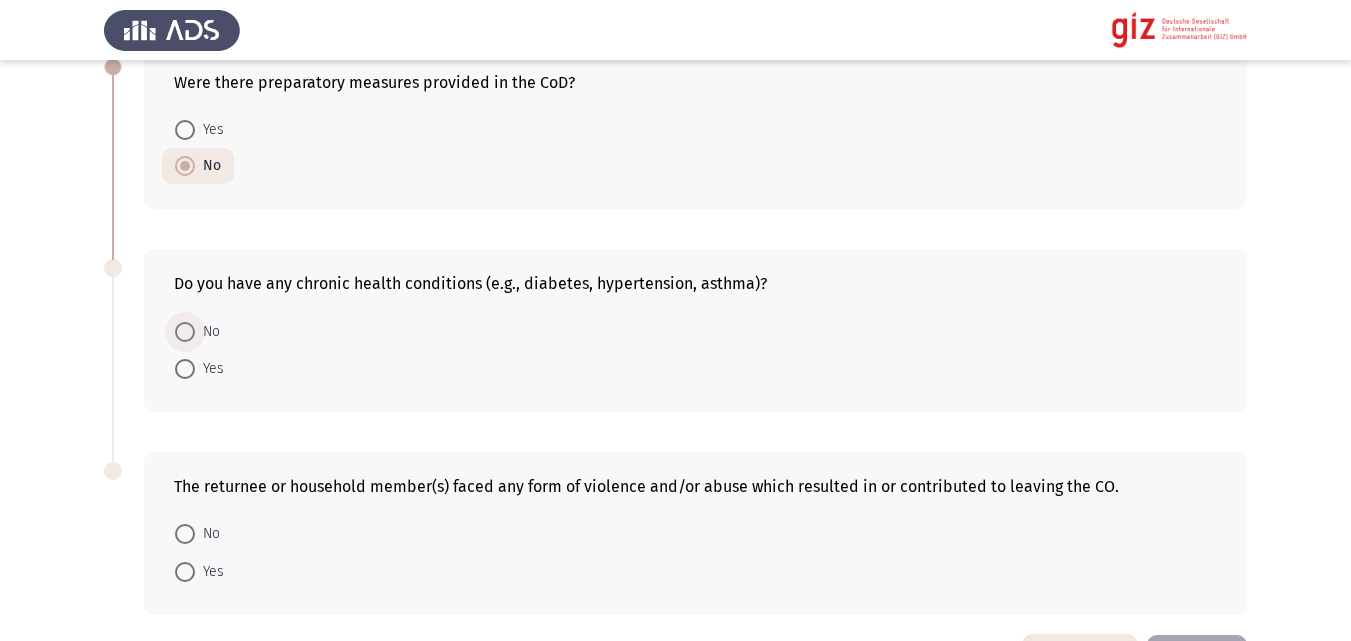 click at bounding box center [185, 332] 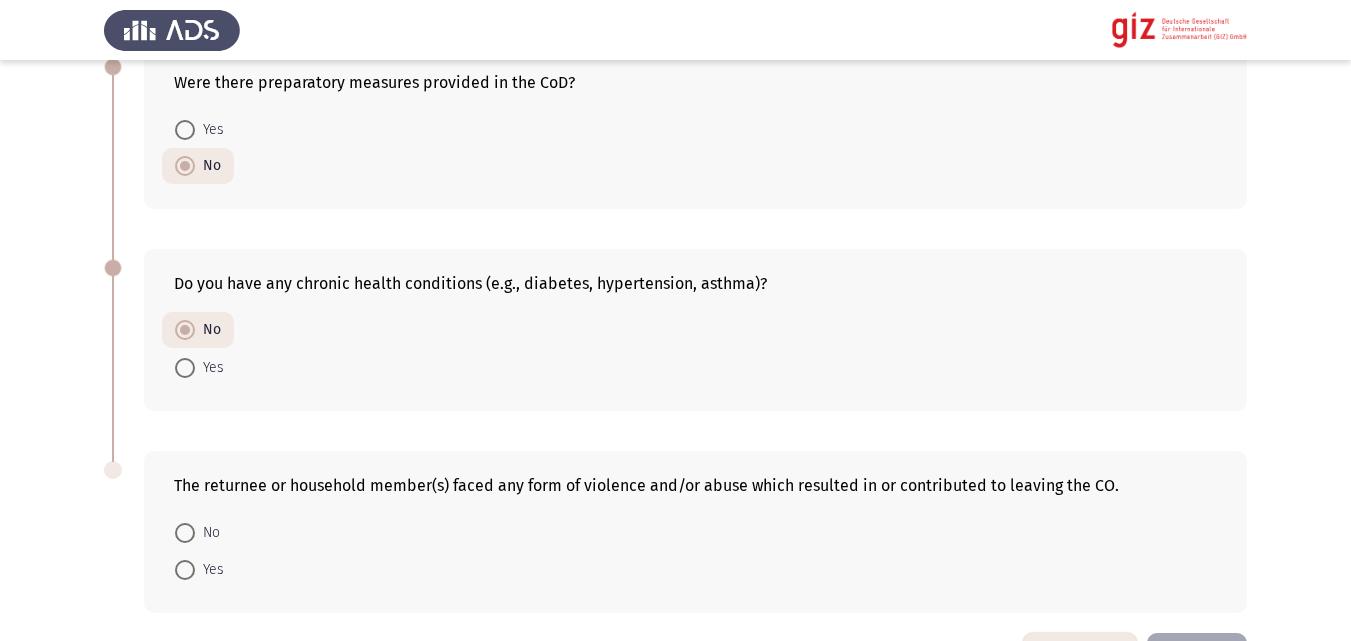 scroll, scrollTop: 1255, scrollLeft: 0, axis: vertical 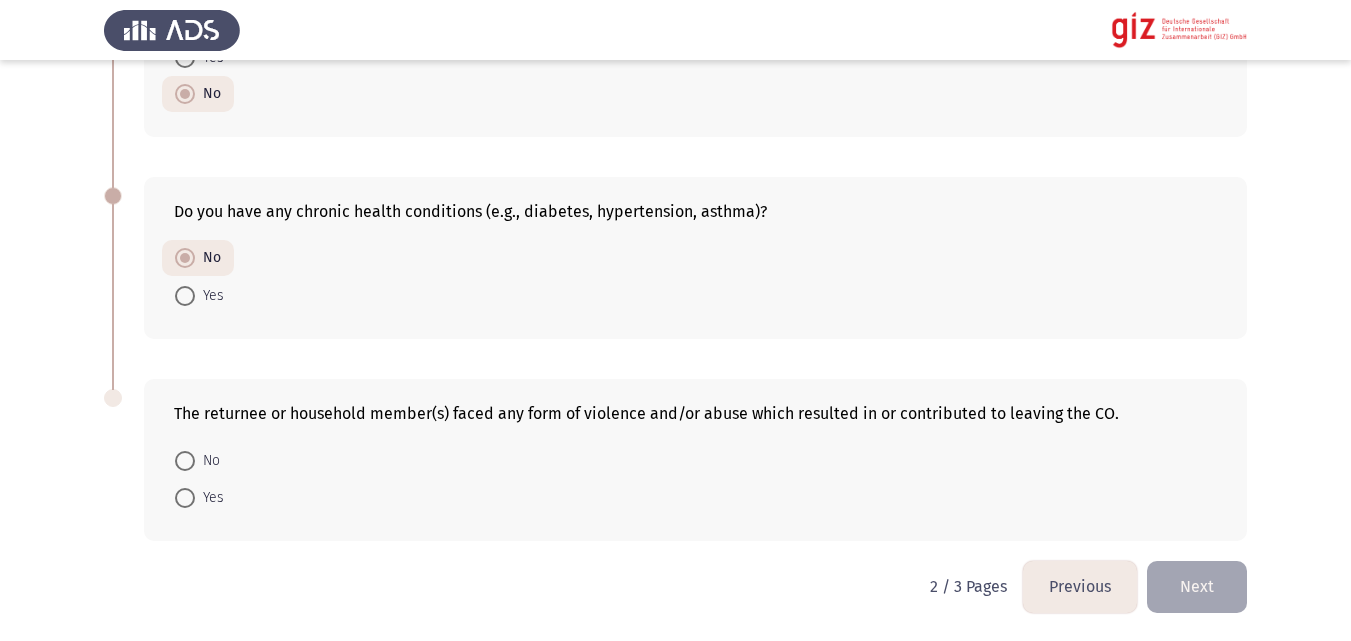 click on "No" at bounding box center (207, 461) 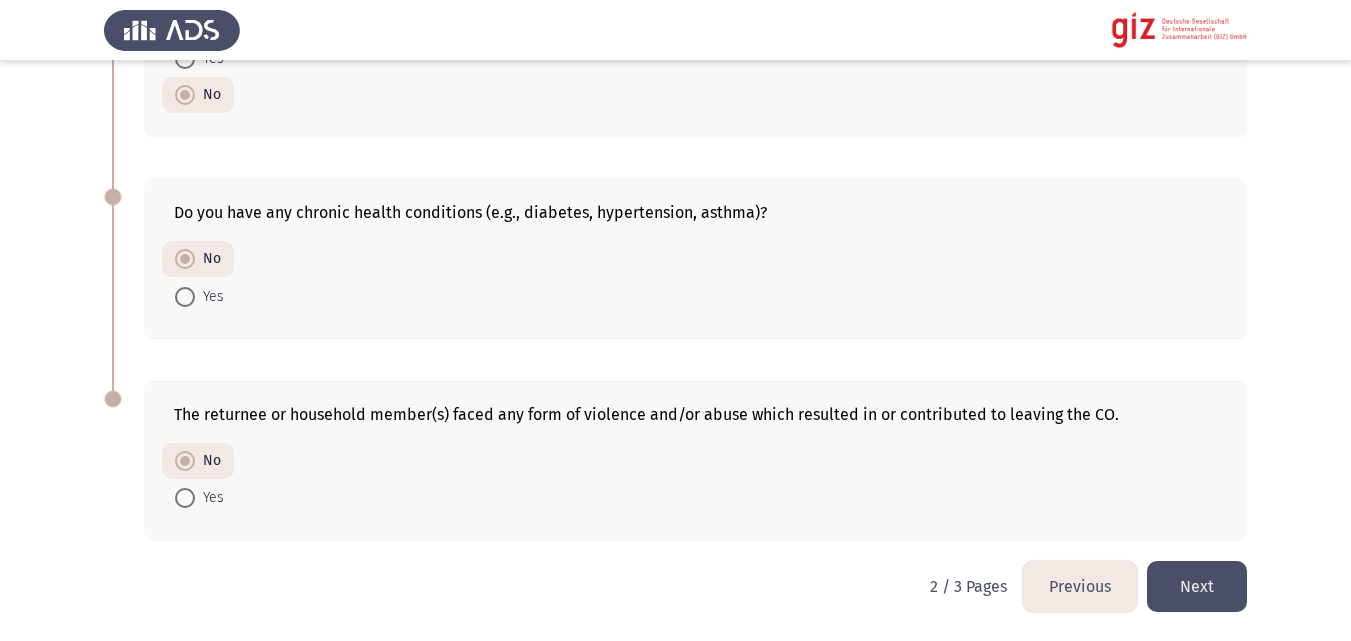 click on "Next" 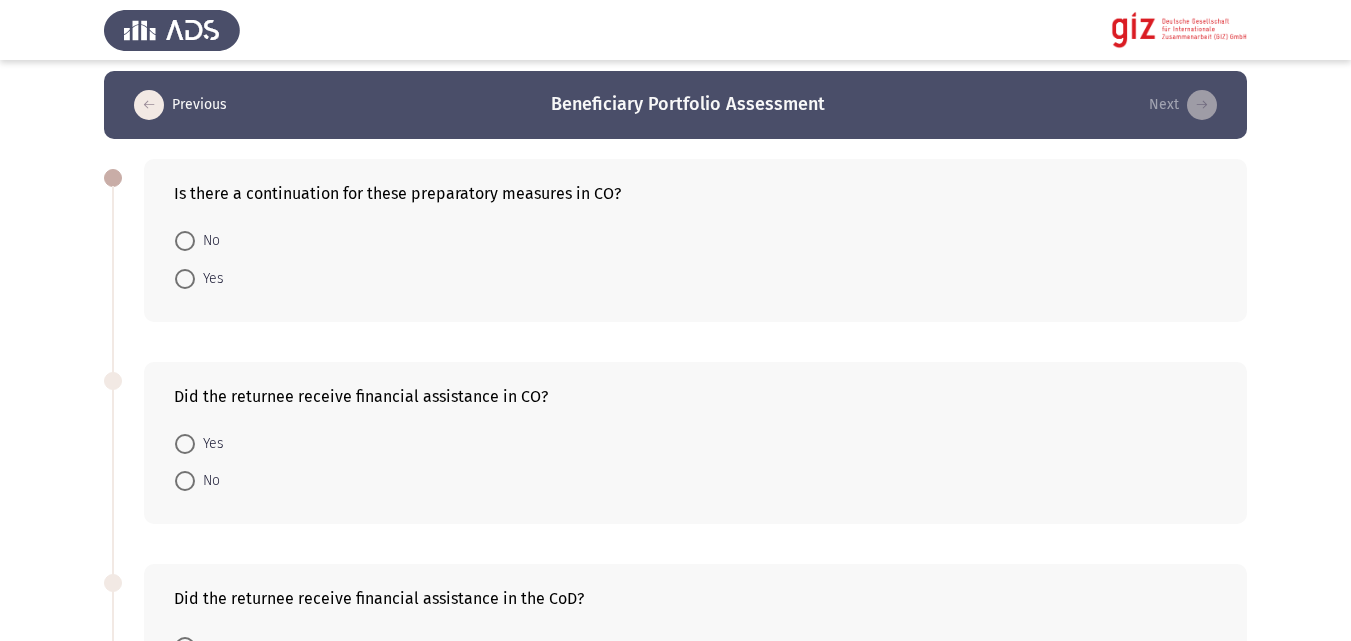 scroll, scrollTop: 12, scrollLeft: 0, axis: vertical 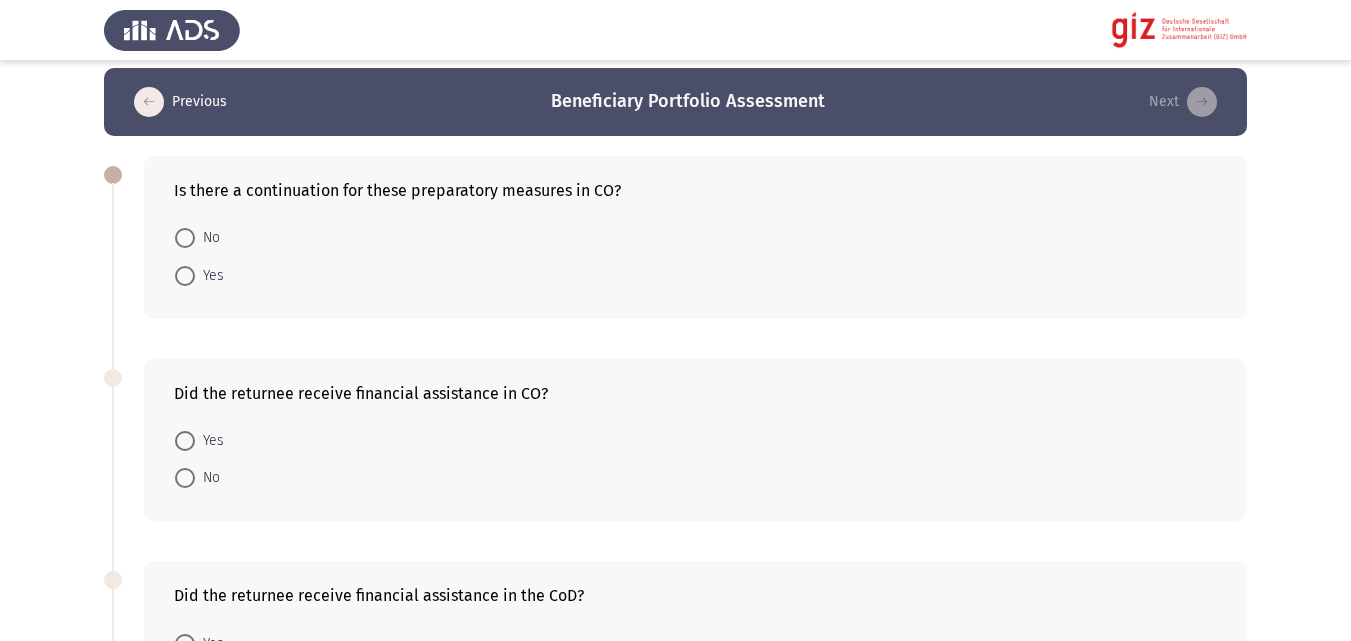 click at bounding box center (185, 238) 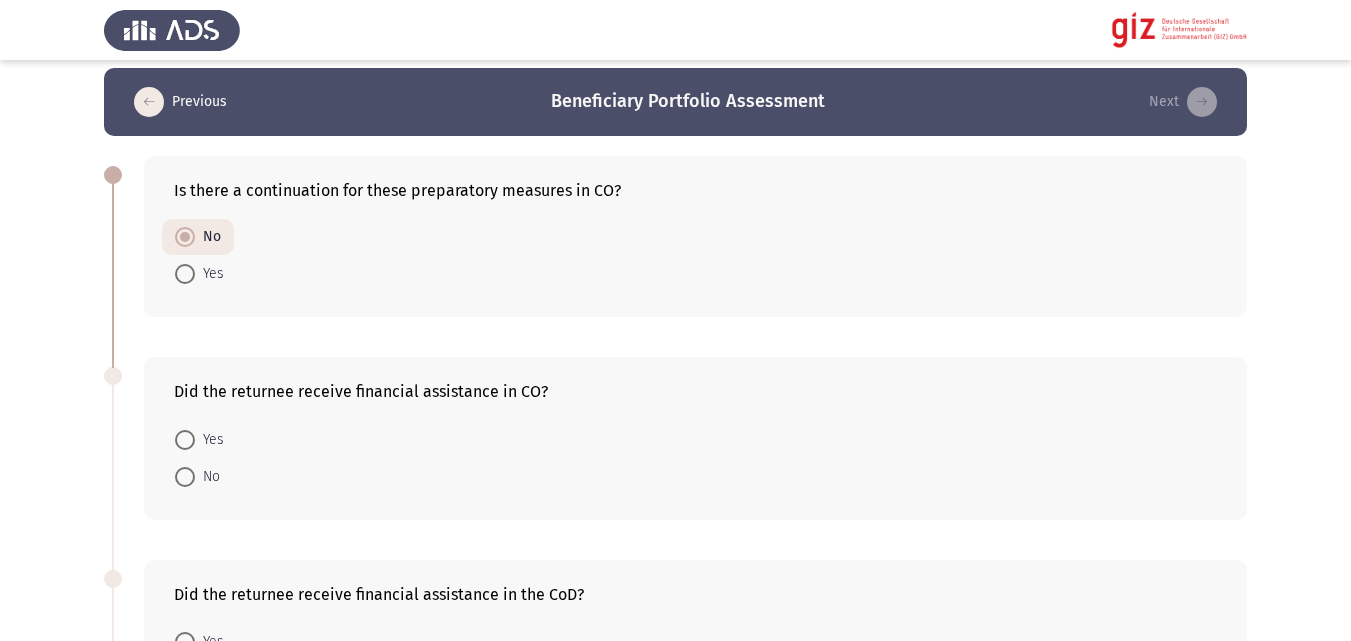 click on "No" at bounding box center (207, 477) 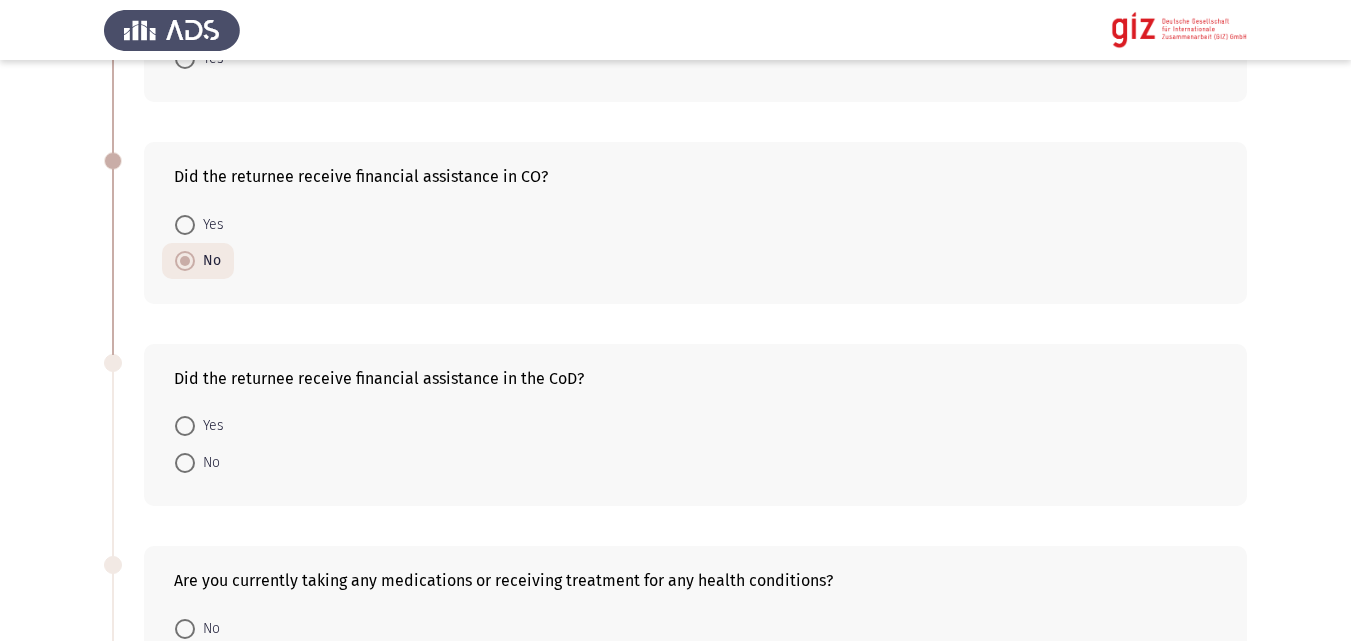 scroll, scrollTop: 357, scrollLeft: 0, axis: vertical 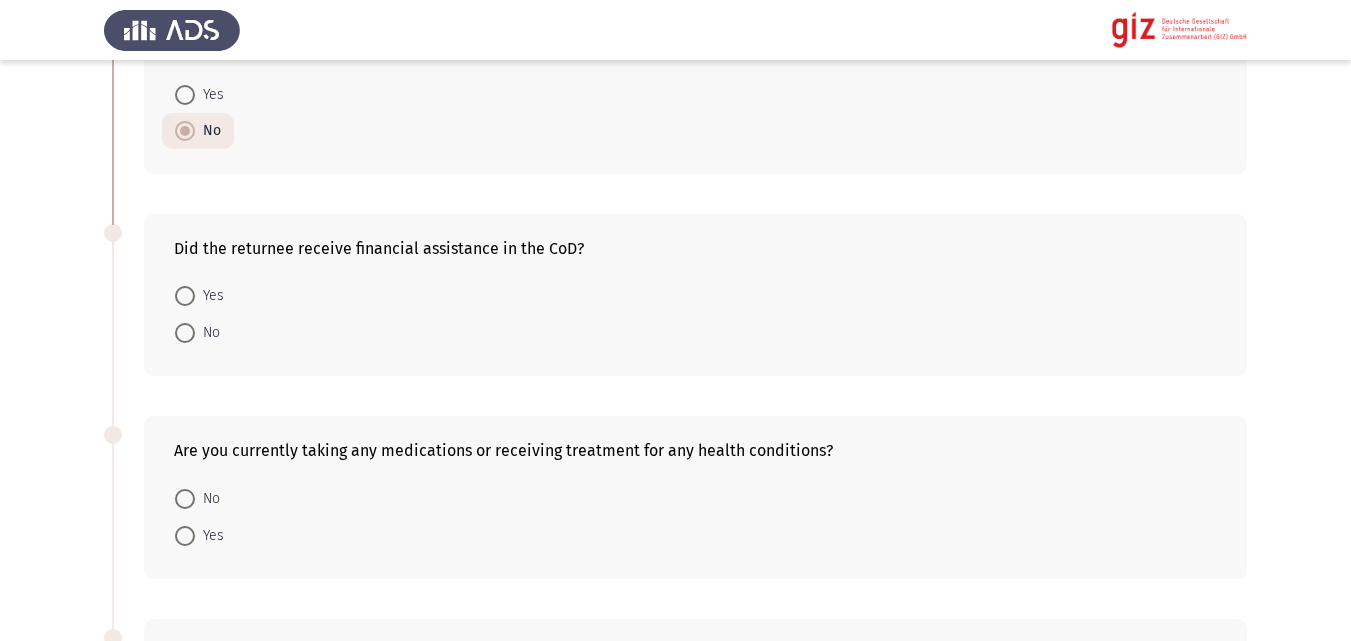 click on "No" at bounding box center (207, 333) 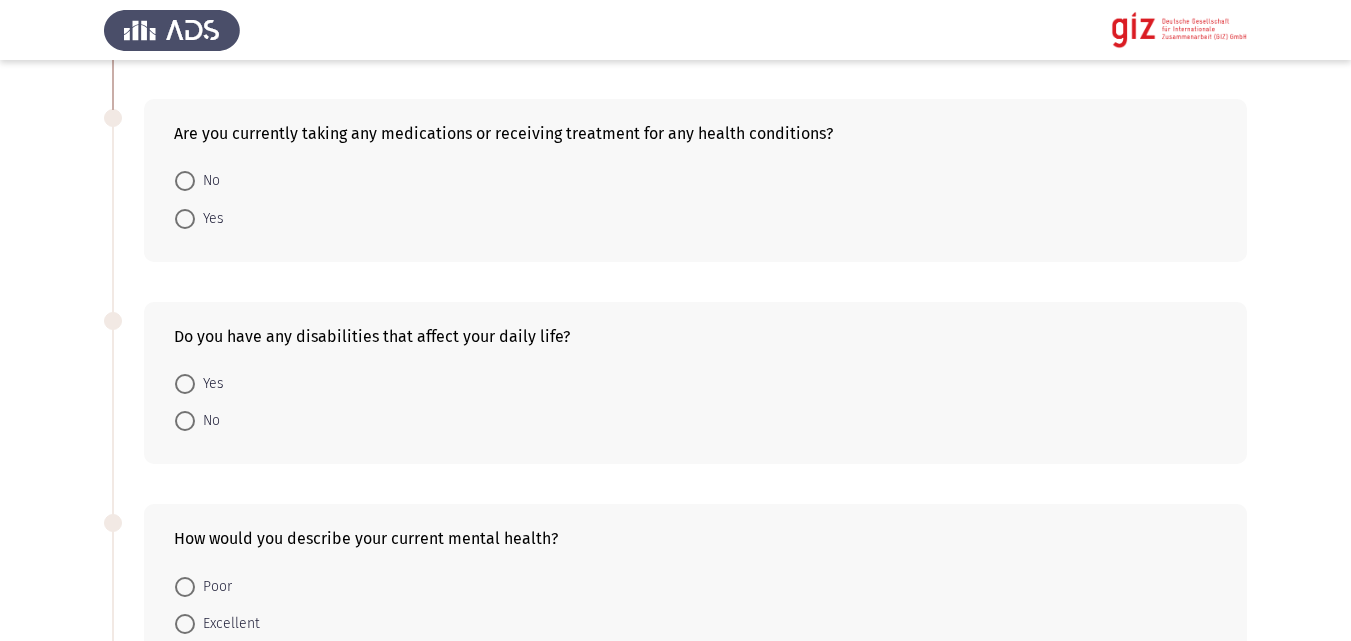 scroll, scrollTop: 681, scrollLeft: 0, axis: vertical 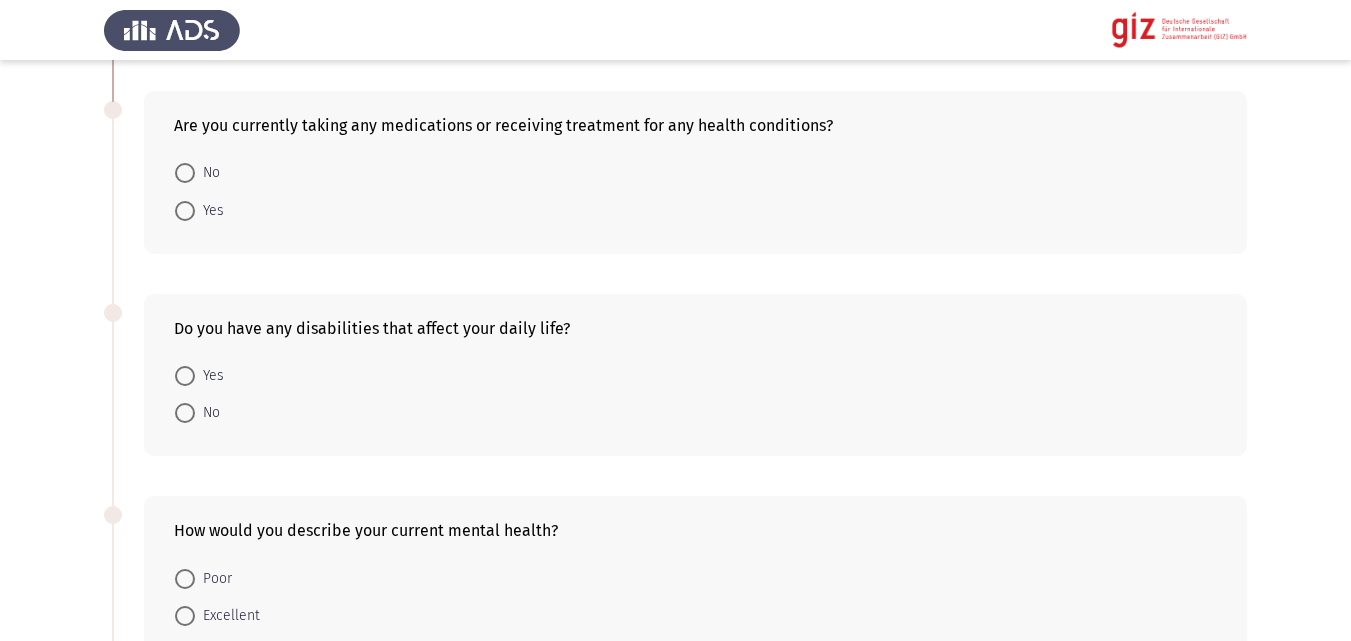 click on "No" at bounding box center [197, 172] 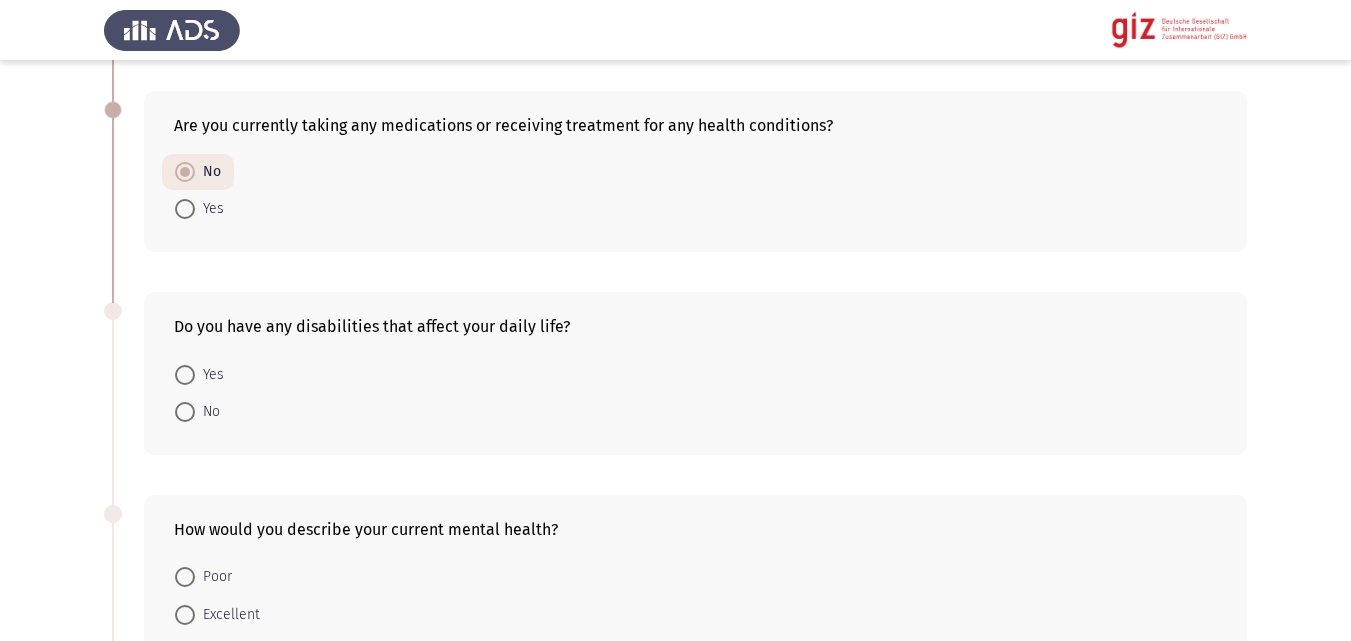 click at bounding box center (185, 412) 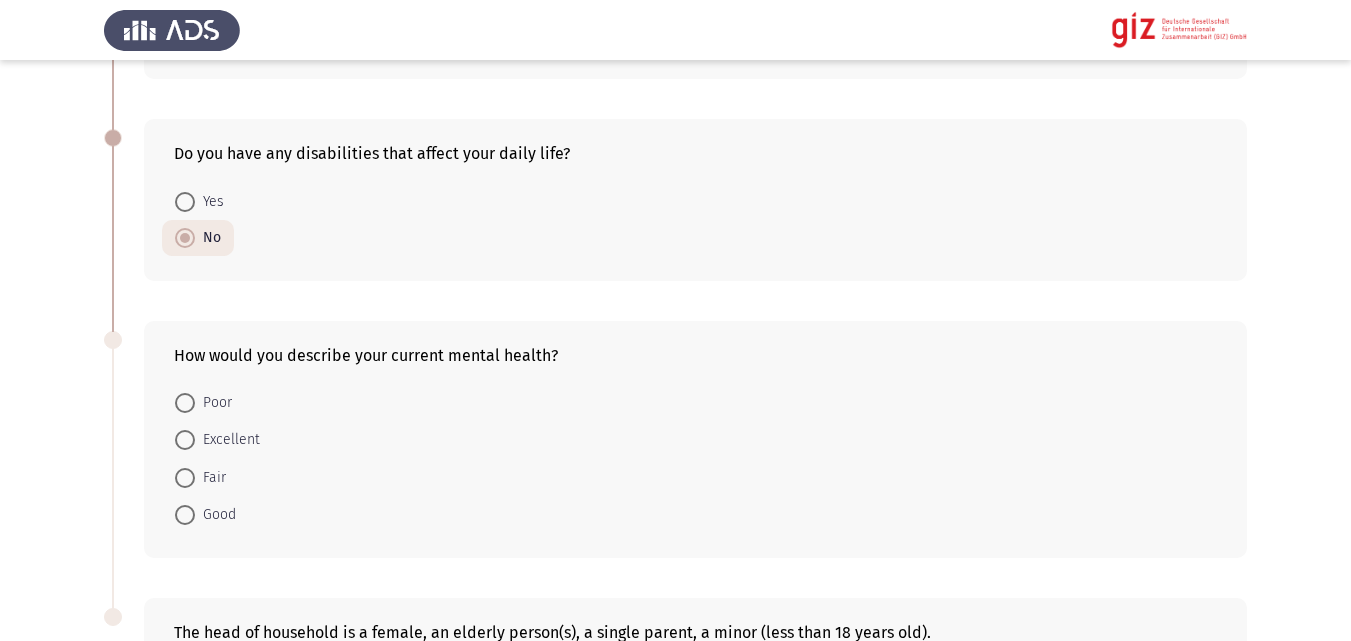 scroll, scrollTop: 918, scrollLeft: 0, axis: vertical 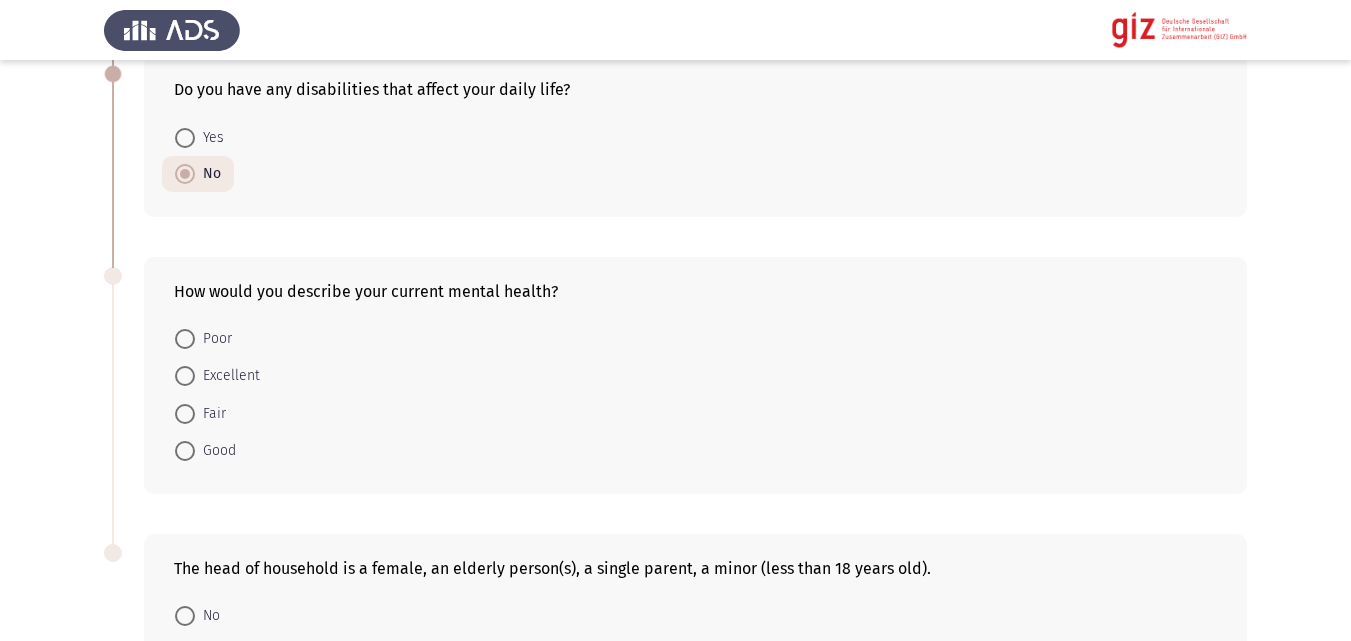 click on "Good" at bounding box center [205, 450] 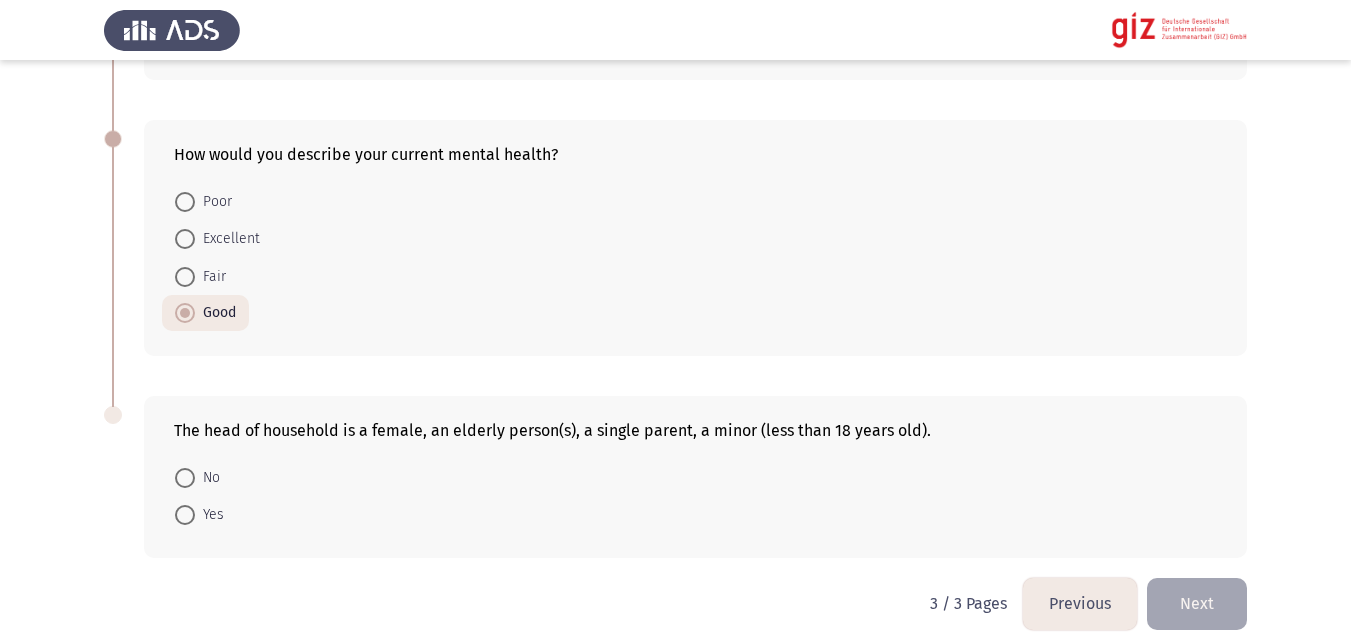 scroll, scrollTop: 1072, scrollLeft: 0, axis: vertical 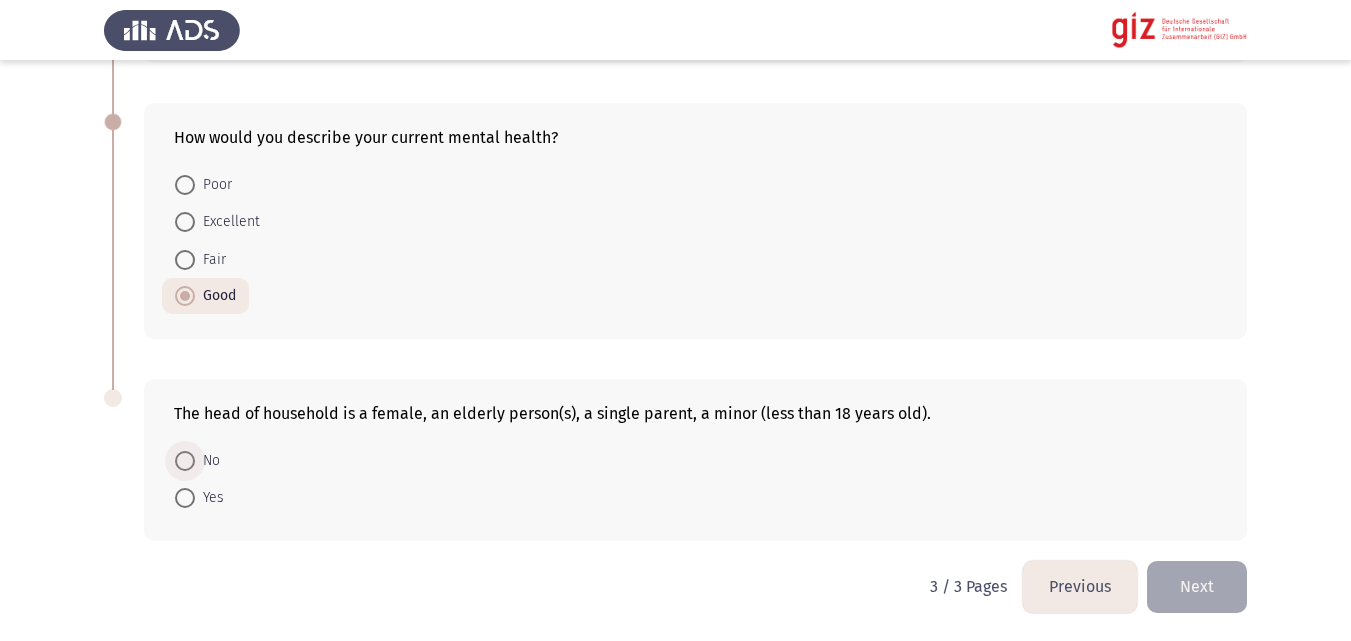 click on "No" at bounding box center [207, 461] 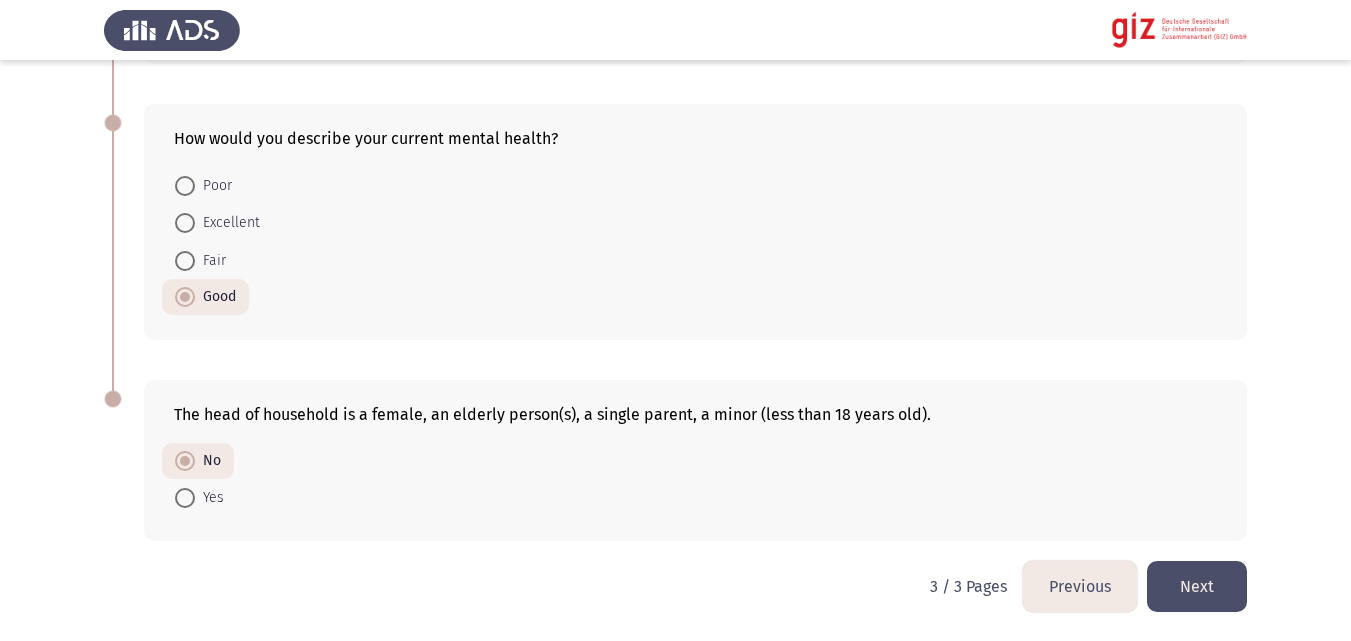 click on "Next" 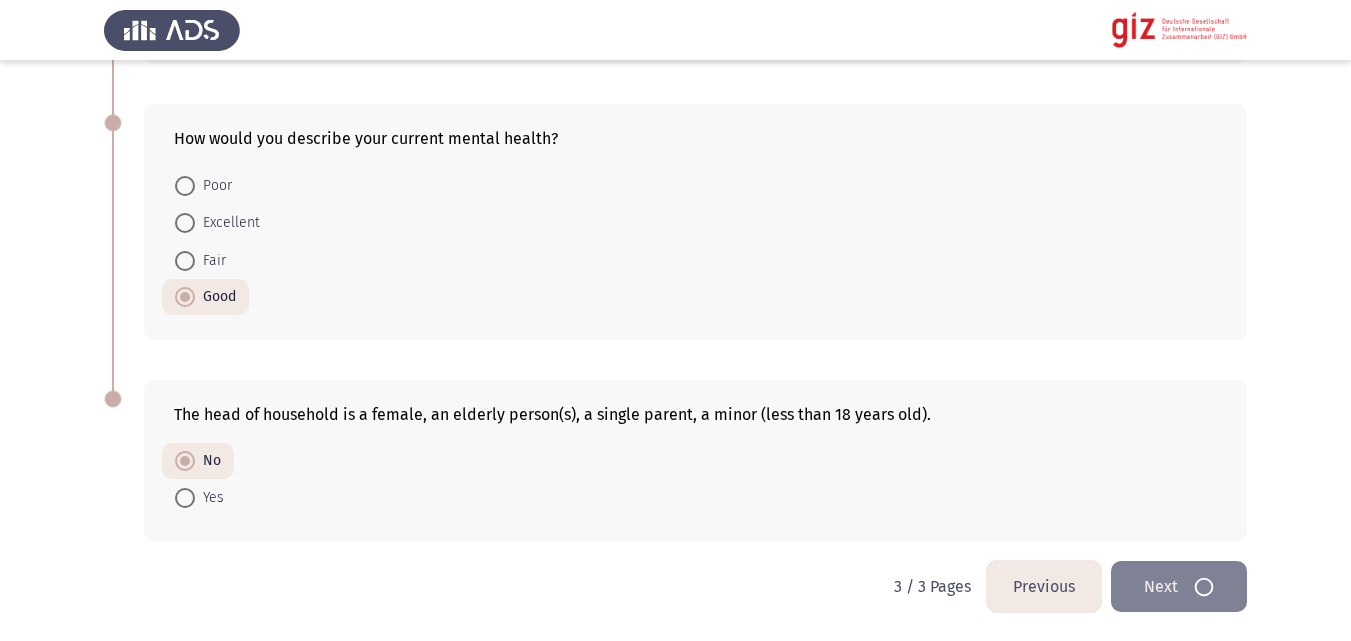 scroll, scrollTop: 0, scrollLeft: 0, axis: both 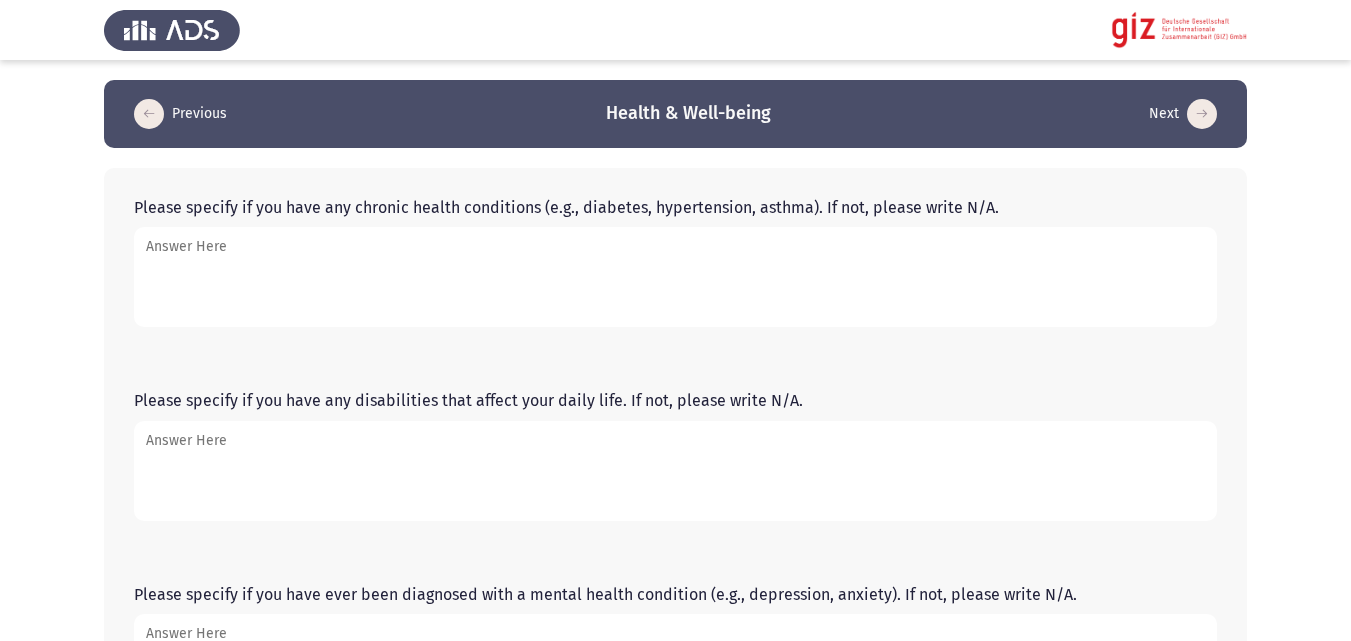 click on "Please specify if you have any chronic health conditions (e.g., diabetes, hypertension, asthma). If not, please write N/A." at bounding box center (675, 277) 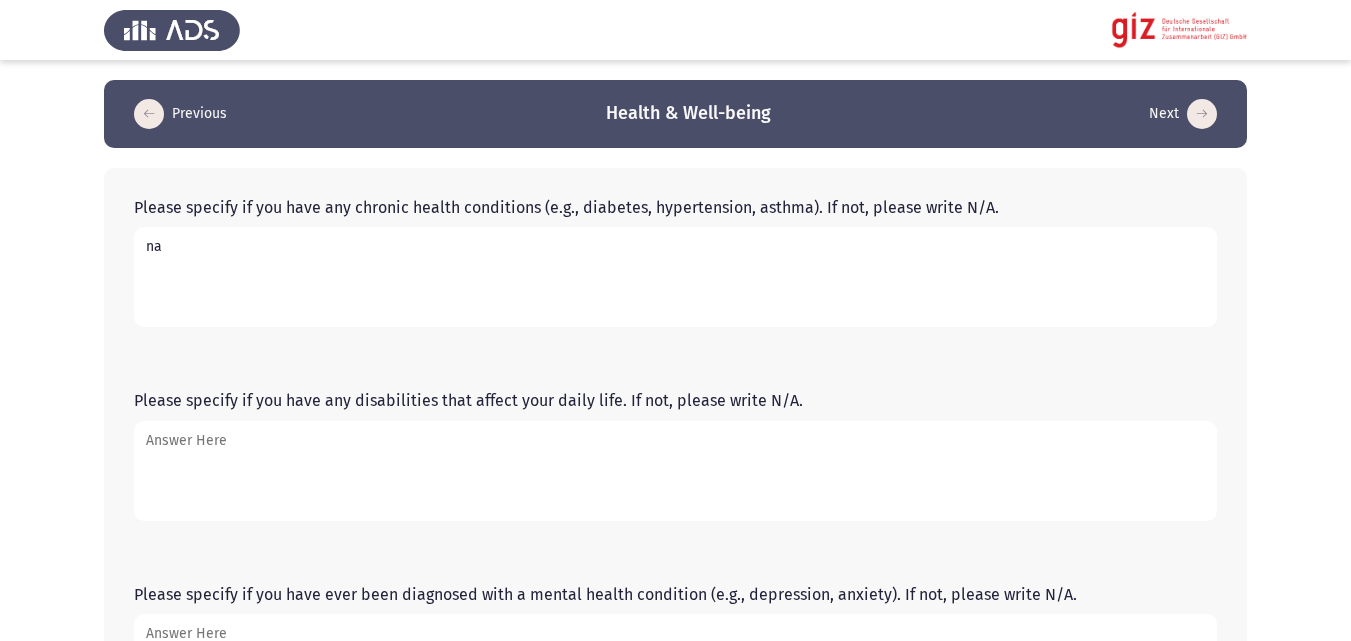 type on "na" 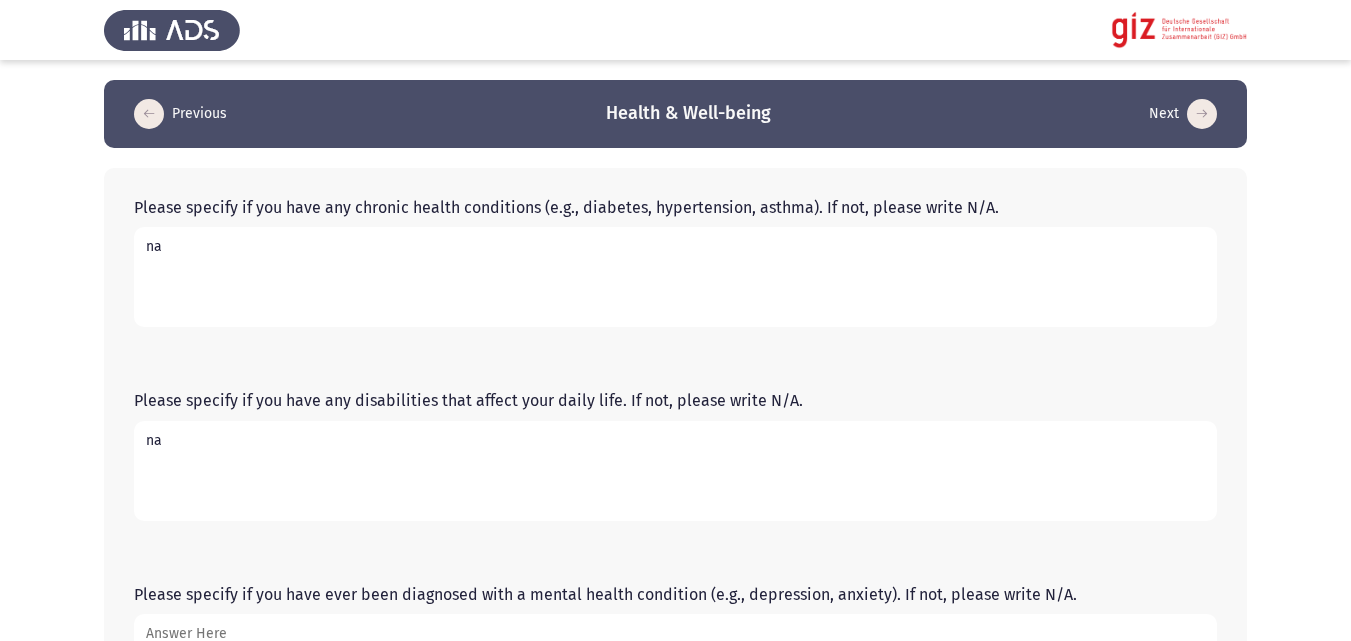 type on "na" 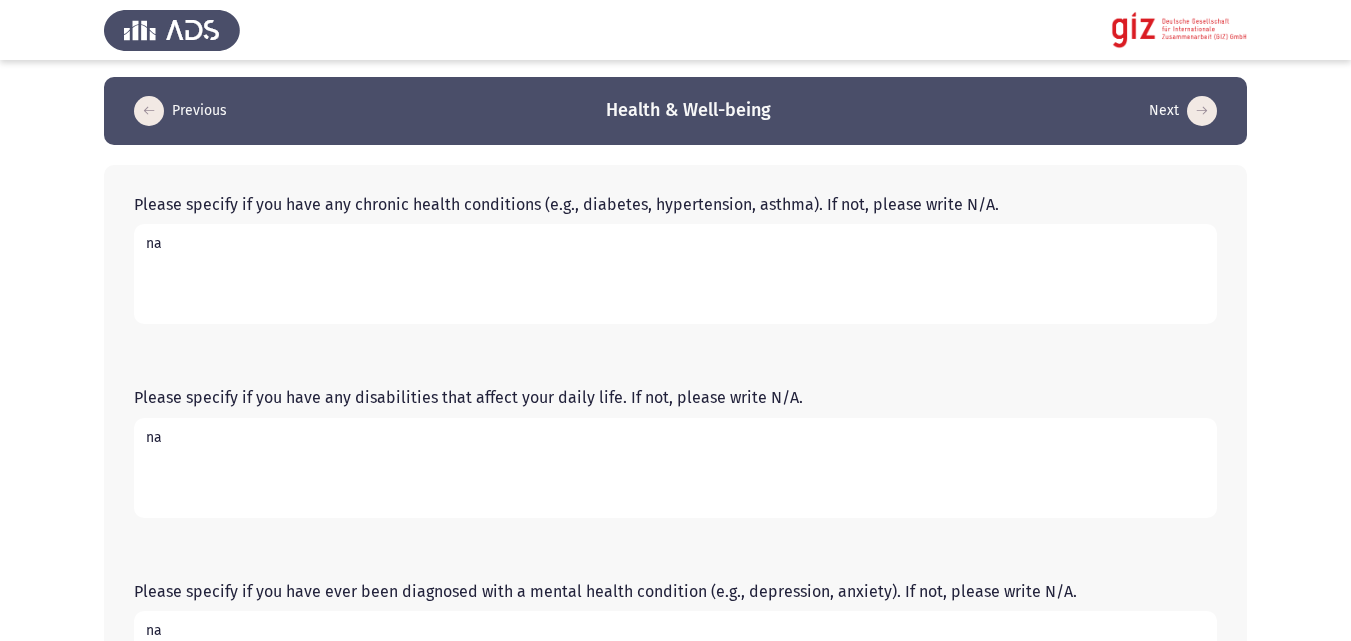 type on "na" 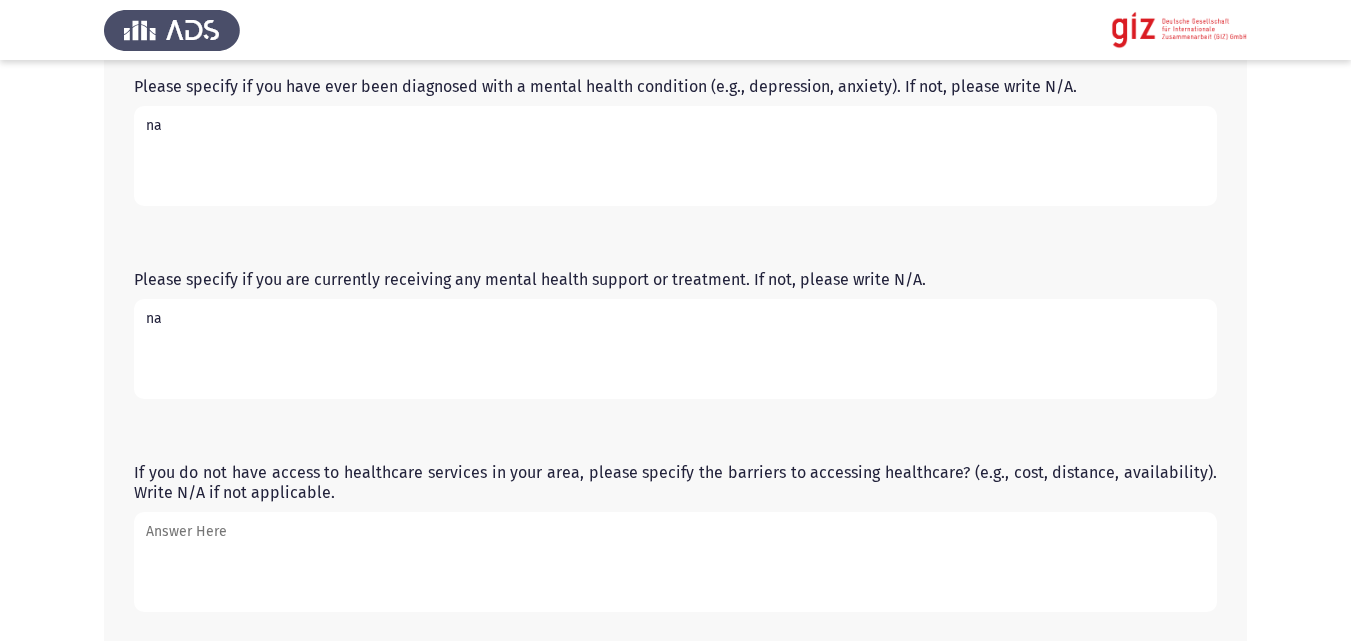 type on "na" 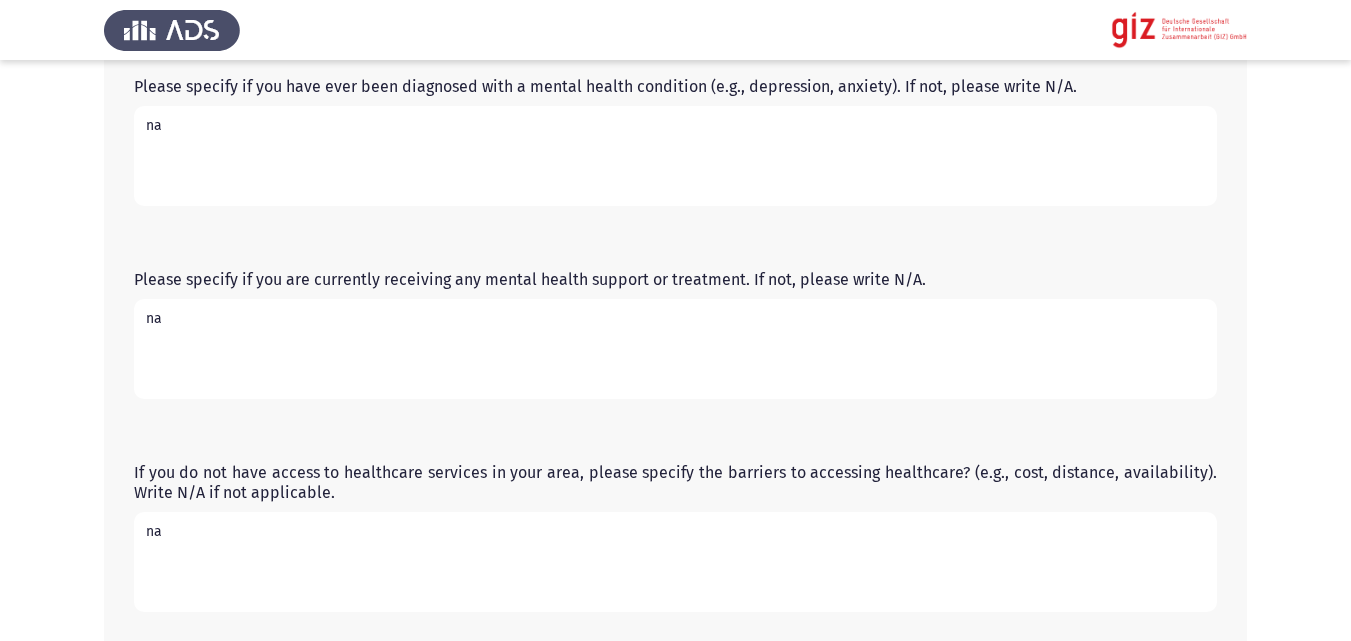 scroll, scrollTop: 807, scrollLeft: 0, axis: vertical 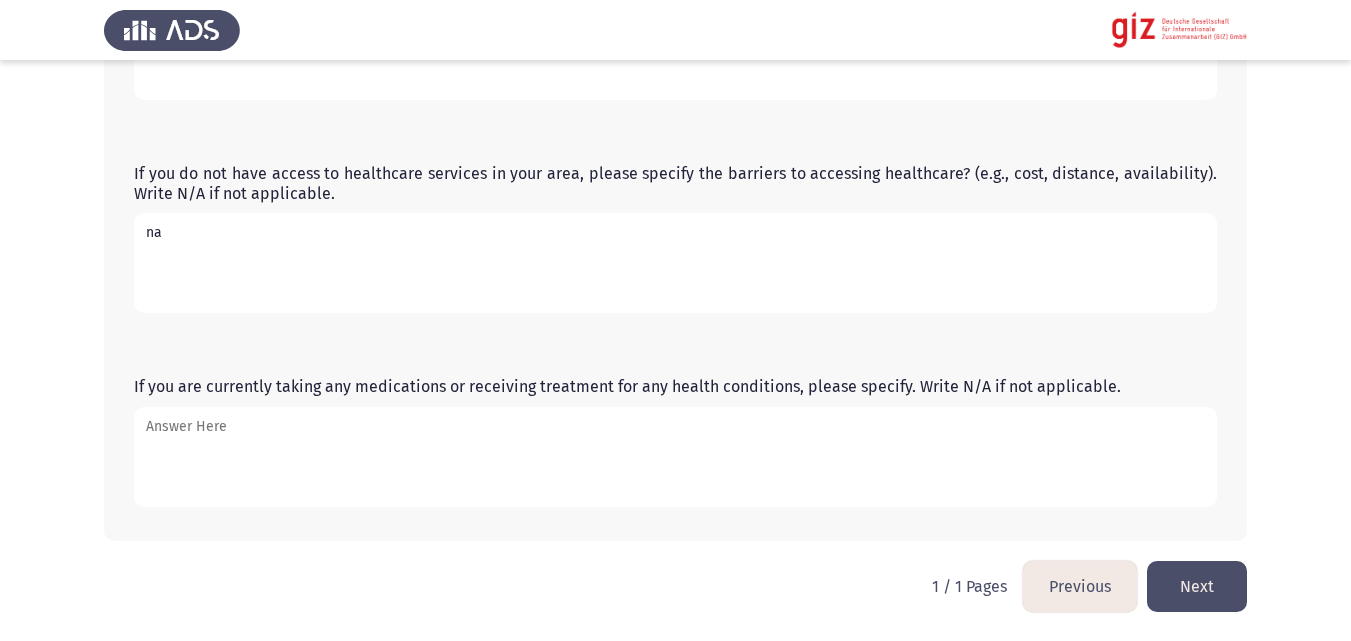 drag, startPoint x: 357, startPoint y: 288, endPoint x: 0, endPoint y: 278, distance: 357.14 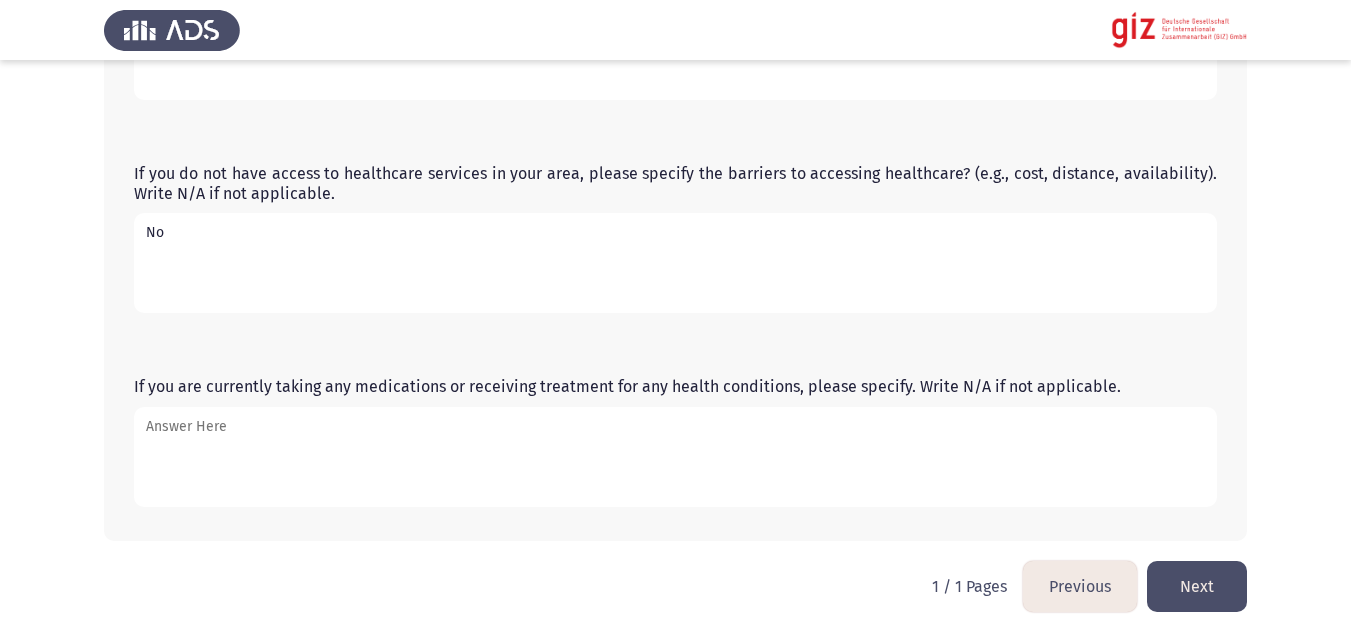 type on "N" 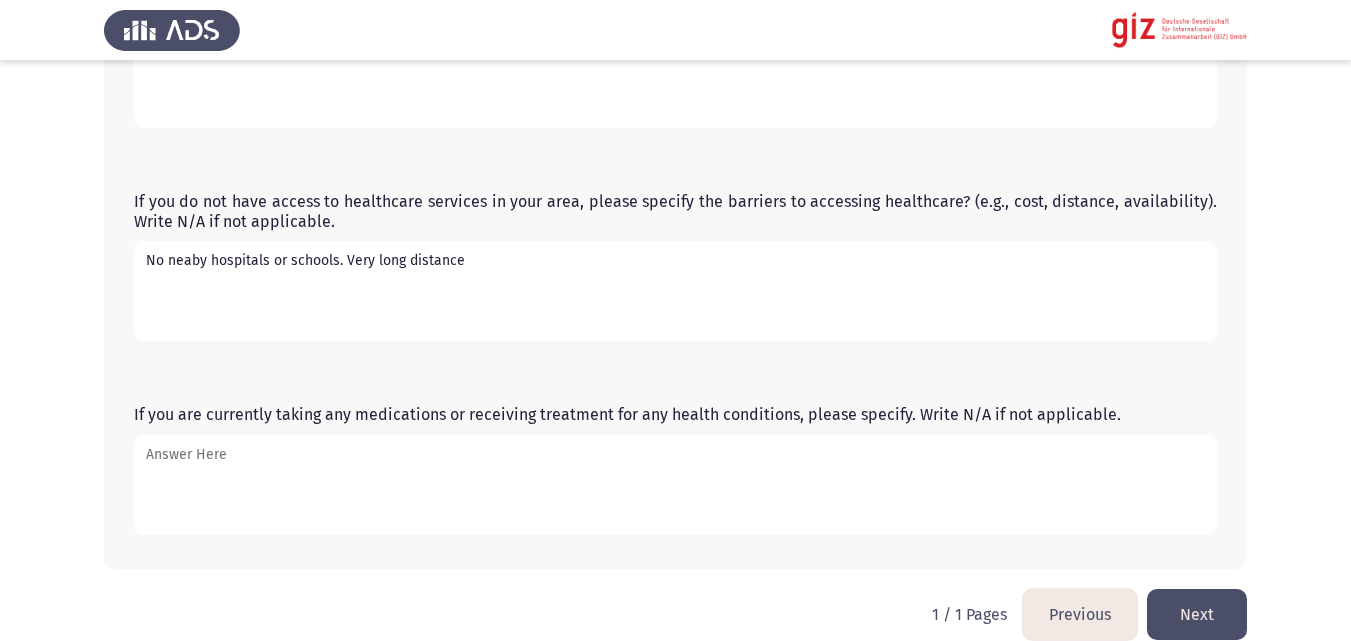 scroll, scrollTop: 807, scrollLeft: 0, axis: vertical 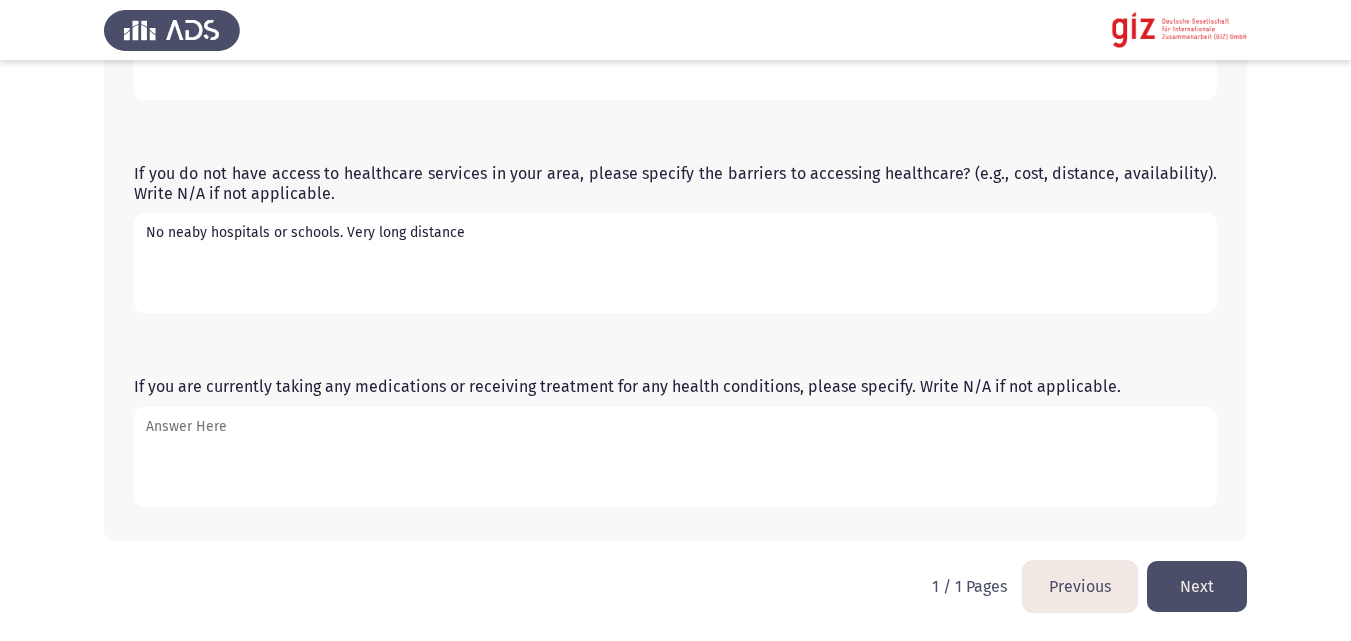 type on "No neaby hospitals or schools. Very long distance" 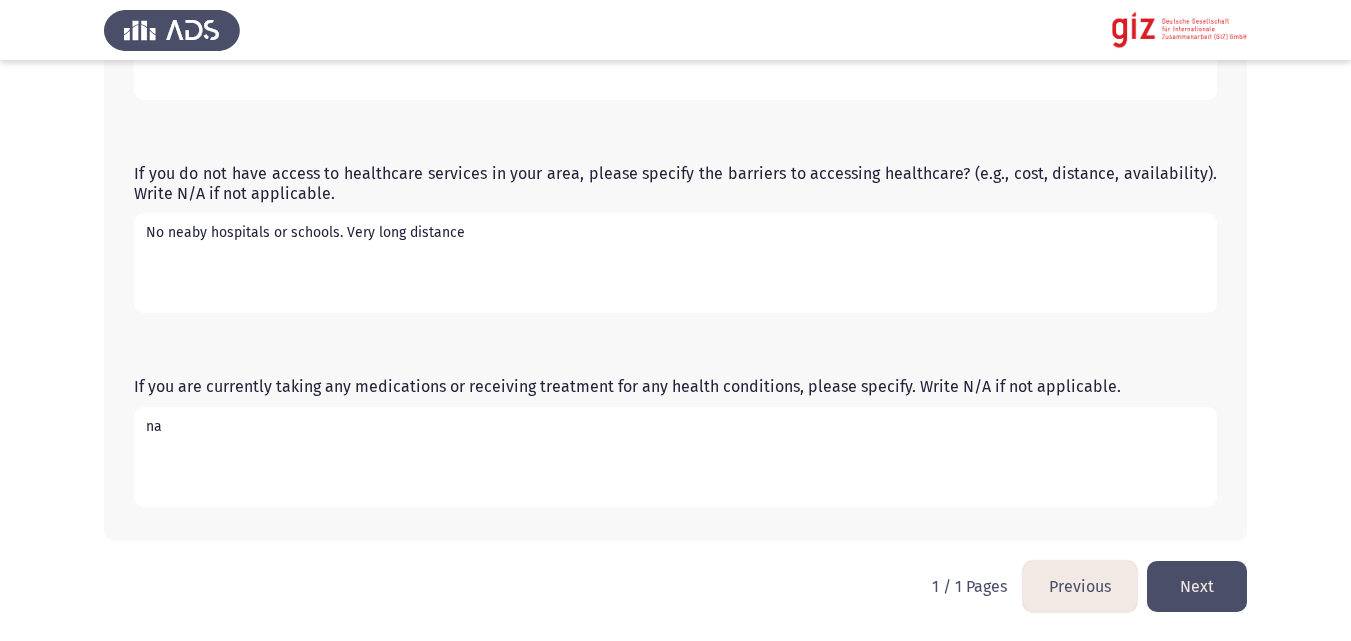 type on "na" 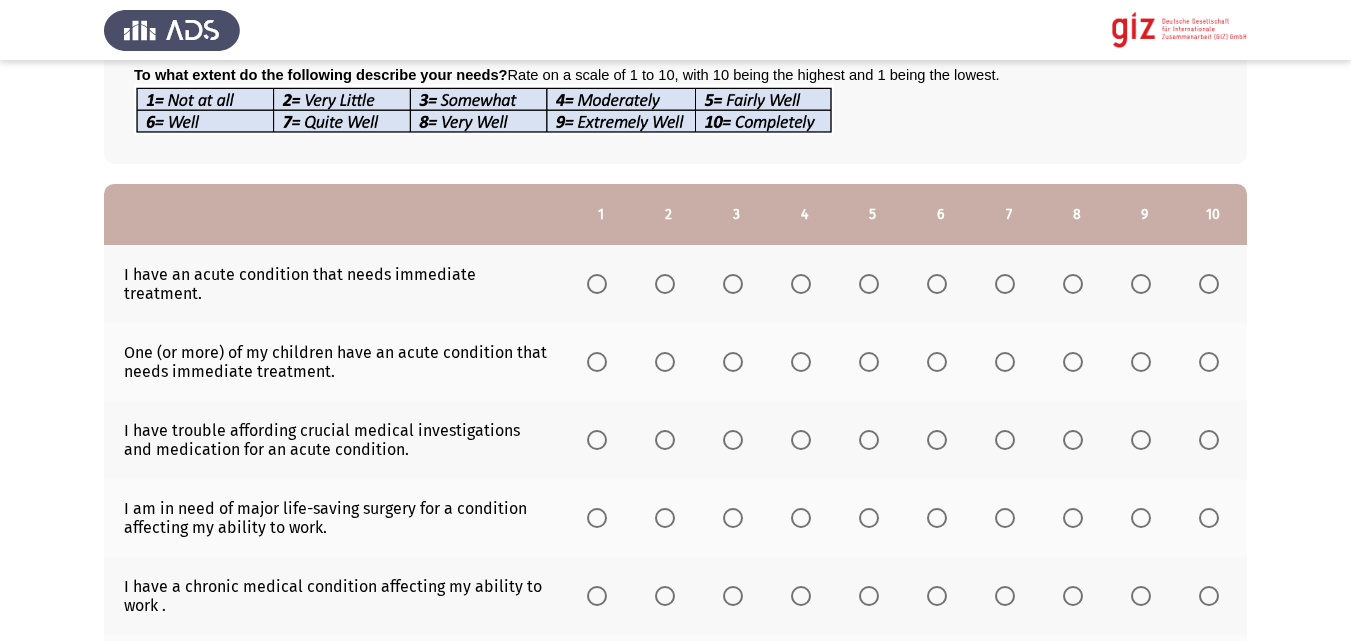 scroll, scrollTop: 159, scrollLeft: 0, axis: vertical 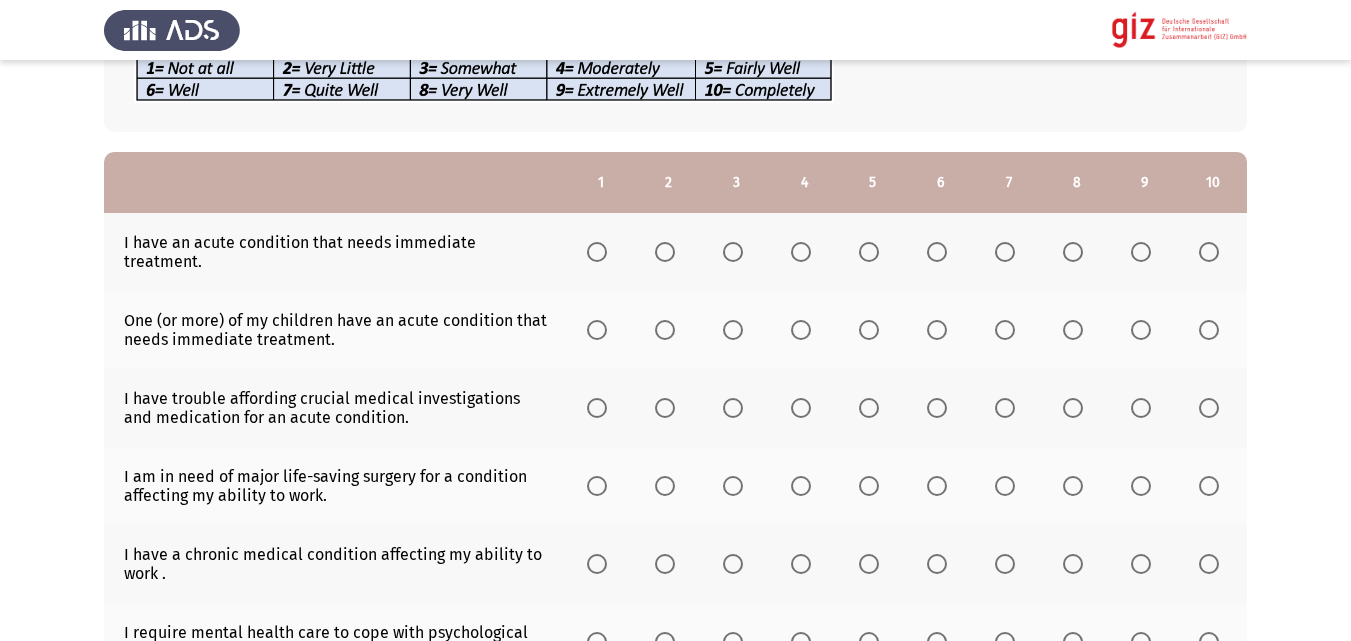 click 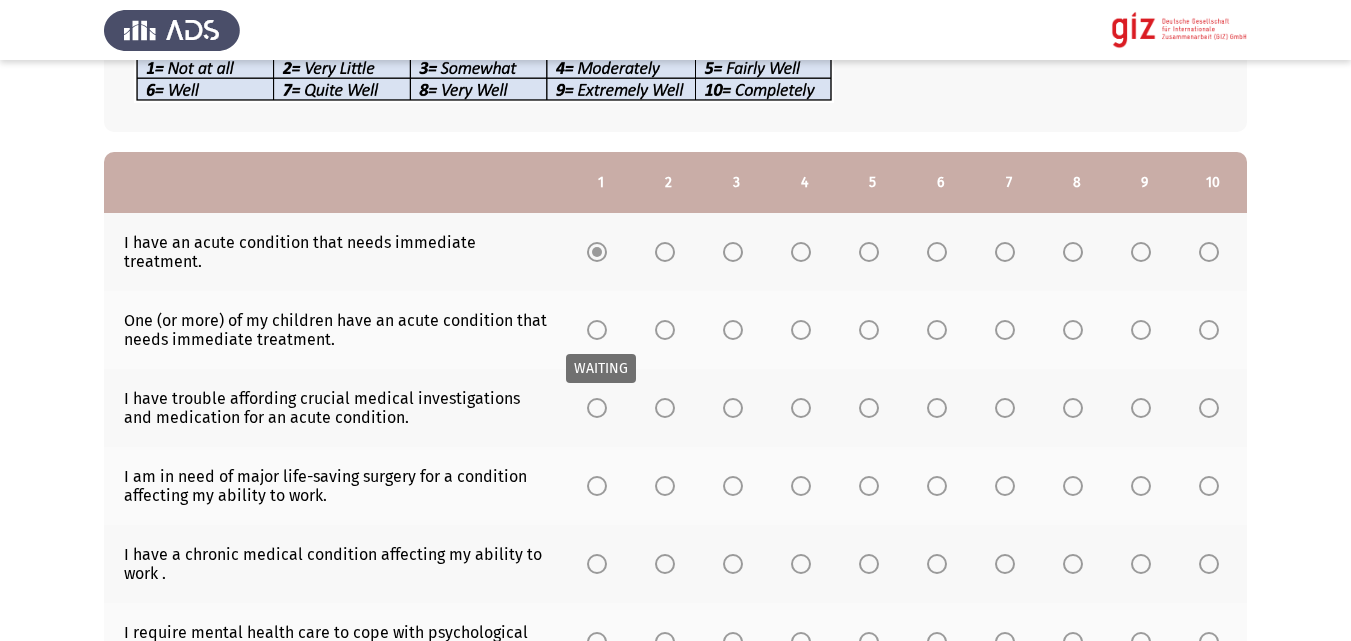 click at bounding box center (597, 330) 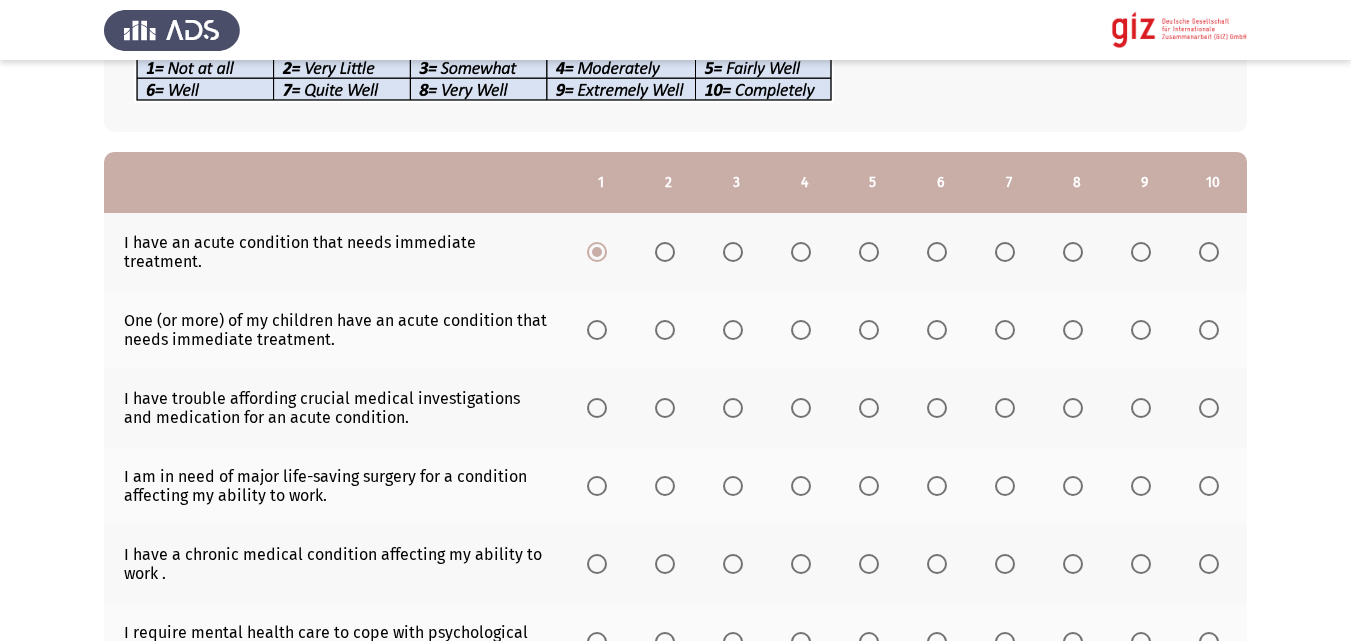 click at bounding box center (597, 330) 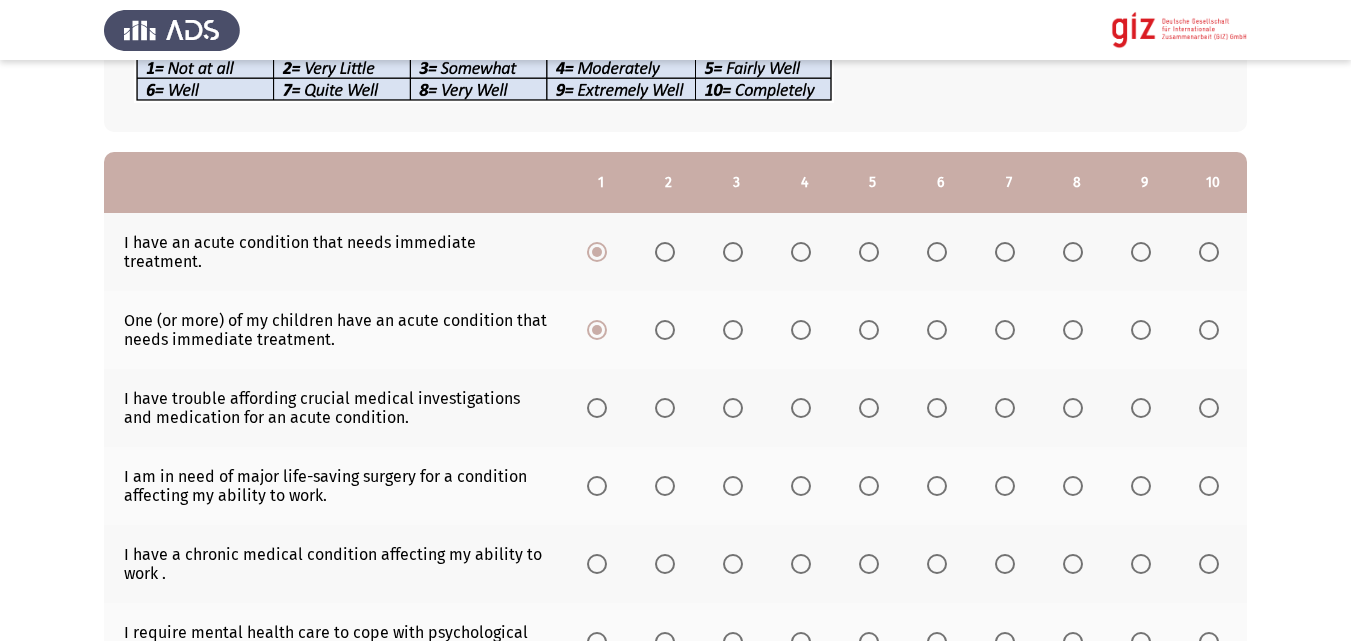 click 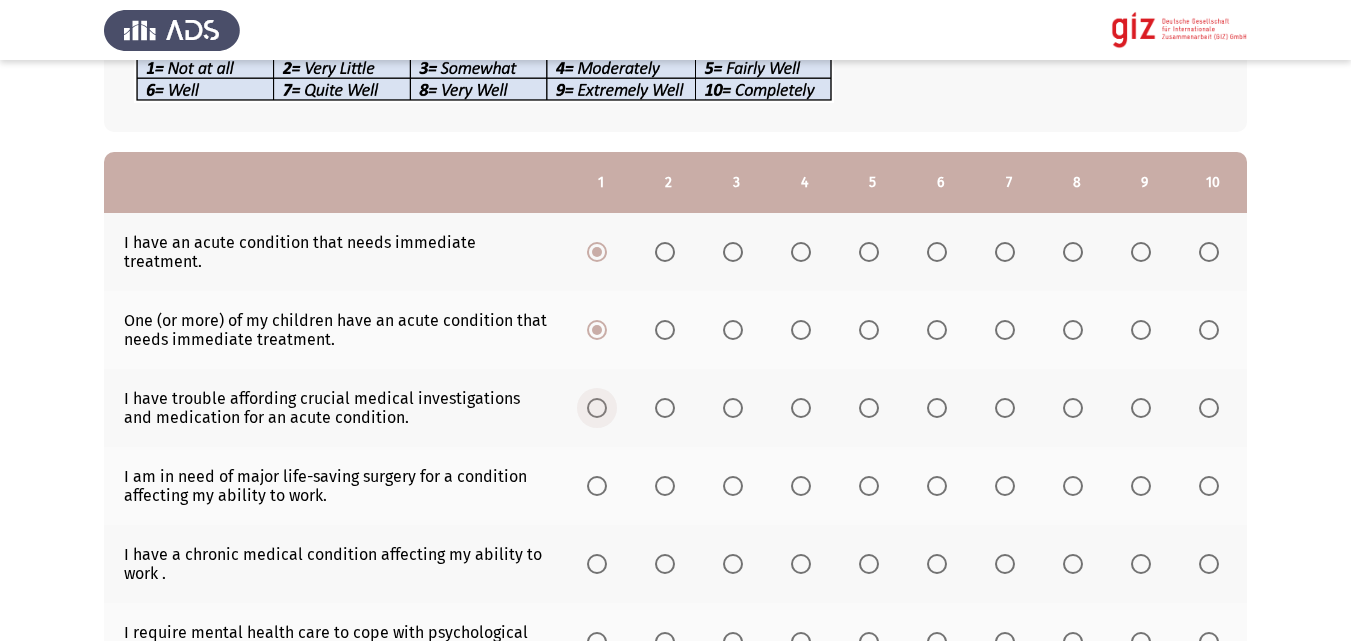 click at bounding box center [597, 408] 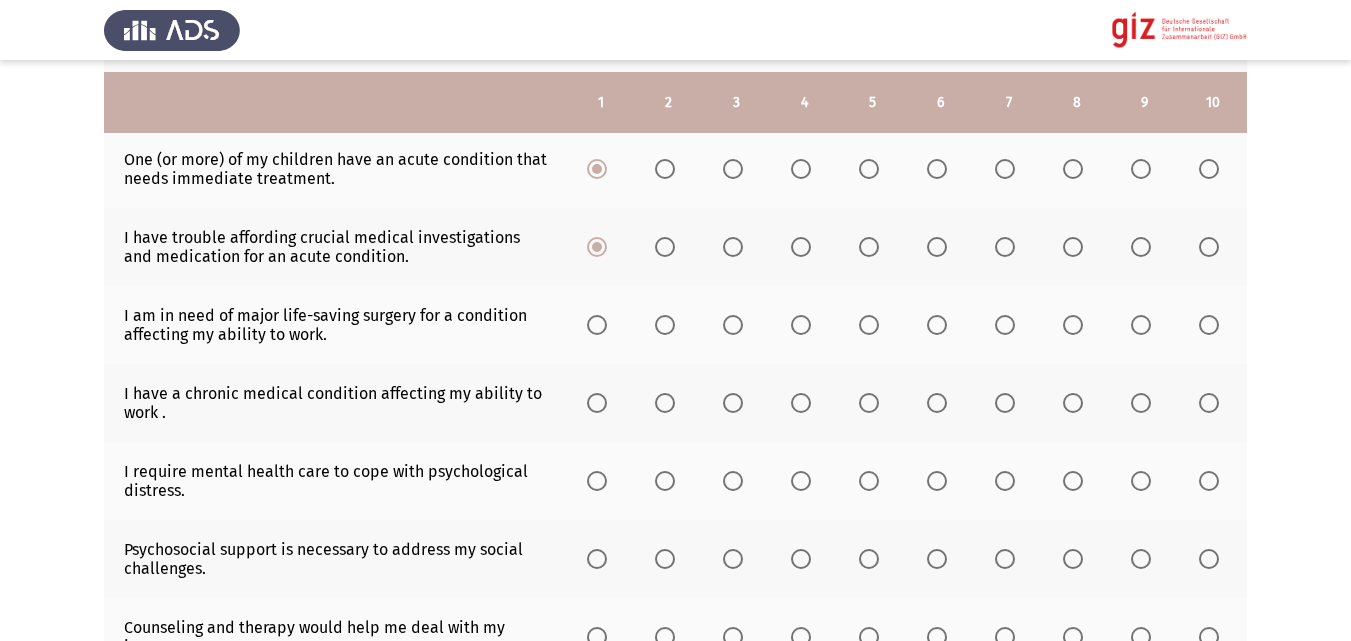 scroll, scrollTop: 363, scrollLeft: 0, axis: vertical 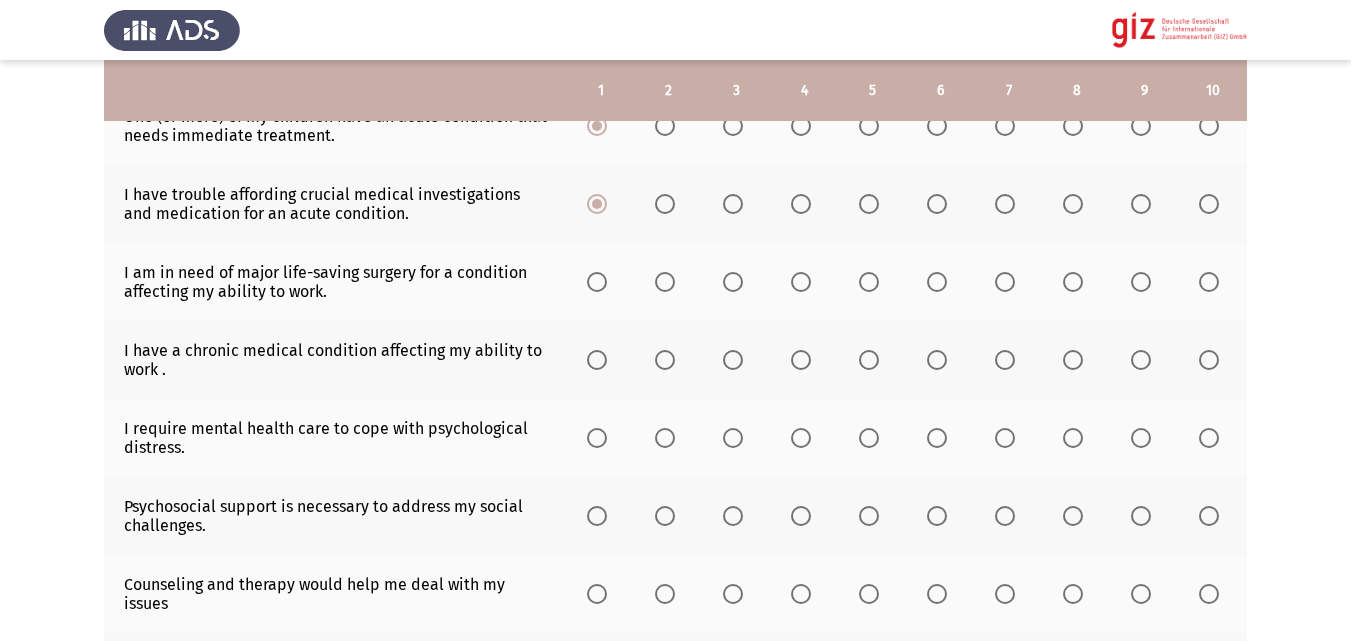 click at bounding box center [597, 282] 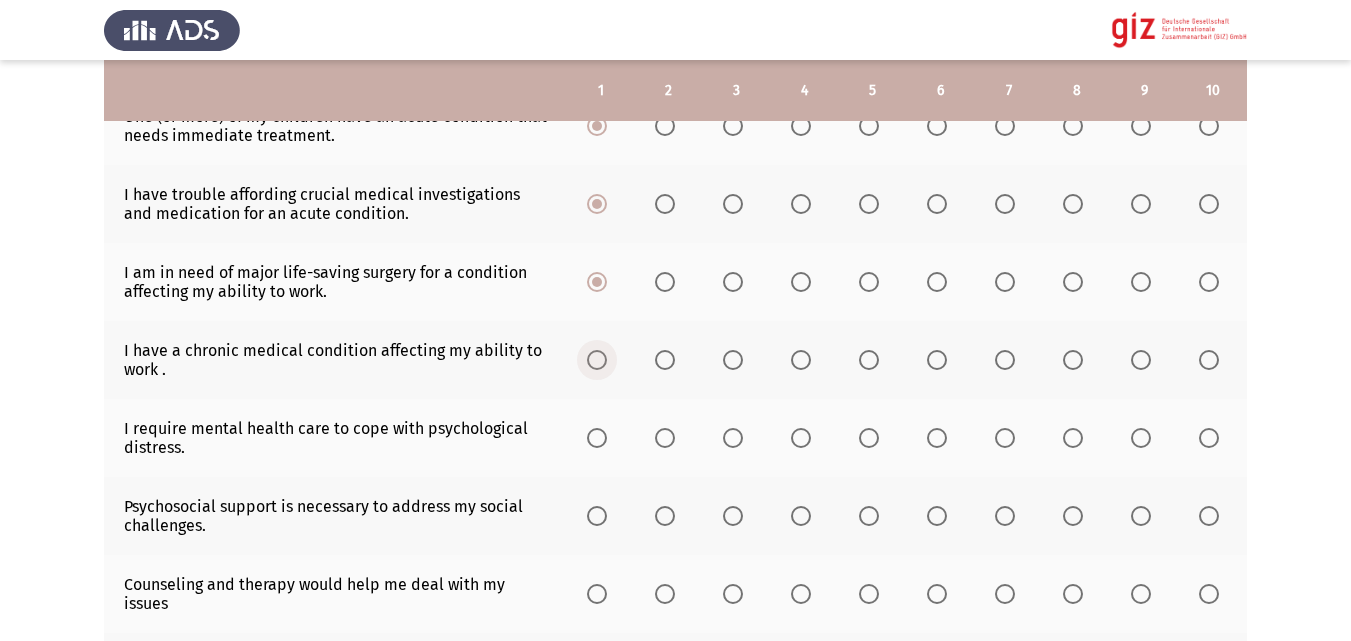 click at bounding box center [597, 360] 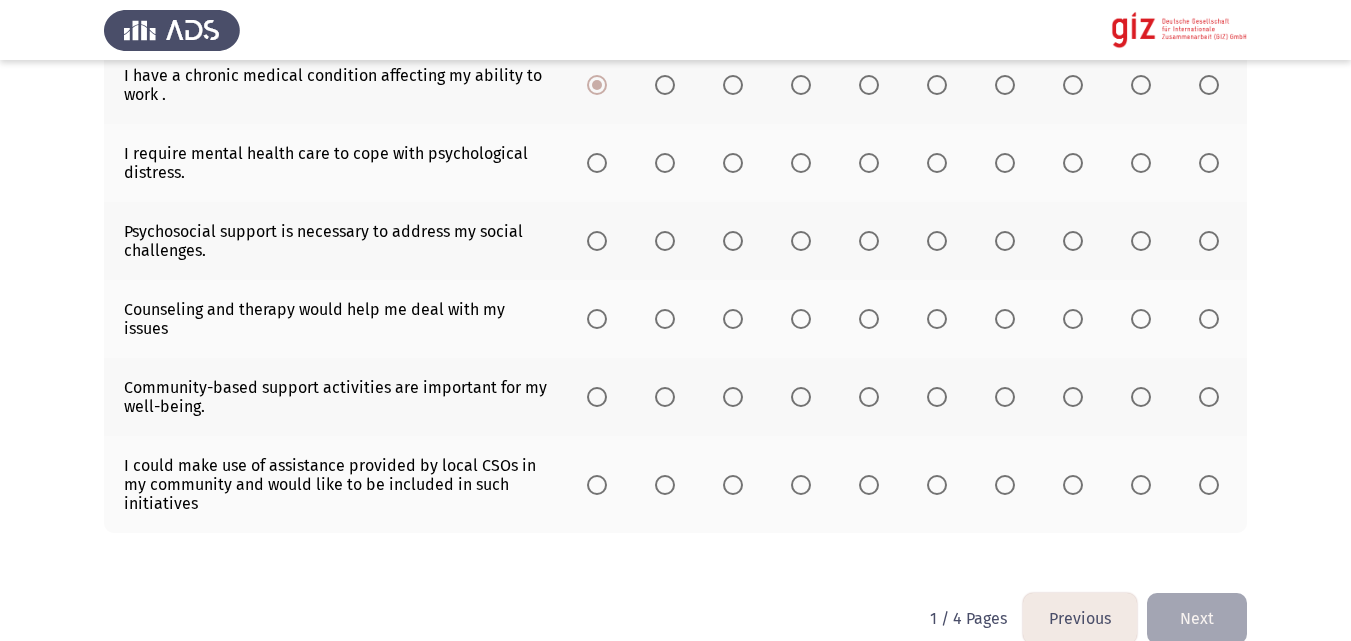 scroll, scrollTop: 640, scrollLeft: 0, axis: vertical 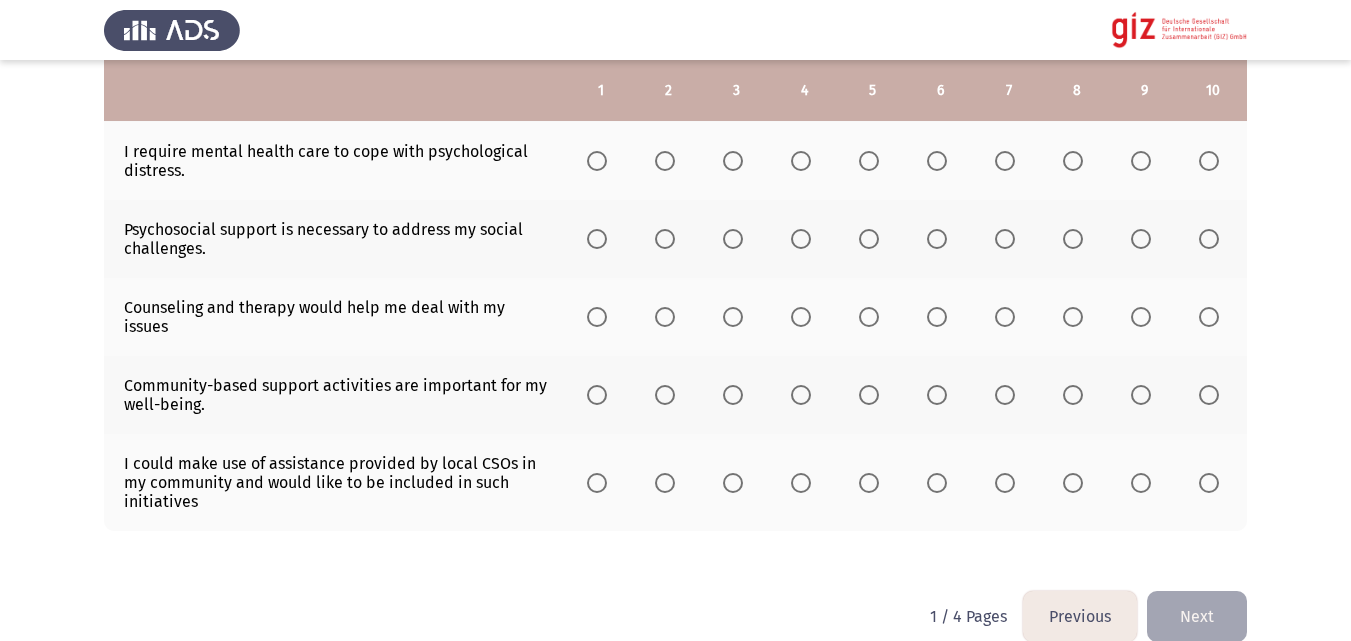 click at bounding box center (597, 161) 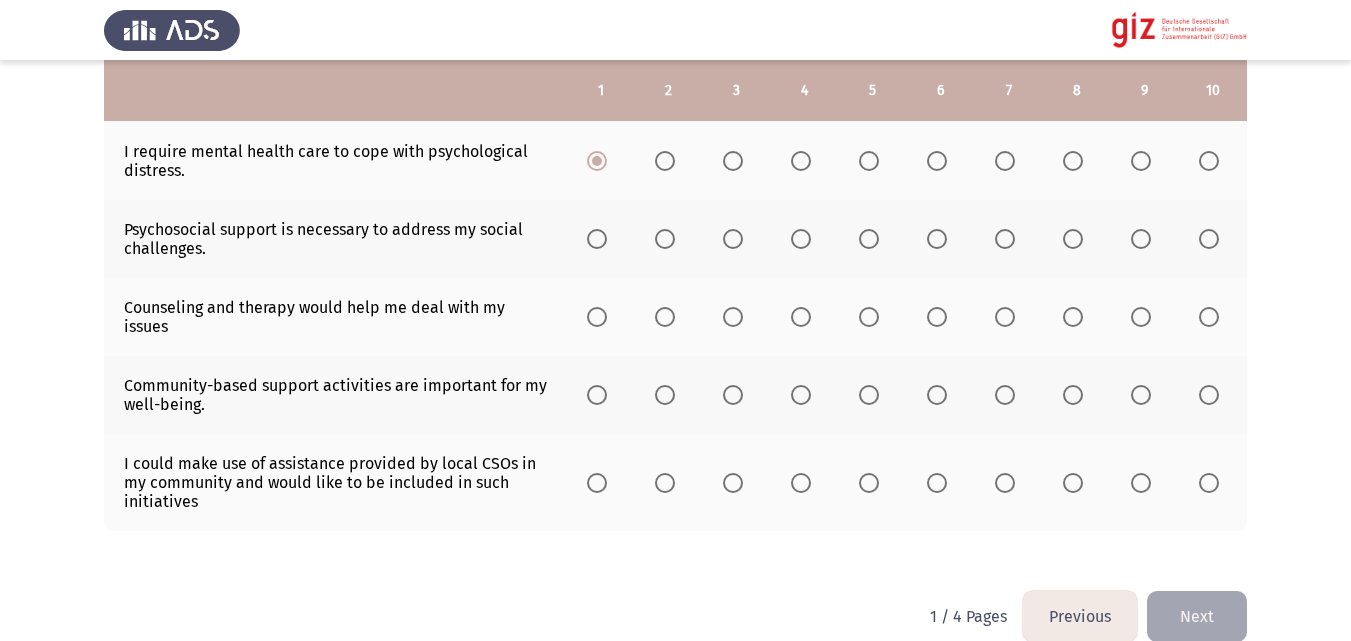 click at bounding box center [597, 239] 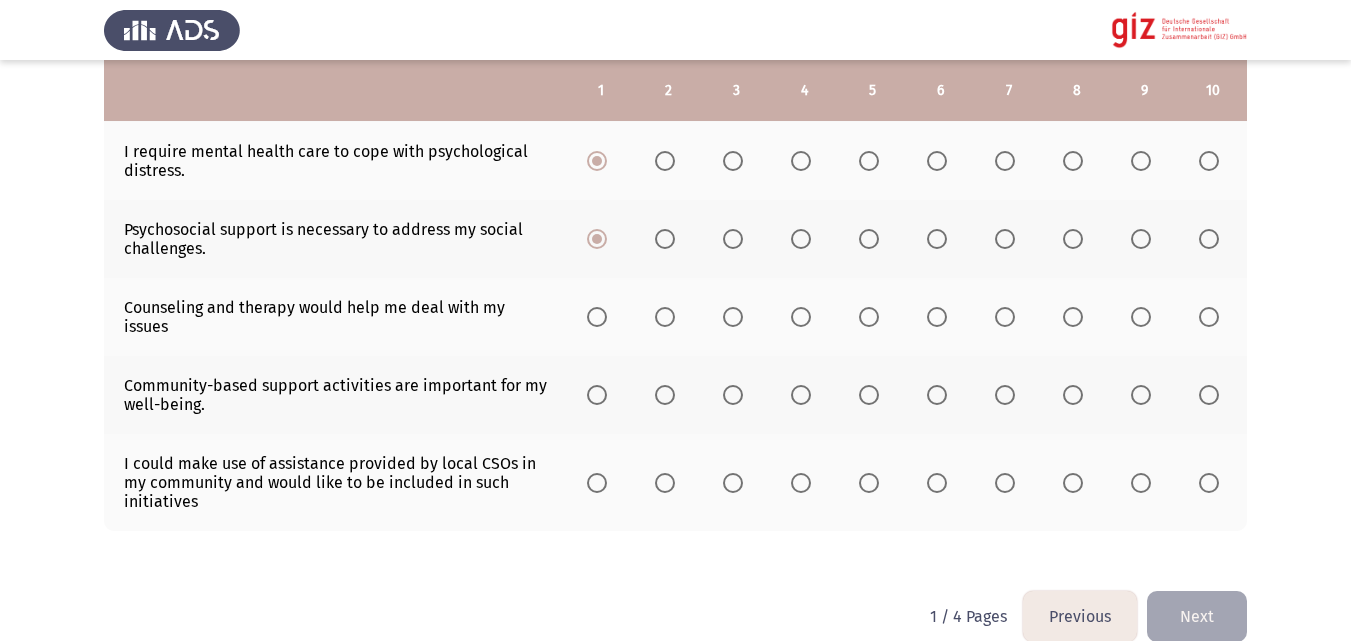 click at bounding box center (597, 317) 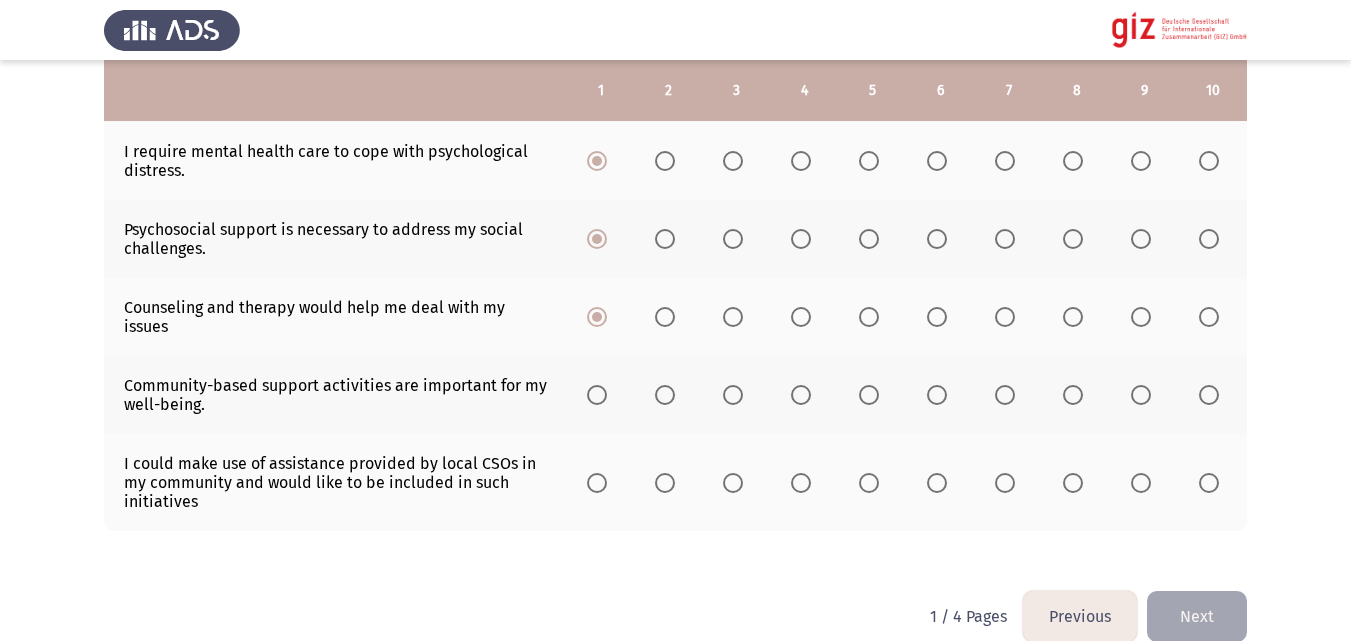 click 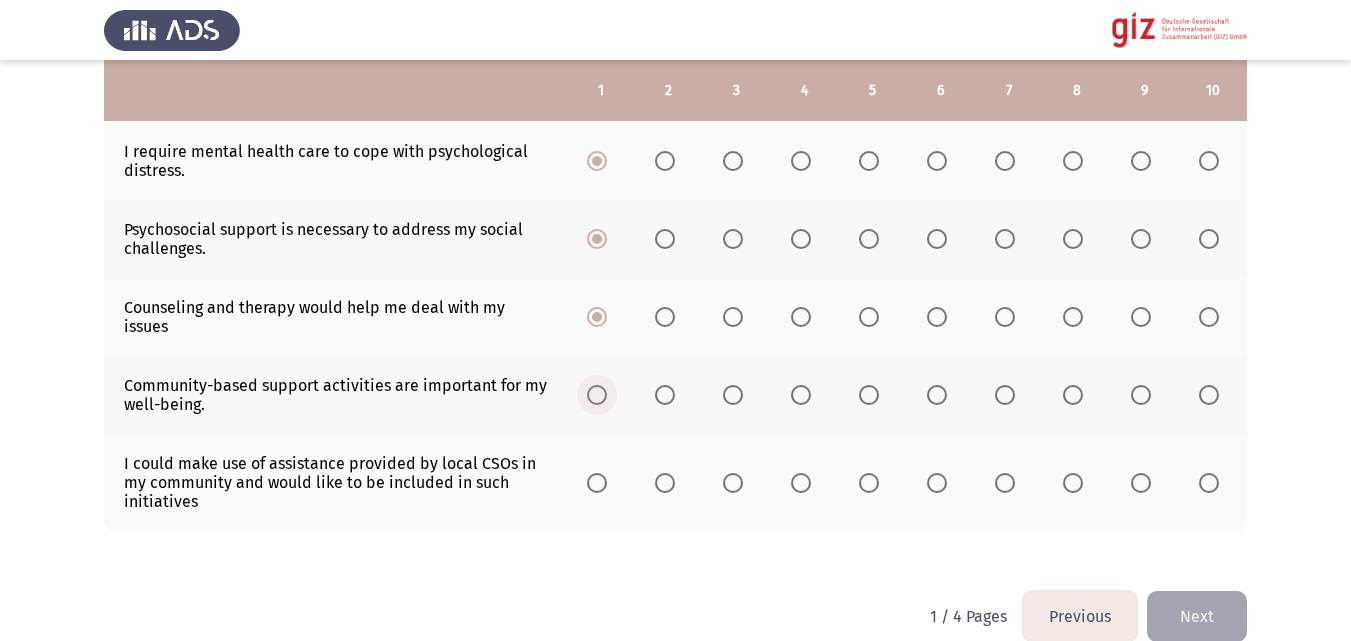 click at bounding box center (597, 395) 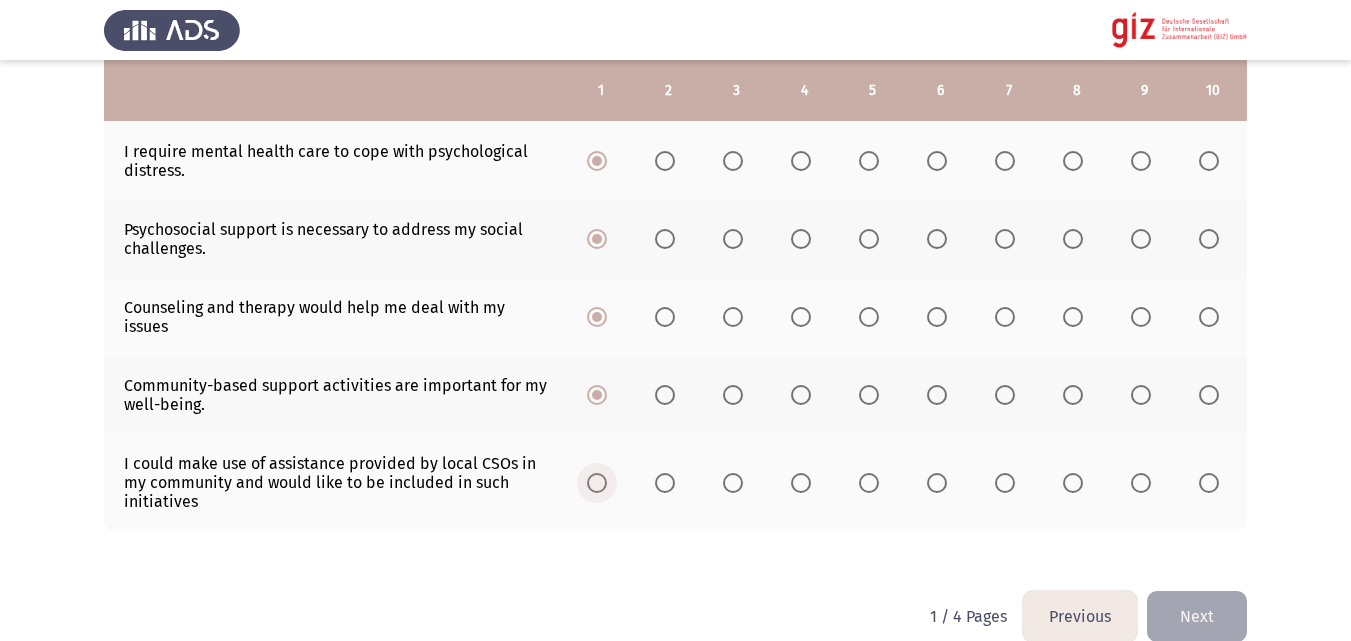 click at bounding box center (597, 483) 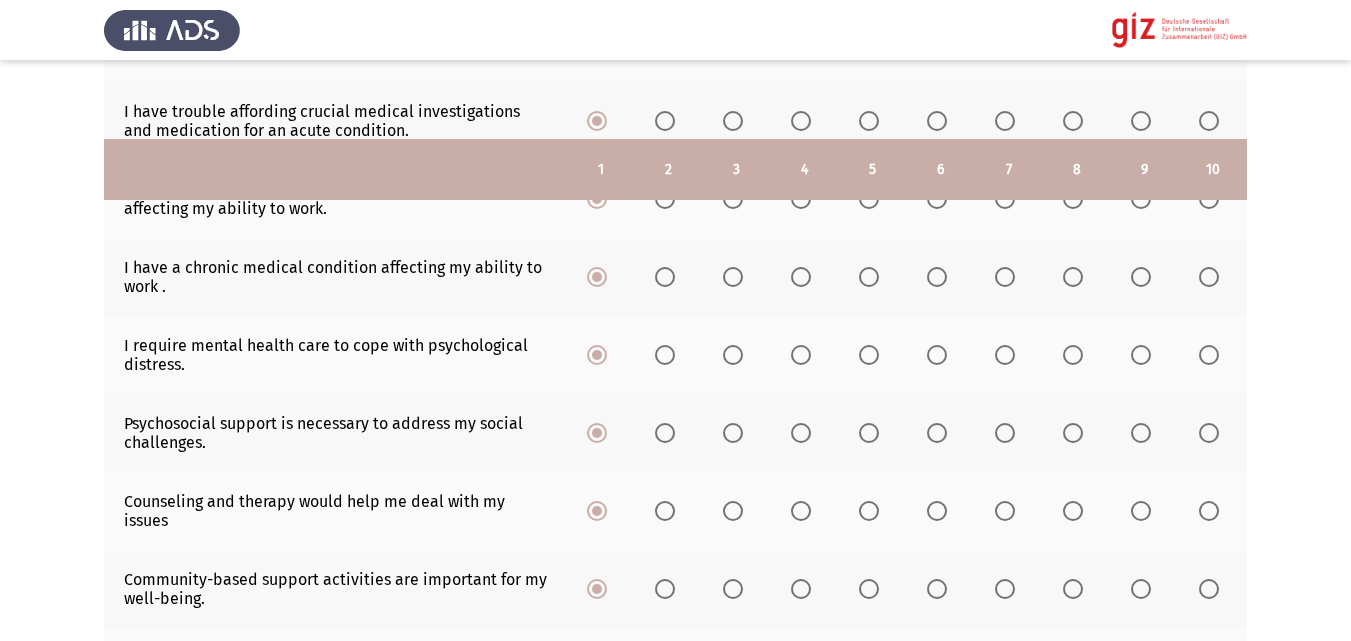 scroll, scrollTop: 670, scrollLeft: 0, axis: vertical 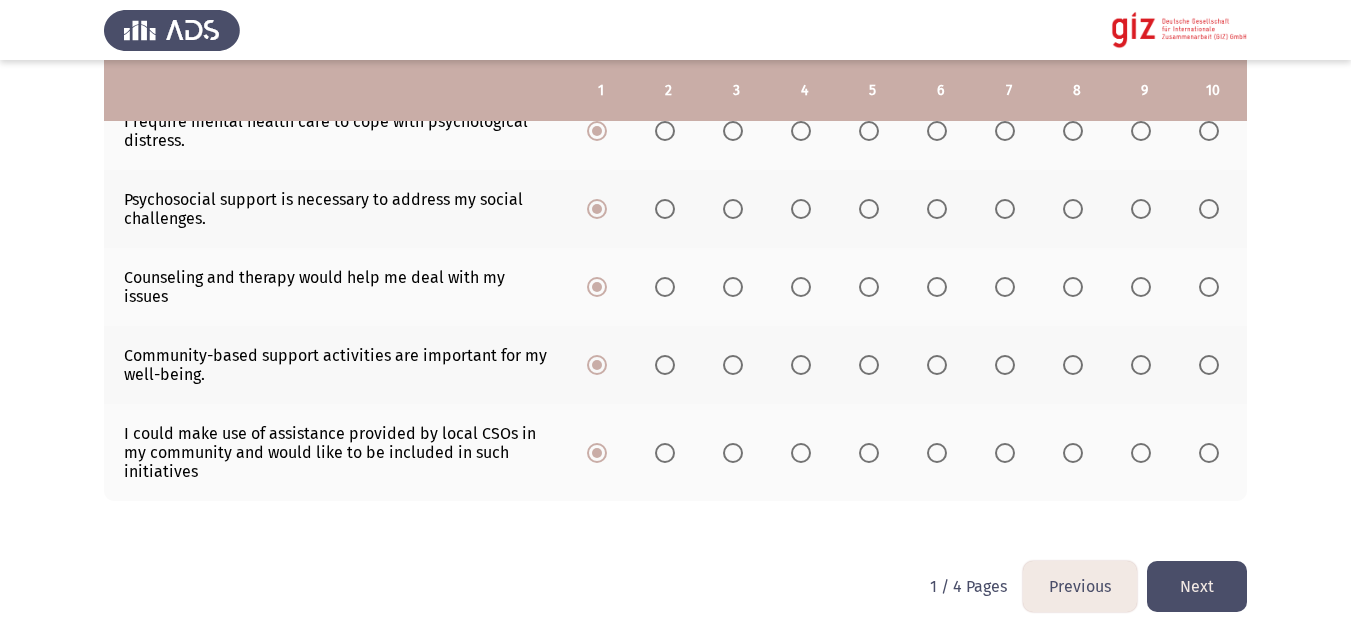 click on "Next" 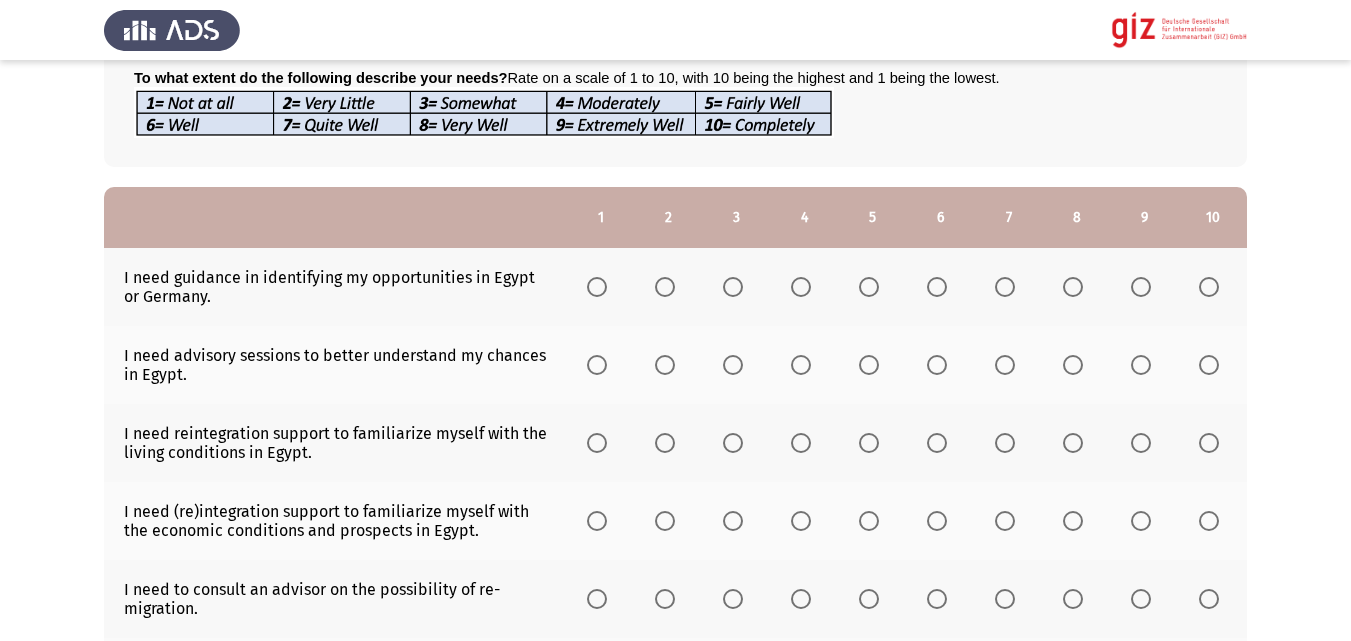 scroll, scrollTop: 143, scrollLeft: 0, axis: vertical 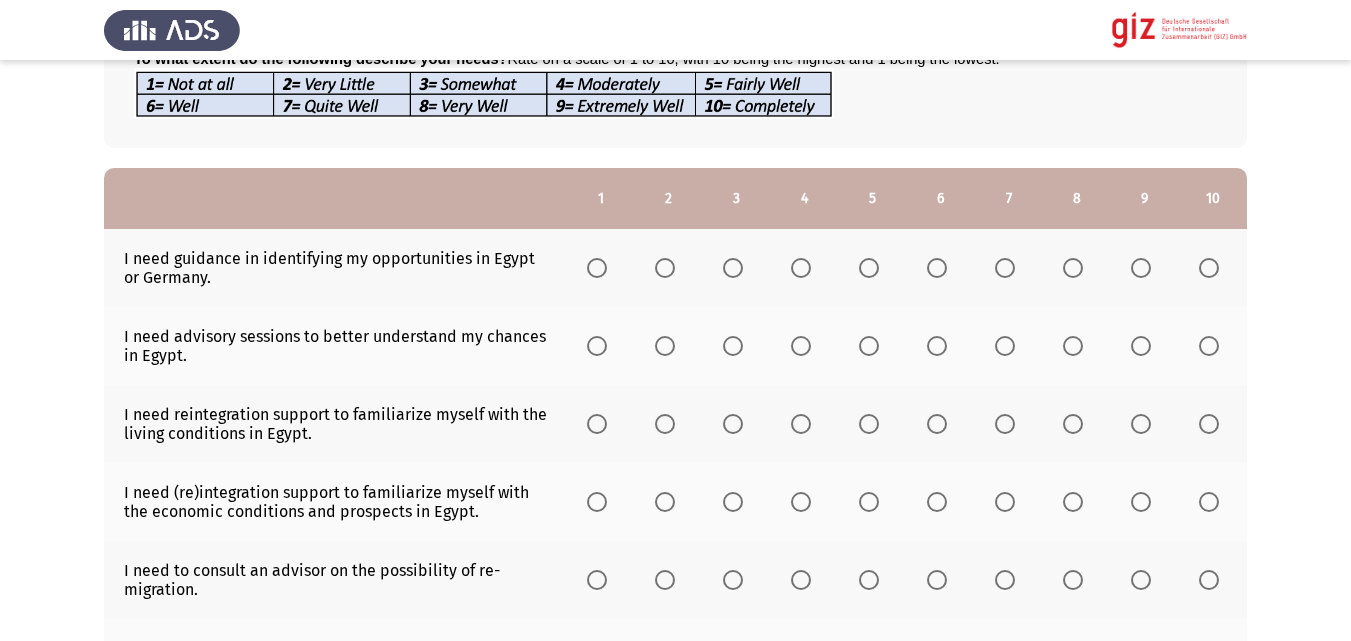 click 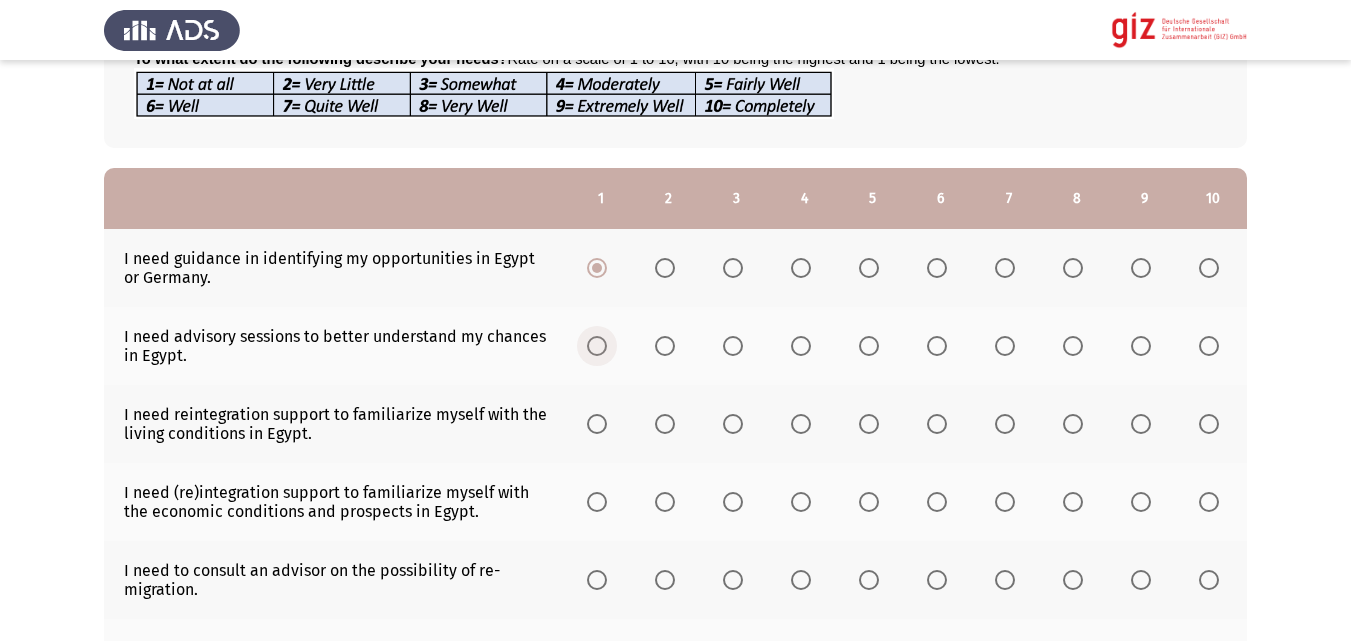 click at bounding box center (597, 346) 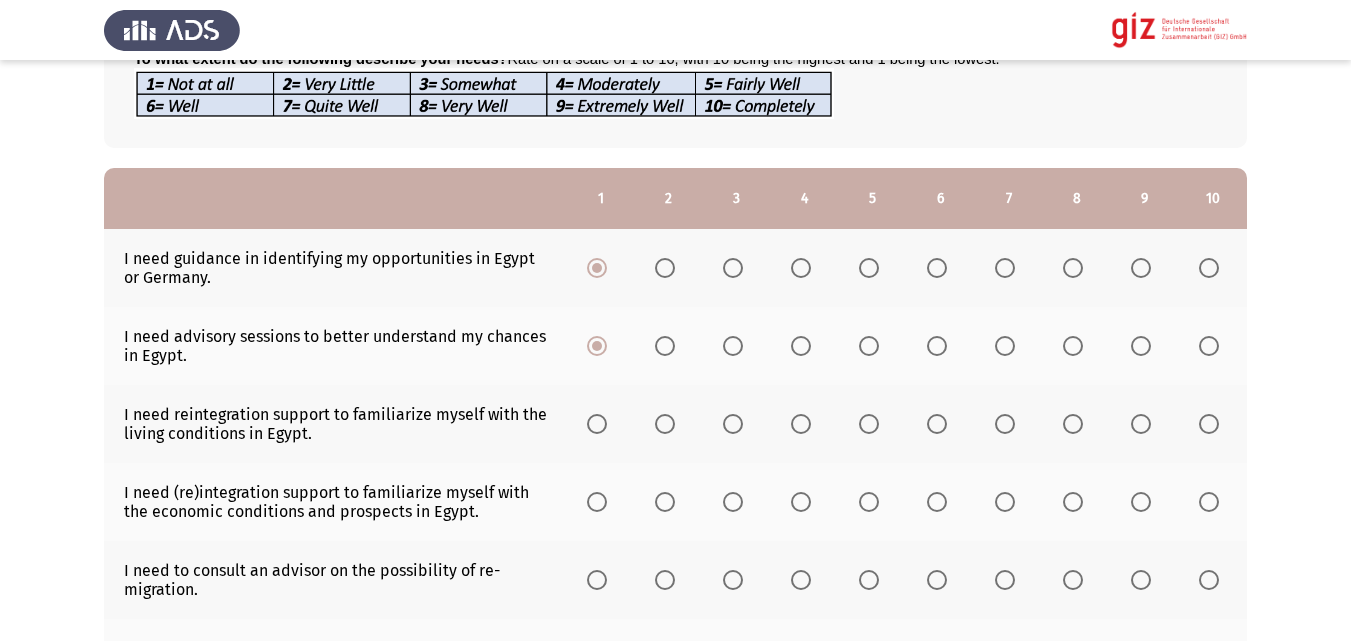 click 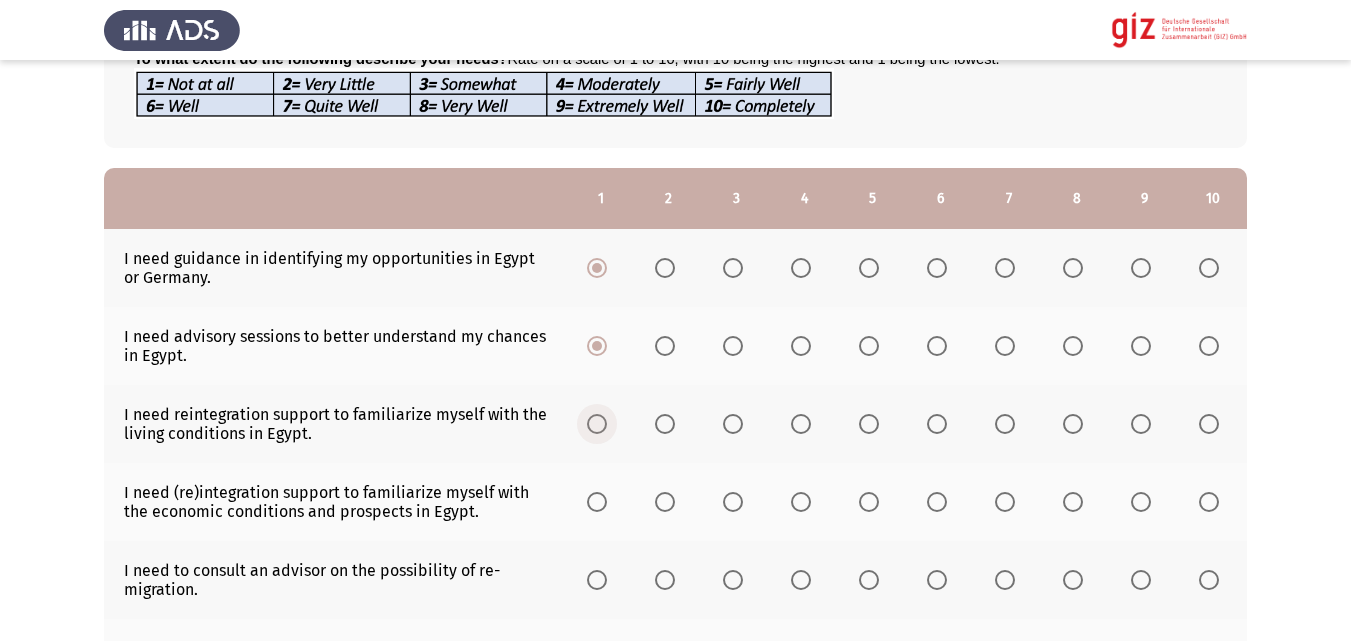 click at bounding box center [597, 424] 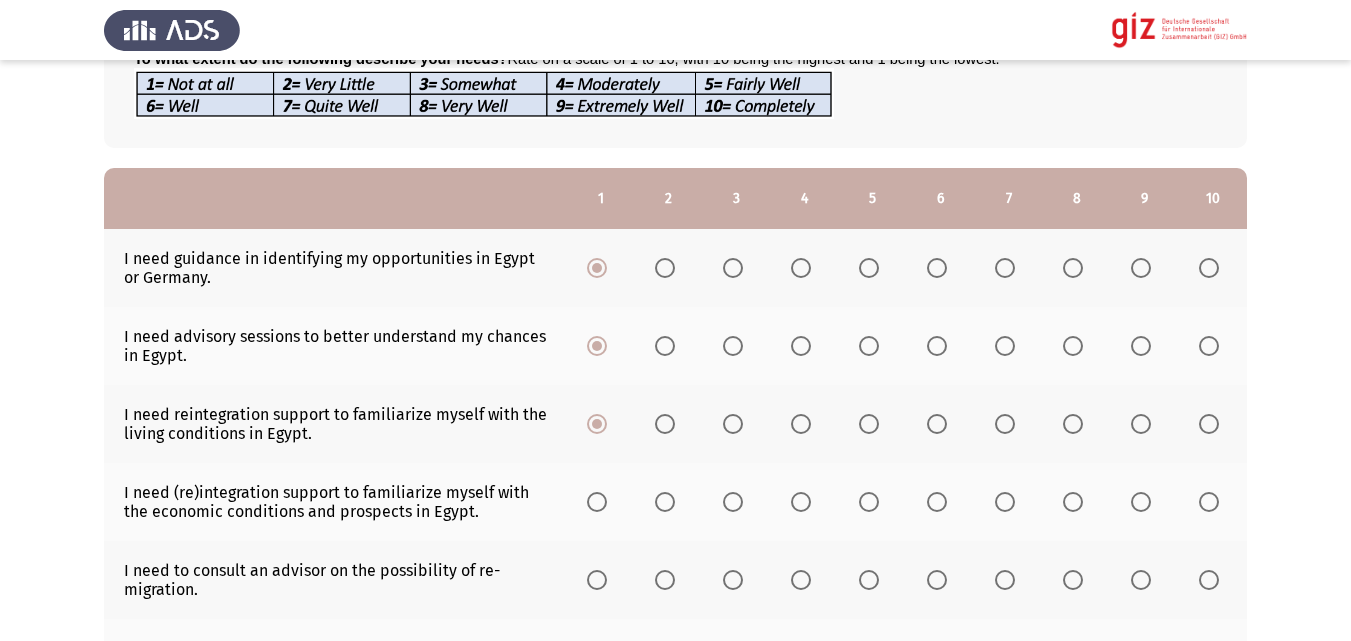 click 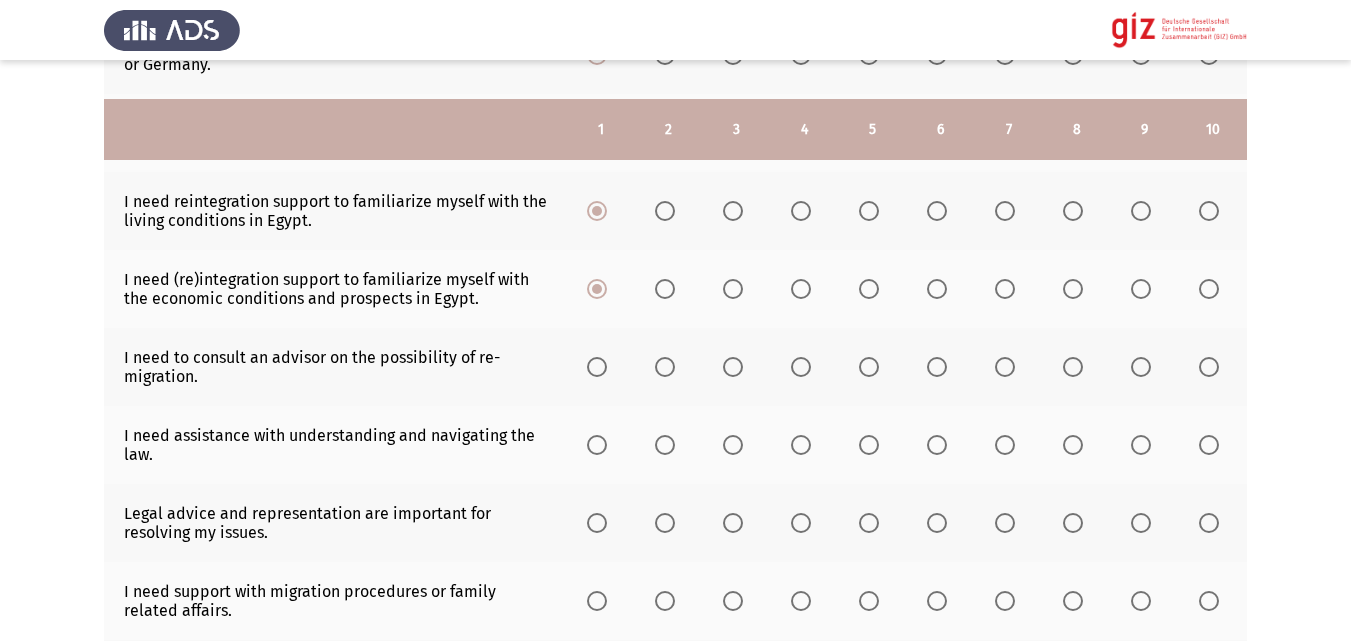 scroll, scrollTop: 405, scrollLeft: 0, axis: vertical 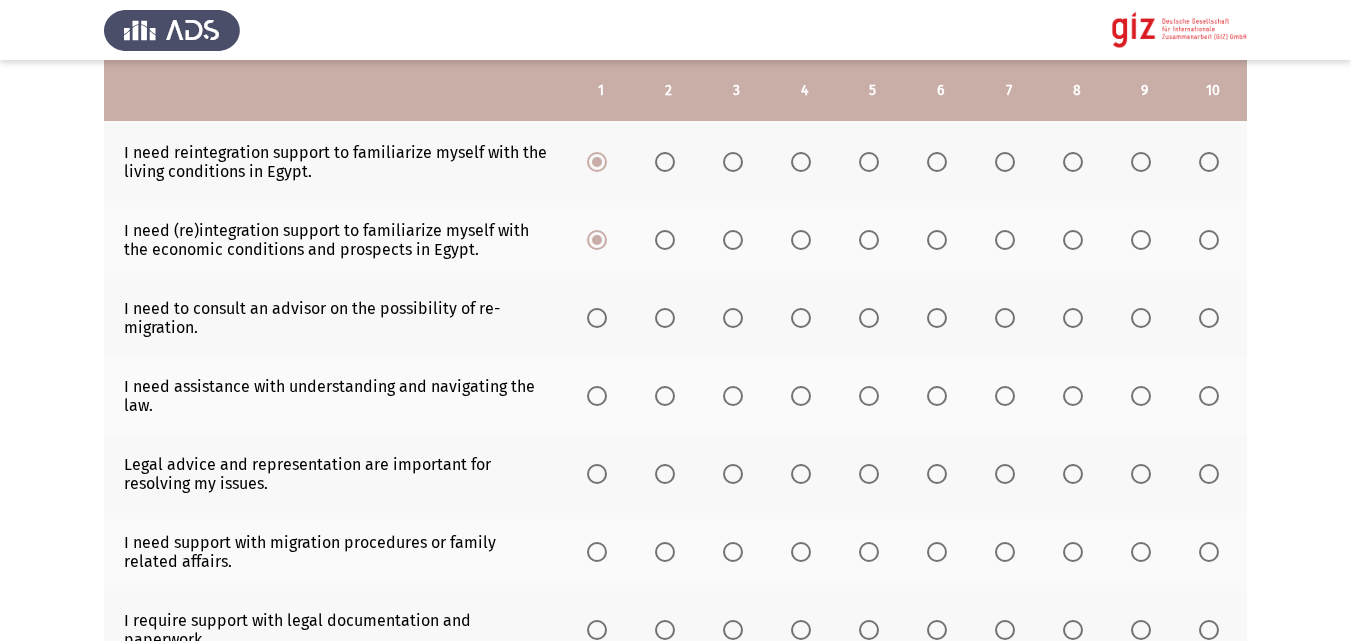 click 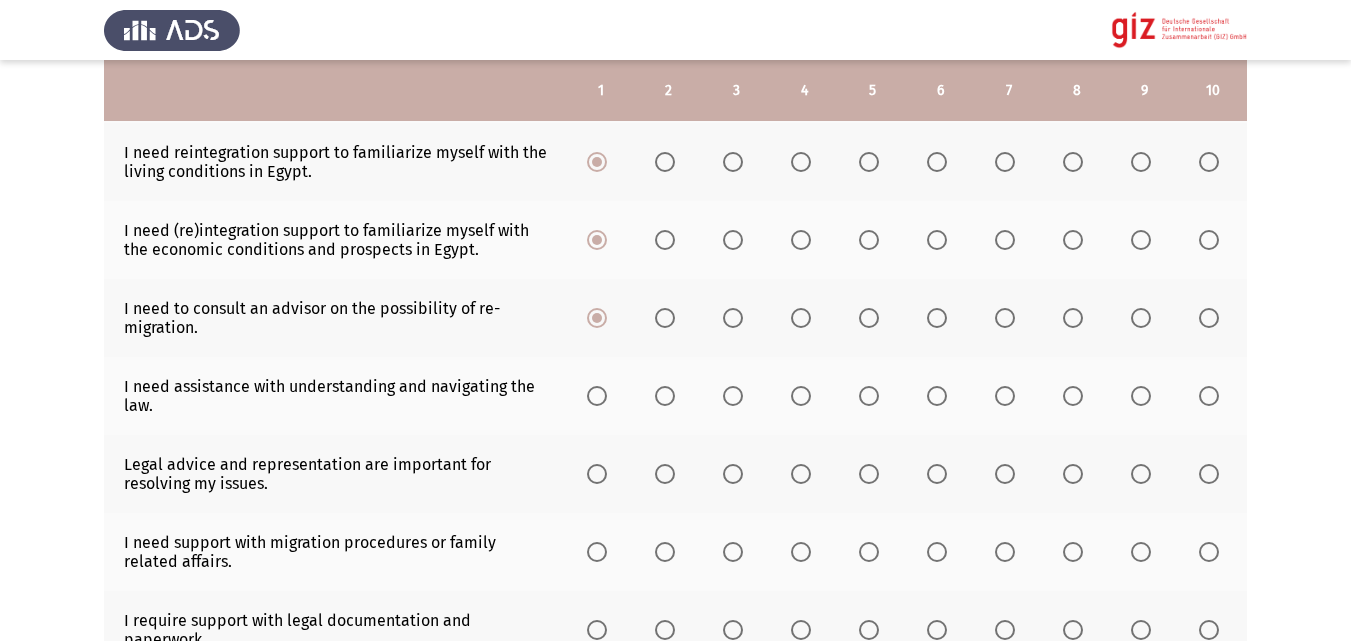 click at bounding box center [597, 396] 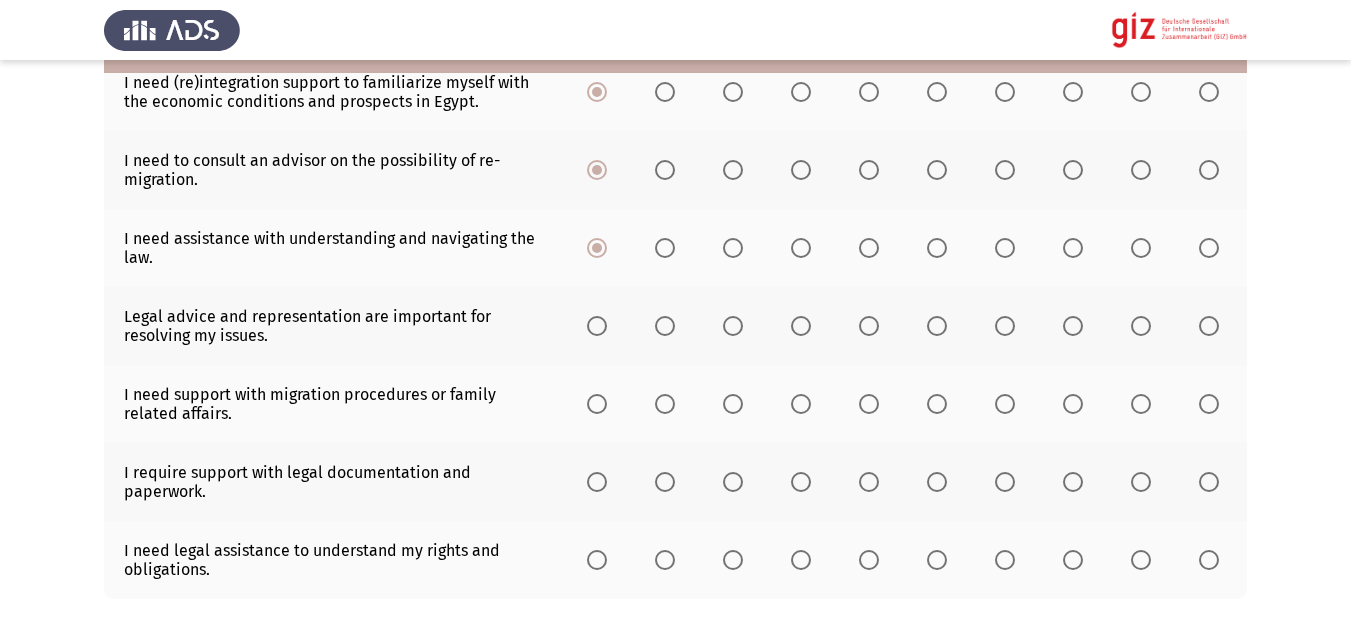 scroll, scrollTop: 615, scrollLeft: 0, axis: vertical 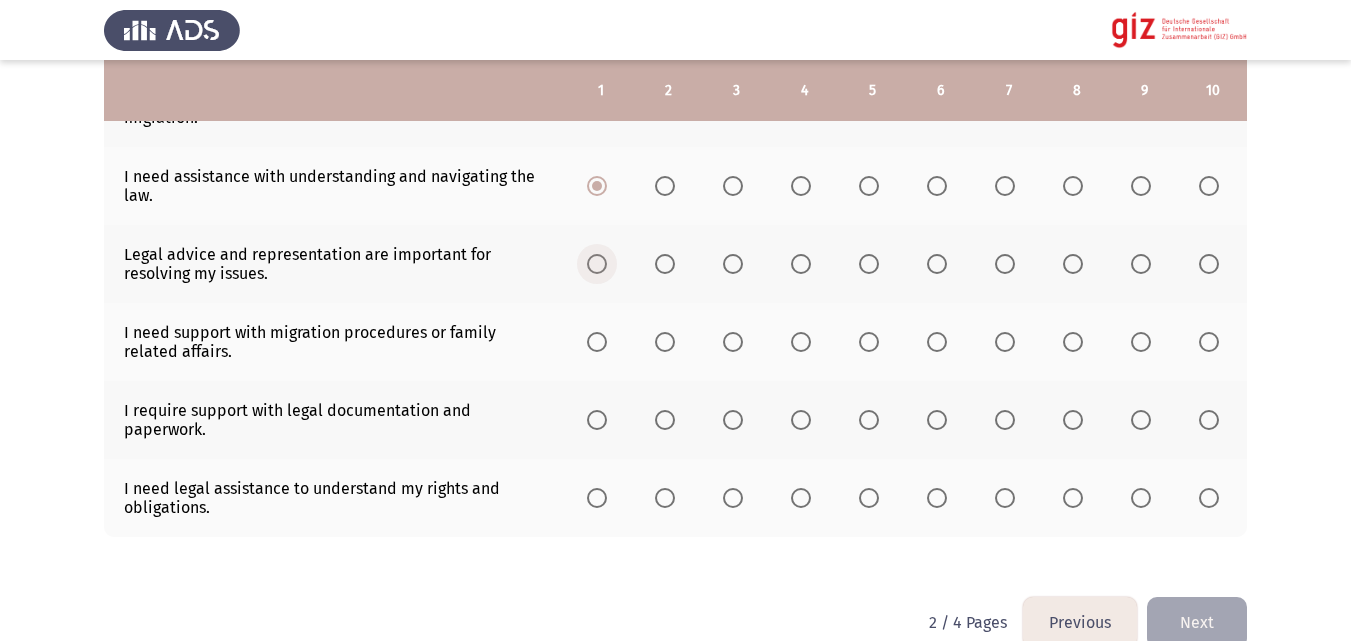 click at bounding box center [597, 264] 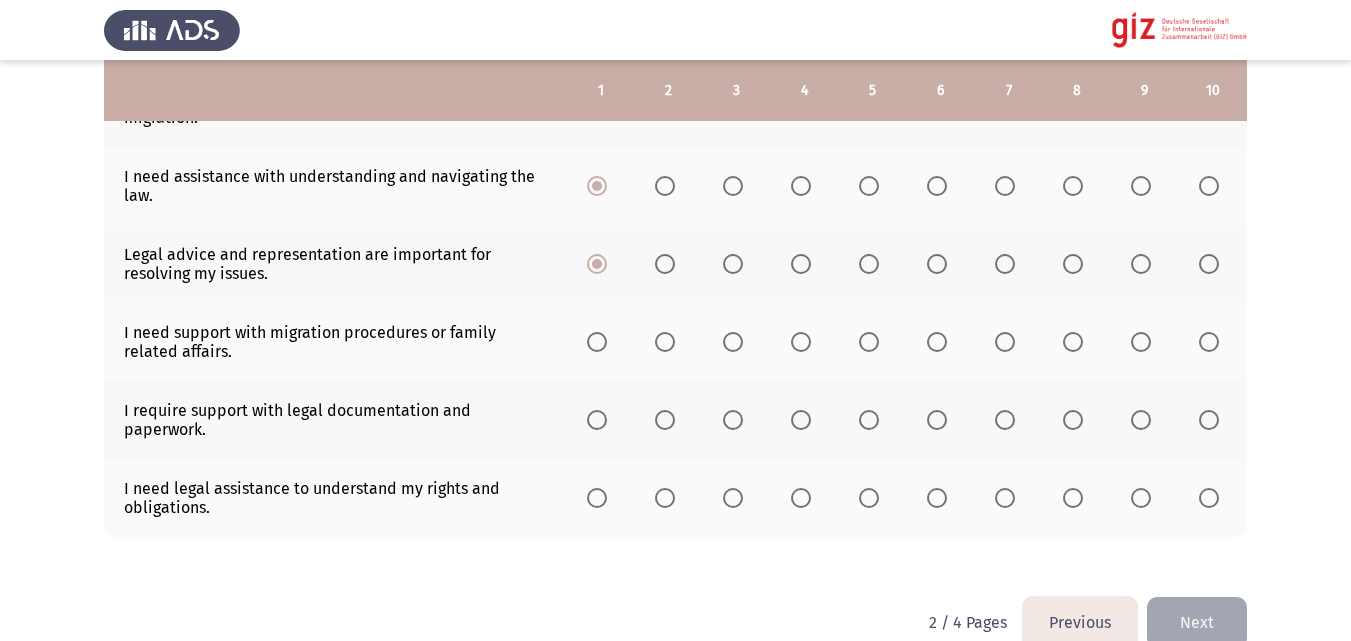 click at bounding box center (597, 342) 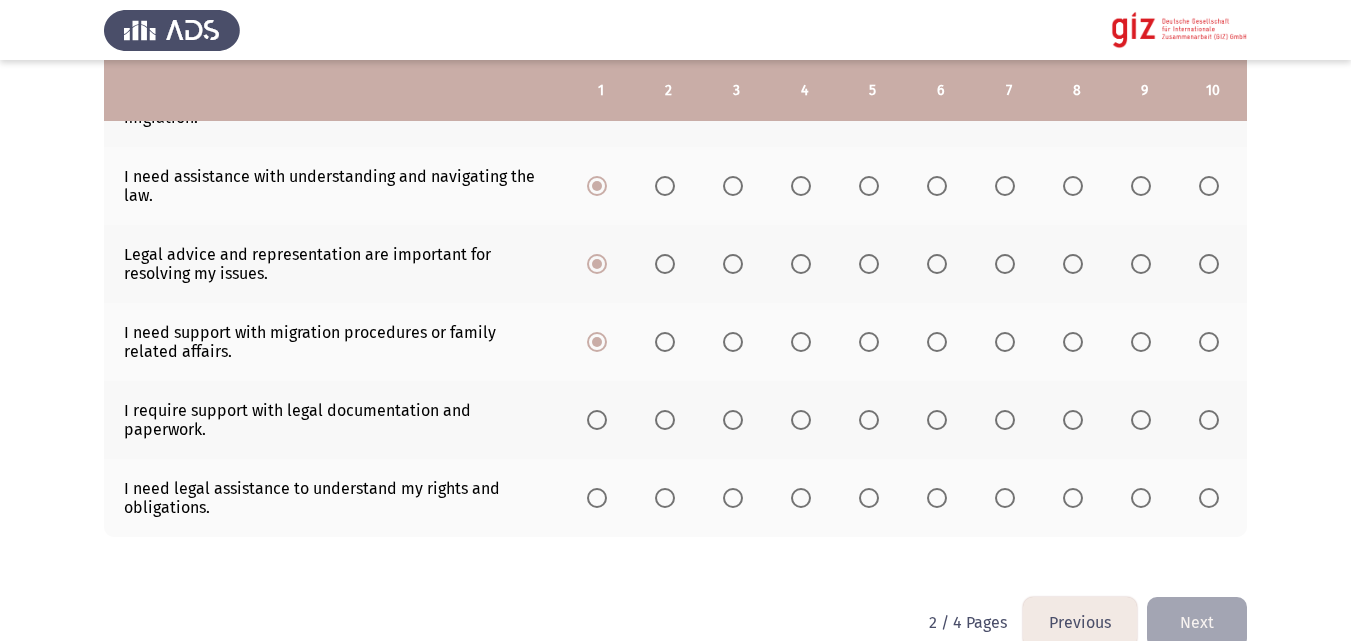 click at bounding box center [597, 420] 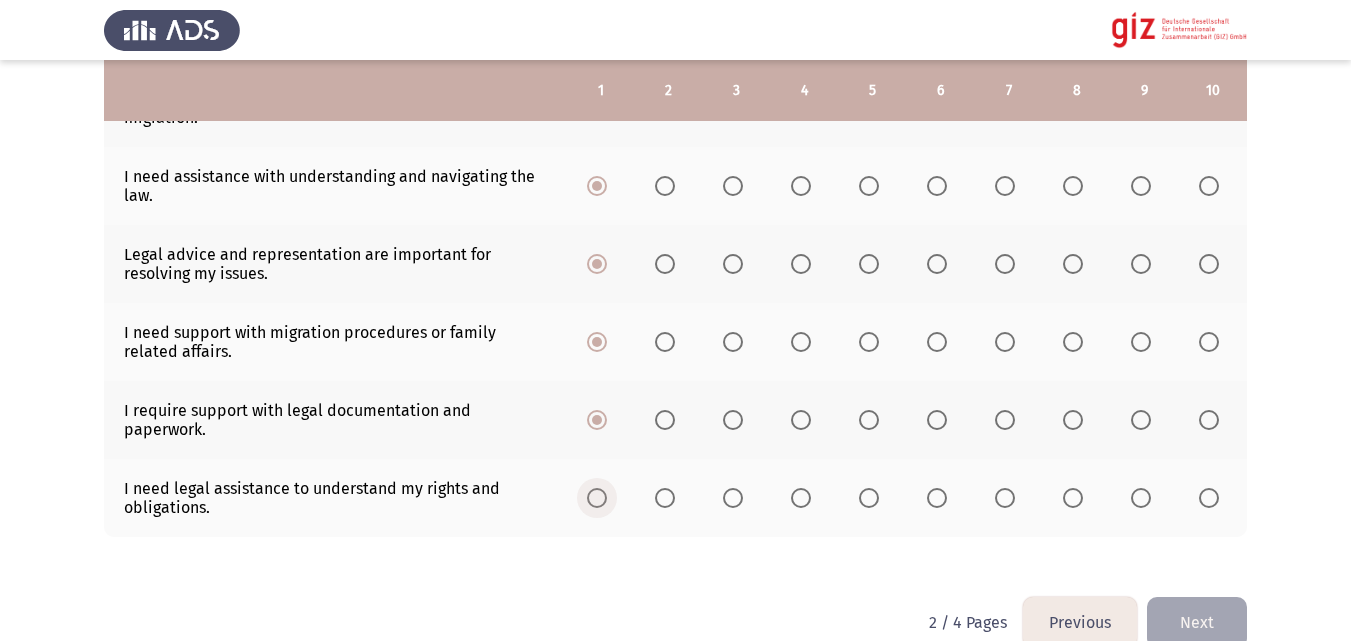 click at bounding box center [597, 498] 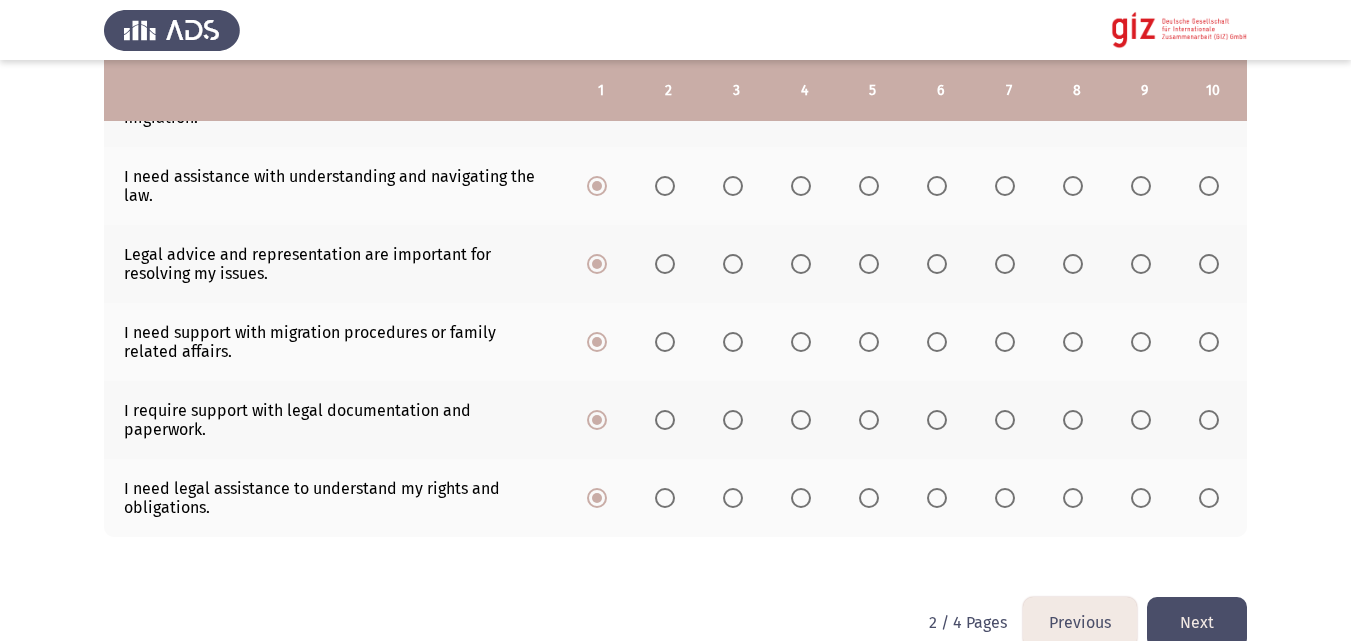 click on "Next" 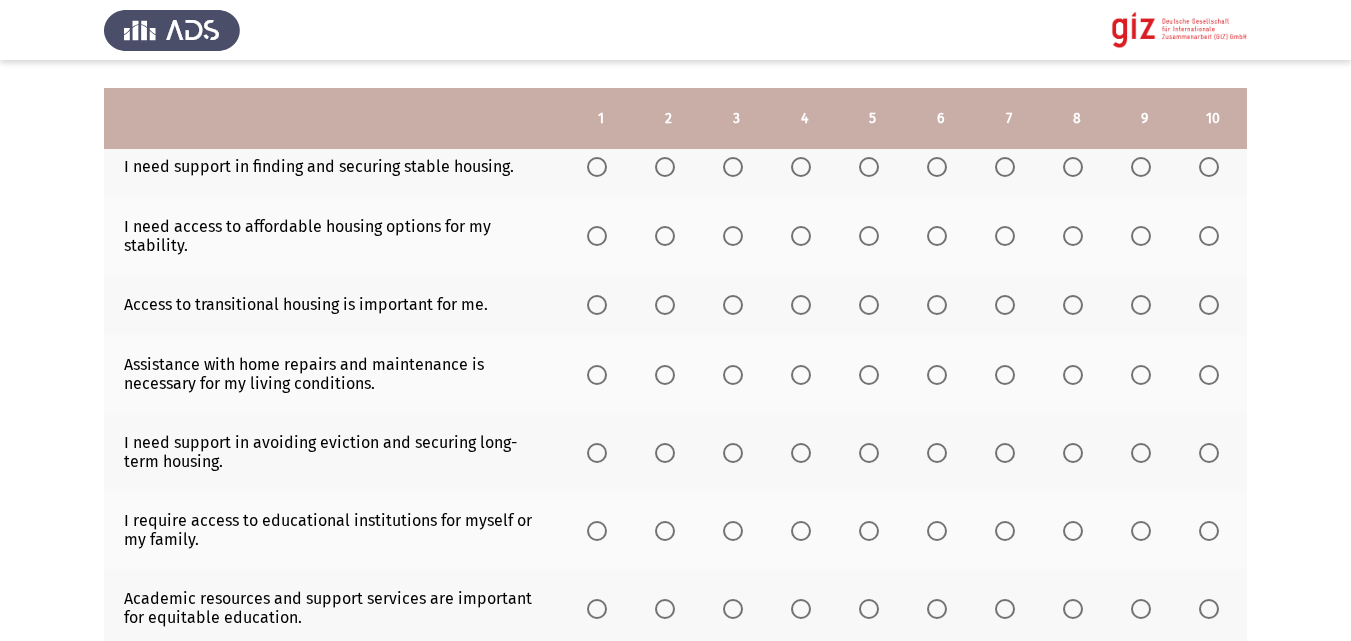 scroll, scrollTop: 264, scrollLeft: 0, axis: vertical 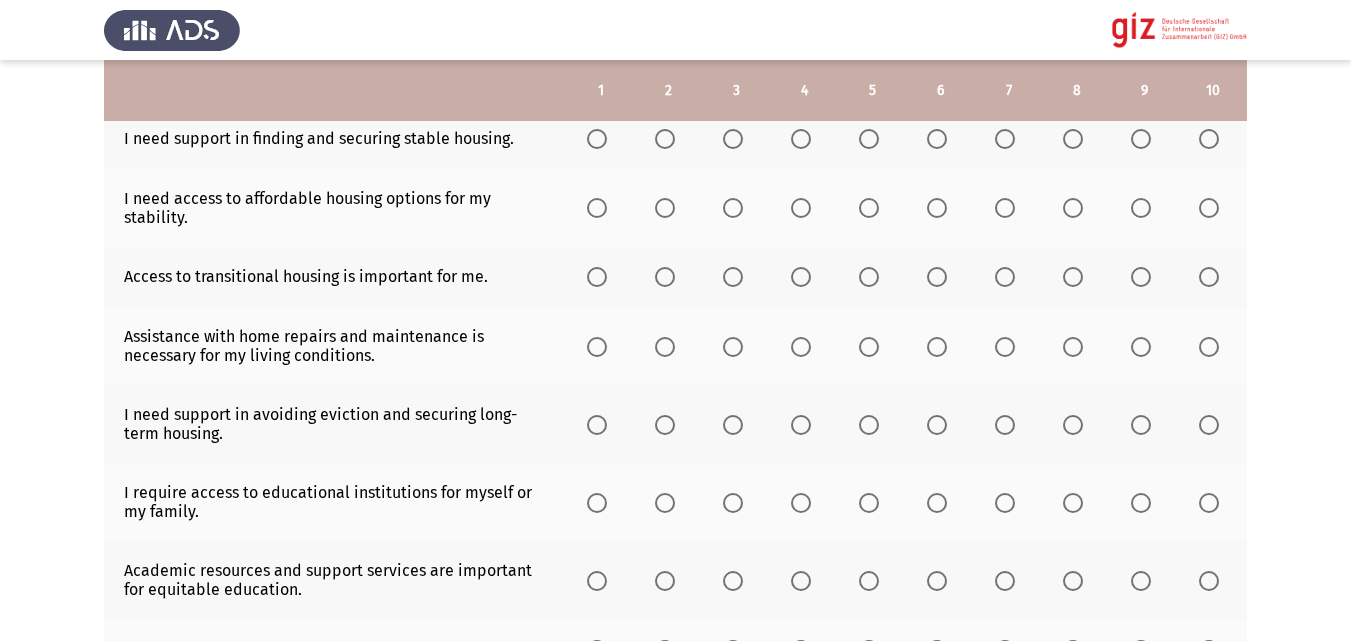 click at bounding box center [597, 139] 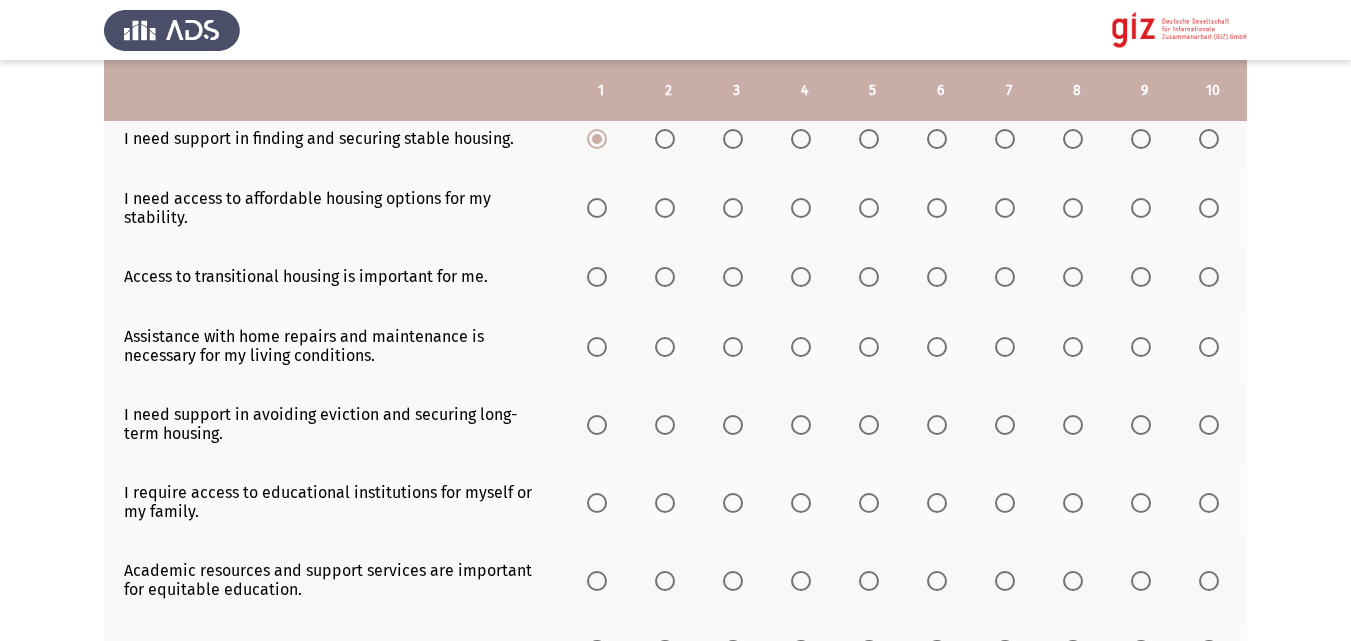 click 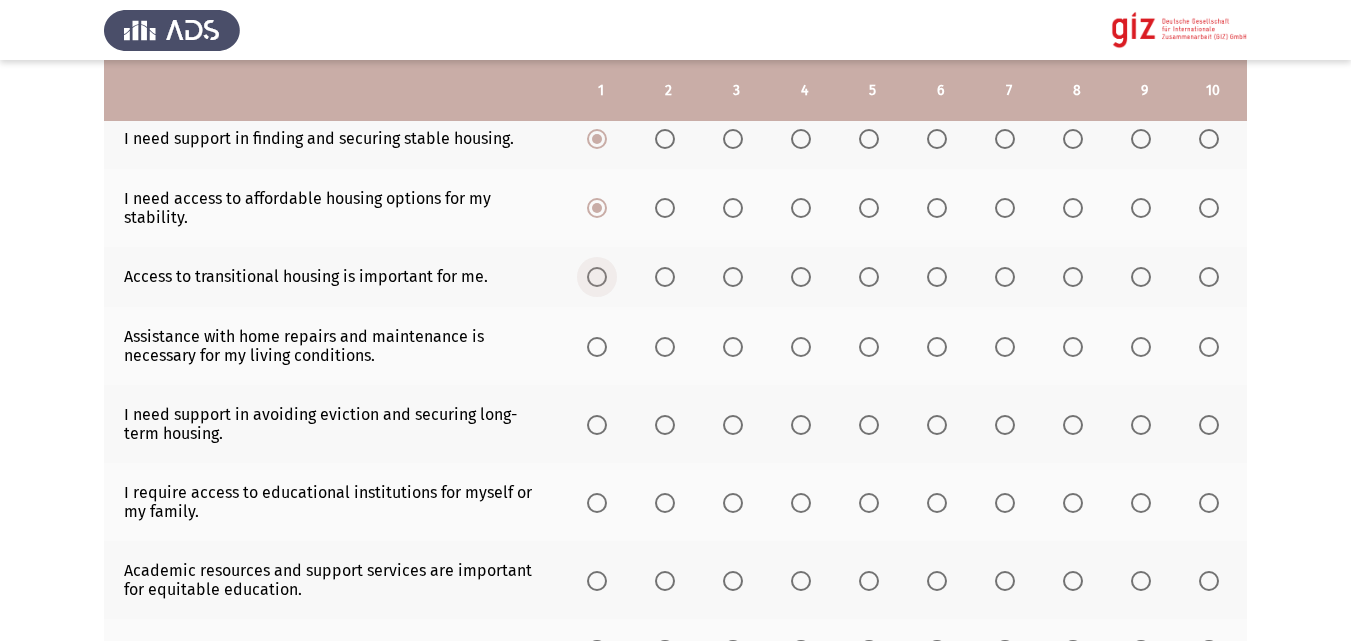 click at bounding box center [597, 277] 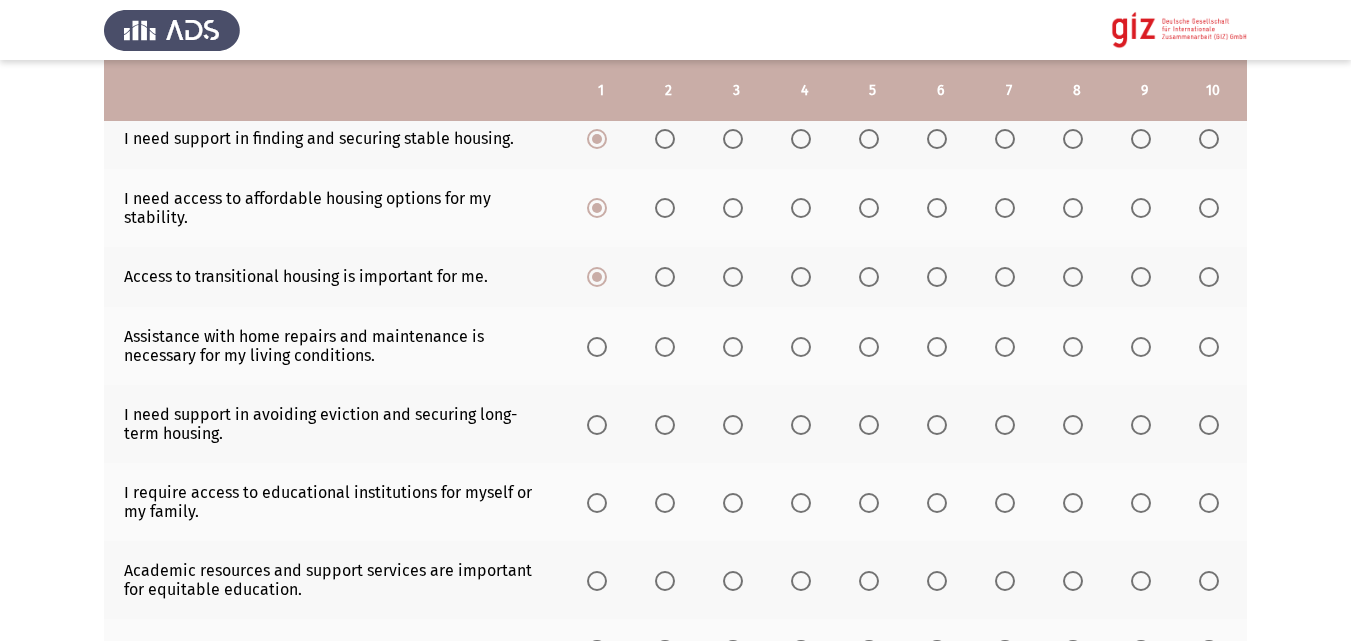 click at bounding box center (597, 347) 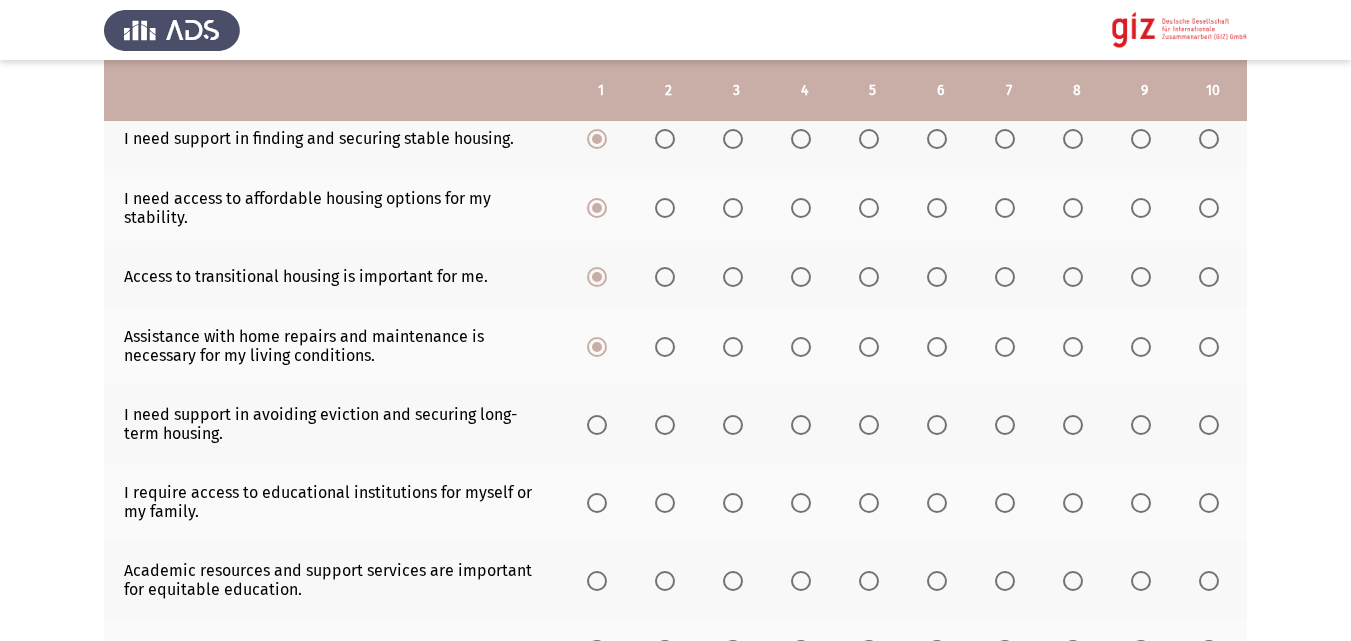 click at bounding box center [597, 425] 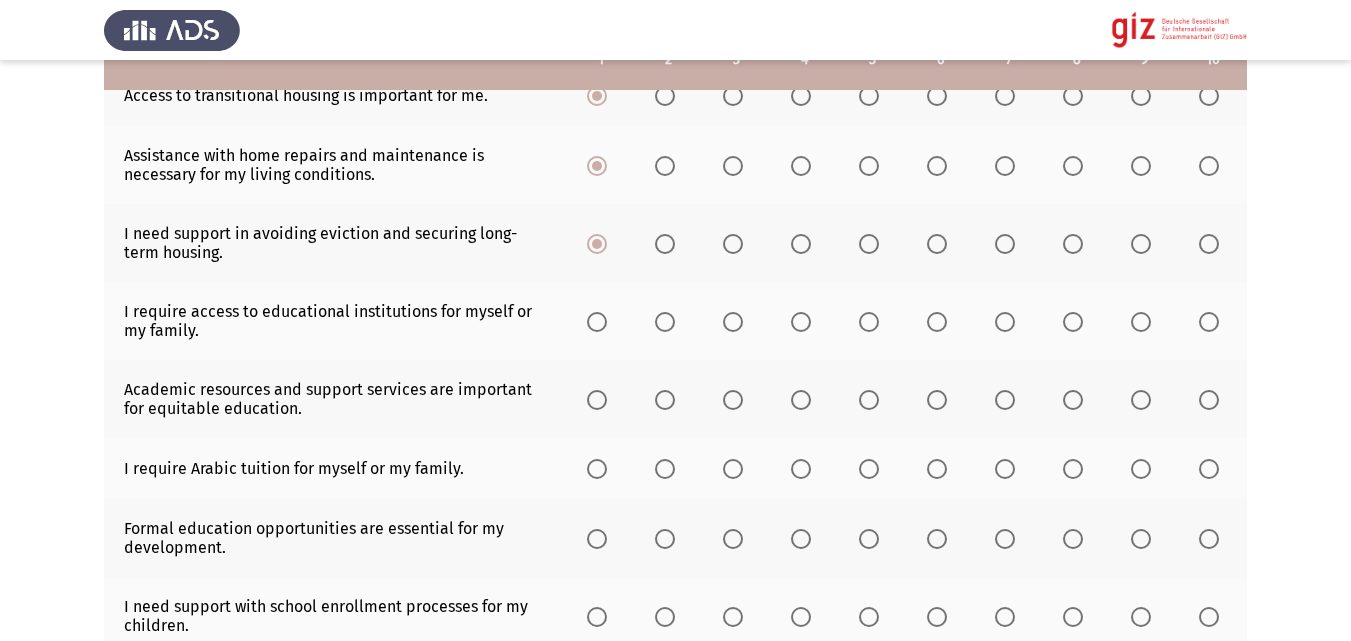 scroll, scrollTop: 455, scrollLeft: 0, axis: vertical 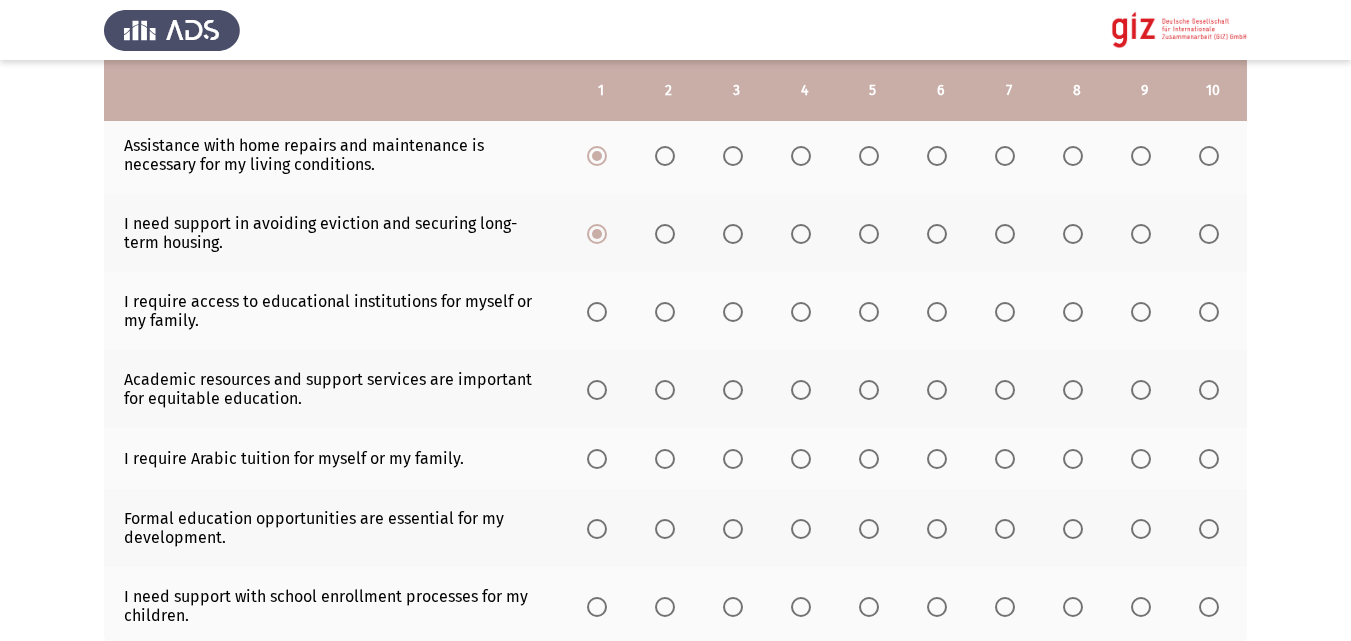 click 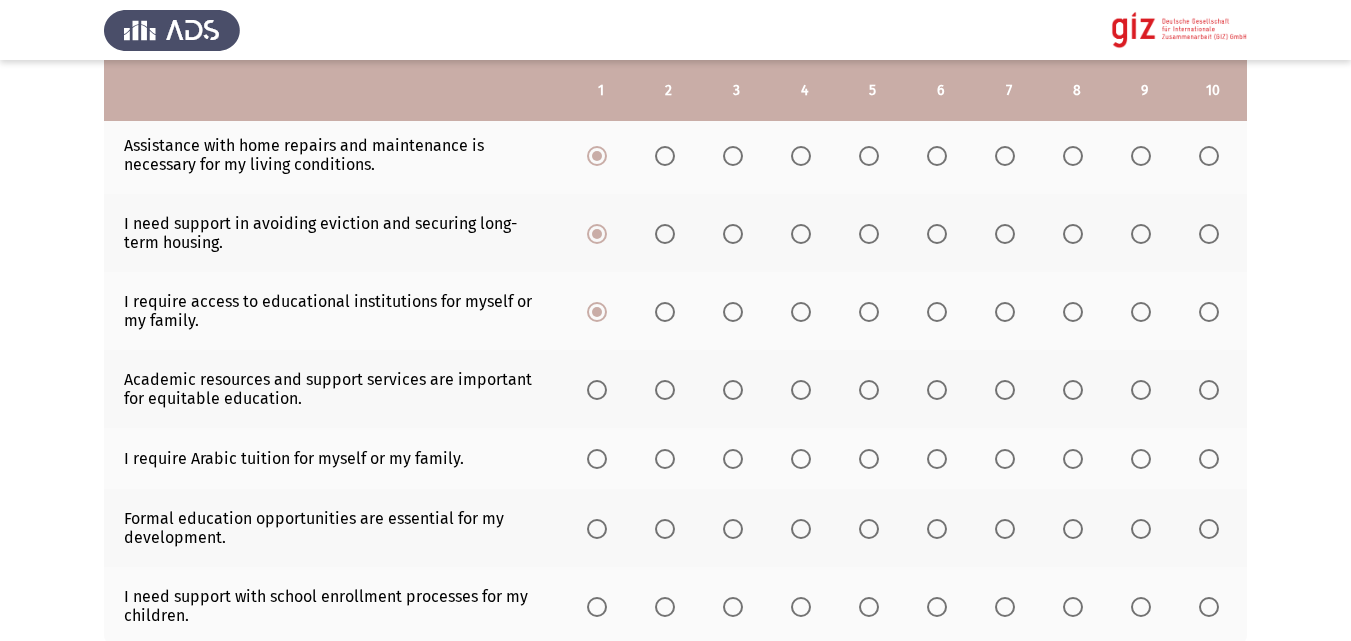 click 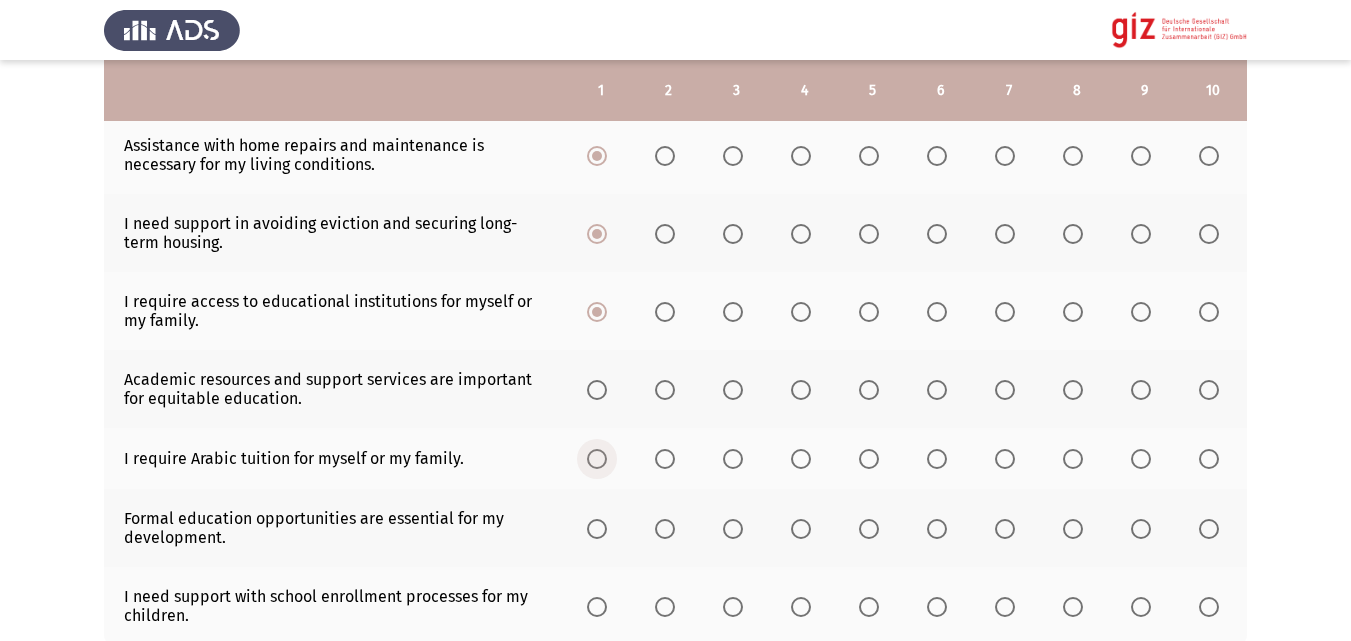 click at bounding box center (597, 459) 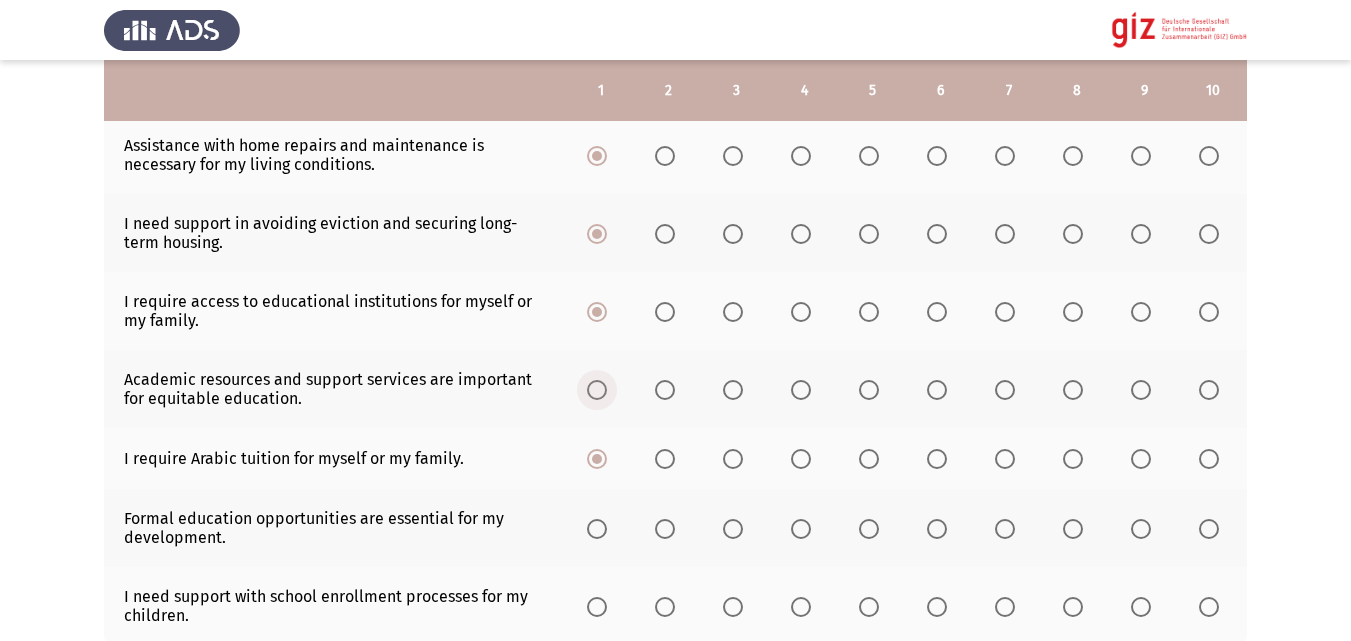click at bounding box center [597, 390] 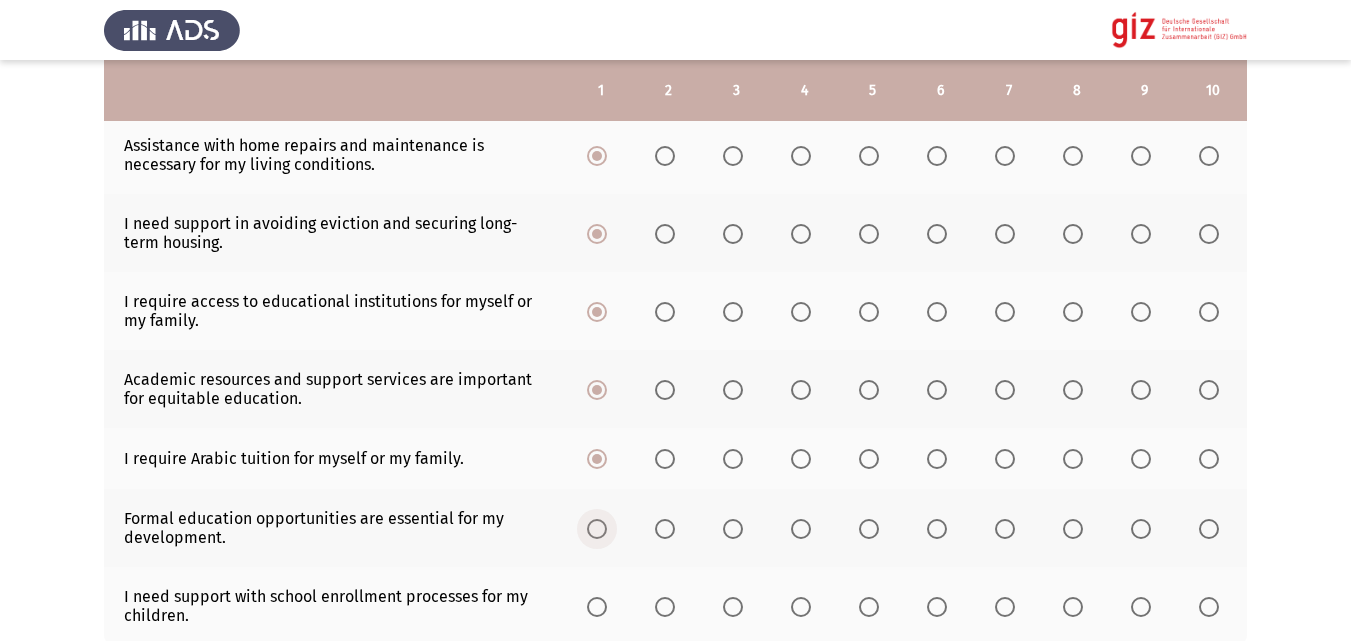 click at bounding box center (597, 529) 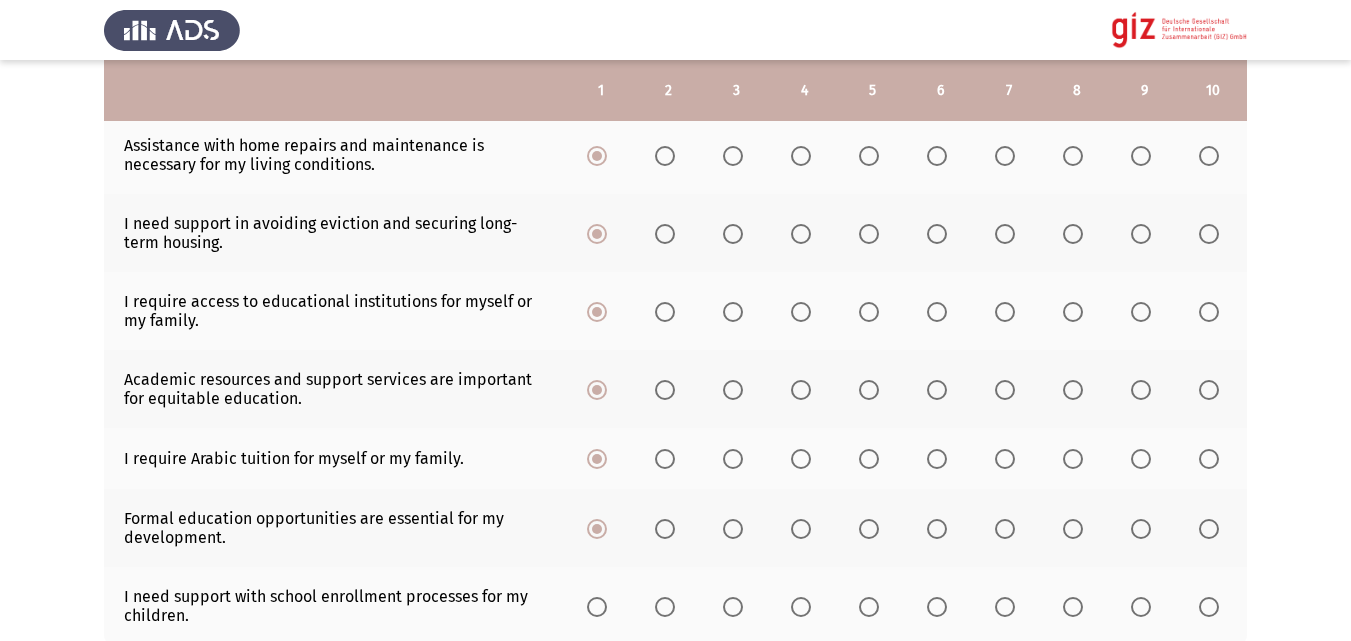 click 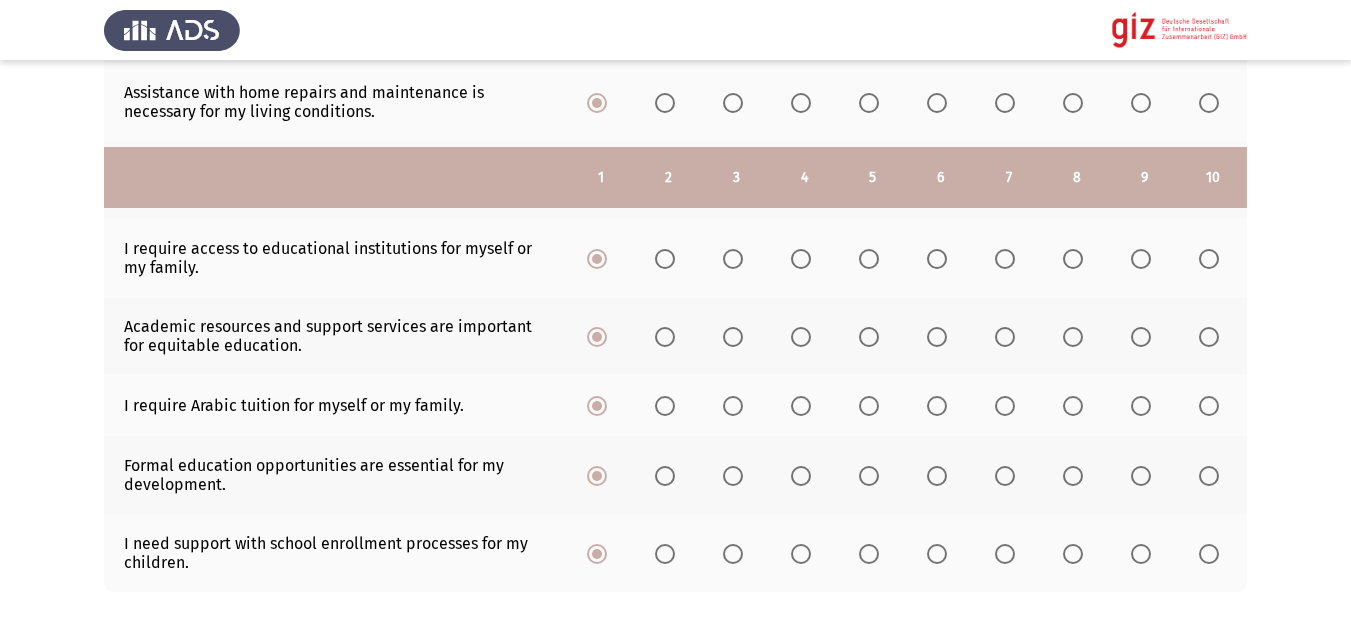 scroll, scrollTop: 599, scrollLeft: 0, axis: vertical 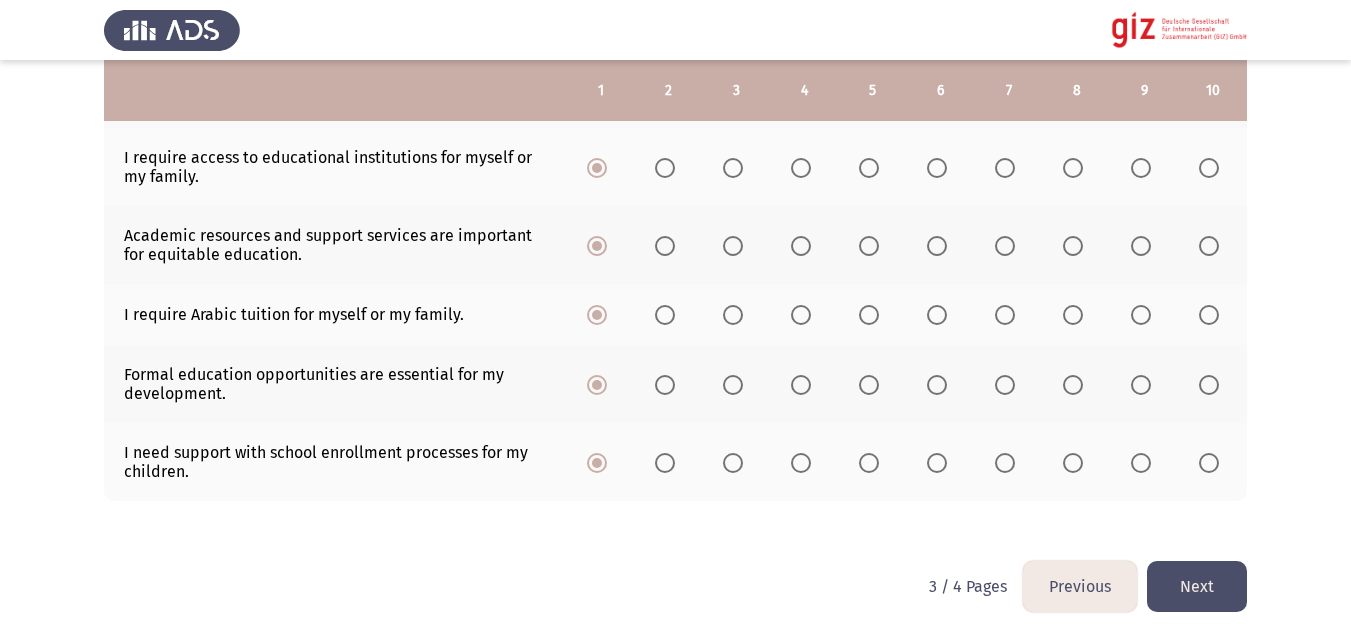 click on "Next" 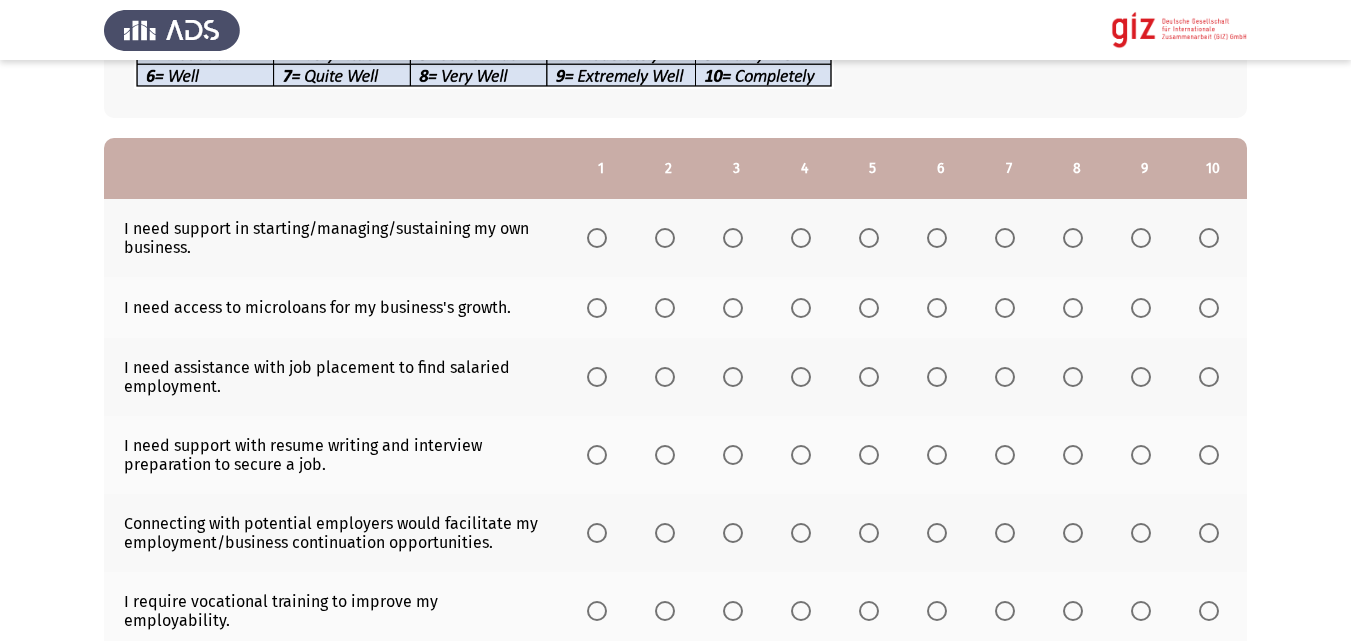 scroll, scrollTop: 207, scrollLeft: 0, axis: vertical 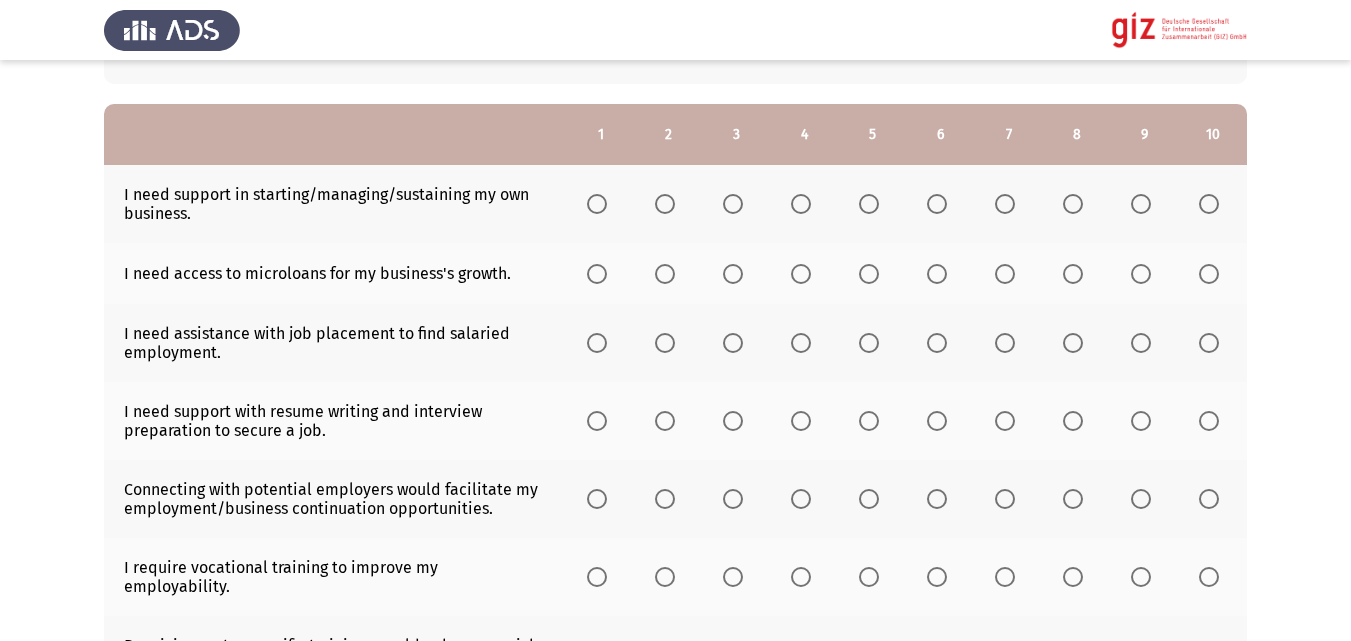click 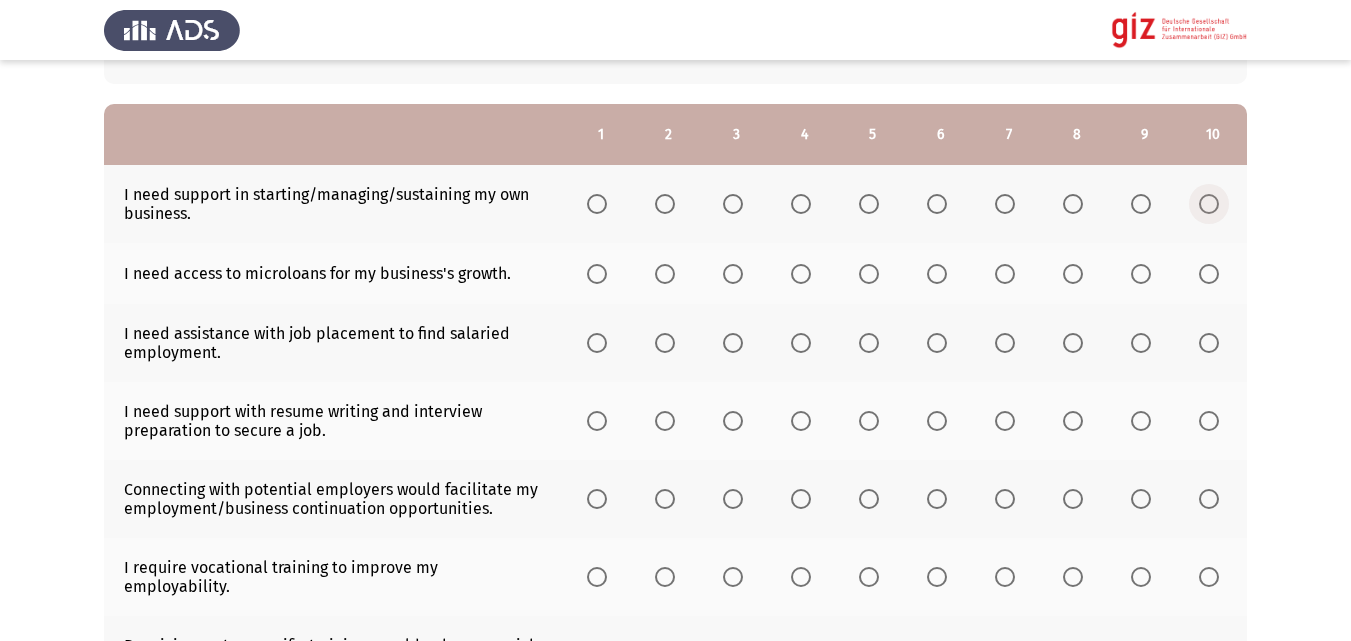 click at bounding box center (1209, 204) 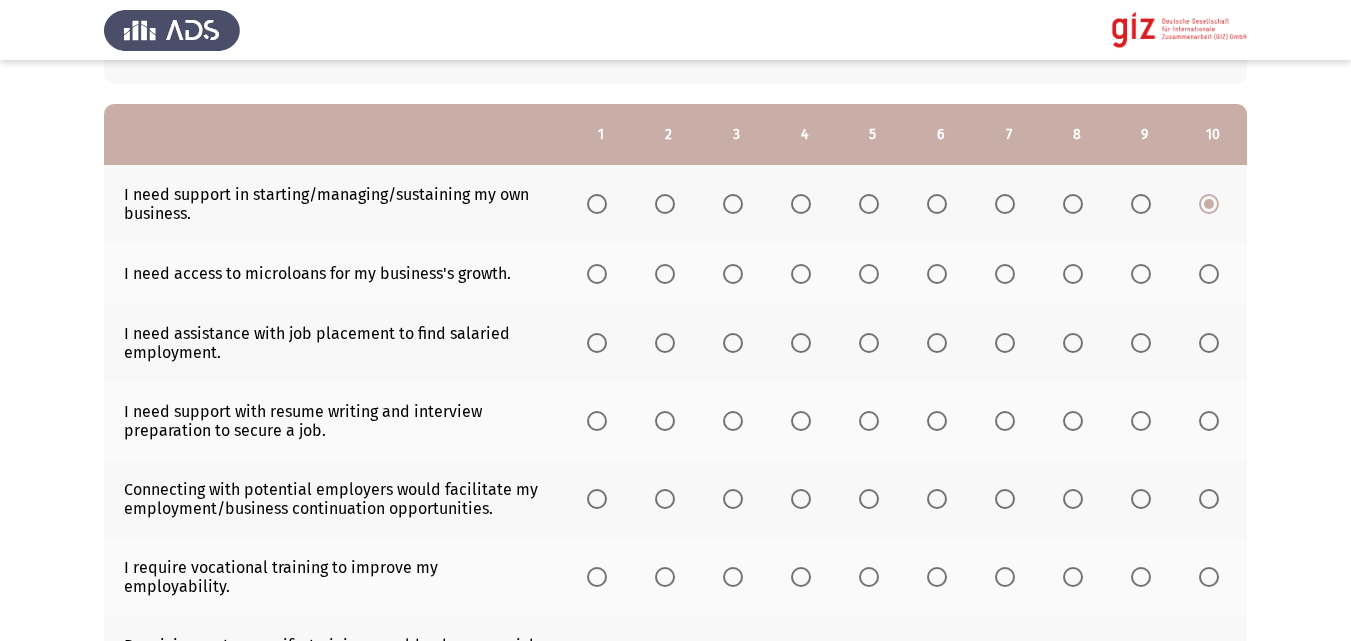 click 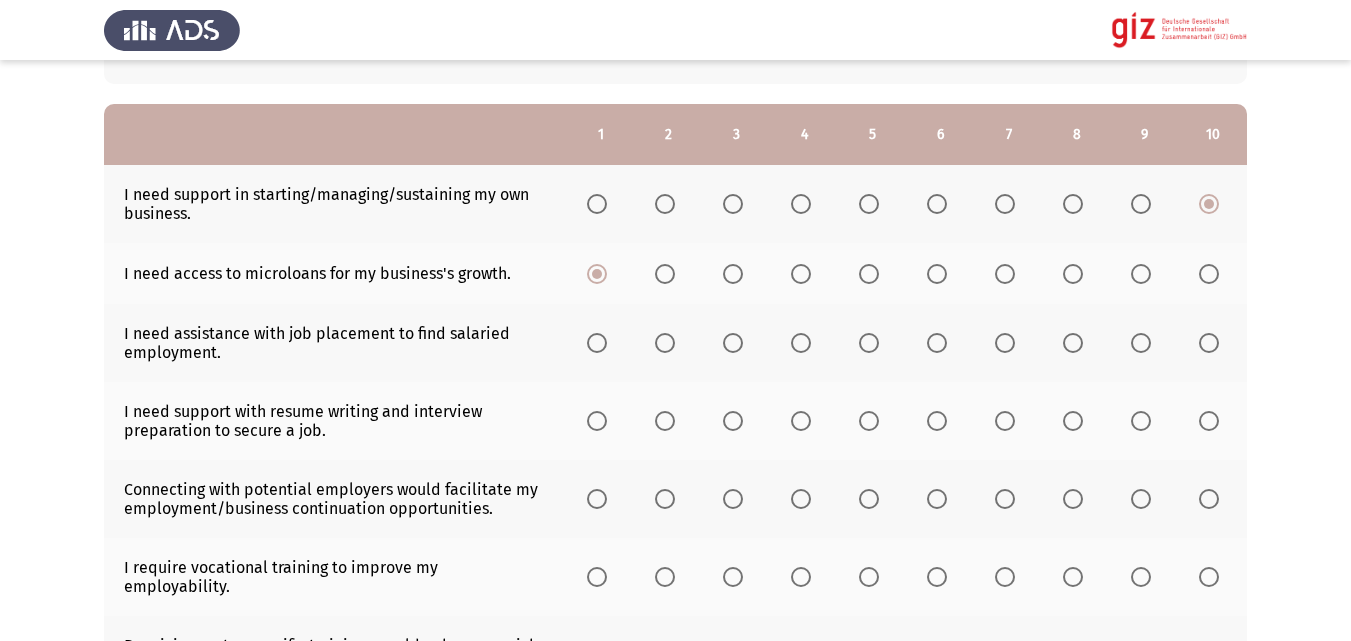 click at bounding box center [597, 343] 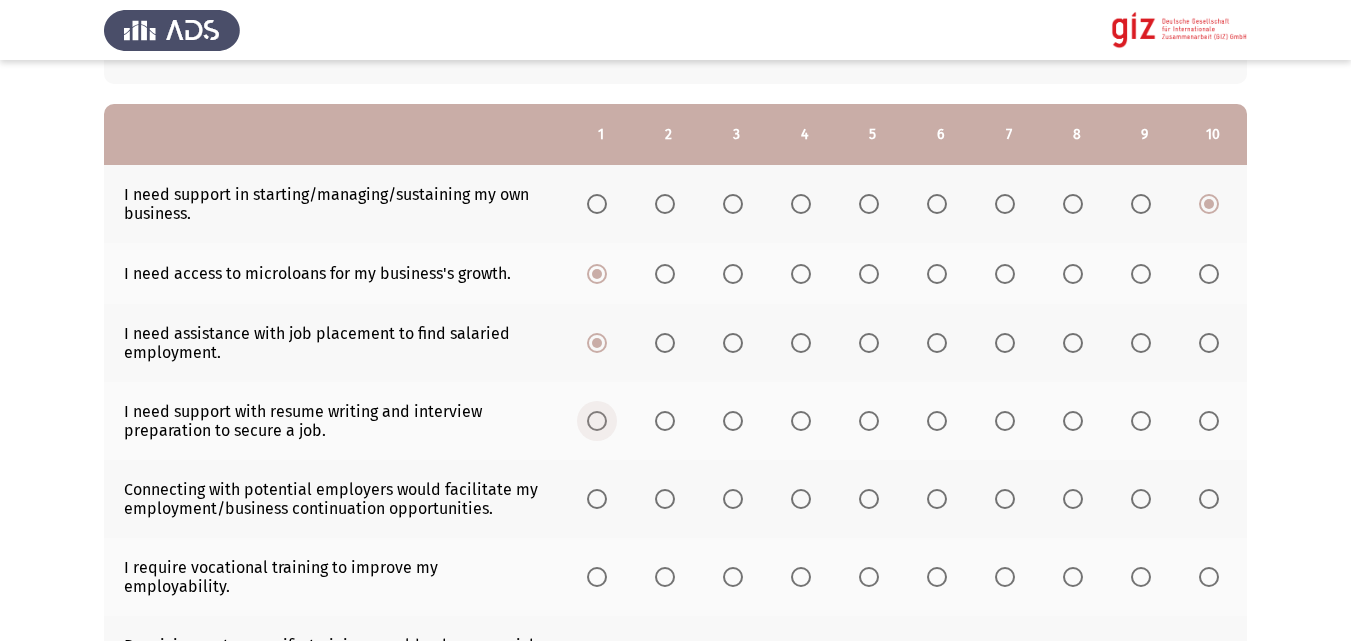 click at bounding box center (597, 421) 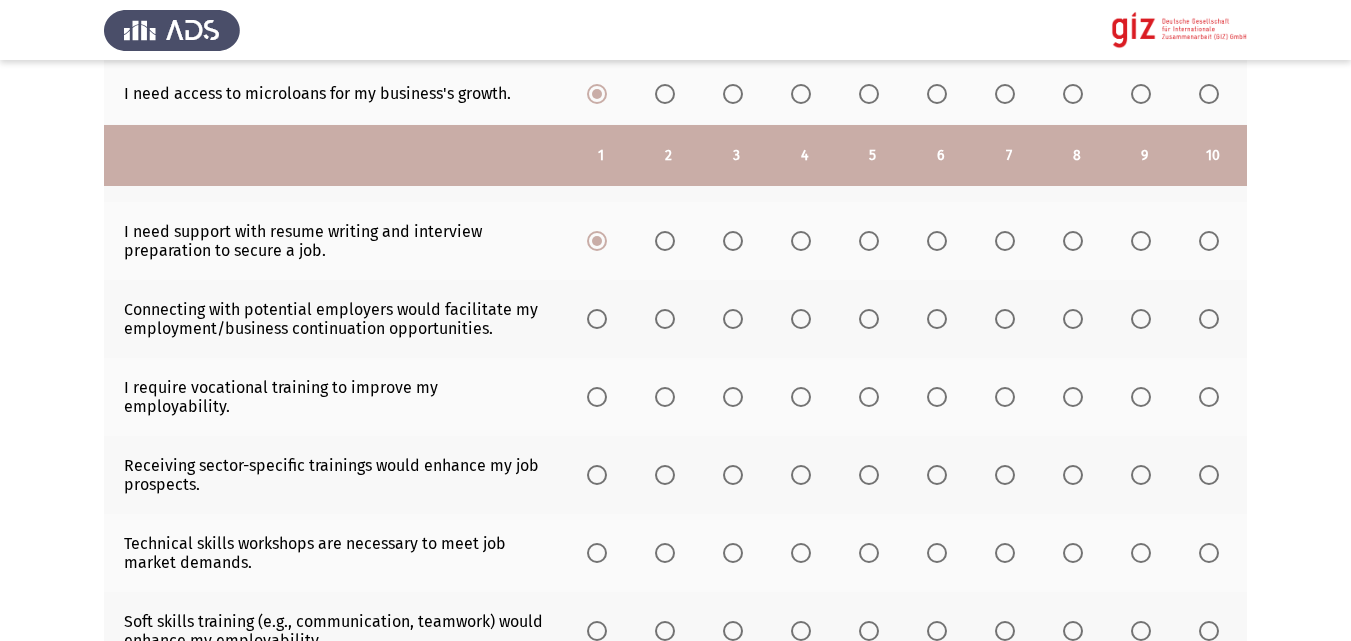 scroll, scrollTop: 469, scrollLeft: 0, axis: vertical 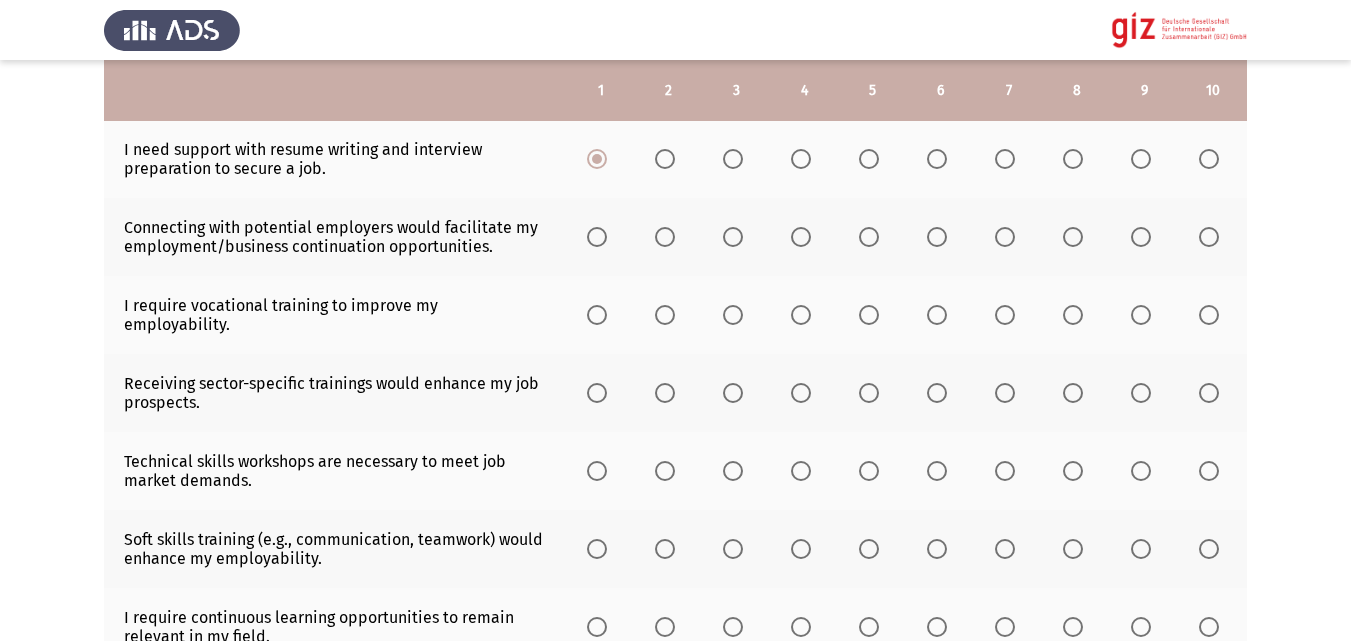 click 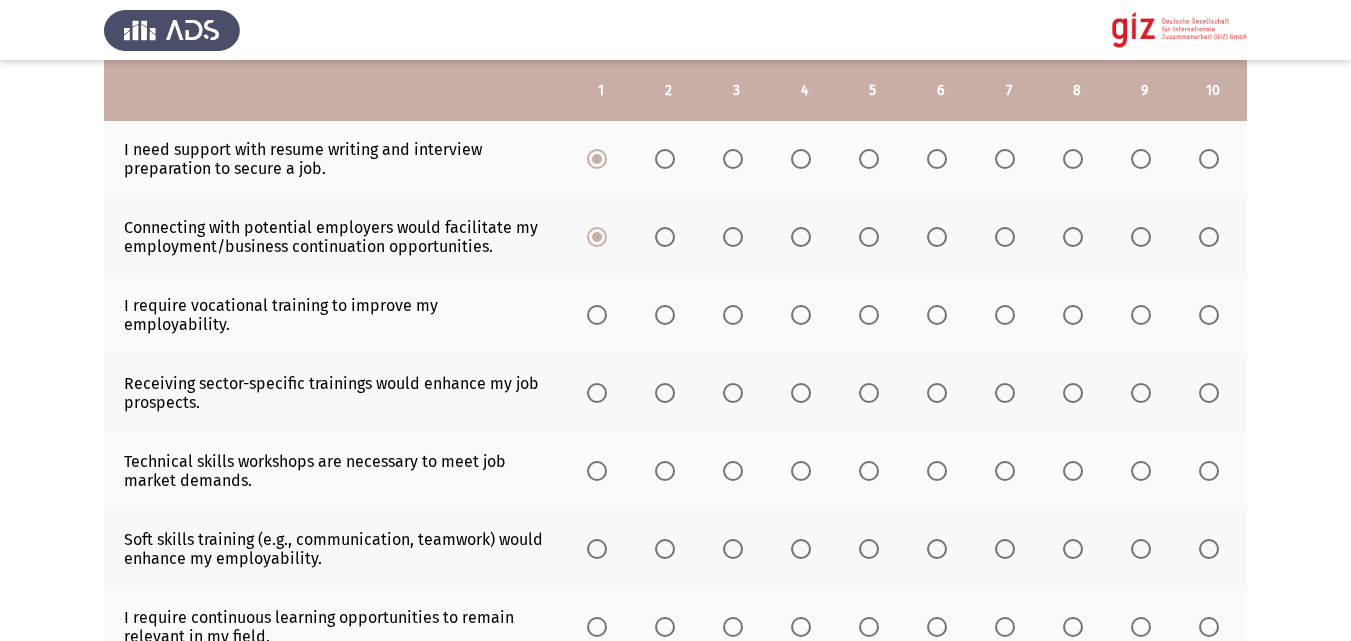 click at bounding box center (597, 315) 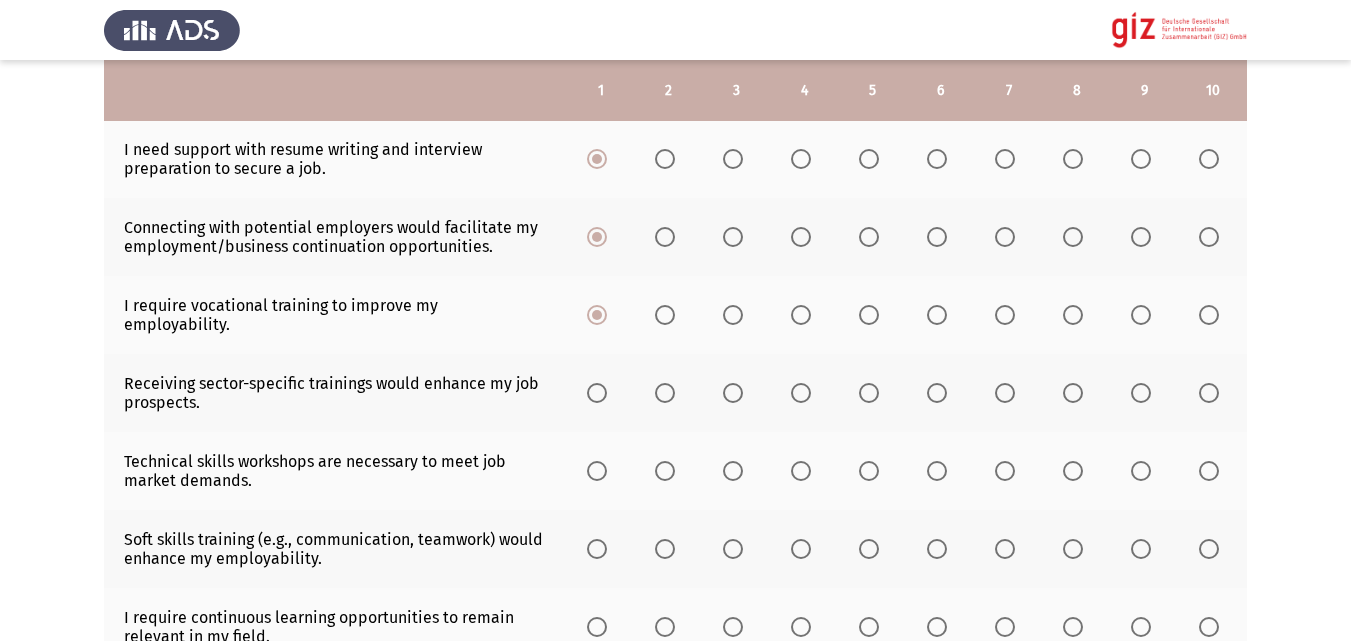 click at bounding box center [597, 393] 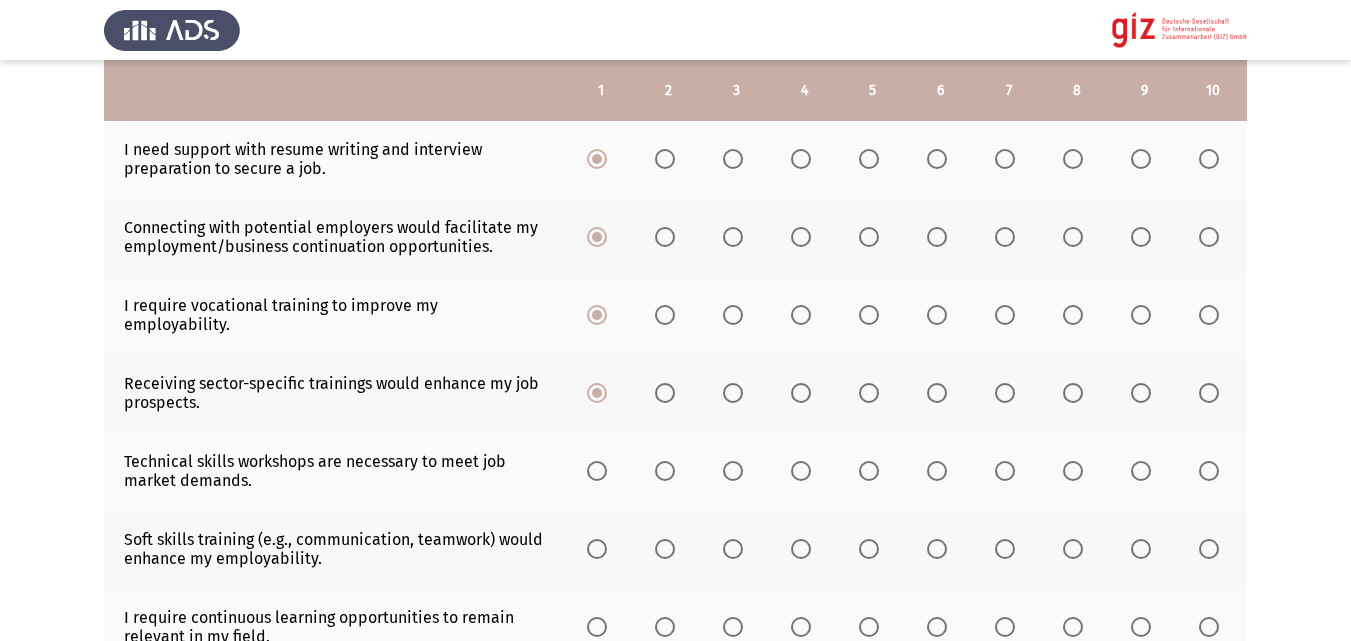 click at bounding box center (597, 471) 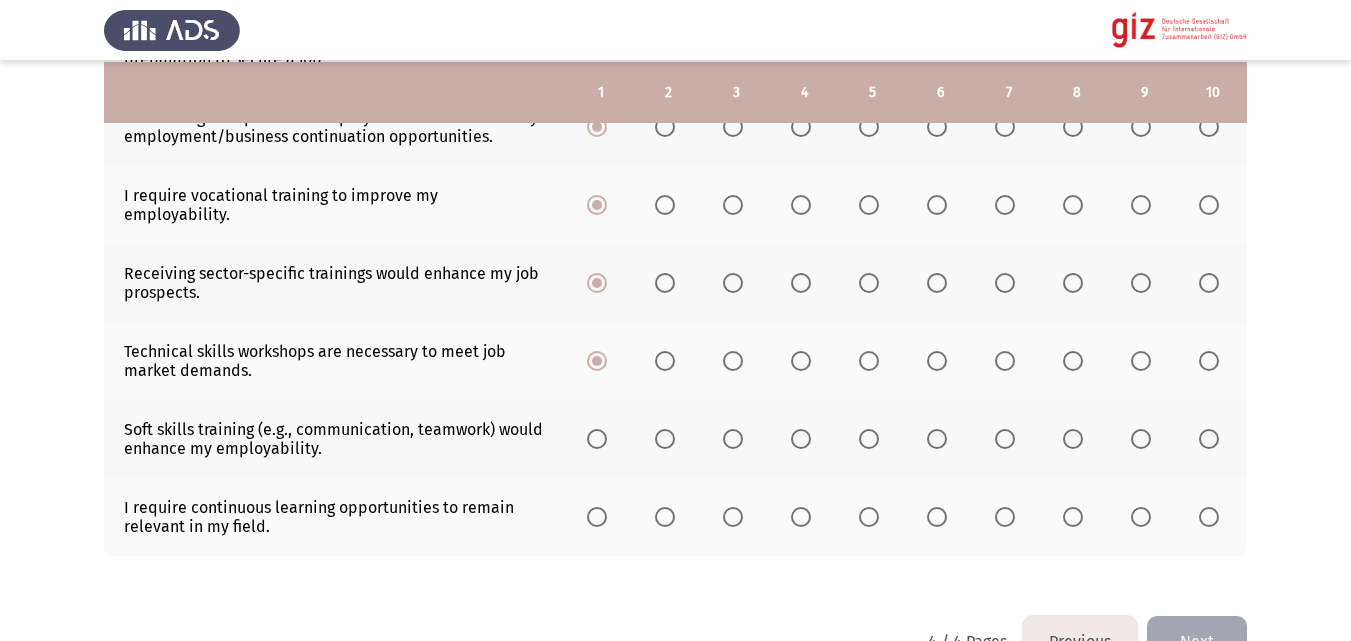 scroll, scrollTop: 581, scrollLeft: 0, axis: vertical 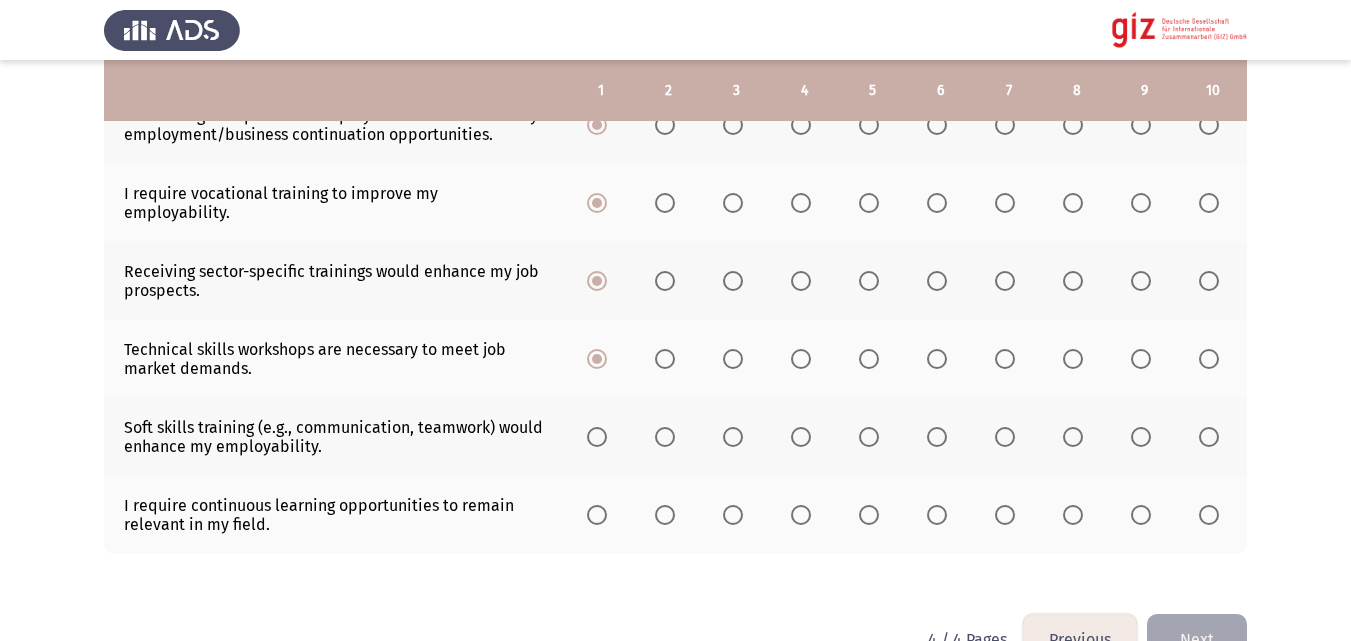 click at bounding box center [597, 437] 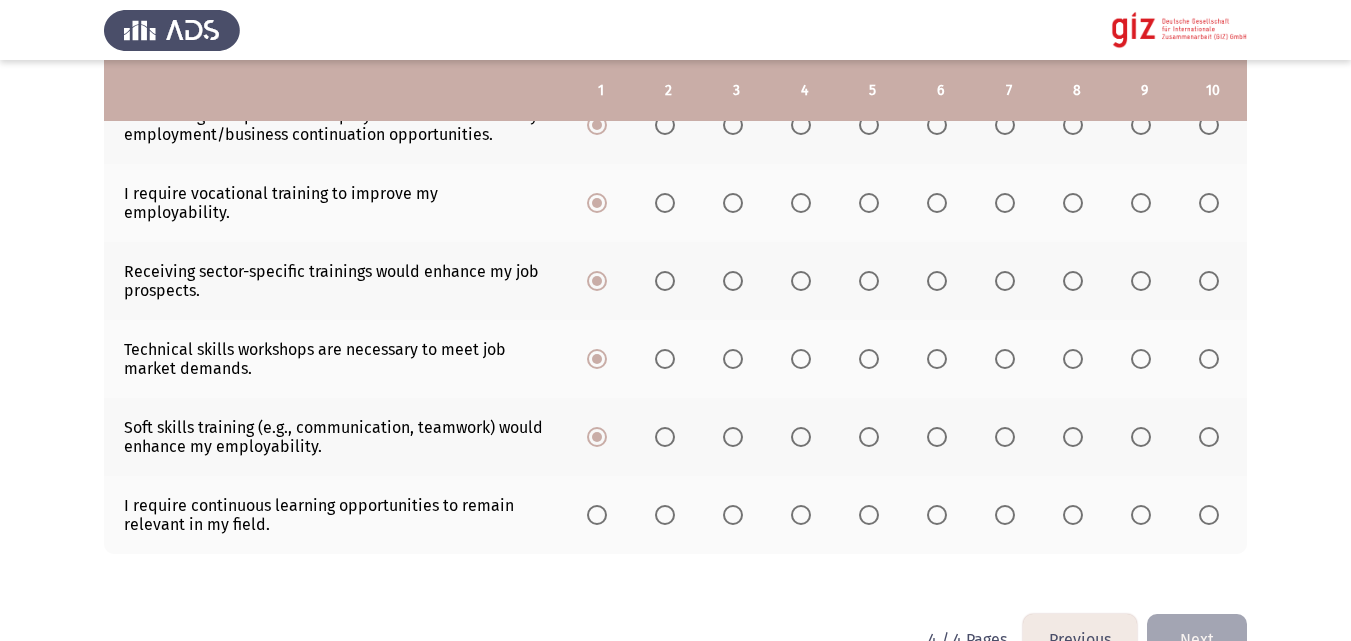 click at bounding box center [597, 515] 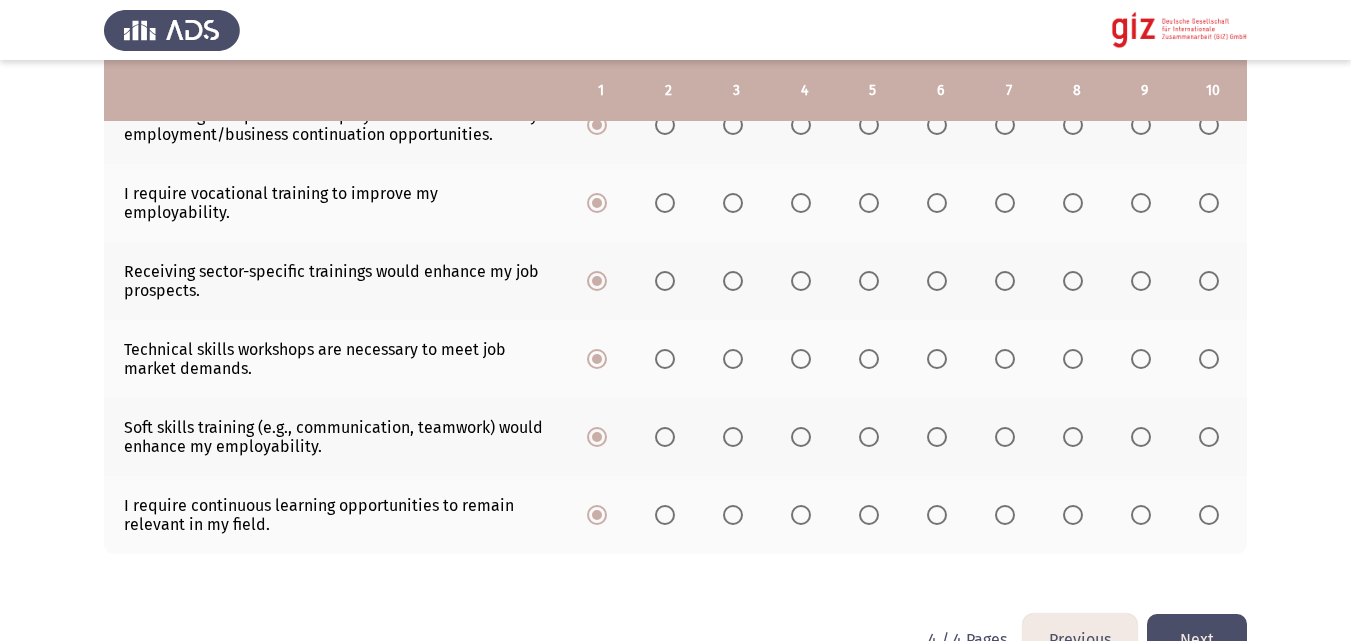 click on "Next" 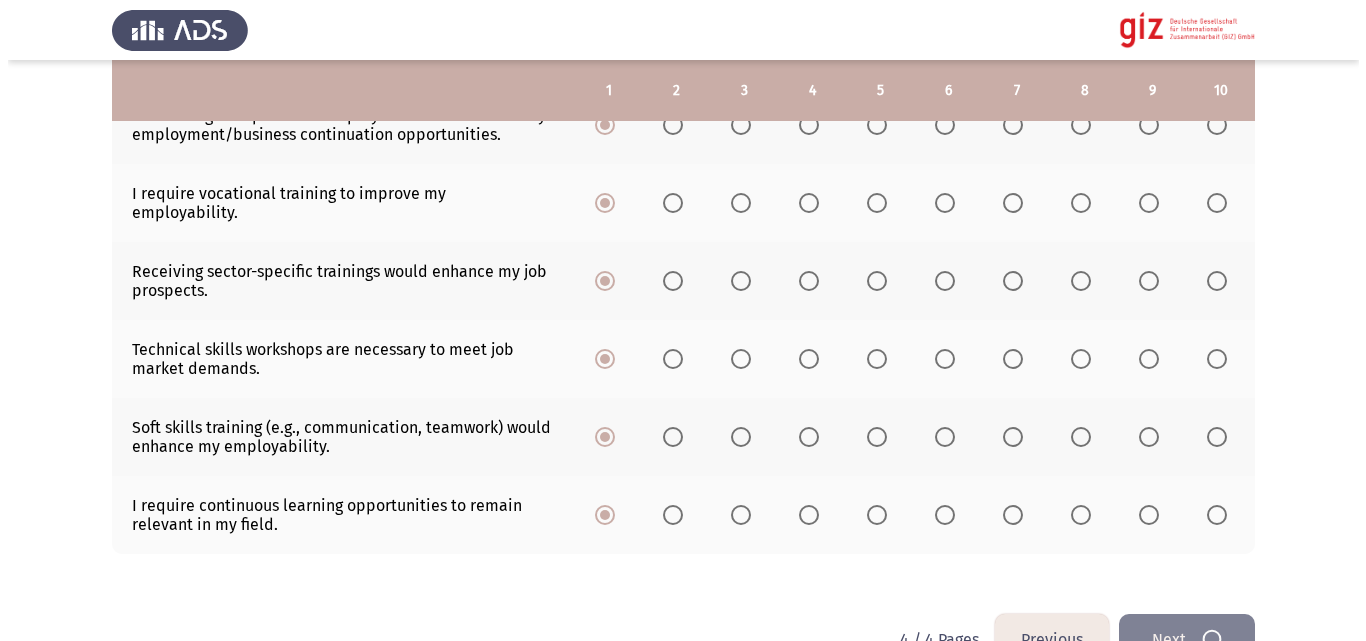 scroll, scrollTop: 0, scrollLeft: 0, axis: both 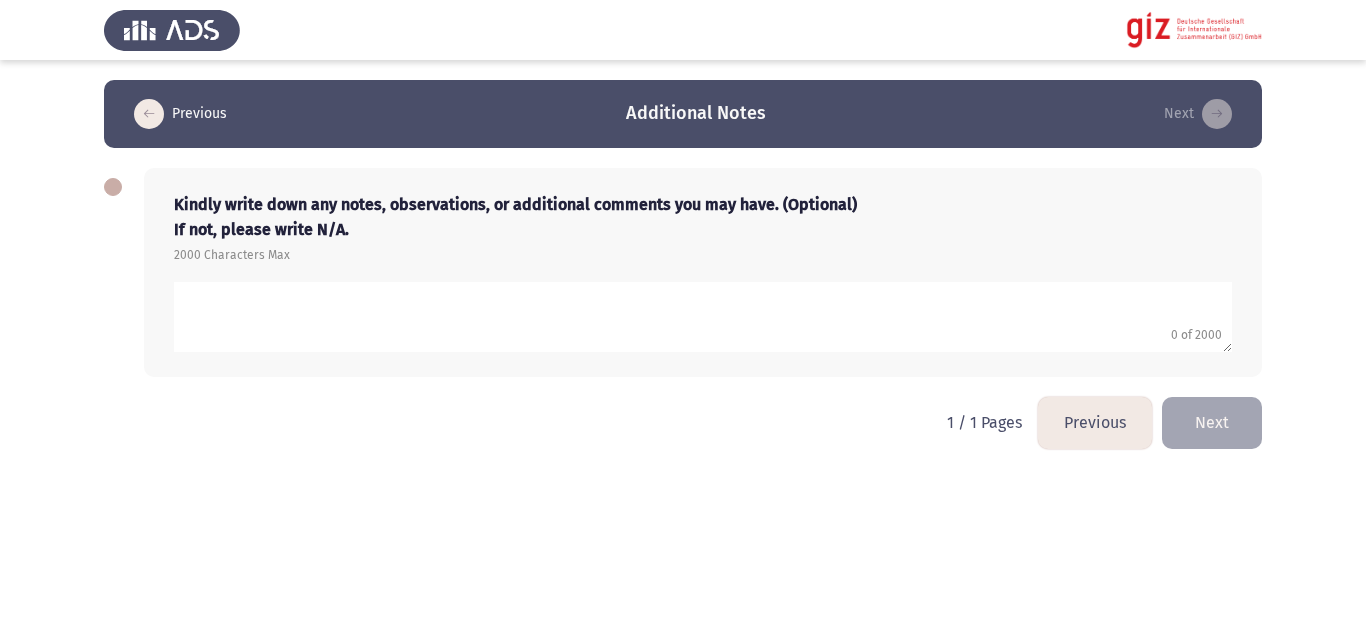 click 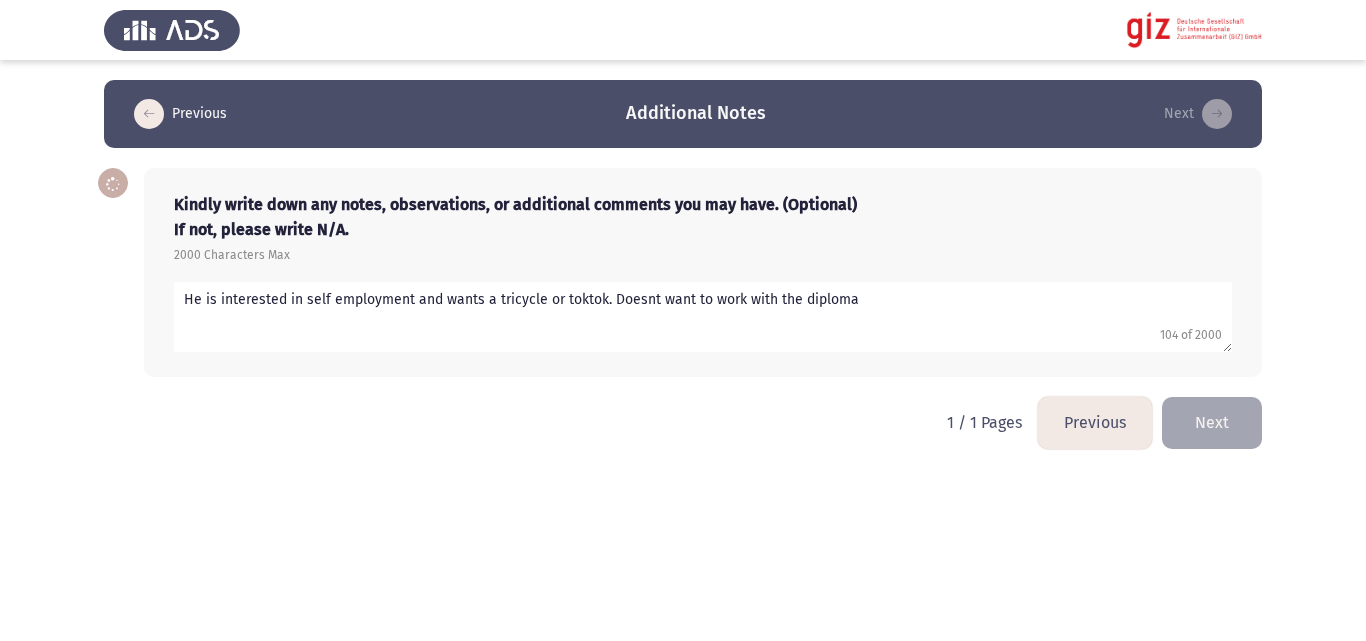 type on "He is interested in self employment and wants a tricycle or toktok. Doesnt want to work with the diploma" 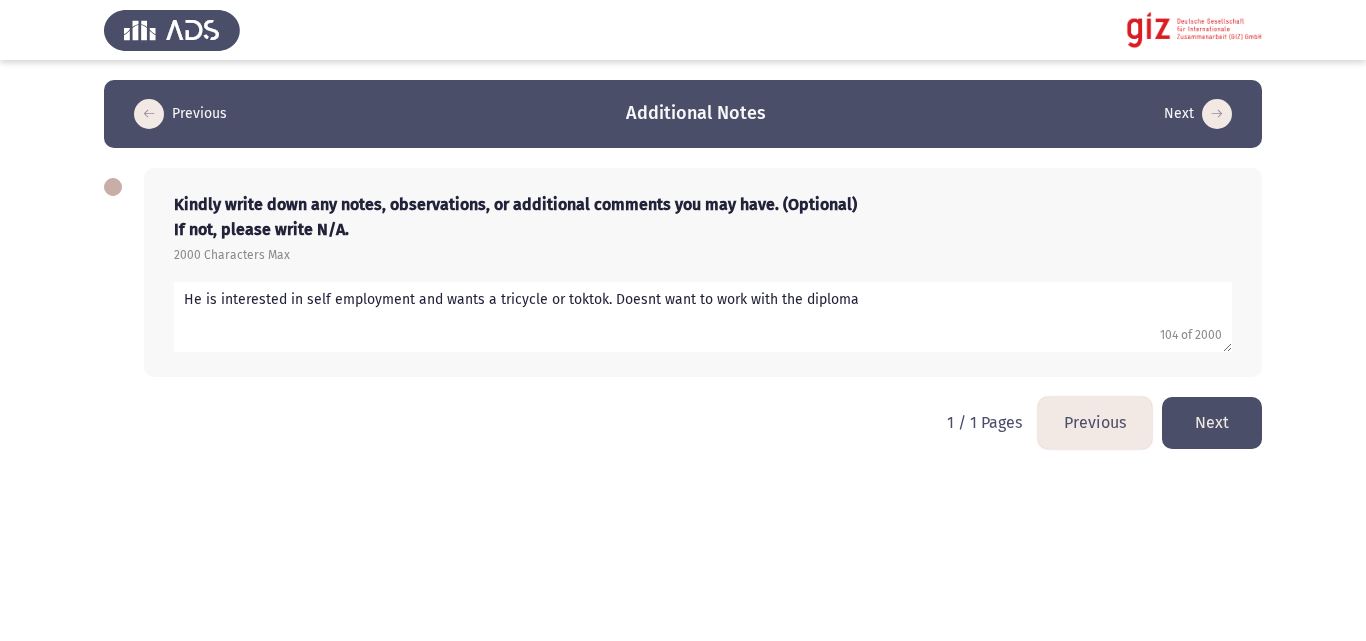 click on "Next" 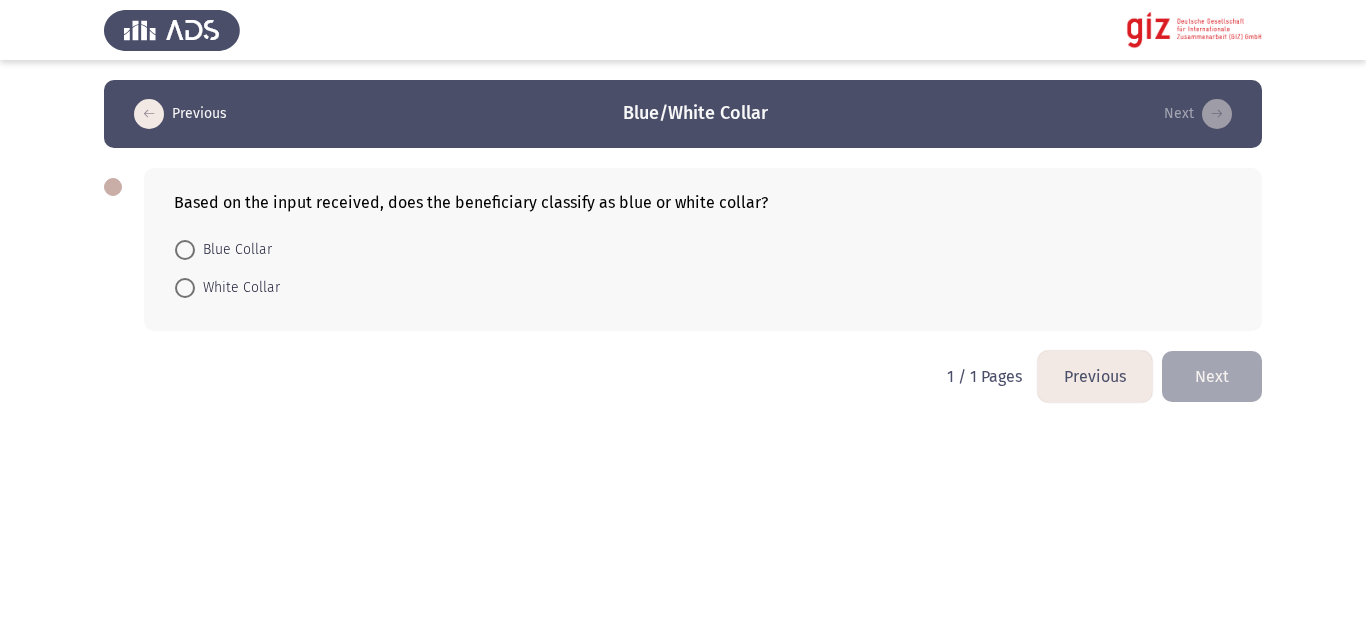 click on "Blue Collar" at bounding box center [233, 250] 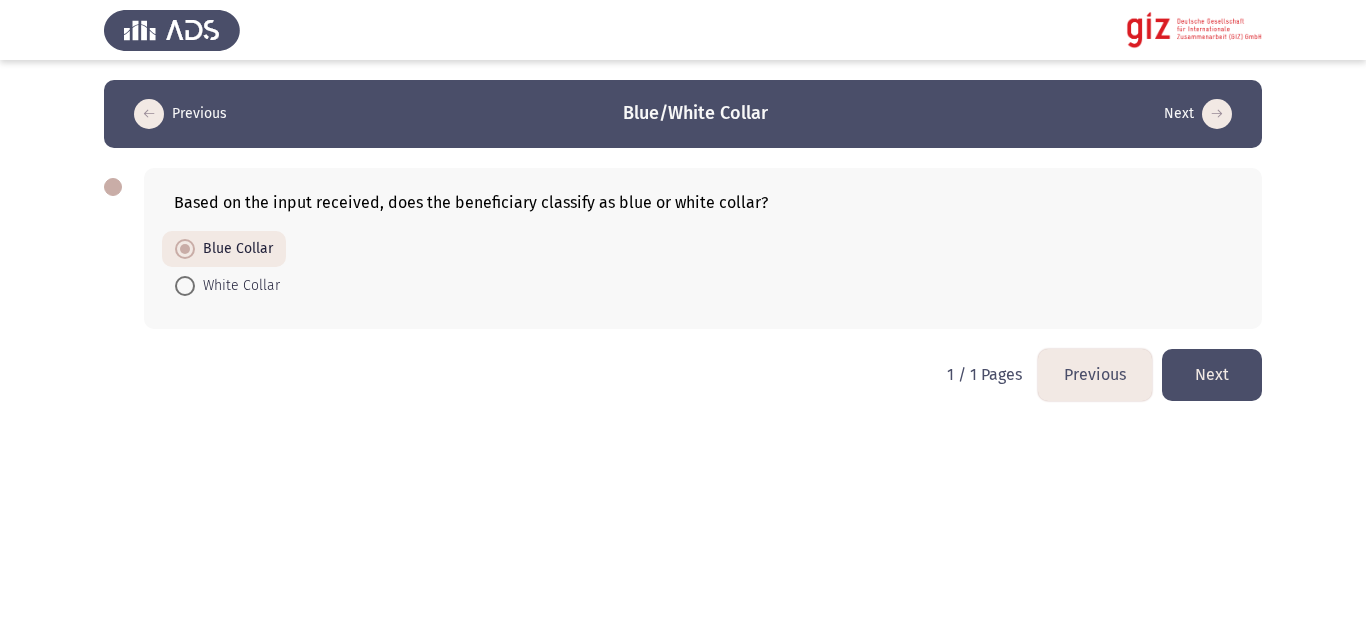 click on "Next" 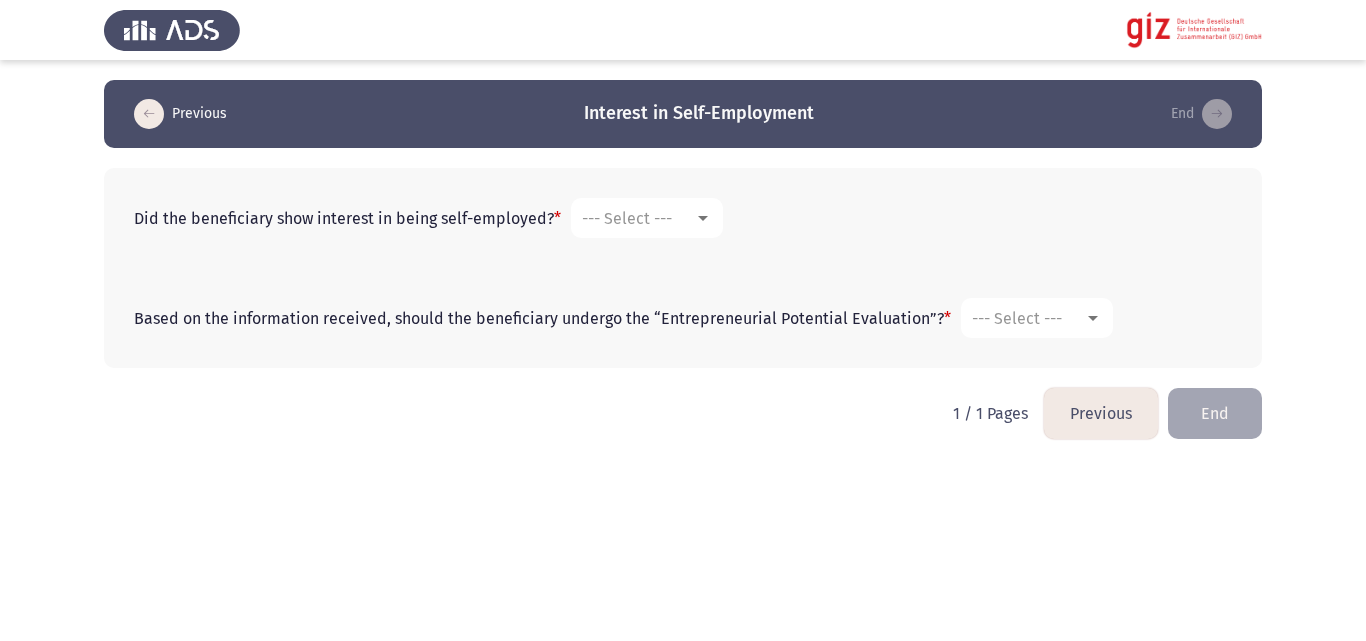 click on "Did the beneficiary show interest in being self-employed?   * --- Select ---" 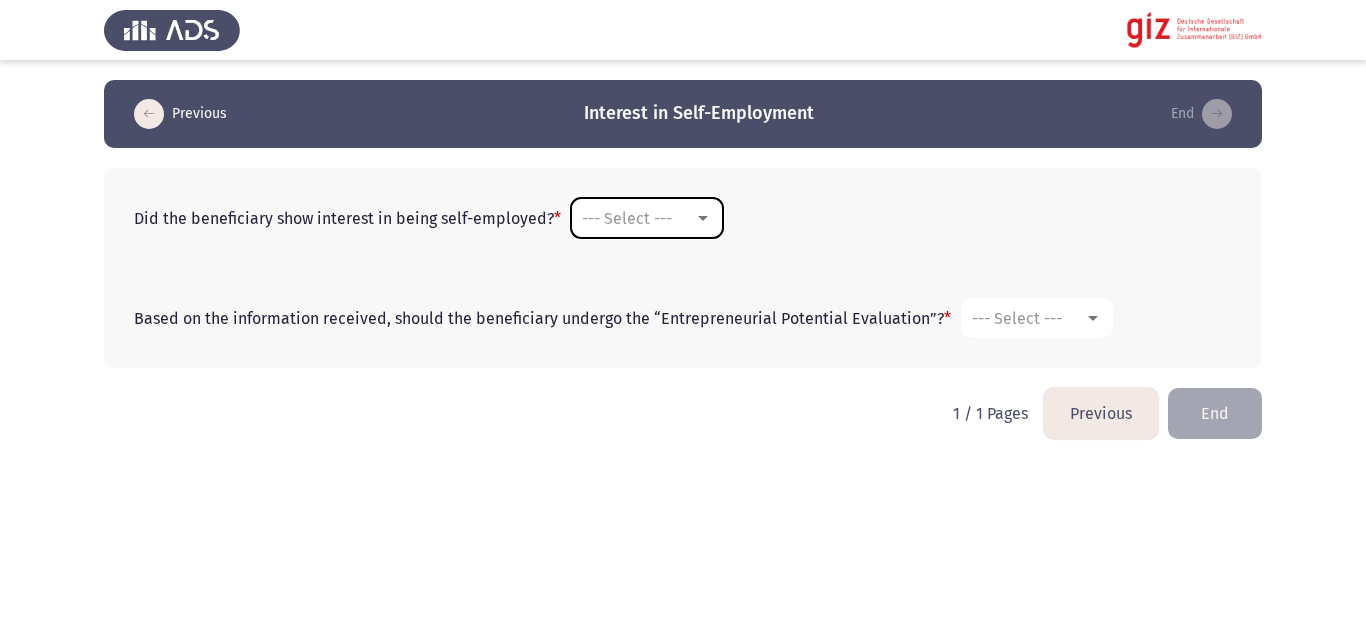 click on "--- Select ---" at bounding box center (627, 218) 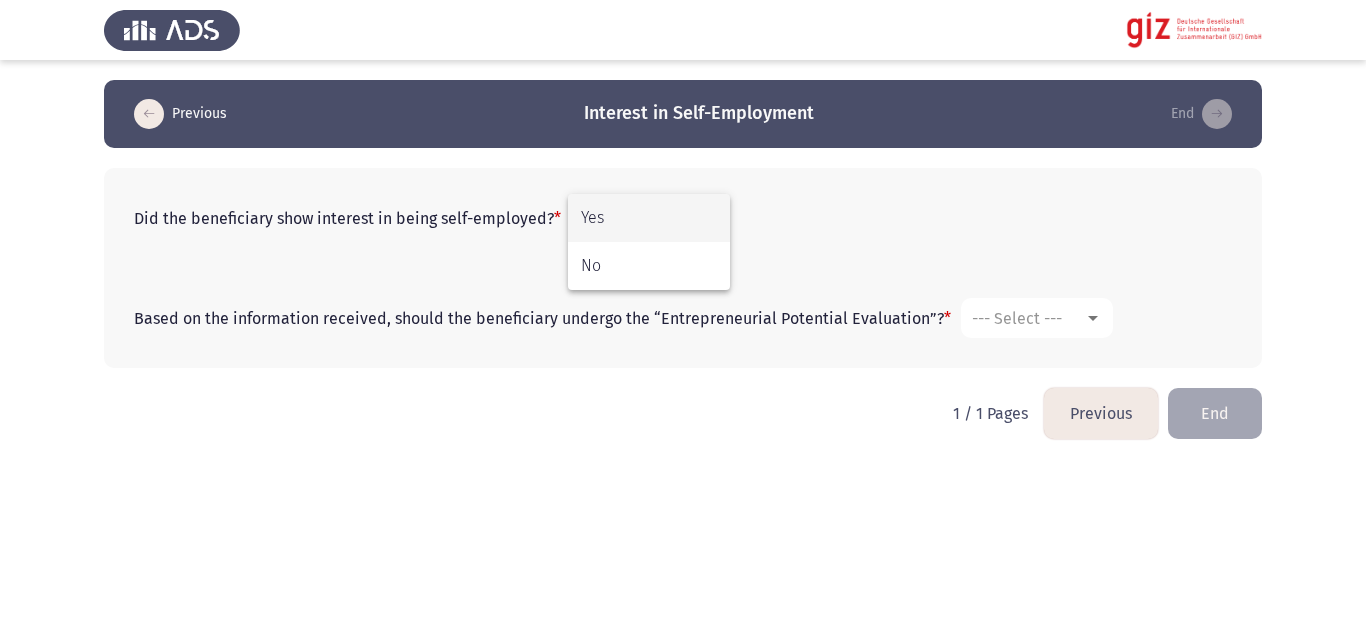 click on "Yes" at bounding box center [649, 218] 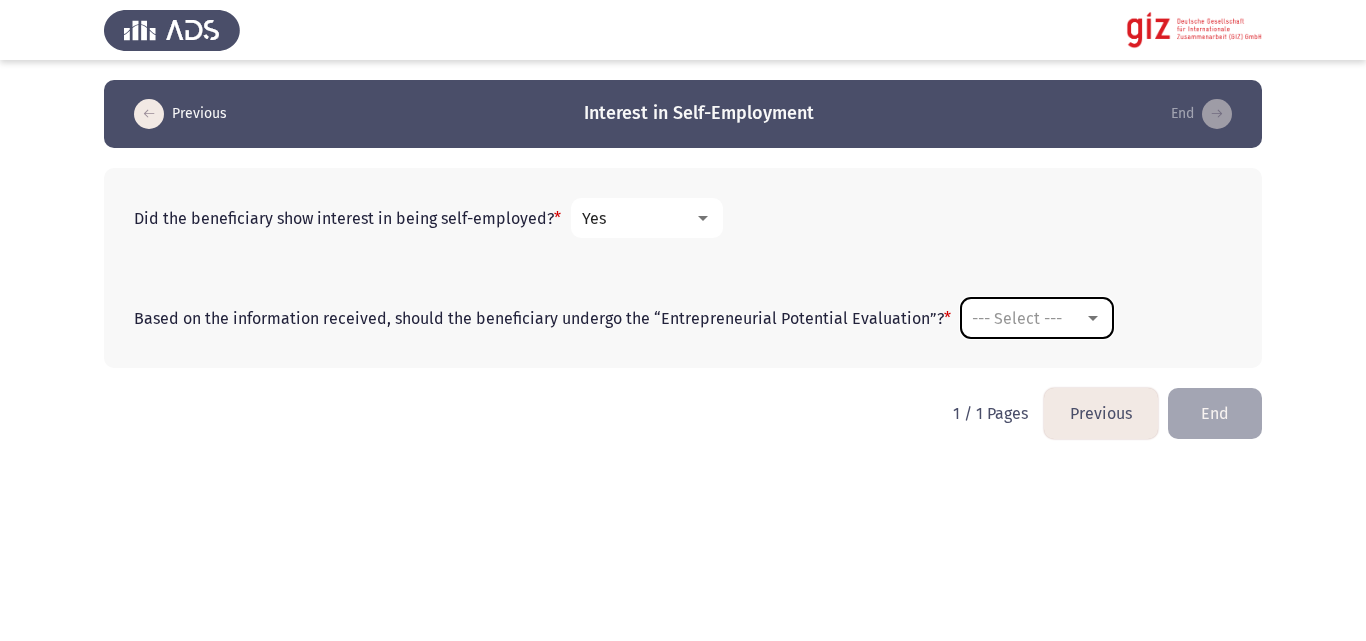 click on "--- Select ---" at bounding box center [1037, 318] 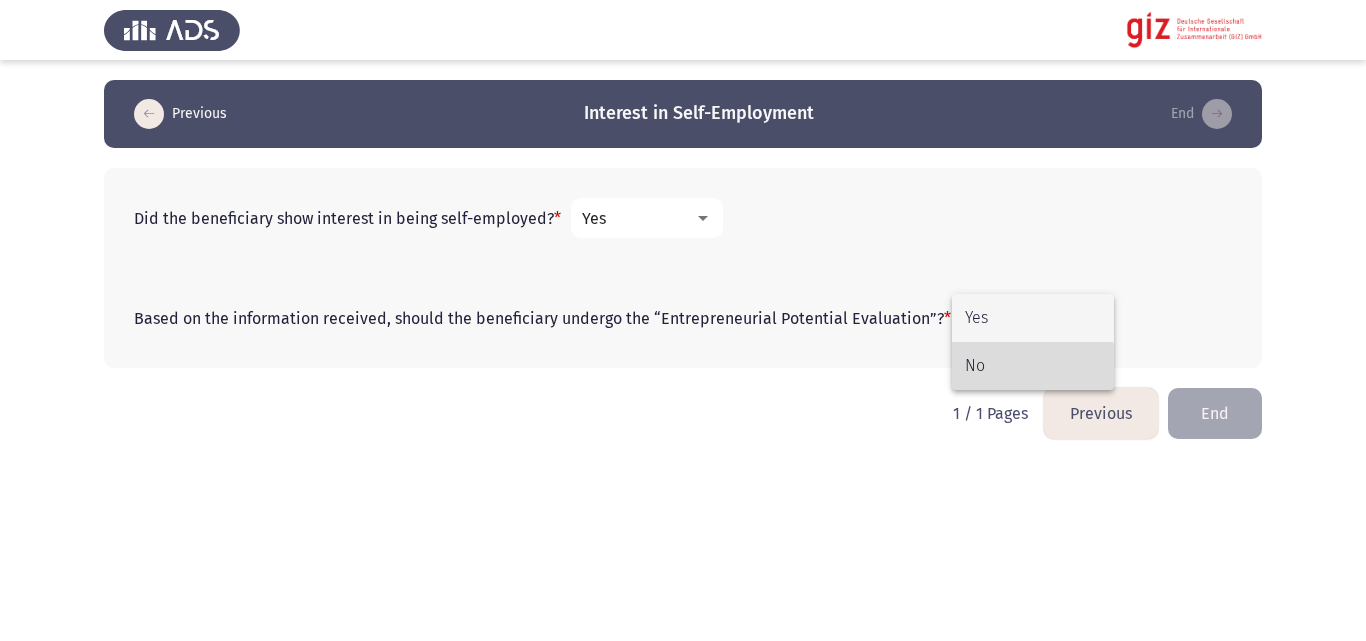 click on "No" at bounding box center [1033, 366] 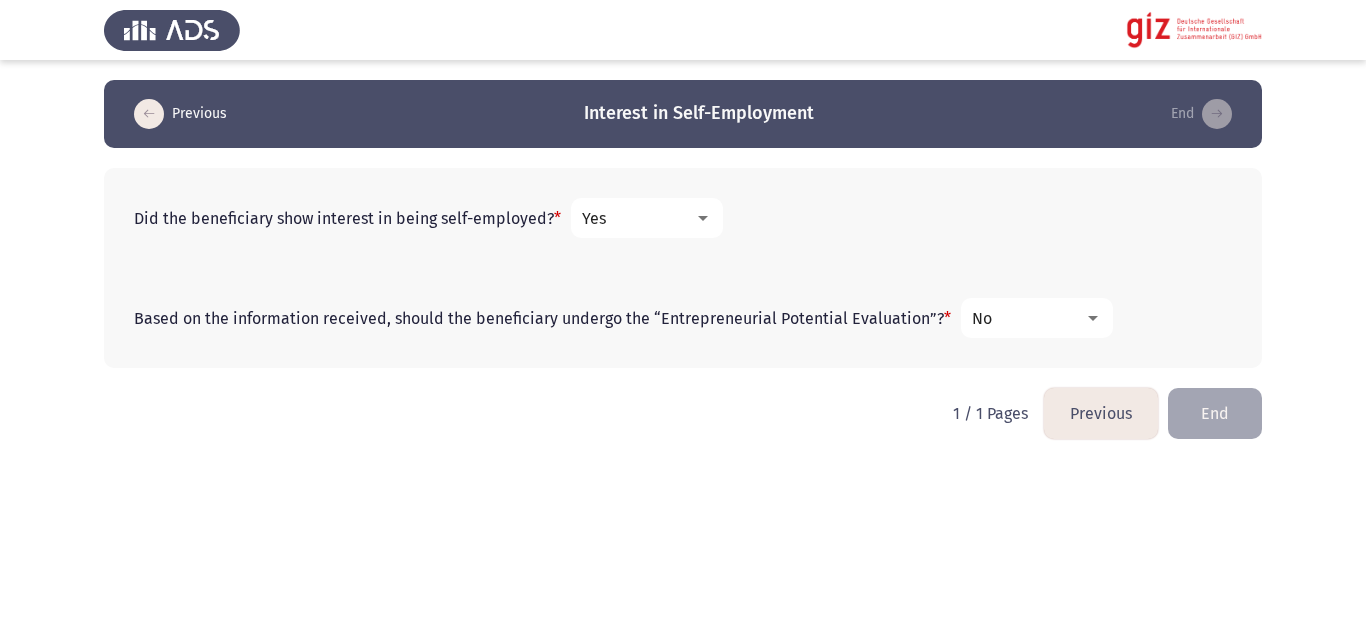 click on "End" 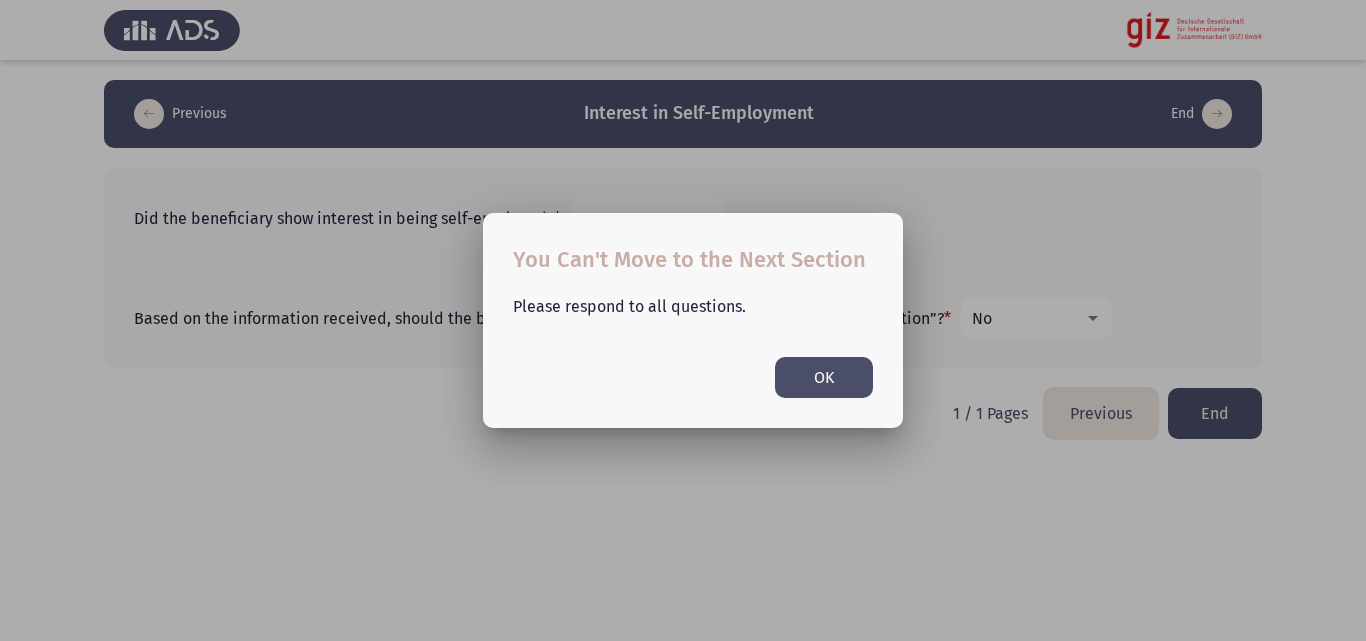 click on "OK" at bounding box center (824, 377) 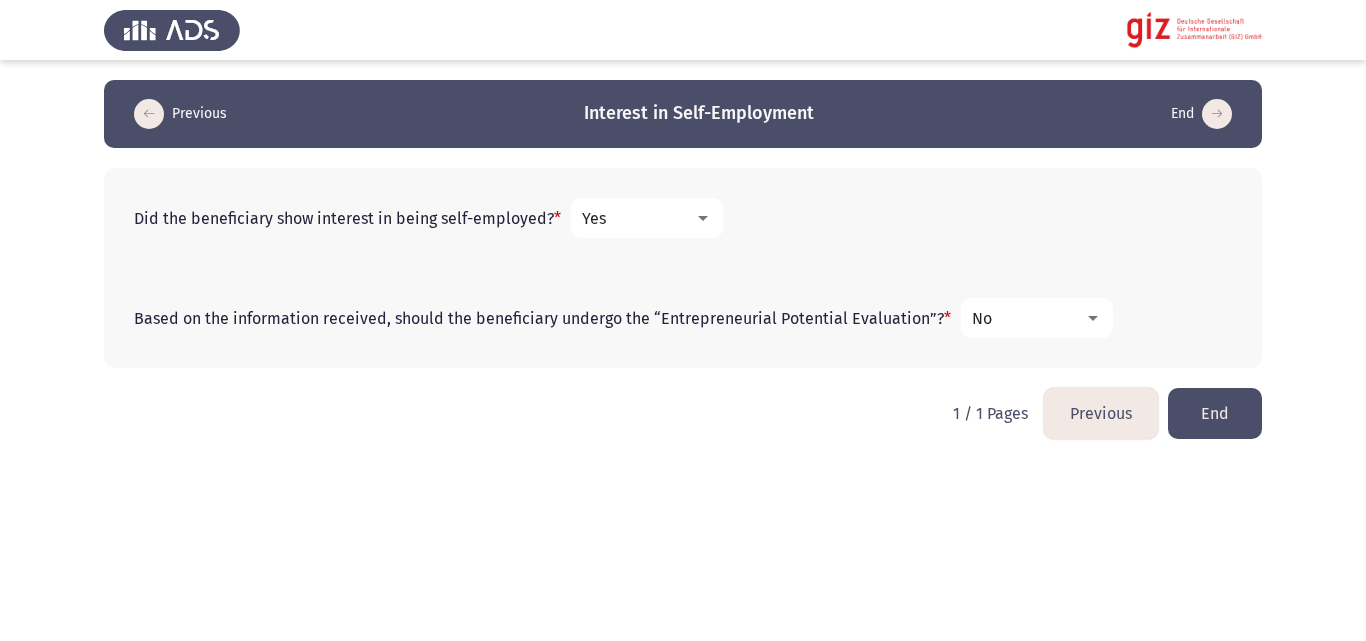 click on "End" 